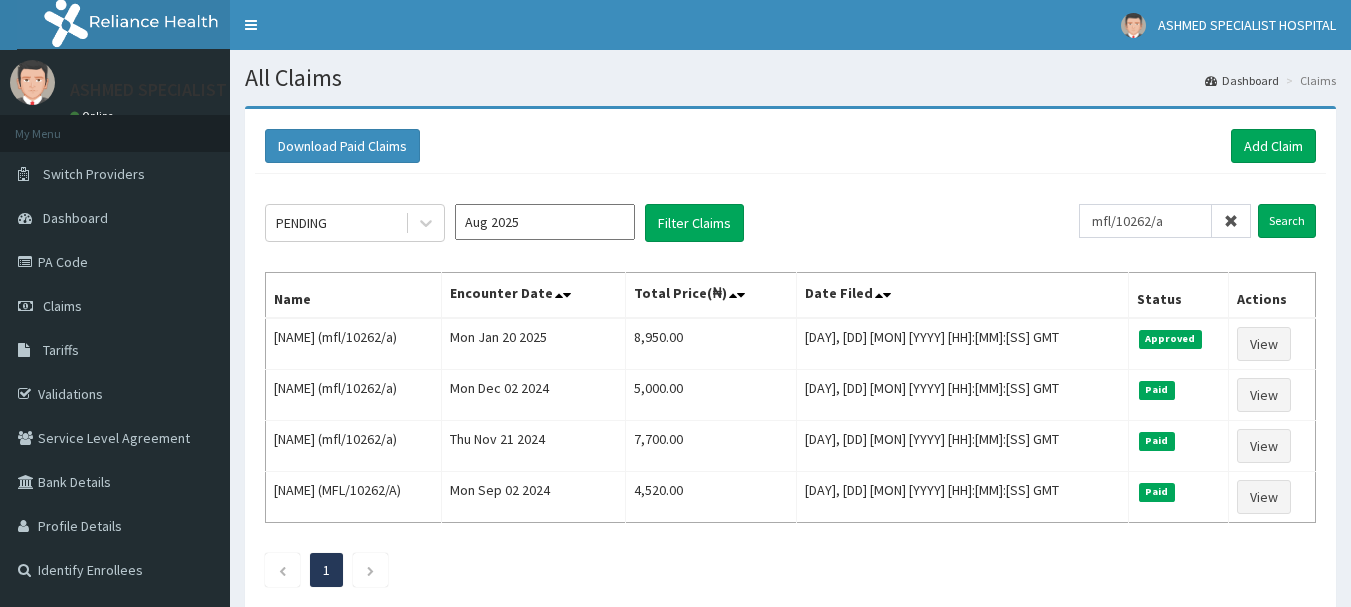click on "Add Claim" at bounding box center [1273, 146] 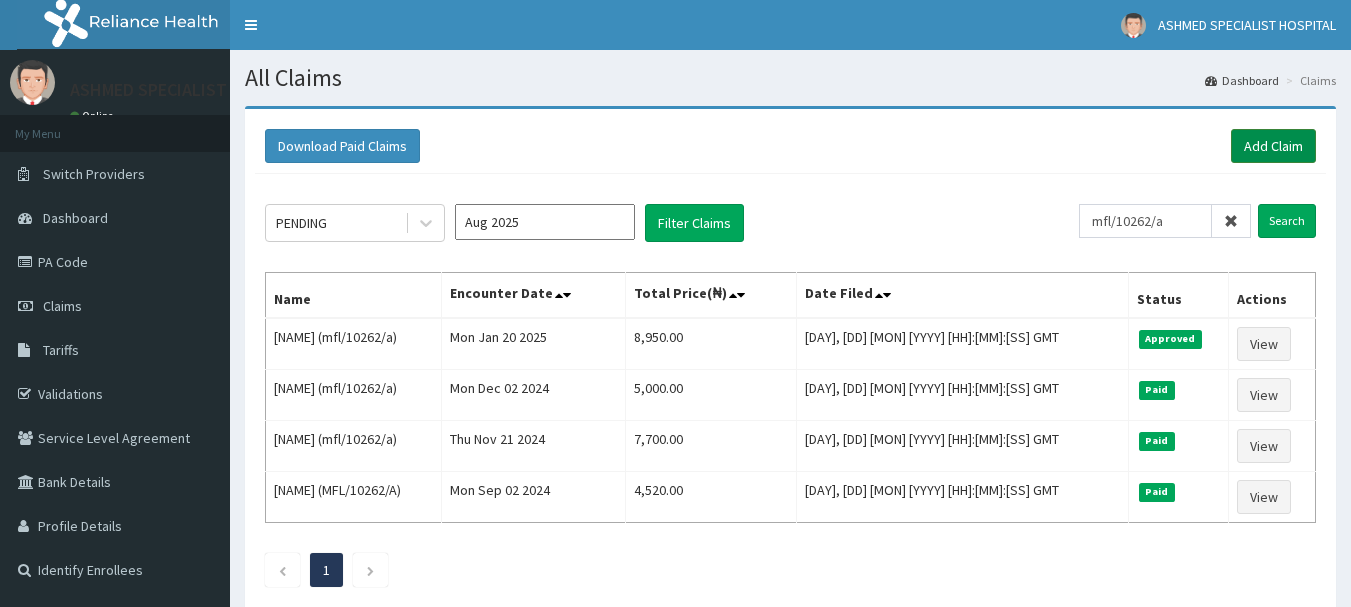 click on "Add Claim" at bounding box center [1273, 146] 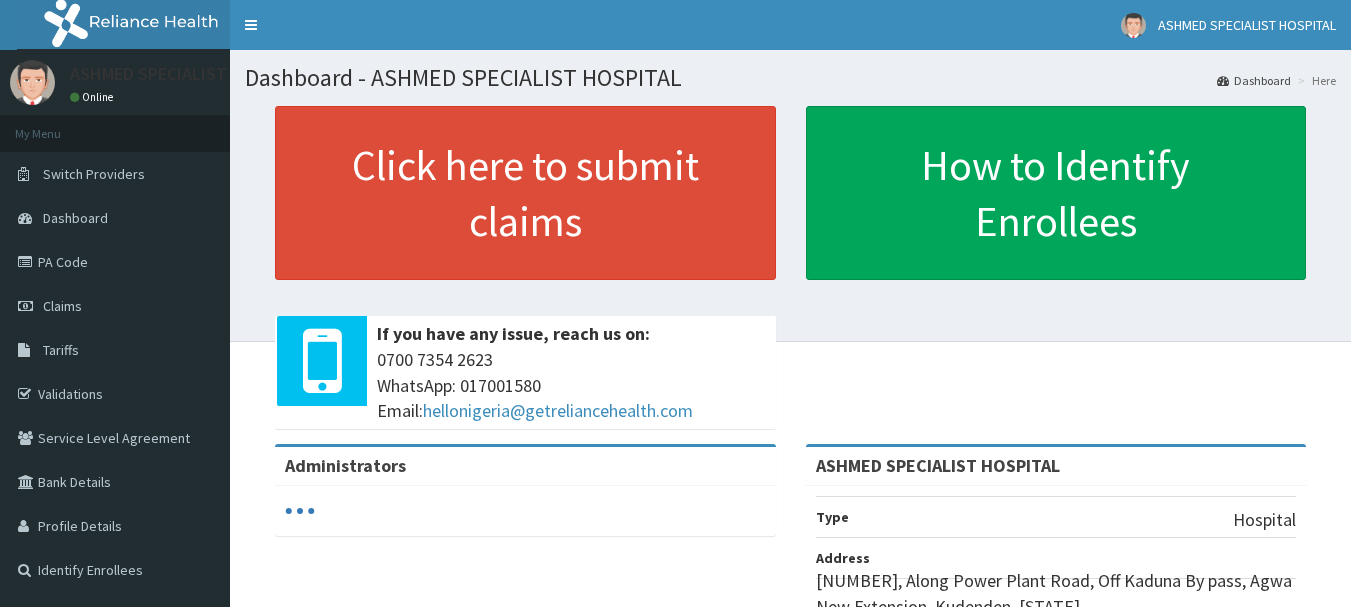 scroll, scrollTop: 0, scrollLeft: 0, axis: both 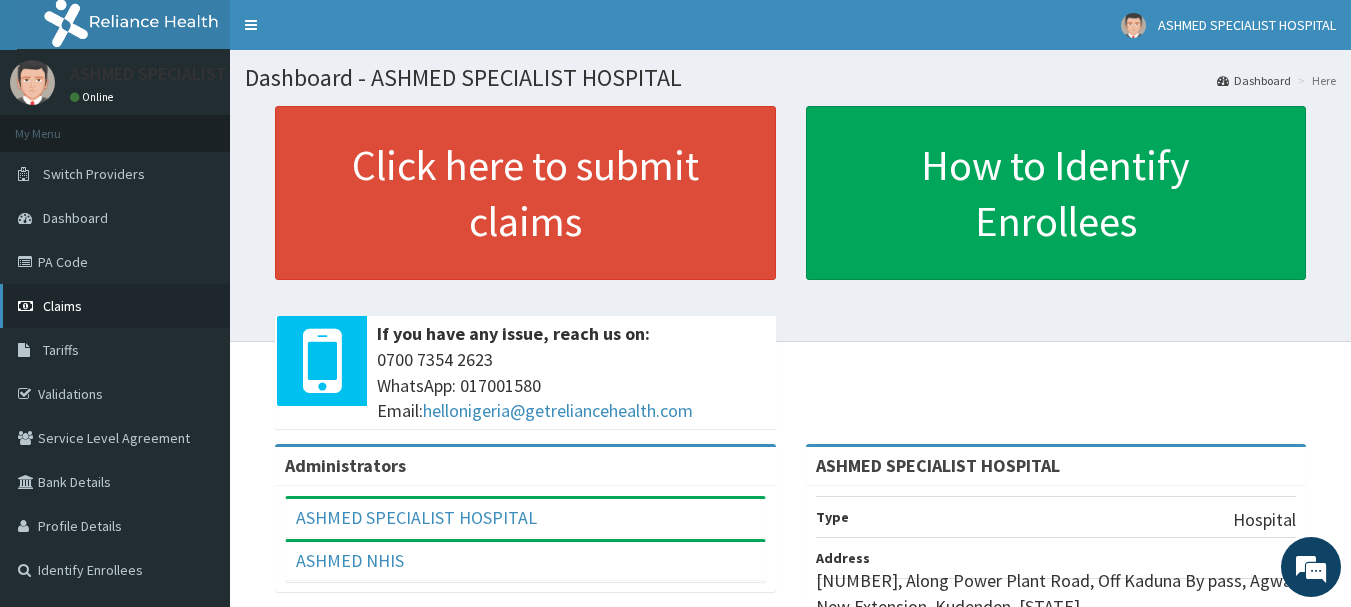click on "Claims" at bounding box center [115, 306] 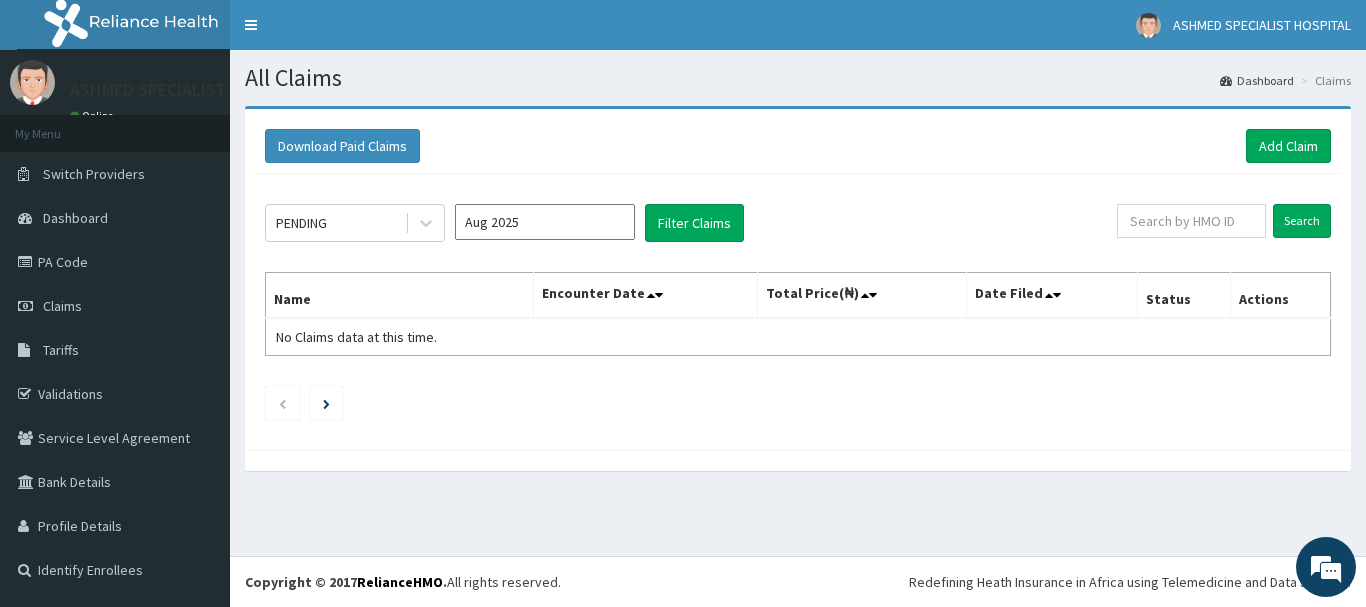 scroll, scrollTop: 0, scrollLeft: 0, axis: both 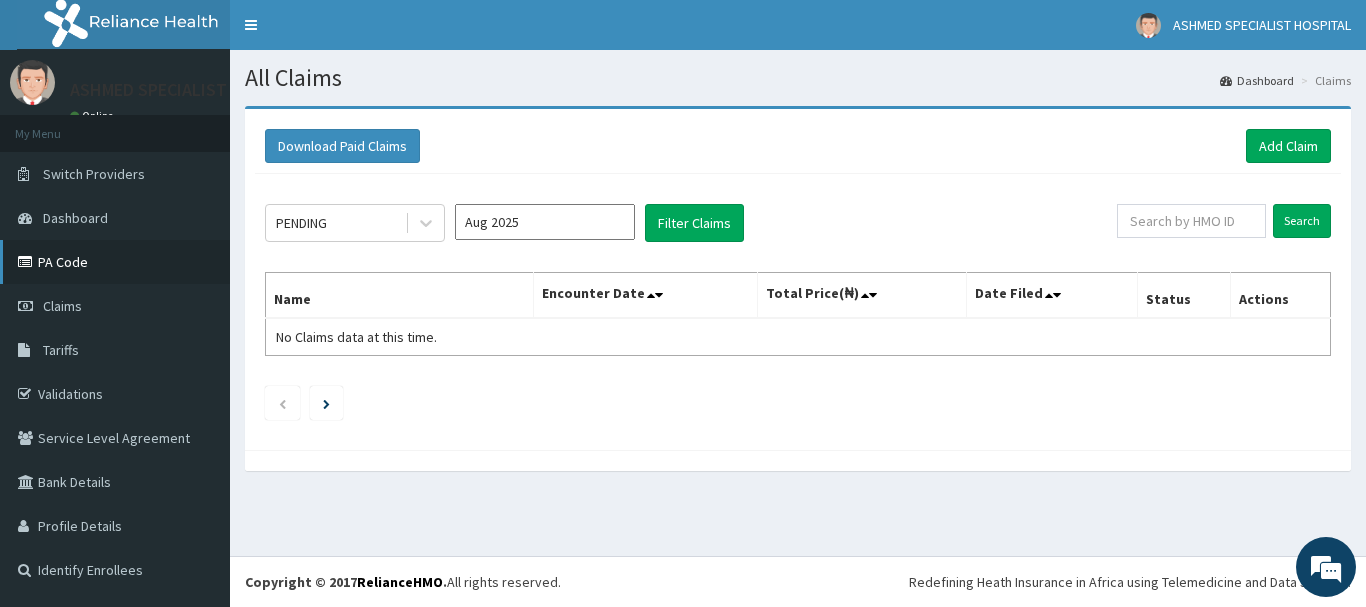 click on "PA Code" at bounding box center (115, 262) 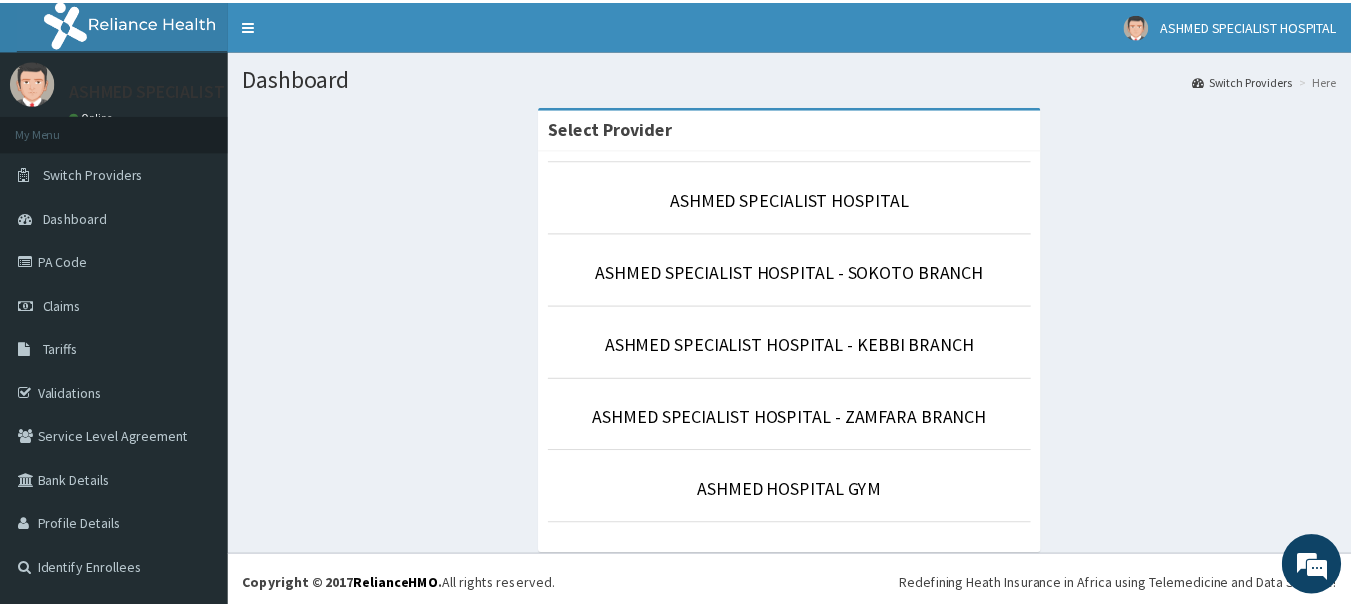 scroll, scrollTop: 0, scrollLeft: 0, axis: both 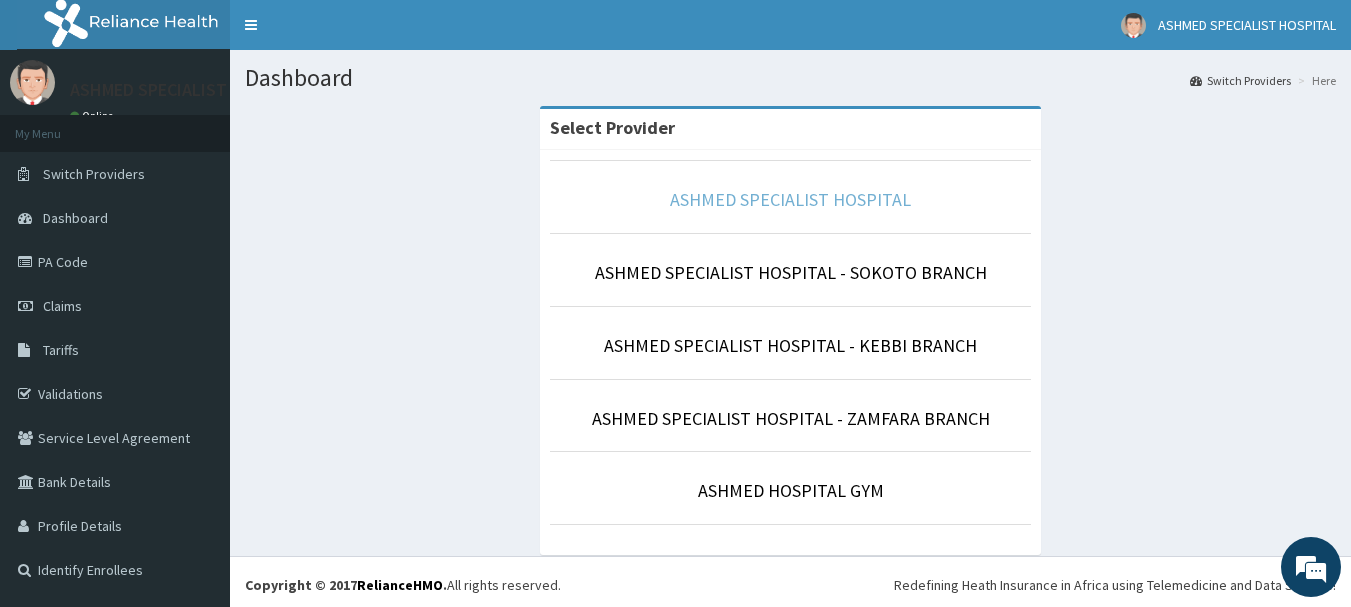 click on "ASHMED SPECIALIST HOSPITAL" at bounding box center [790, 199] 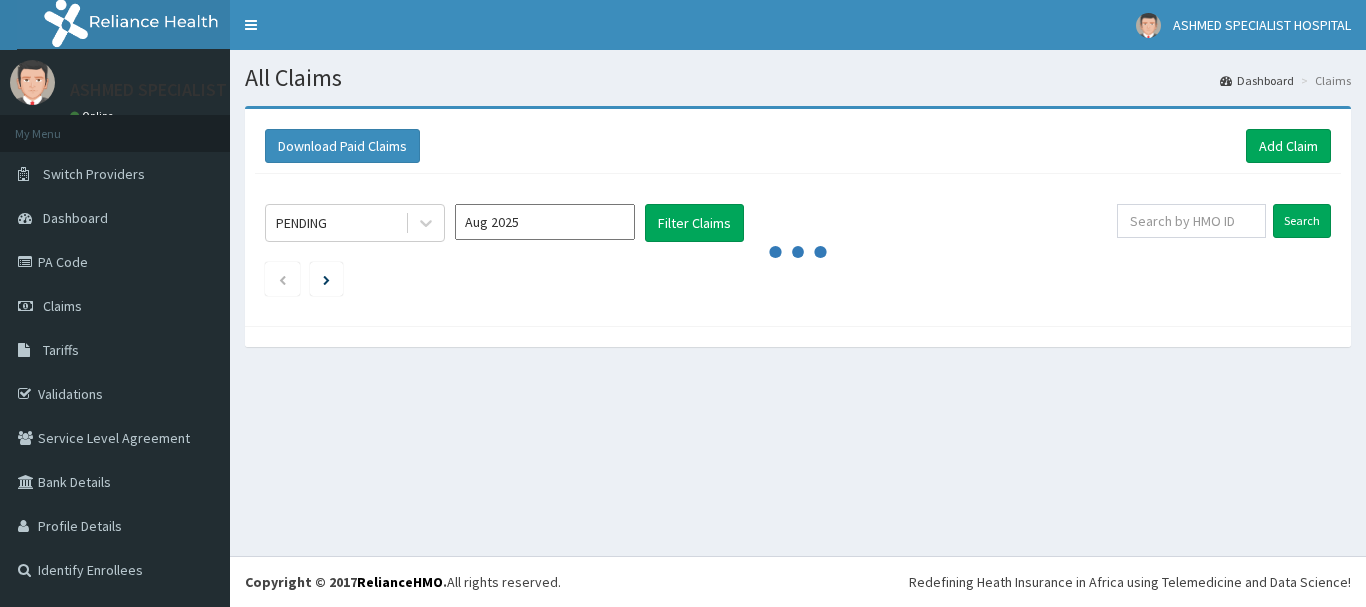 scroll, scrollTop: 0, scrollLeft: 0, axis: both 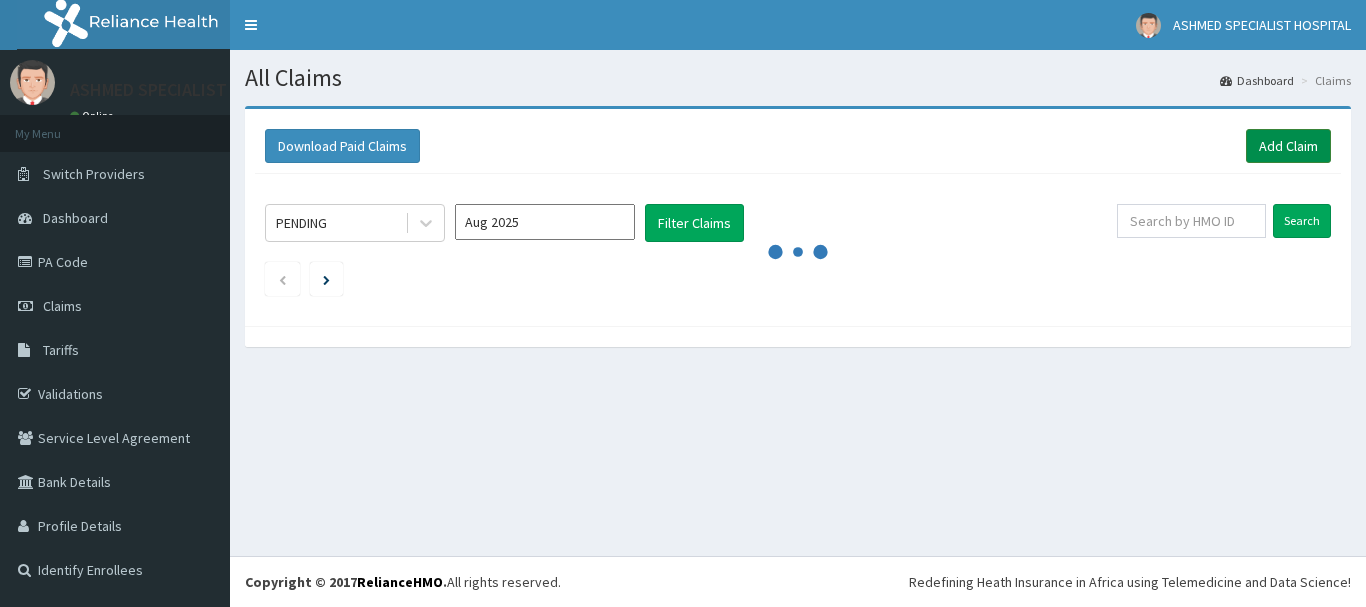 click on "Add Claim" at bounding box center (1288, 146) 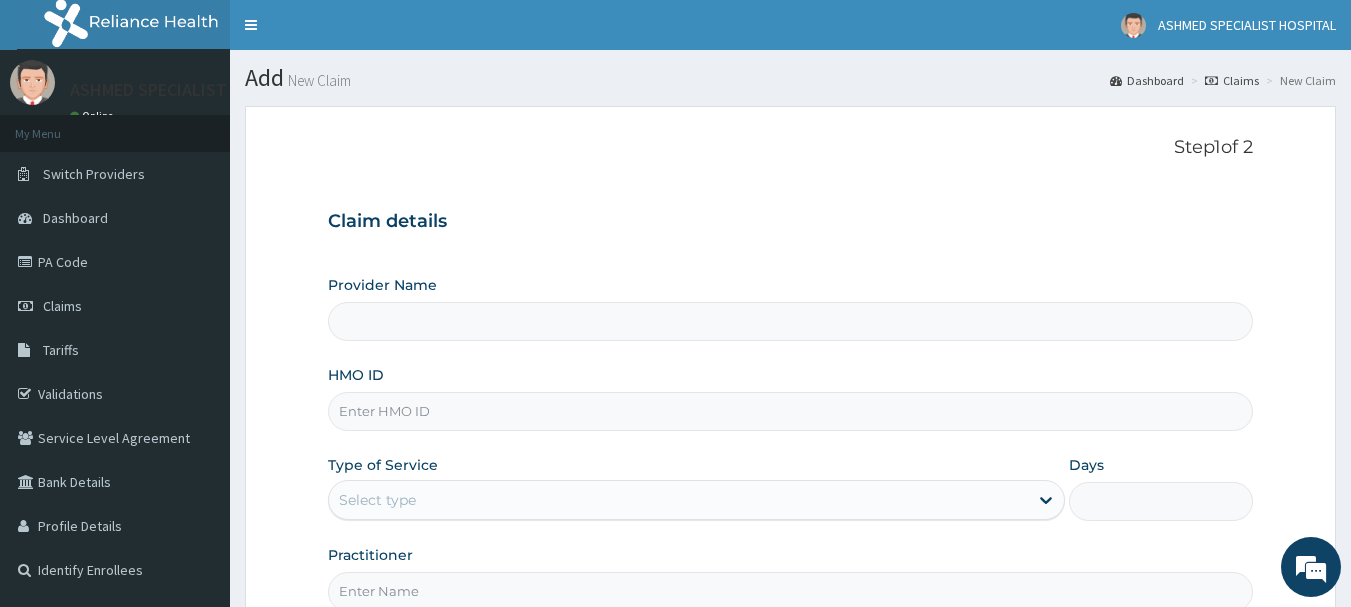 scroll, scrollTop: 0, scrollLeft: 0, axis: both 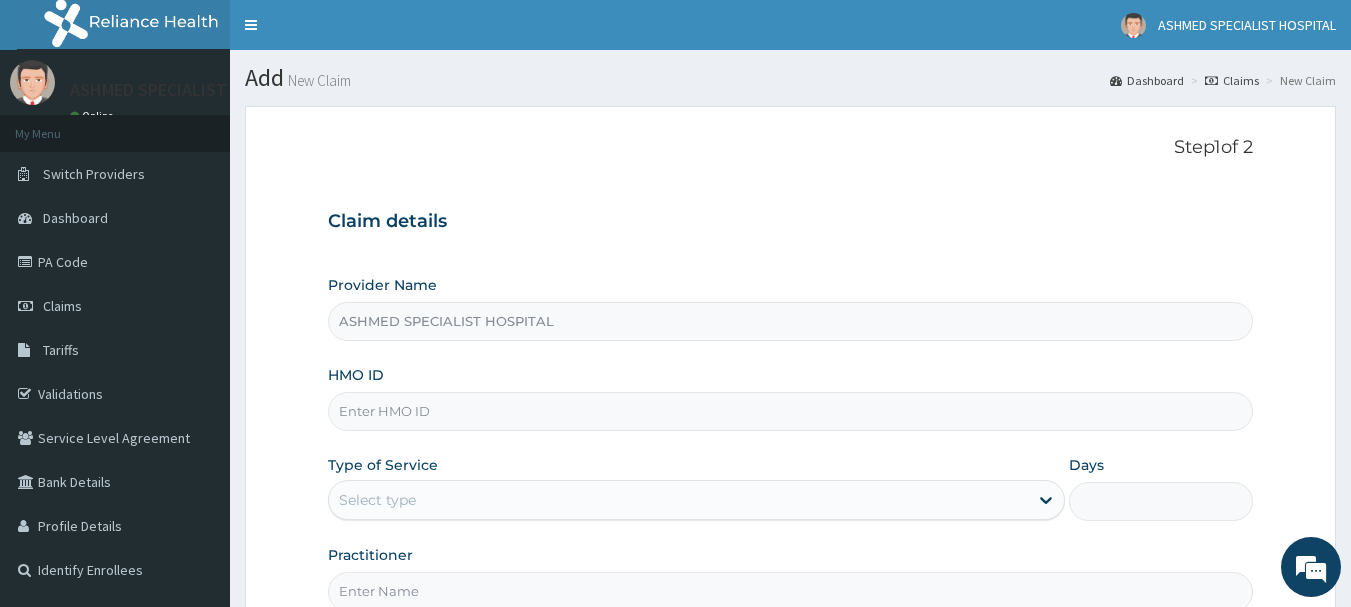 click on "HMO ID" at bounding box center [791, 411] 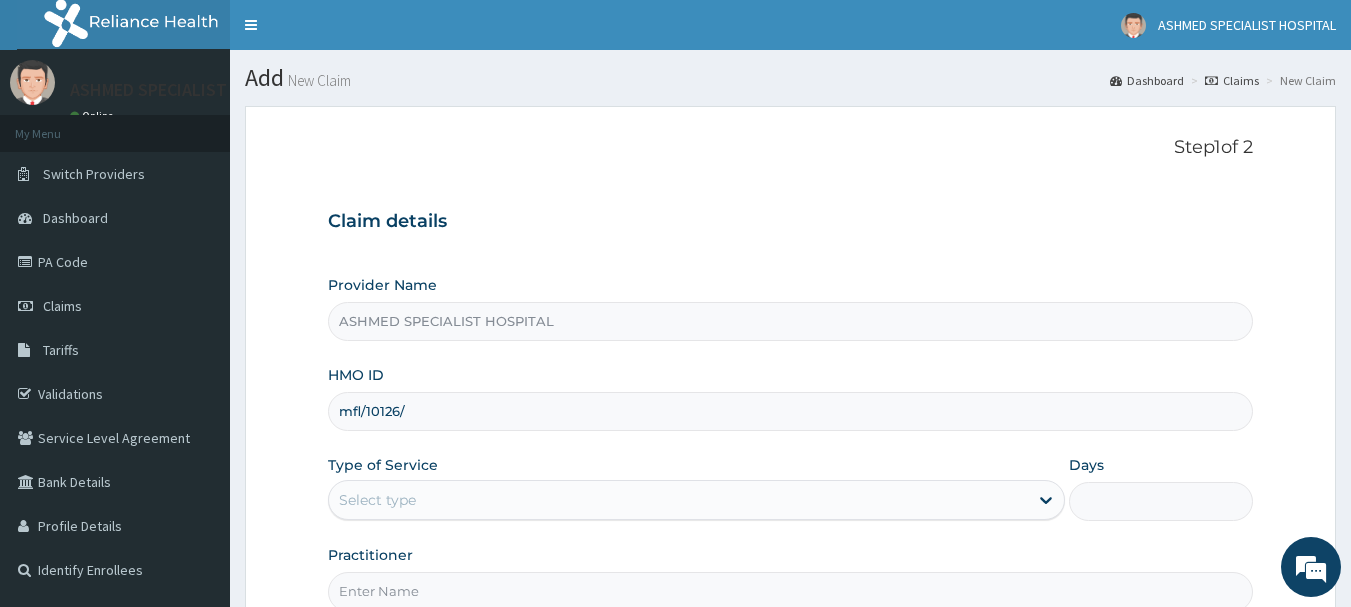 scroll, scrollTop: 0, scrollLeft: 0, axis: both 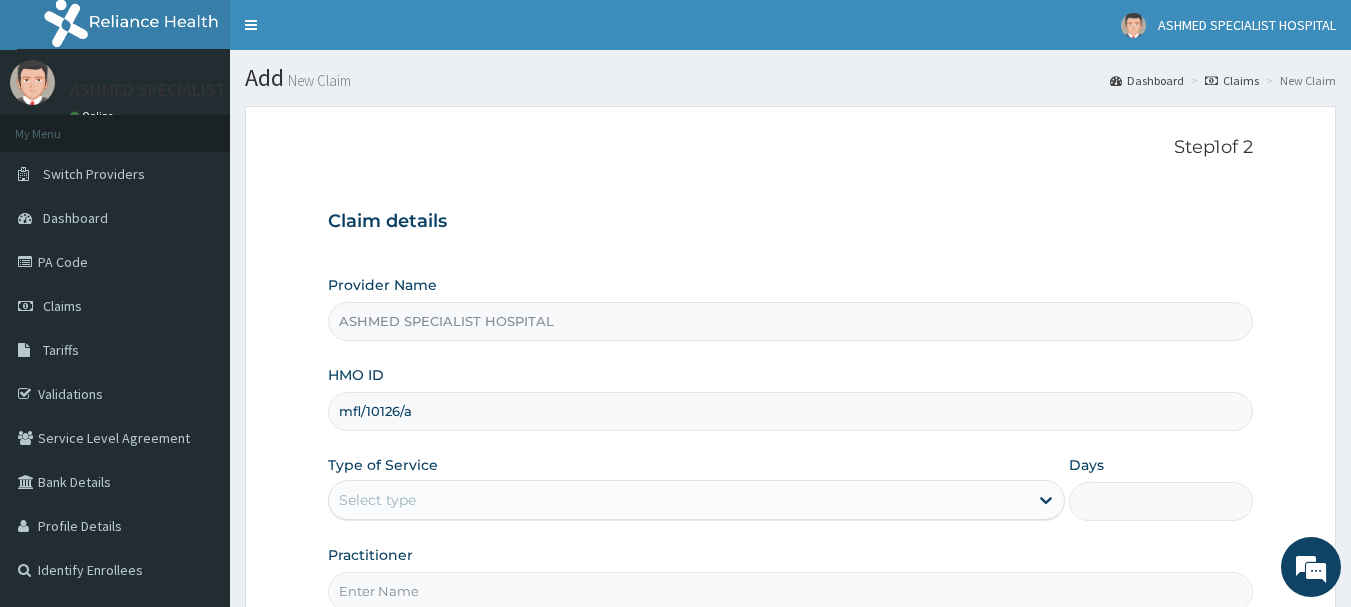 type on "MFL/10126/A" 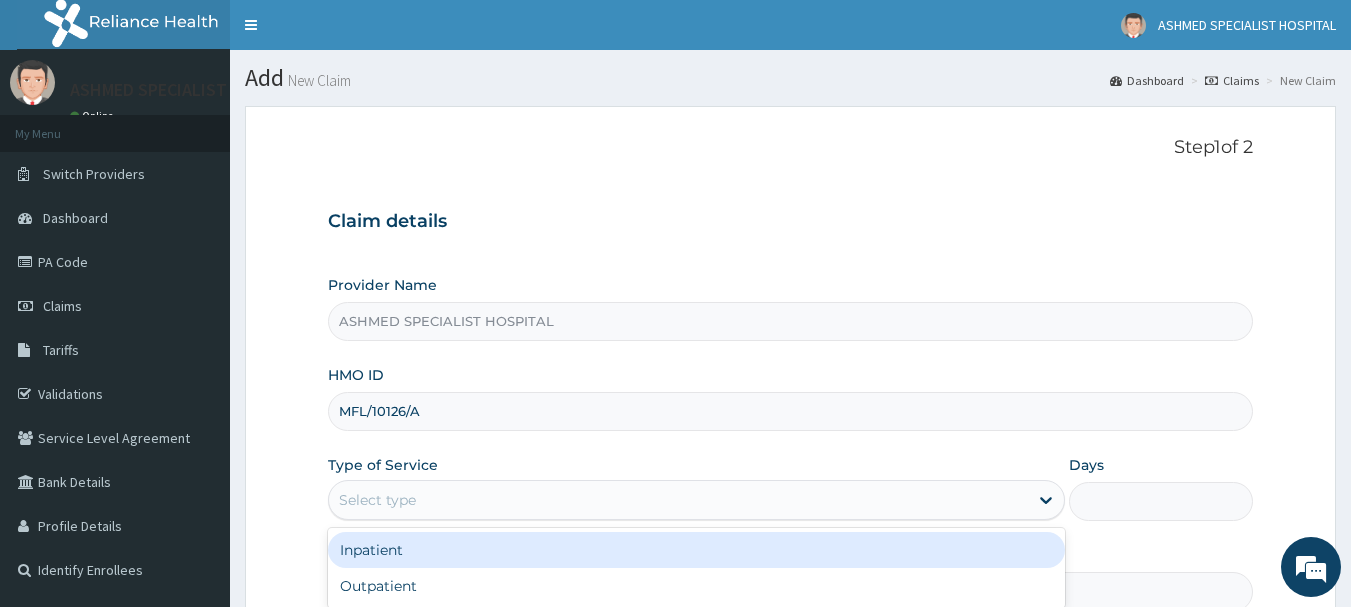 click on "Select type" at bounding box center [678, 500] 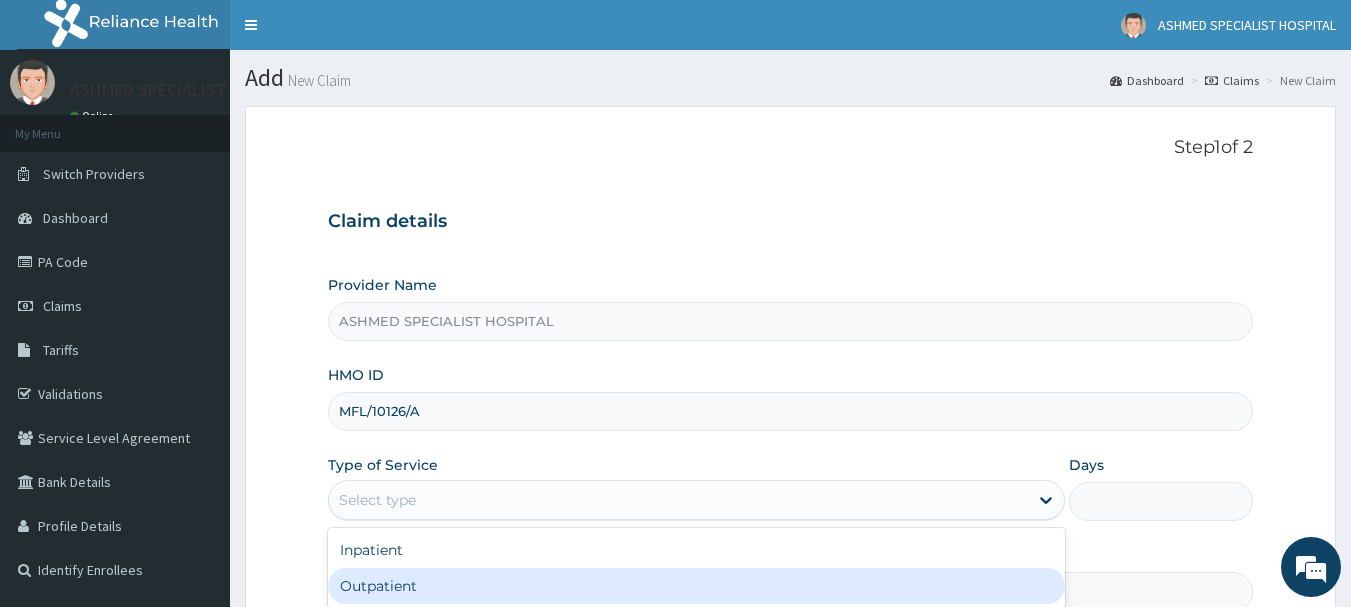 click on "Outpatient" at bounding box center (696, 586) 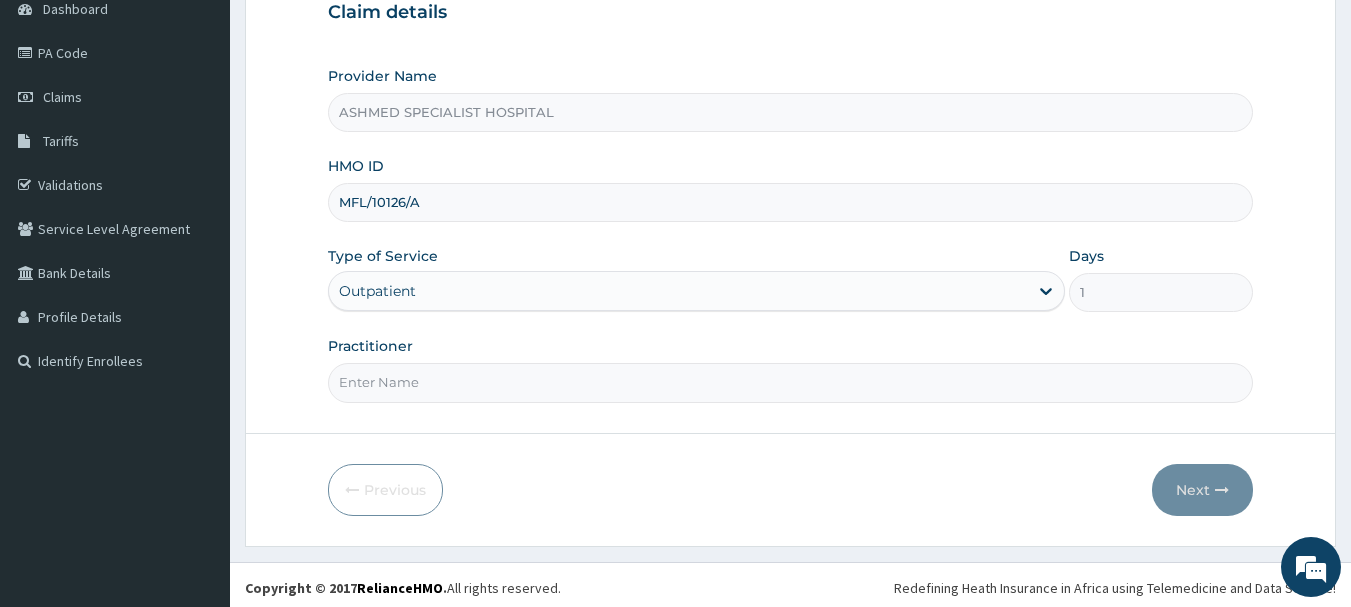 scroll, scrollTop: 212, scrollLeft: 0, axis: vertical 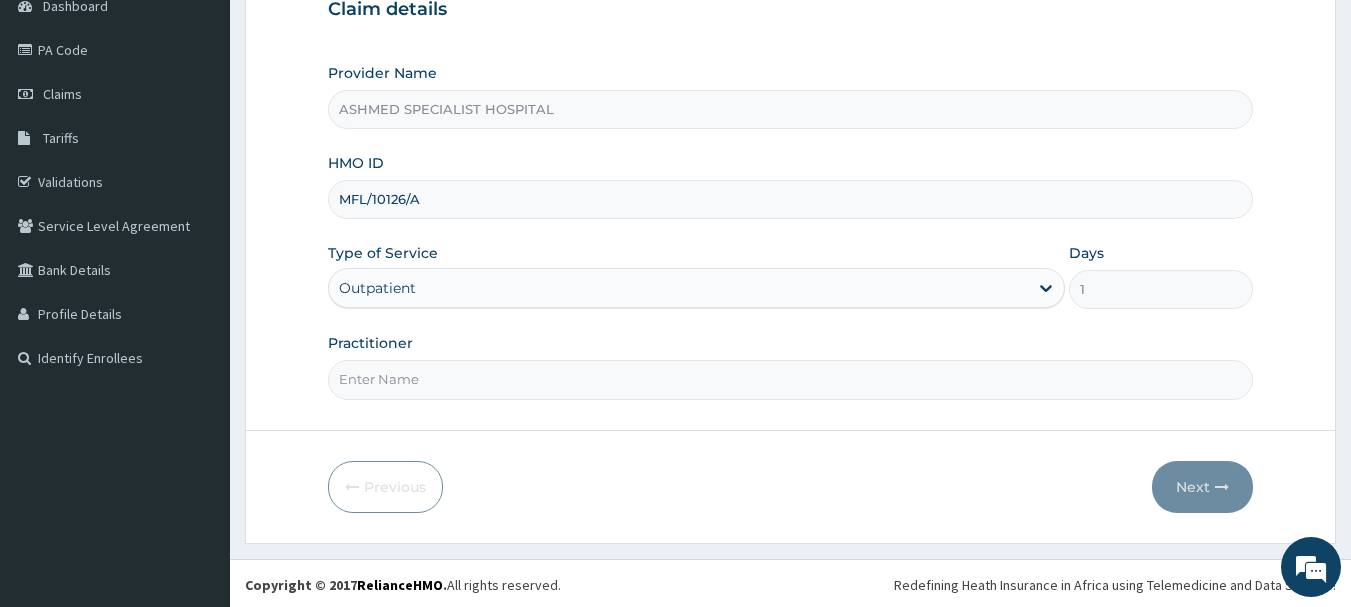 drag, startPoint x: 439, startPoint y: 200, endPoint x: 289, endPoint y: 193, distance: 150.16324 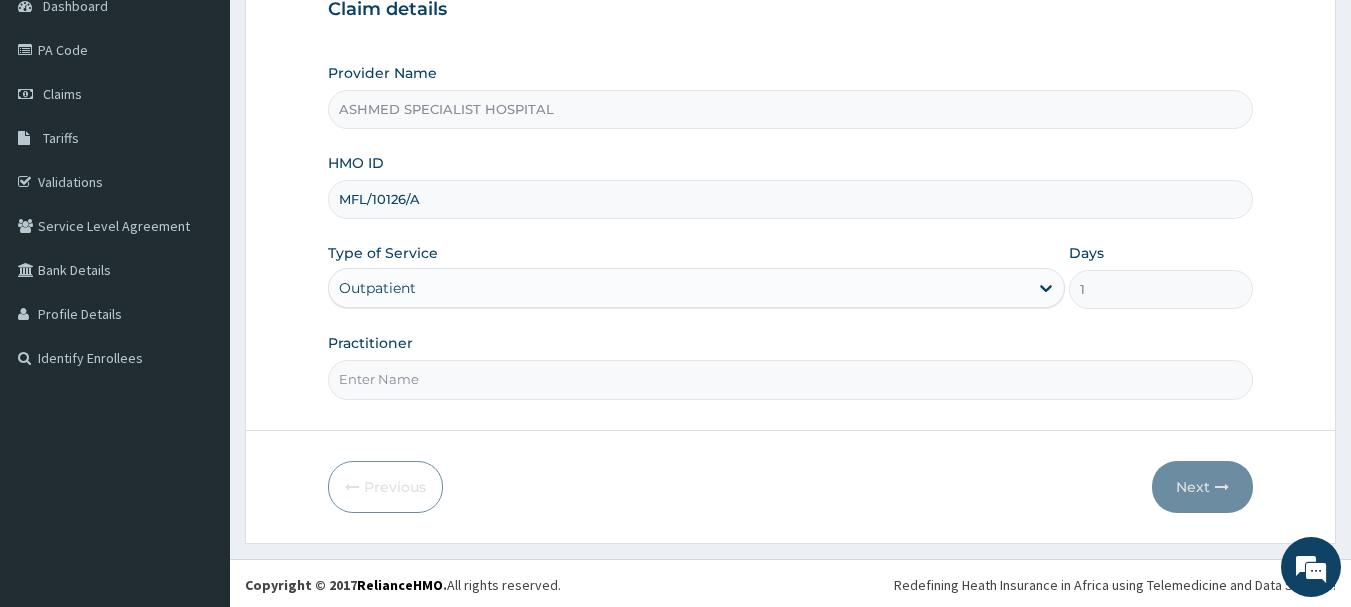 type on "DR. THOMPSON ODESA" 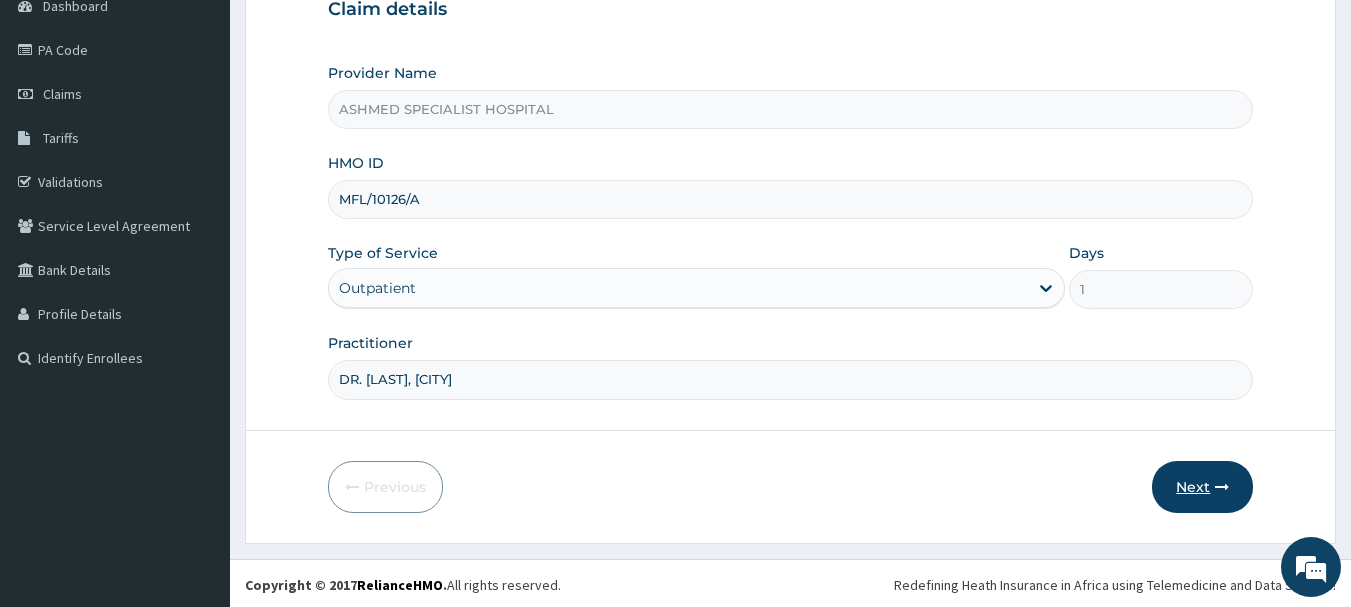 click on "Next" at bounding box center [1202, 487] 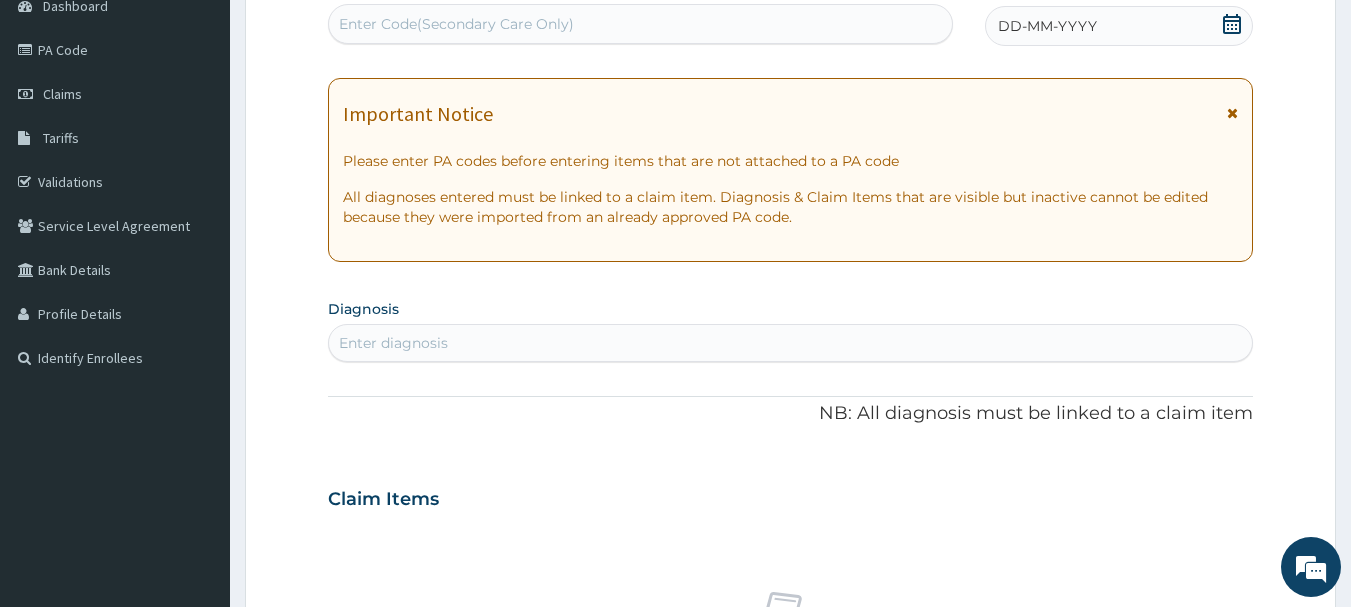 click 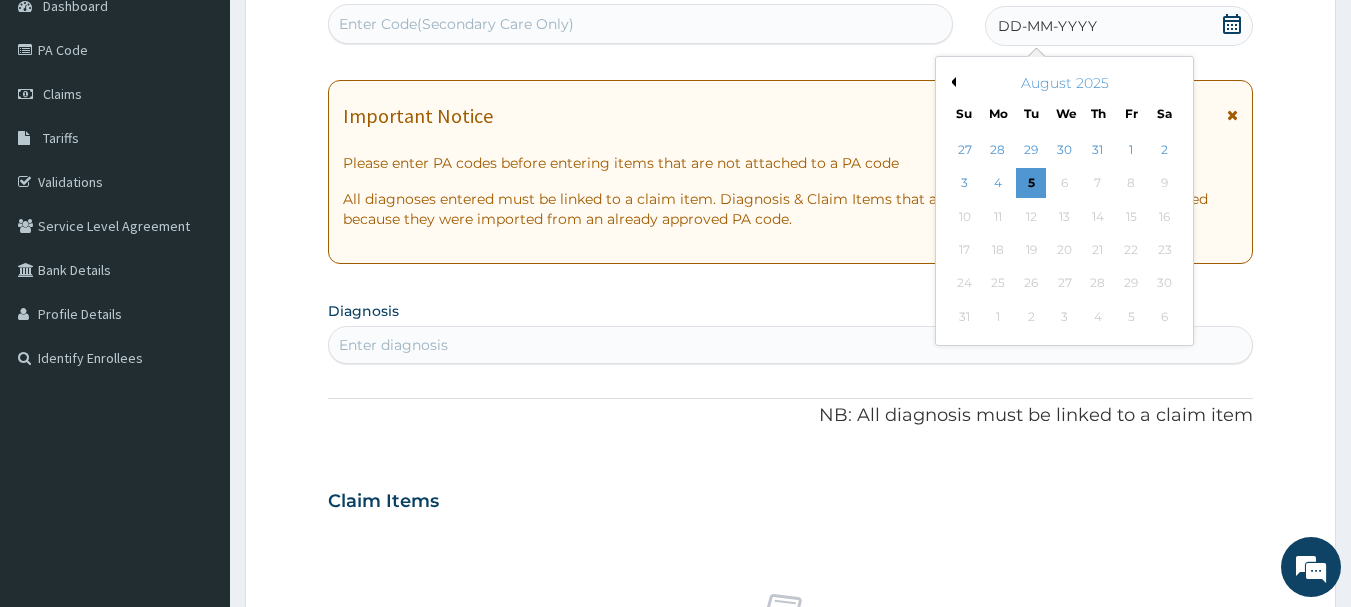 click on "Previous Month" at bounding box center [951, 82] 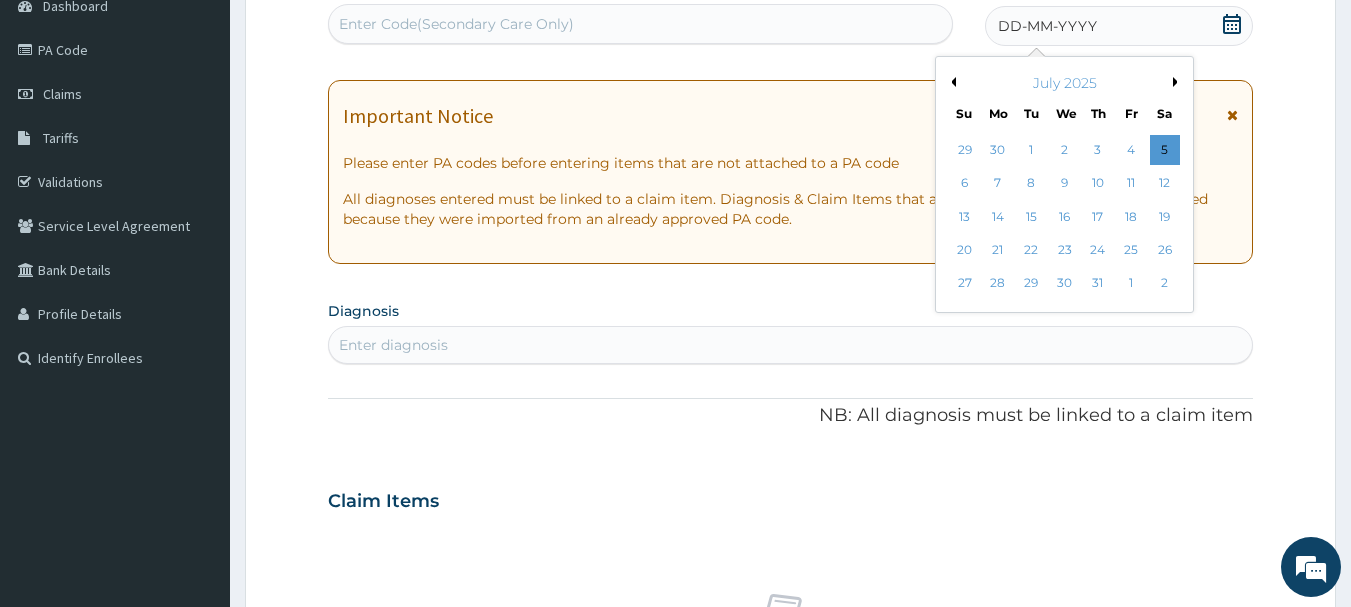 click on "Previous Month" at bounding box center [951, 82] 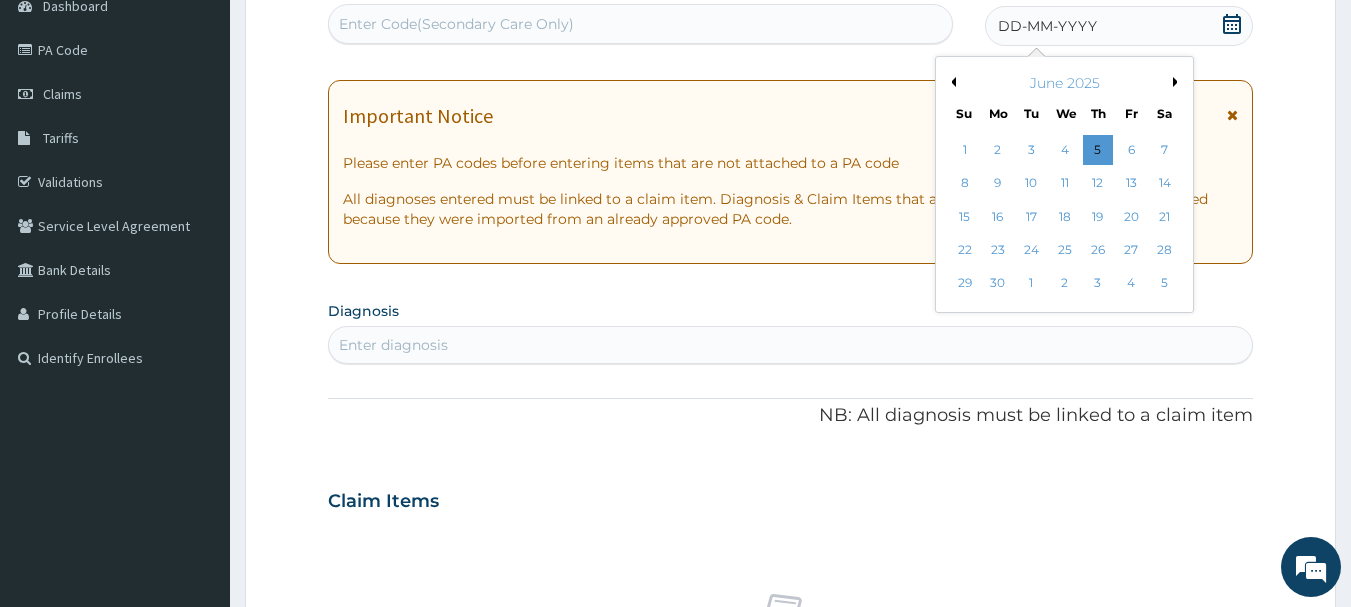 click on "Previous Month" at bounding box center [951, 82] 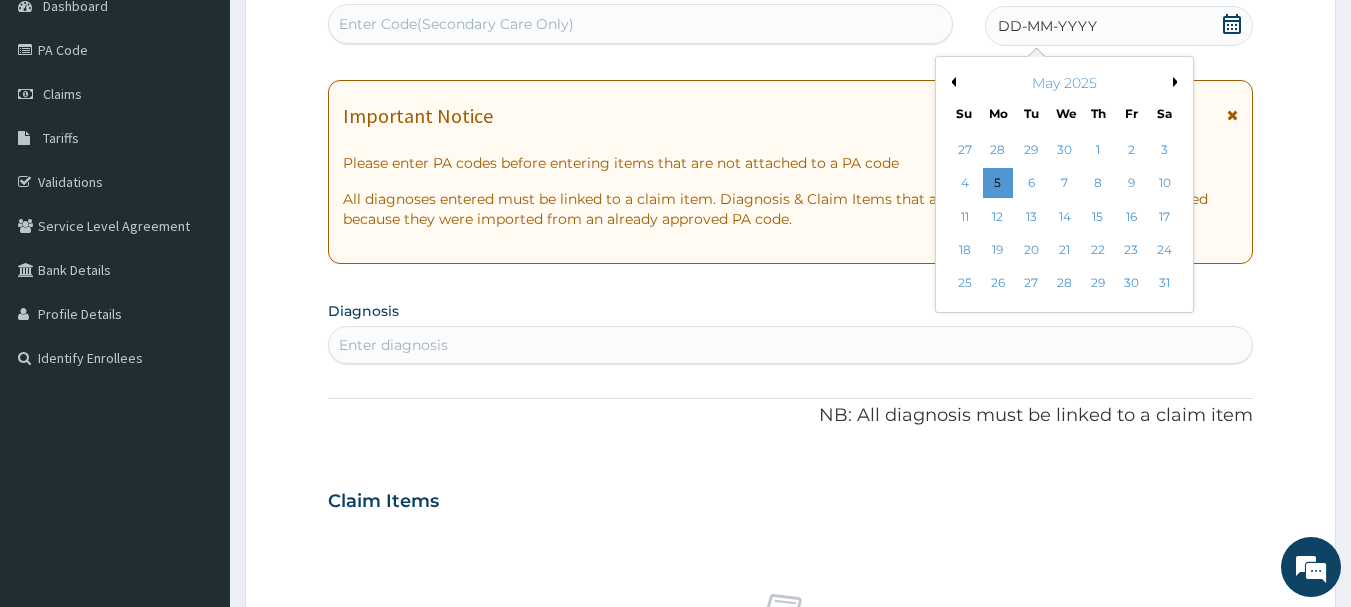 click on "Previous Month" at bounding box center [951, 82] 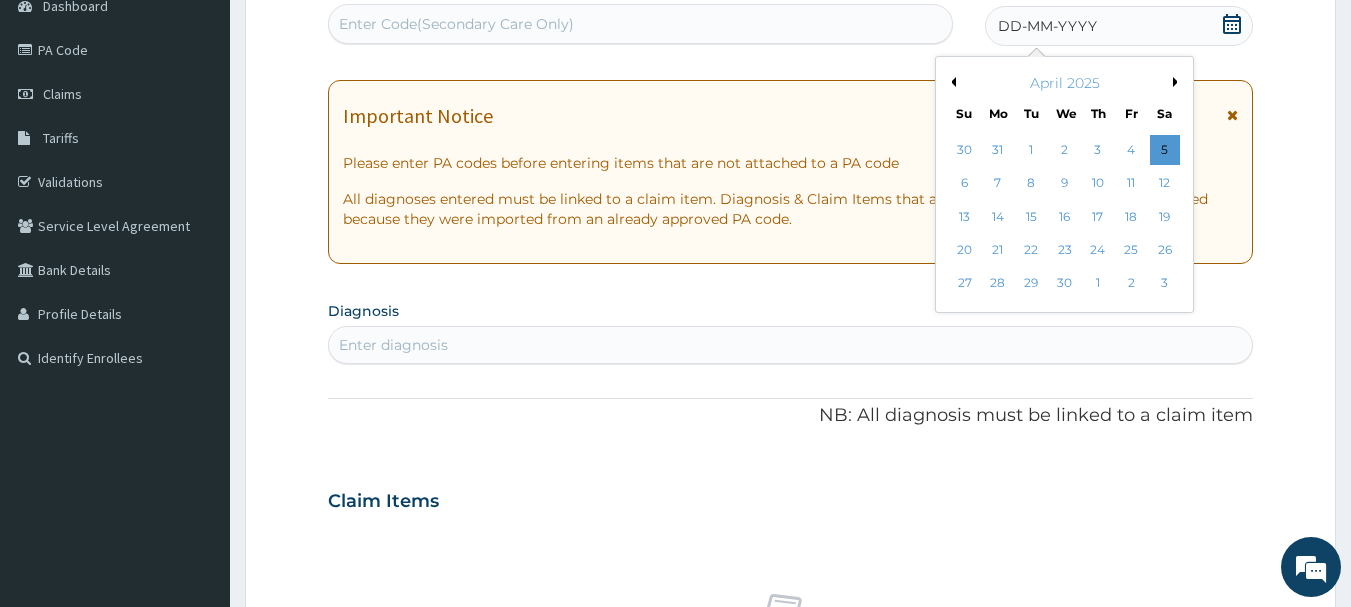 click on "Previous Month" at bounding box center (951, 82) 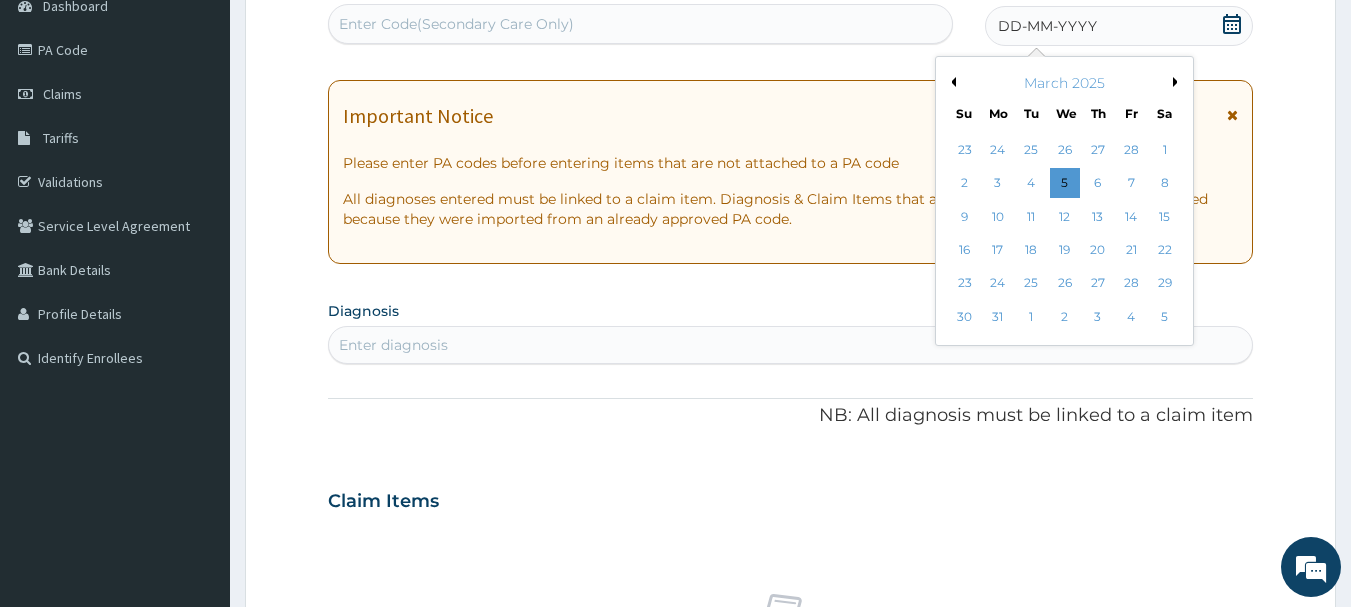 click on "Previous Month" at bounding box center (951, 82) 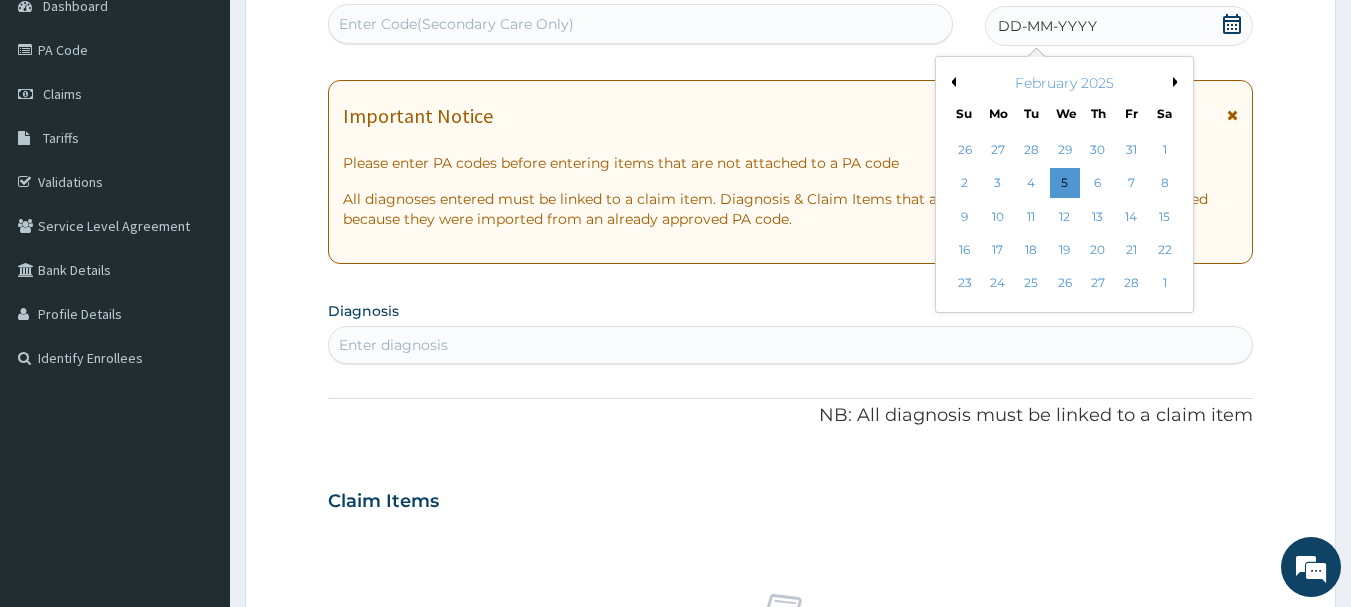 click on "Previous Month" at bounding box center (951, 82) 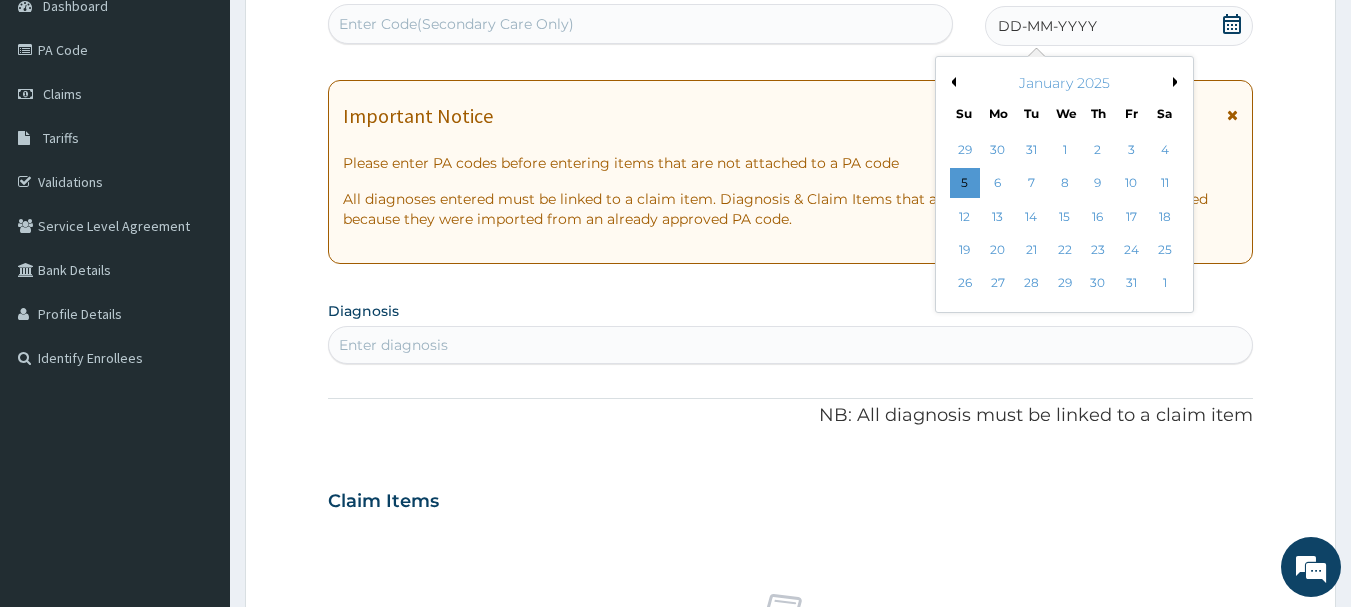 click on "Previous Month" at bounding box center [951, 82] 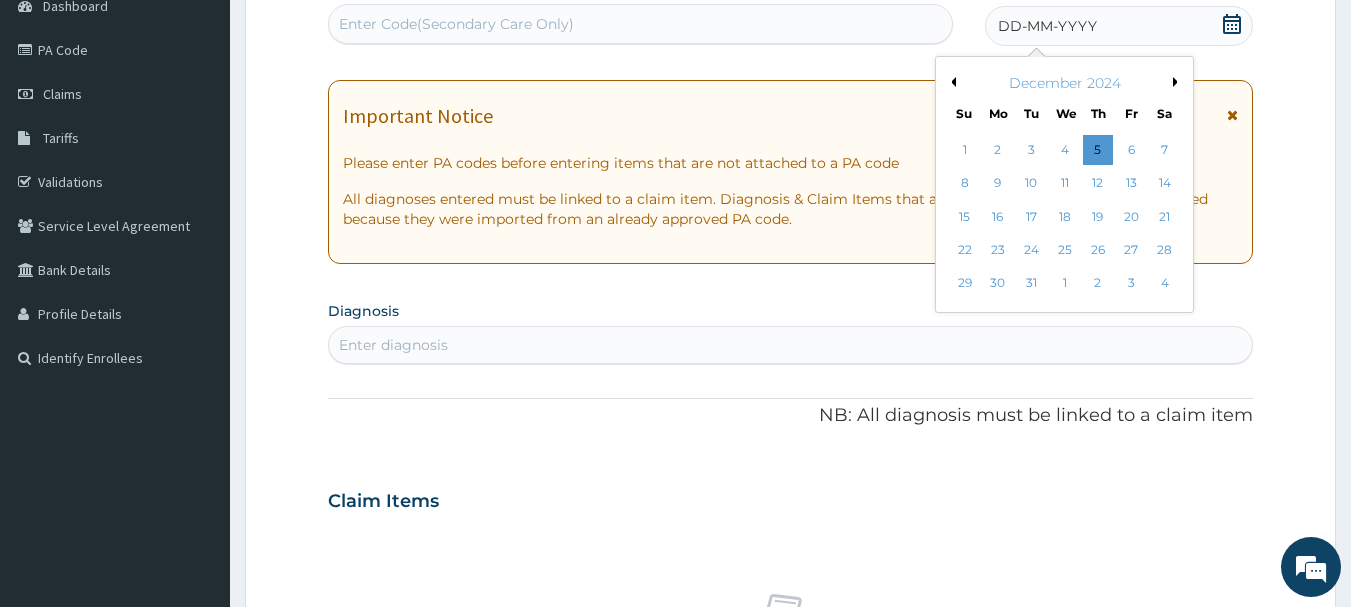 click on "Next Month" at bounding box center (1178, 82) 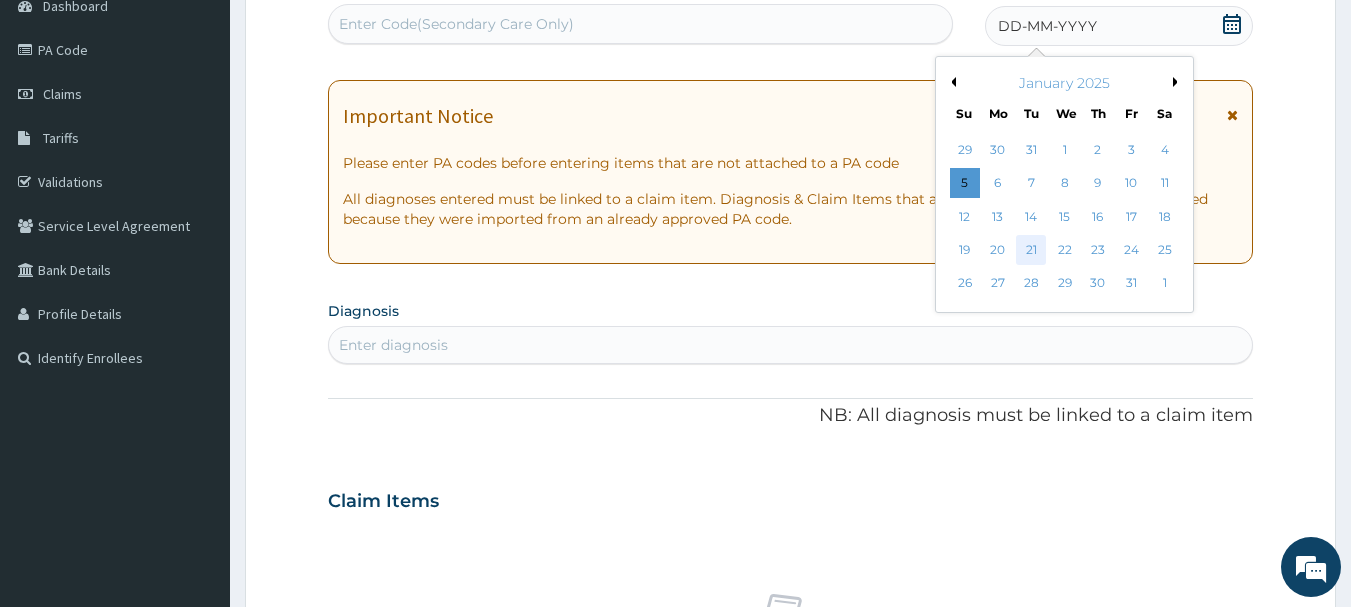 click on "21" at bounding box center (1032, 250) 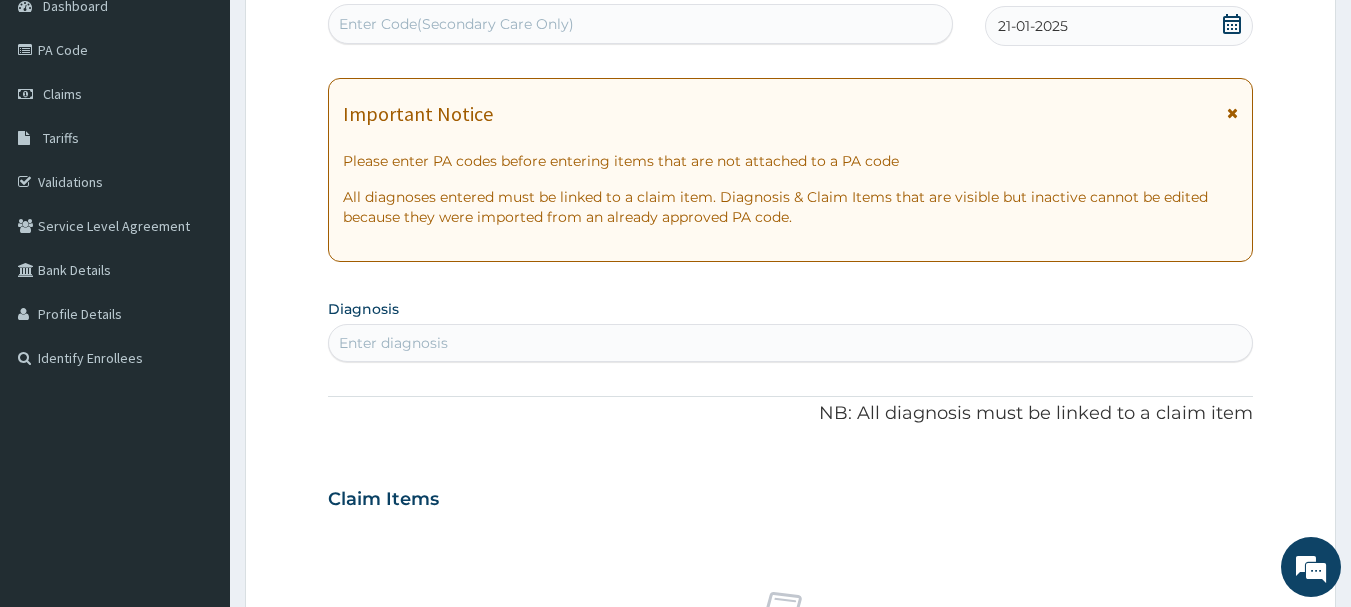 click on "Enter diagnosis" at bounding box center (393, 343) 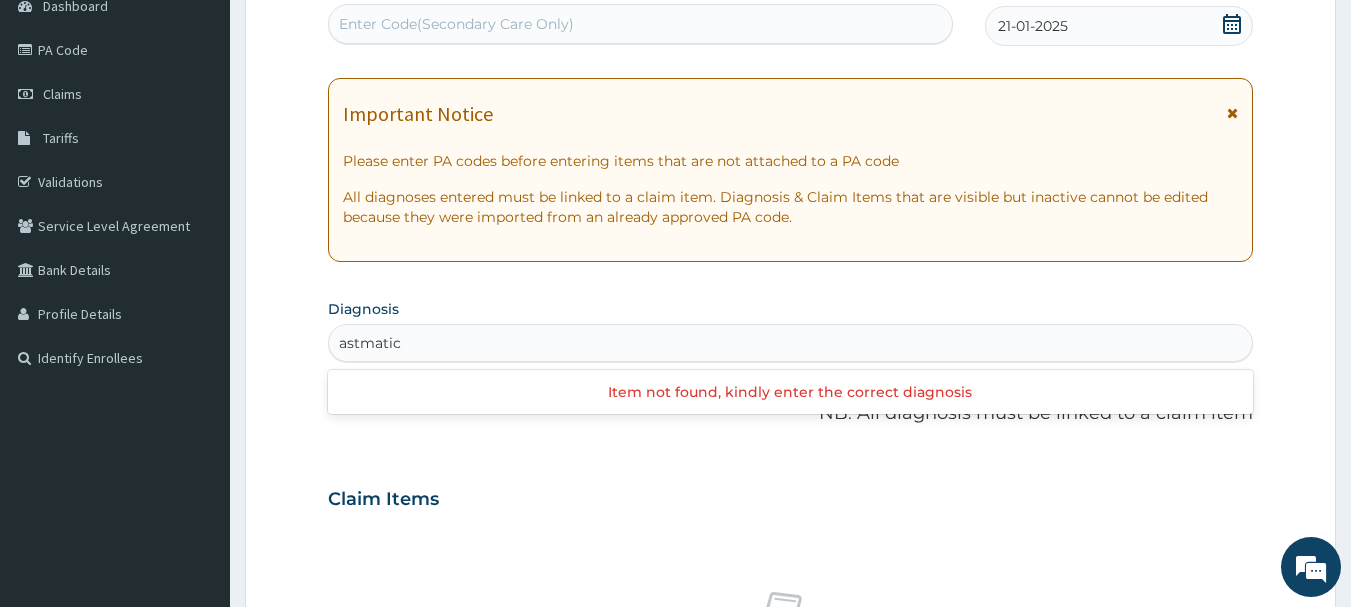 type on "astmatic" 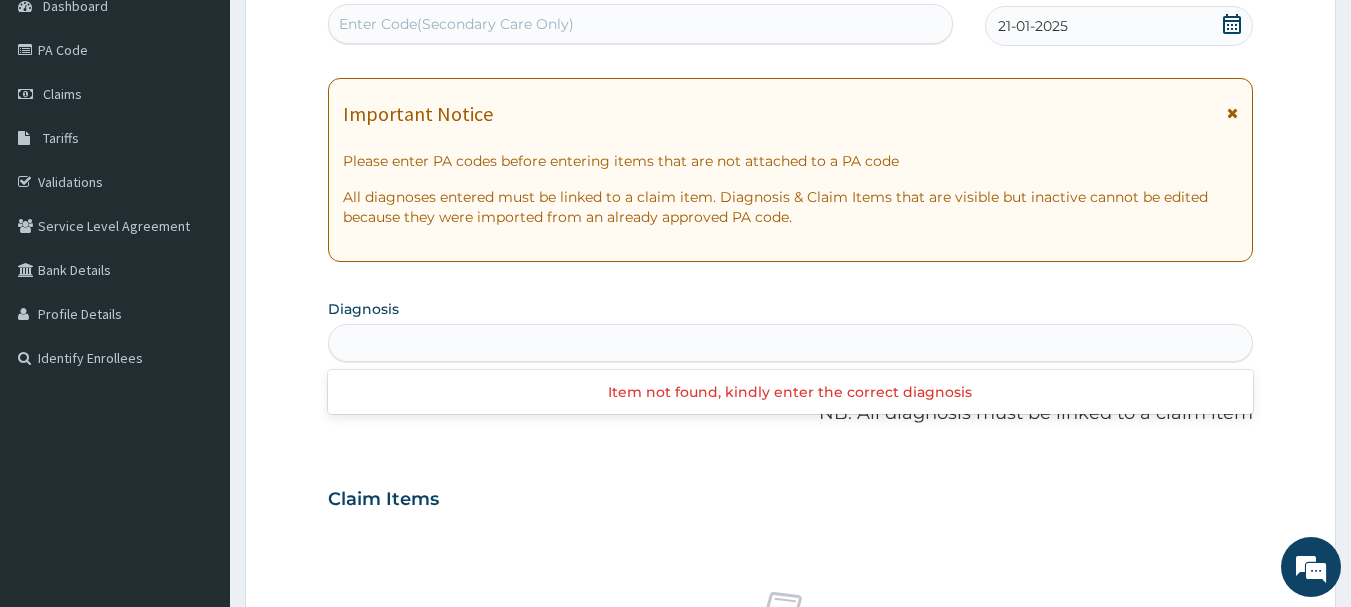 click at bounding box center [1232, 113] 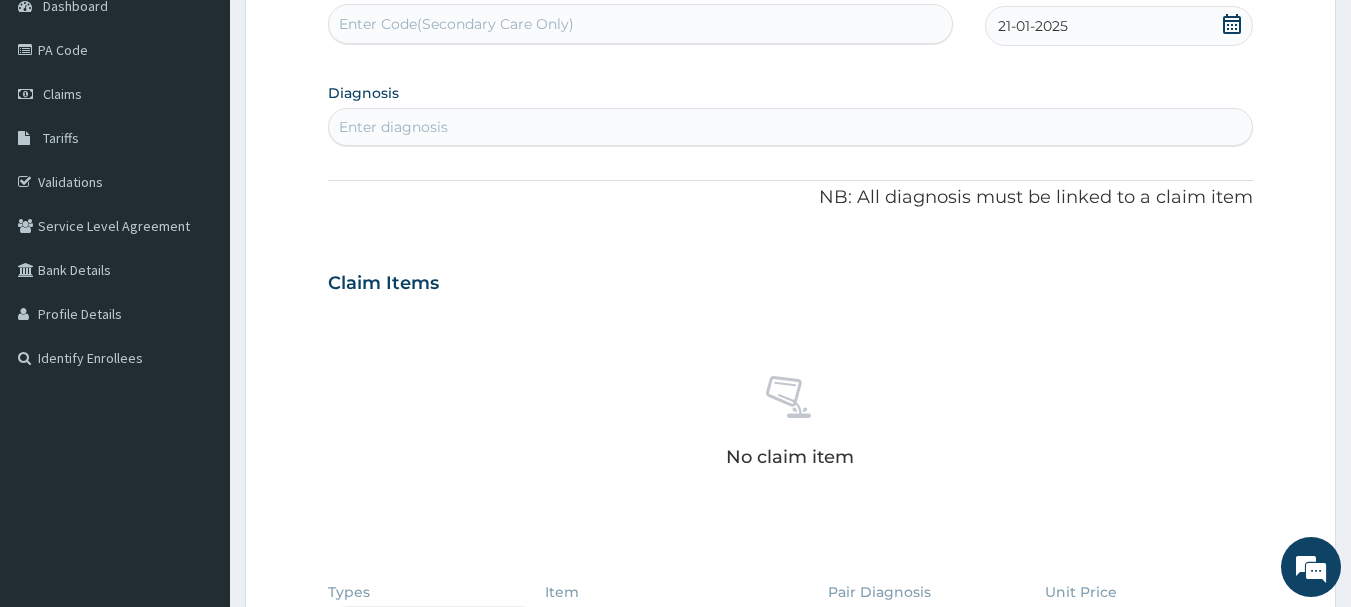 click on "Enter diagnosis" at bounding box center [393, 127] 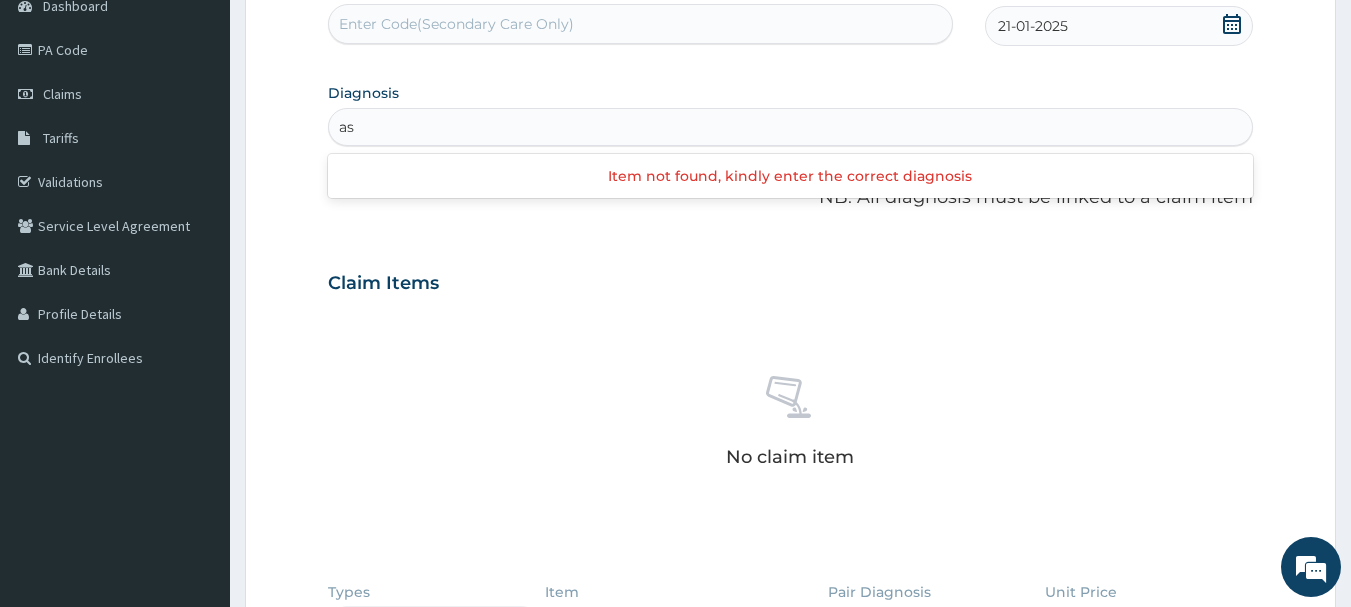 type on "a" 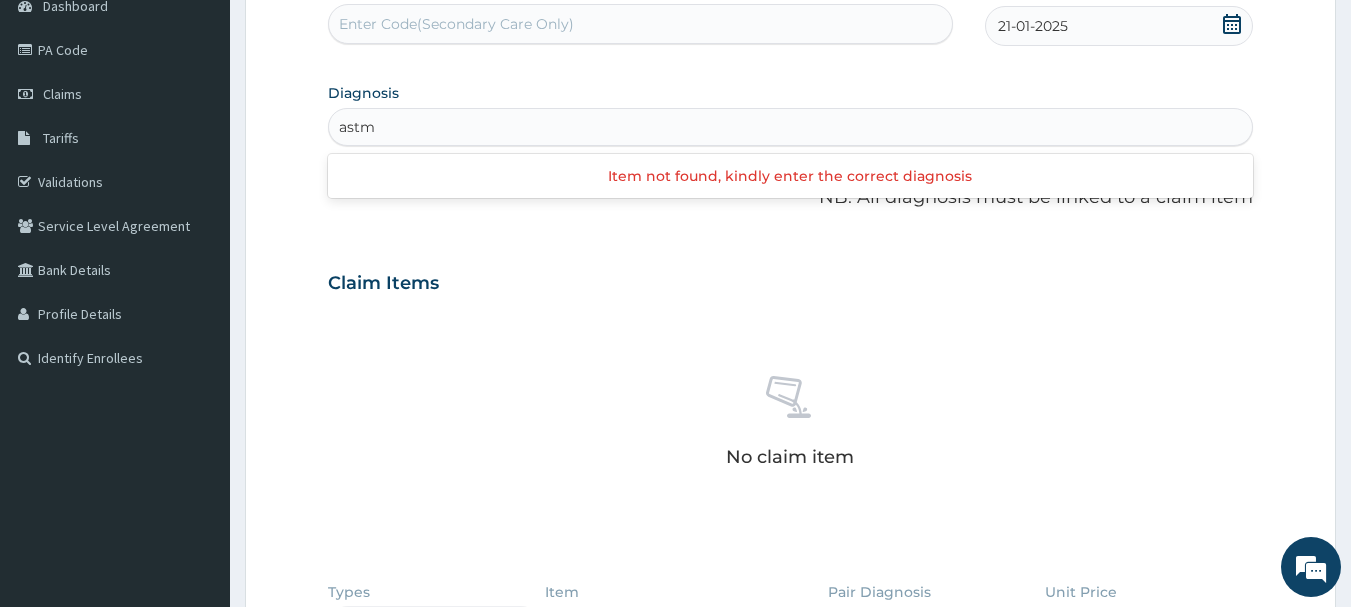 type on "ast" 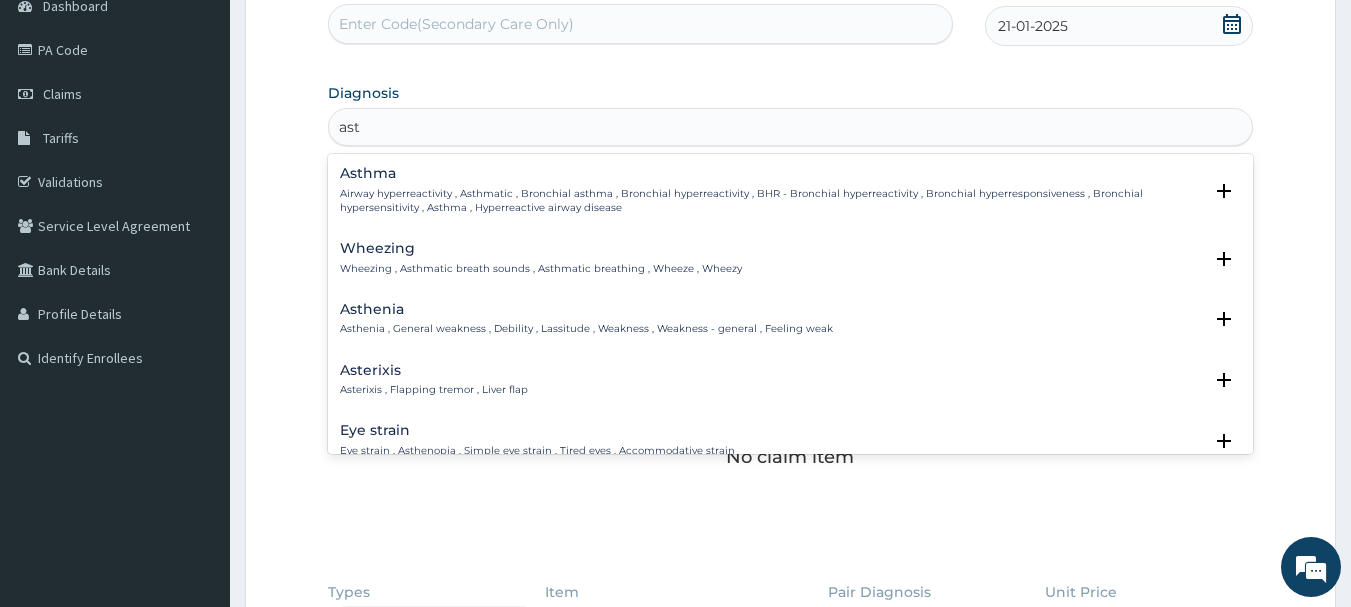 click on "Asthma Airway hyperreactivity , Asthmatic , Bronchial asthma , Bronchial hyperreactivity , BHR - Bronchial hyperreactivity , Bronchial hyperresponsiveness , Bronchial hypersensitivity , Asthma , Hyperreactive airway disease" at bounding box center (771, 190) 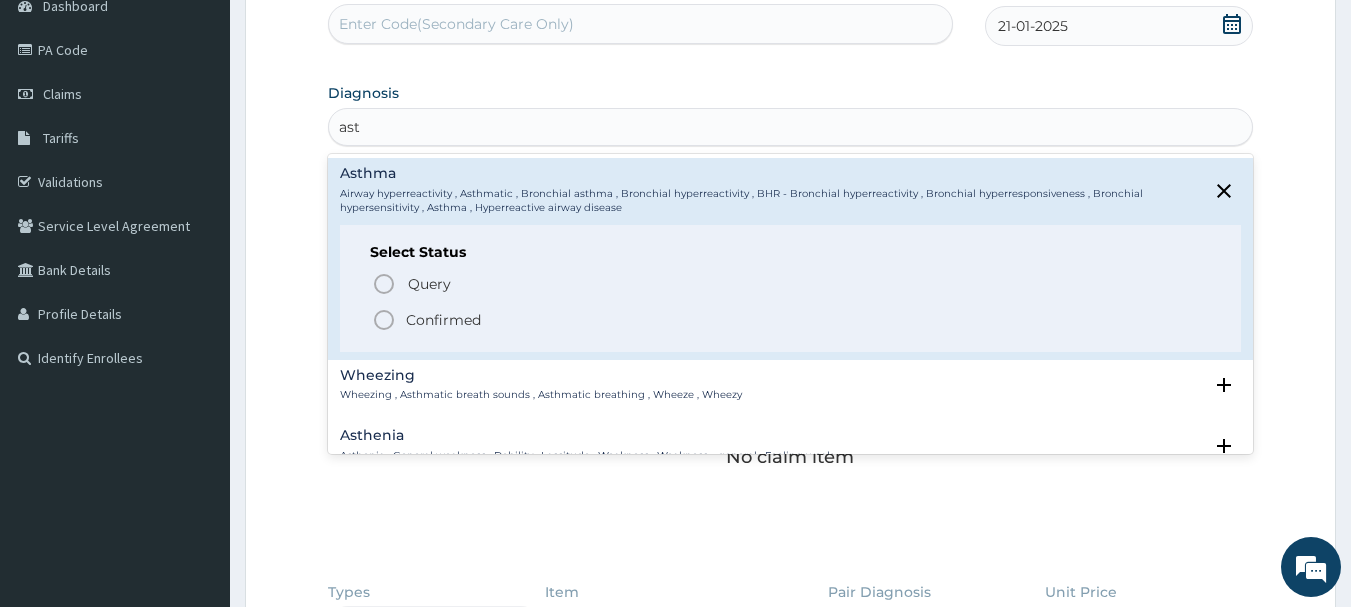 click 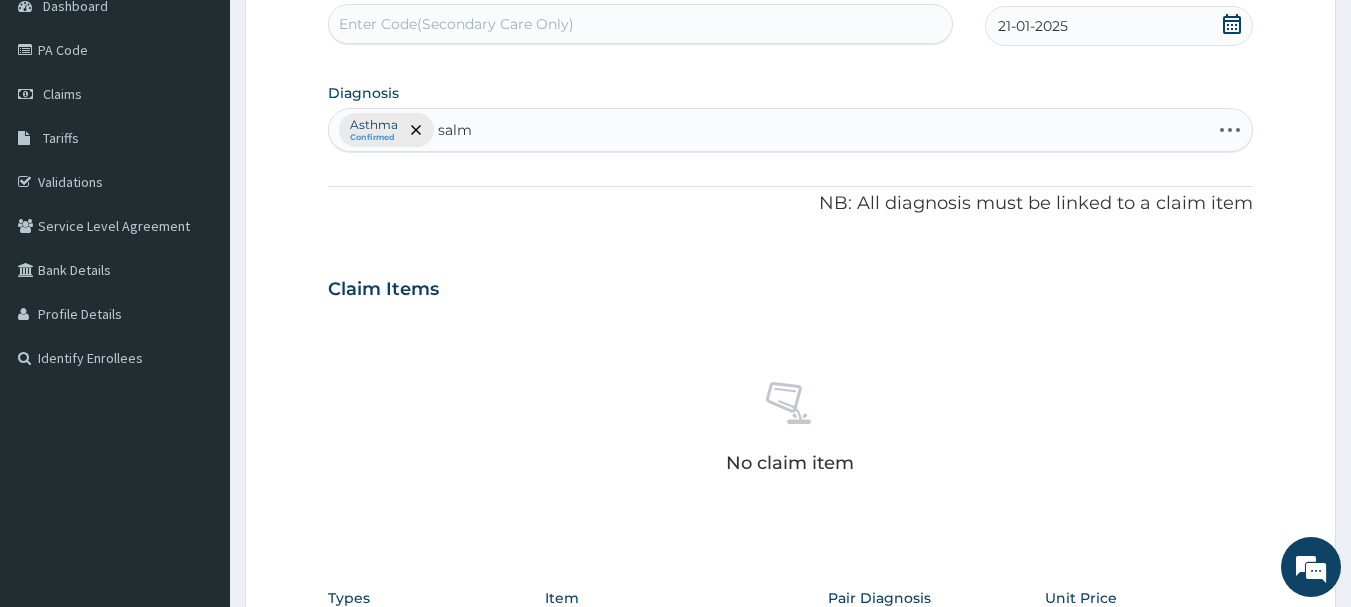 type on "salmo" 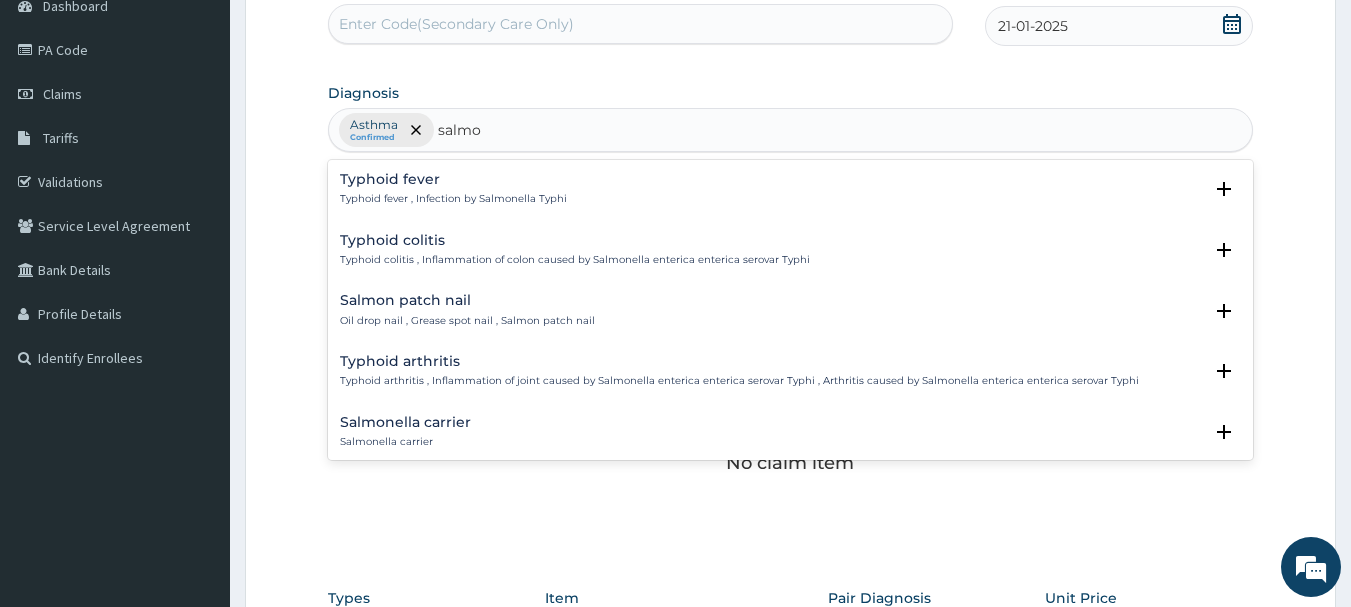 click on "Typhoid fever" at bounding box center (453, 179) 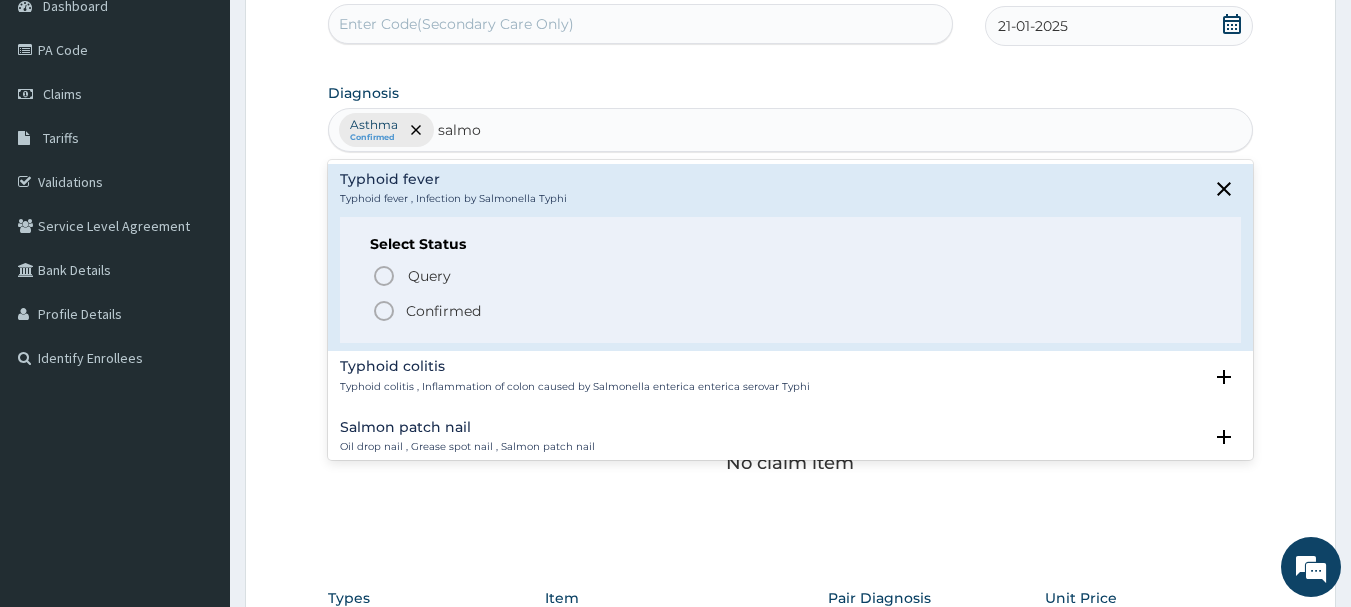 click 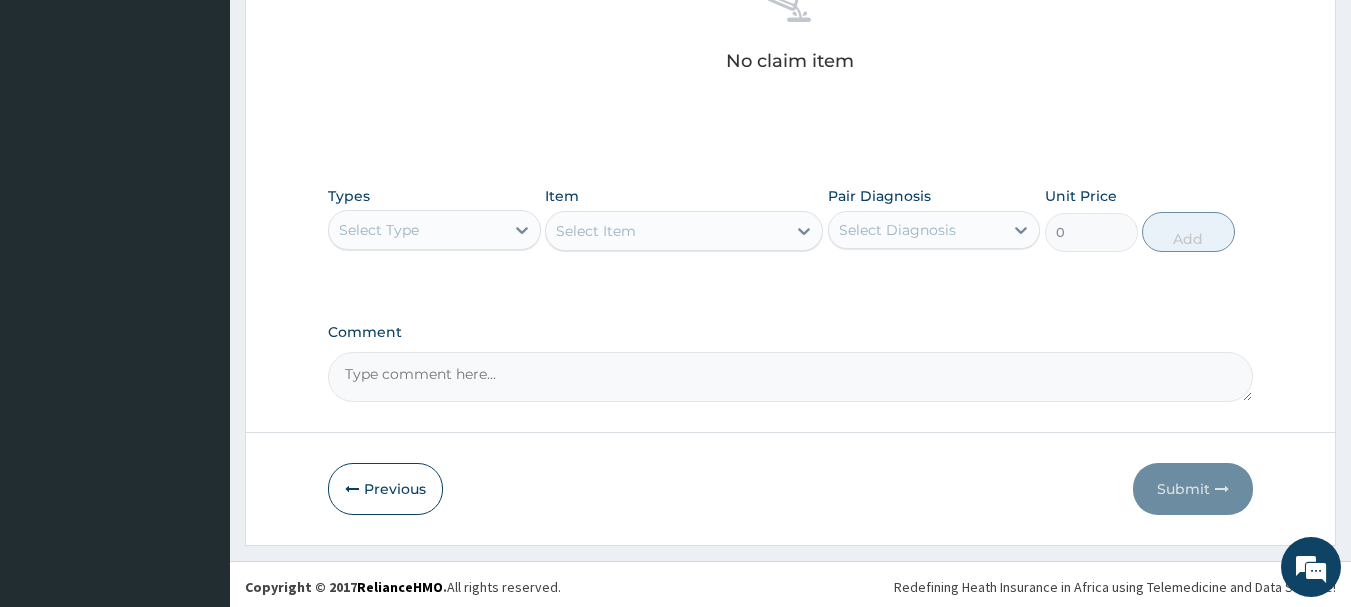 scroll, scrollTop: 619, scrollLeft: 0, axis: vertical 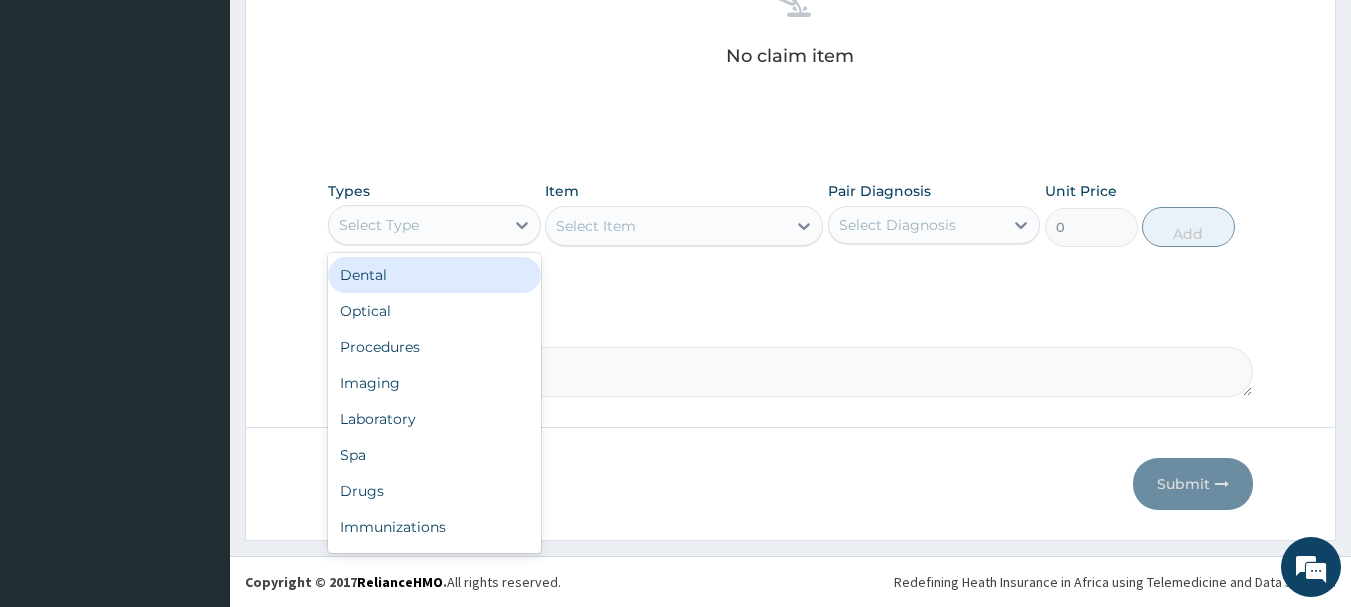 click on "Select Type" at bounding box center [416, 225] 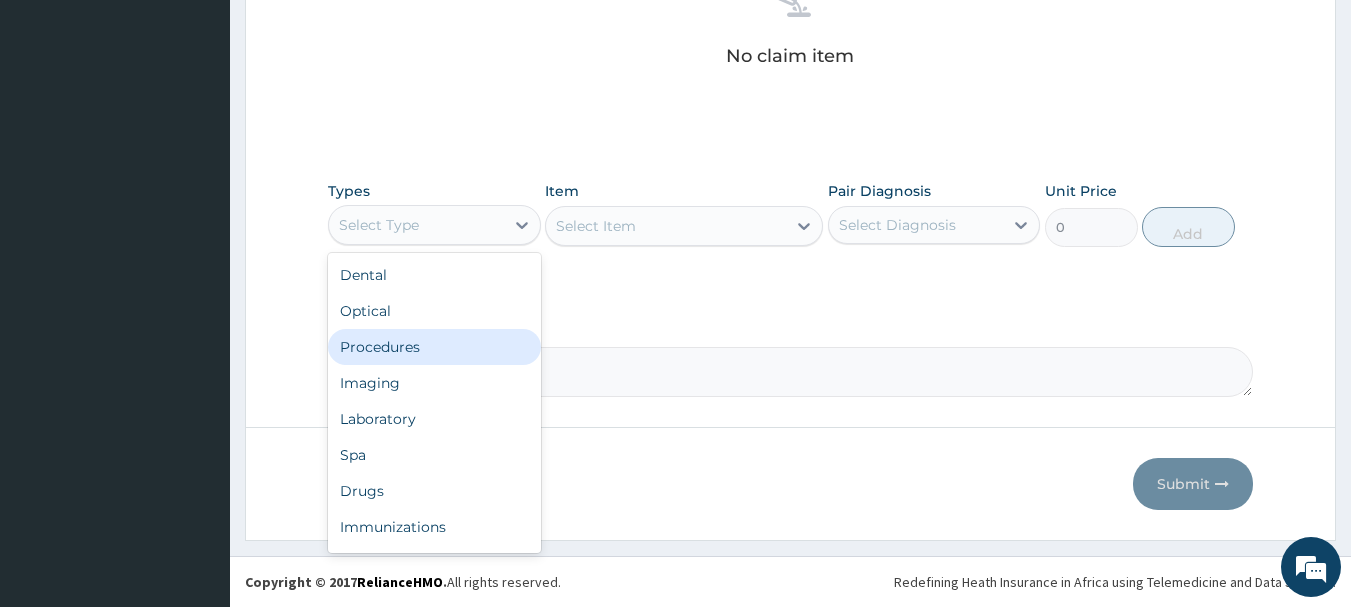 click on "Procedures" at bounding box center [434, 347] 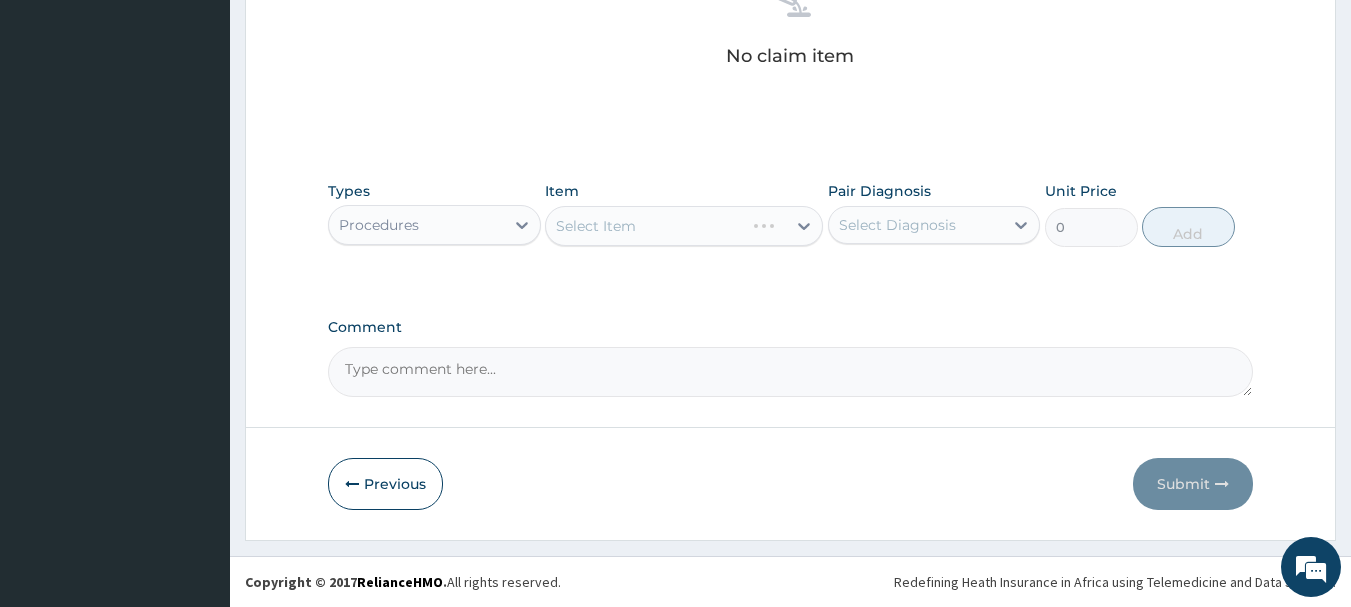 click on "Select Item" at bounding box center (684, 226) 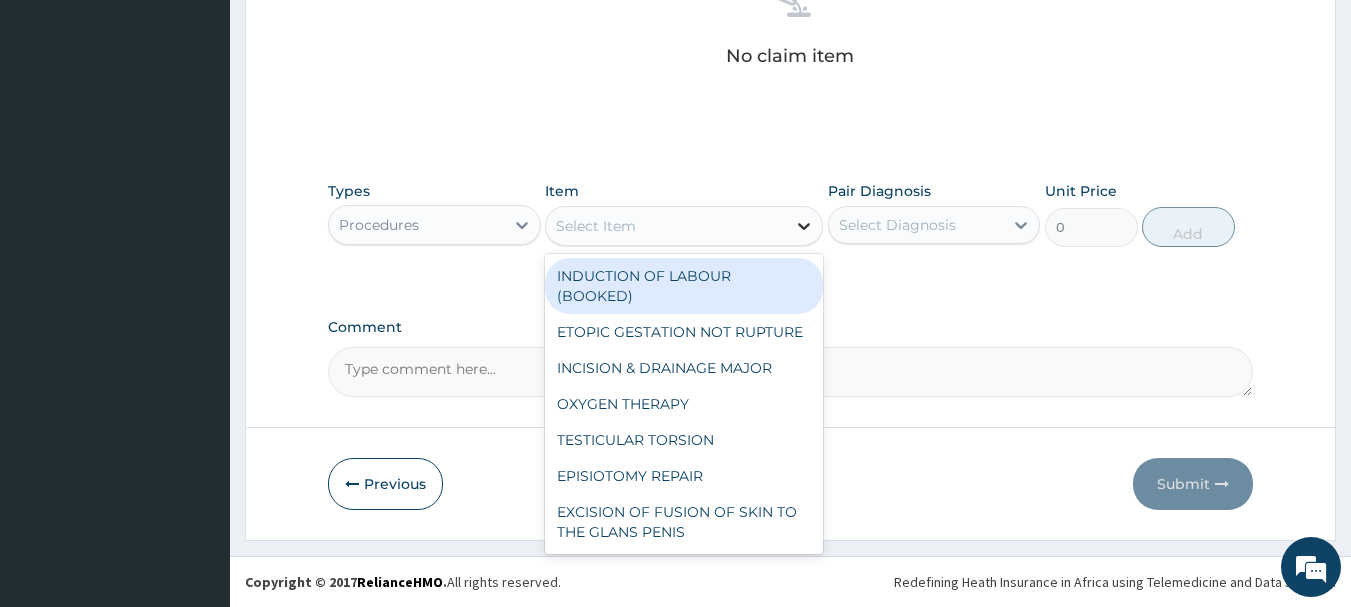 click 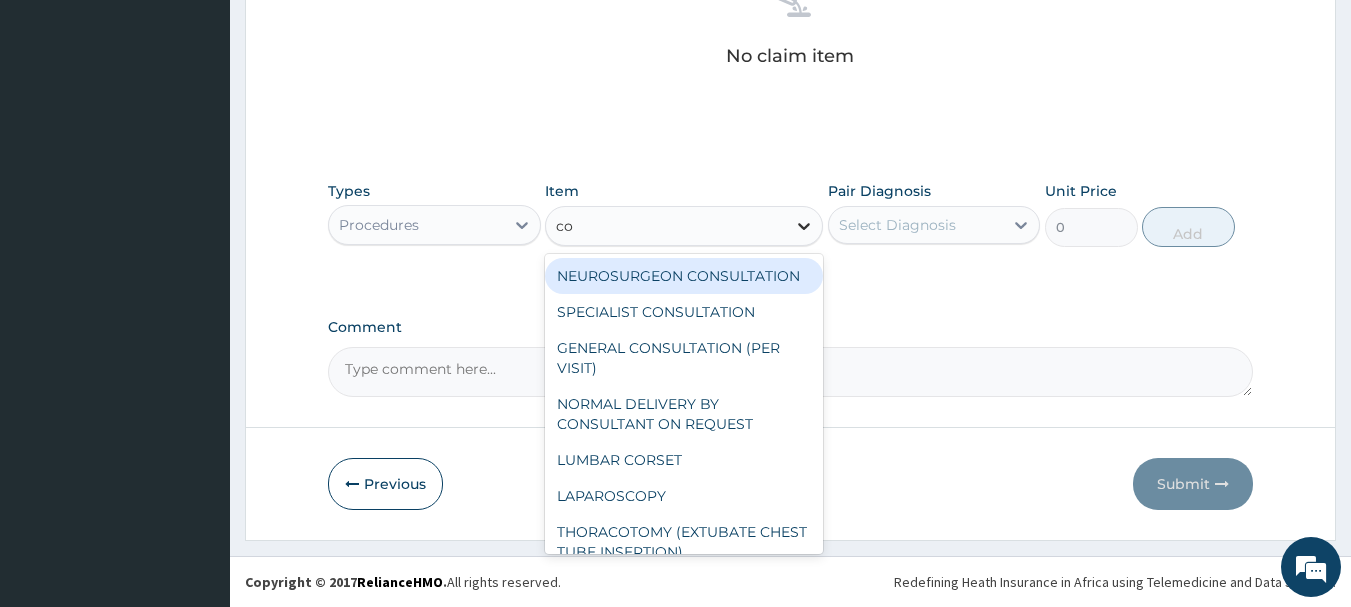 type on "con" 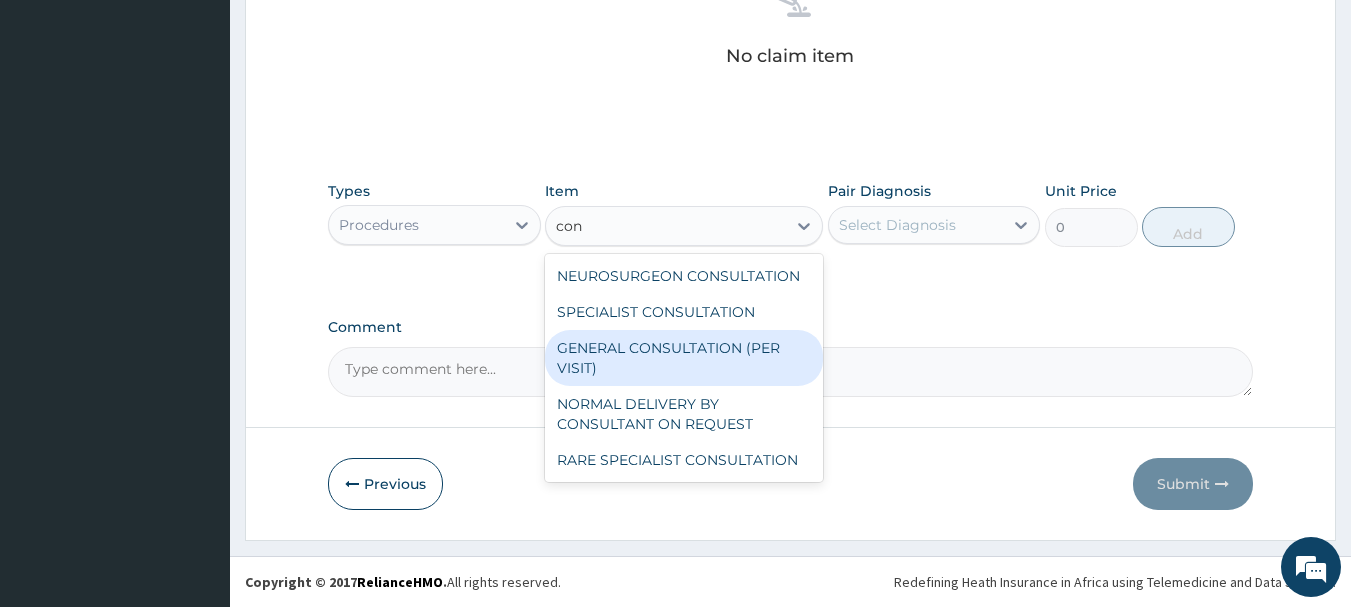 click on "GENERAL CONSULTATION (PER VISIT)" at bounding box center (684, 358) 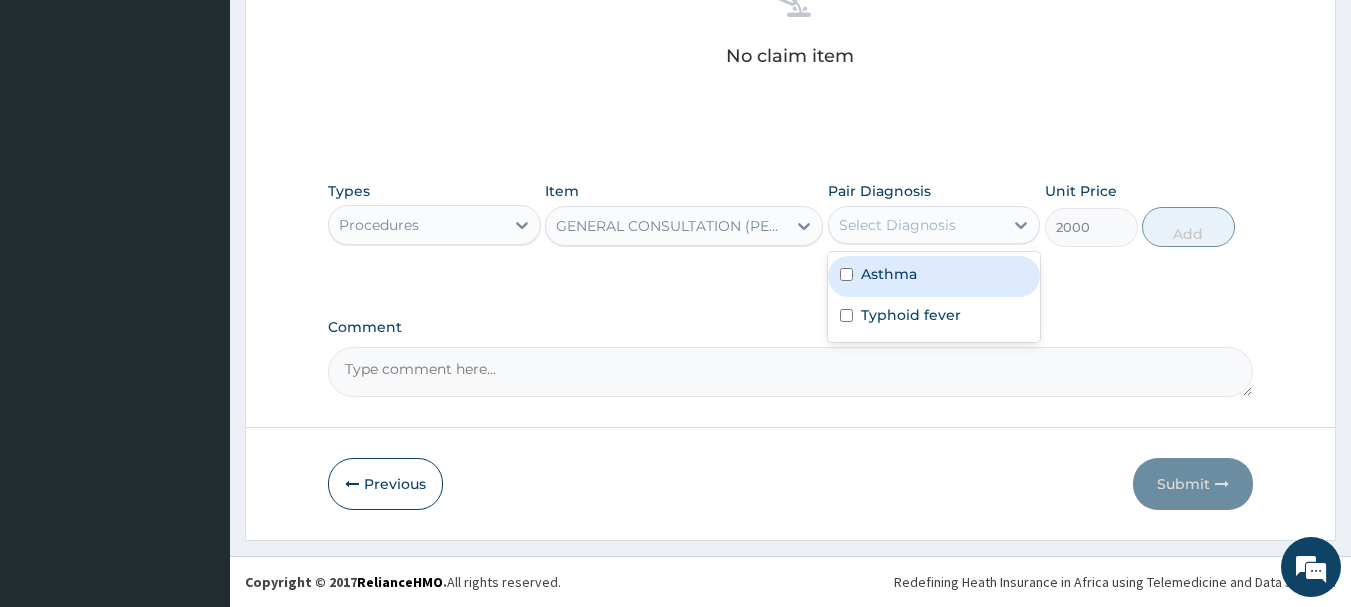 click on "Select Diagnosis" at bounding box center (916, 225) 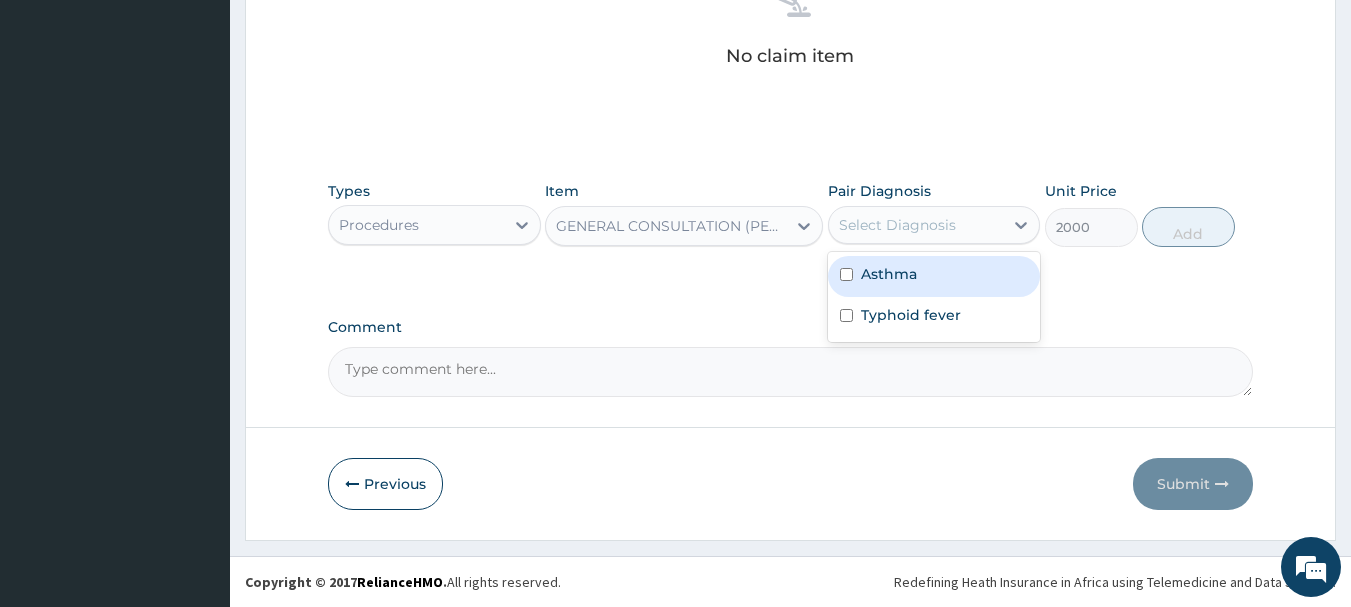 click on "Asthma" at bounding box center [889, 274] 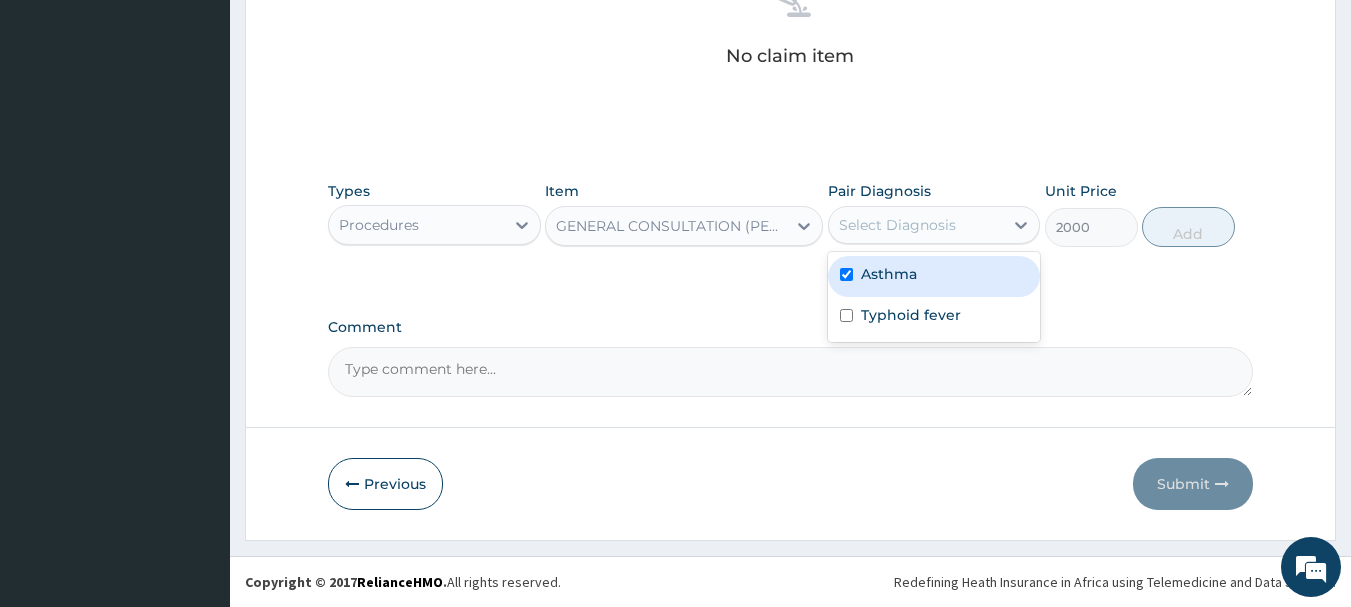 checkbox on "true" 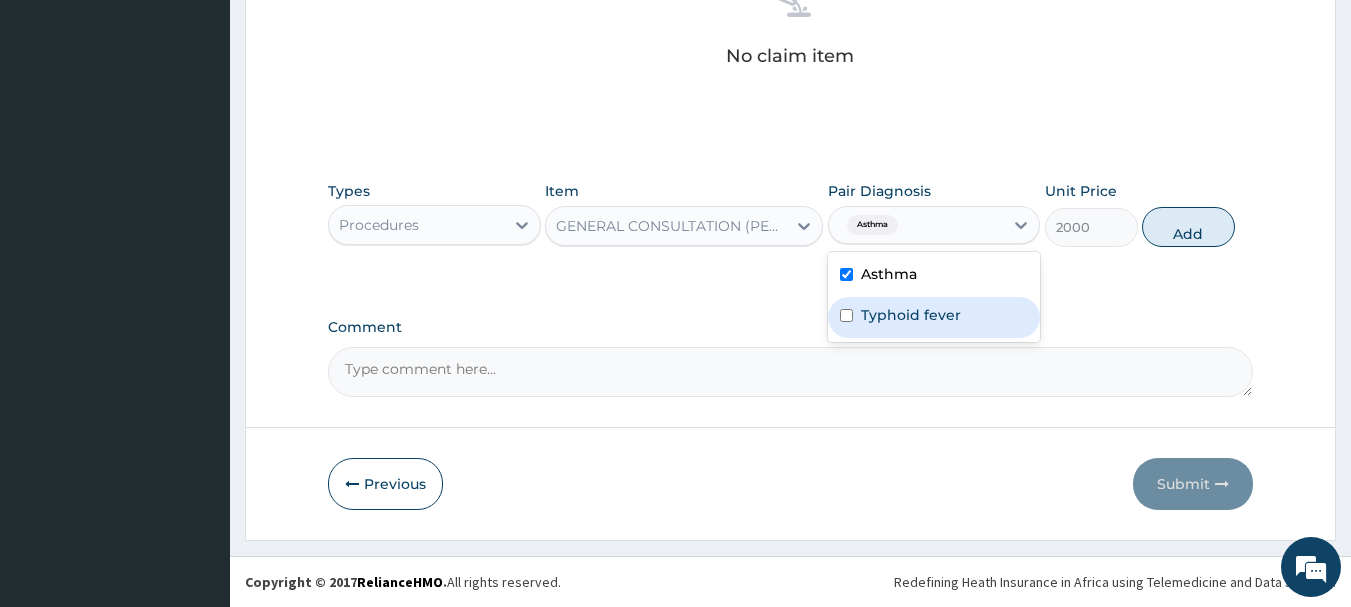 click on "Typhoid fever" at bounding box center (911, 315) 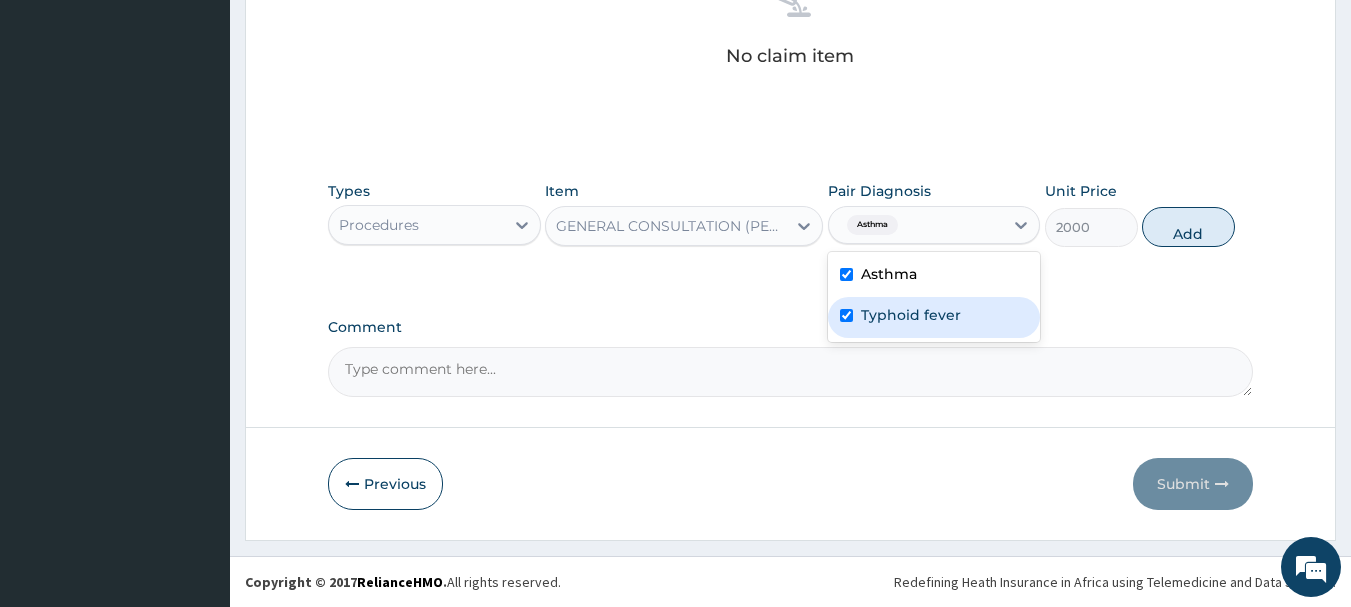 checkbox on "true" 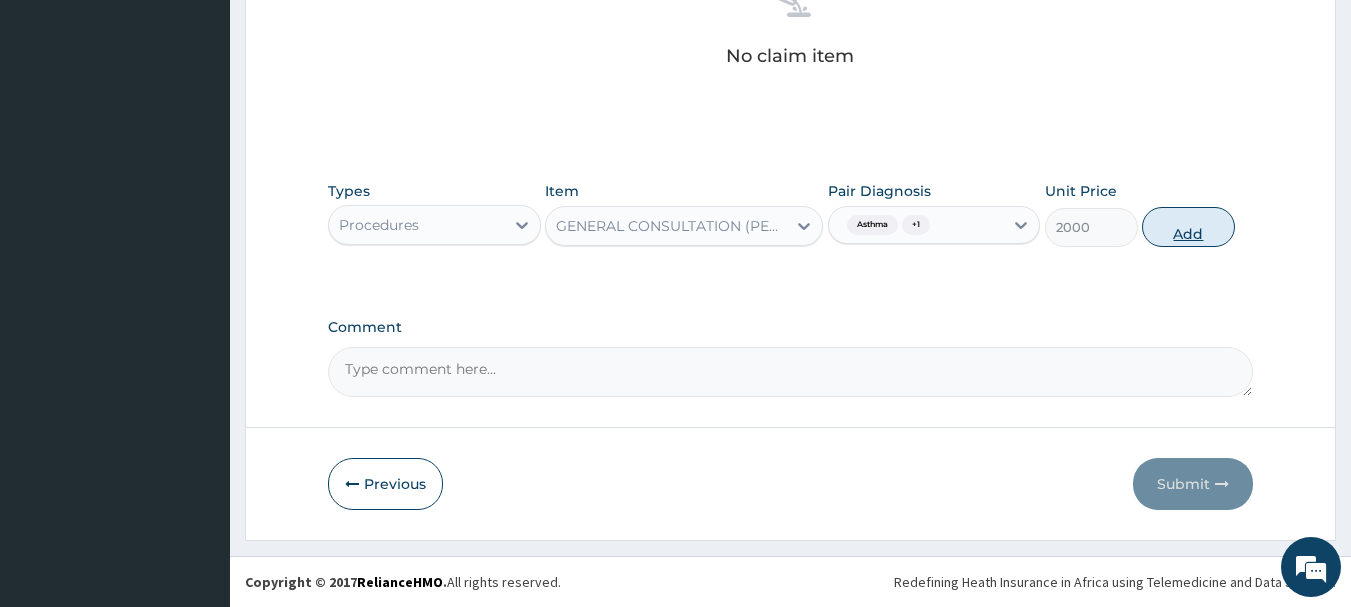 click on "Add" at bounding box center [1188, 227] 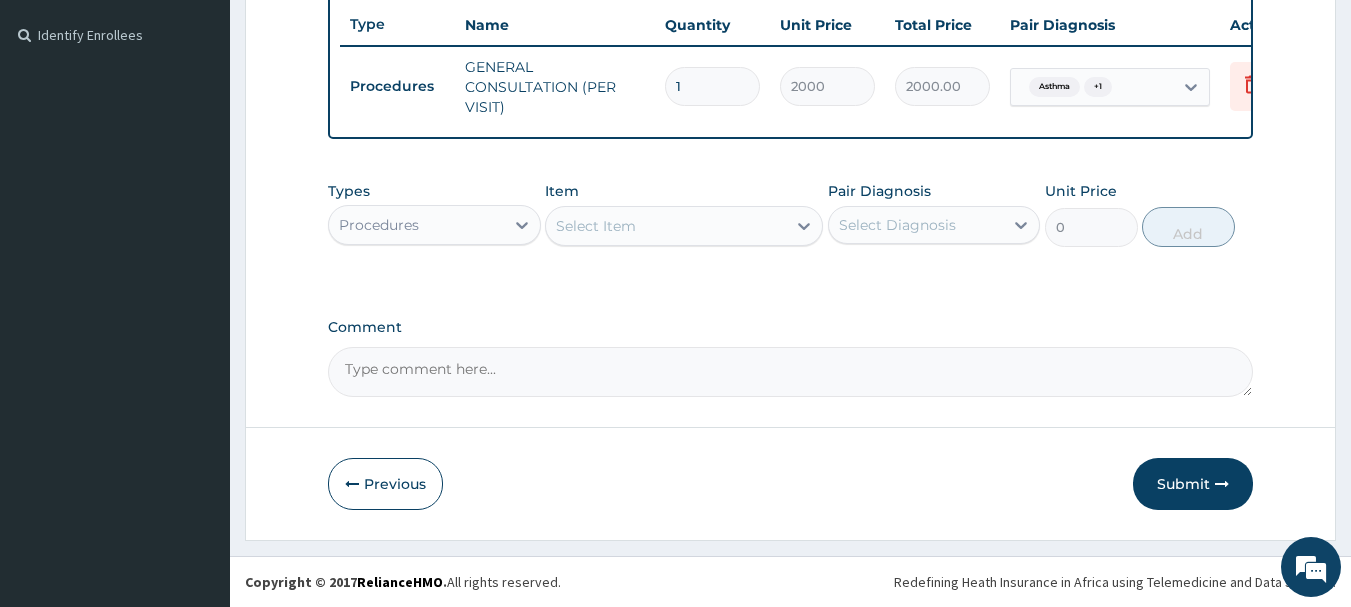 scroll, scrollTop: 550, scrollLeft: 0, axis: vertical 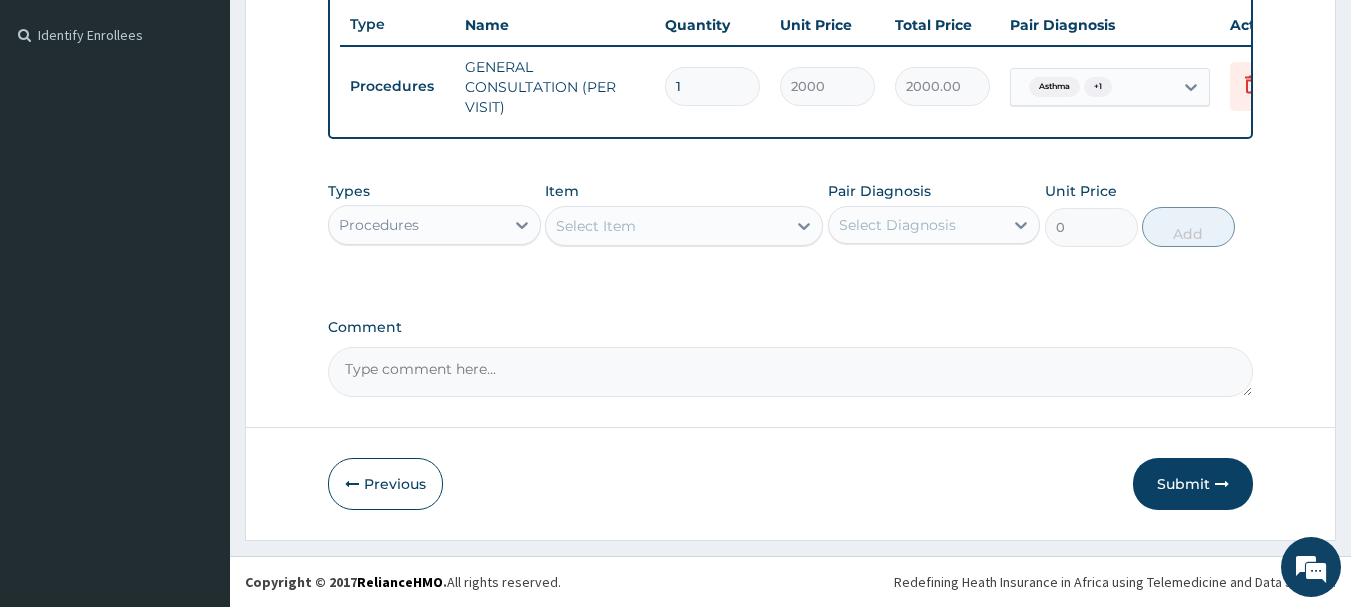 click on "Procedures" at bounding box center (416, 225) 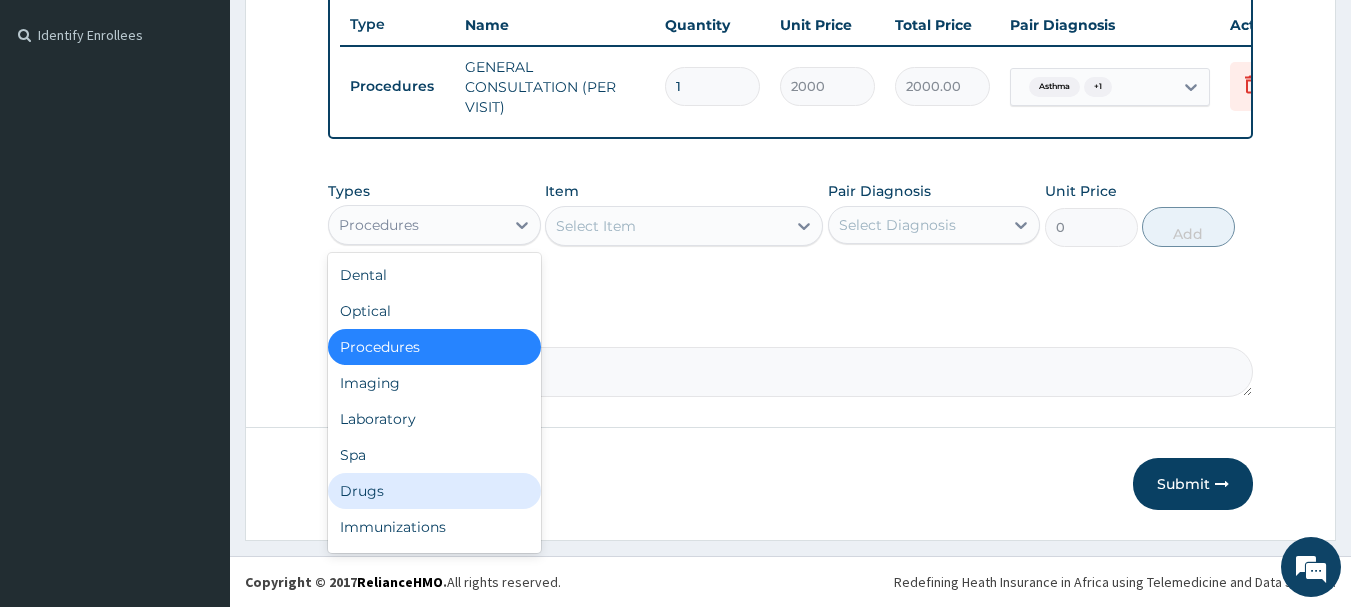 click on "Drugs" at bounding box center (434, 491) 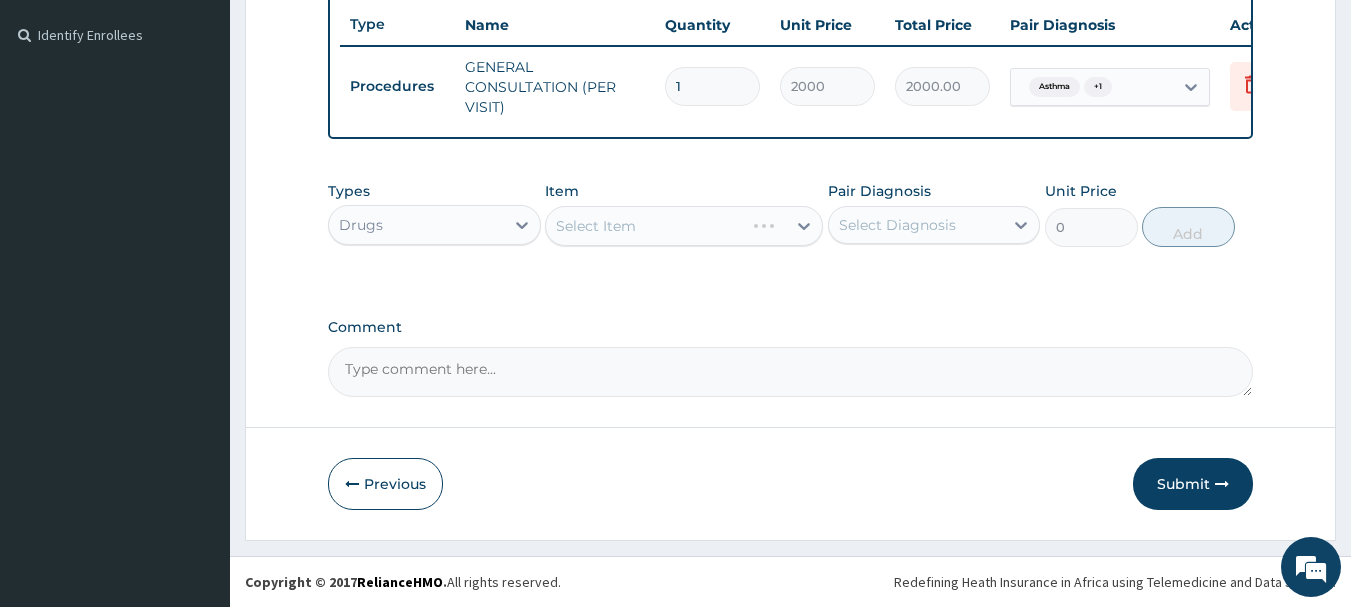 click on "Select Item" at bounding box center [684, 226] 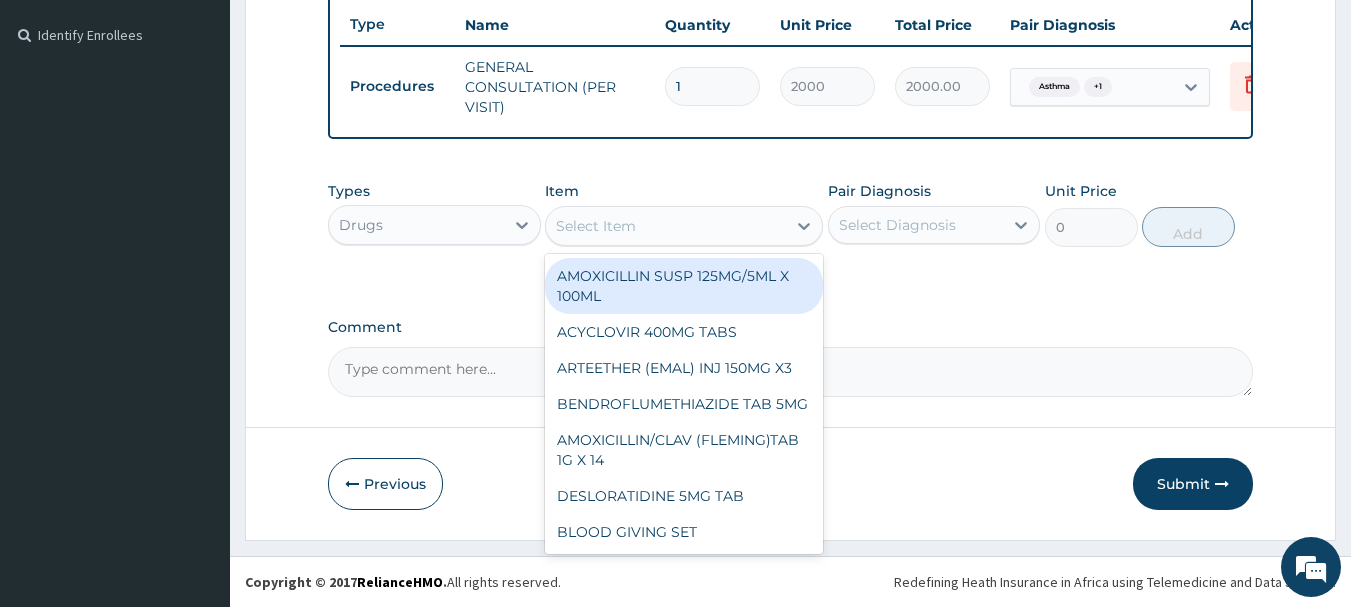 click on "Select Item" at bounding box center (666, 226) 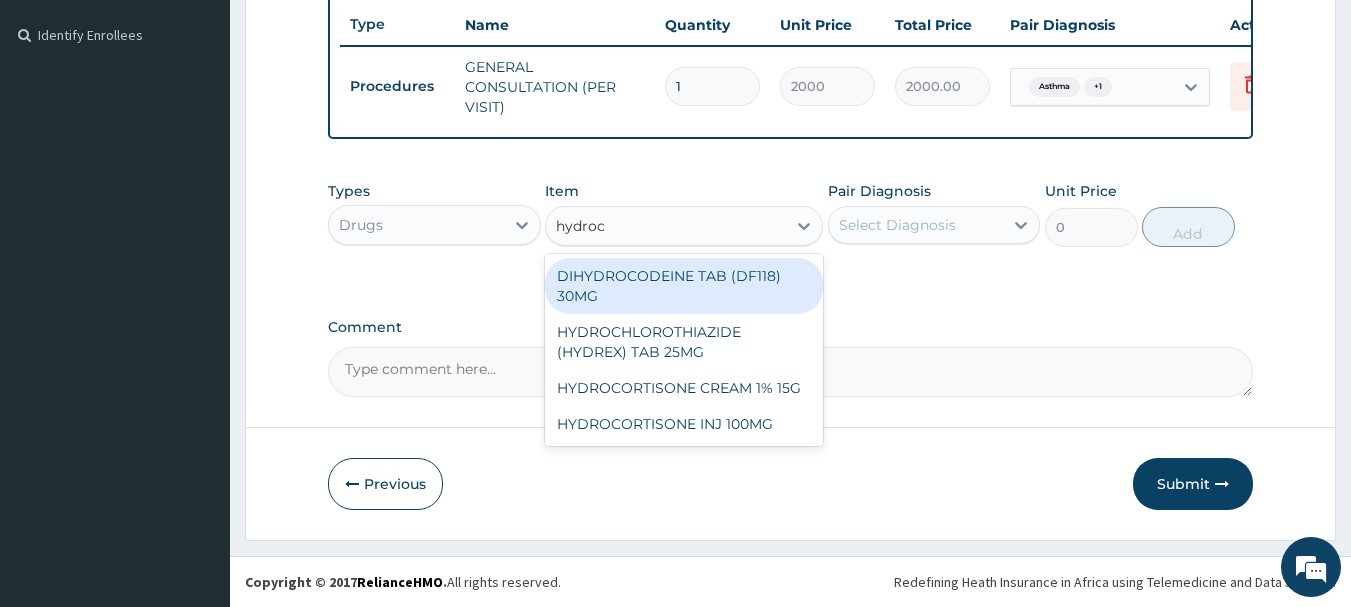type on "hydroco" 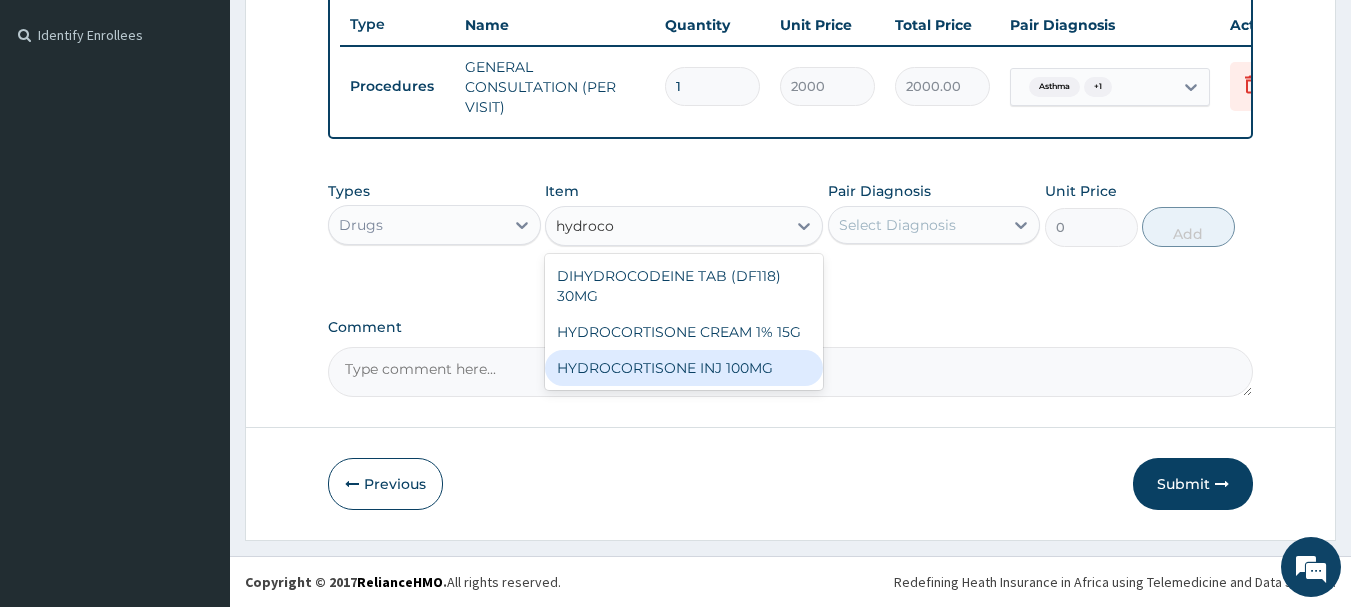 click on "HYDROCORTISONE INJ 100MG" at bounding box center (684, 368) 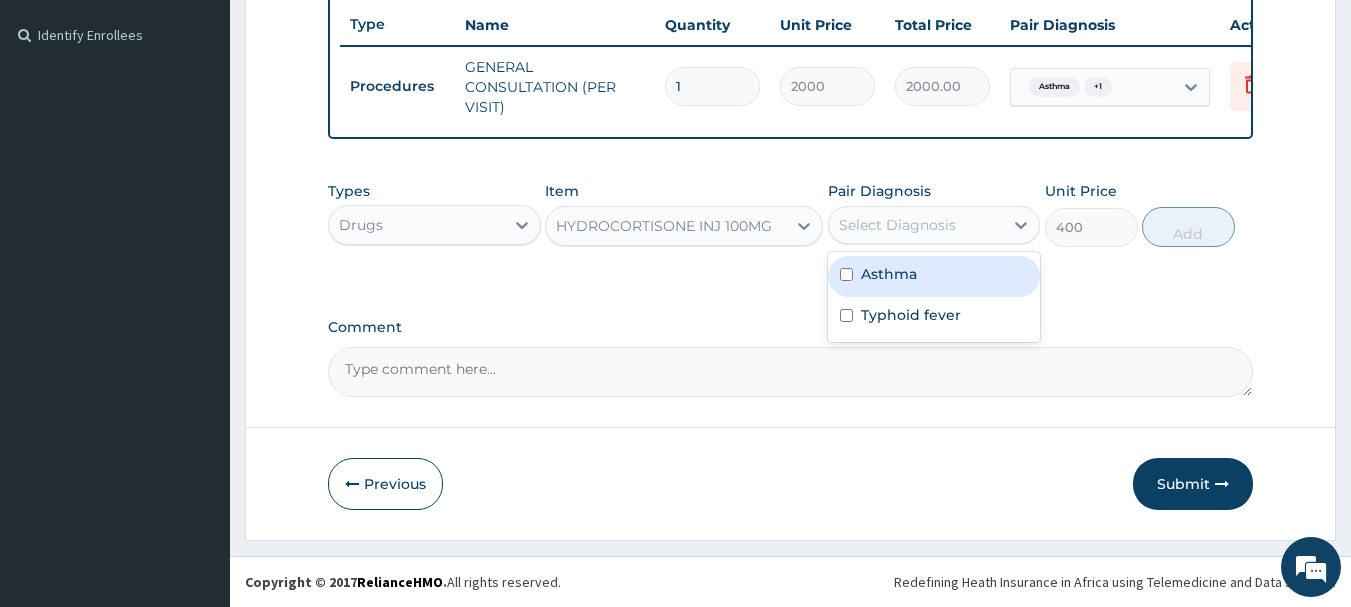 click on "Select Diagnosis" at bounding box center [897, 225] 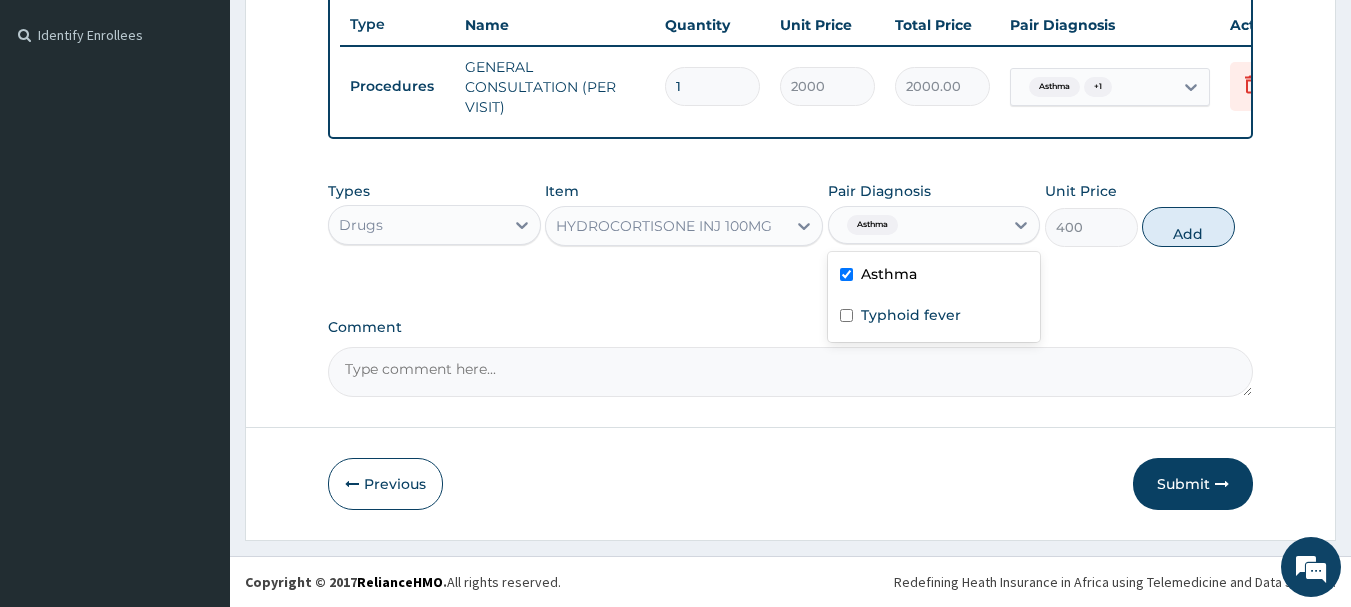 checkbox on "true" 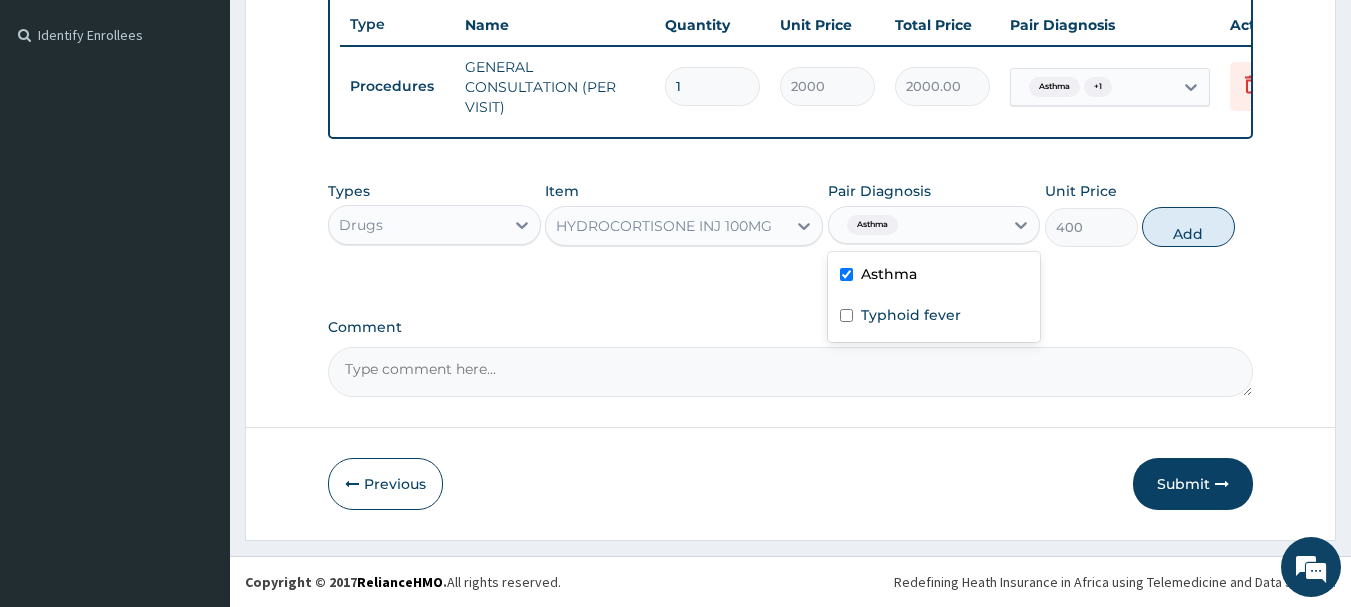 click on "Add" at bounding box center (1188, 227) 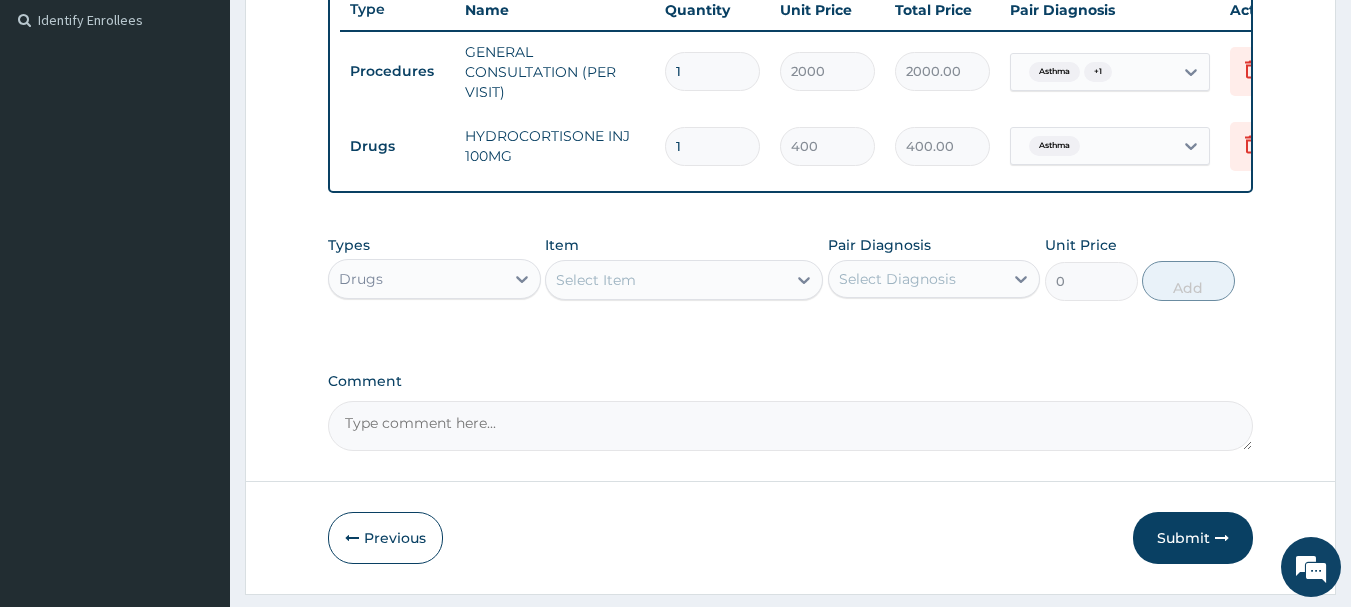 click on "Select Item" at bounding box center (666, 280) 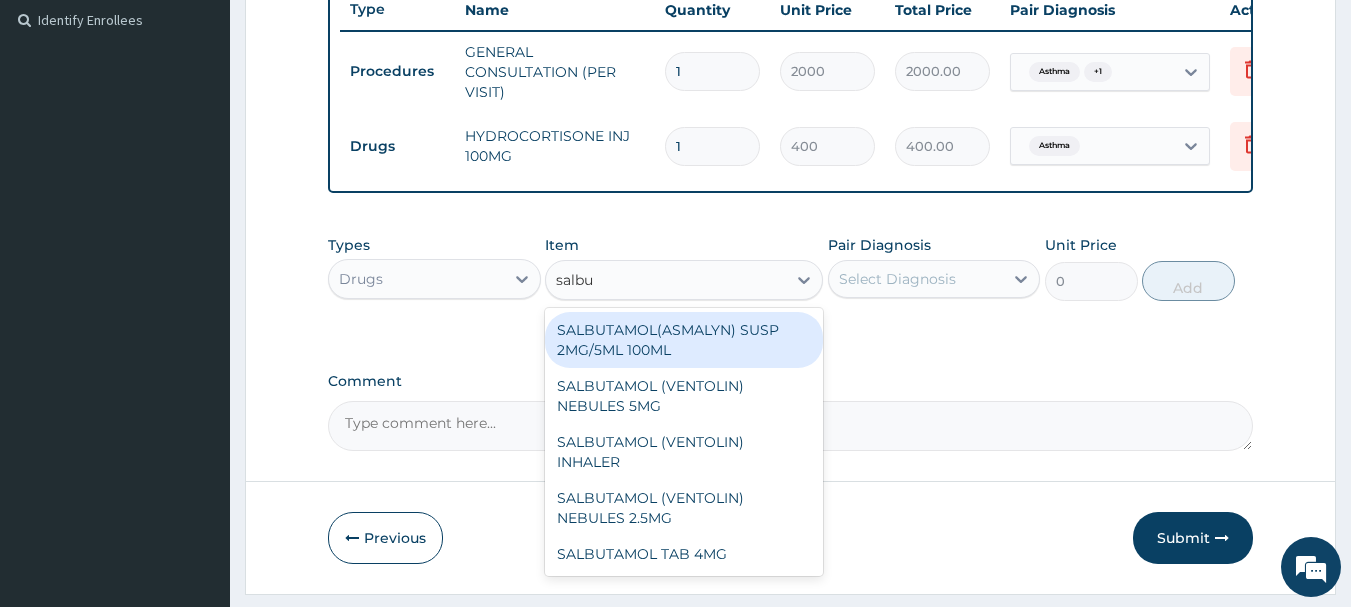 type on "salbut" 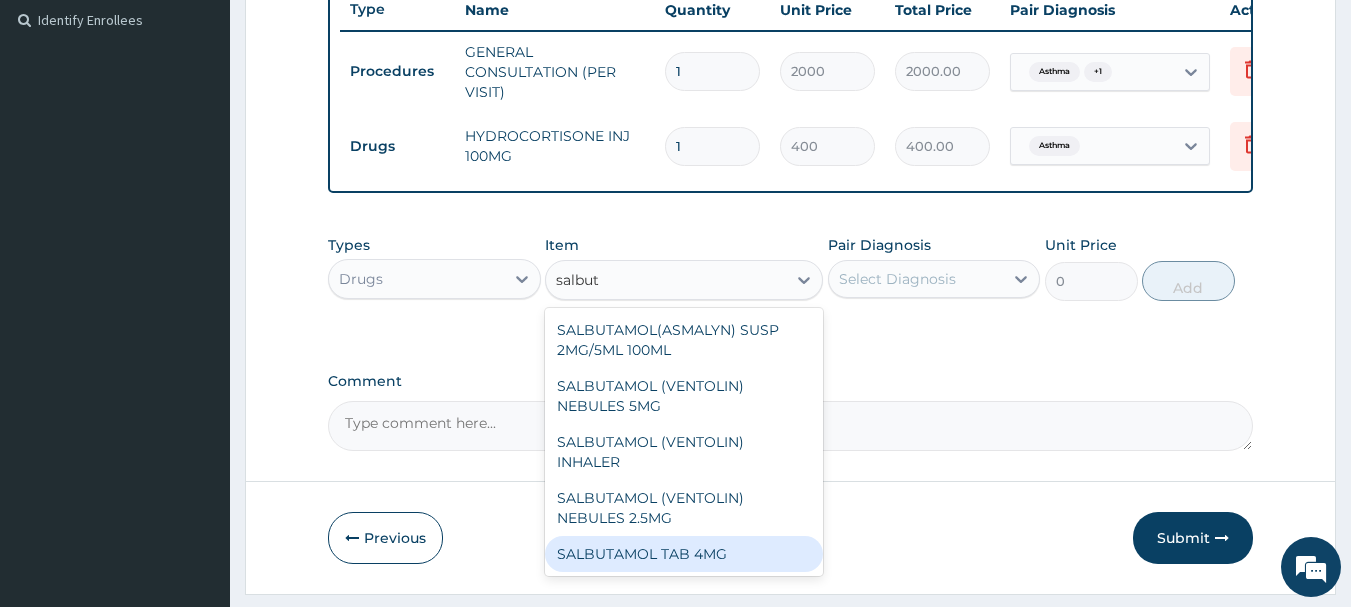 click on "SALBUTAMOL TAB 4MG" at bounding box center [684, 554] 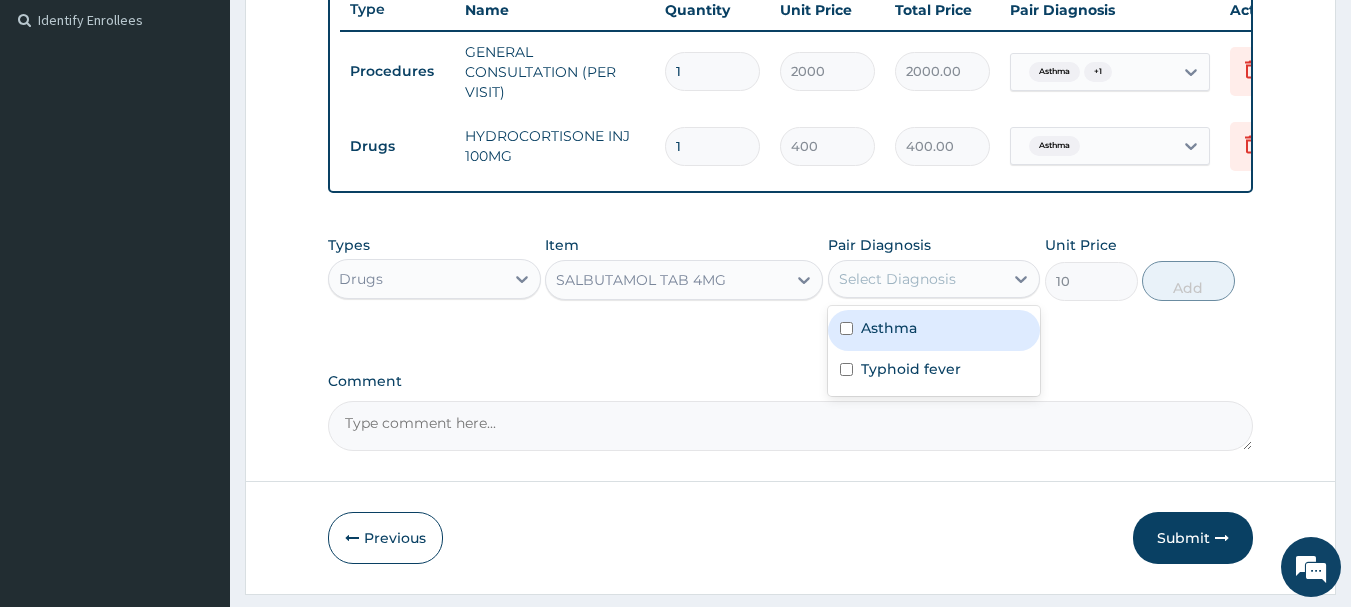 click on "Select Diagnosis" at bounding box center (897, 279) 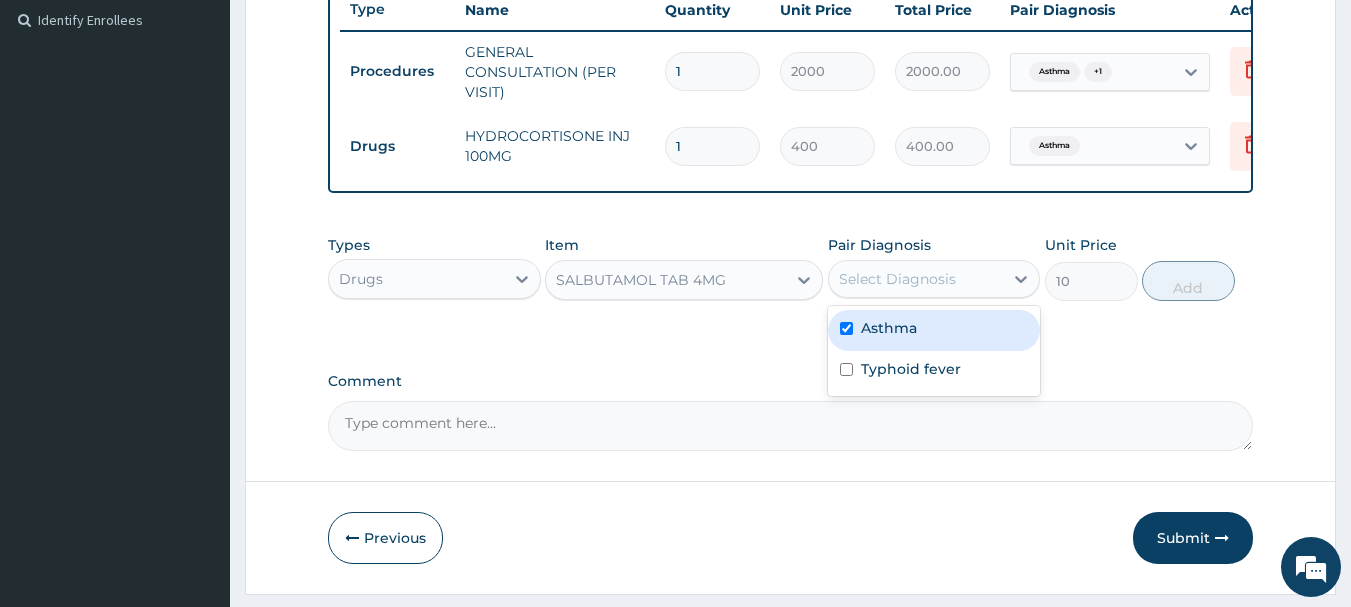 checkbox on "true" 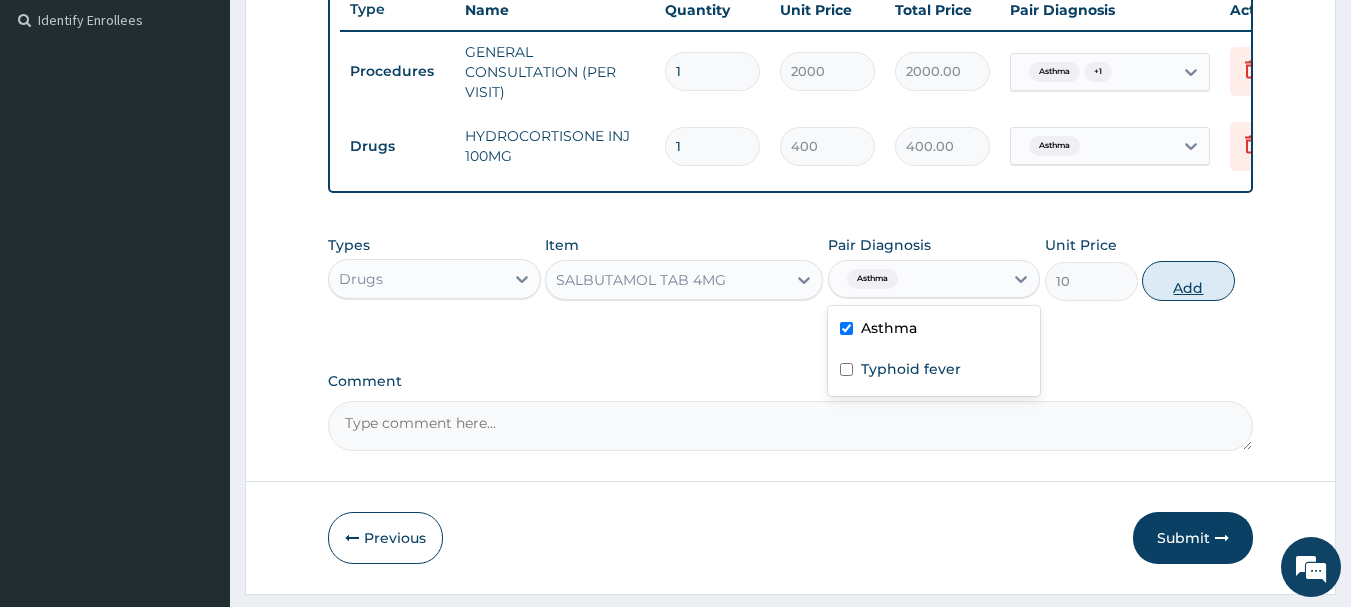 click on "Add" at bounding box center [1188, 281] 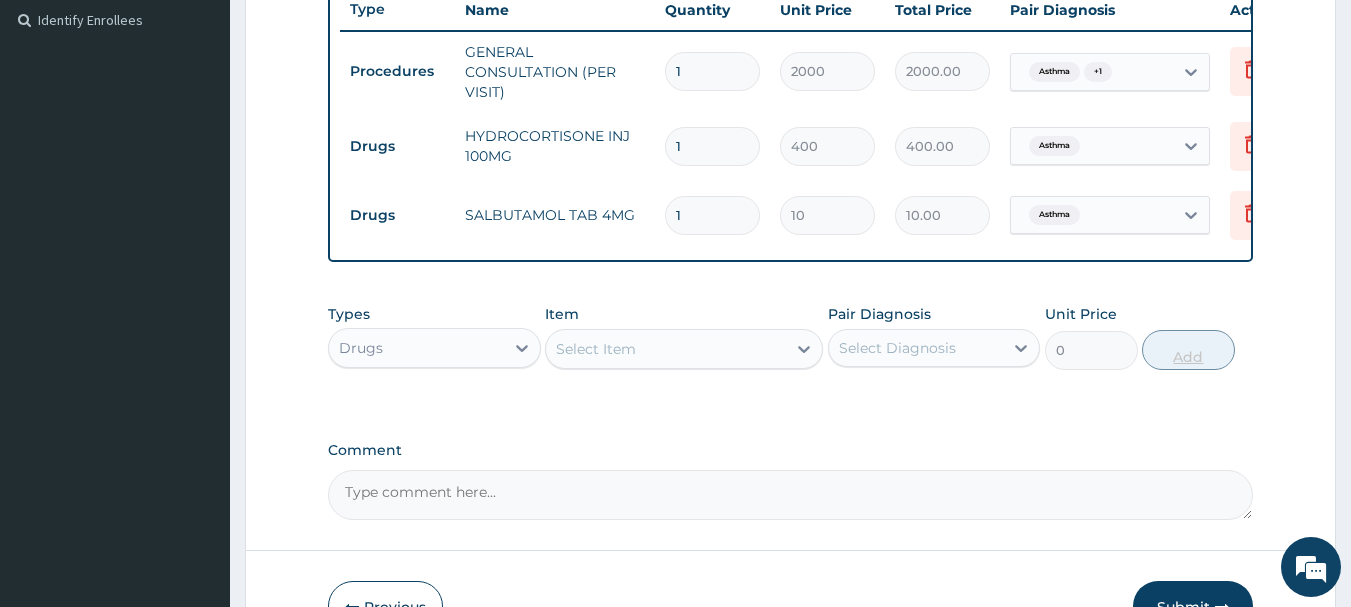 type on "14" 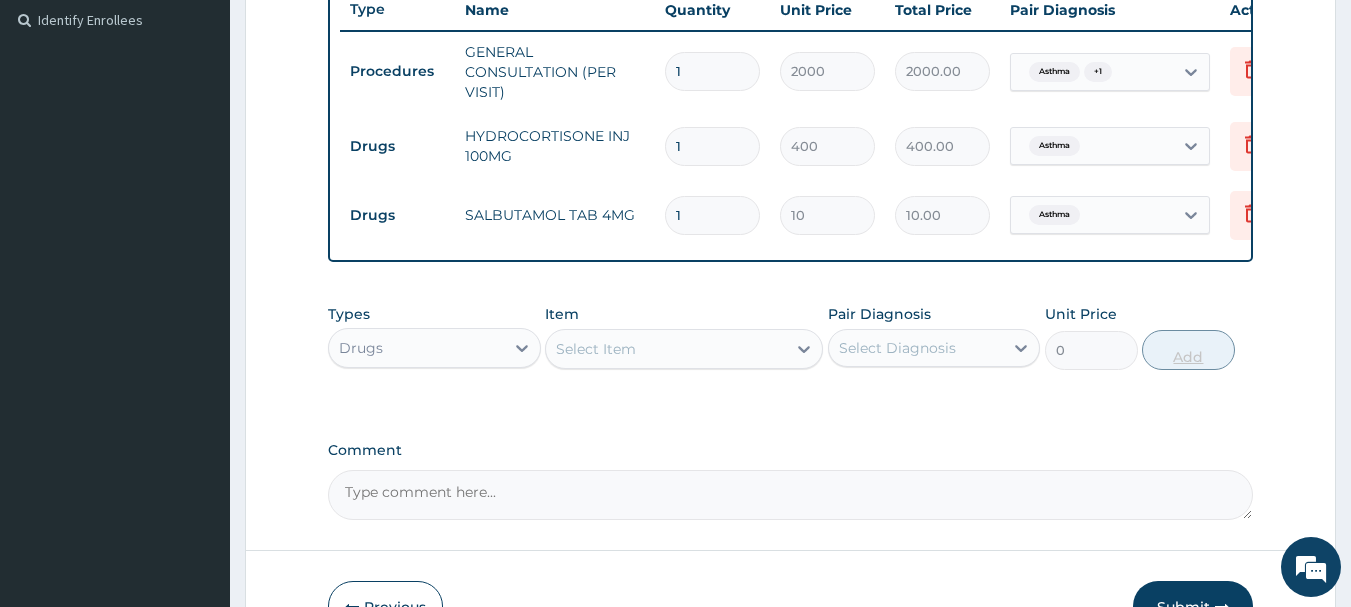 type on "140.00" 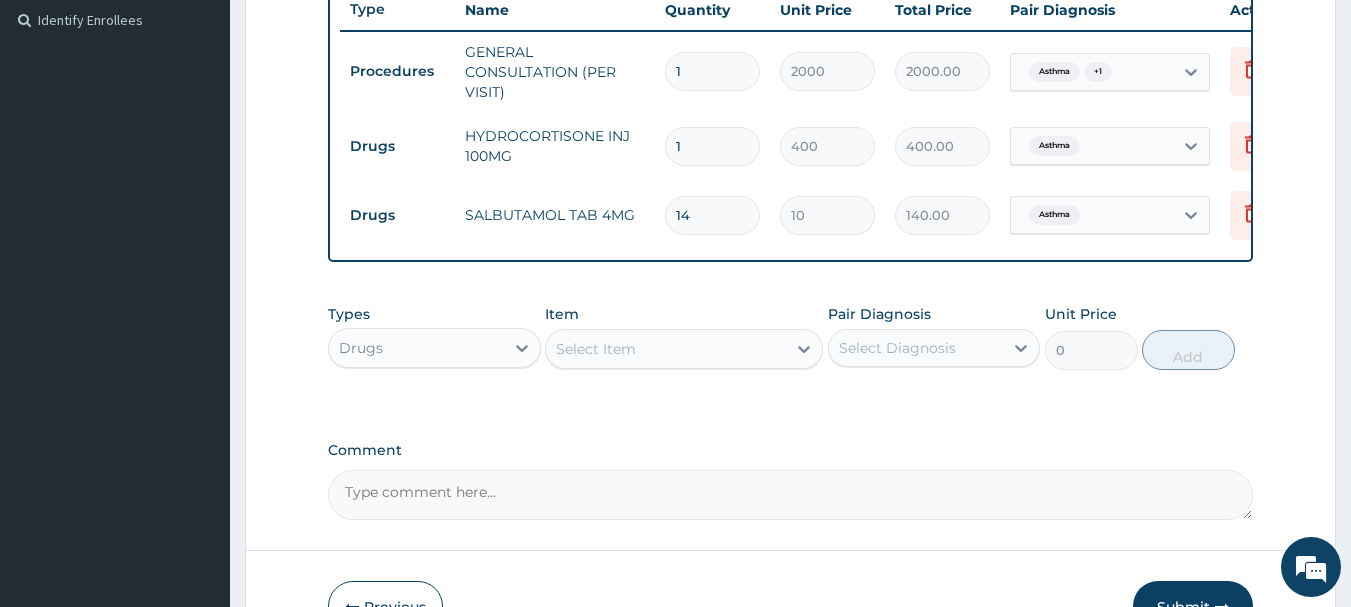 type on "14" 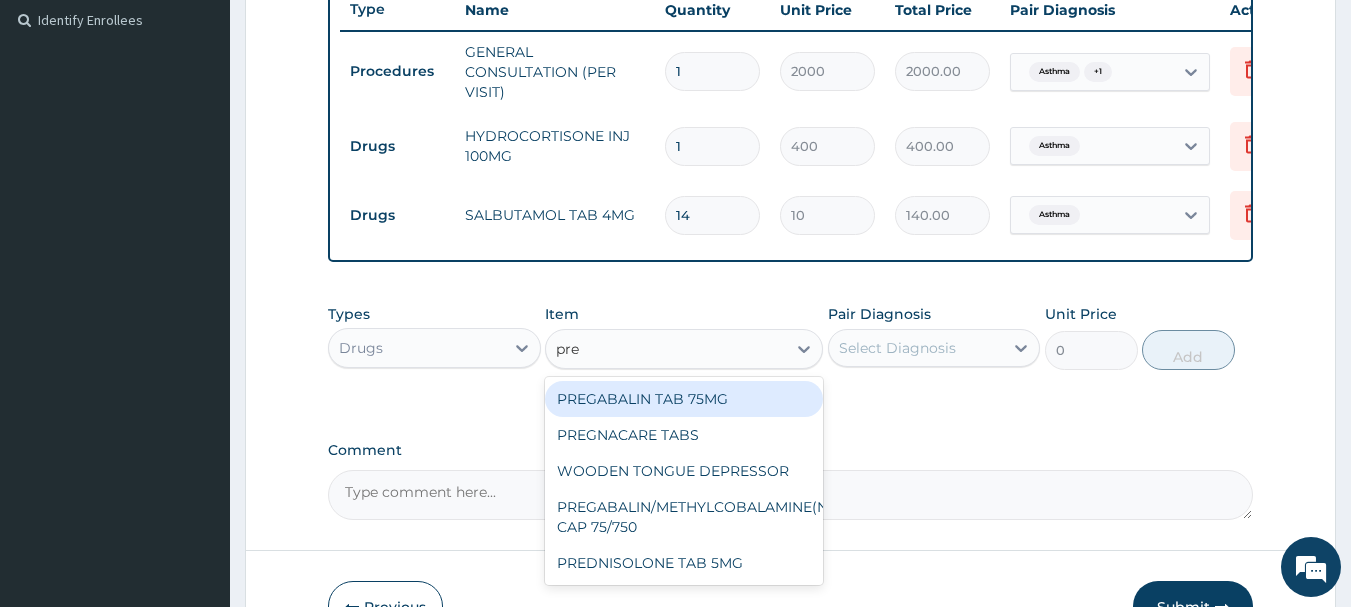 type on "pred" 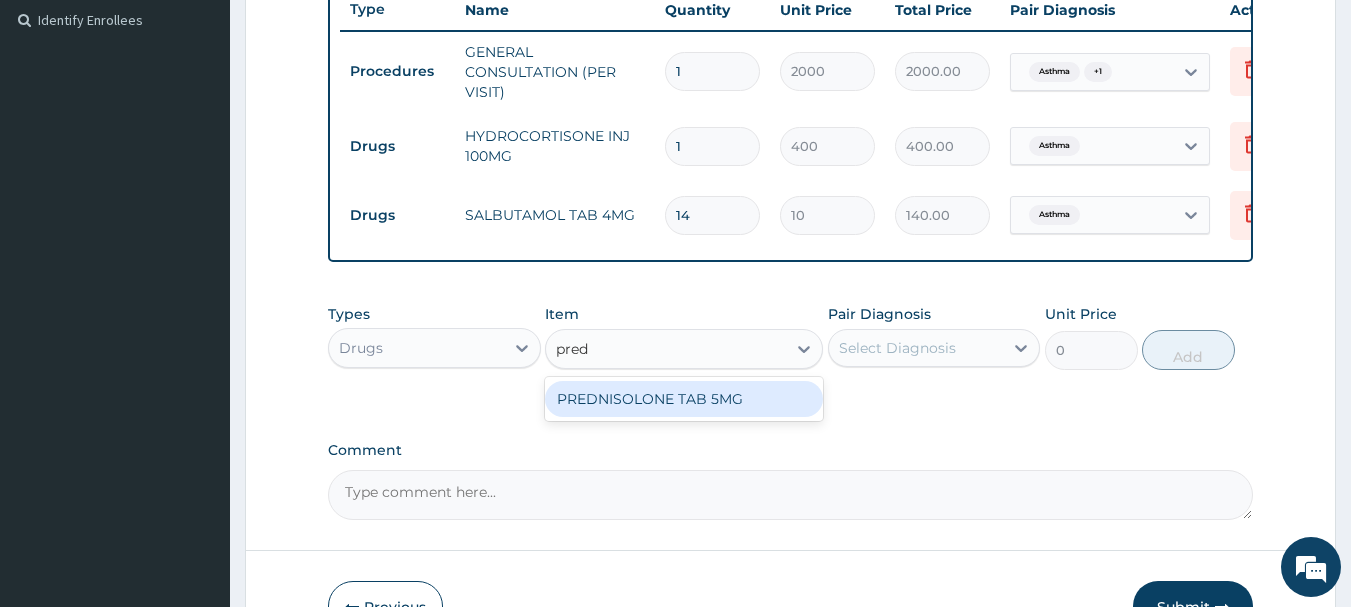 click on "PREDNISOLONE TAB 5MG" at bounding box center (684, 399) 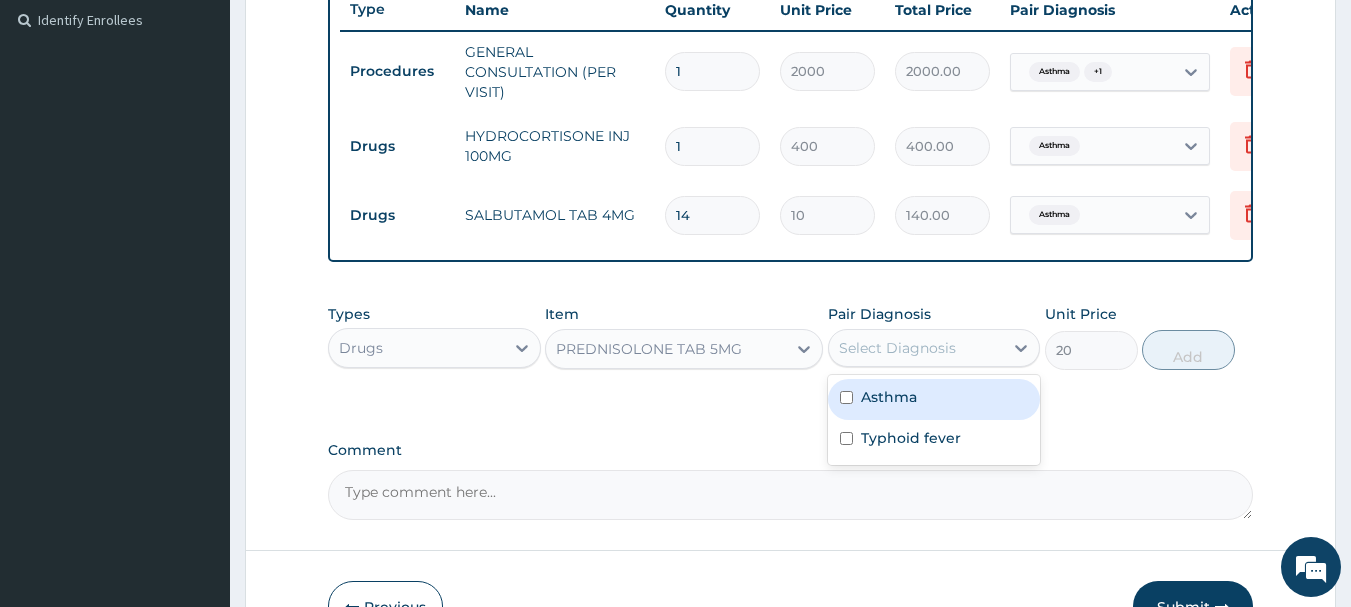 click on "Select Diagnosis" at bounding box center [916, 348] 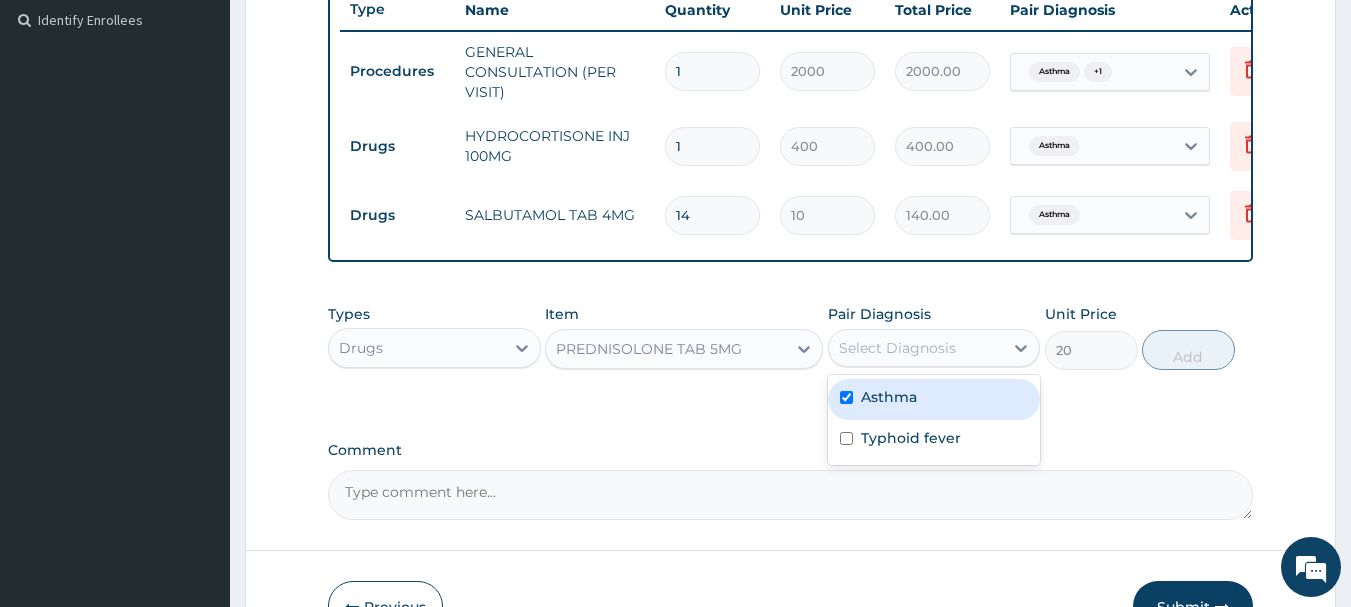 checkbox on "true" 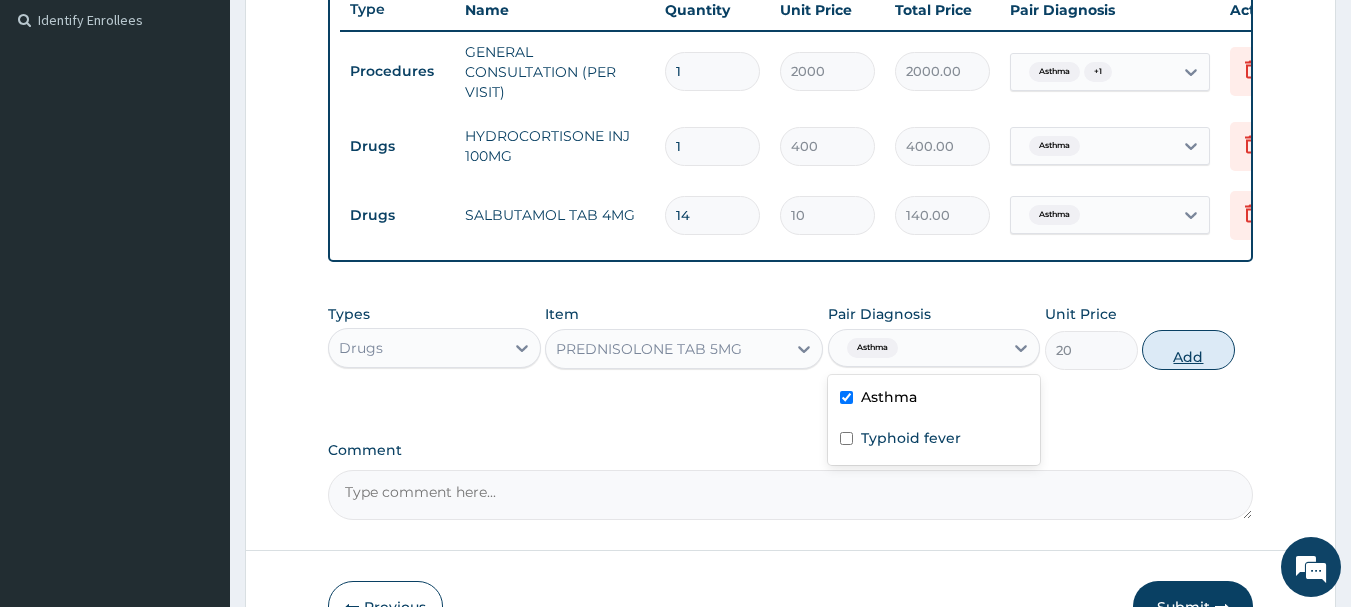click on "Add" at bounding box center [1188, 350] 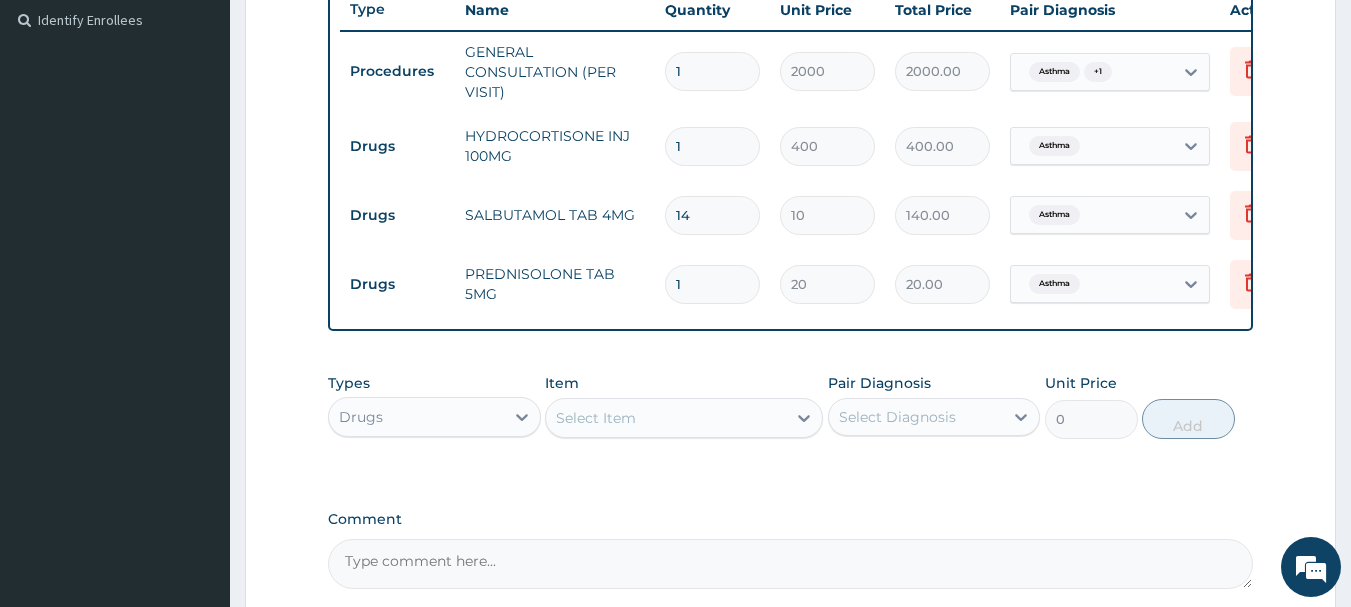 type on "14" 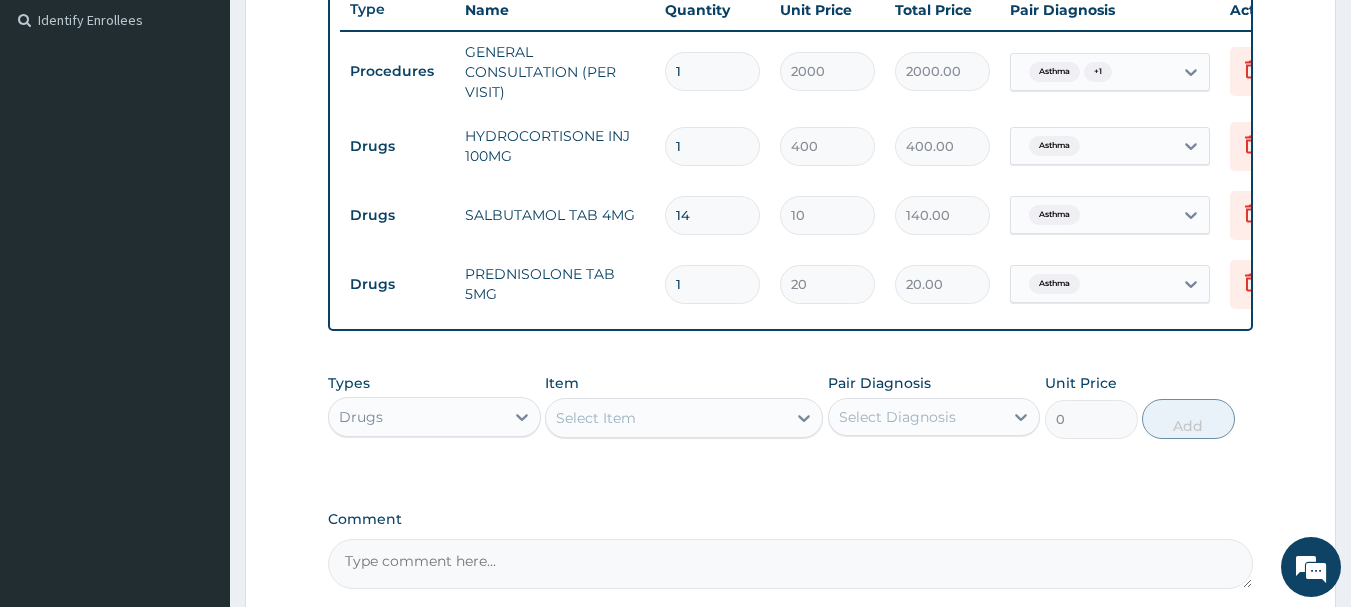 type on "280.00" 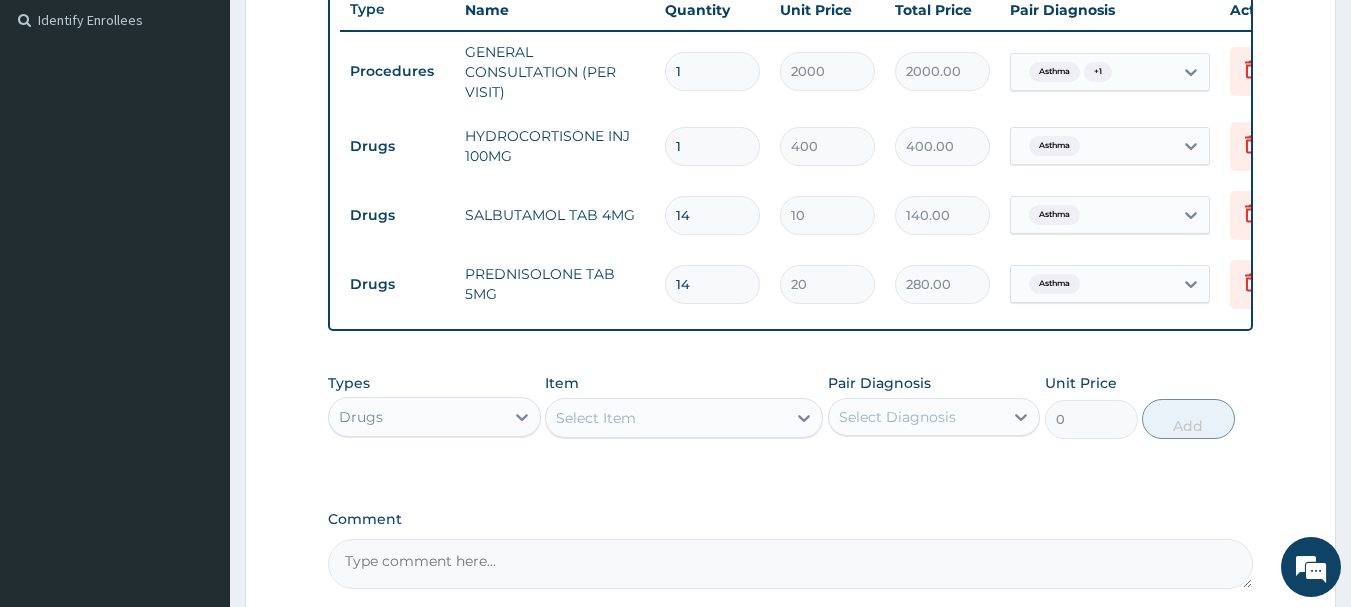 type on "14" 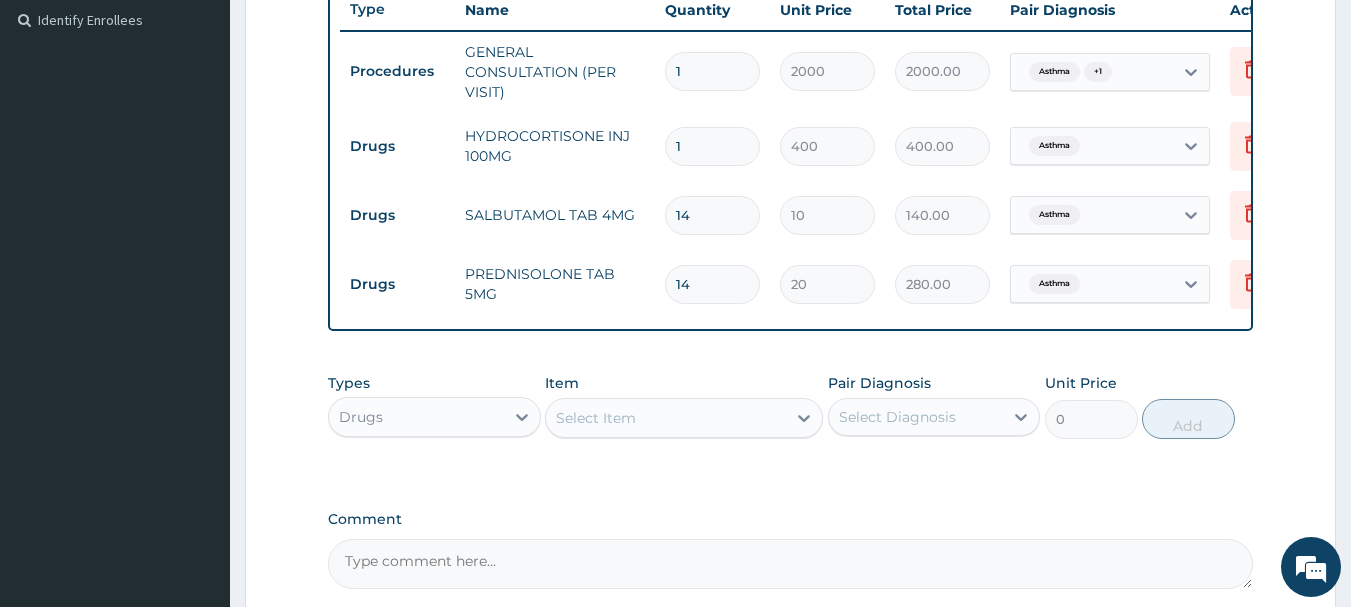 click on "Select Item" at bounding box center [666, 418] 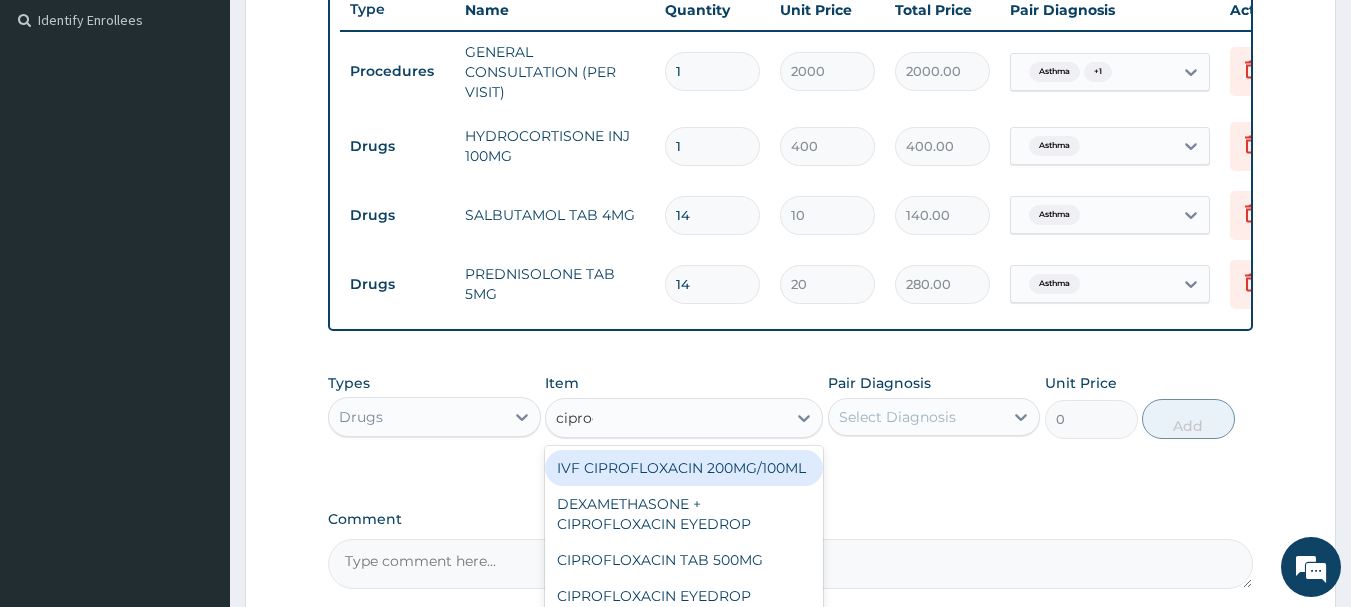 type on "cipro" 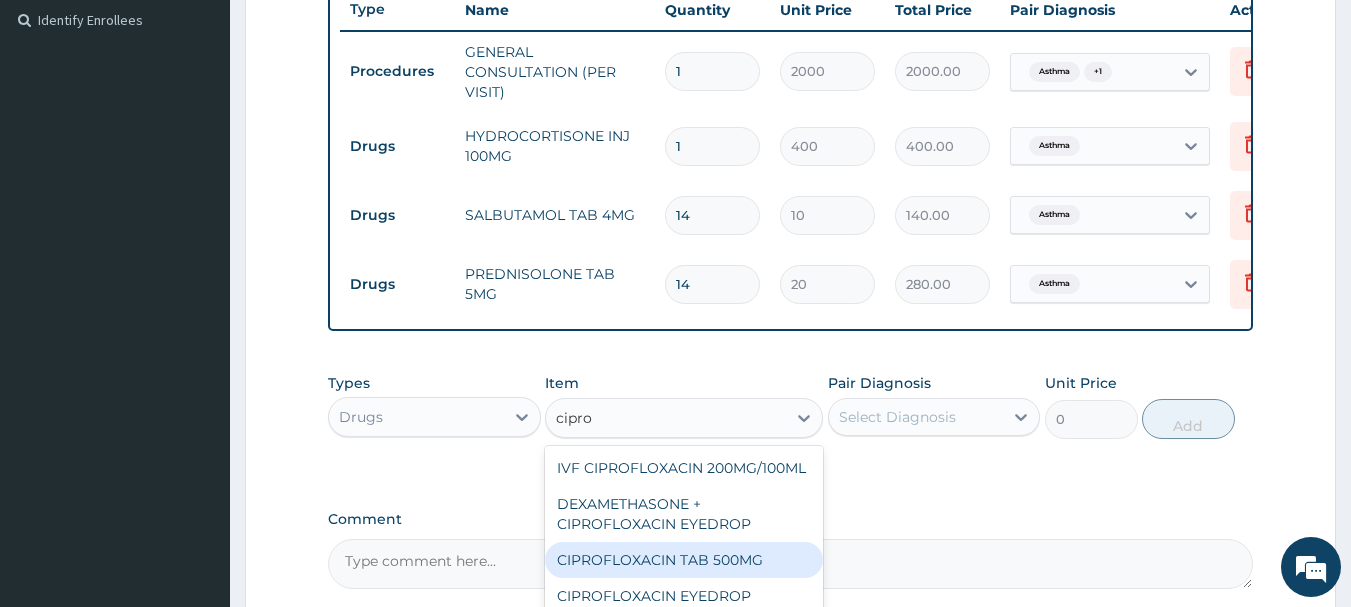 click on "CIPROFLOXACIN TAB 500MG" at bounding box center [684, 560] 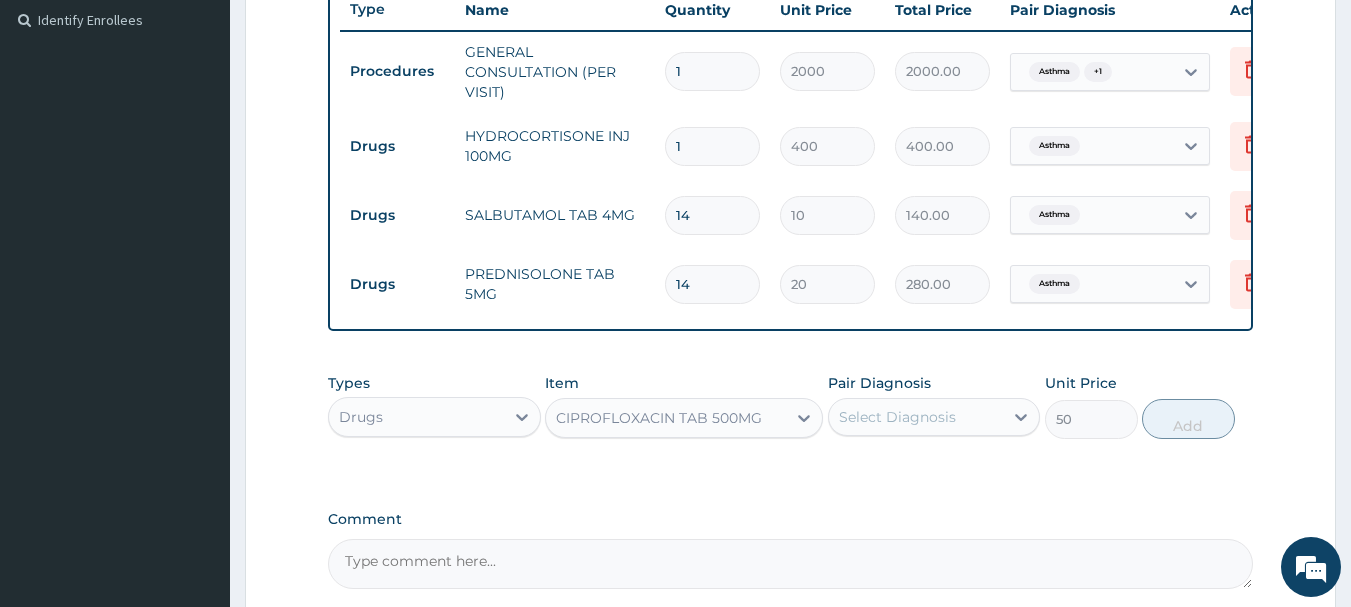 click on "Select Diagnosis" at bounding box center (934, 417) 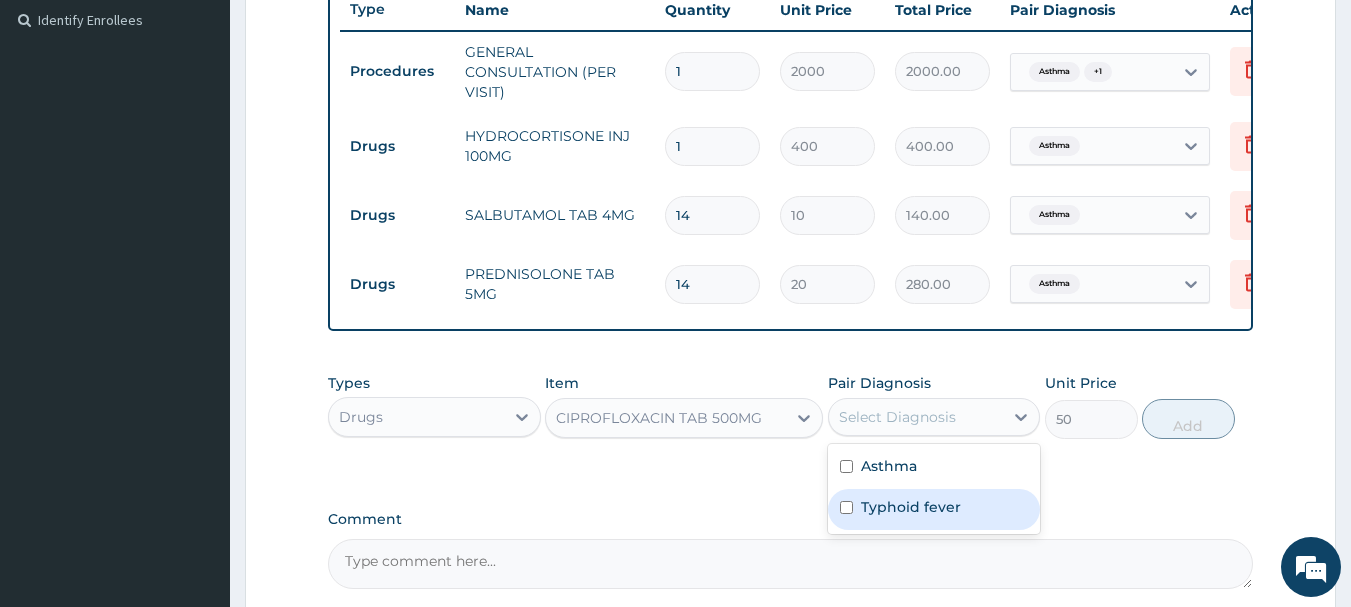 click on "Typhoid fever" at bounding box center (911, 507) 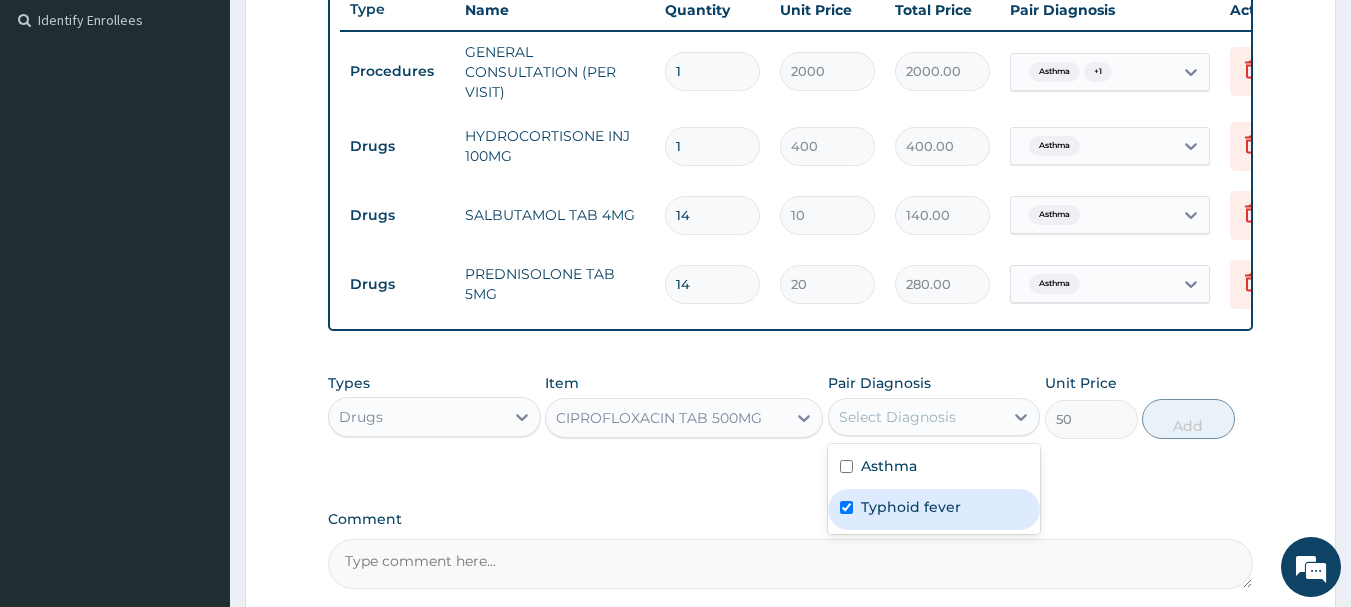 checkbox on "true" 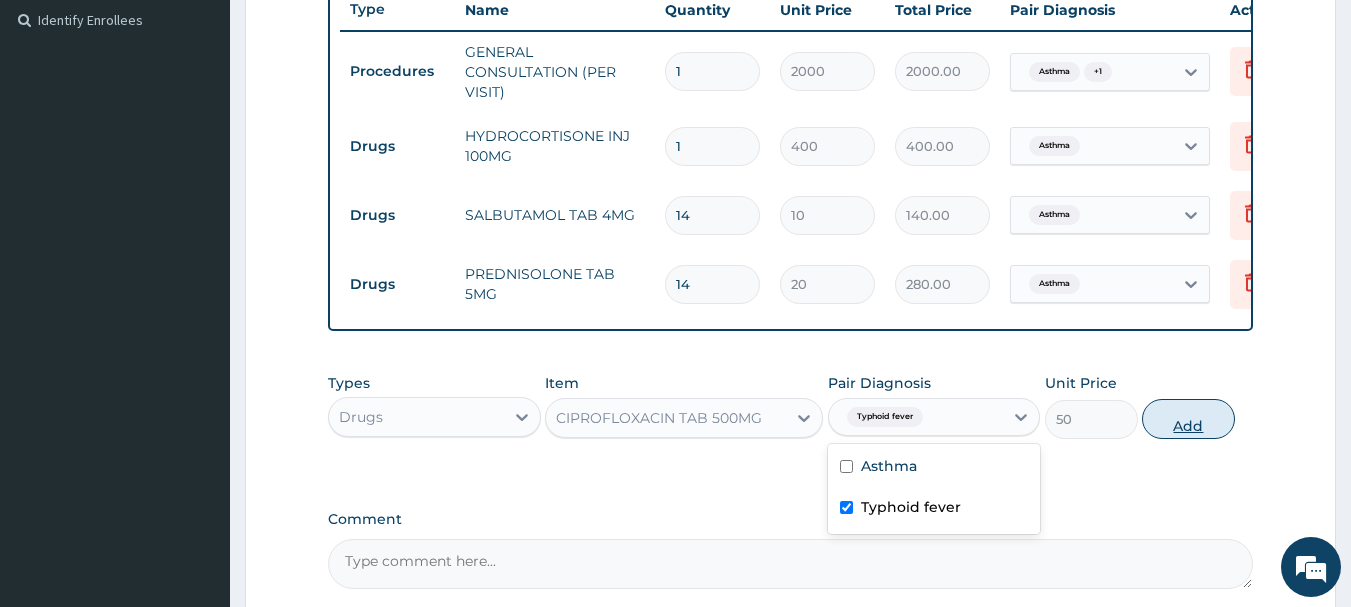 click on "Add" at bounding box center [1188, 419] 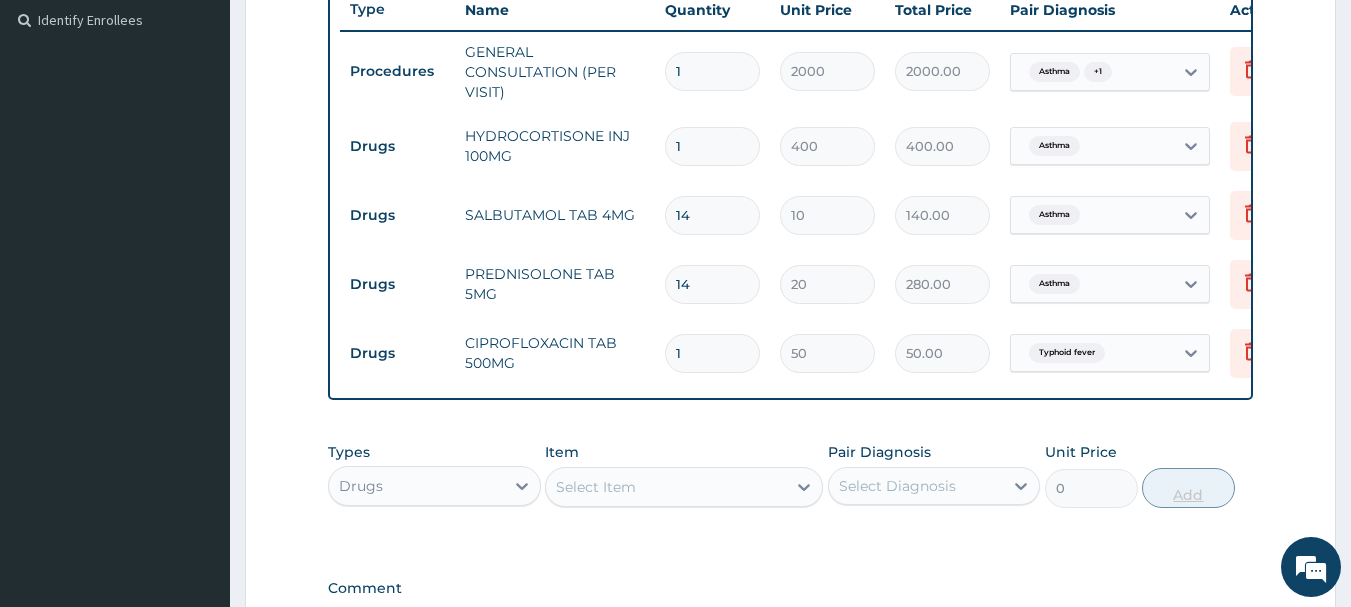 type on "10" 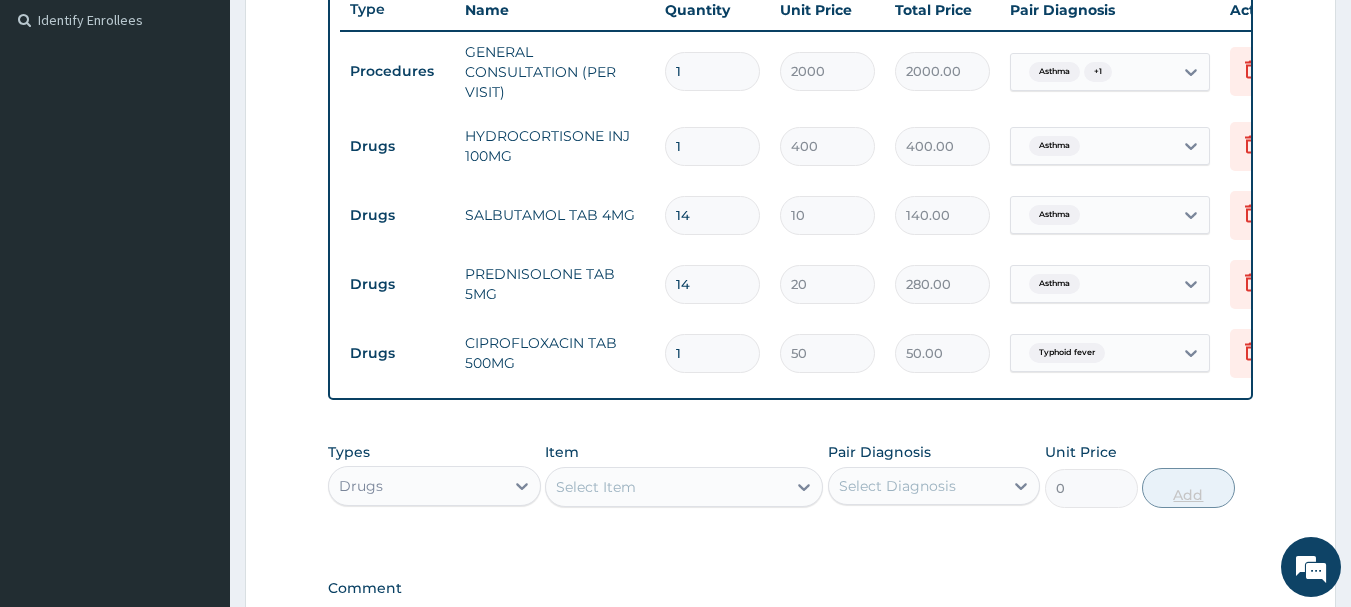 type on "500.00" 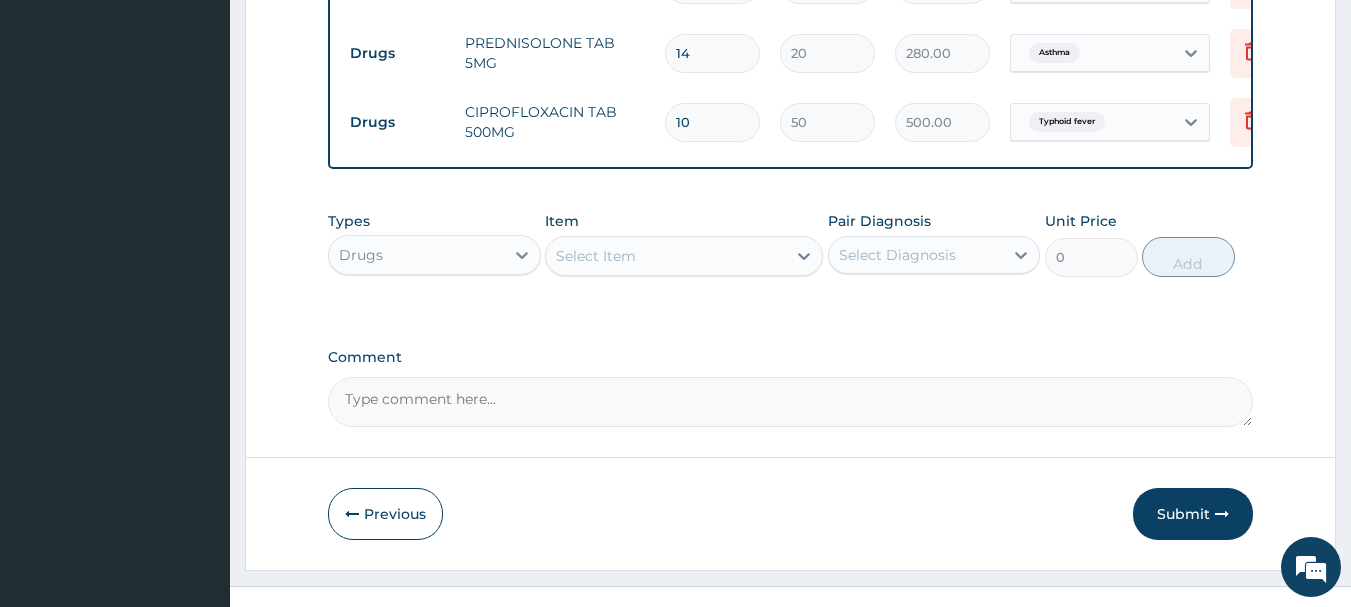 scroll, scrollTop: 816, scrollLeft: 0, axis: vertical 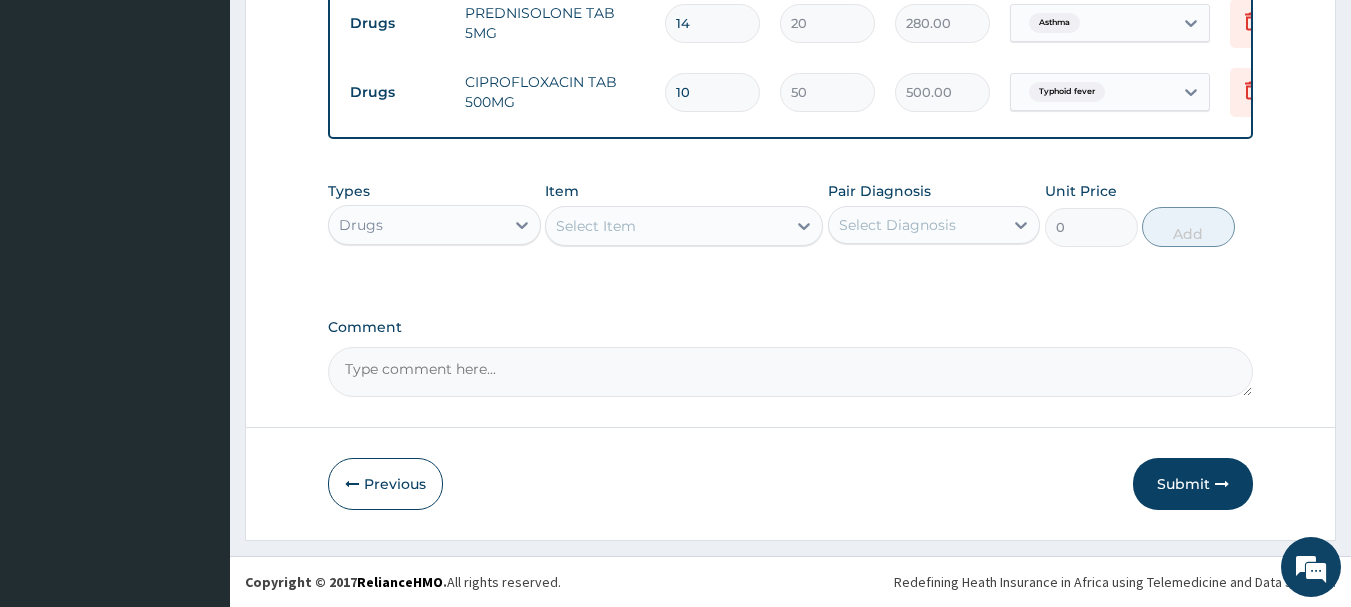 type on "10" 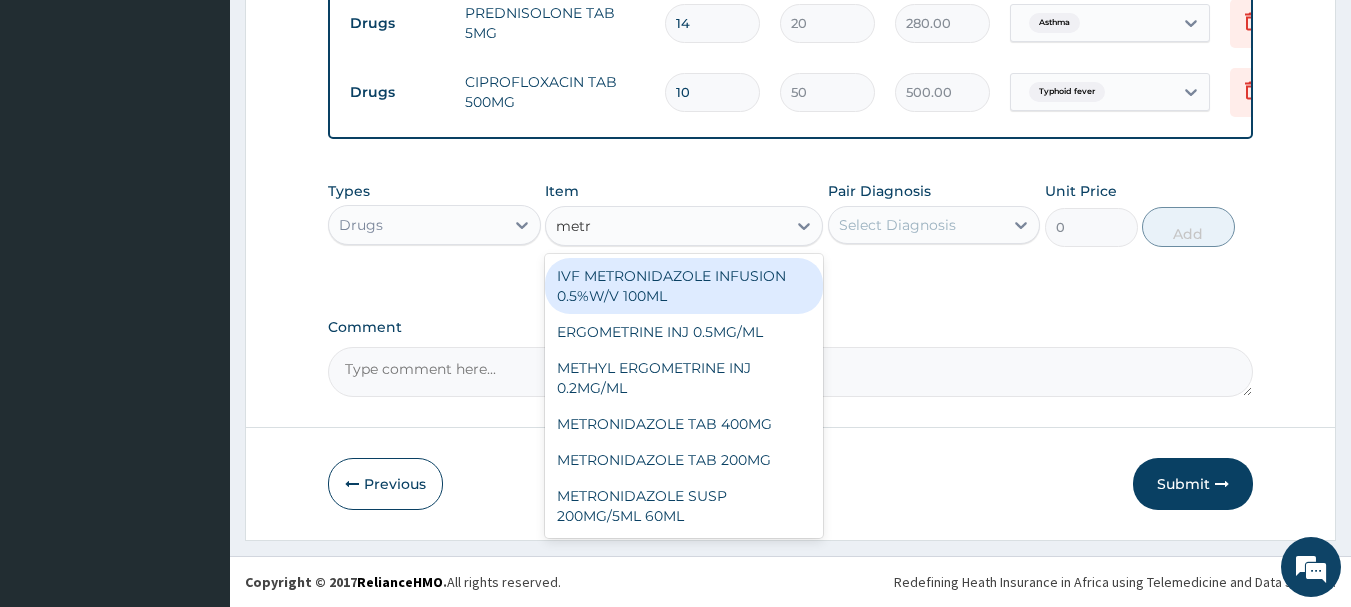 type on "metro" 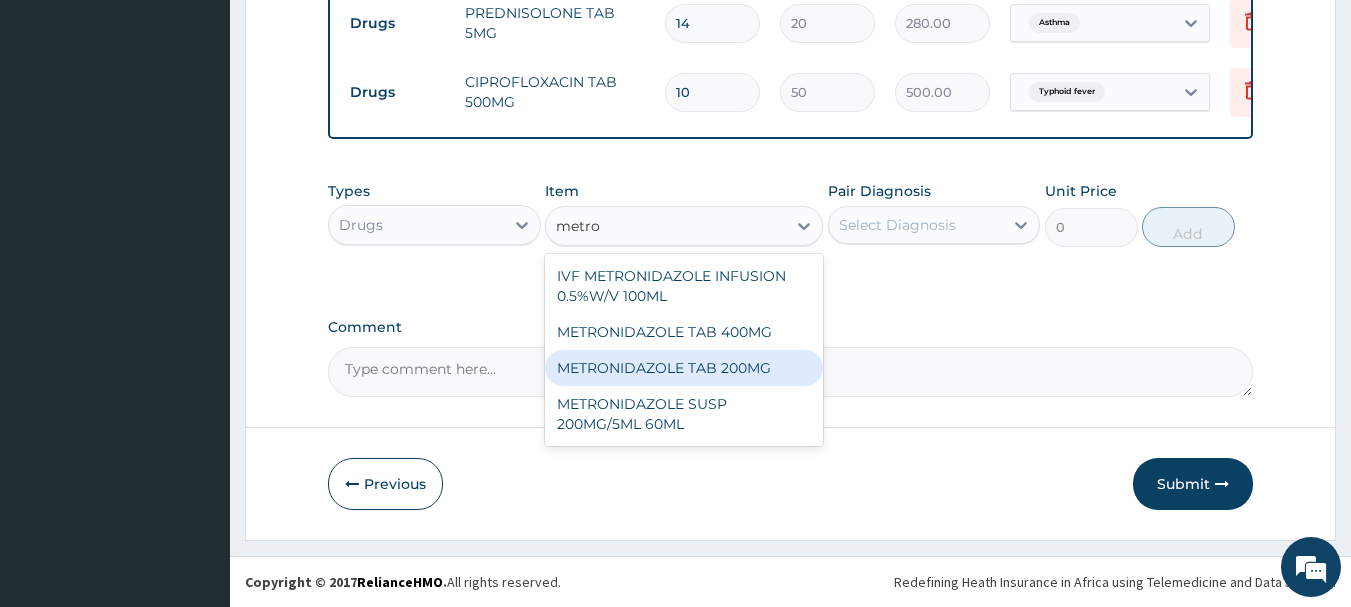 click on "METRONIDAZOLE TAB 200MG" at bounding box center [684, 368] 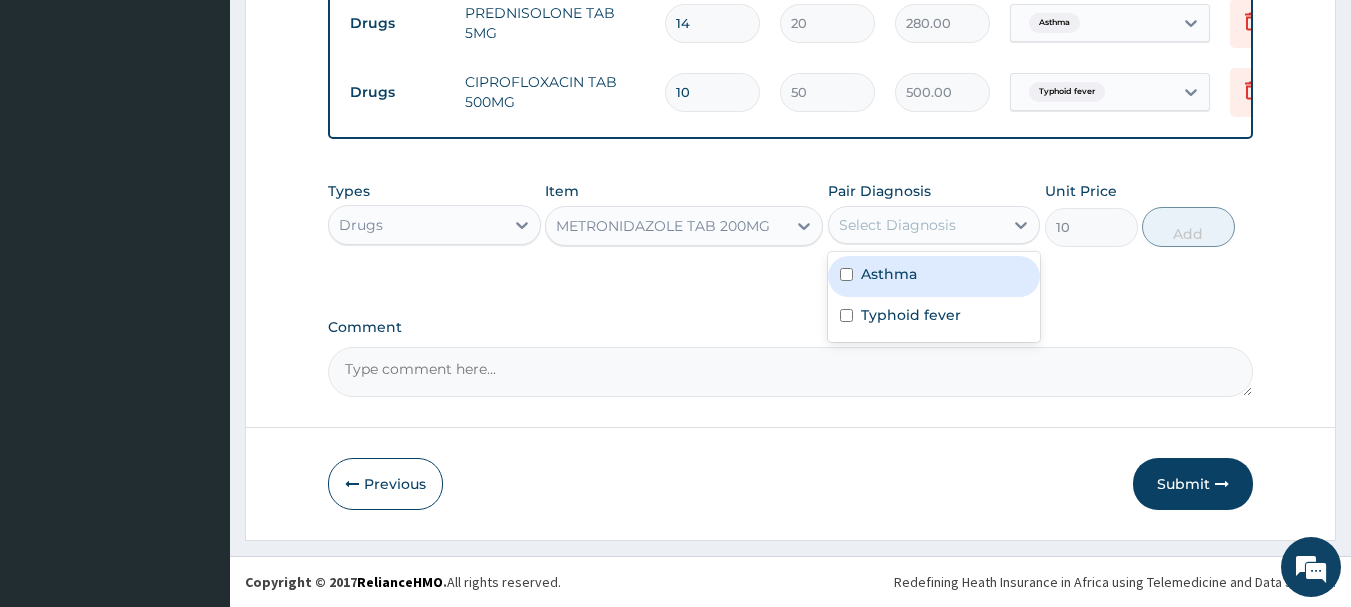 click on "Select Diagnosis" at bounding box center [897, 225] 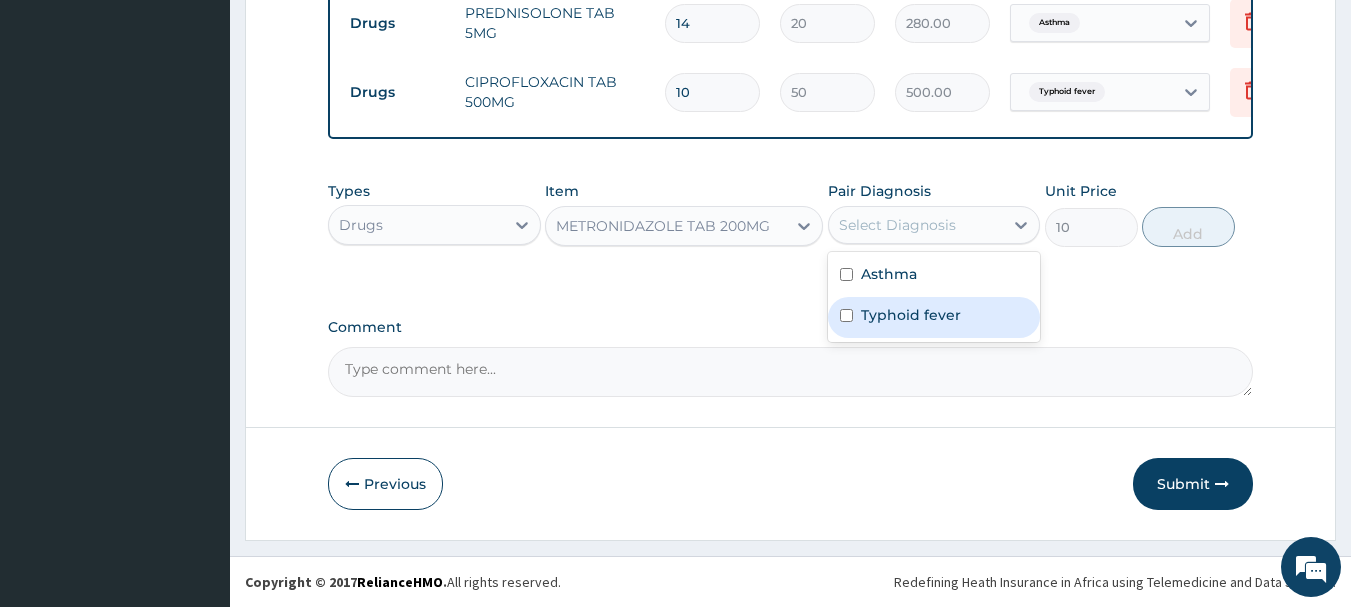 click on "Typhoid fever" at bounding box center (911, 315) 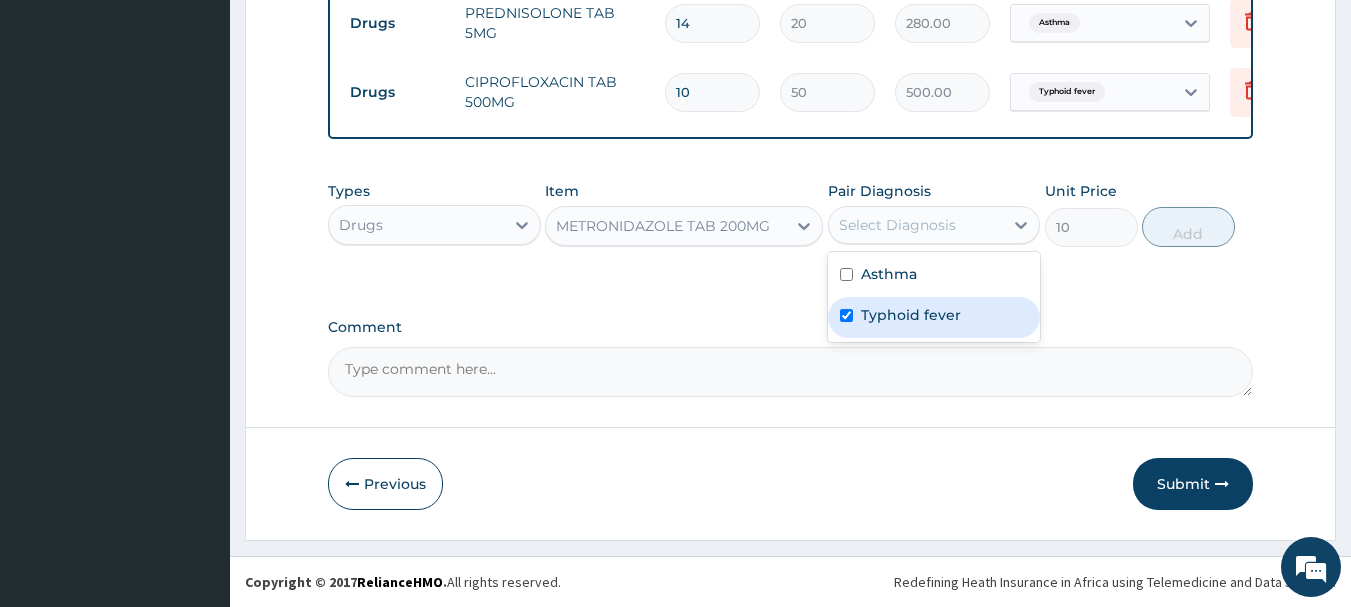 checkbox on "true" 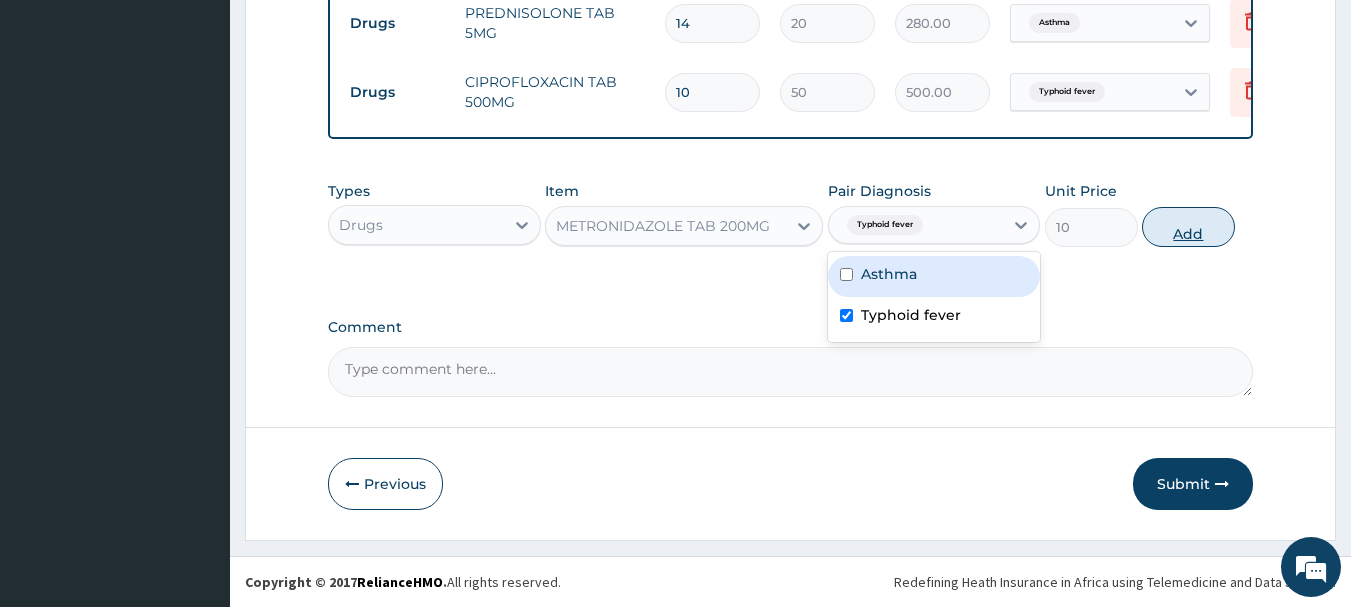 click on "Add" at bounding box center (1188, 227) 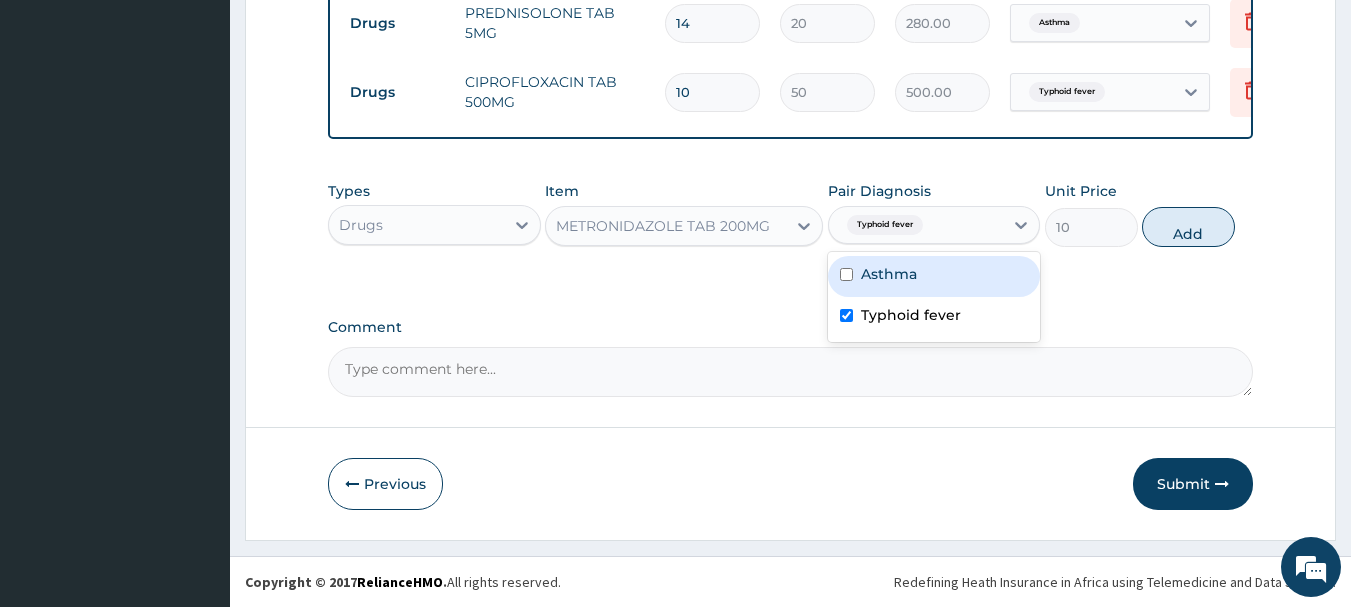 type on "0" 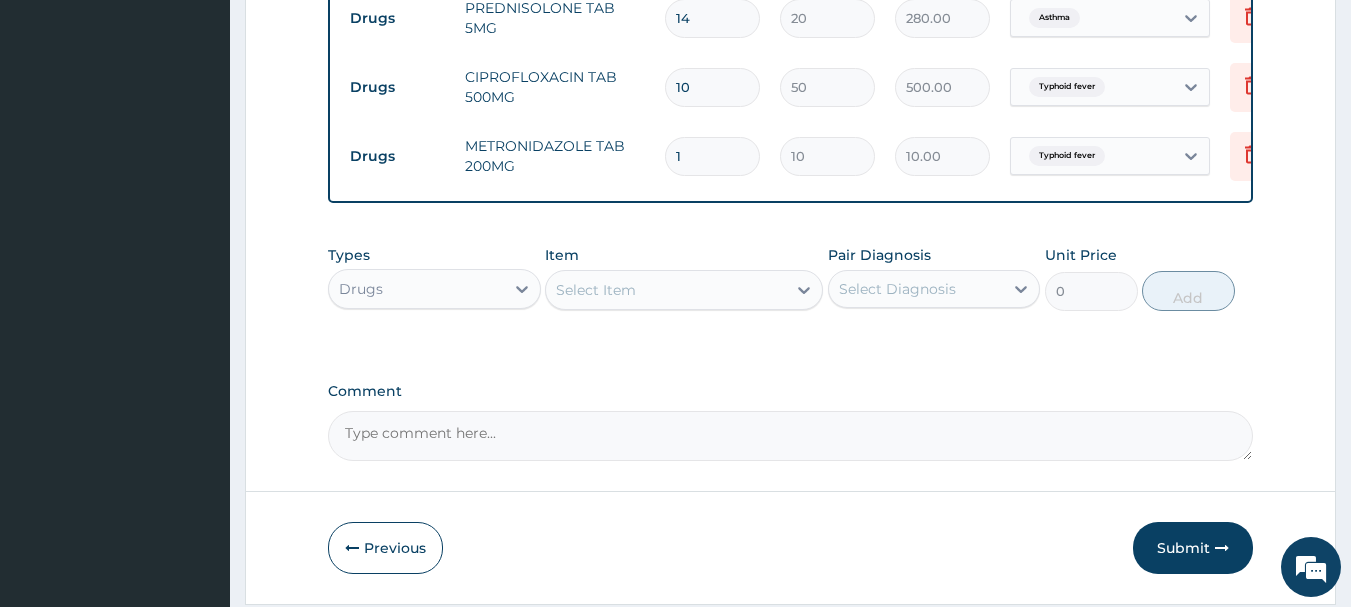 type on "10" 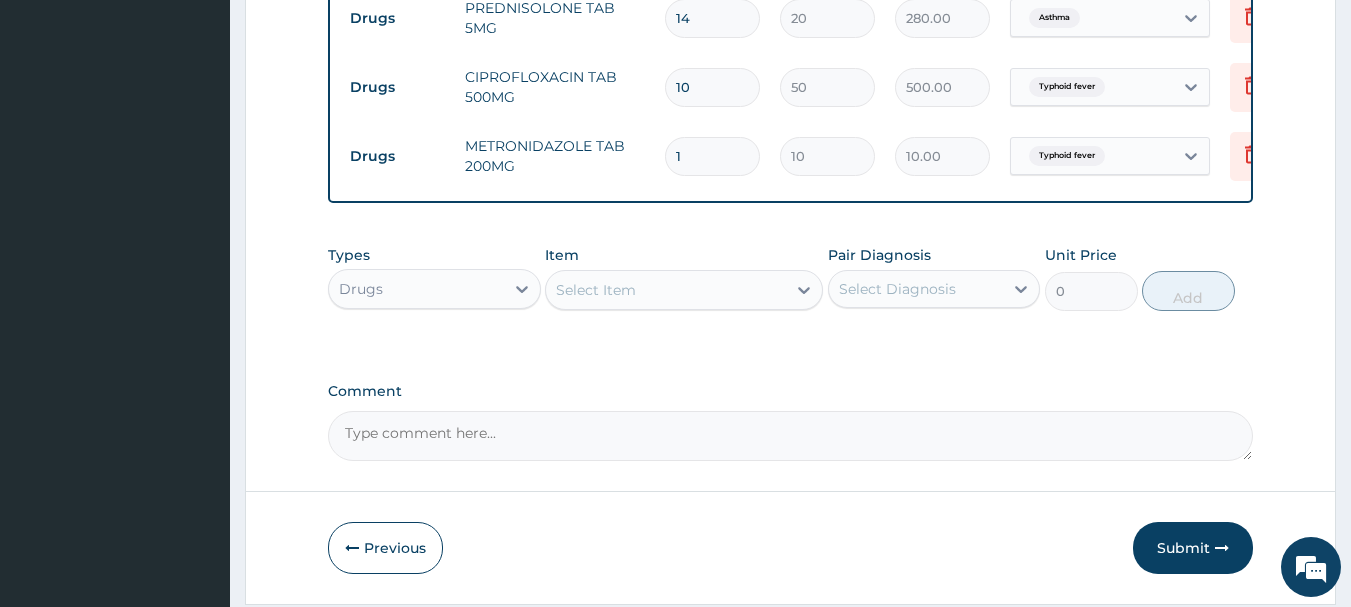 type on "100.00" 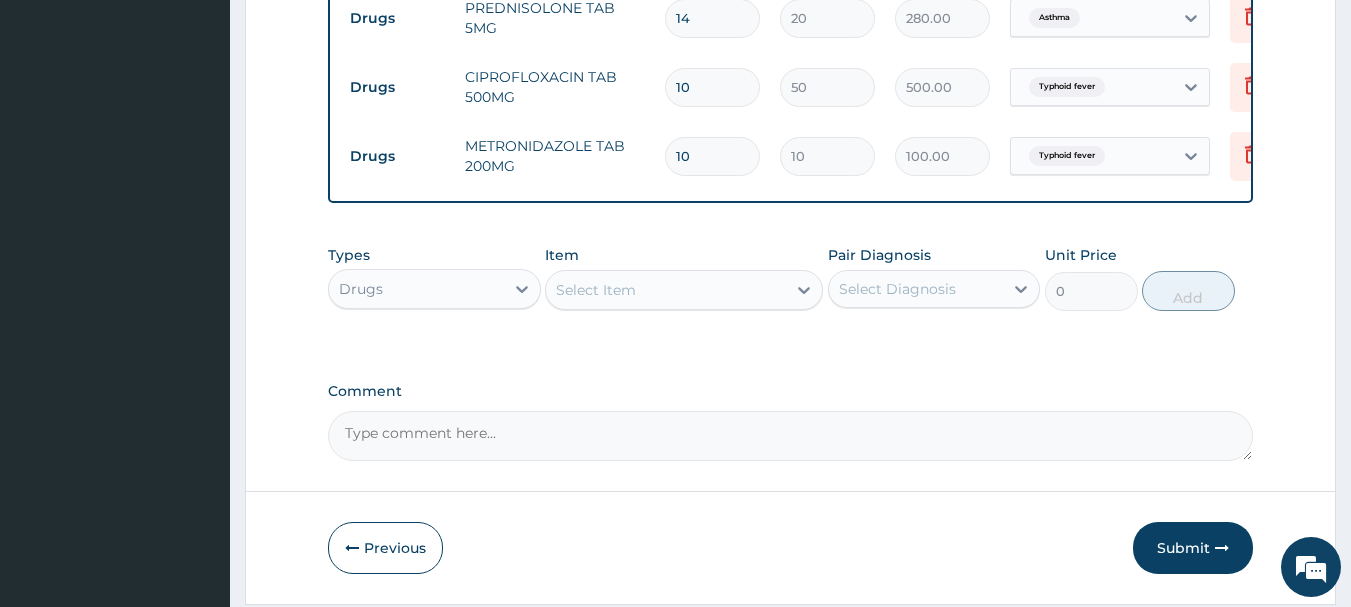click on "Select Item" at bounding box center (666, 290) 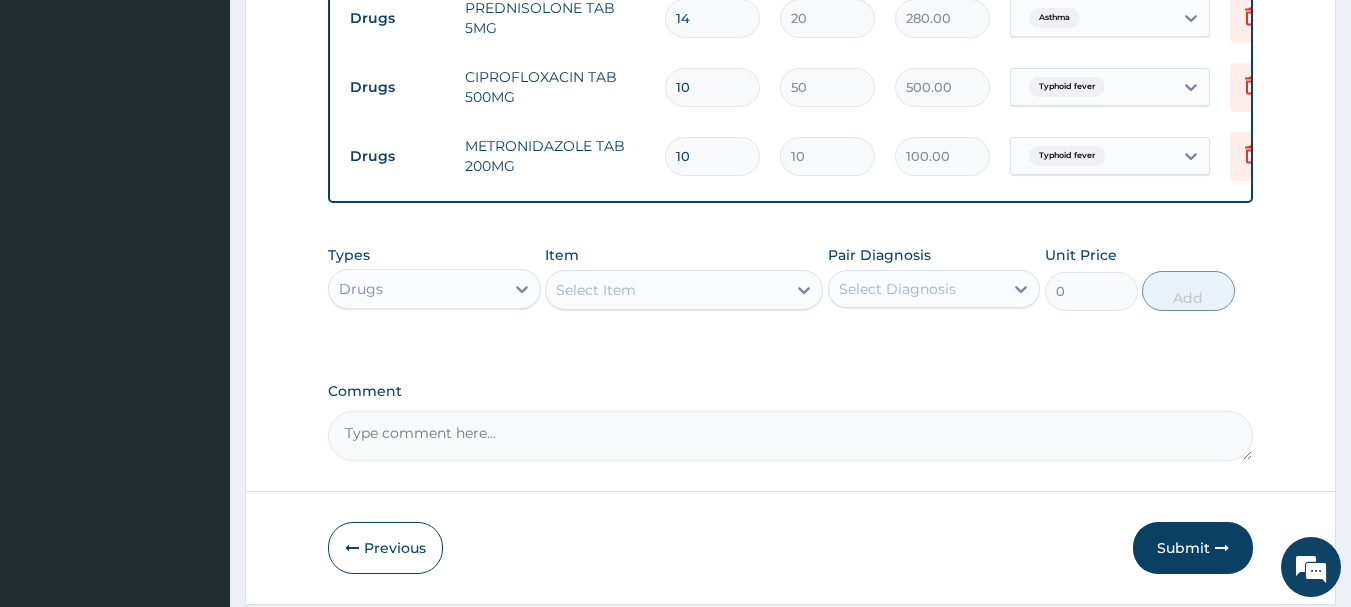 click on "10" at bounding box center [712, 156] 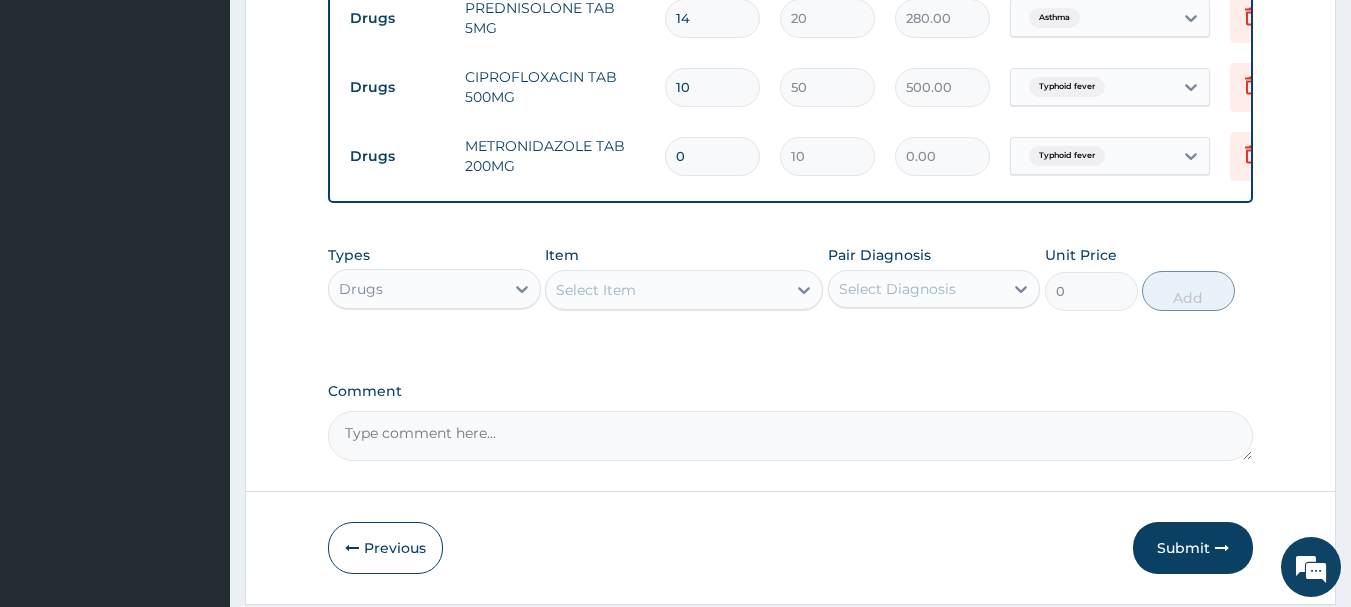 type on "20" 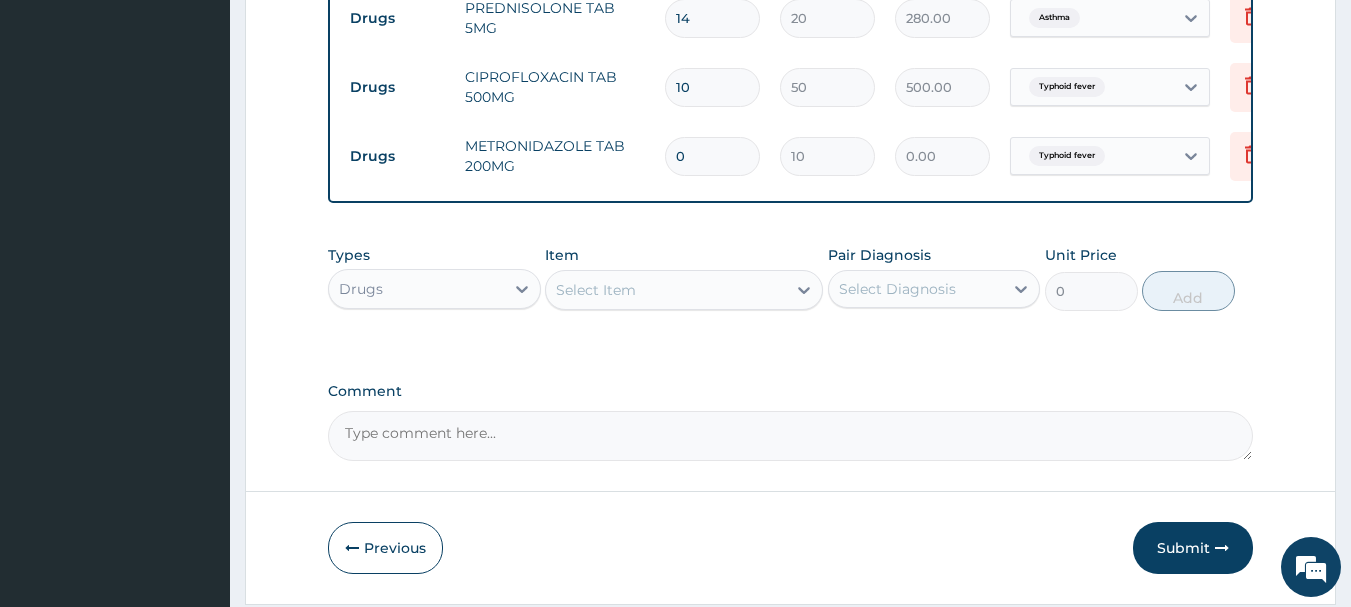 type on "200.00" 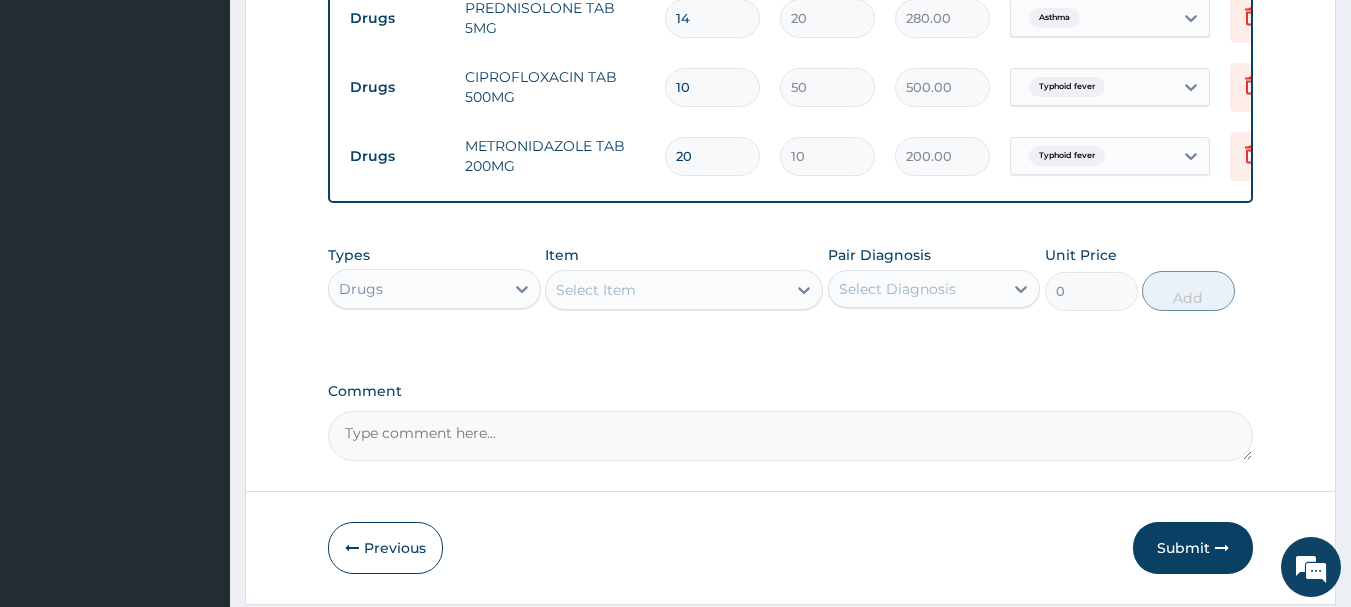 type on "20" 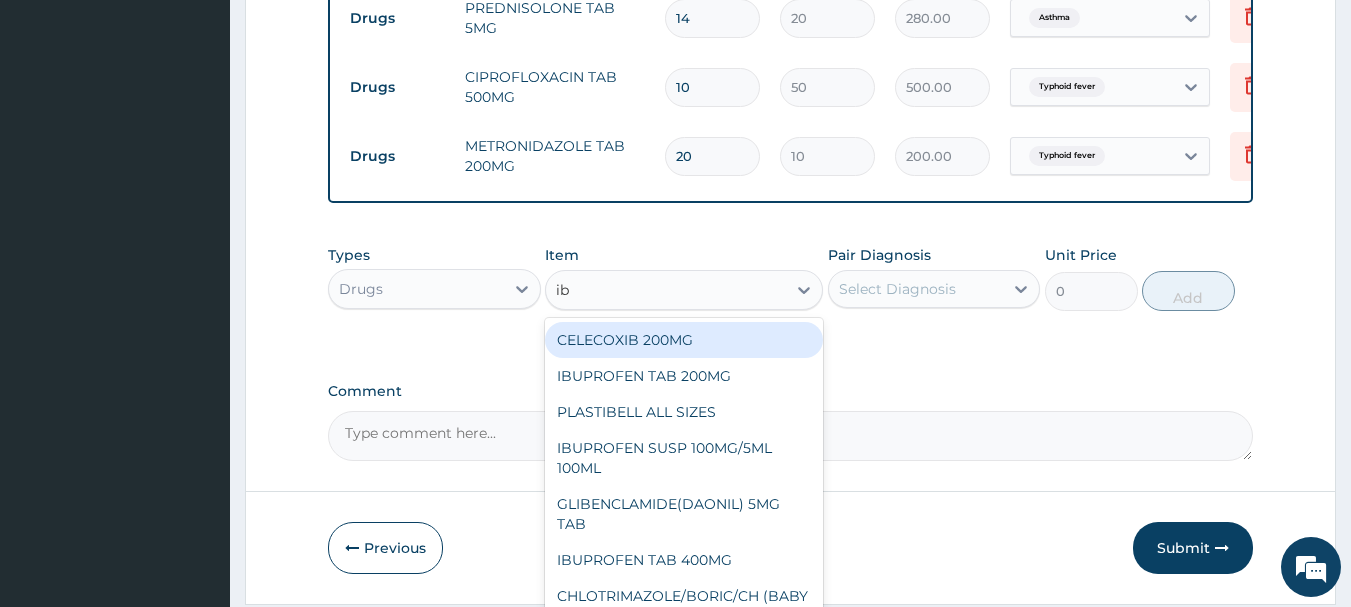 type on "ibu" 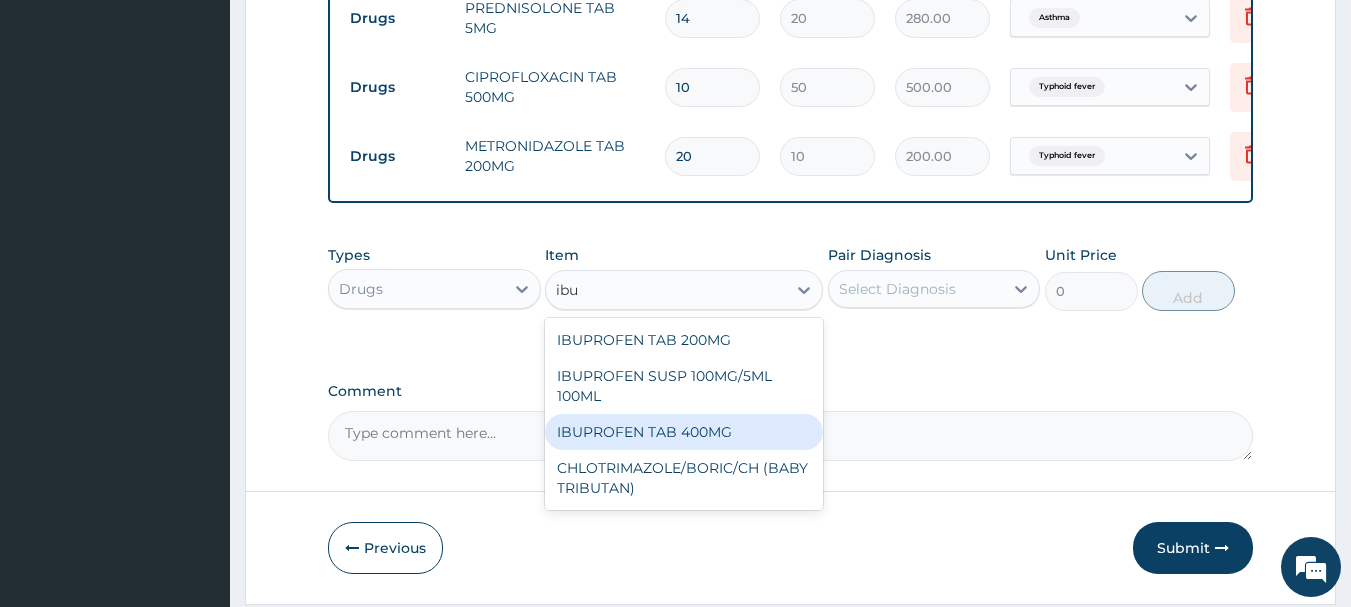 click on "IBUPROFEN TAB 400MG" at bounding box center [684, 432] 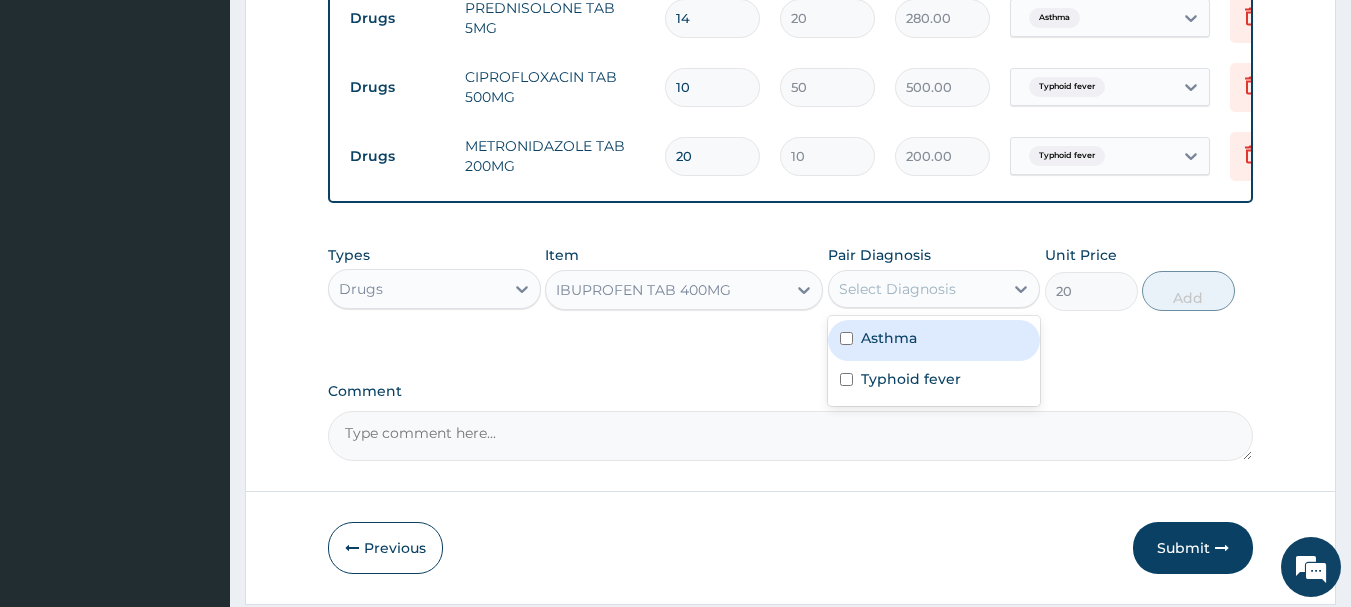 click on "Select Diagnosis" at bounding box center (916, 289) 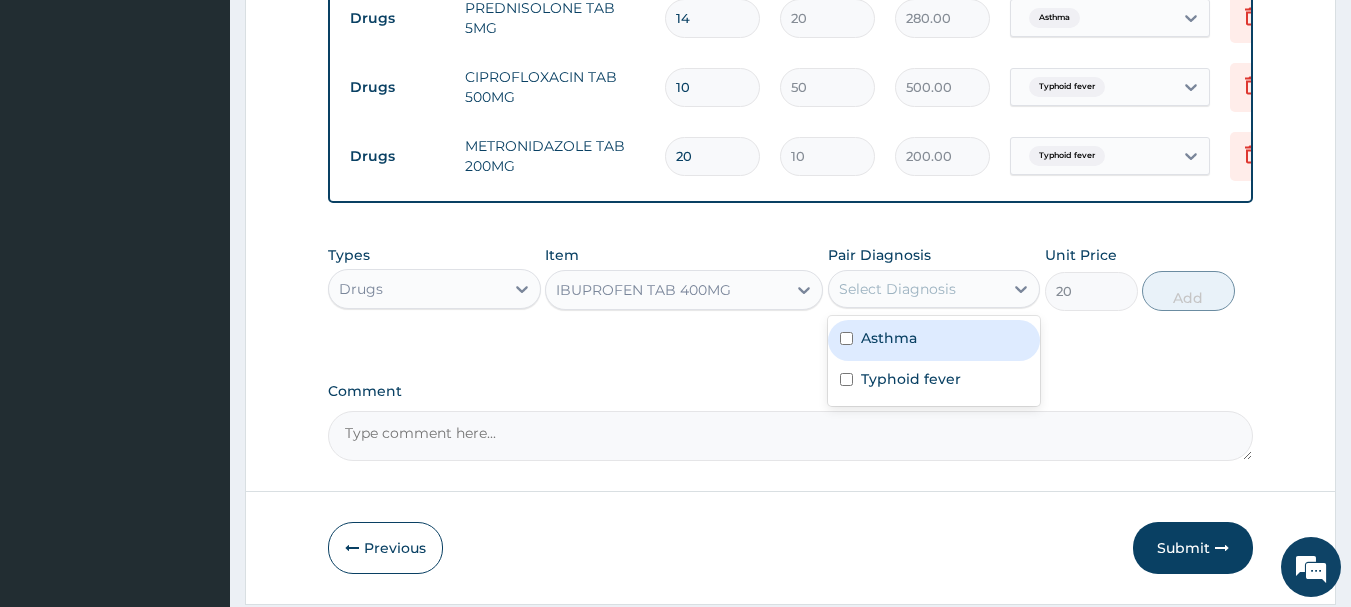 click on "Asthma" at bounding box center (934, 340) 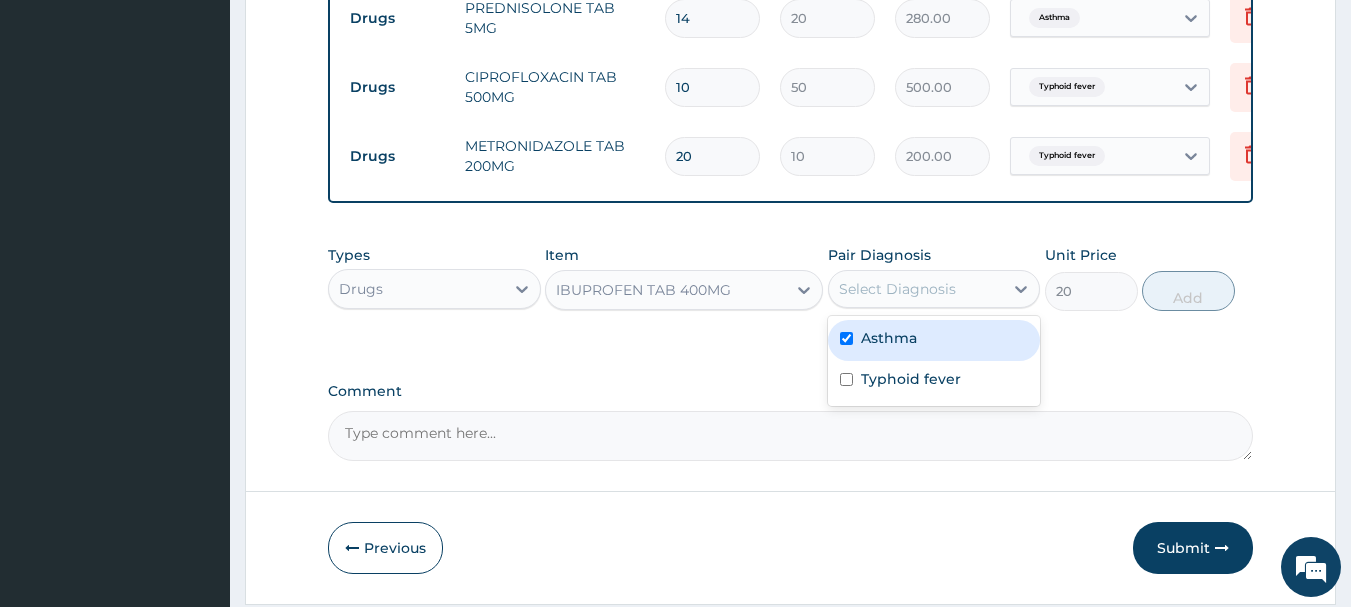 checkbox on "true" 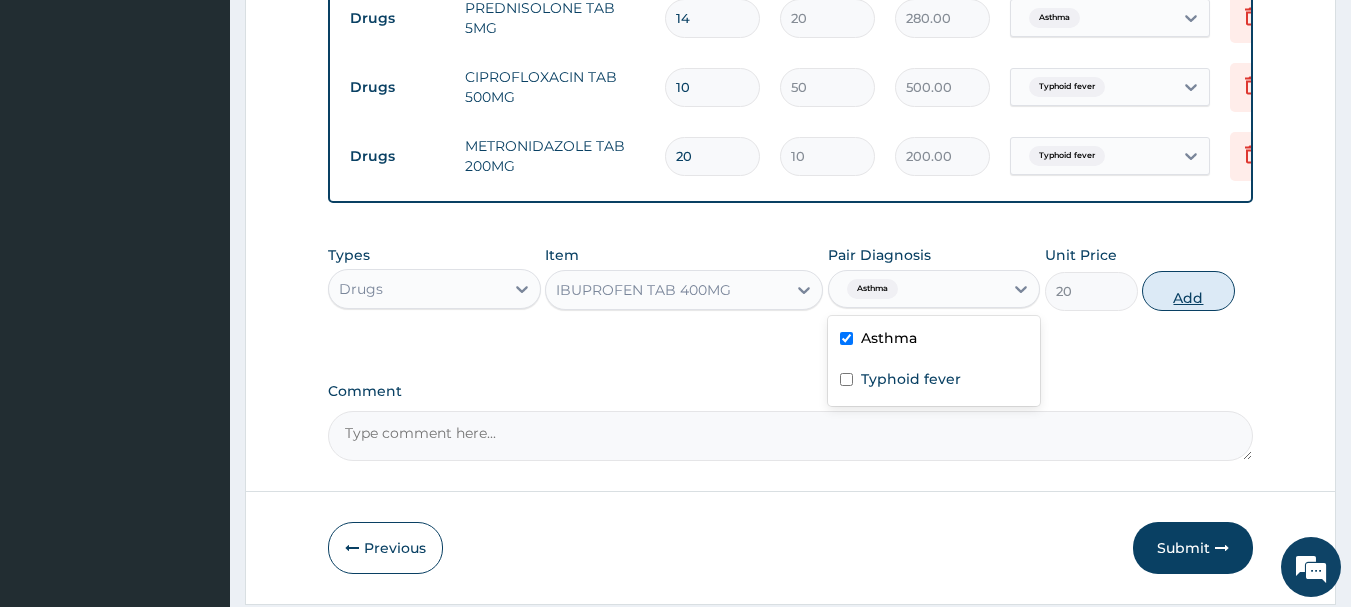 click on "Add" at bounding box center (1188, 291) 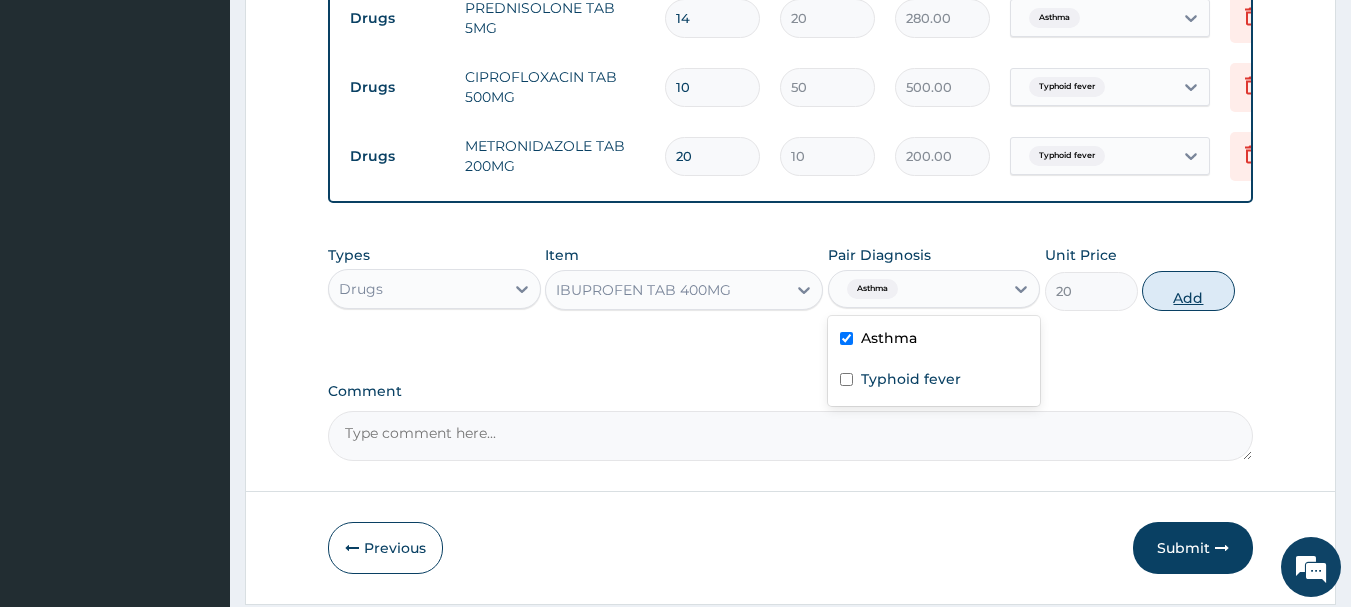 type on "0" 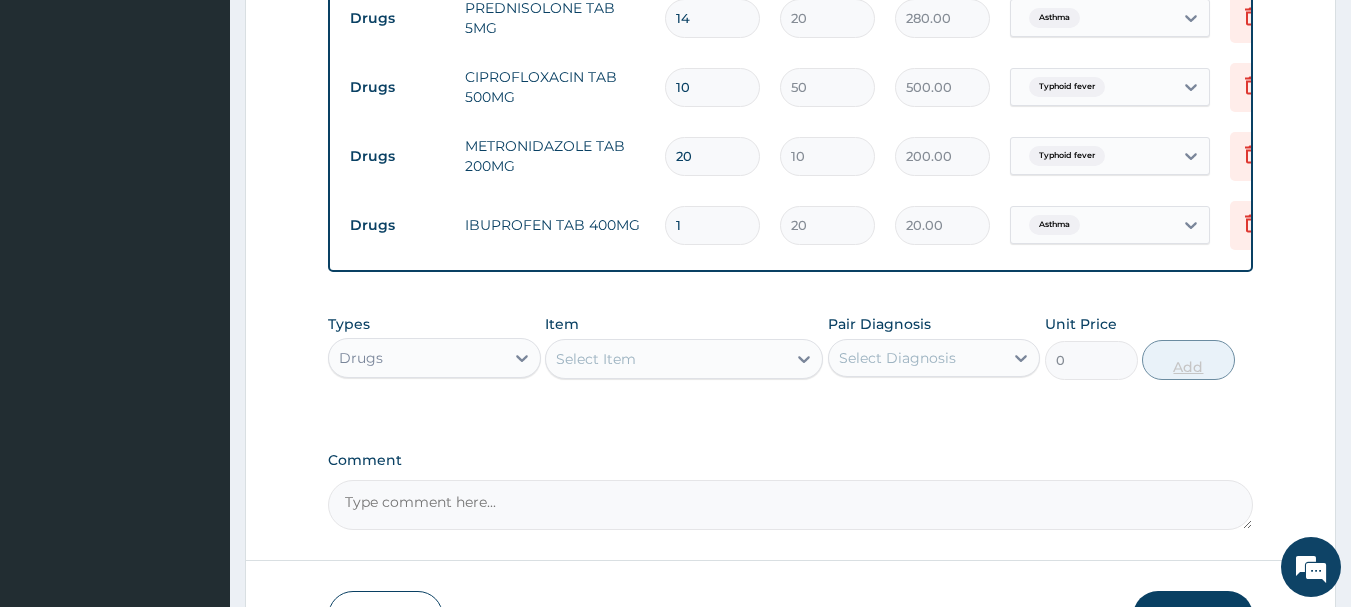 type on "10" 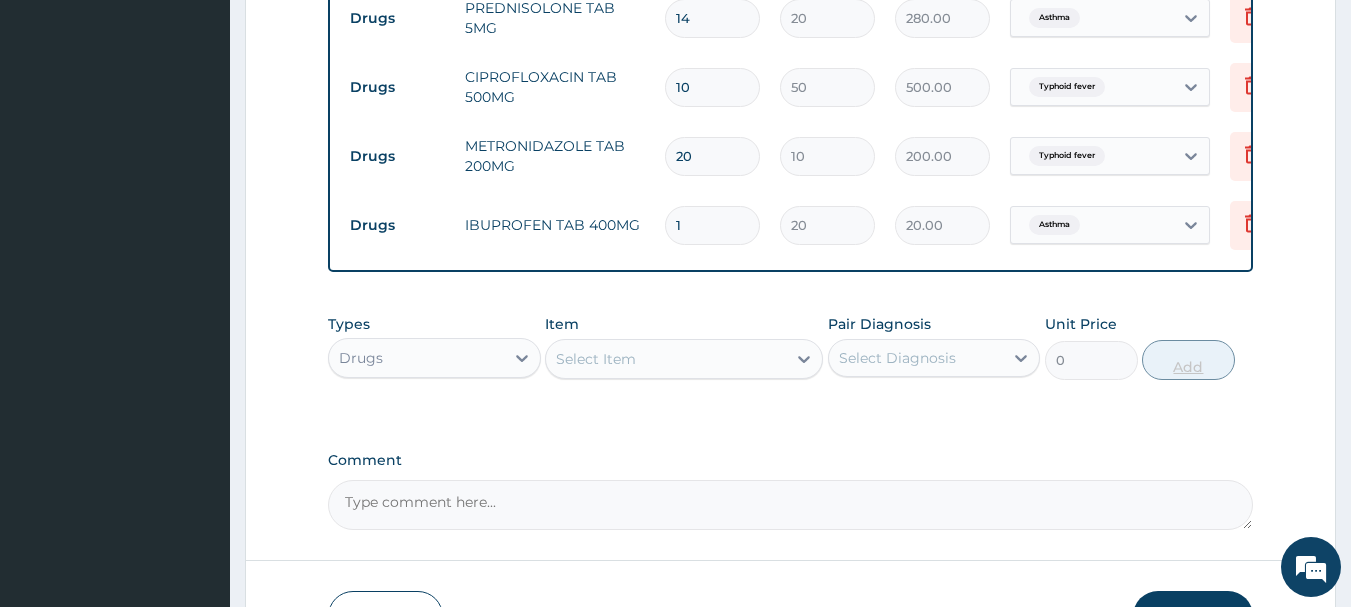 type on "200.00" 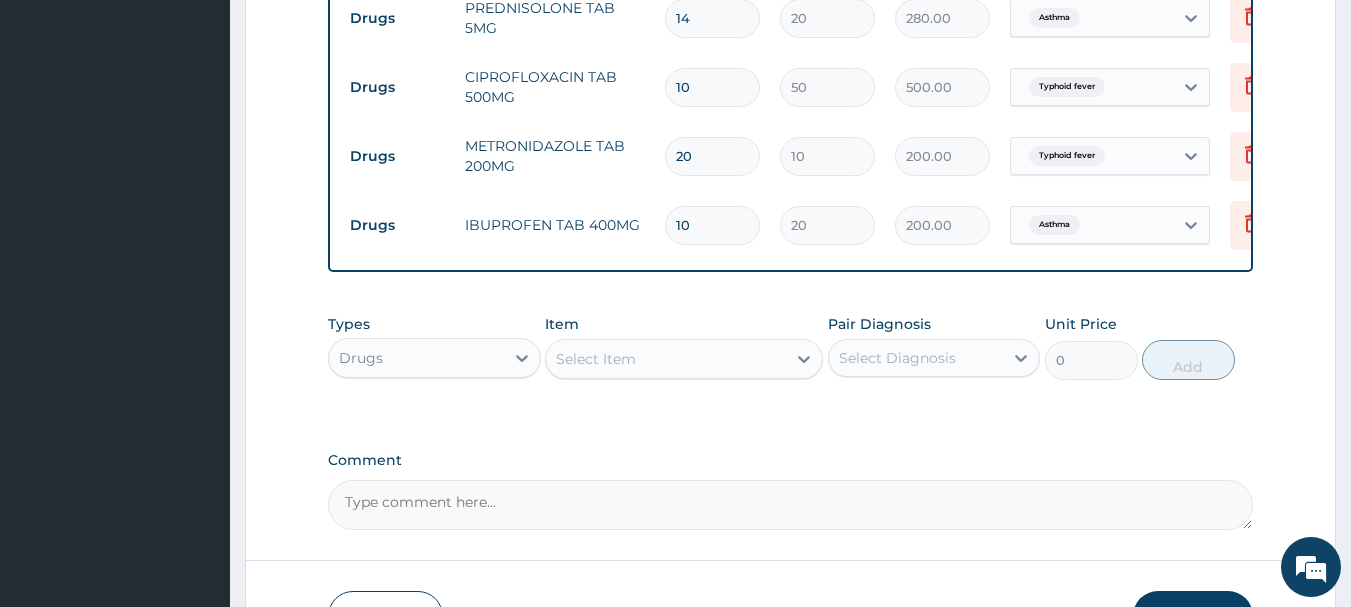 scroll, scrollTop: 964, scrollLeft: 0, axis: vertical 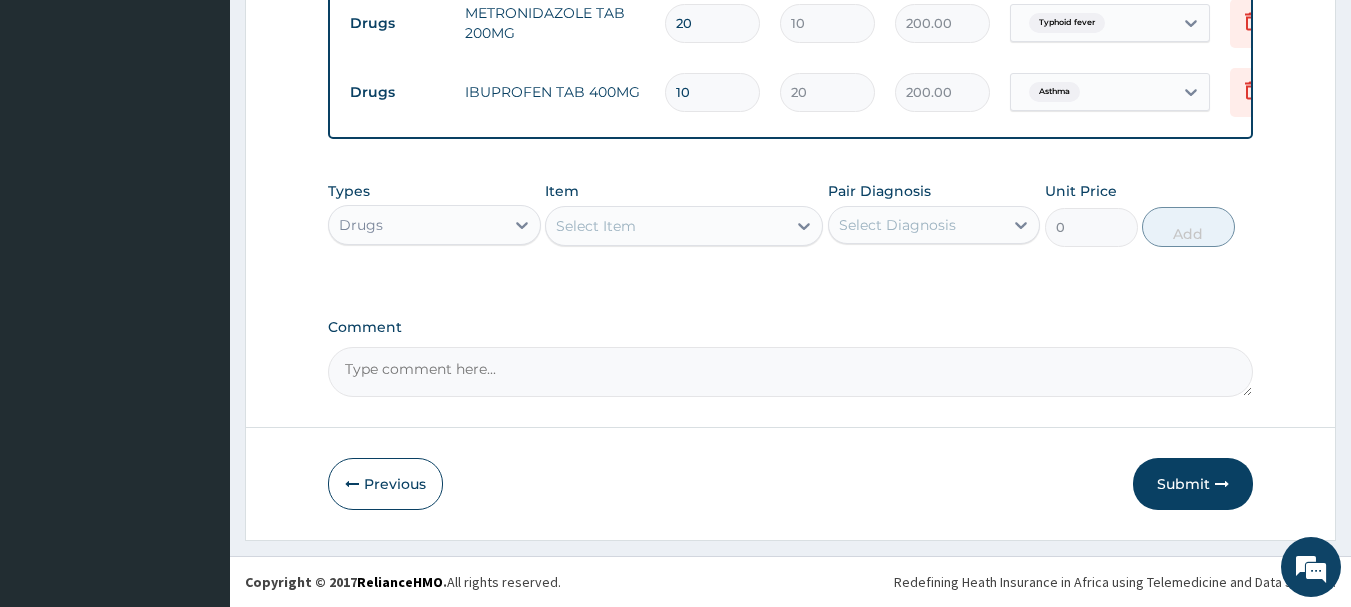 type on "10" 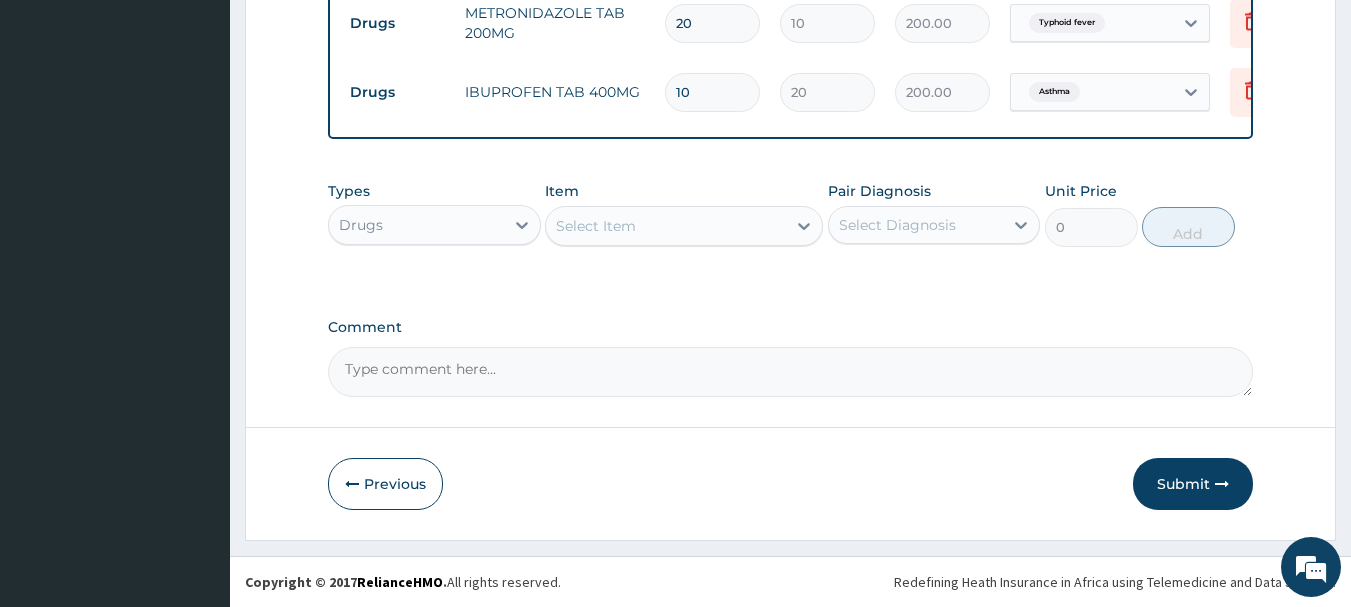 click on "Submit" at bounding box center (1193, 484) 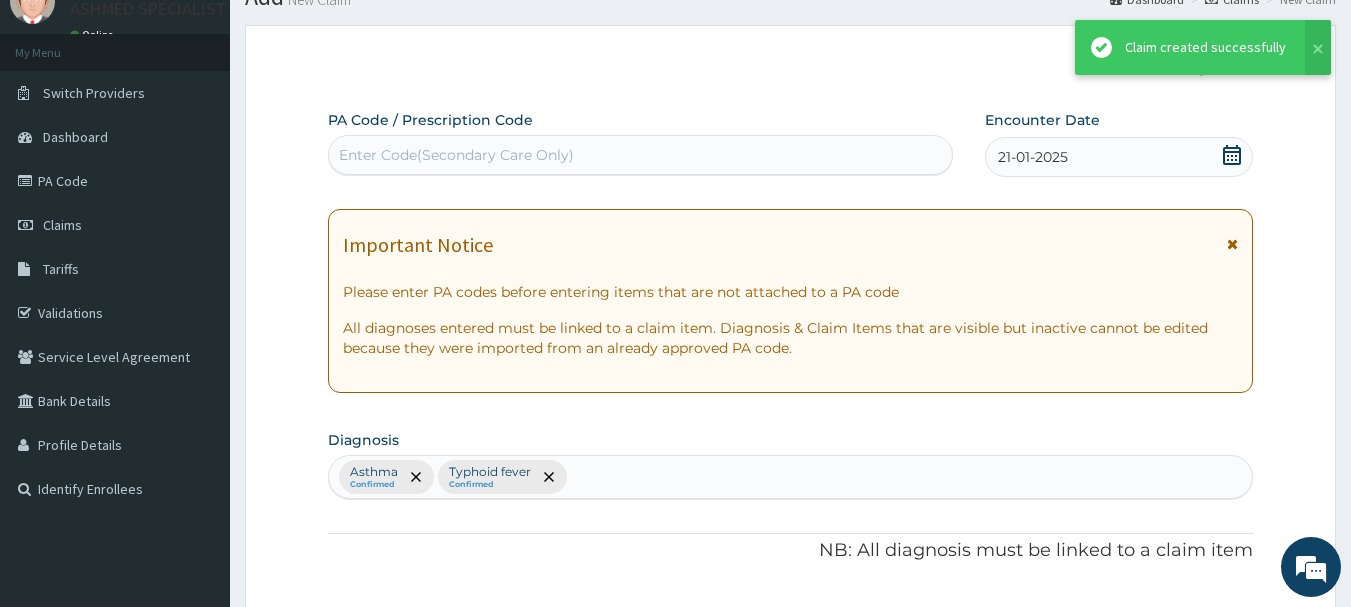 scroll, scrollTop: 964, scrollLeft: 0, axis: vertical 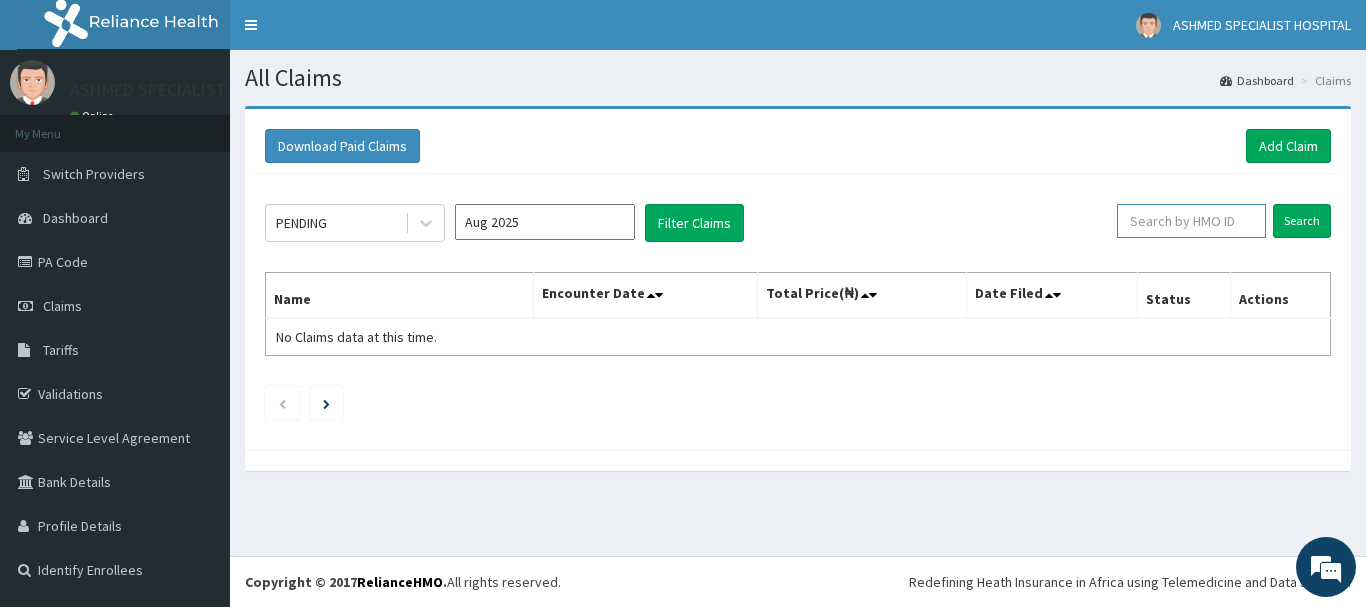 click at bounding box center (1191, 221) 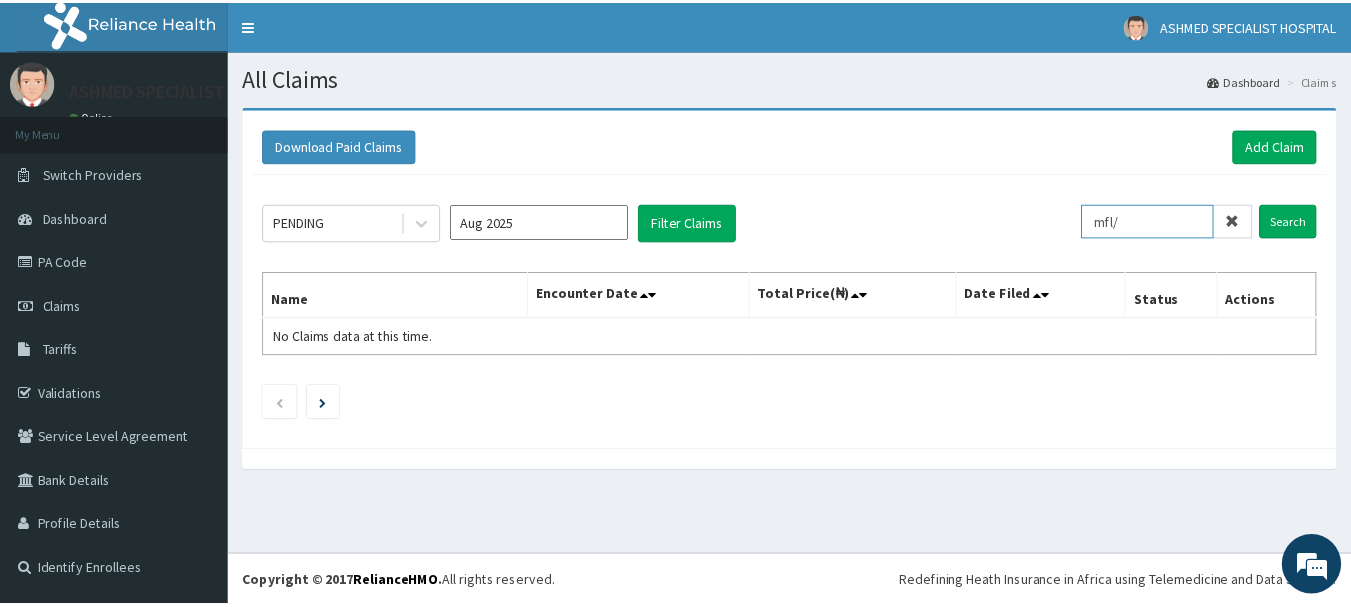 scroll, scrollTop: 0, scrollLeft: 0, axis: both 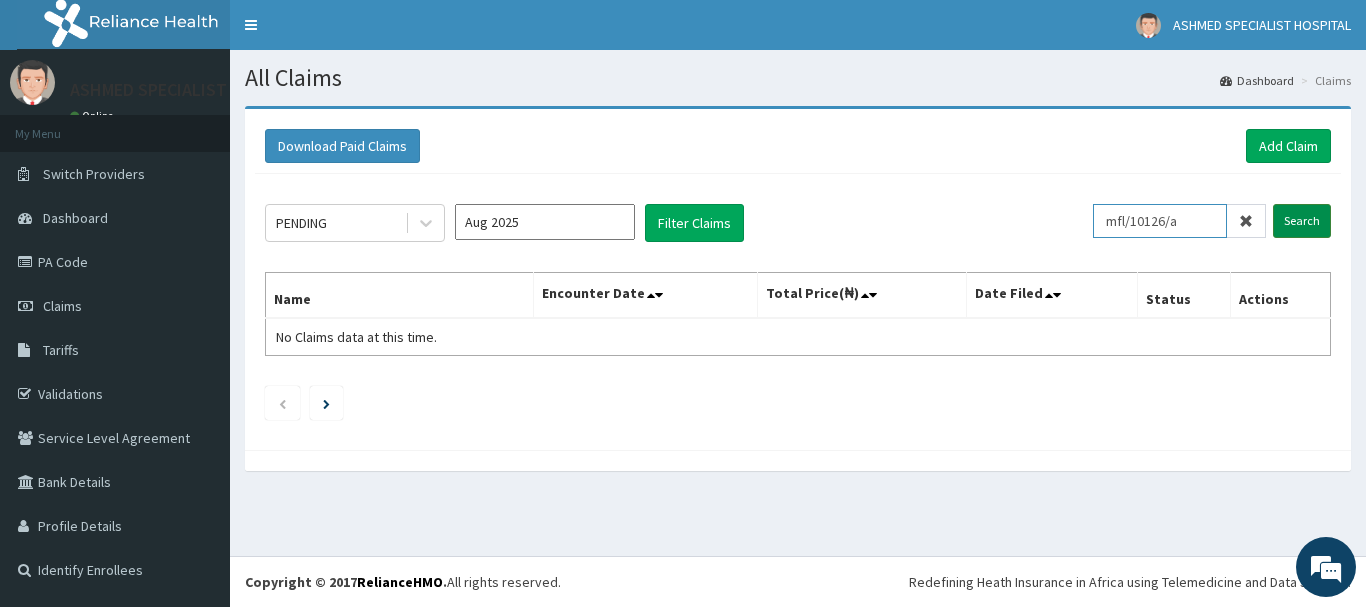 type on "mfl/10126/a" 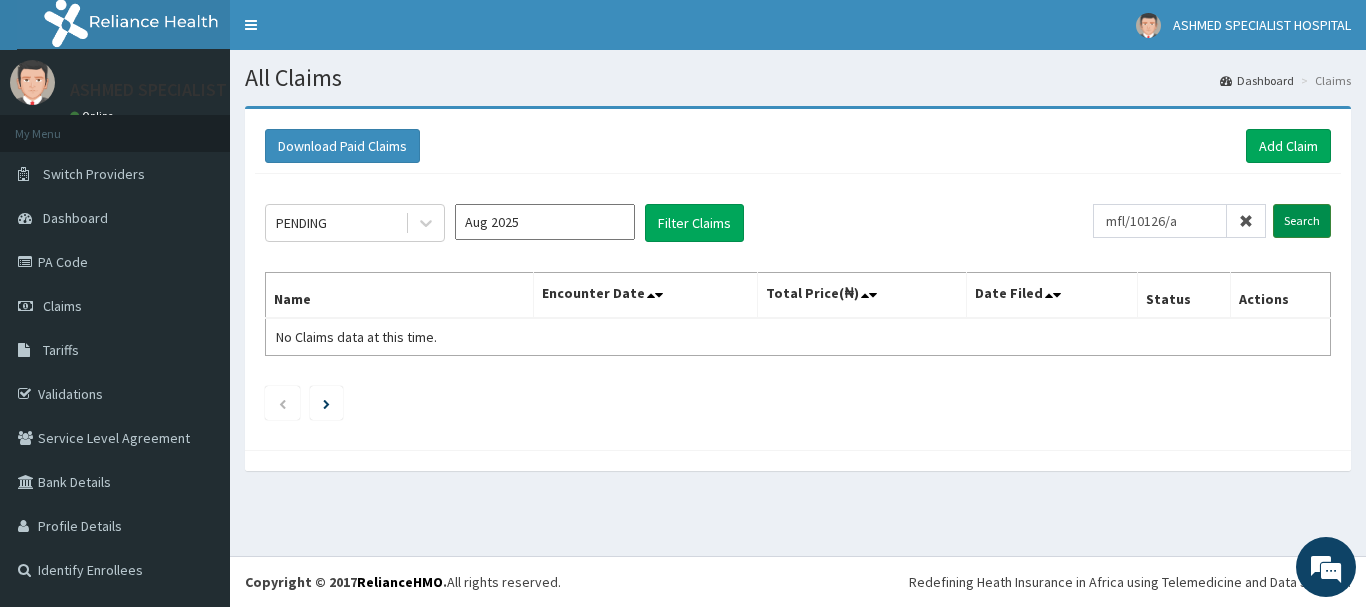 click on "Search" at bounding box center (1302, 221) 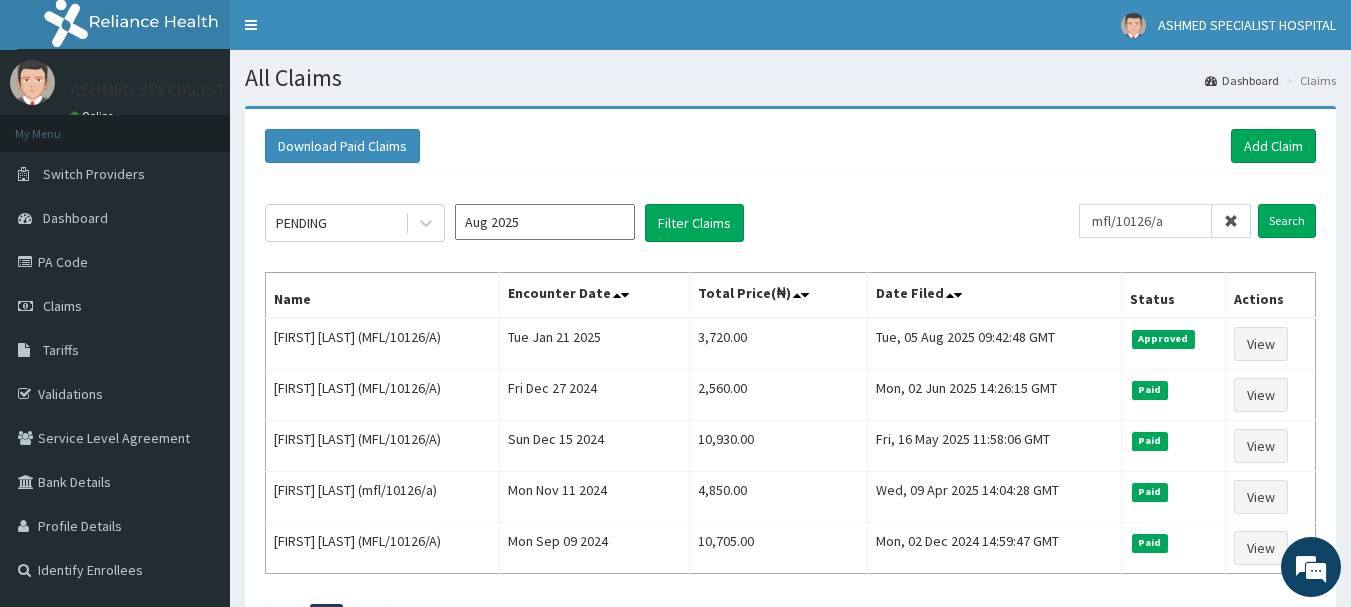 click on "Download Paid Claims Add Claim" at bounding box center (790, 146) 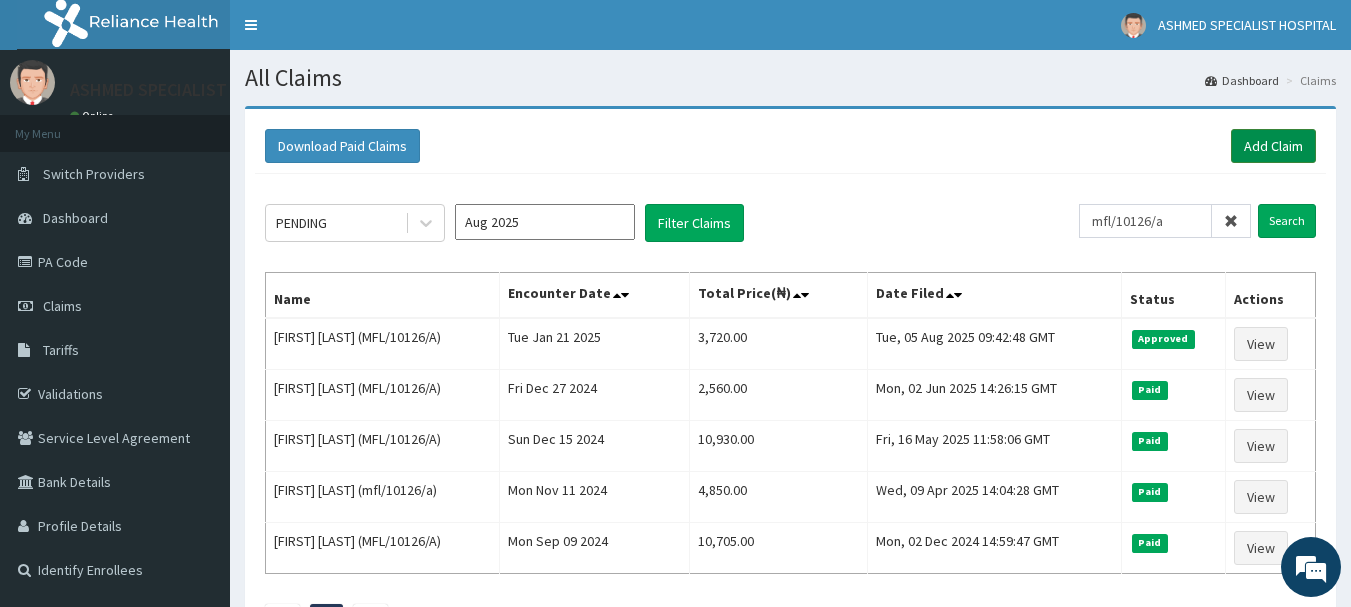 click on "Add Claim" at bounding box center (1273, 146) 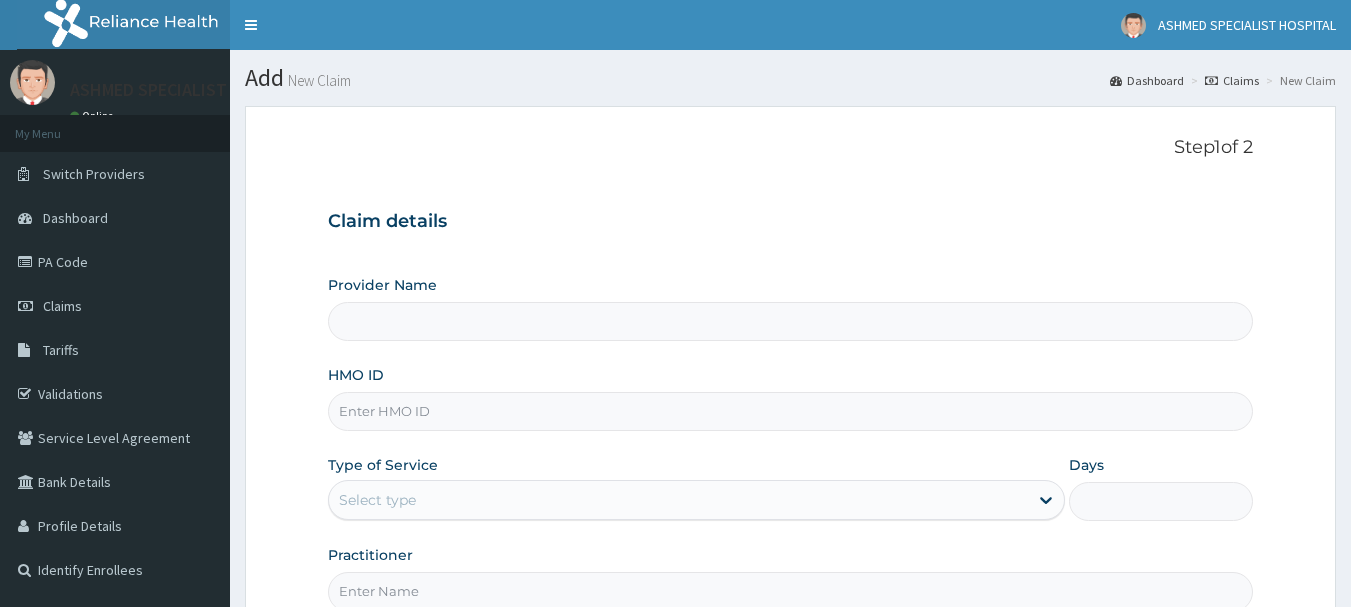 scroll, scrollTop: 0, scrollLeft: 0, axis: both 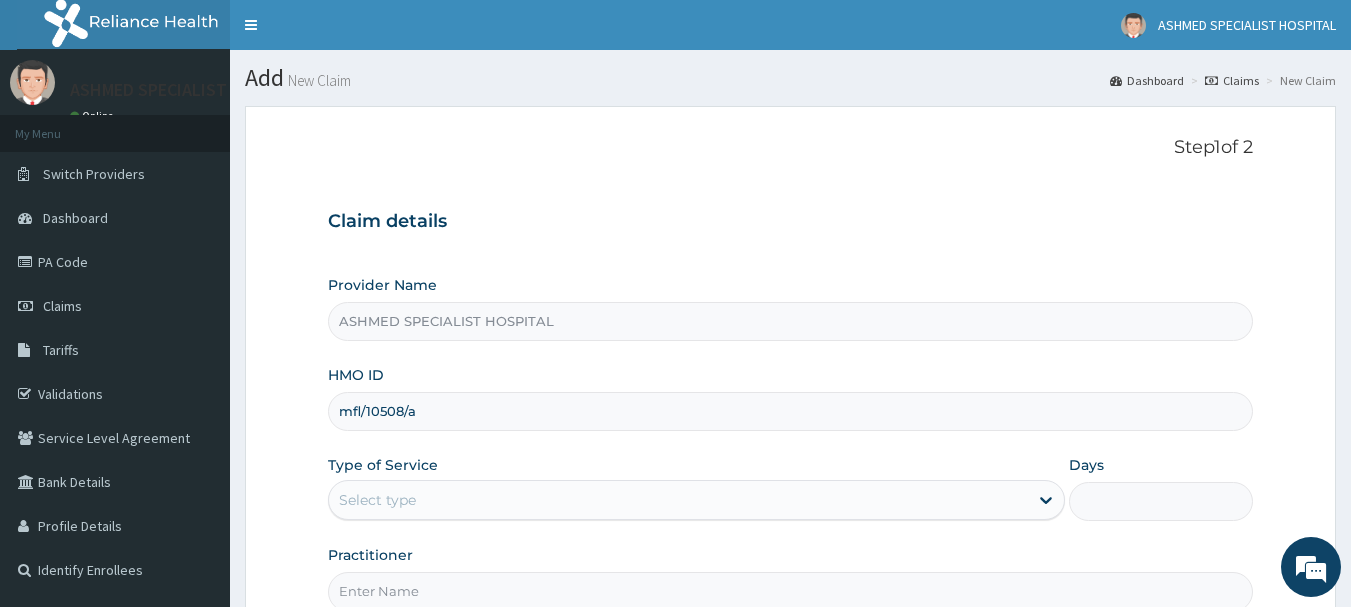 type on "mfl/10508/a" 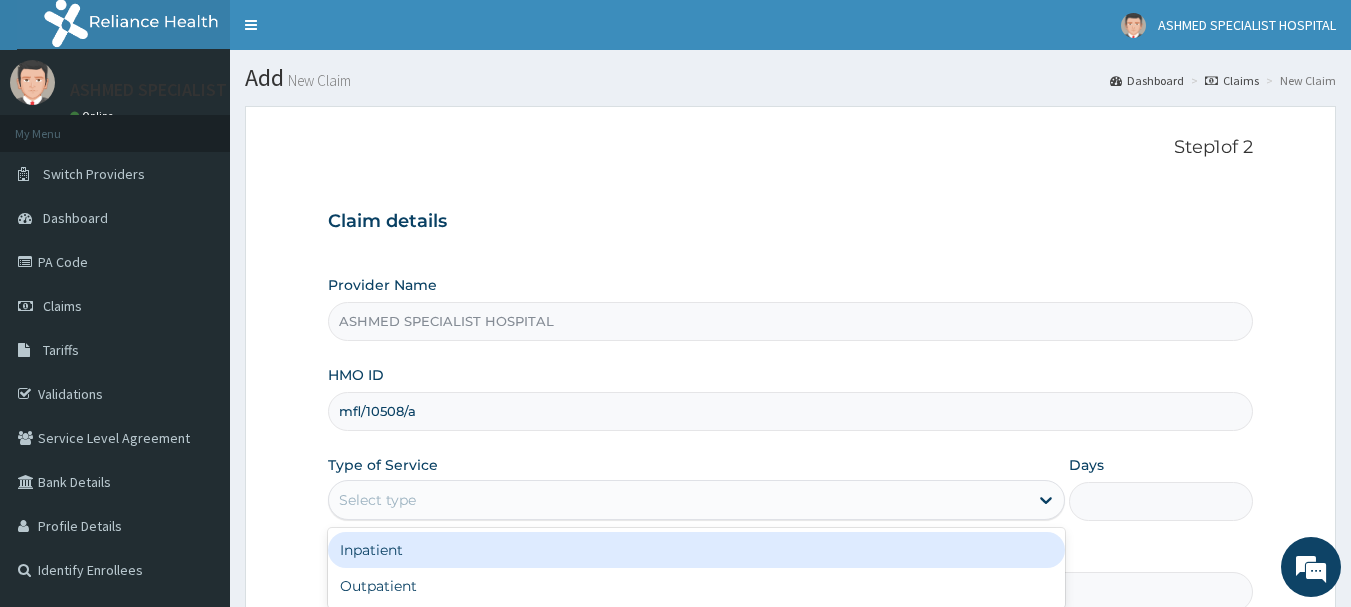 click on "Select type" at bounding box center (377, 500) 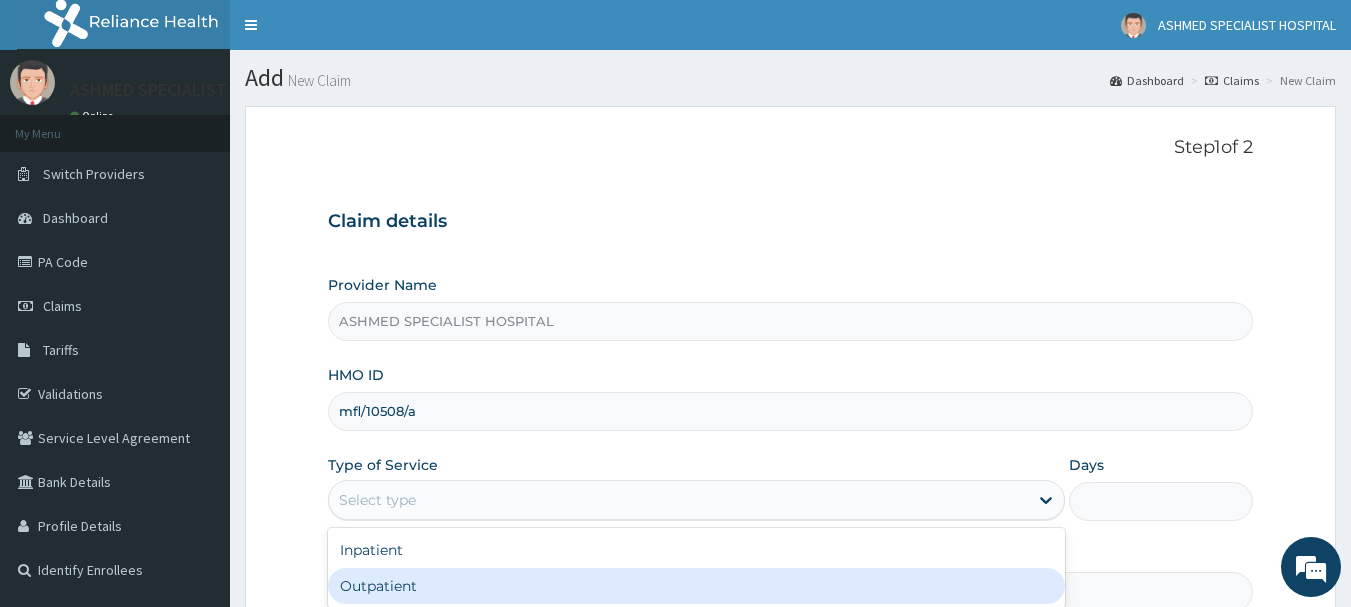 click on "Outpatient" at bounding box center (696, 586) 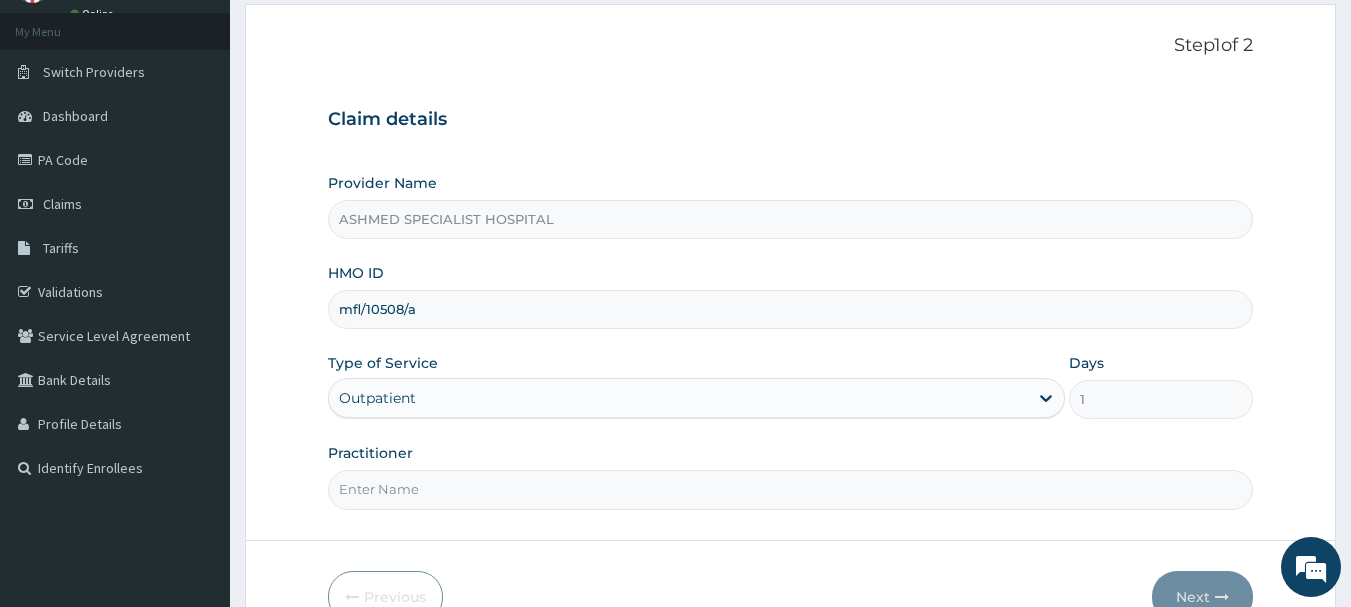 scroll, scrollTop: 215, scrollLeft: 0, axis: vertical 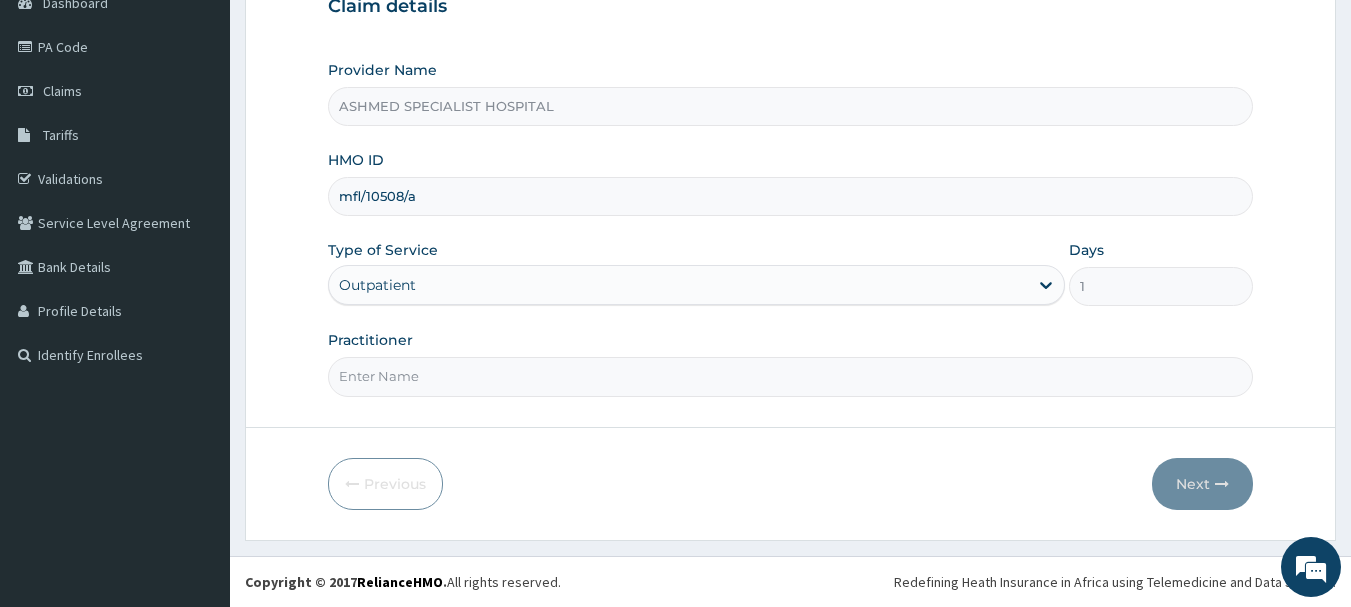 click on "Practitioner" at bounding box center [791, 376] 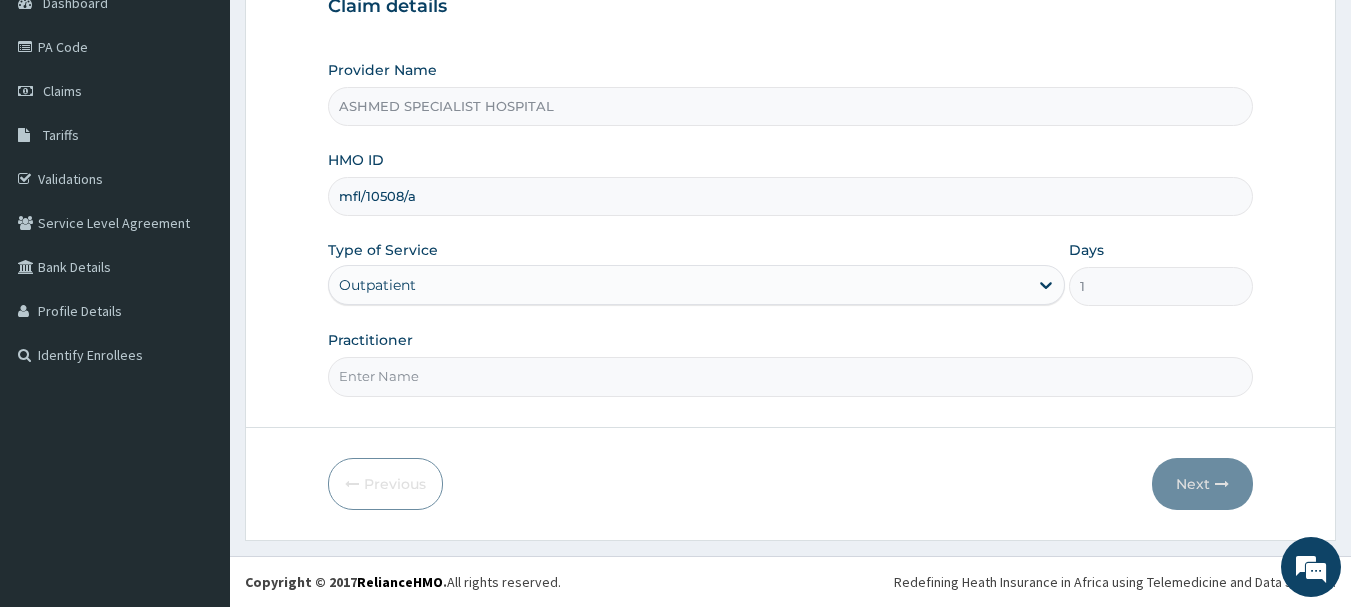 type on "DR. JEROME SUNDAY" 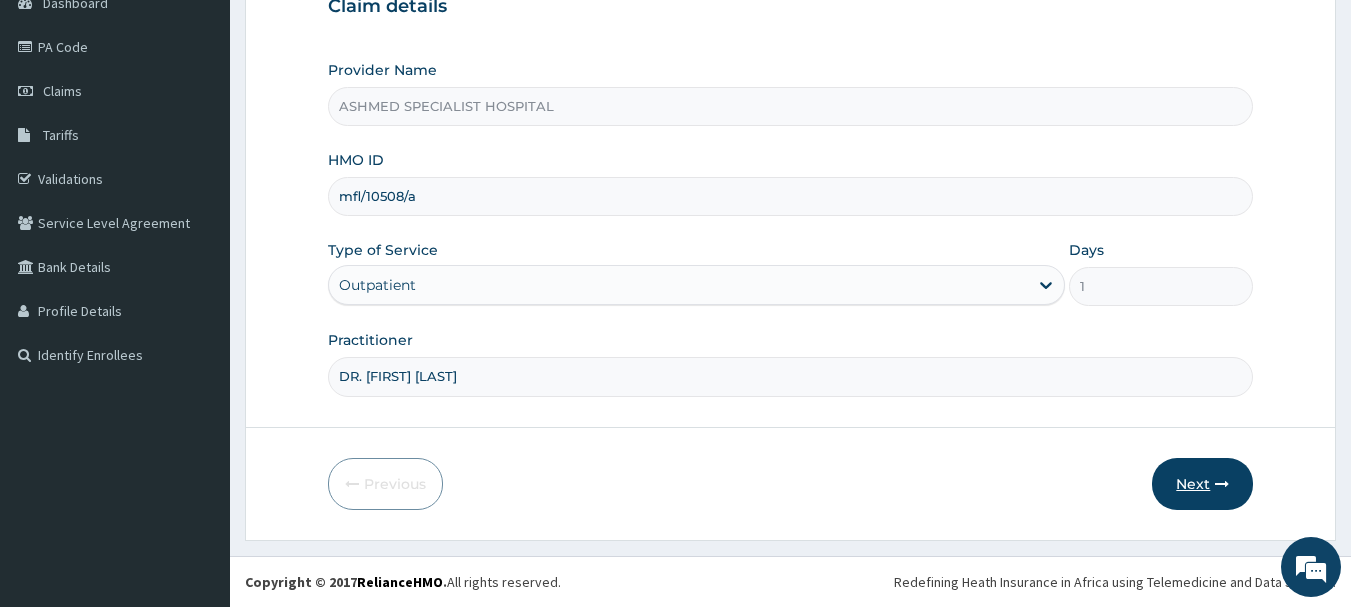 click on "Next" at bounding box center [1202, 484] 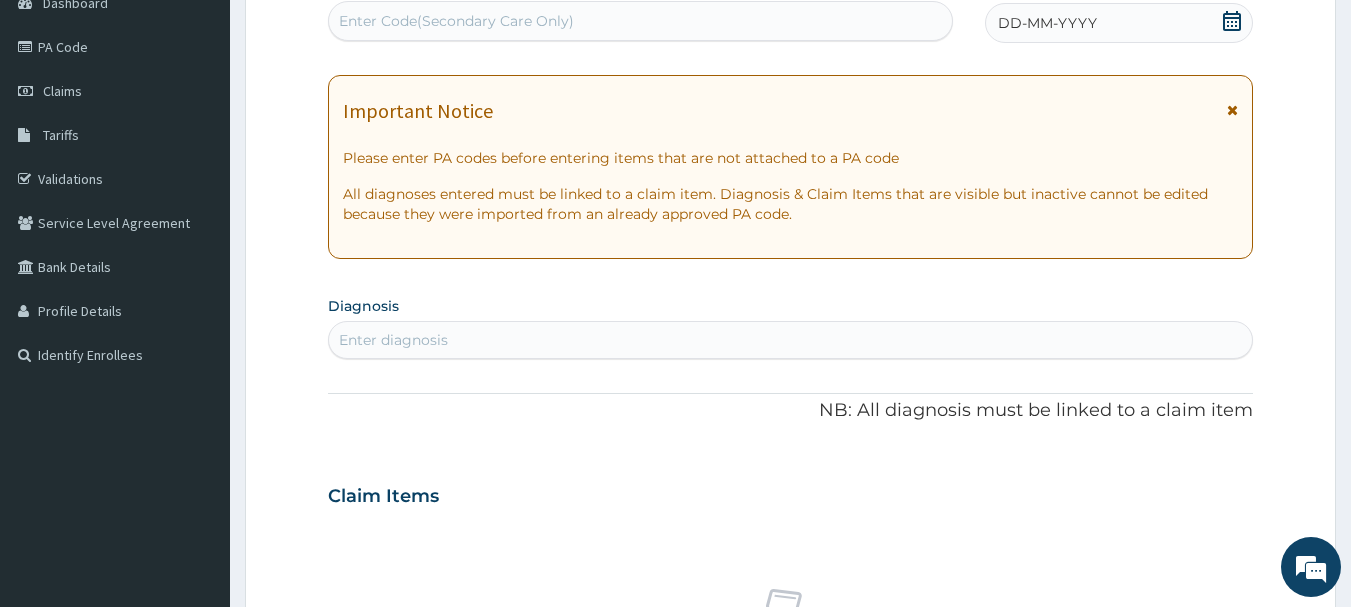 click 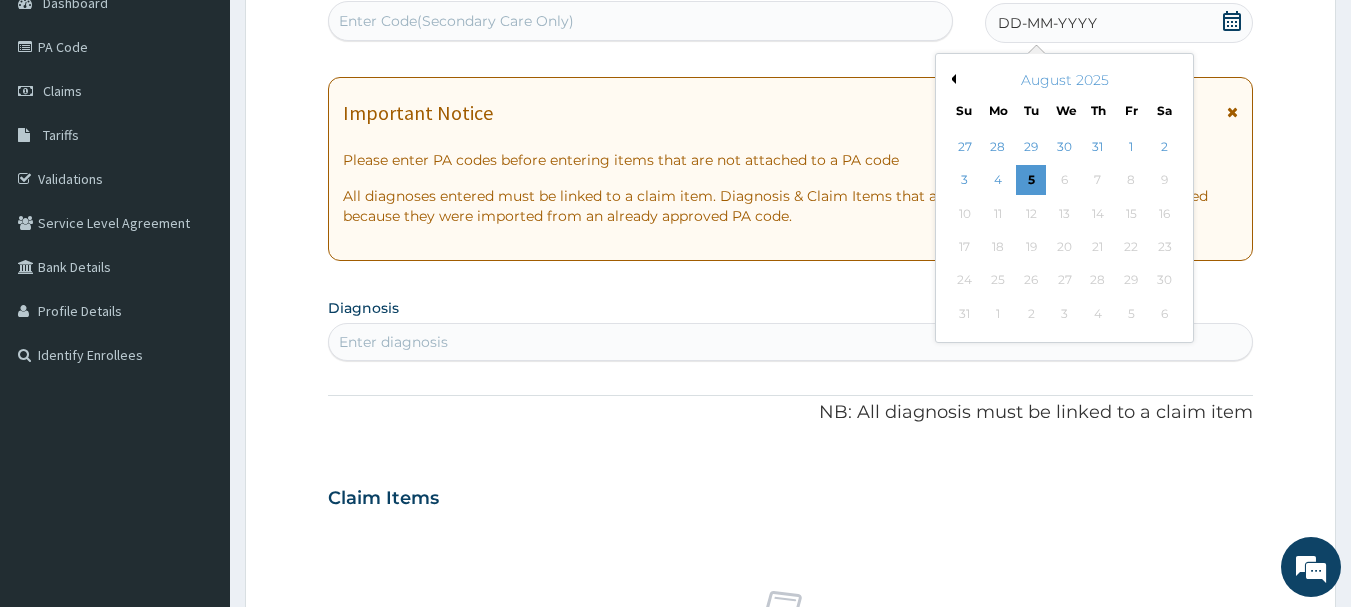 click on "Previous Month" at bounding box center [951, 79] 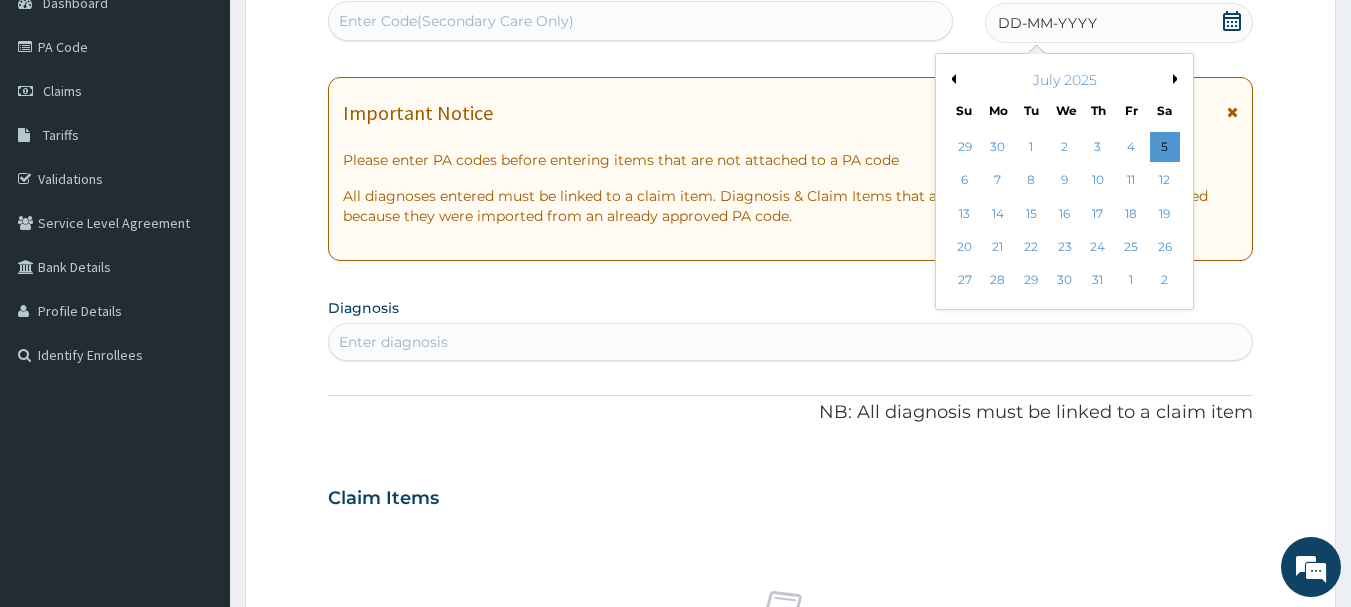 click on "Previous Month" at bounding box center (951, 79) 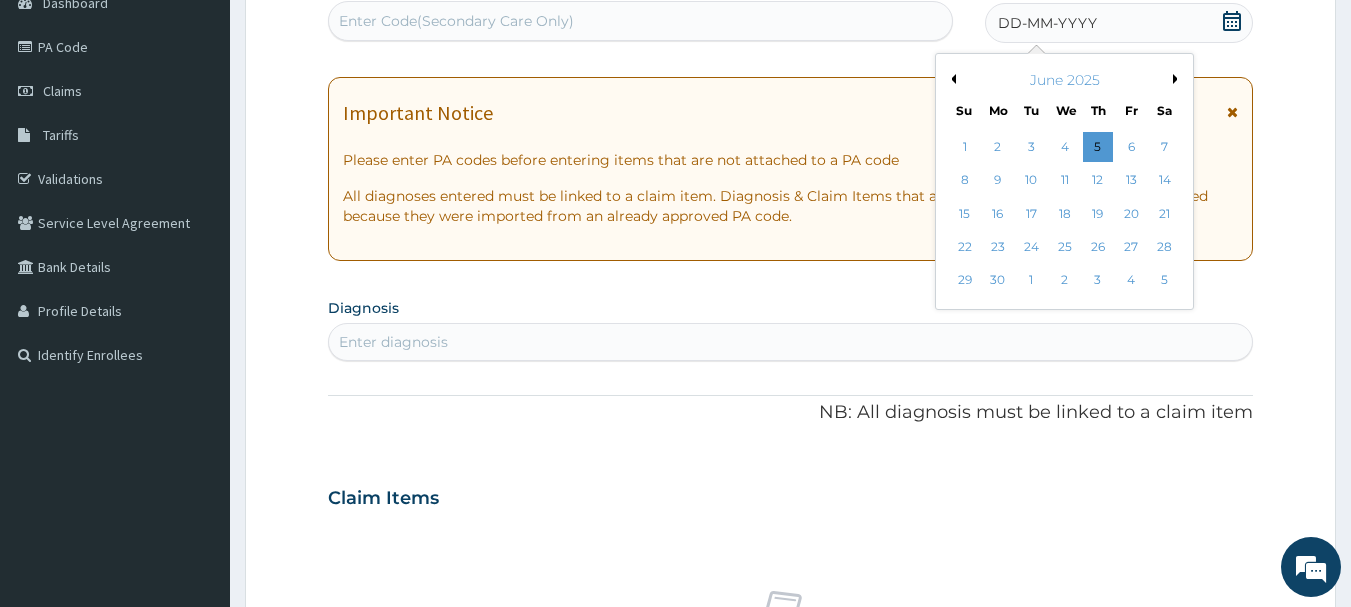 click on "Previous Month" at bounding box center [951, 79] 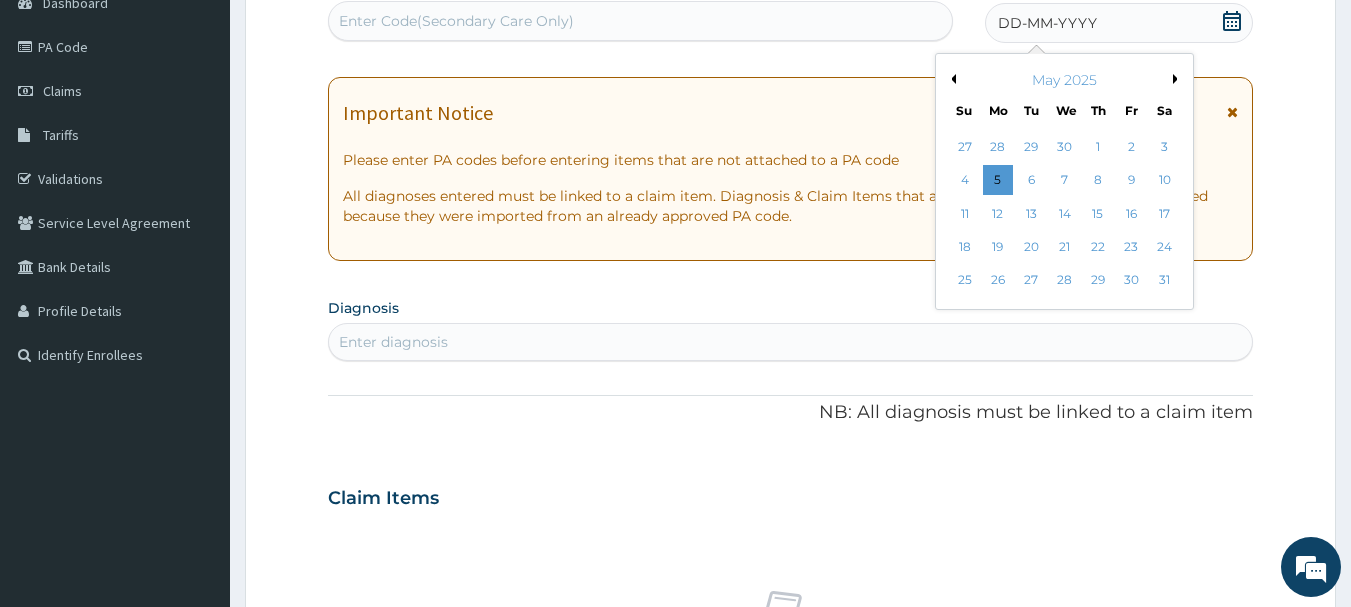 click on "Previous Month" at bounding box center [951, 79] 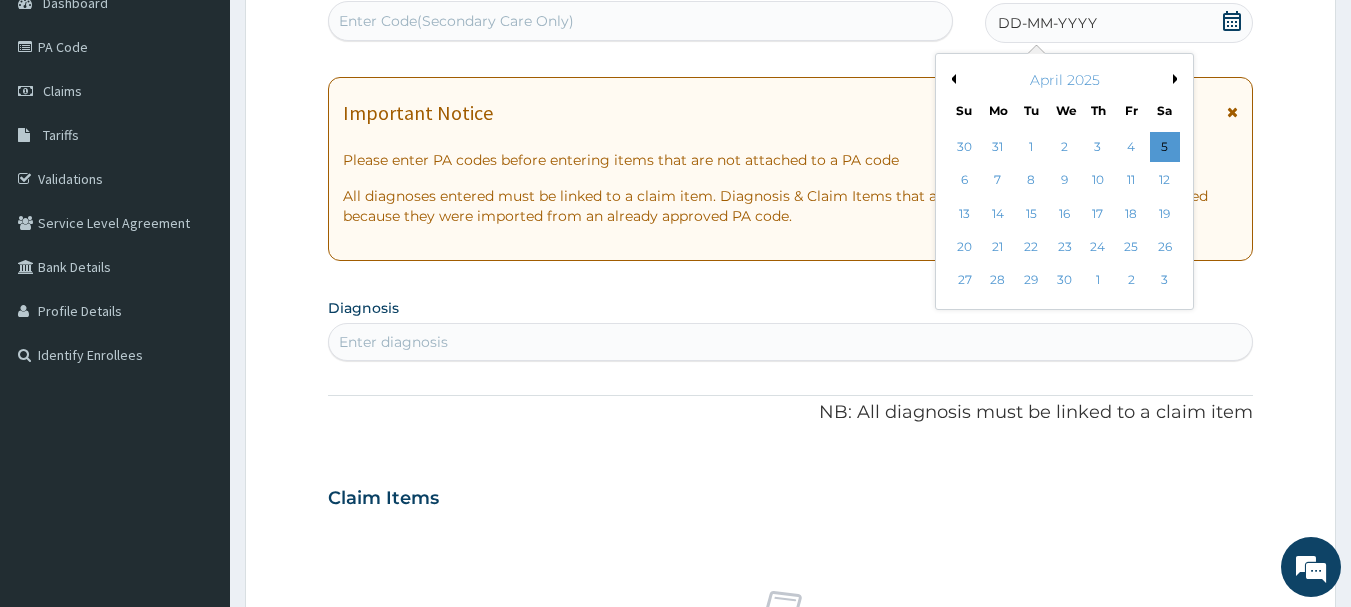click on "Previous Month" at bounding box center [951, 79] 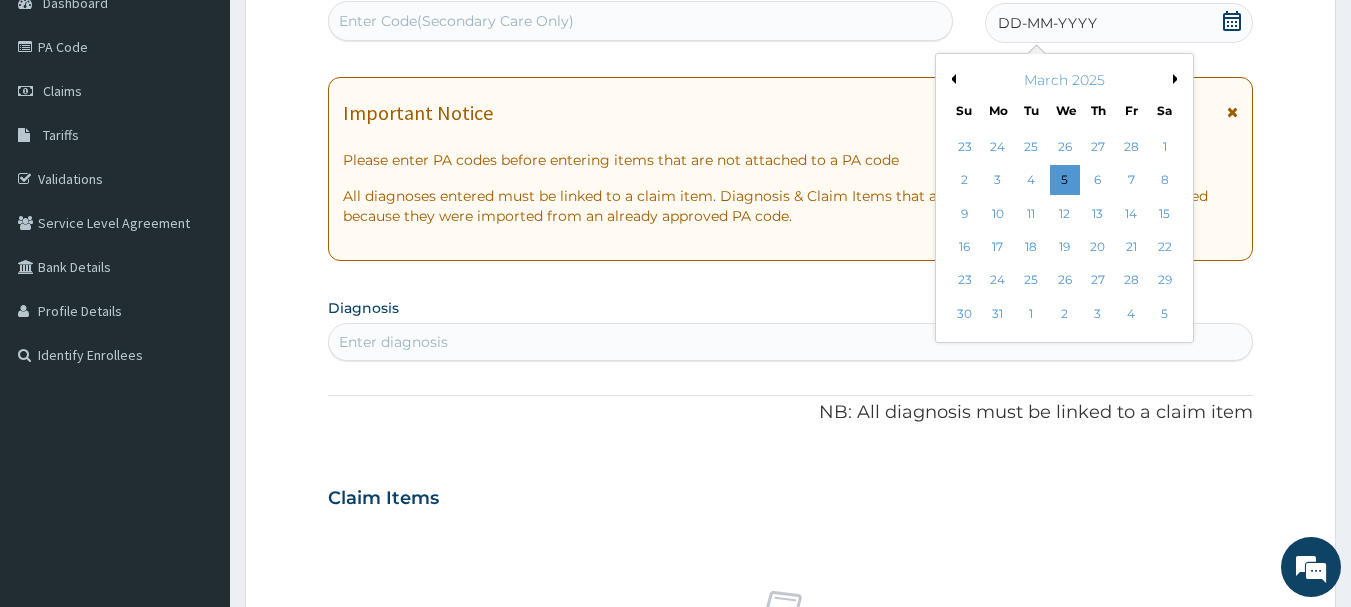 click on "Previous Month" at bounding box center (951, 79) 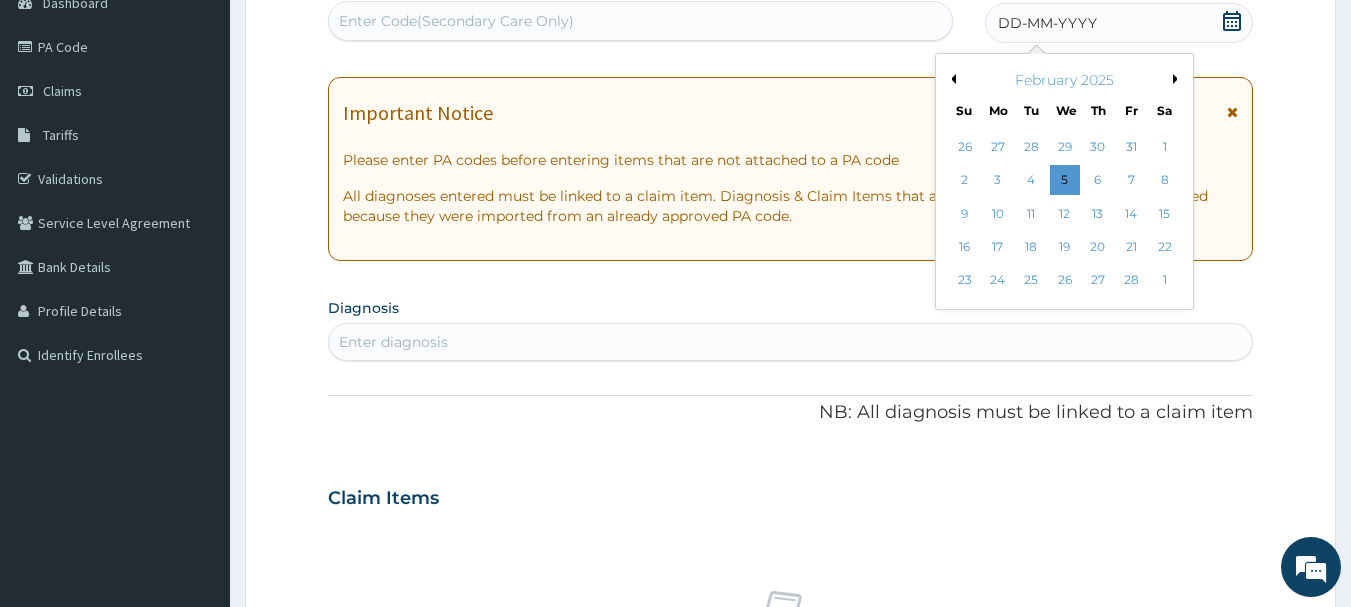 click on "Previous Month" at bounding box center [951, 79] 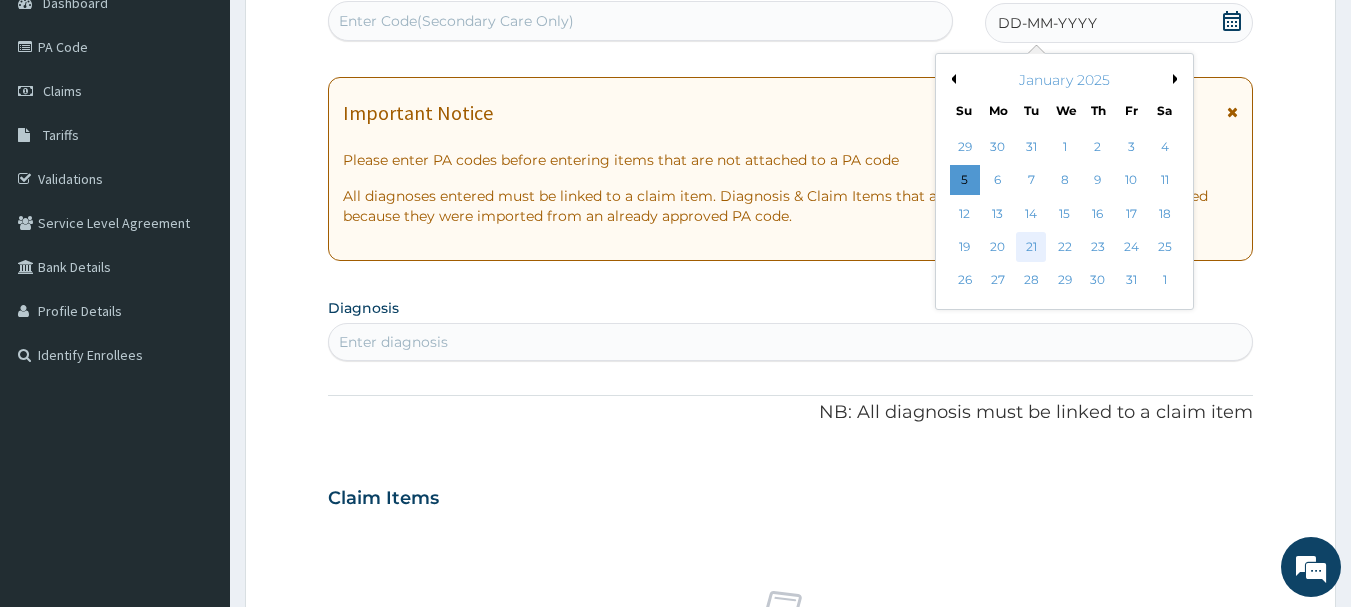 click on "21" at bounding box center (1032, 247) 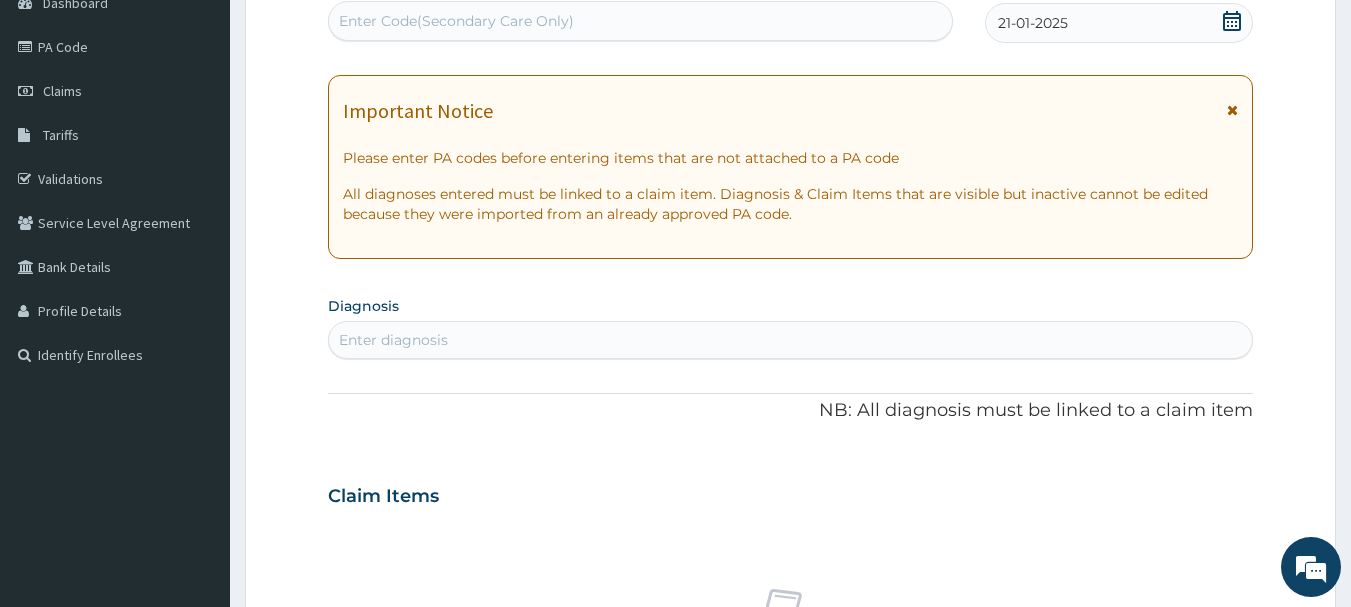 click on "Enter diagnosis" at bounding box center [791, 340] 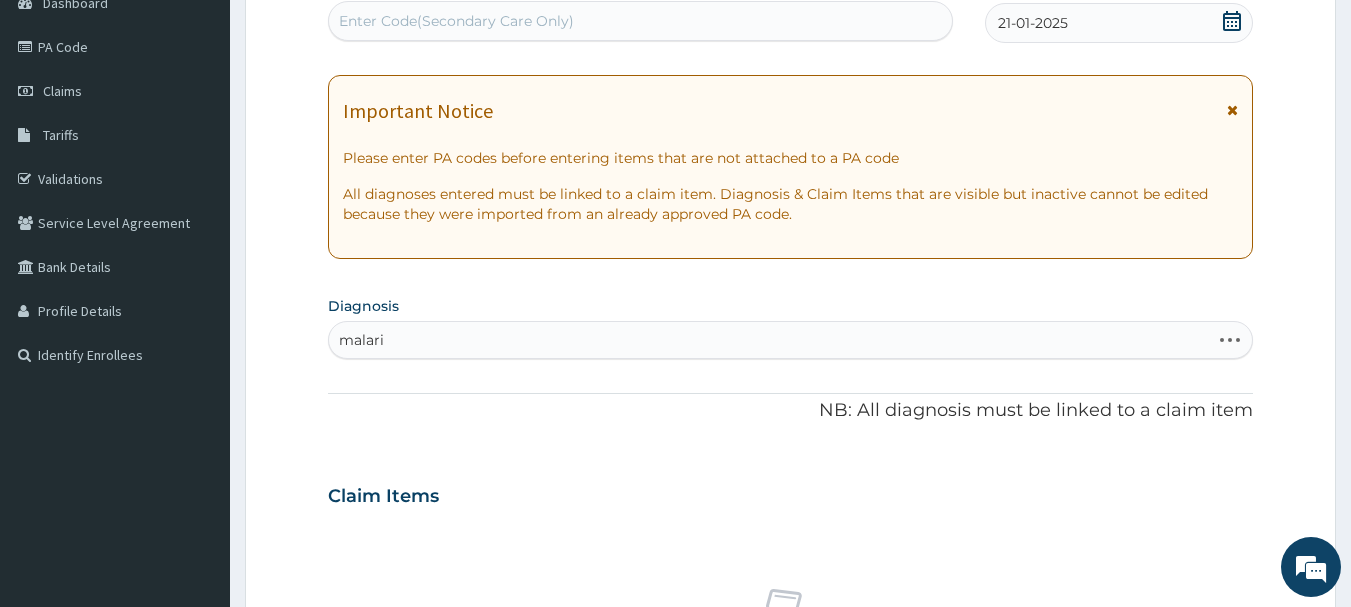 type on "malaria" 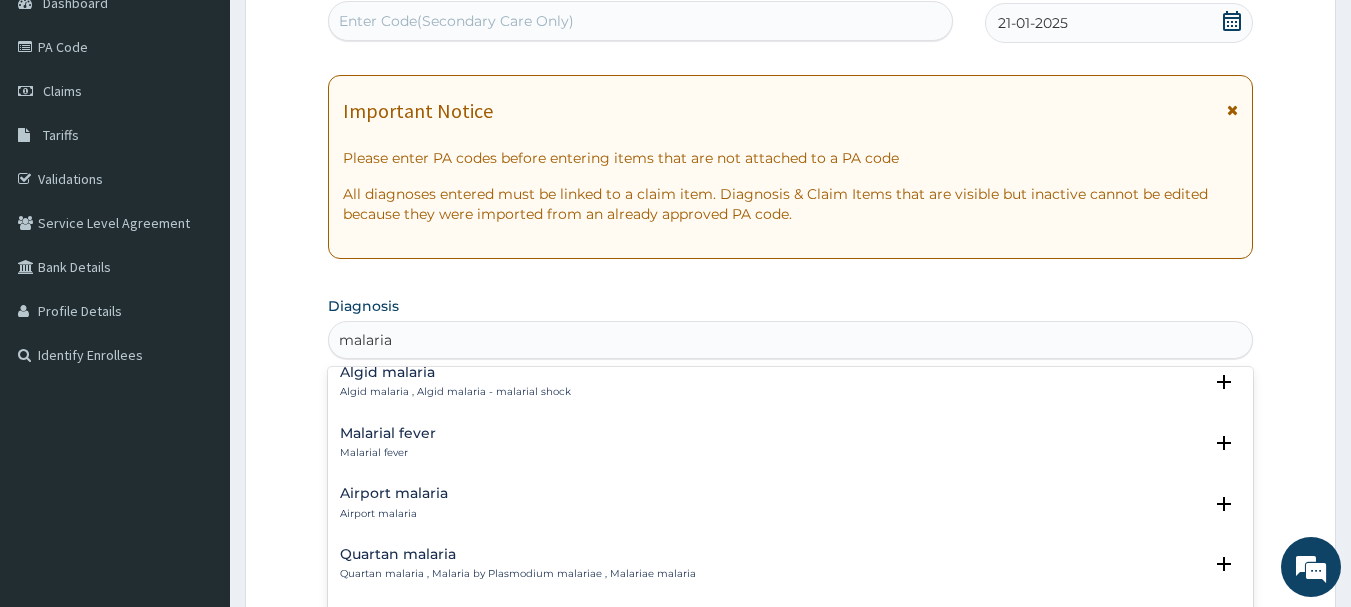 scroll, scrollTop: 266, scrollLeft: 0, axis: vertical 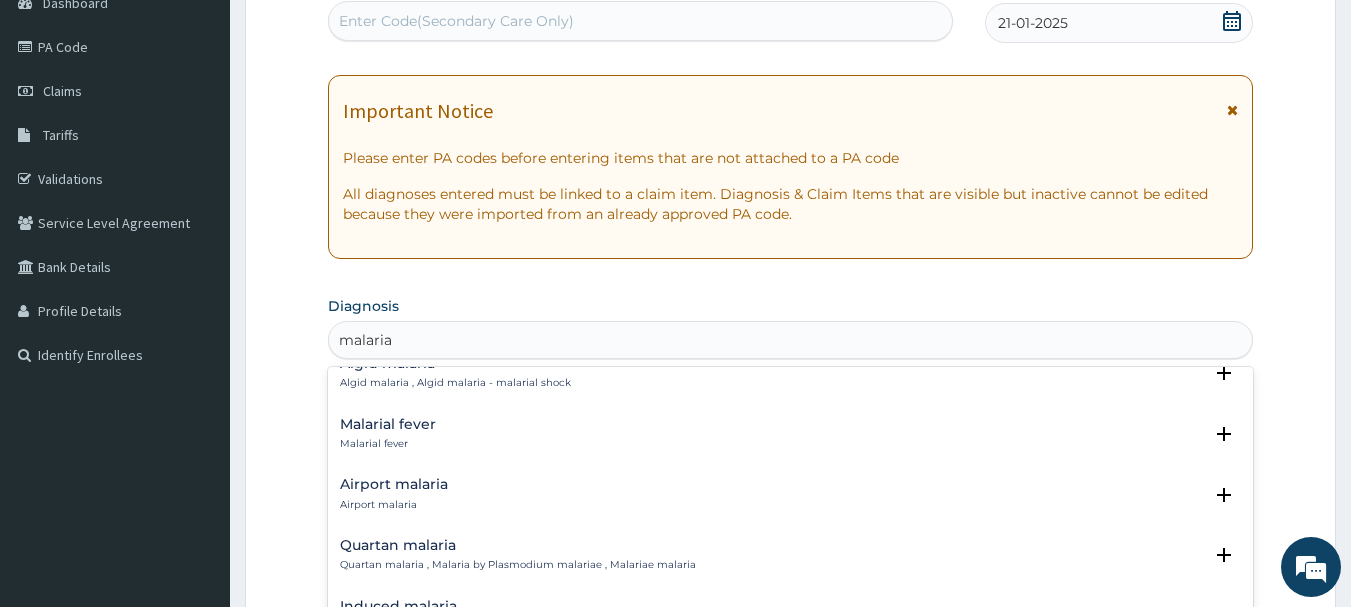 click on "Malarial fever" at bounding box center [388, 424] 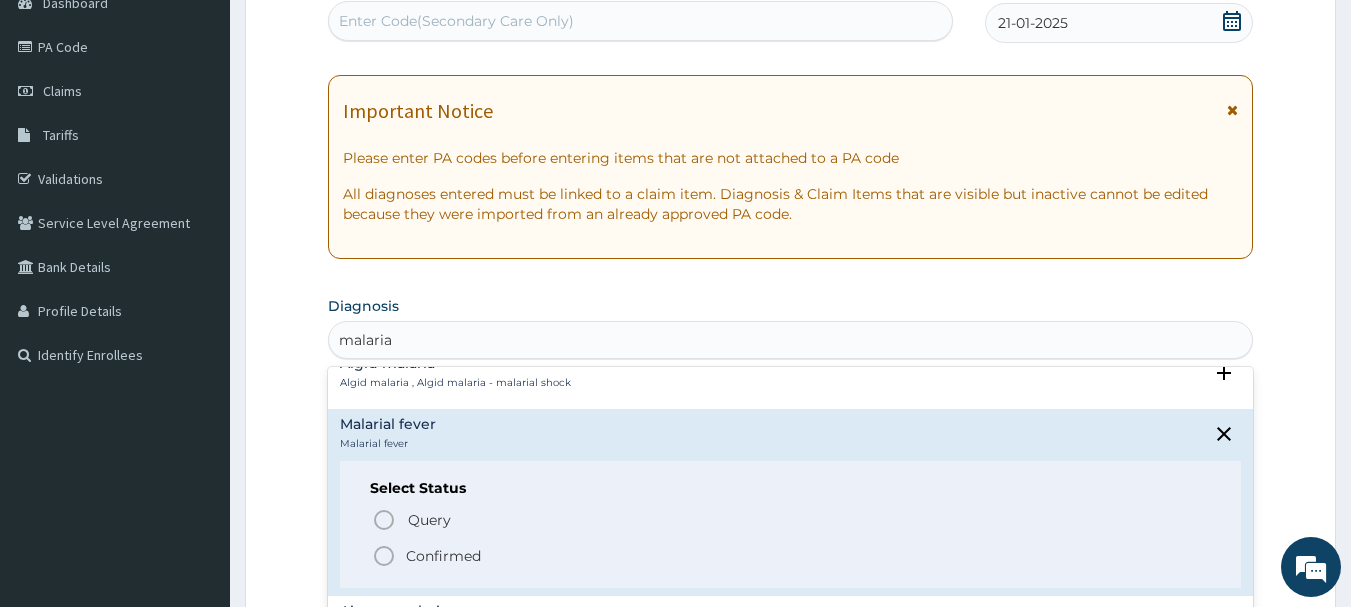 click 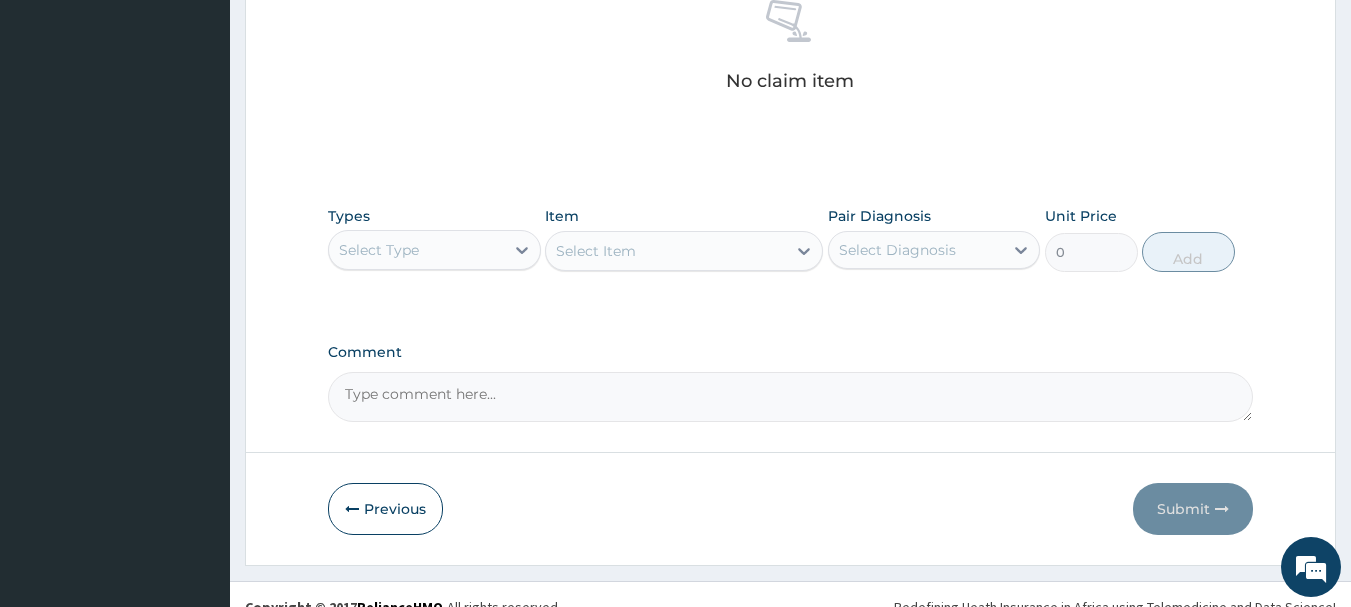 scroll, scrollTop: 818, scrollLeft: 0, axis: vertical 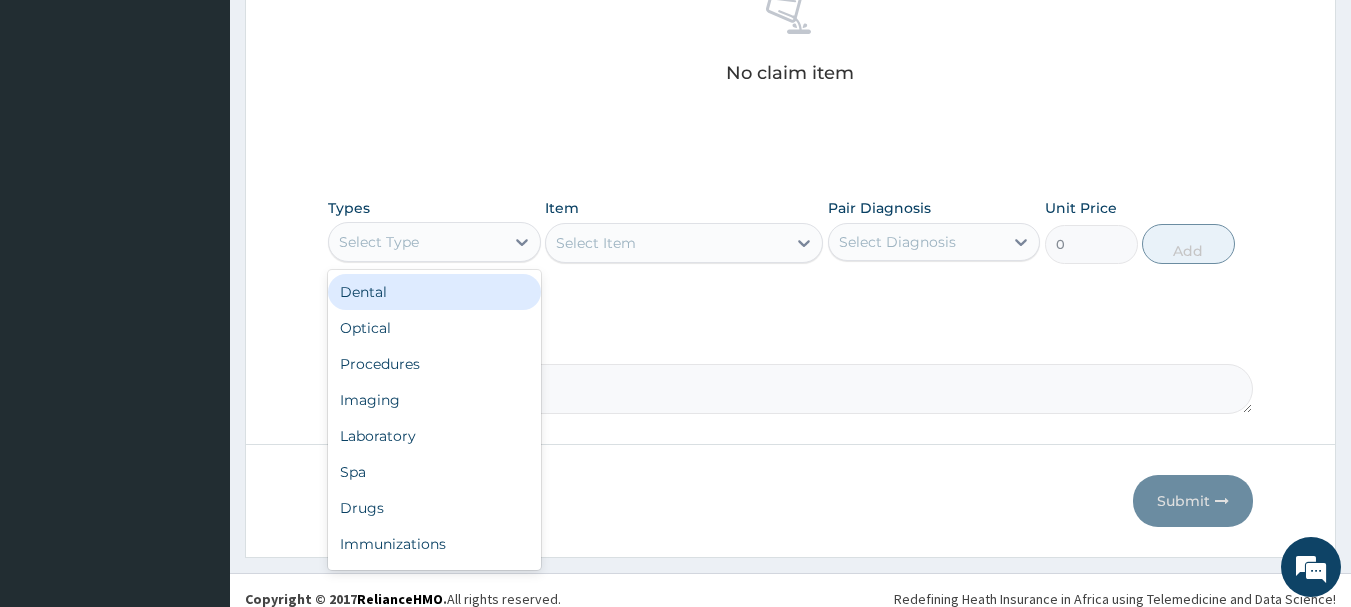 click on "Select Type" at bounding box center [416, 242] 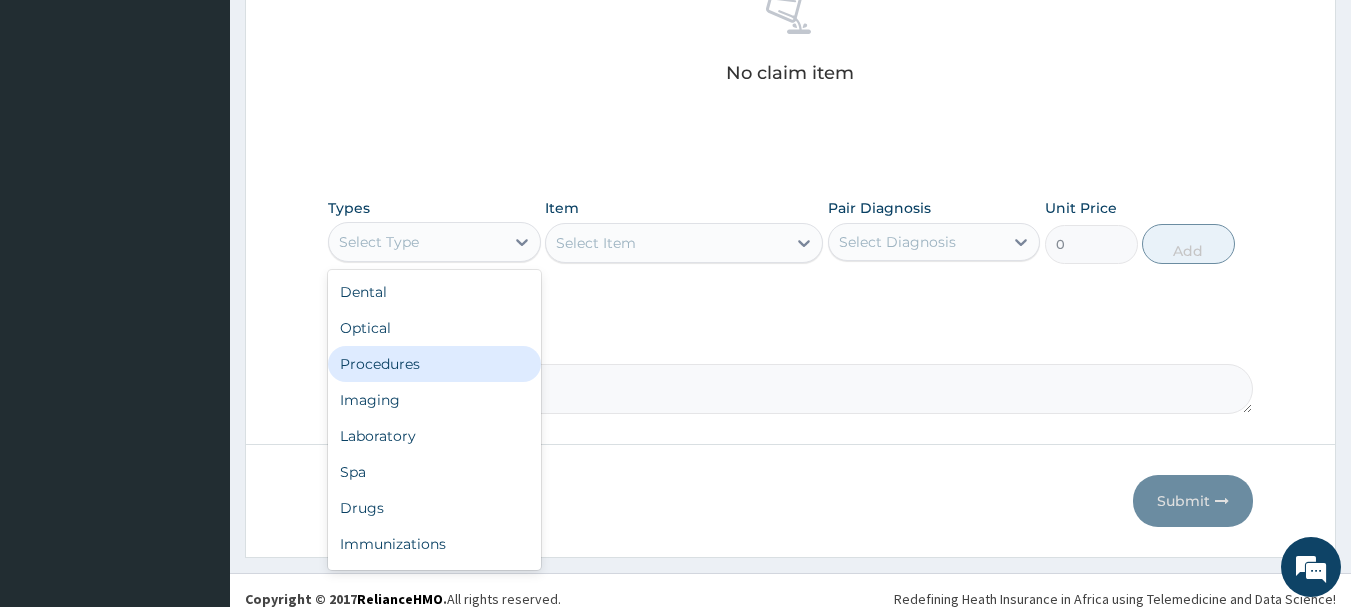 click on "Procedures" at bounding box center (434, 364) 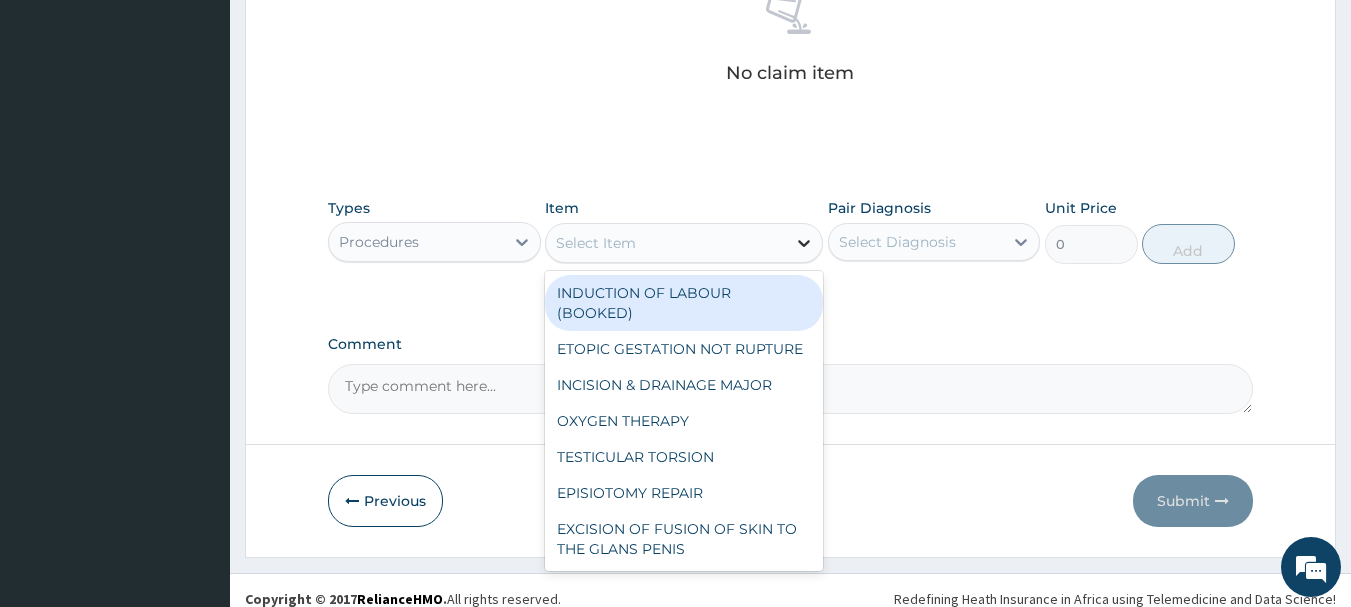 click 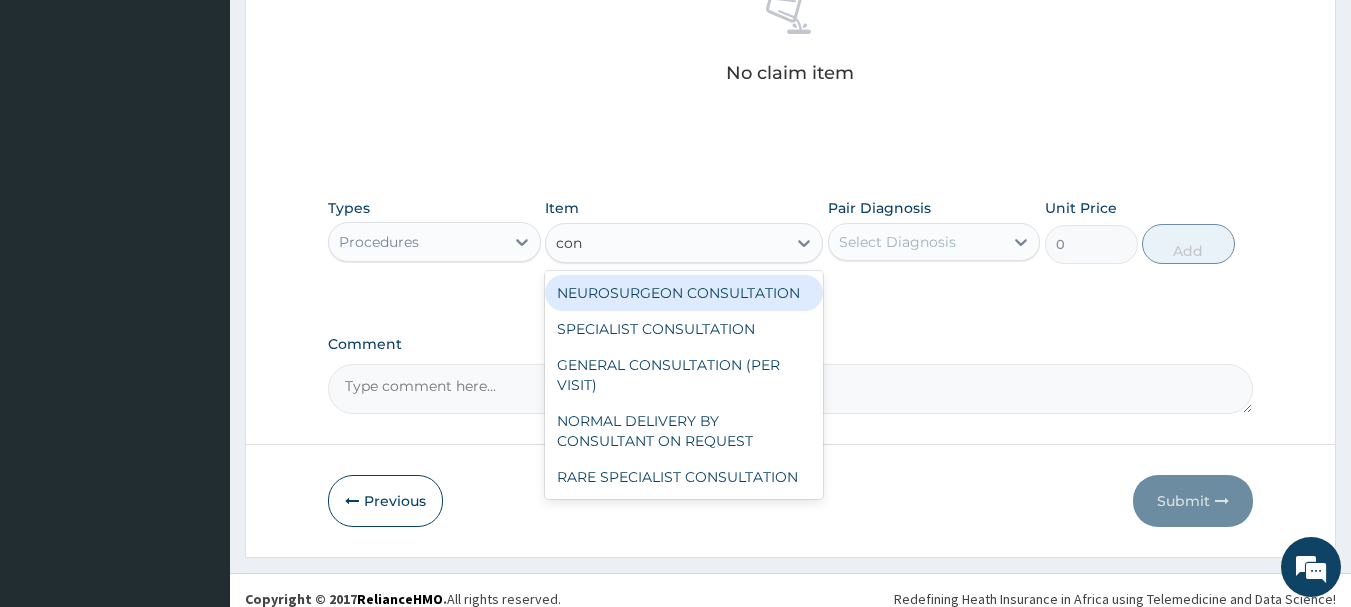type on "cons" 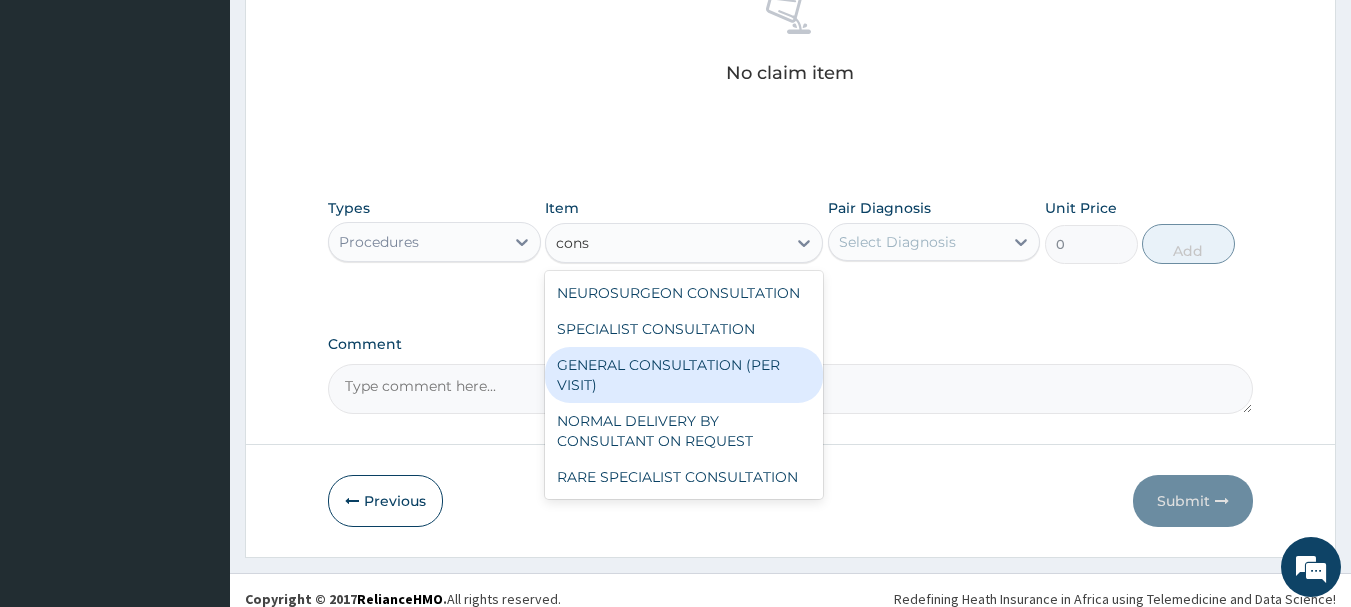 click on "GENERAL CONSULTATION (PER VISIT)" at bounding box center [684, 375] 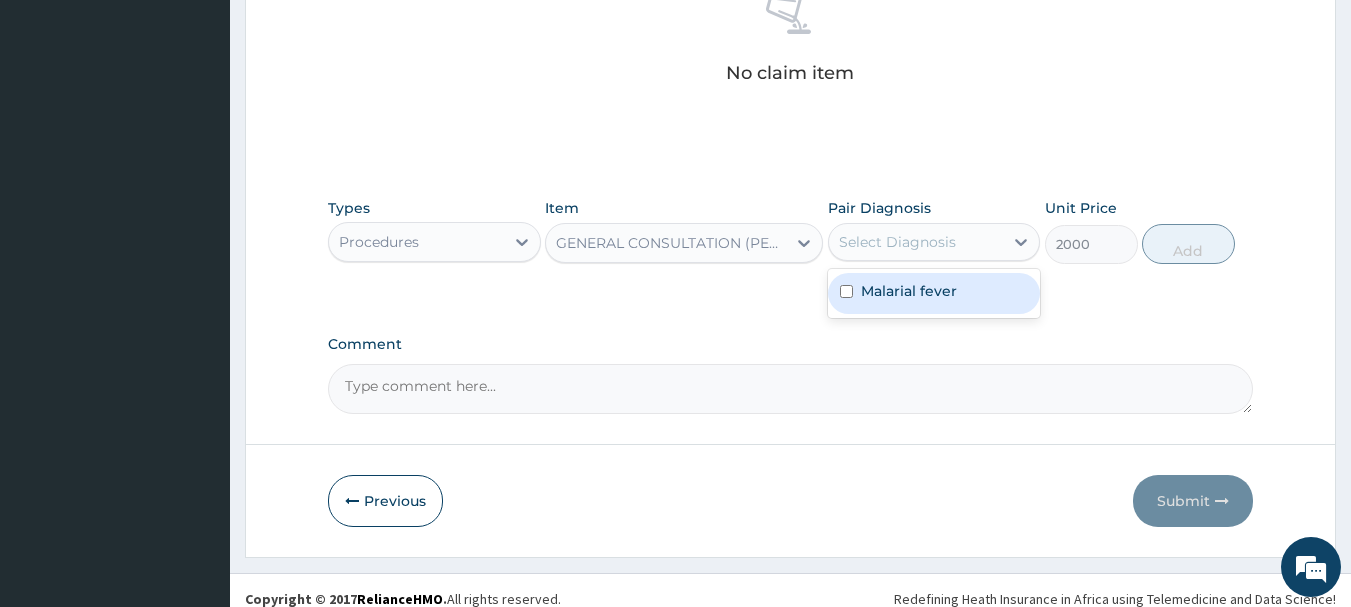 click on "Select Diagnosis" at bounding box center (897, 242) 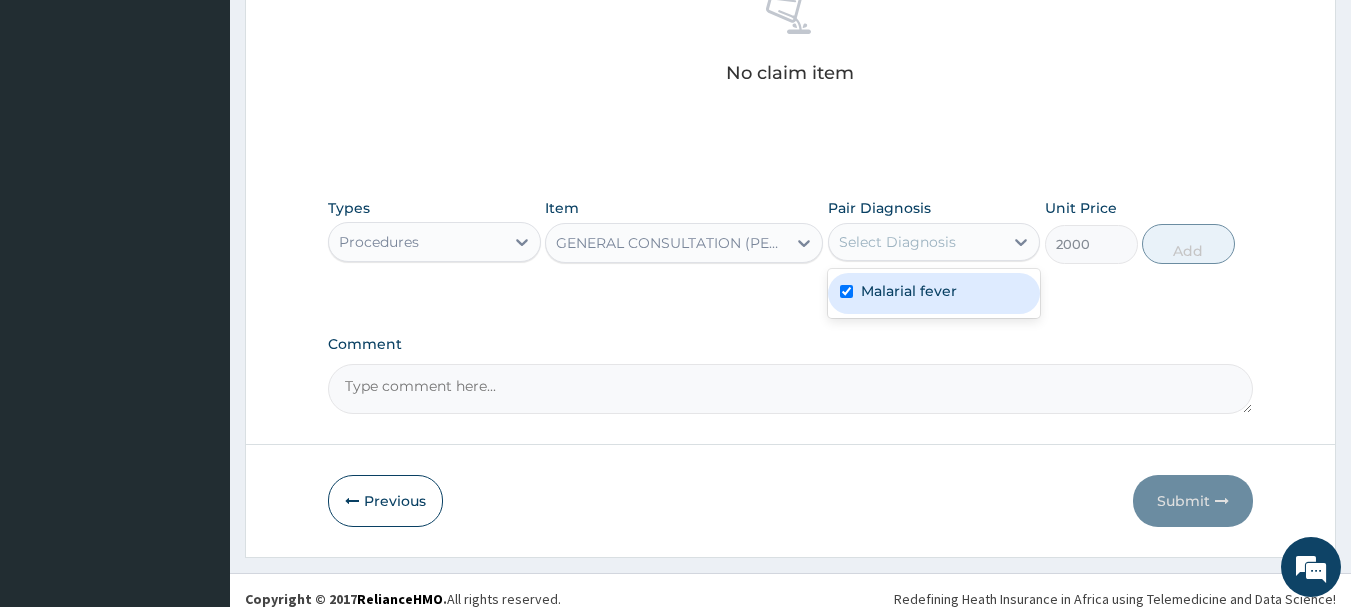 checkbox on "true" 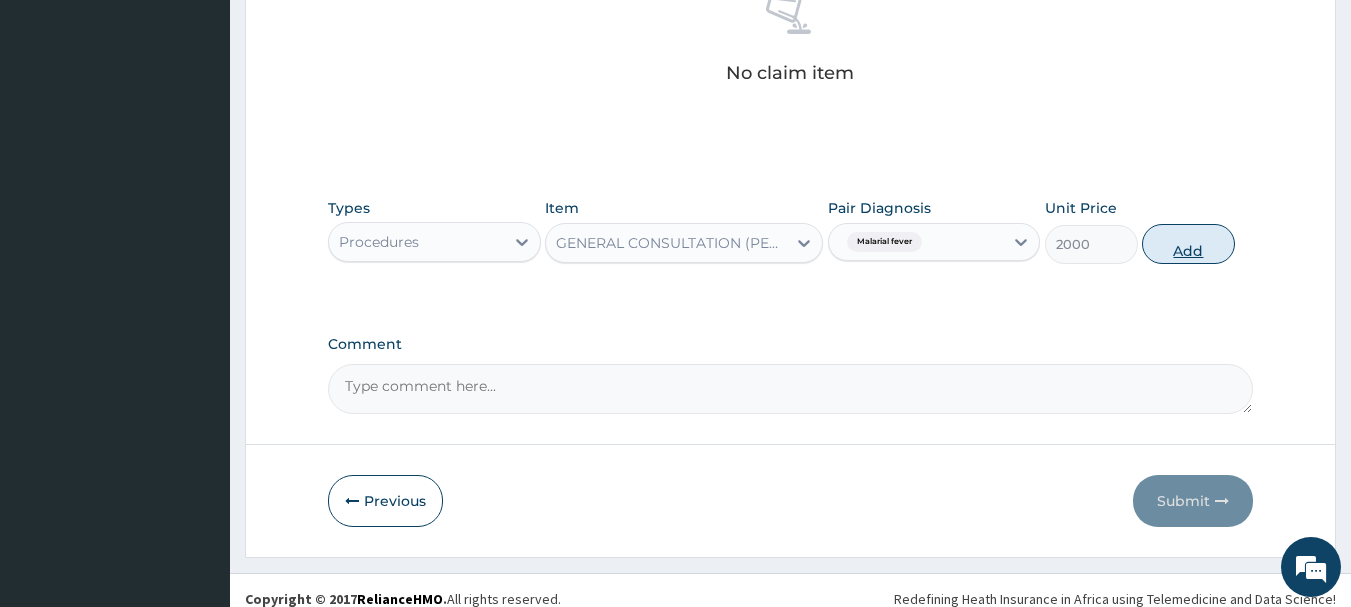 click on "Add" at bounding box center [1188, 244] 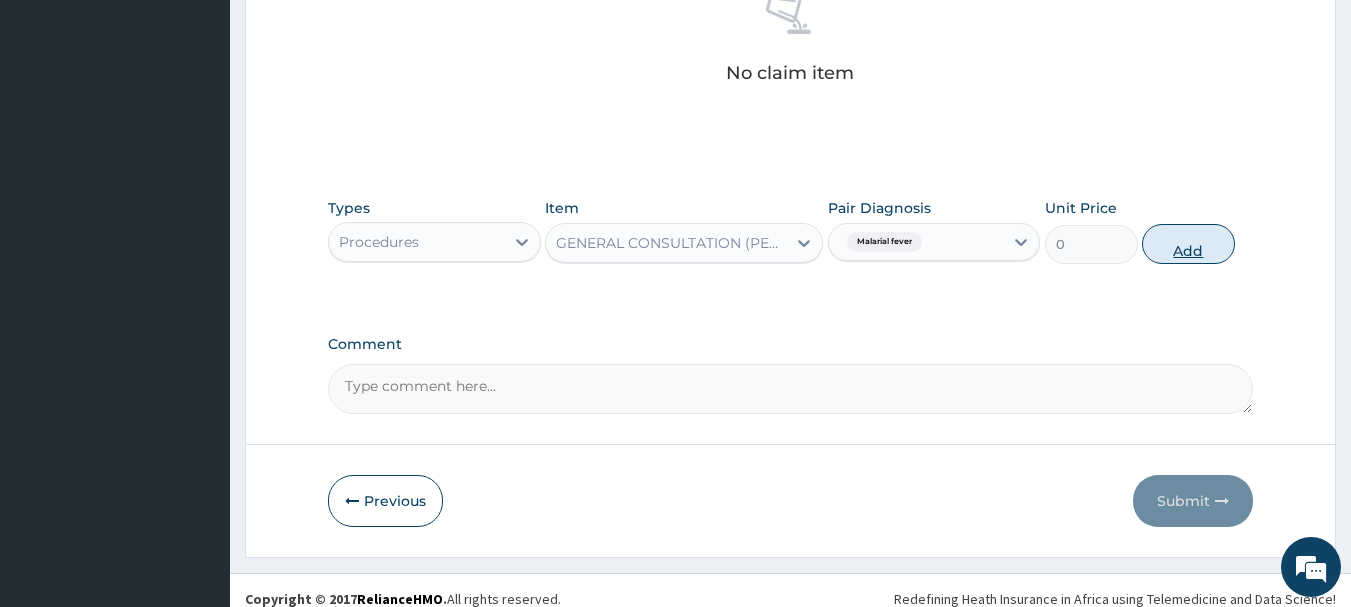 scroll, scrollTop: 766, scrollLeft: 0, axis: vertical 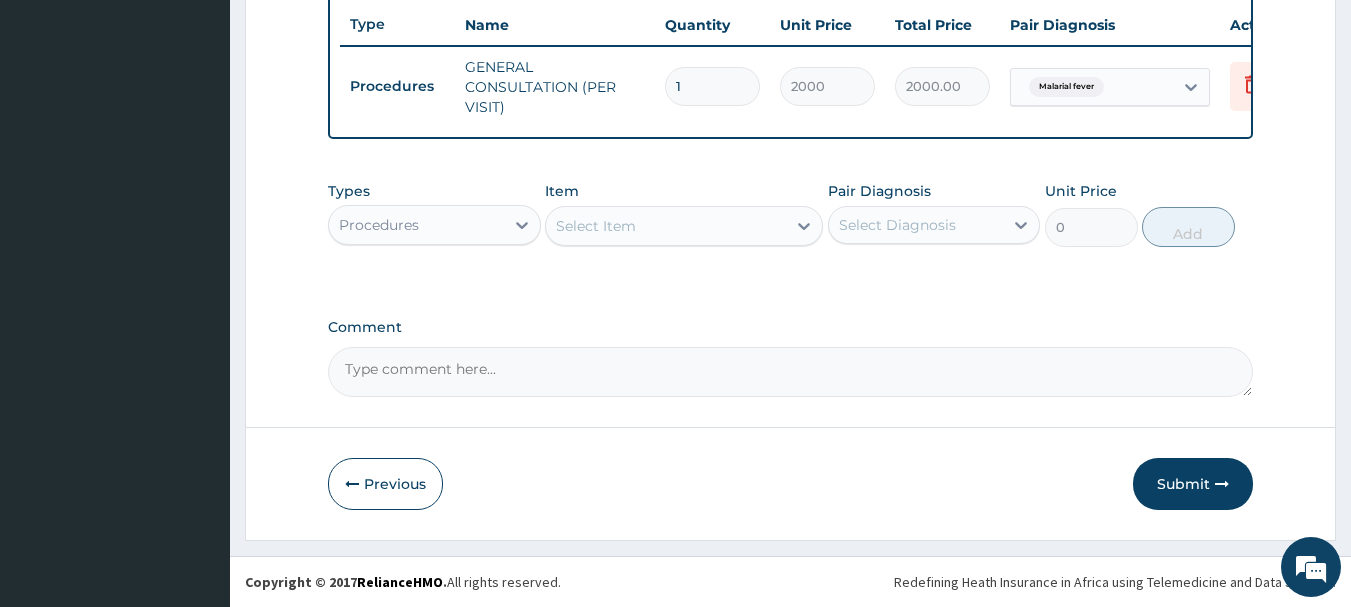 click on "Procedures" at bounding box center [416, 225] 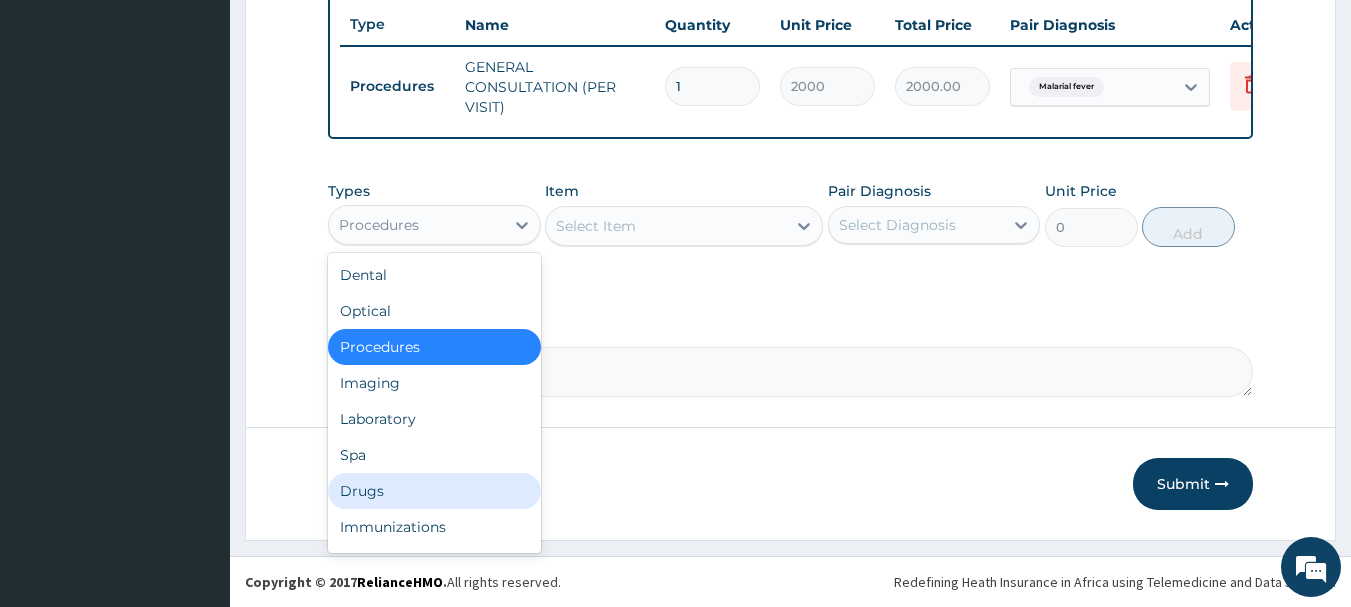 click on "Drugs" at bounding box center (434, 491) 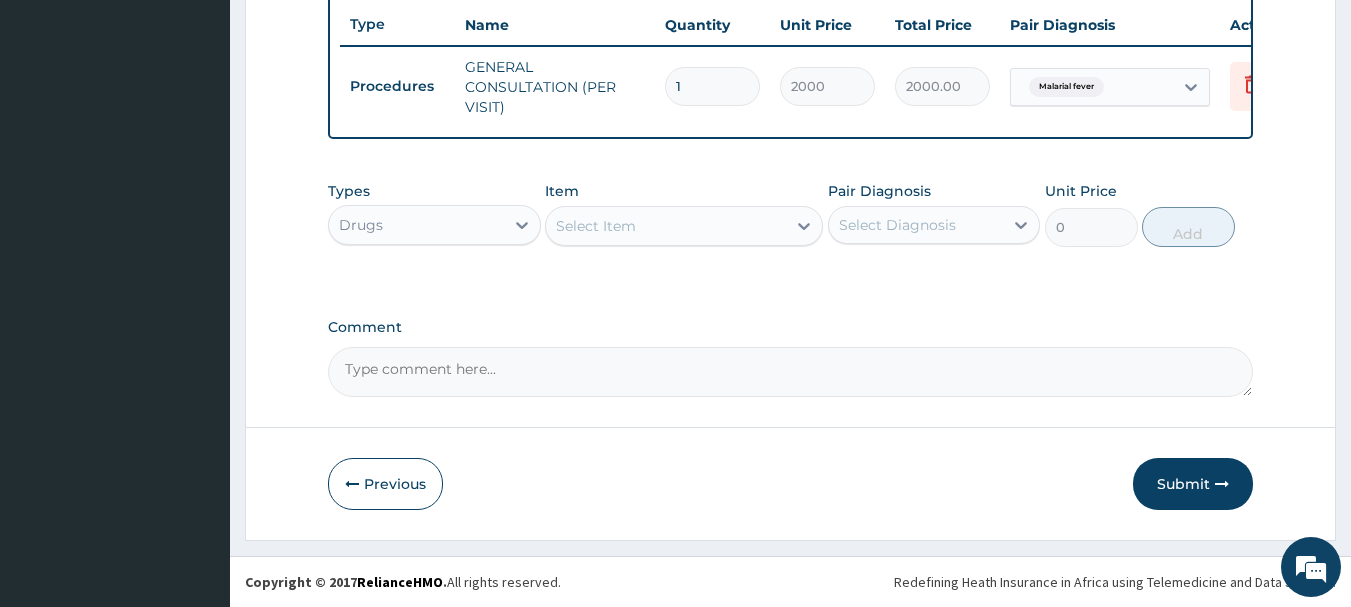 click on "Item Select Item" at bounding box center (684, 214) 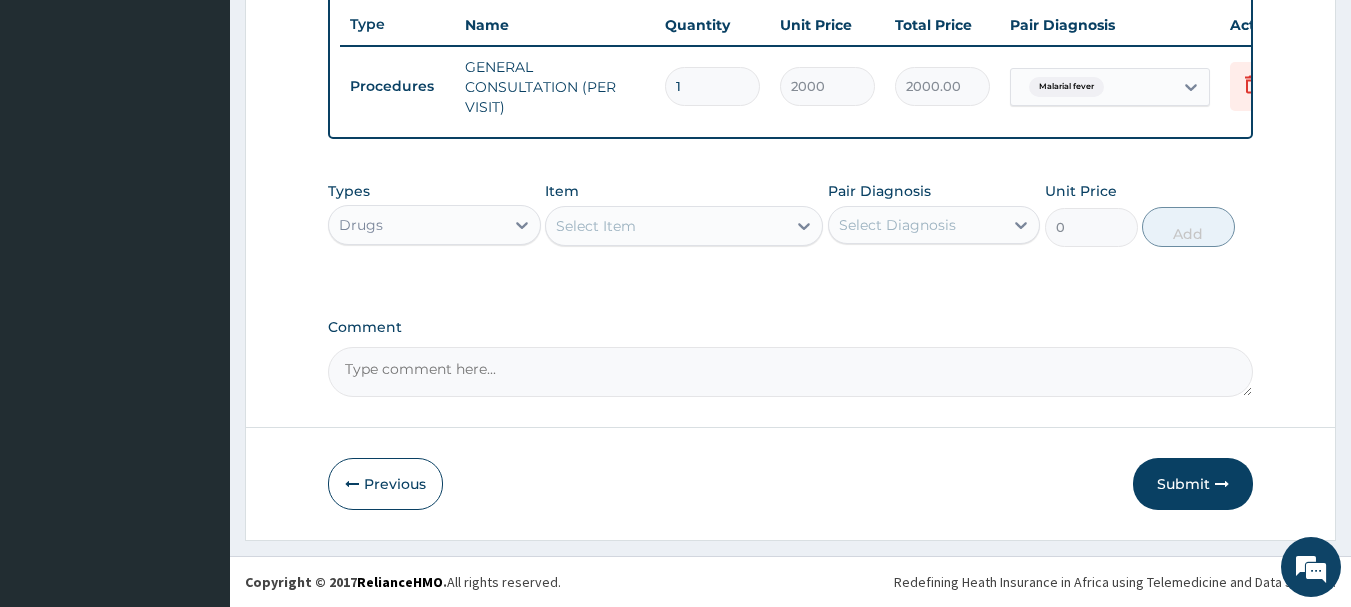 click on "Select Item" at bounding box center [666, 226] 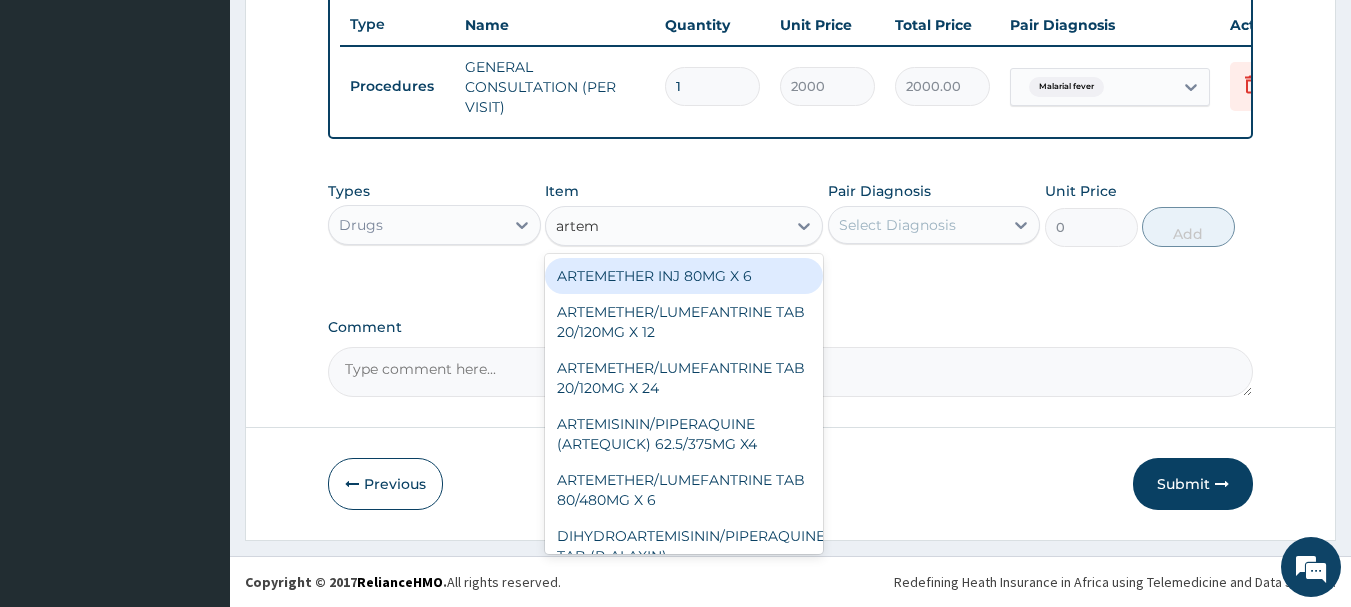 type on "arteme" 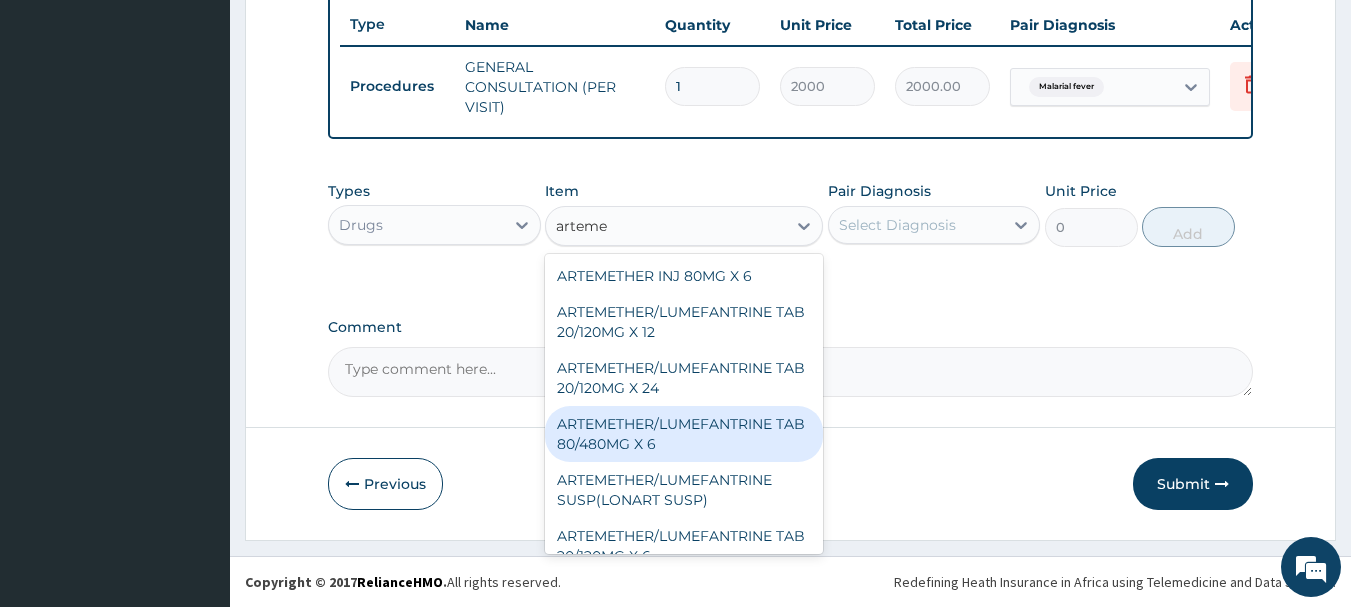 click on "ARTEMETHER/LUMEFANTRINE TAB 80/480MG X 6" at bounding box center (684, 434) 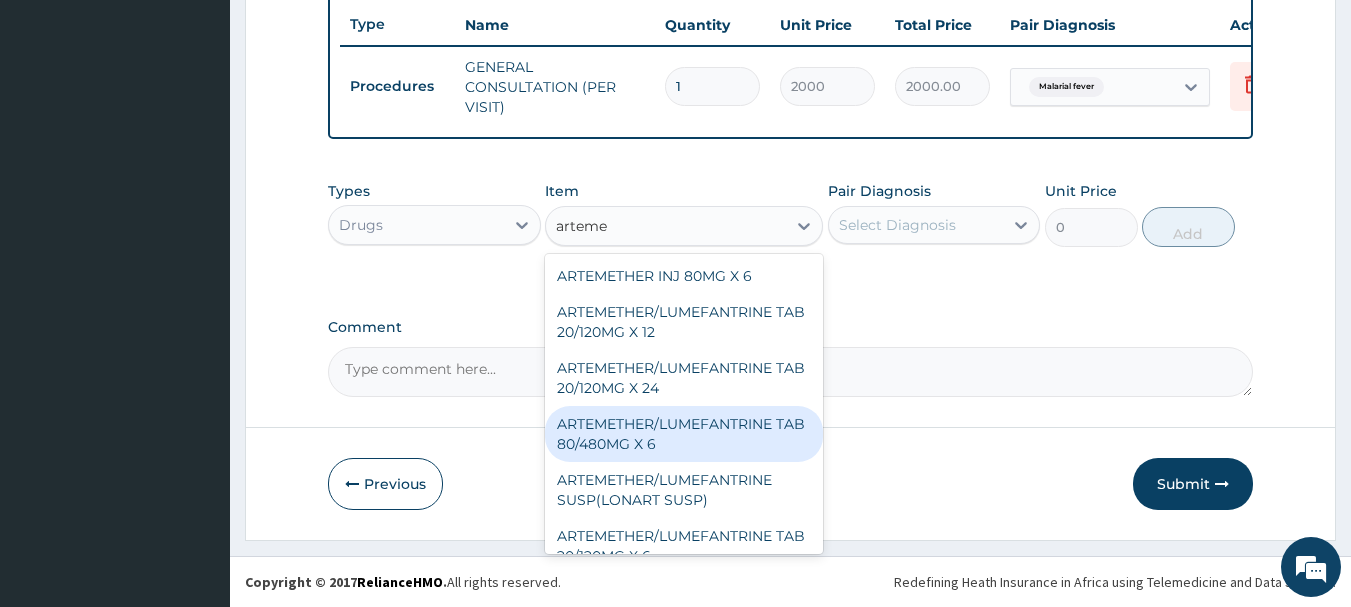 type 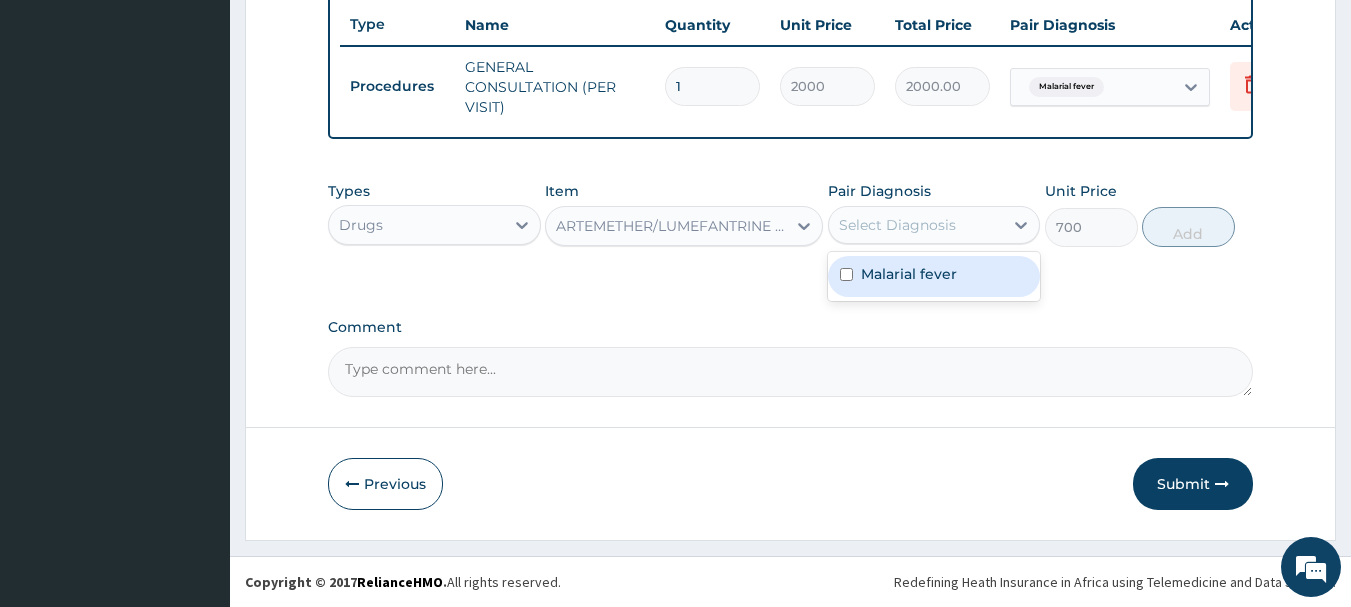 click on "Select Diagnosis" at bounding box center (916, 225) 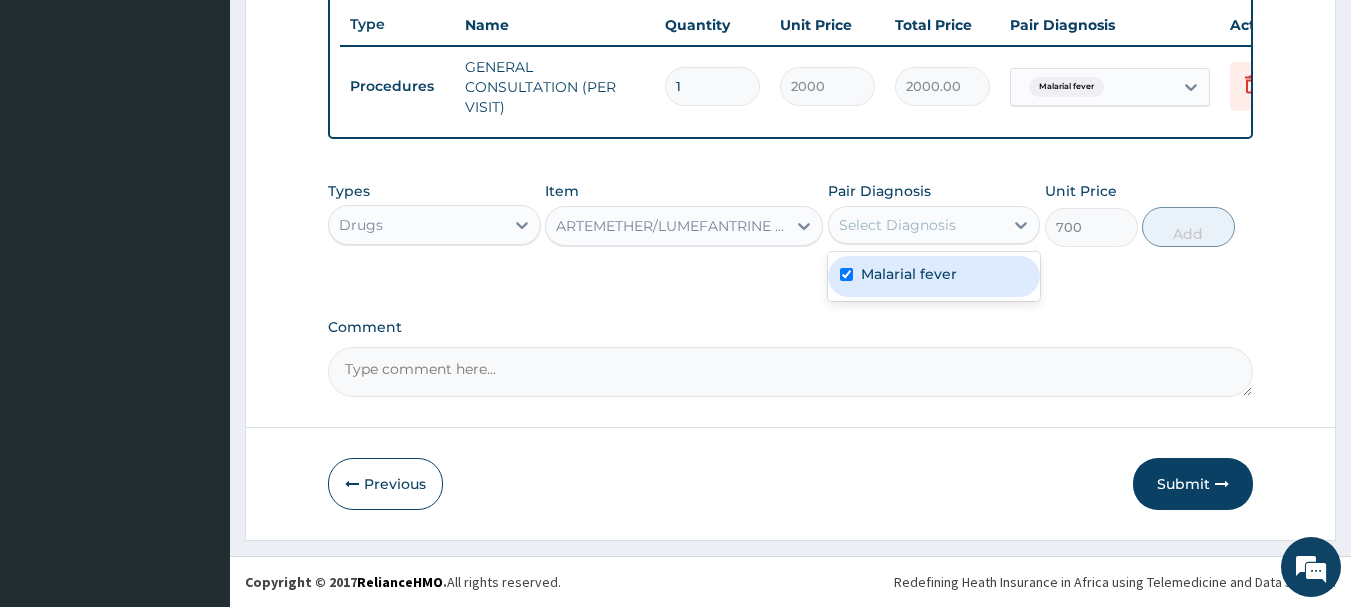 checkbox on "true" 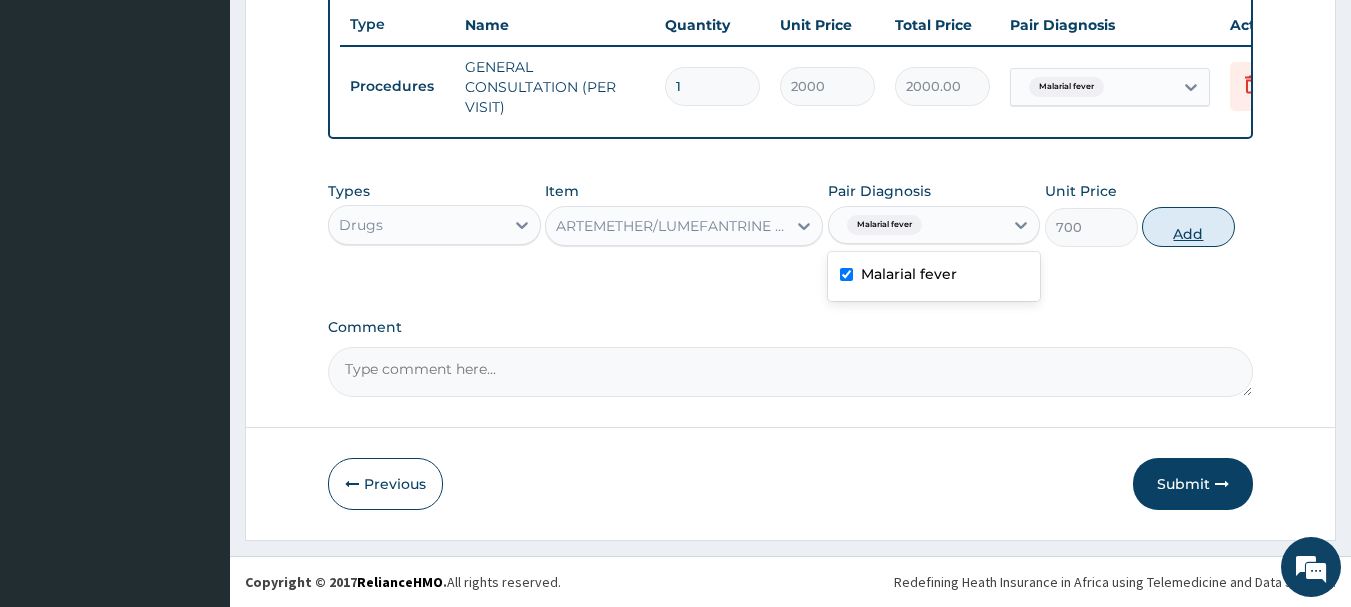 click on "Add" at bounding box center [1188, 227] 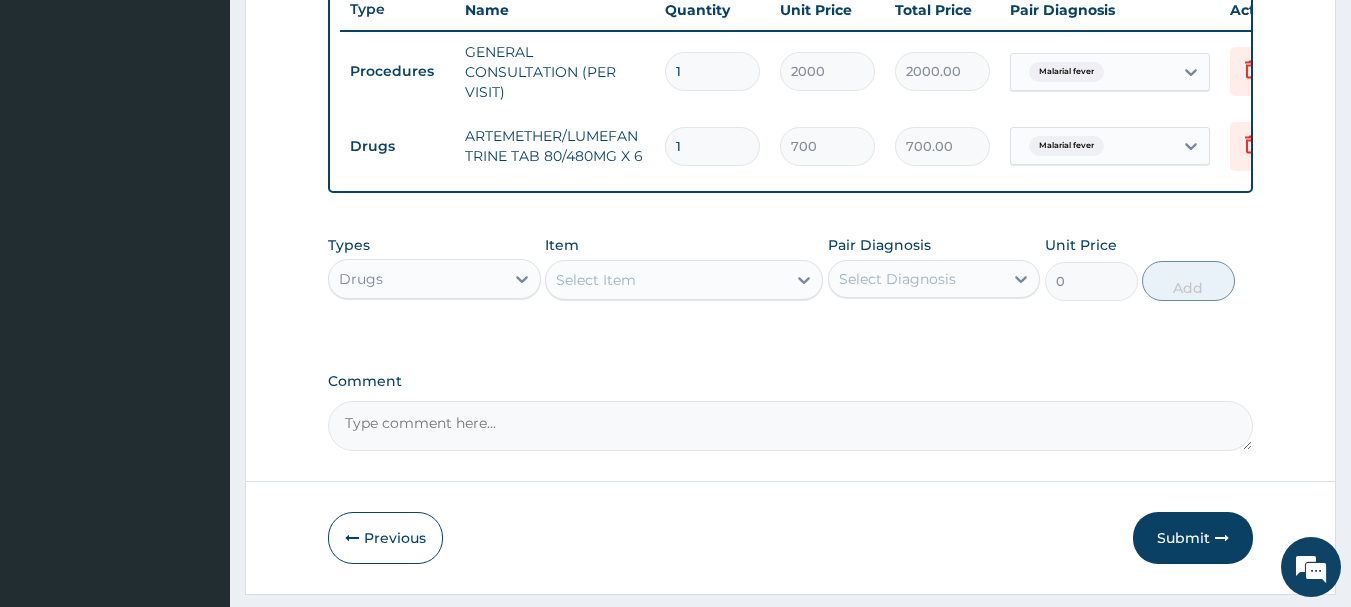click on "Types Drugs Item Select Item Pair Diagnosis Select Diagnosis Unit Price 0 Add" at bounding box center (791, 283) 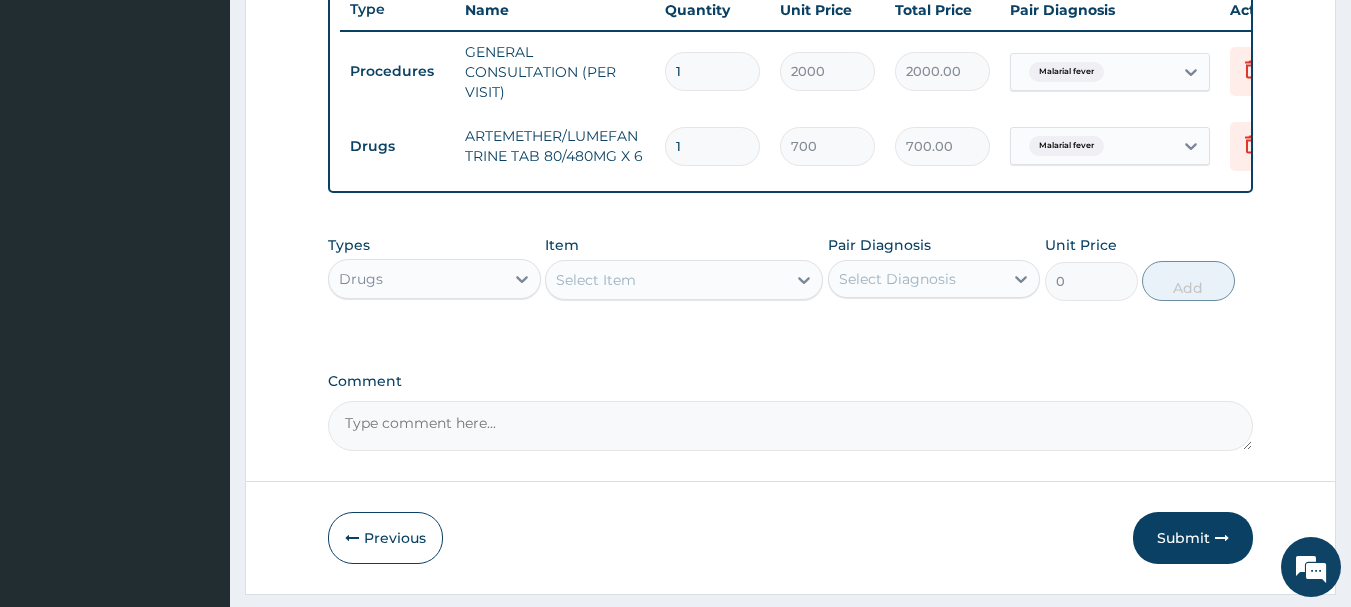click on "Select Item" at bounding box center [666, 280] 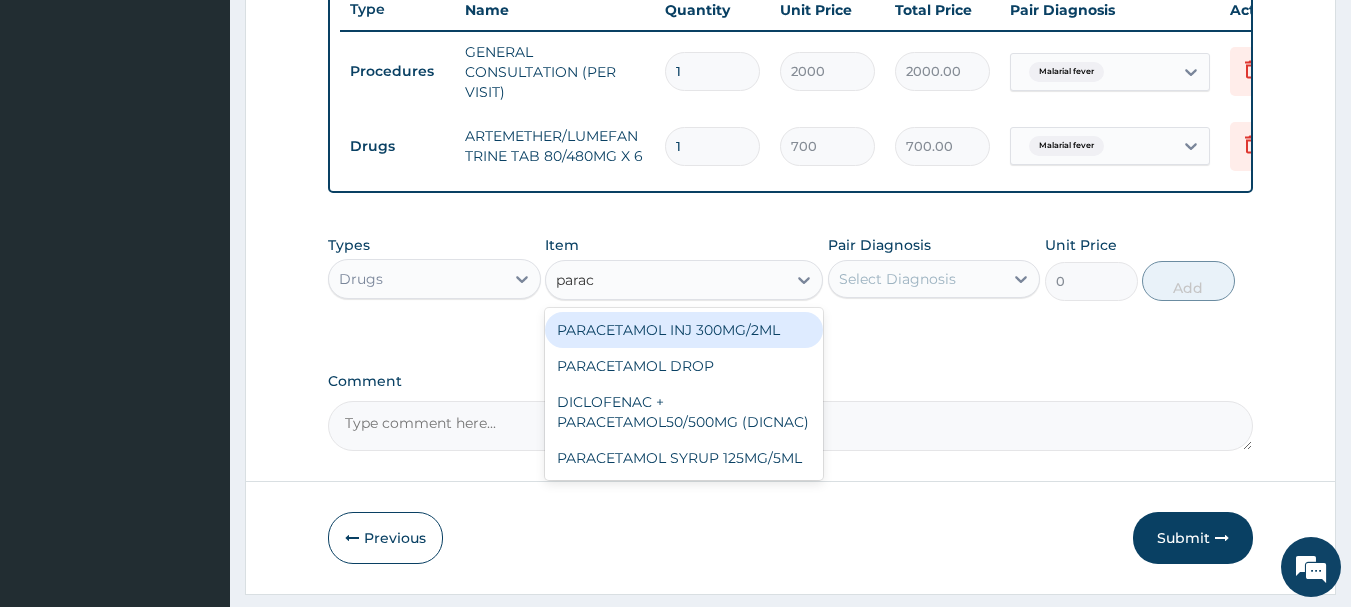 type on "parace" 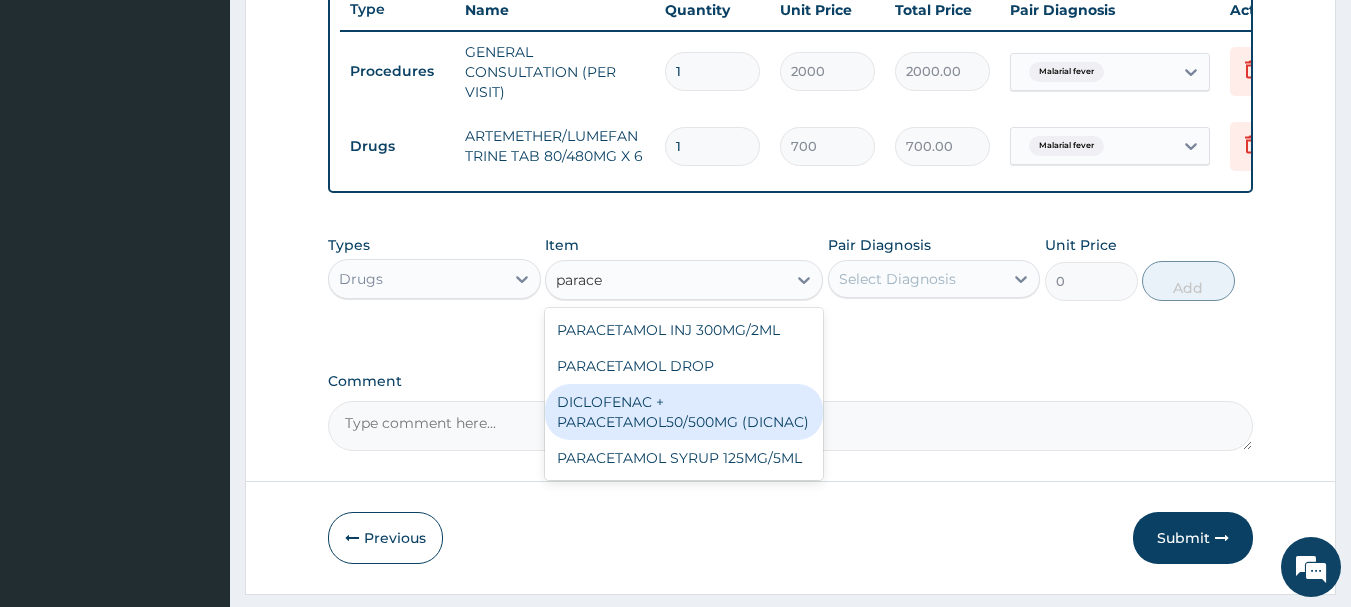 click on "DICLOFENAC + PARACETAMOL50/500MG (DICNAC)" at bounding box center (684, 412) 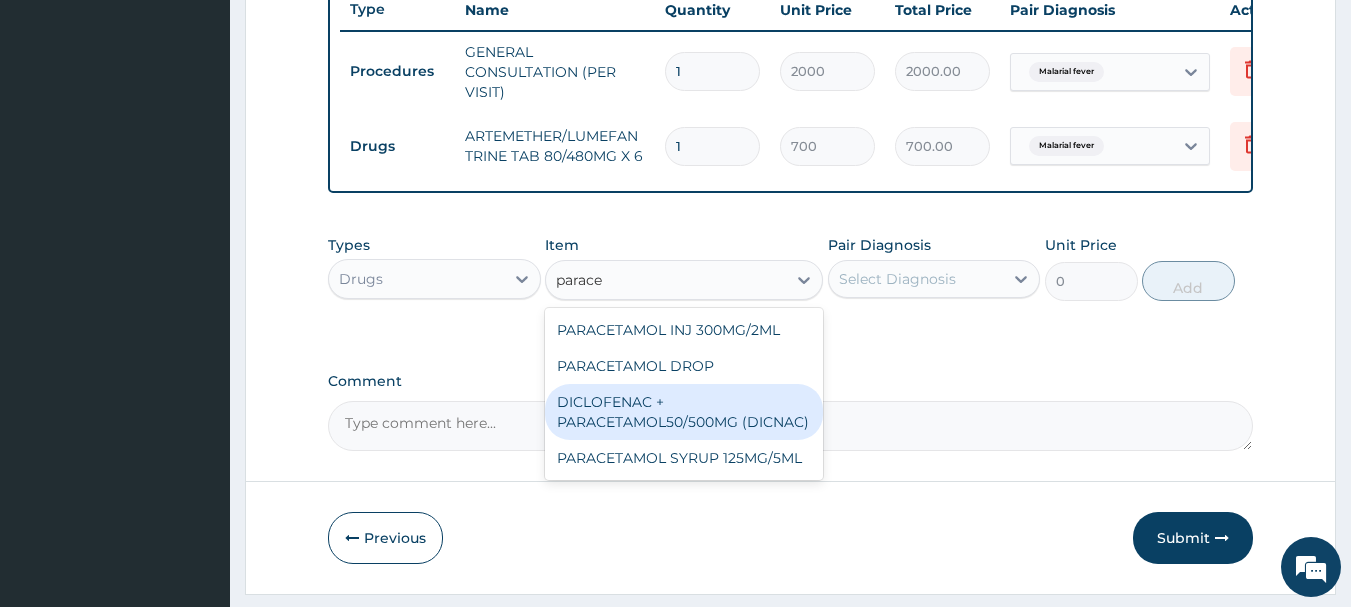 type 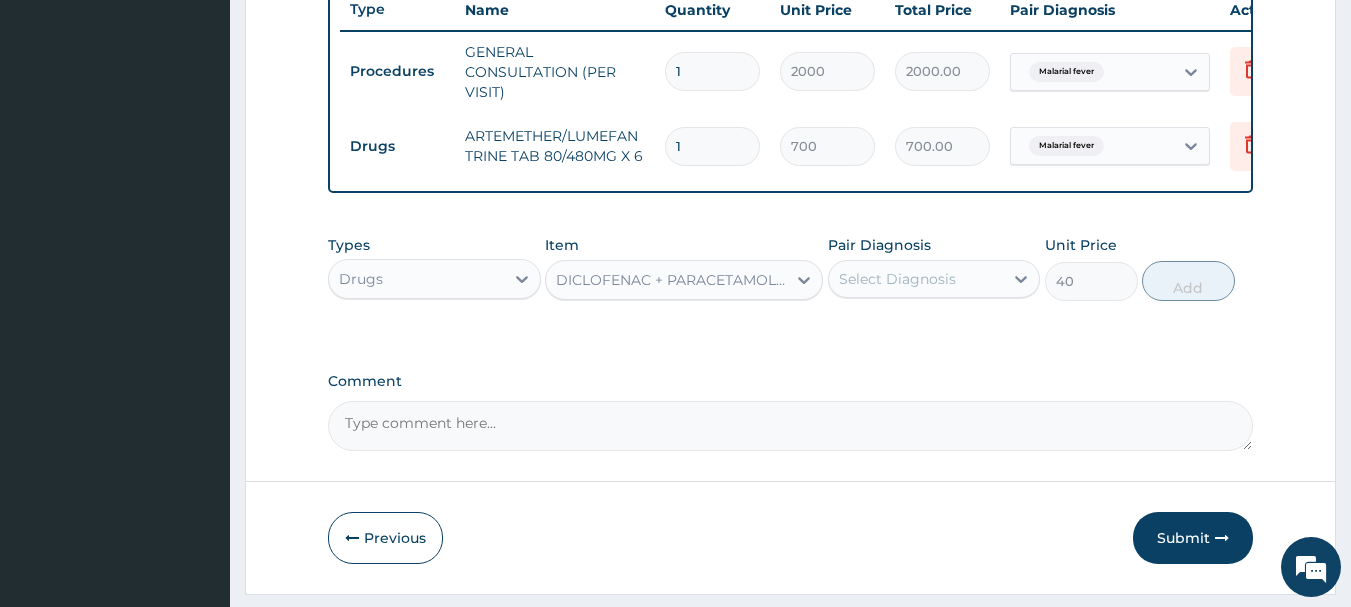 drag, startPoint x: 1013, startPoint y: 277, endPoint x: 1003, endPoint y: 285, distance: 12.806249 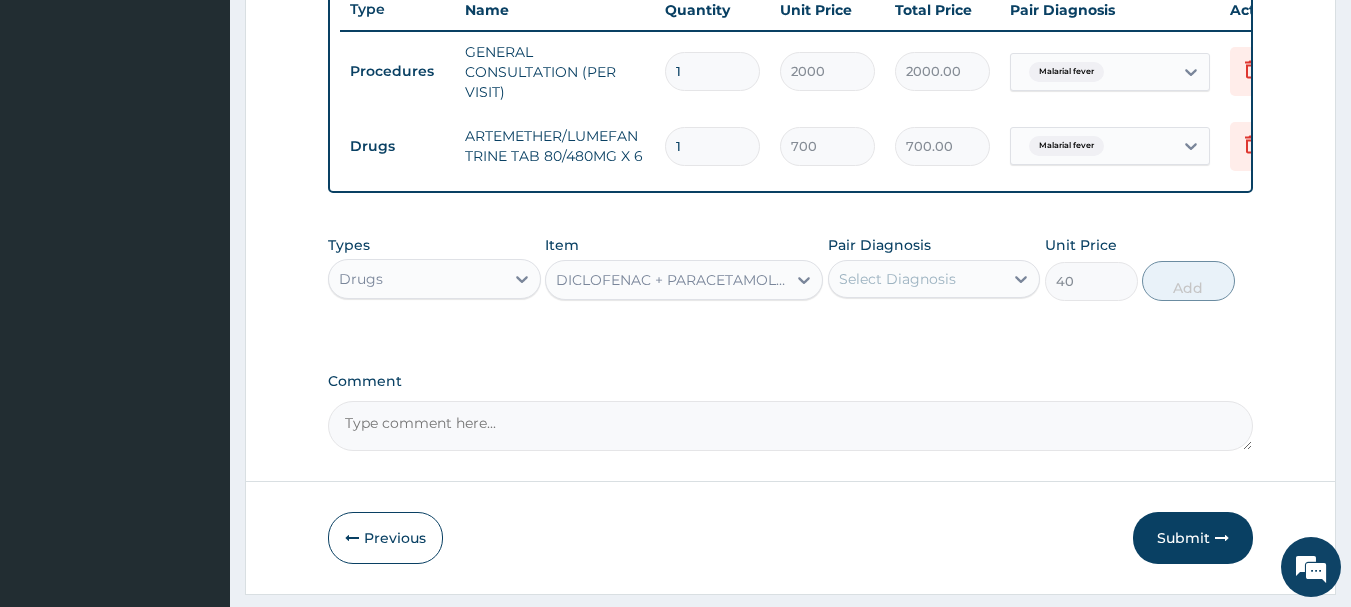 click at bounding box center (1021, 279) 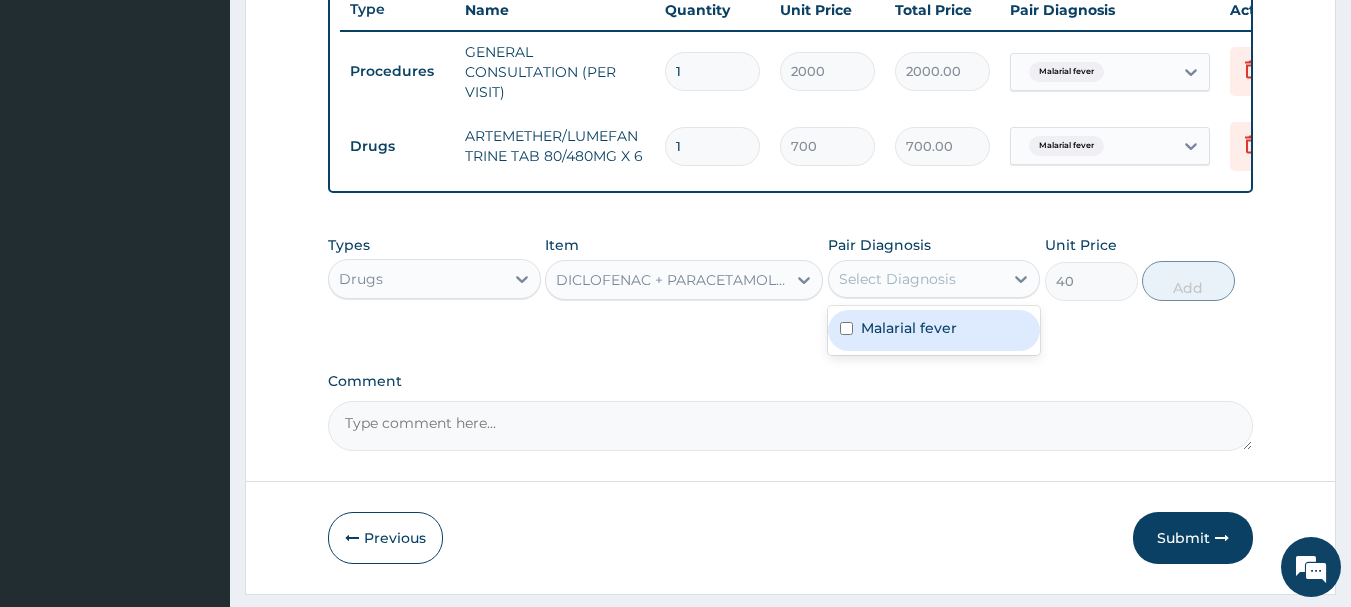 click on "Malarial fever" at bounding box center (934, 330) 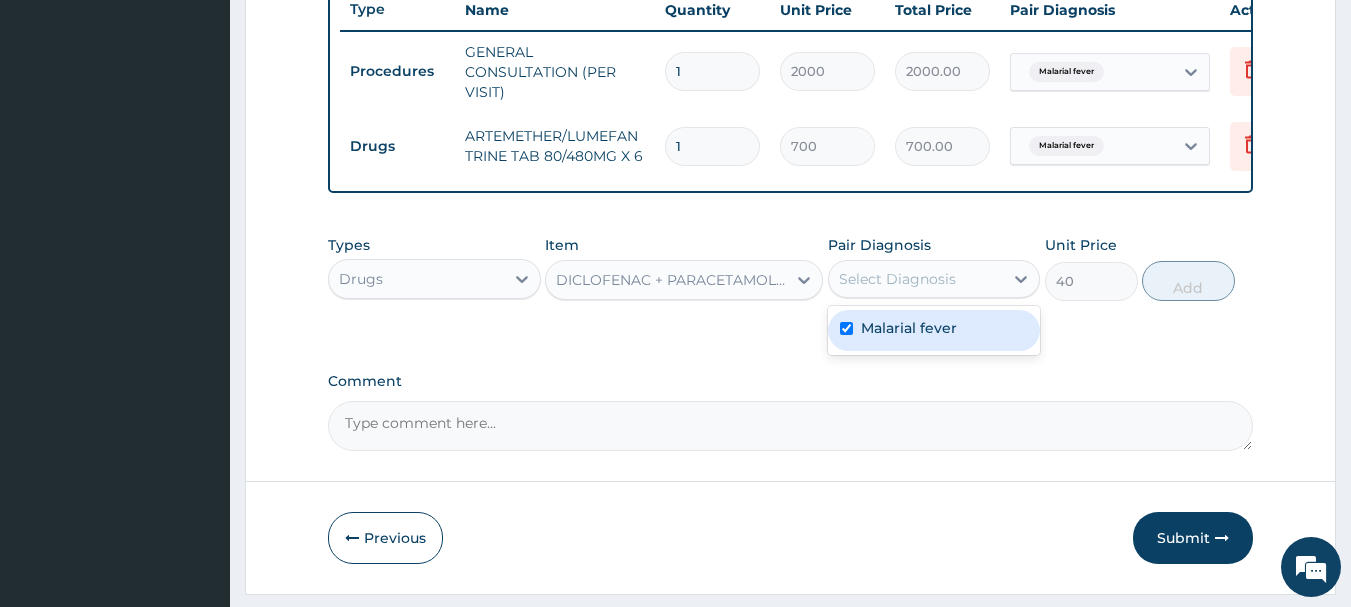checkbox on "true" 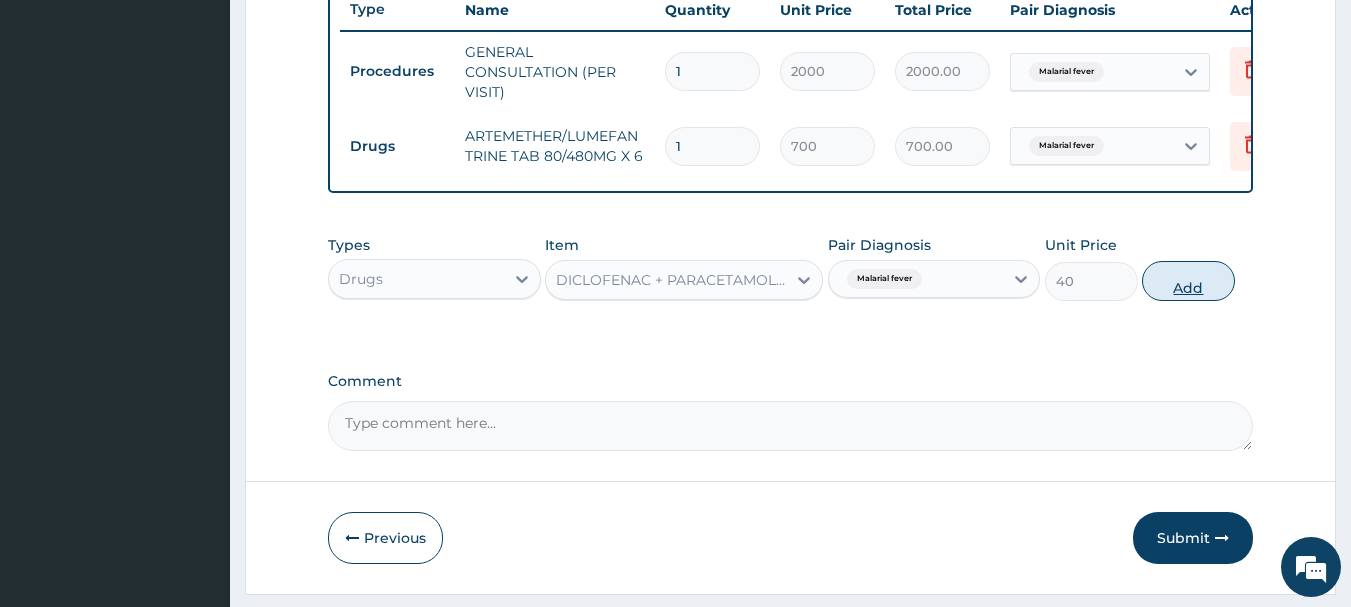 click on "Add" at bounding box center (1188, 281) 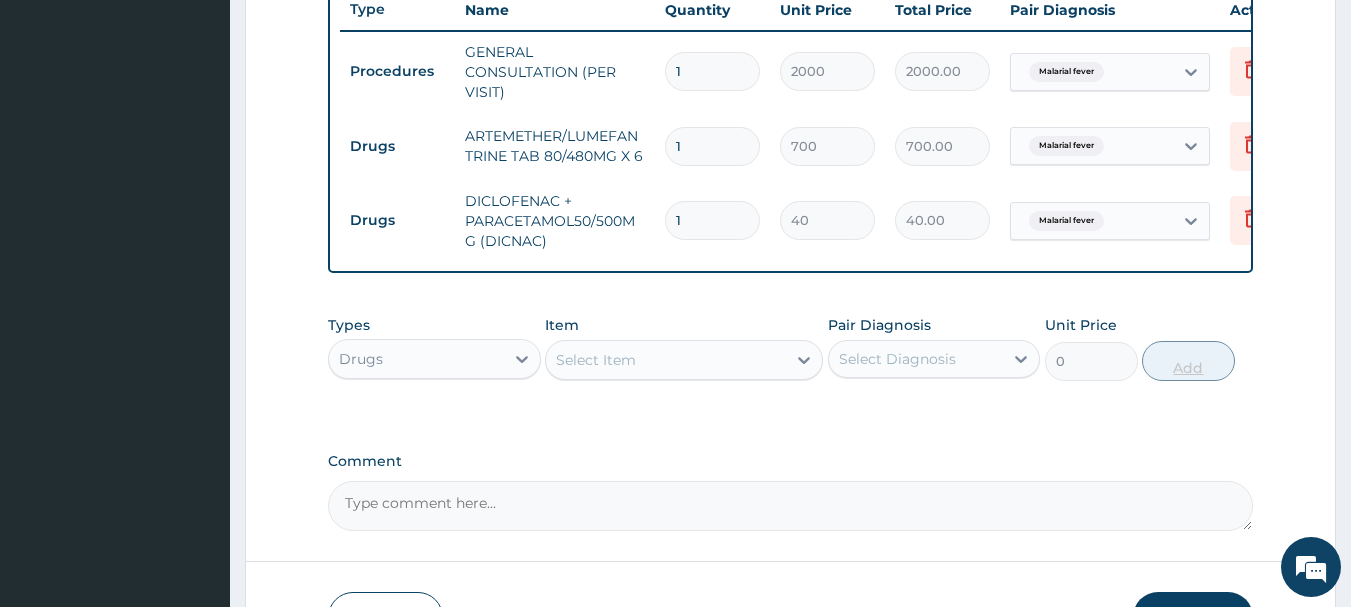 type on "18" 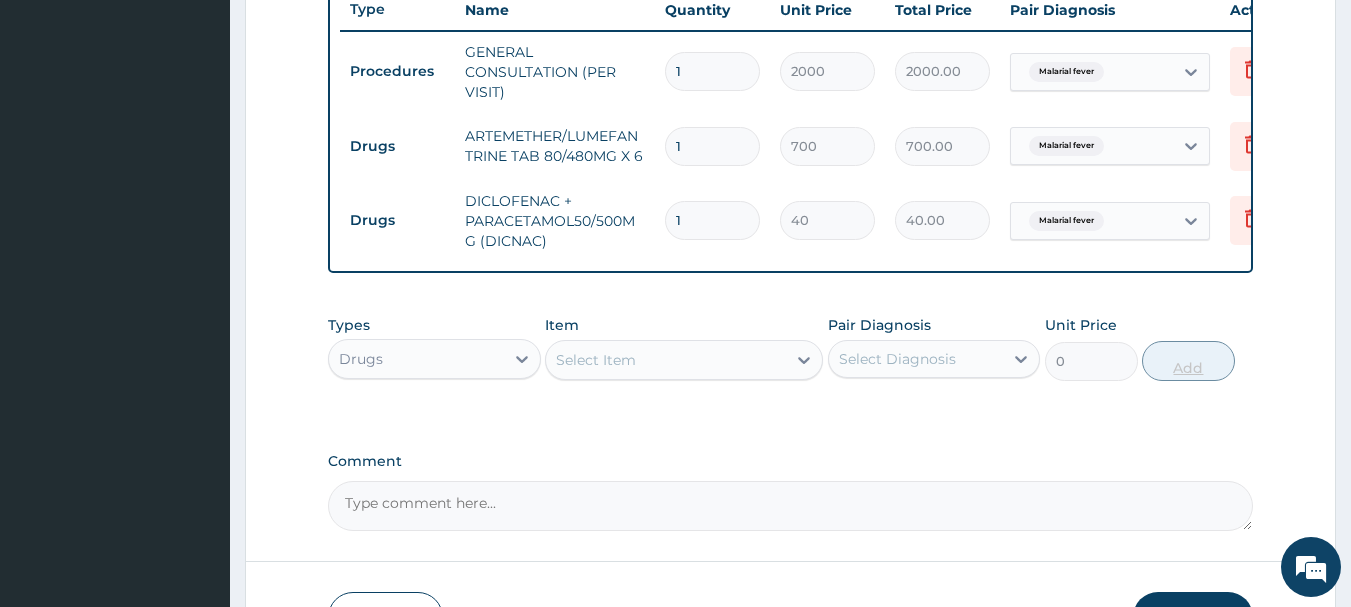 type on "720.00" 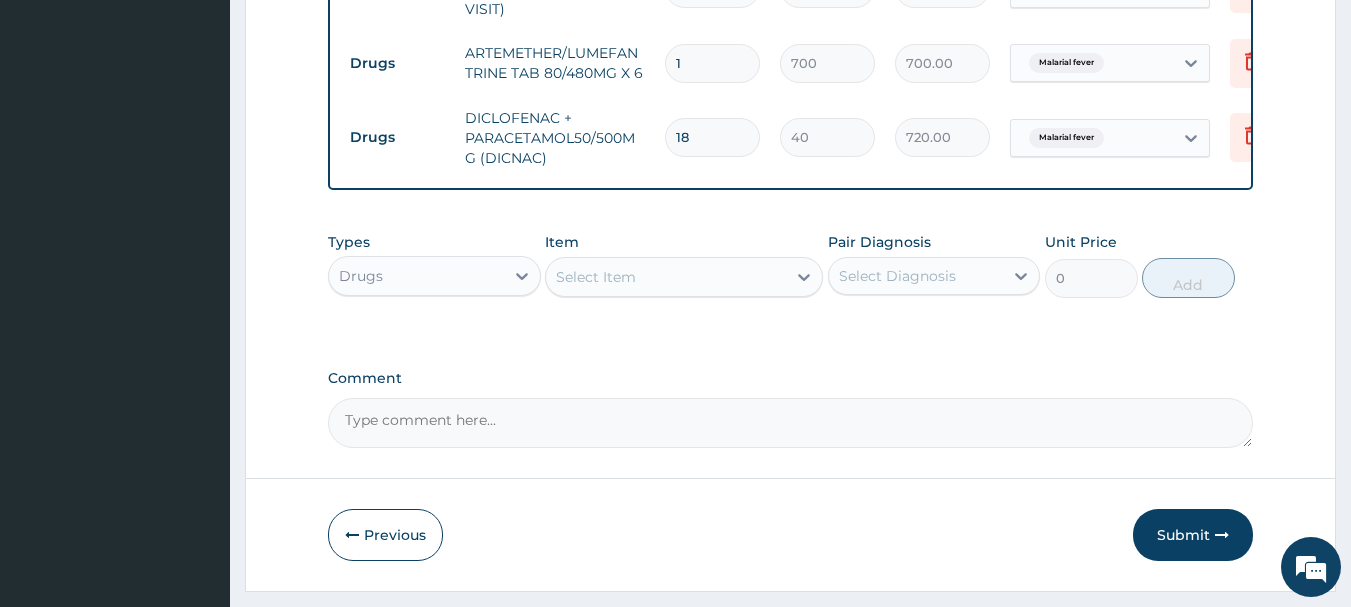 scroll, scrollTop: 915, scrollLeft: 0, axis: vertical 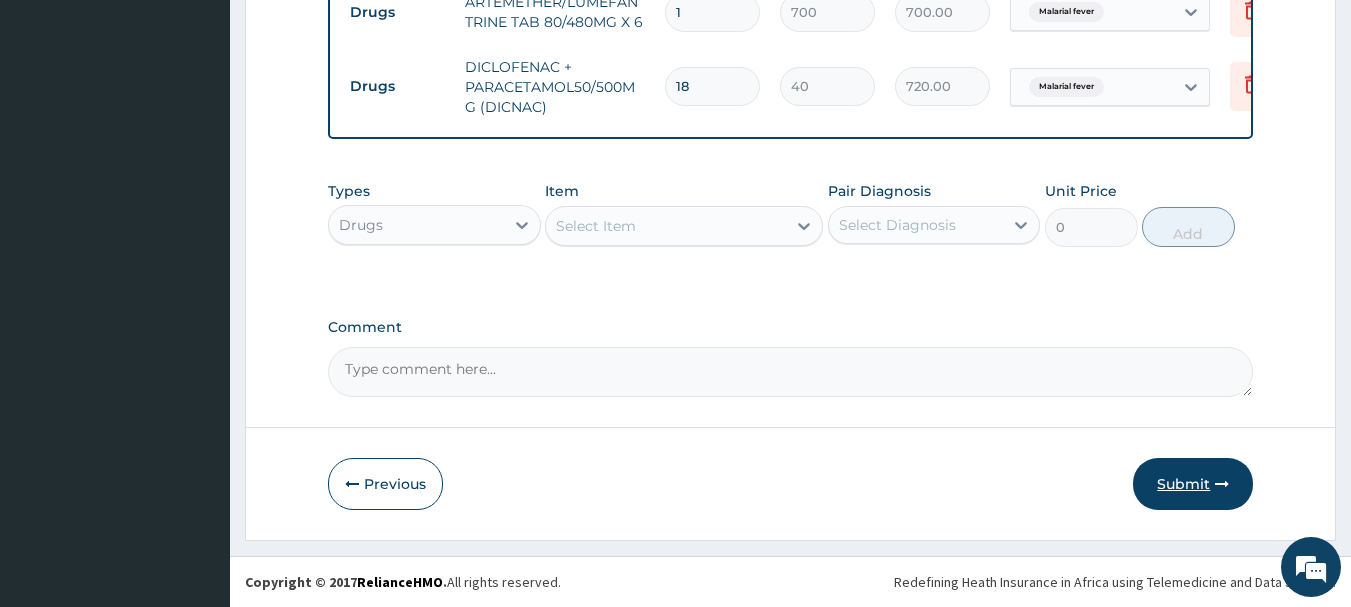 type on "18" 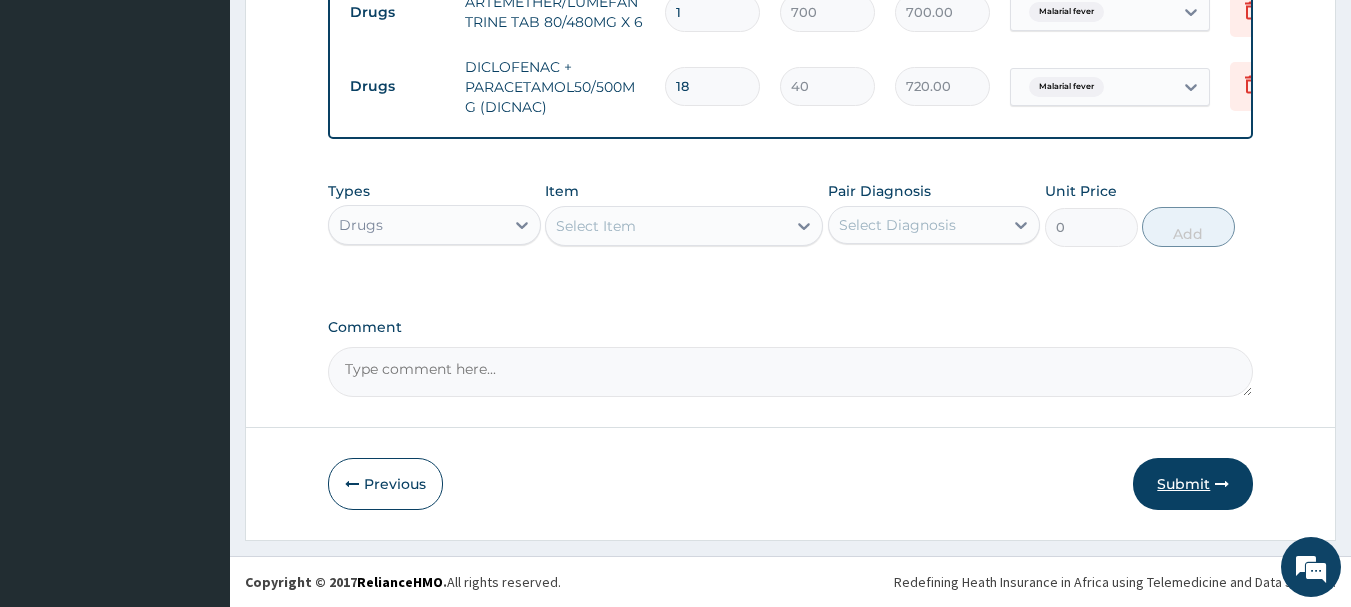 click on "Submit" at bounding box center (1193, 484) 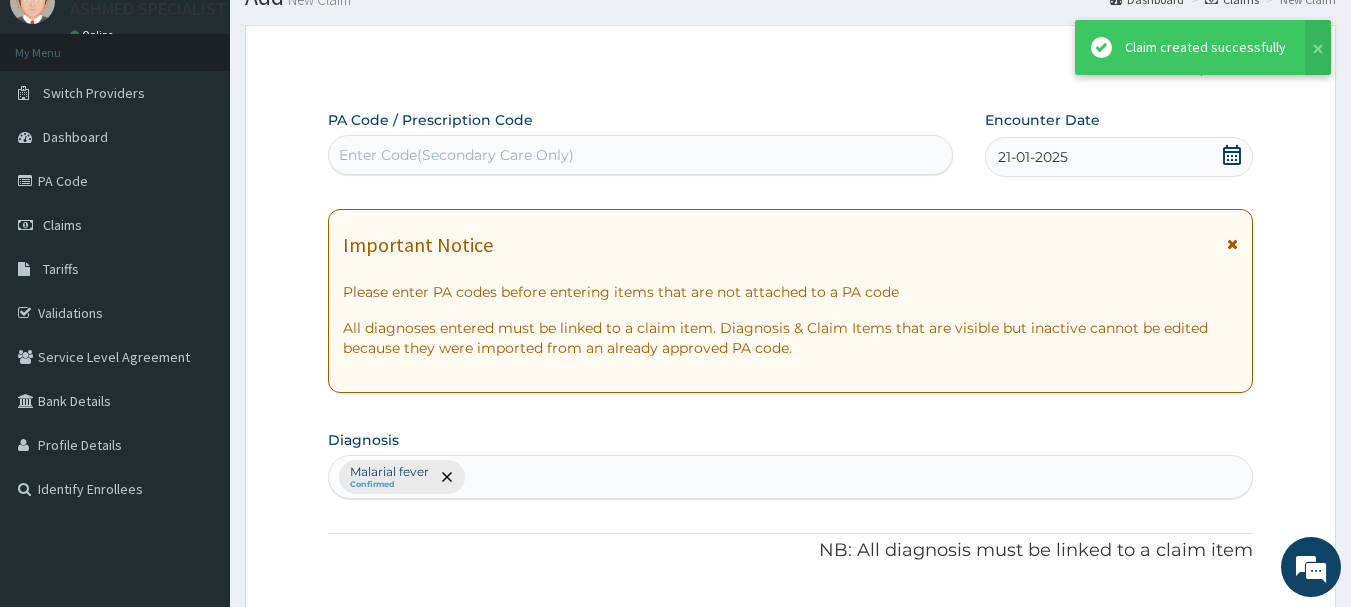 scroll, scrollTop: 915, scrollLeft: 0, axis: vertical 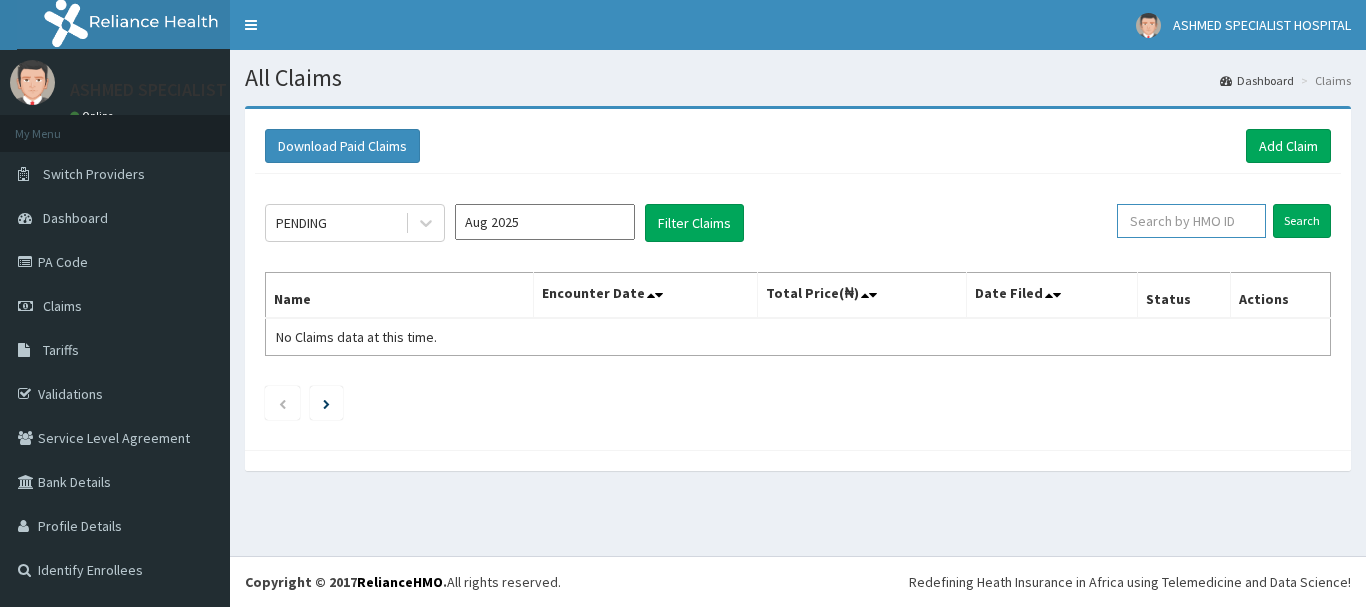 click at bounding box center [1191, 221] 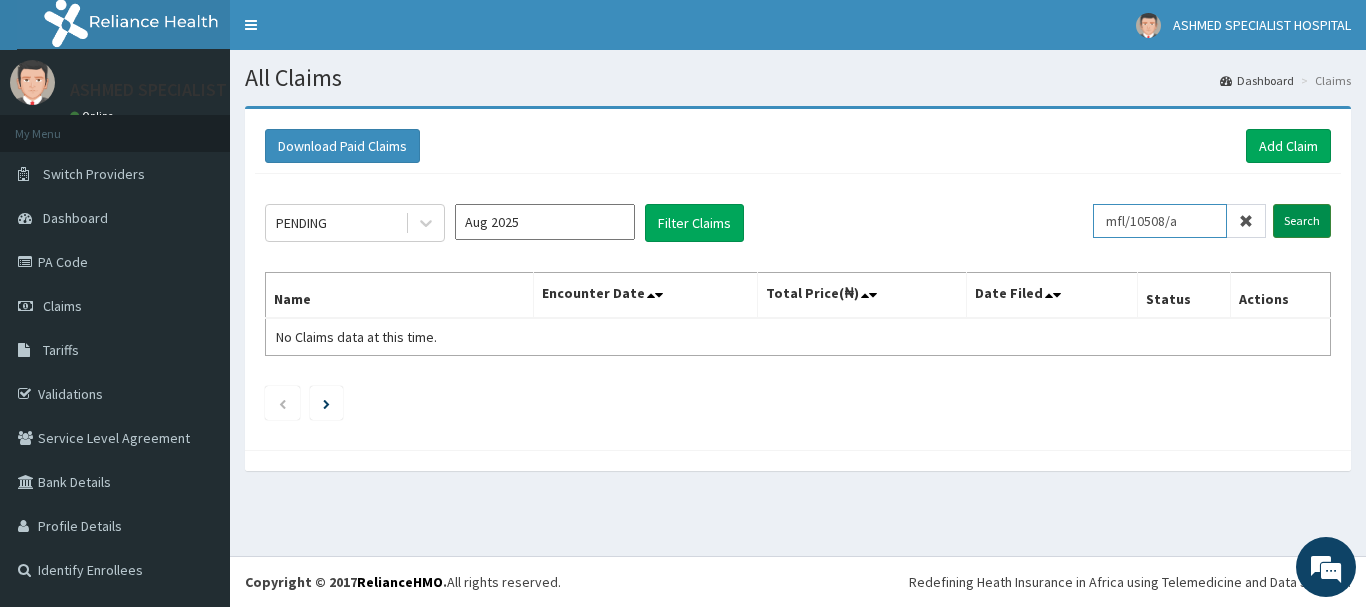 type on "mfl/10508/a" 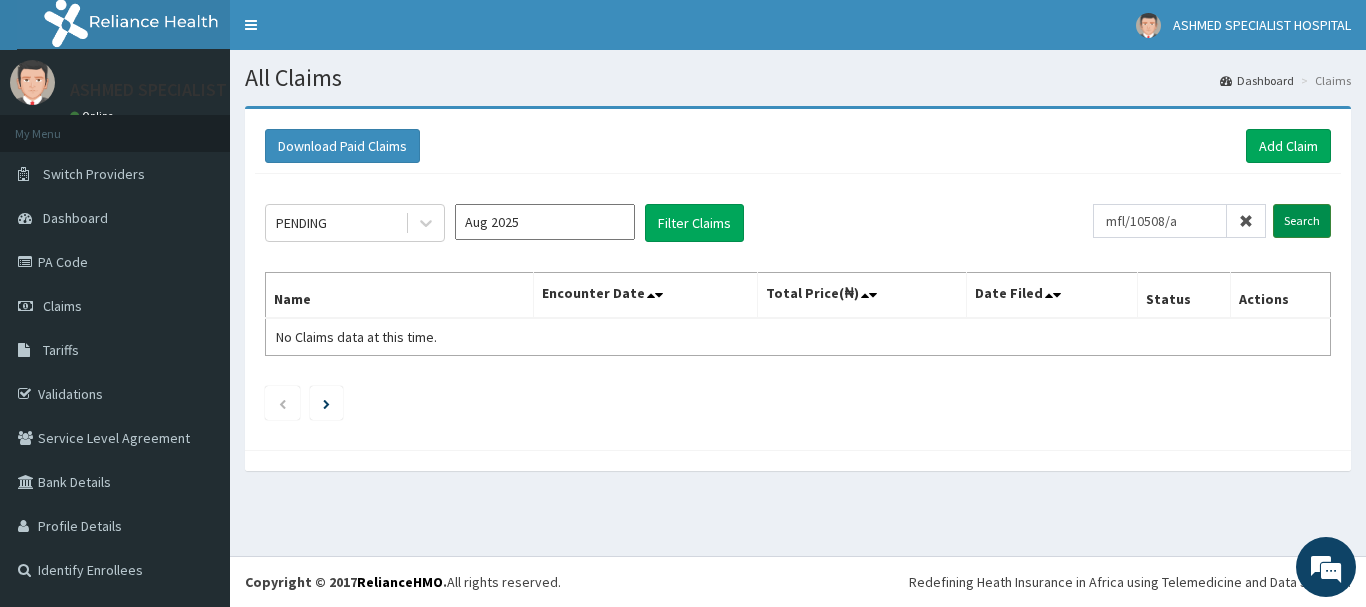 click on "Search" at bounding box center [1302, 221] 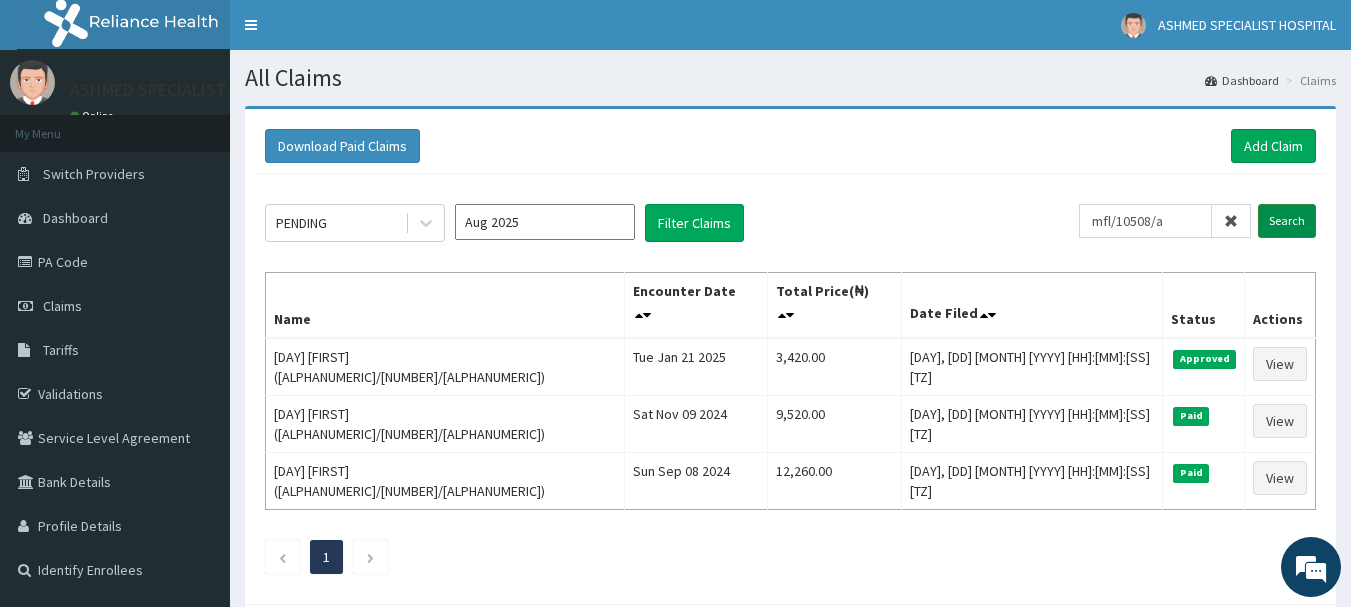 scroll, scrollTop: 0, scrollLeft: 0, axis: both 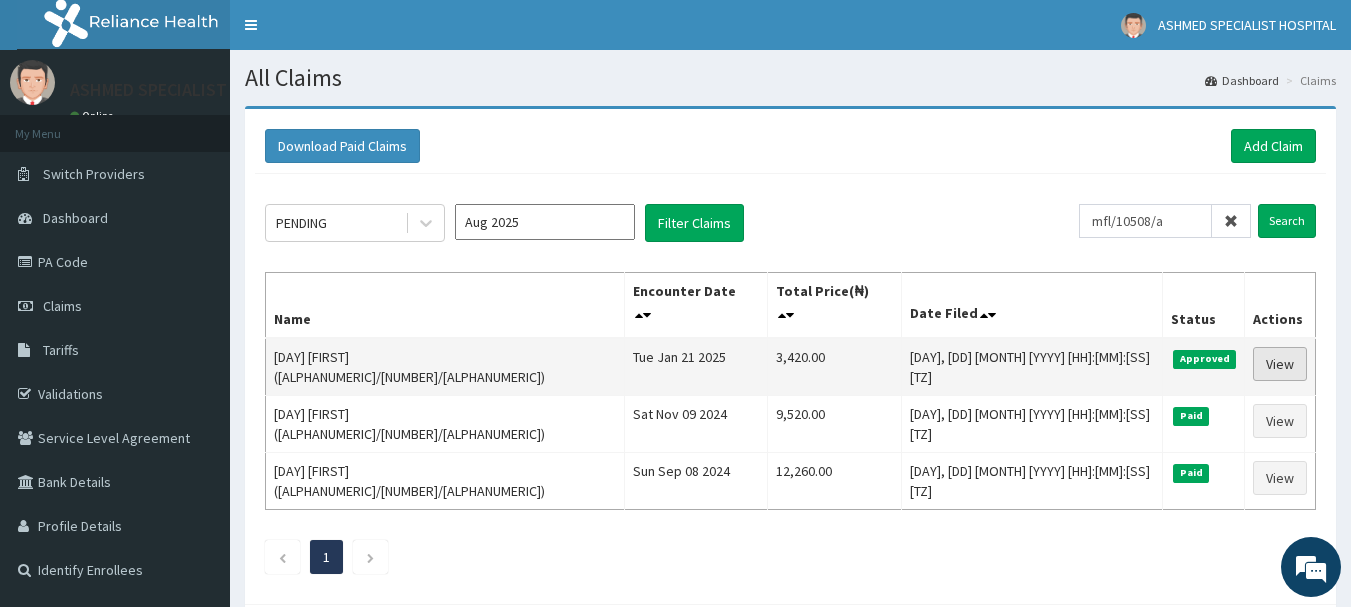click on "View" at bounding box center (1280, 364) 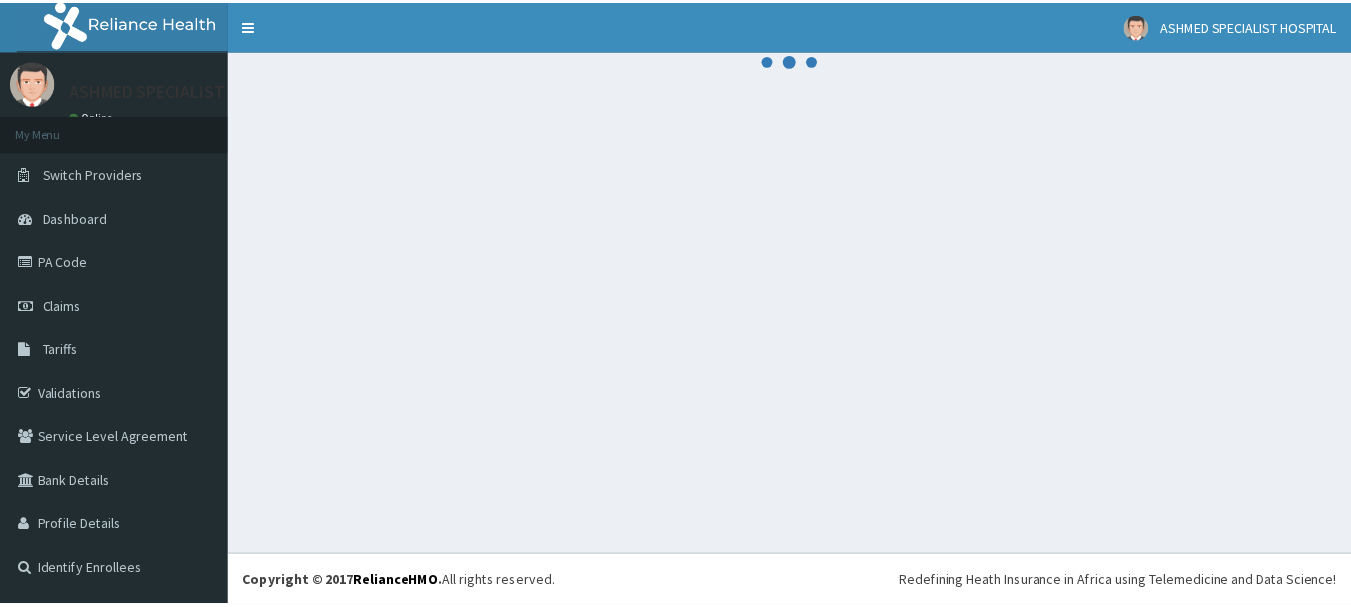 scroll, scrollTop: 0, scrollLeft: 0, axis: both 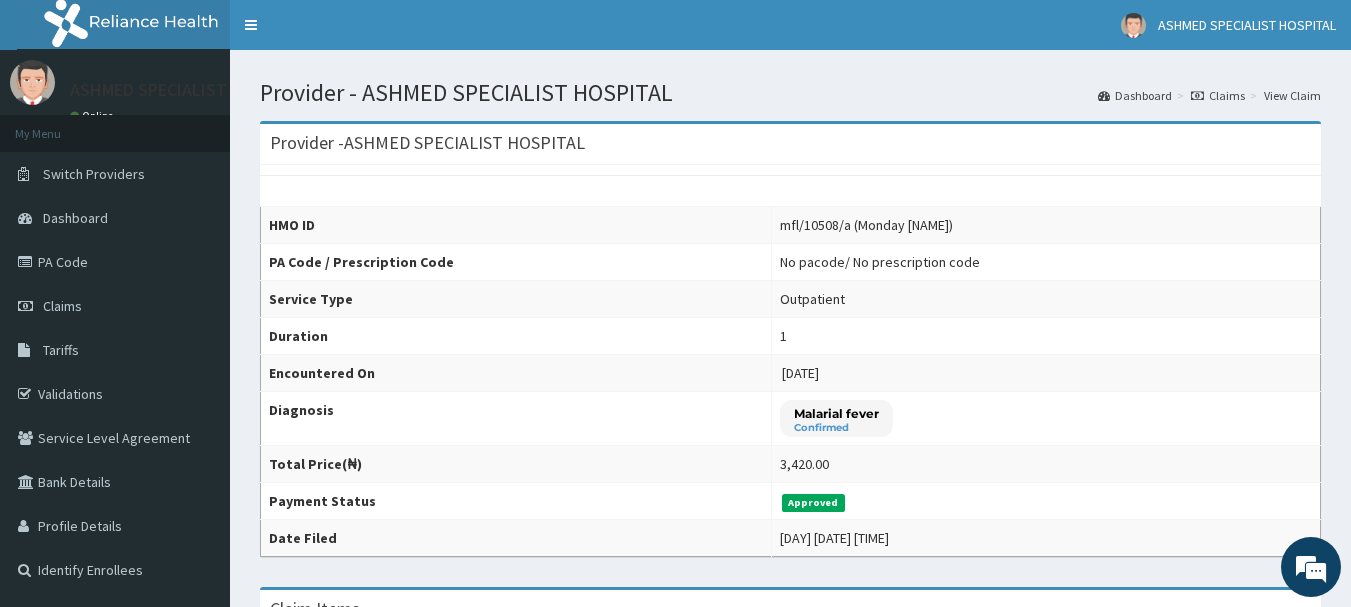 drag, startPoint x: 1361, startPoint y: 142, endPoint x: 1285, endPoint y: 120, distance: 79.12016 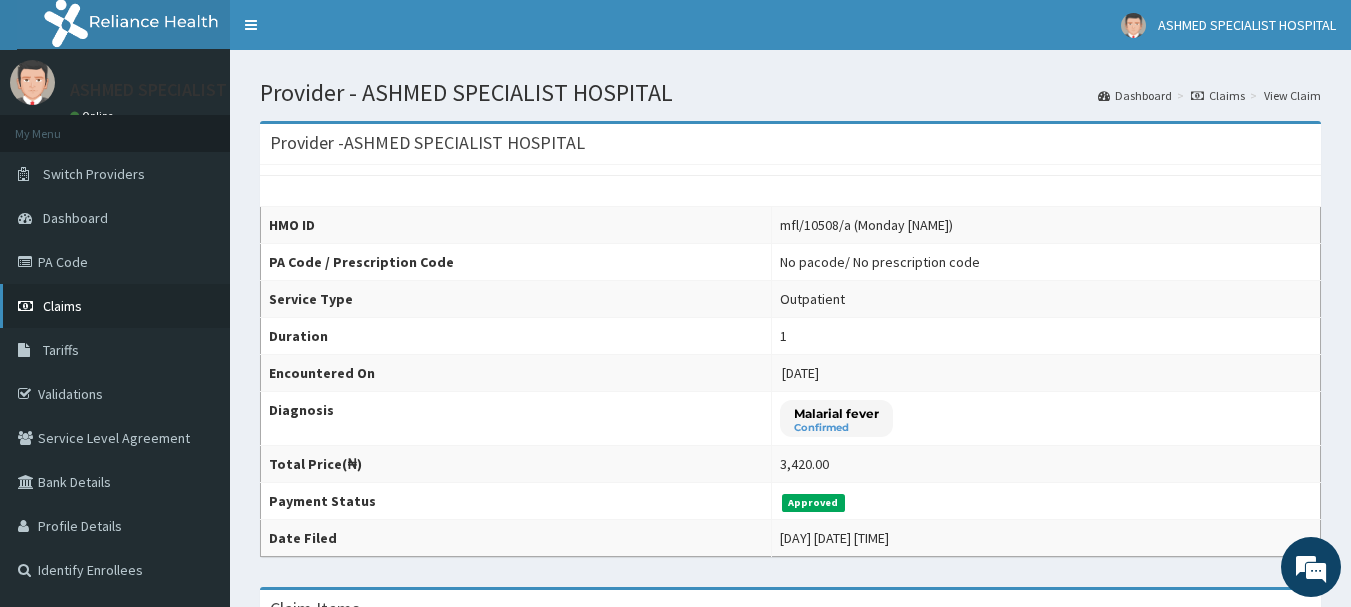 click on "Claims" at bounding box center [62, 306] 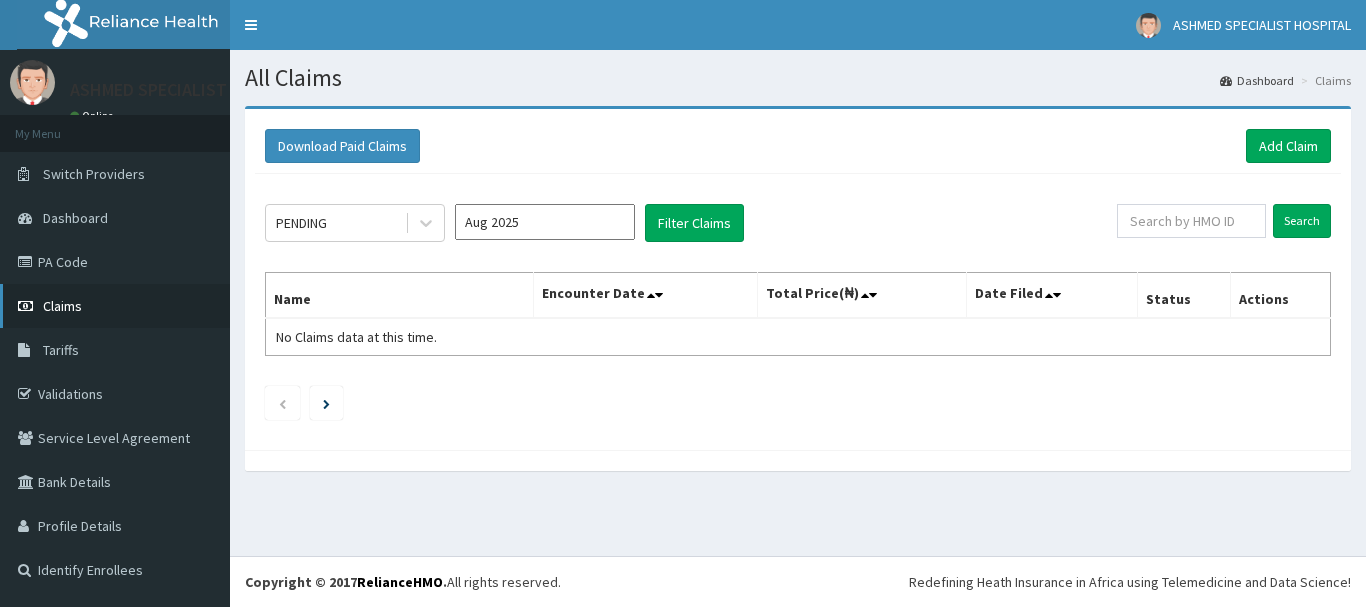 scroll, scrollTop: 0, scrollLeft: 0, axis: both 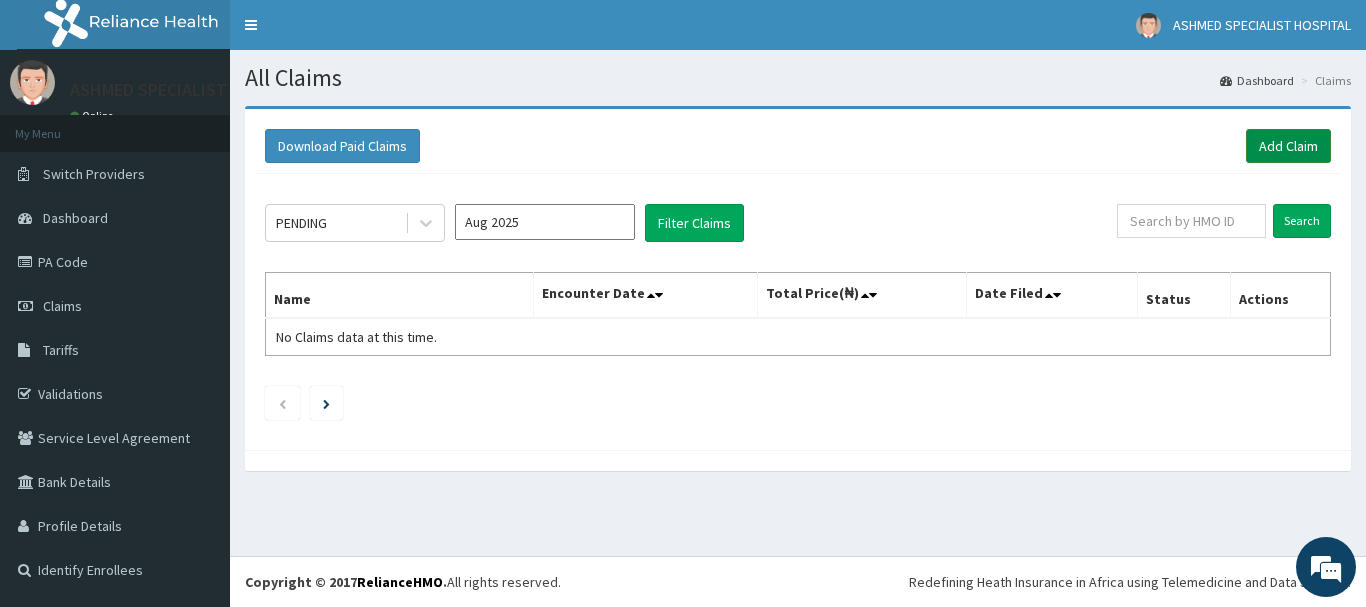 click on "Add Claim" at bounding box center [1288, 146] 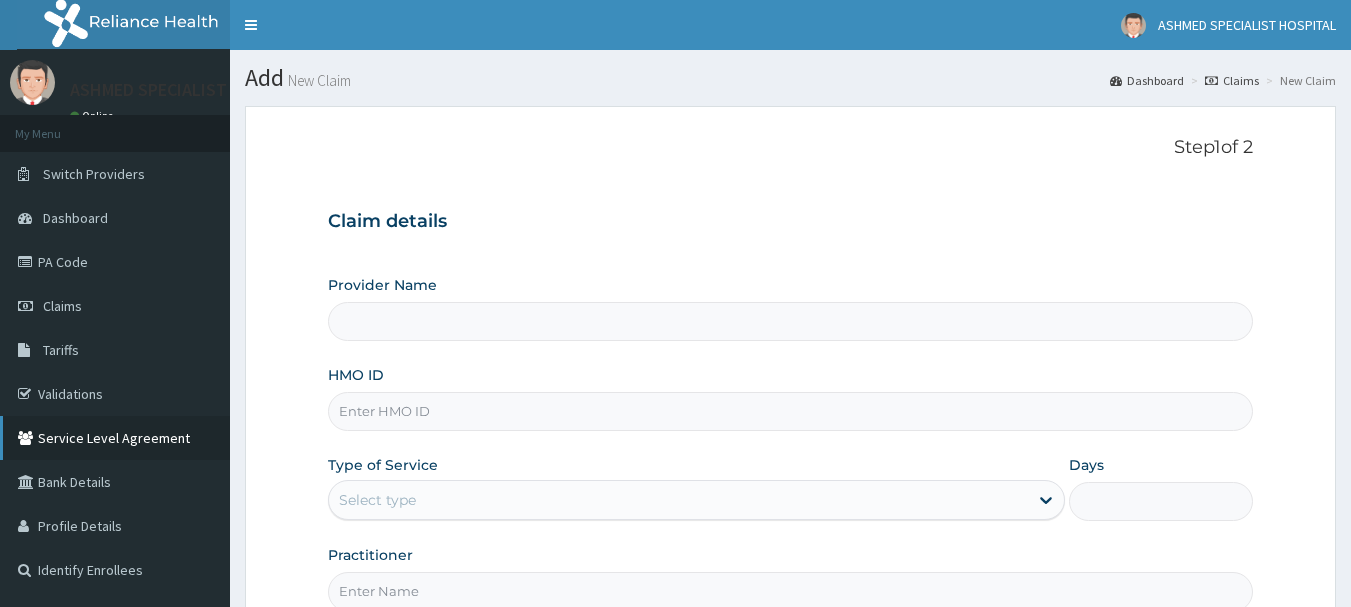 scroll, scrollTop: 0, scrollLeft: 0, axis: both 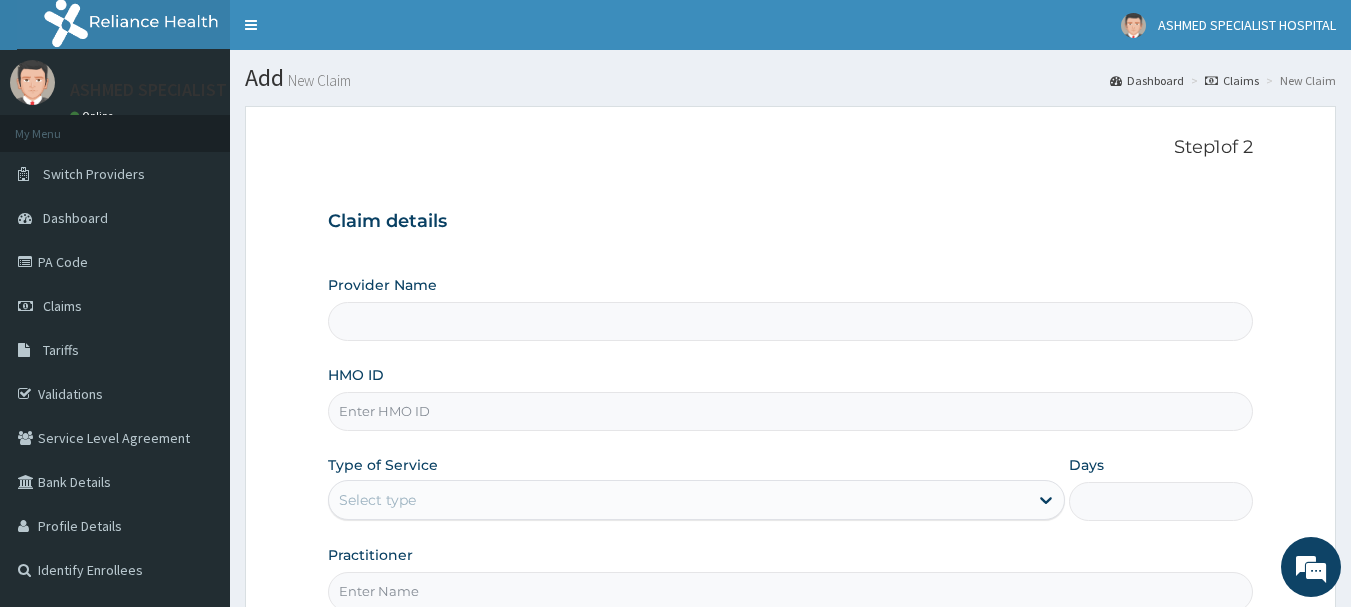 click on "HMO ID" at bounding box center (791, 411) 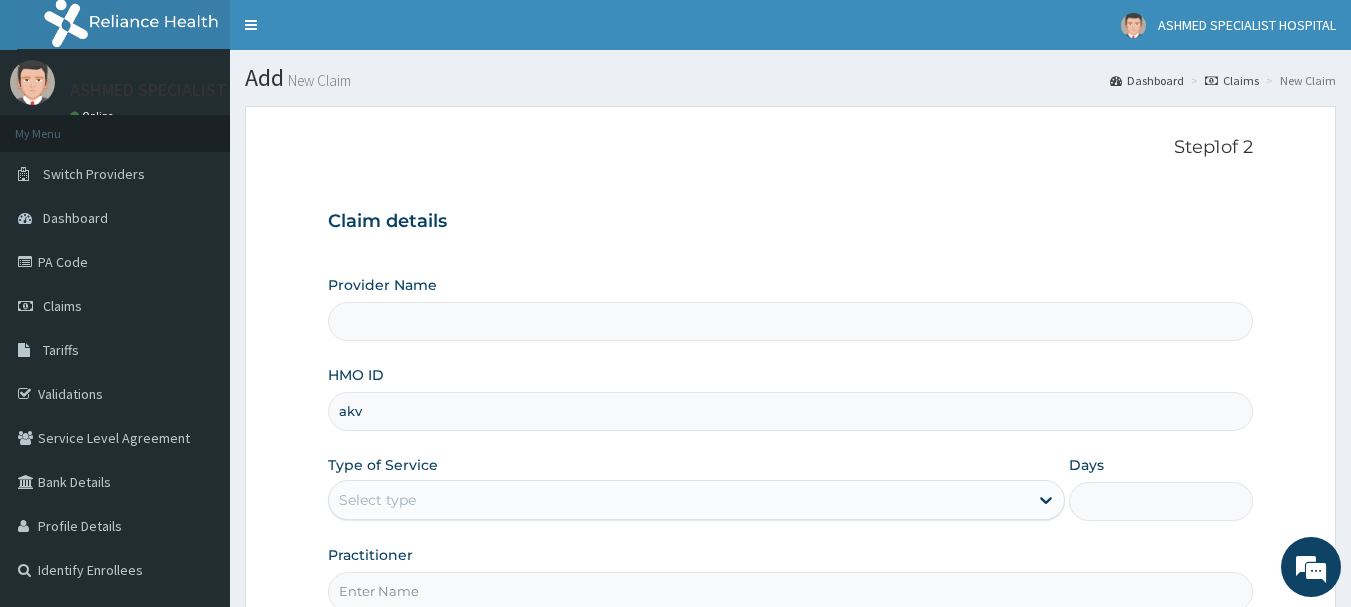type on "akv/" 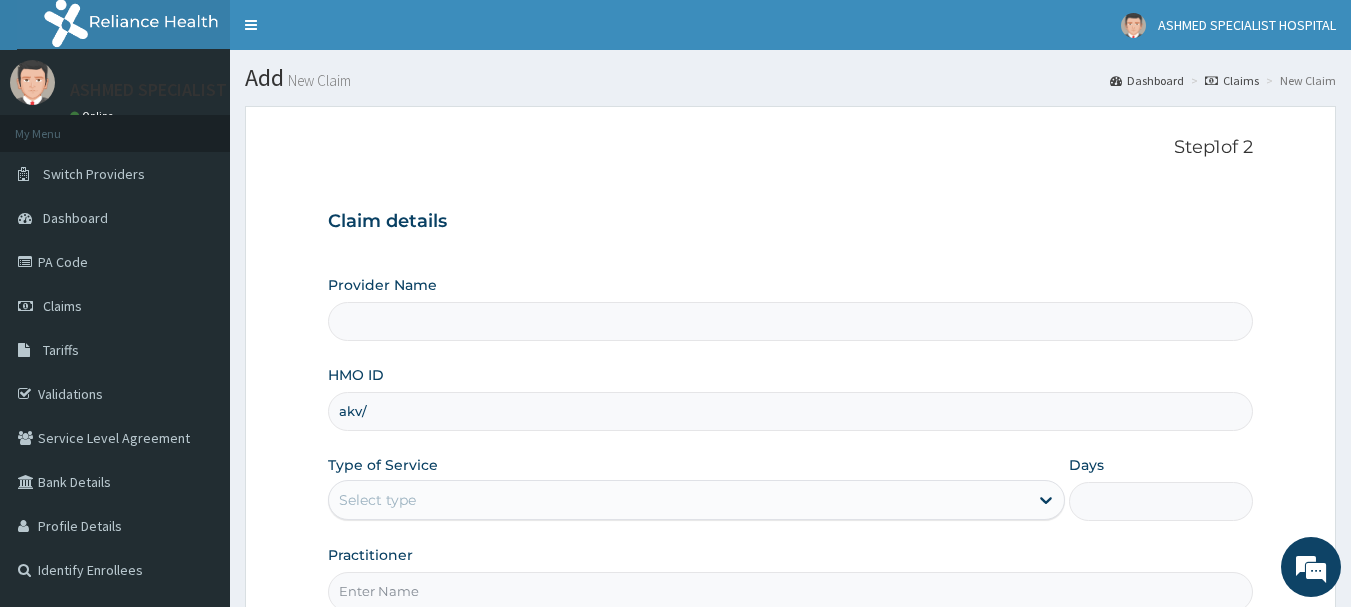 type on "ASHMED SPECIALIST HOSPITAL" 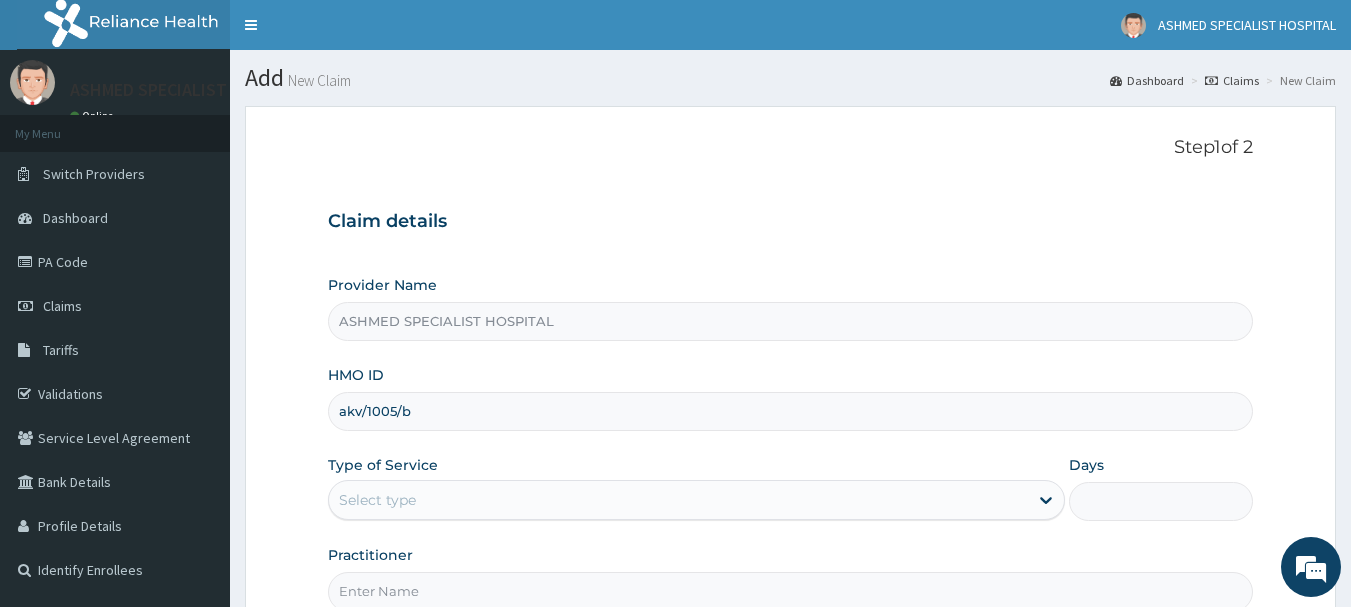 type on "akv/1005/b" 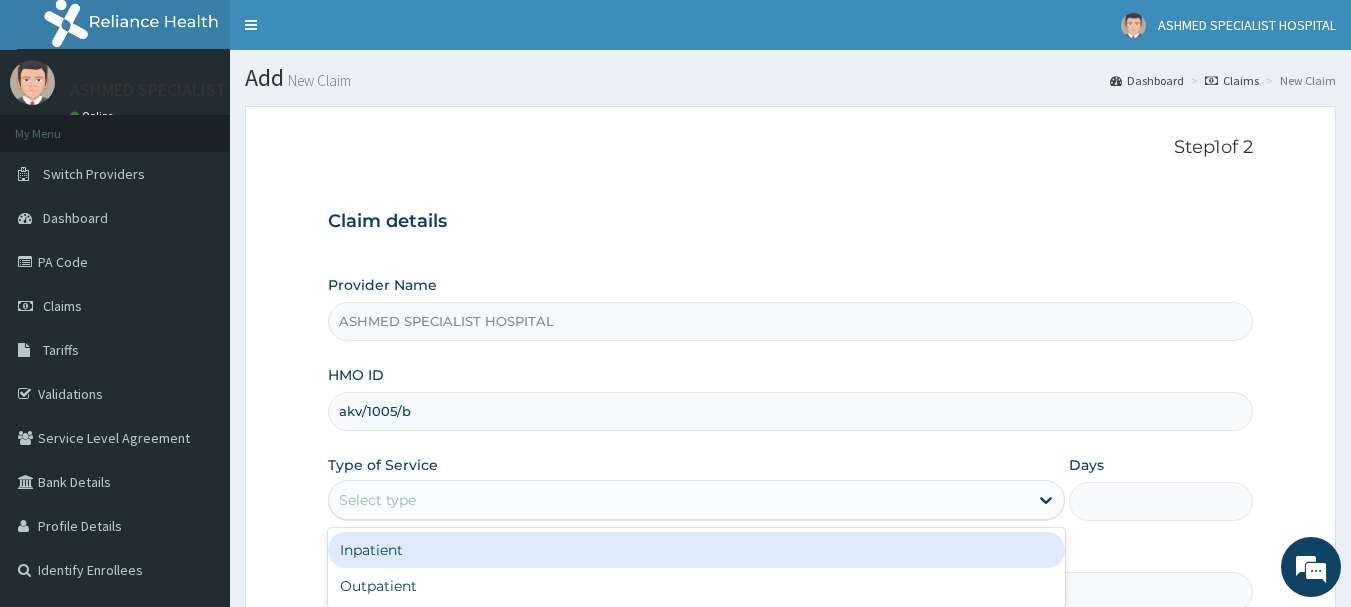 click on "Select type" at bounding box center (696, 500) 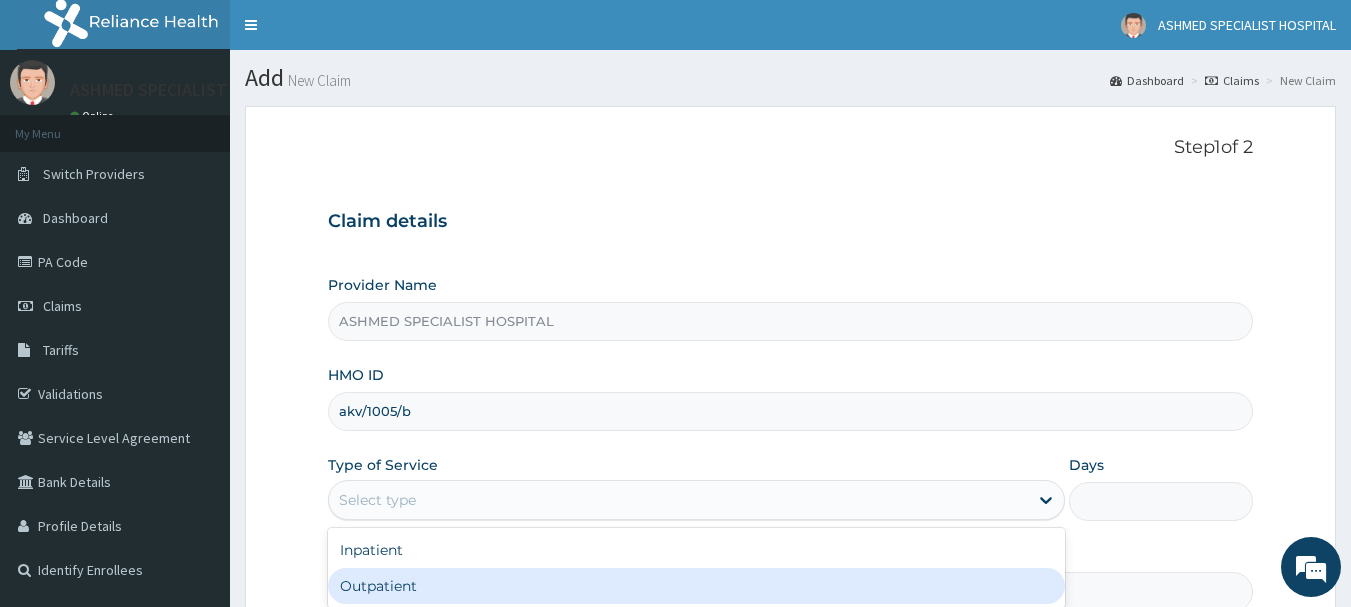 click on "Outpatient" at bounding box center (696, 586) 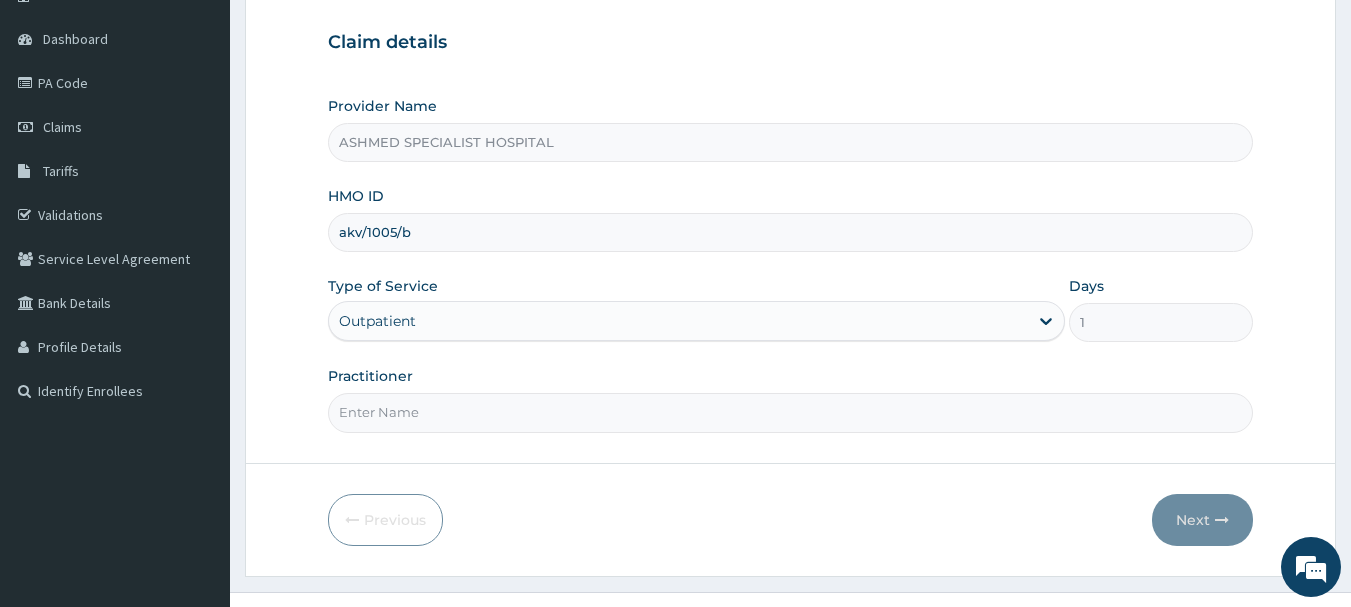 scroll, scrollTop: 215, scrollLeft: 0, axis: vertical 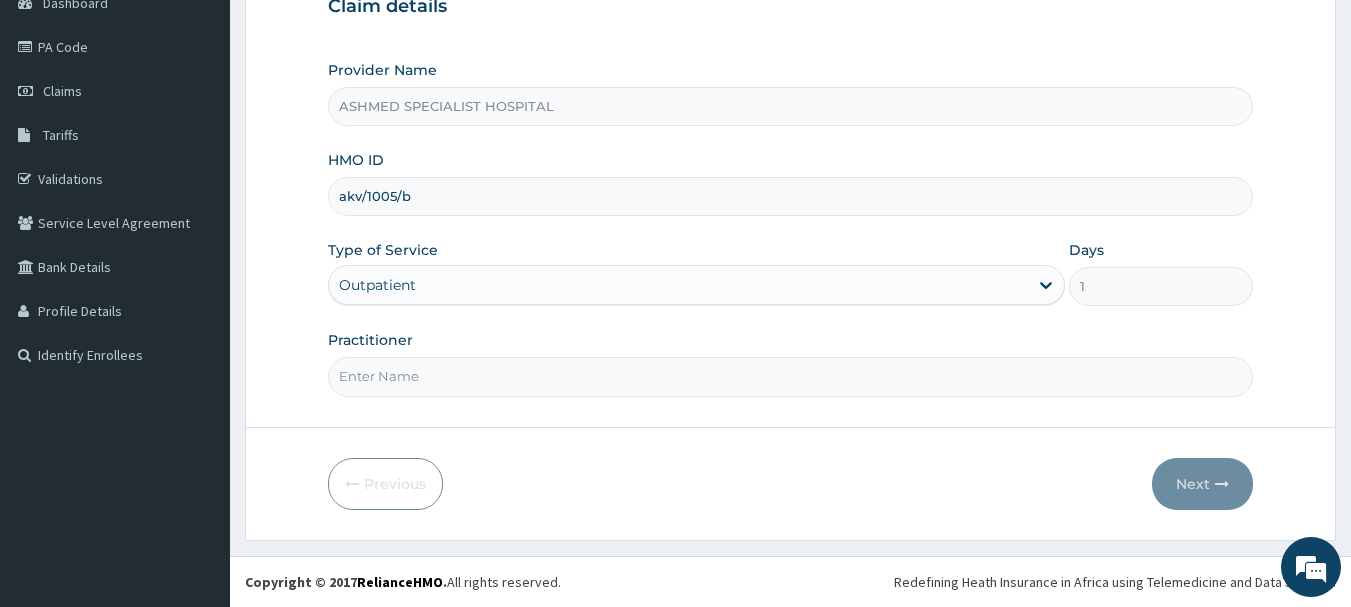 click on "Practitioner" at bounding box center [791, 376] 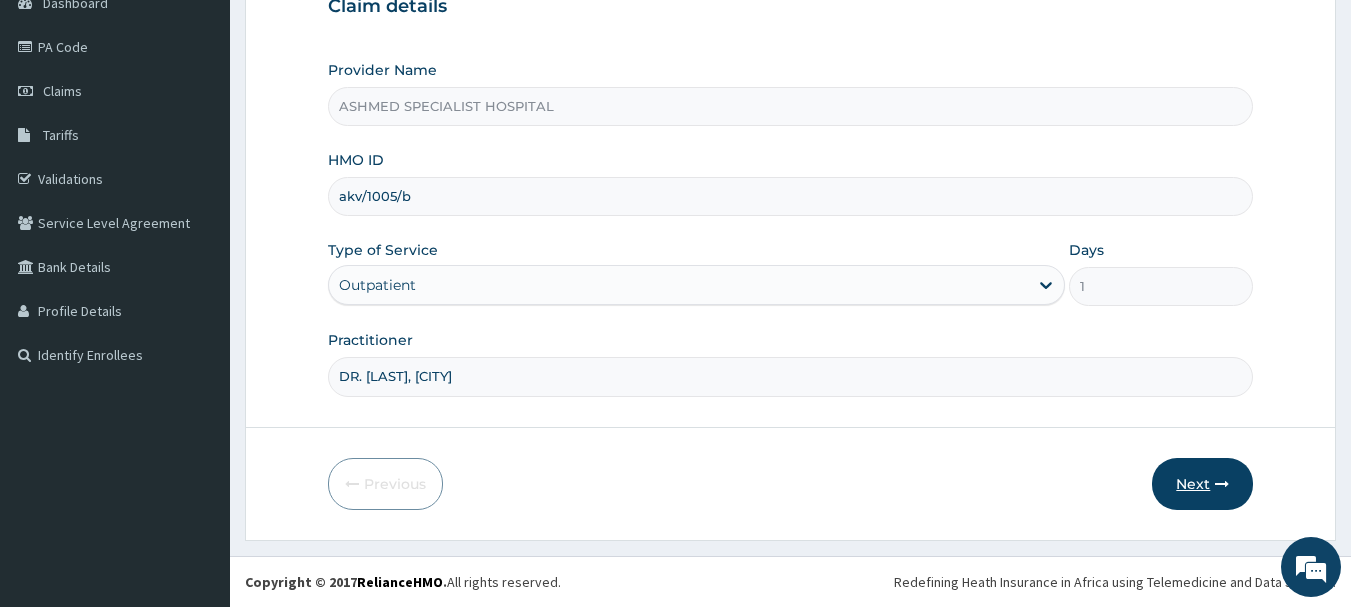click on "Next" at bounding box center (1202, 484) 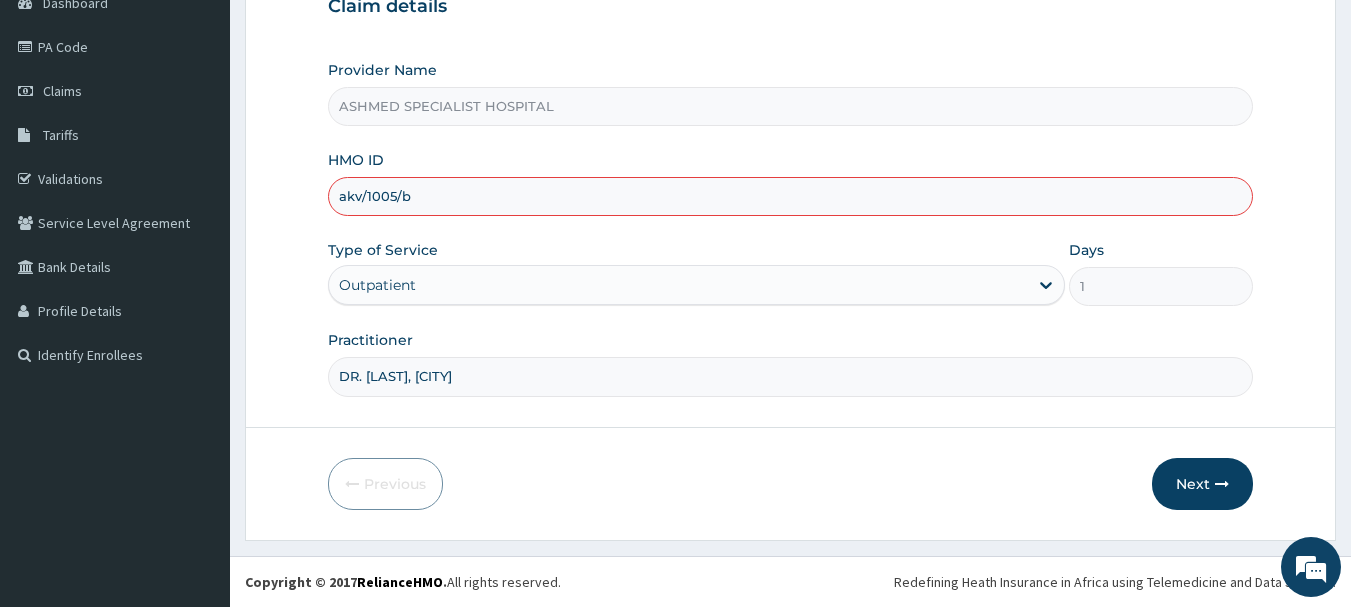 click on "akv/1005/b" at bounding box center (791, 196) 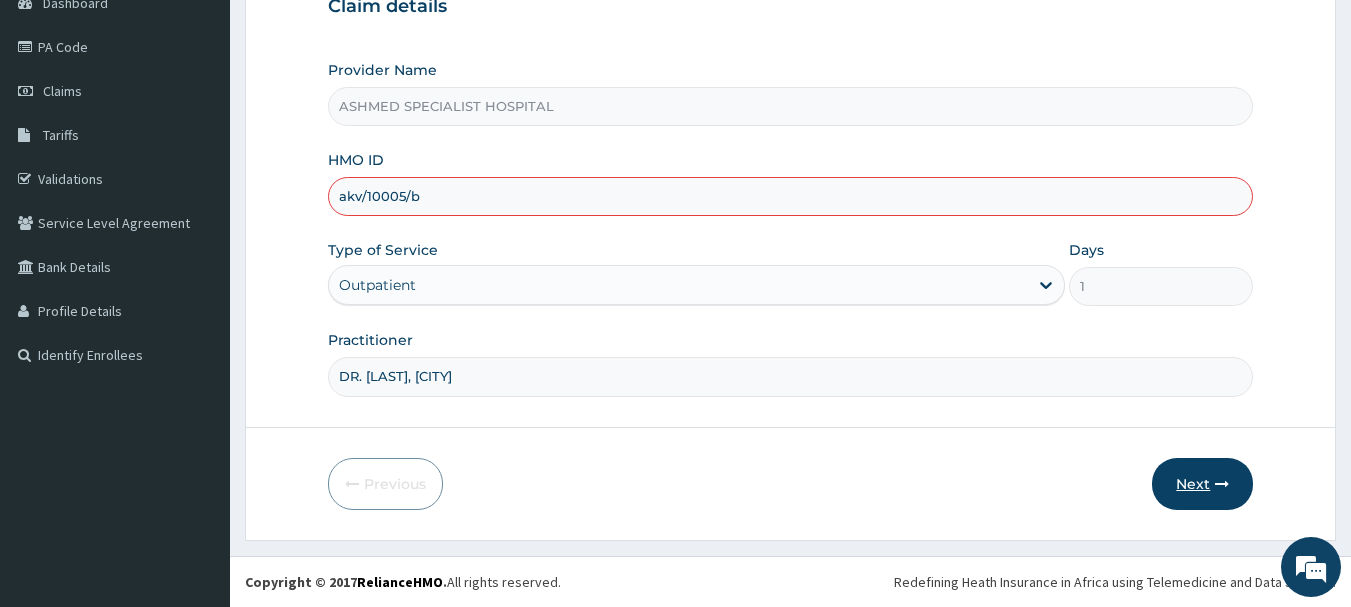 type on "akv/10005/b" 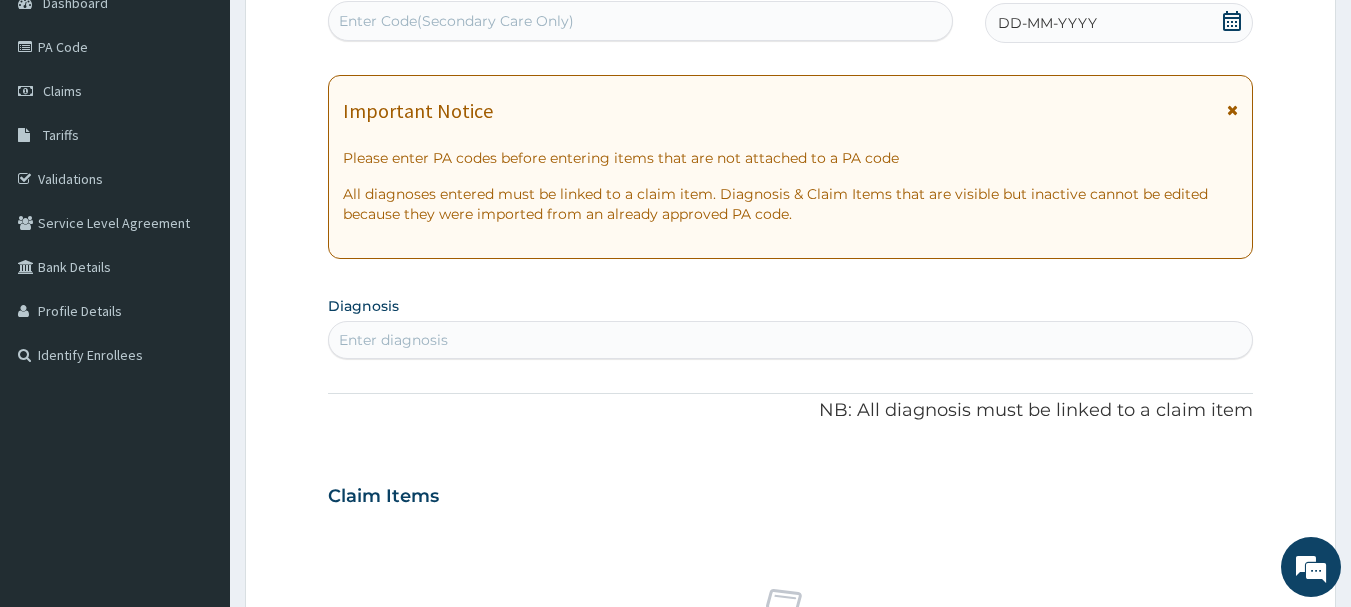 click 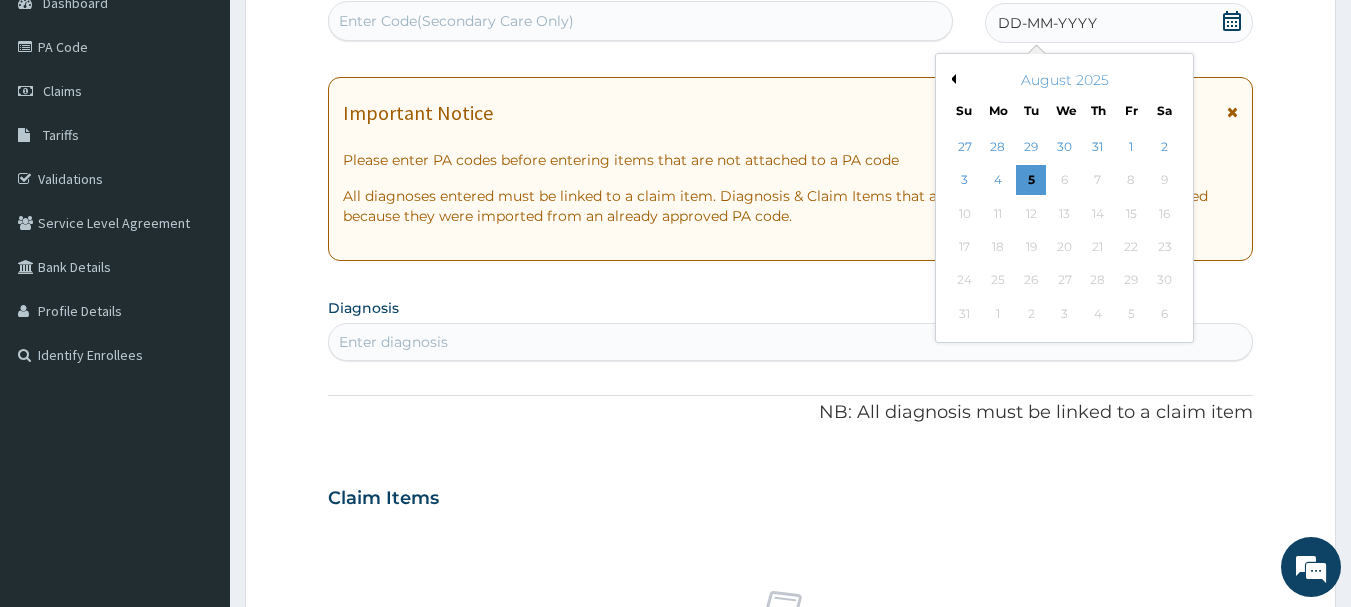 click on "Previous Month" at bounding box center (951, 79) 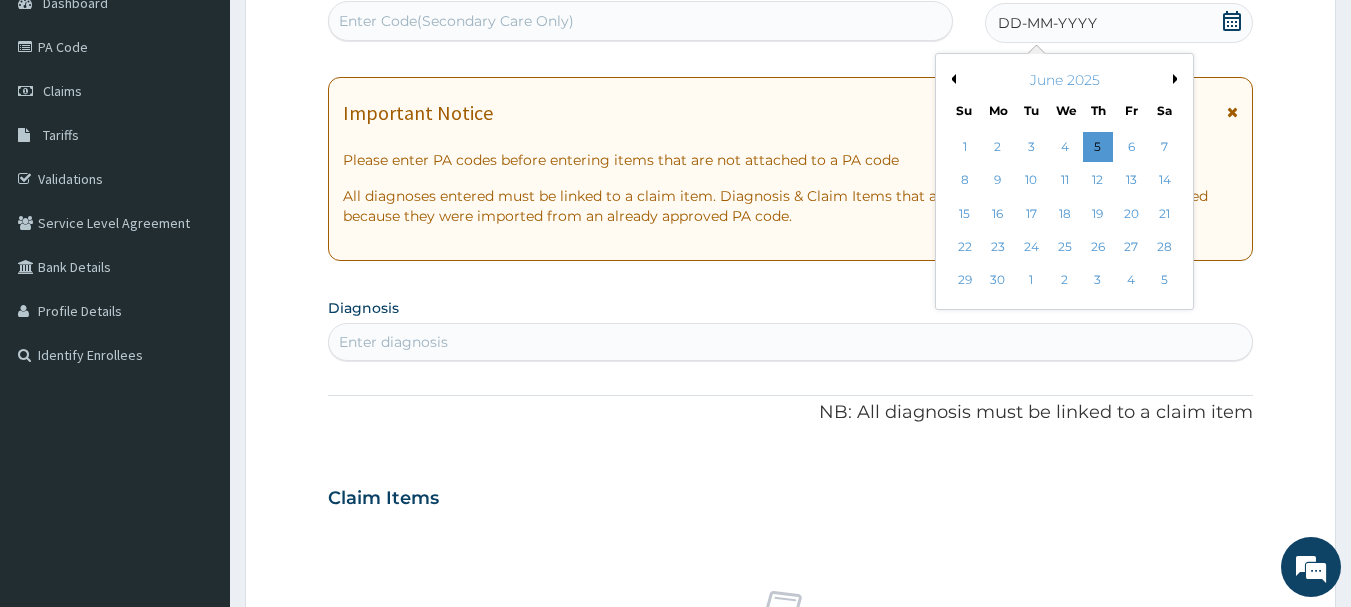 click on "Previous Month" at bounding box center [951, 79] 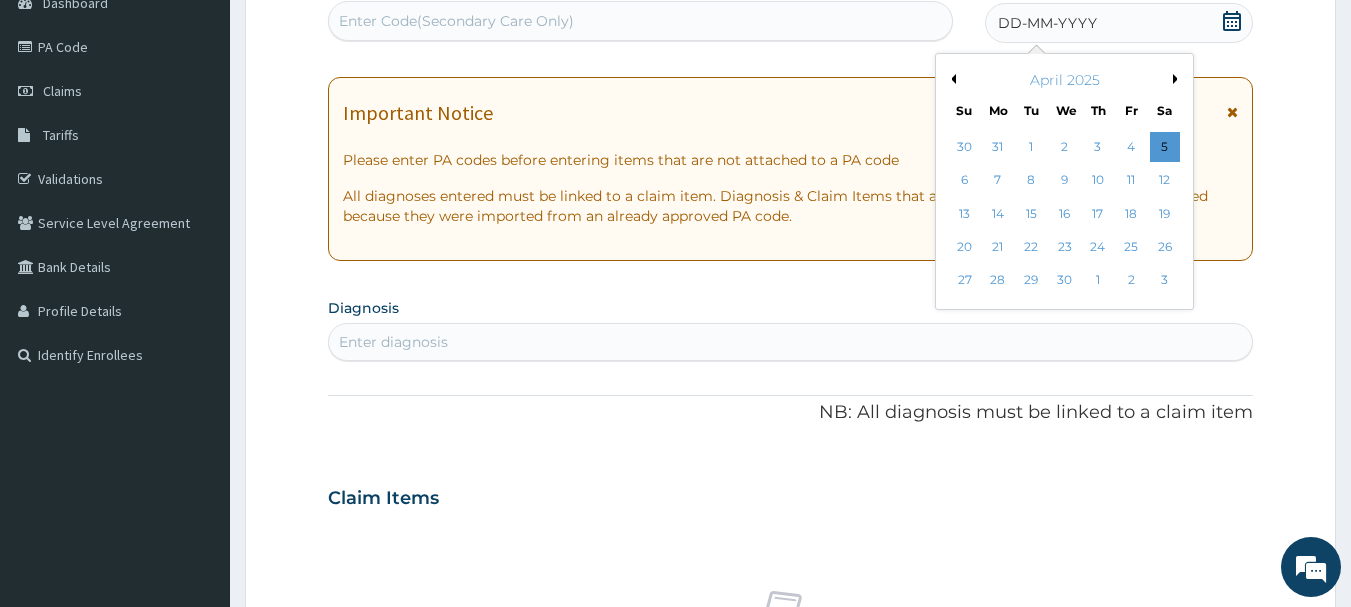 click on "Previous Month" at bounding box center [951, 79] 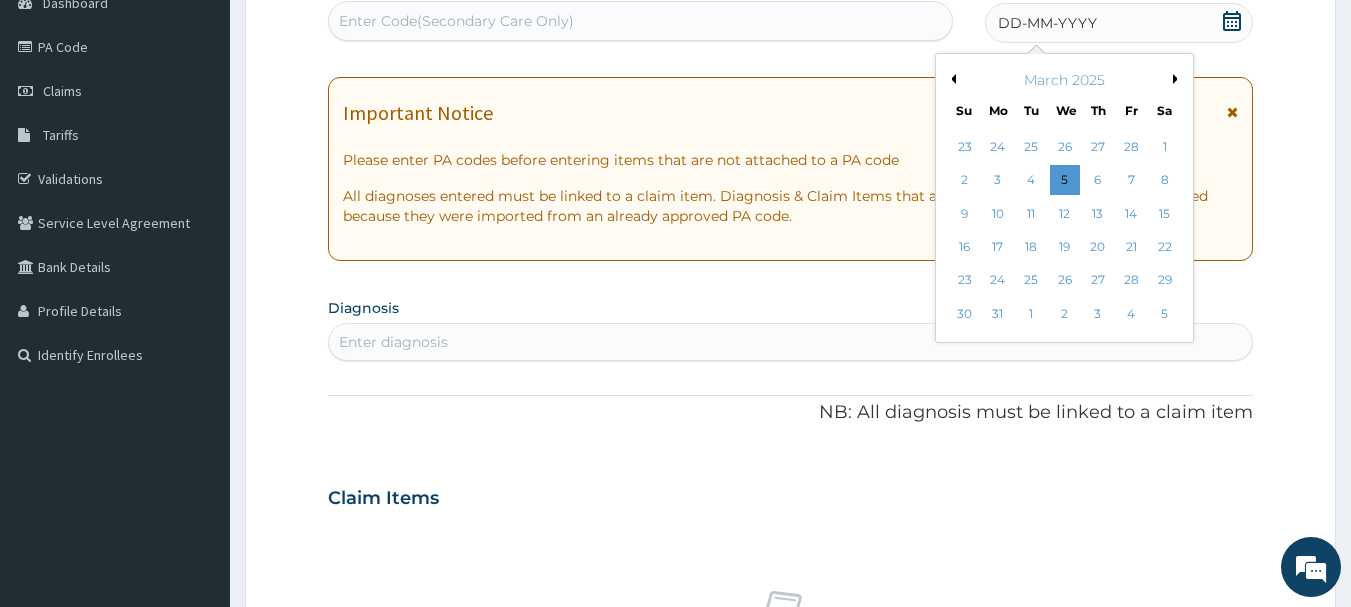click on "Previous Month" at bounding box center [951, 79] 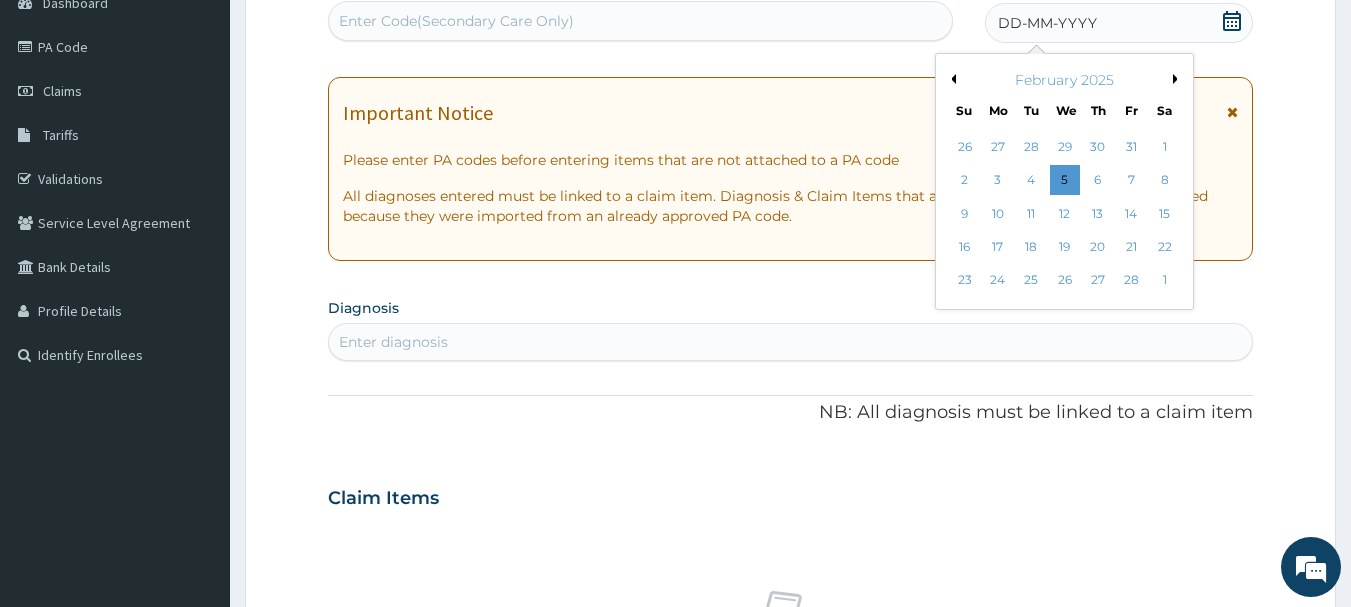 click on "Previous Month" at bounding box center (951, 79) 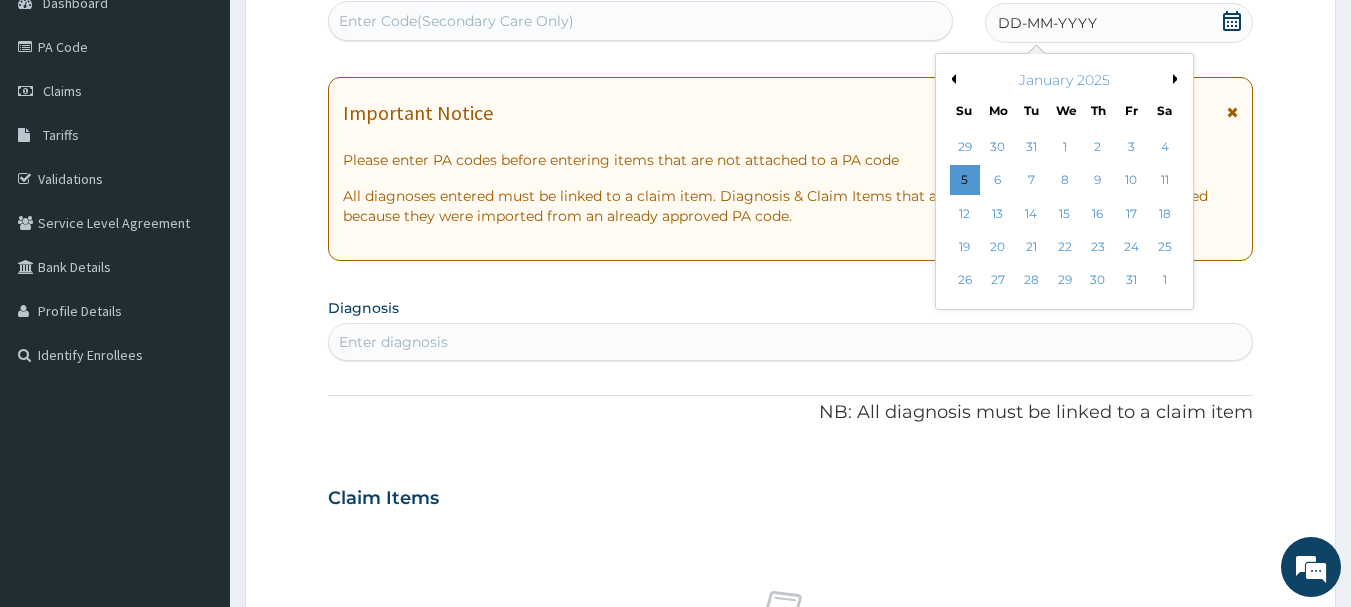 click on "21" at bounding box center (1032, 247) 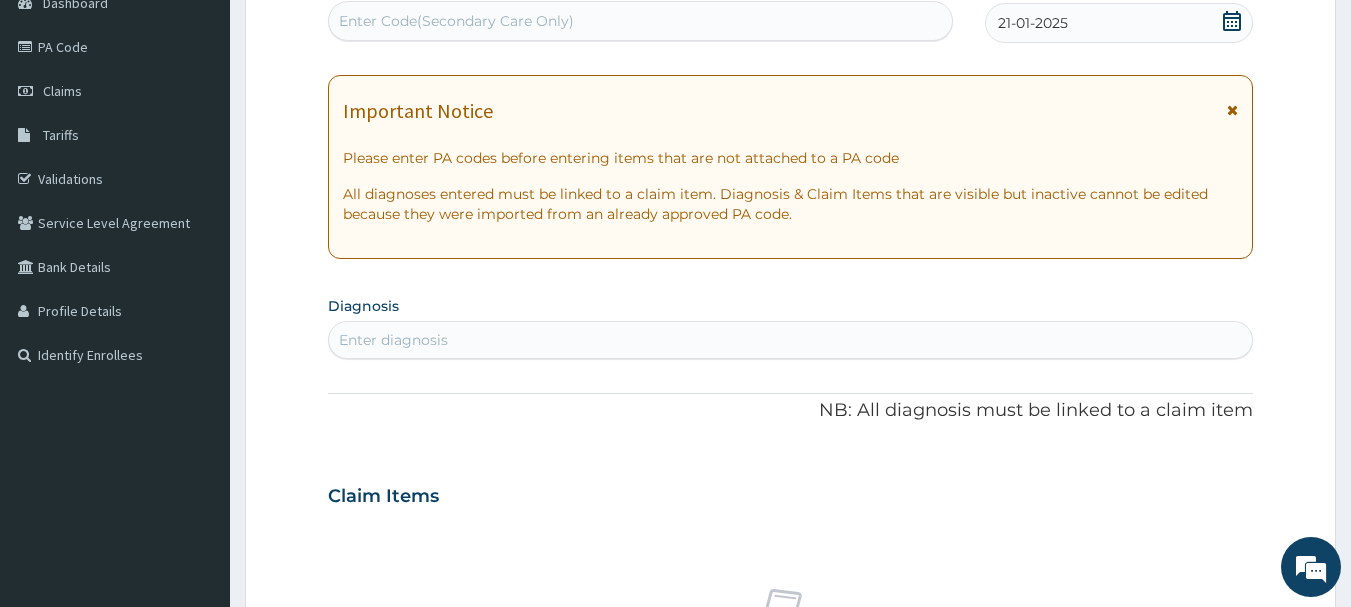 click on "Enter diagnosis" at bounding box center [791, 340] 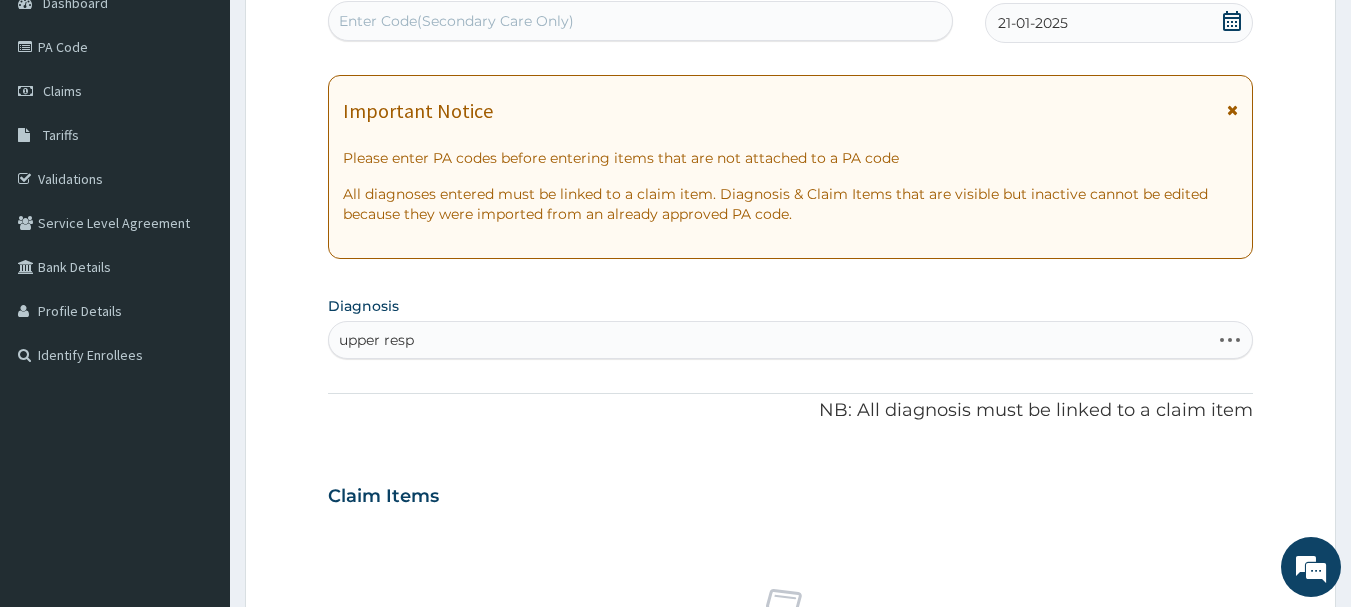 type on "upper resp" 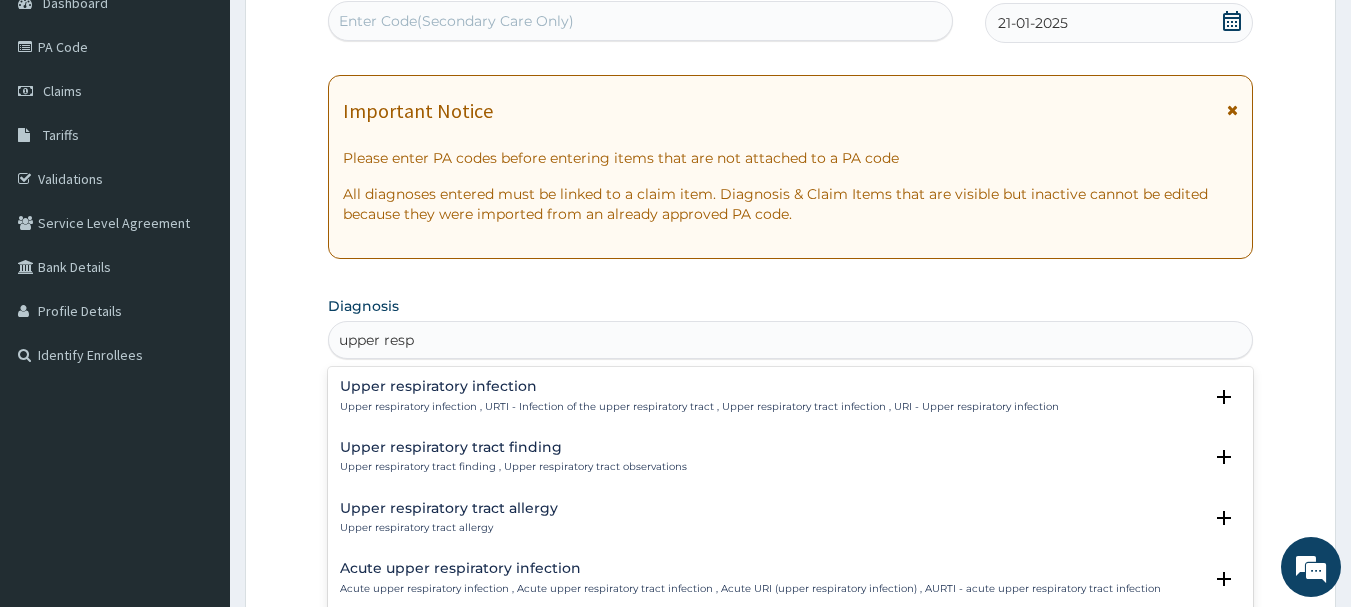 click on "Upper respiratory infection Upper respiratory infection , URTI - Infection of the upper respiratory tract , Upper respiratory tract infection , URI - Upper respiratory infection" at bounding box center [699, 396] 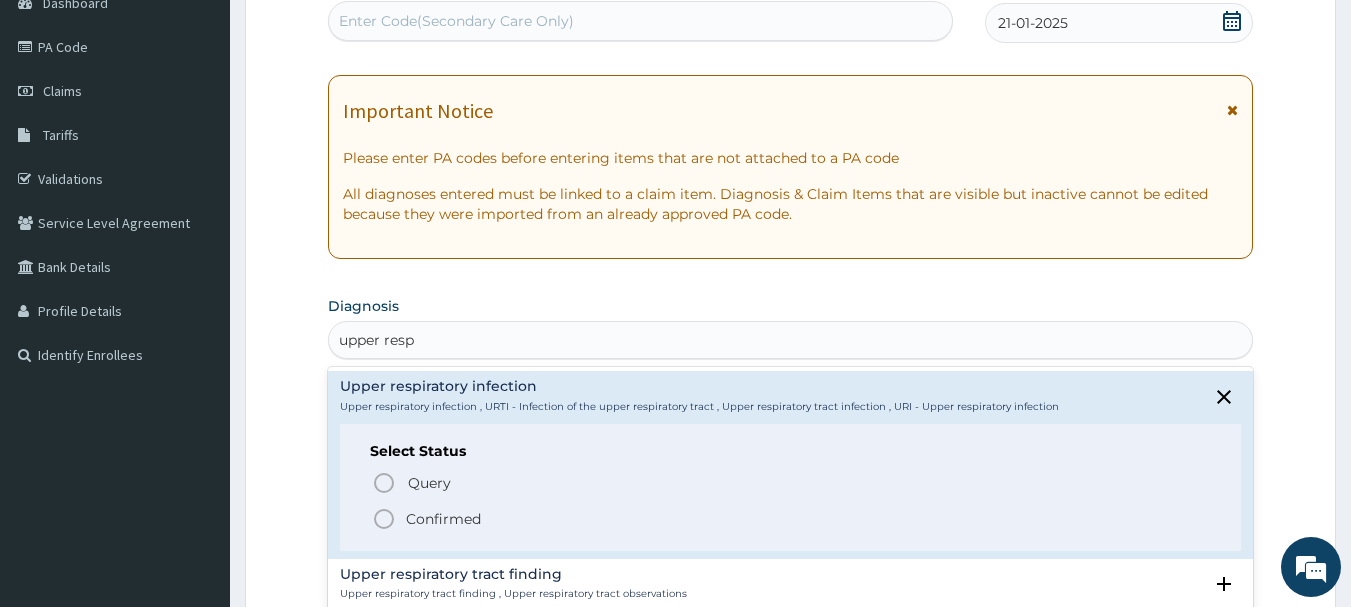 click on "Confirmed" at bounding box center [443, 519] 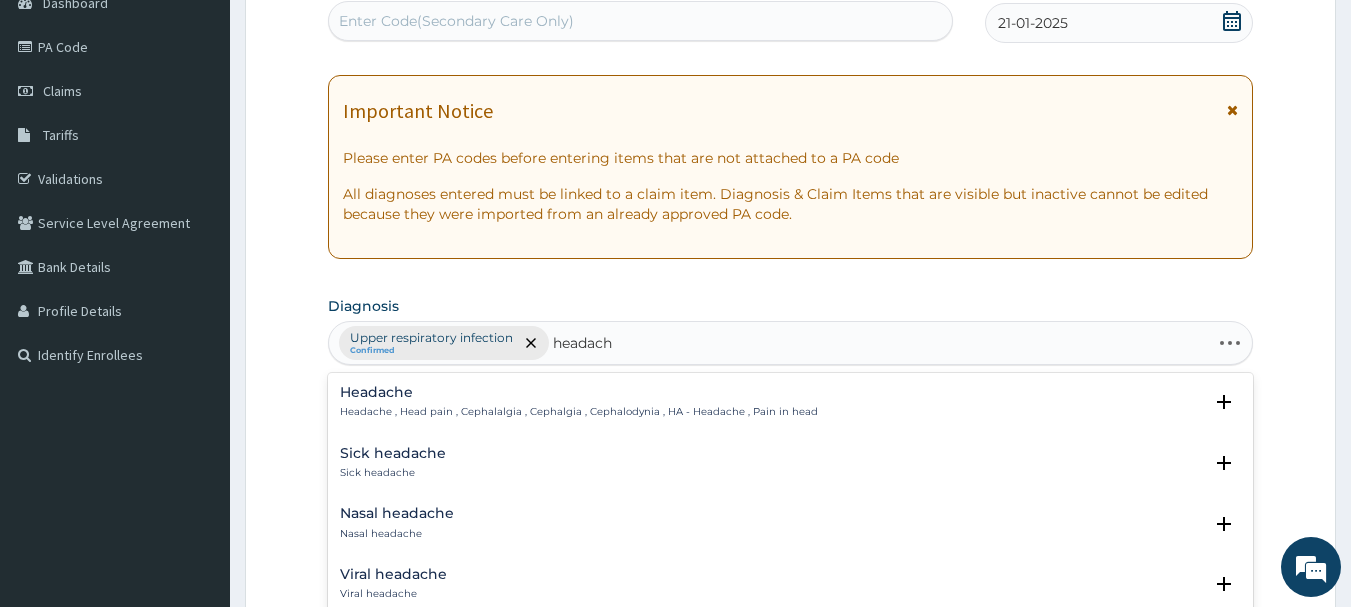 type on "headache" 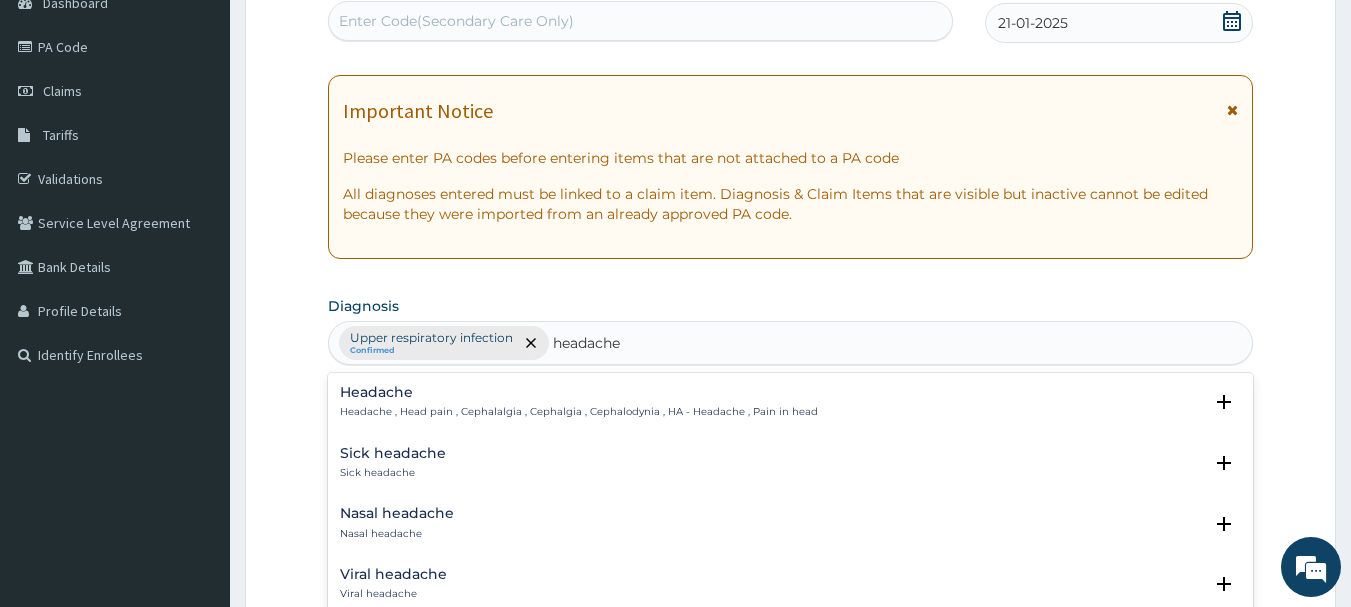 click on "Headache" at bounding box center [579, 392] 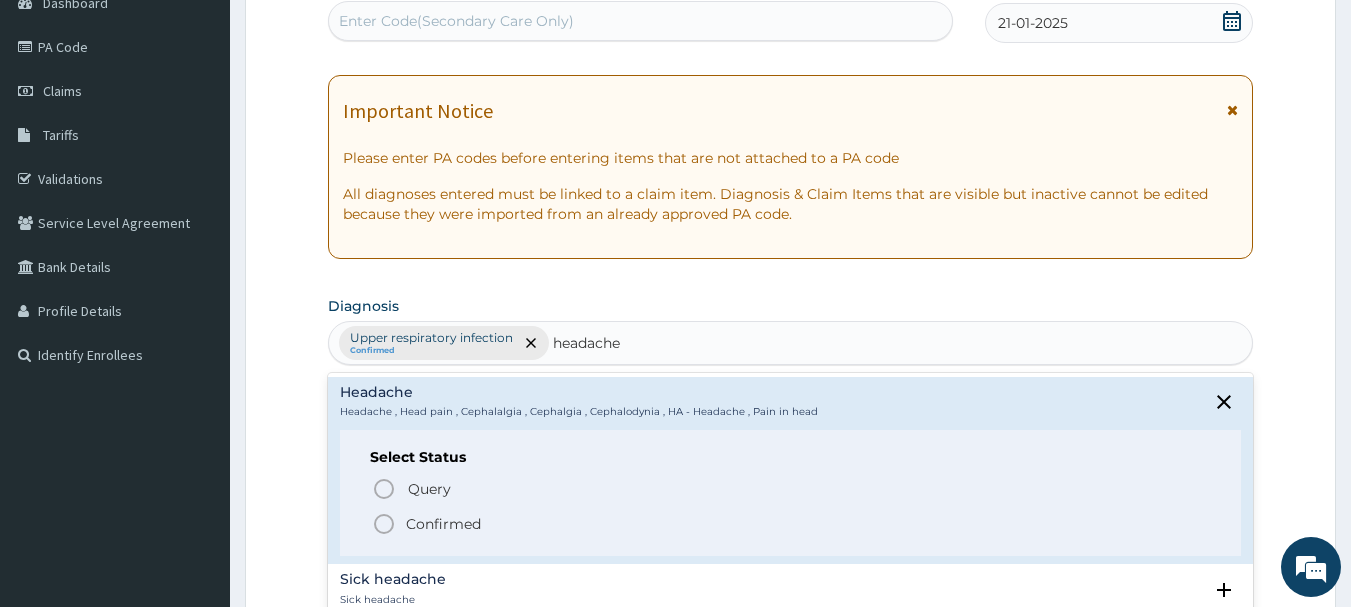 click 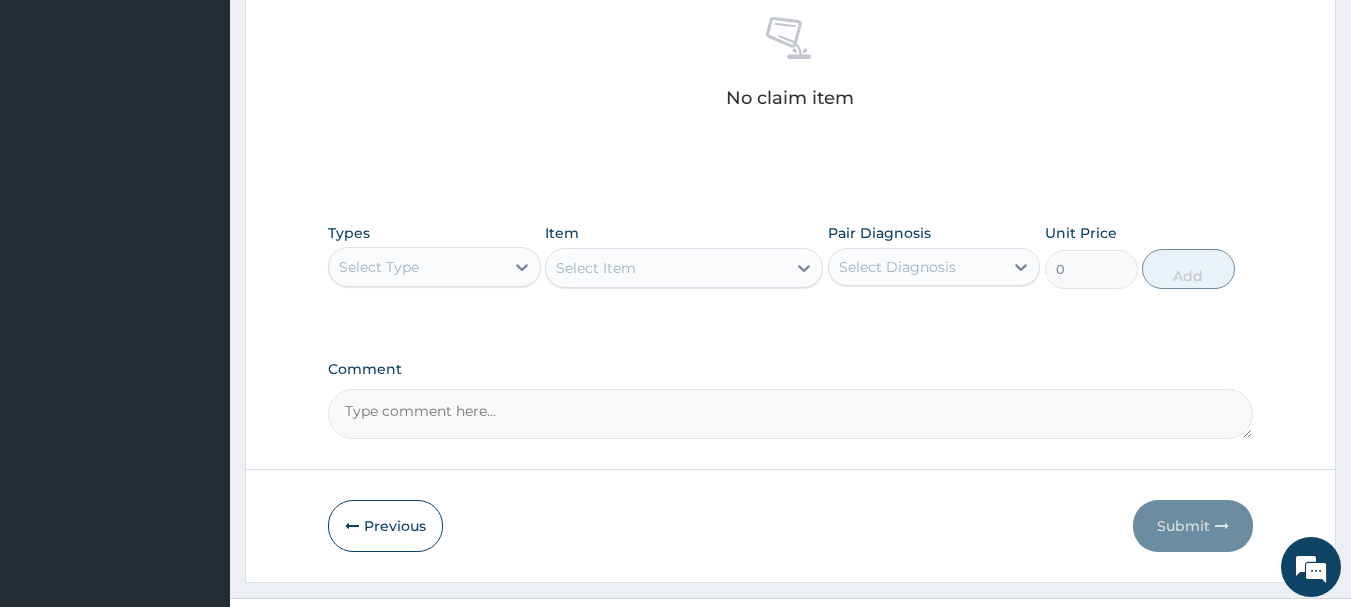 scroll, scrollTop: 813, scrollLeft: 0, axis: vertical 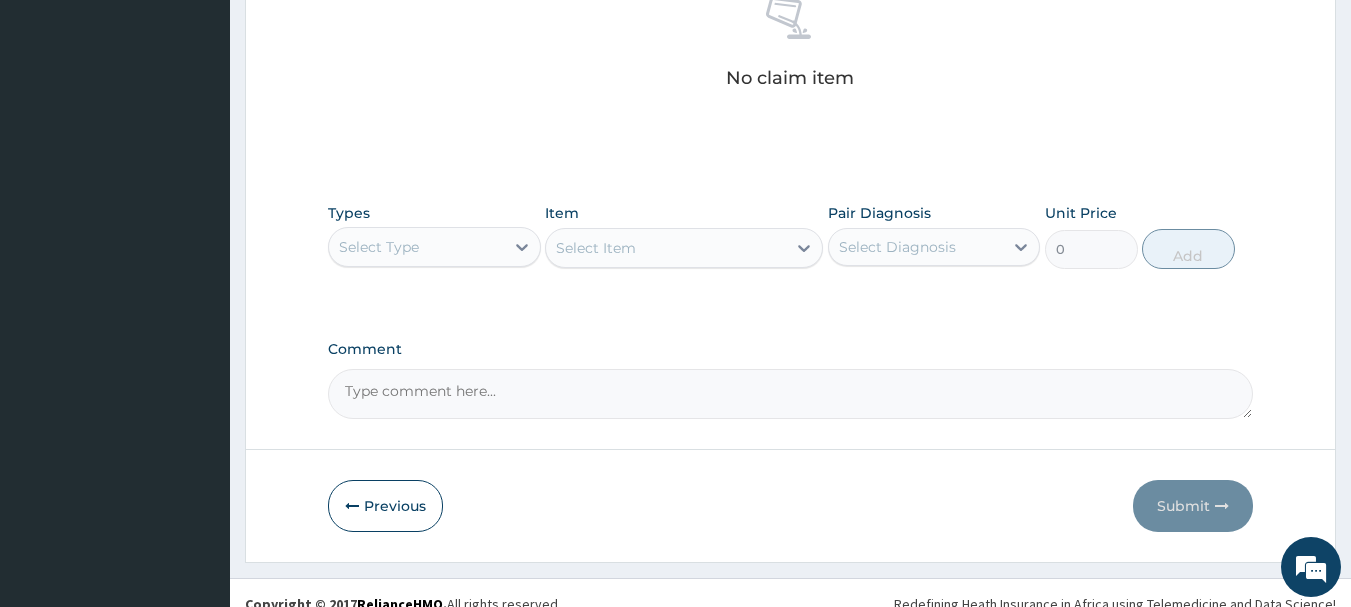 click on "Step  2  of 2 PA Code / Prescription Code Enter Code(Secondary Care Only) Encounter Date 21-01-2025 Important Notice Please enter PA codes before entering items that are not attached to a PA code   All diagnoses entered must be linked to a claim item. Diagnosis & Claim Items that are visible but inactive cannot be edited because they were imported from an already approved PA code. Diagnosis Upper respiratory infection Confirmed Headache Confirmed NB: All diagnosis must be linked to a claim item Claim Items No claim item Types Select Type Item Select Item Pair Diagnosis Select Diagnosis Unit Price 0 Add Comment     Previous   Submit" at bounding box center (790, -73) 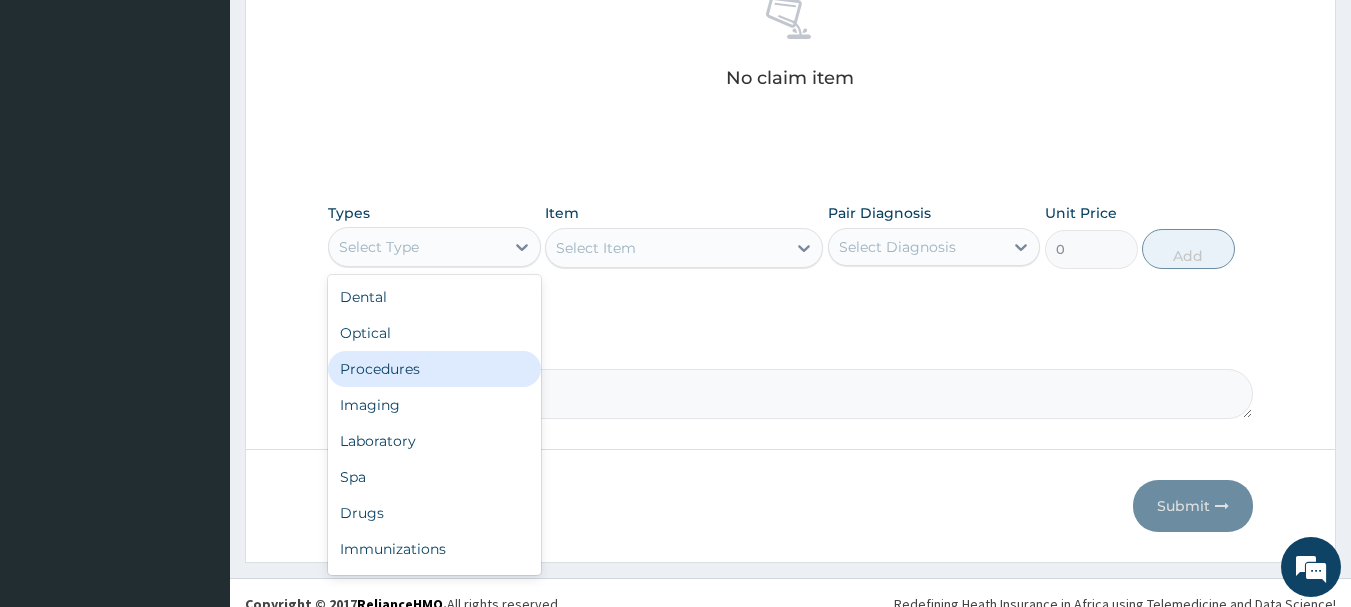 drag, startPoint x: 369, startPoint y: 375, endPoint x: 412, endPoint y: 347, distance: 51.312767 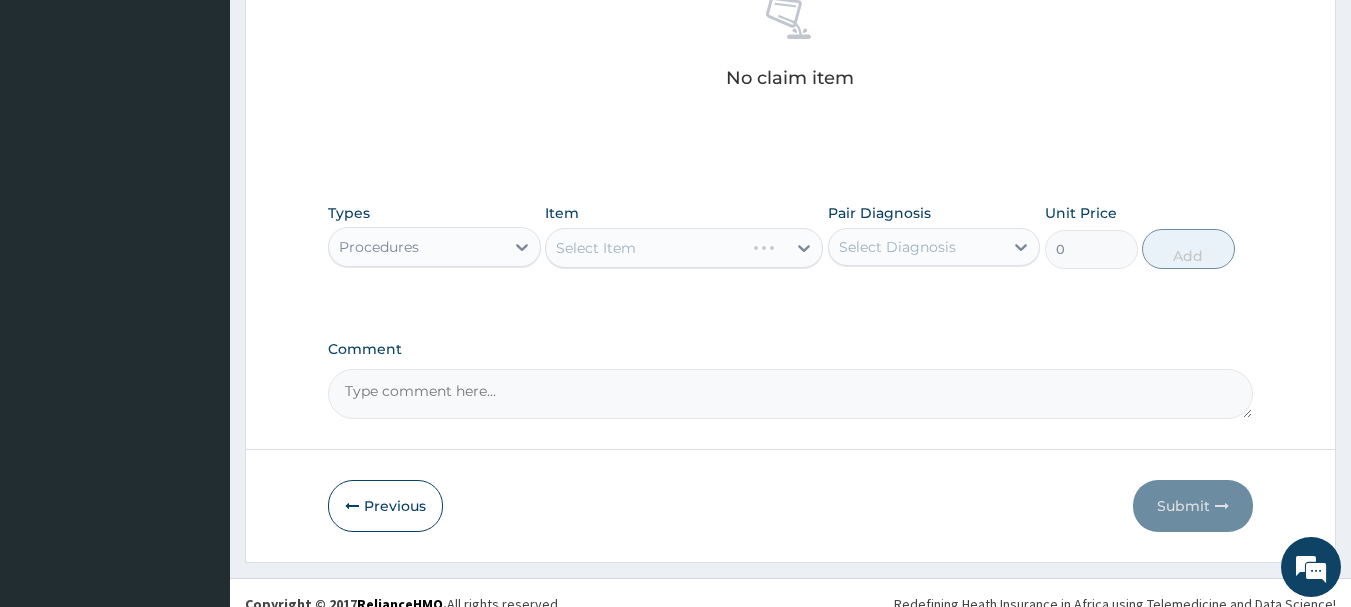 click on "Select Item" at bounding box center (684, 248) 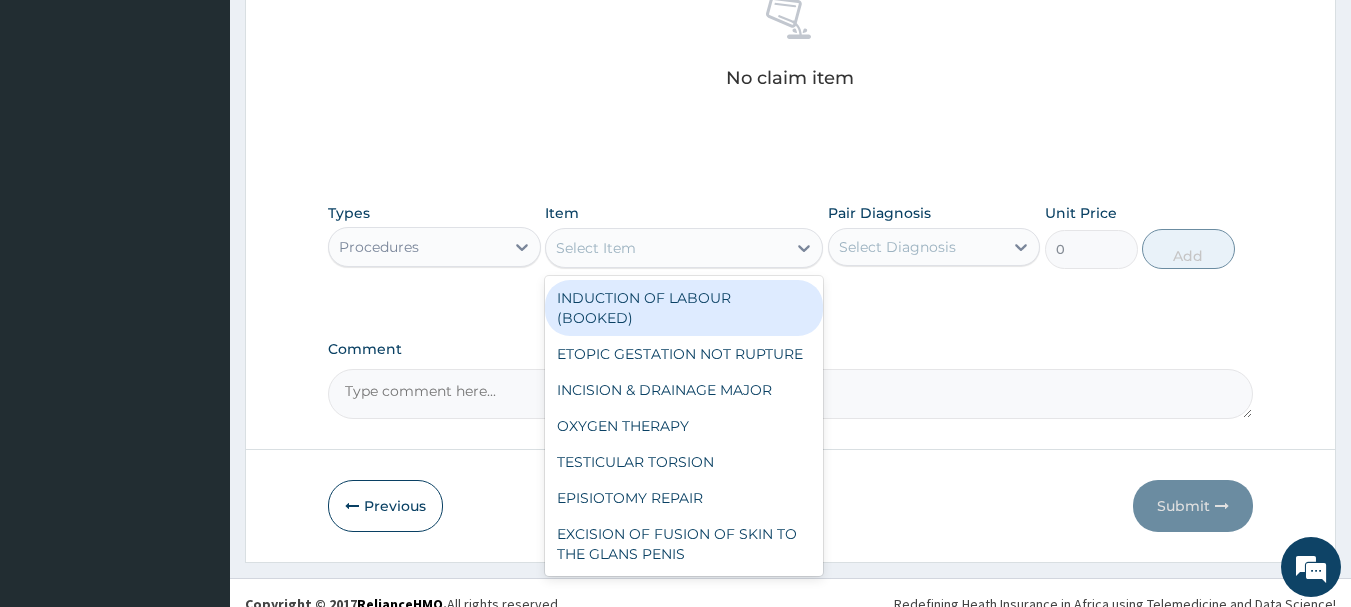 click on "Select Item" at bounding box center (666, 248) 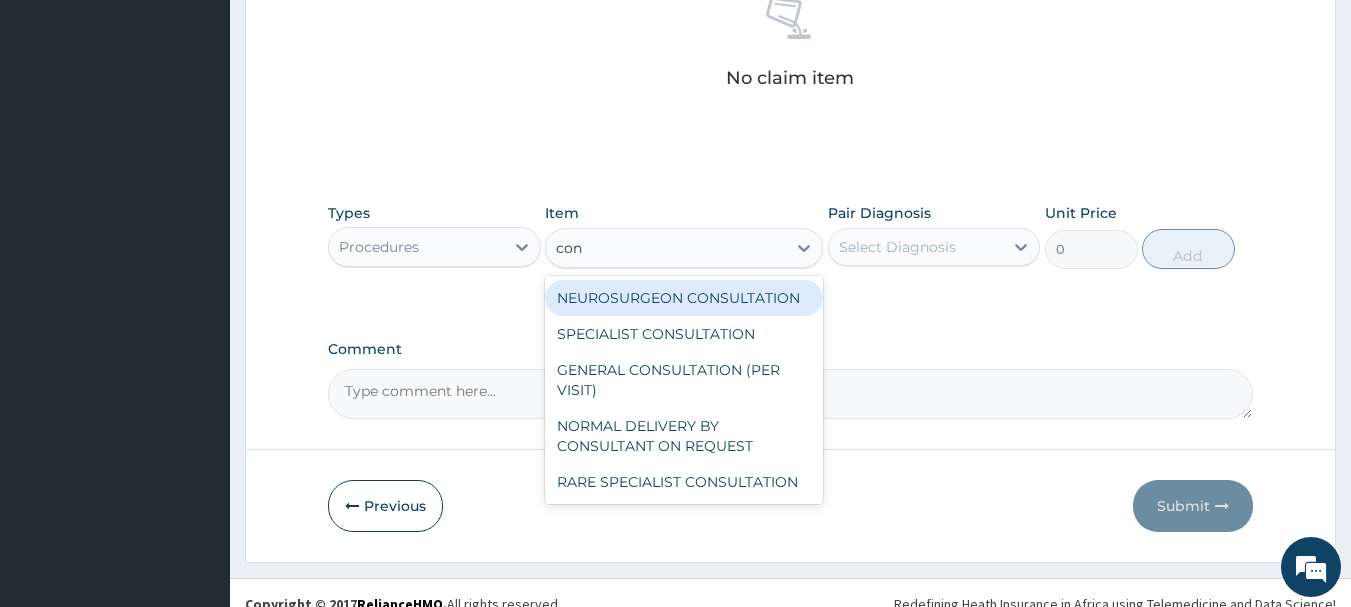 type on "cons" 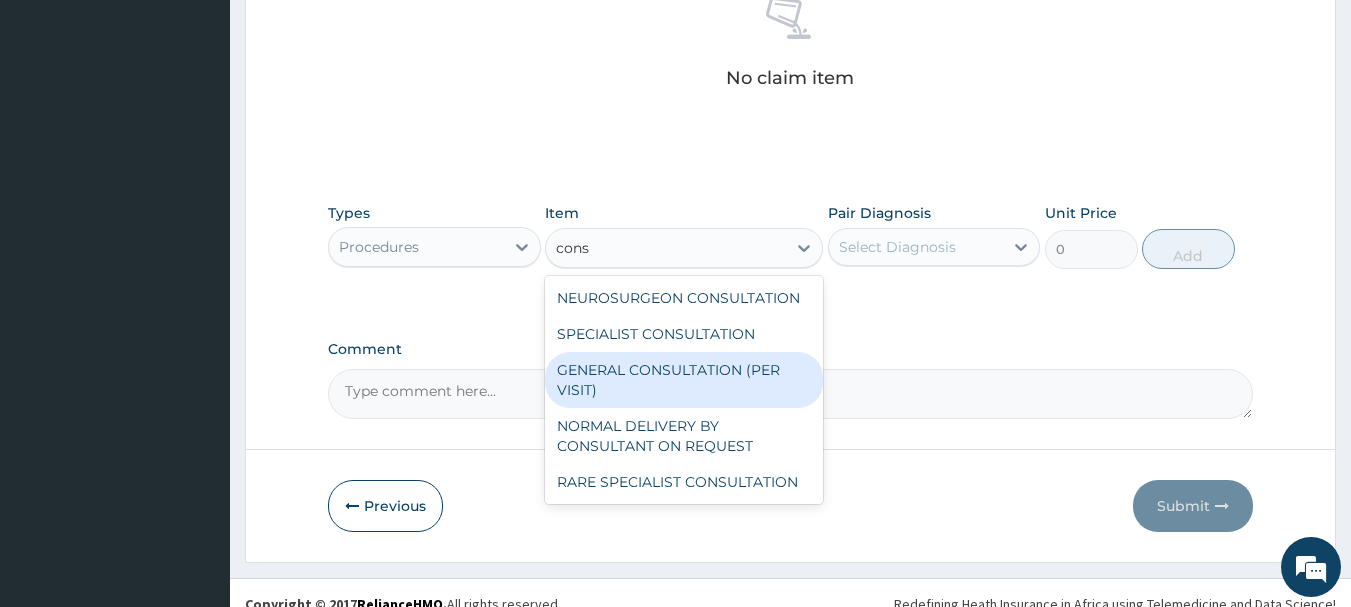 click on "GENERAL CONSULTATION (PER VISIT)" at bounding box center [684, 380] 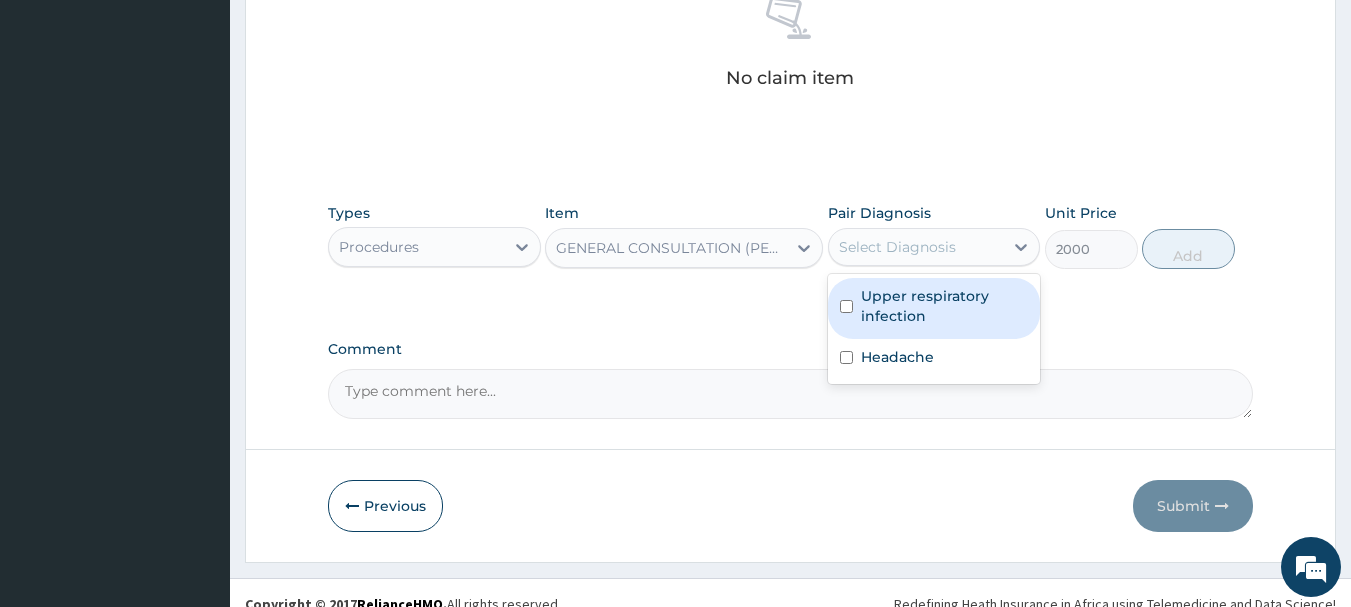 click on "Select Diagnosis" at bounding box center (897, 247) 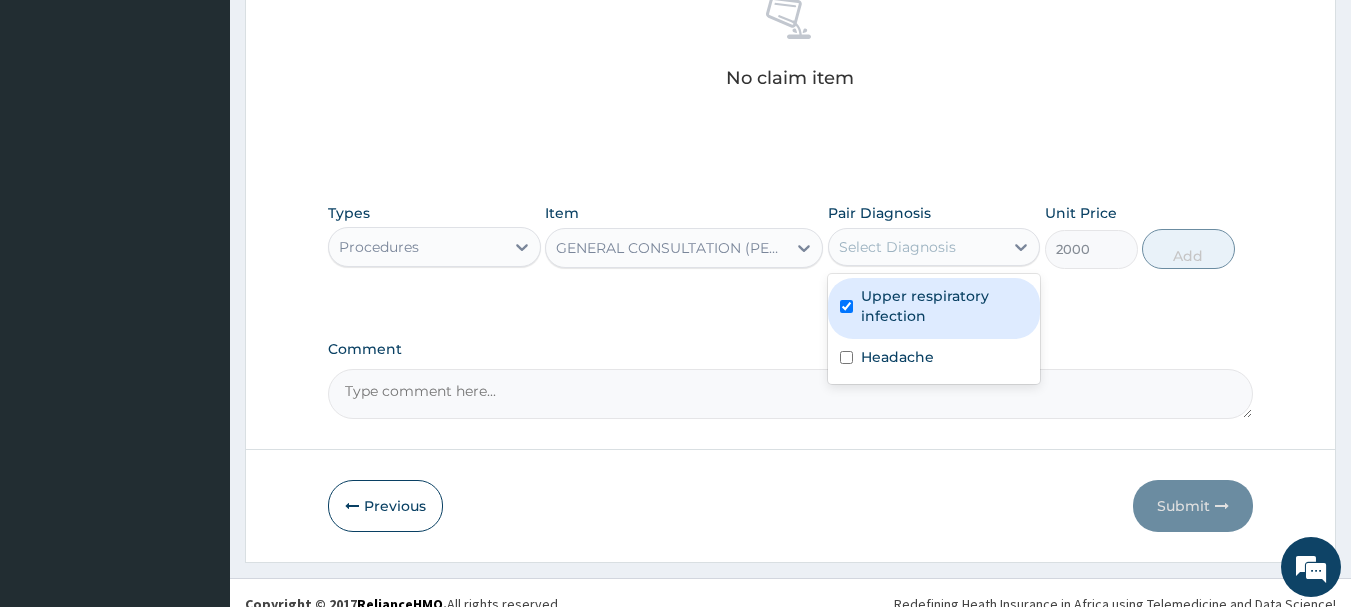 checkbox on "true" 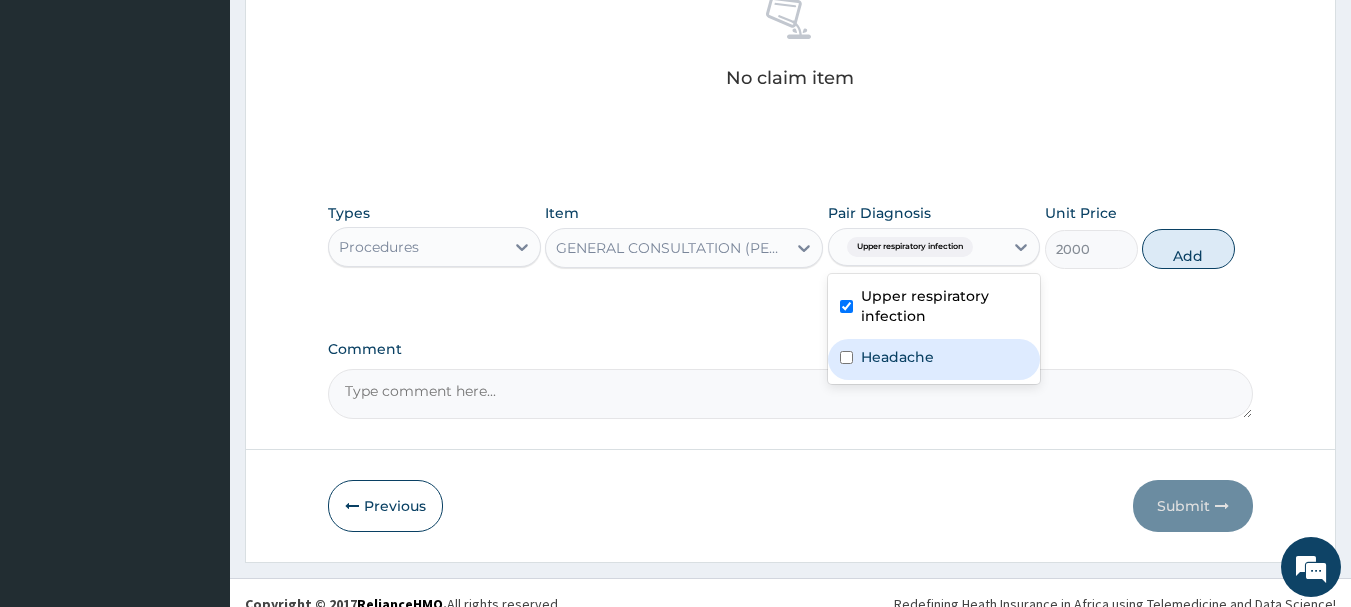 click on "Headache" at bounding box center [897, 357] 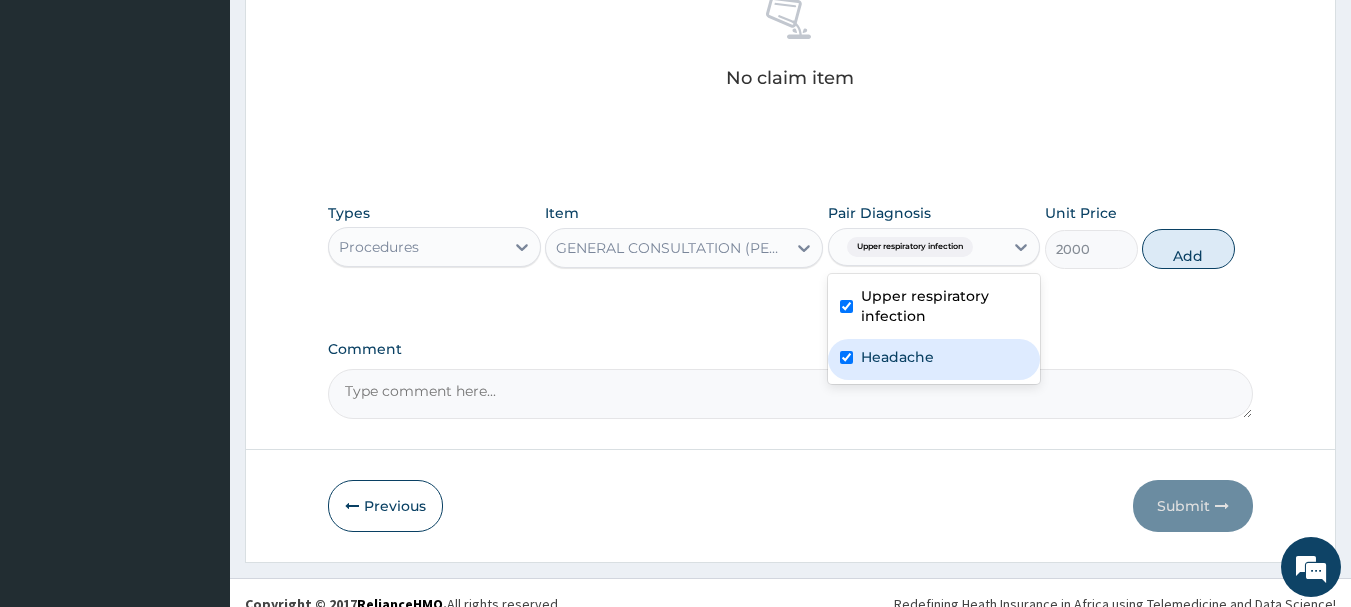 checkbox on "true" 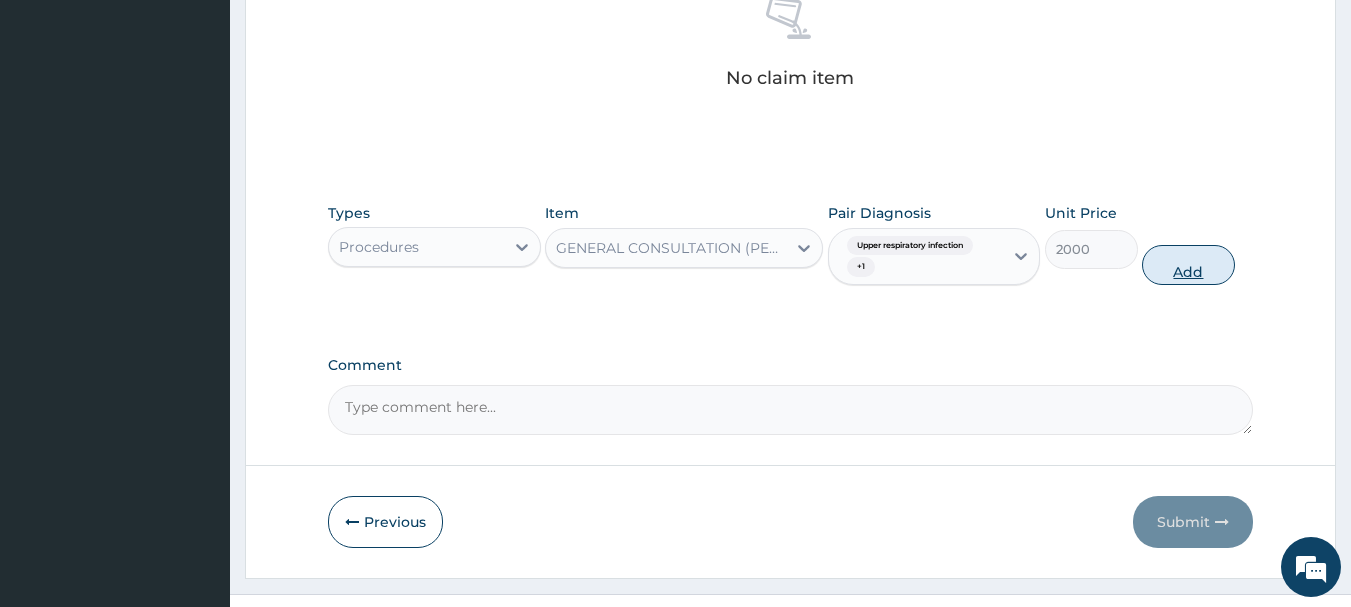 click on "Add" at bounding box center [1188, 265] 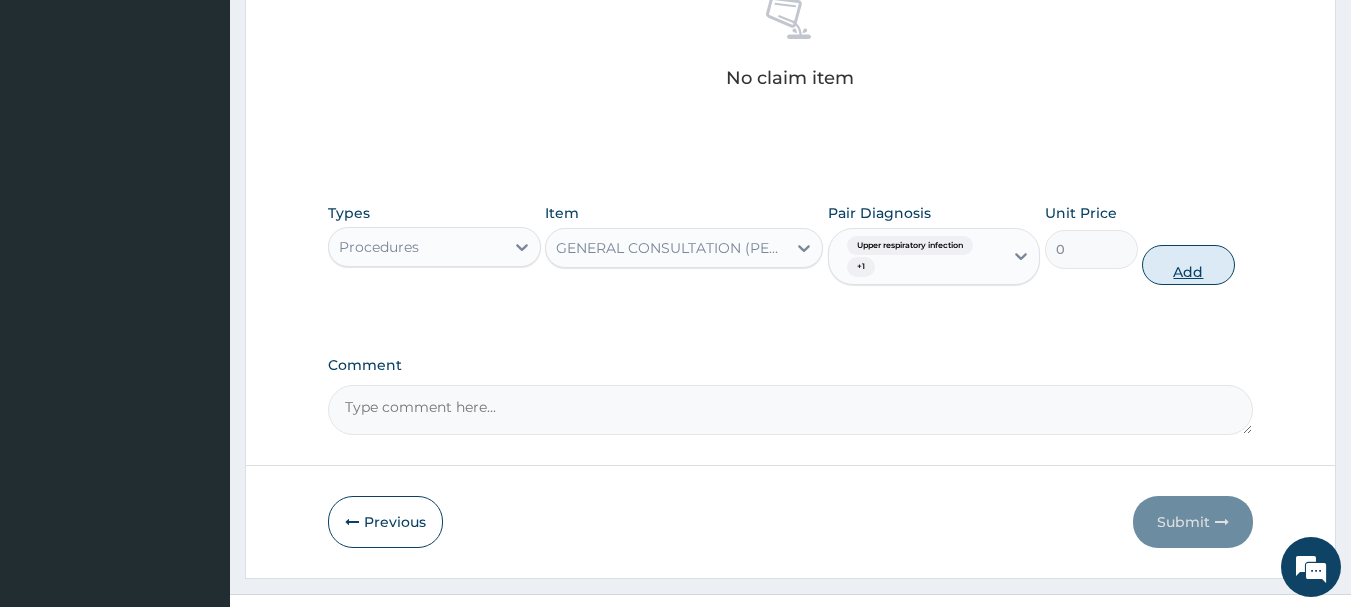 scroll, scrollTop: 766, scrollLeft: 0, axis: vertical 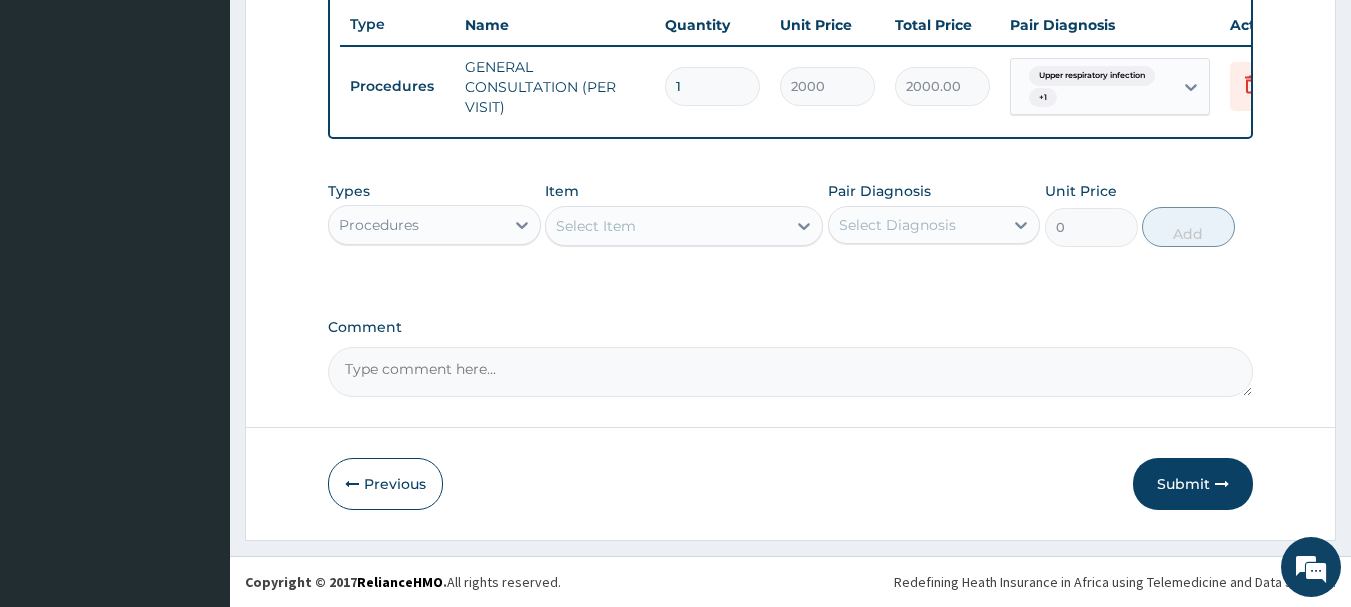 click on "Procedures" at bounding box center [416, 225] 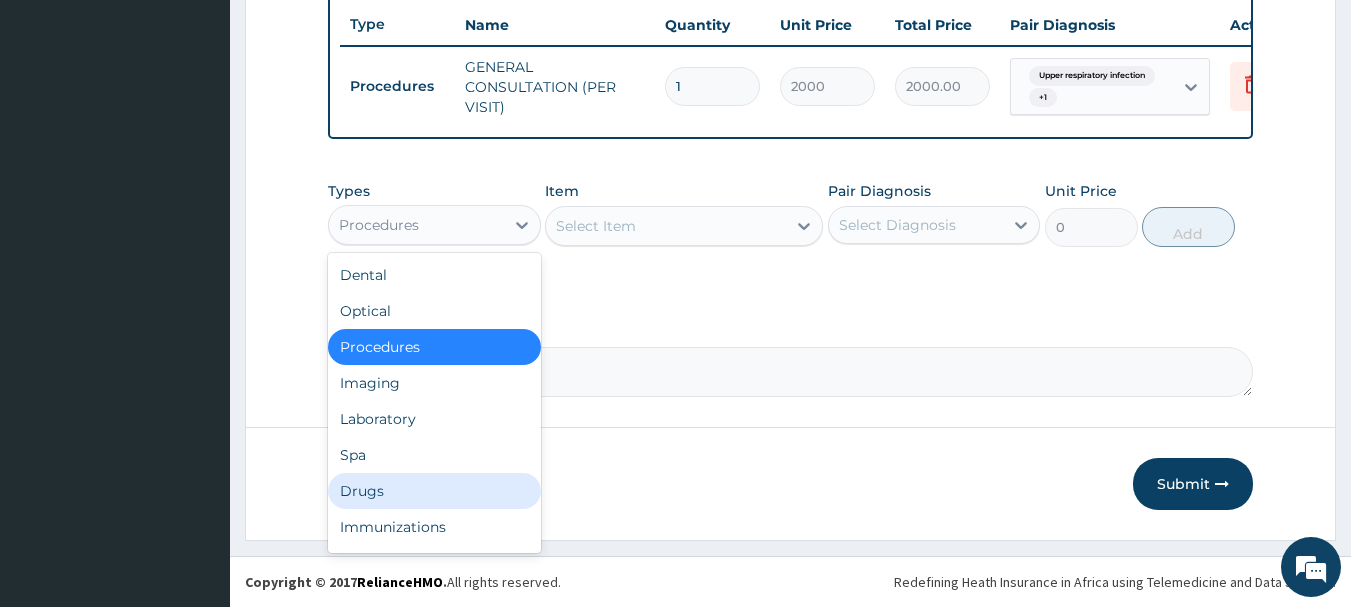 click on "Drugs" at bounding box center (434, 491) 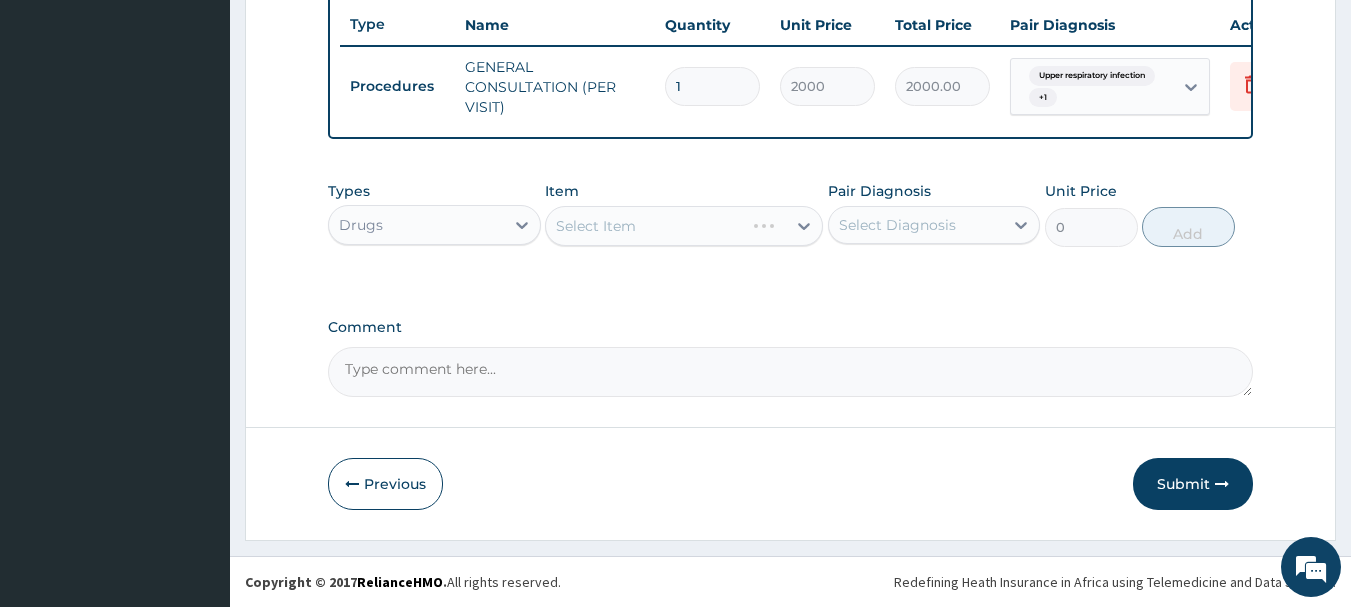 click on "Select Item" at bounding box center [684, 226] 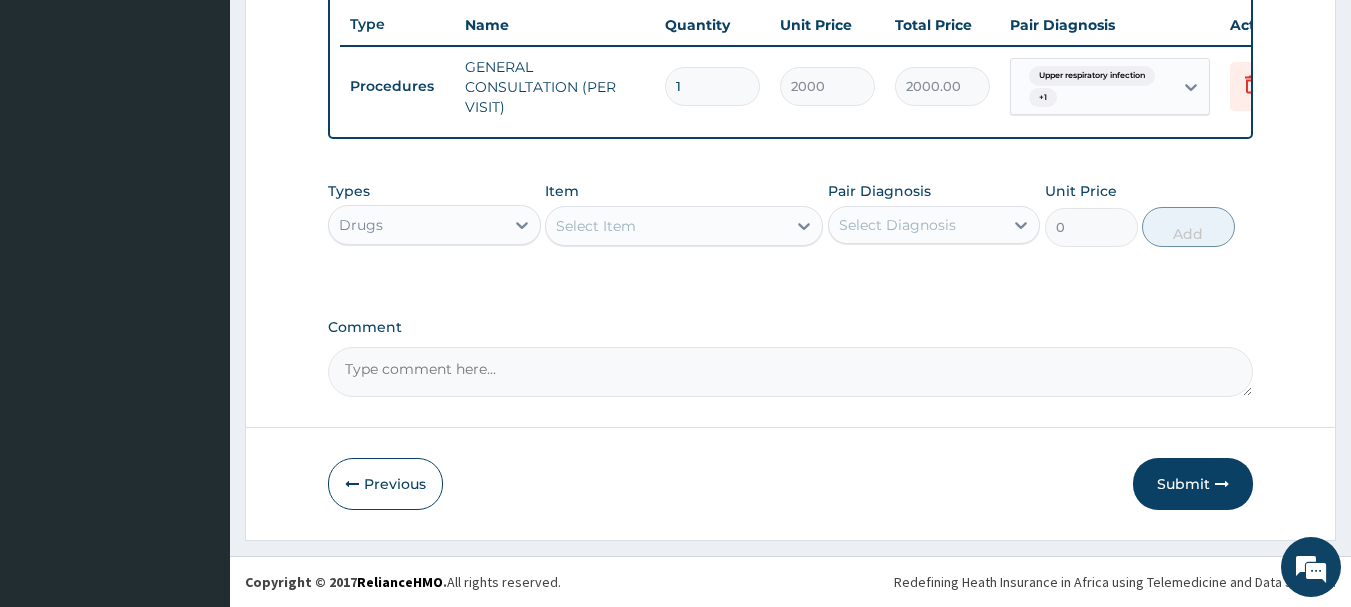 click on "Select Item" at bounding box center [666, 226] 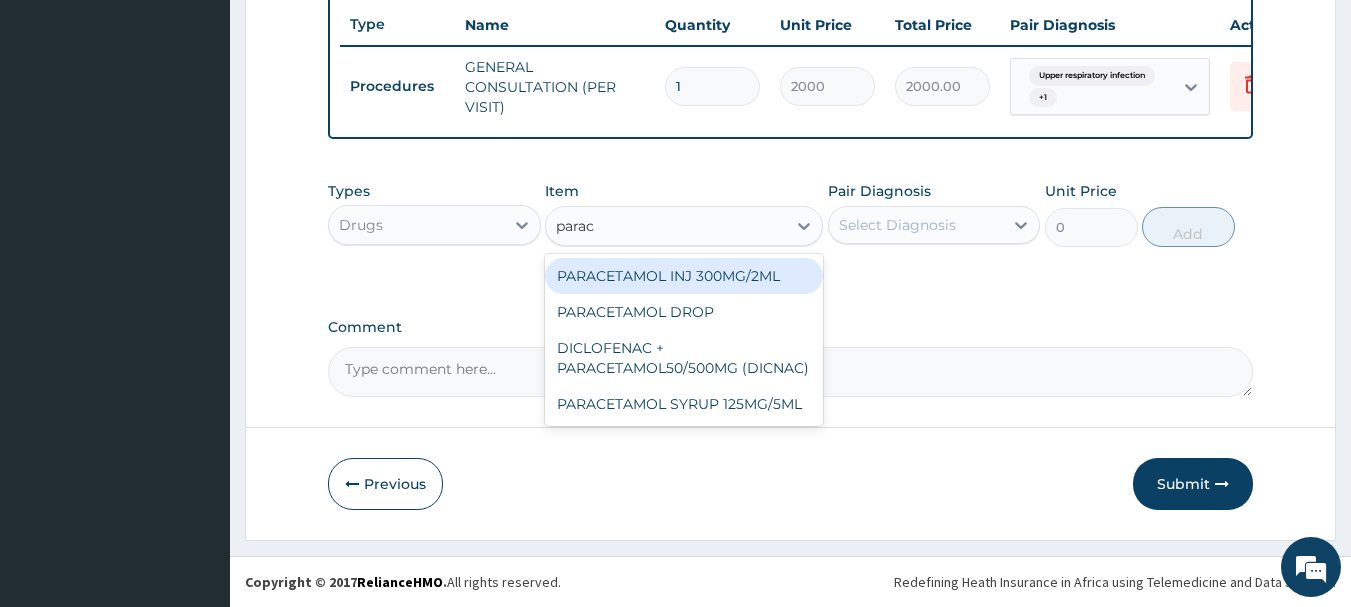 type on "parace" 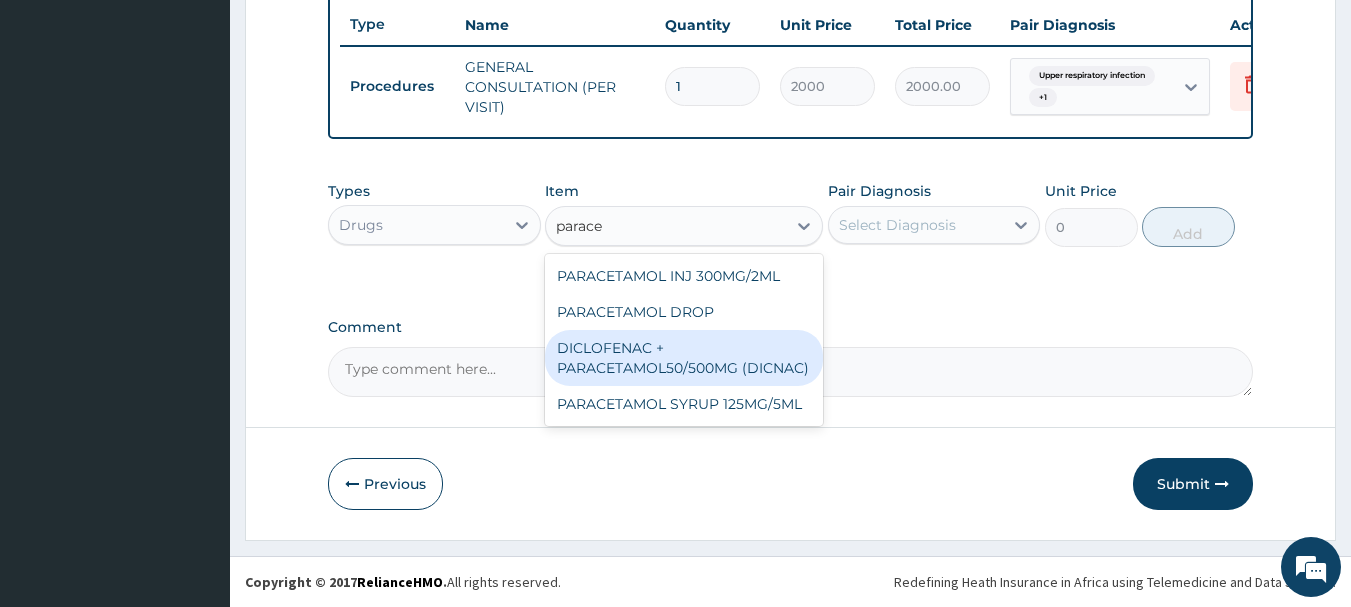 click on "DICLOFENAC + PARACETAMOL50/500MG (DICNAC)" at bounding box center (684, 358) 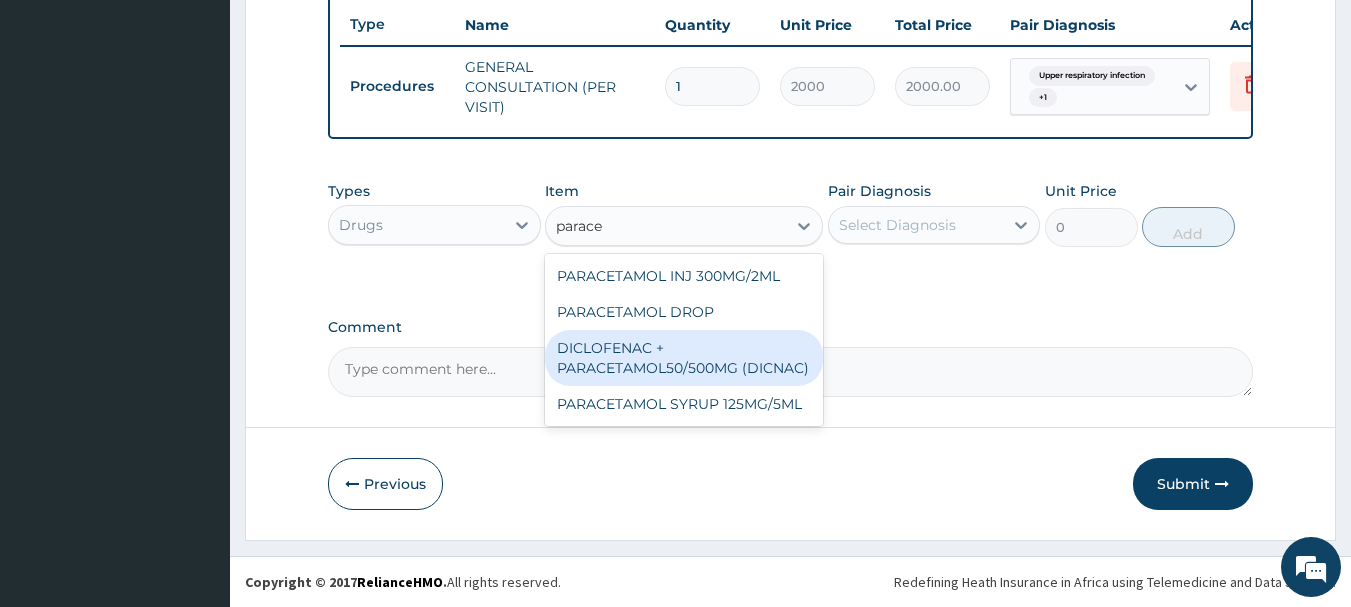type 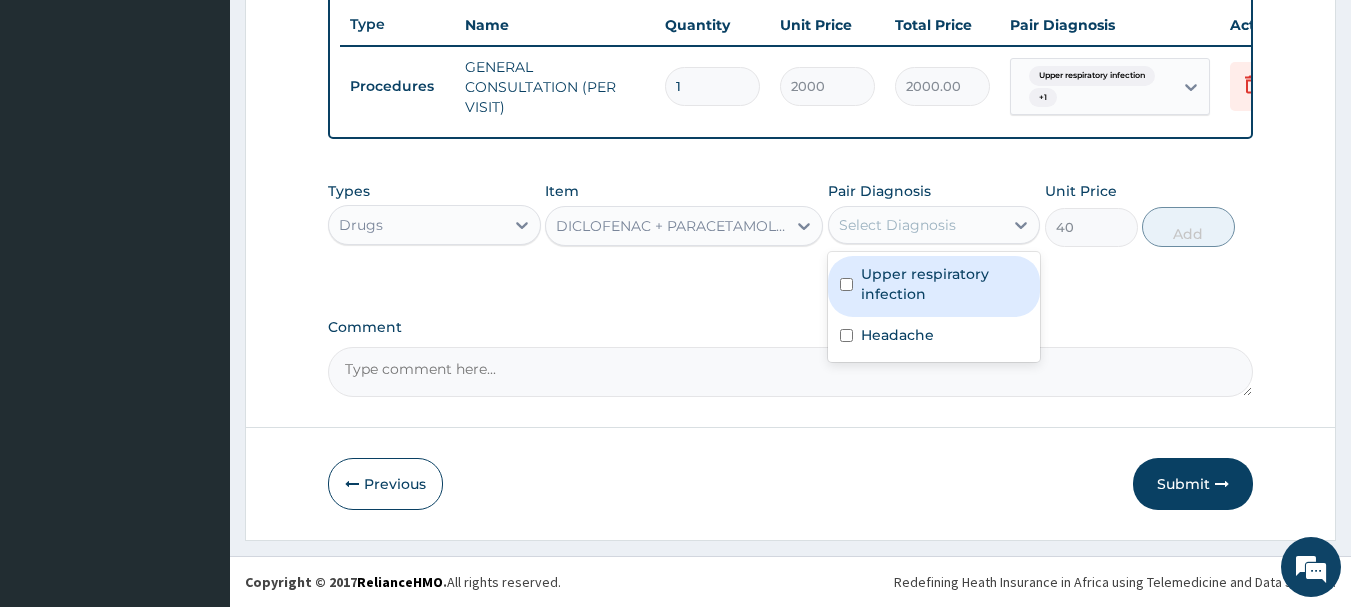 click on "Select Diagnosis" at bounding box center [897, 225] 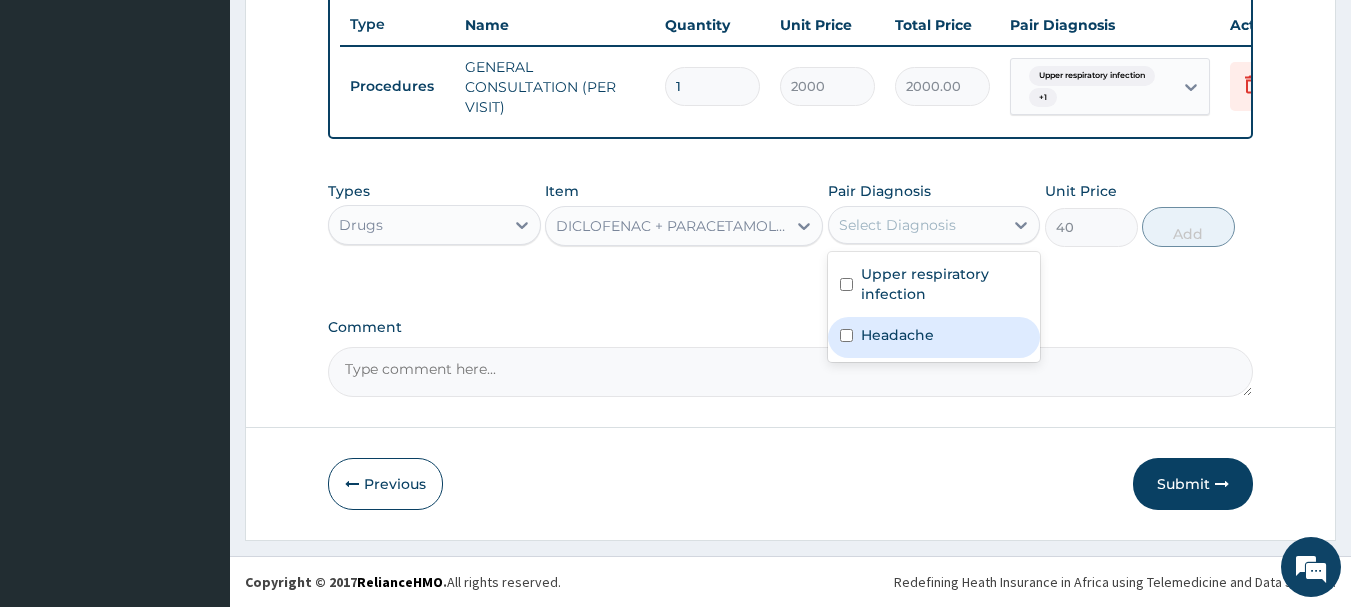 click on "Headache" at bounding box center (897, 335) 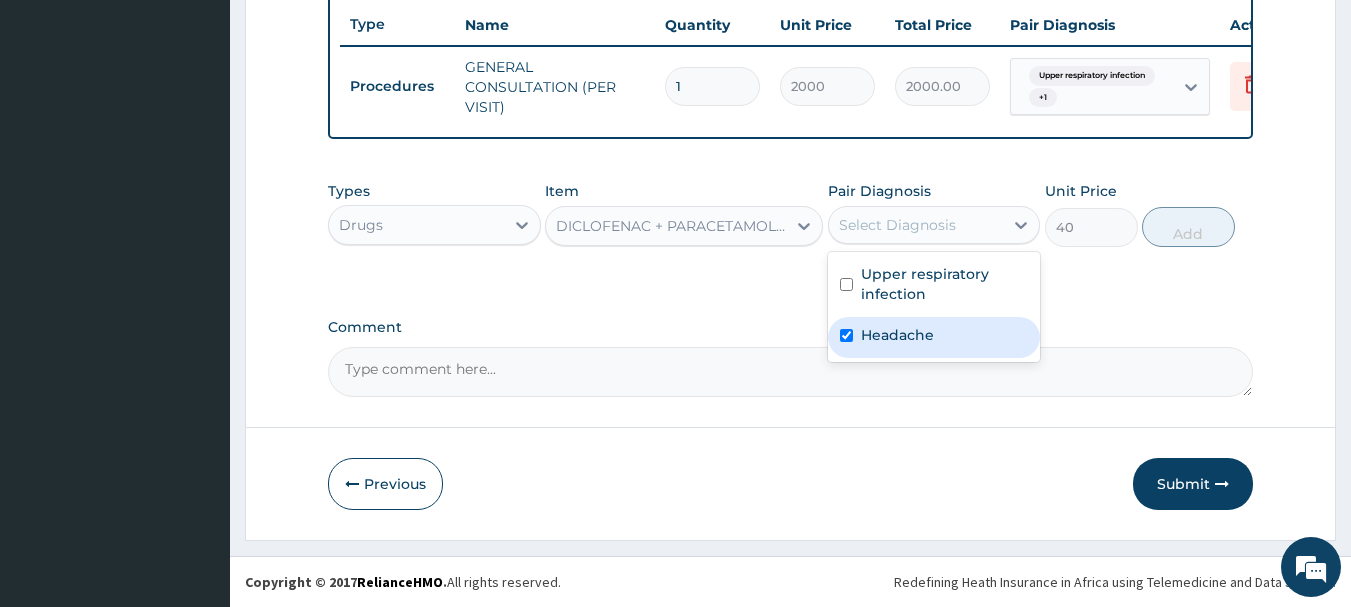 checkbox on "true" 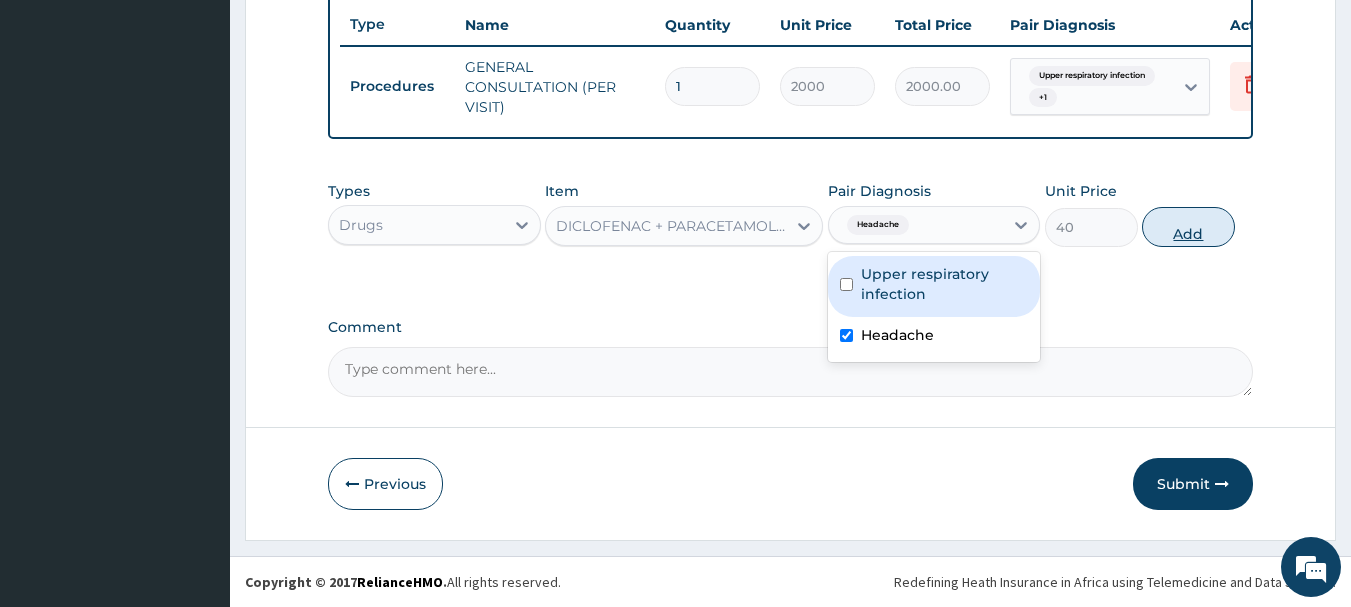 click on "Add" at bounding box center [1188, 227] 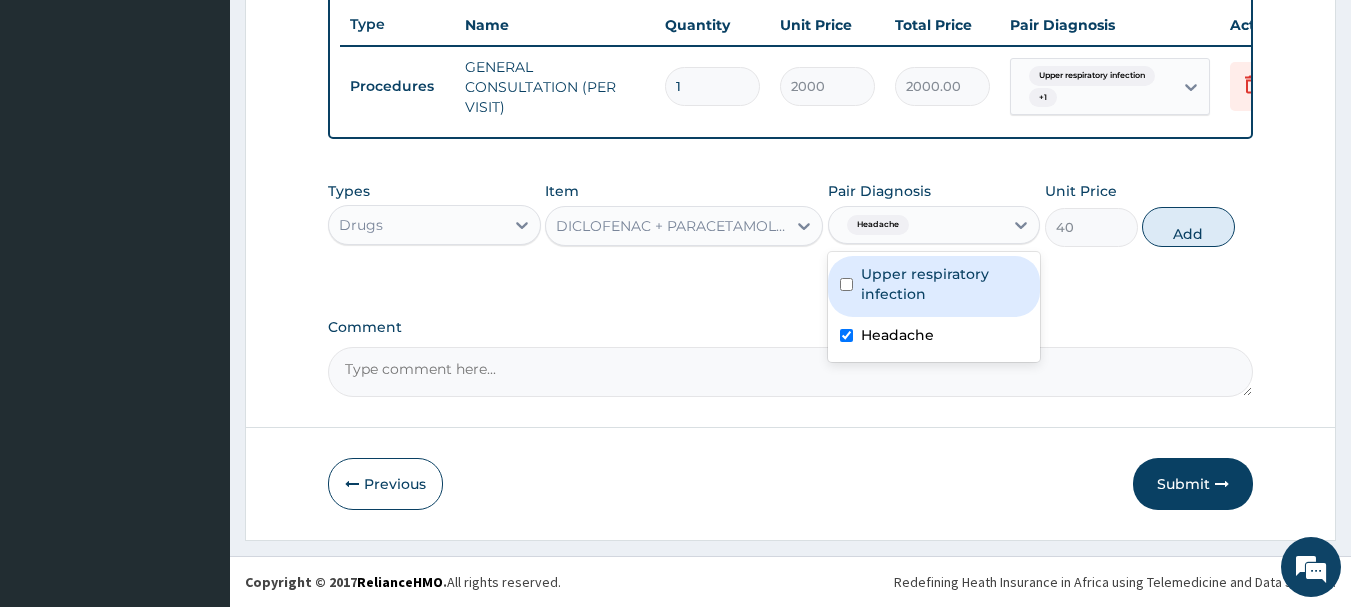 type on "0" 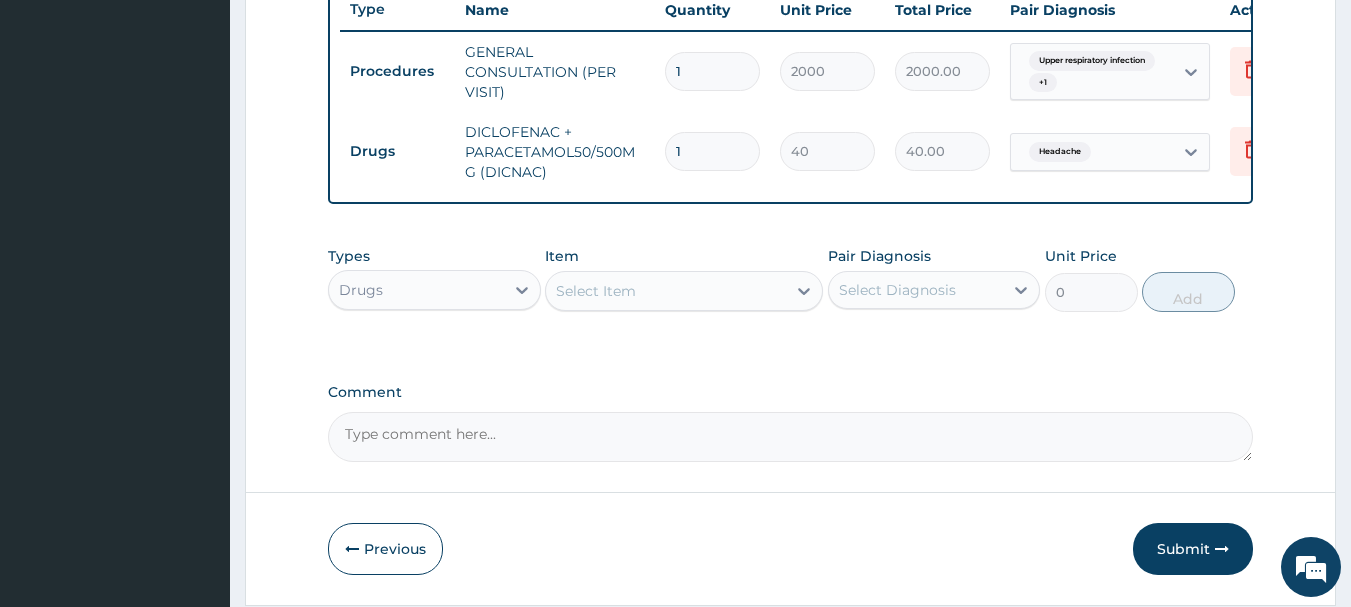 type on "18" 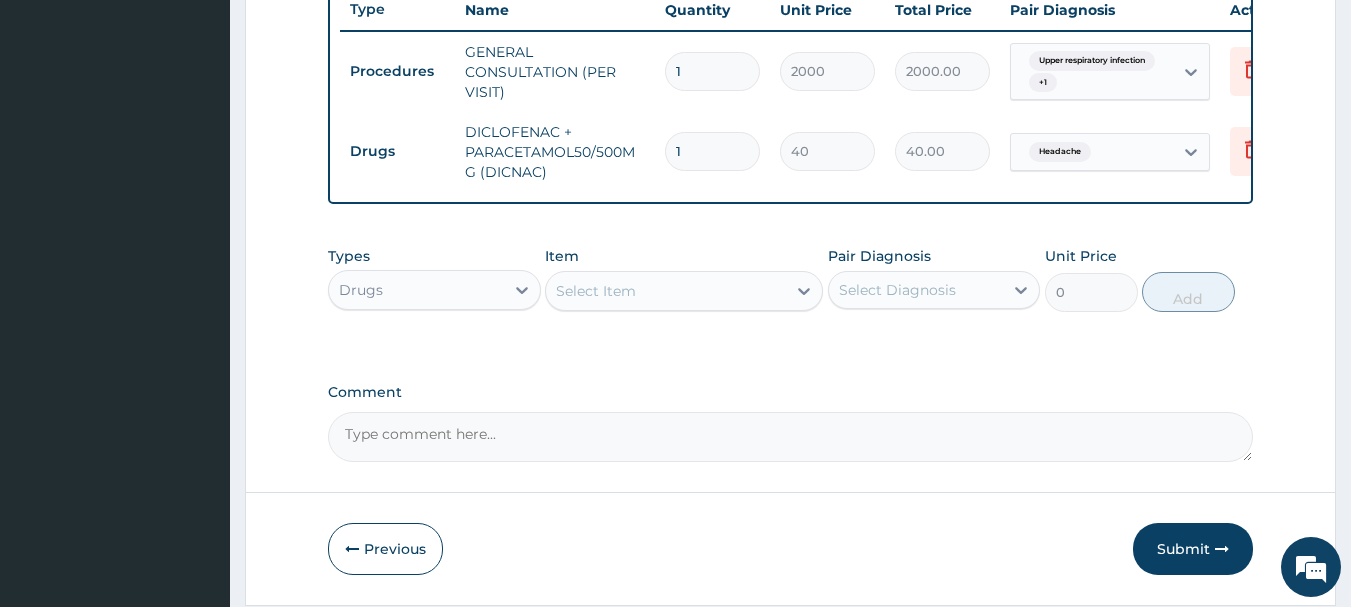 type on "720.00" 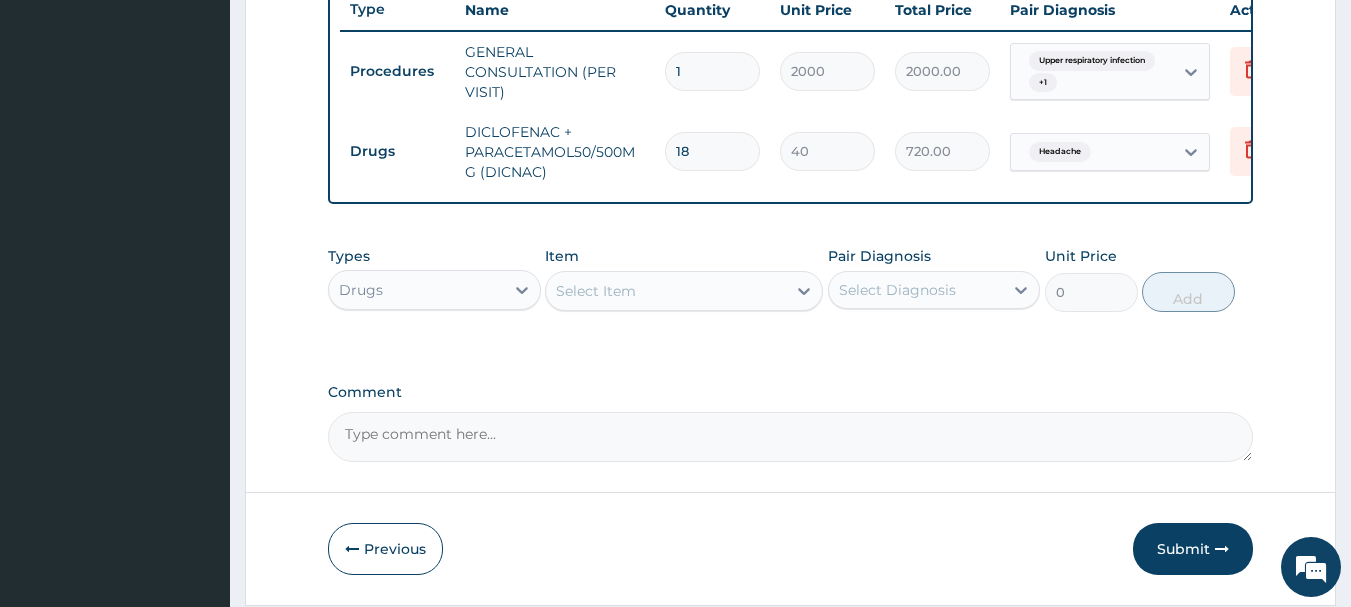 type on "18" 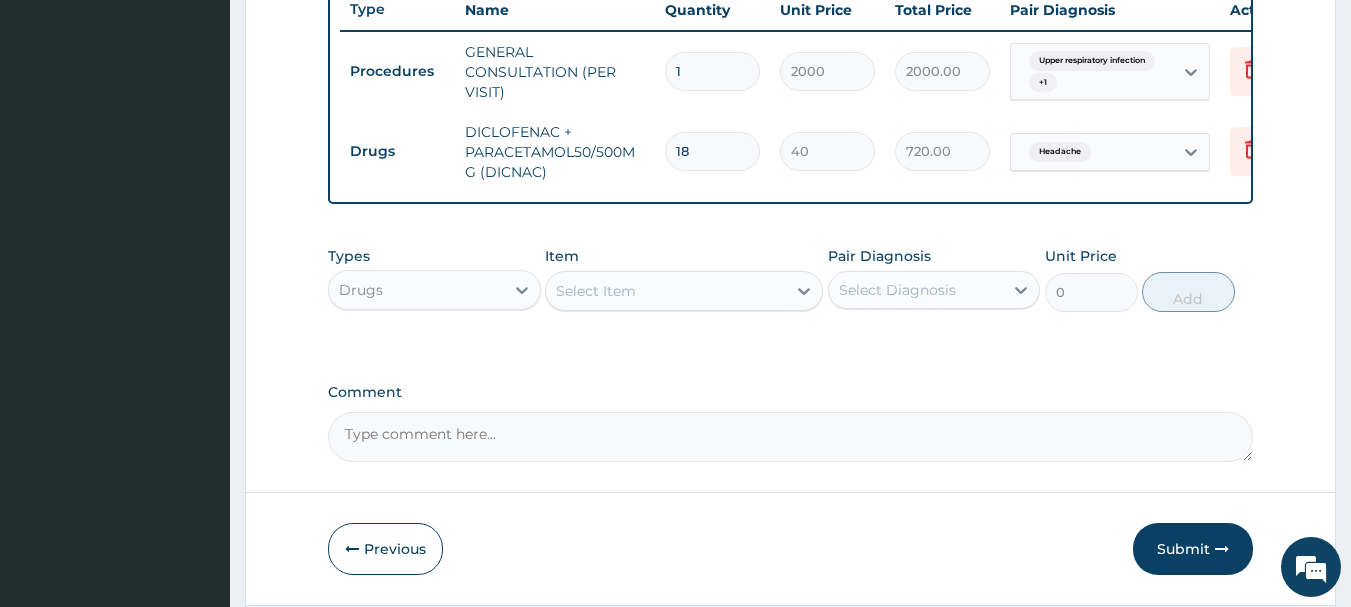 click on "Select Item" at bounding box center (666, 291) 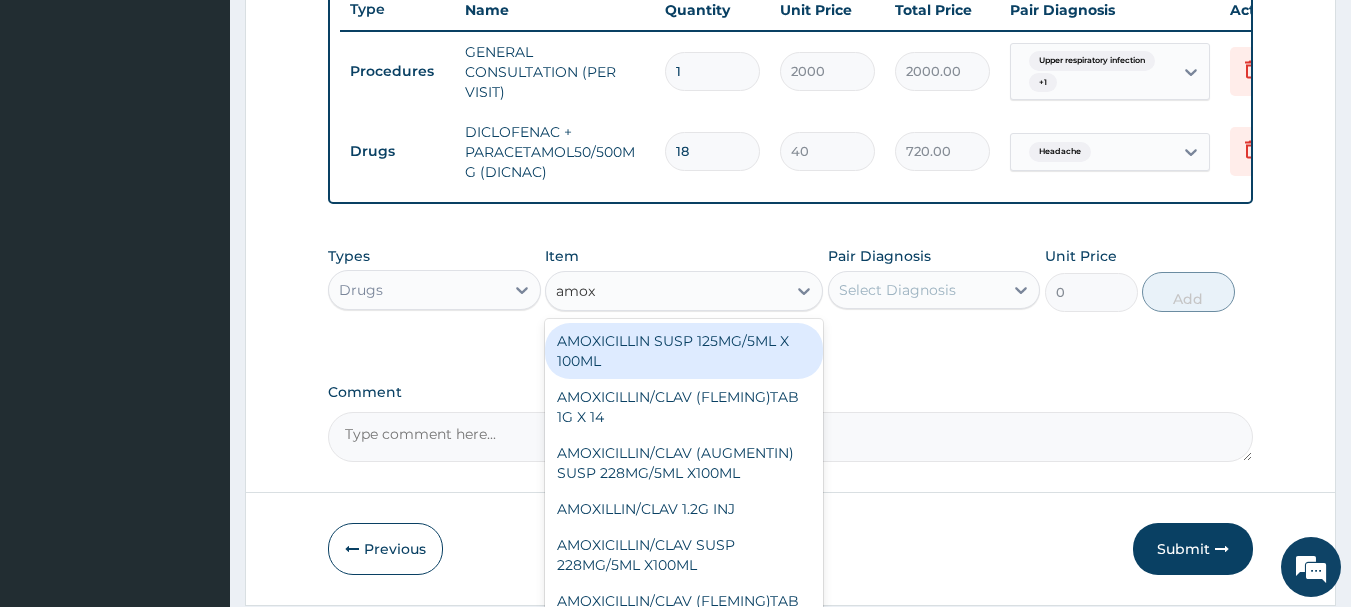 type on "amoxi" 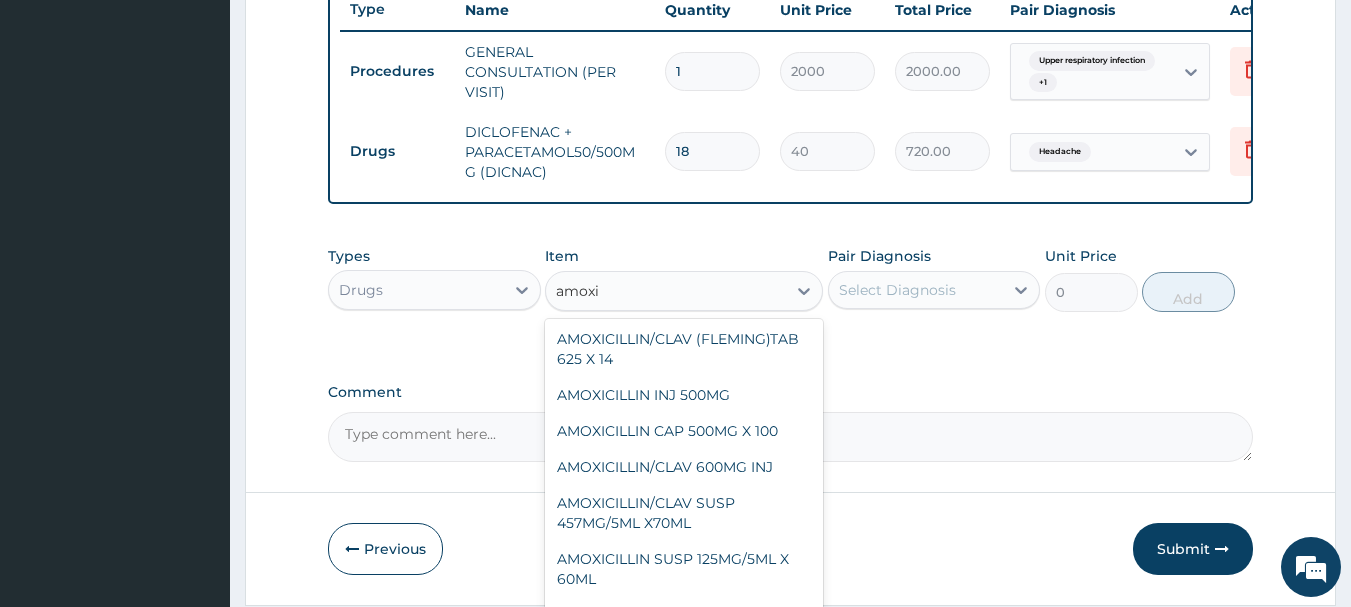 scroll, scrollTop: 280, scrollLeft: 0, axis: vertical 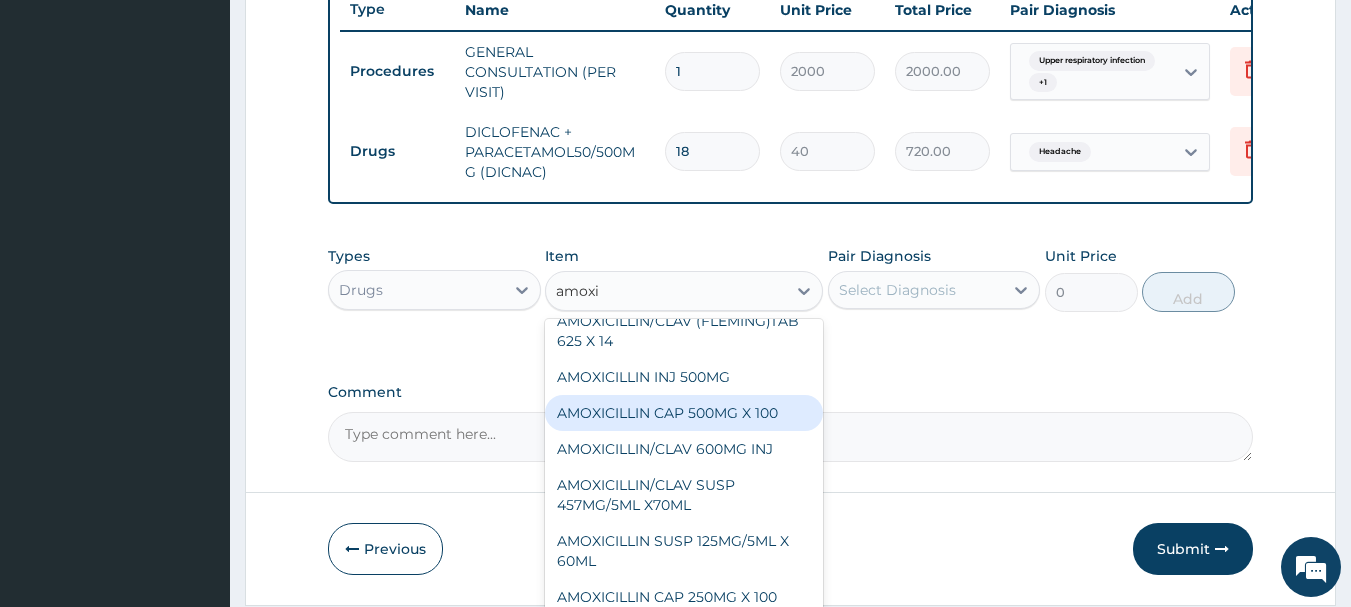 click on "AMOXICILLIN CAP 500MG X 100" at bounding box center [684, 413] 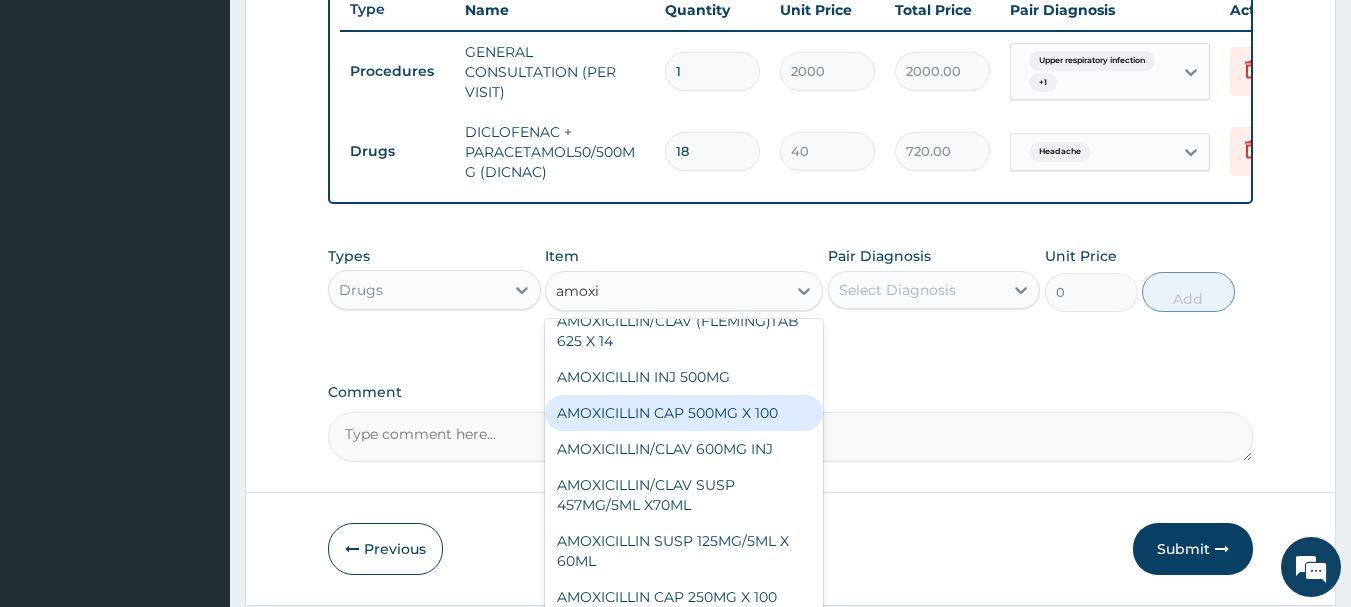 type 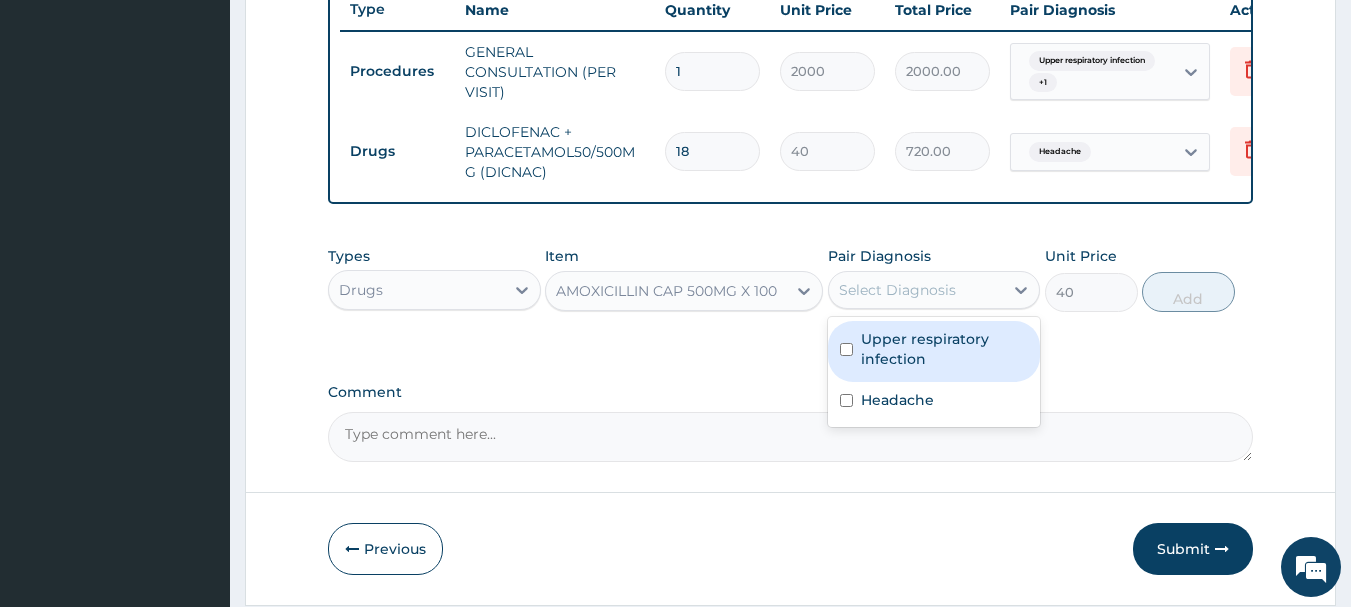 click on "Select Diagnosis" at bounding box center (897, 290) 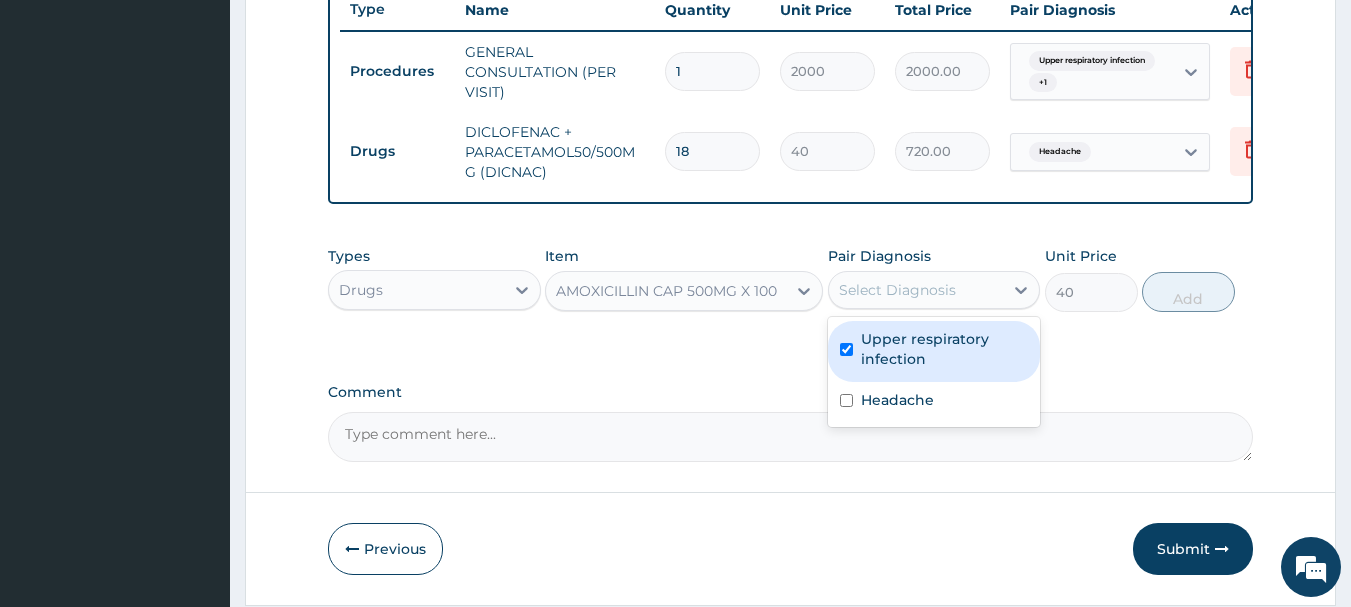checkbox on "true" 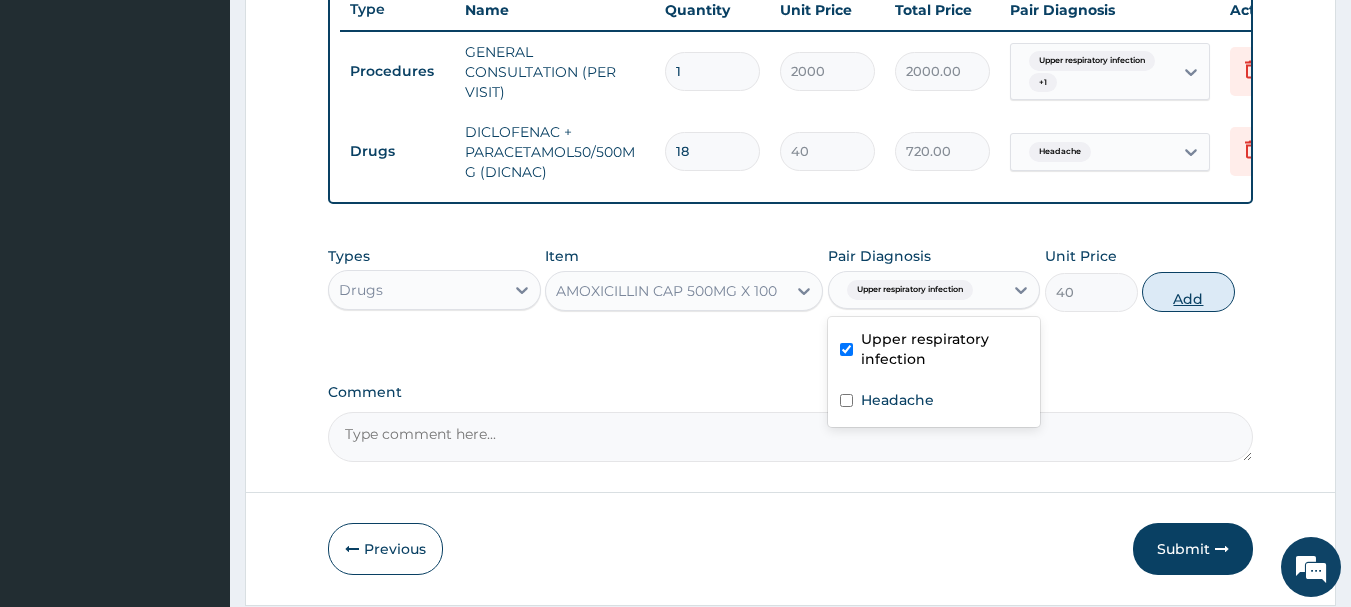 click on "Add" at bounding box center (1188, 292) 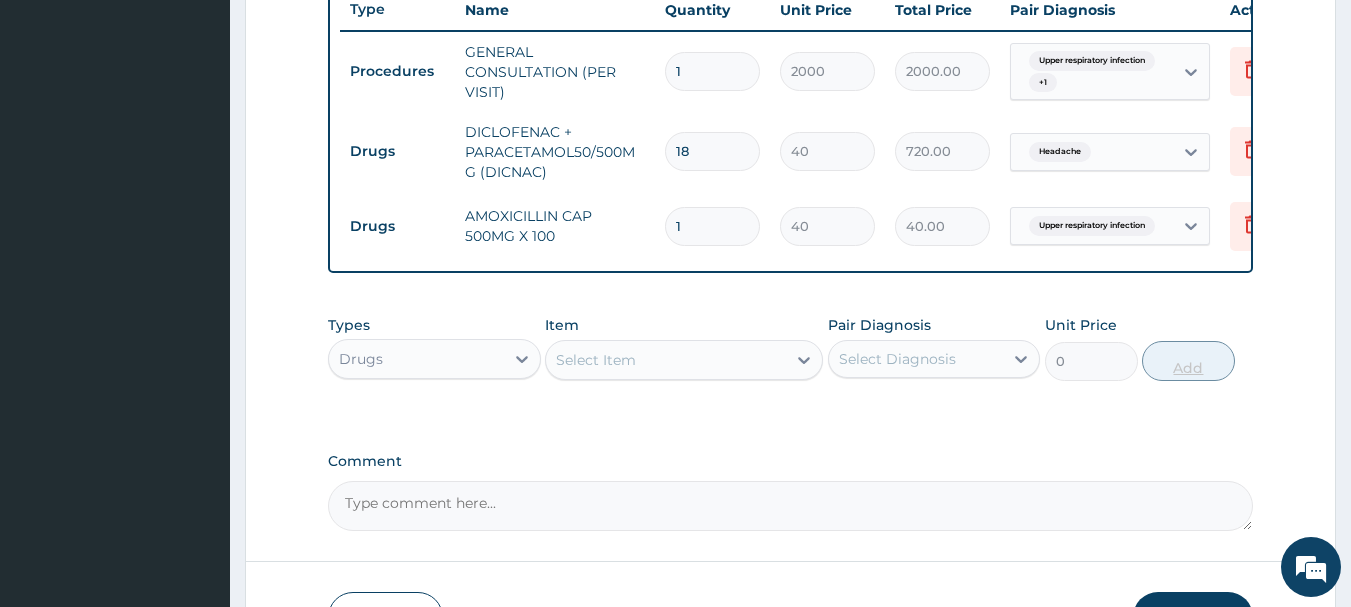type on "15" 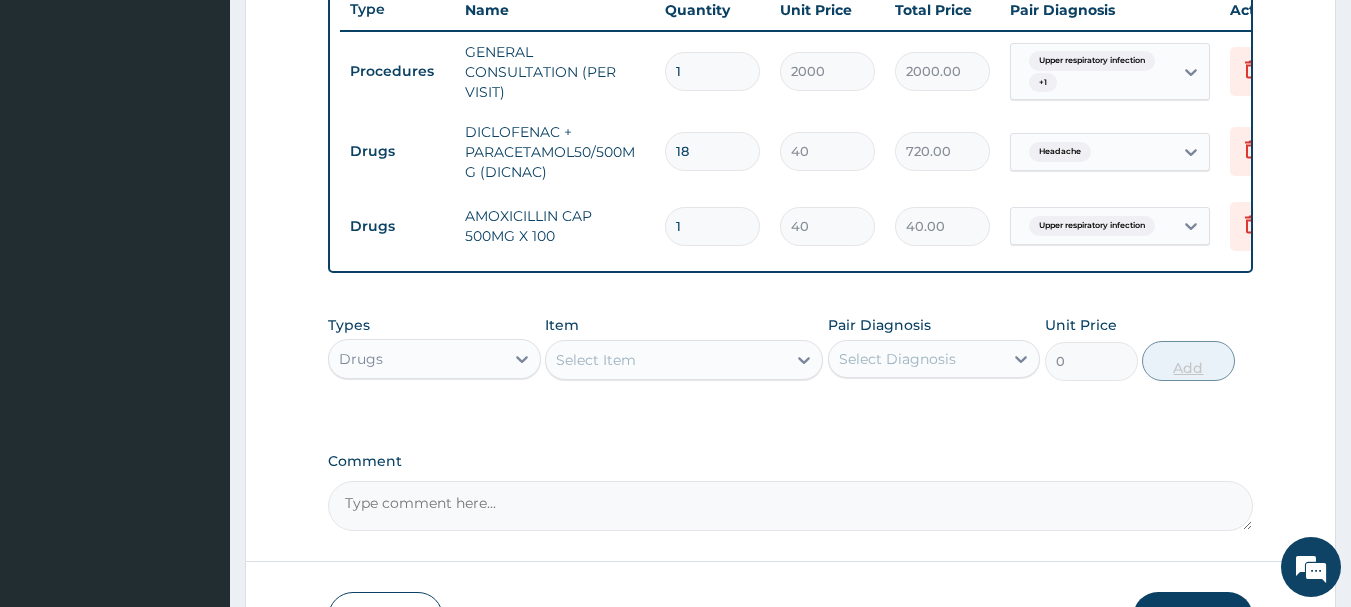 type on "600.00" 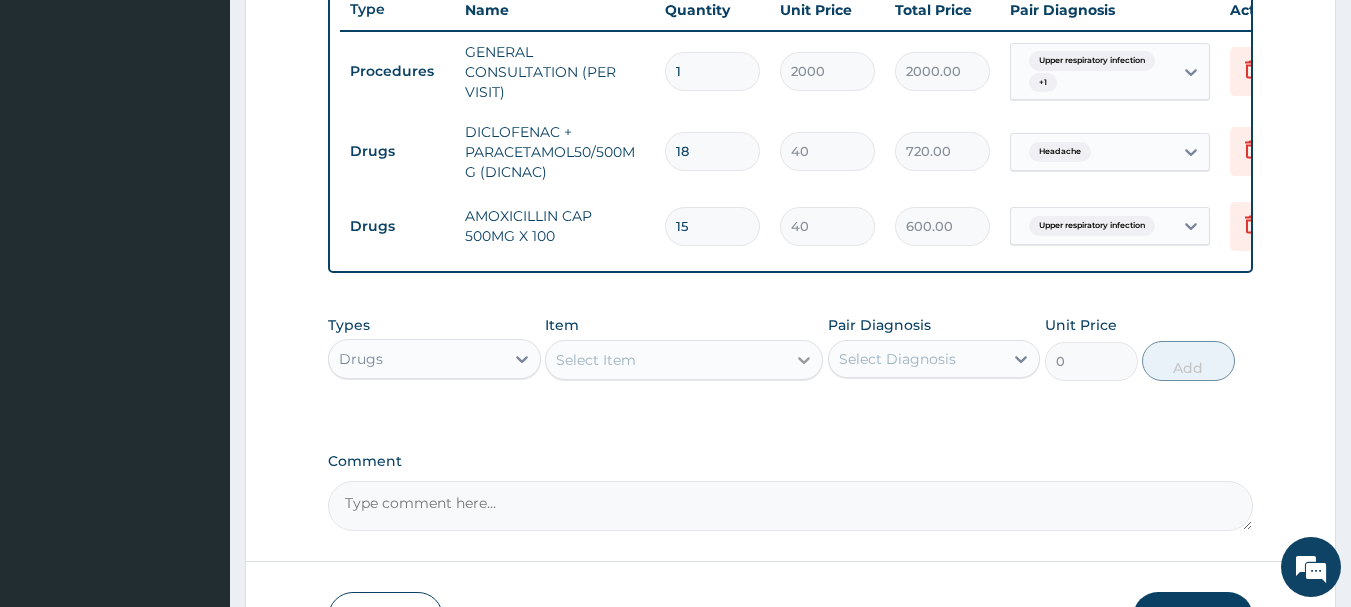 type on "15" 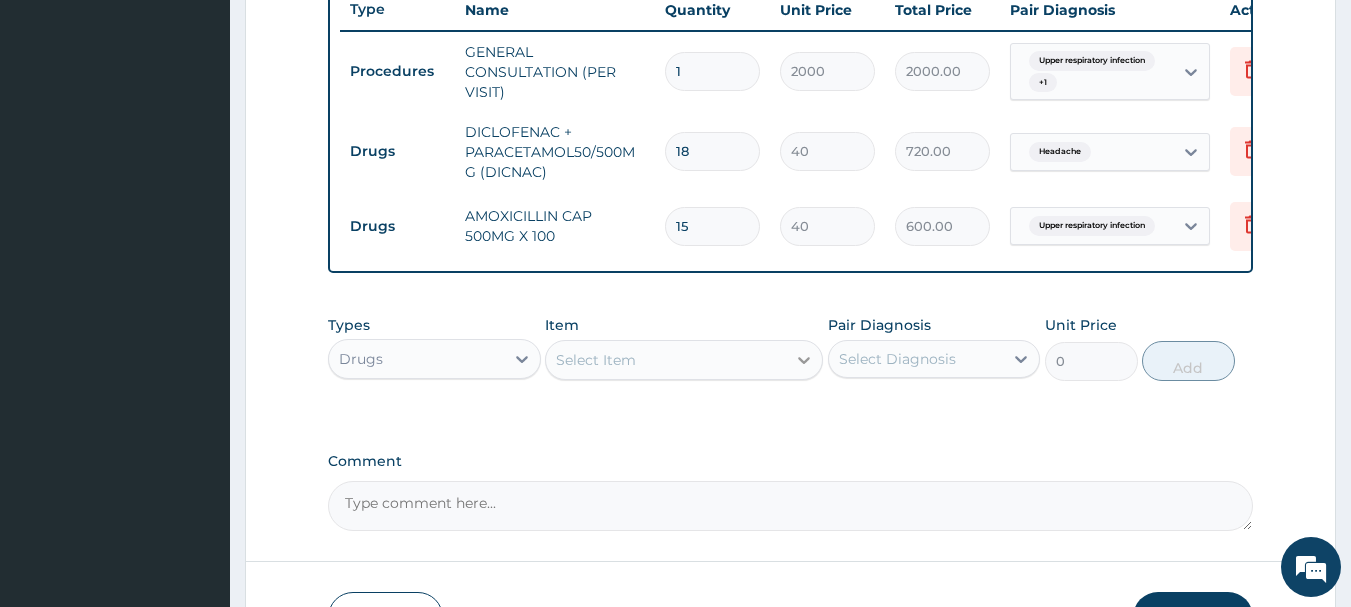 click at bounding box center [804, 360] 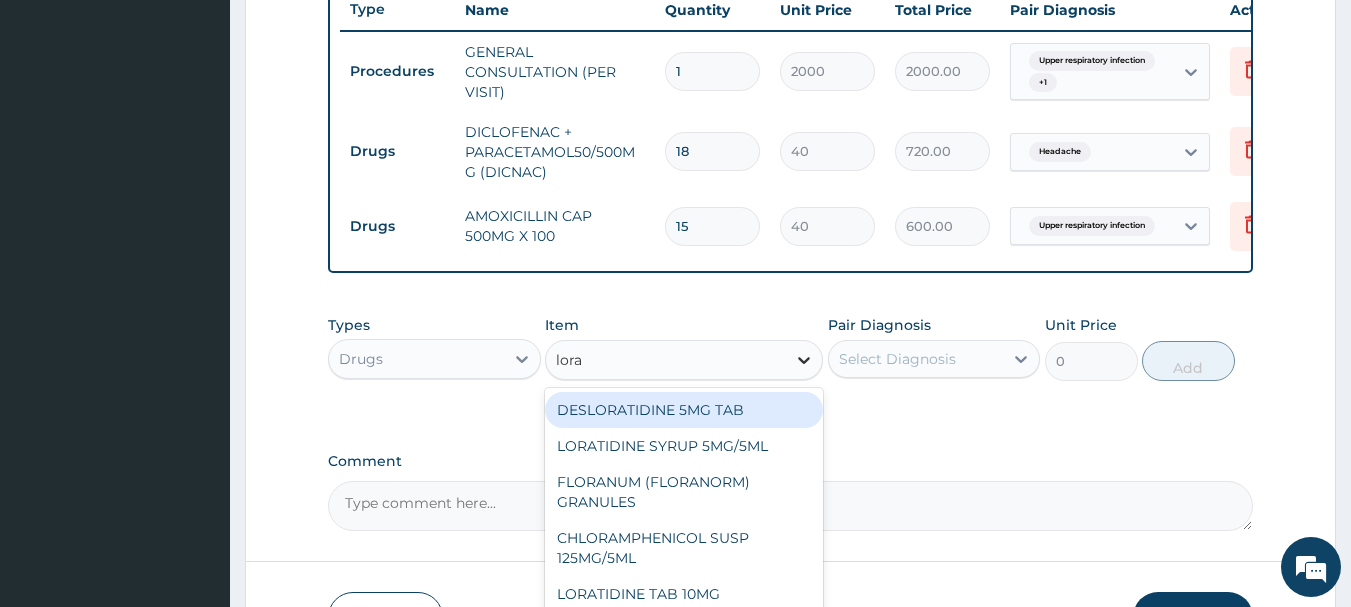 type on "lorat" 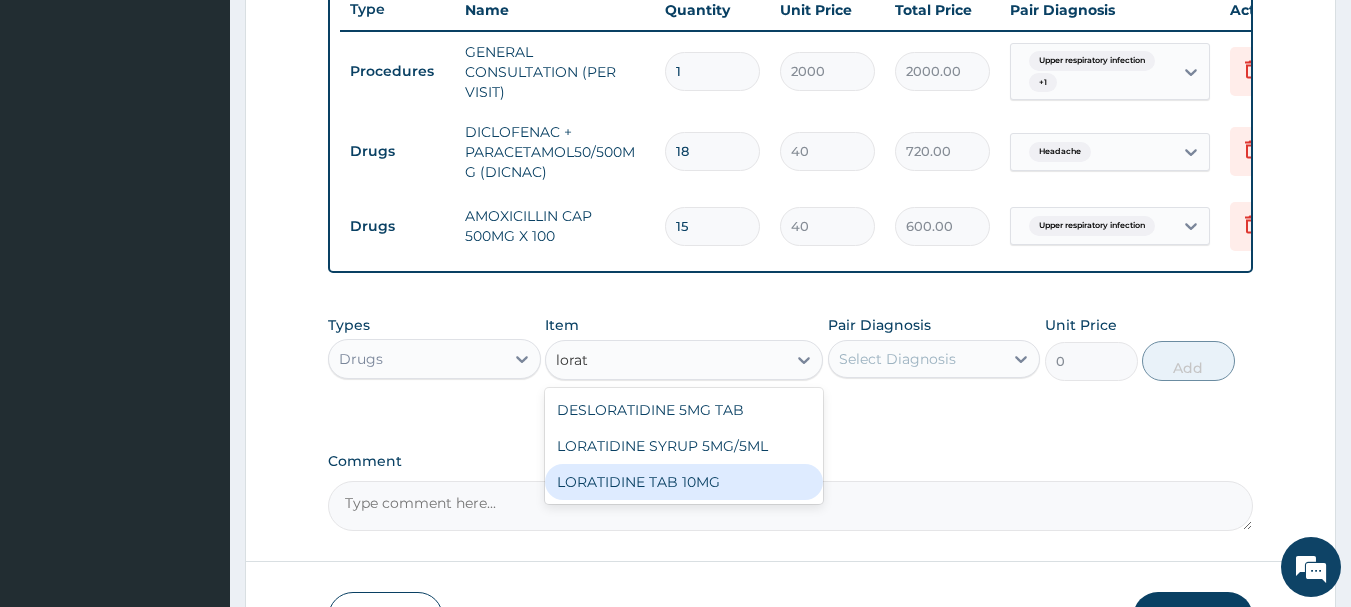click on "LORATIDINE TAB 10MG" at bounding box center (684, 482) 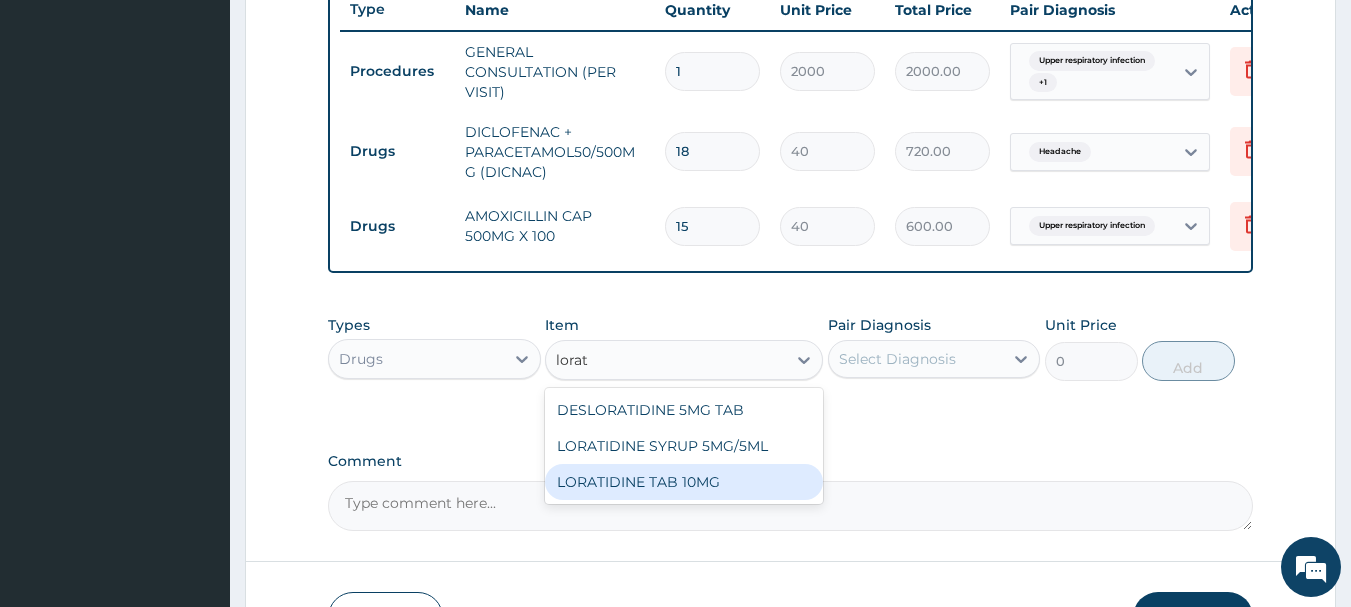 type 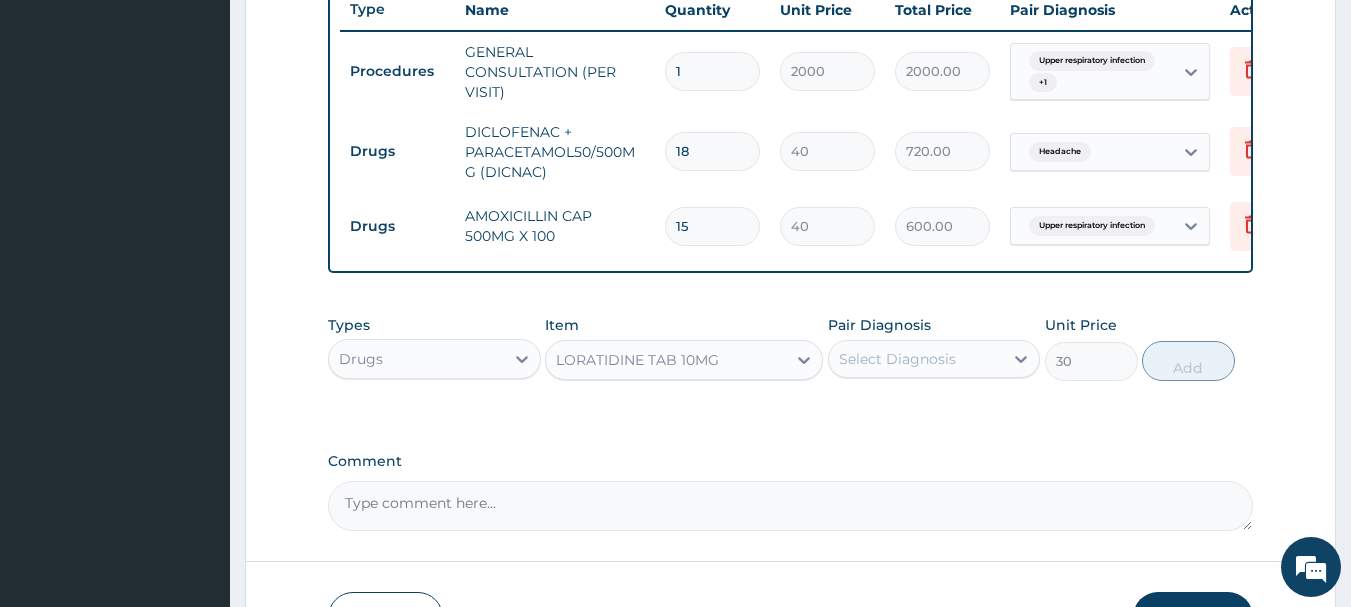 click on "Select Diagnosis" at bounding box center [916, 359] 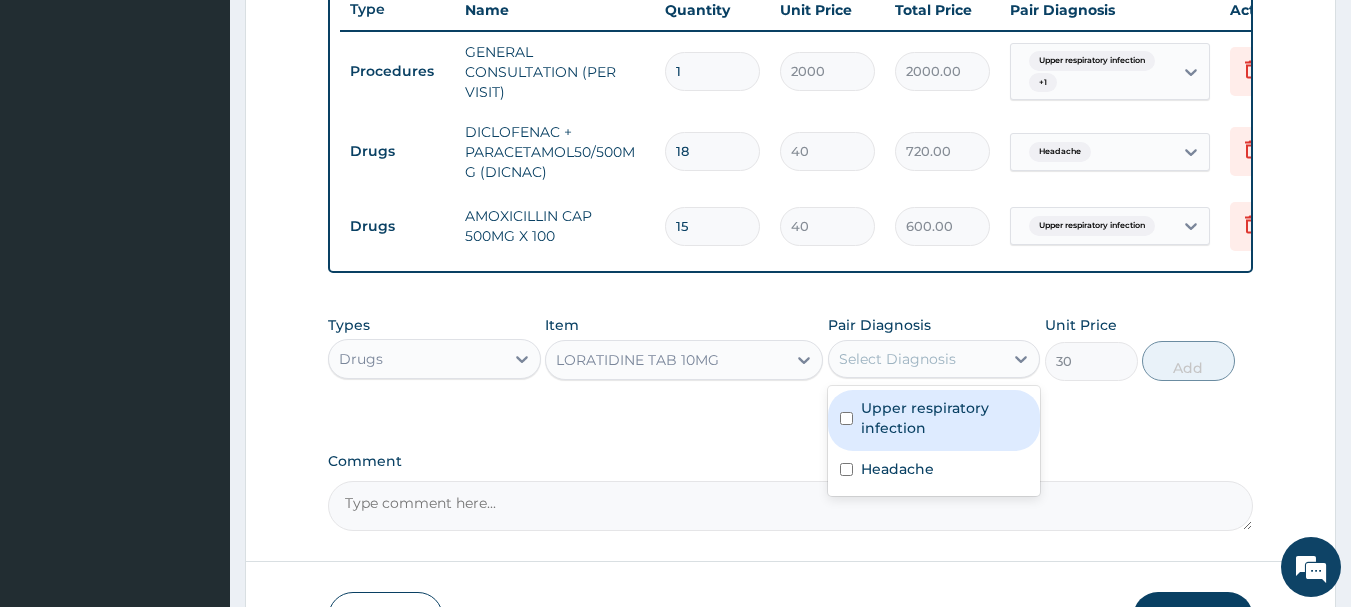 click on "Upper respiratory infection" at bounding box center [934, 420] 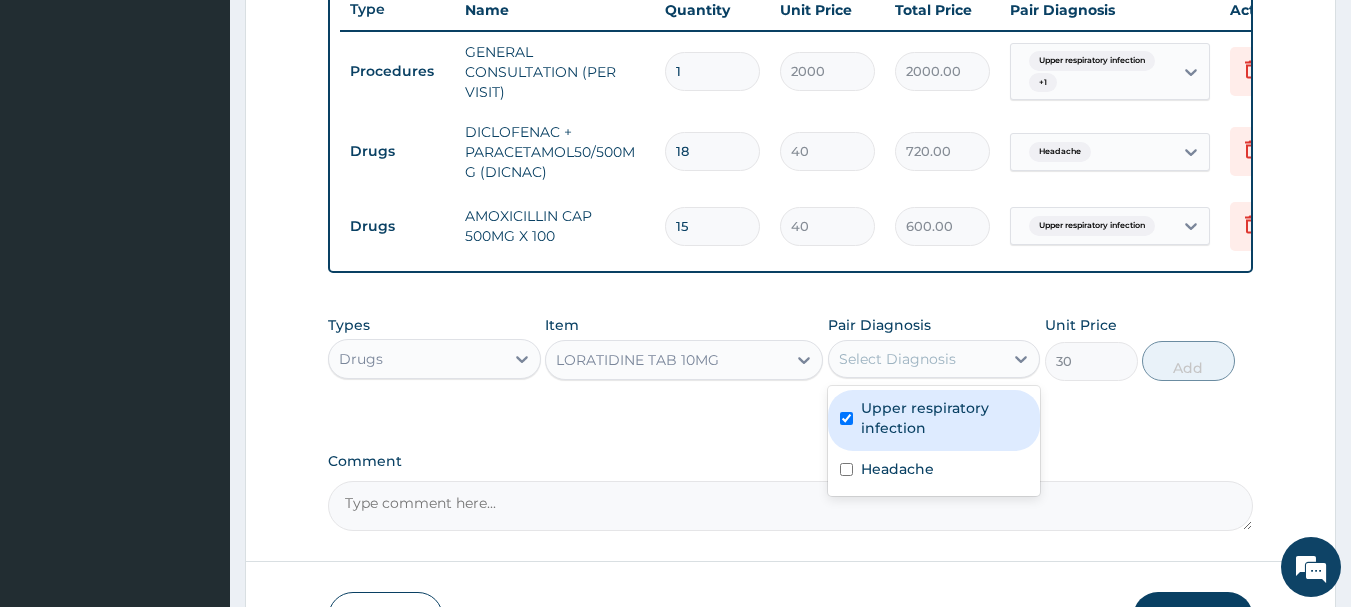 checkbox on "true" 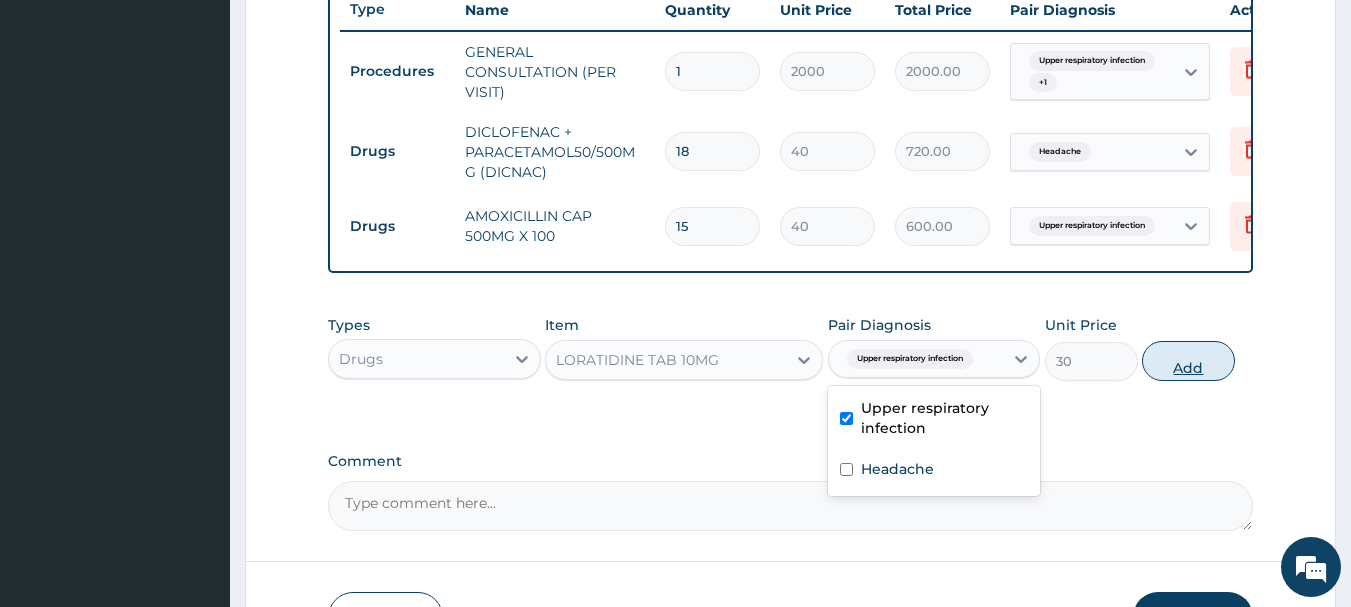 click on "Add" at bounding box center [1188, 361] 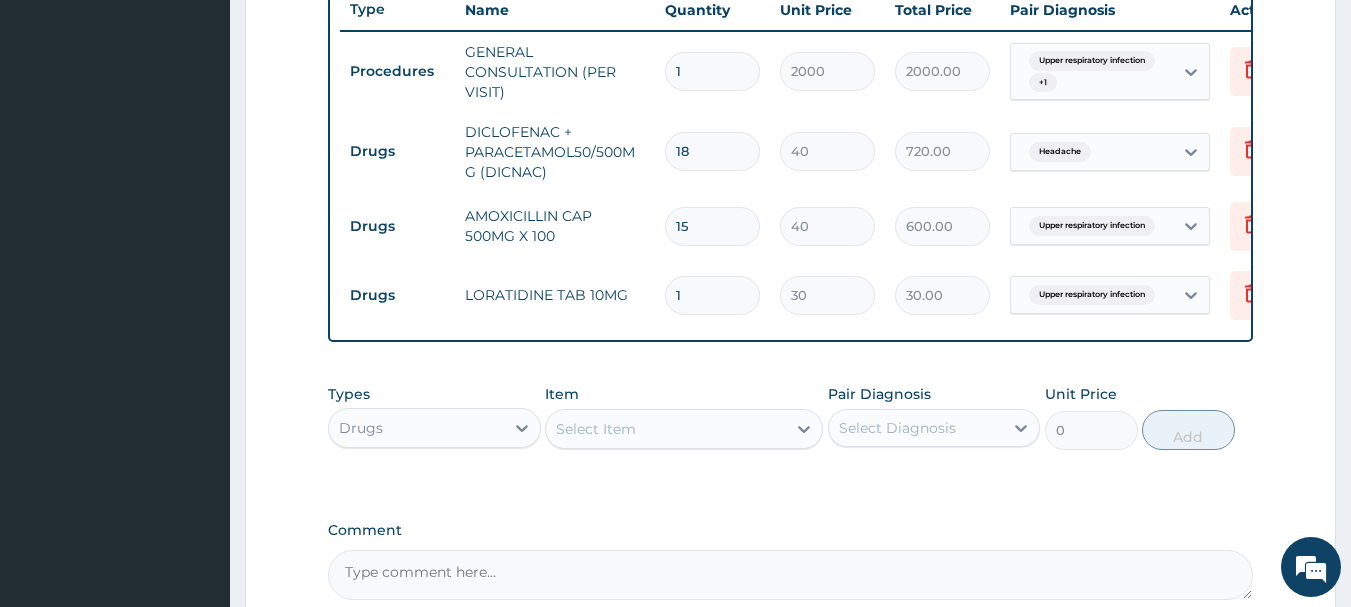 type 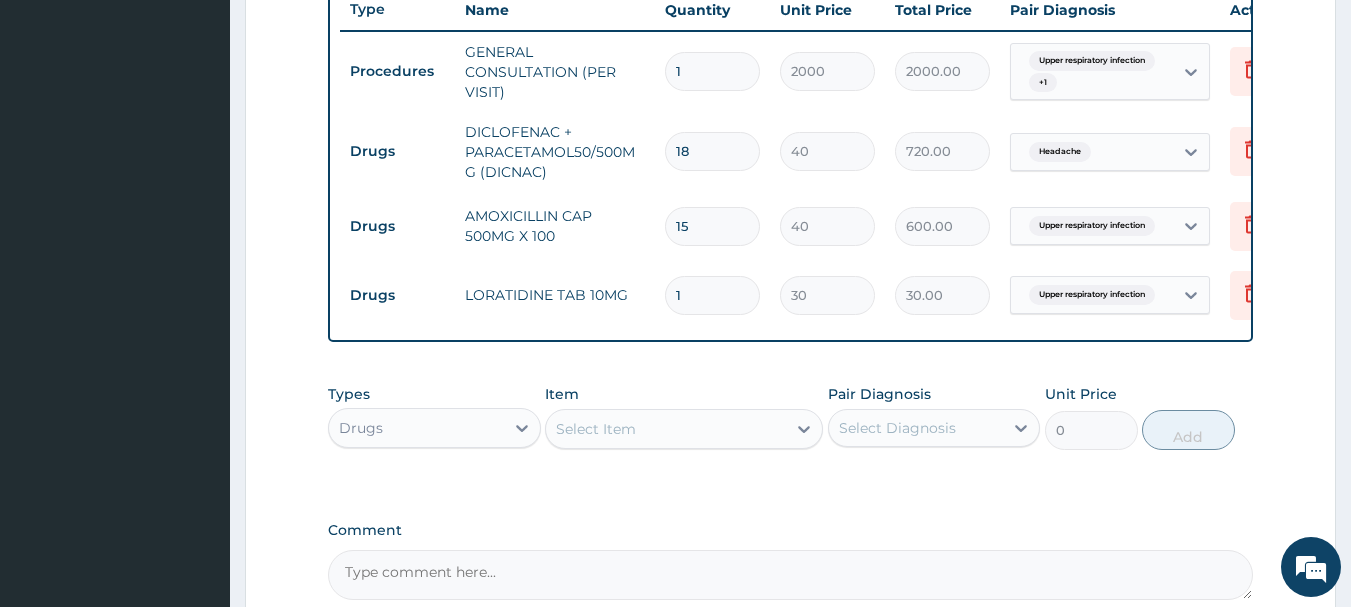 type on "0.00" 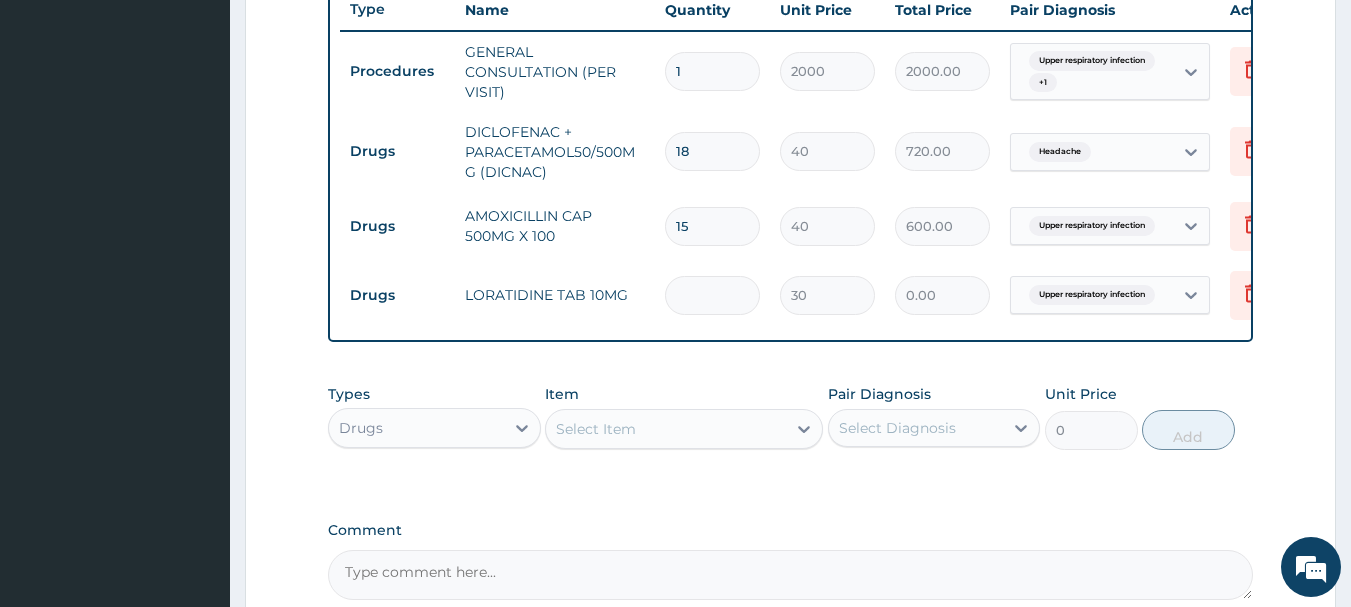 type on "7" 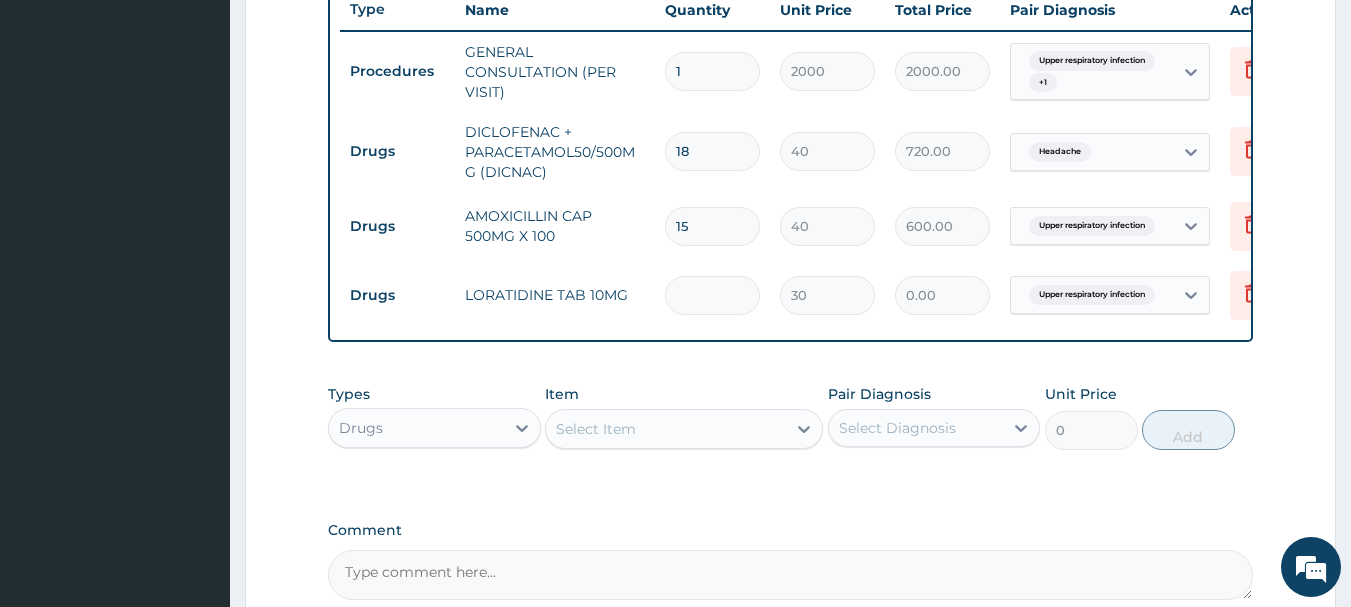 type on "210.00" 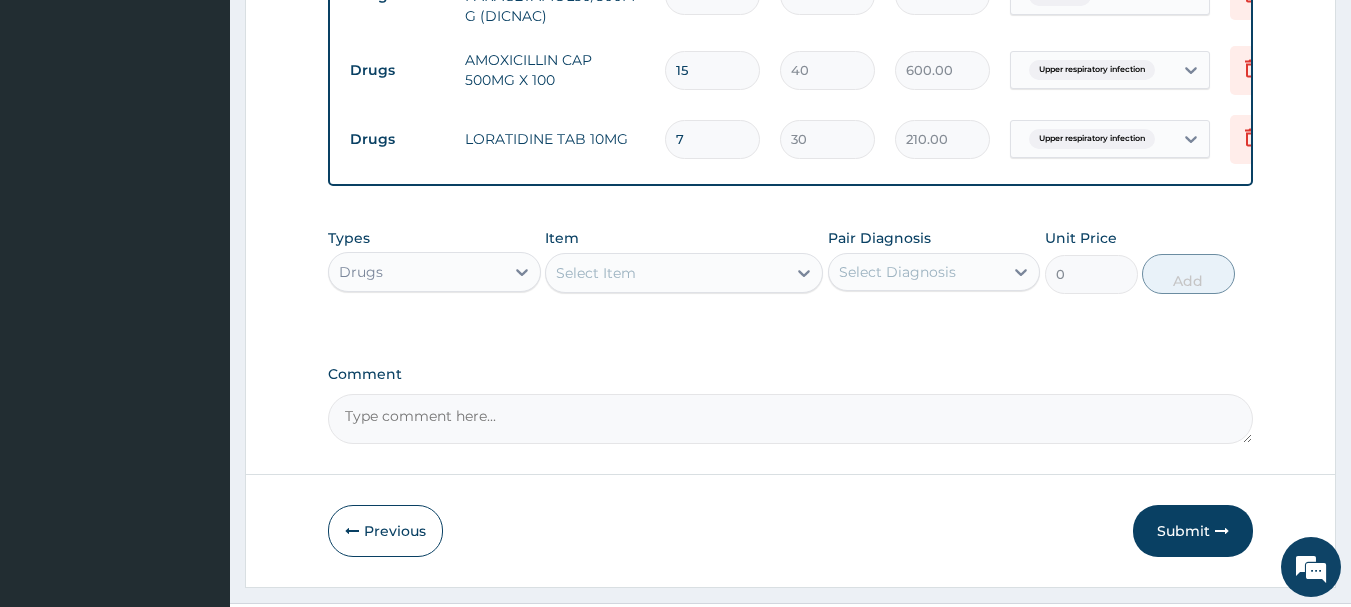 scroll, scrollTop: 984, scrollLeft: 0, axis: vertical 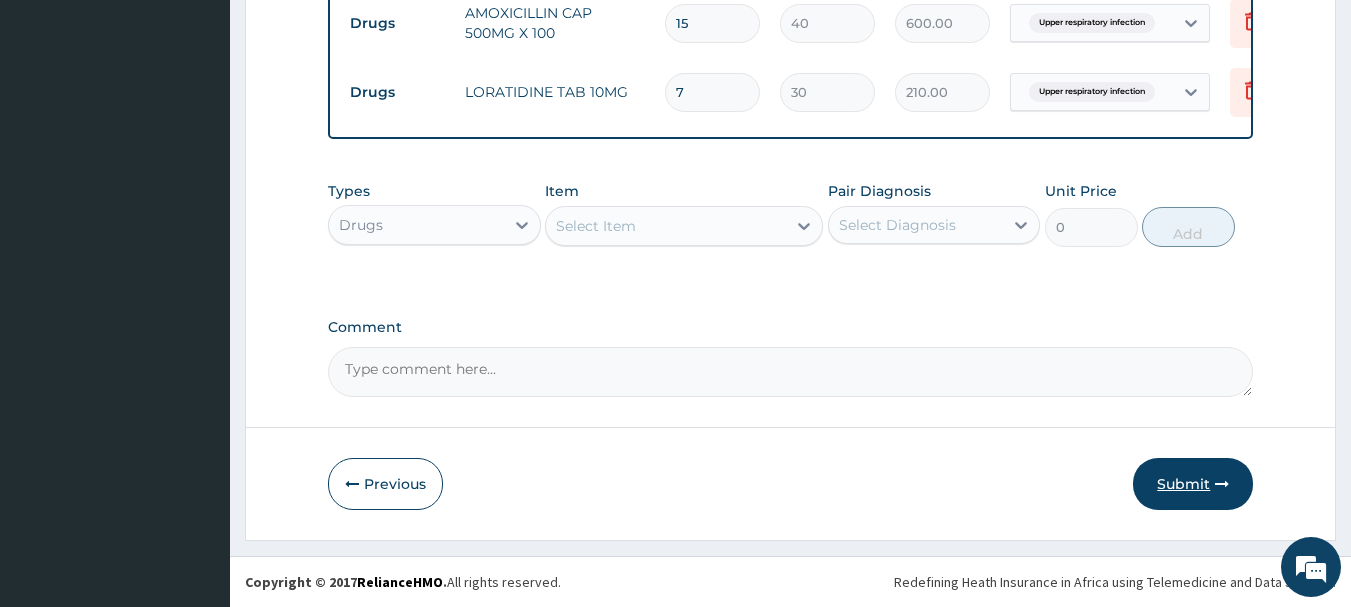 type on "7" 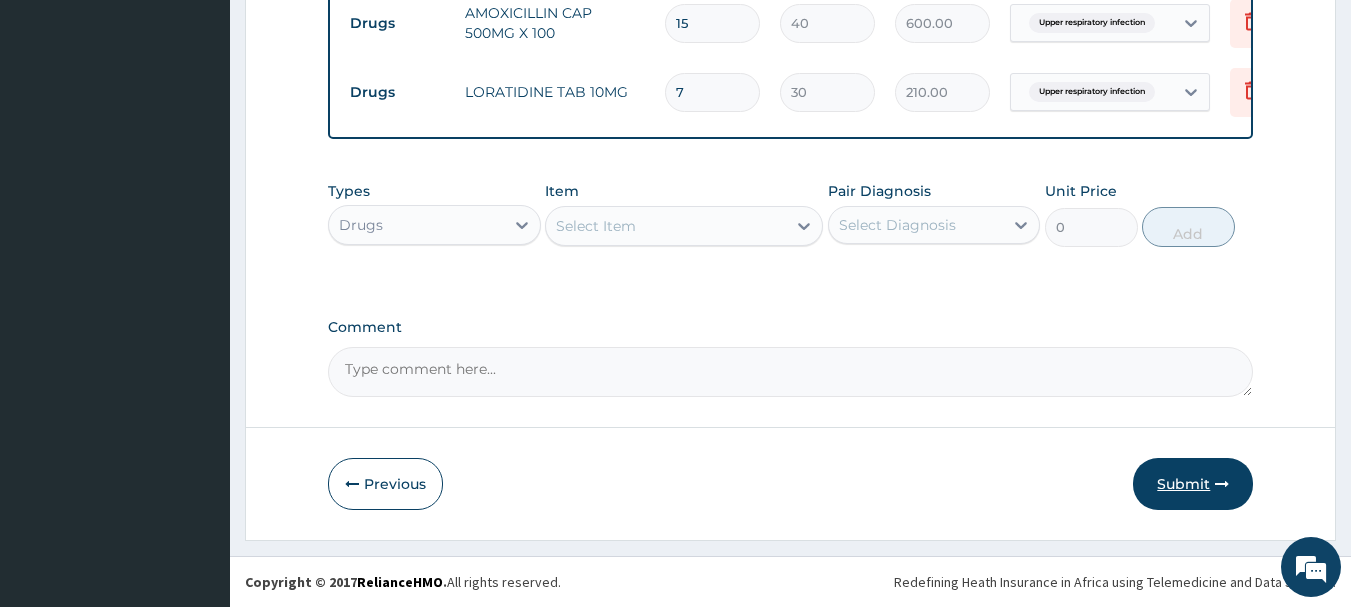 click on "Submit" at bounding box center [1193, 484] 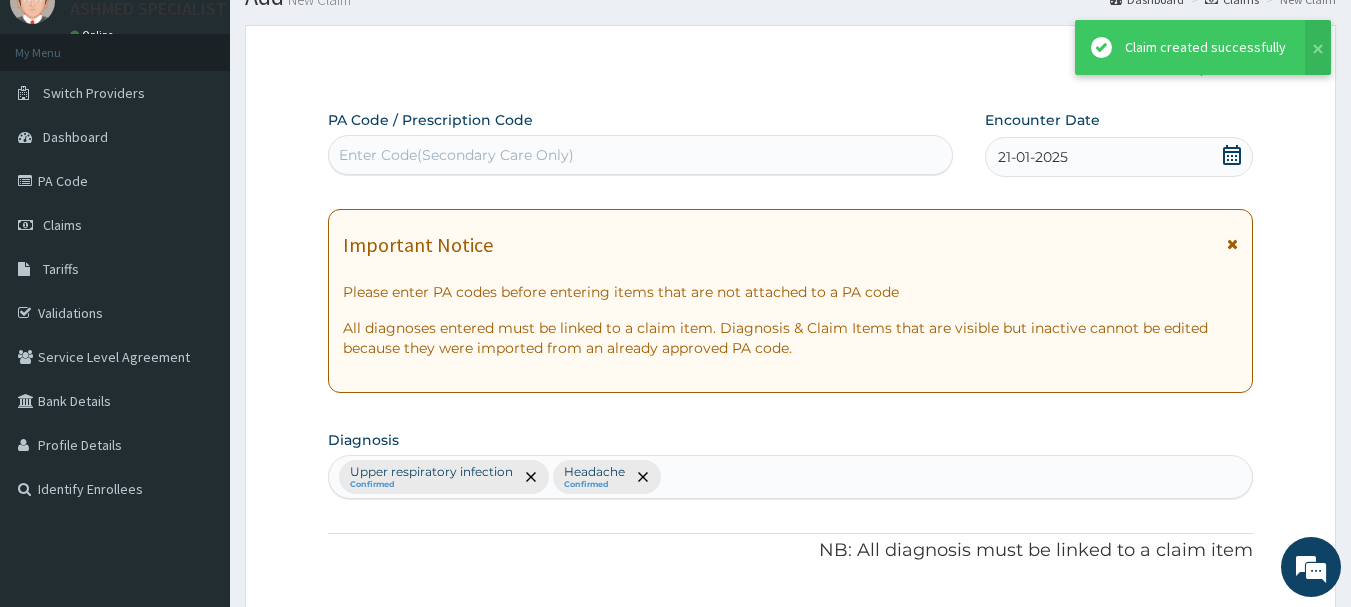 scroll, scrollTop: 984, scrollLeft: 0, axis: vertical 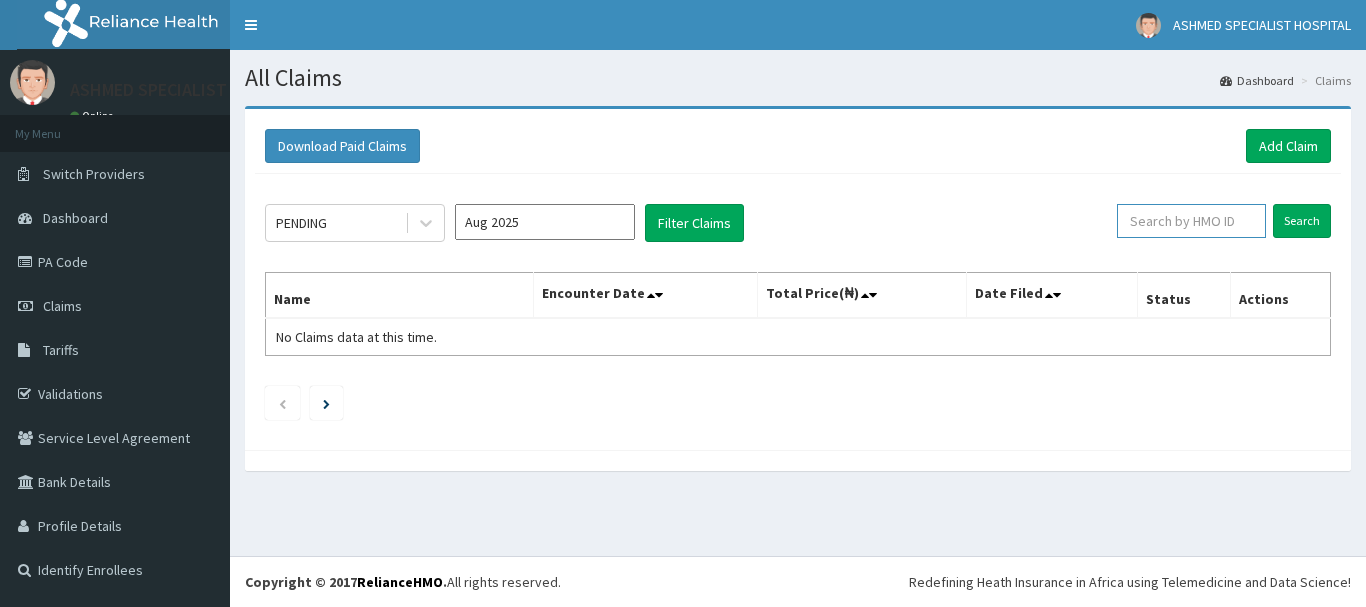 click at bounding box center (1191, 221) 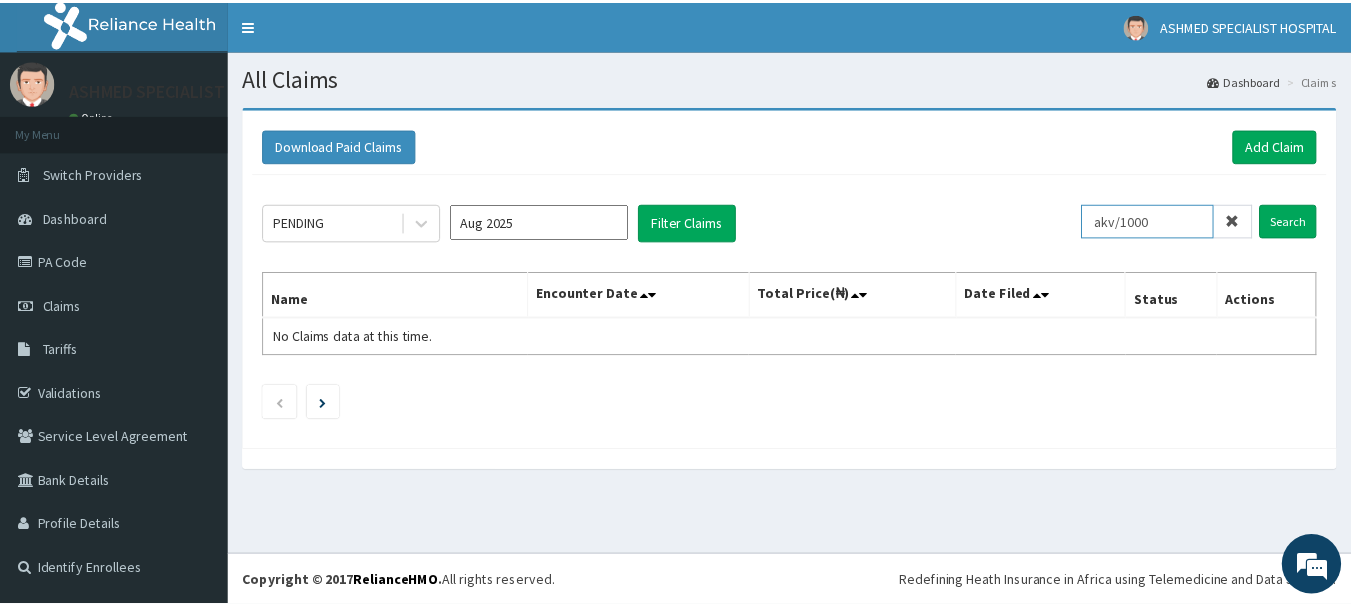 scroll, scrollTop: 0, scrollLeft: 0, axis: both 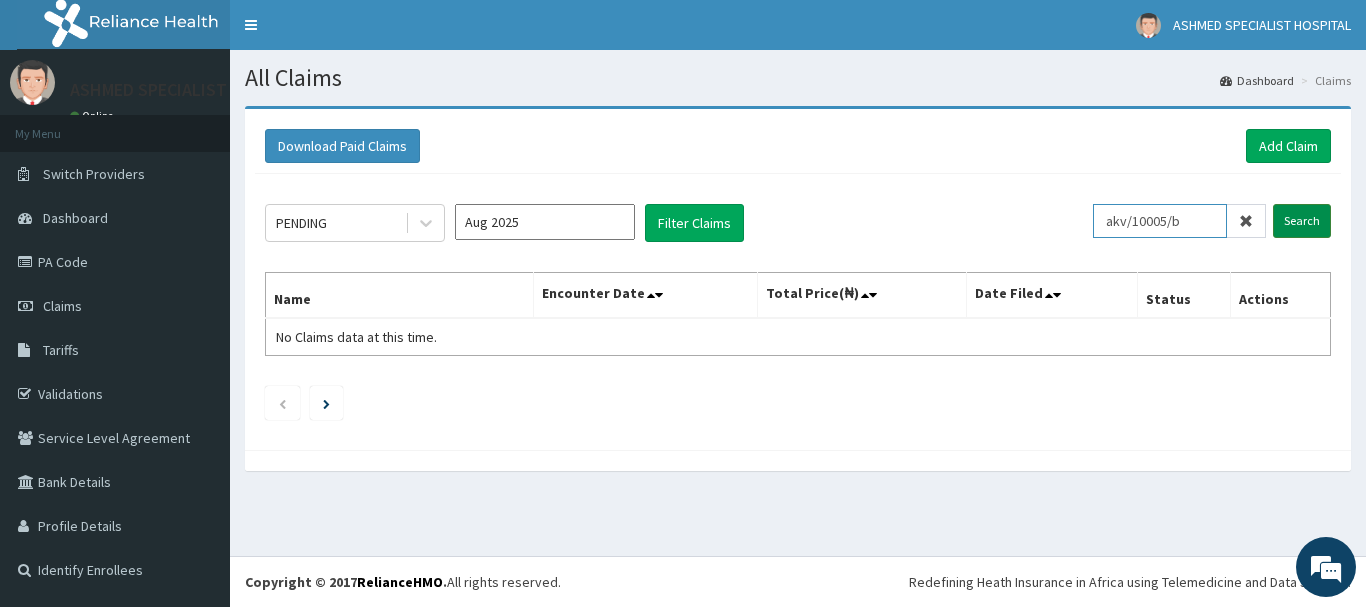 type on "akv/10005/b" 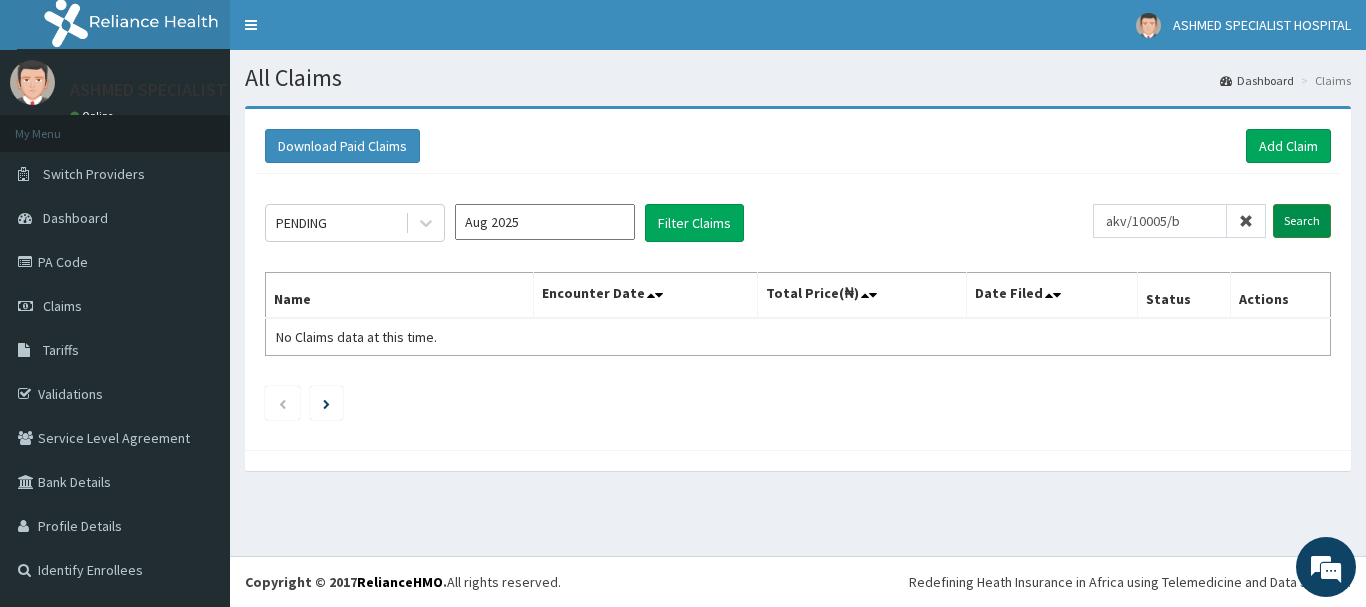 click on "Search" at bounding box center [1302, 221] 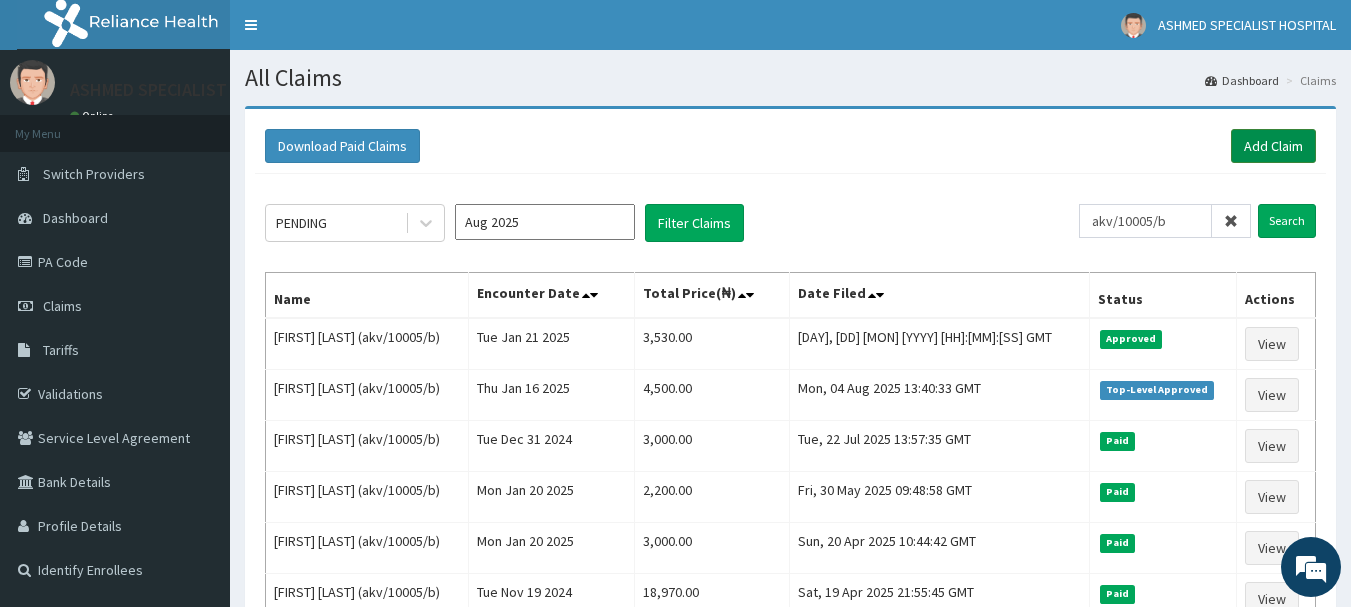 click on "Add Claim" at bounding box center [1273, 146] 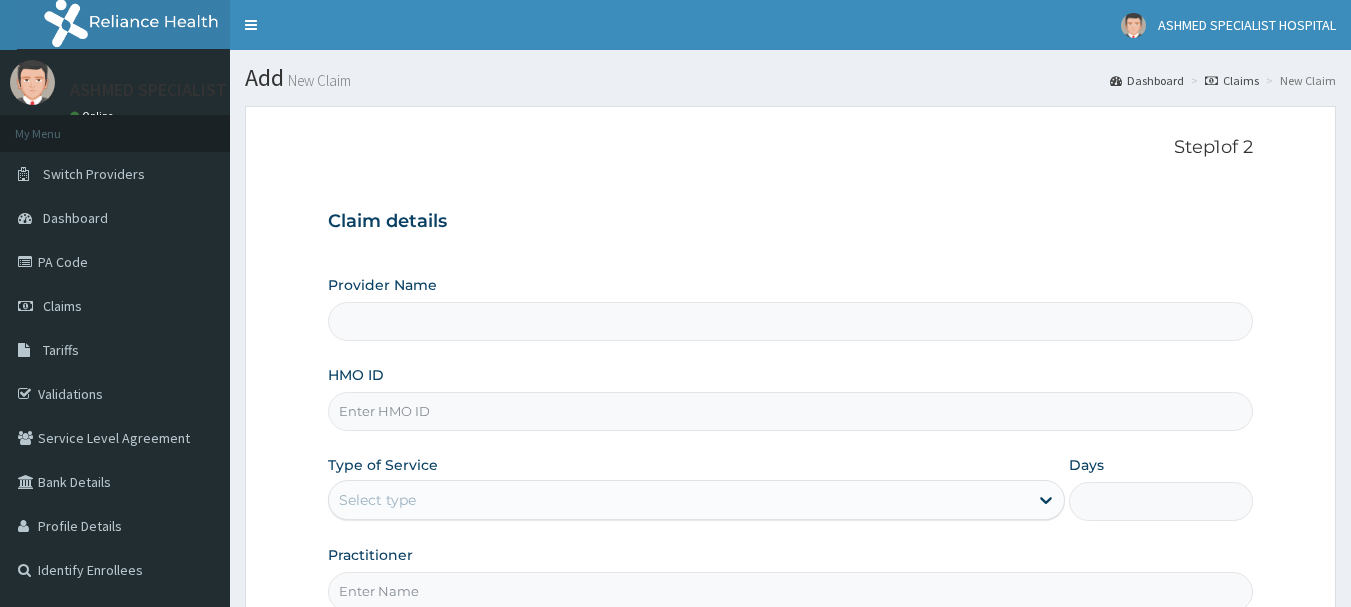 scroll, scrollTop: 0, scrollLeft: 0, axis: both 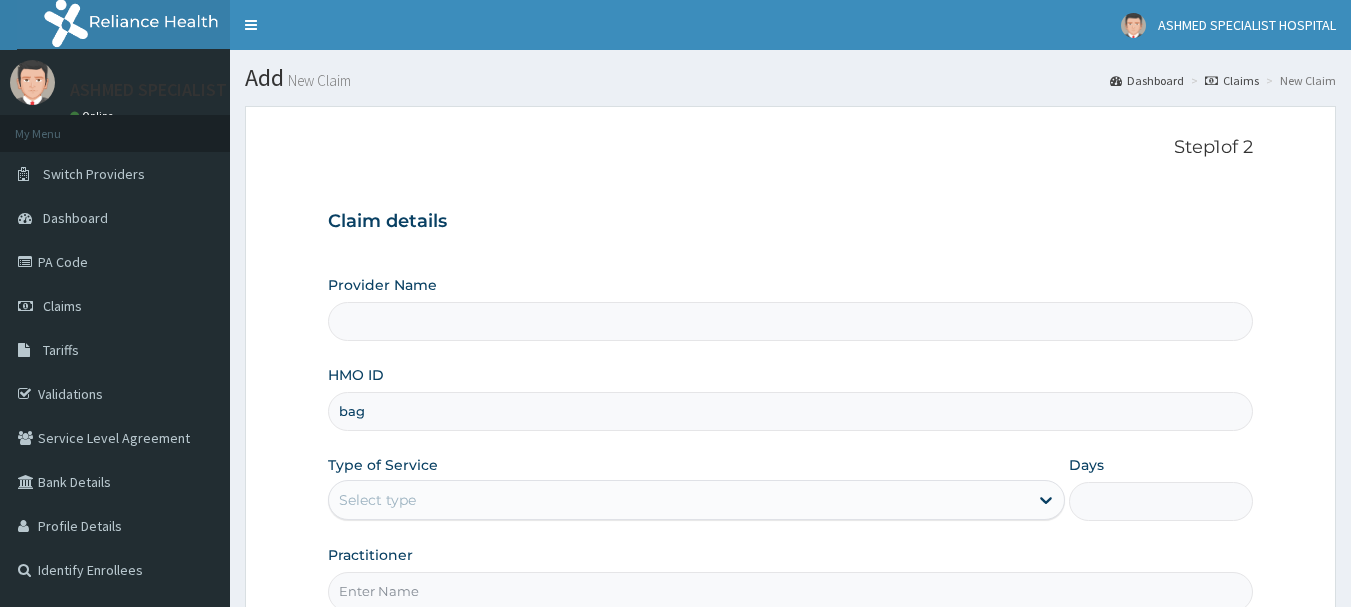 type on "bag/" 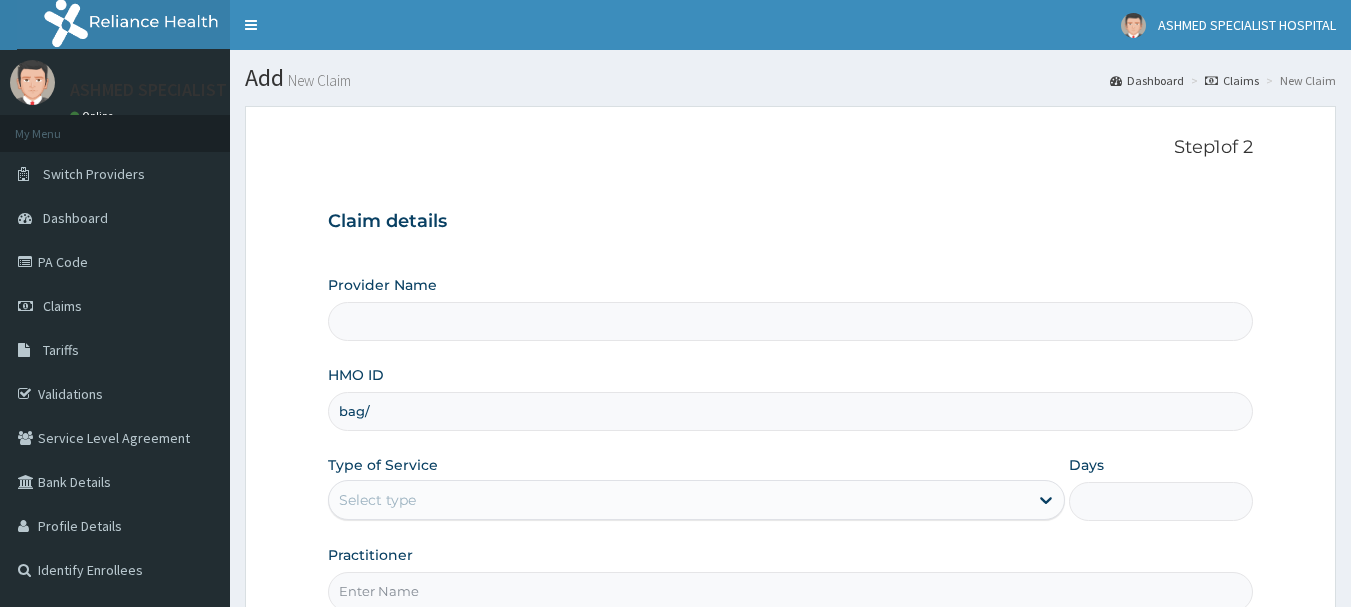 type on "ASHMED SPECIALIST HOSPITAL" 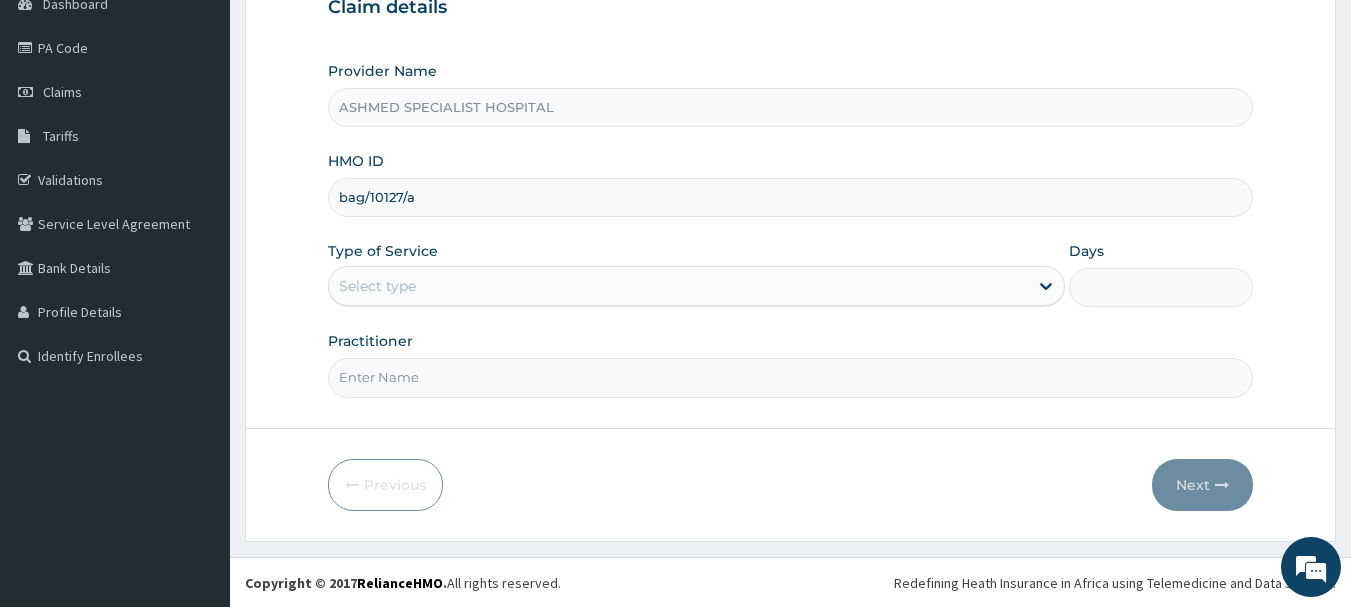 scroll, scrollTop: 215, scrollLeft: 0, axis: vertical 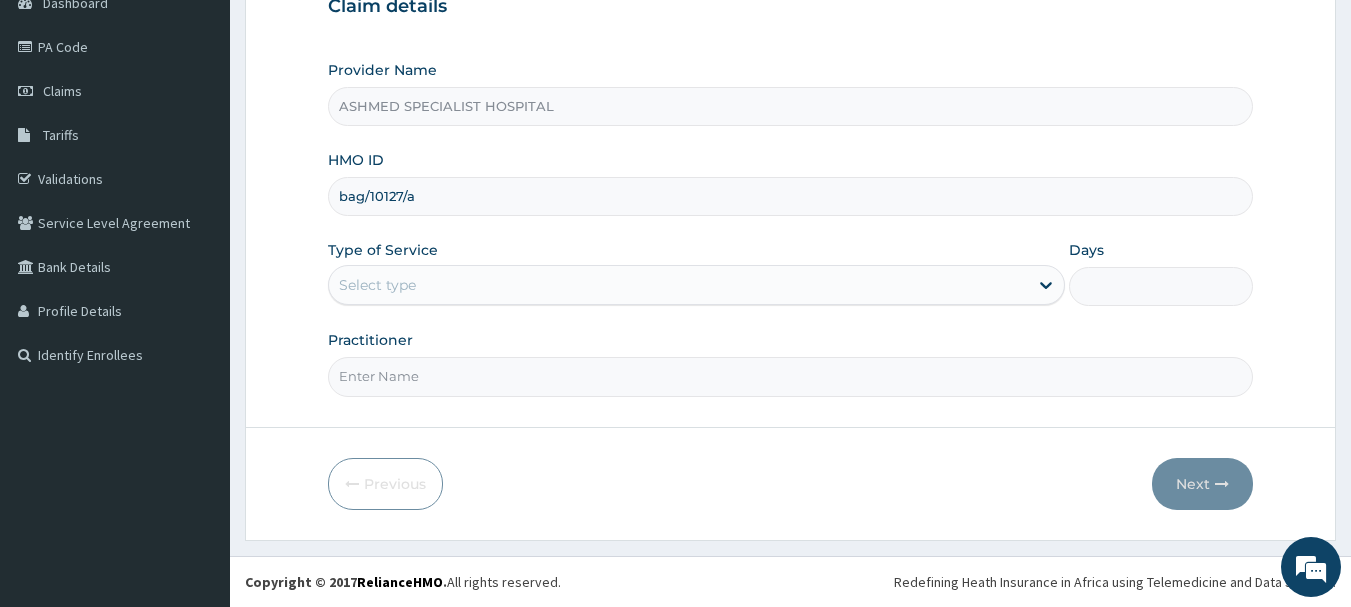 type on "bag/10127/a" 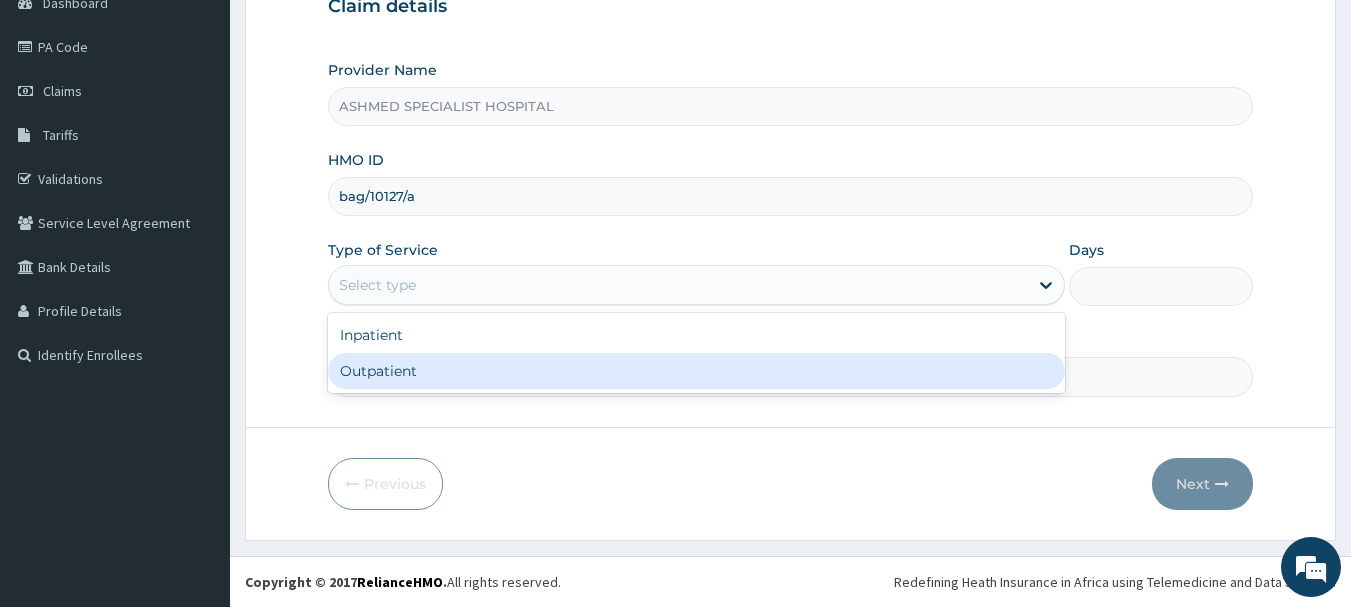 click on "Outpatient" at bounding box center (696, 371) 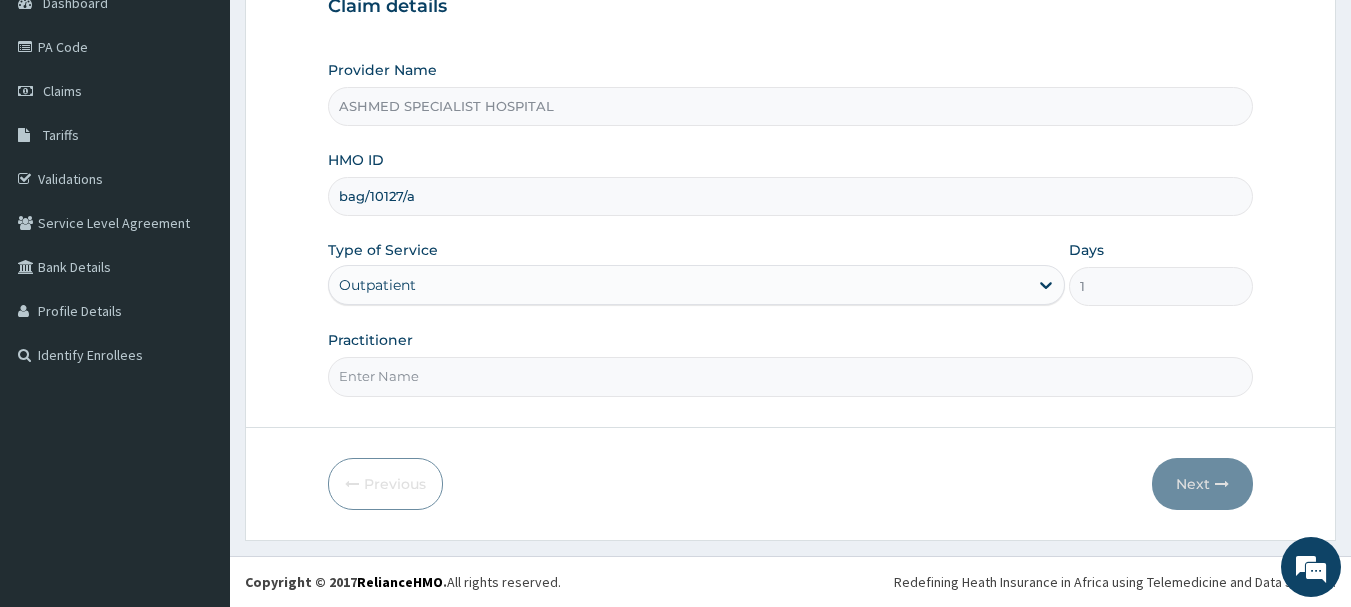 click on "Practitioner" at bounding box center (791, 376) 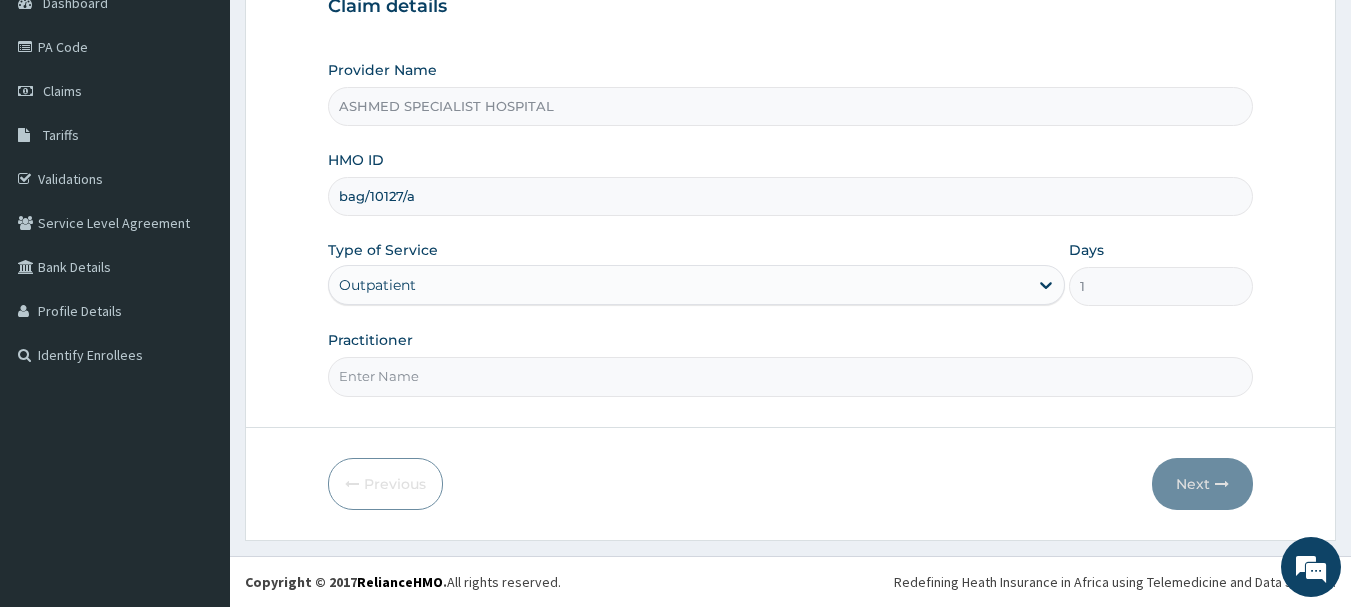 type on "DR. [FIRST] [LAST]" 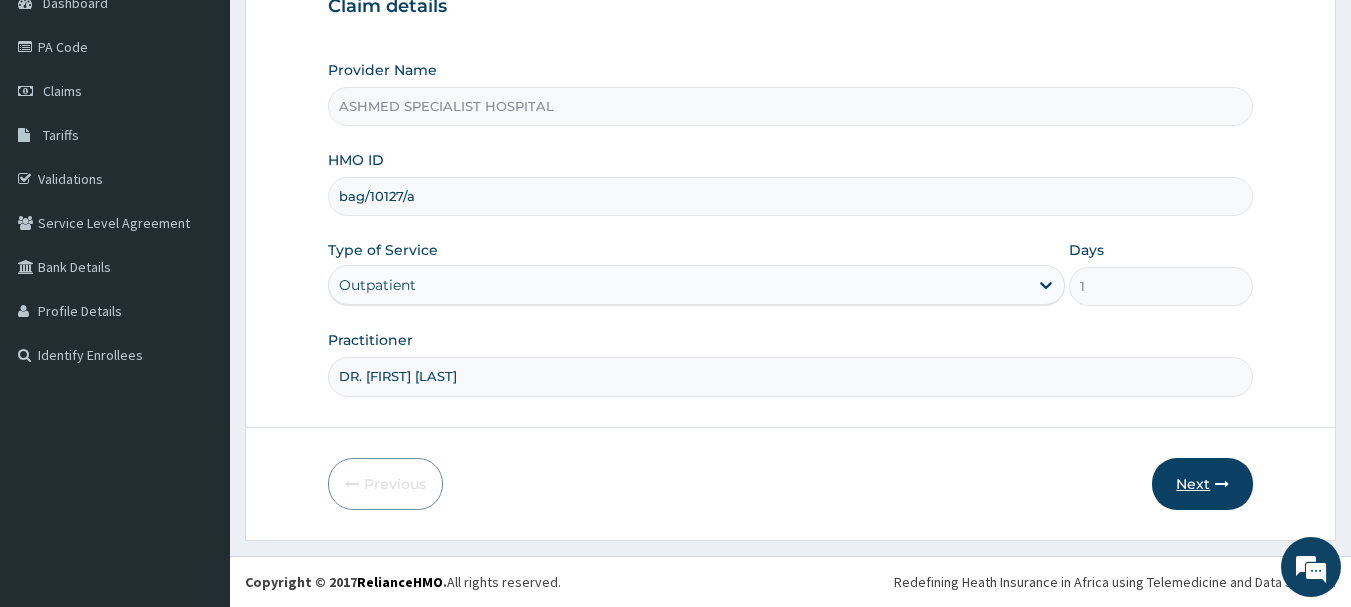 click on "Next" at bounding box center (1202, 484) 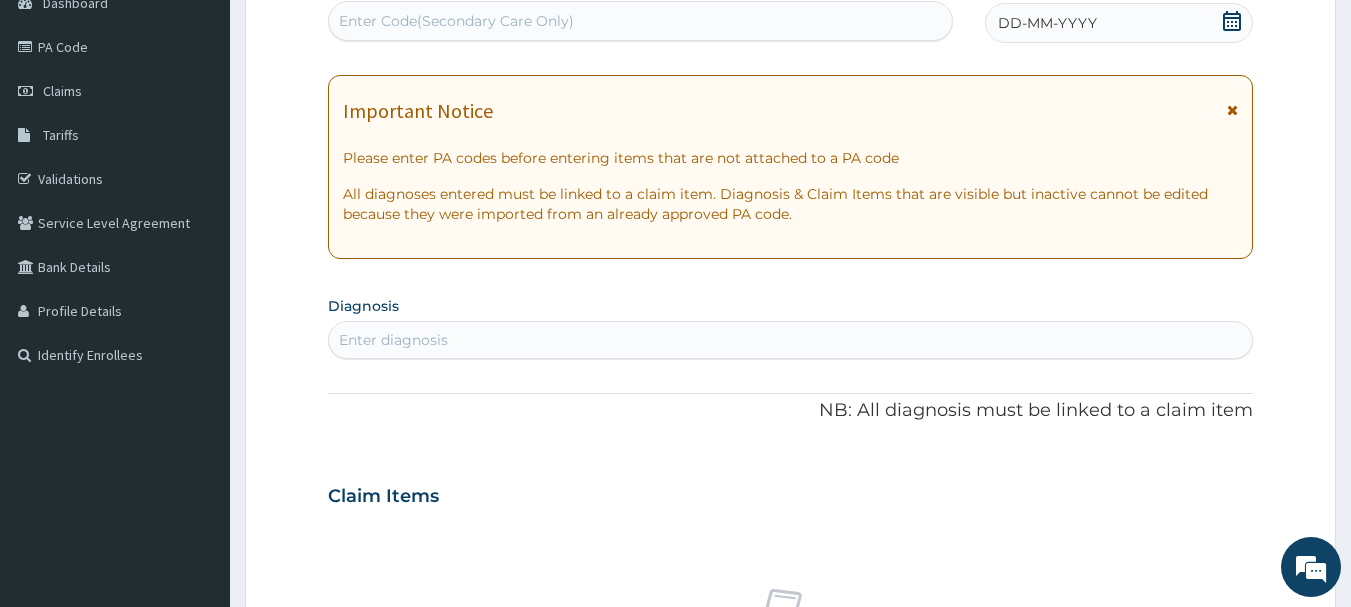 click 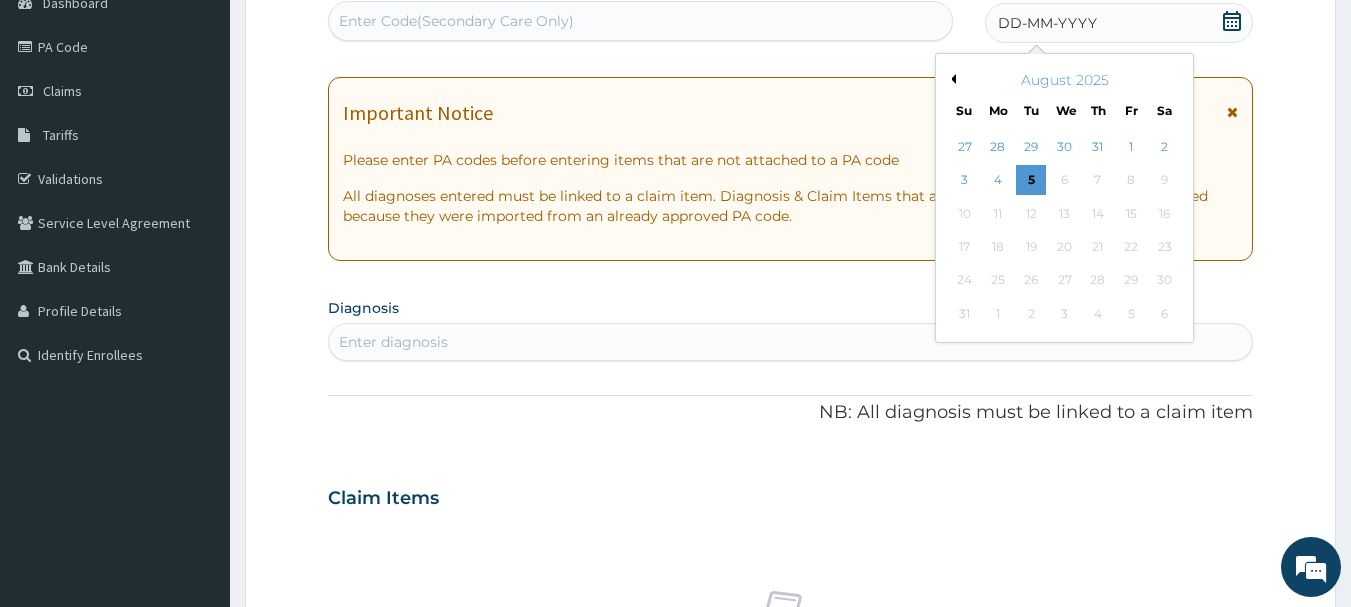 click on "Previous Month" at bounding box center (951, 79) 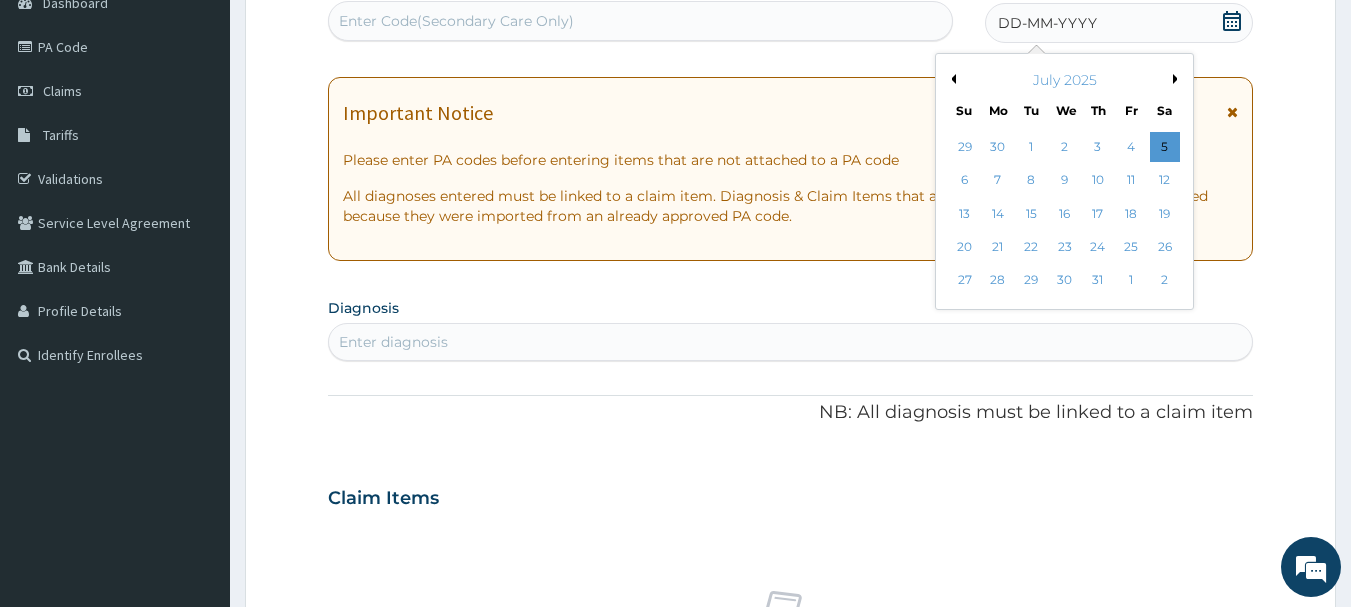 click on "Previous Month" at bounding box center (951, 79) 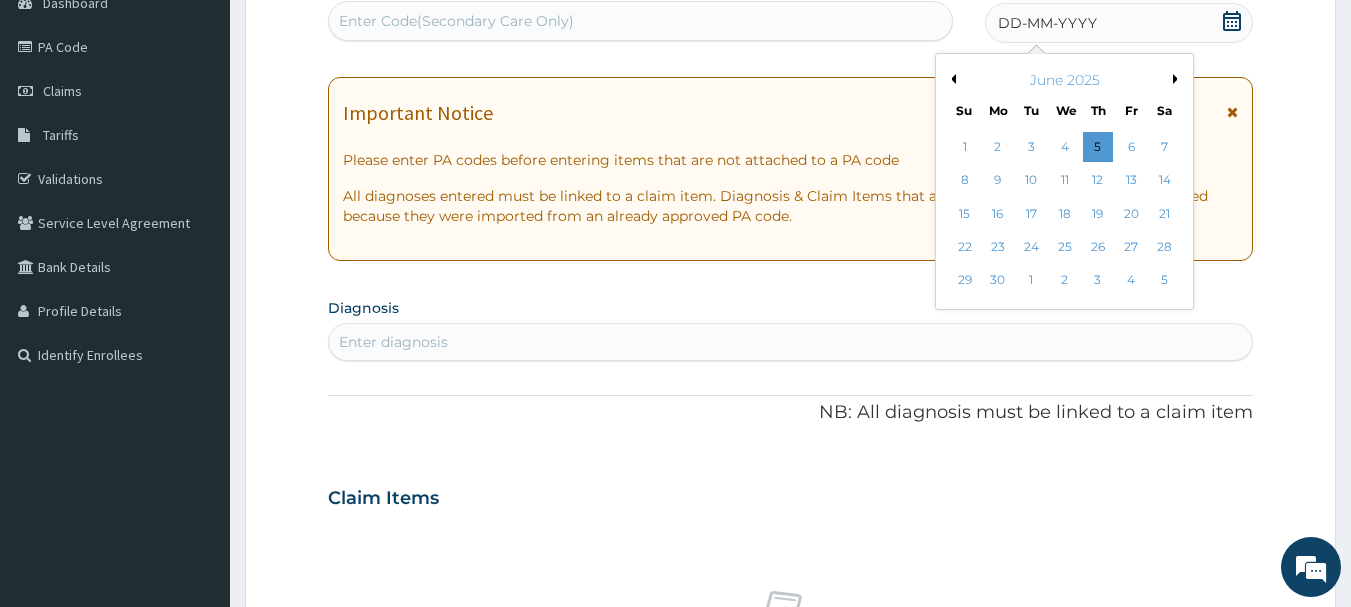 click on "Previous Month" at bounding box center (951, 79) 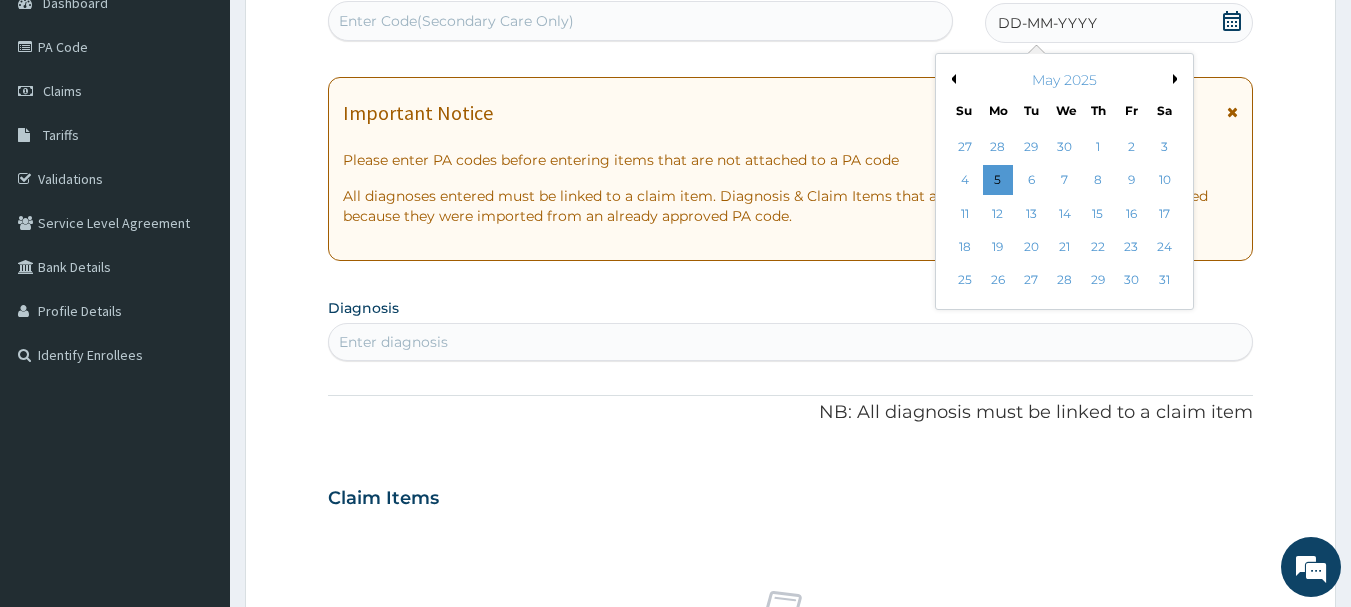 click on "Previous Month" at bounding box center (951, 79) 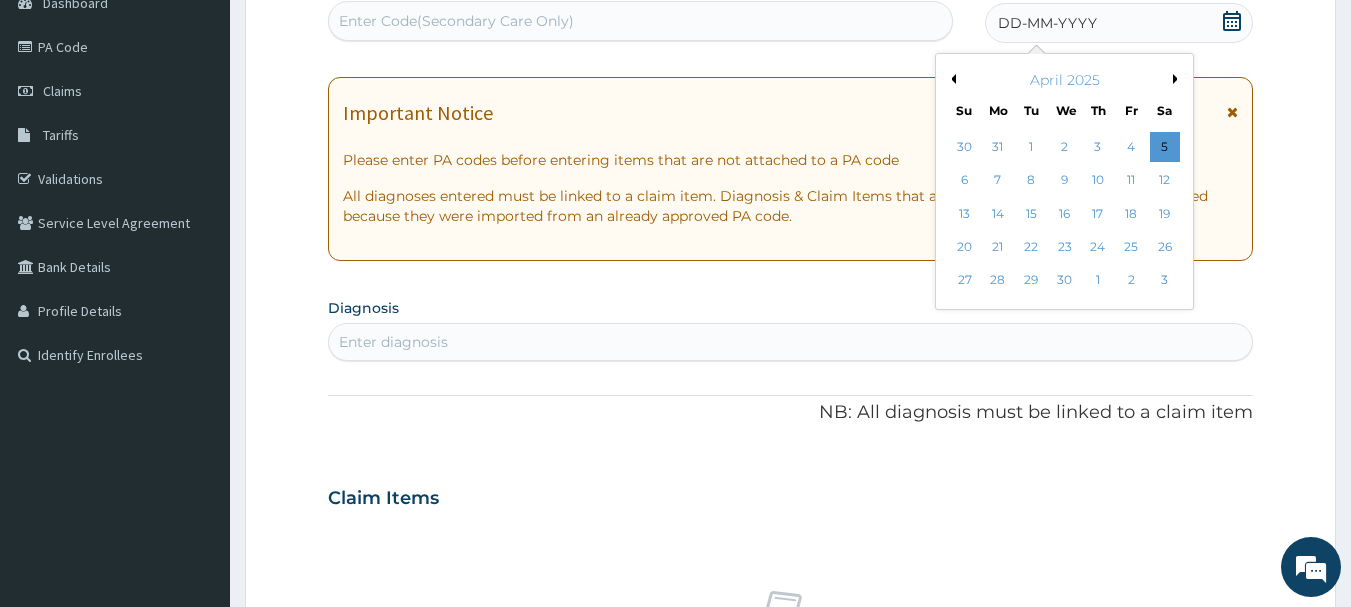 click on "Previous Month" at bounding box center [951, 79] 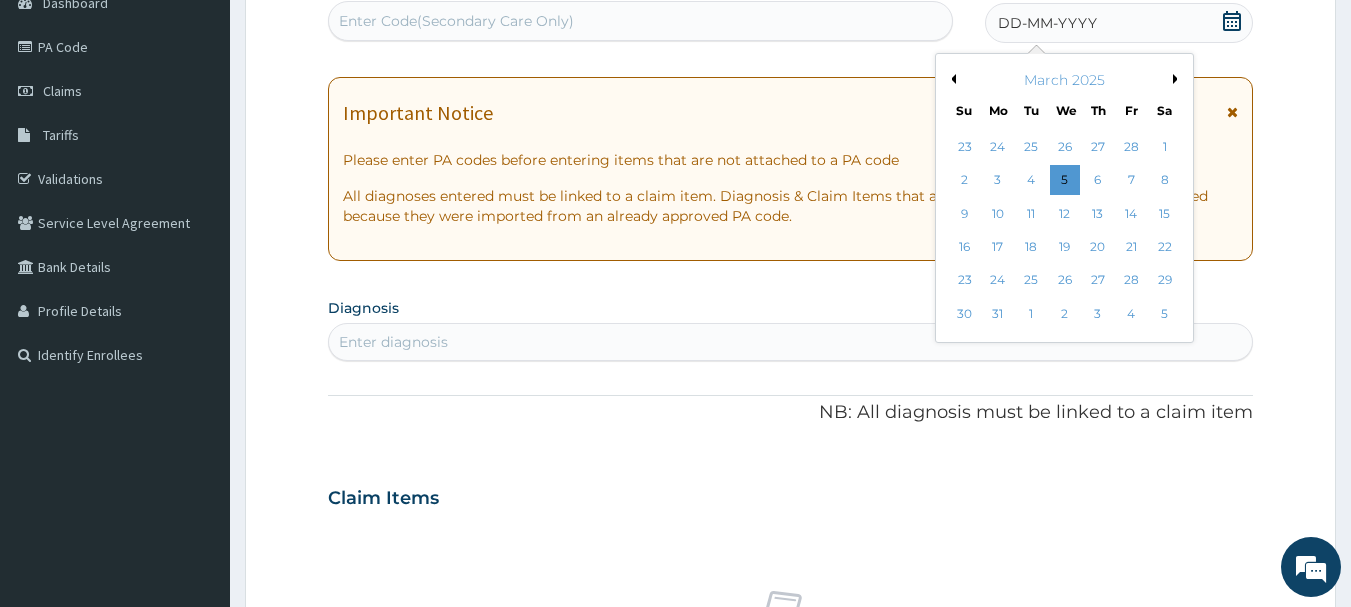 click on "Previous Month" at bounding box center (951, 79) 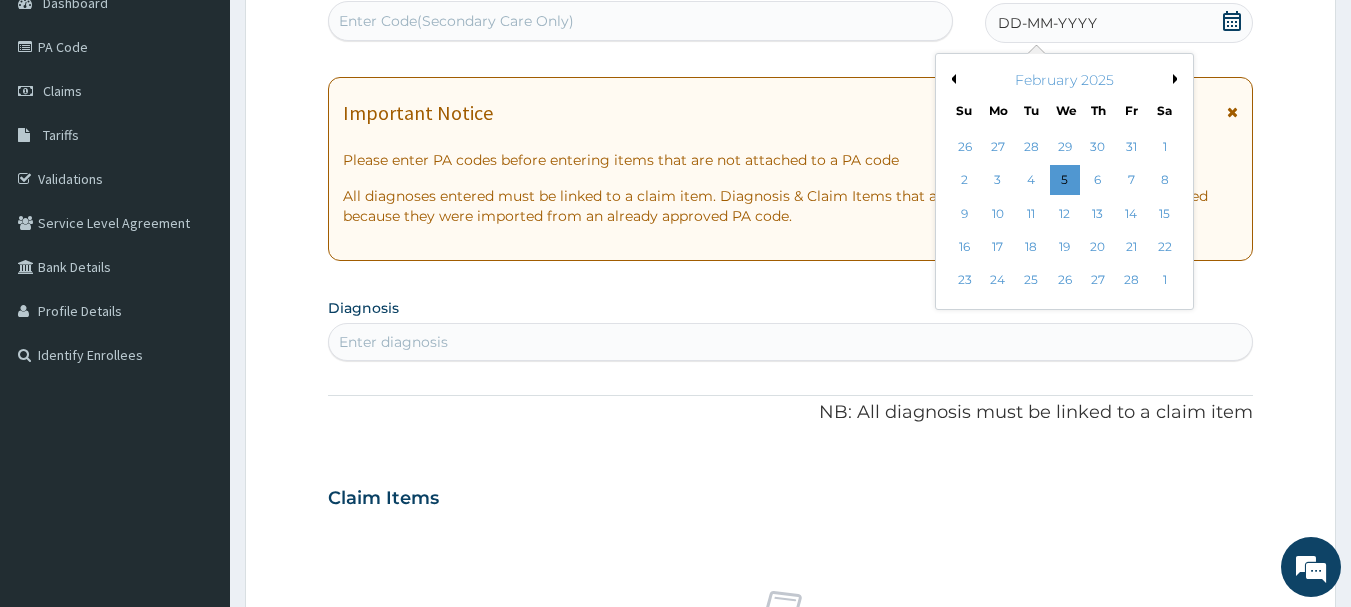 click on "Previous Month" at bounding box center (951, 79) 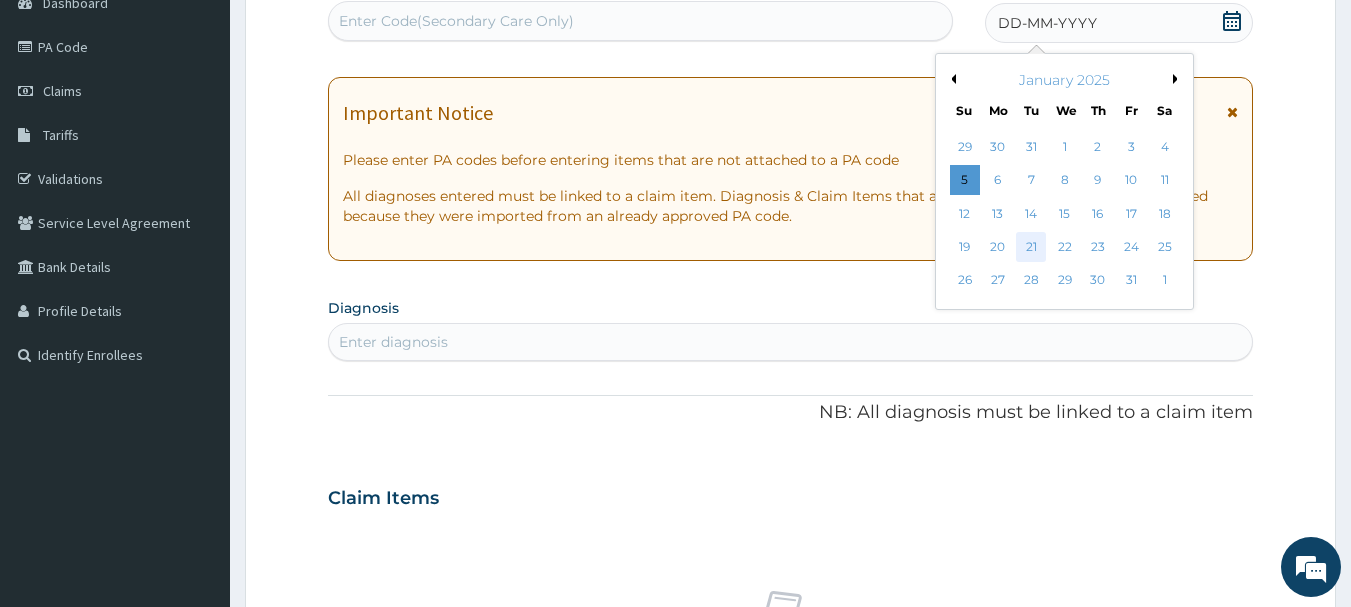 click on "21" at bounding box center (1032, 247) 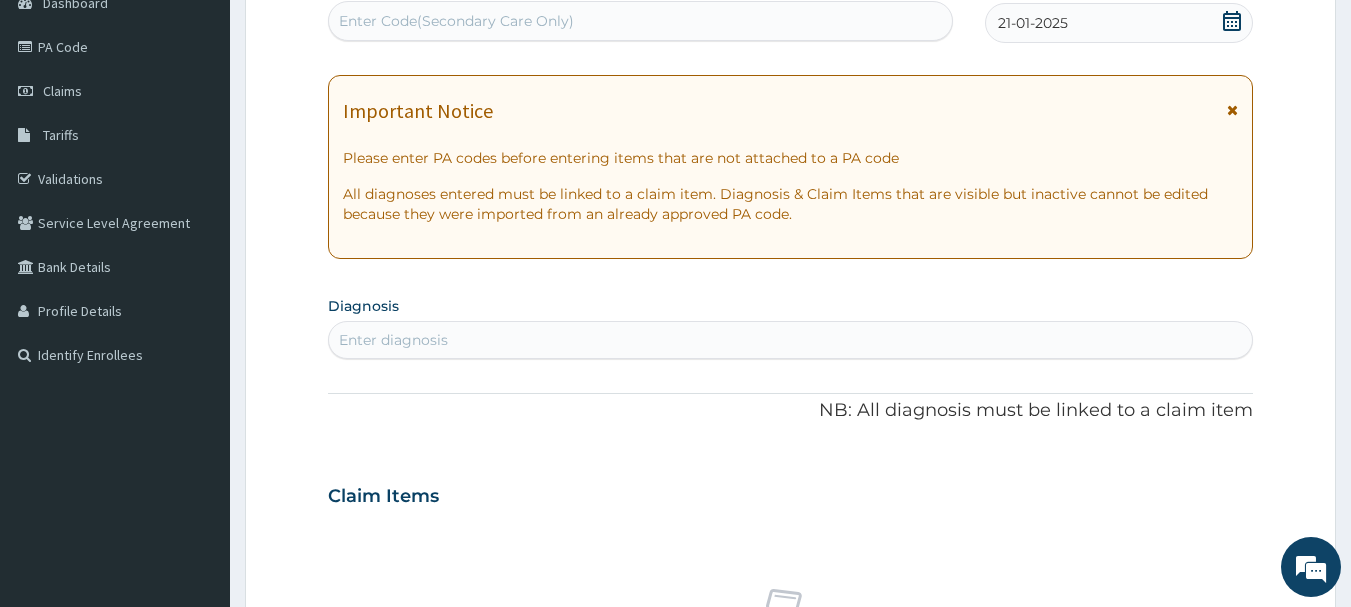click on "Enter diagnosis" at bounding box center [791, 340] 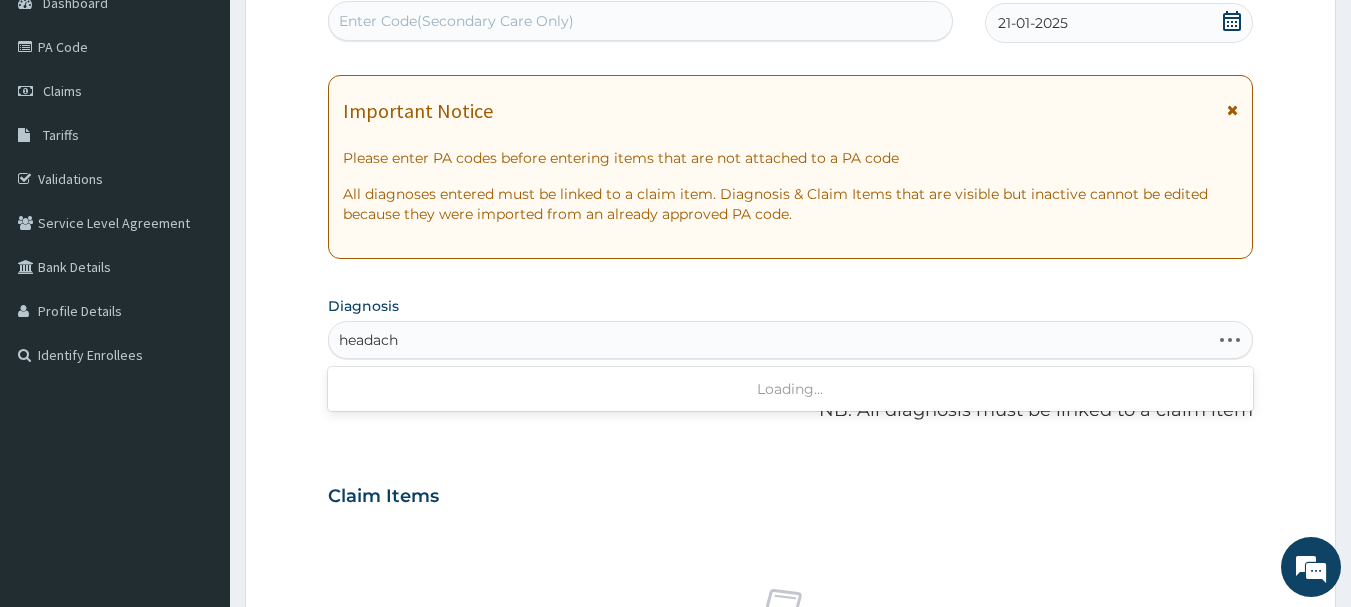 type on "headache" 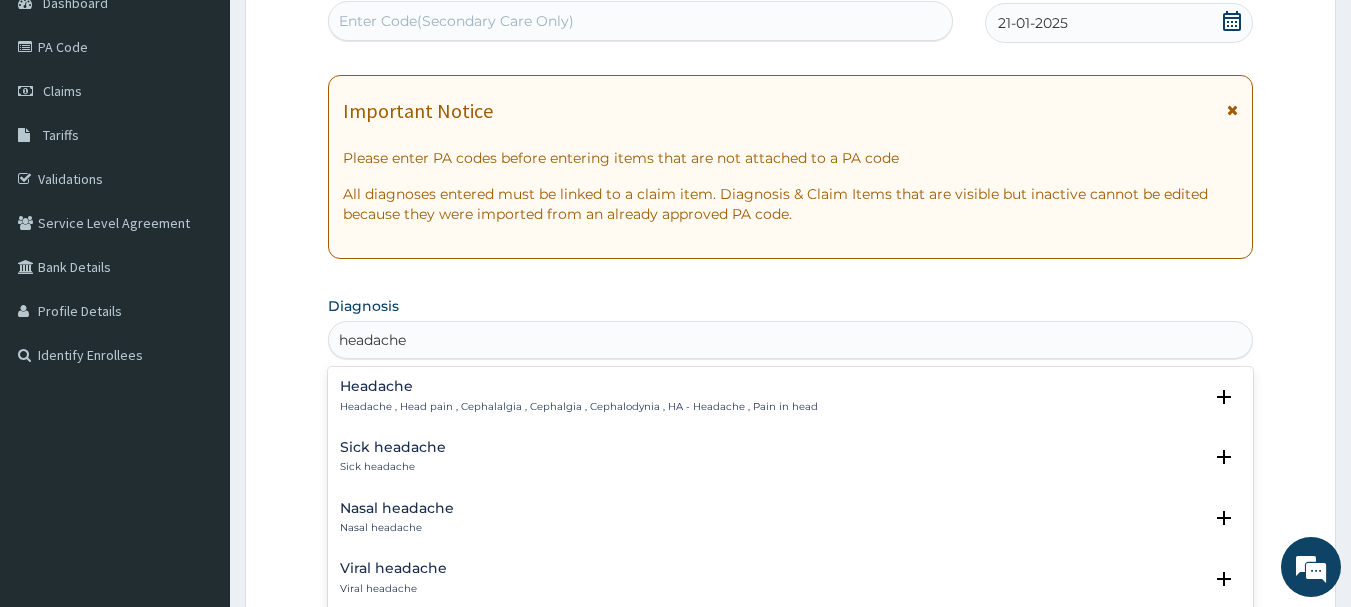click on "Headache , Head pain , Cephalalgia , Cephalgia , Cephalodynia , HA - Headache , Pain in head" at bounding box center [579, 407] 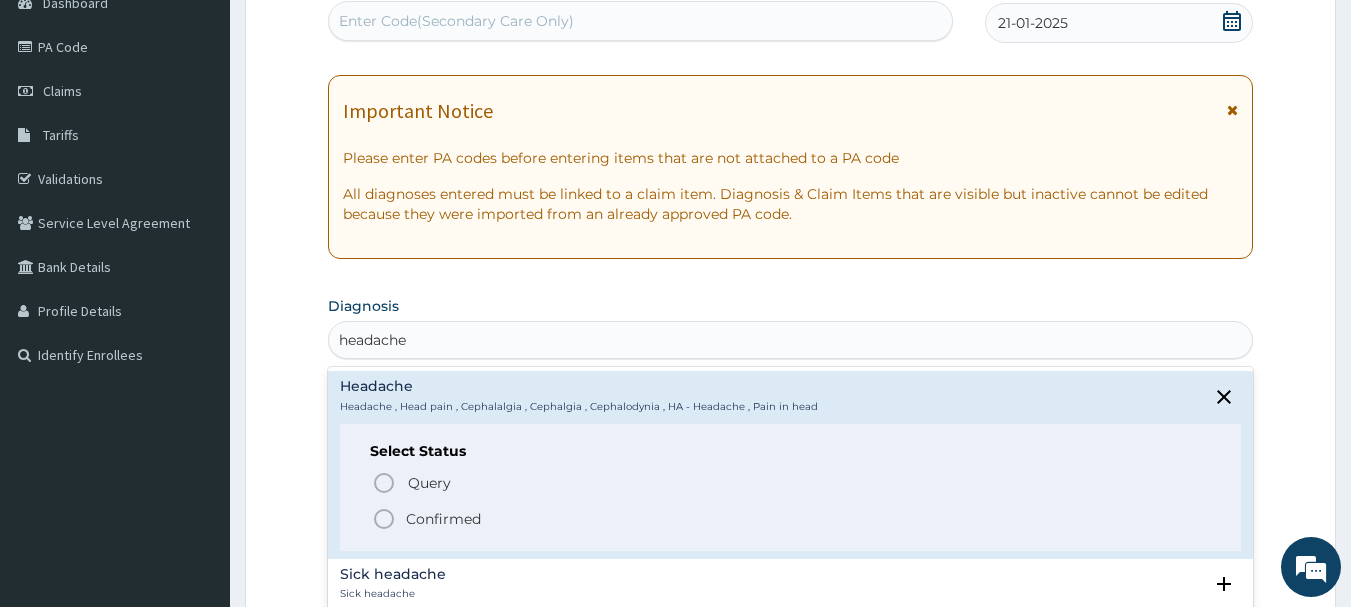 click on "Confirmed" at bounding box center [443, 519] 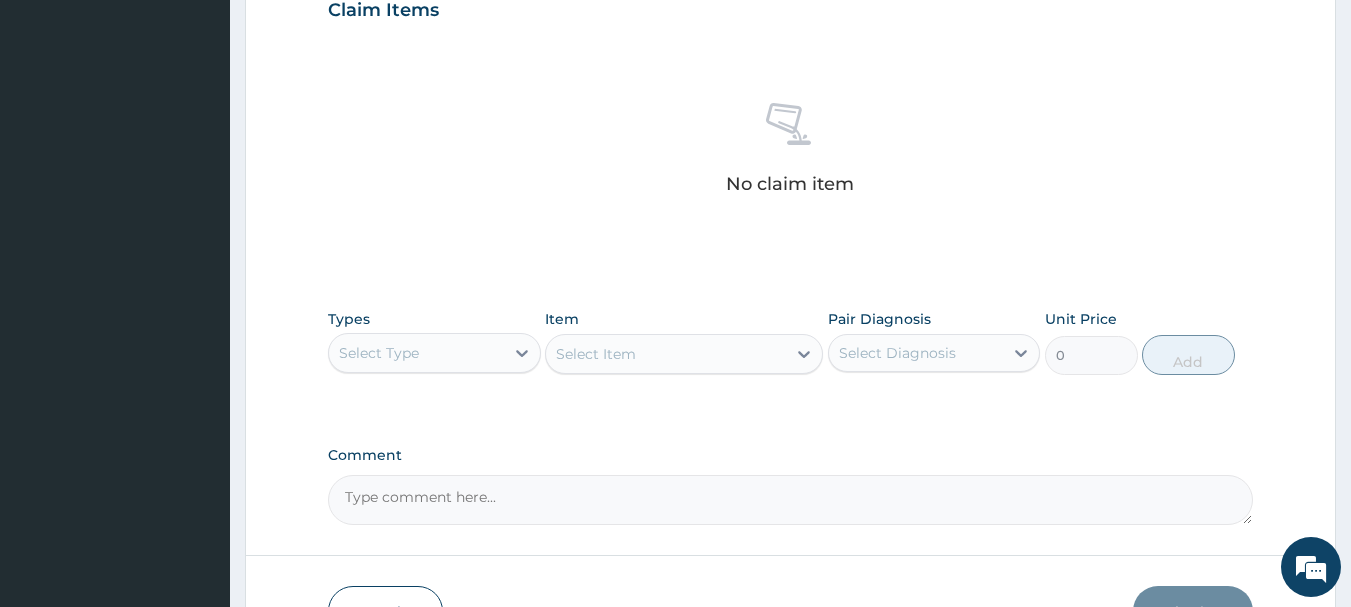 scroll, scrollTop: 709, scrollLeft: 0, axis: vertical 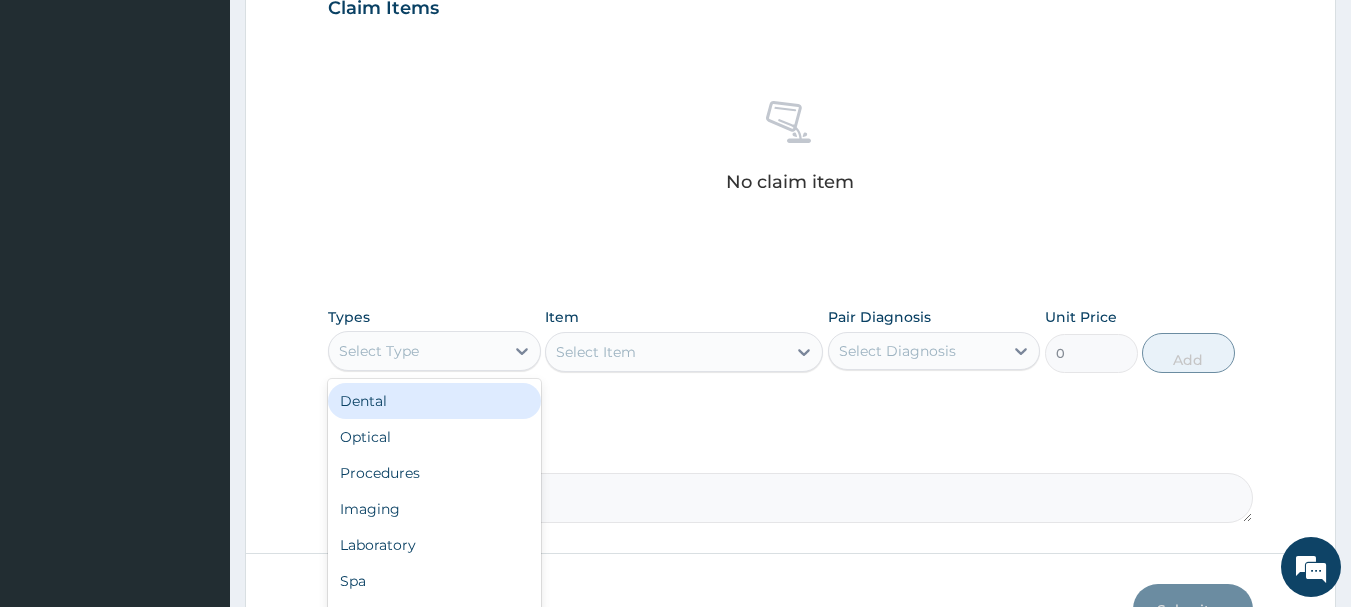 click on "Select Type" at bounding box center [416, 351] 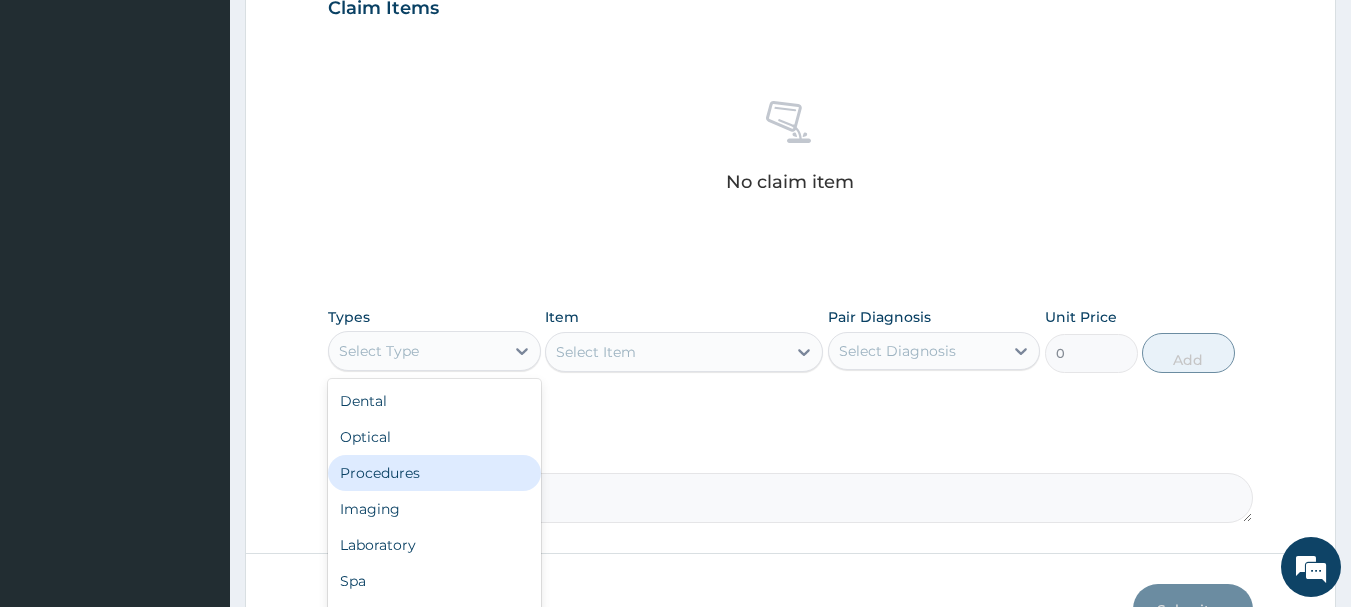 click on "Procedures" at bounding box center [434, 473] 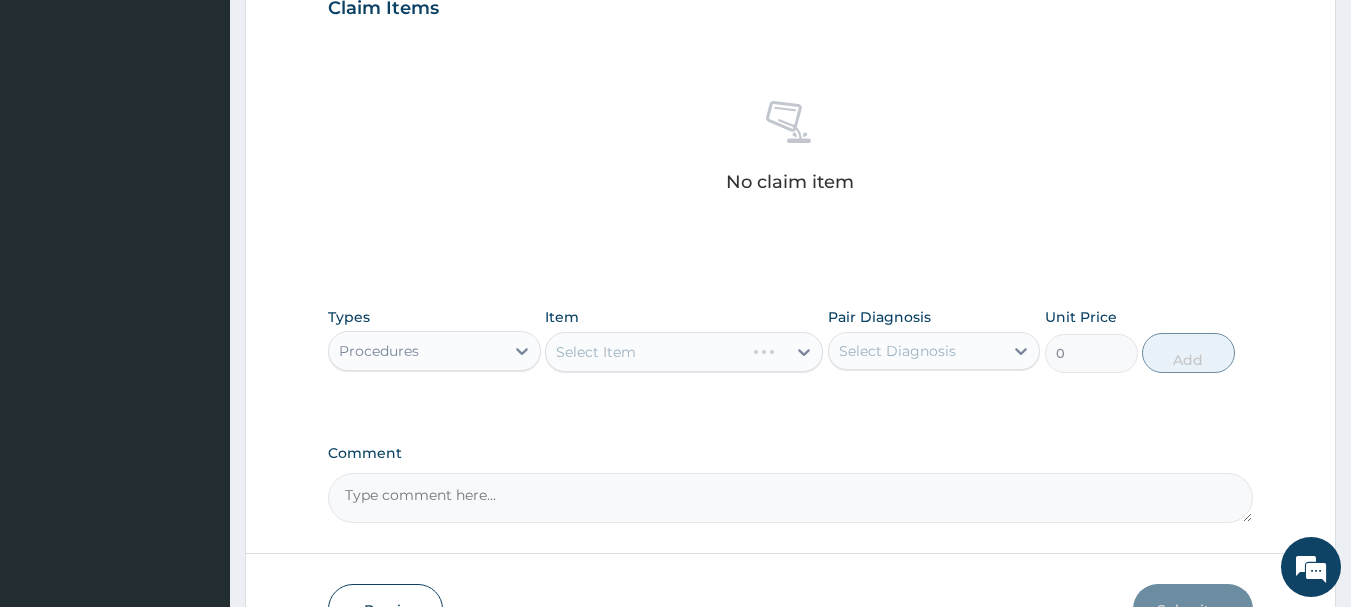 click on "Select Item" at bounding box center [684, 352] 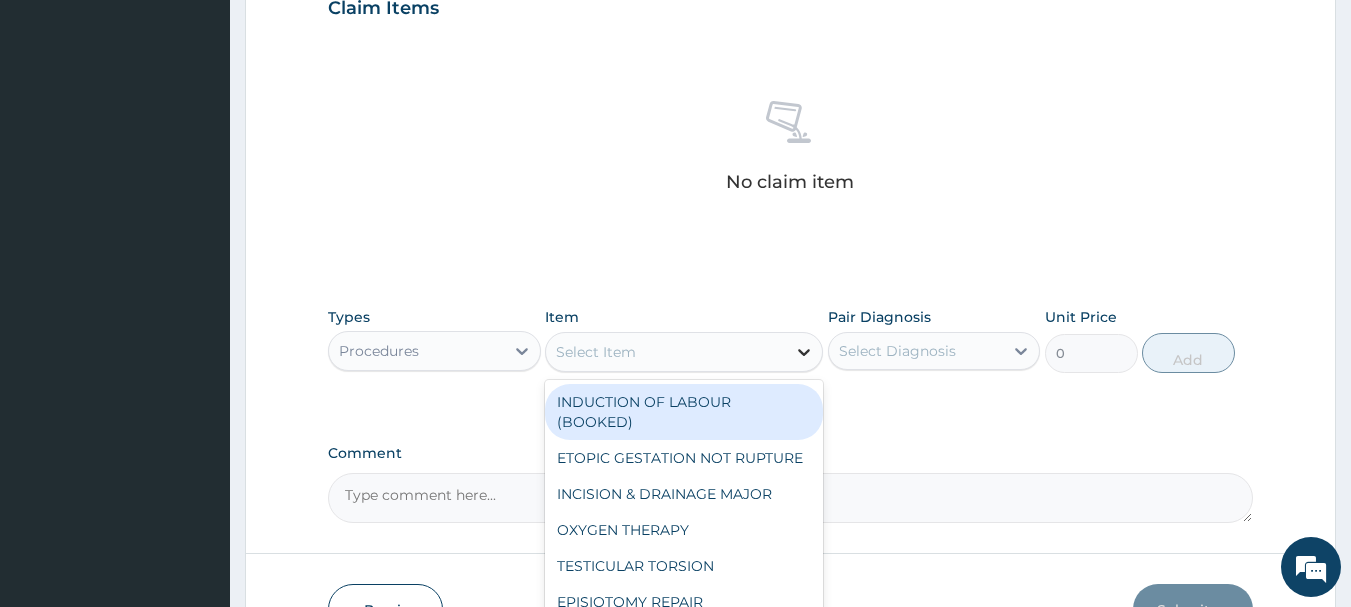 click at bounding box center (804, 352) 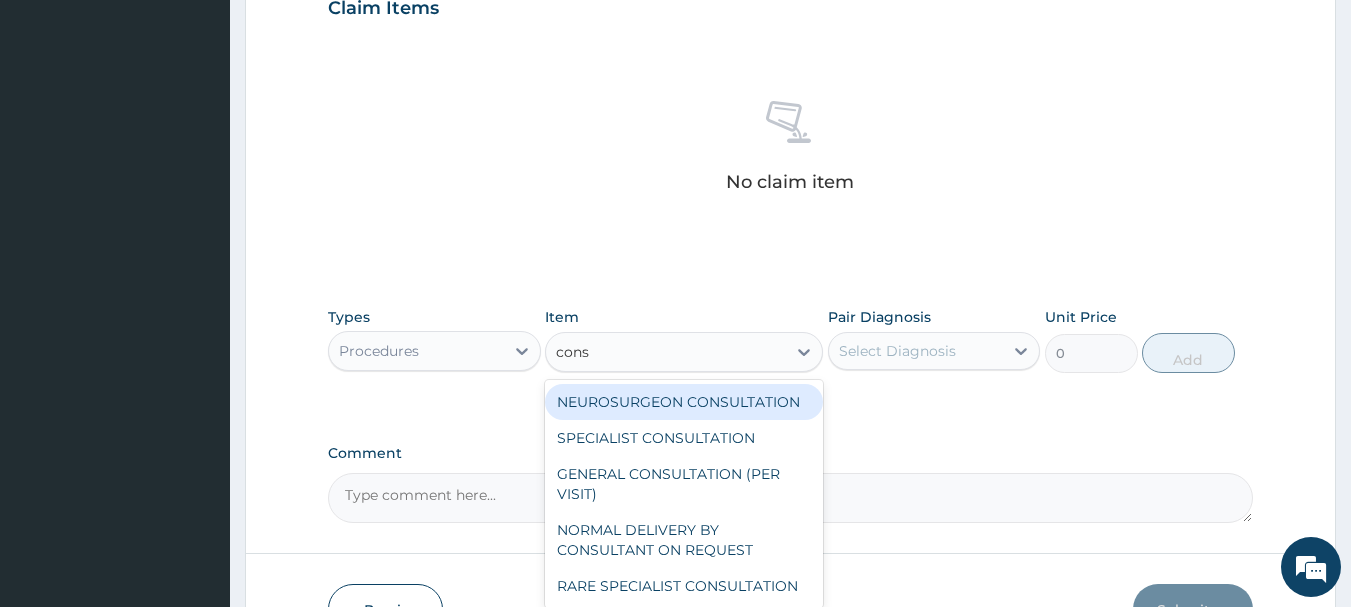 type on "consu" 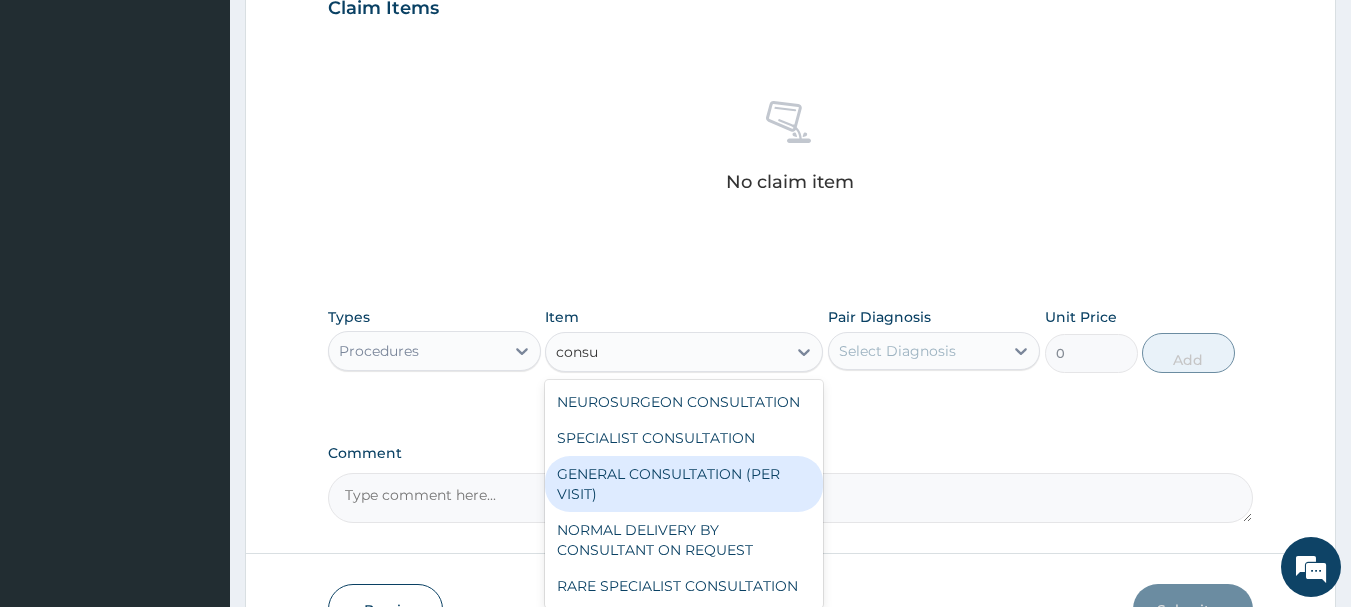 click on "GENERAL CONSULTATION (PER VISIT)" at bounding box center [684, 484] 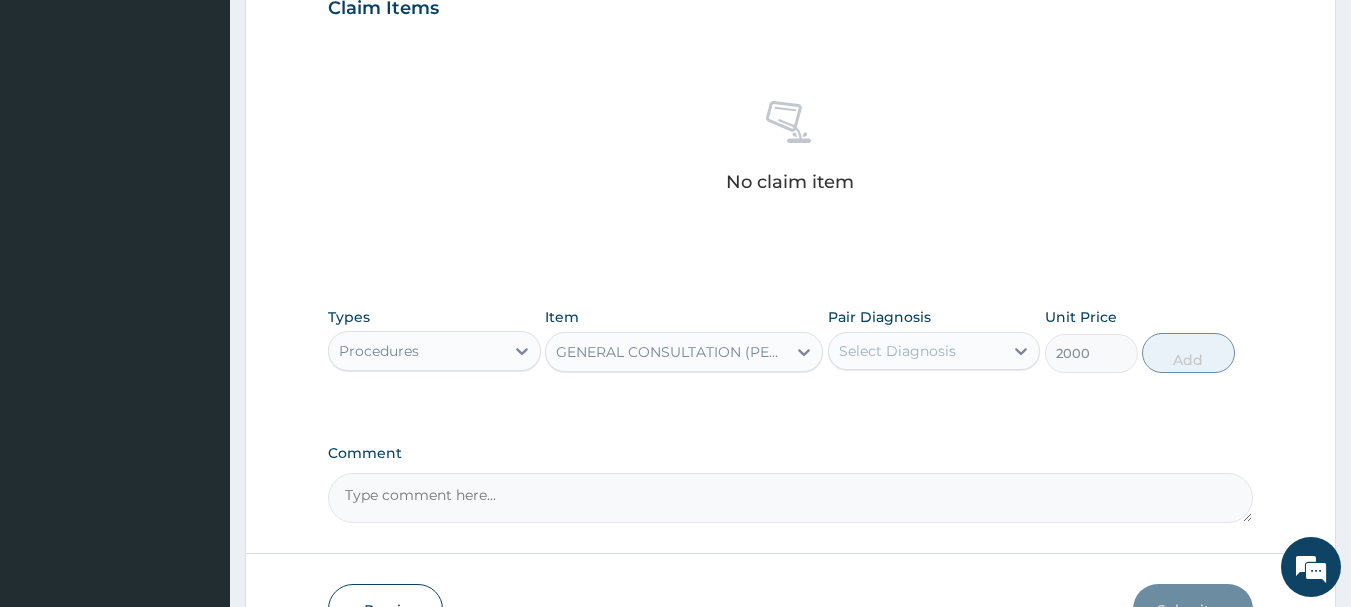 click on "Select Diagnosis" at bounding box center (897, 351) 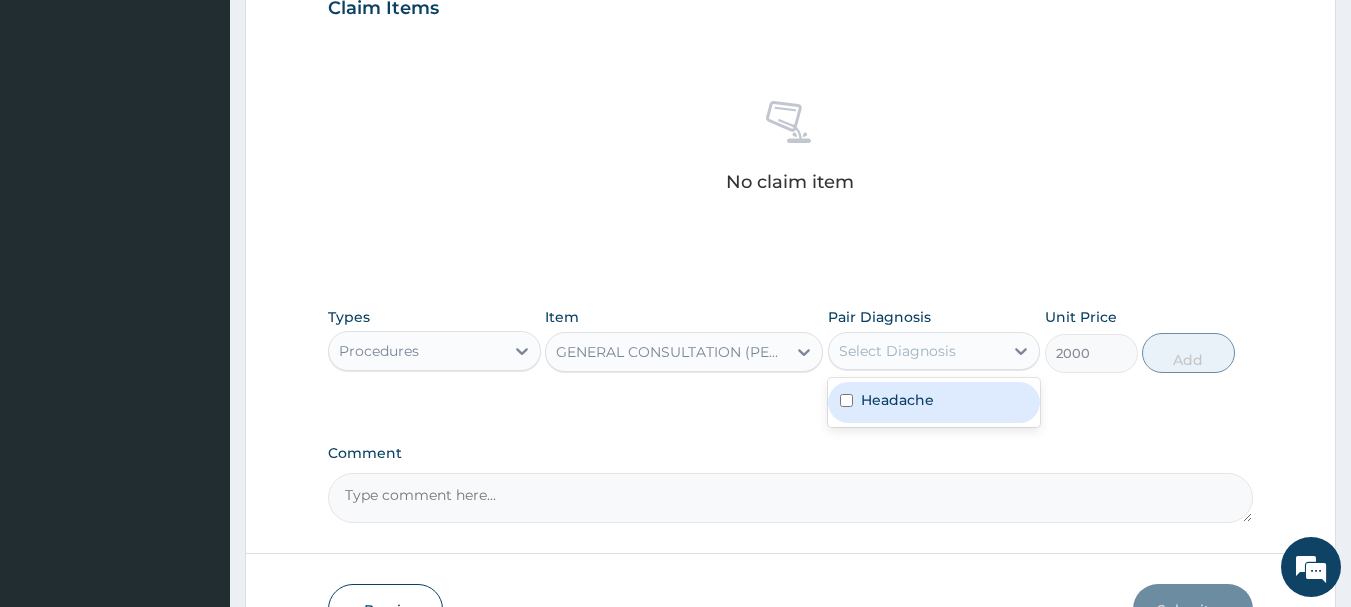 click on "Headache" at bounding box center [897, 400] 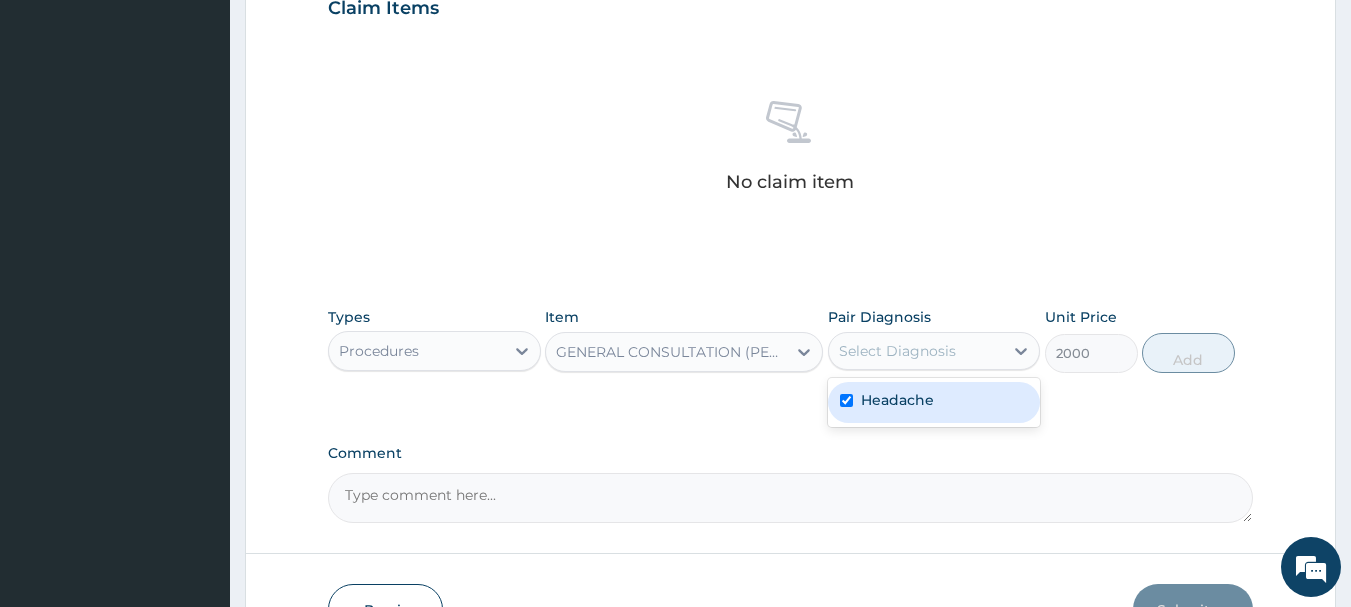 checkbox on "true" 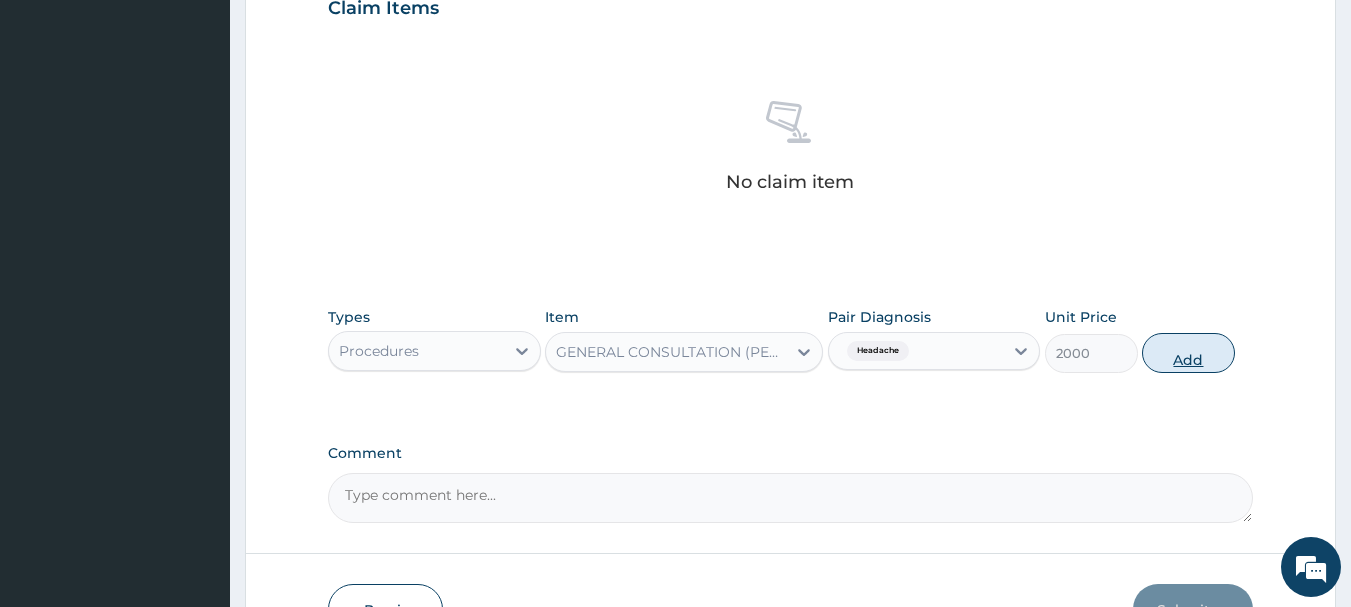 click on "Add" at bounding box center [1188, 353] 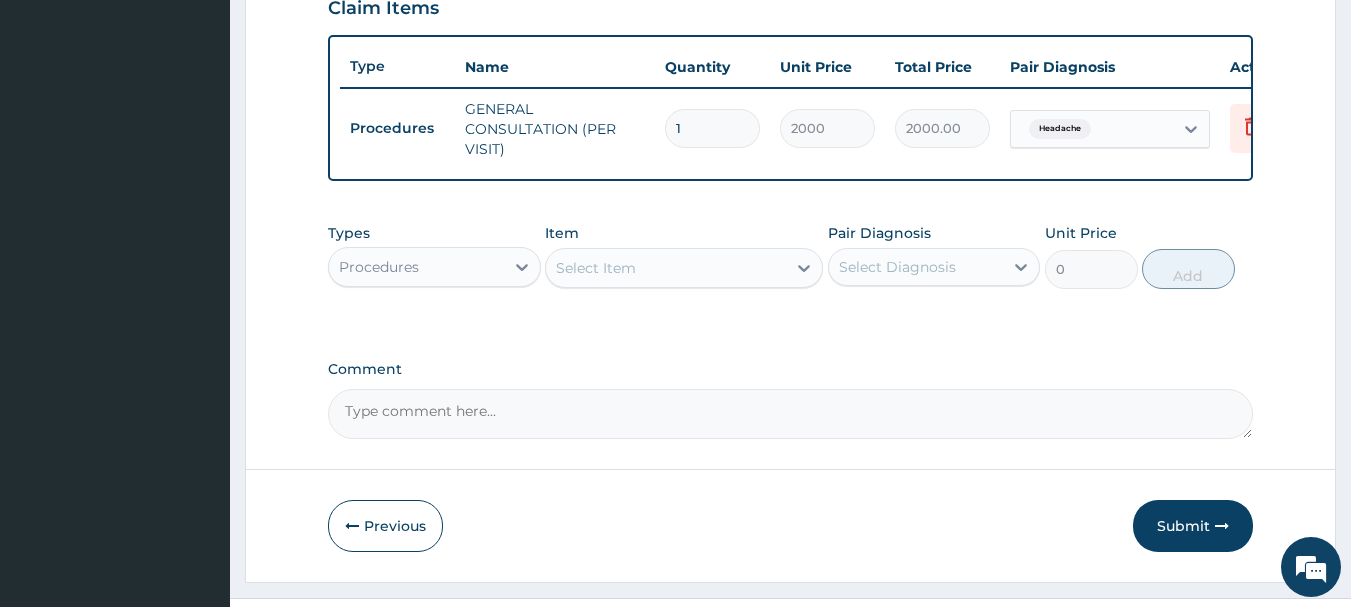 click on "Procedures" at bounding box center [416, 267] 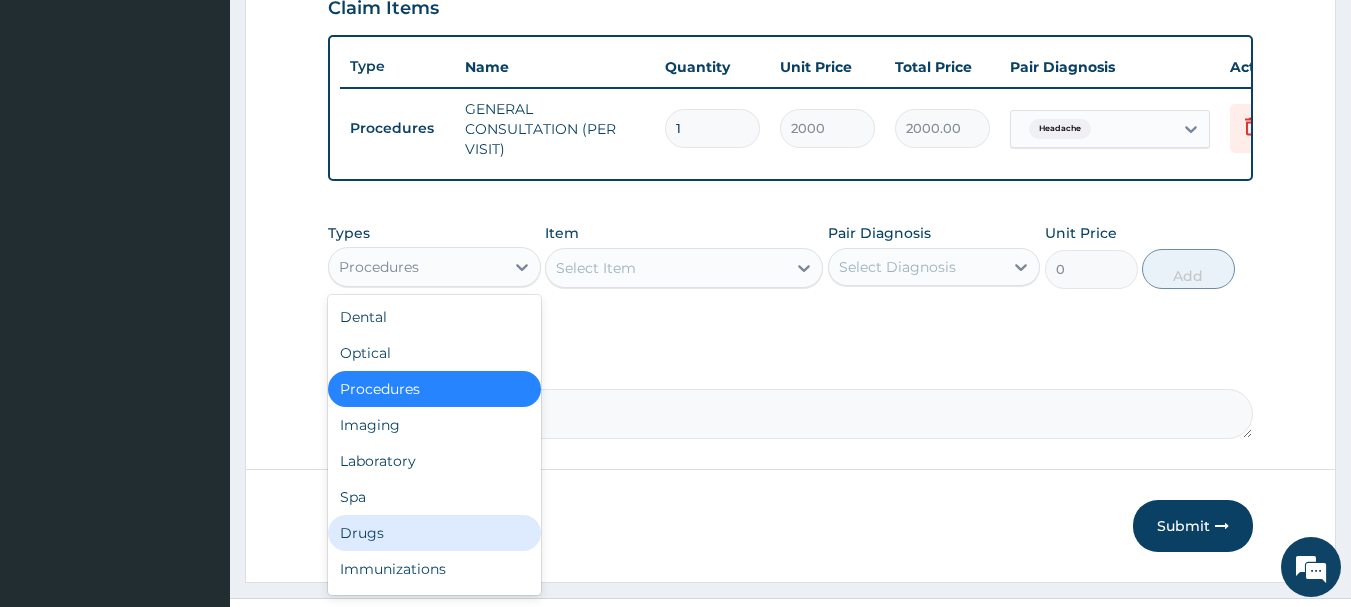 click on "Drugs" at bounding box center (434, 533) 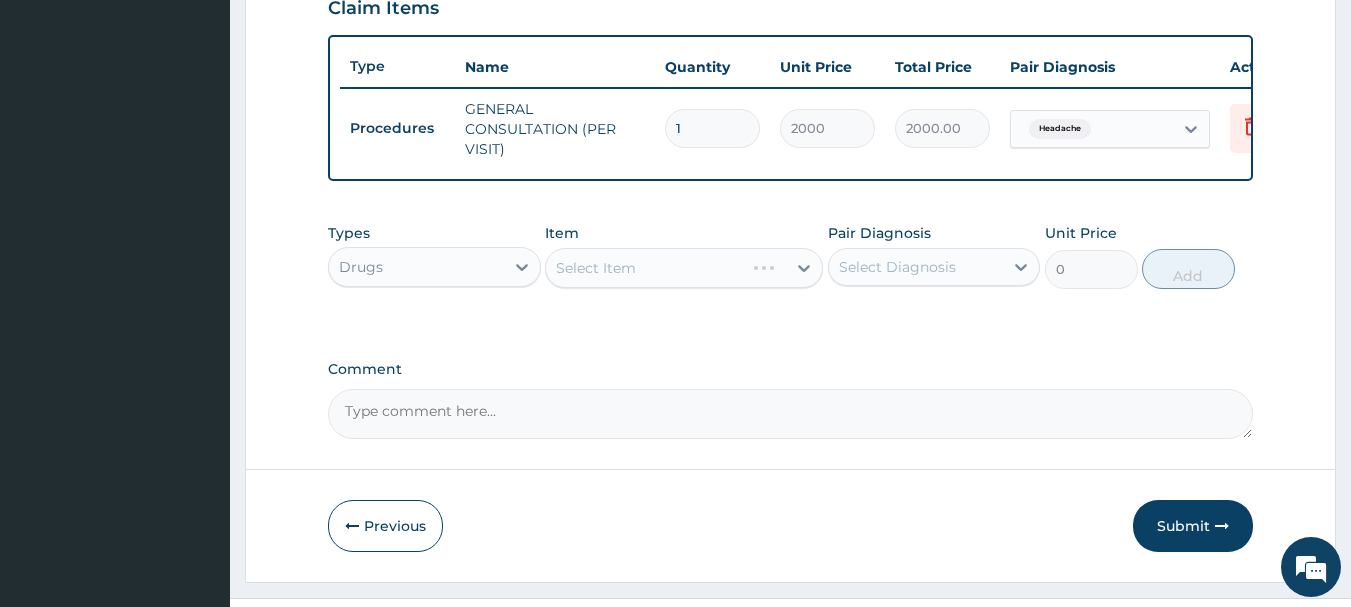 click on "Select Item" at bounding box center [684, 268] 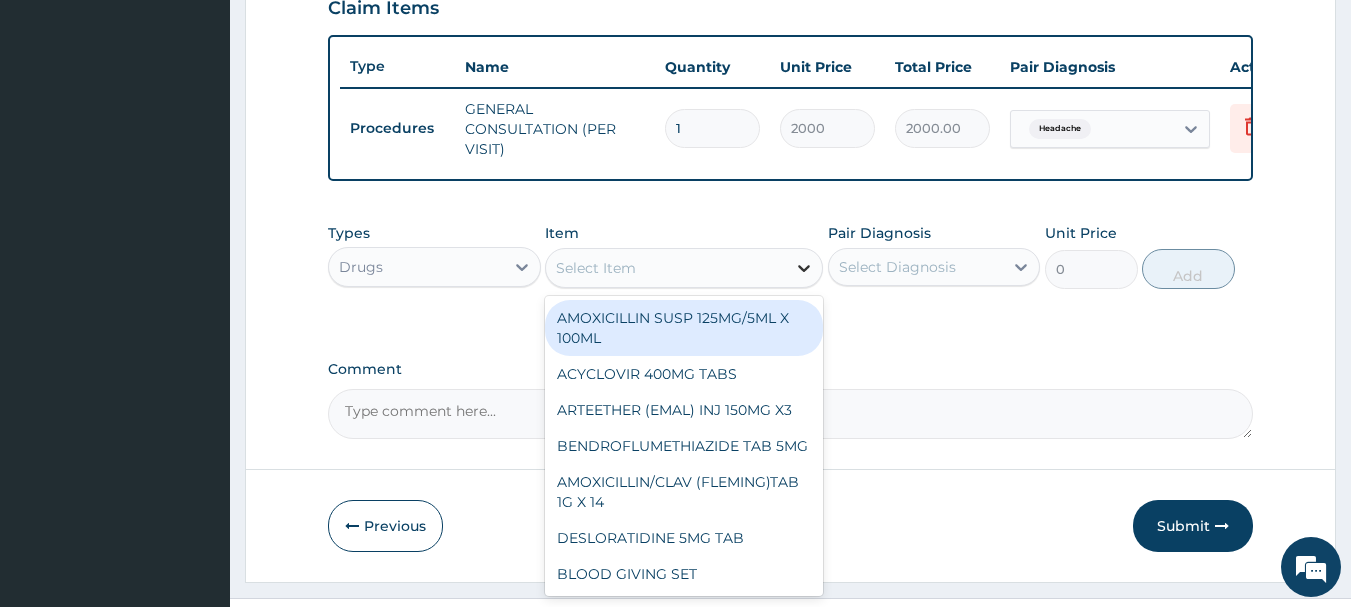 click 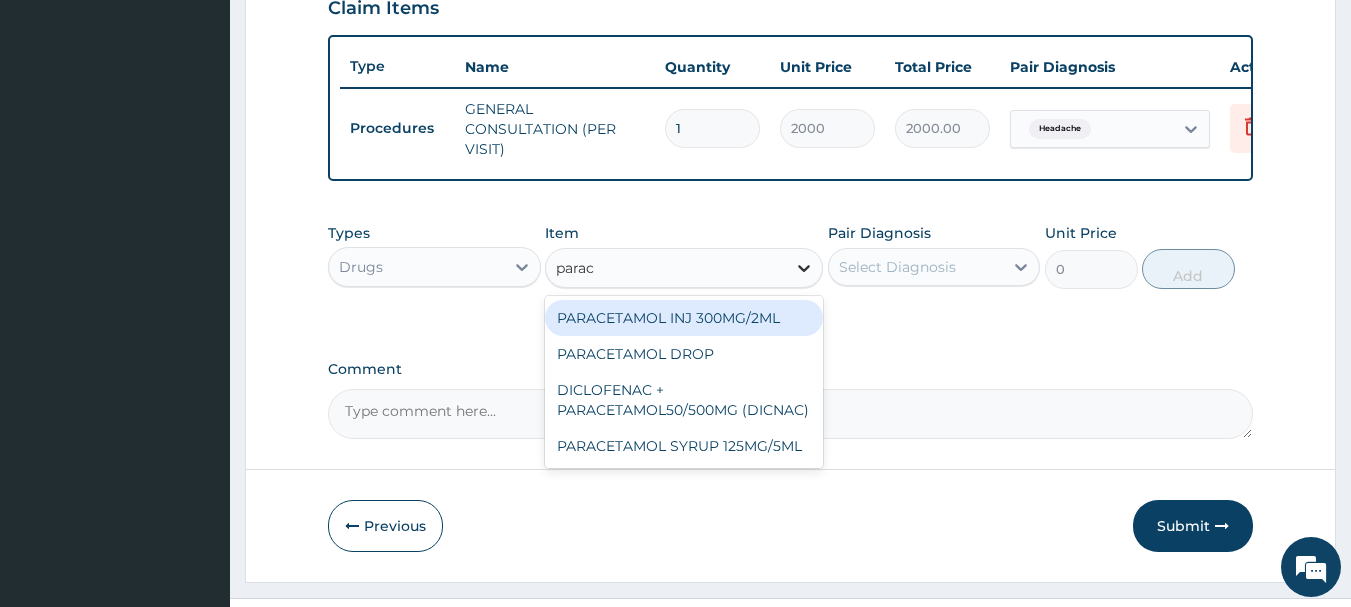 type on "parace" 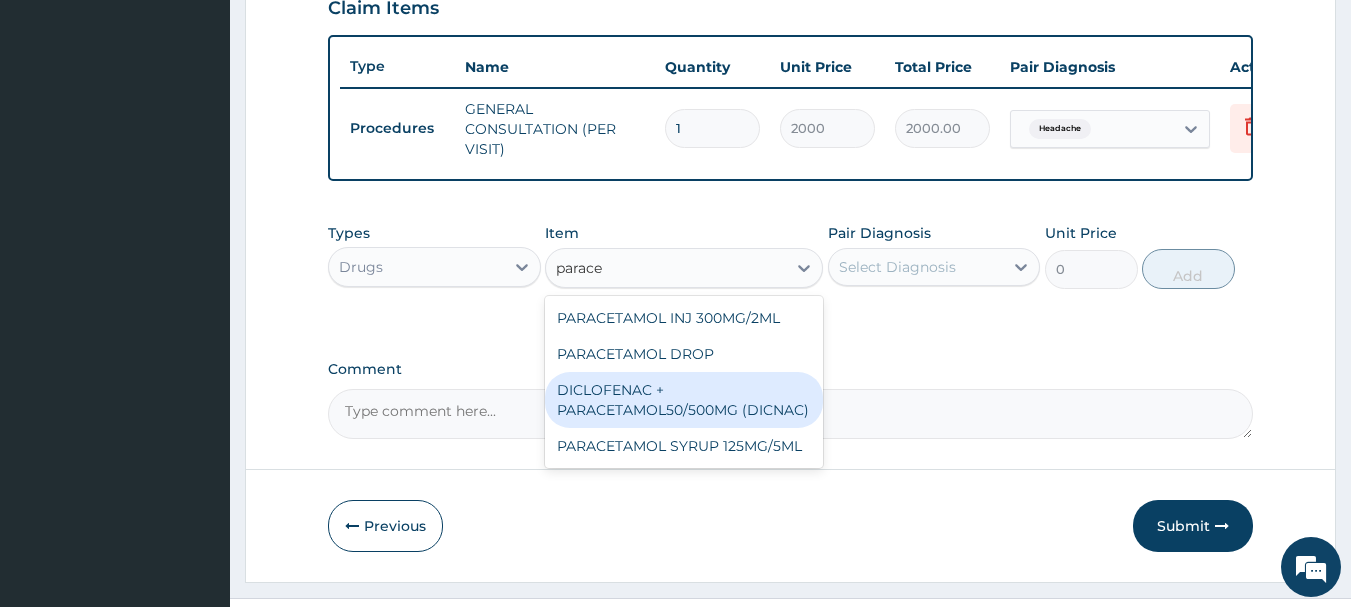 click on "DICLOFENAC + PARACETAMOL50/500MG (DICNAC)" at bounding box center [684, 400] 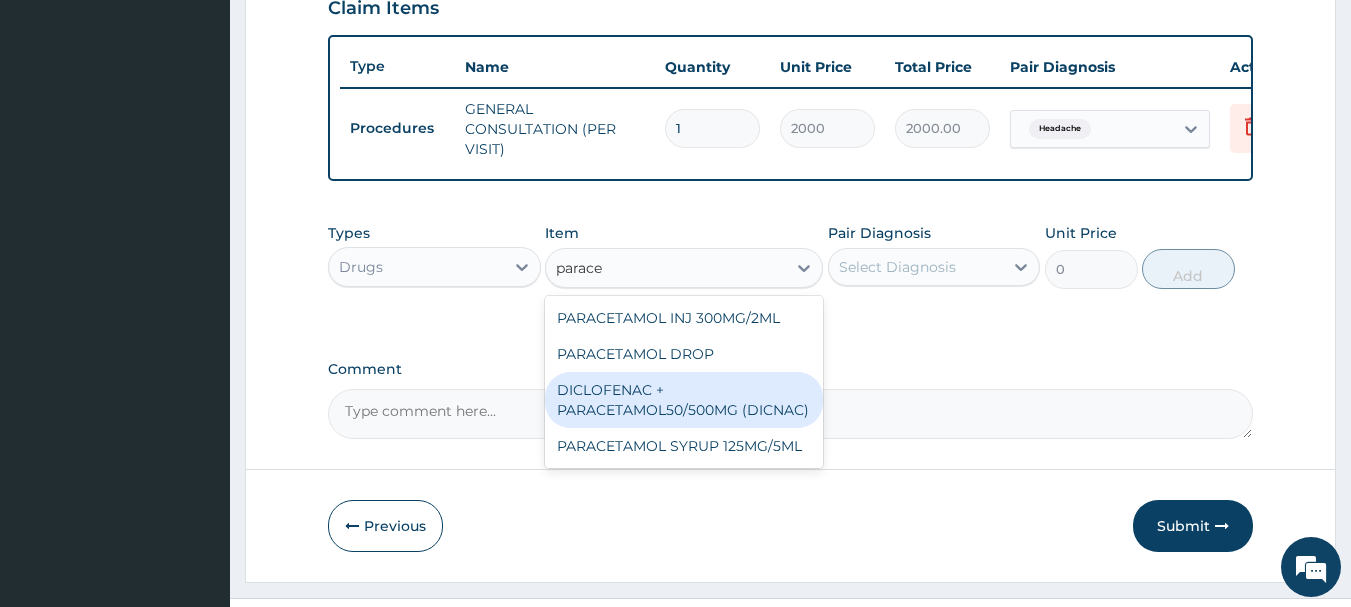 type 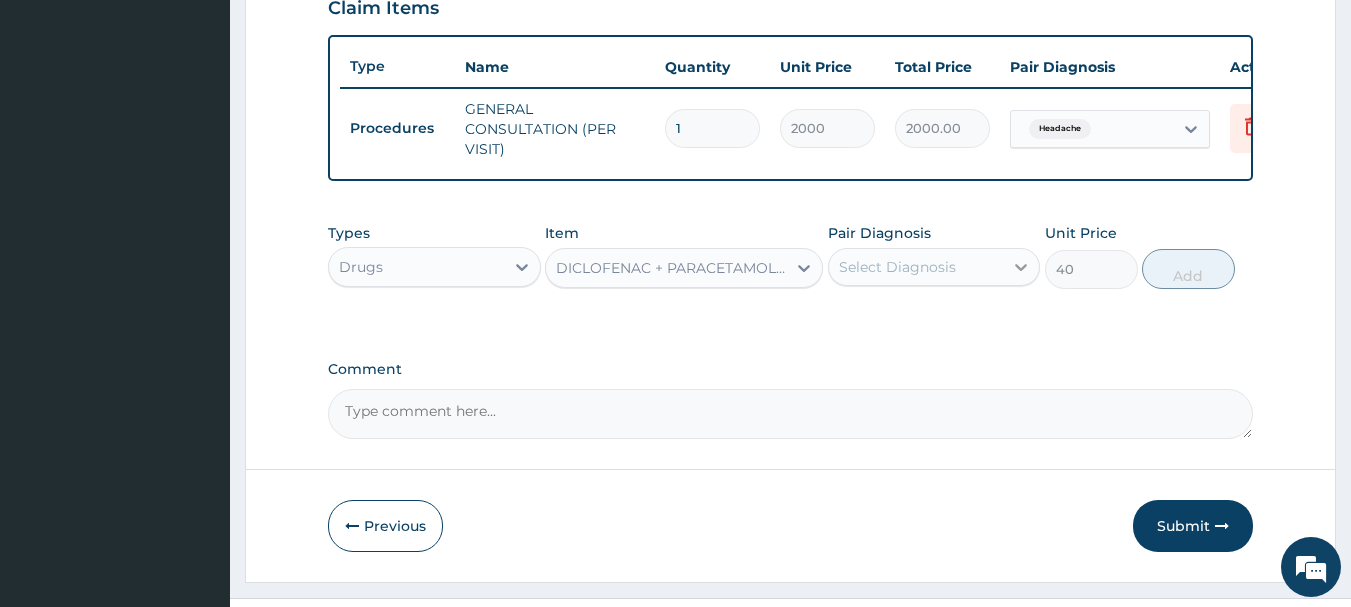 click at bounding box center (1021, 267) 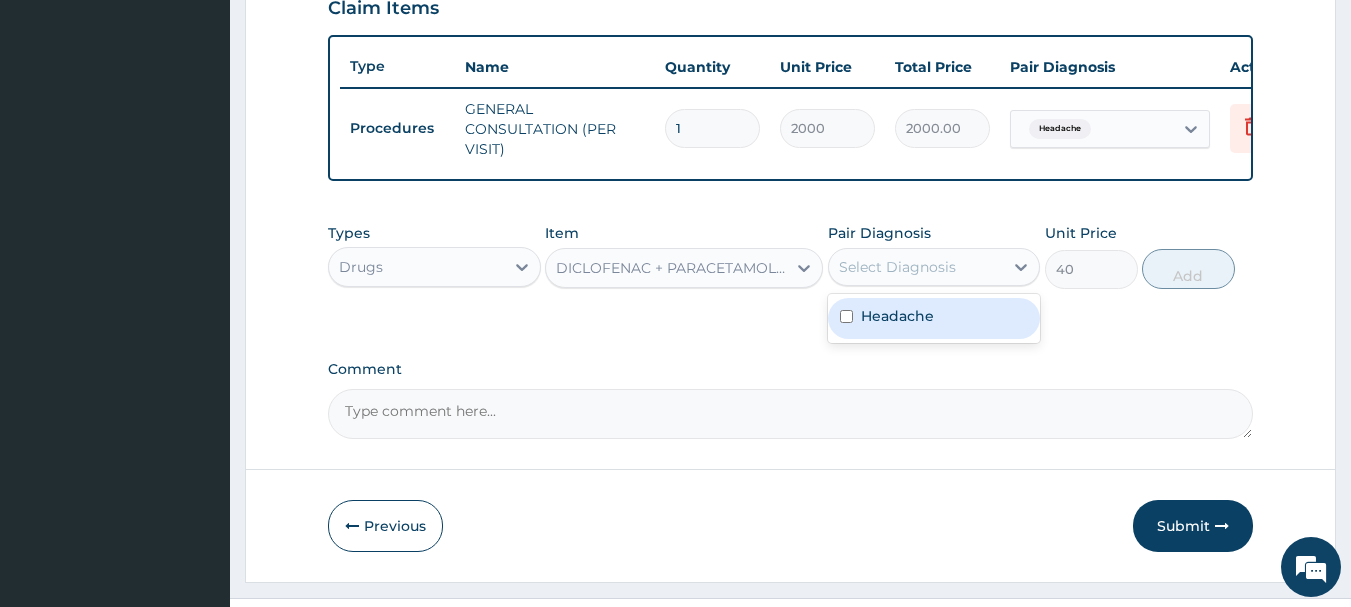 click on "Headache" at bounding box center (934, 318) 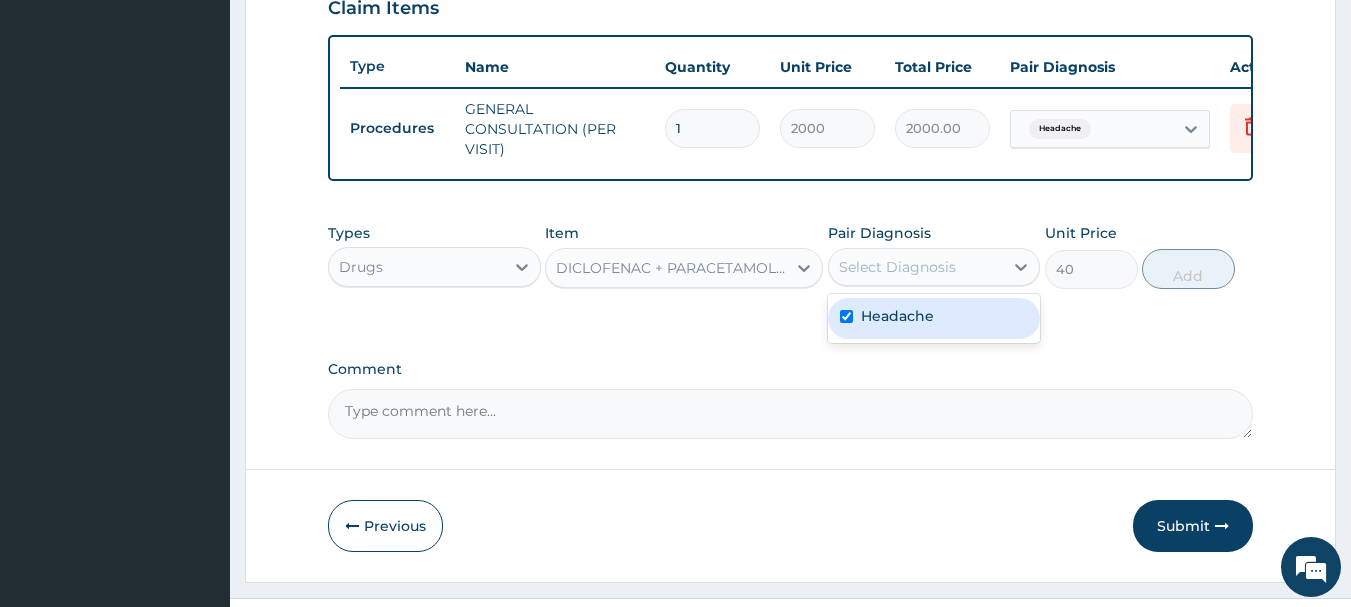 checkbox on "true" 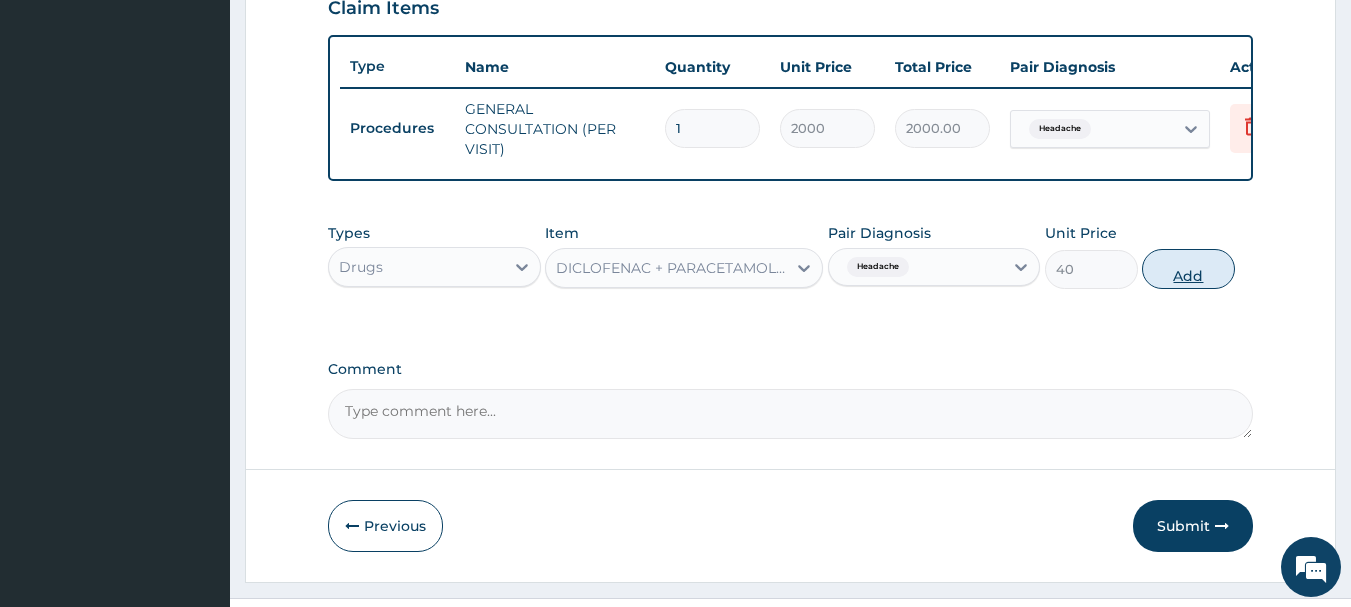 click on "Add" at bounding box center [1188, 269] 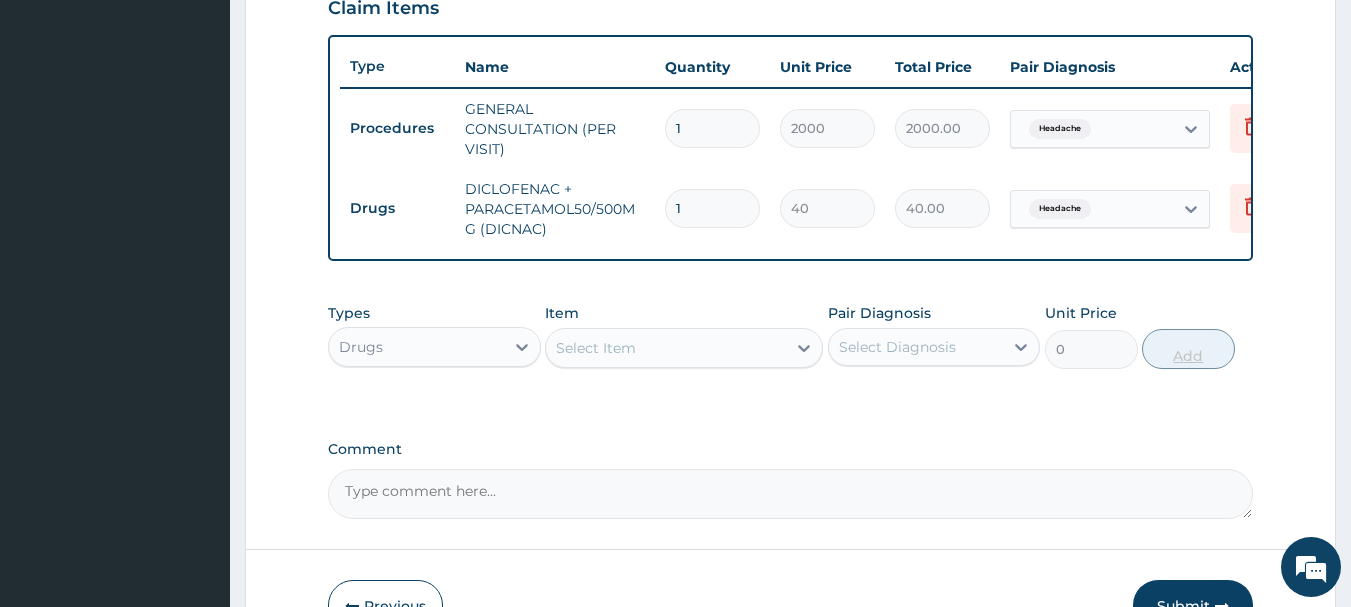 type on "18" 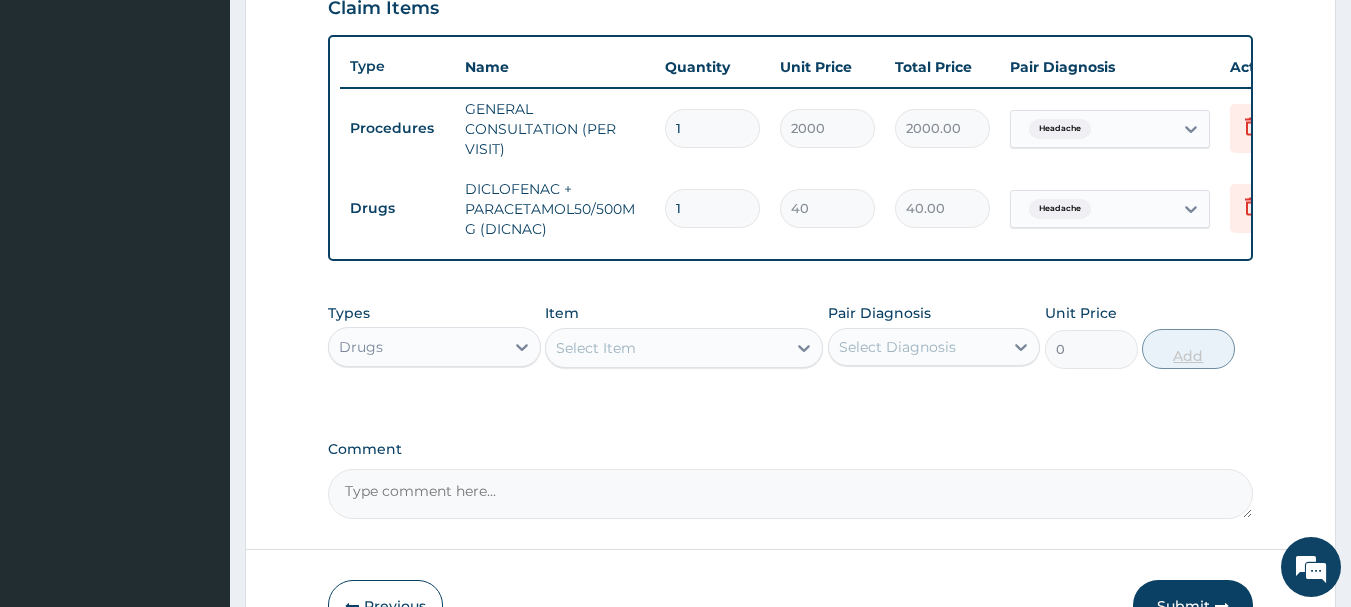 type on "720.00" 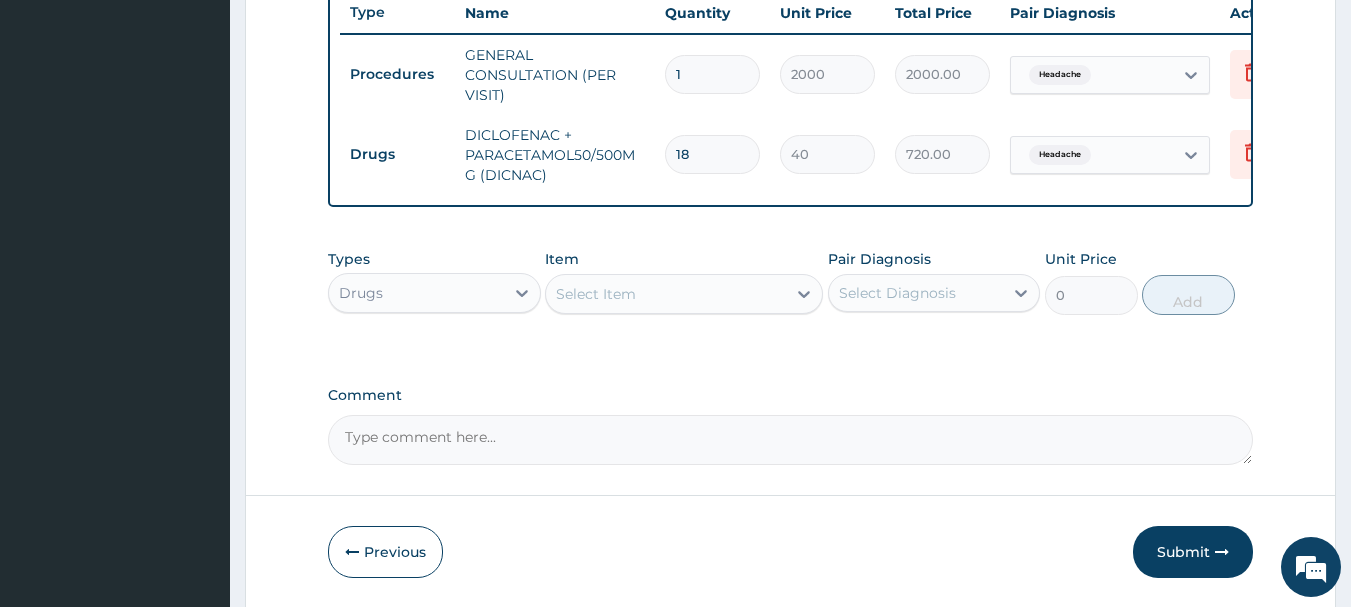 scroll, scrollTop: 846, scrollLeft: 0, axis: vertical 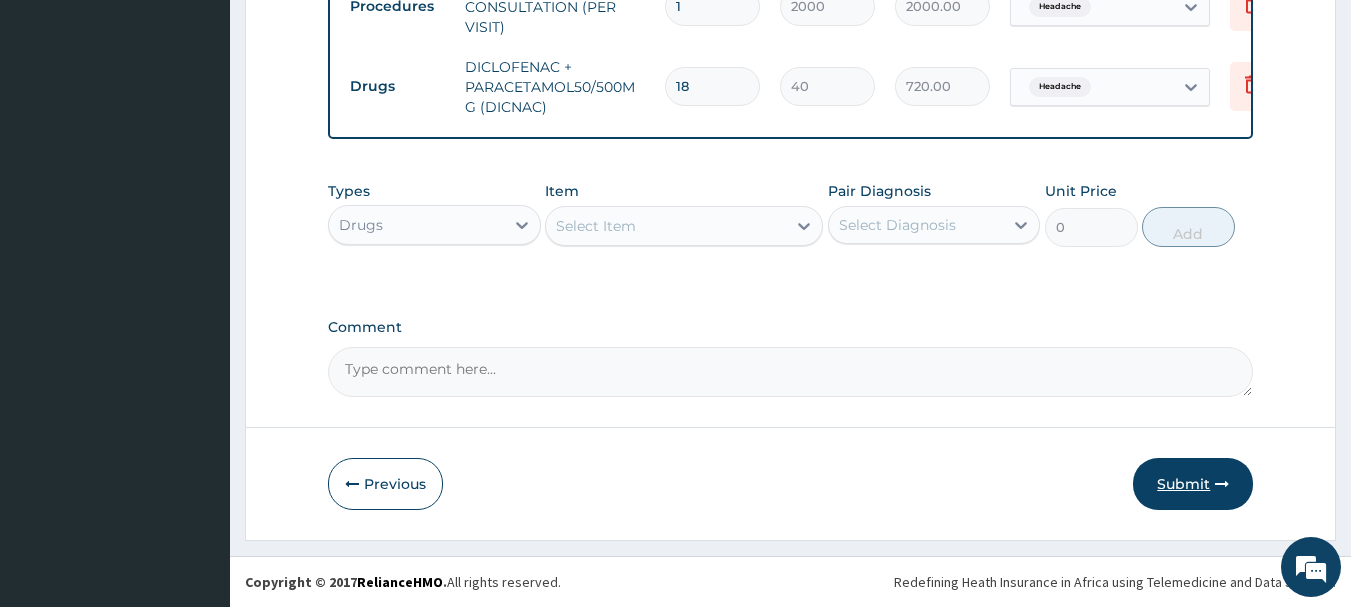 type on "18" 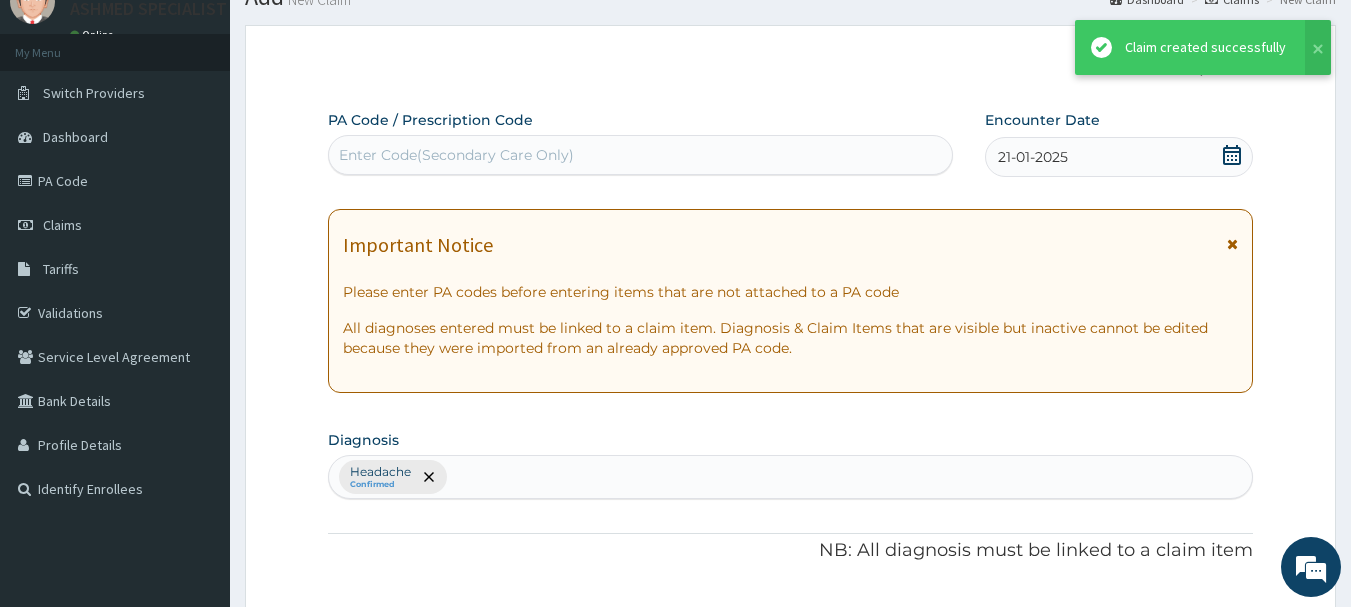 scroll, scrollTop: 846, scrollLeft: 0, axis: vertical 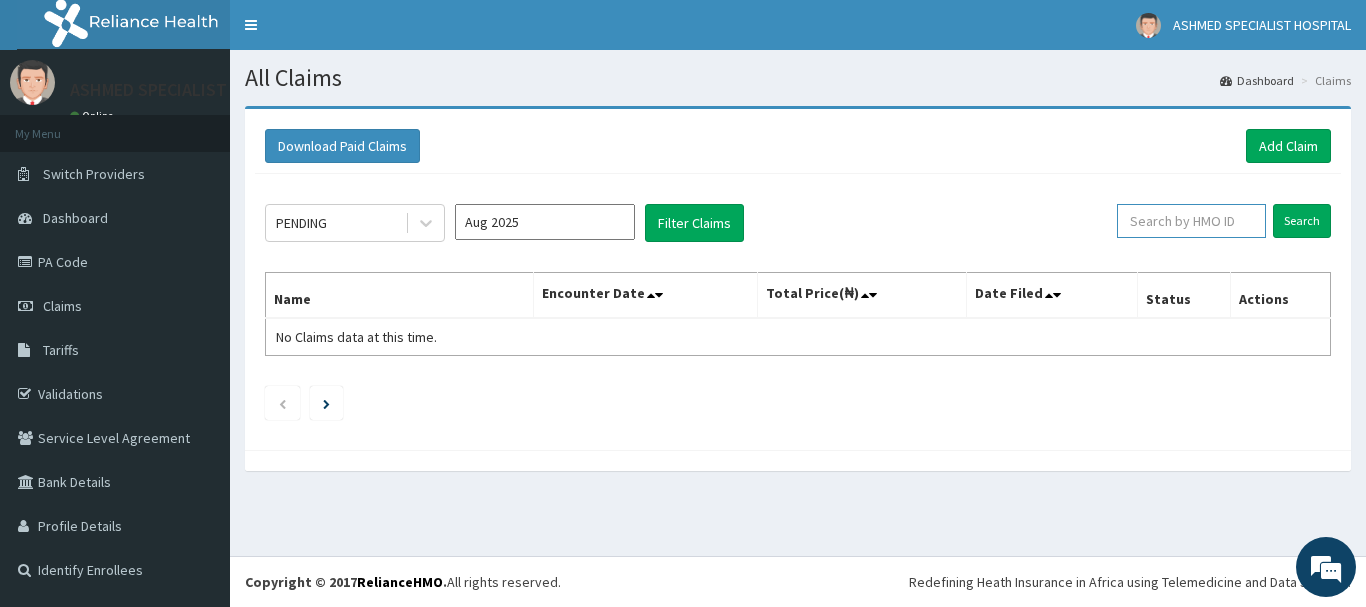 click at bounding box center (1191, 221) 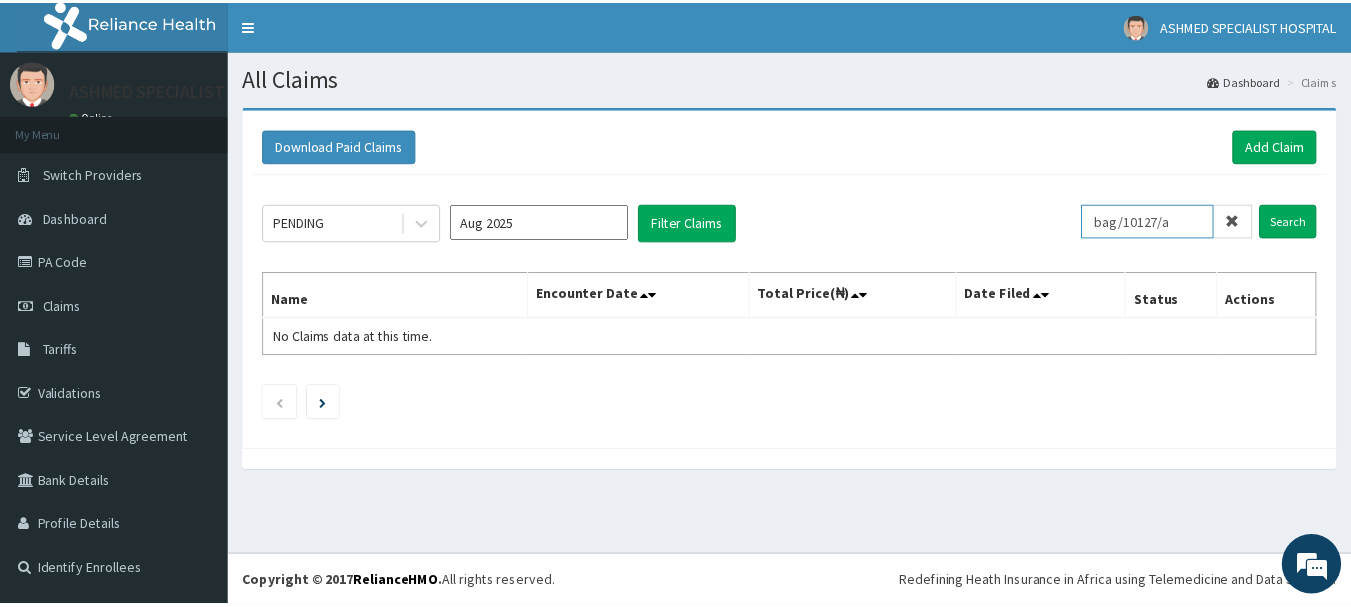 scroll, scrollTop: 0, scrollLeft: 0, axis: both 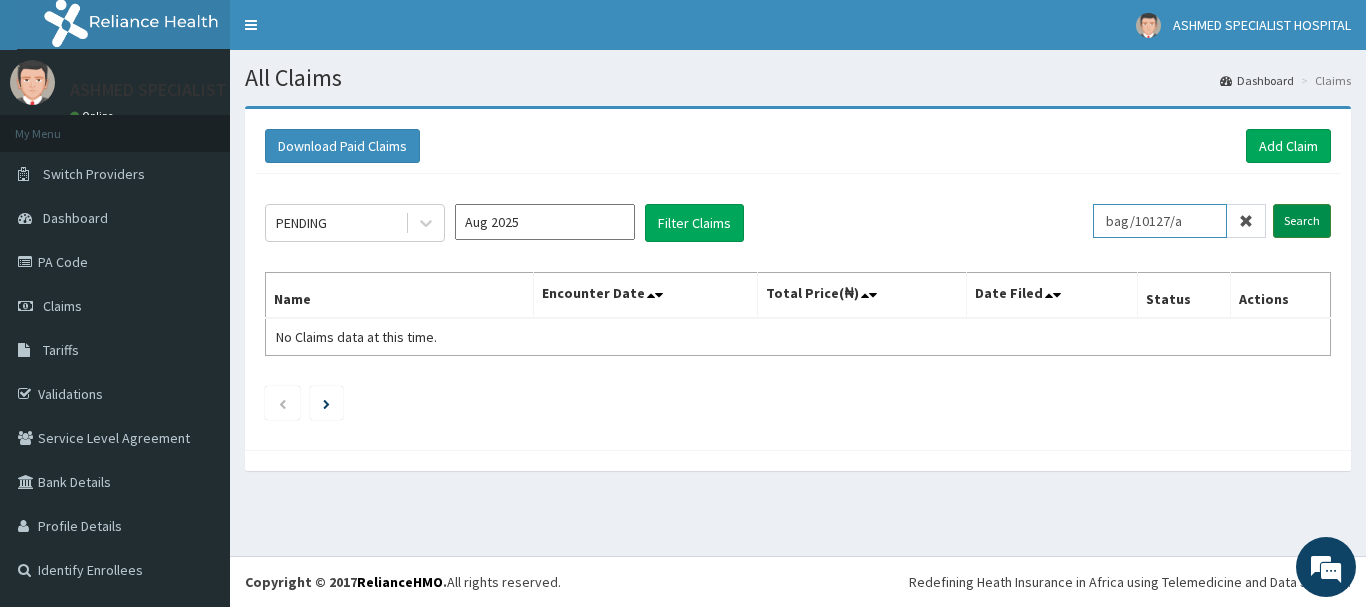 type on "bag/10127/a" 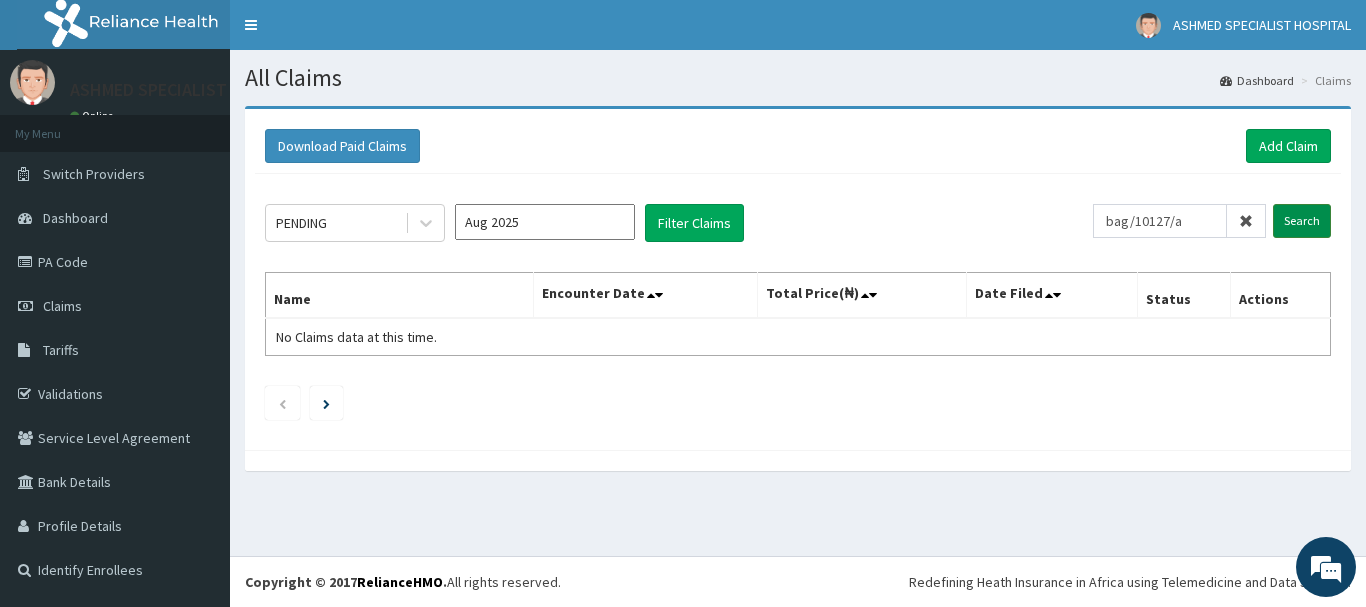 click on "Search" at bounding box center (1302, 221) 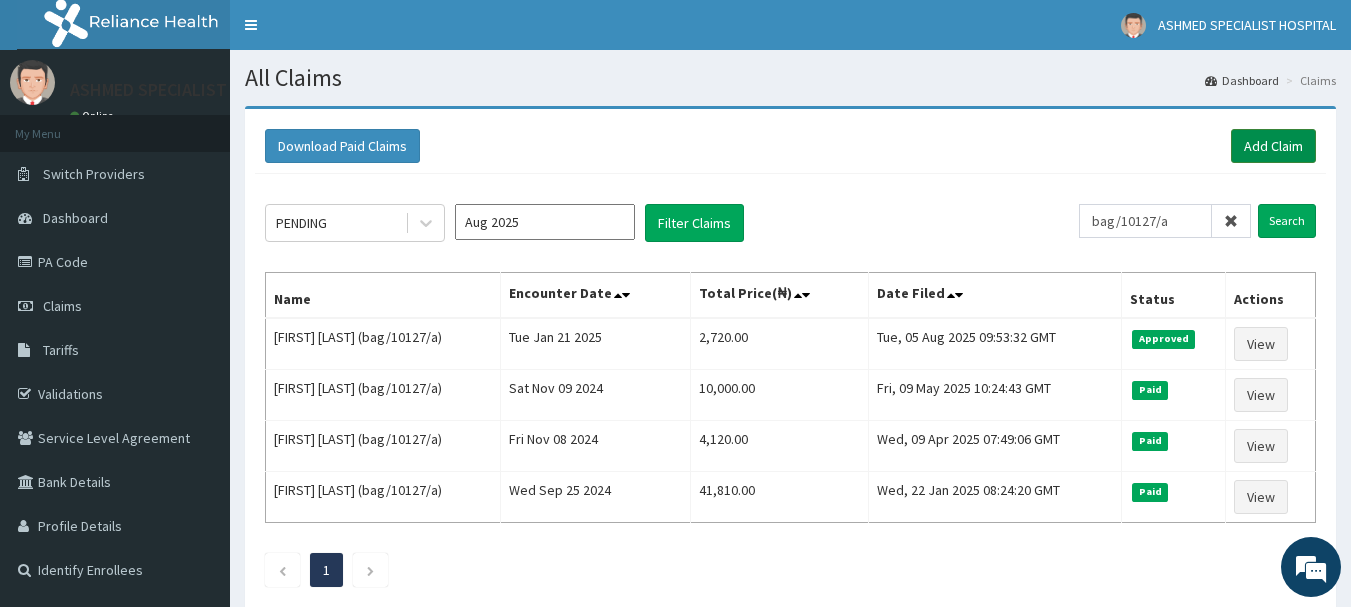 click on "Add Claim" at bounding box center (1273, 146) 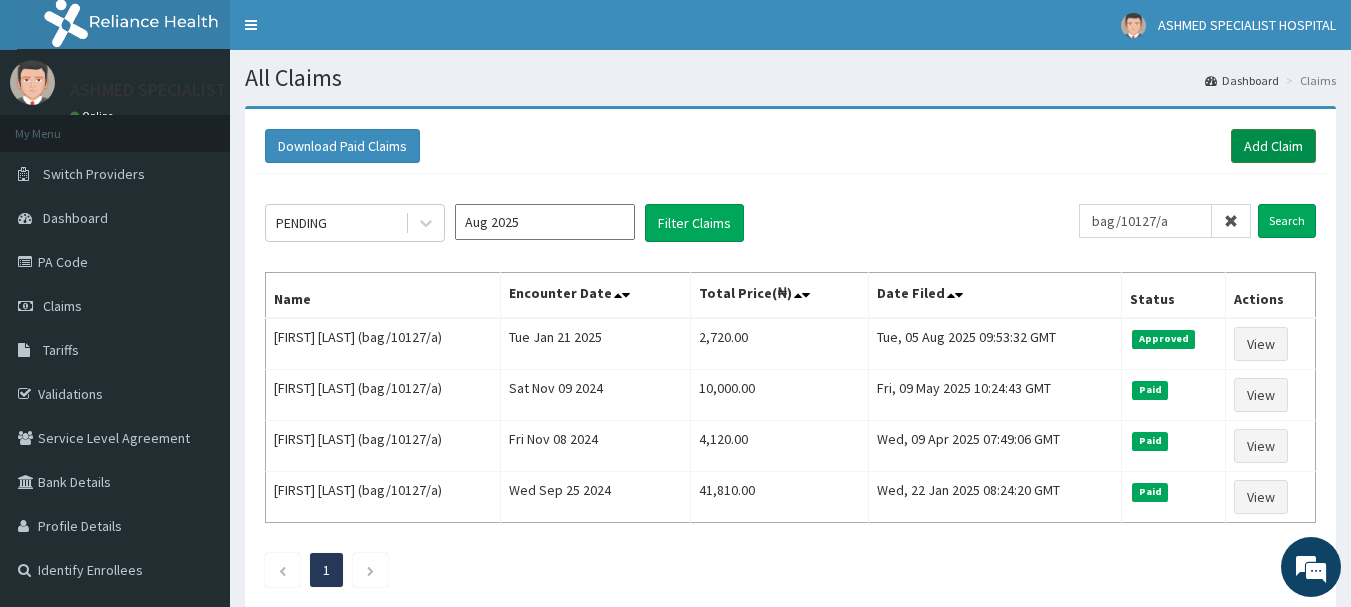 click on "Add Claim" at bounding box center (1273, 146) 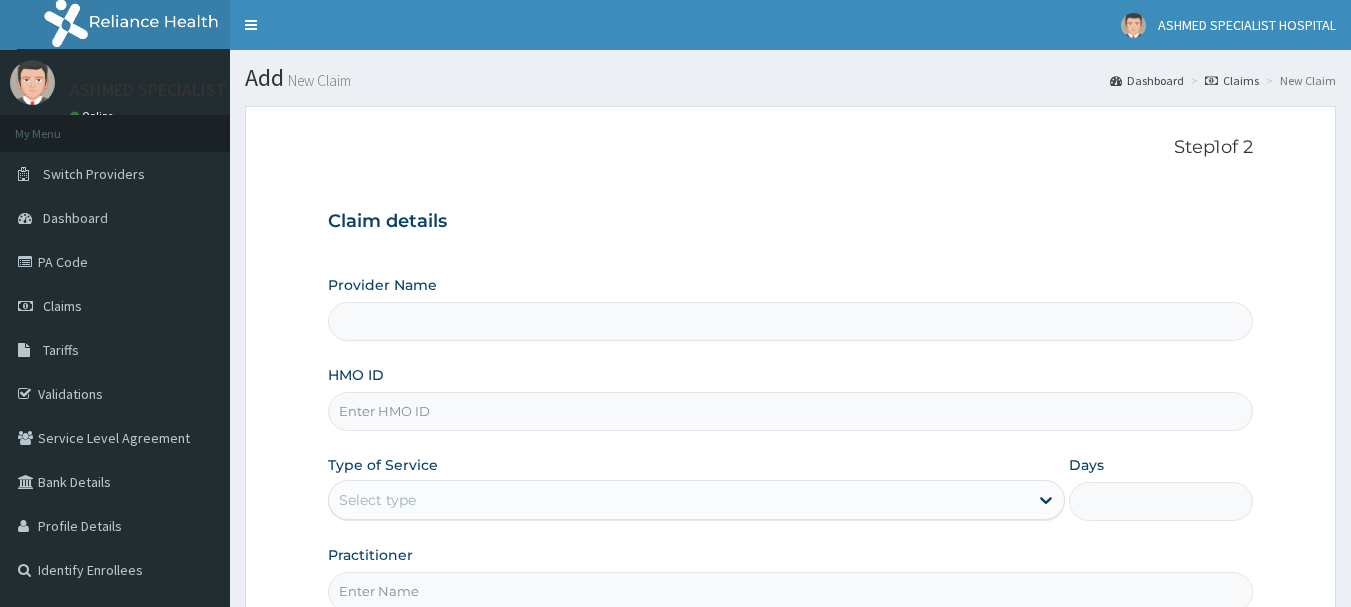 scroll, scrollTop: 0, scrollLeft: 0, axis: both 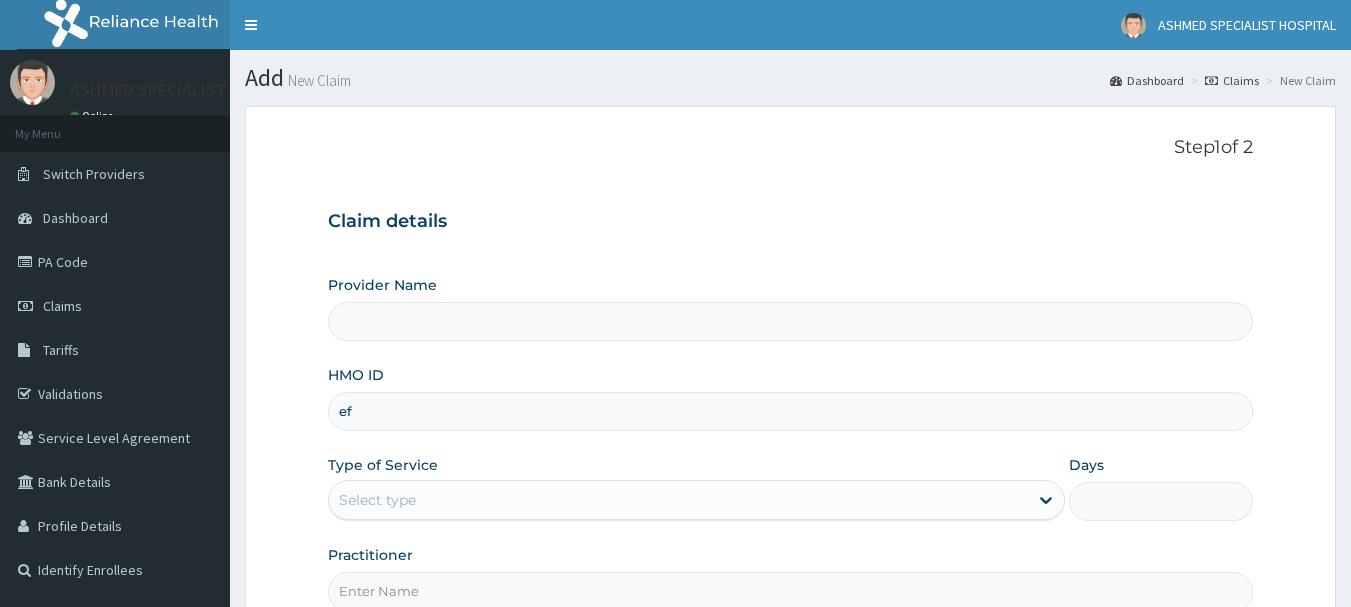 type on "eft" 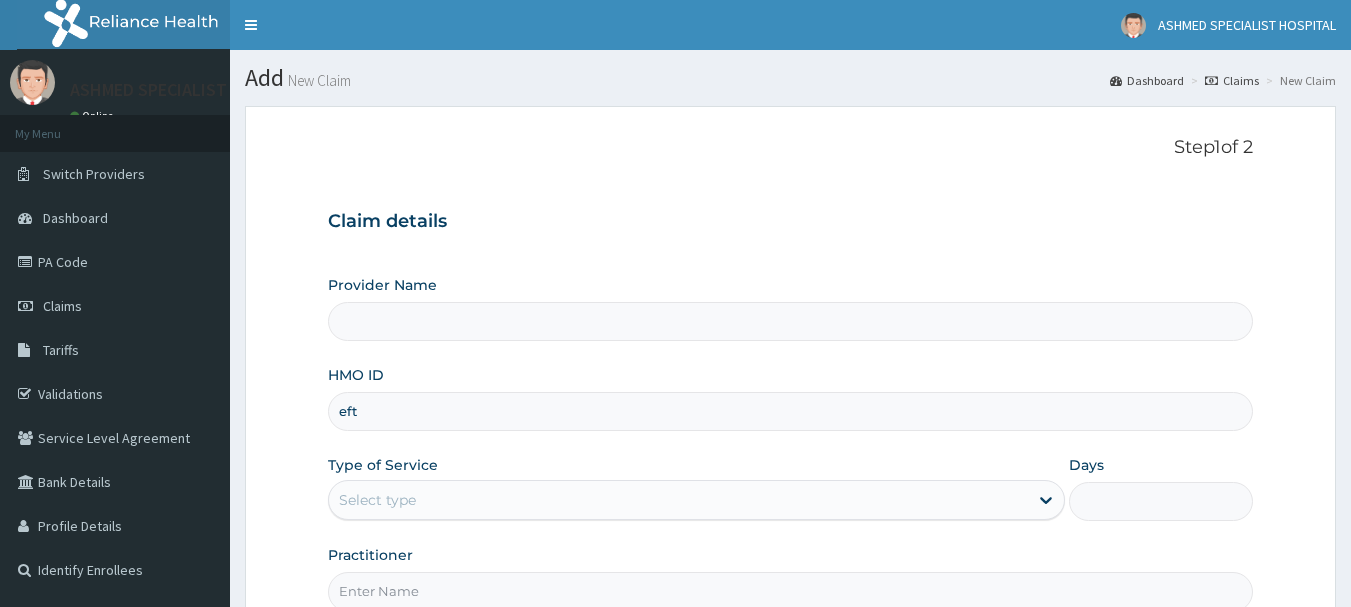 type on "ASHMED SPECIALIST HOSPITAL" 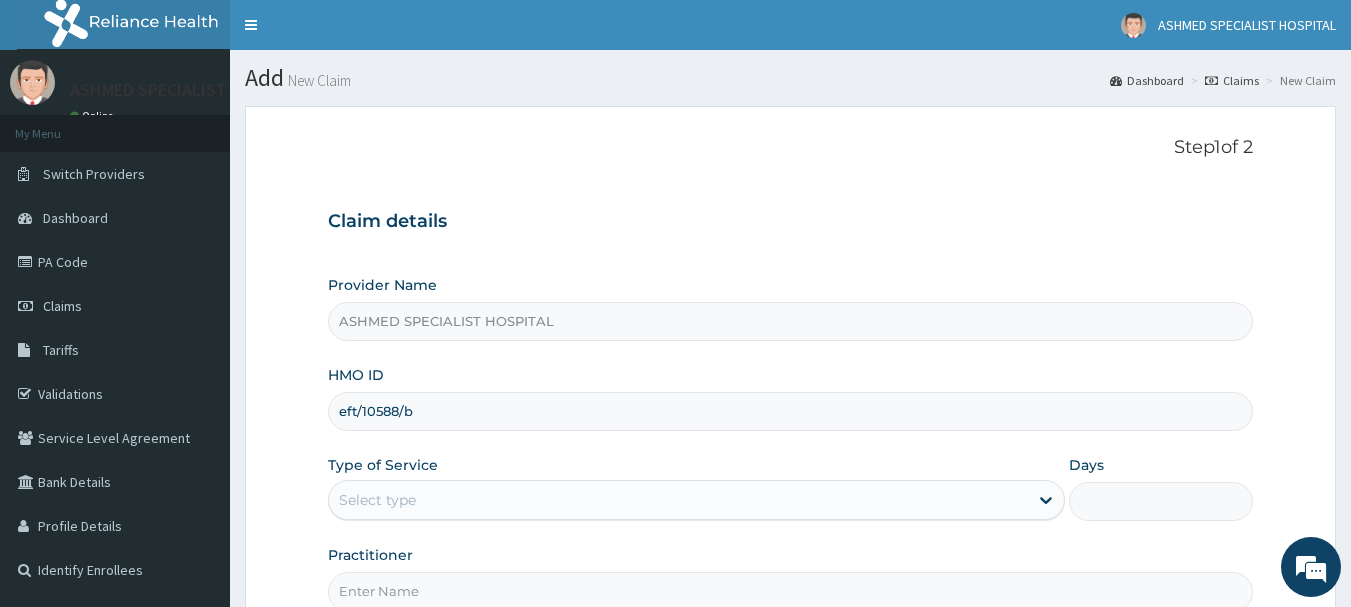 type on "eft/10588/b" 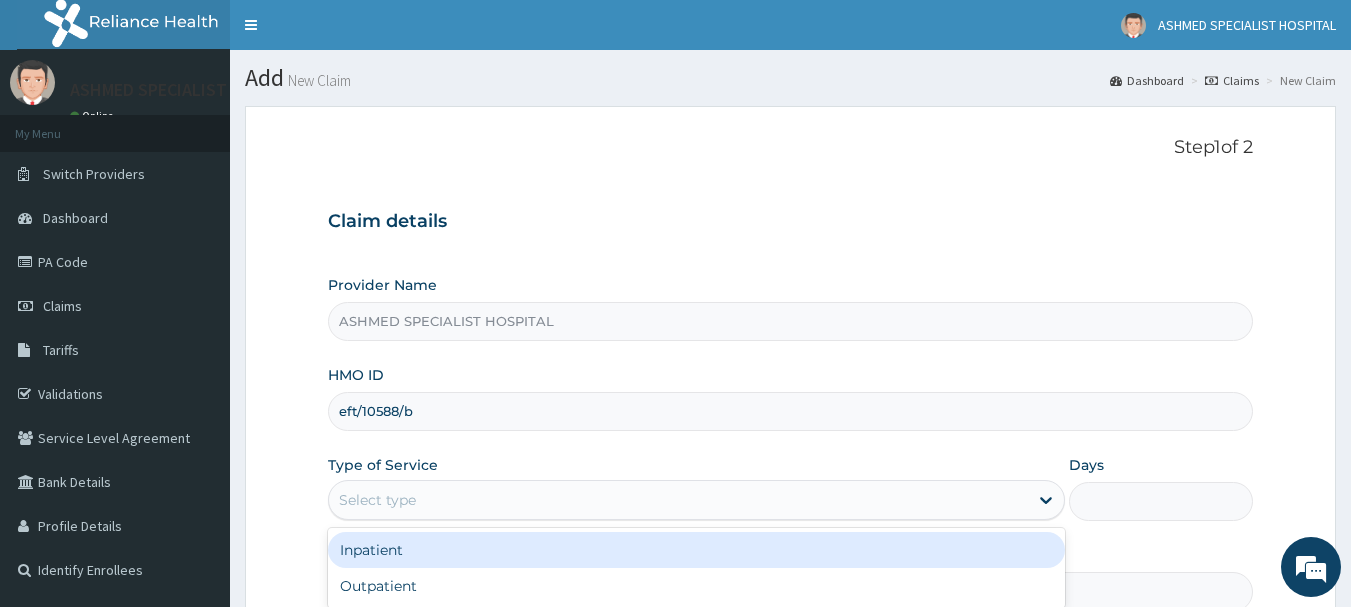 click on "Select type" at bounding box center (678, 500) 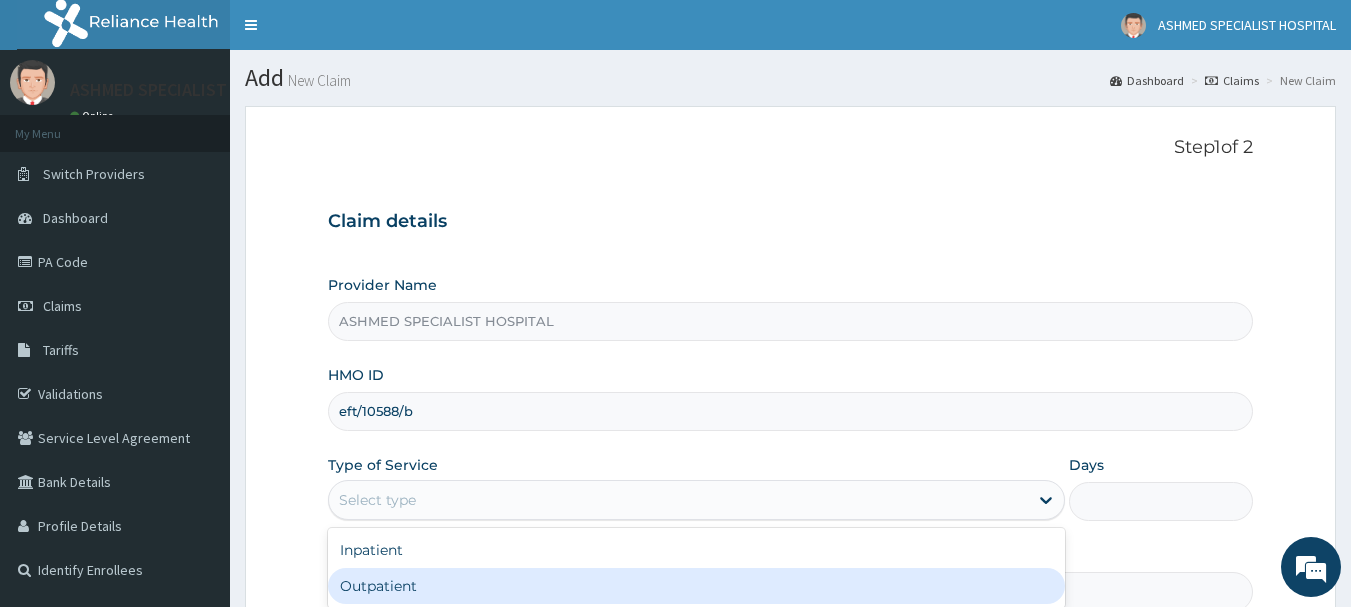 click on "Outpatient" at bounding box center (696, 586) 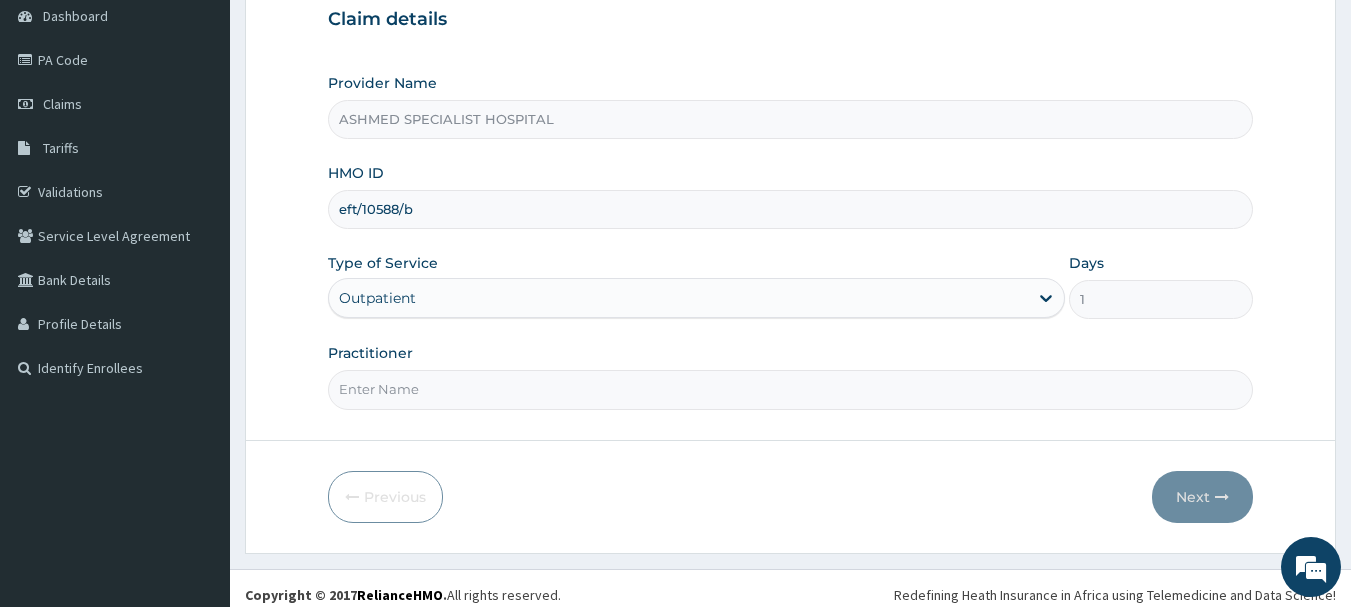 scroll, scrollTop: 215, scrollLeft: 0, axis: vertical 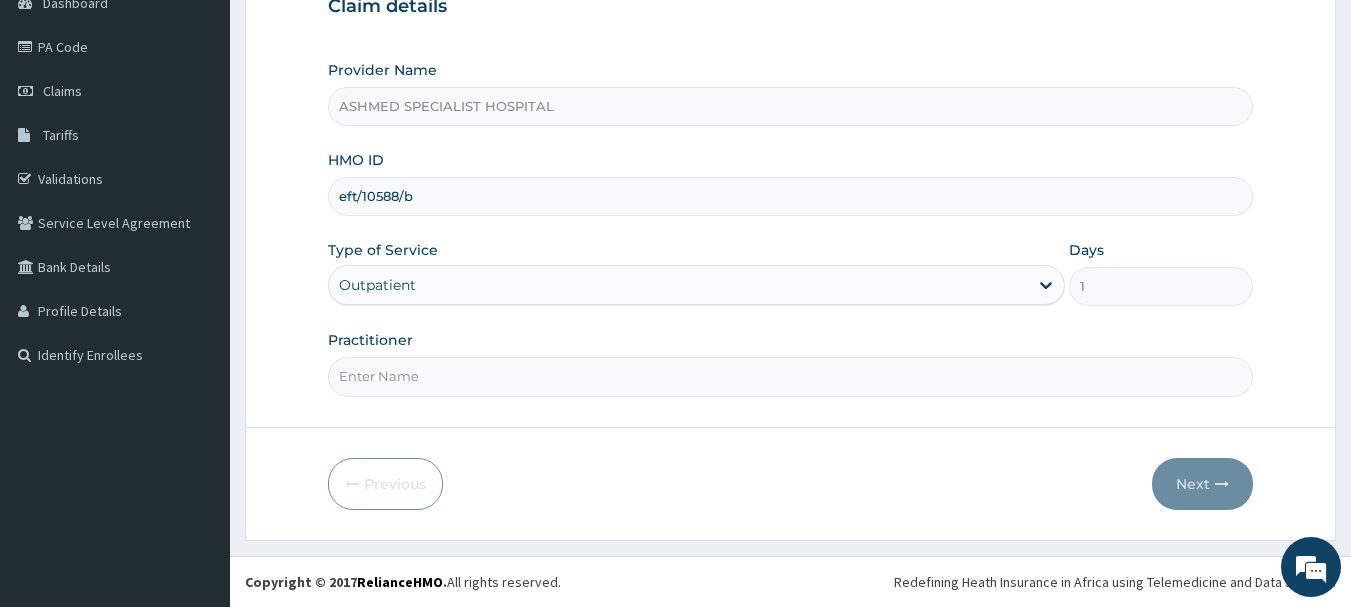 click on "Practitioner" at bounding box center (791, 376) 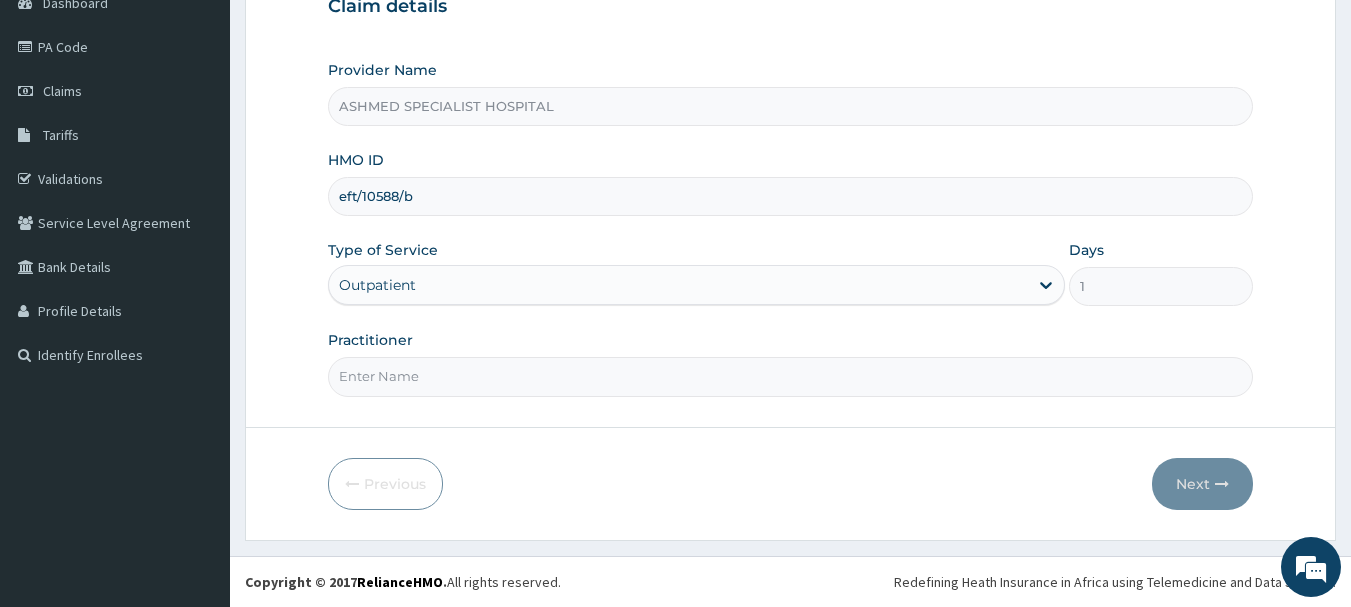 scroll, scrollTop: 0, scrollLeft: 0, axis: both 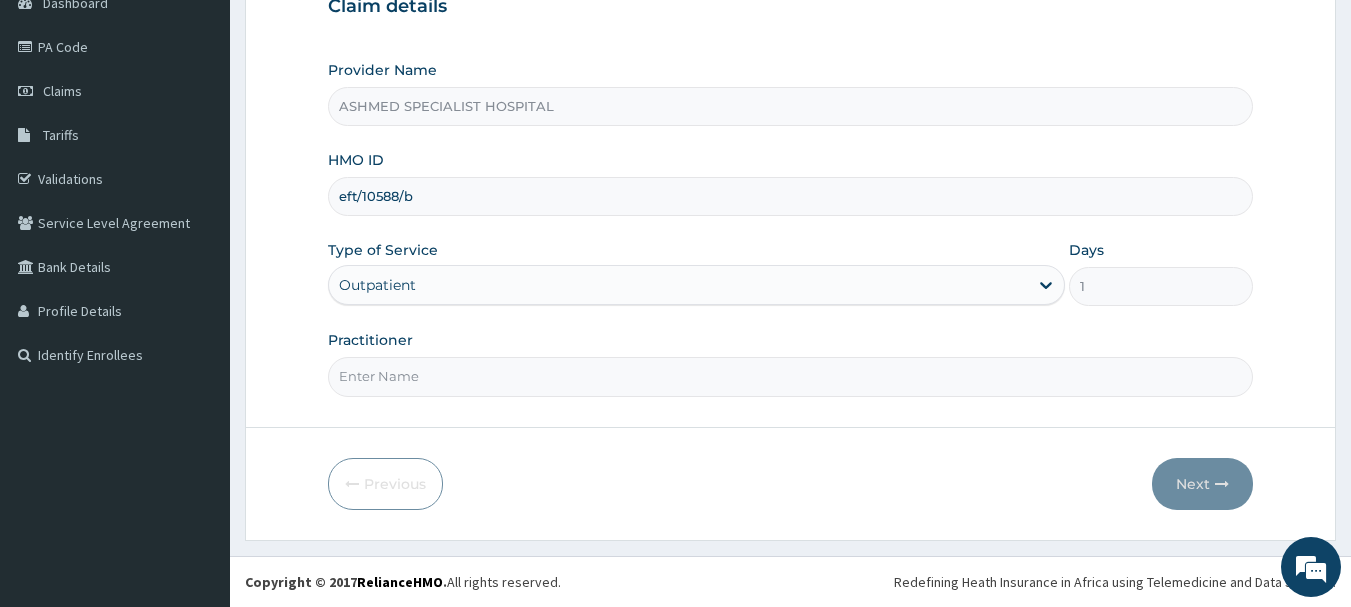 type on "DR. [FIRST] [LAST]" 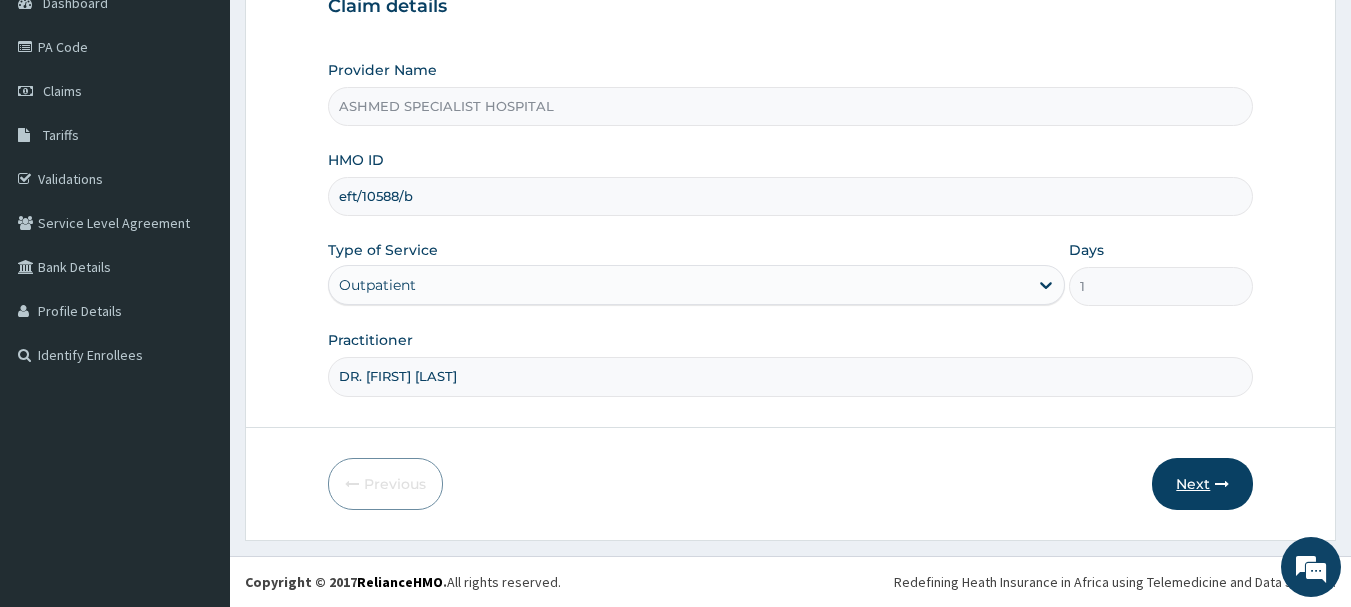 click on "Next" at bounding box center (1202, 484) 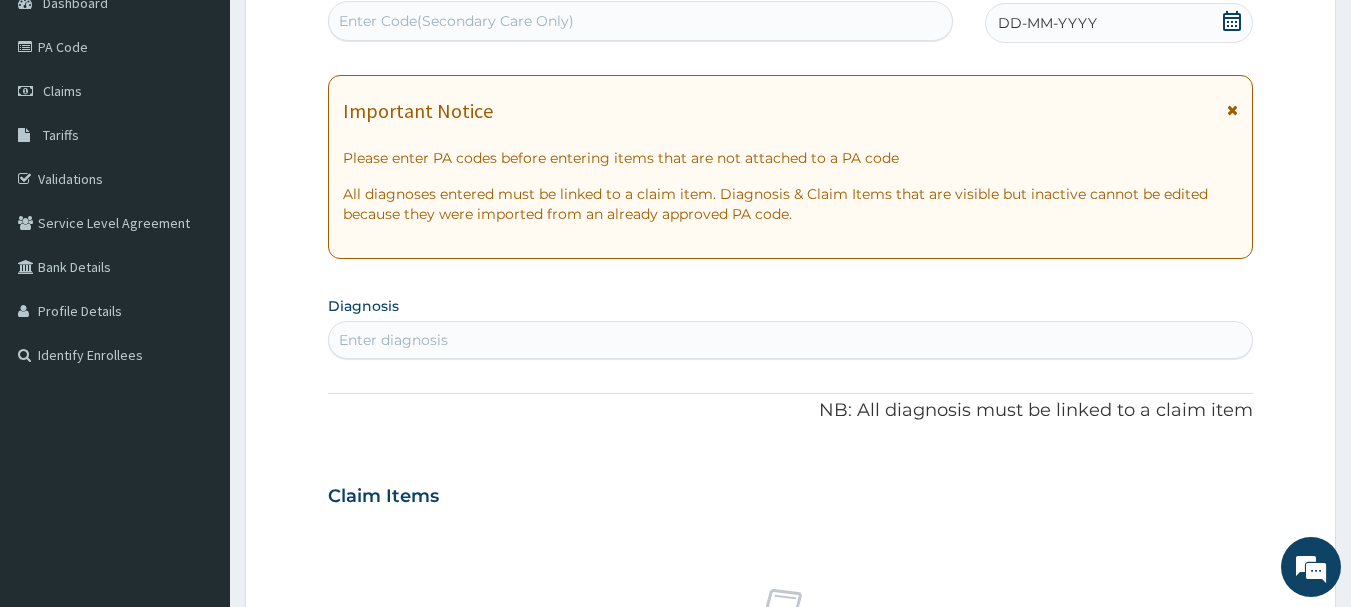 click 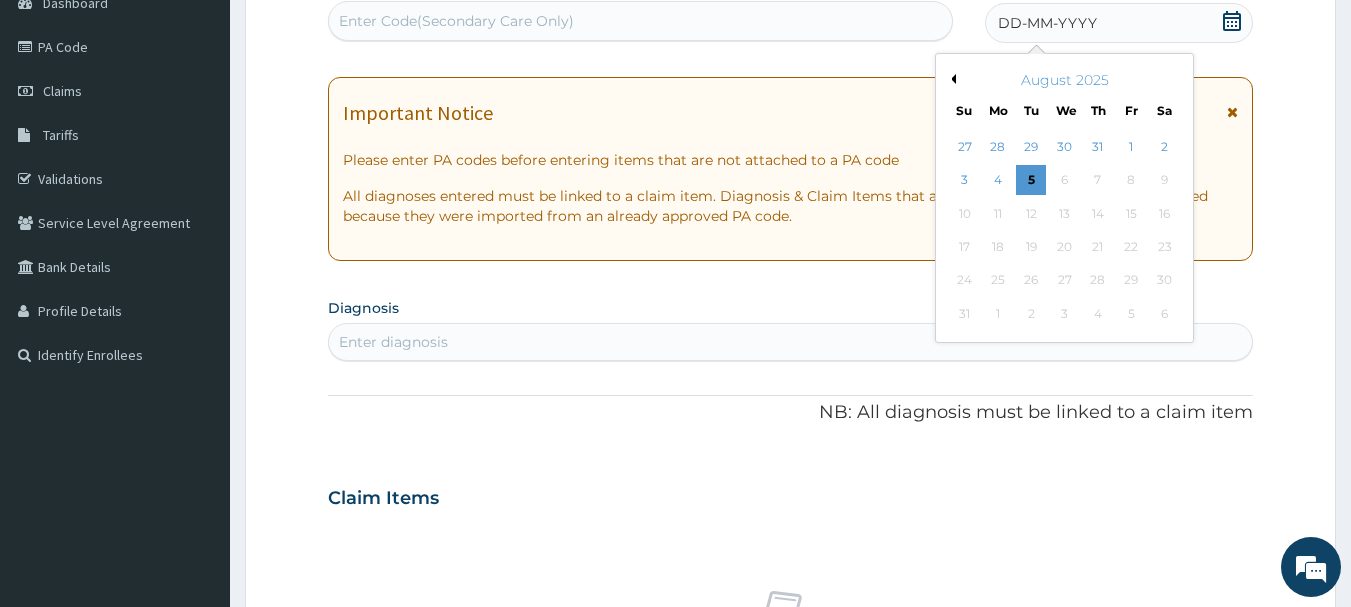 click on "Previous Month" at bounding box center (951, 79) 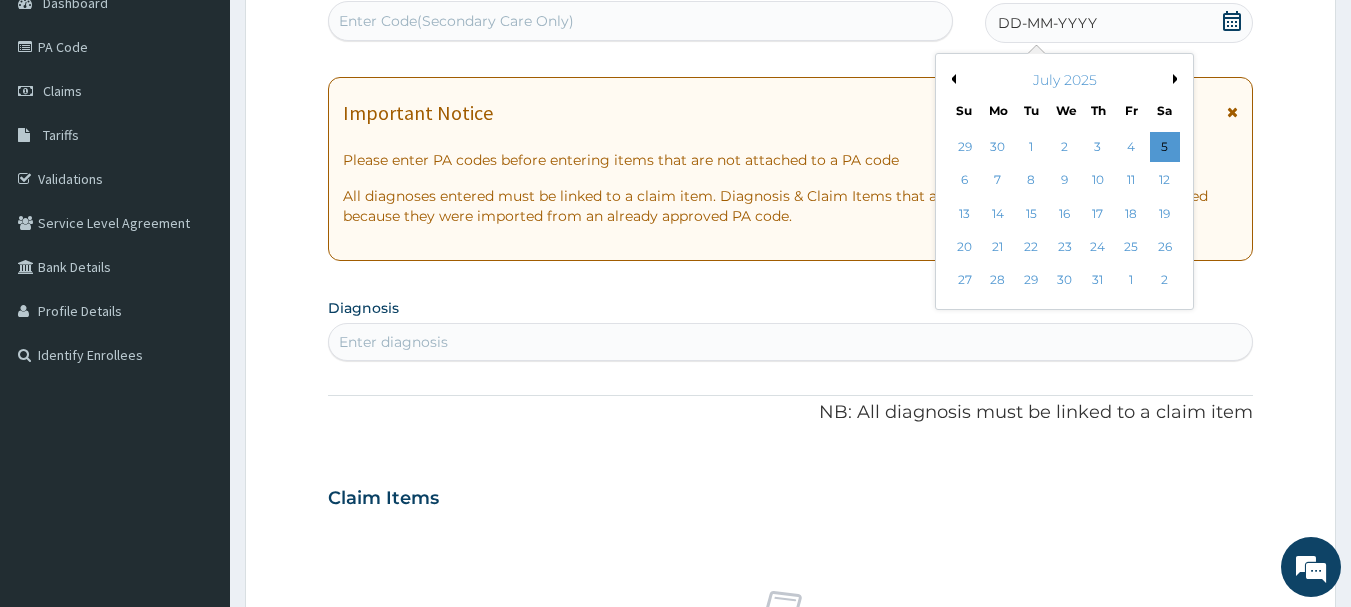 click on "Previous Month" at bounding box center [951, 79] 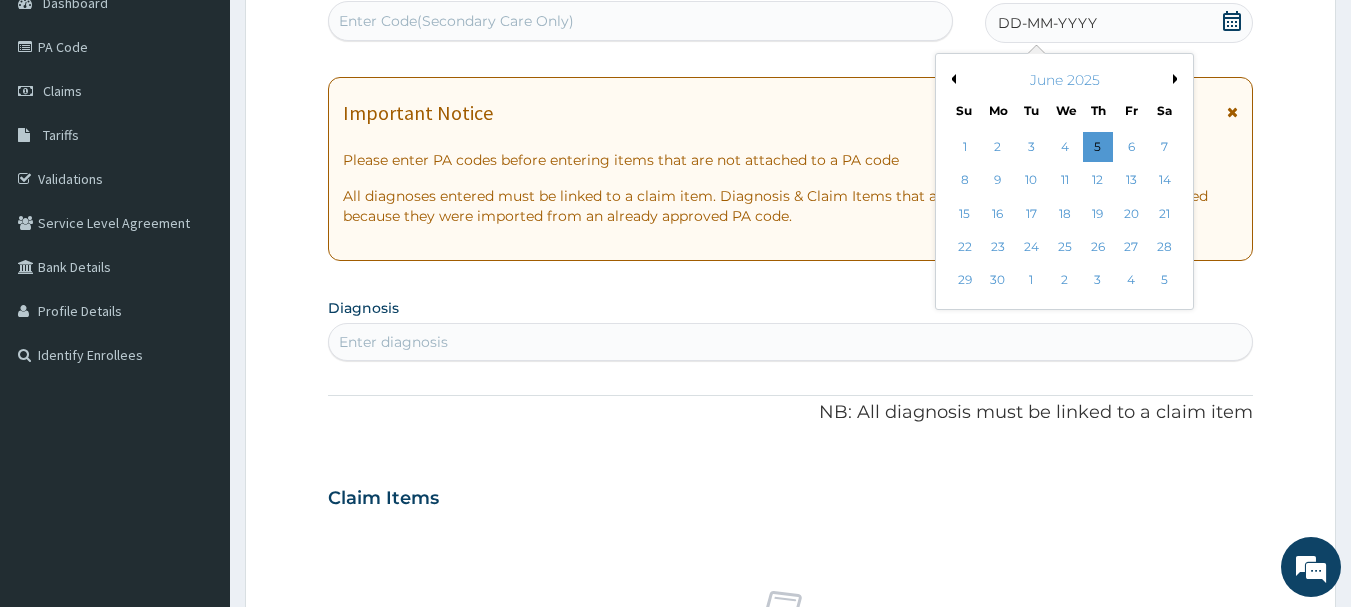 click on "Previous Month" at bounding box center (951, 79) 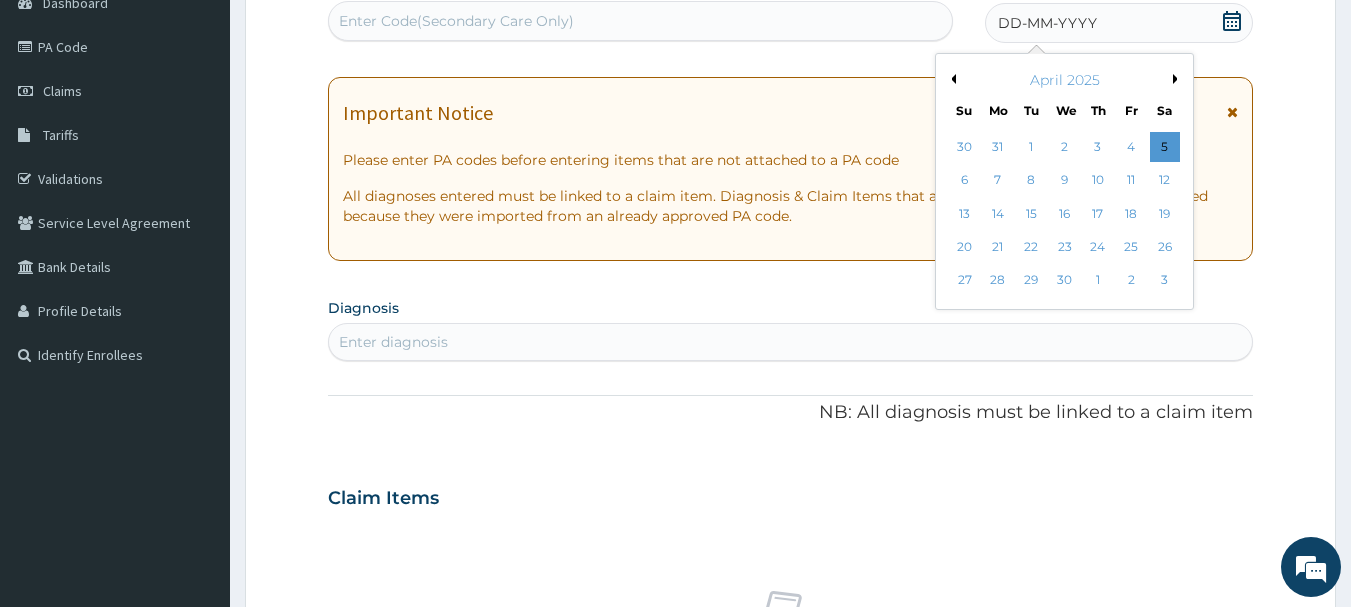 click on "Previous Month" at bounding box center [951, 79] 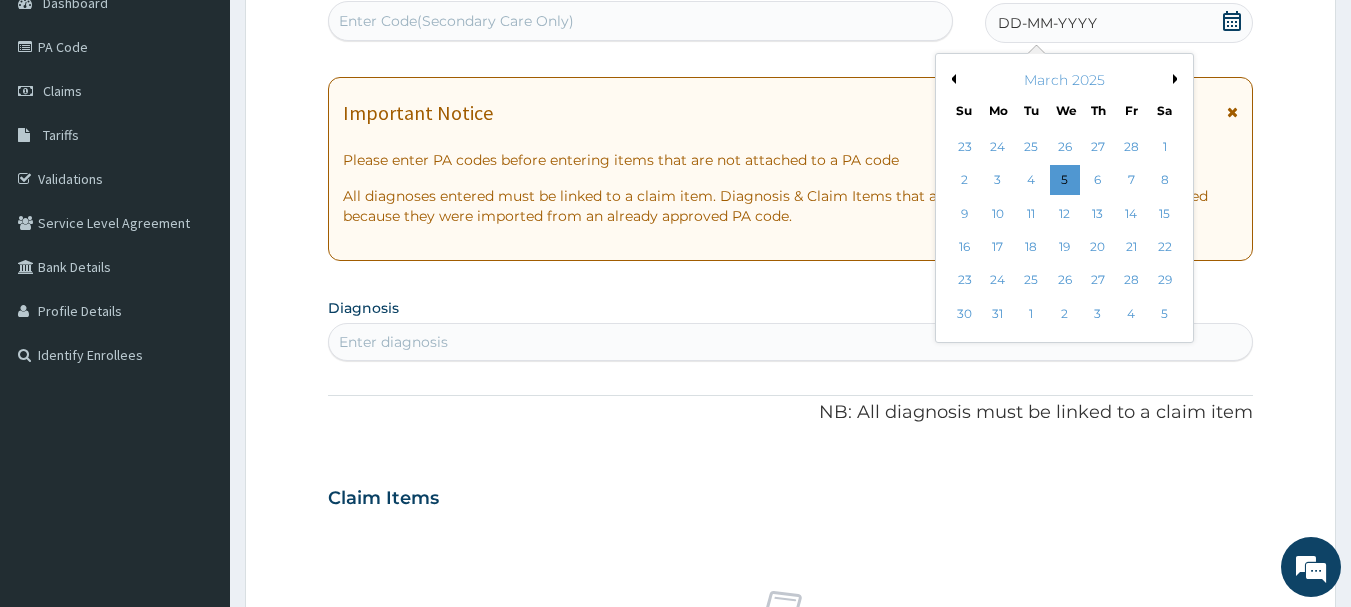 click on "Previous Month" at bounding box center (951, 79) 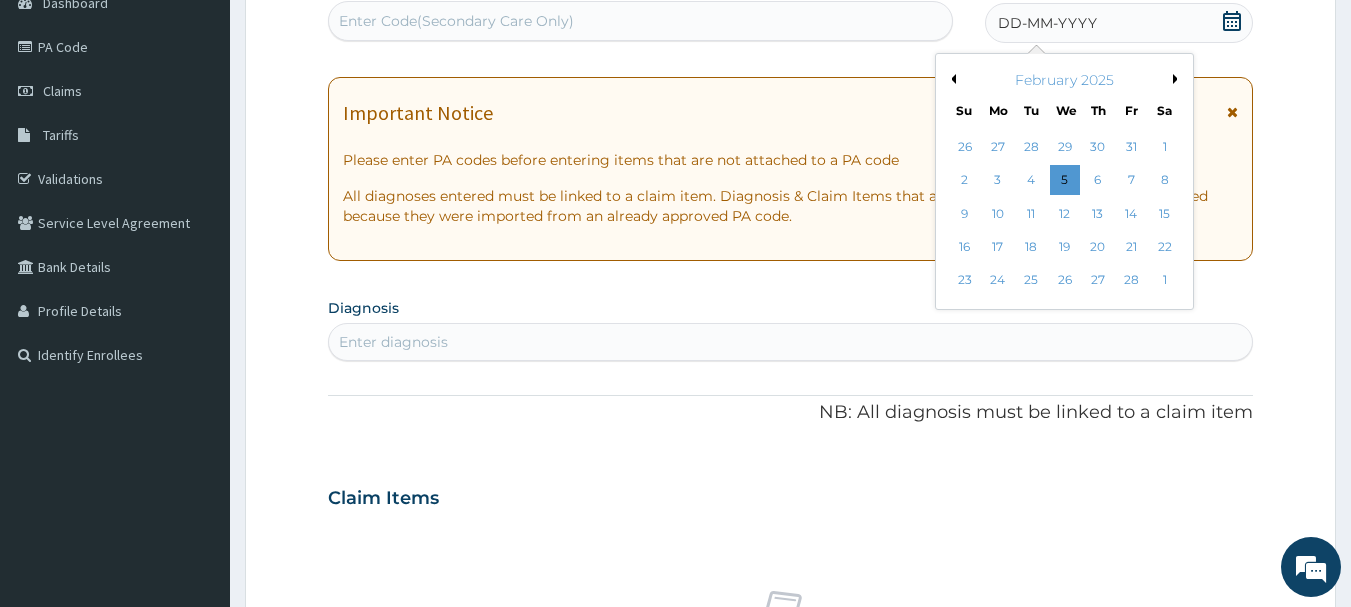 click on "Previous Month" at bounding box center [951, 79] 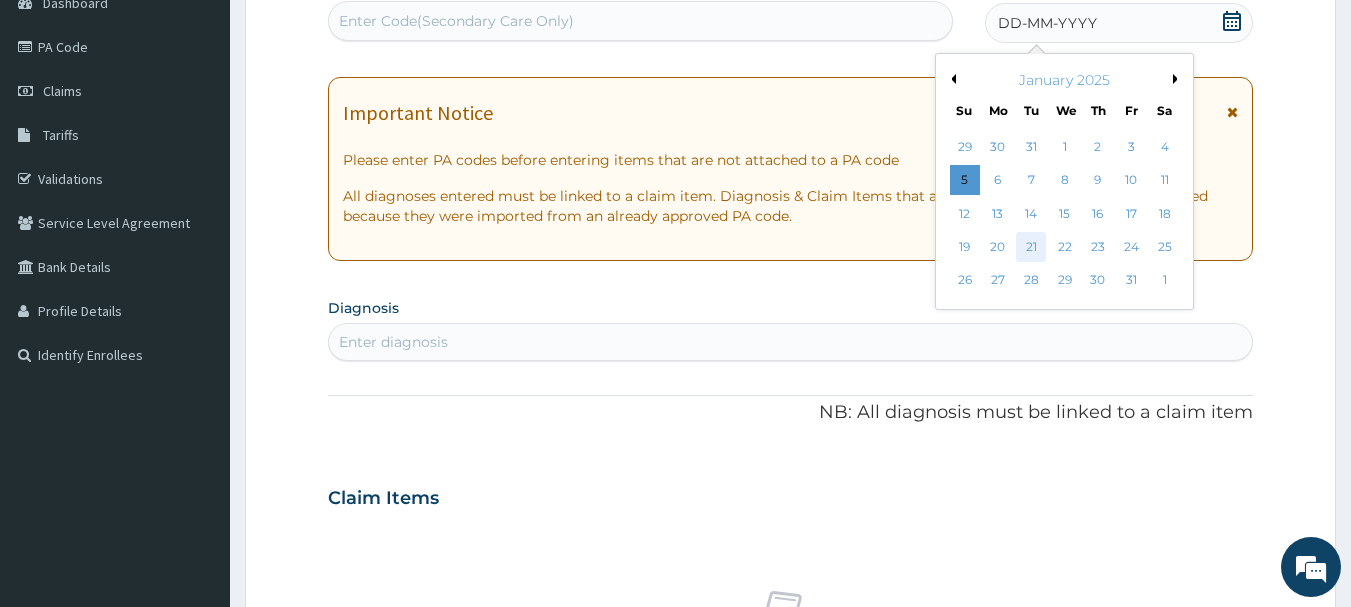 click on "21" at bounding box center (1032, 247) 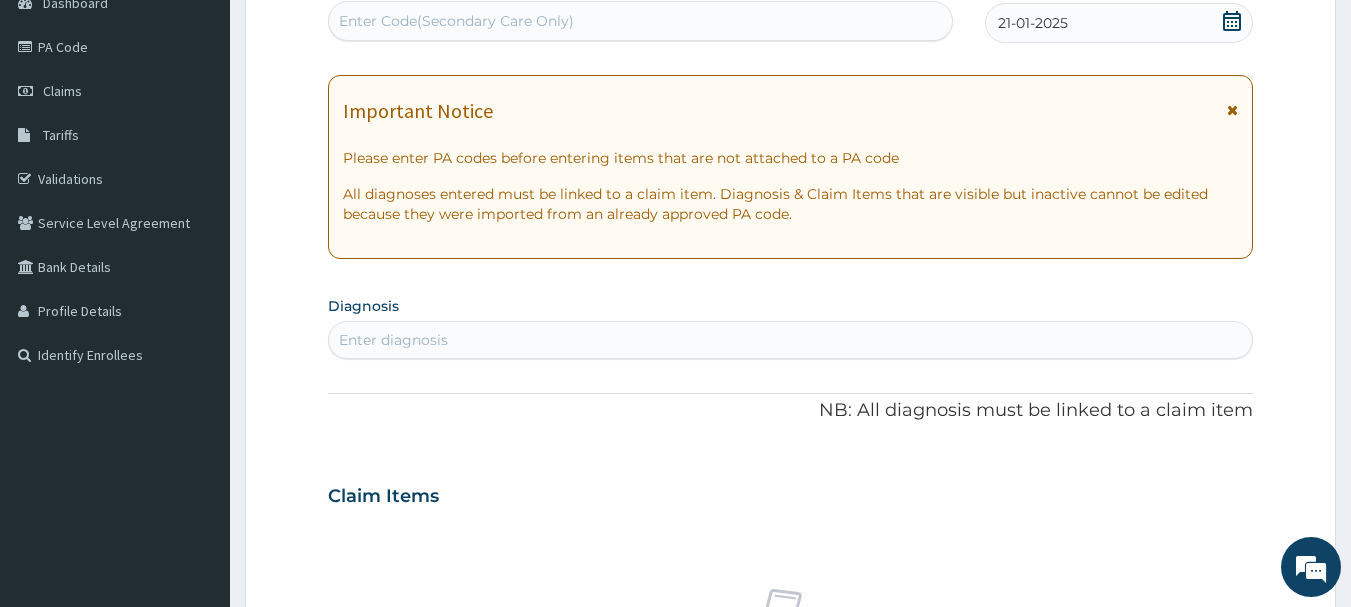 click on "Enter diagnosis" at bounding box center (791, 340) 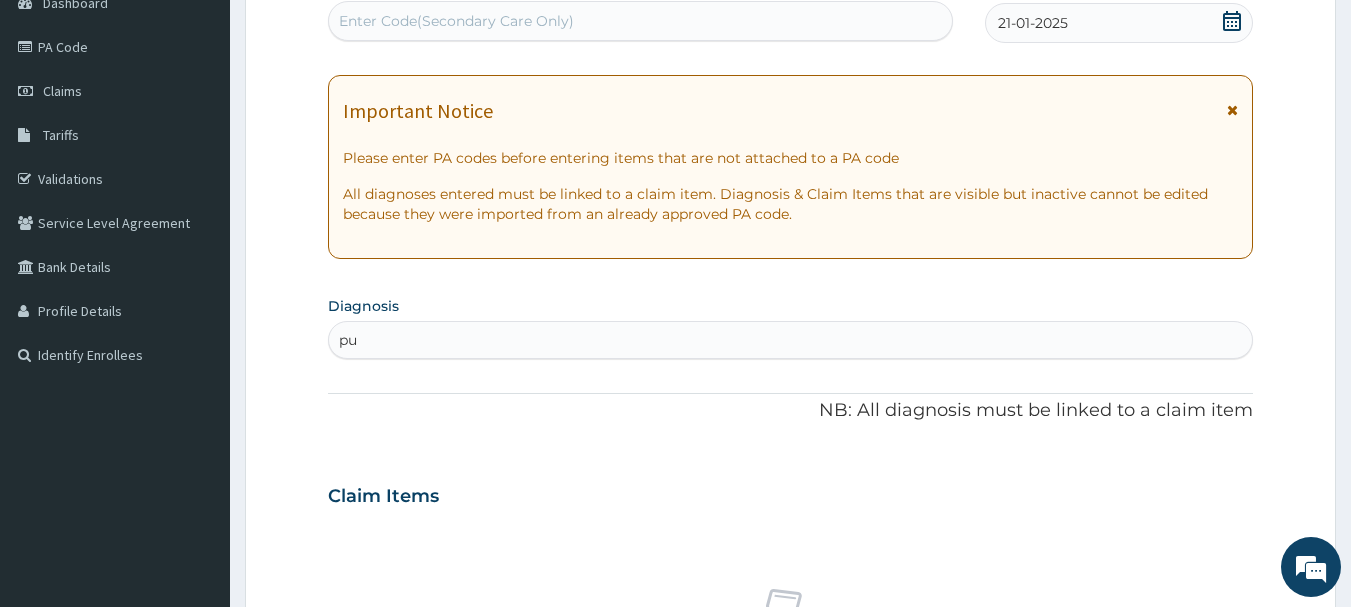 type on "pud" 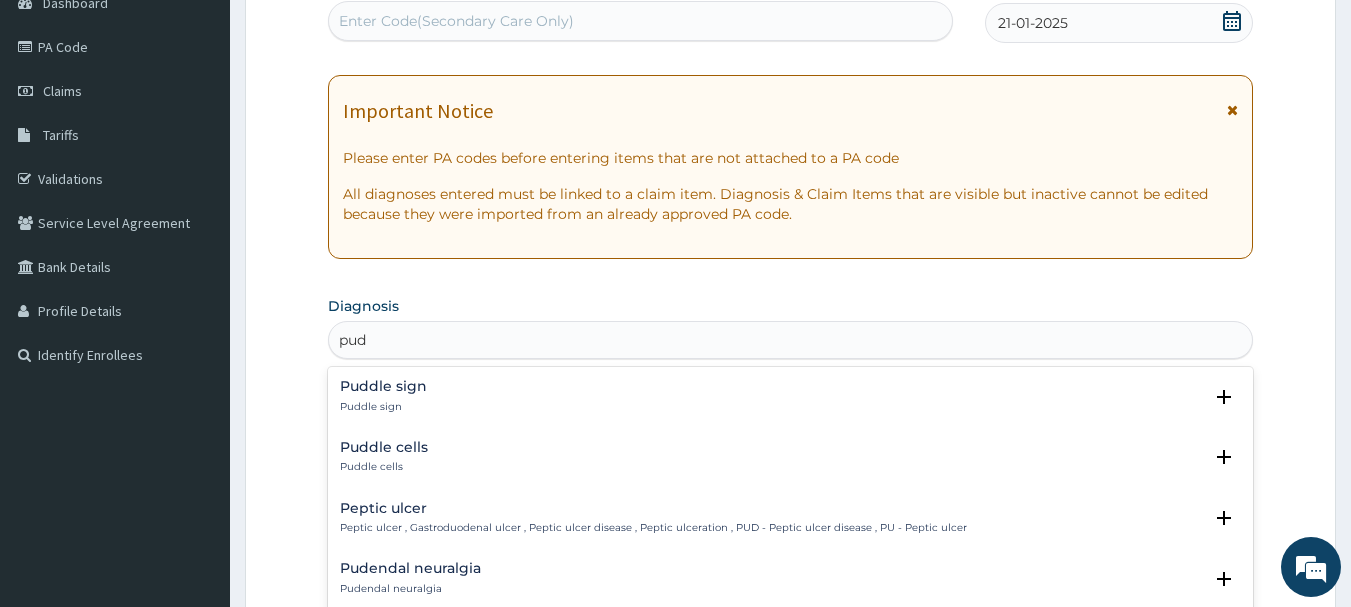 click on "Peptic ulcer Peptic ulcer , Gastroduodenal ulcer , Peptic ulcer disease , Peptic ulceration , PUD - Peptic ulcer disease , PU - Peptic ulcer Select Status Query Query covers suspected (?), Keep in view (kiv), Ruled out (r/o) Confirmed" at bounding box center (791, 523) 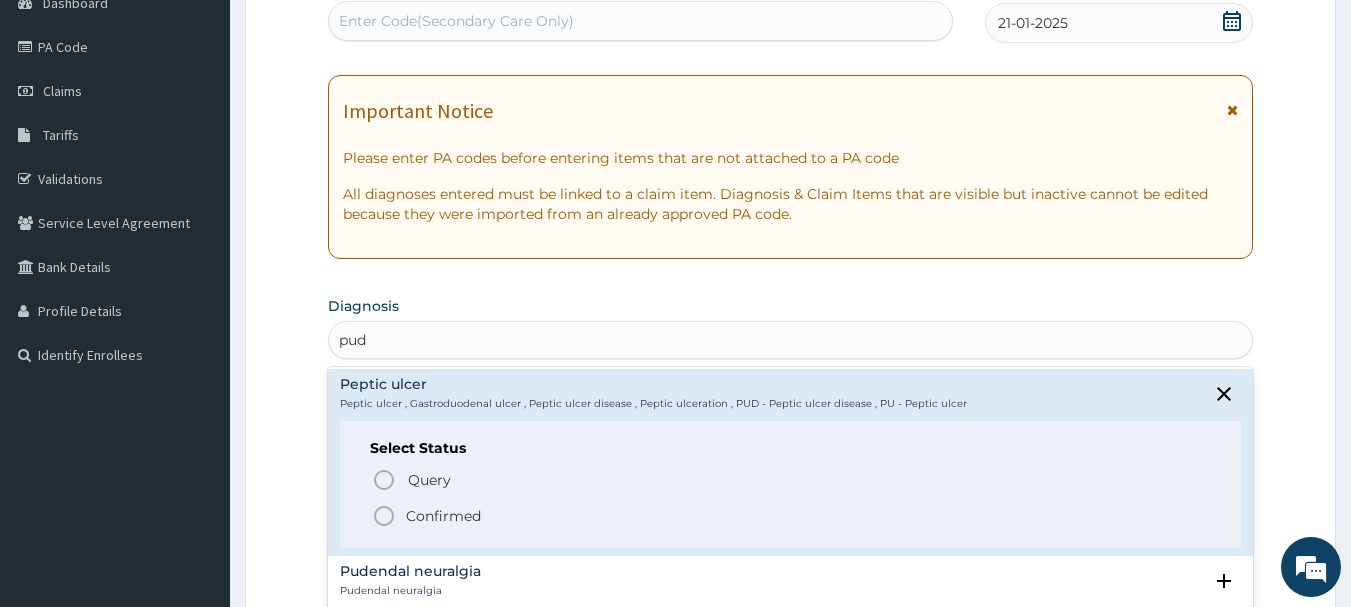 scroll, scrollTop: 145, scrollLeft: 0, axis: vertical 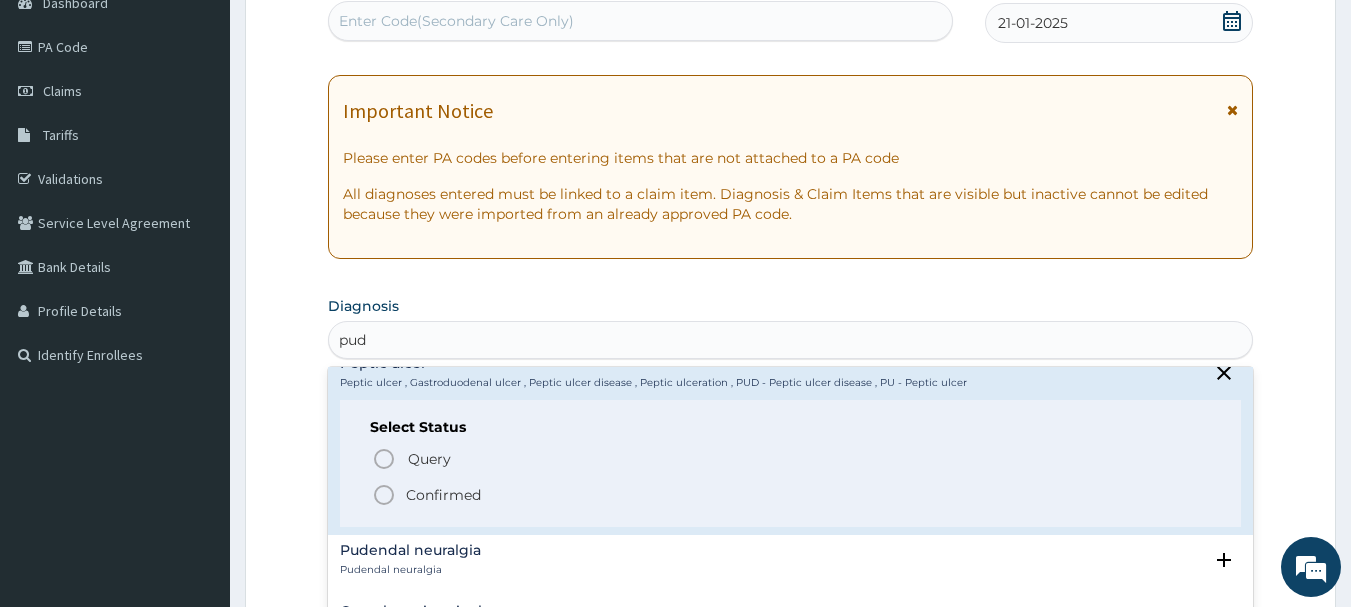 click 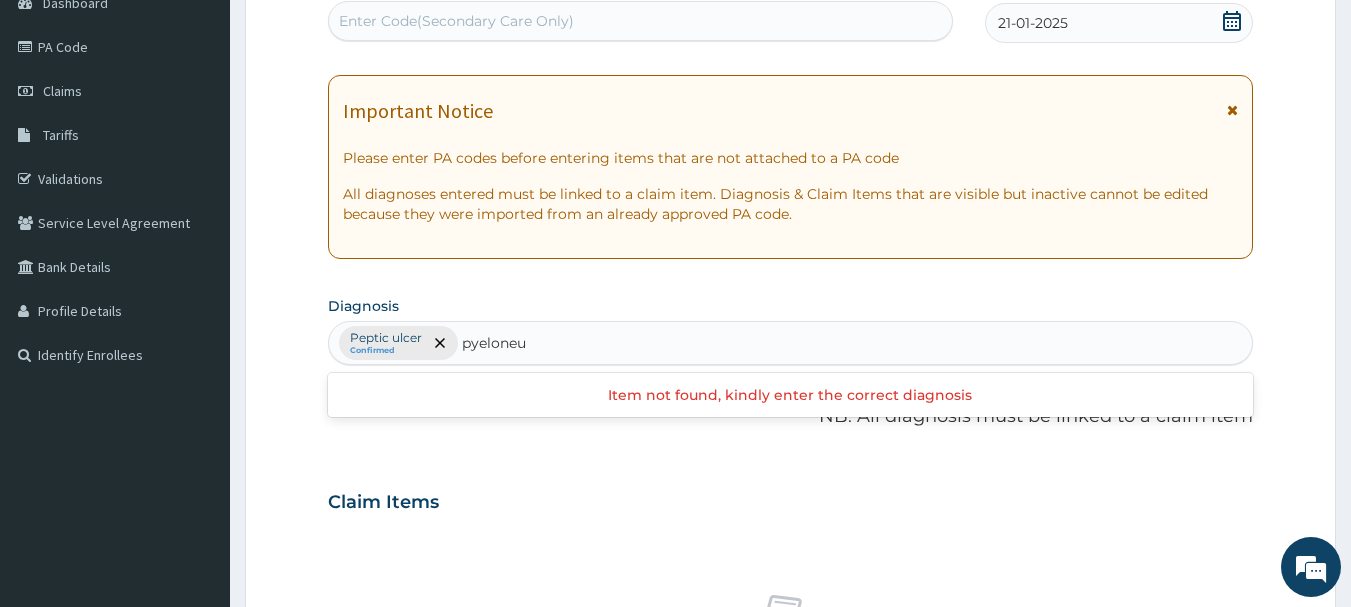 type on "pyelone" 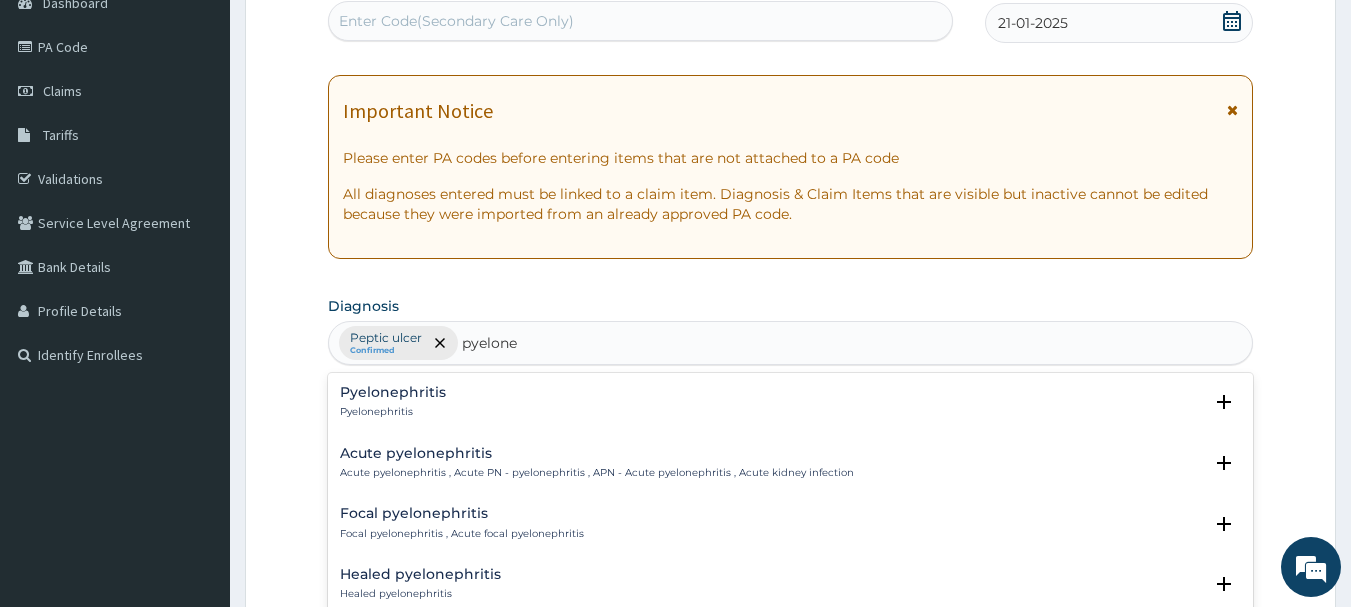click on "Pyelonephritis" at bounding box center (393, 392) 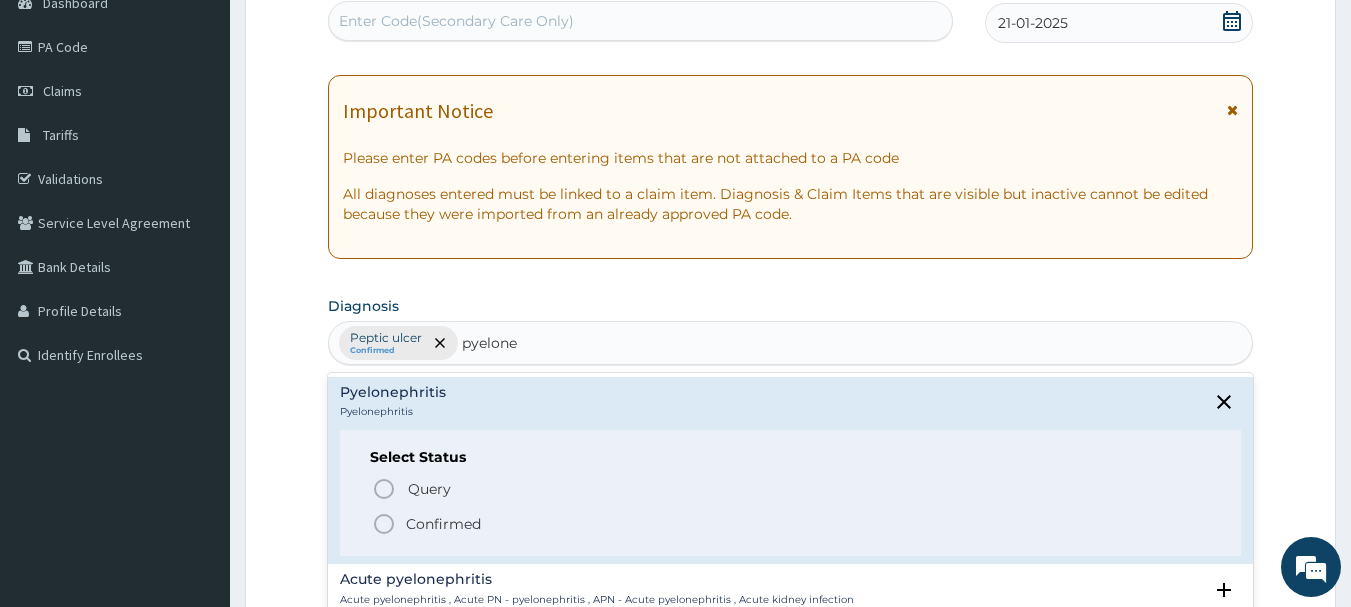 click 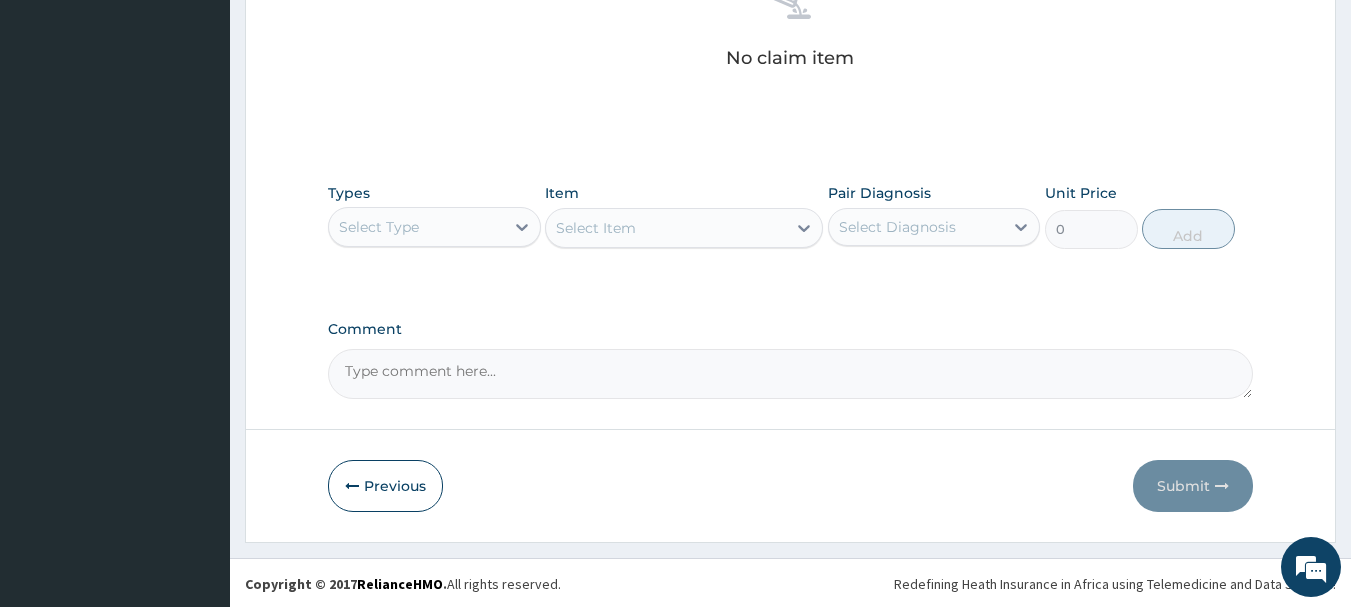 scroll, scrollTop: 835, scrollLeft: 0, axis: vertical 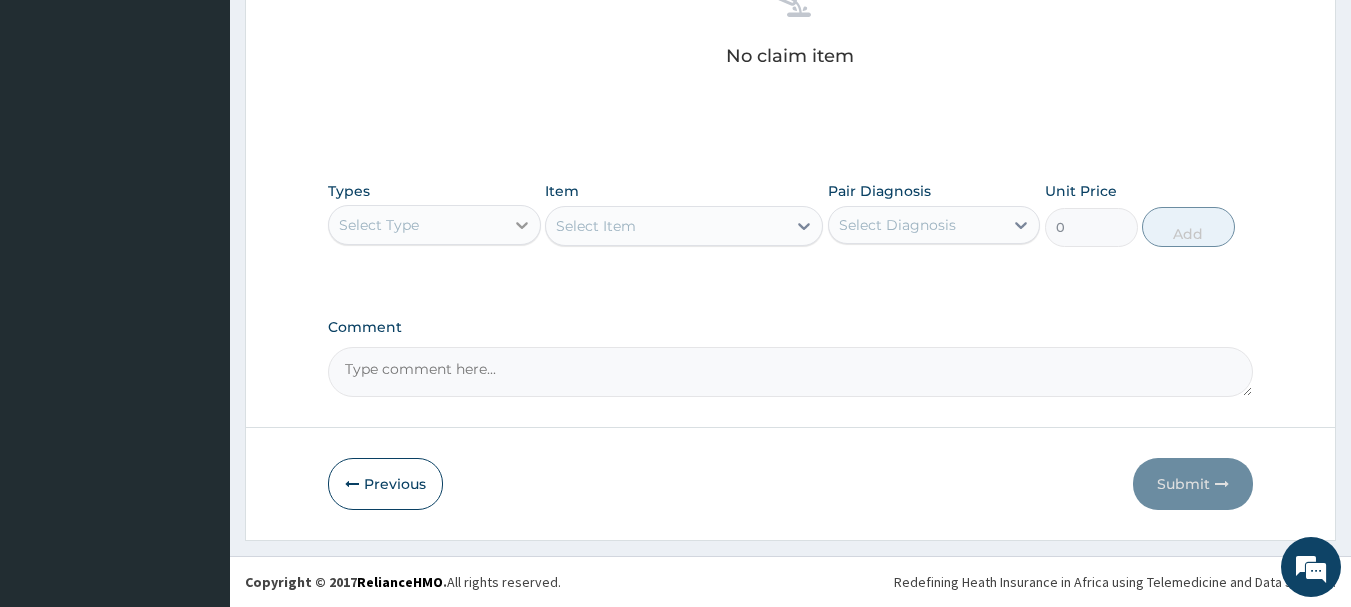click 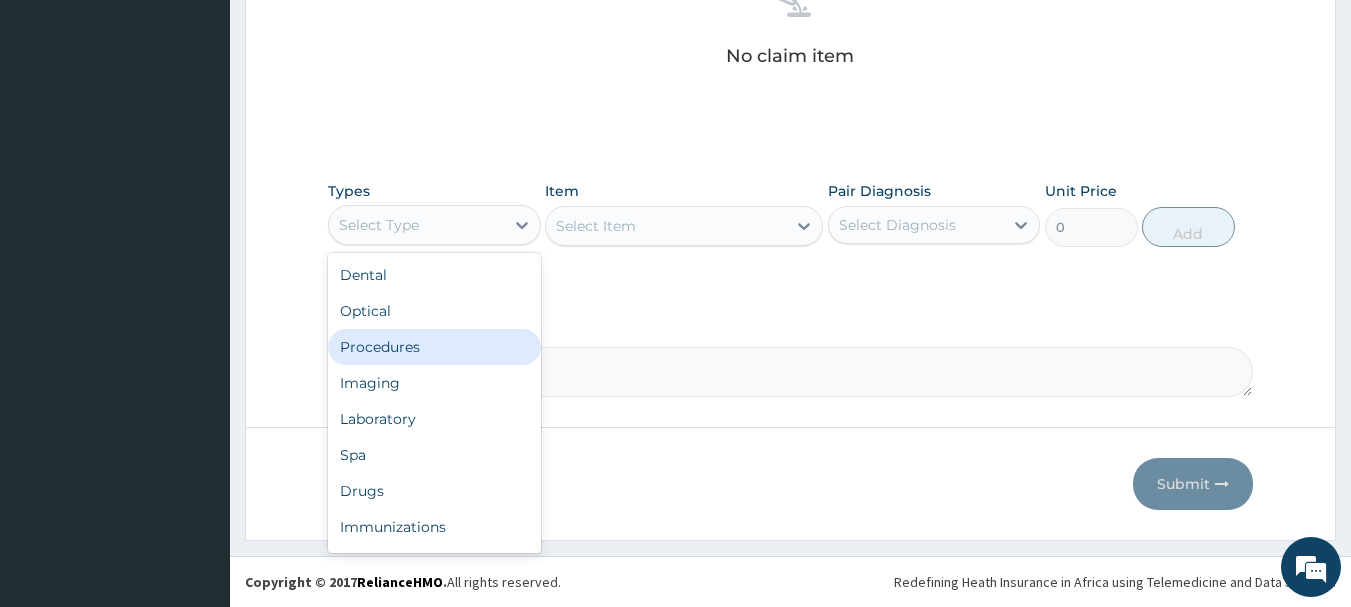 click on "Procedures" at bounding box center [434, 347] 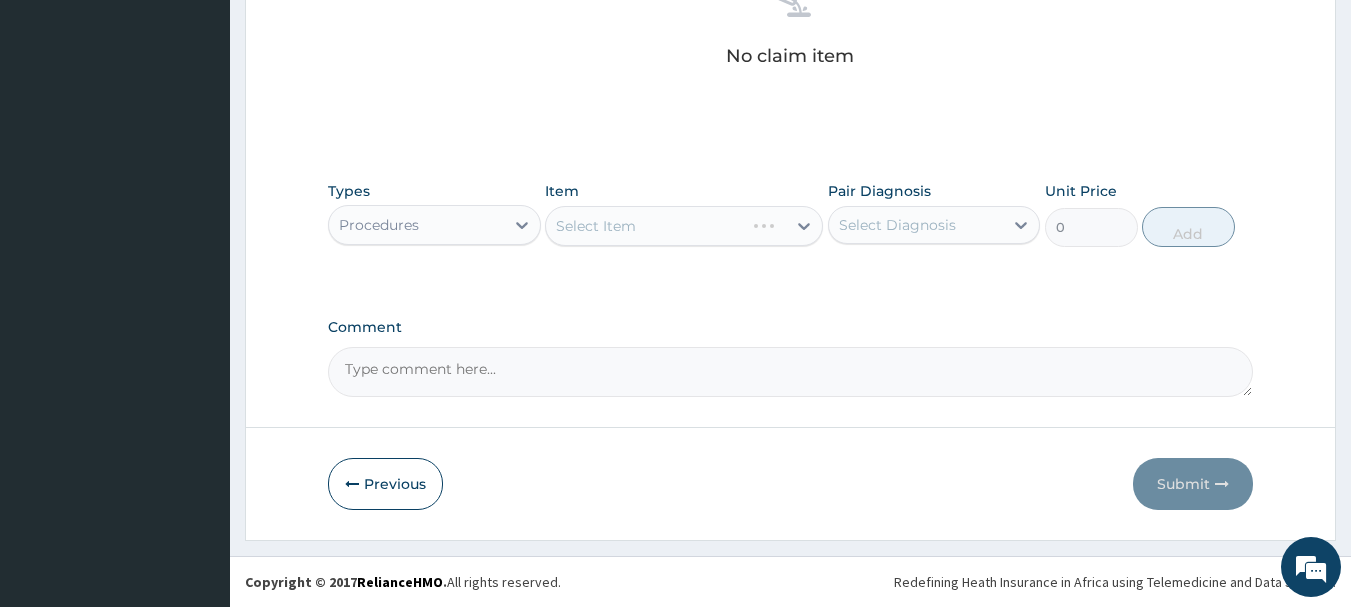 click on "Select Item" at bounding box center (684, 226) 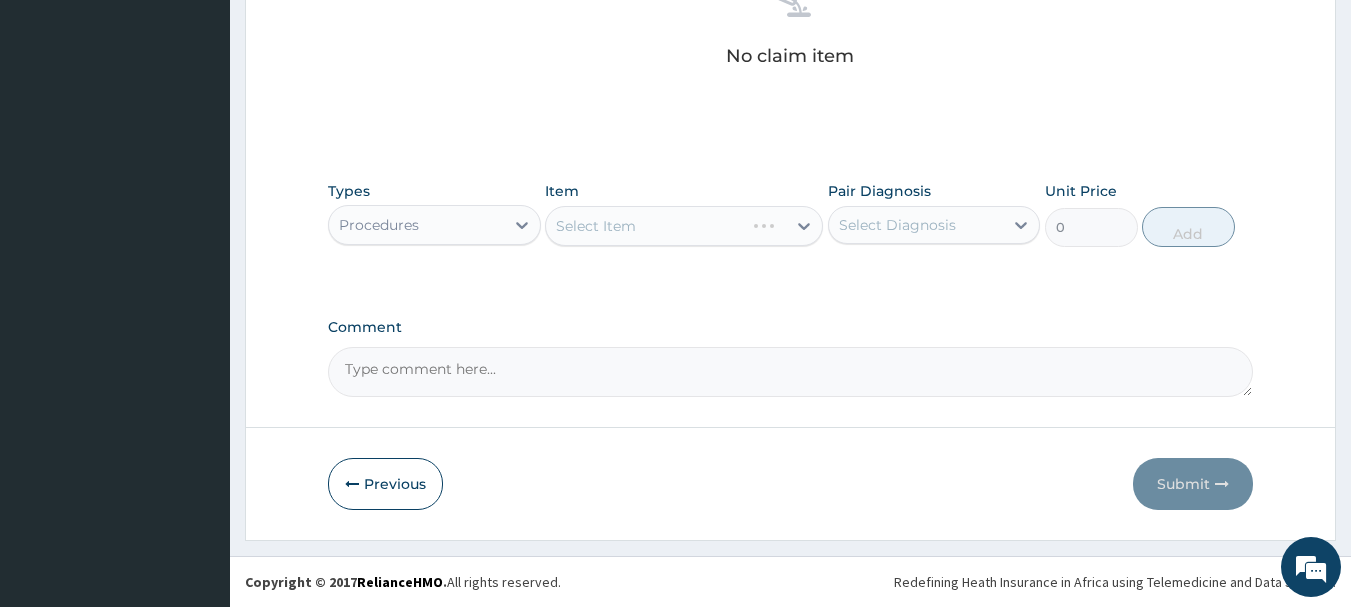 click on "Select Item" at bounding box center [684, 226] 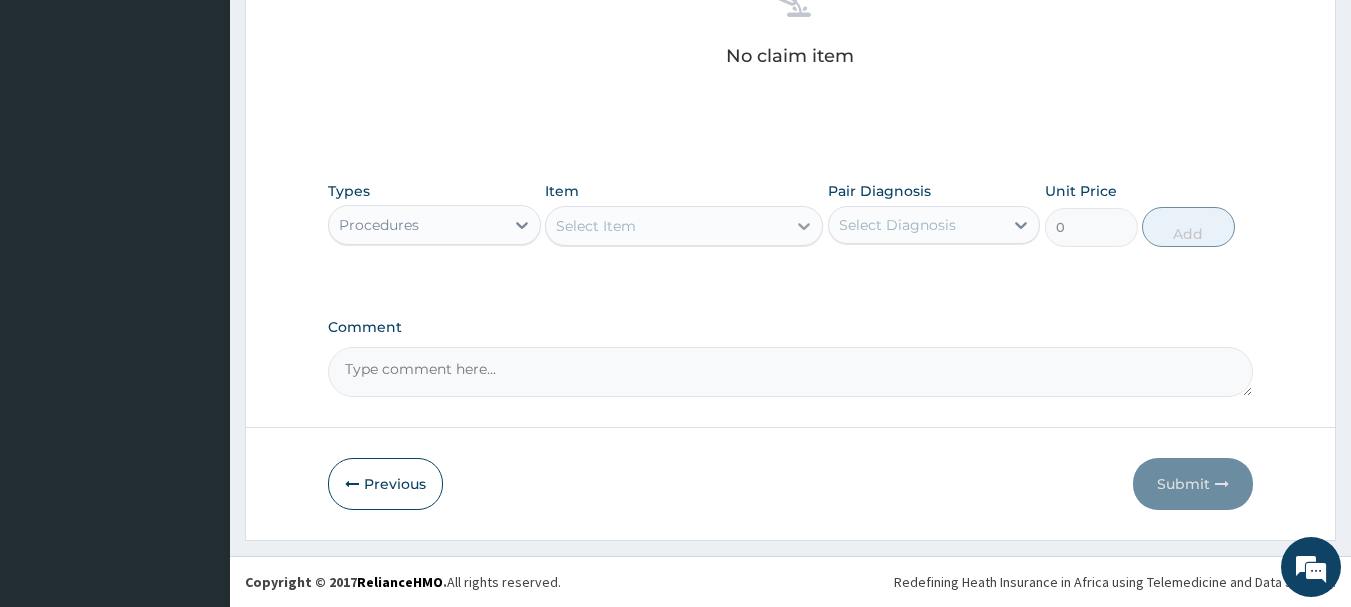 click 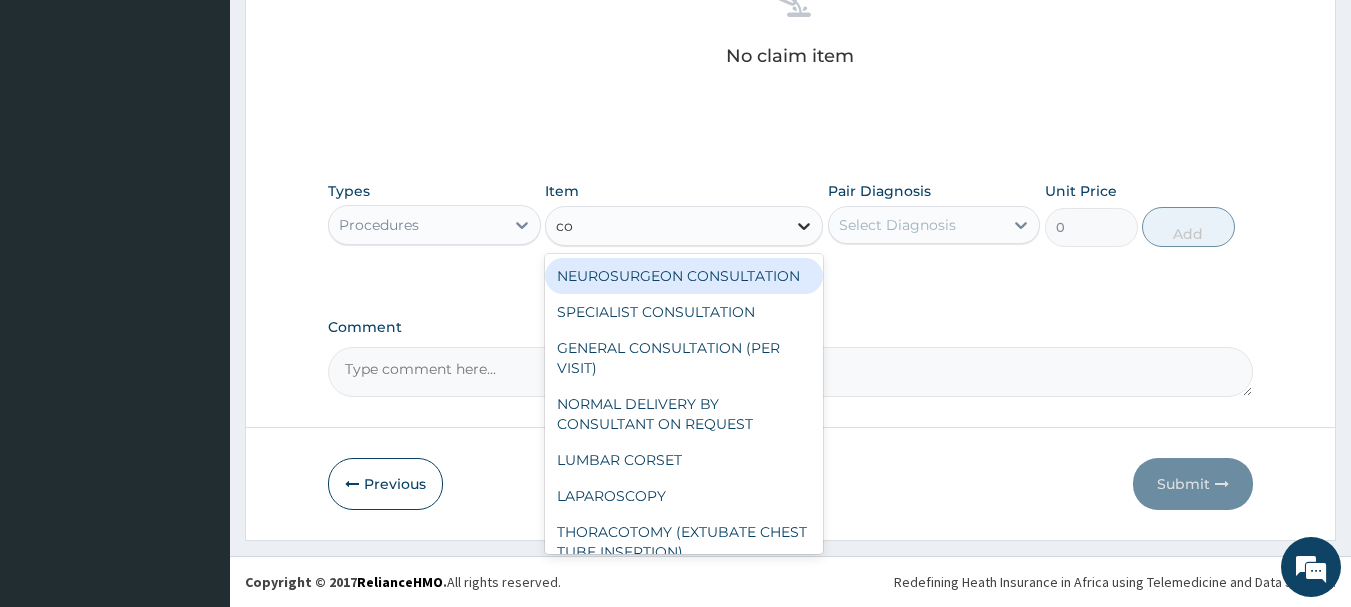 type on "con" 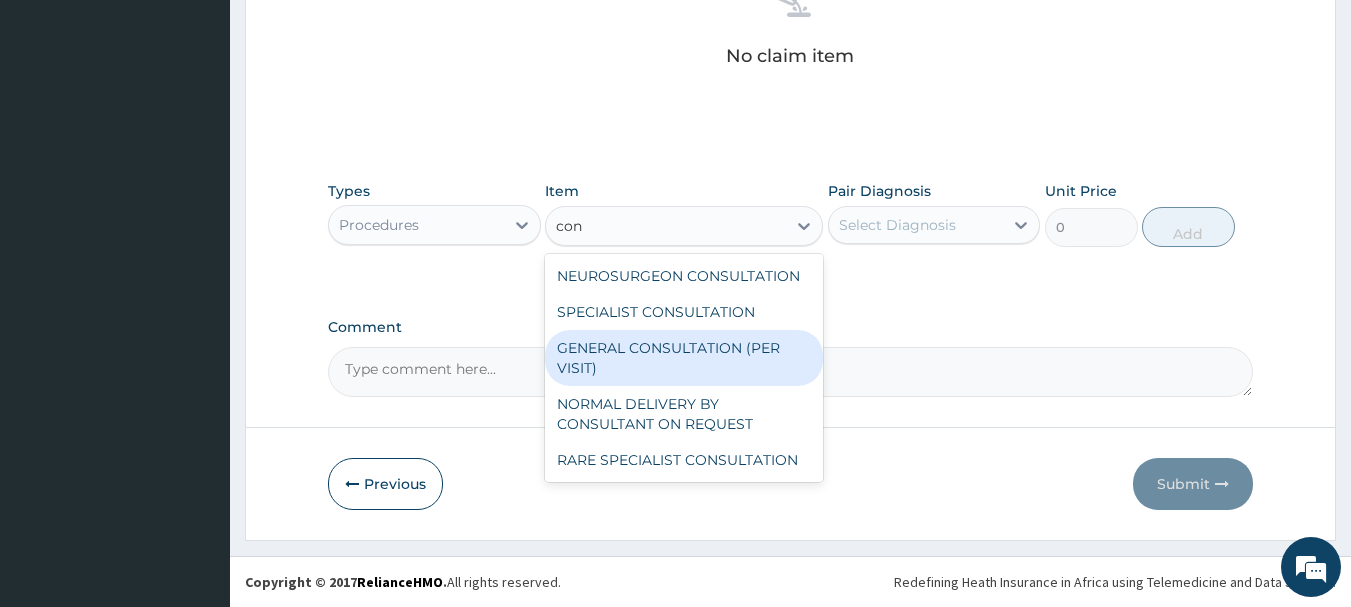 click on "GENERAL CONSULTATION (PER VISIT)" at bounding box center [684, 358] 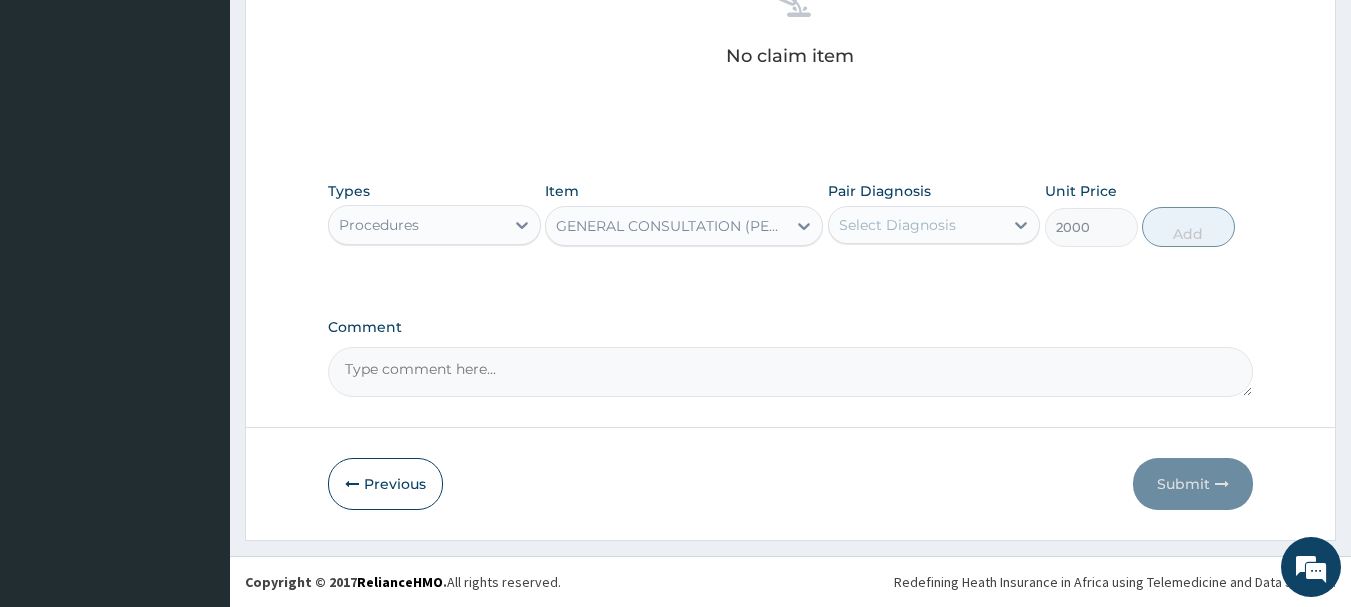 click on "Select Diagnosis" at bounding box center (916, 225) 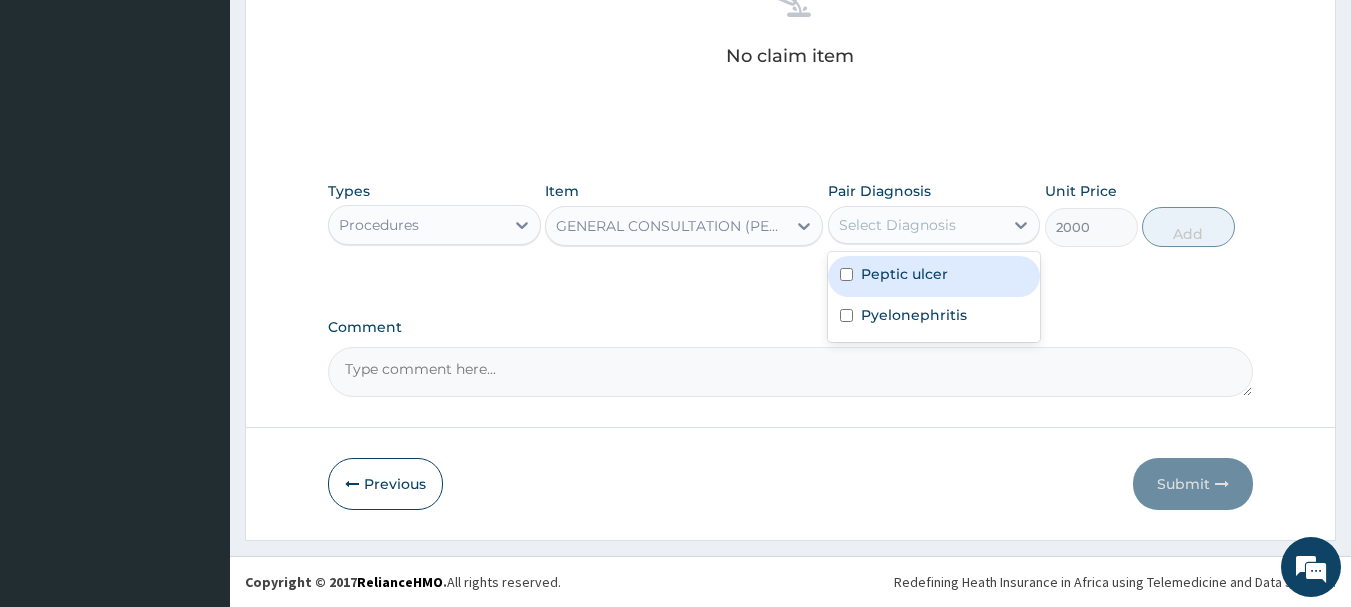 drag, startPoint x: 902, startPoint y: 262, endPoint x: 898, endPoint y: 281, distance: 19.416489 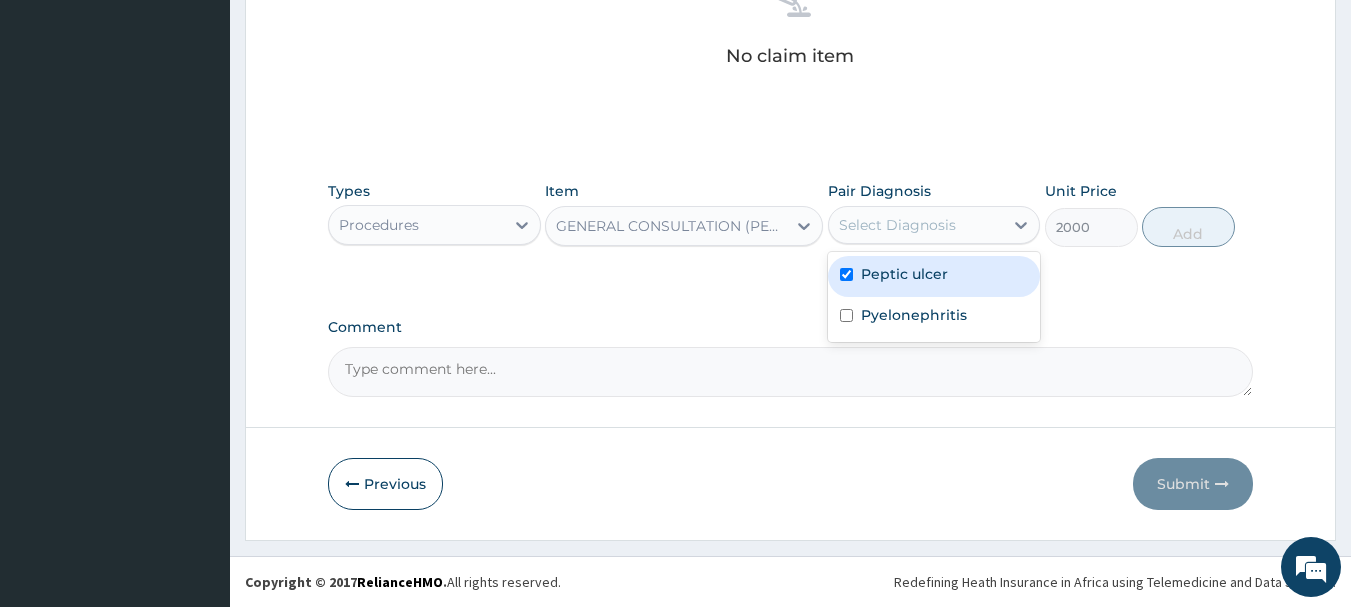checkbox on "true" 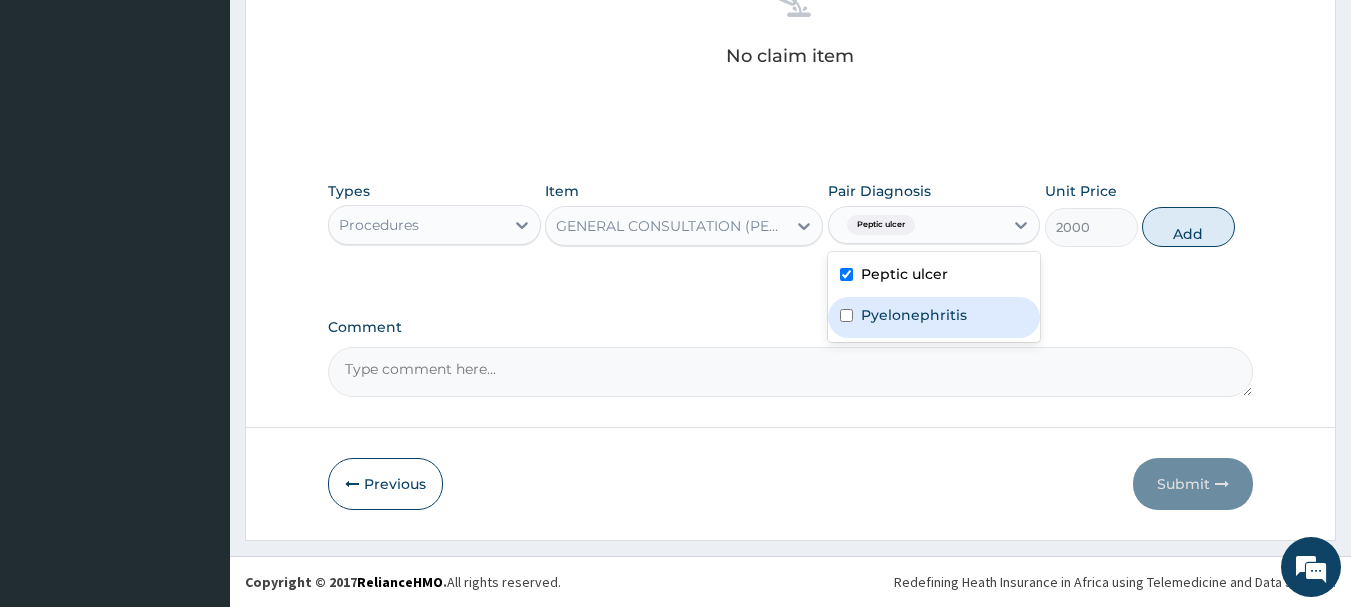 drag, startPoint x: 895, startPoint y: 306, endPoint x: 909, endPoint y: 305, distance: 14.035668 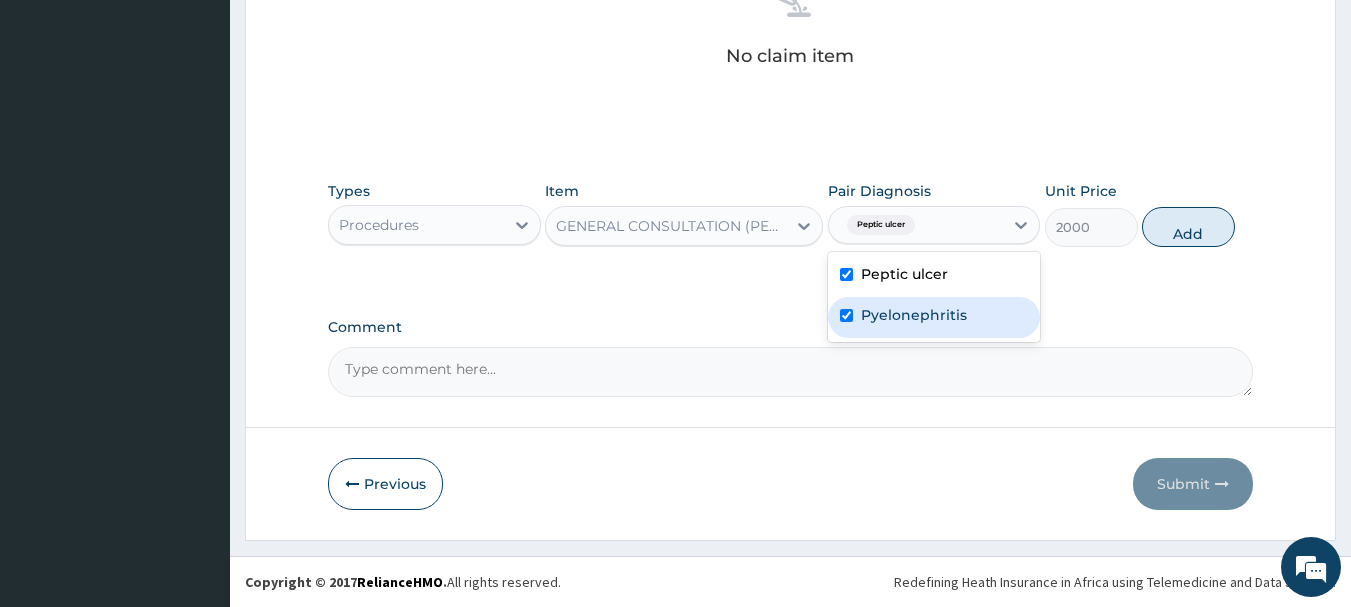 checkbox on "true" 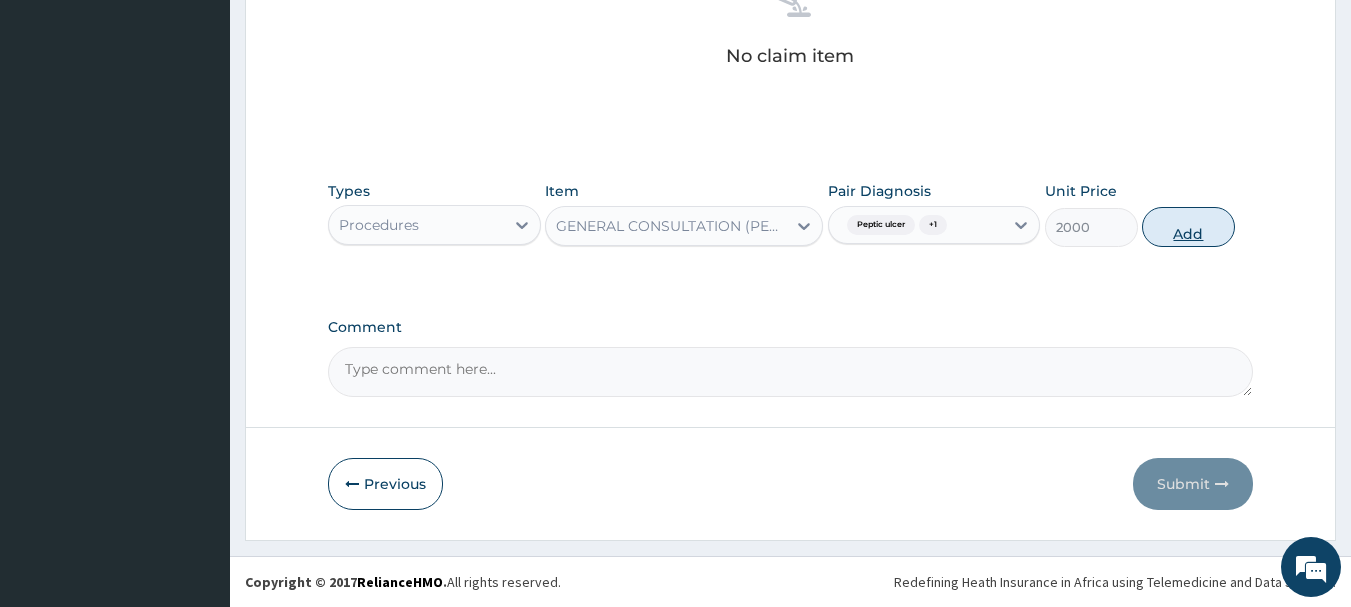 click on "Add" at bounding box center [1188, 227] 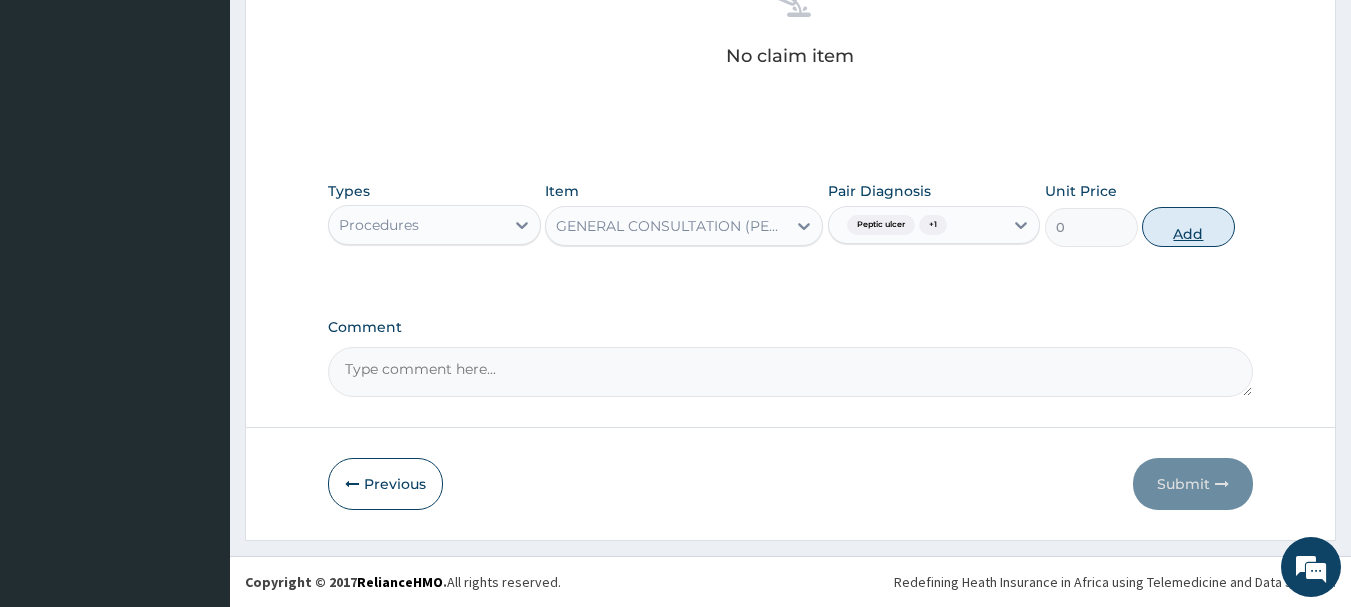 scroll, scrollTop: 766, scrollLeft: 0, axis: vertical 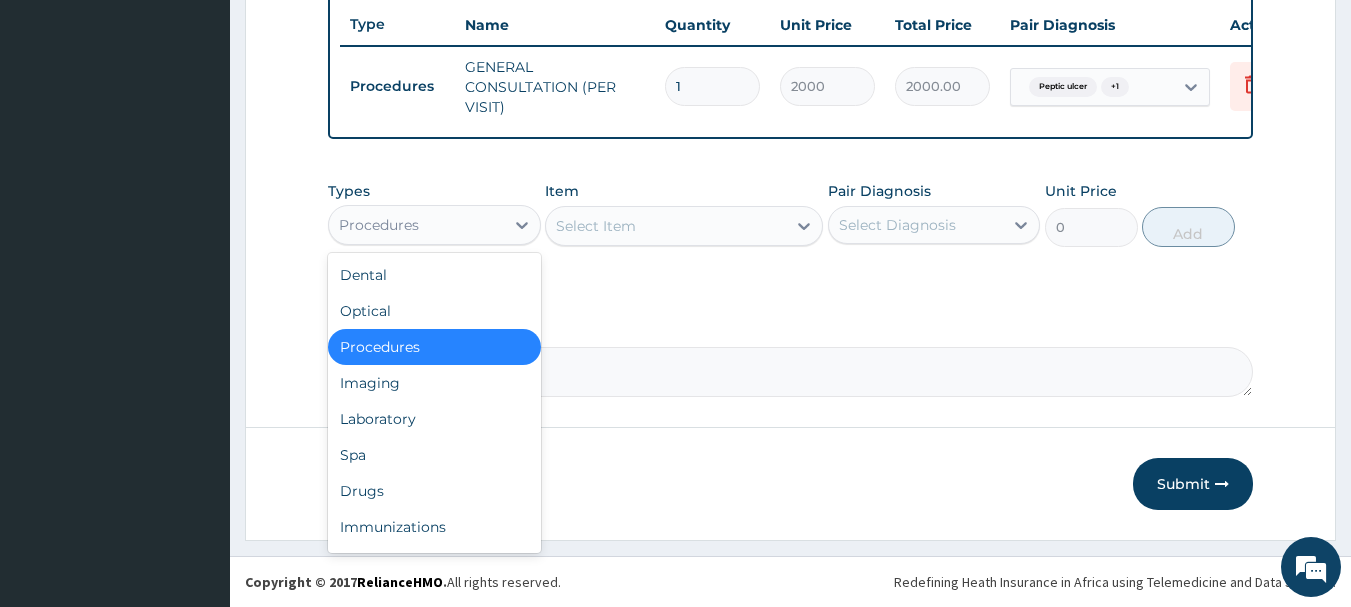 click on "Procedures" at bounding box center (416, 225) 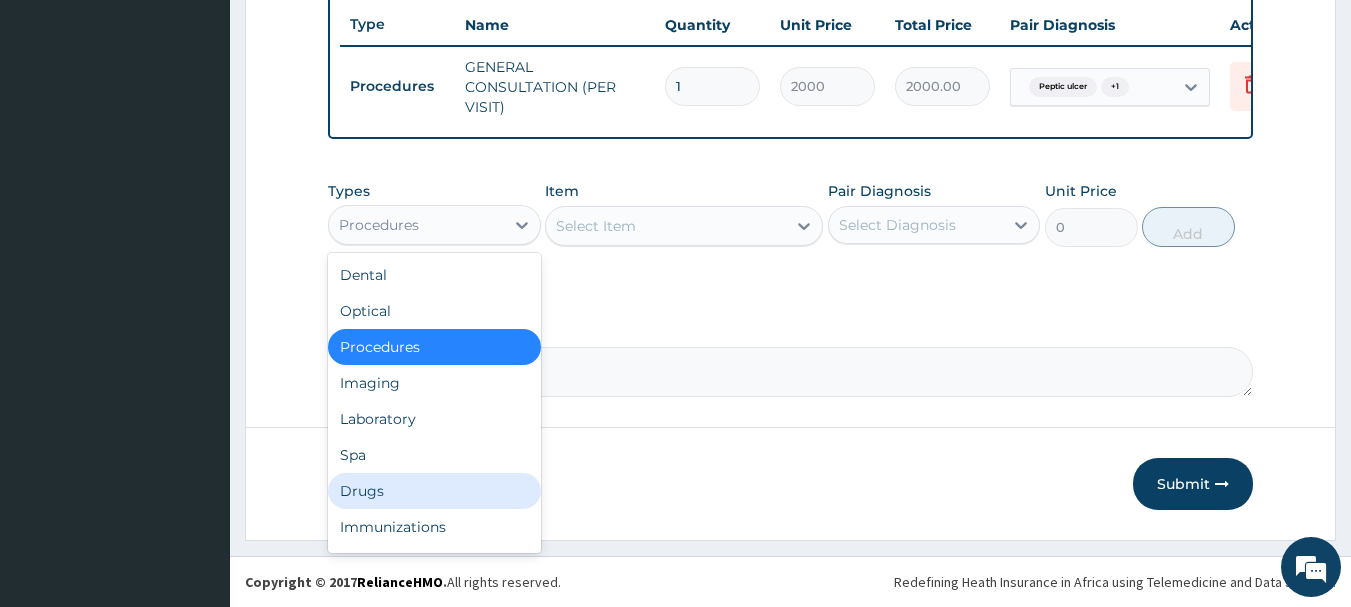 click on "Drugs" at bounding box center (434, 491) 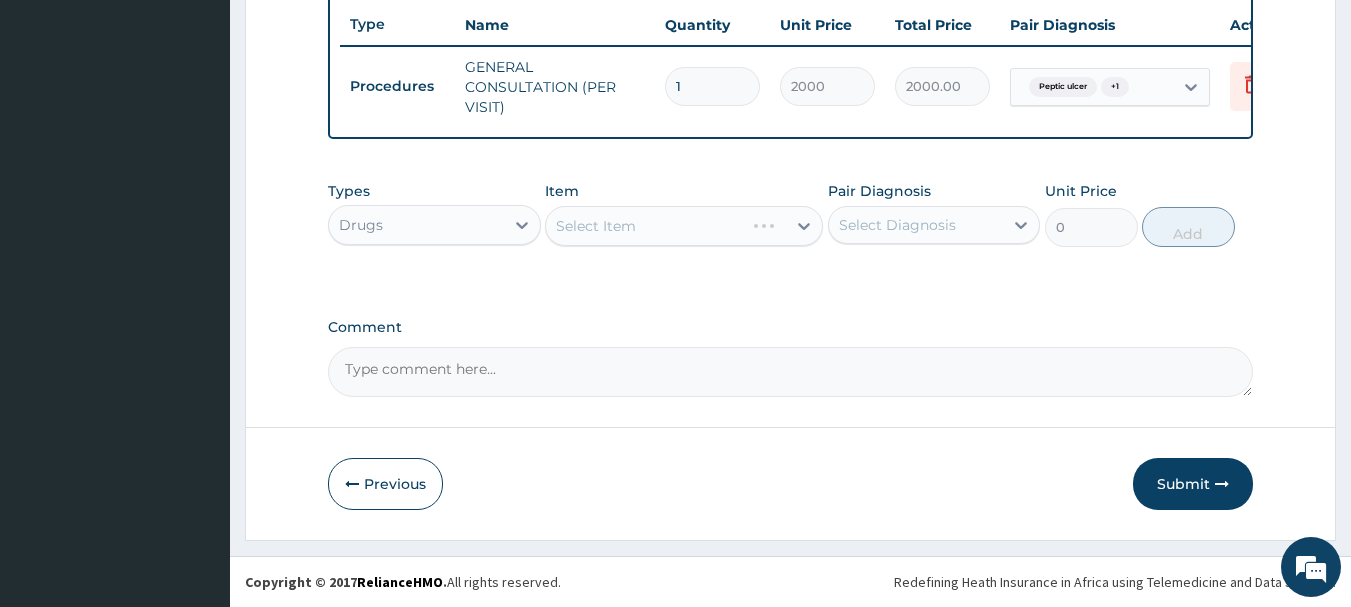 click on "Select Item" at bounding box center (684, 226) 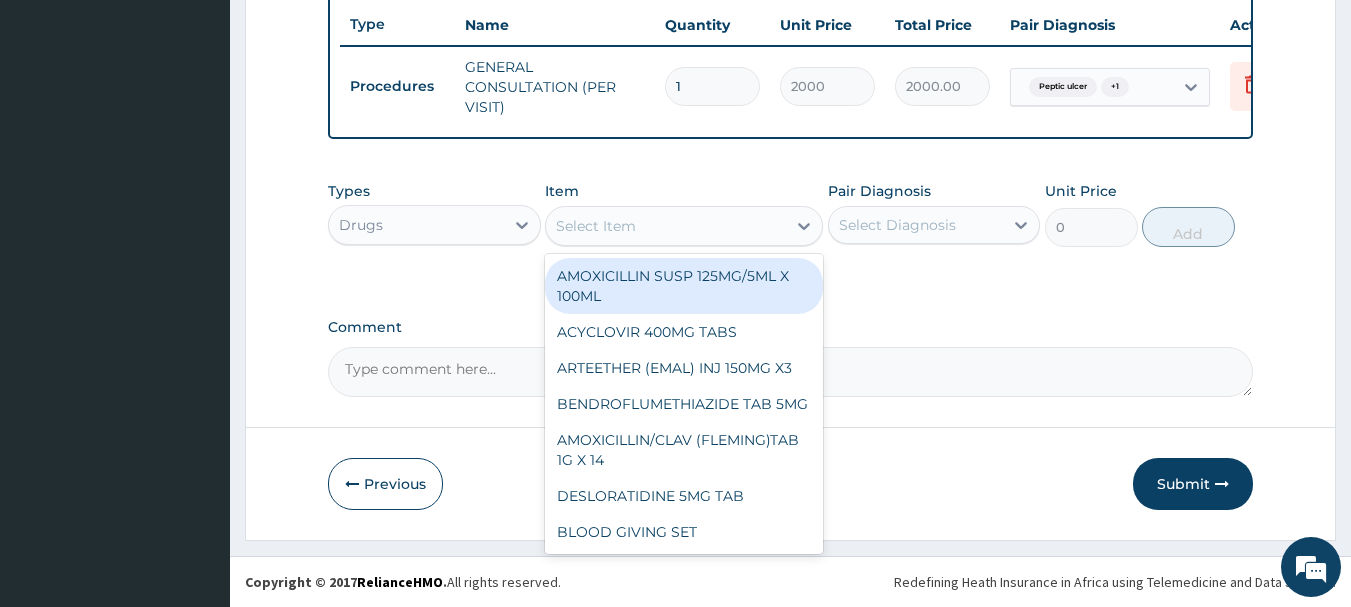 click on "Select Item" at bounding box center (666, 226) 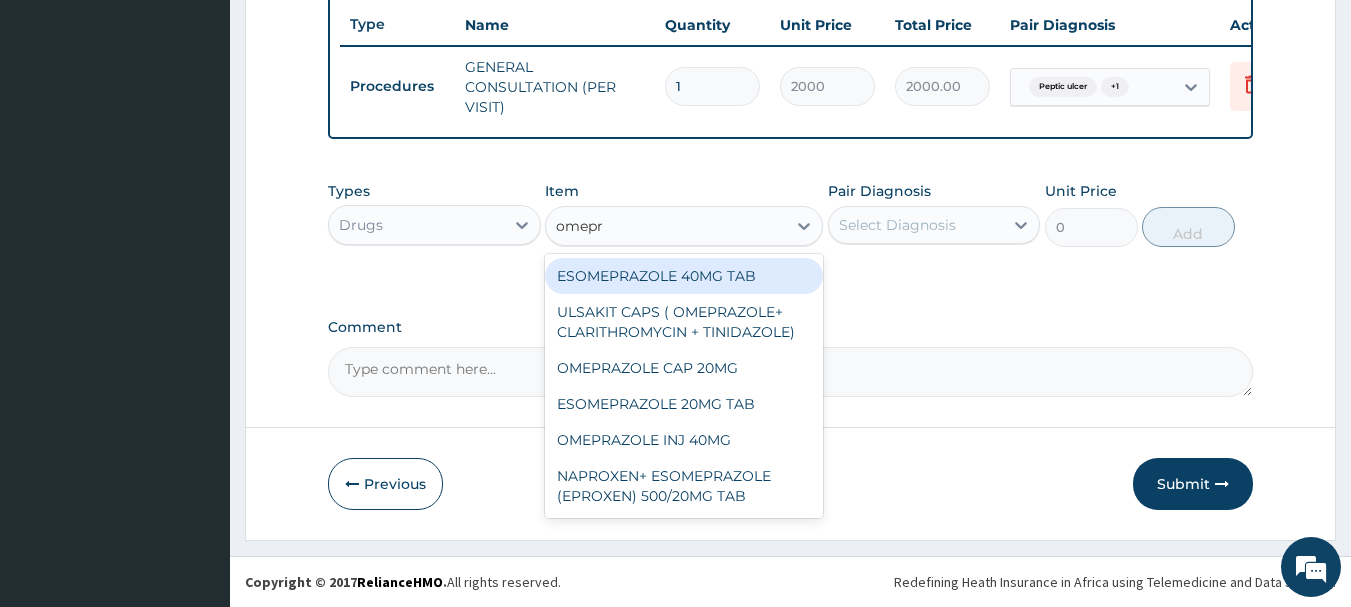 type on "omepra" 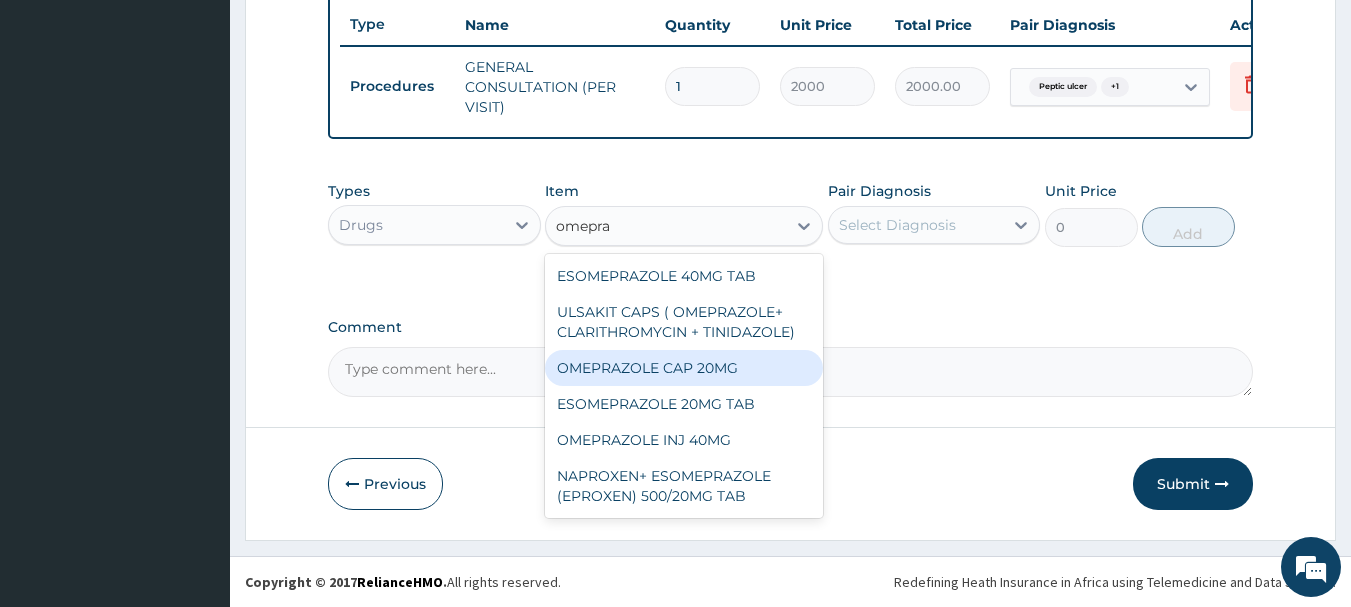 click on "OMEPRAZOLE CAP 20MG" at bounding box center [684, 368] 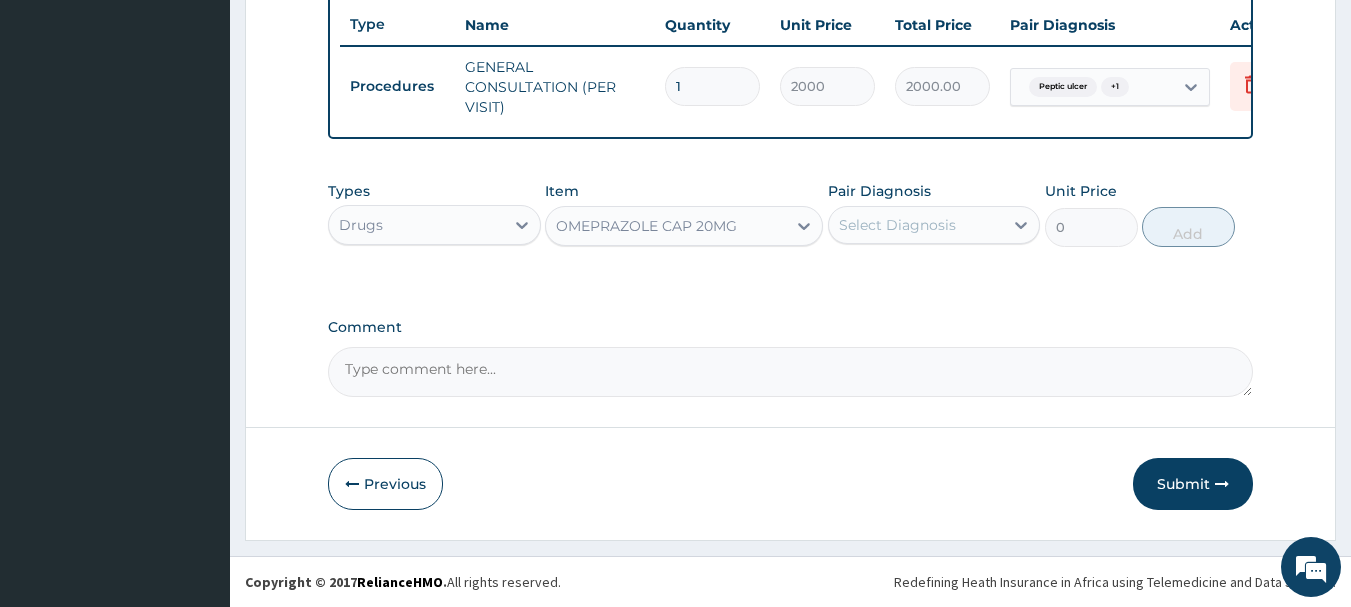 type 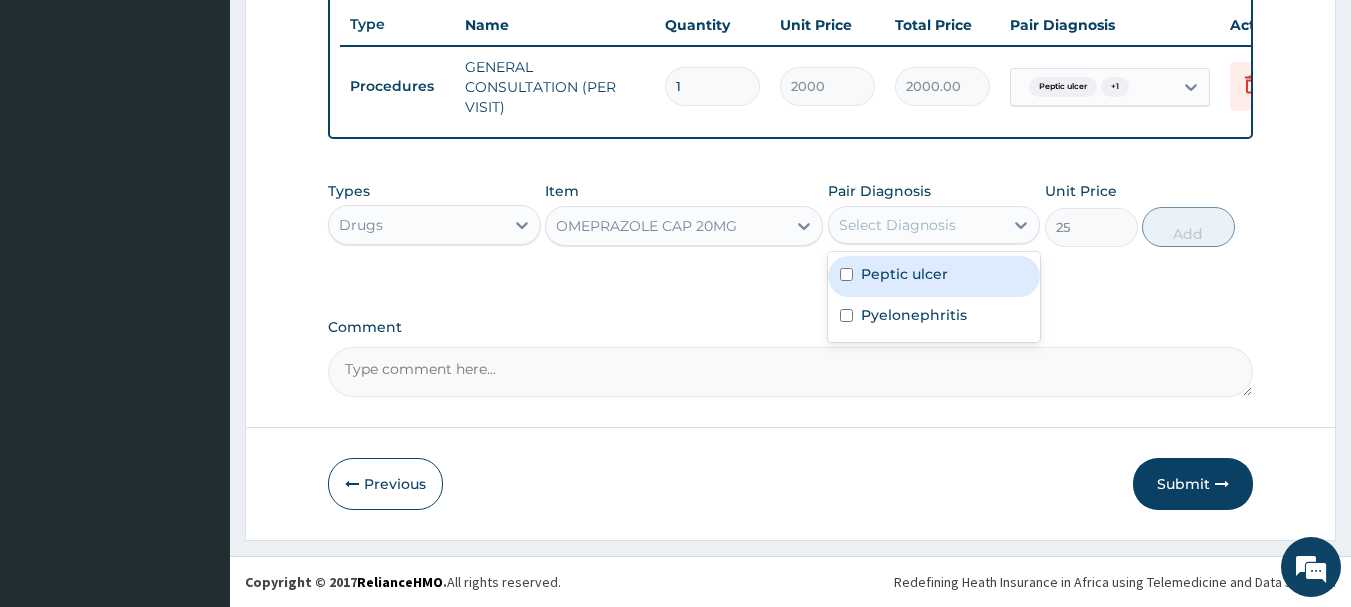 drag, startPoint x: 925, startPoint y: 205, endPoint x: 920, endPoint y: 216, distance: 12.083046 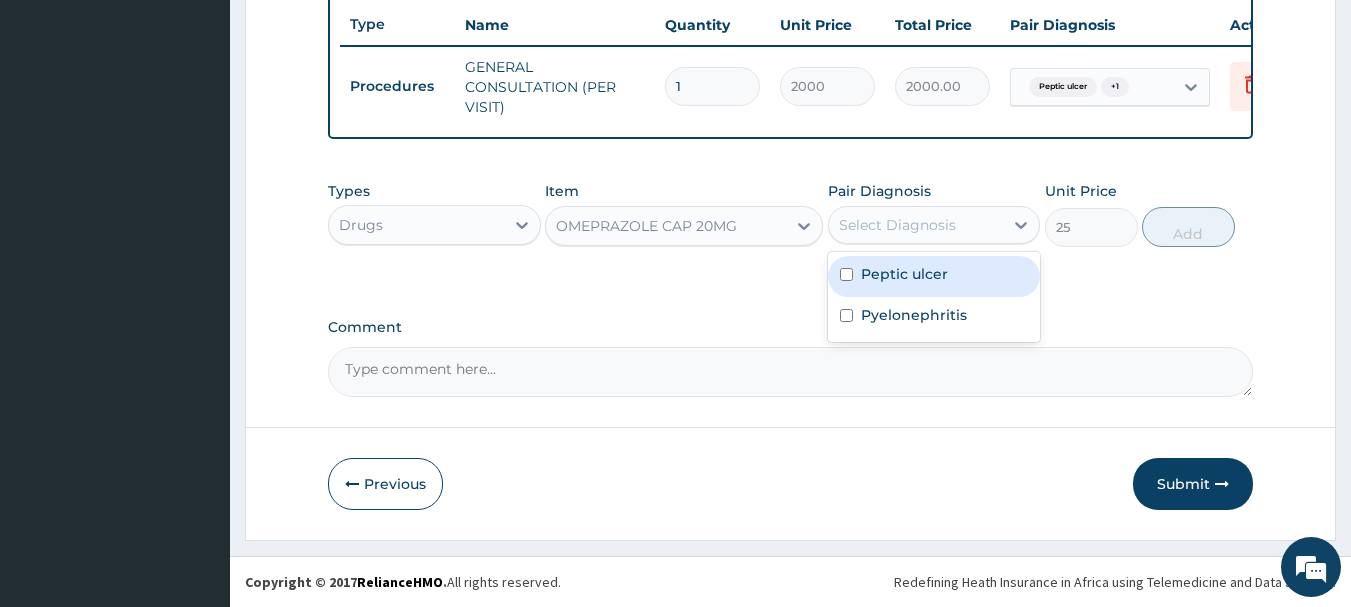 drag, startPoint x: 873, startPoint y: 275, endPoint x: 893, endPoint y: 274, distance: 20.024984 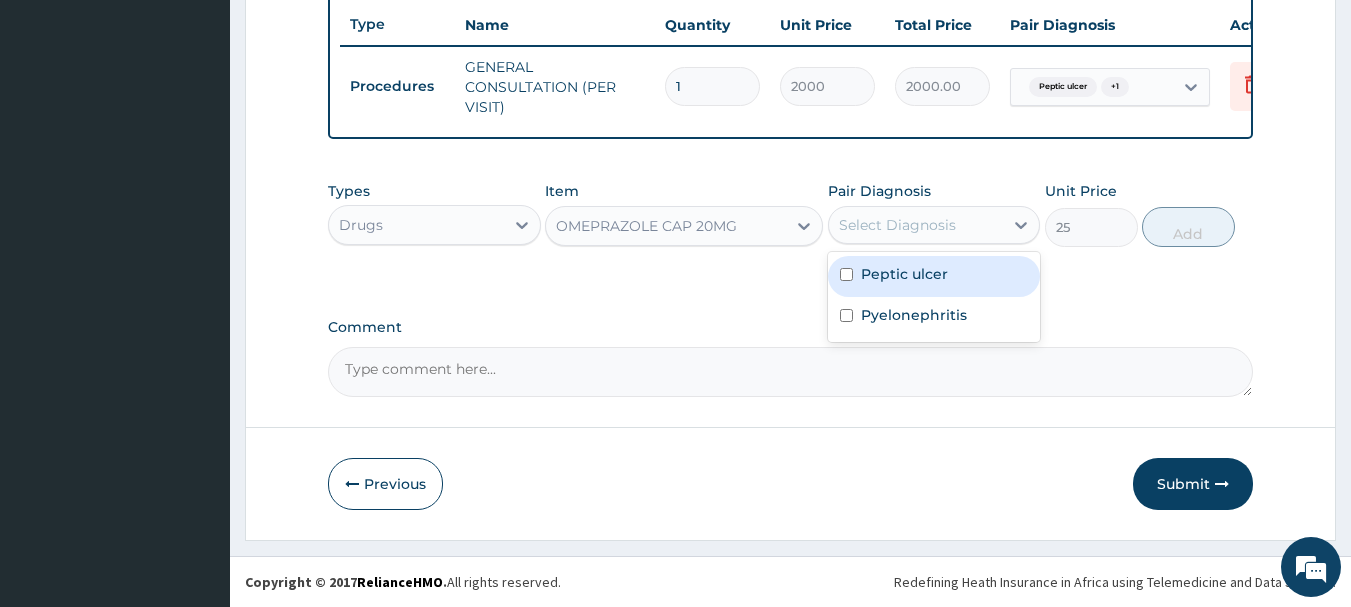click on "Peptic ulcer" at bounding box center [904, 274] 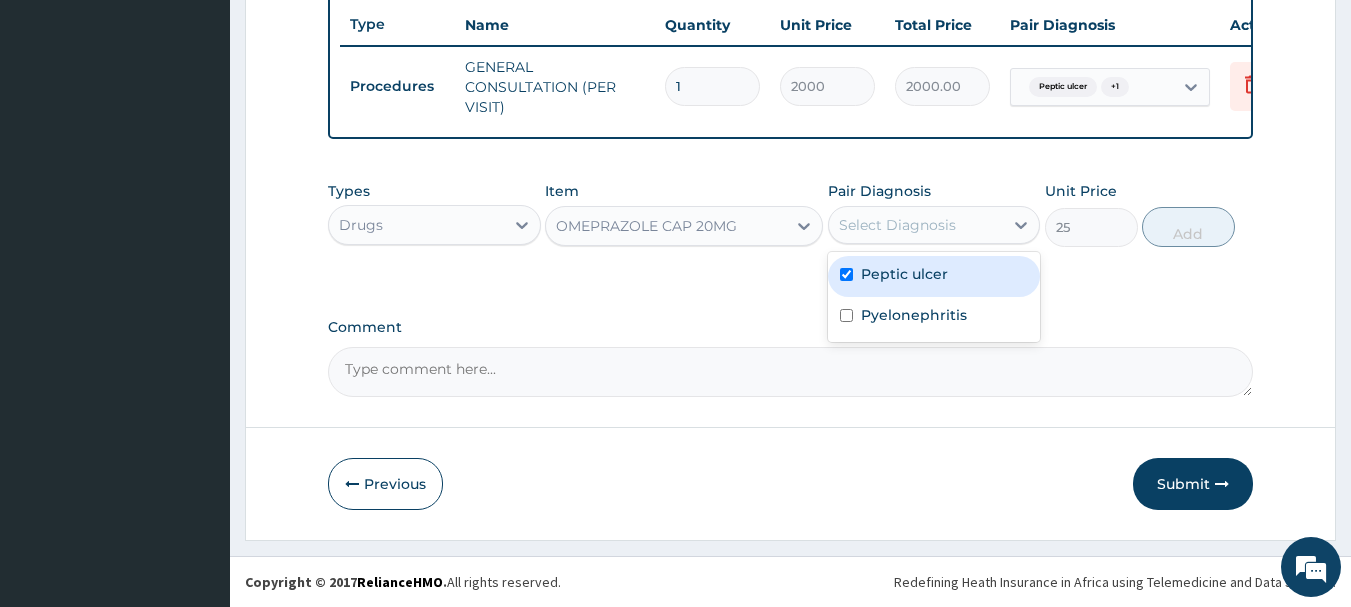checkbox on "true" 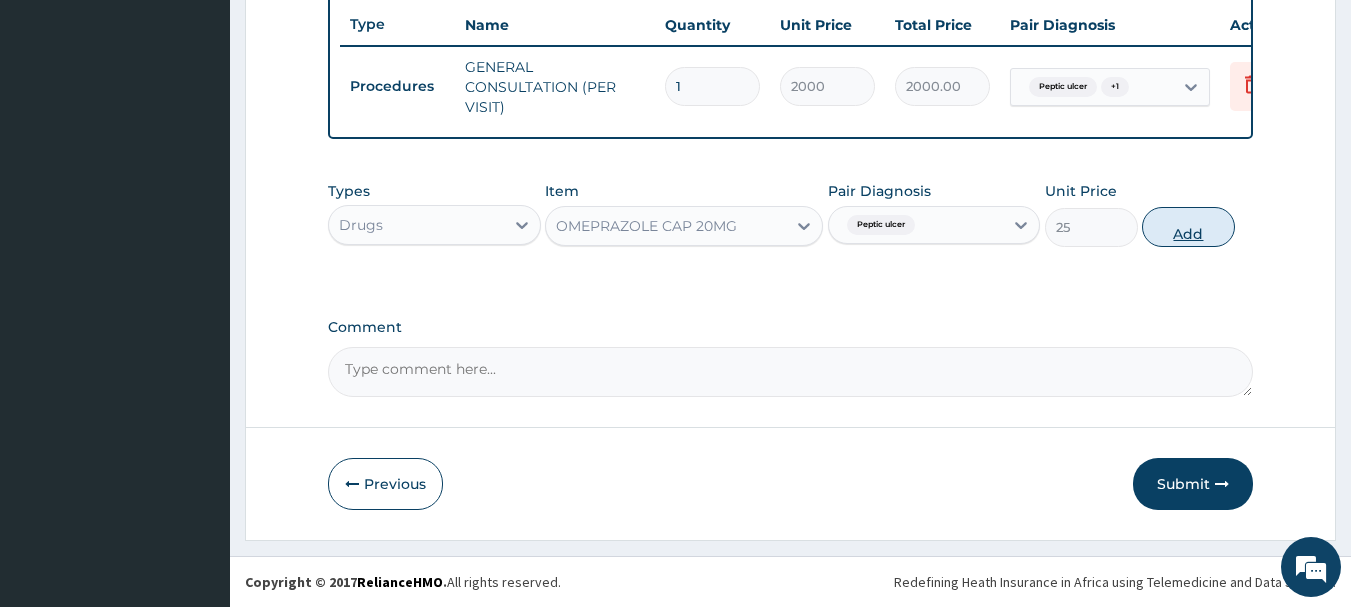 click on "Add" at bounding box center [1188, 227] 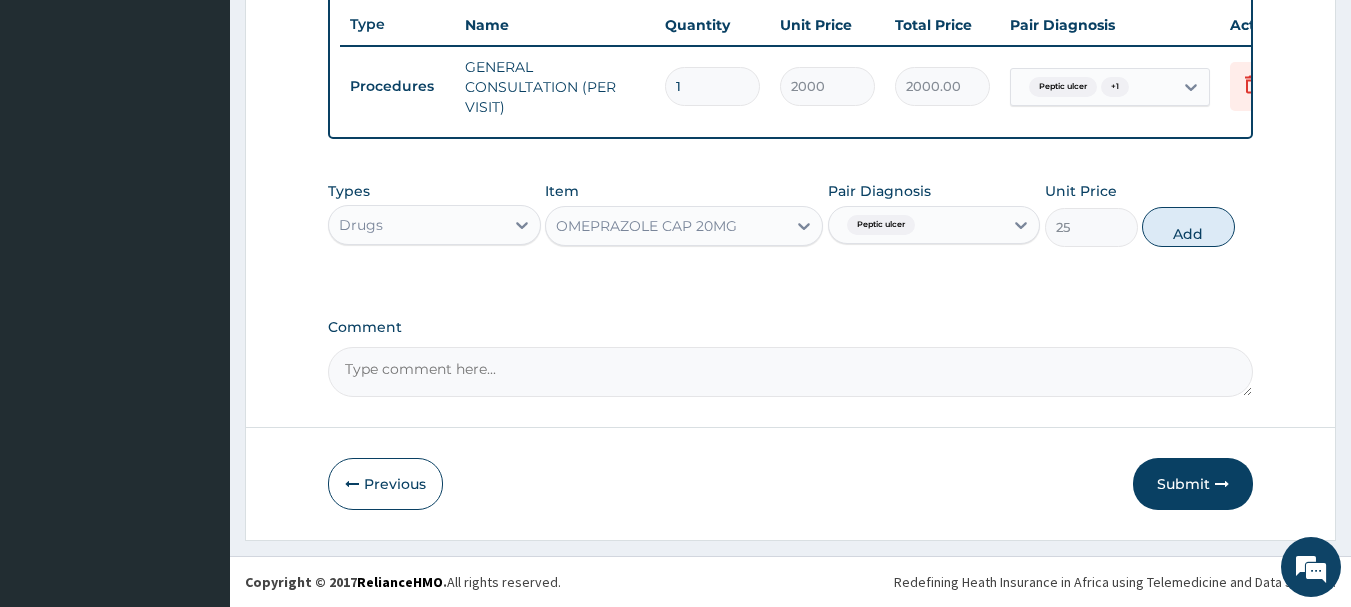 type on "0" 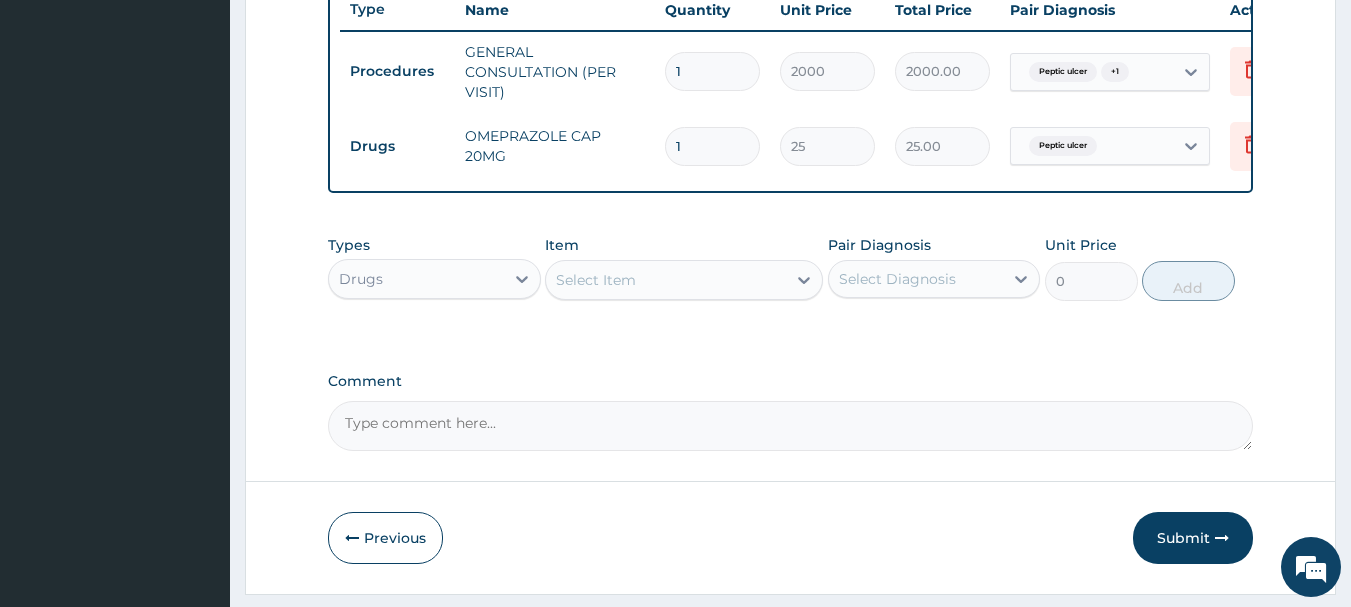 type on "10" 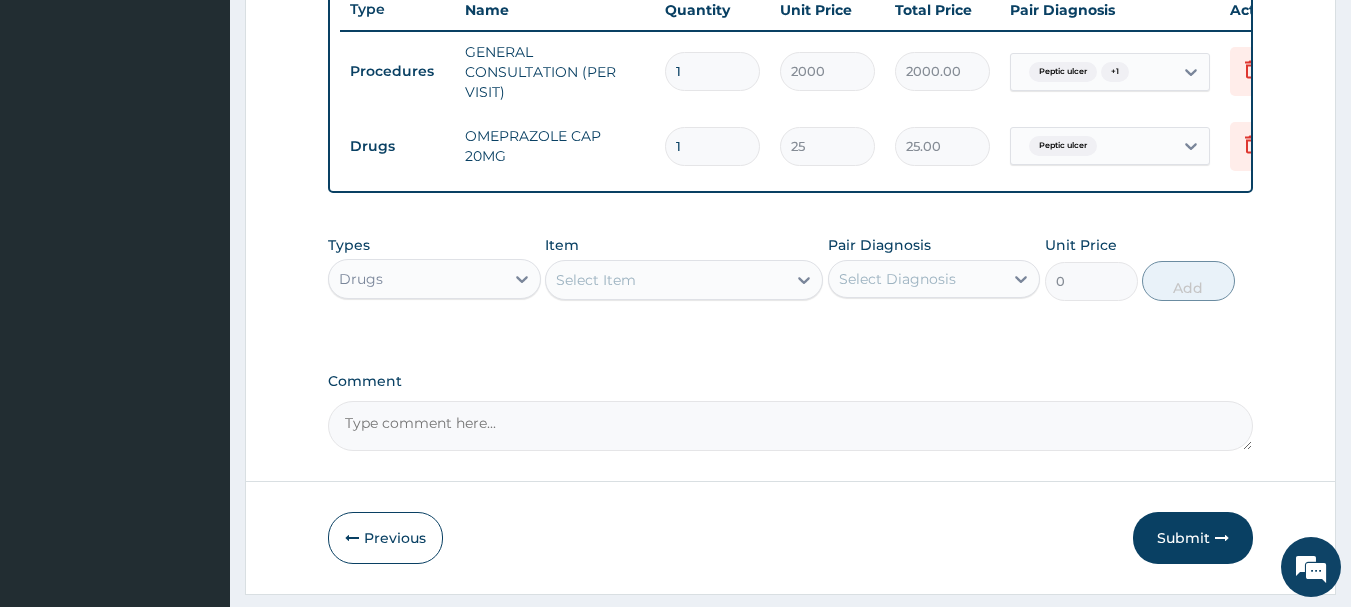 type on "250.00" 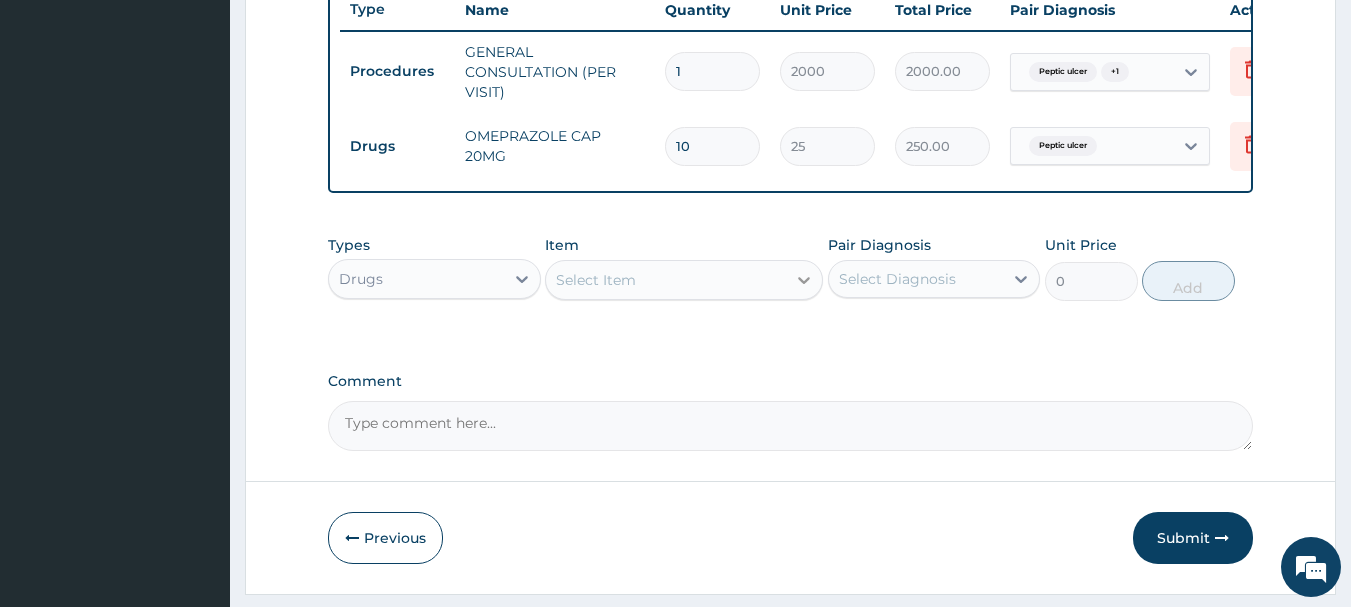 type on "10" 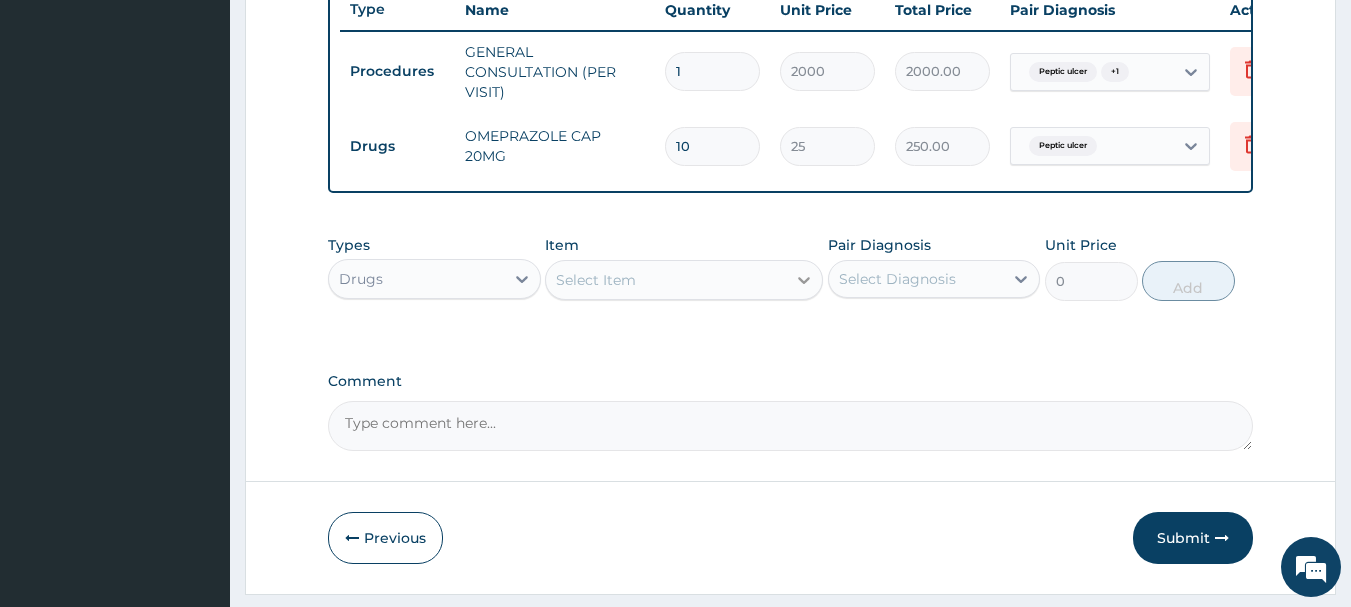 click at bounding box center (804, 280) 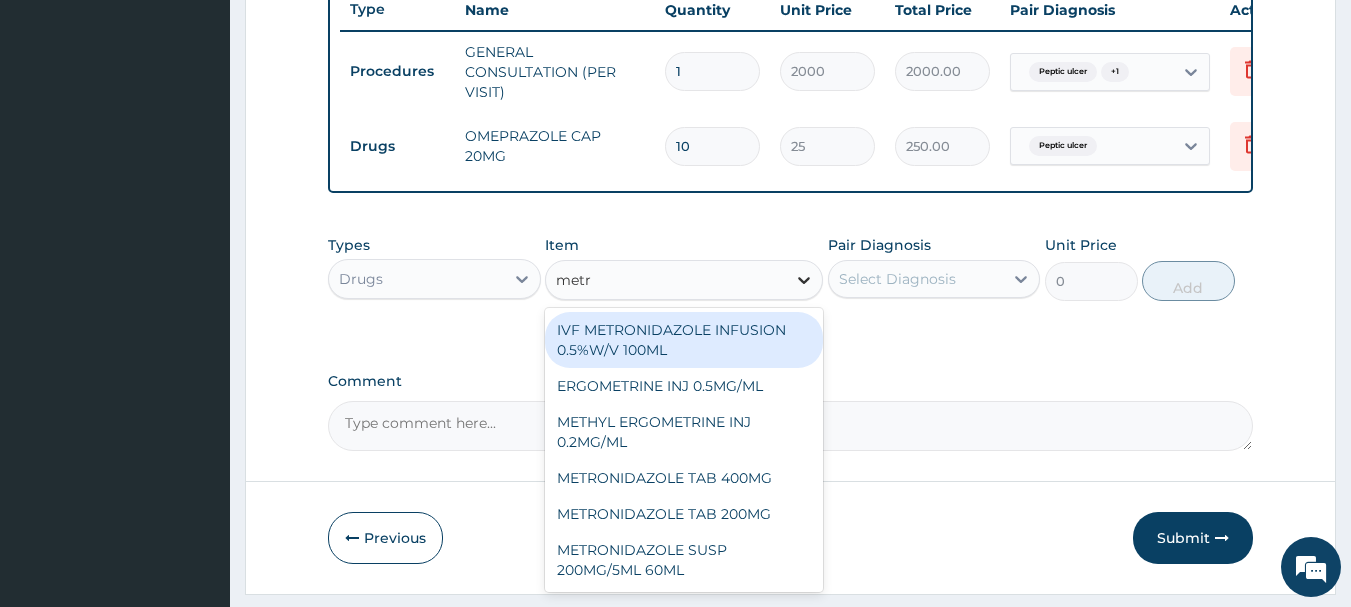type on "metro" 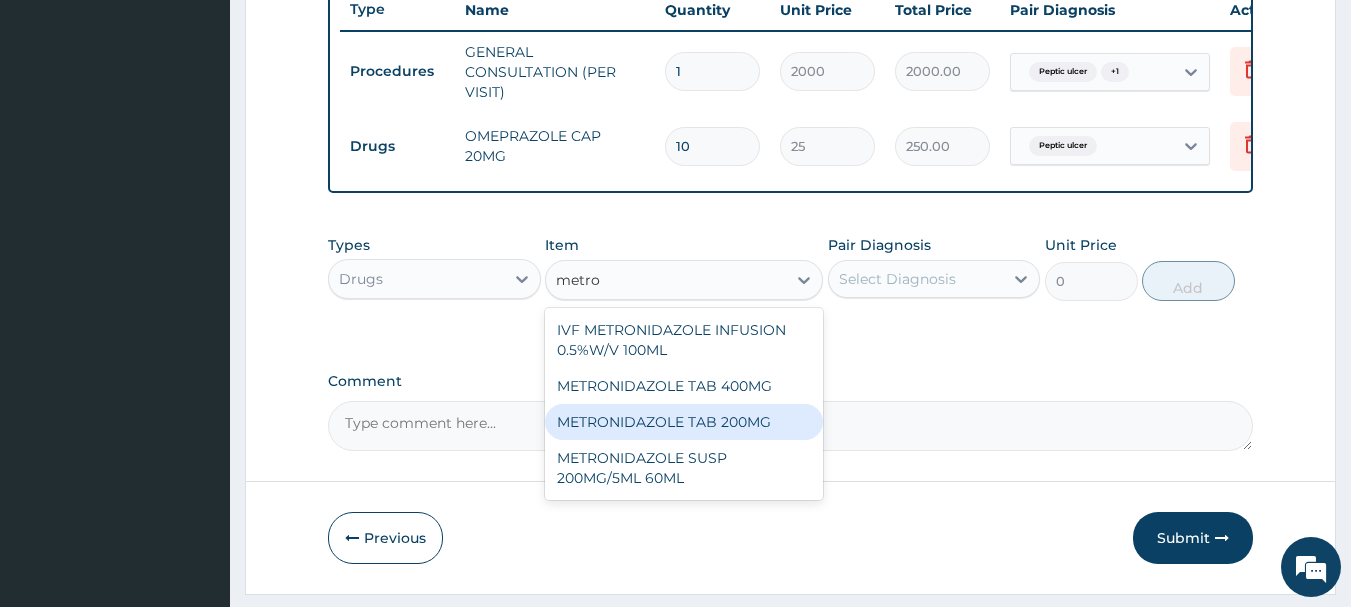 click on "METRONIDAZOLE TAB 200MG" at bounding box center (684, 422) 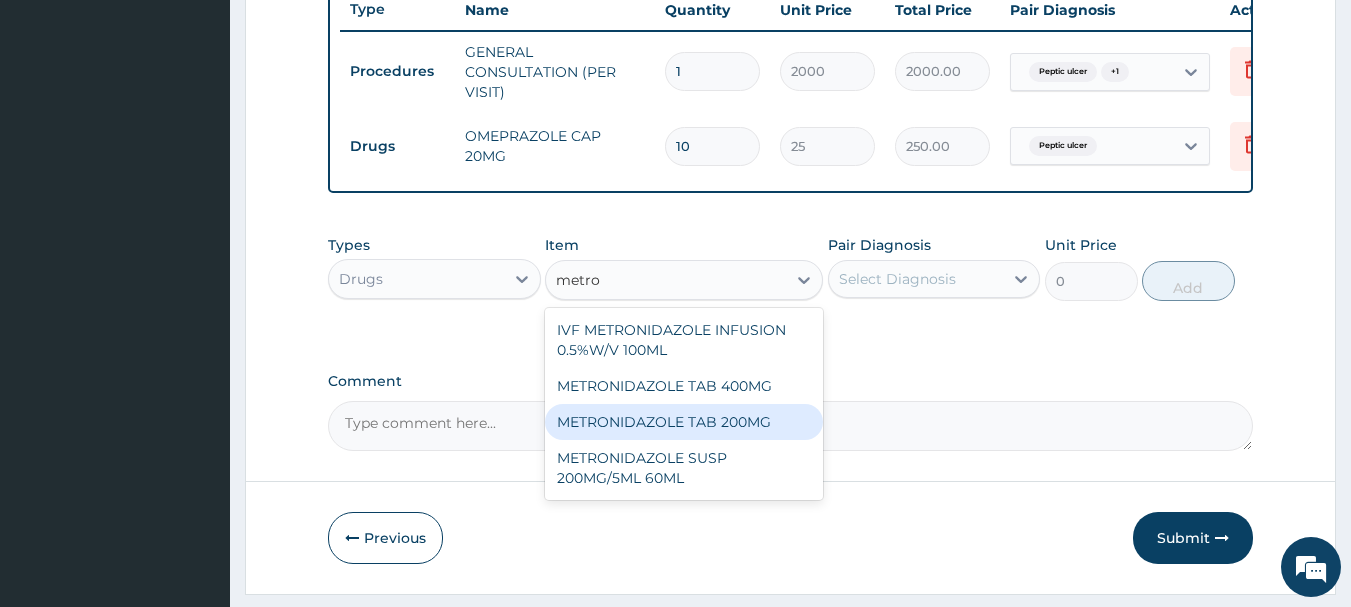 type 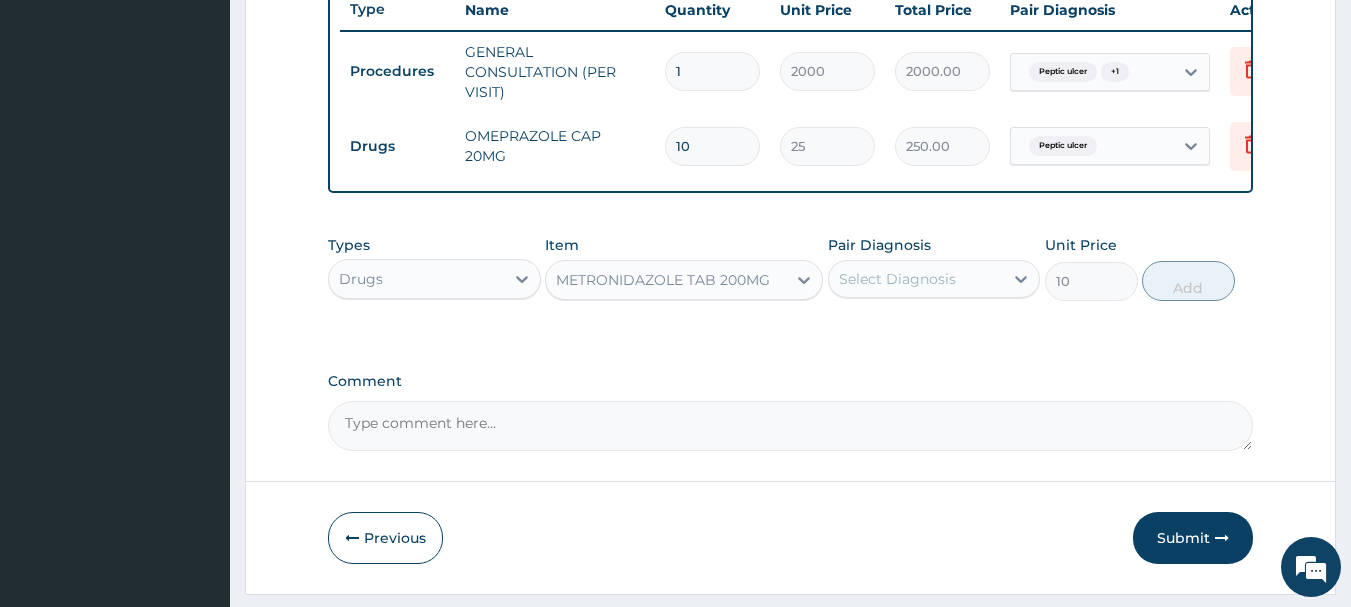 click on "Select Diagnosis" at bounding box center [916, 279] 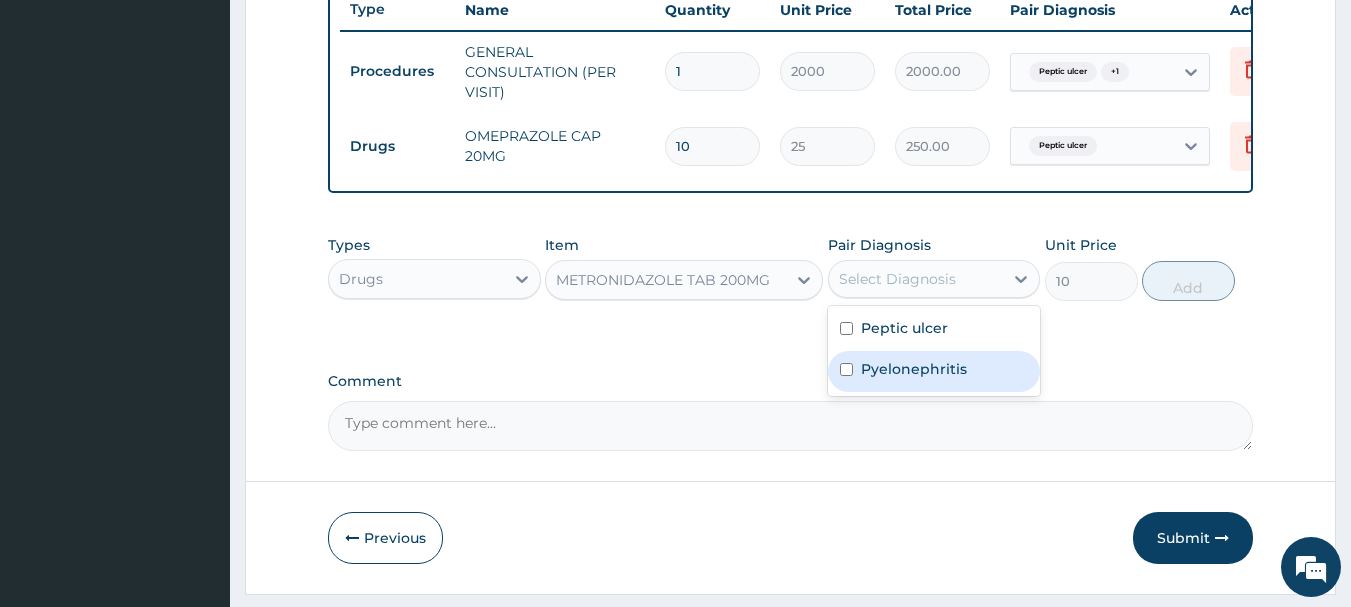 click on "Pyelonephritis" at bounding box center [914, 369] 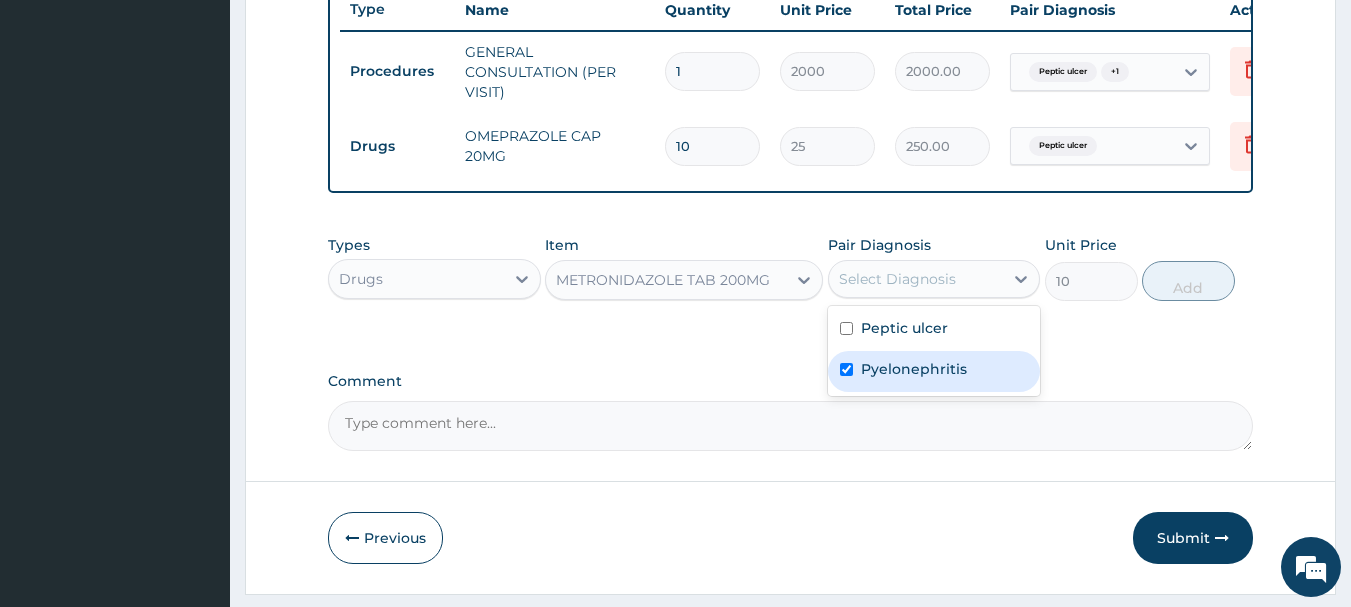 checkbox on "true" 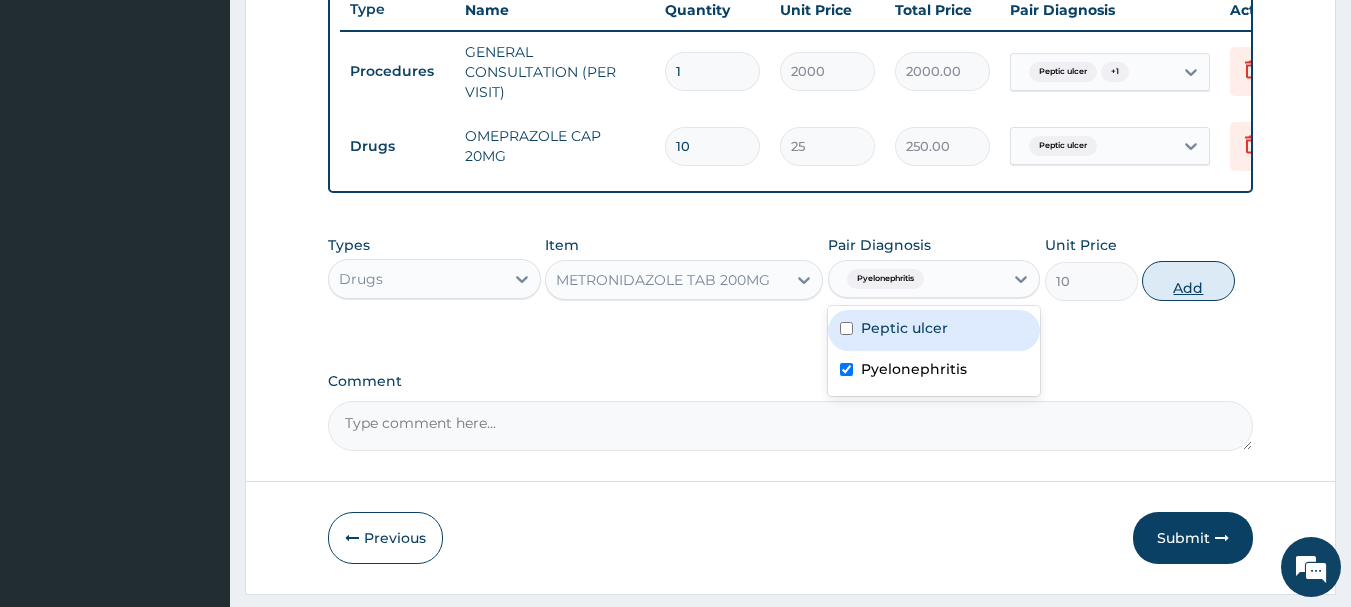 click on "Add" at bounding box center [1188, 281] 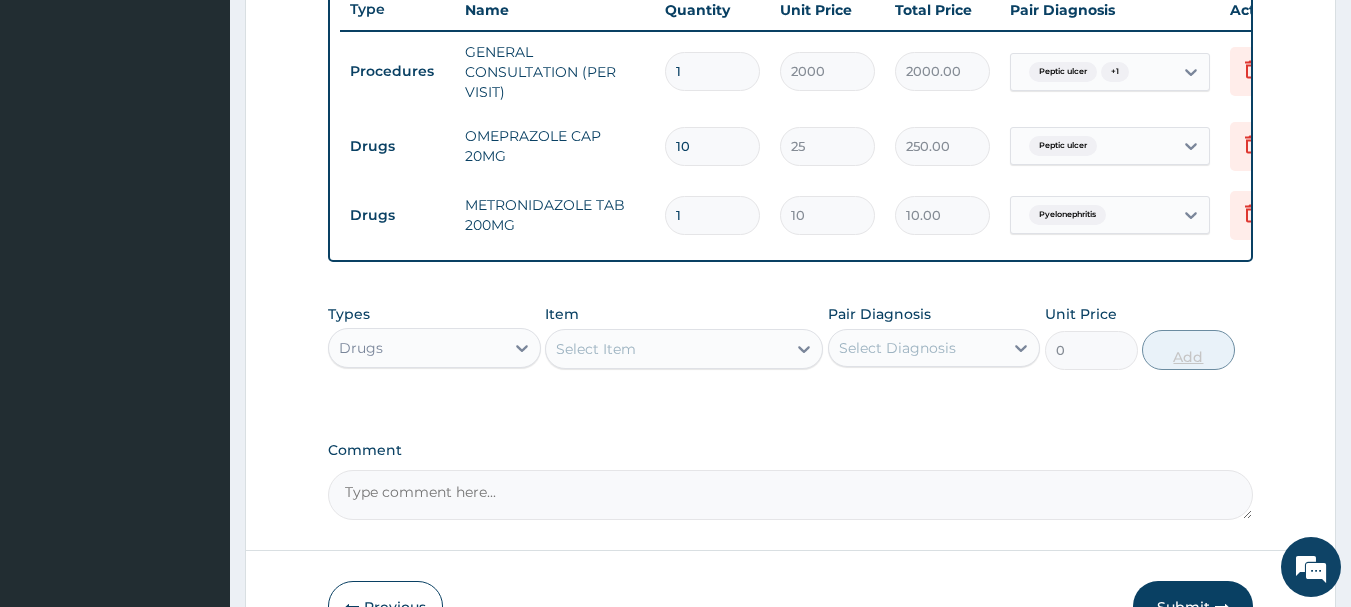 type on "10" 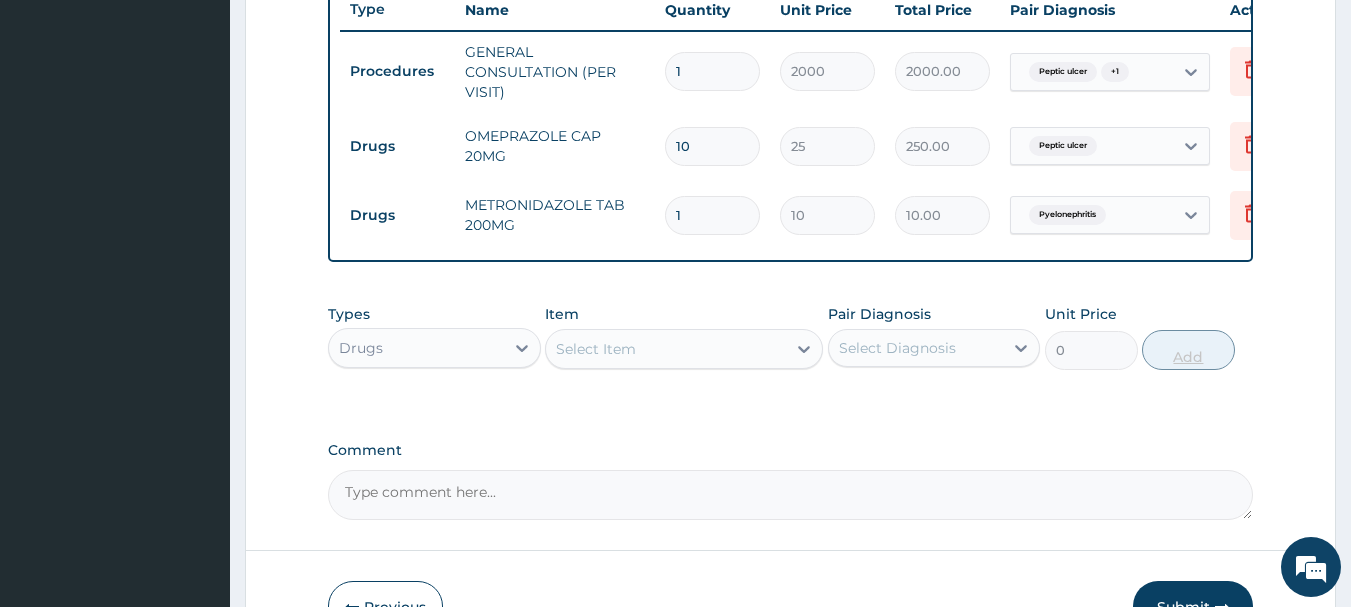 type on "100.00" 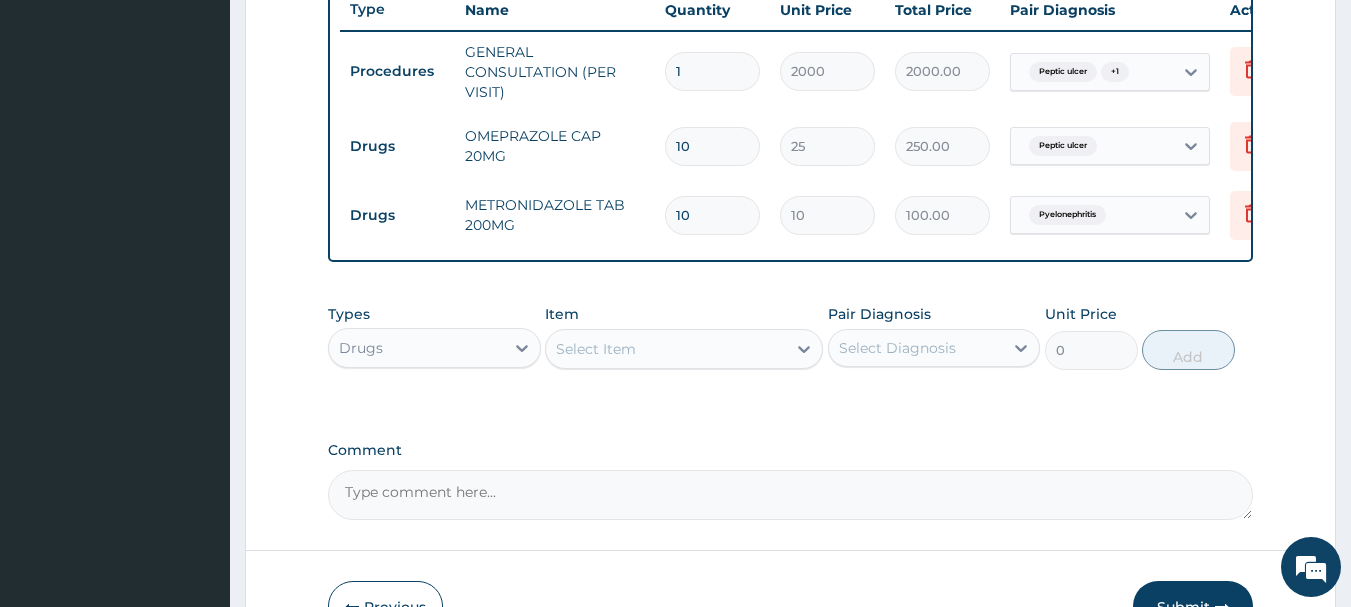 type on "10" 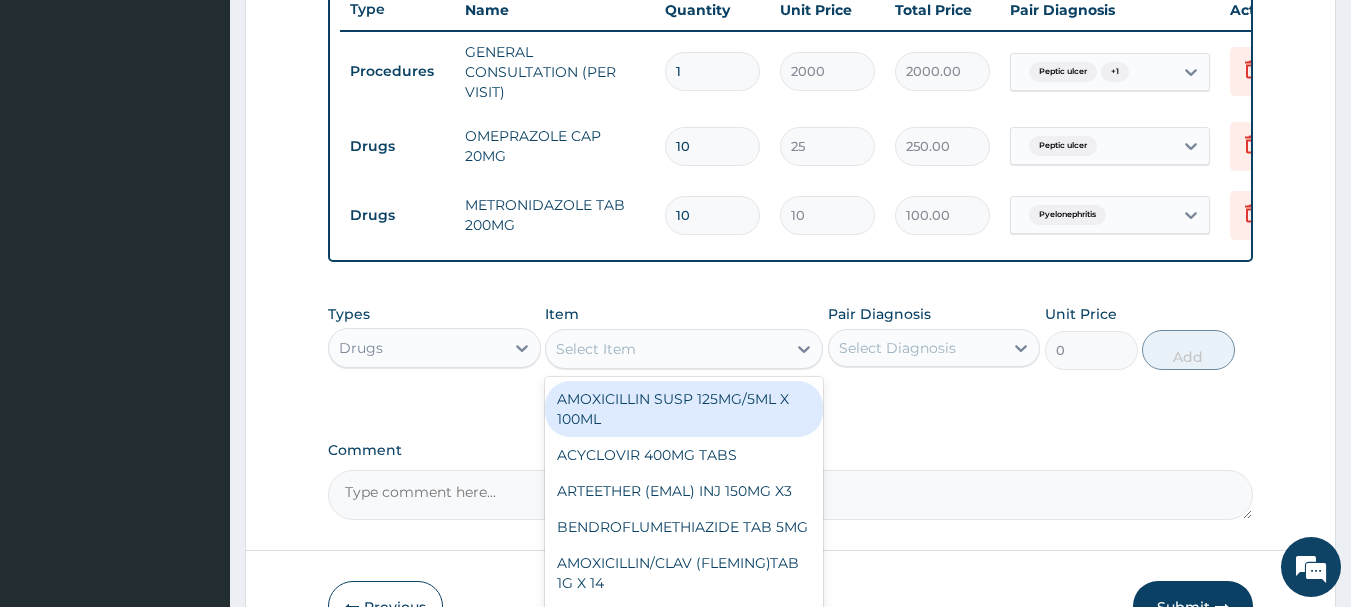 click on "Select Item" at bounding box center (666, 349) 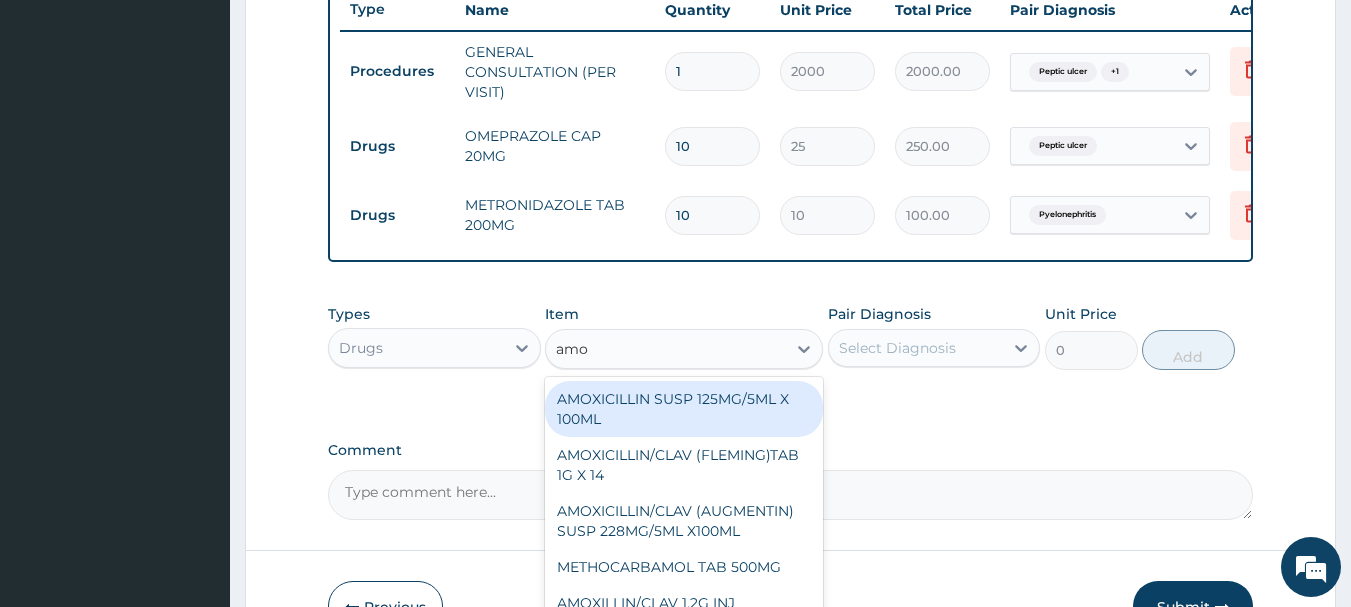 type on "amox" 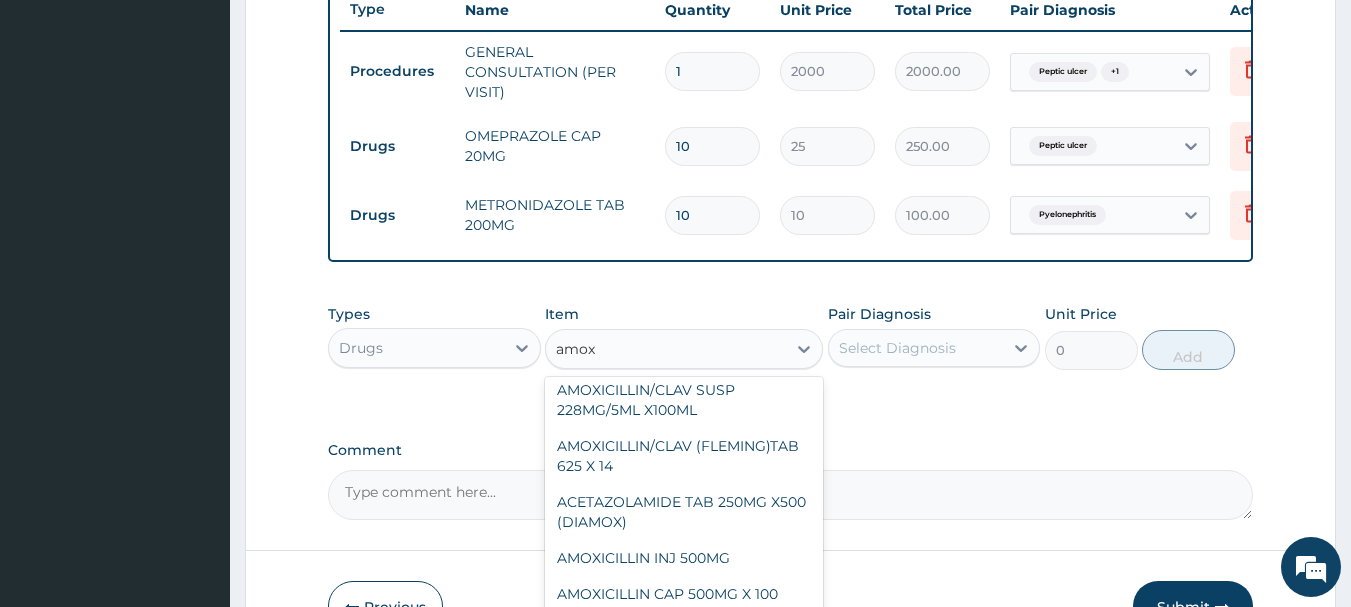 scroll, scrollTop: 220, scrollLeft: 0, axis: vertical 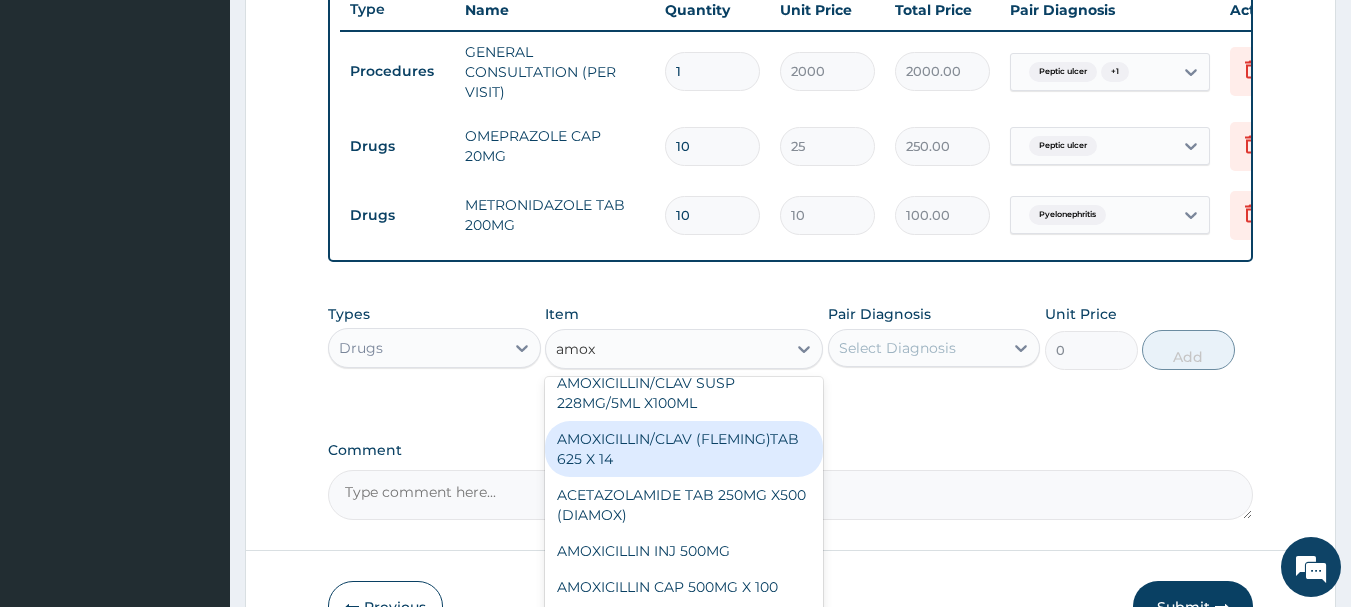click on "AMOXICILLIN/CLAV (FLEMING)TAB 625 X 14" at bounding box center [684, 449] 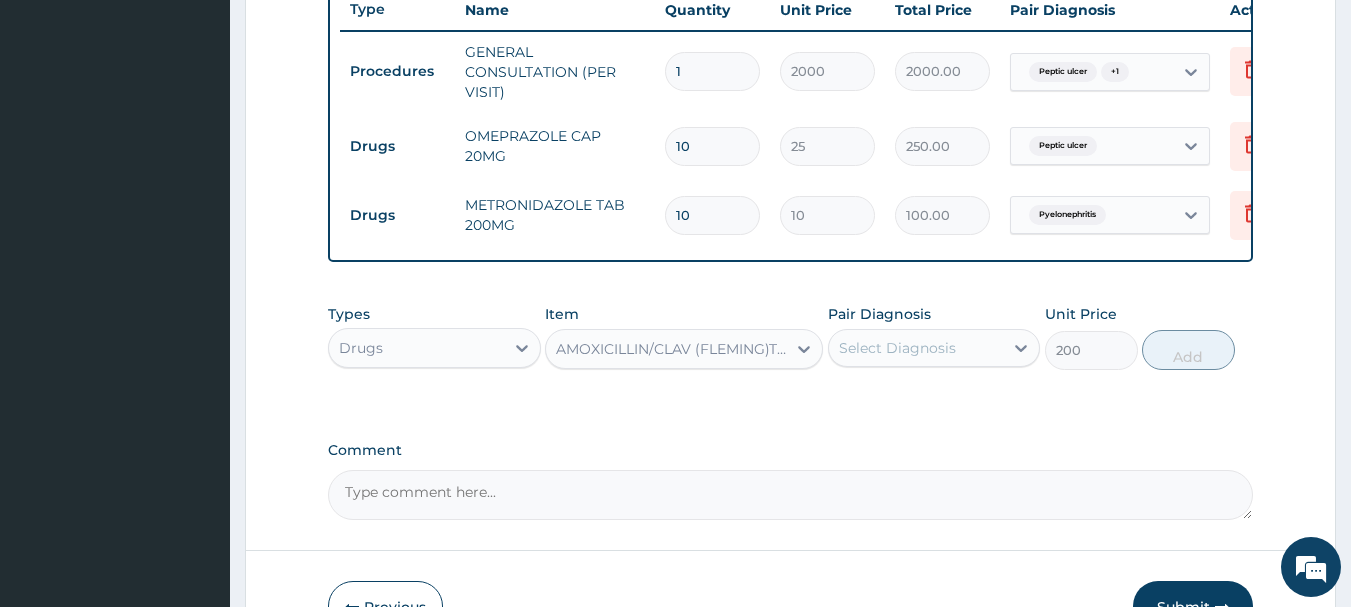 click on "Select Diagnosis" at bounding box center (897, 348) 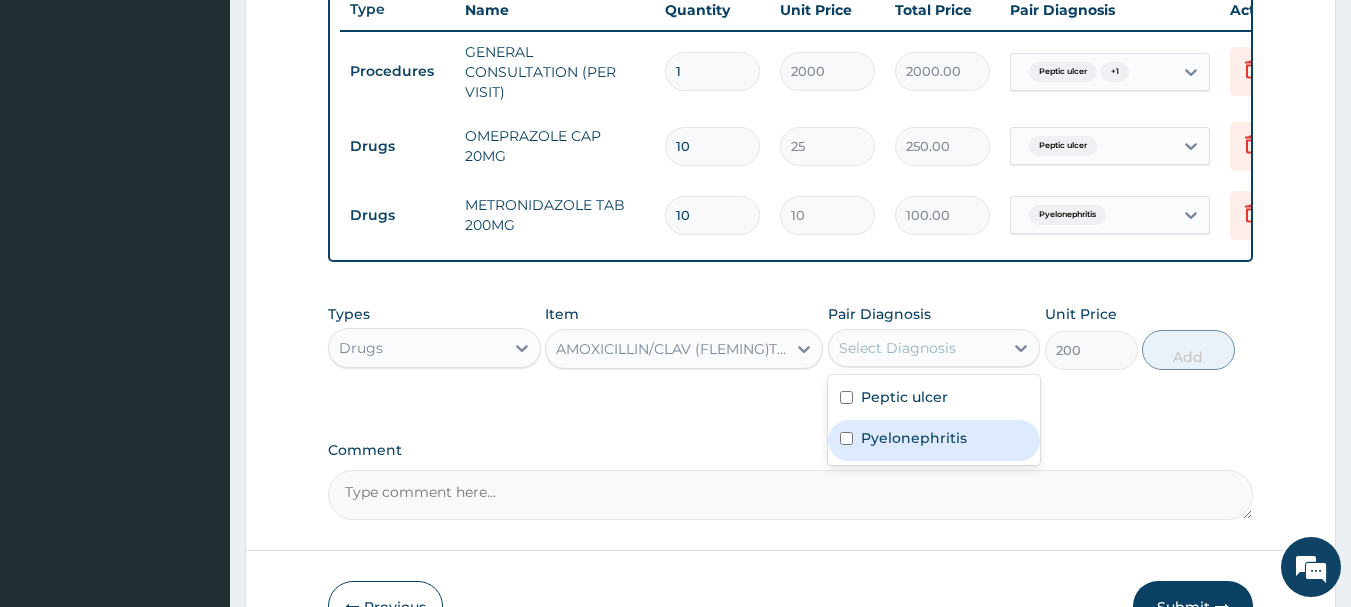 click on "Pyelonephritis" at bounding box center (914, 438) 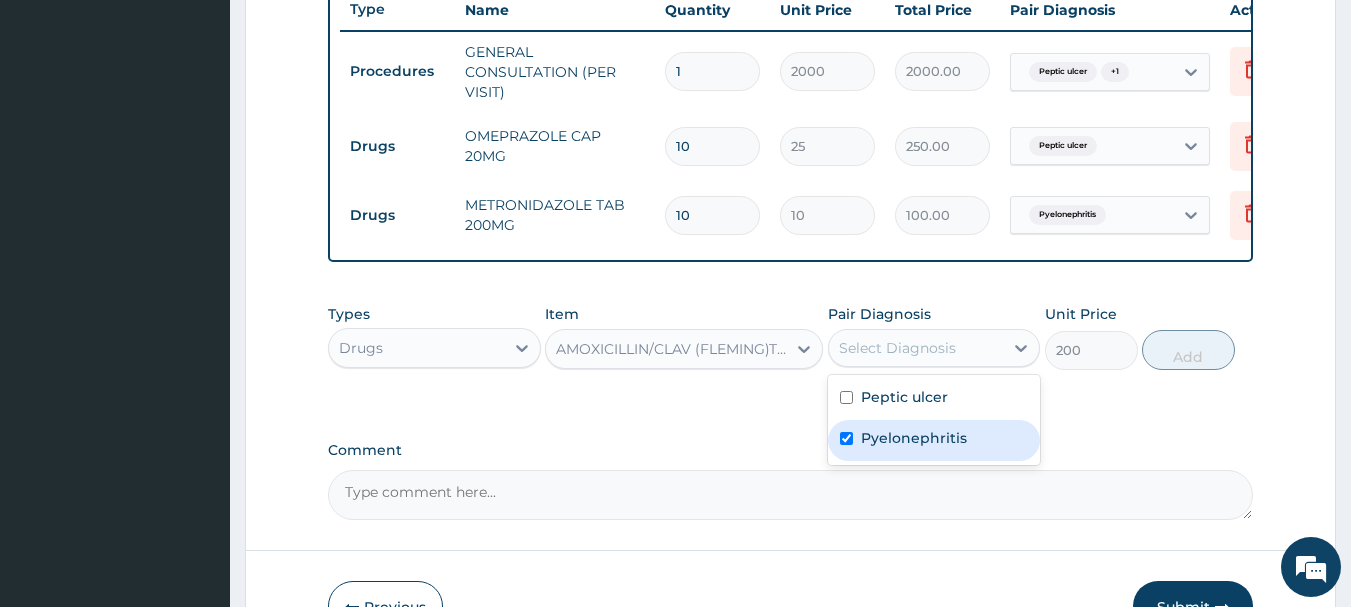 checkbox on "true" 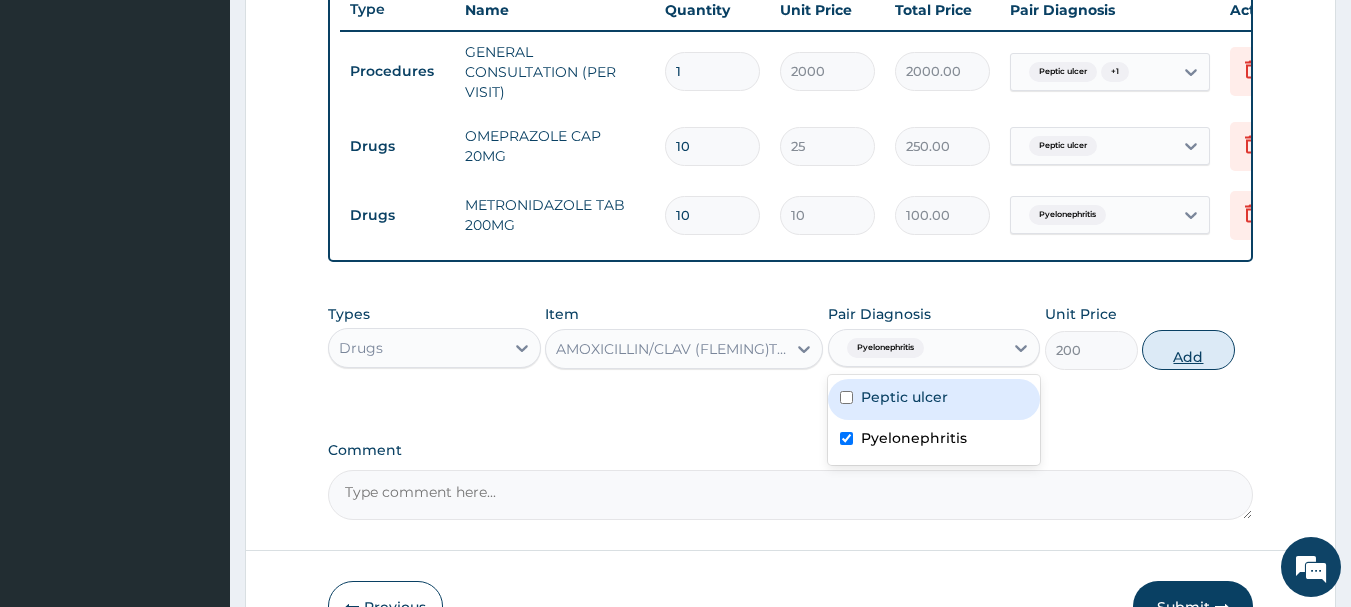 click on "Add" at bounding box center [1188, 350] 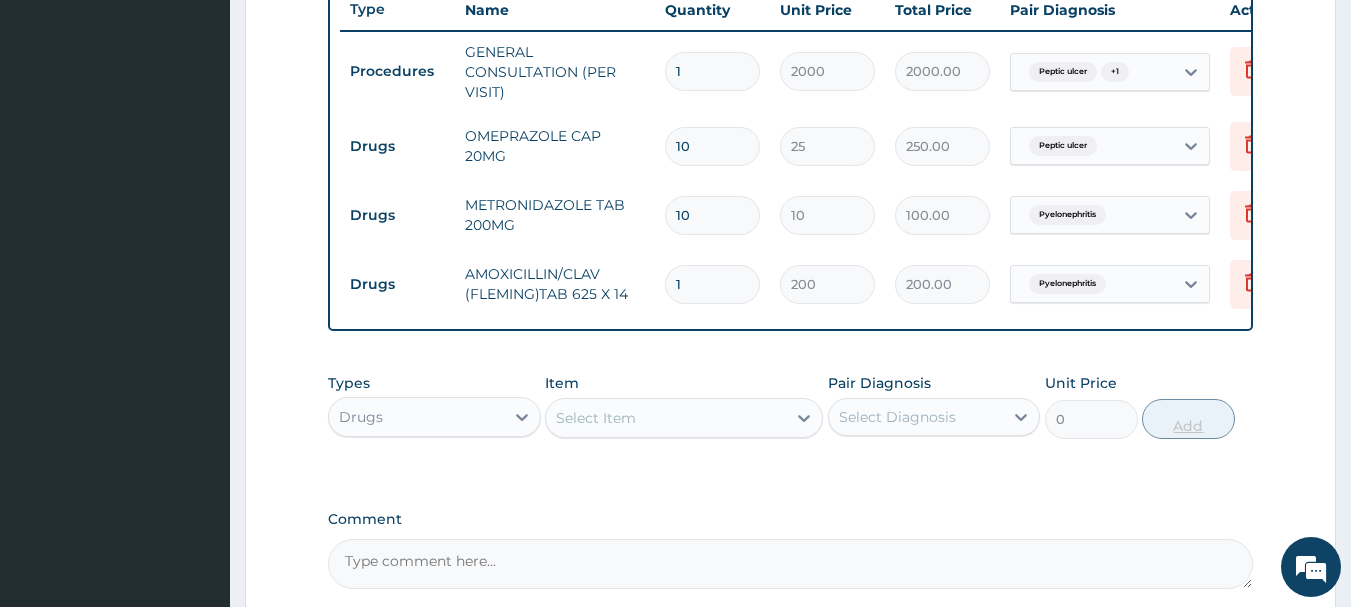 type on "10" 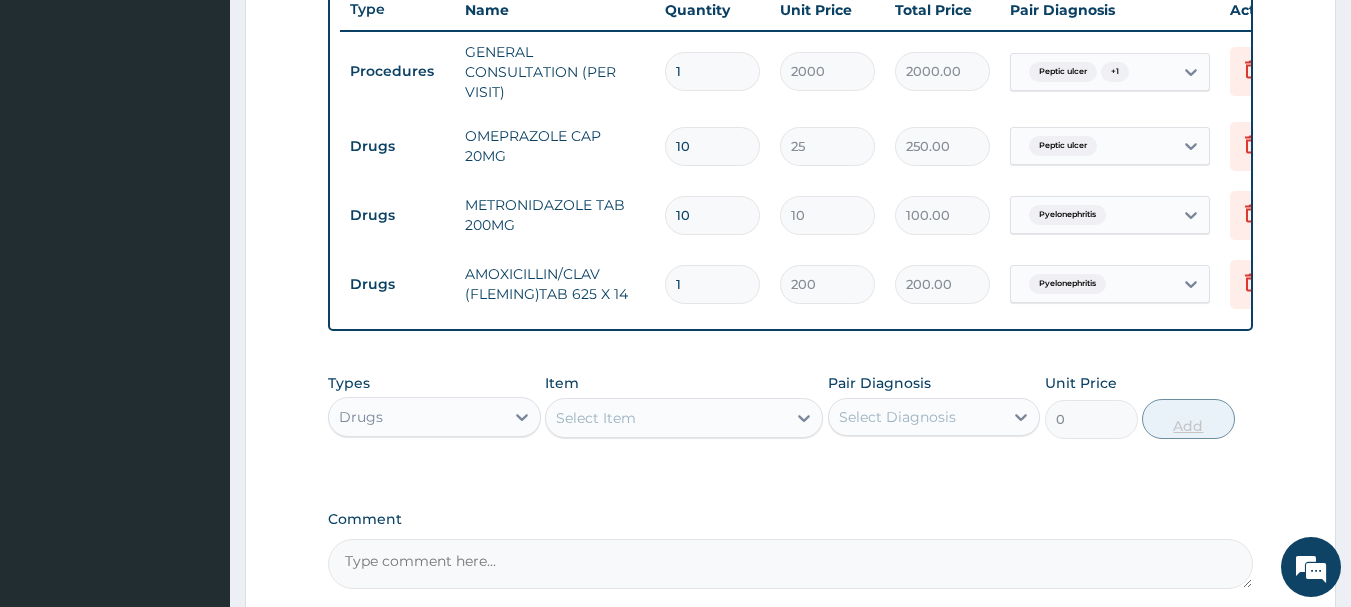 type on "2000.00" 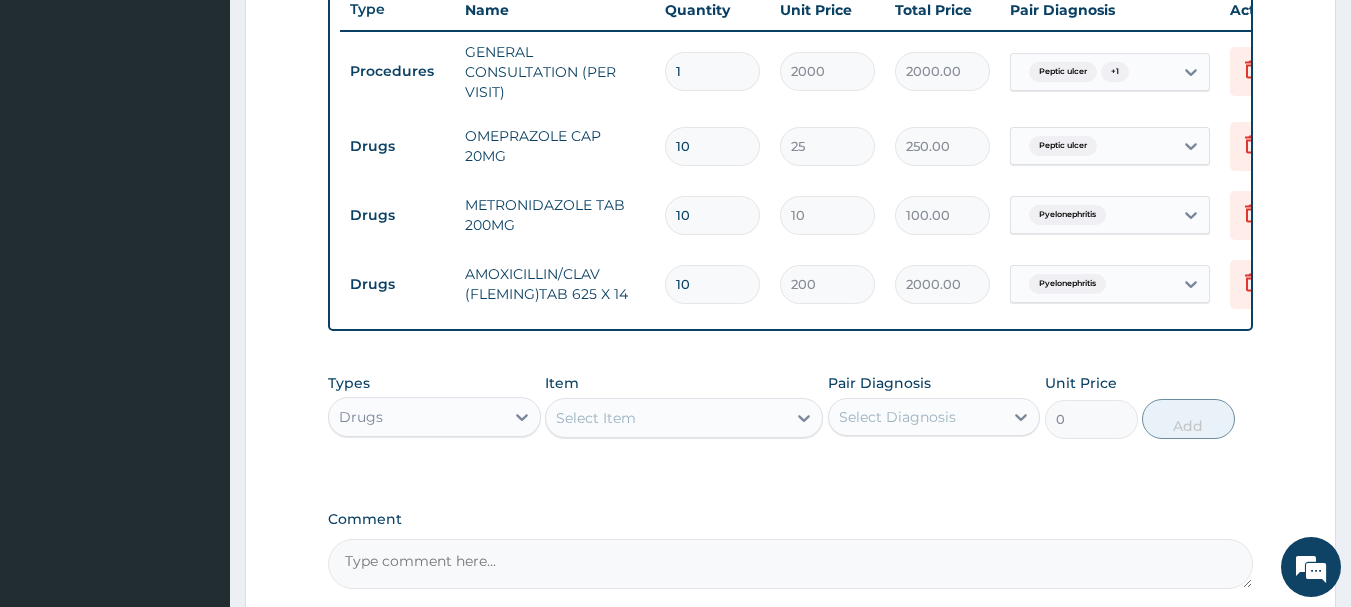 type on "10" 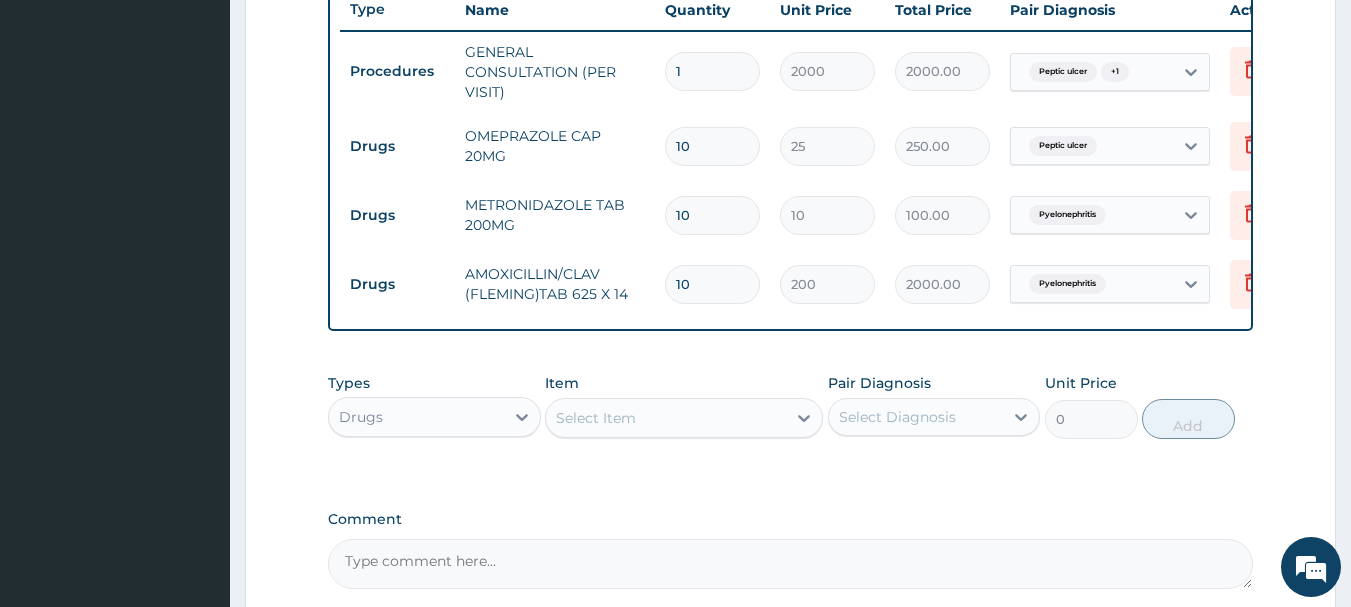 click on "Select Item" at bounding box center (666, 418) 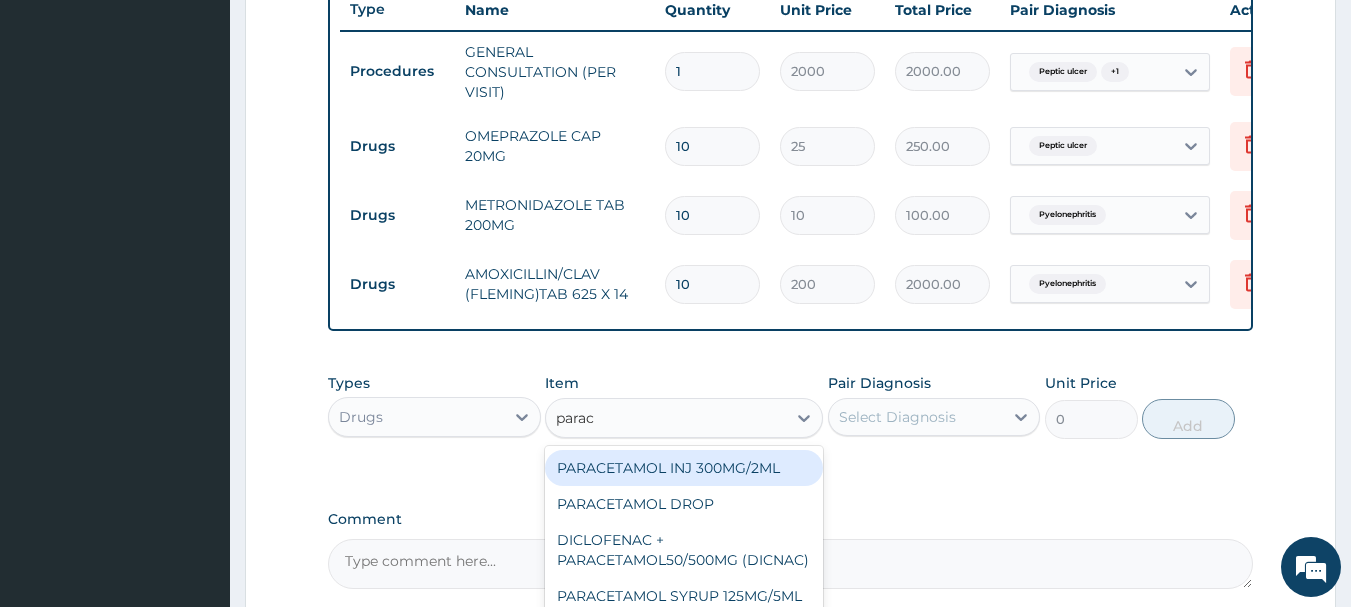 type on "parace" 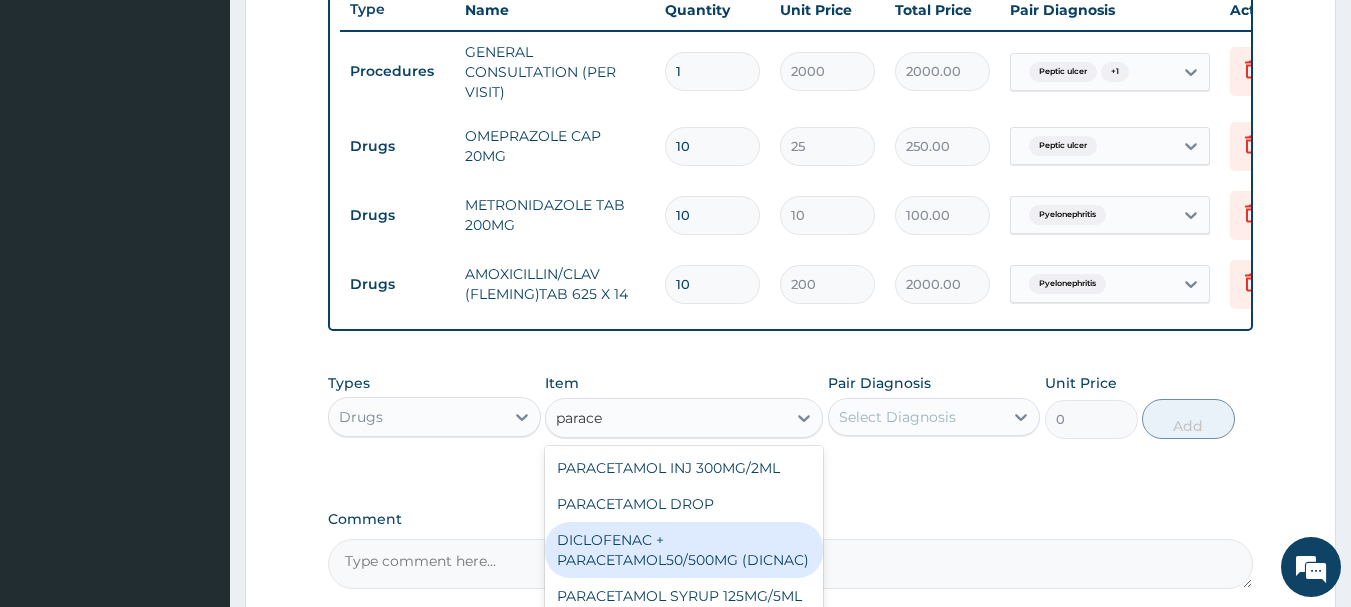 click on "DICLOFENAC + PARACETAMOL50/500MG (DICNAC)" at bounding box center (684, 550) 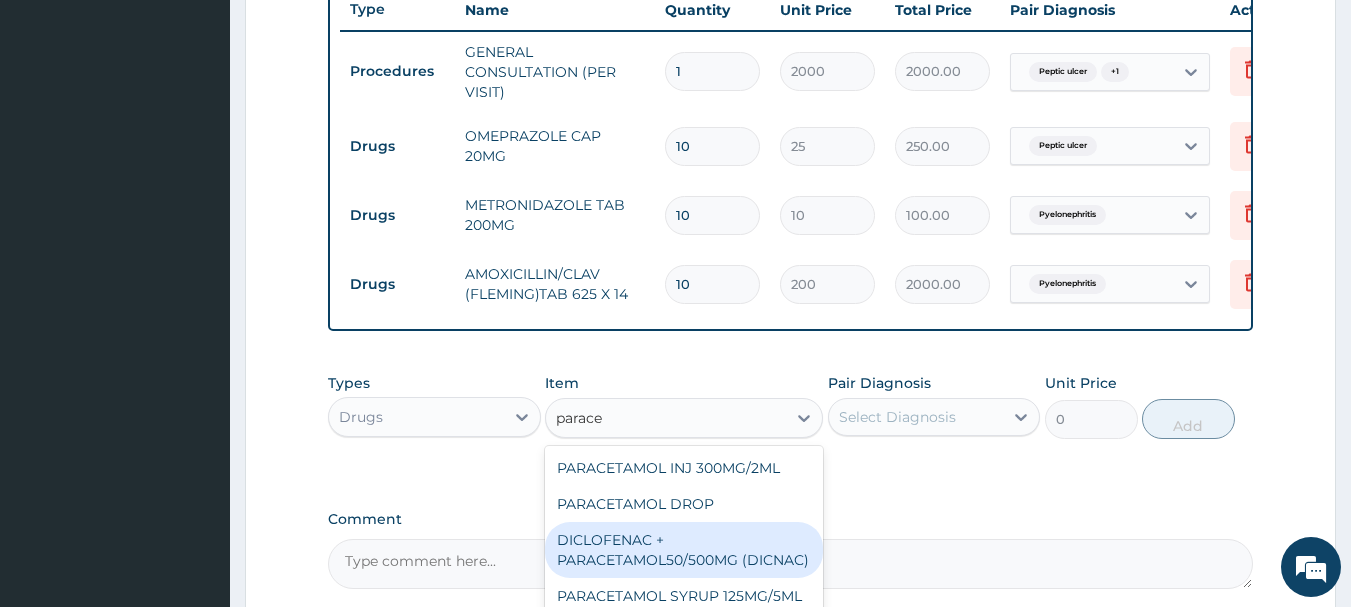 type 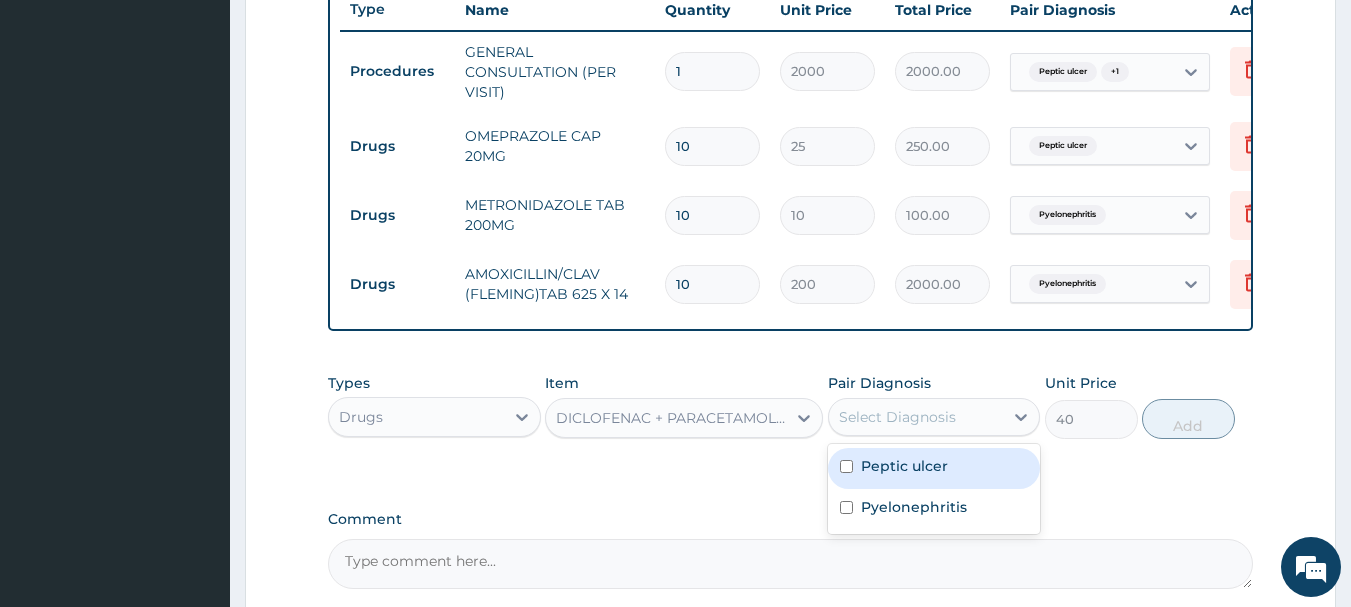 click on "Select Diagnosis" at bounding box center (897, 417) 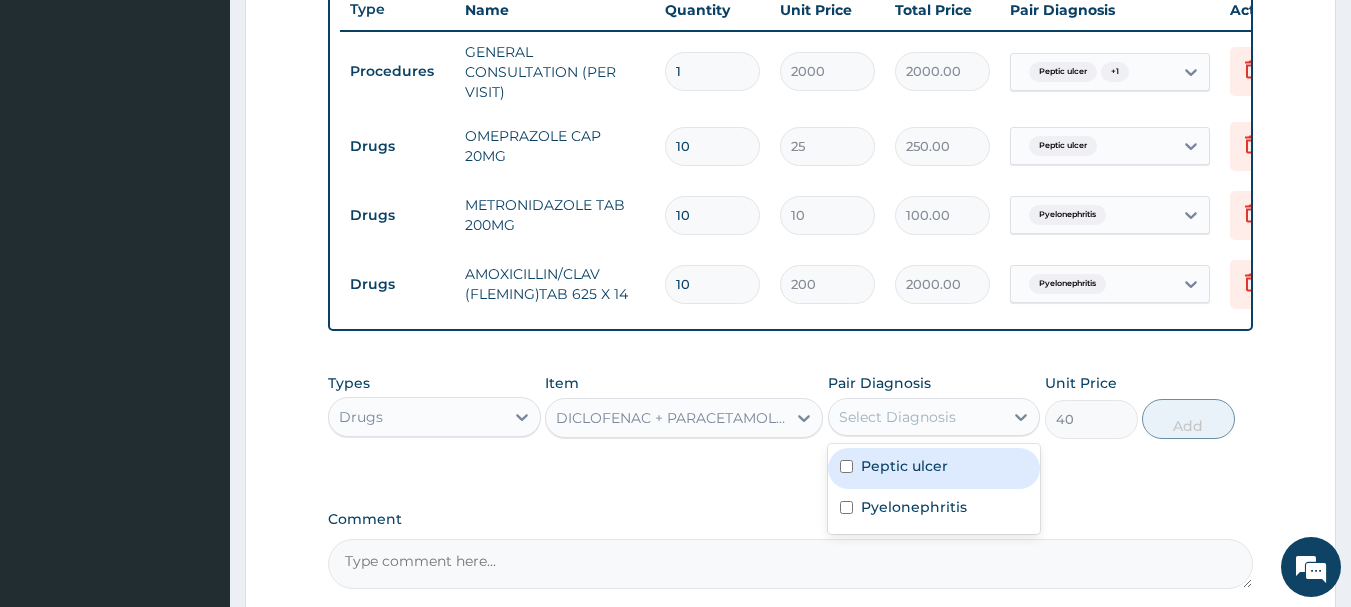 click on "Peptic ulcer" at bounding box center (904, 466) 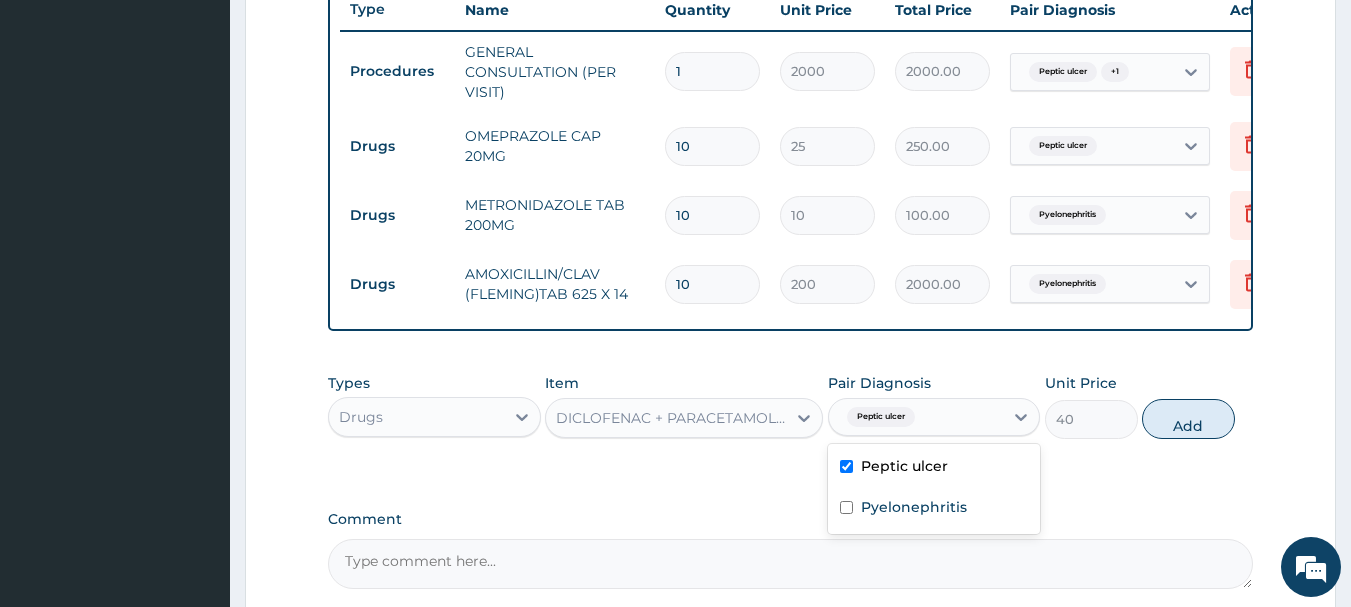 click on "Peptic ulcer" at bounding box center [904, 466] 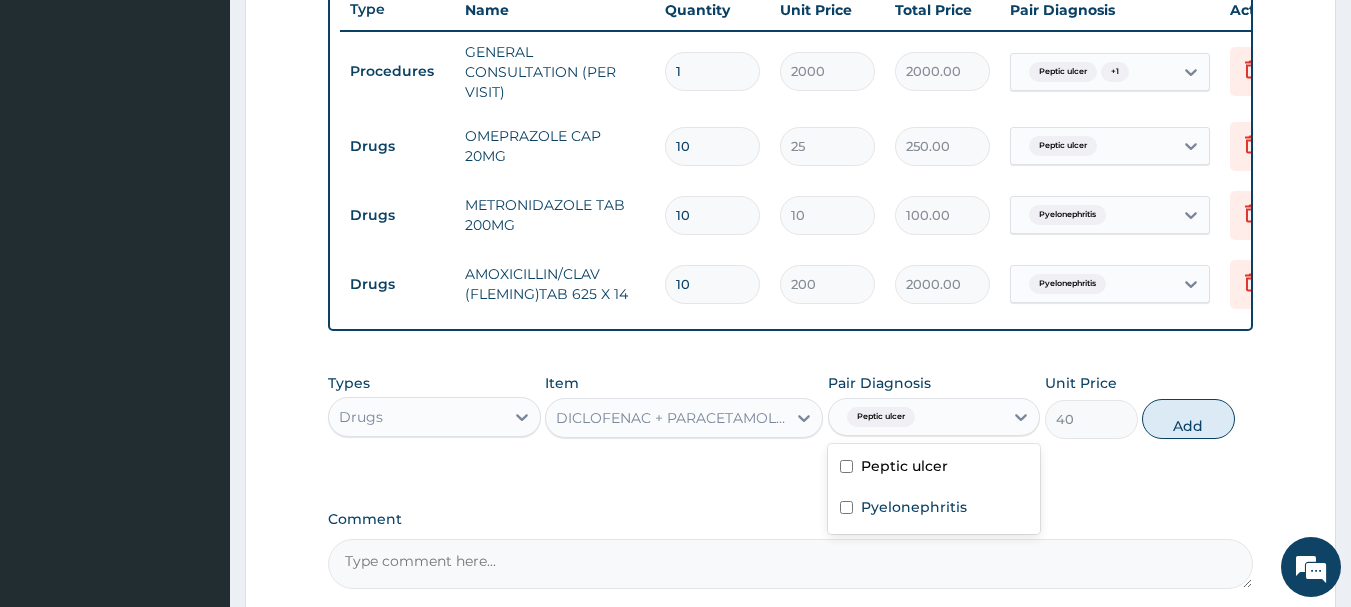 checkbox on "false" 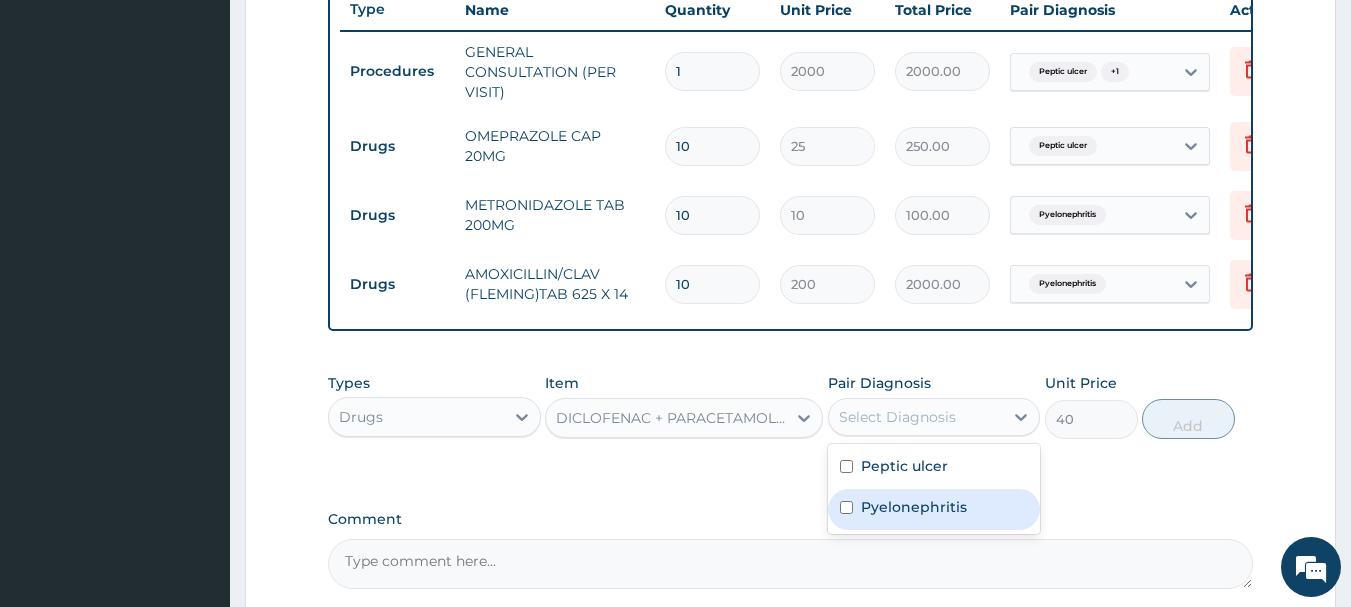 click on "Pyelonephritis" at bounding box center [914, 507] 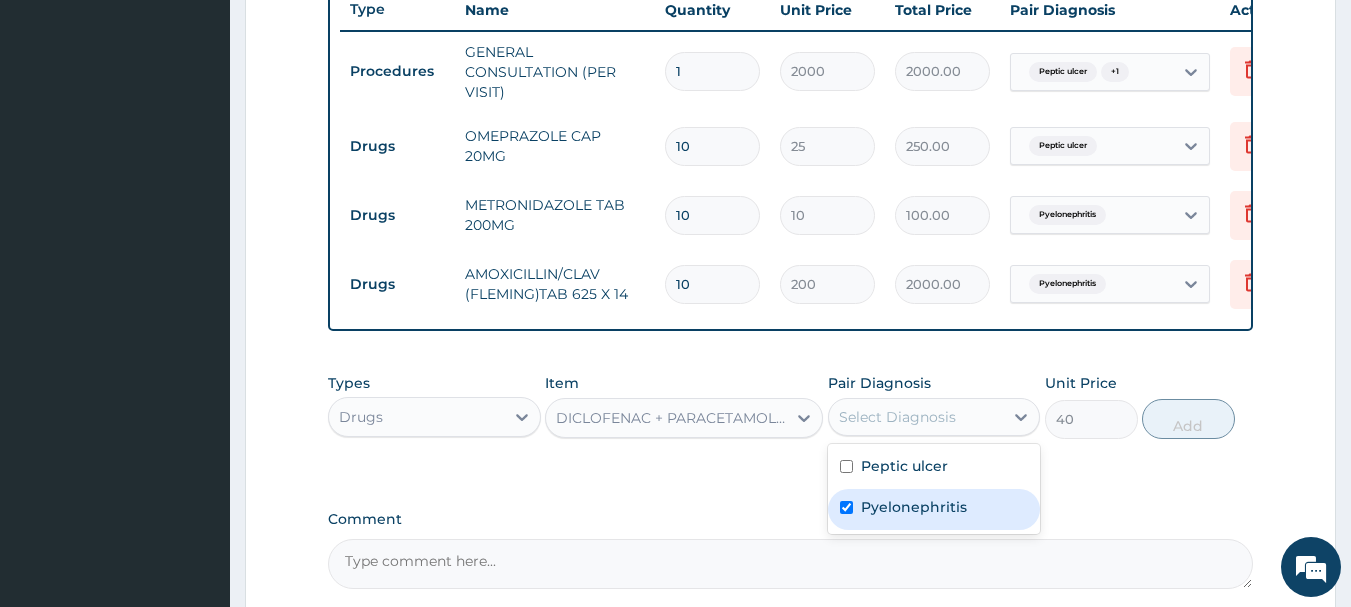 checkbox on "true" 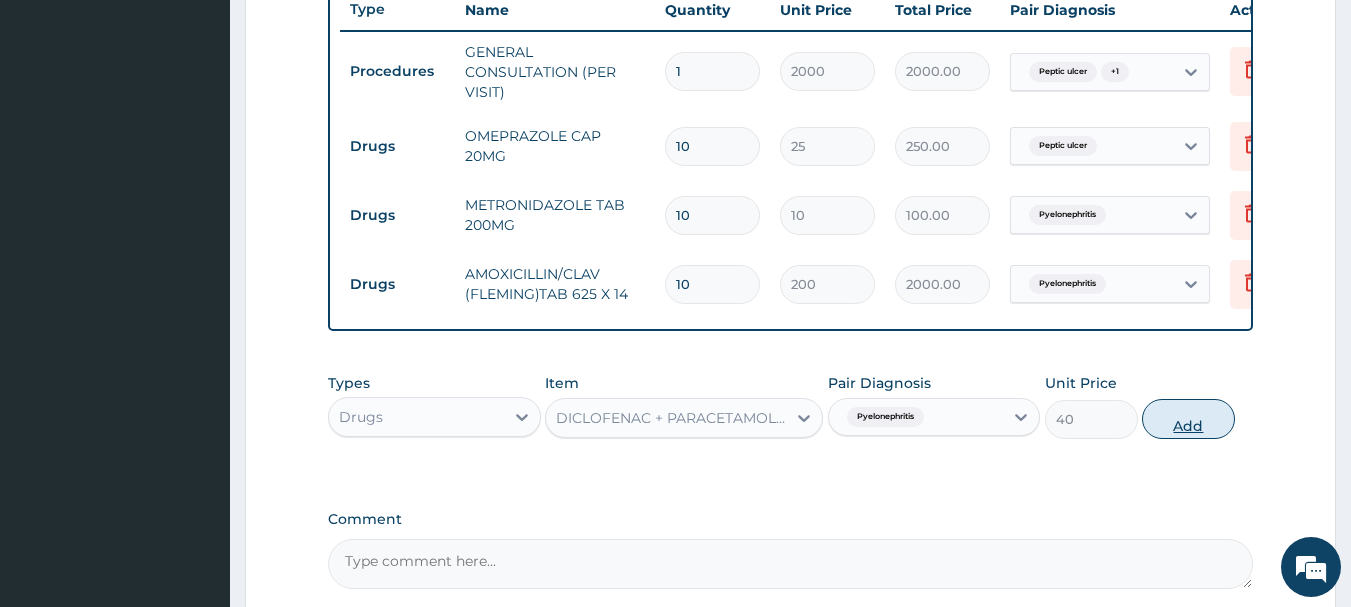 click on "Add" at bounding box center [1188, 419] 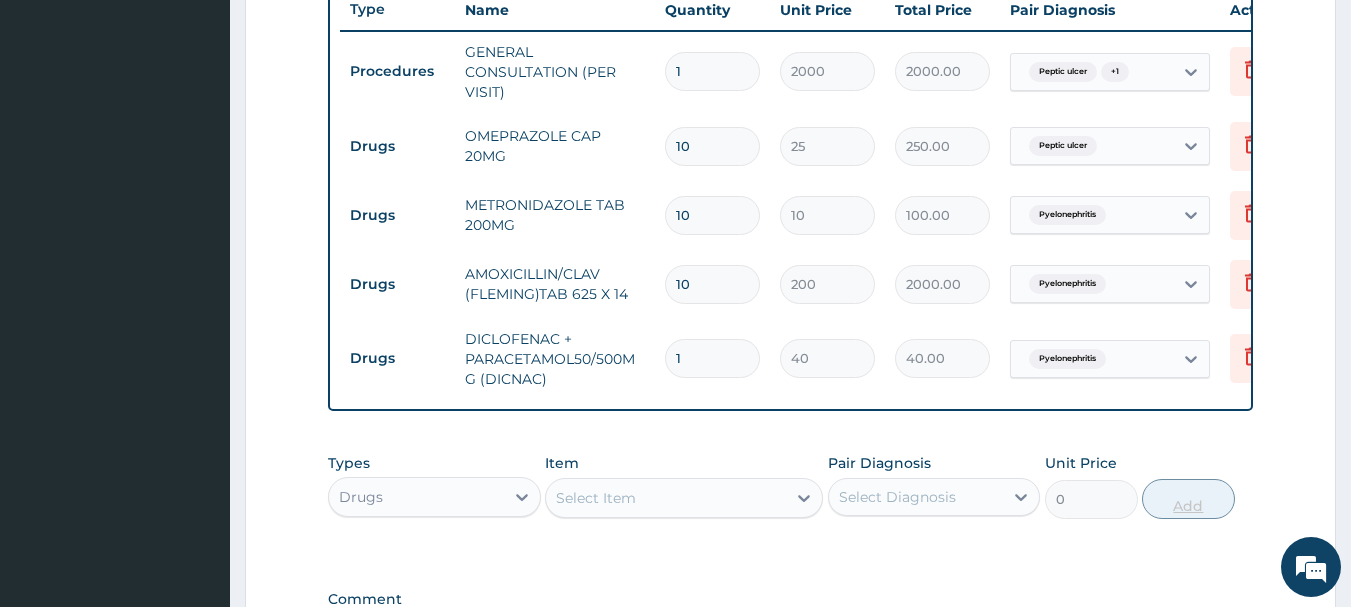 type on "18" 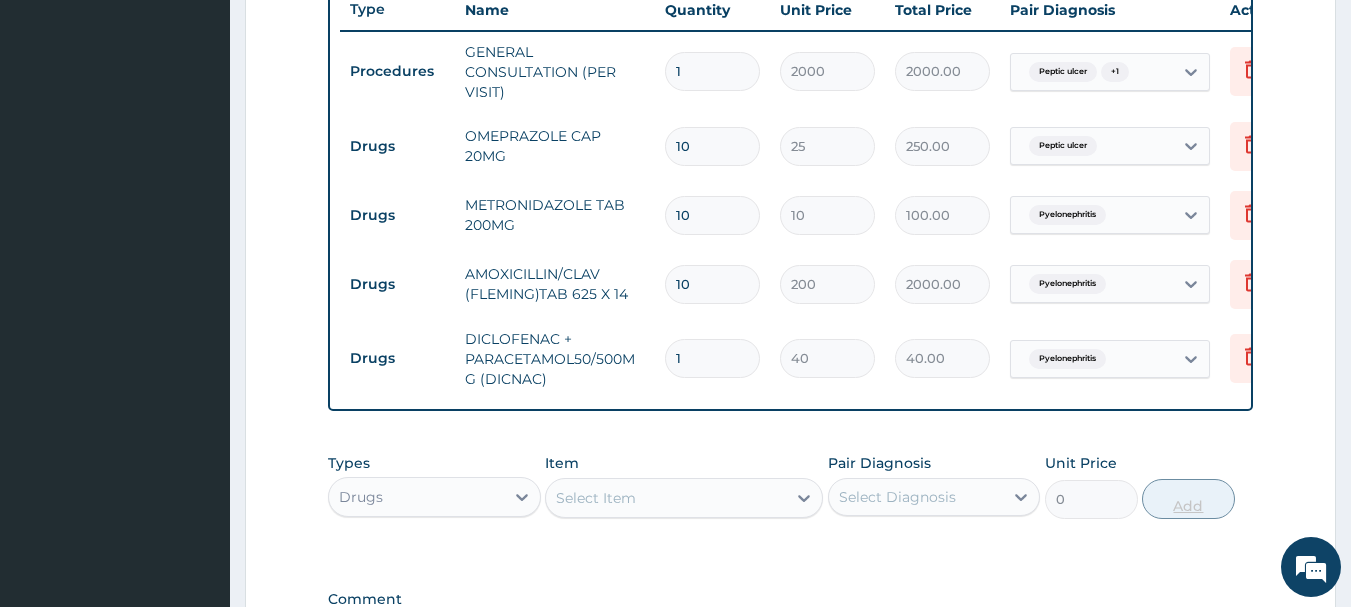 type on "720.00" 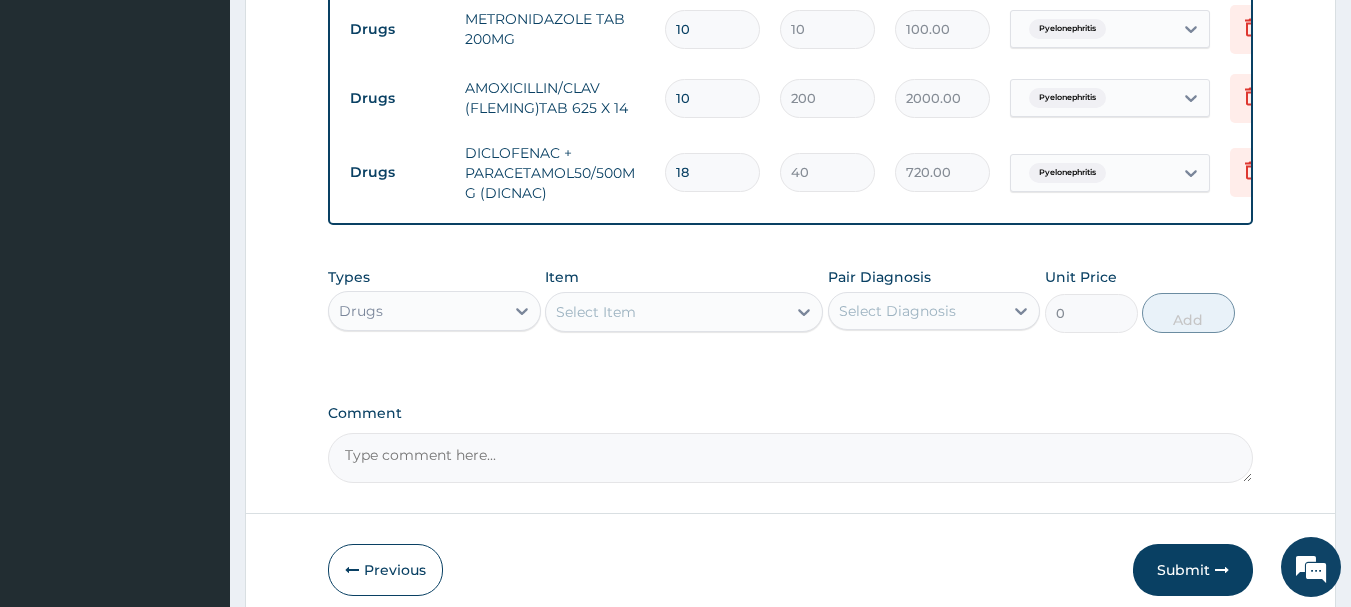 scroll, scrollTop: 1053, scrollLeft: 0, axis: vertical 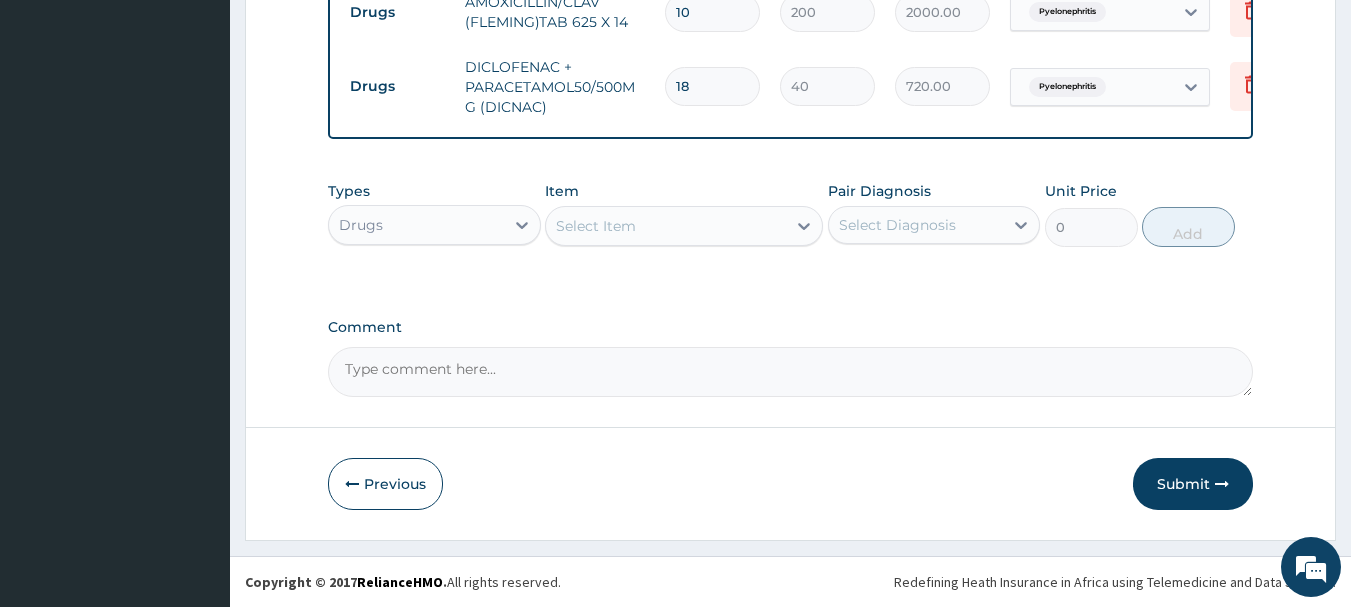 type on "18" 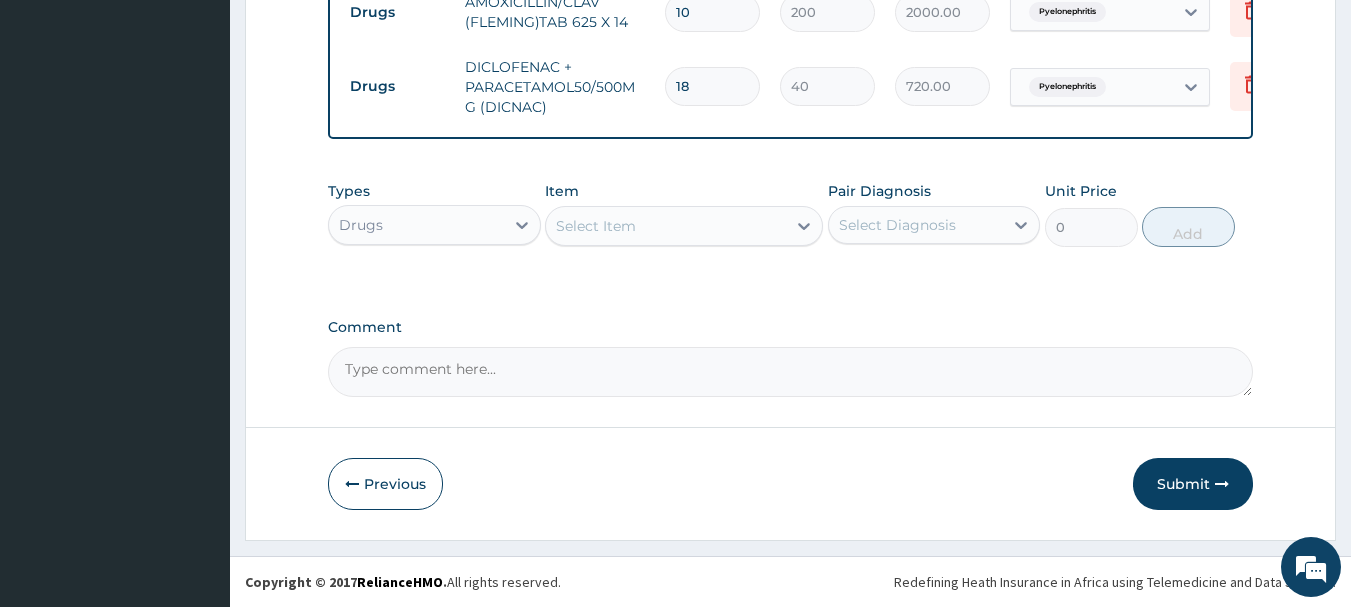 click on "Select Item" at bounding box center [666, 226] 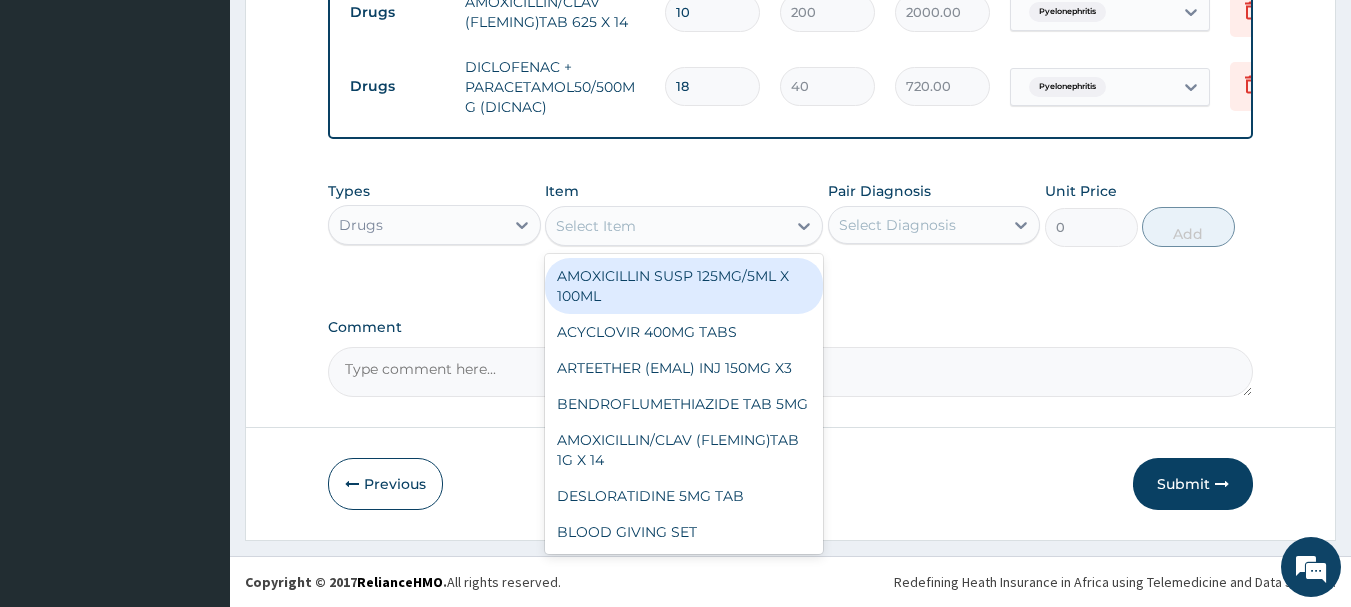 type on "f" 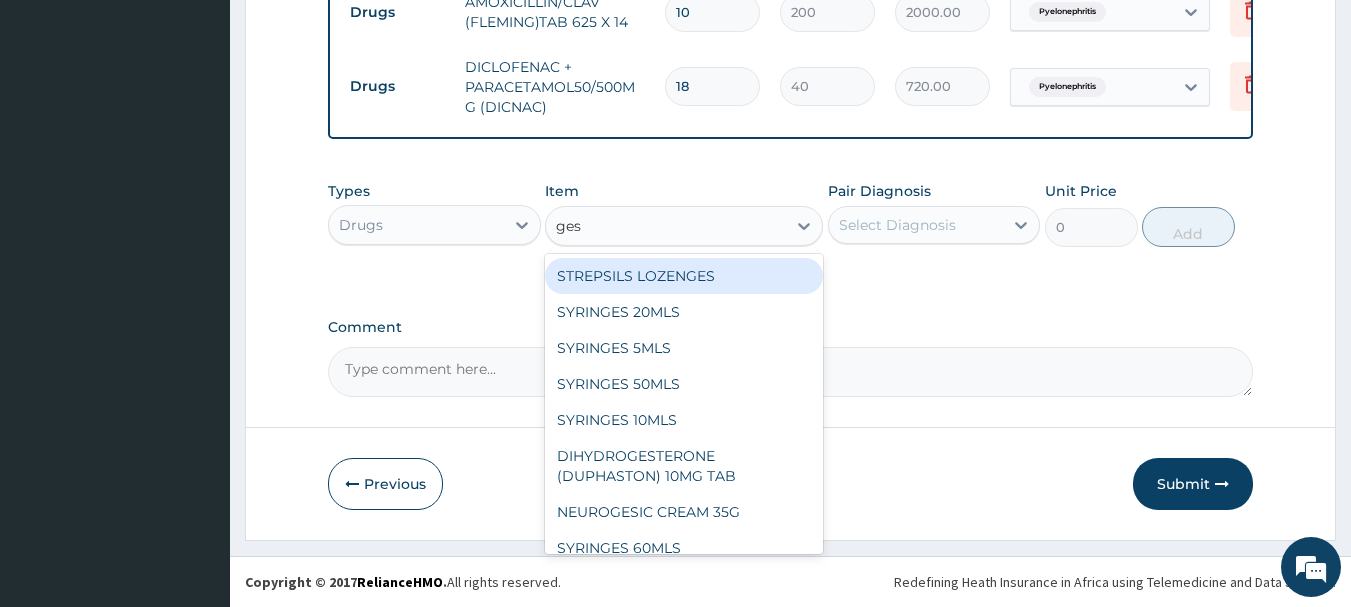 type on "gest" 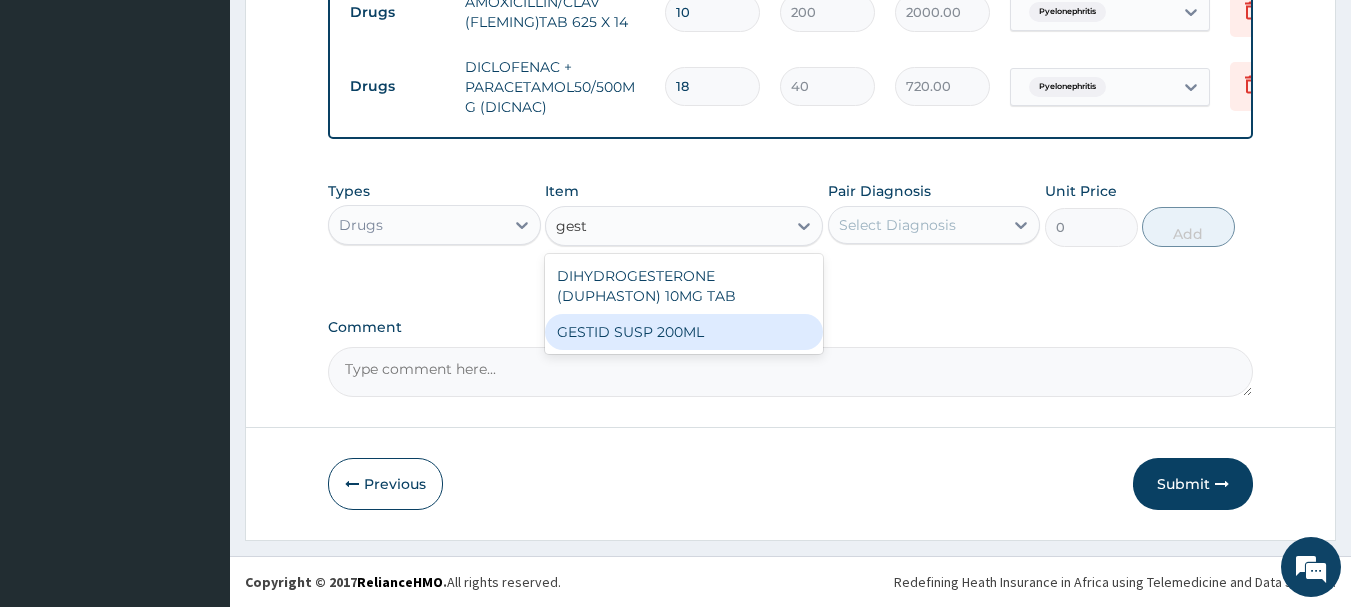 click on "GESTID SUSP 200ML" at bounding box center (684, 332) 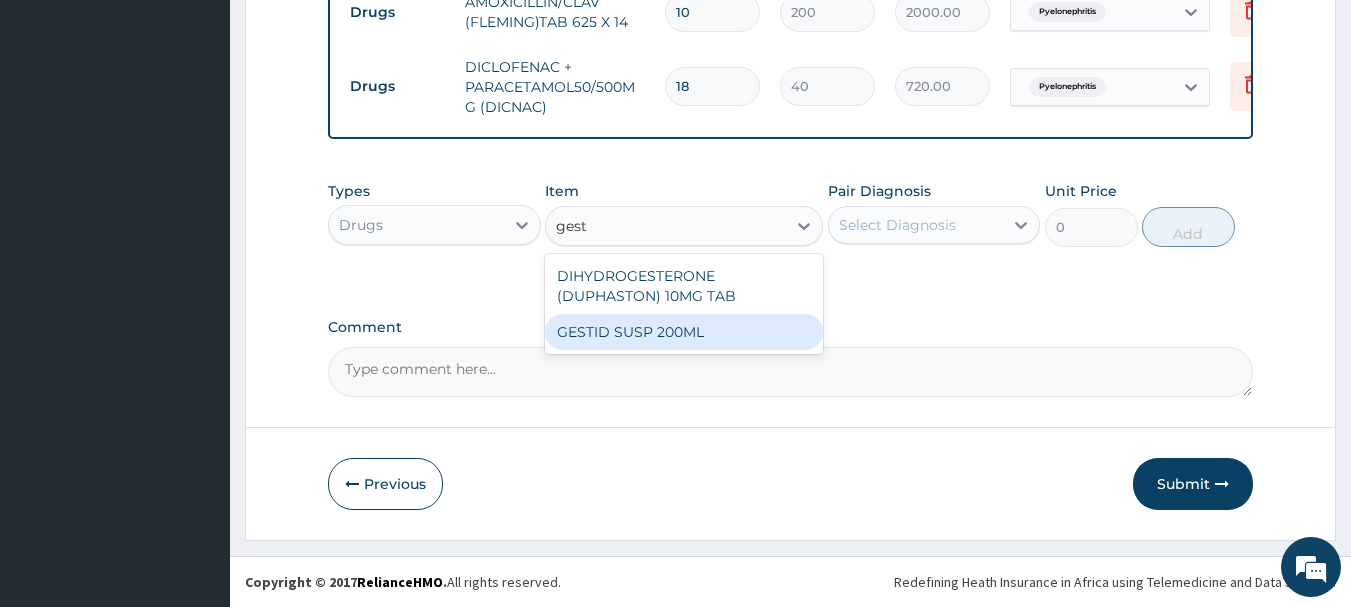 type 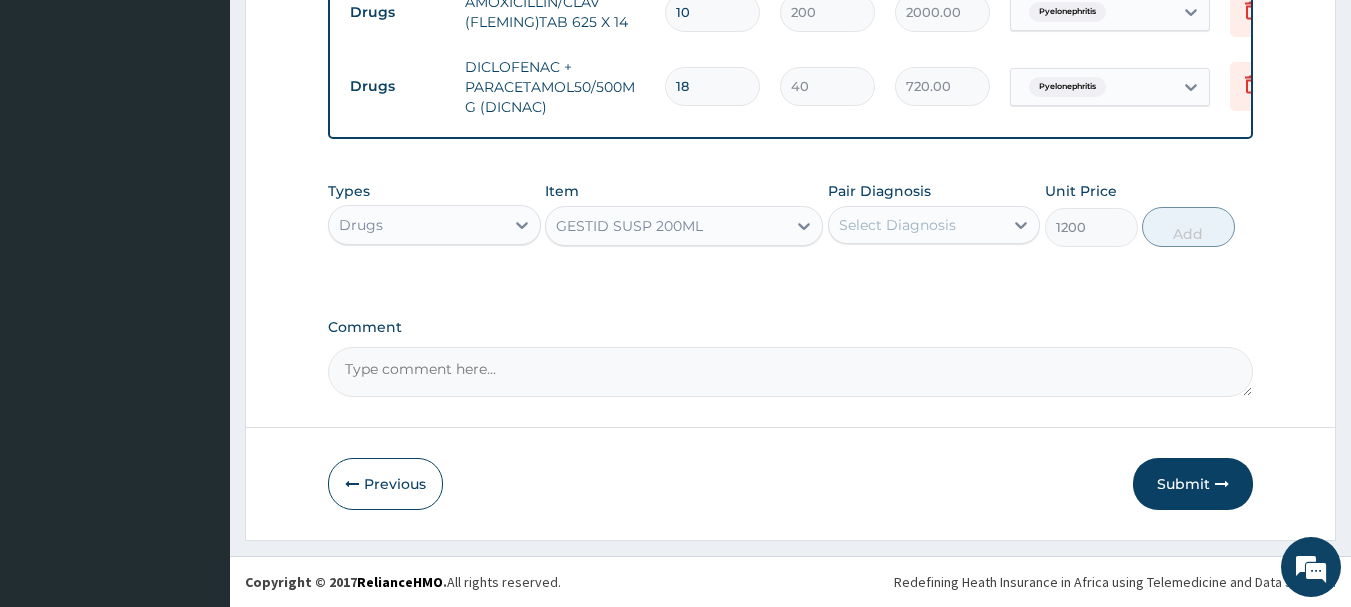 click on "Select Diagnosis" at bounding box center (897, 225) 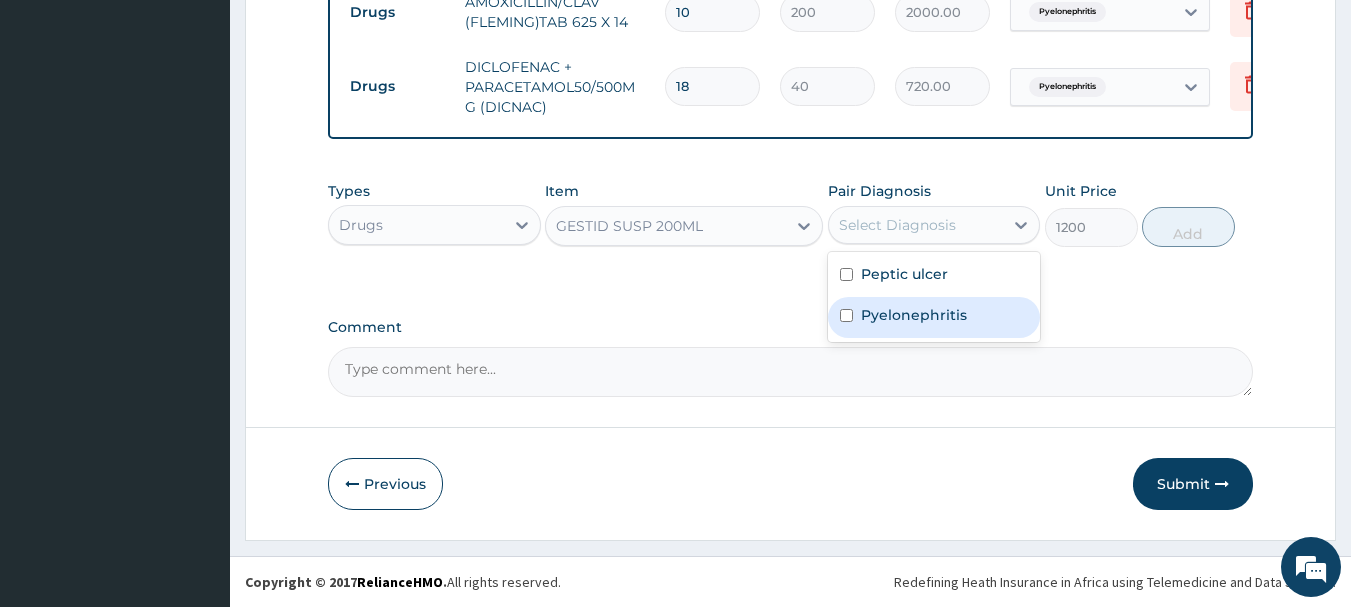 click on "Pyelonephritis" at bounding box center (914, 315) 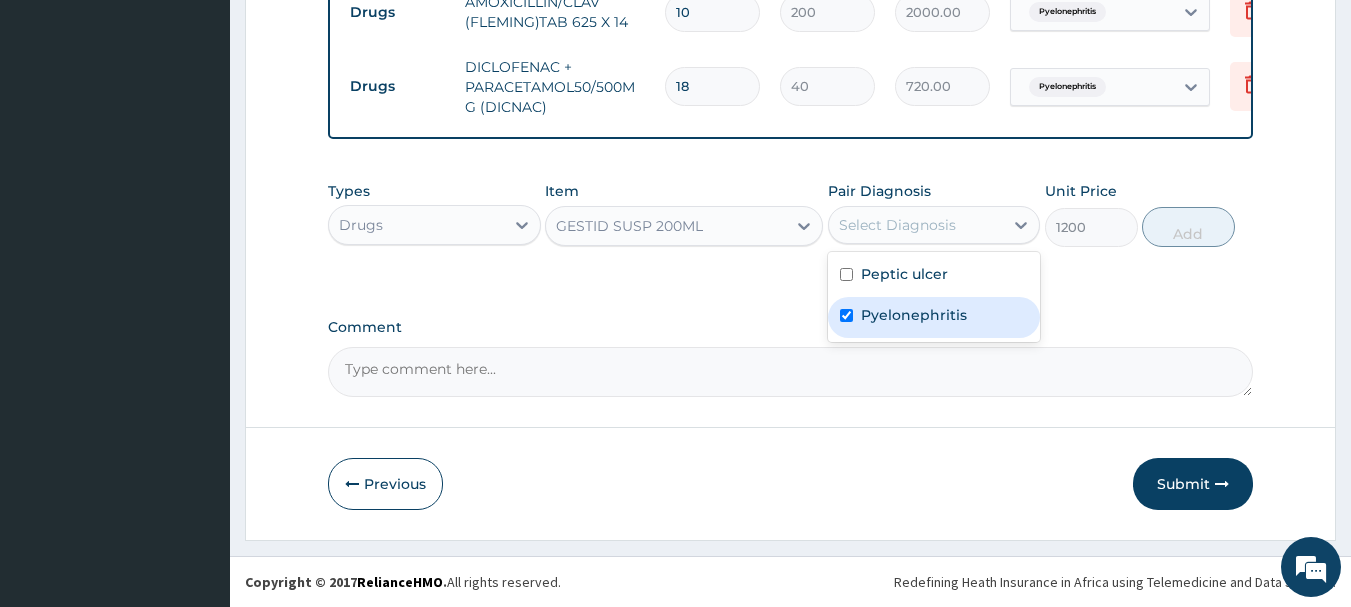 checkbox on "true" 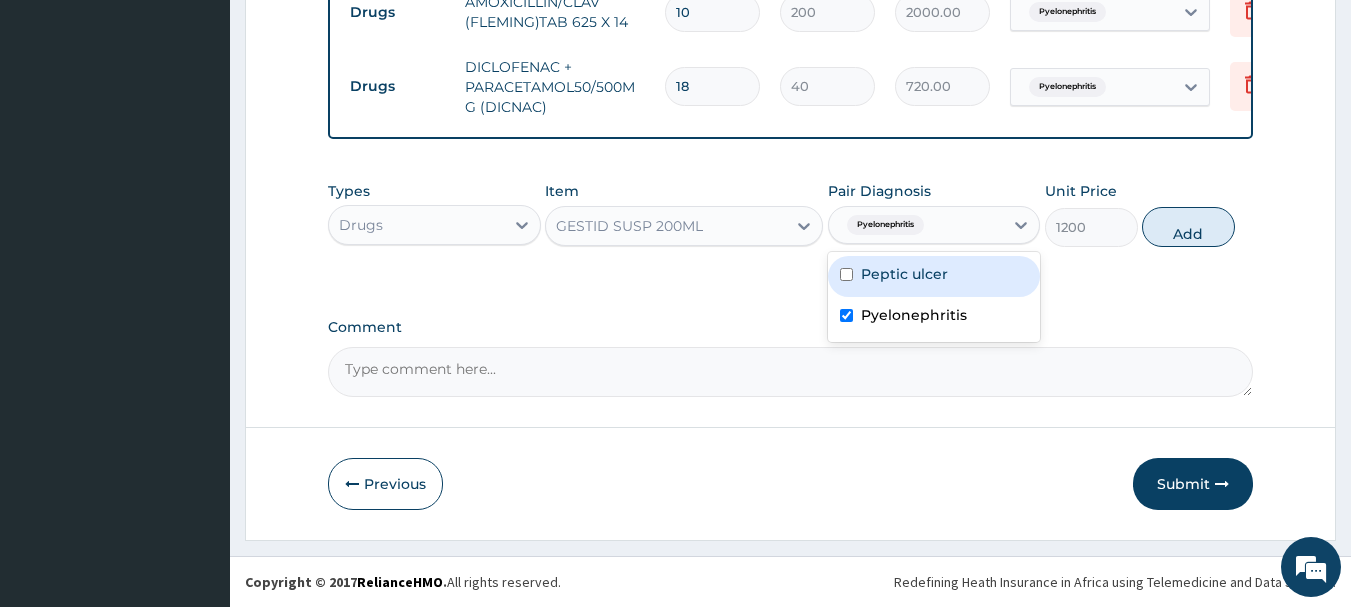 click on "Peptic ulcer" at bounding box center (904, 274) 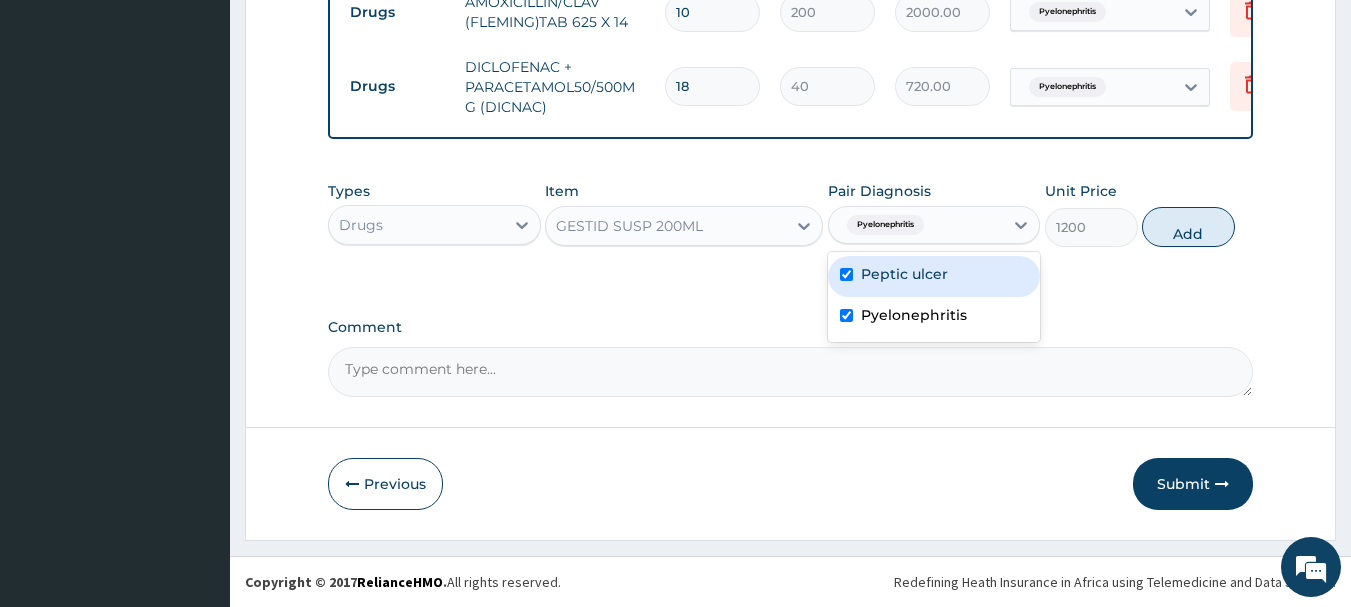 checkbox on "true" 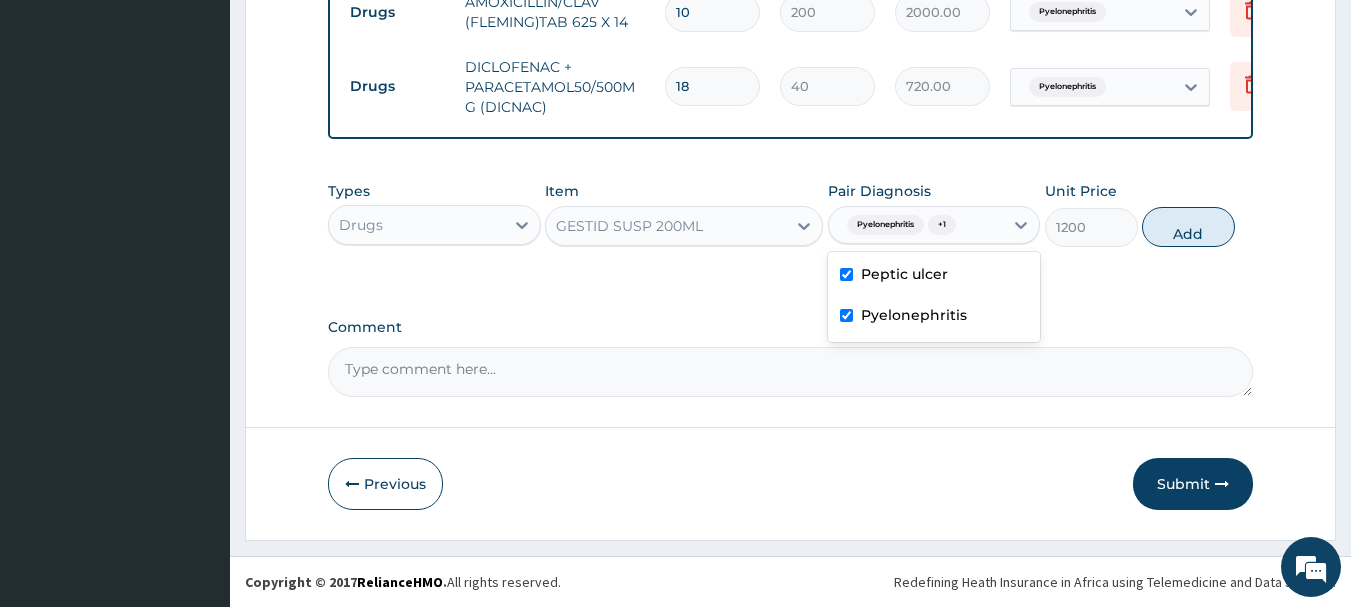 click on "Pyelonephritis" at bounding box center (914, 315) 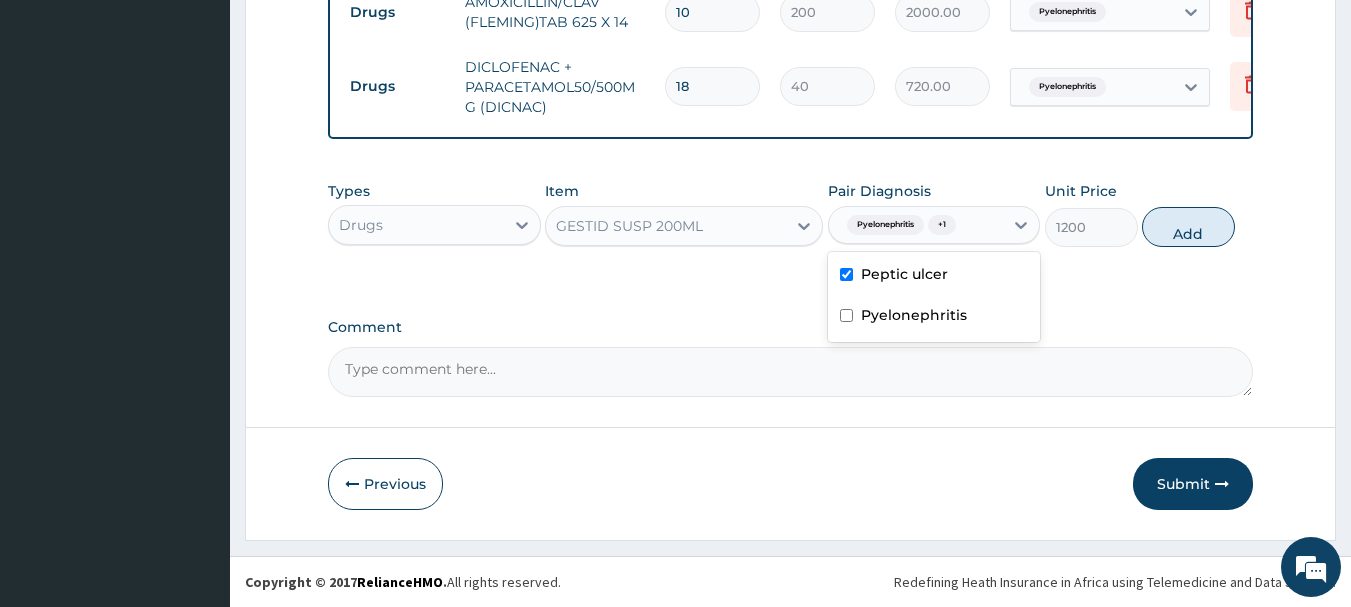 checkbox on "false" 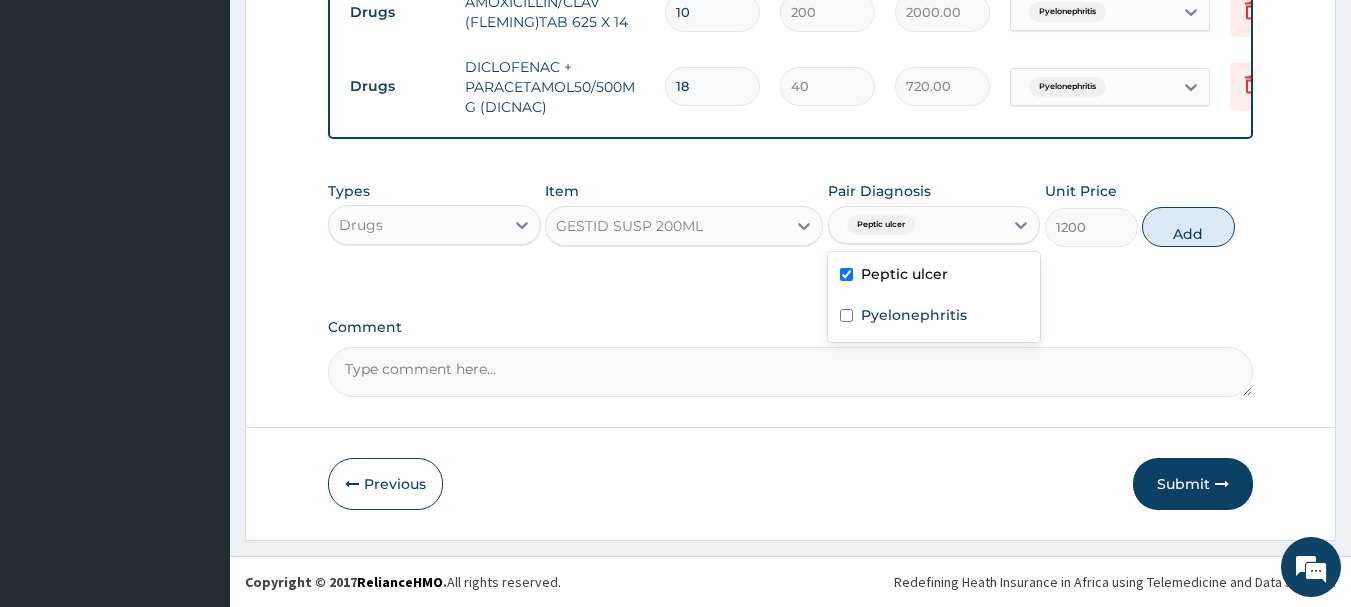 click on "Add" at bounding box center [1188, 227] 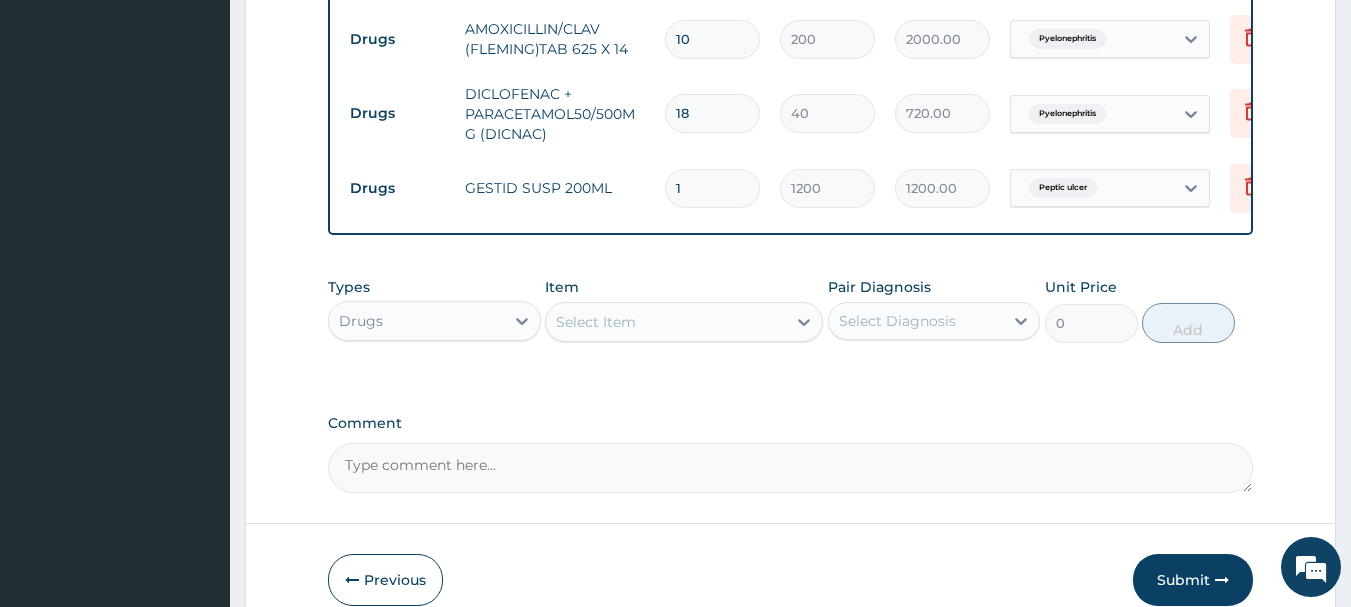 scroll, scrollTop: 1122, scrollLeft: 0, axis: vertical 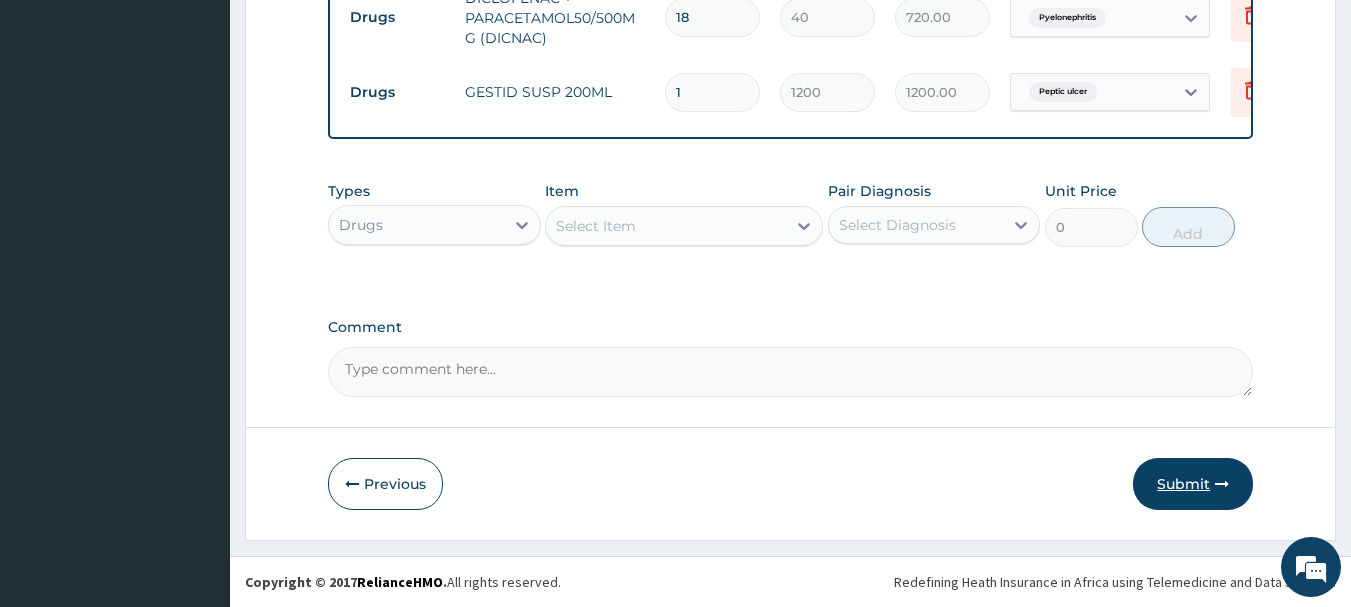 click on "Submit" at bounding box center [1193, 484] 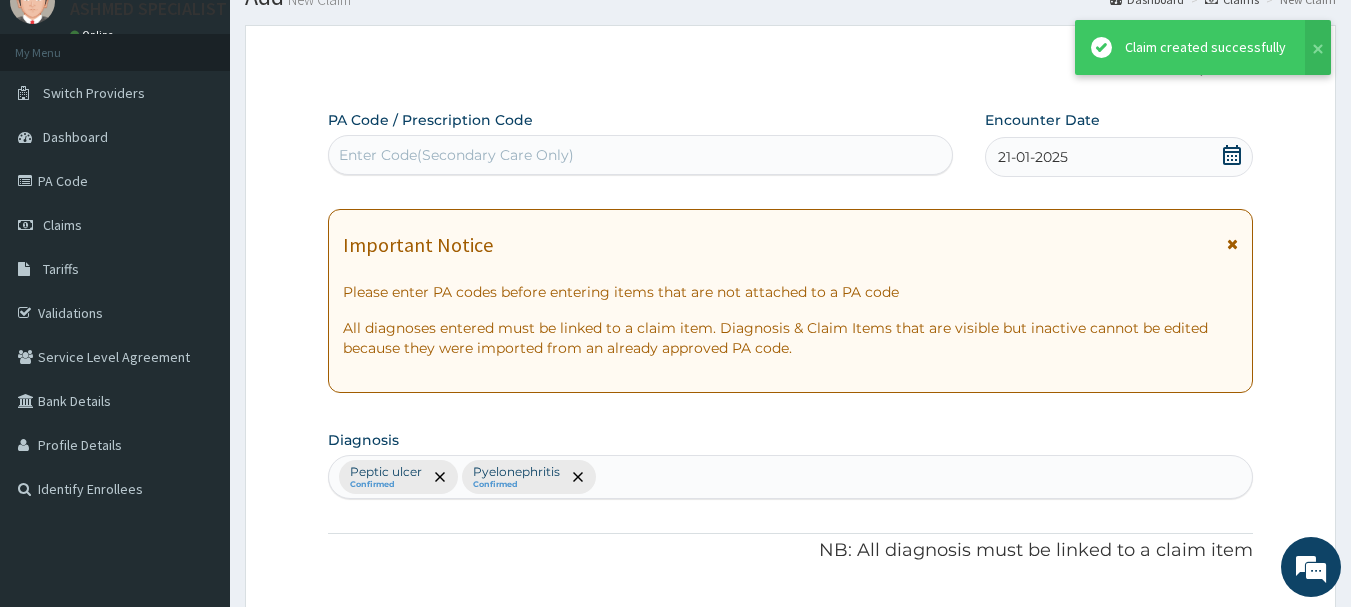 scroll, scrollTop: 1122, scrollLeft: 0, axis: vertical 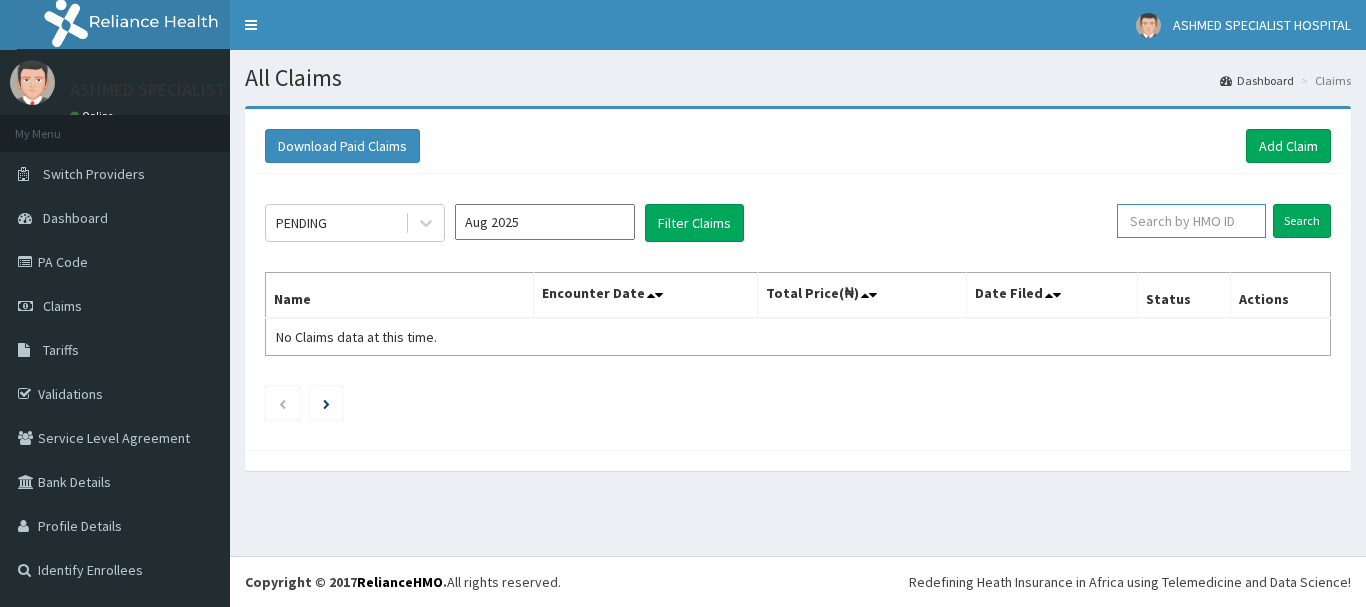 click at bounding box center [1191, 221] 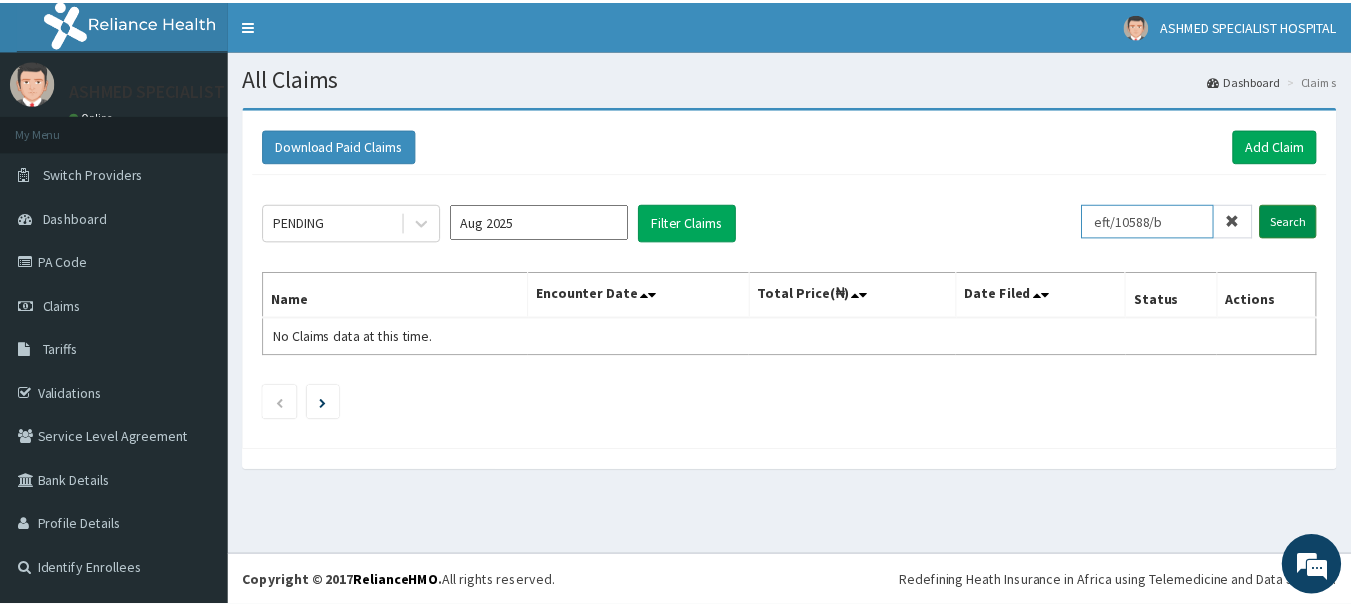 scroll, scrollTop: 0, scrollLeft: 0, axis: both 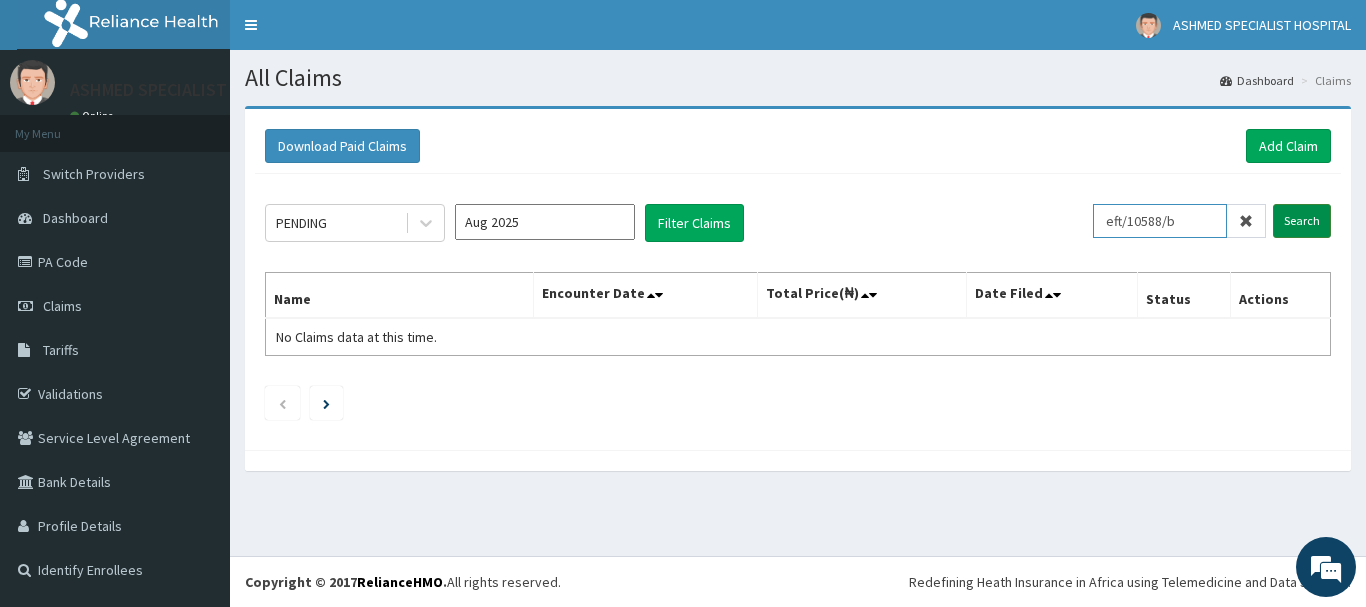 type on "eft/10588/b" 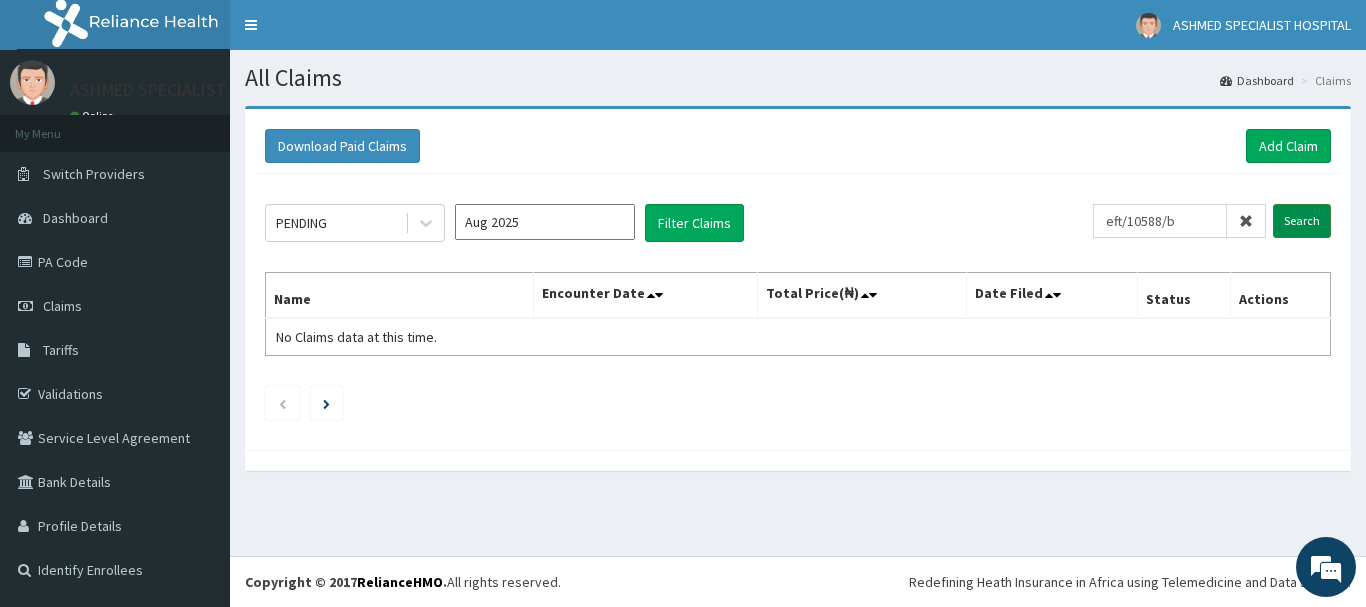 click on "Search" at bounding box center (1302, 221) 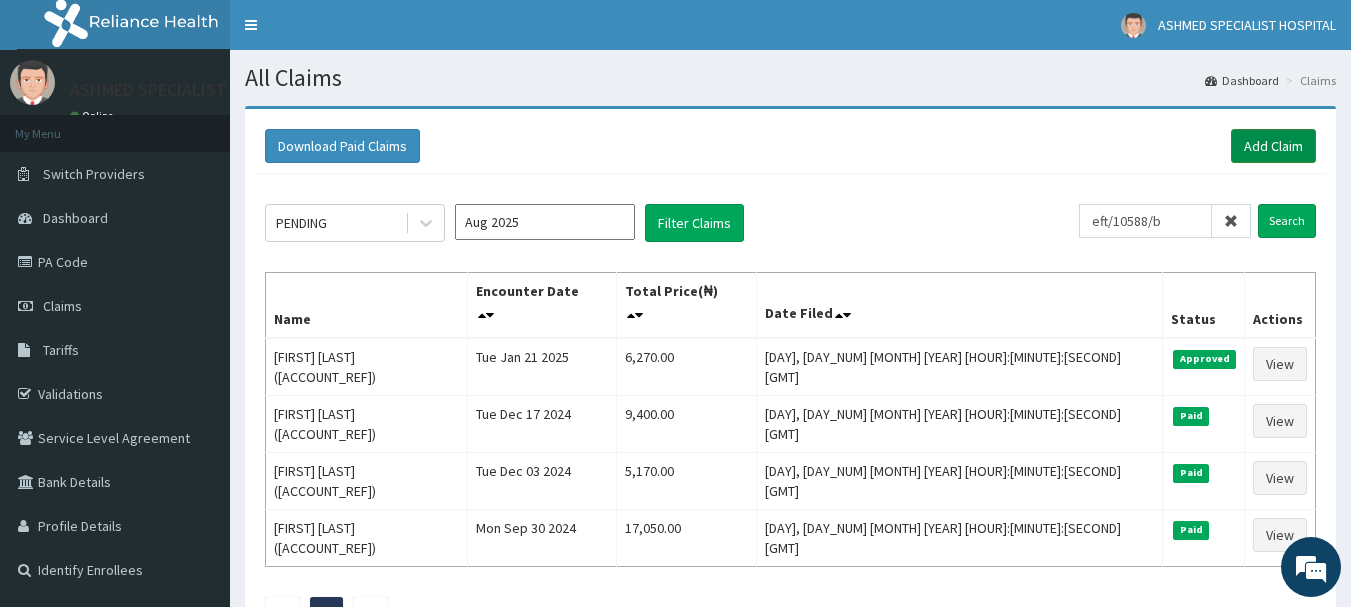 click on "Add Claim" at bounding box center (1273, 146) 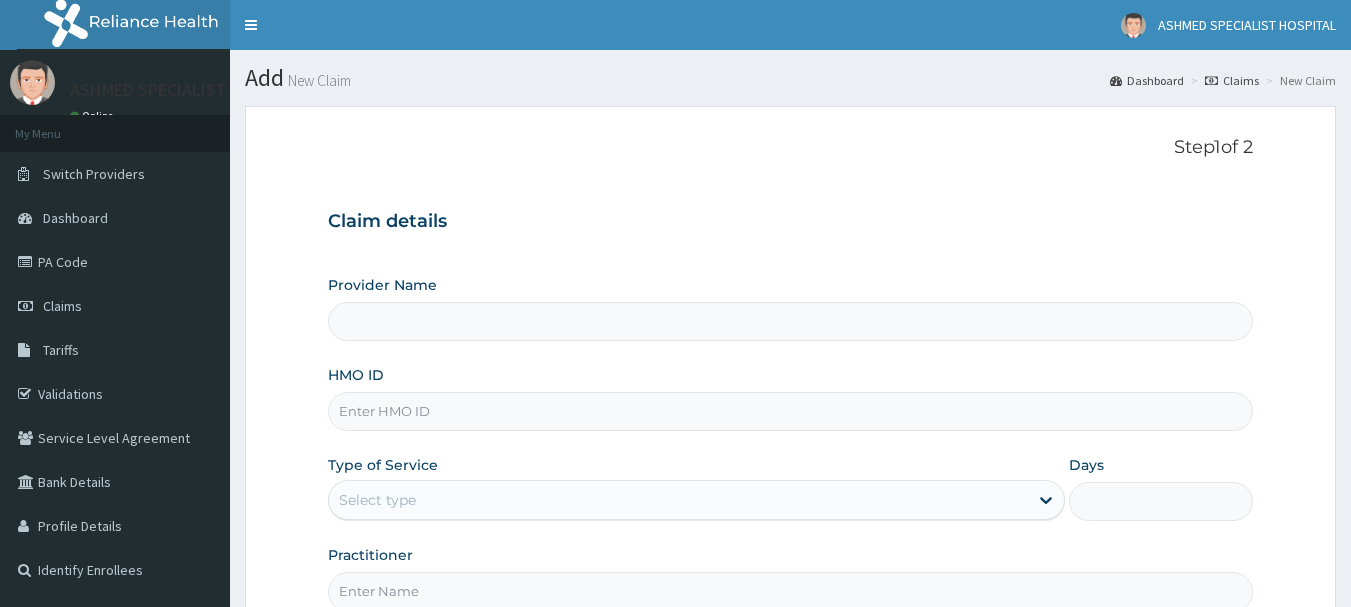 scroll, scrollTop: 141, scrollLeft: 0, axis: vertical 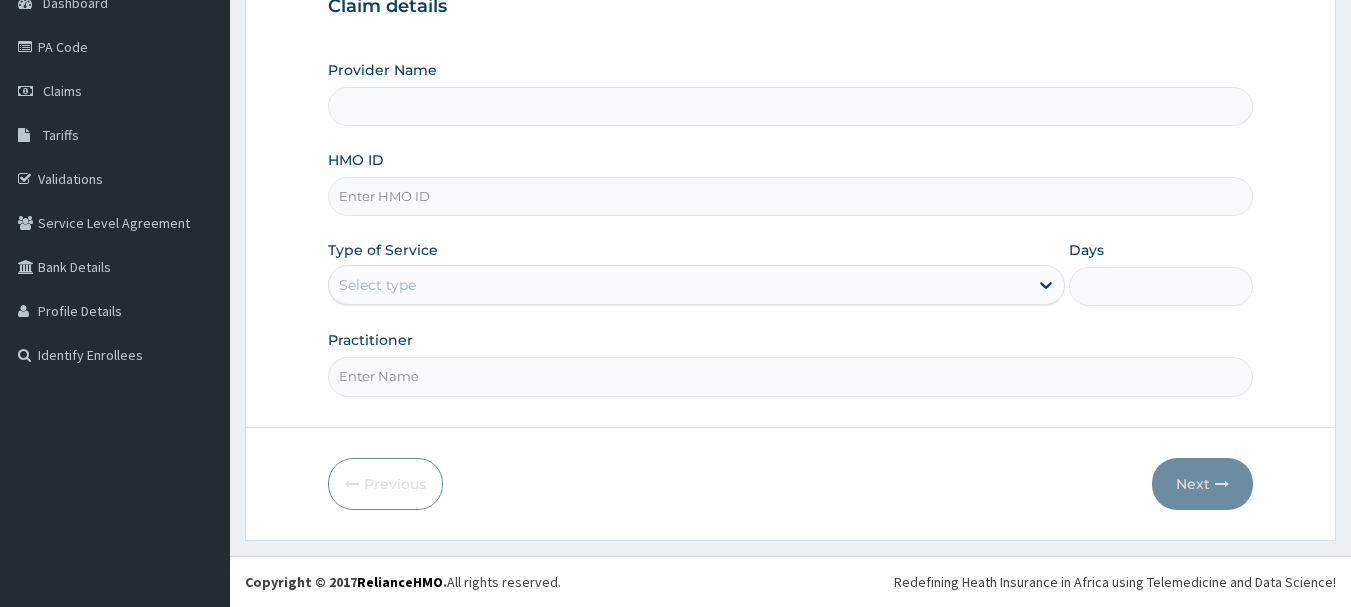 click on "HMO ID" at bounding box center (791, 196) 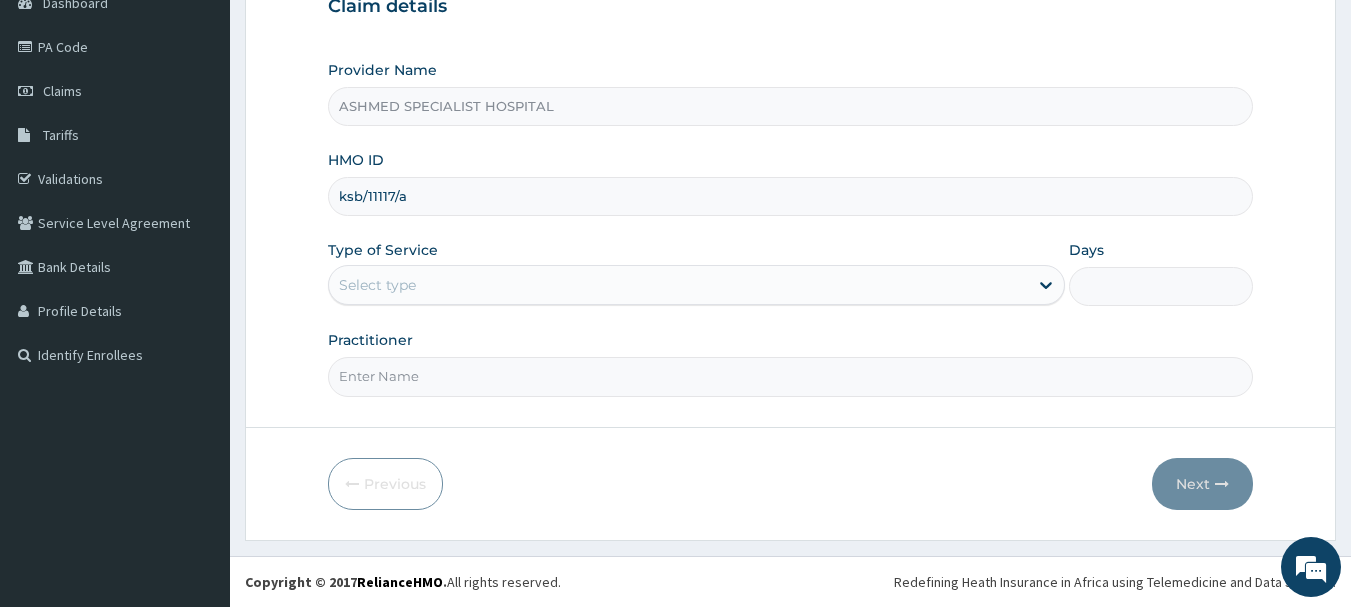 type on "ksb/11117/a" 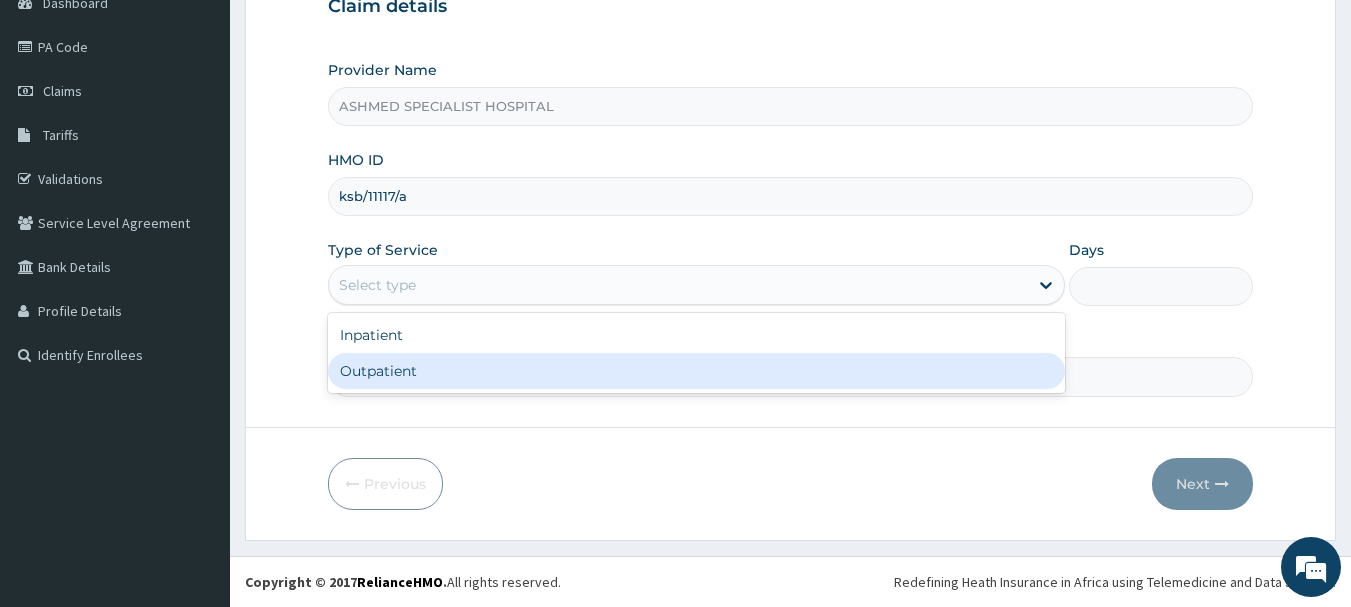 click on "Outpatient" at bounding box center (696, 371) 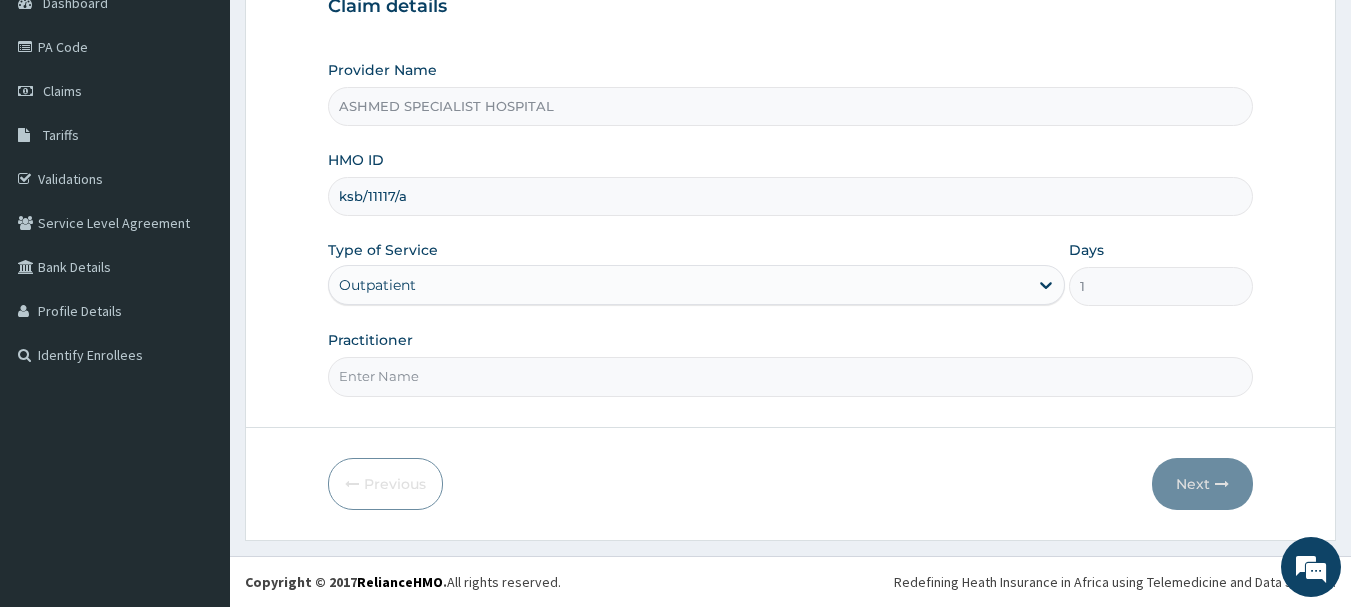 scroll, scrollTop: 0, scrollLeft: 0, axis: both 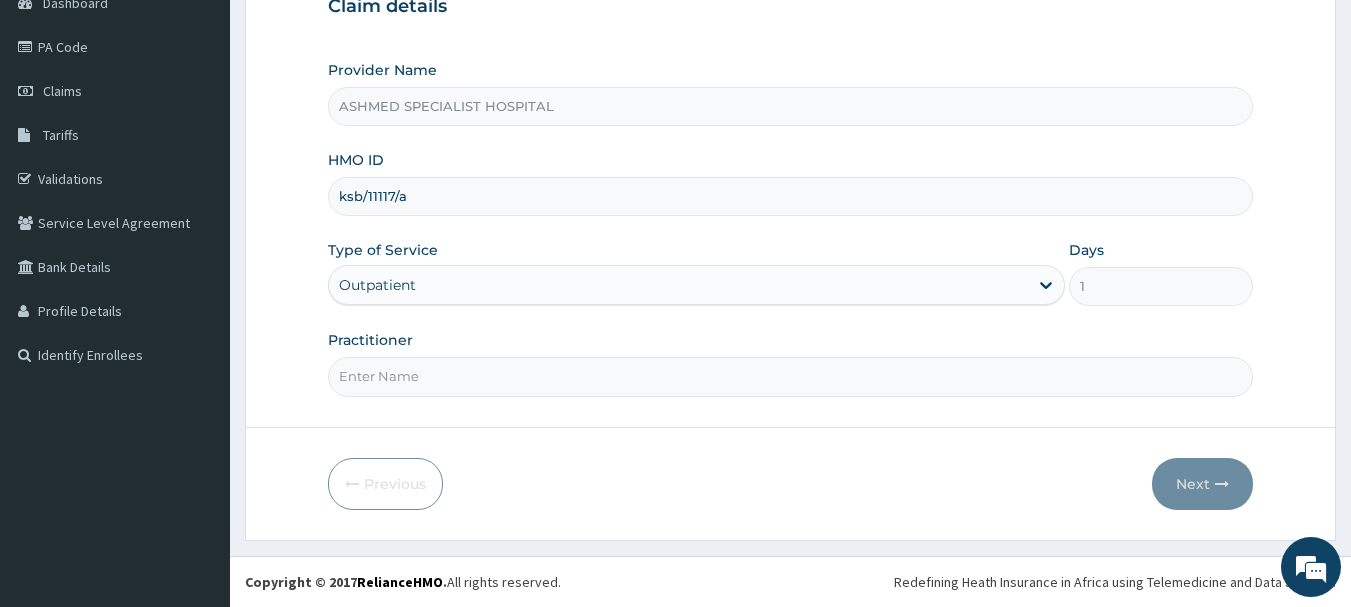 click on "Practitioner" at bounding box center (791, 376) 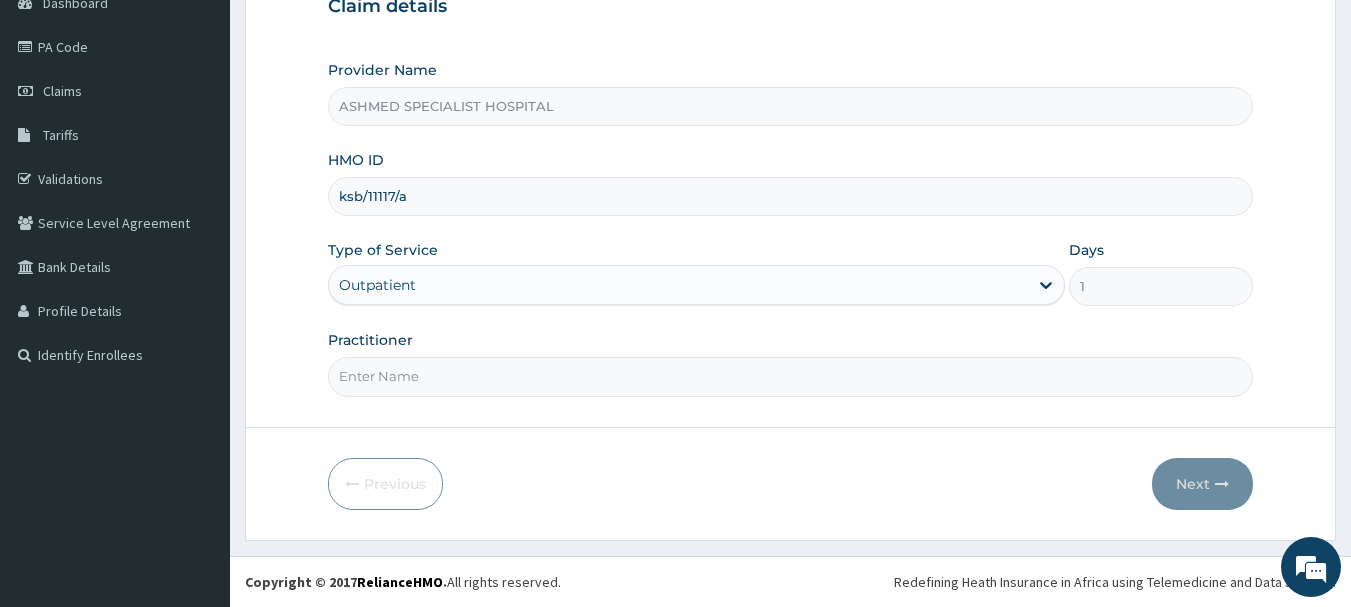 type on "DR. [LAST] [LAST]" 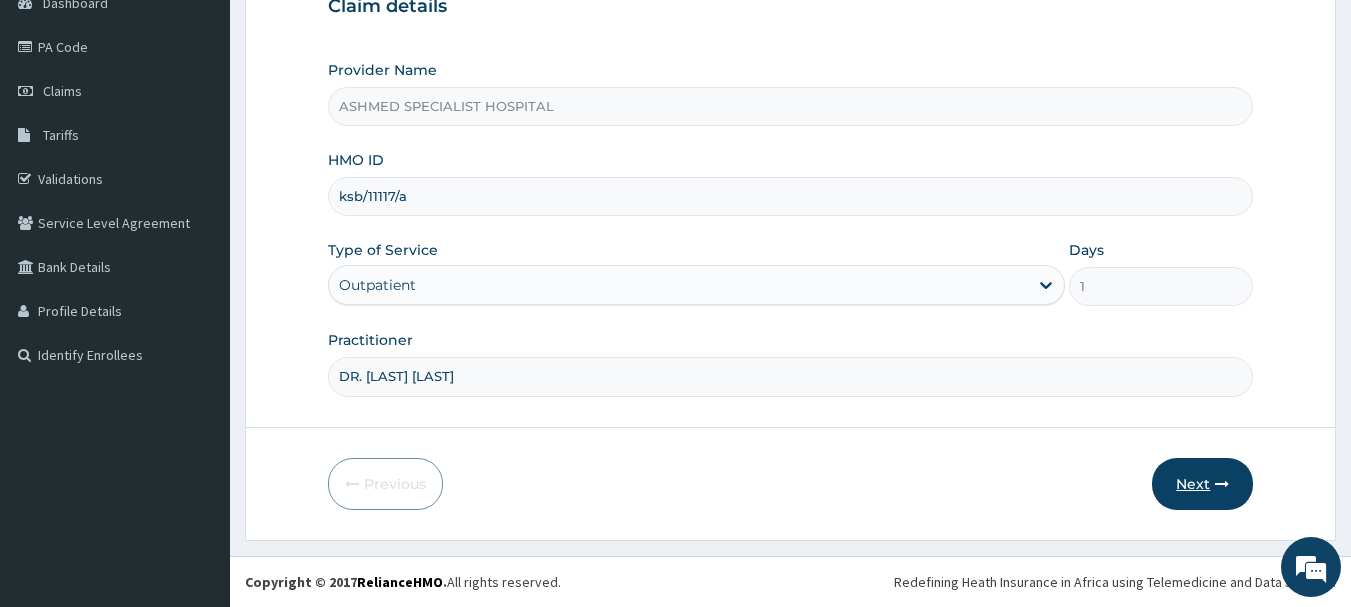 click on "Next" at bounding box center [1202, 484] 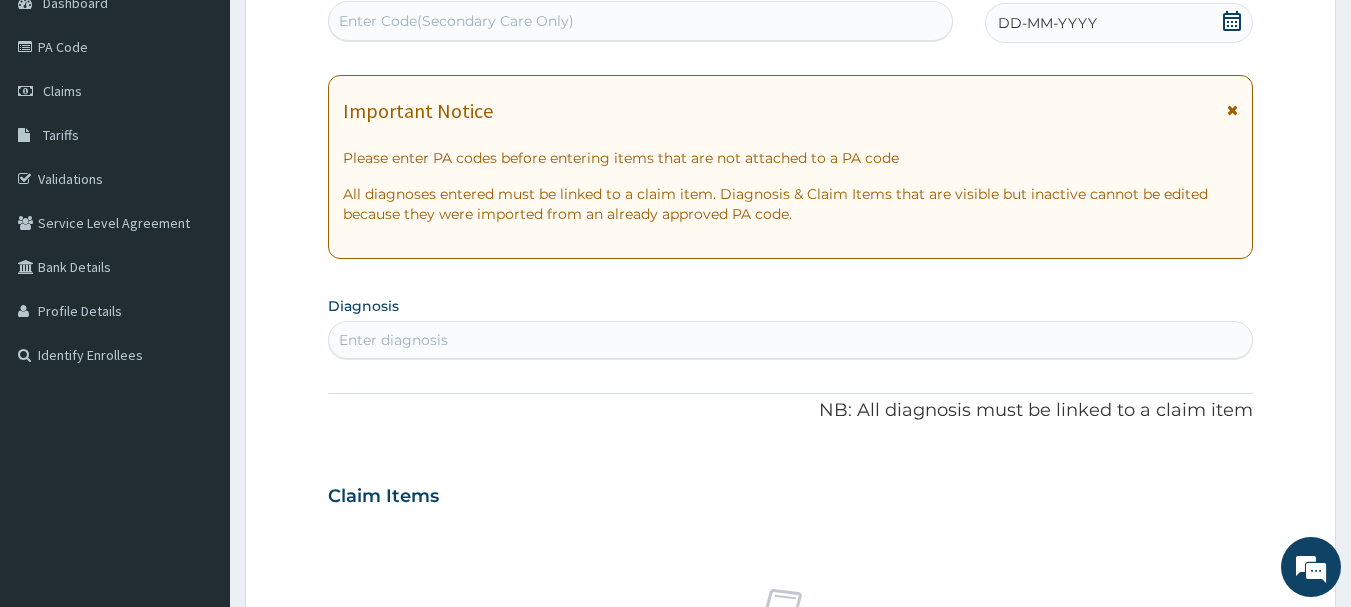 click 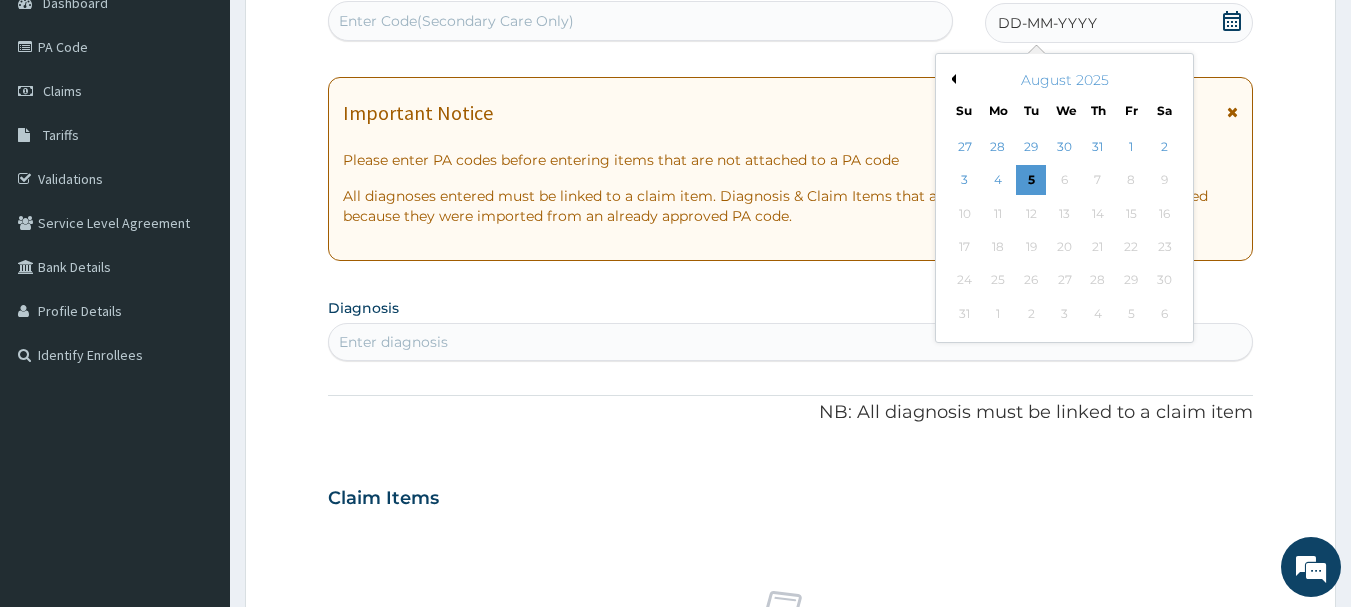 click on "Previous Month" at bounding box center (951, 79) 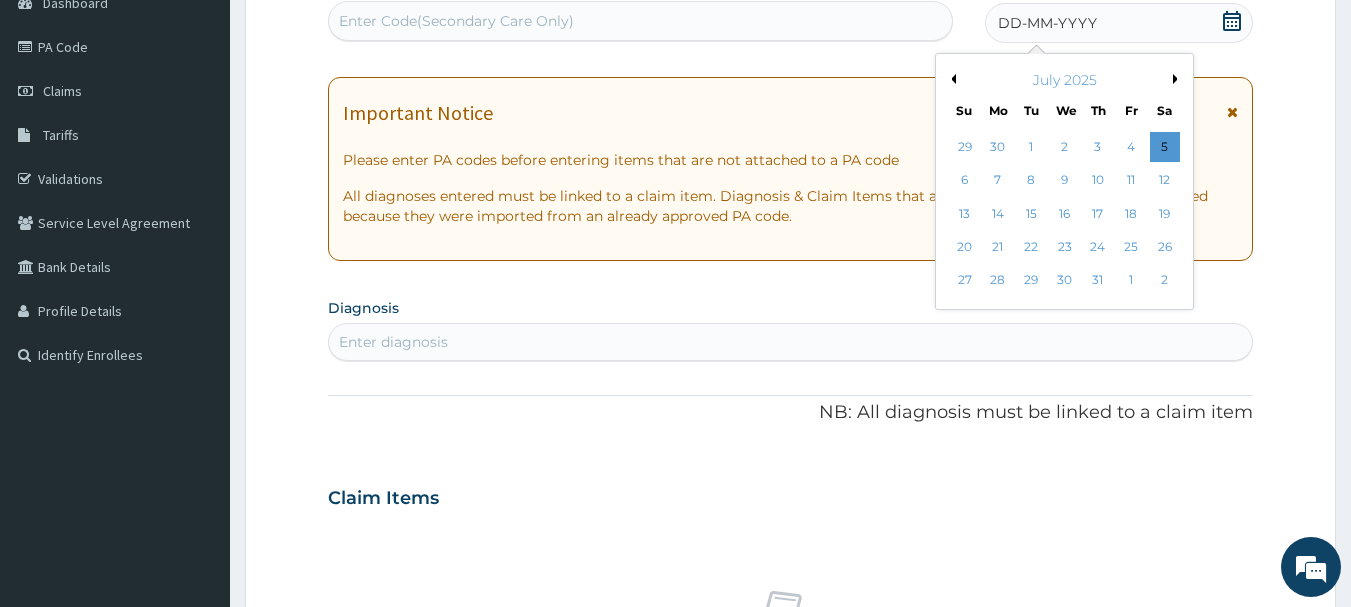 click on "Previous Month" at bounding box center [951, 79] 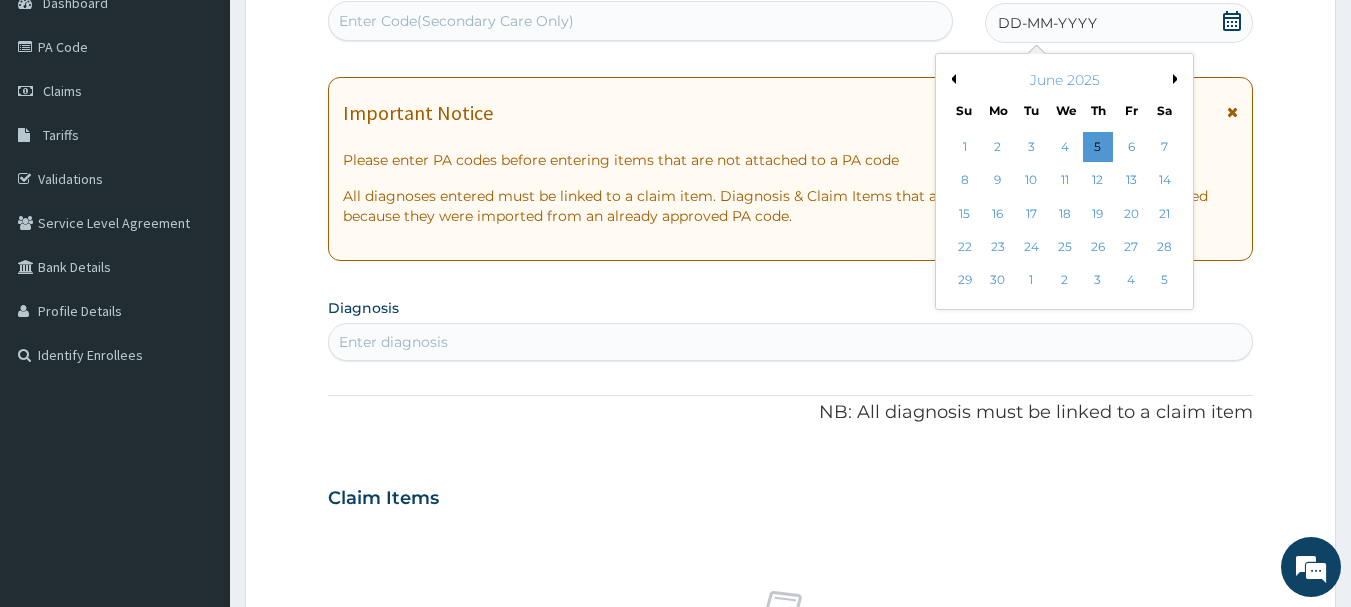 click on "Previous Month" at bounding box center (951, 79) 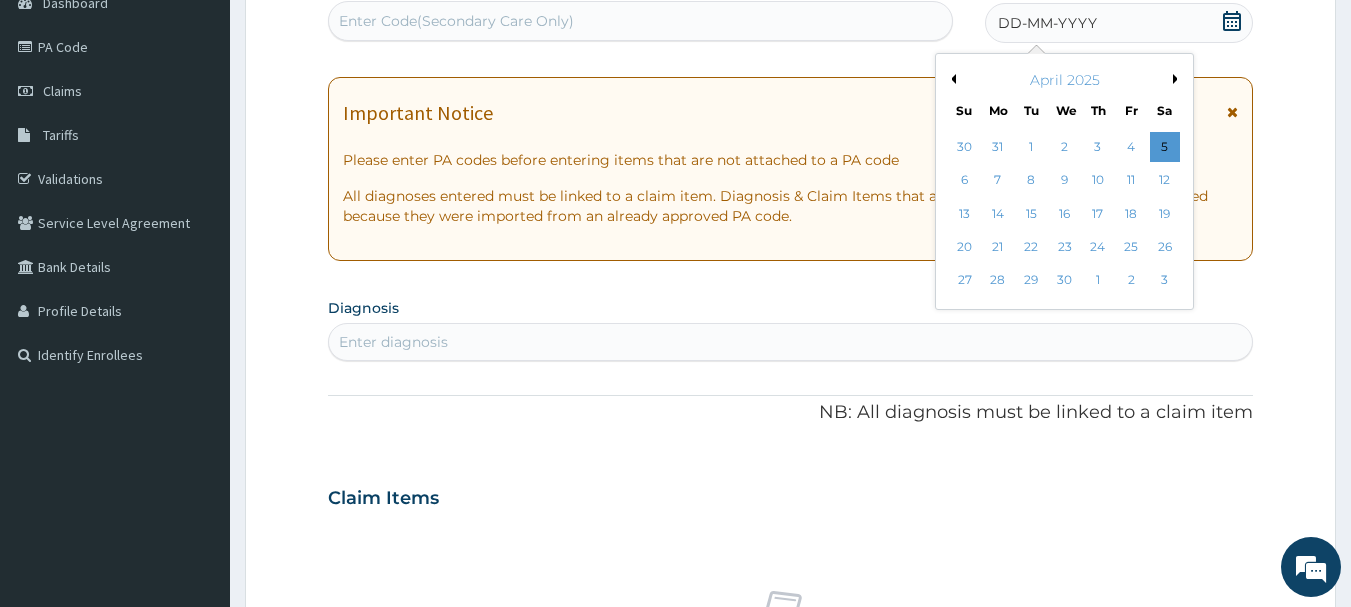 click on "Previous Month" at bounding box center [951, 79] 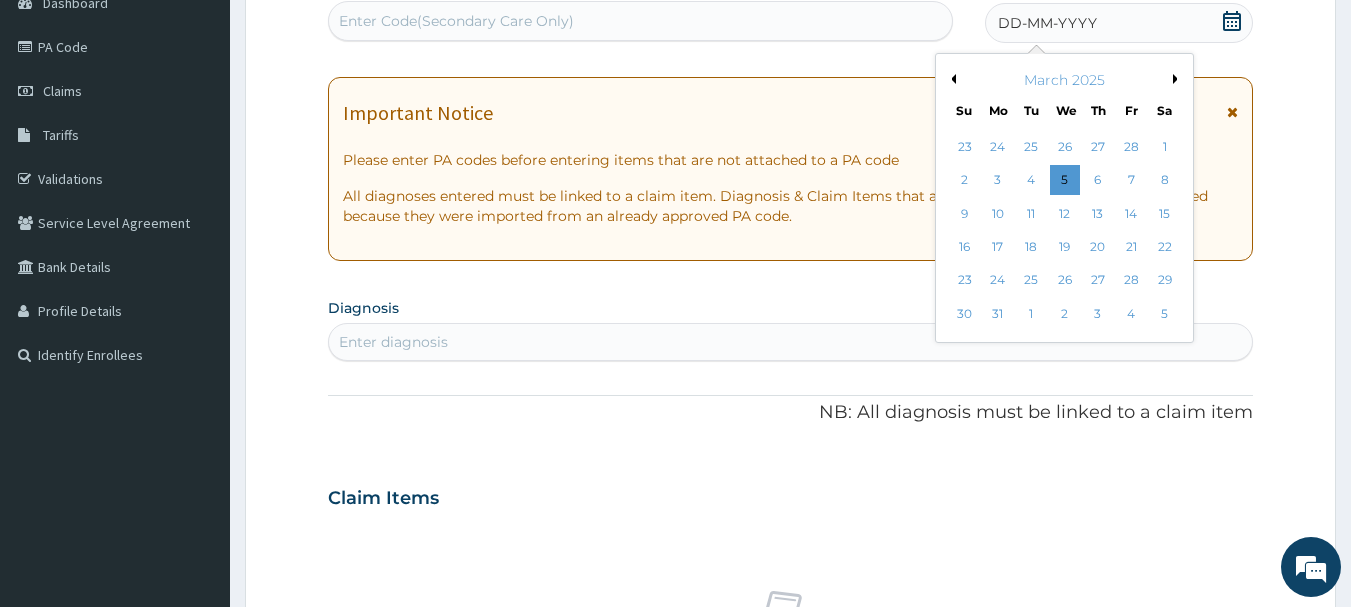 click on "Previous Month" at bounding box center (951, 79) 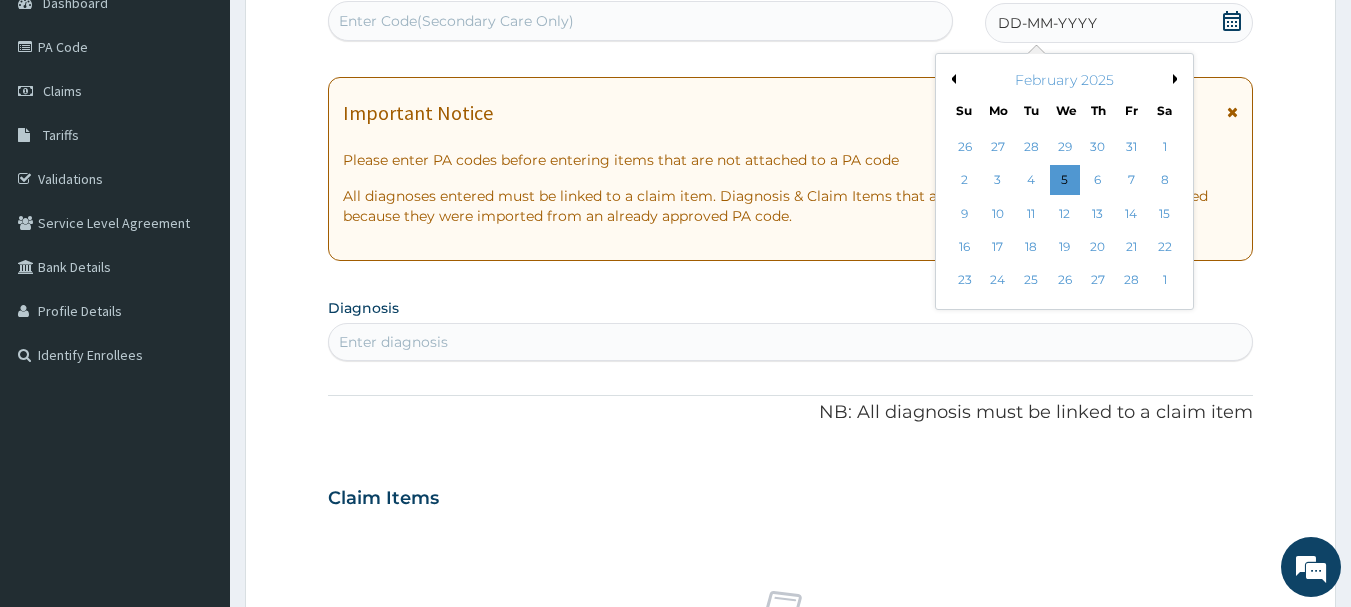click on "Previous Month" at bounding box center (951, 79) 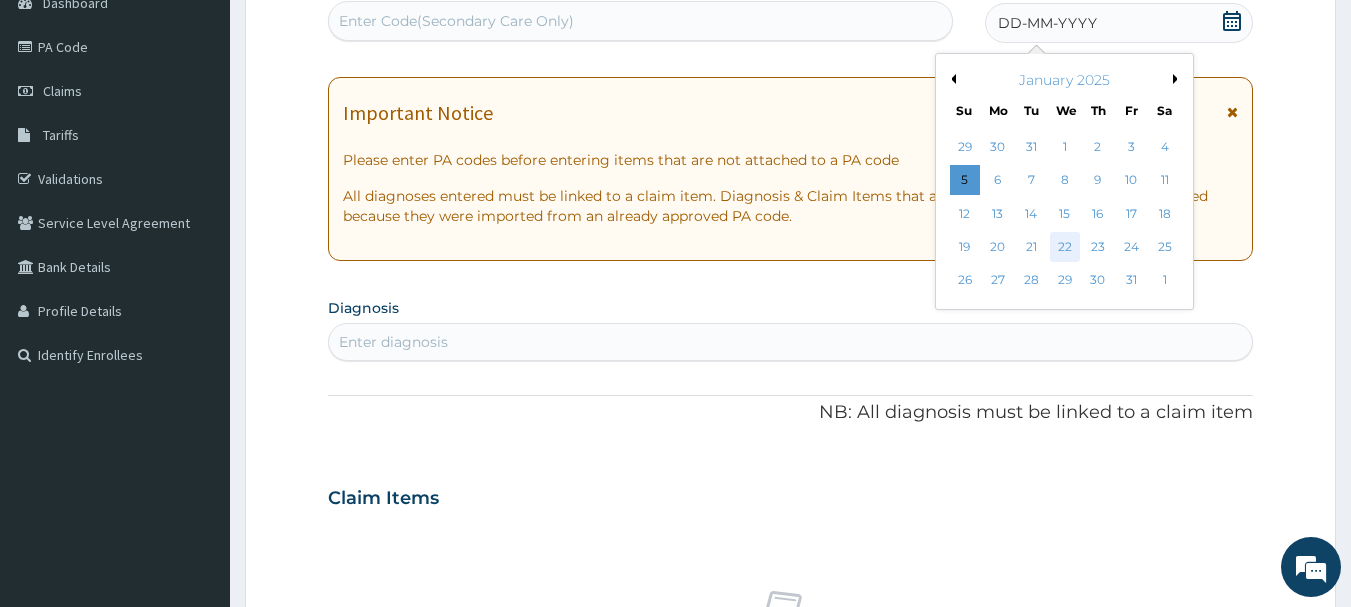 click on "22" at bounding box center (1065, 247) 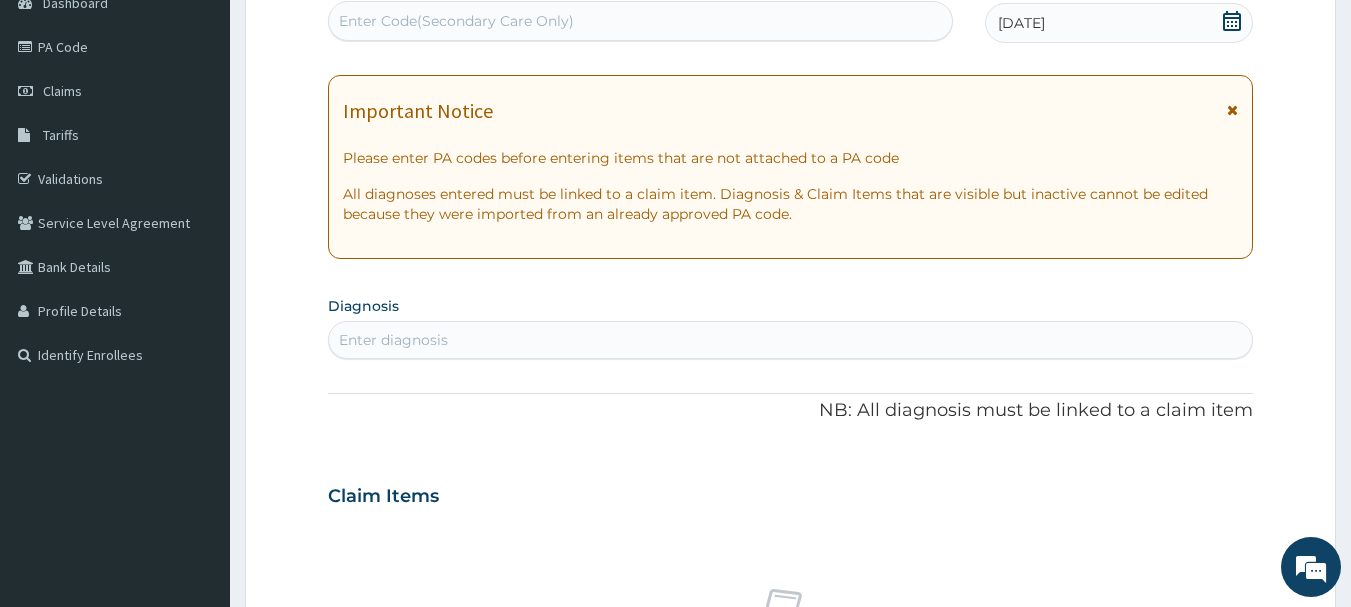 click on "Enter Code(Secondary Care Only)" at bounding box center [456, 21] 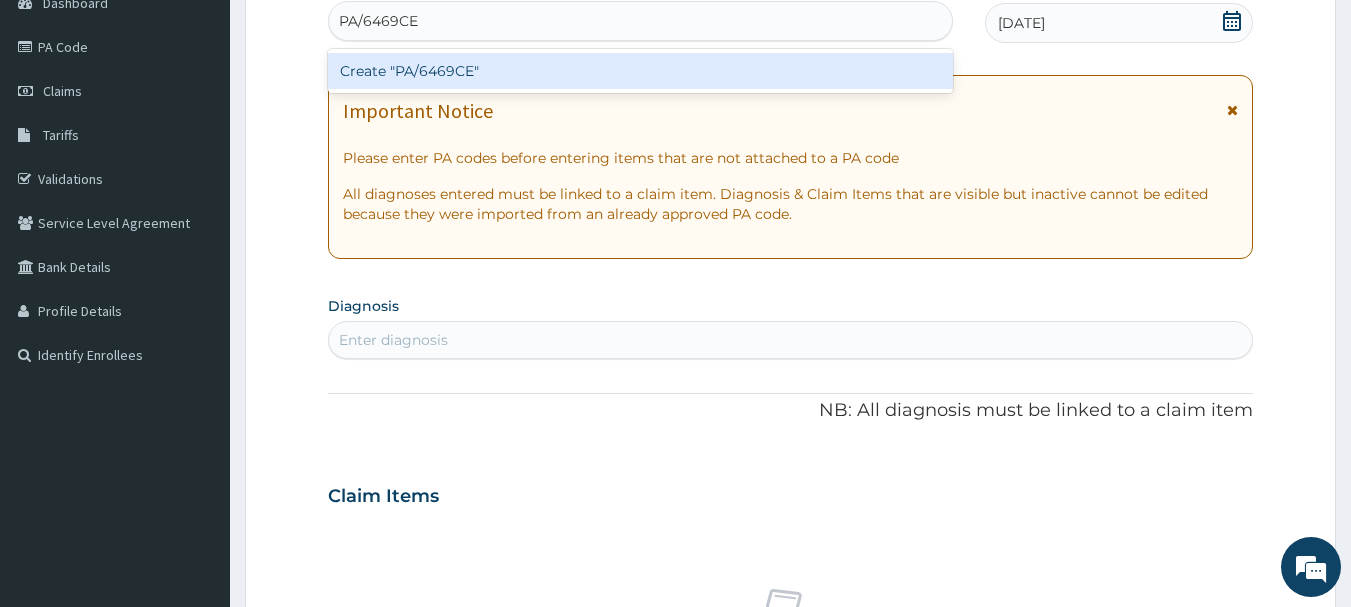 click on "Create "PA/6469CE"" at bounding box center [641, 71] 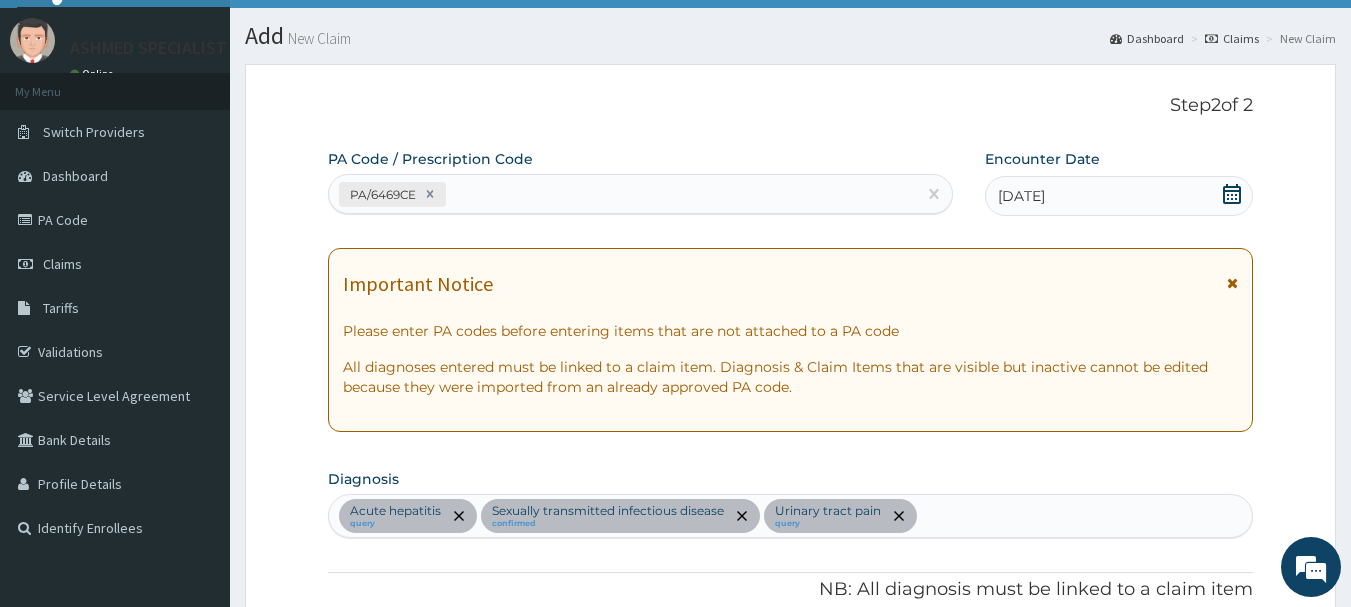 scroll, scrollTop: 37, scrollLeft: 0, axis: vertical 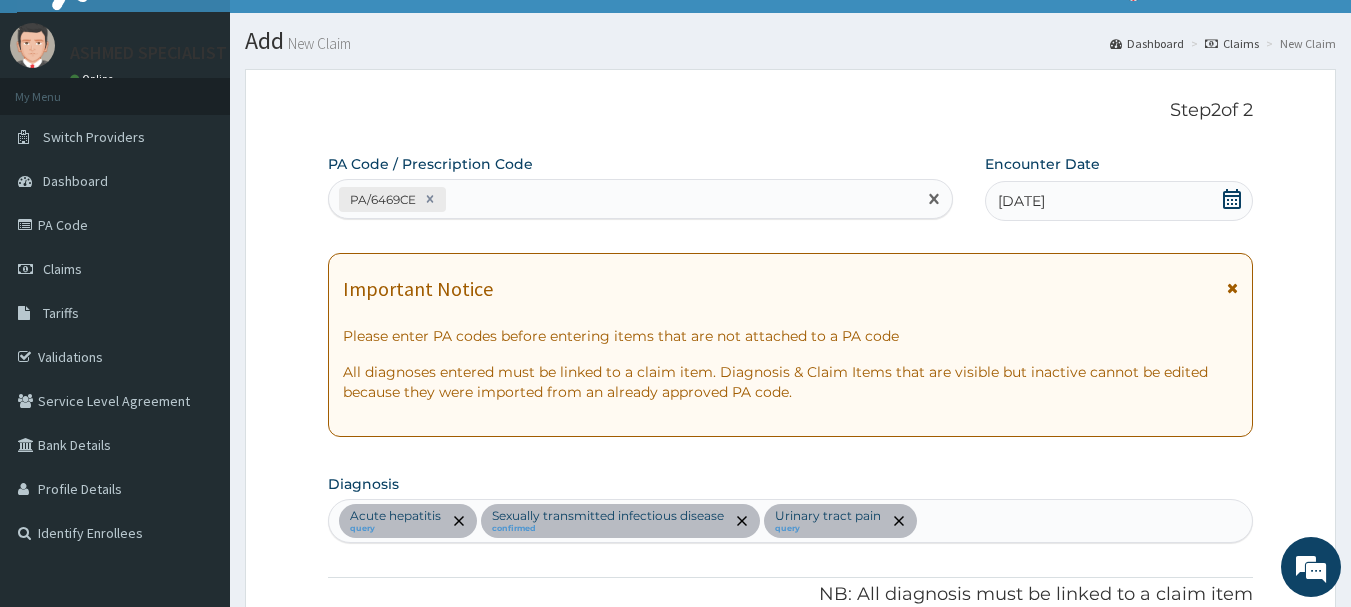 click on "PA/6469CE" at bounding box center (623, 199) 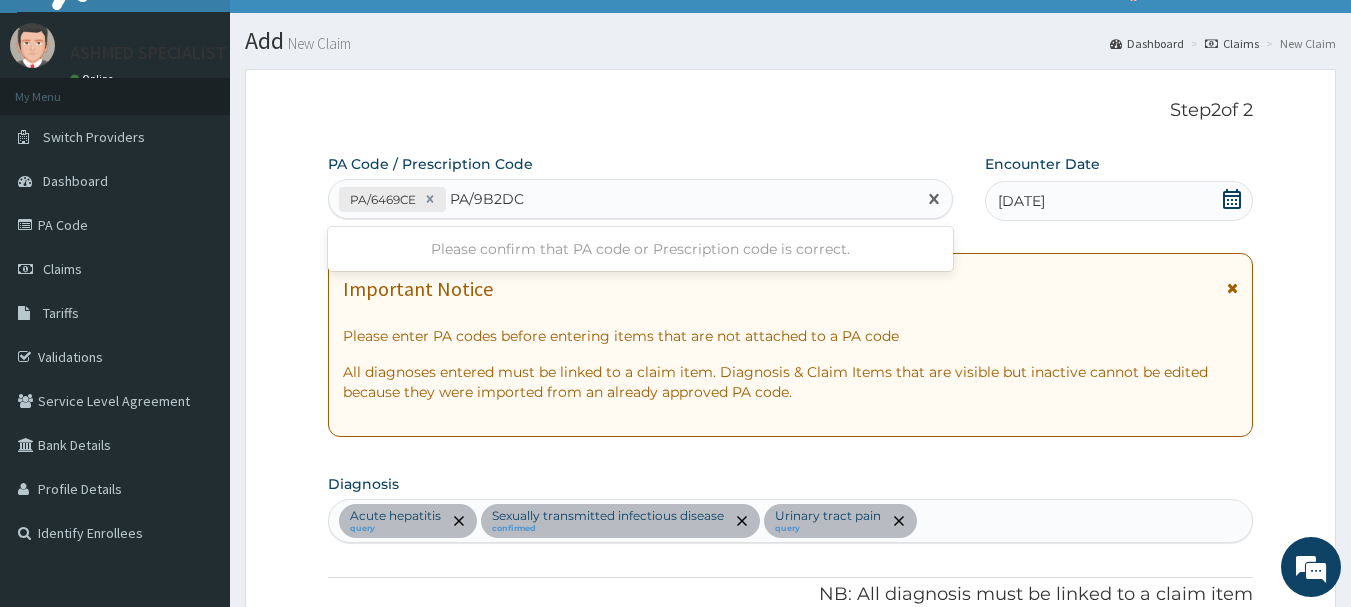 type on "PA/9B2DCC" 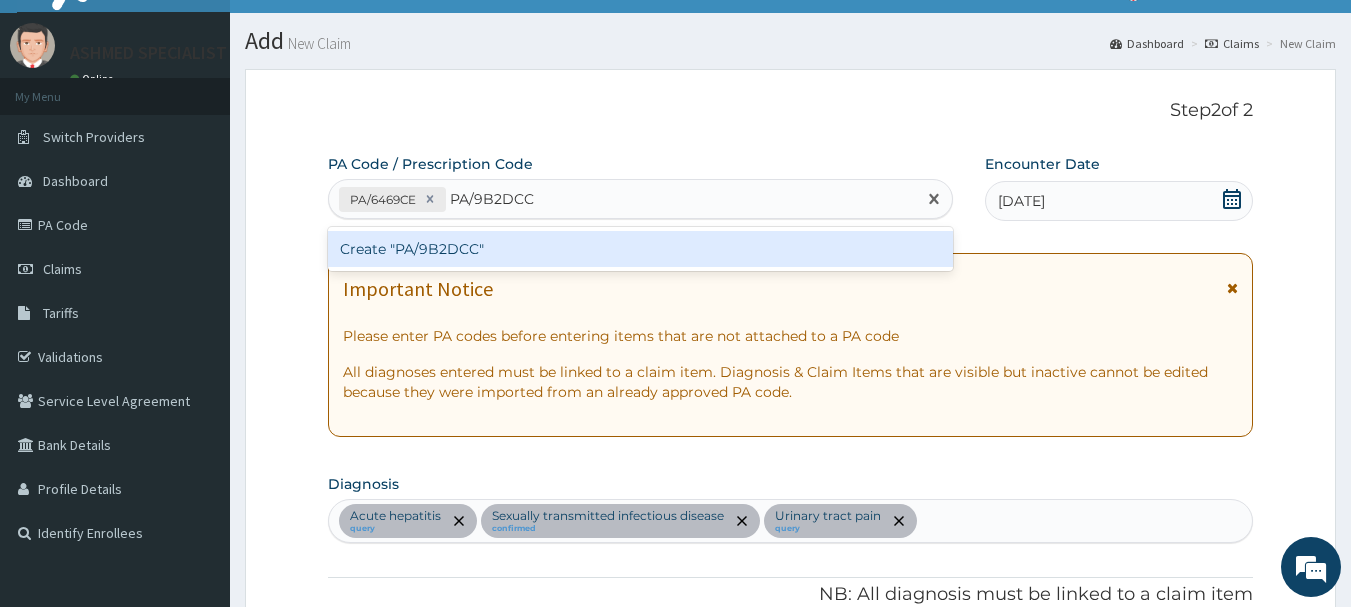 click on "Create "PA/9B2DCC"" at bounding box center [641, 249] 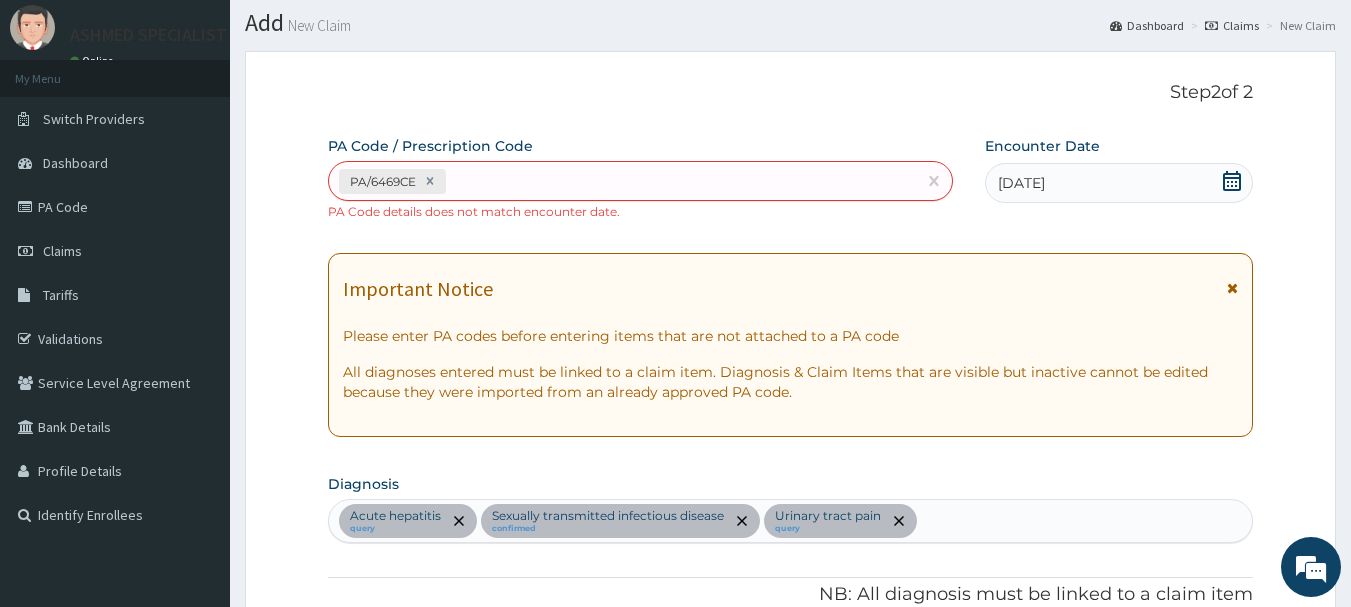 scroll, scrollTop: 57, scrollLeft: 0, axis: vertical 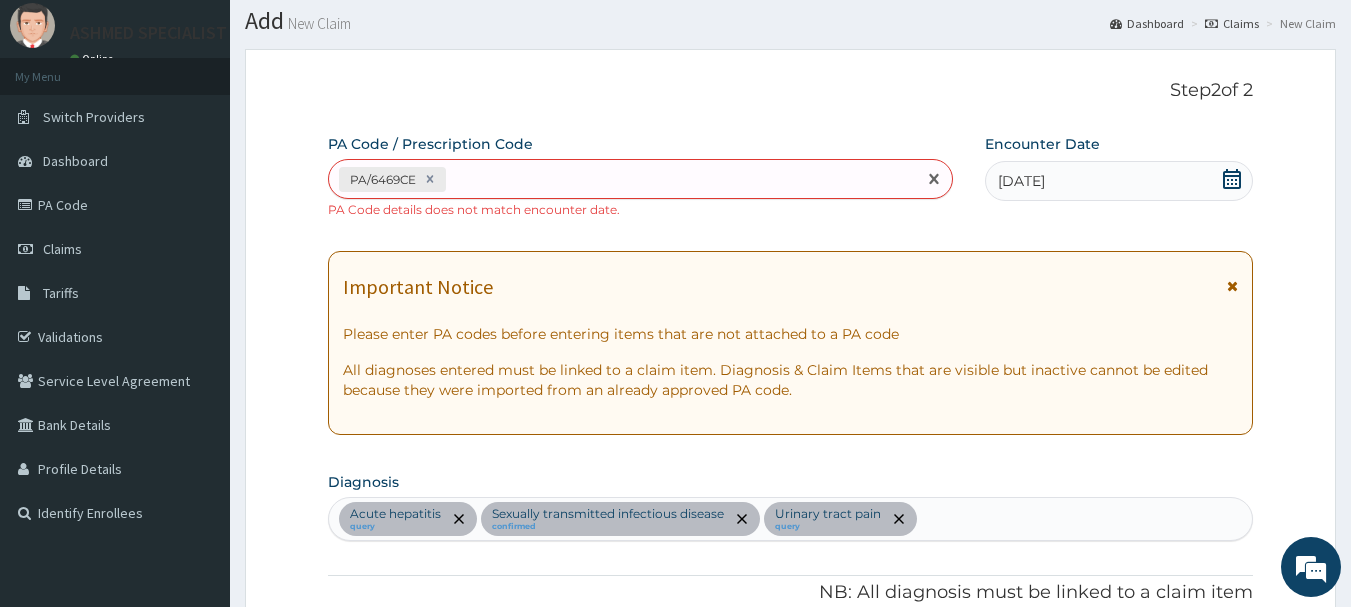 click on "PA/6469CE" at bounding box center [623, 179] 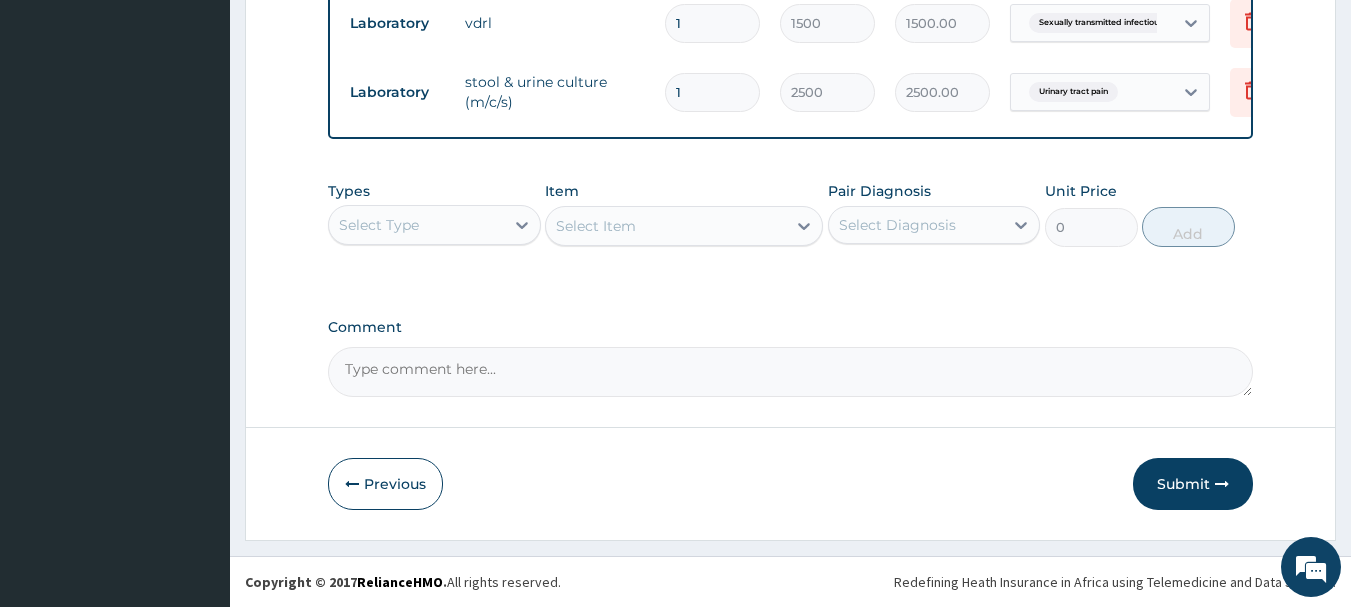 scroll, scrollTop: 911, scrollLeft: 0, axis: vertical 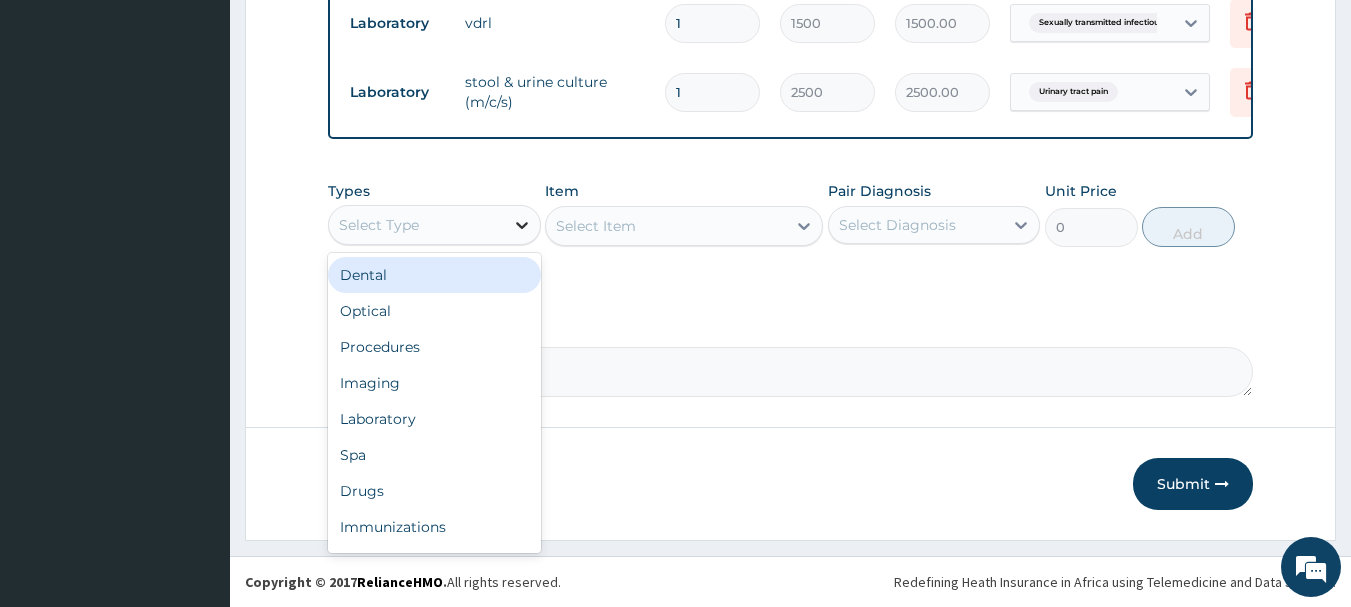 click 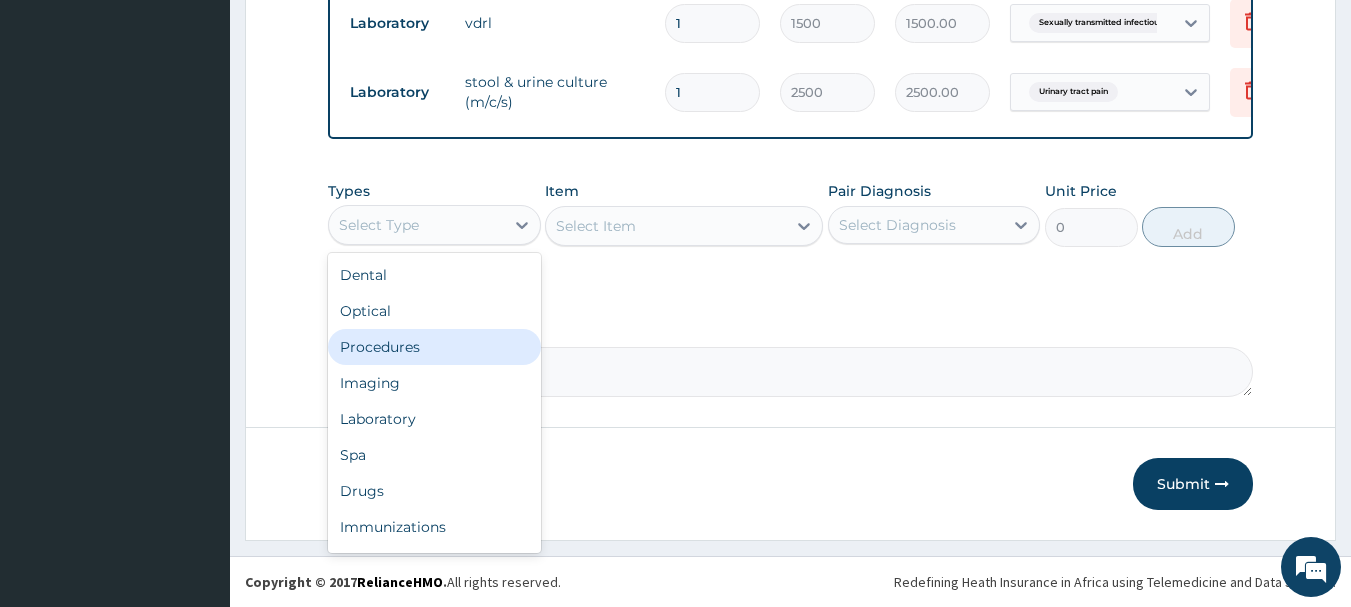 click on "Procedures" at bounding box center (434, 347) 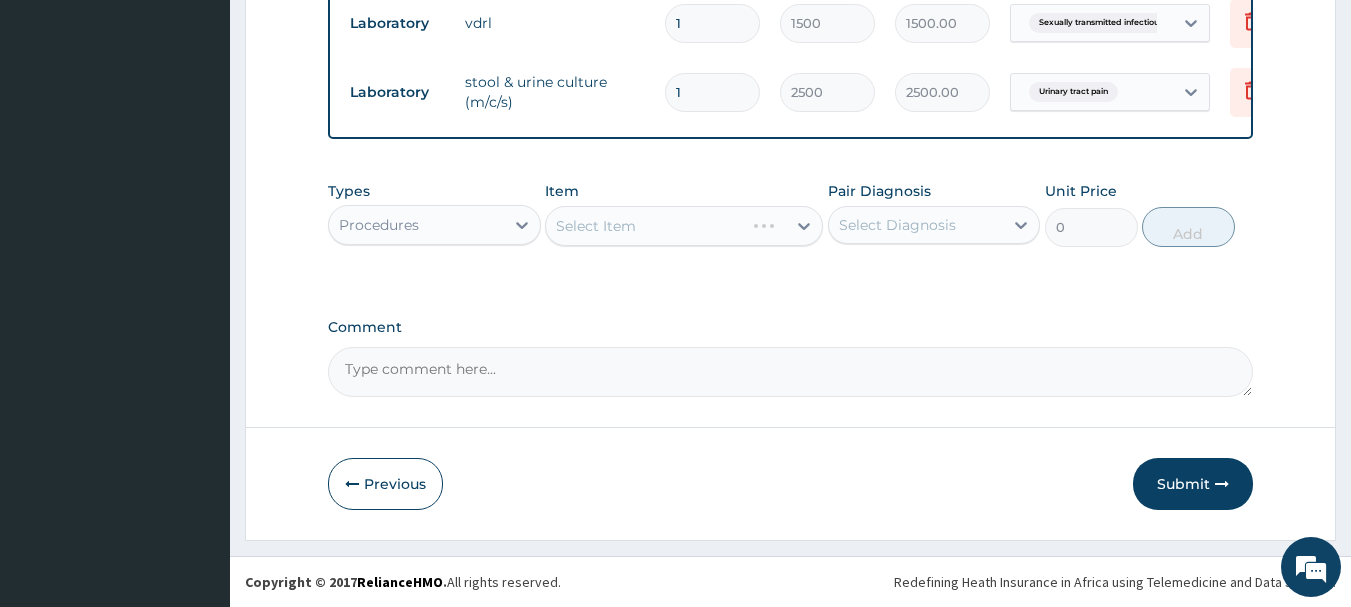 click on "Select Item" at bounding box center (684, 226) 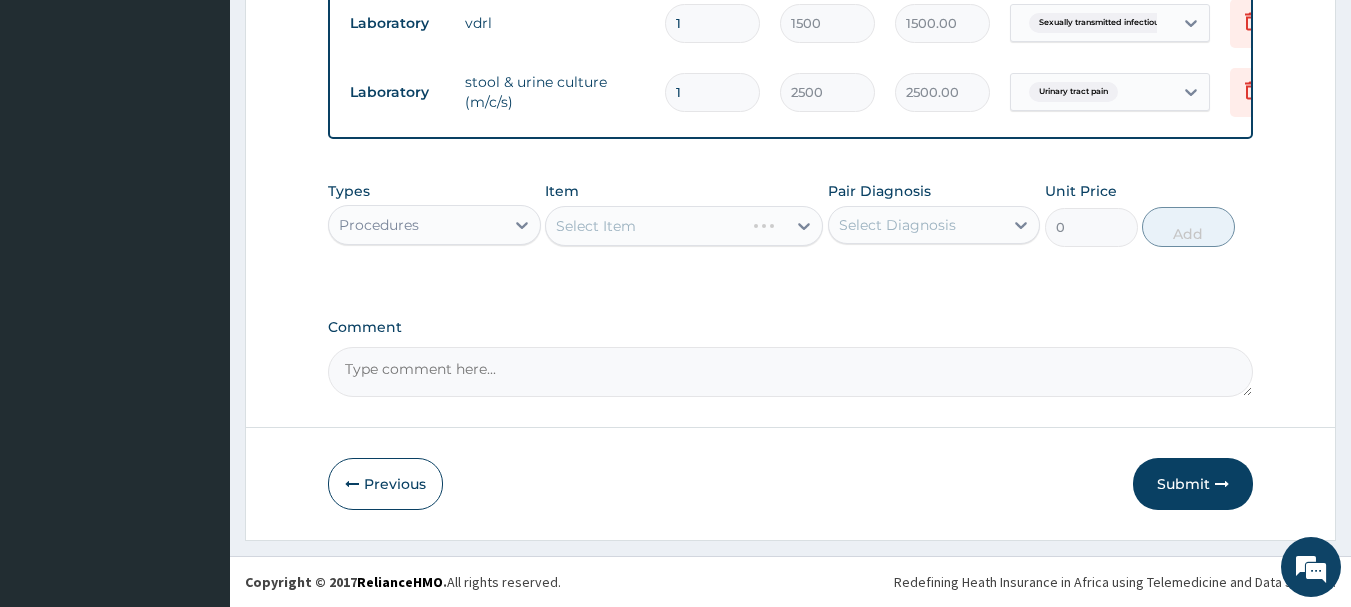click on "Select Item" at bounding box center [684, 226] 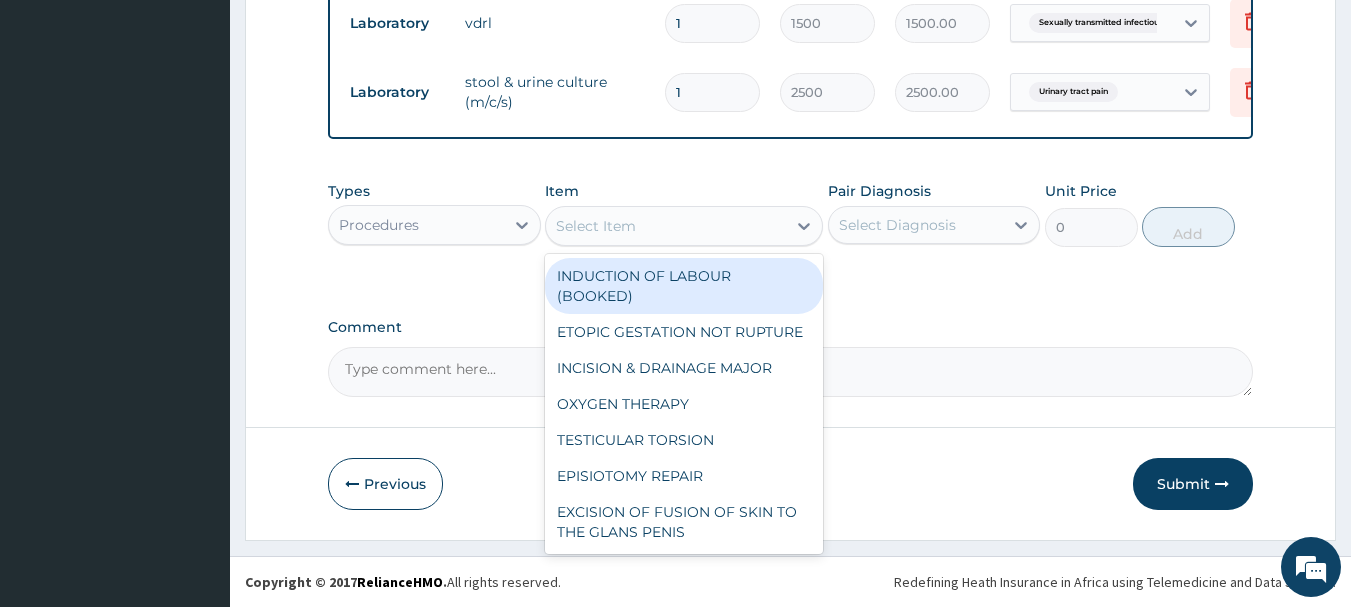 click on "Select Item" at bounding box center [666, 226] 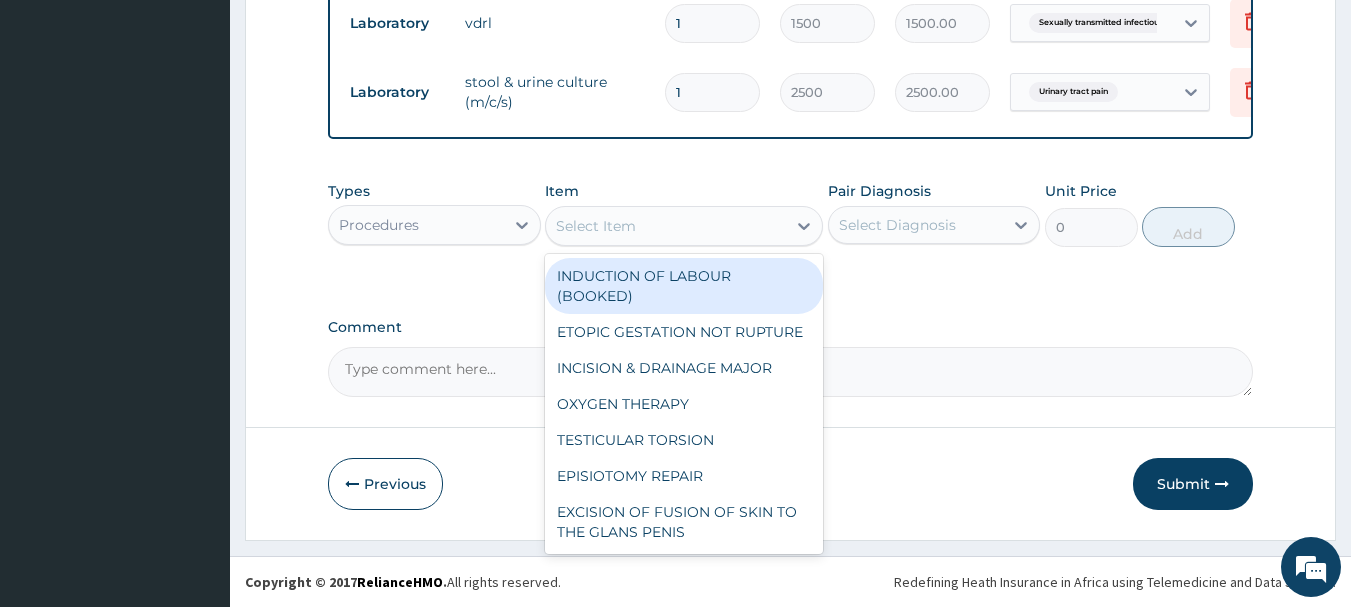 scroll, scrollTop: 911, scrollLeft: 0, axis: vertical 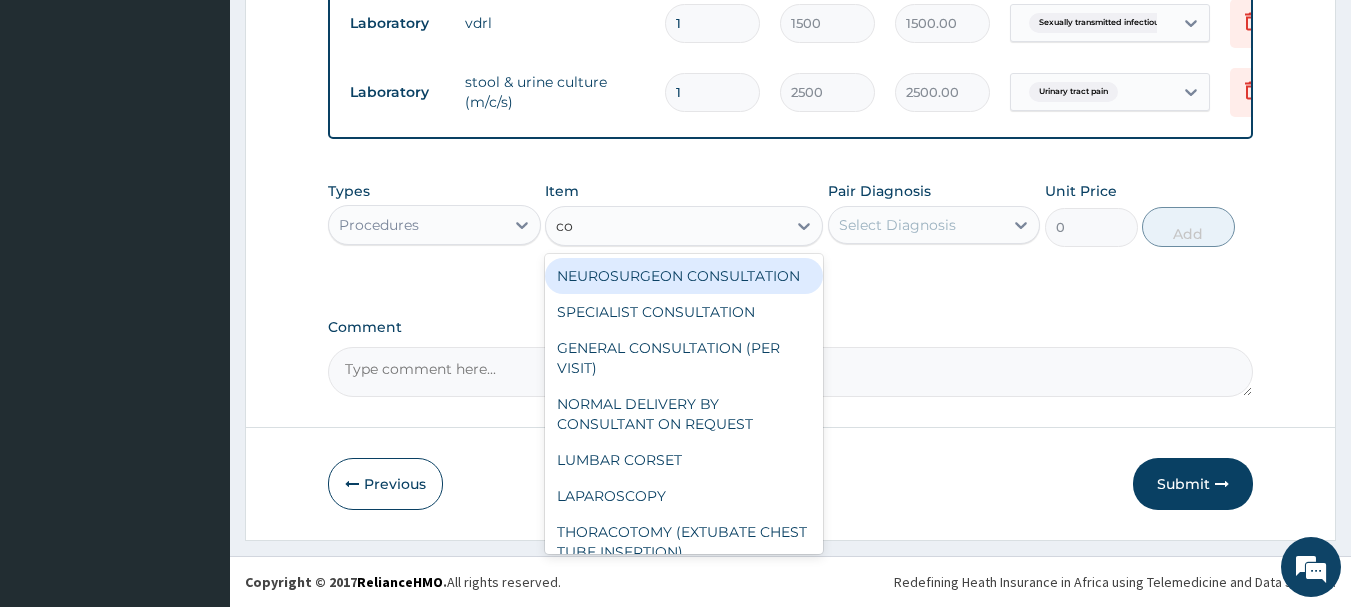 type on "con" 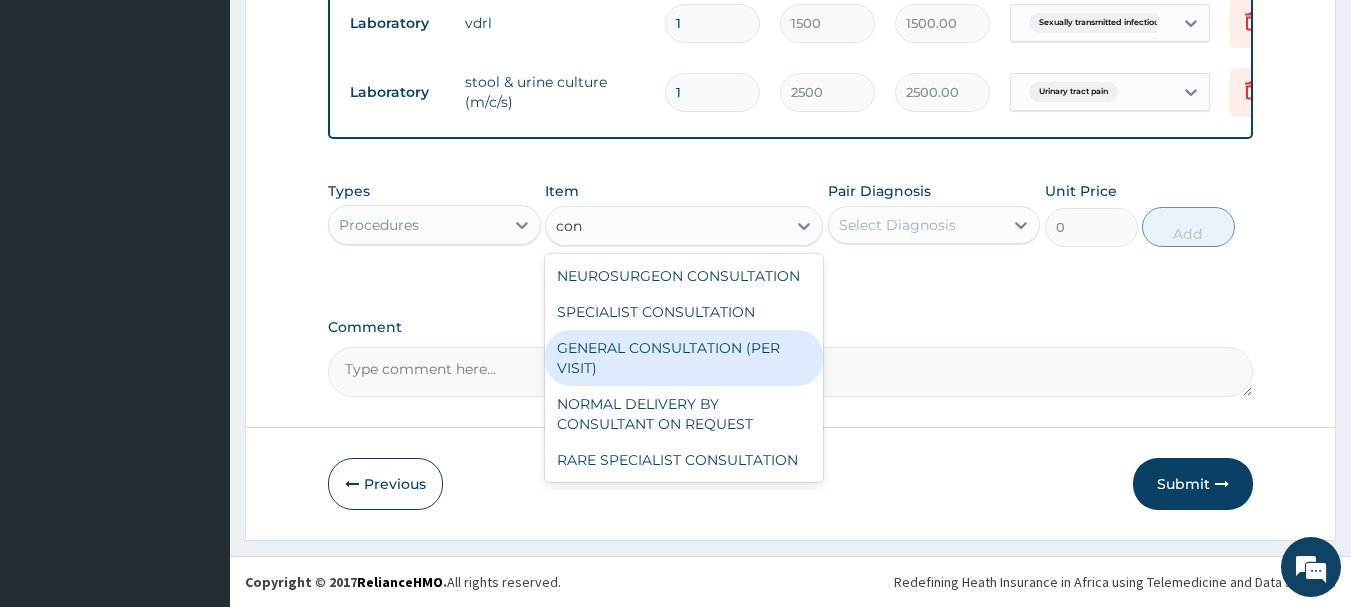 click on "GENERAL CONSULTATION (PER VISIT)" at bounding box center [684, 358] 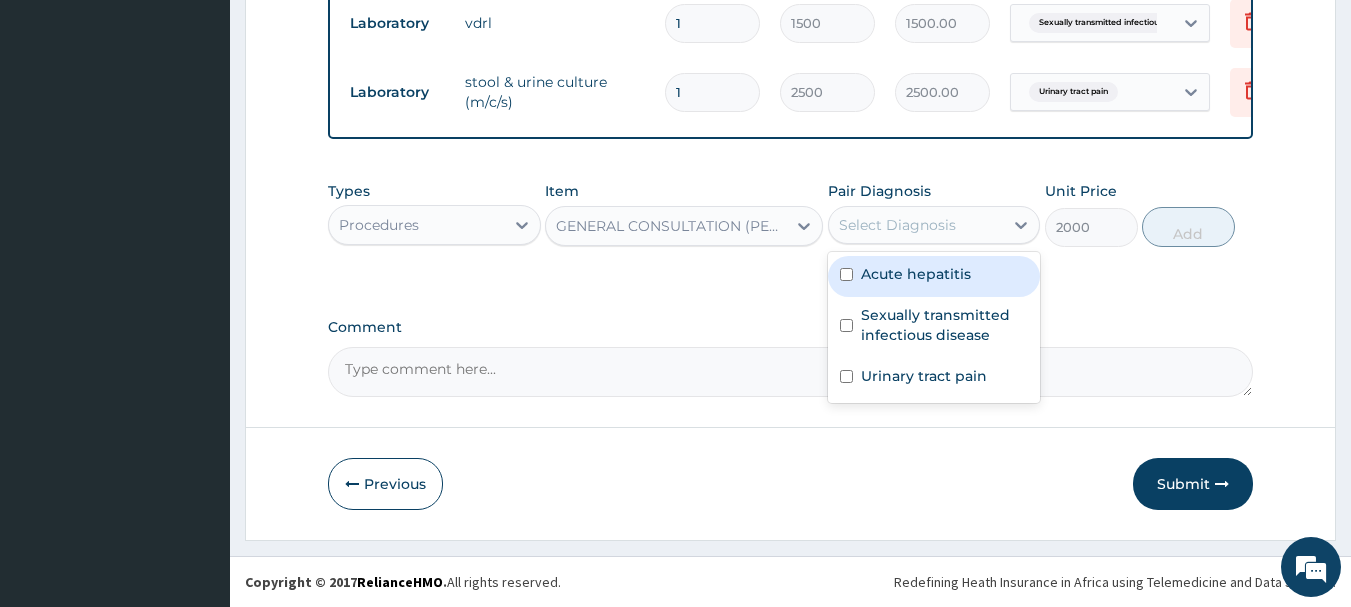 click on "Select Diagnosis" at bounding box center [916, 225] 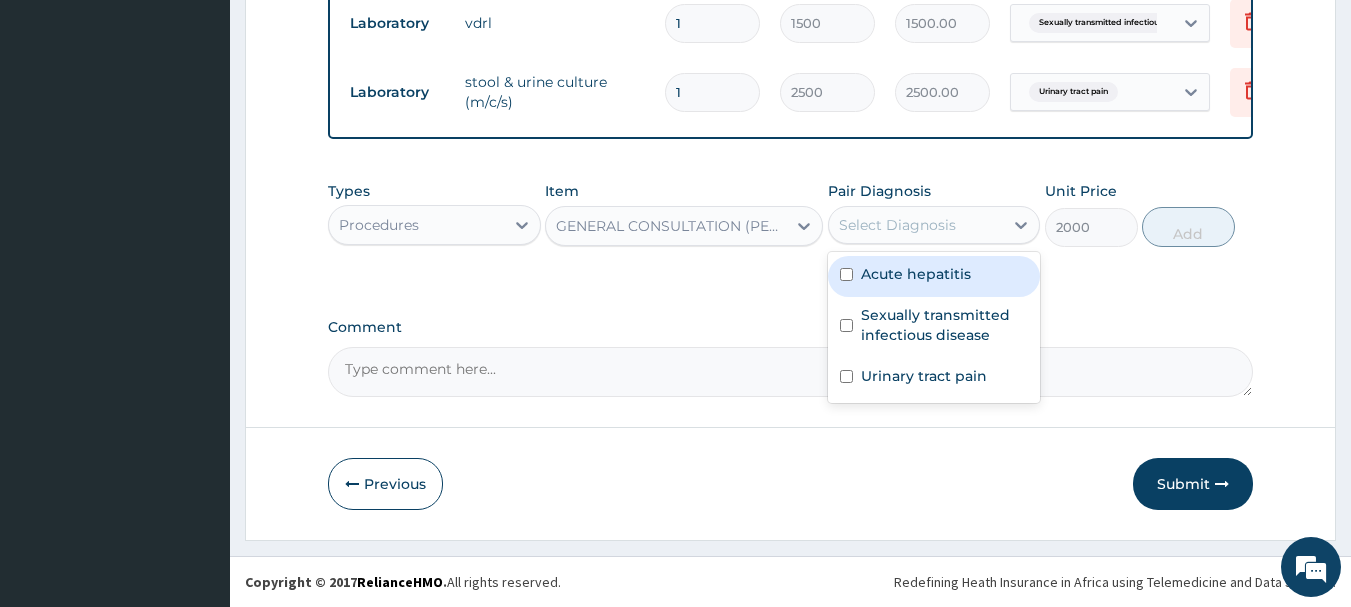 drag, startPoint x: 916, startPoint y: 275, endPoint x: 920, endPoint y: 294, distance: 19.416489 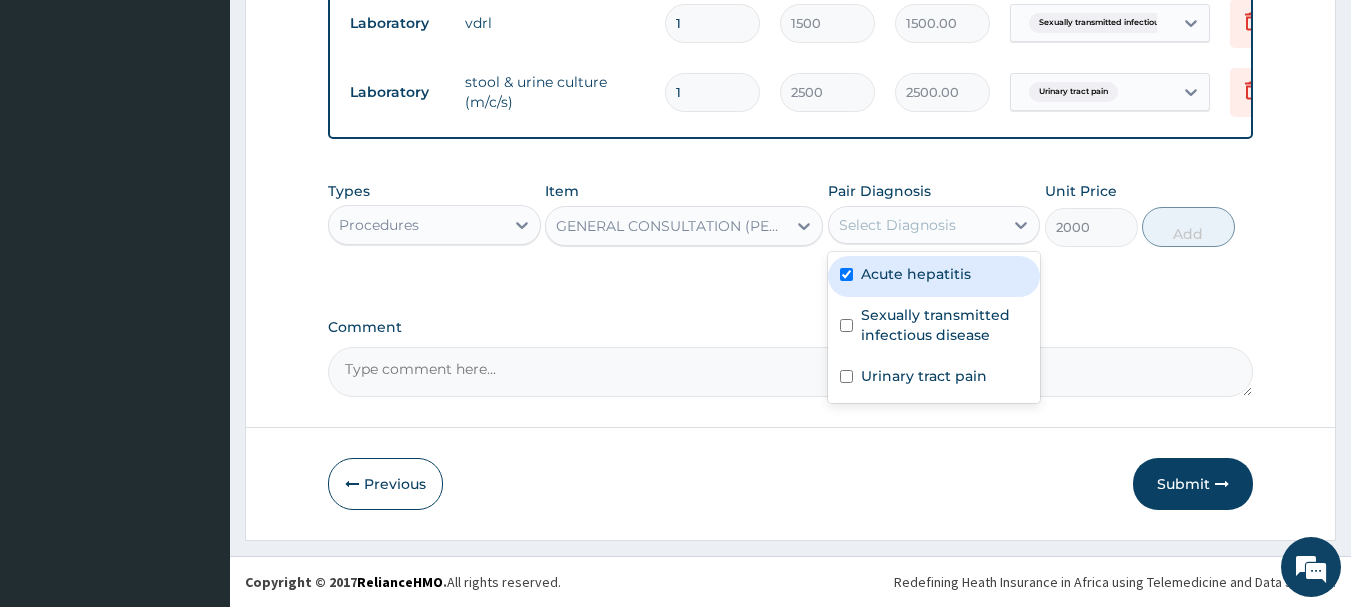 checkbox on "true" 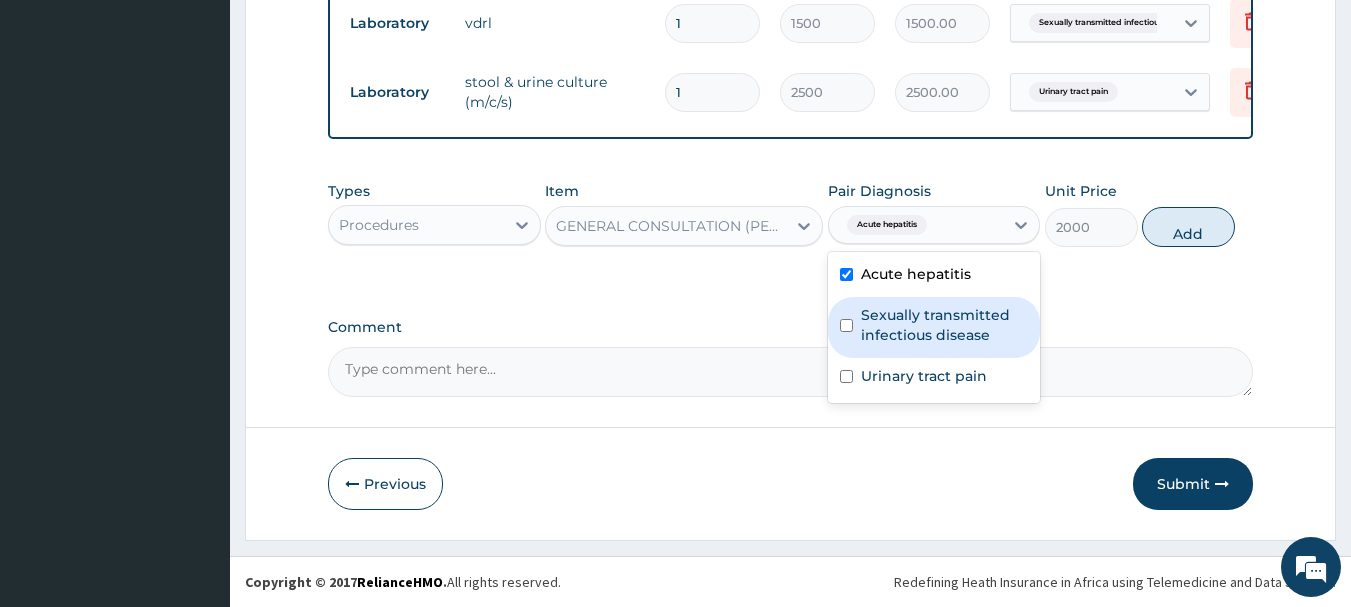 click on "Sexually transmitted infectious disease" at bounding box center (945, 325) 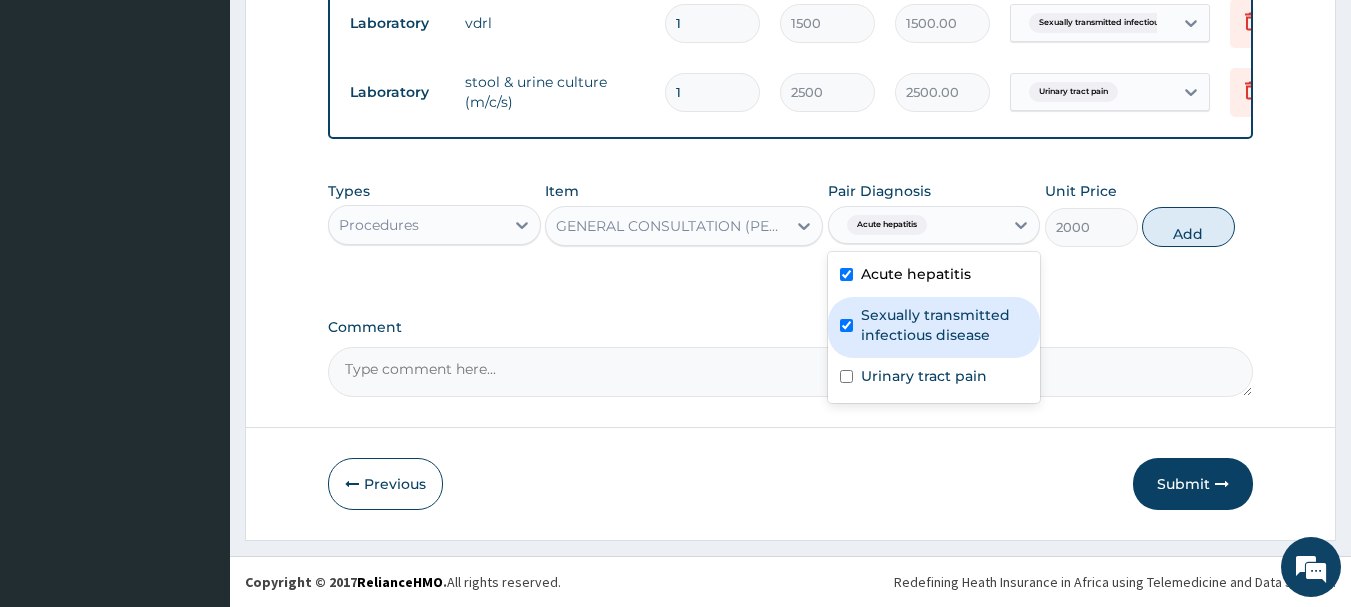 checkbox on "true" 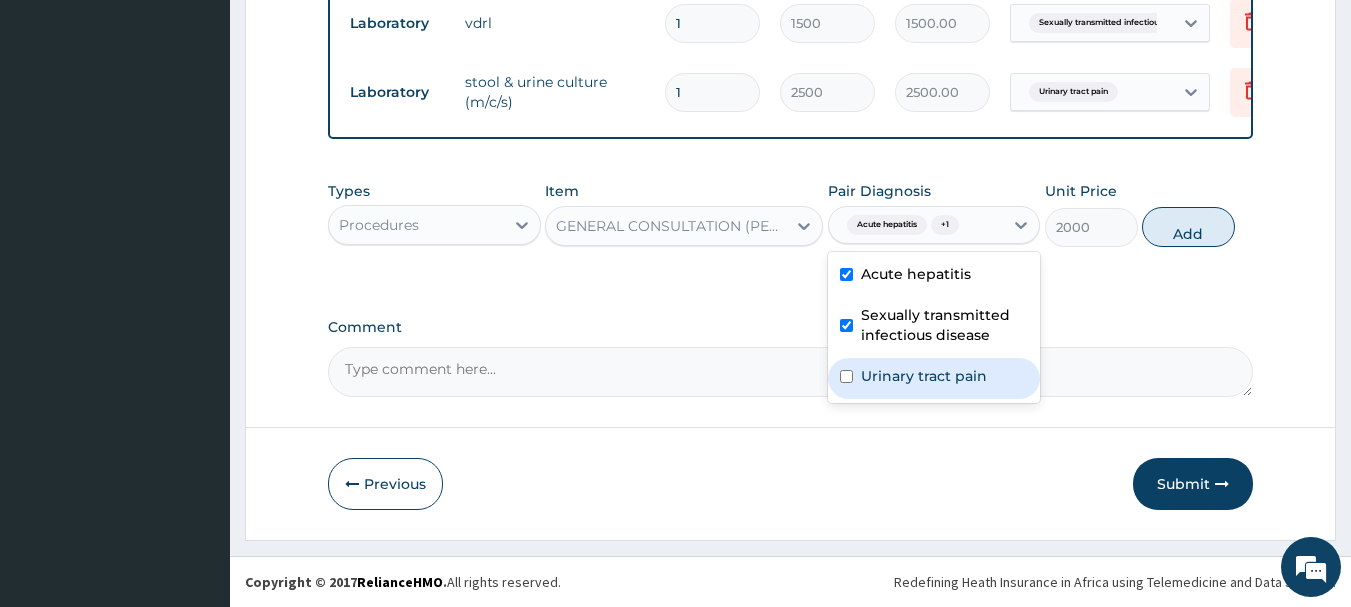 click on "Urinary tract pain" at bounding box center (934, 378) 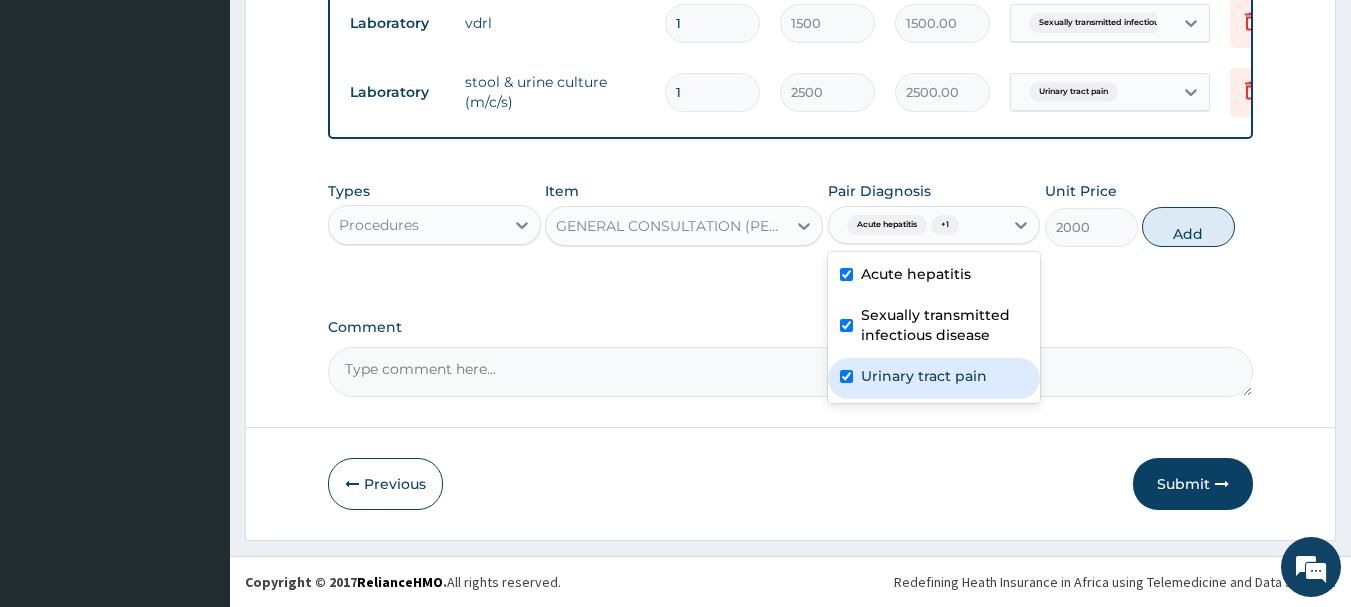 checkbox on "true" 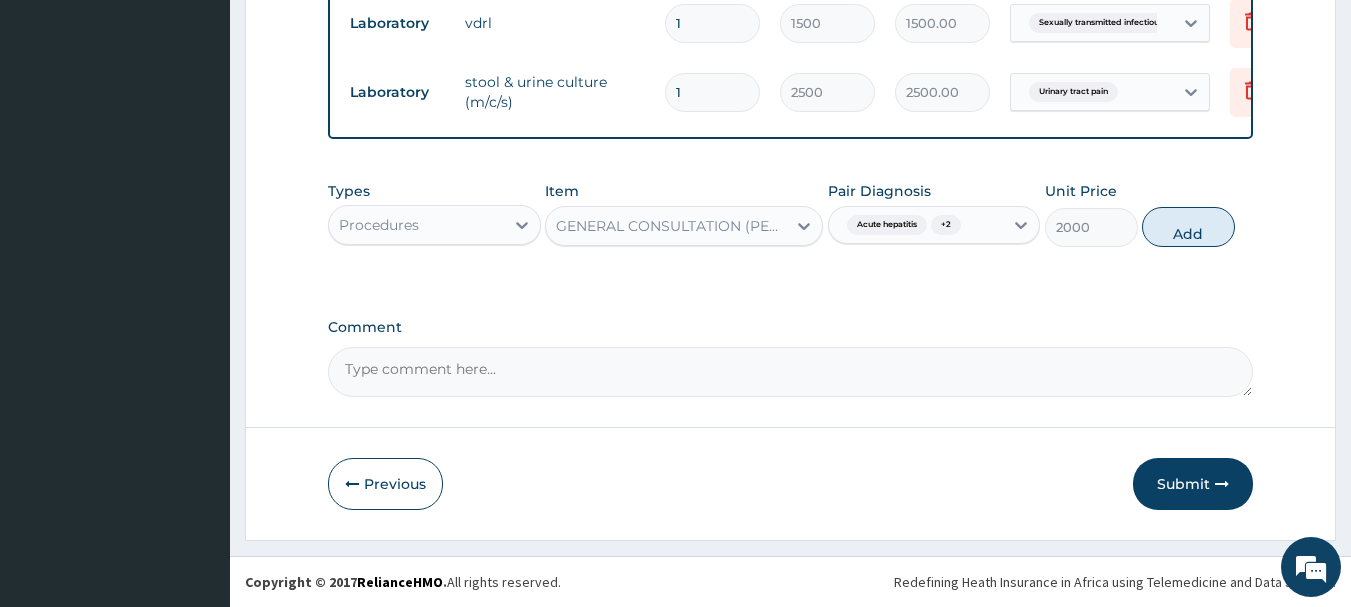 drag, startPoint x: 1198, startPoint y: 227, endPoint x: 1108, endPoint y: 238, distance: 90.66973 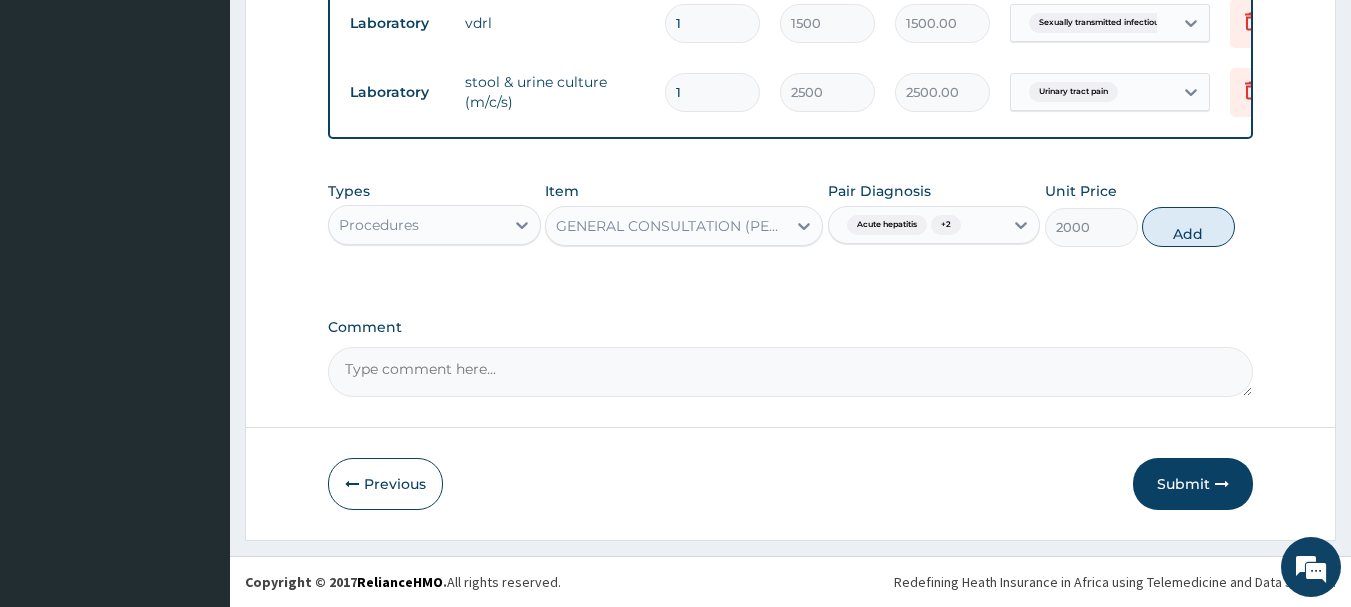 click on "Add" at bounding box center (1188, 227) 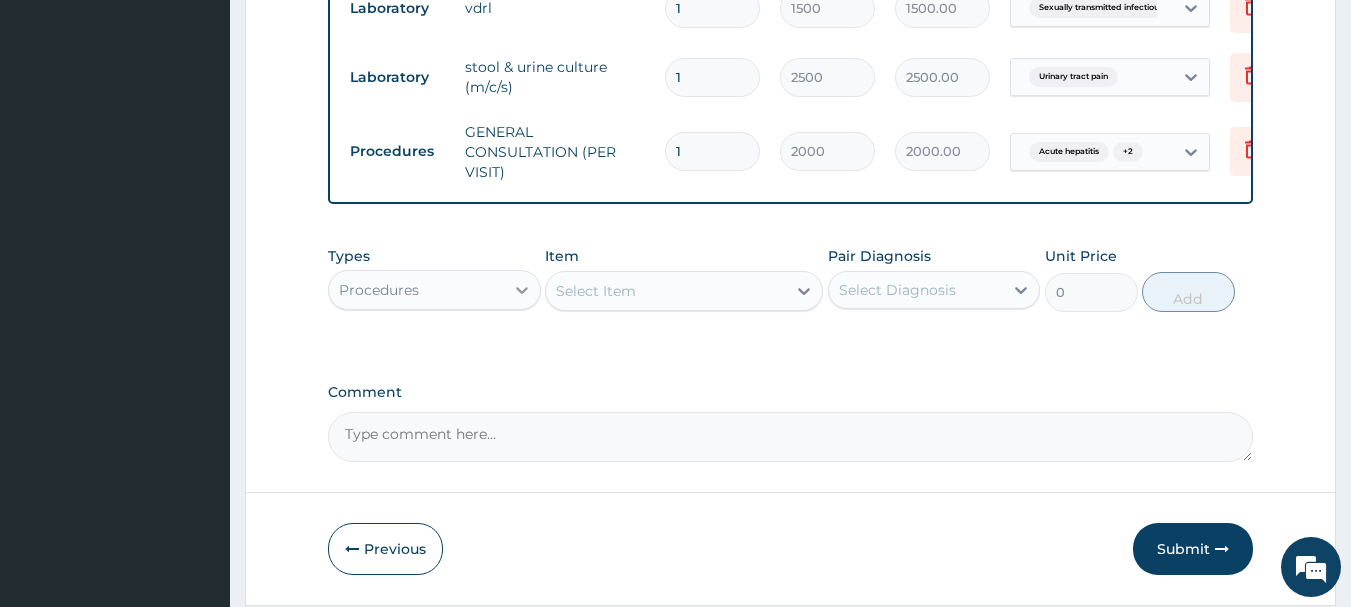 click 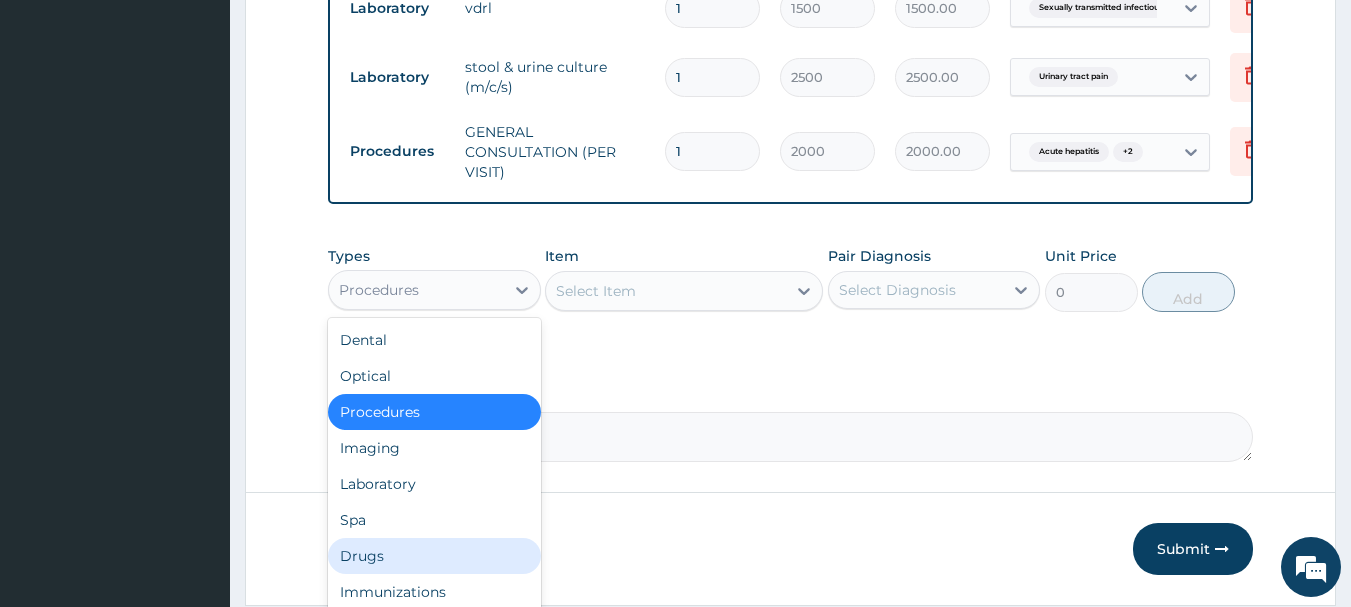 click on "Drugs" at bounding box center (434, 556) 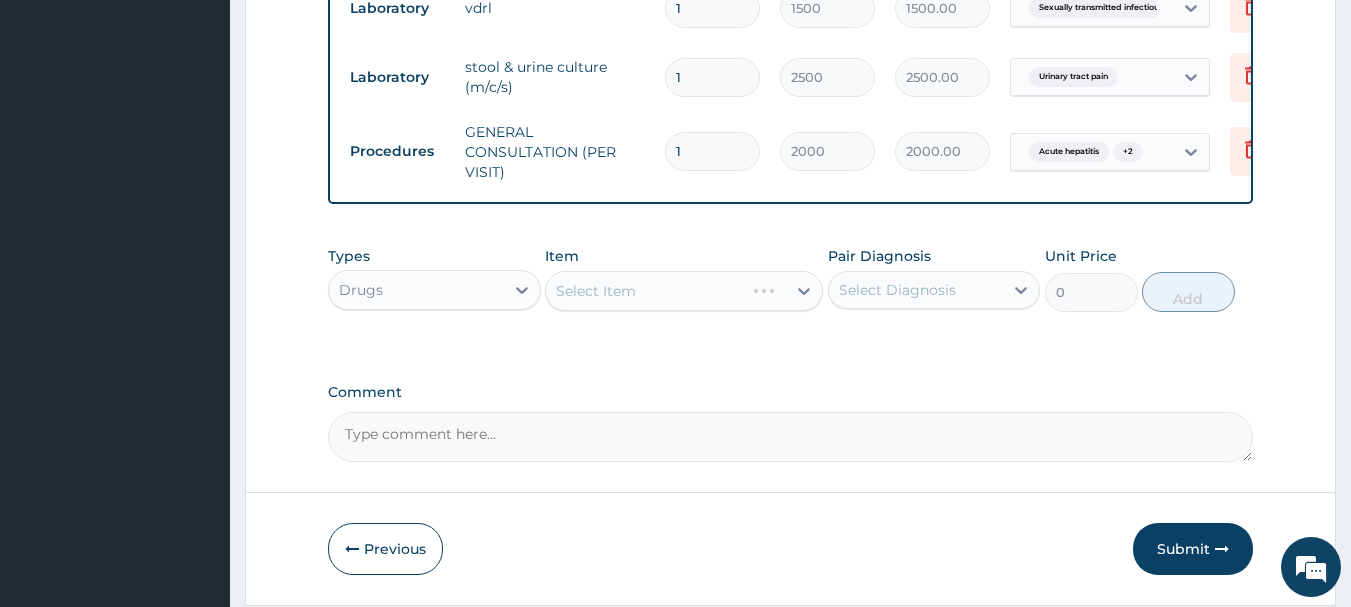 click on "Select Item" at bounding box center [684, 291] 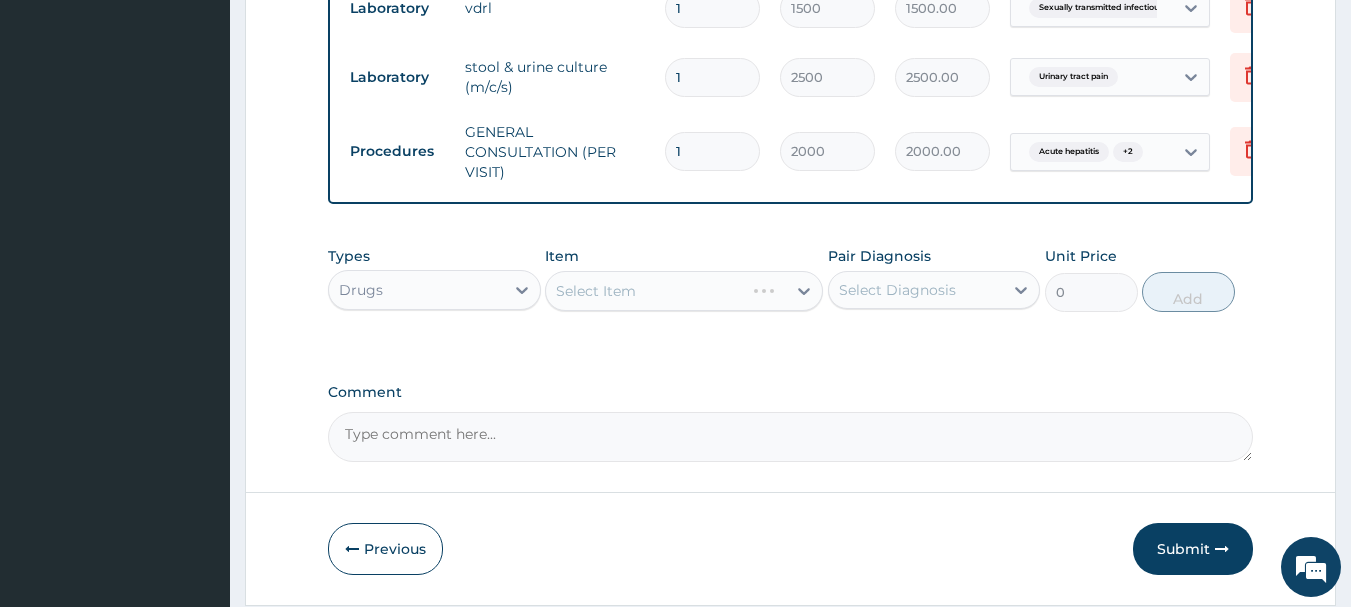 click on "Select Item" at bounding box center (684, 291) 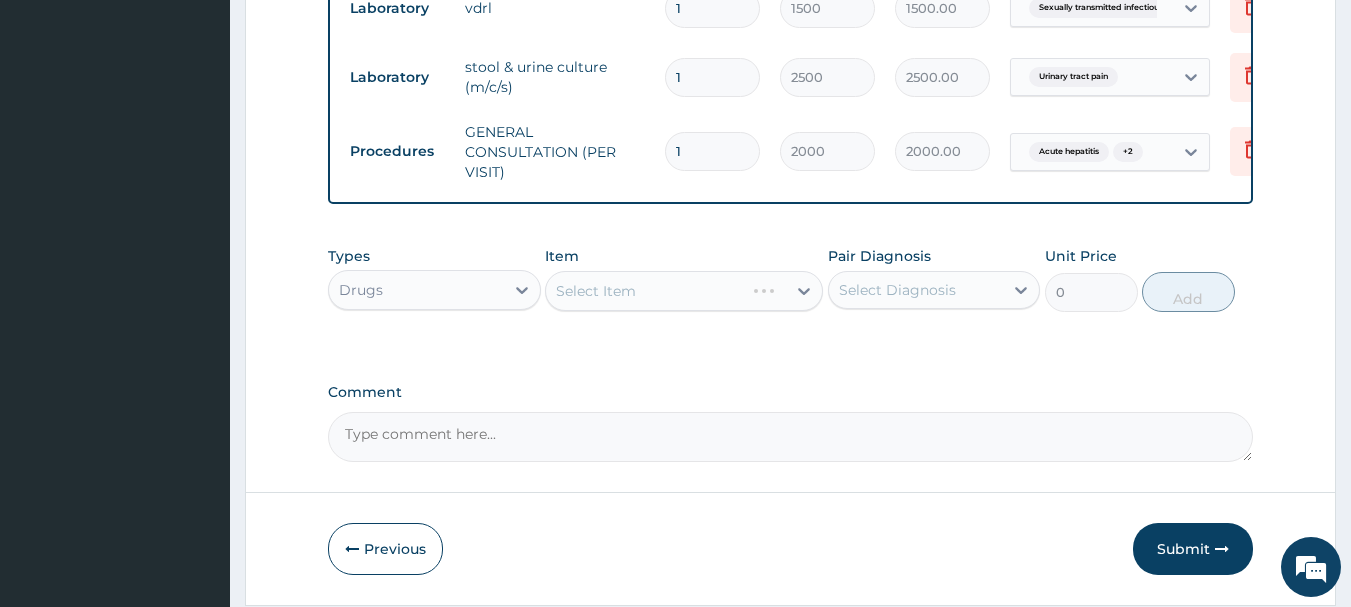click on "Select Item" at bounding box center (684, 291) 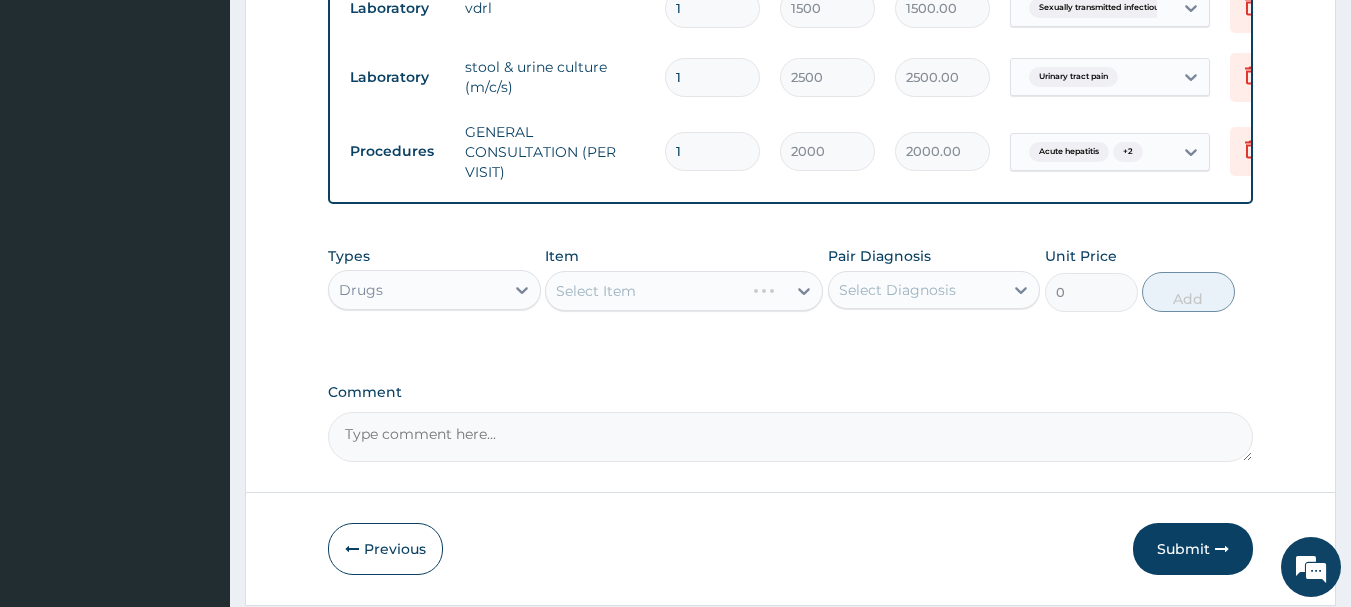 click on "Select Item" at bounding box center [684, 291] 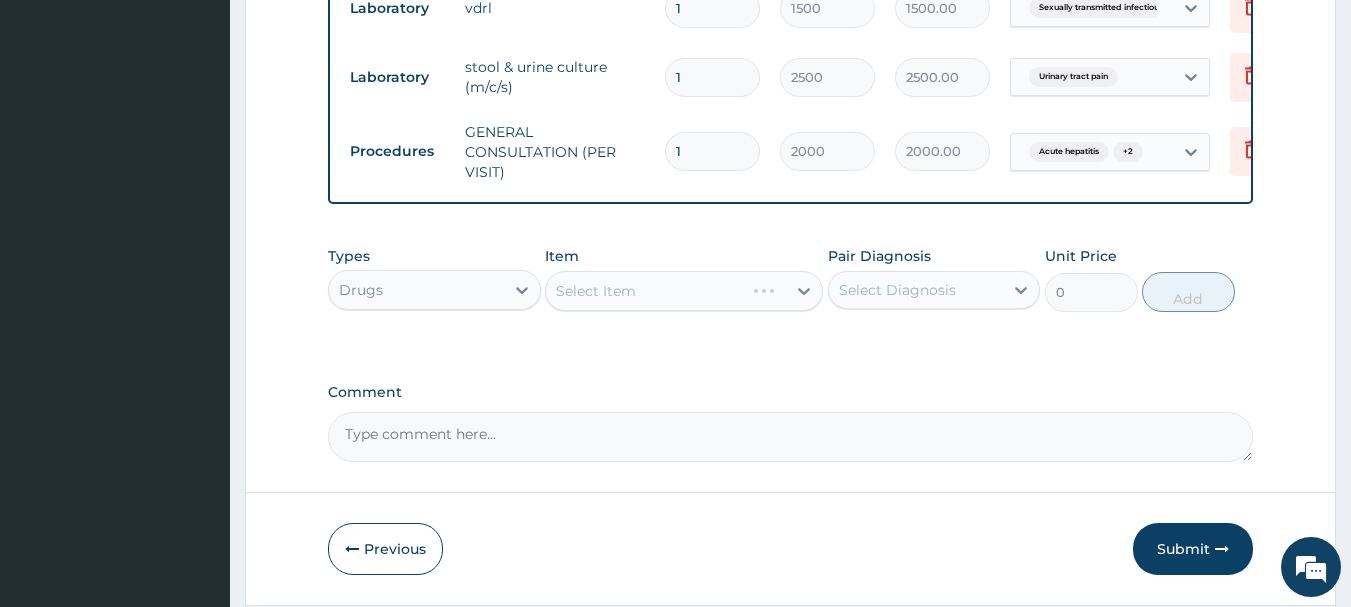 click on "Select Item" at bounding box center [684, 291] 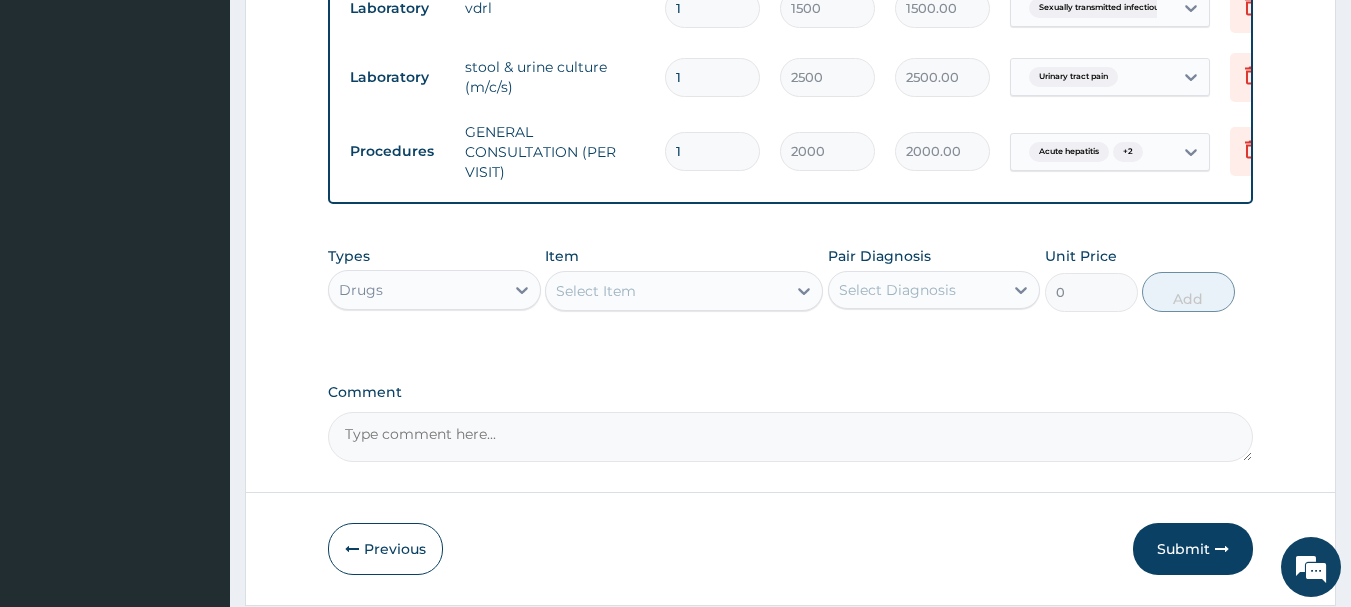click on "Select Item" at bounding box center [596, 291] 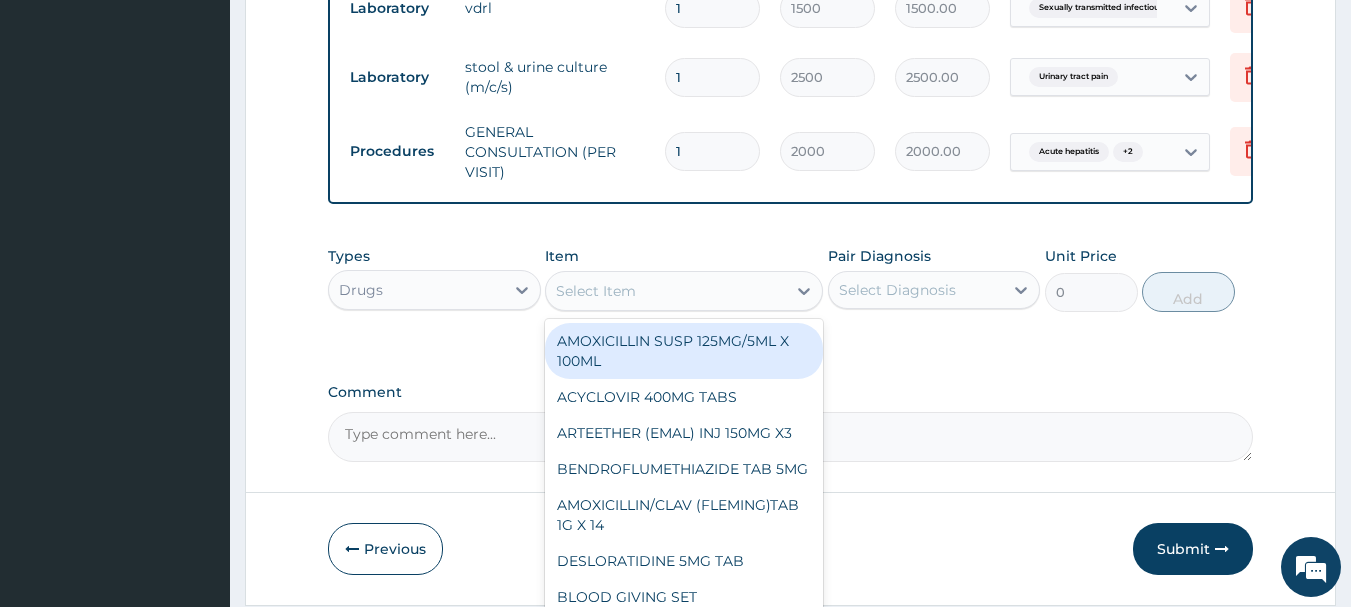 type on "z" 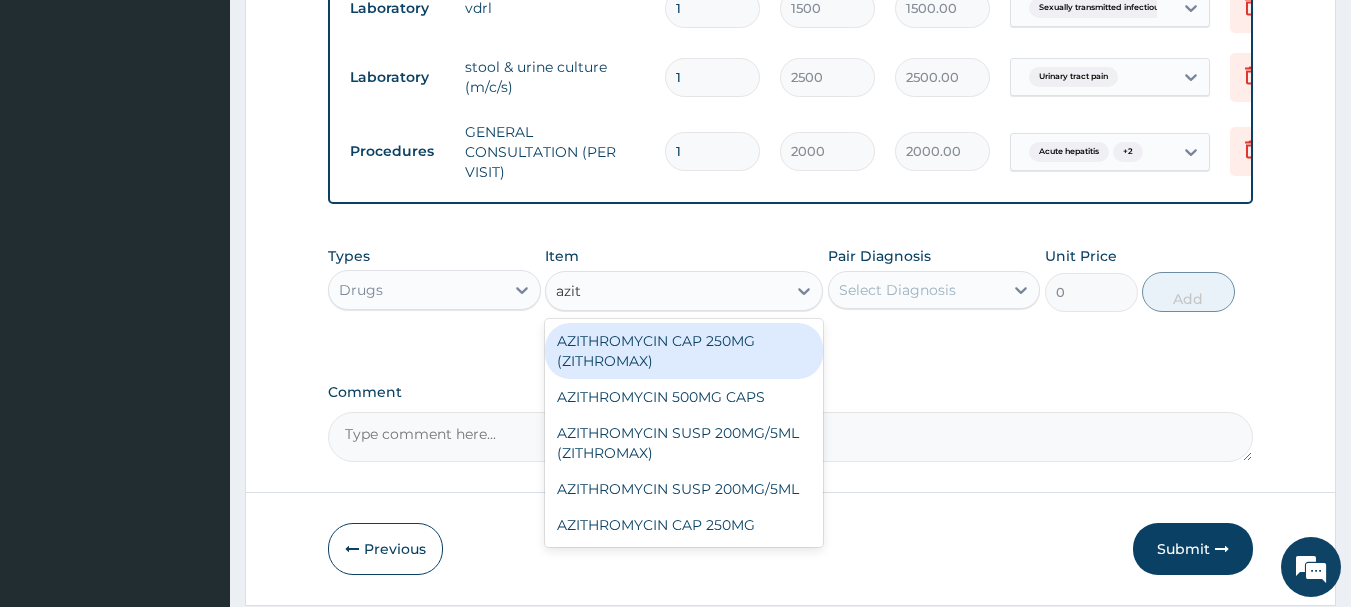 type on "azith" 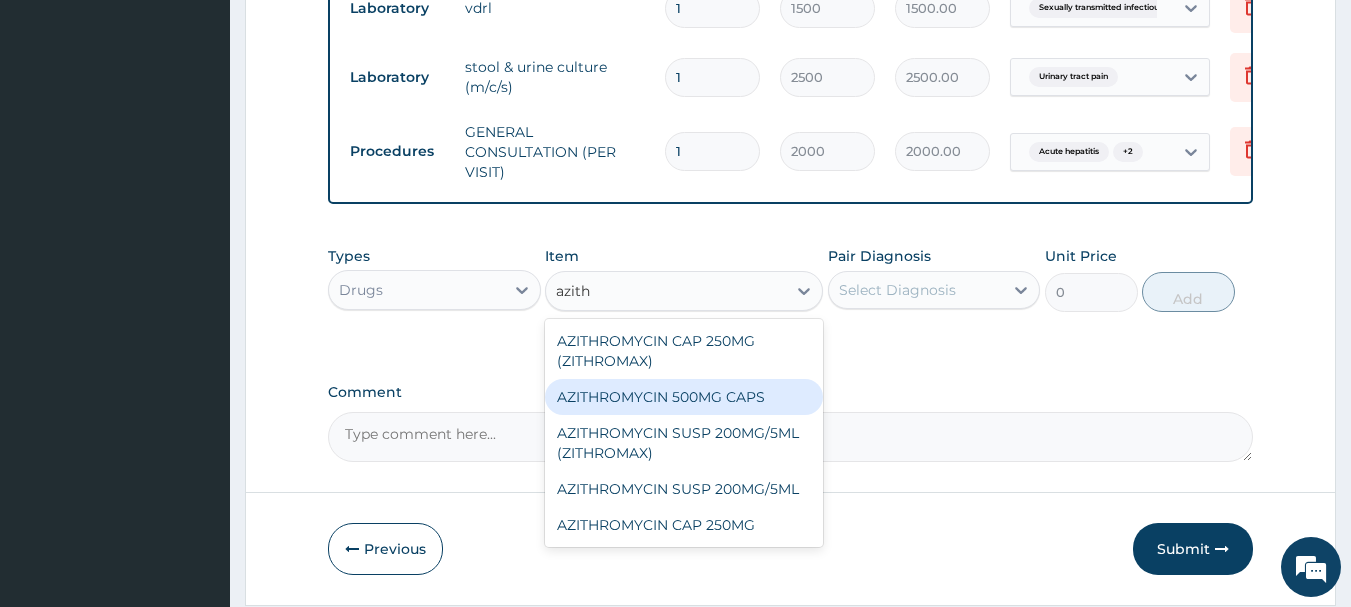 click on "AZITHROMYCIN 500MG CAPS" at bounding box center [684, 397] 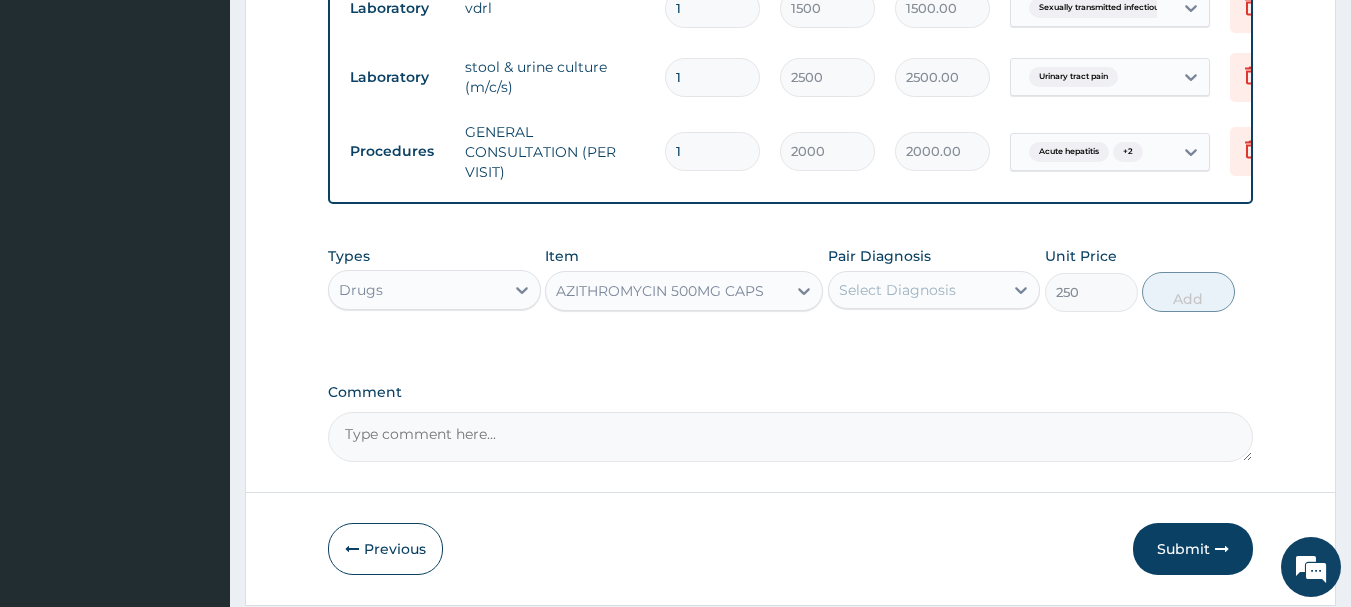 click on "Select Diagnosis" at bounding box center [897, 290] 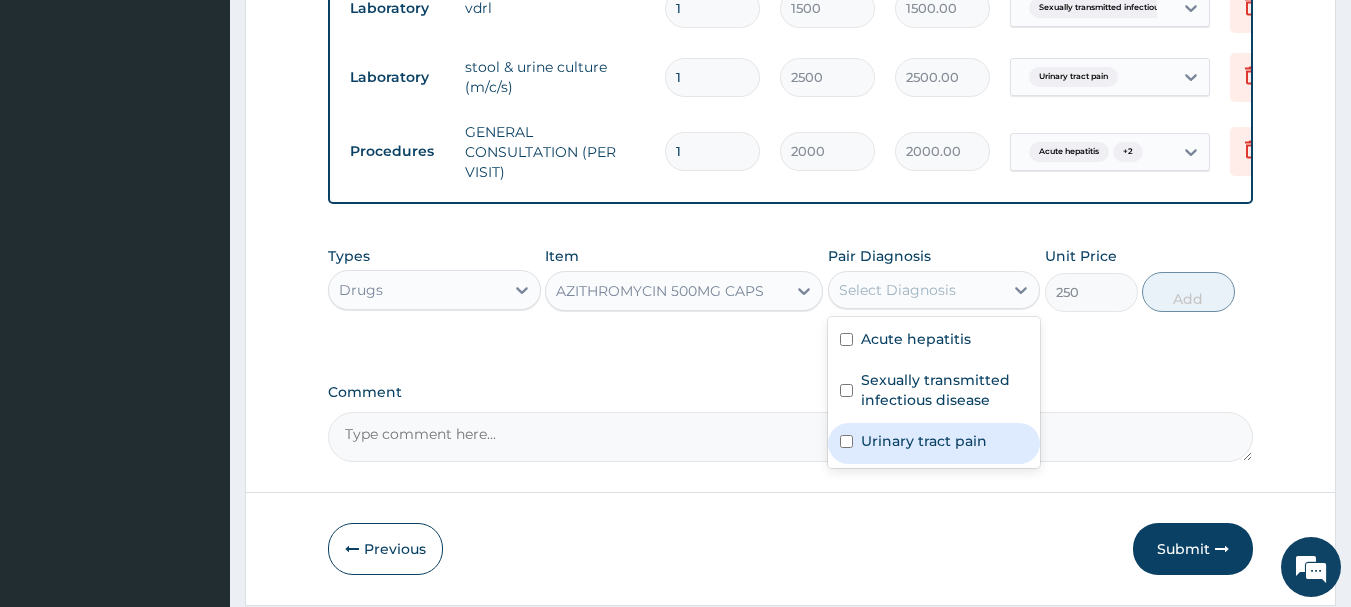 click on "Urinary tract pain" at bounding box center [924, 441] 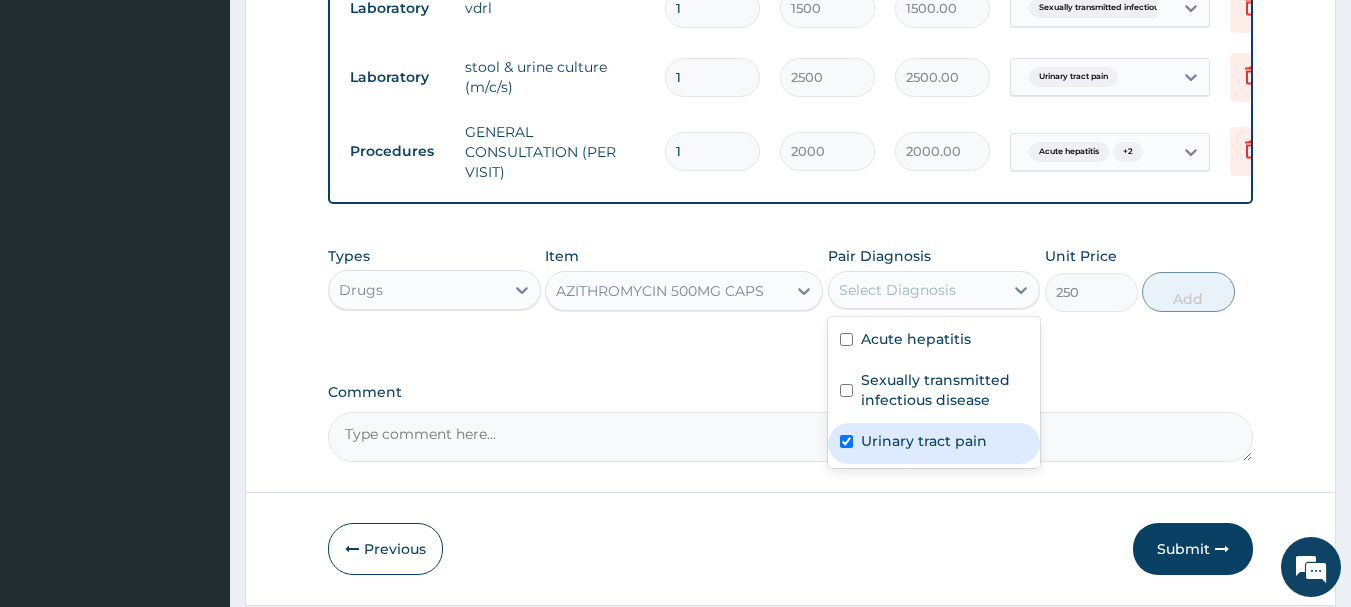 checkbox on "true" 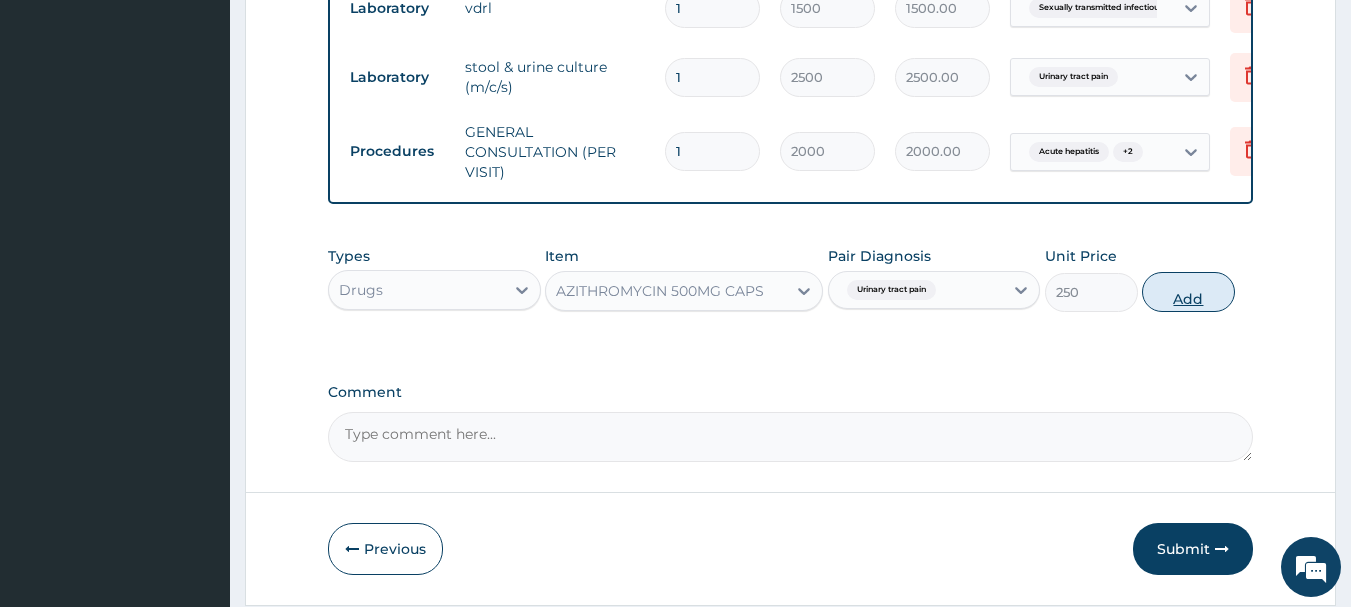 click on "Add" at bounding box center [1188, 292] 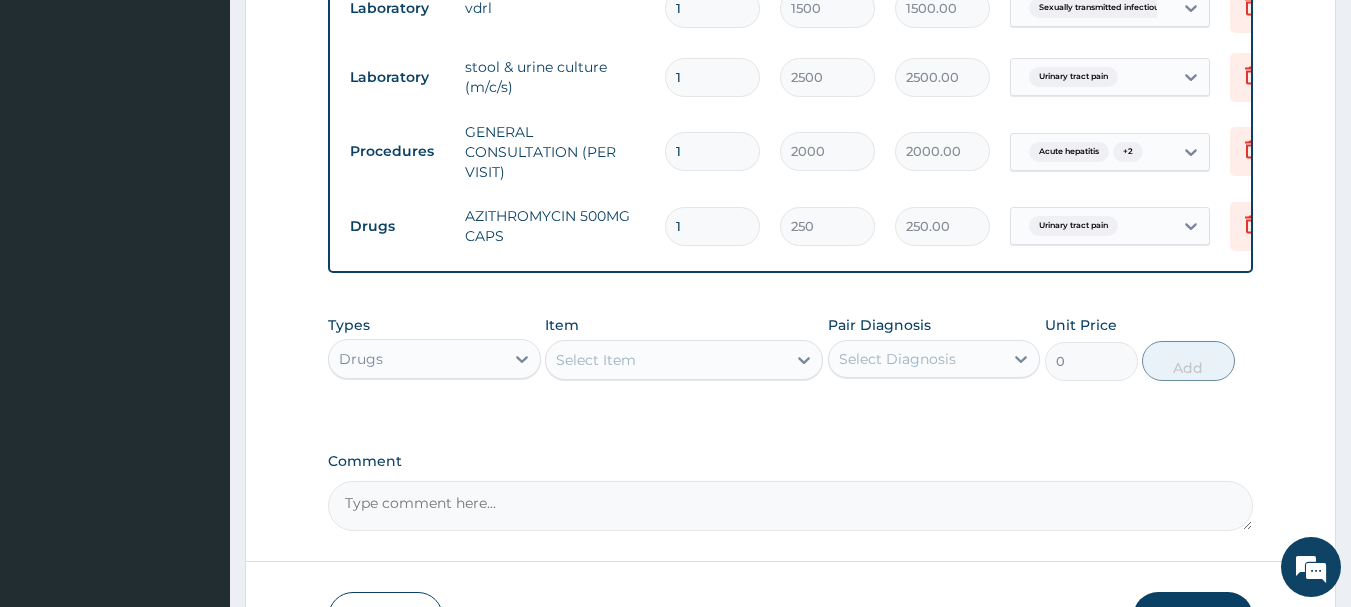 type on "10" 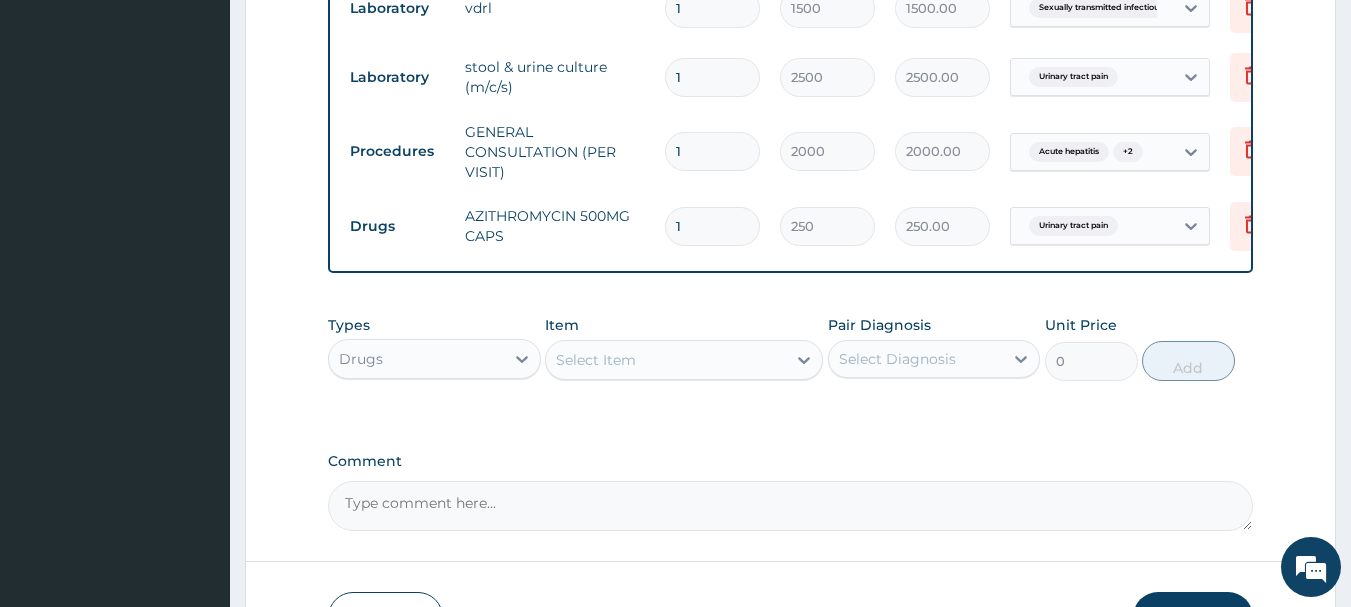 type on "2500.00" 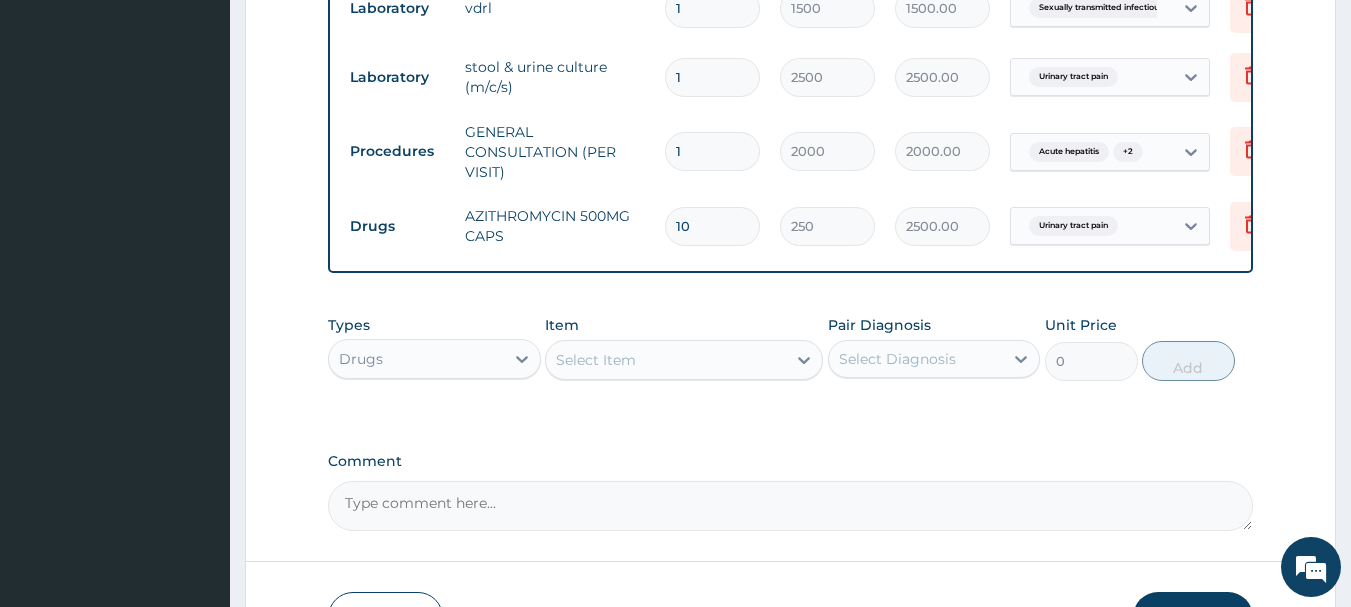type on "10" 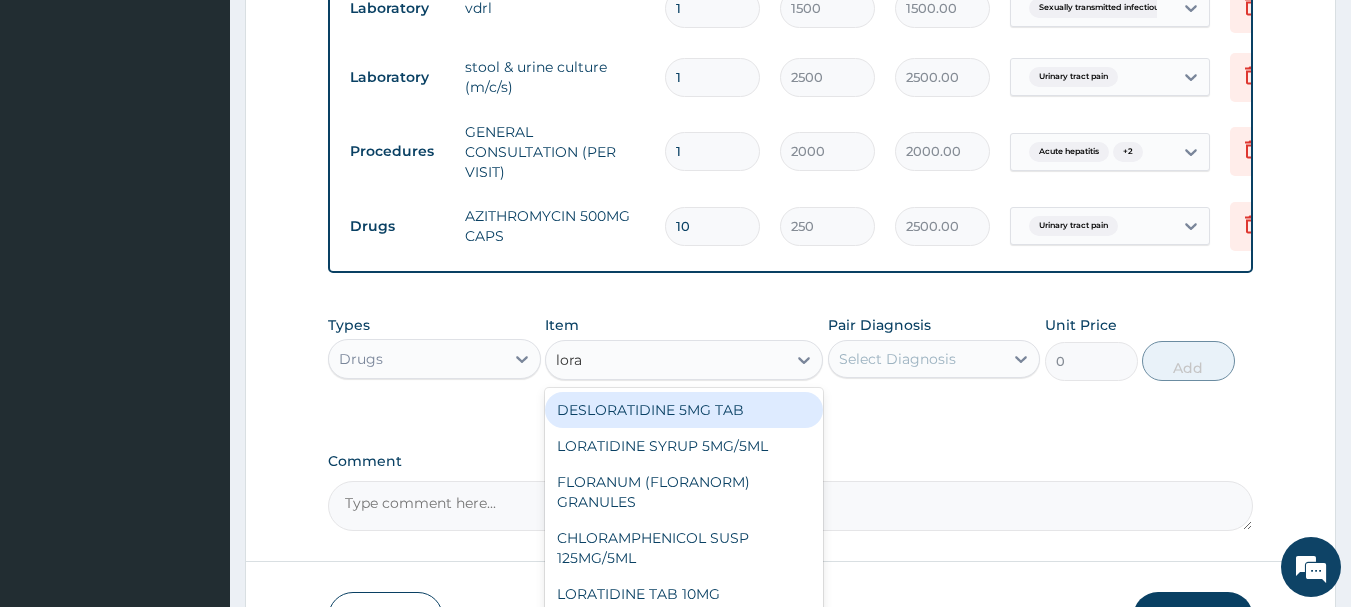 type on "lorat" 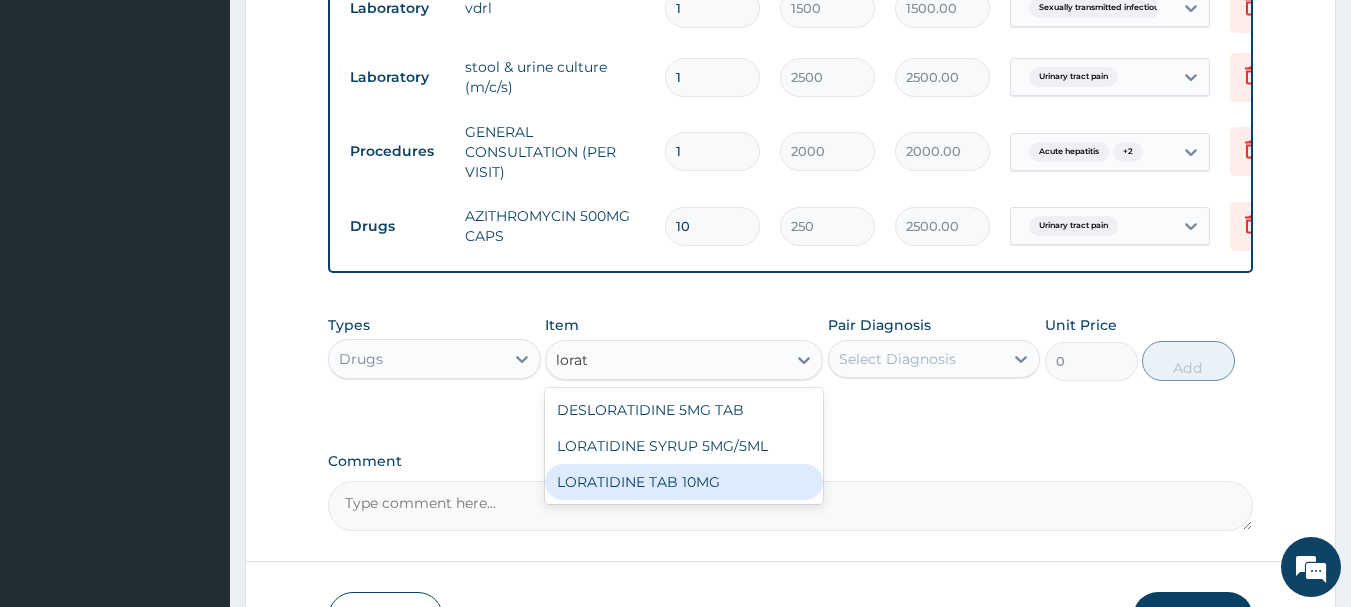 click on "LORATIDINE TAB 10MG" at bounding box center [684, 482] 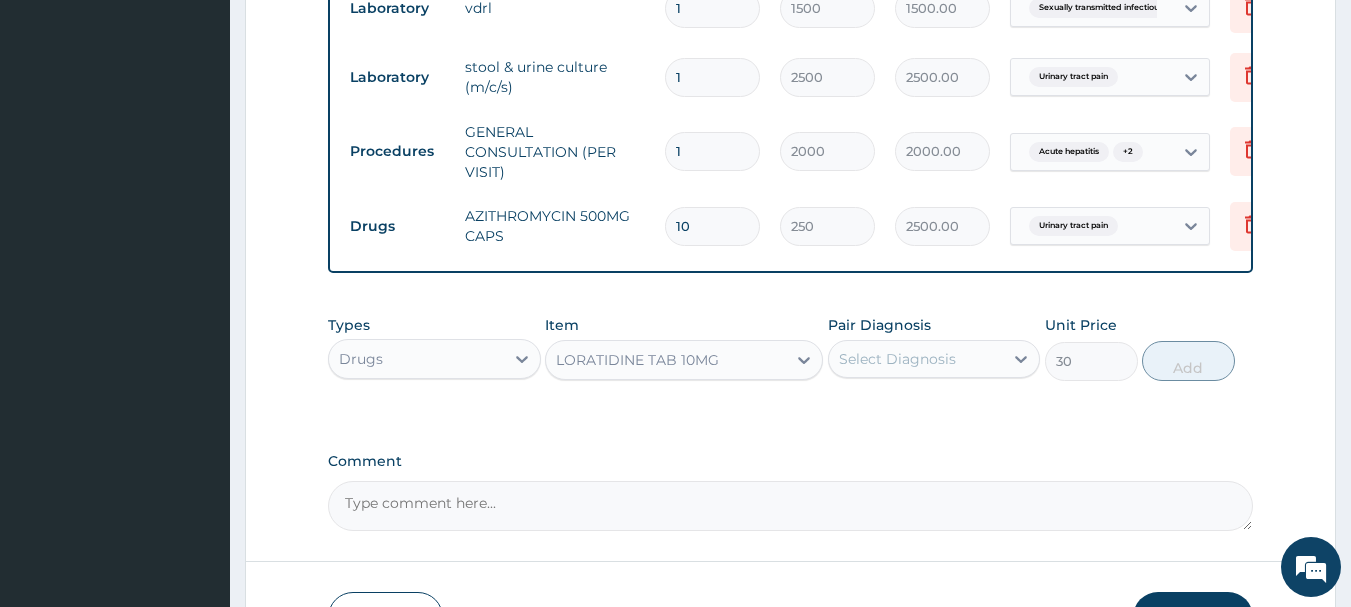 click on "Select Diagnosis" at bounding box center [916, 359] 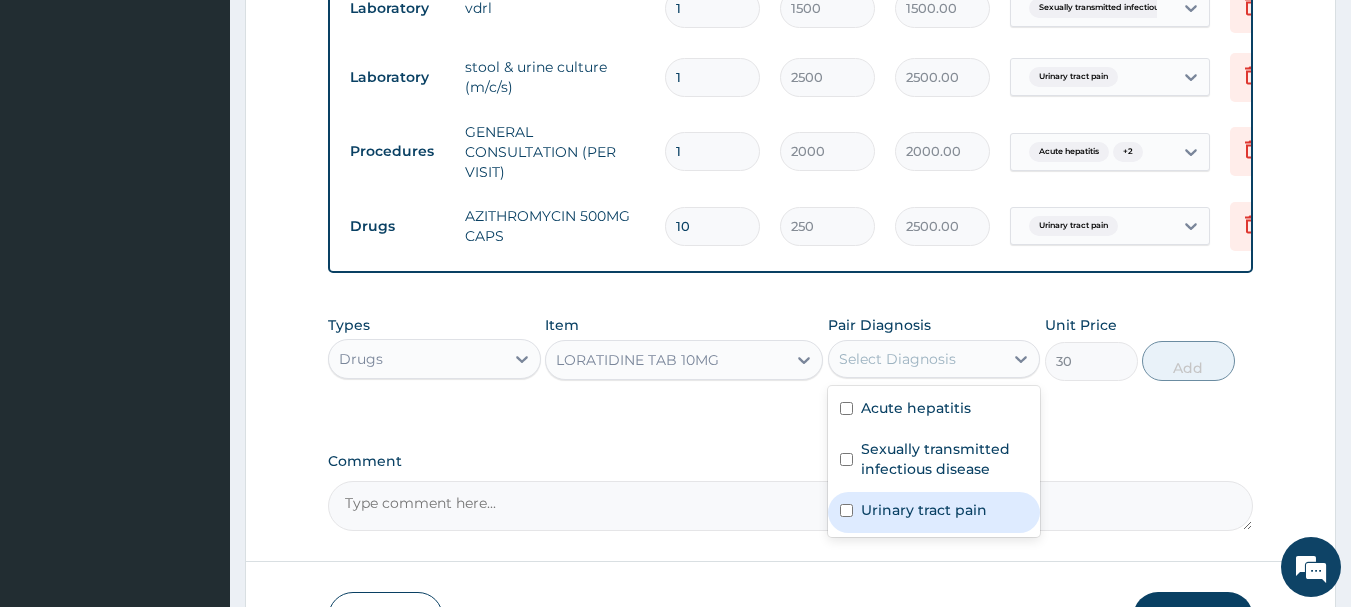 click on "Urinary tract pain" at bounding box center [924, 510] 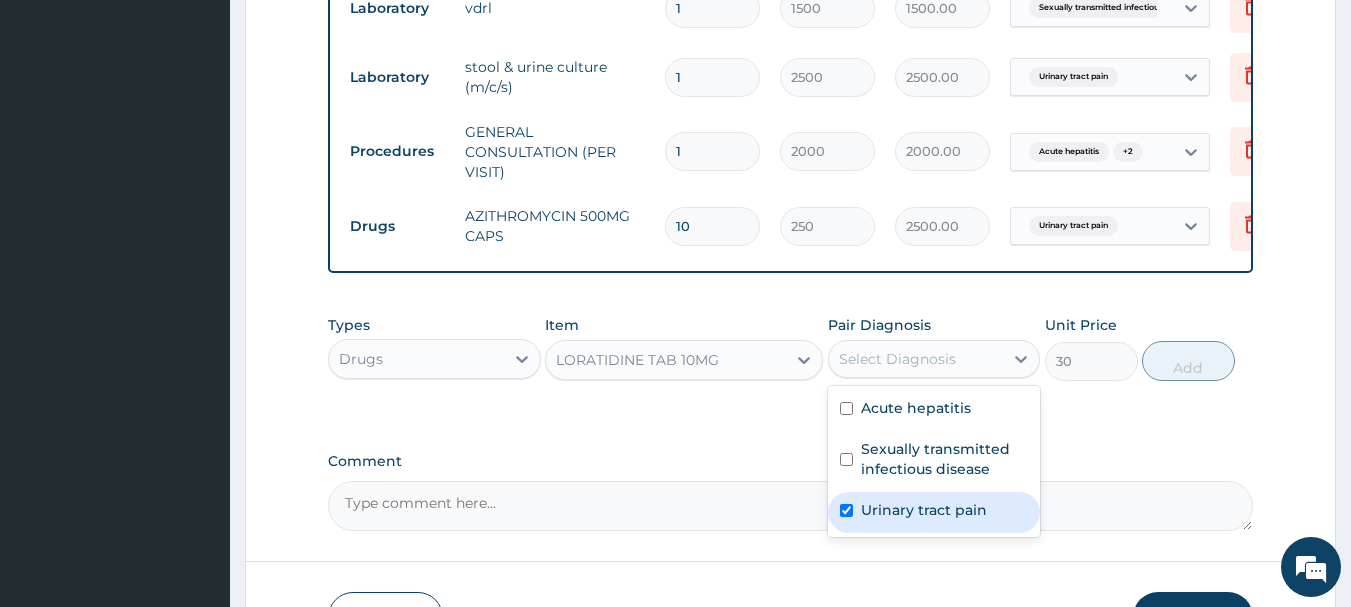 checkbox on "true" 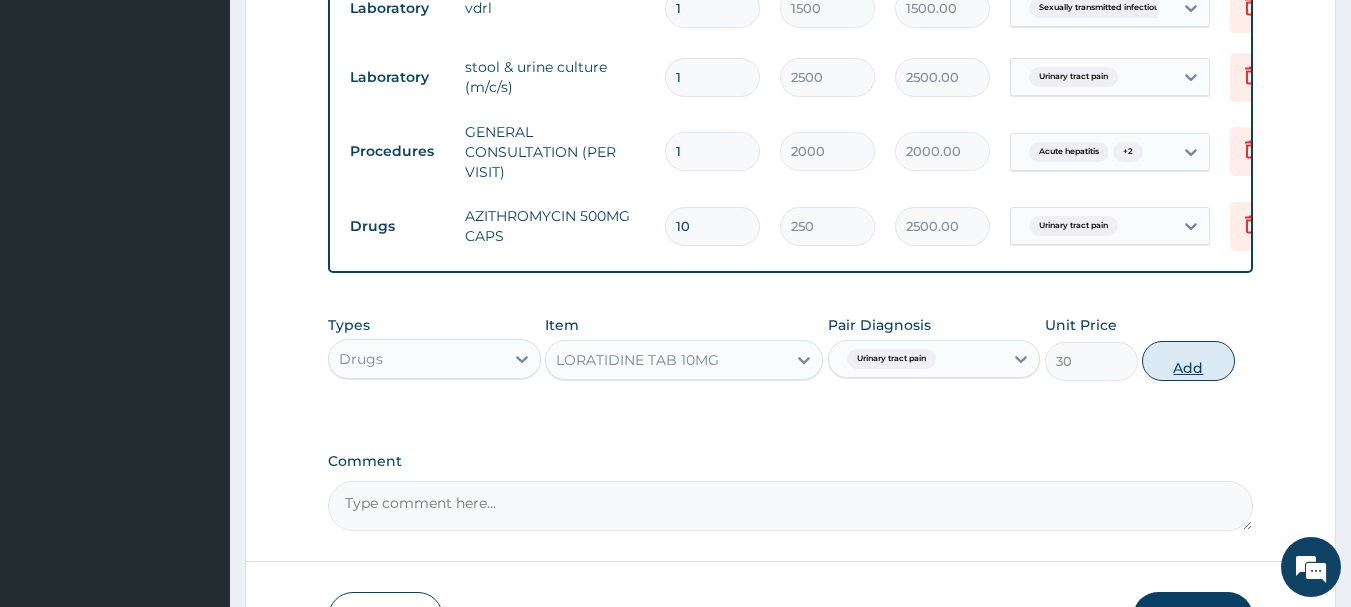 click on "Add" at bounding box center [1188, 361] 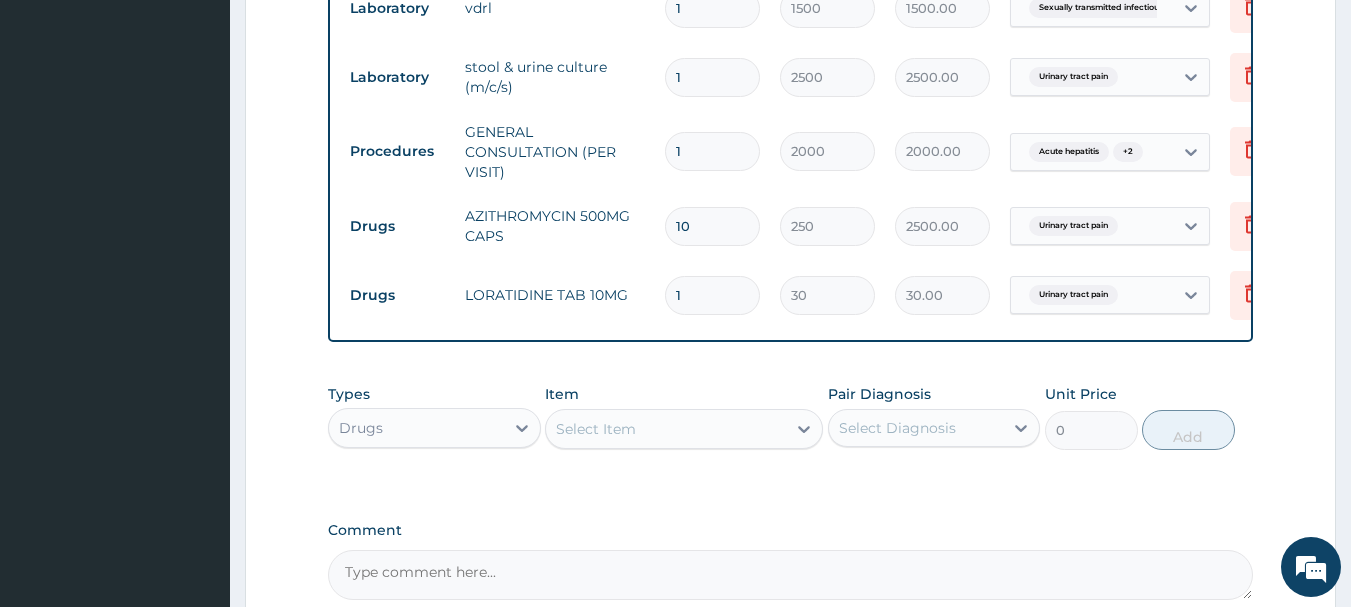 type on "10" 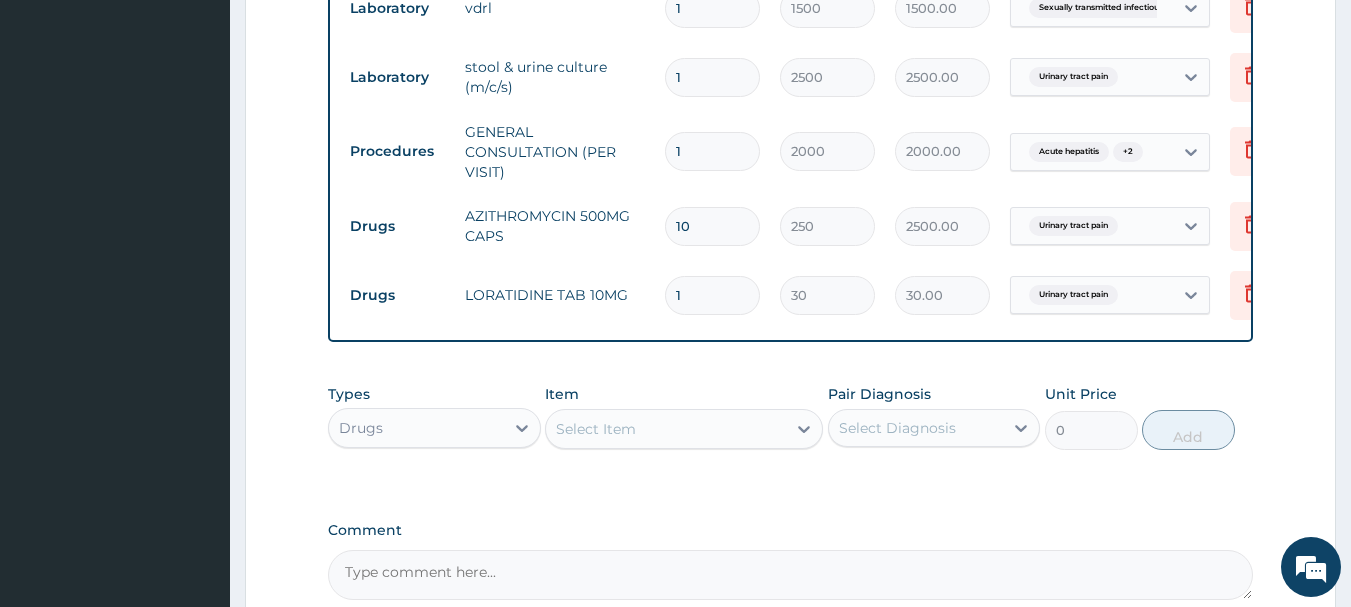 type on "300.00" 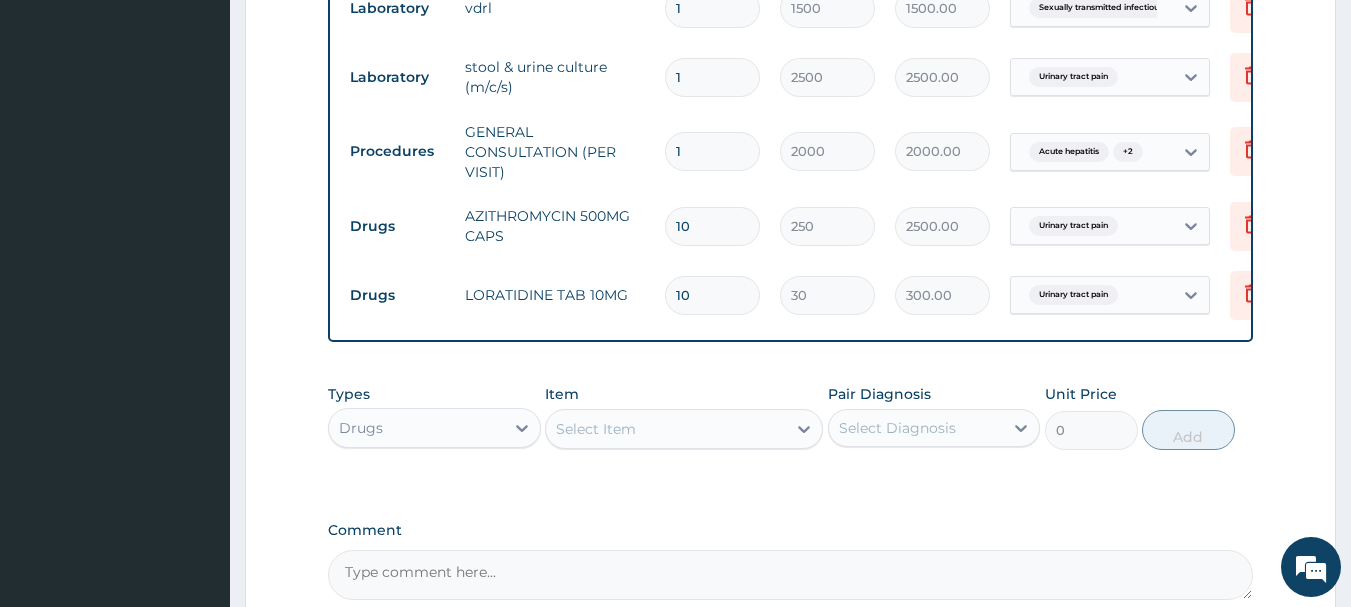 type on "10" 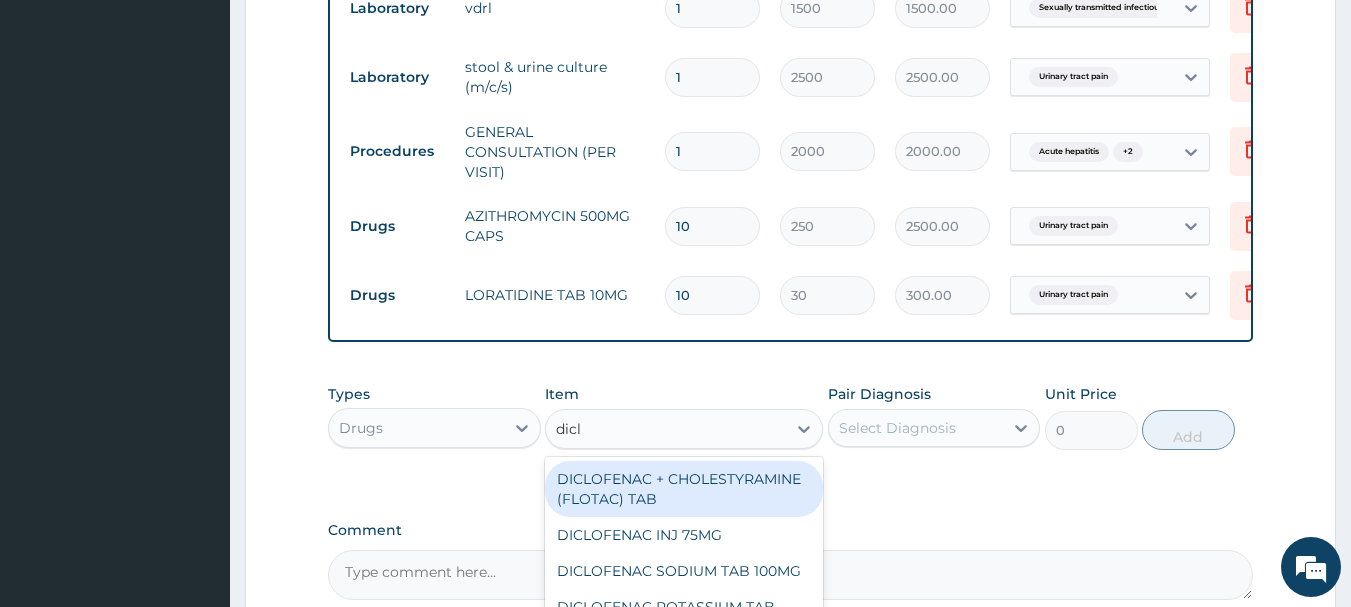 type on "diclo" 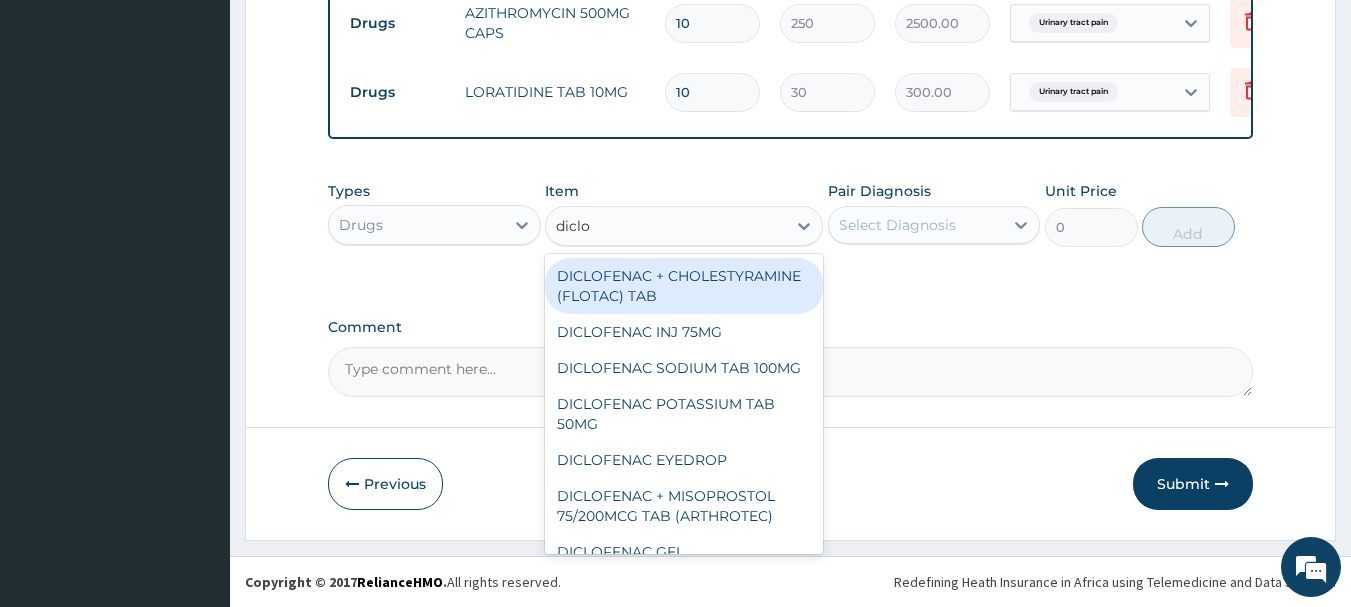 scroll, scrollTop: 1129, scrollLeft: 0, axis: vertical 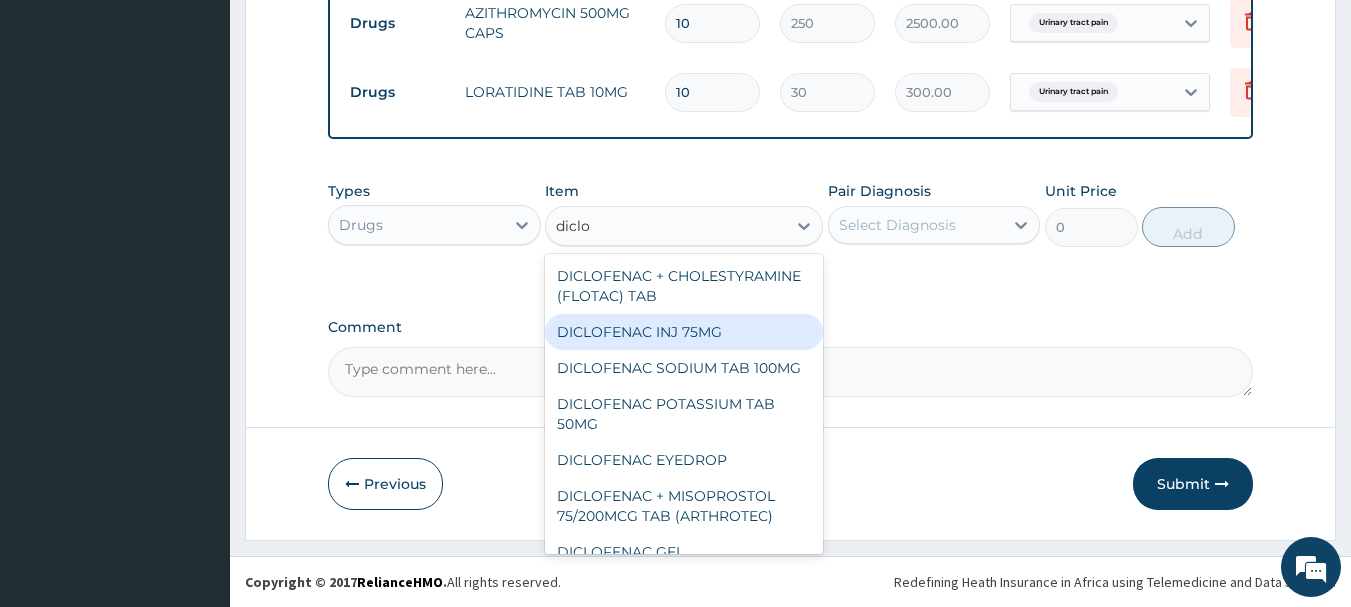 click on "DICLOFENAC INJ 75MG" at bounding box center [684, 332] 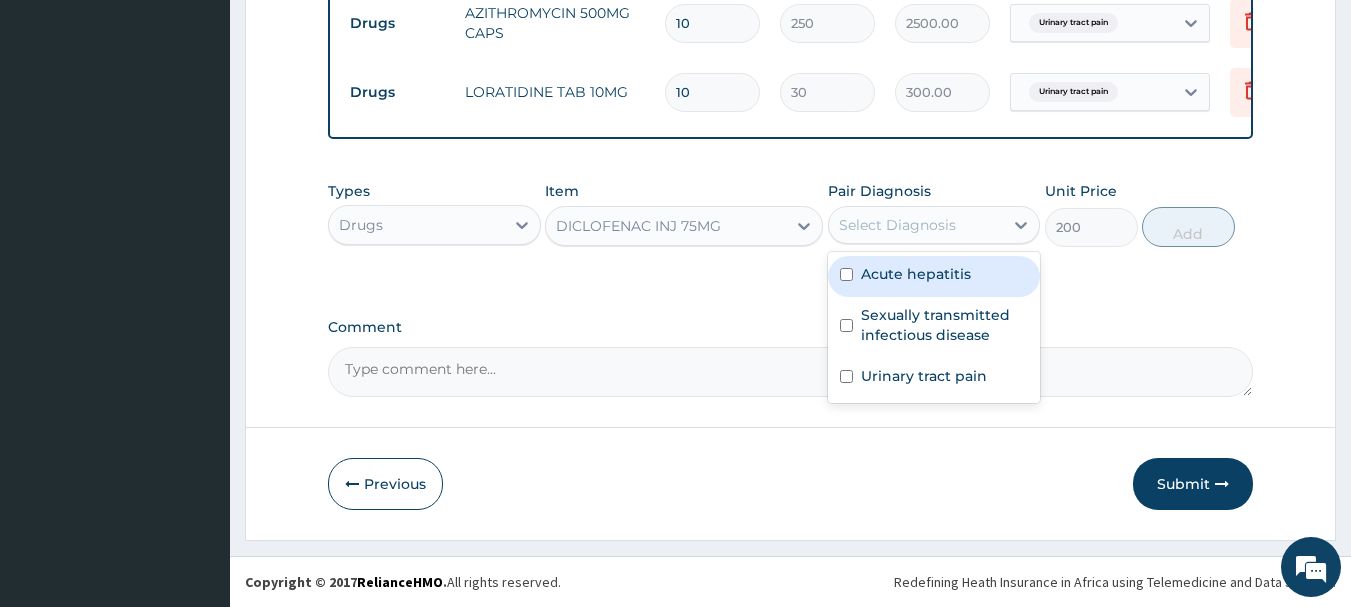 click on "Select Diagnosis" at bounding box center [897, 225] 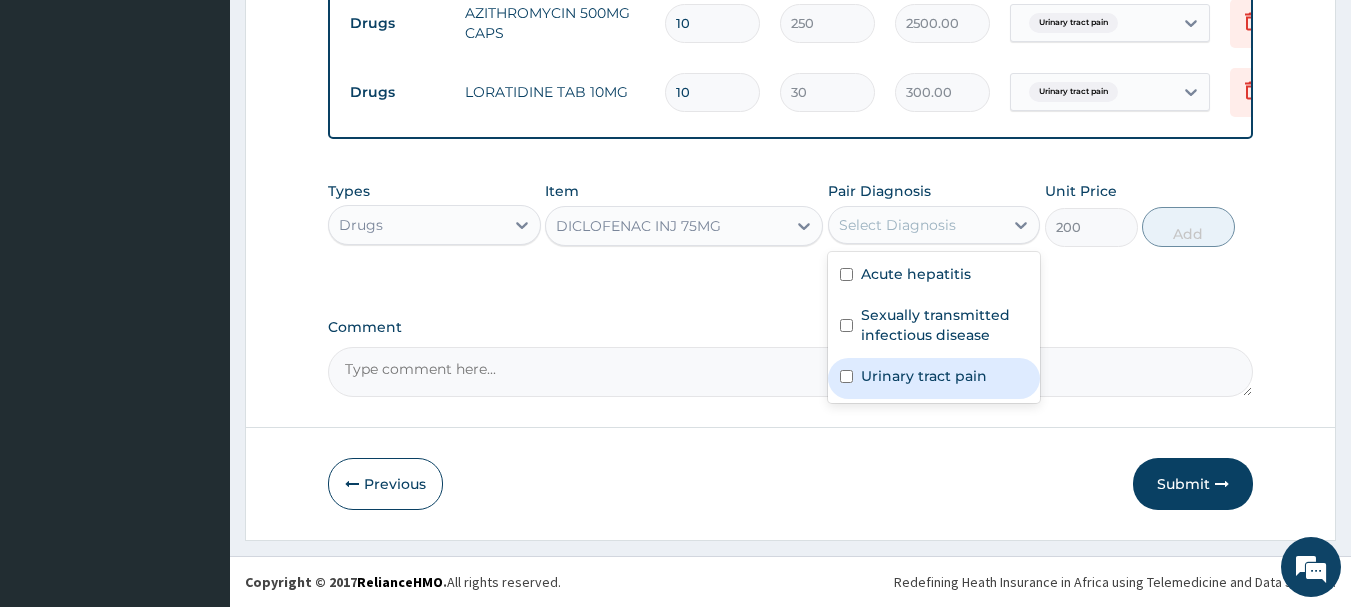 click on "Urinary tract pain" at bounding box center (924, 376) 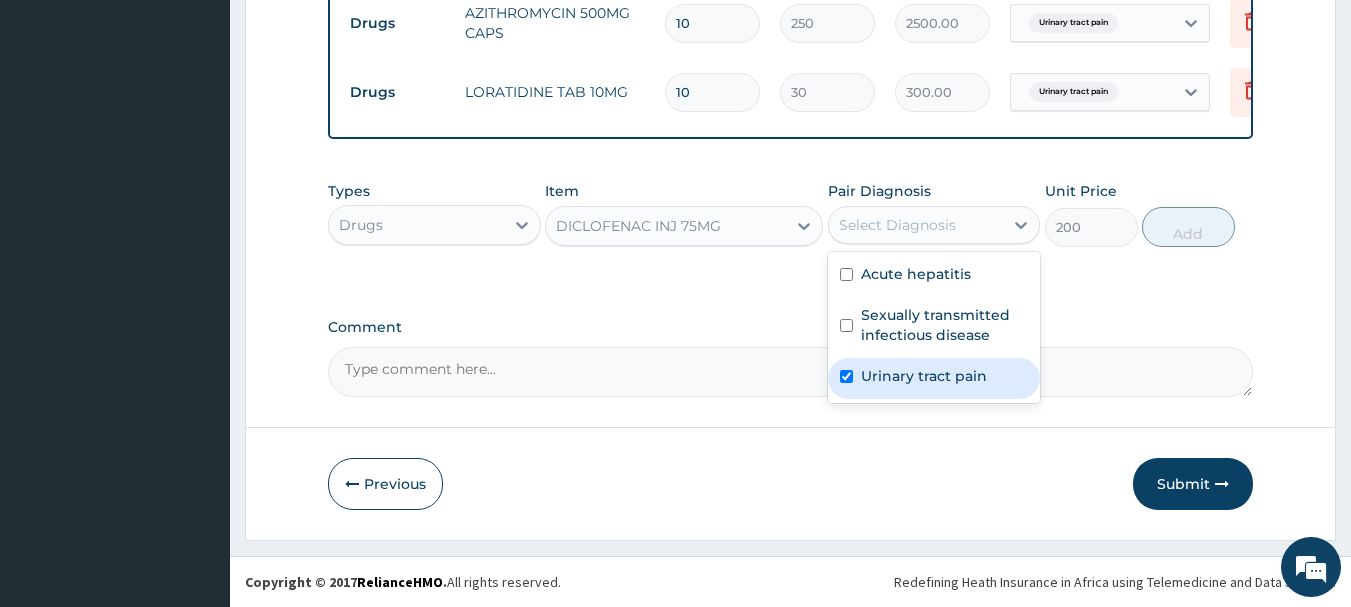 checkbox on "true" 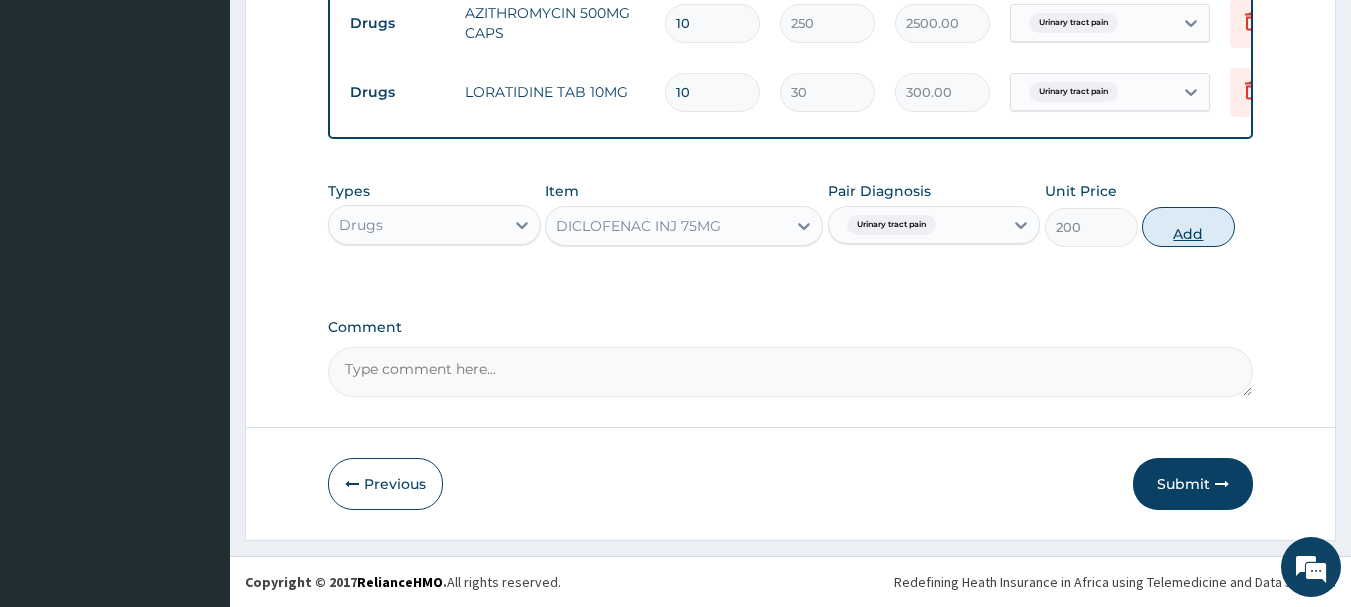 click on "Add" at bounding box center (1188, 227) 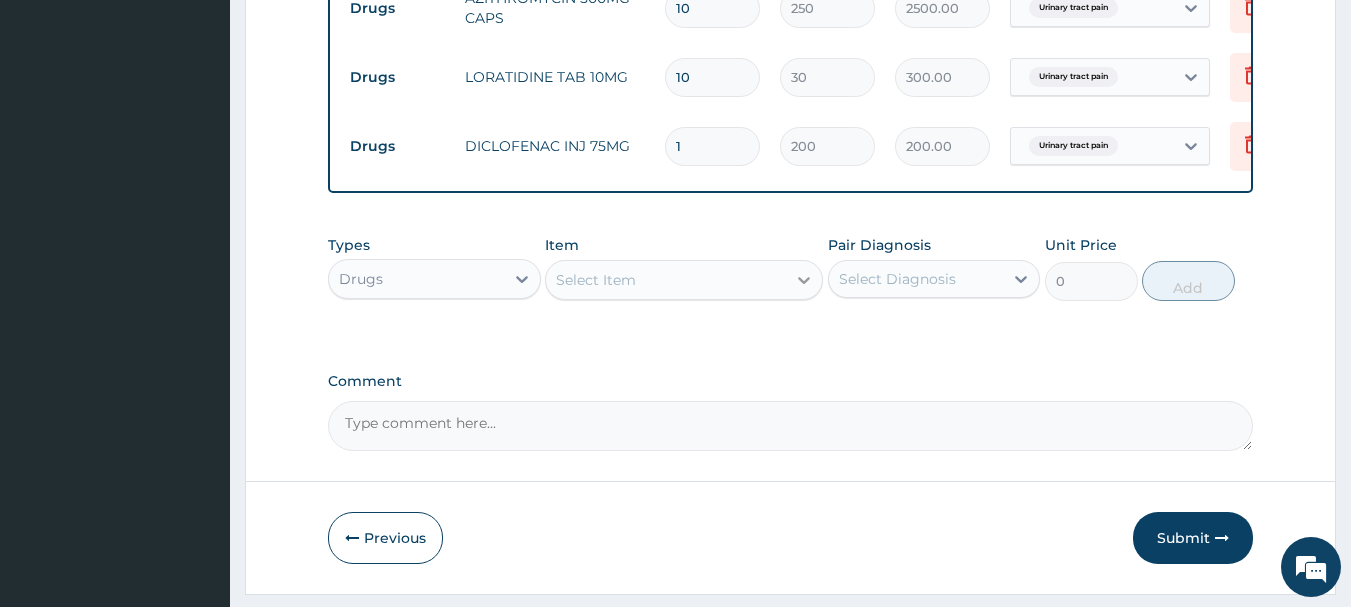 click at bounding box center (804, 280) 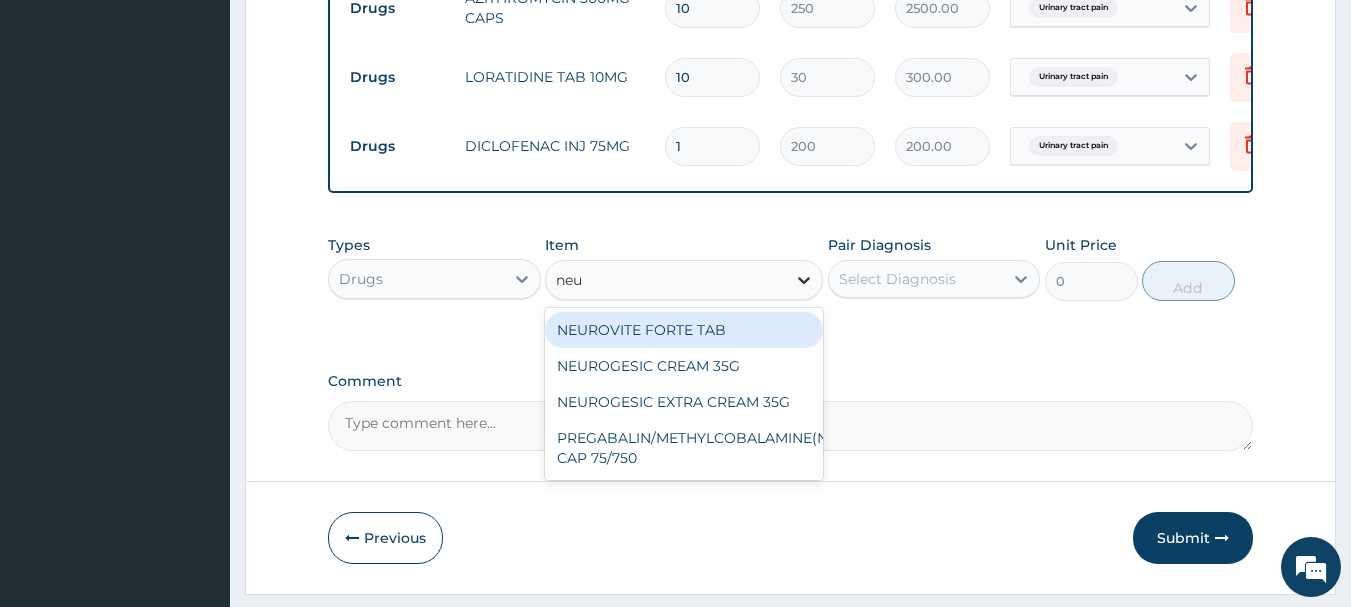 type on "neur" 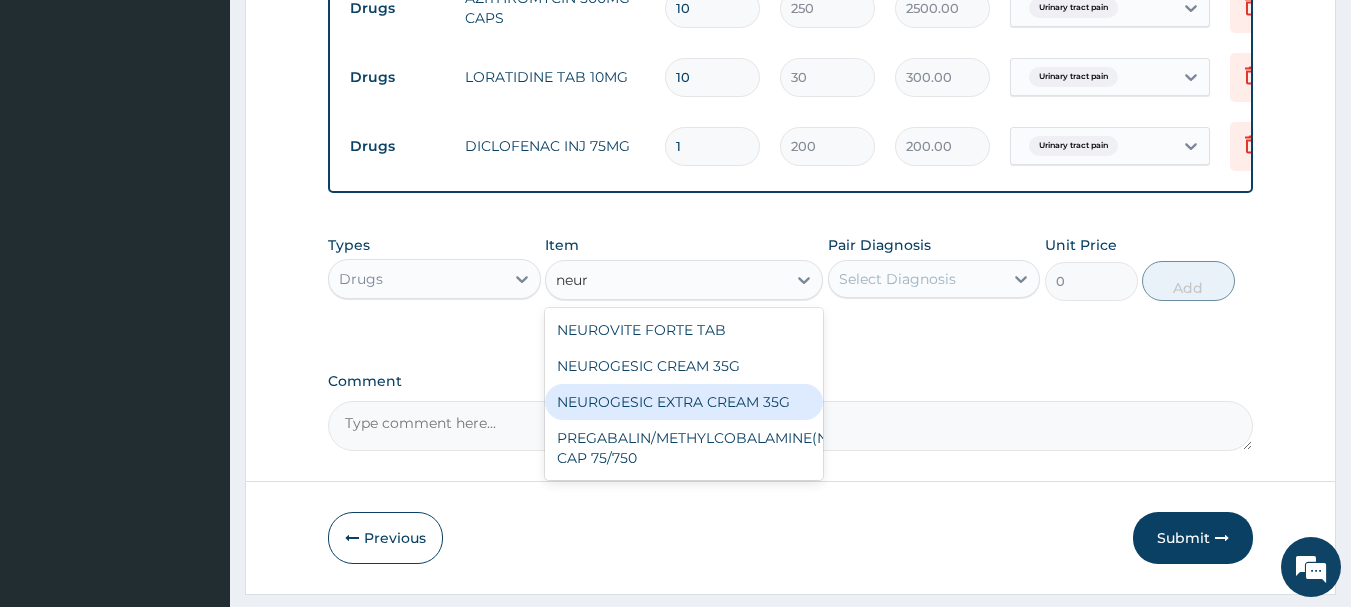 click on "NEUROGESIC EXTRA CREAM 35G" at bounding box center (684, 402) 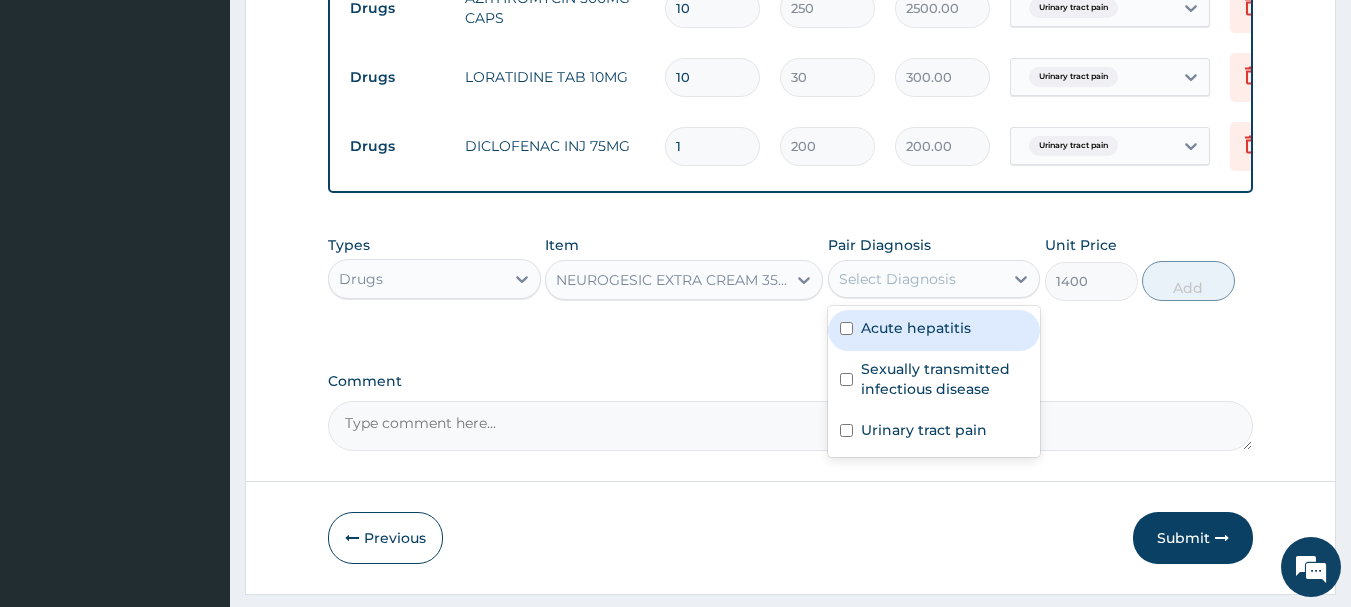 click on "Select Diagnosis" at bounding box center (916, 279) 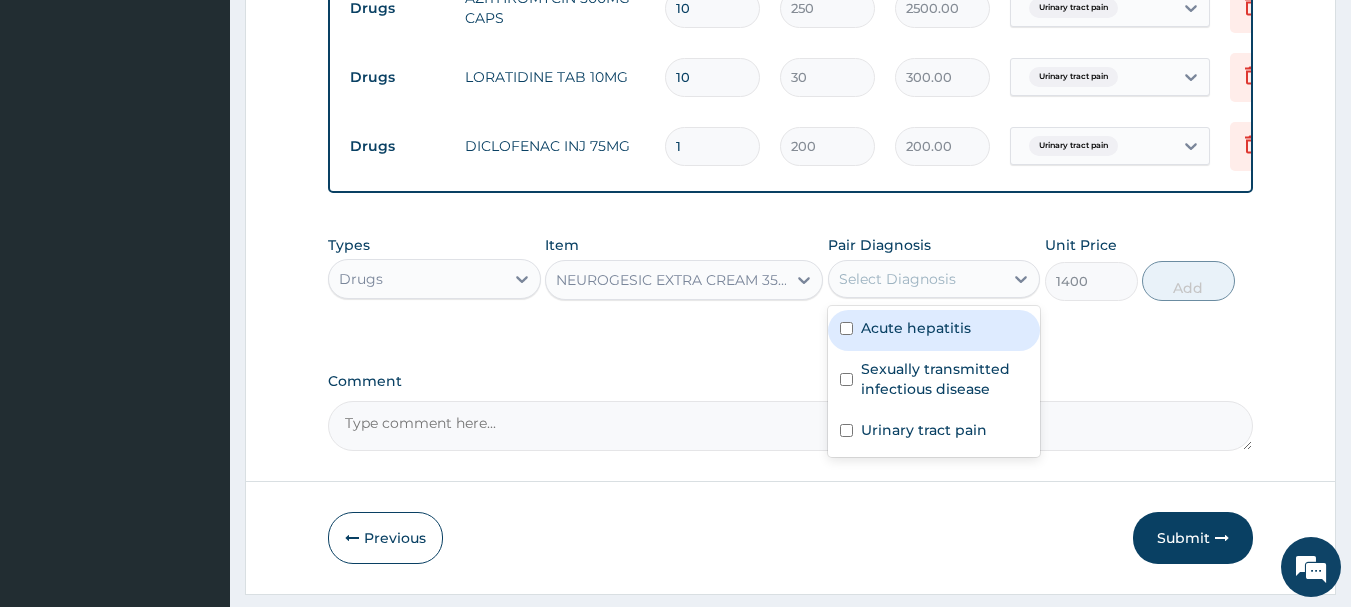 click on "Acute hepatitis" at bounding box center [916, 328] 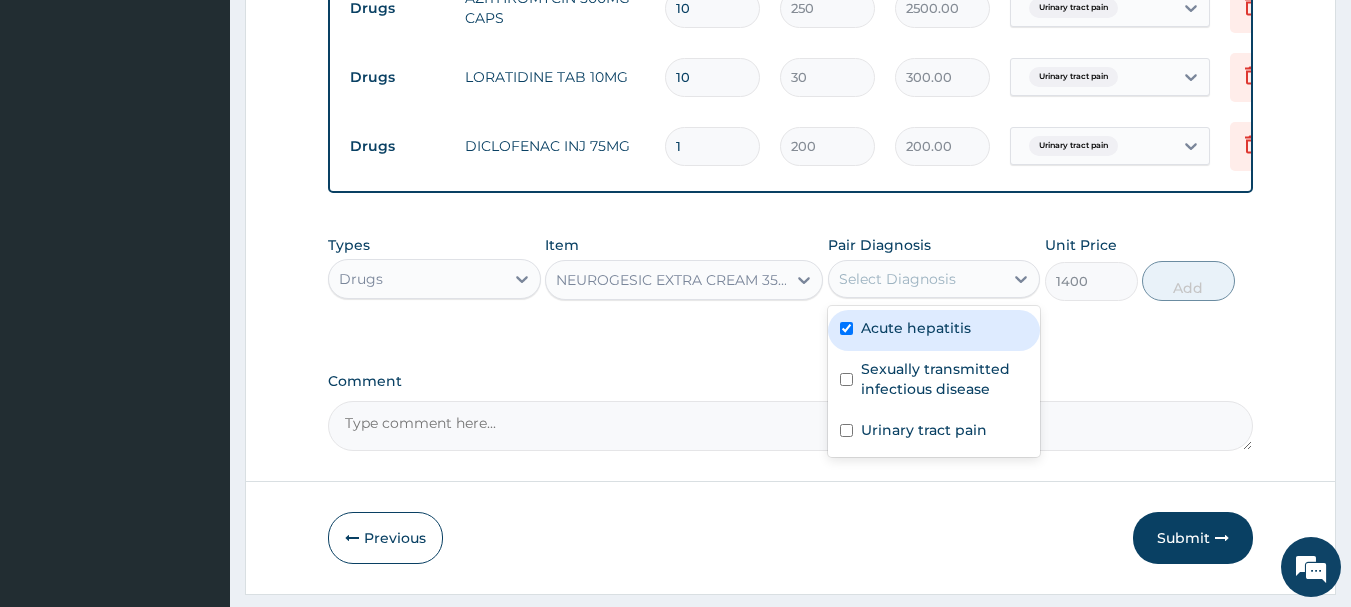 checkbox on "true" 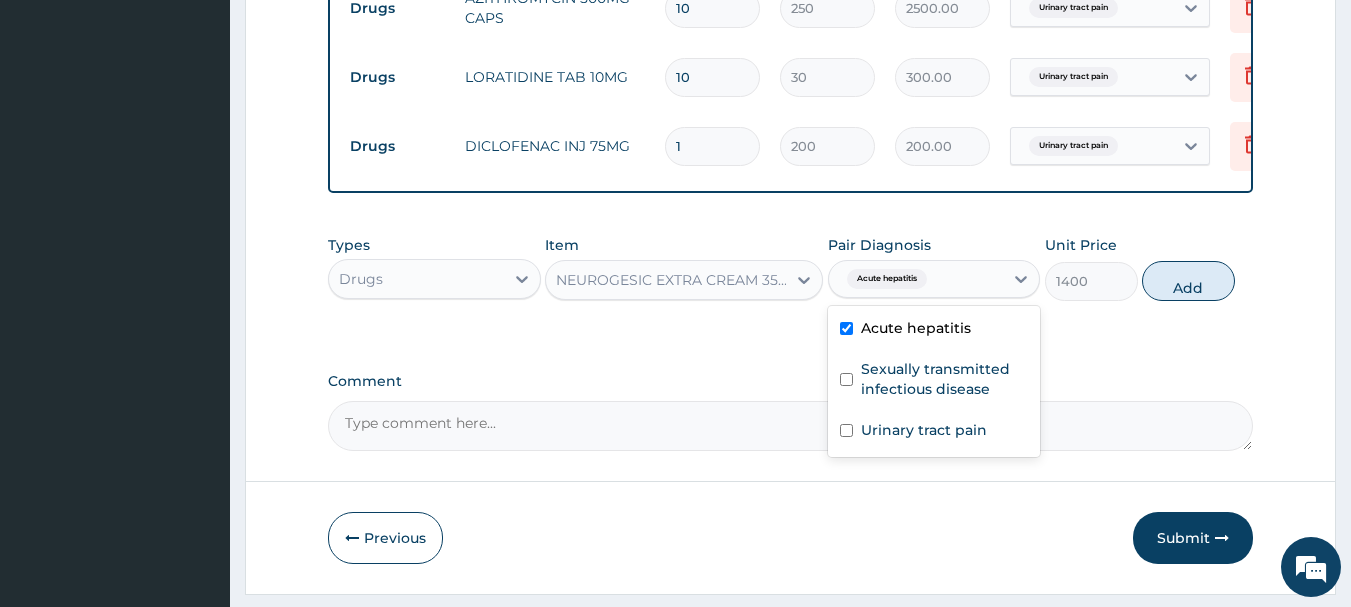 click on "Add" at bounding box center [1188, 281] 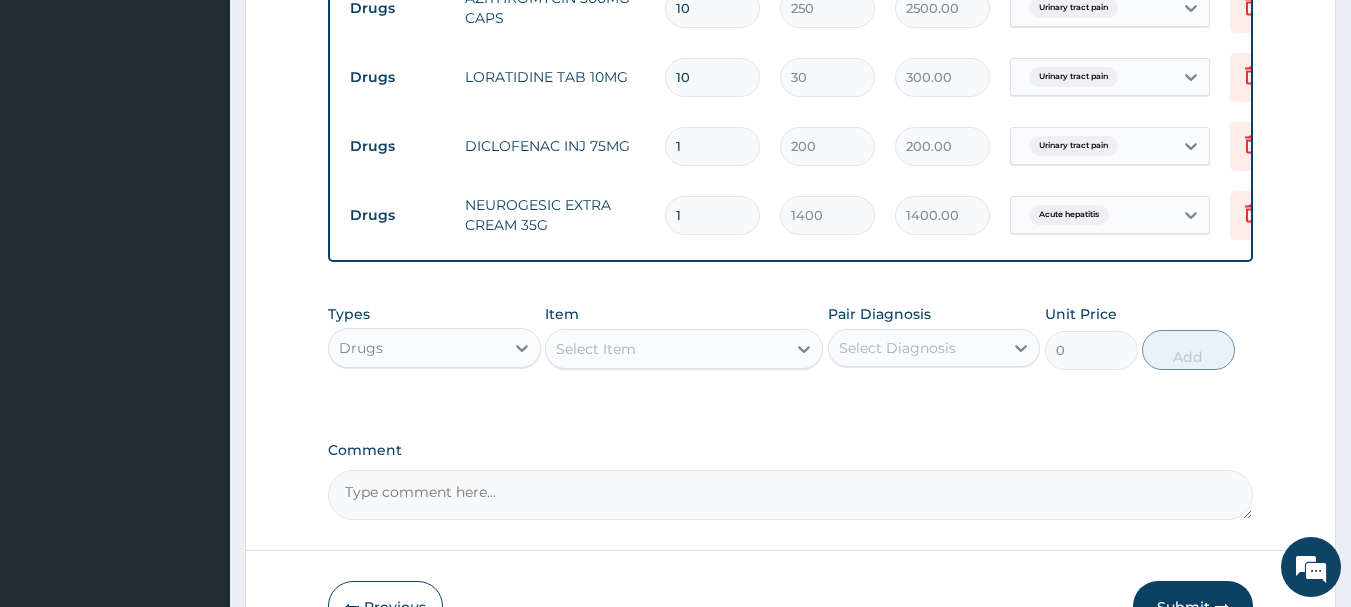 click on "Select Item" at bounding box center (666, 349) 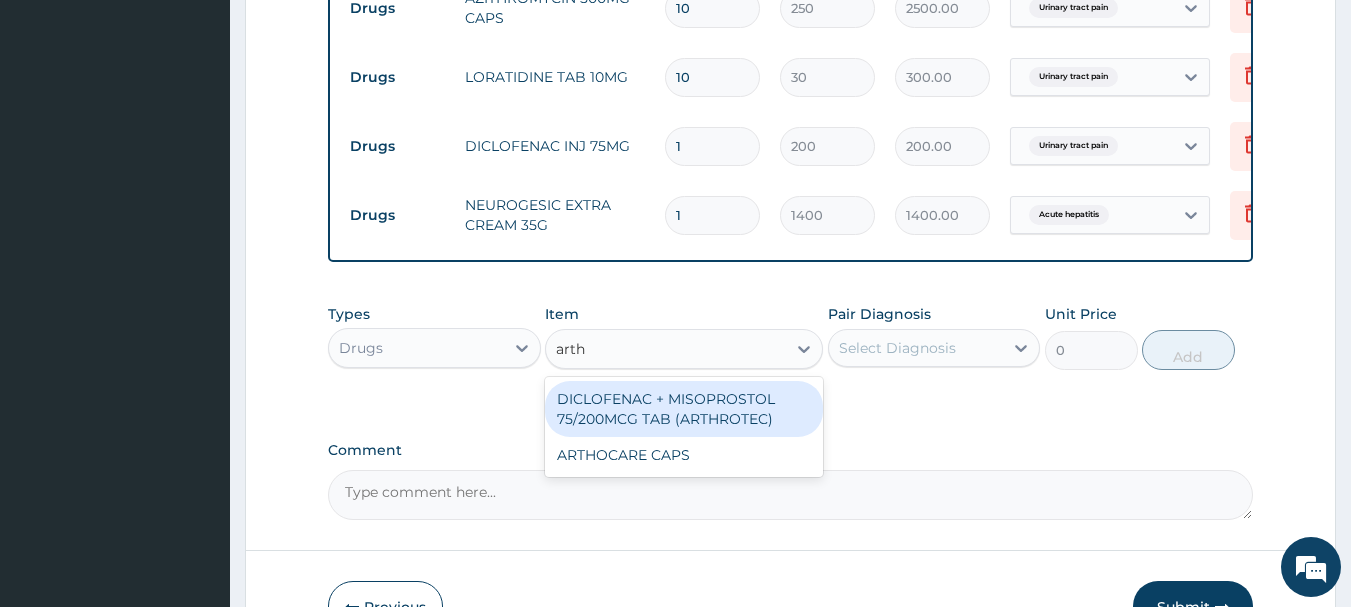 type on "arthr" 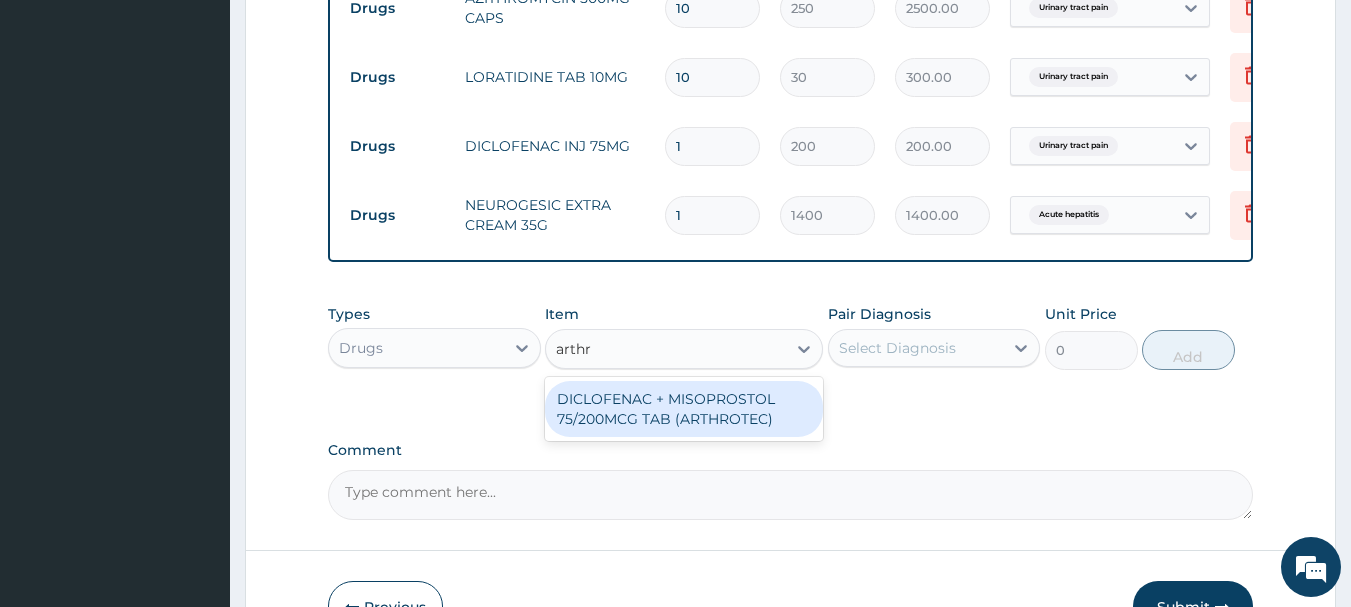 click on "DICLOFENAC + MISOPROSTOL 75/200MCG TAB (ARTHROTEC)" at bounding box center [684, 409] 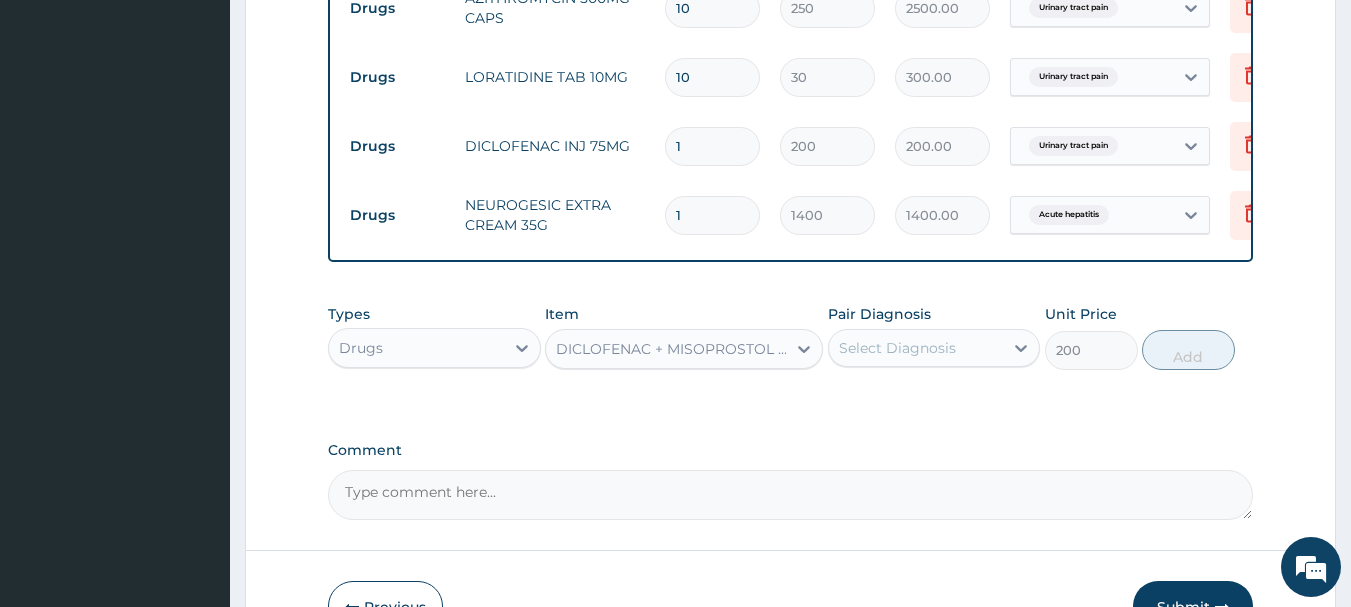click on "Select Diagnosis" at bounding box center [897, 348] 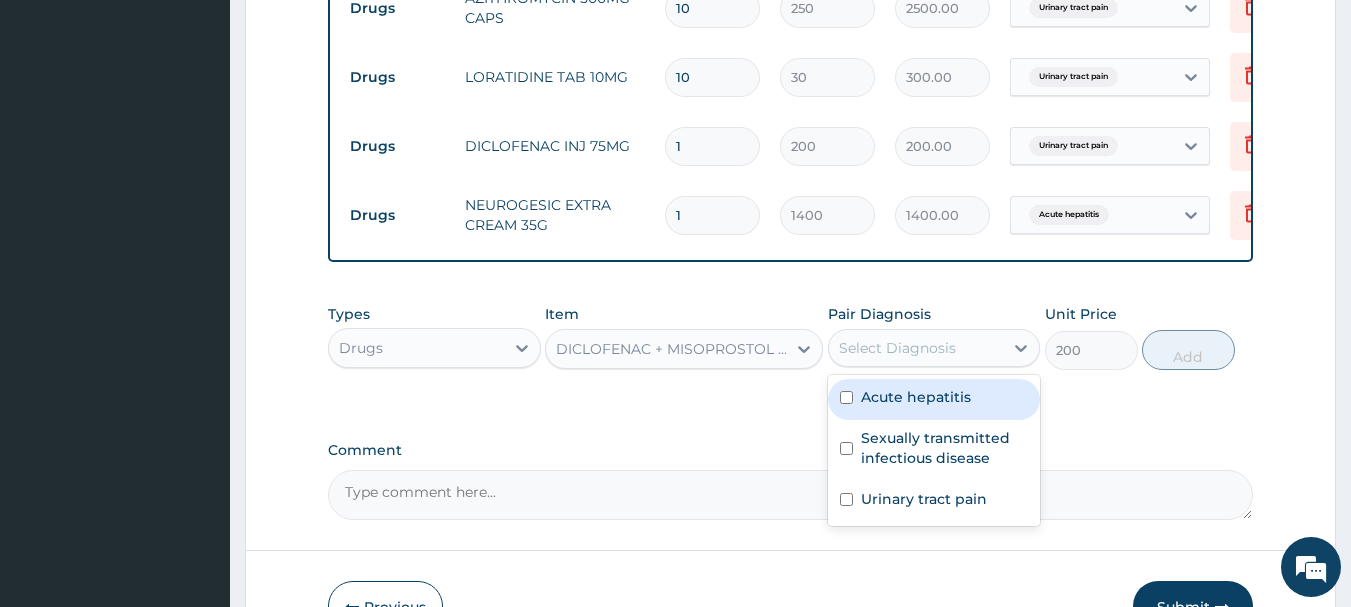 click on "Acute hepatitis" at bounding box center [916, 397] 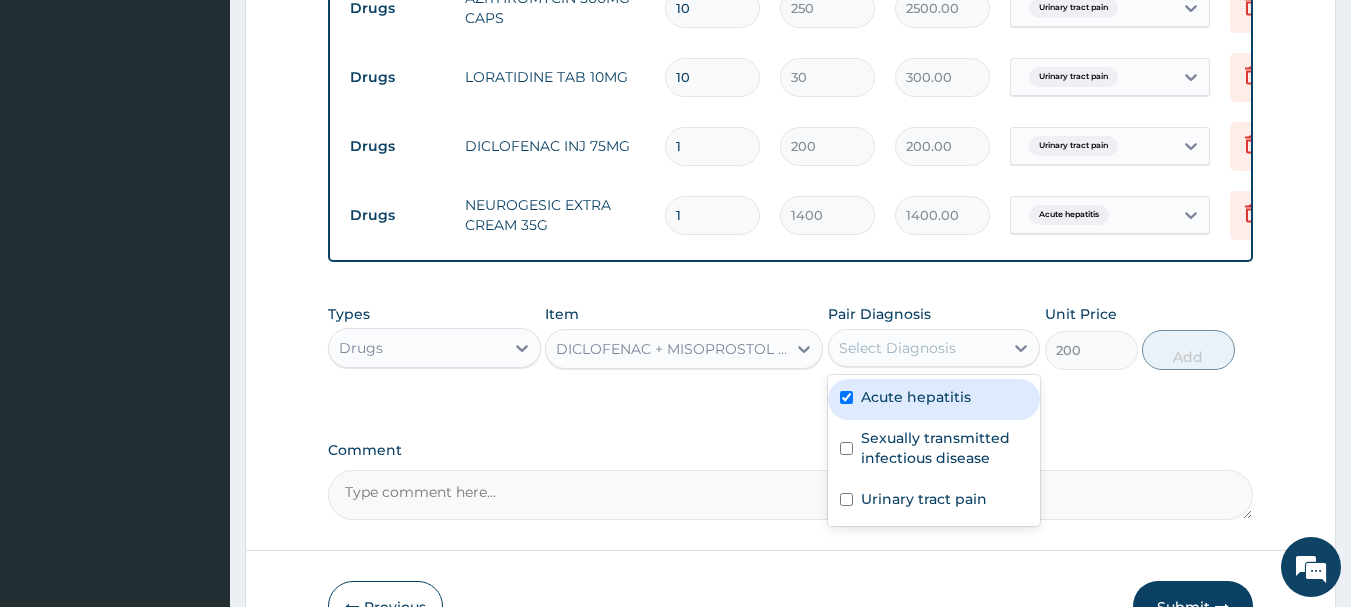 checkbox on "true" 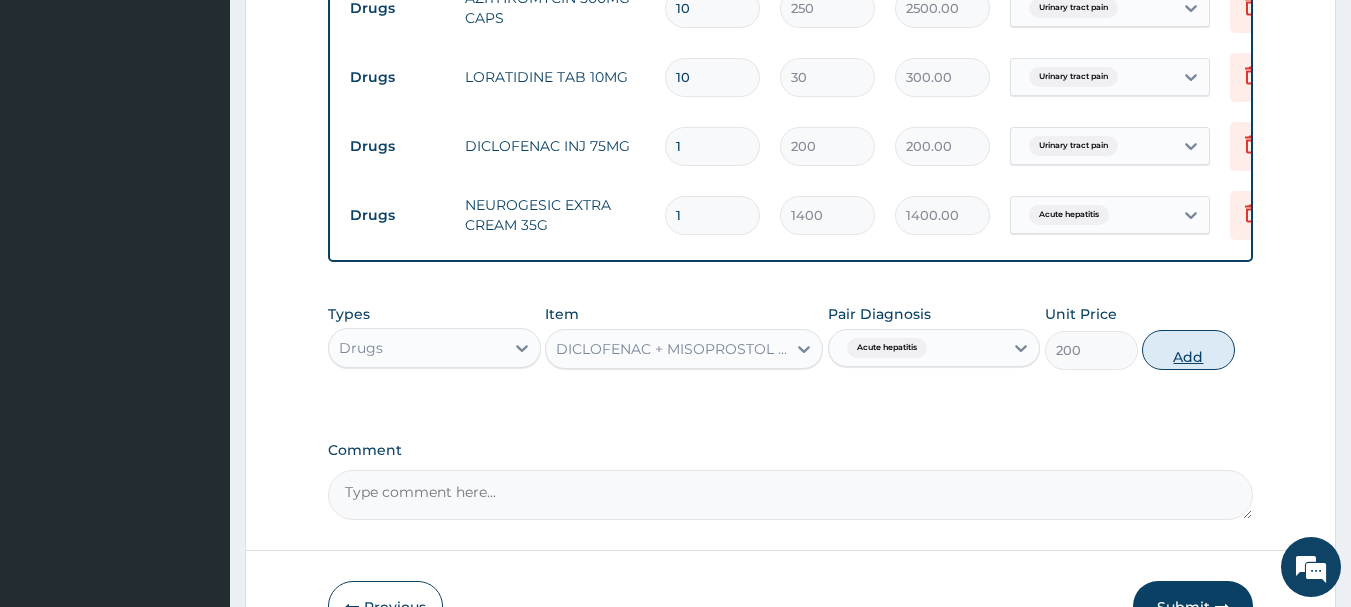 click on "Add" at bounding box center [1188, 350] 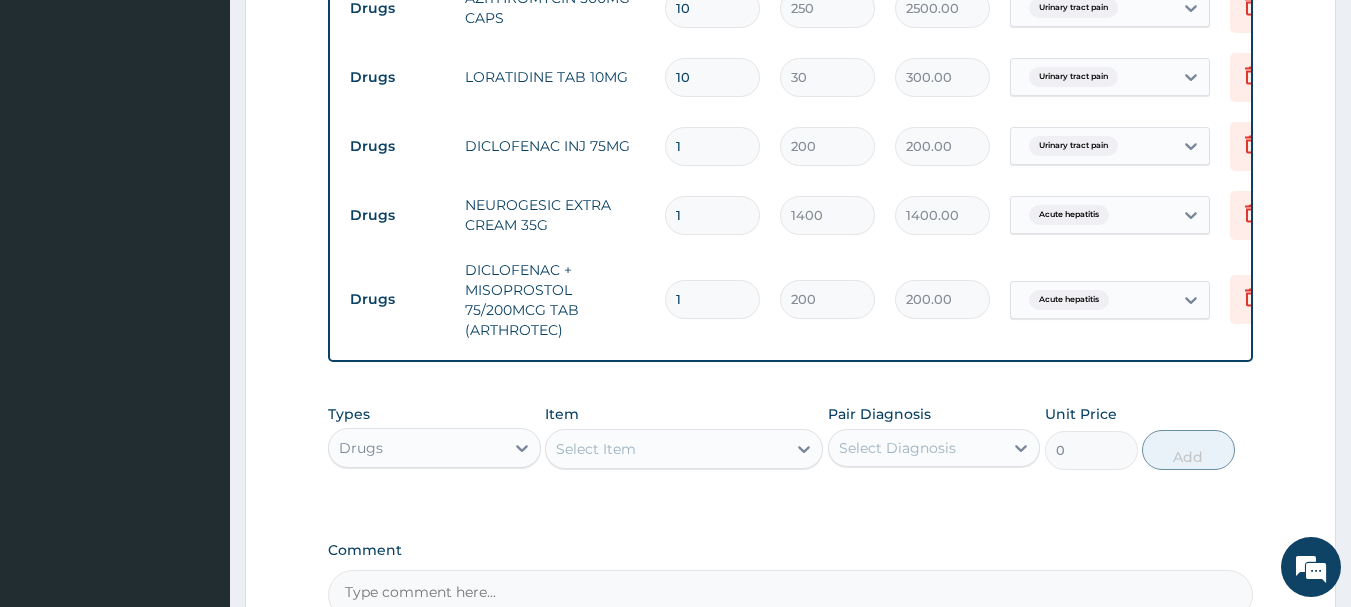 type on "10" 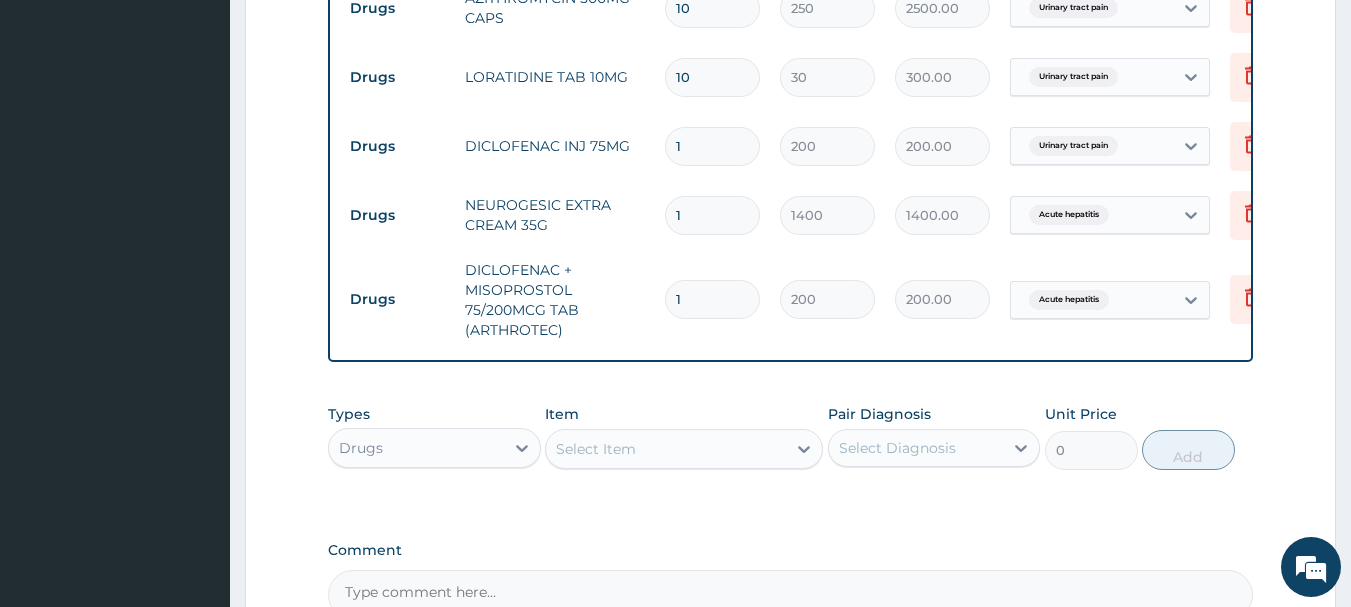 type on "2000.00" 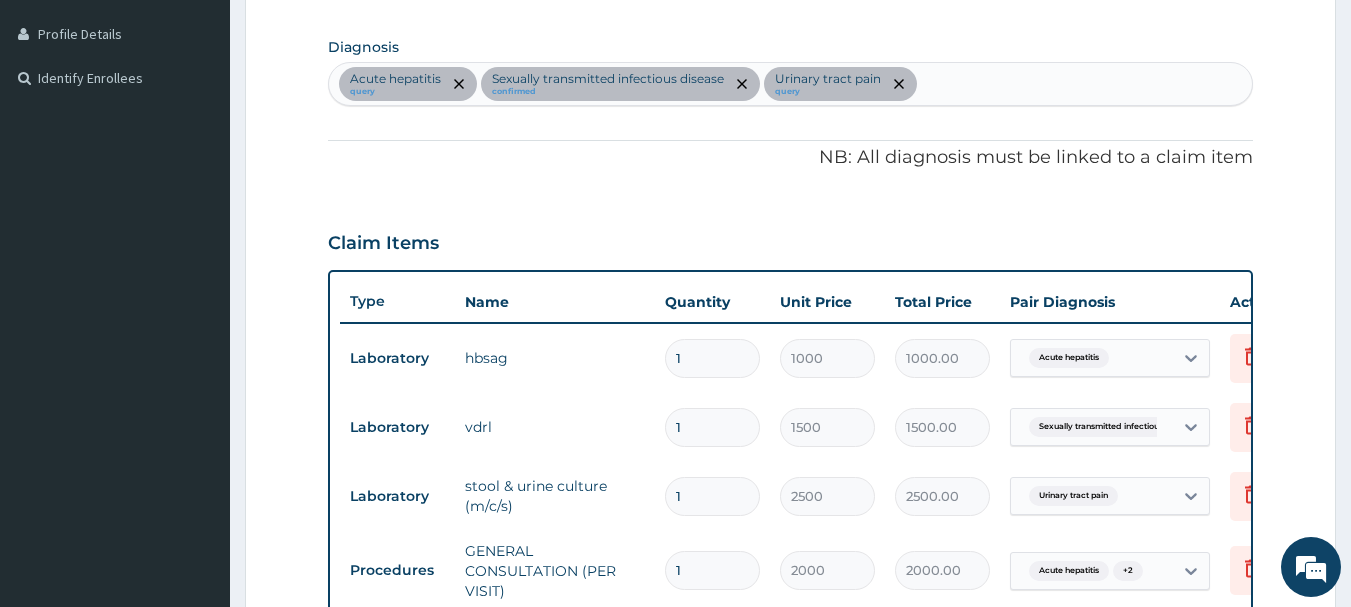 scroll, scrollTop: 485, scrollLeft: 0, axis: vertical 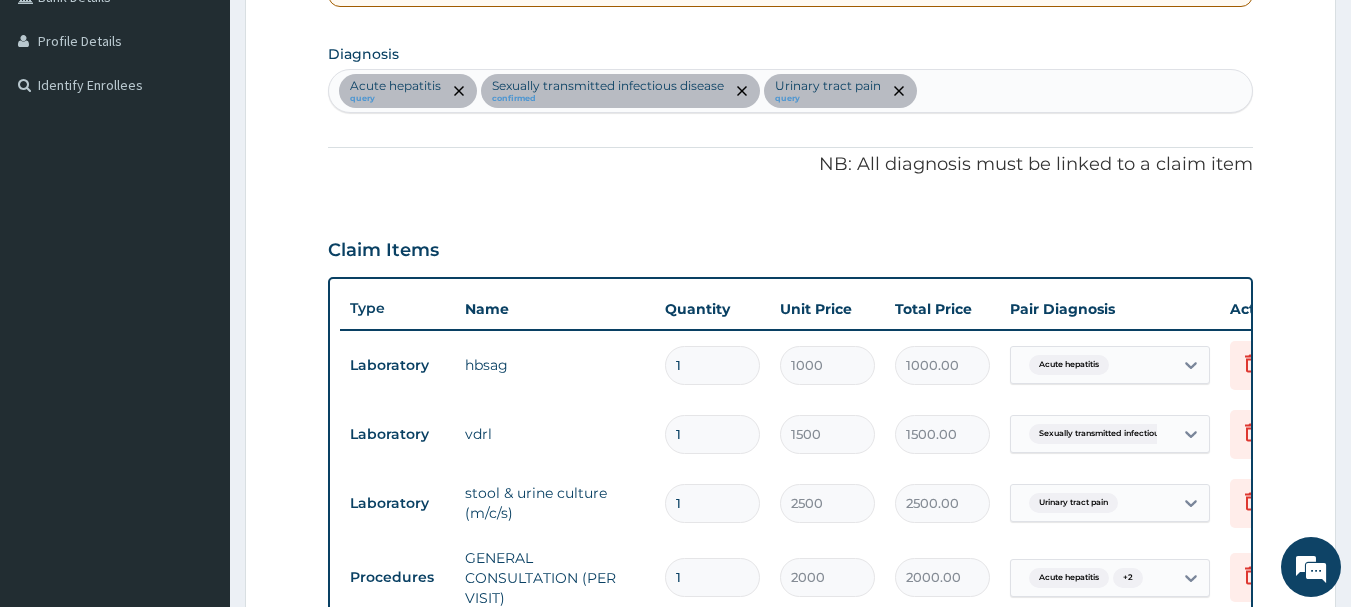 type on "10" 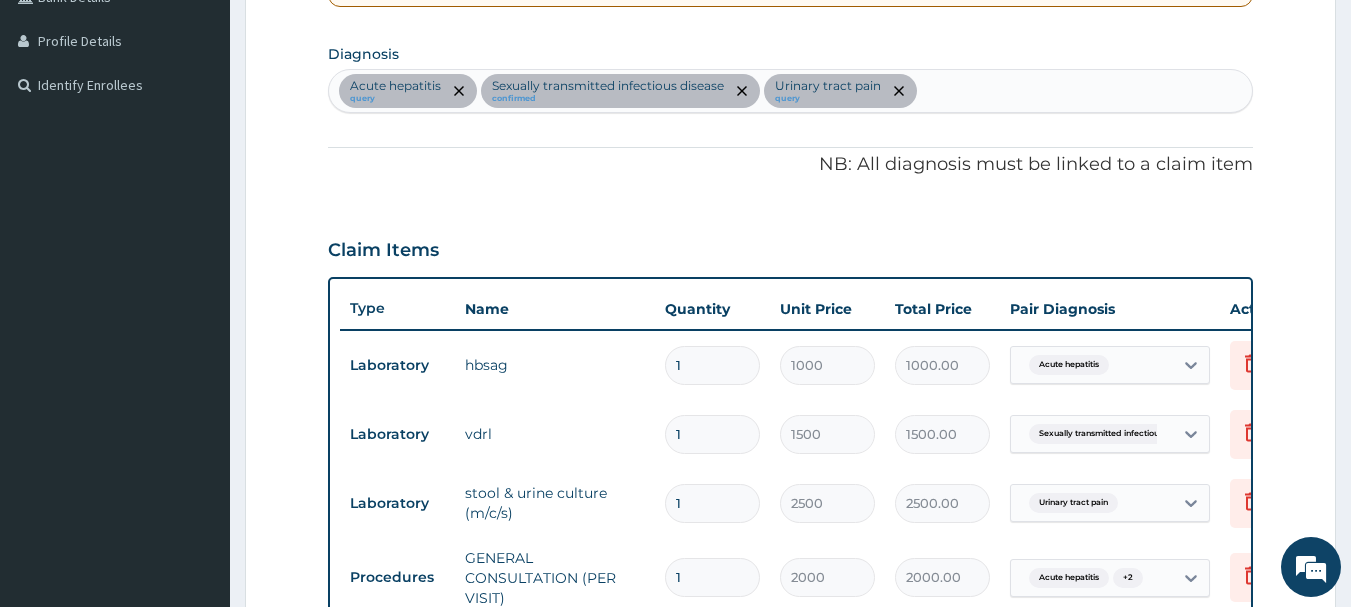 click on "Acute hepatitis query Sexually transmitted infectious disease confirmed Urinary tract pain query" at bounding box center (791, 91) 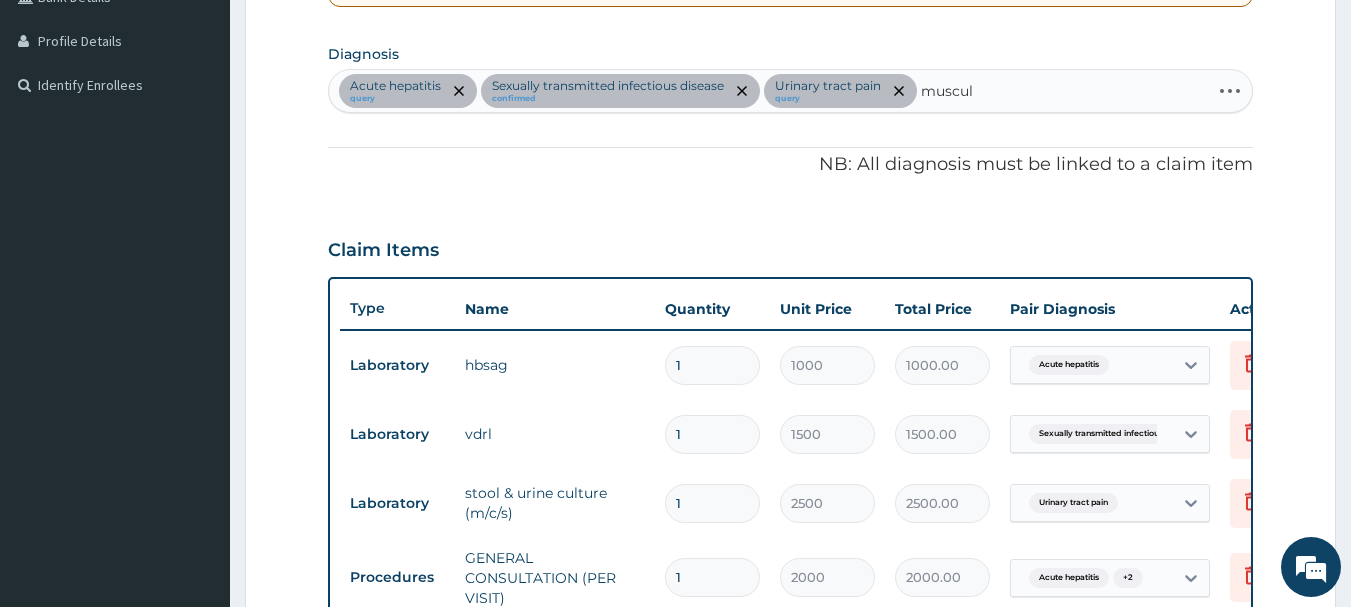 type on "musculo" 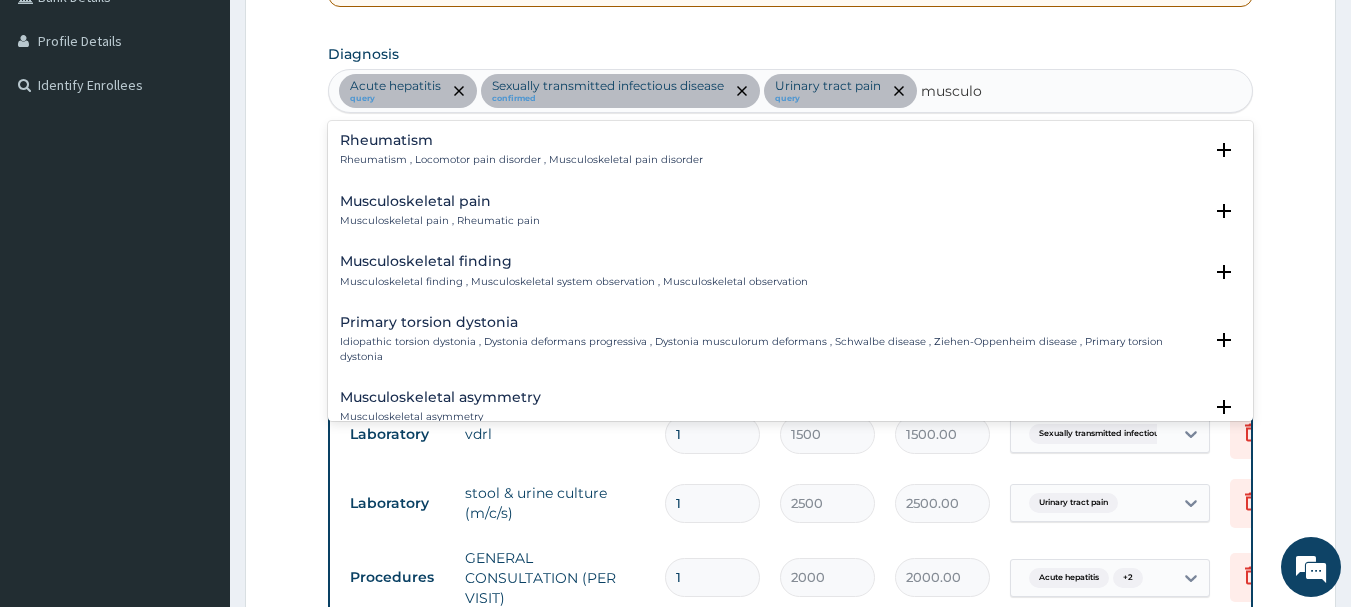 click on "Musculoskeletal pain" at bounding box center [440, 201] 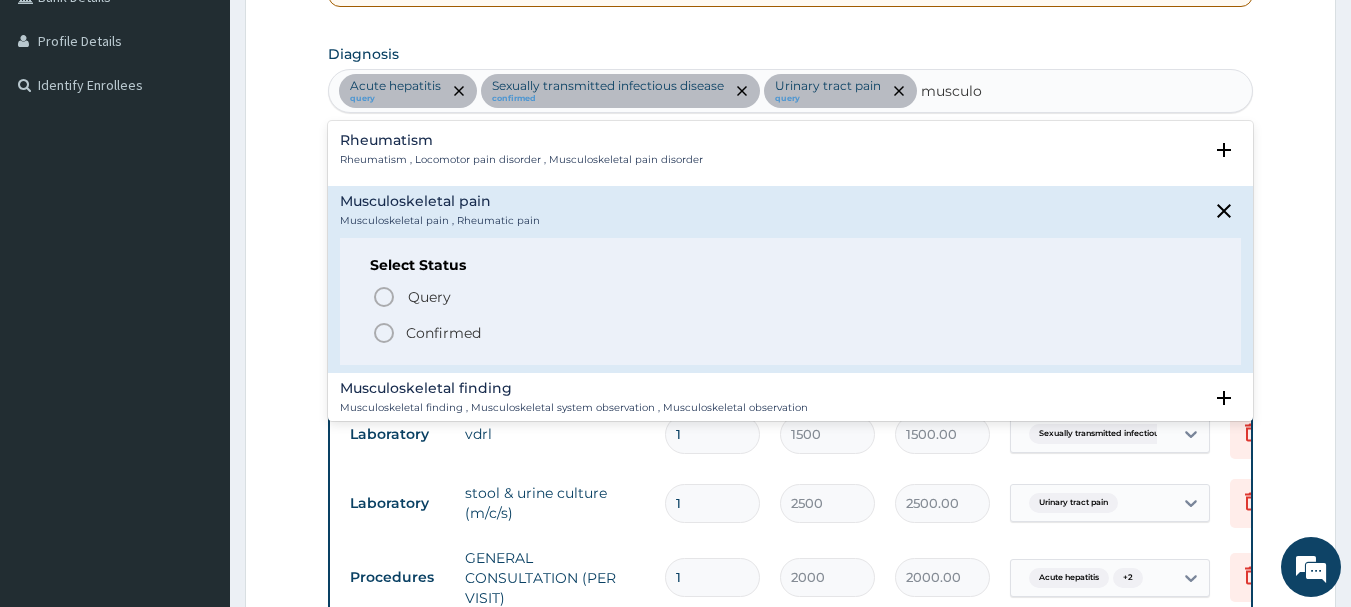 click on "Confirmed" at bounding box center (792, 333) 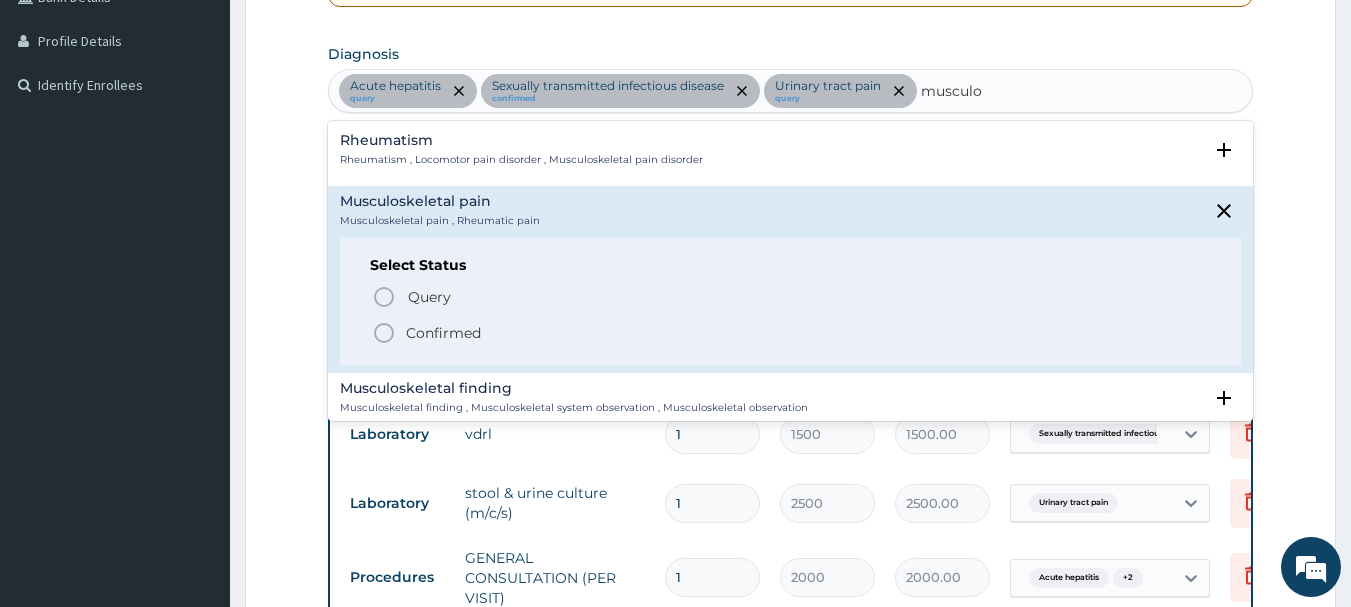 type 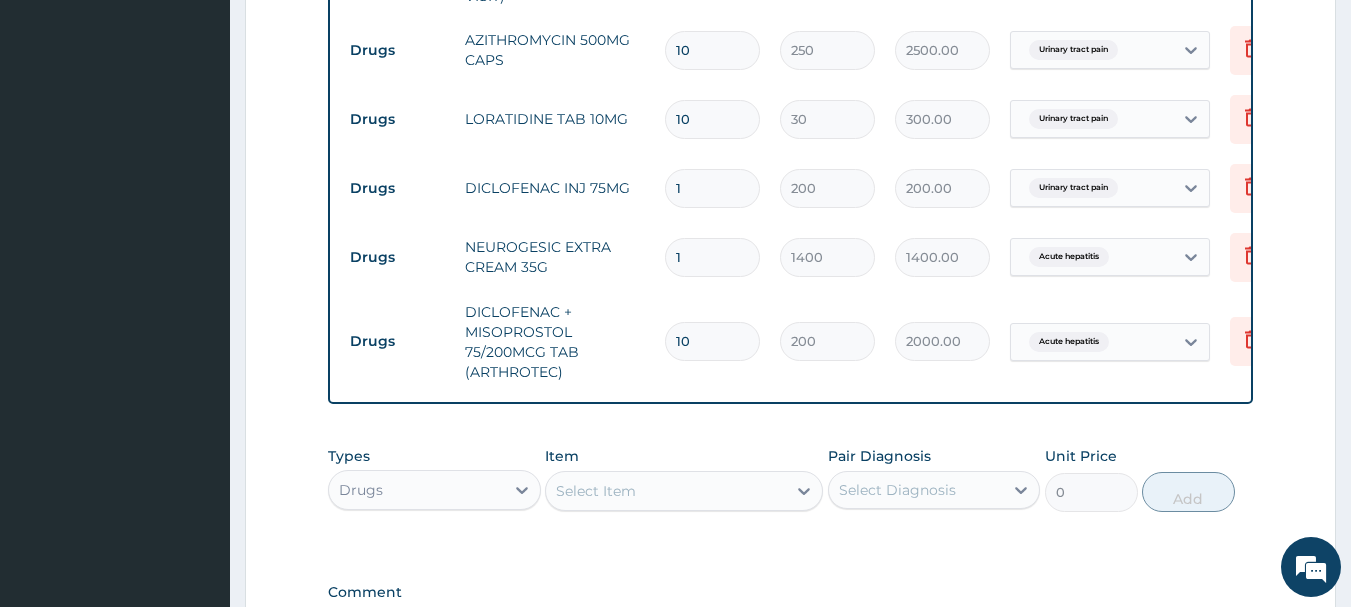 scroll, scrollTop: 1091, scrollLeft: 0, axis: vertical 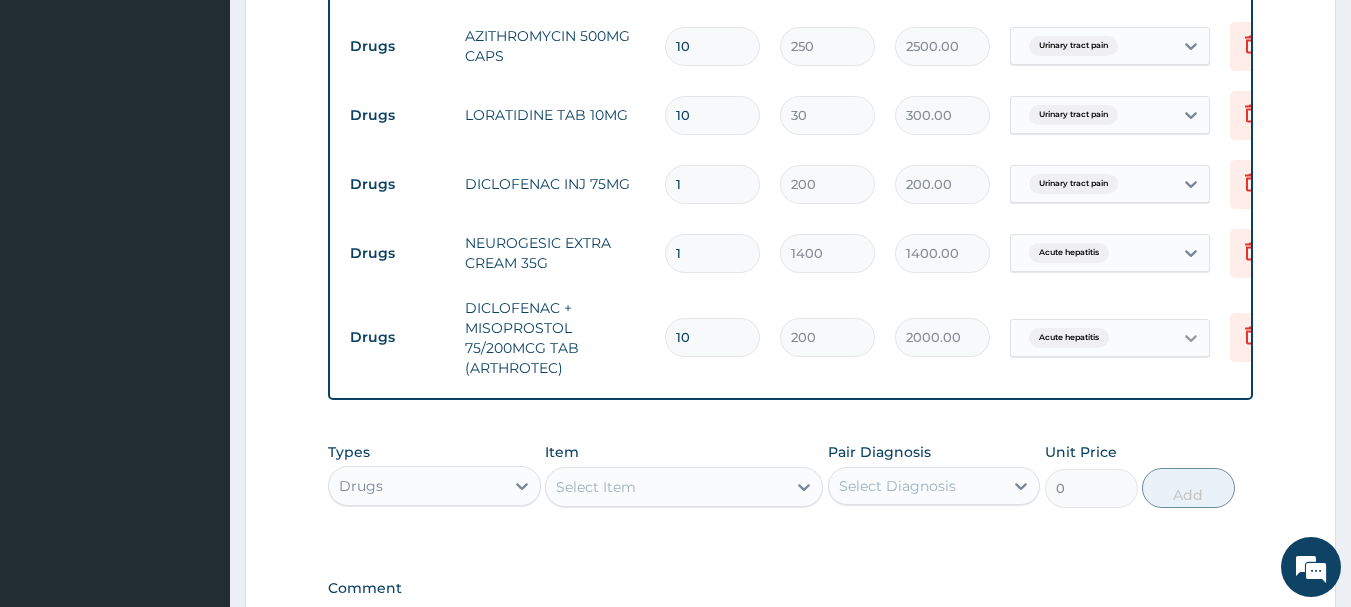 click 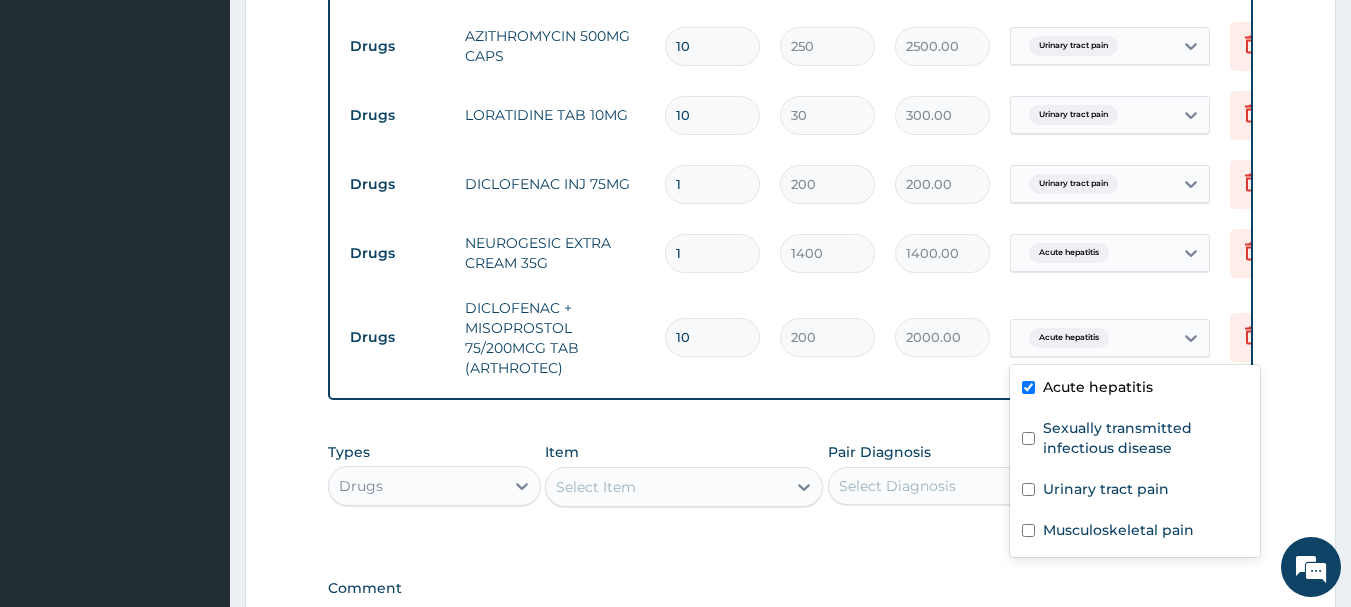 click on "Acute hepatitis" at bounding box center [1135, 389] 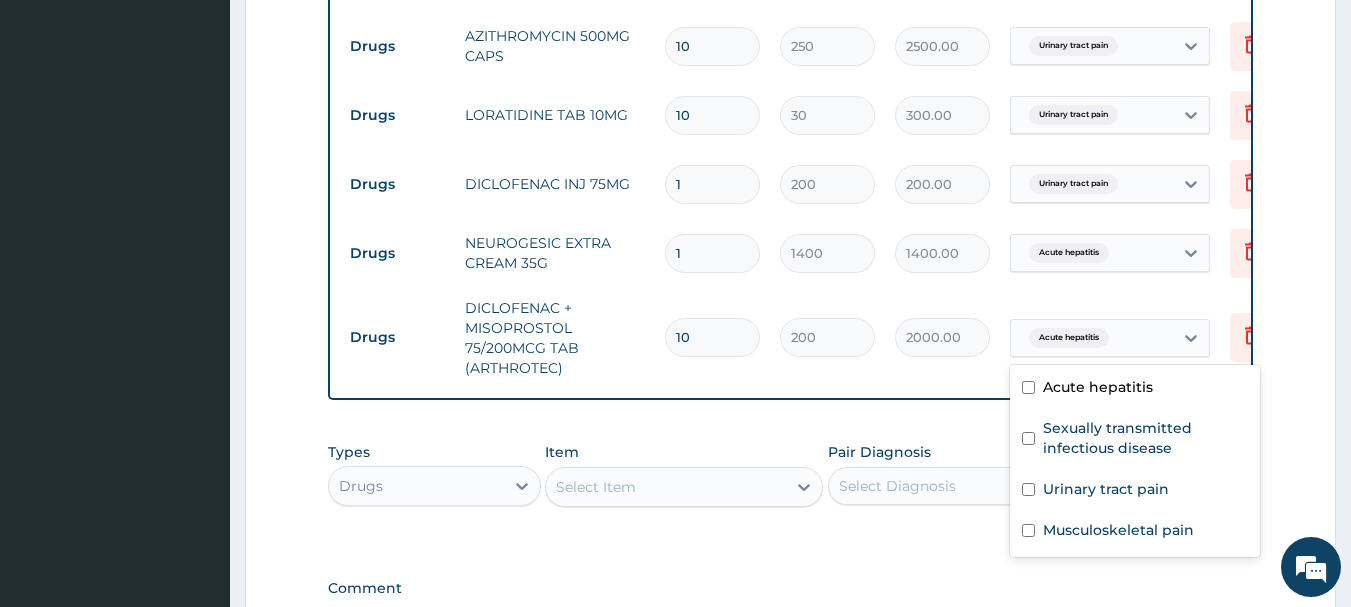 checkbox on "false" 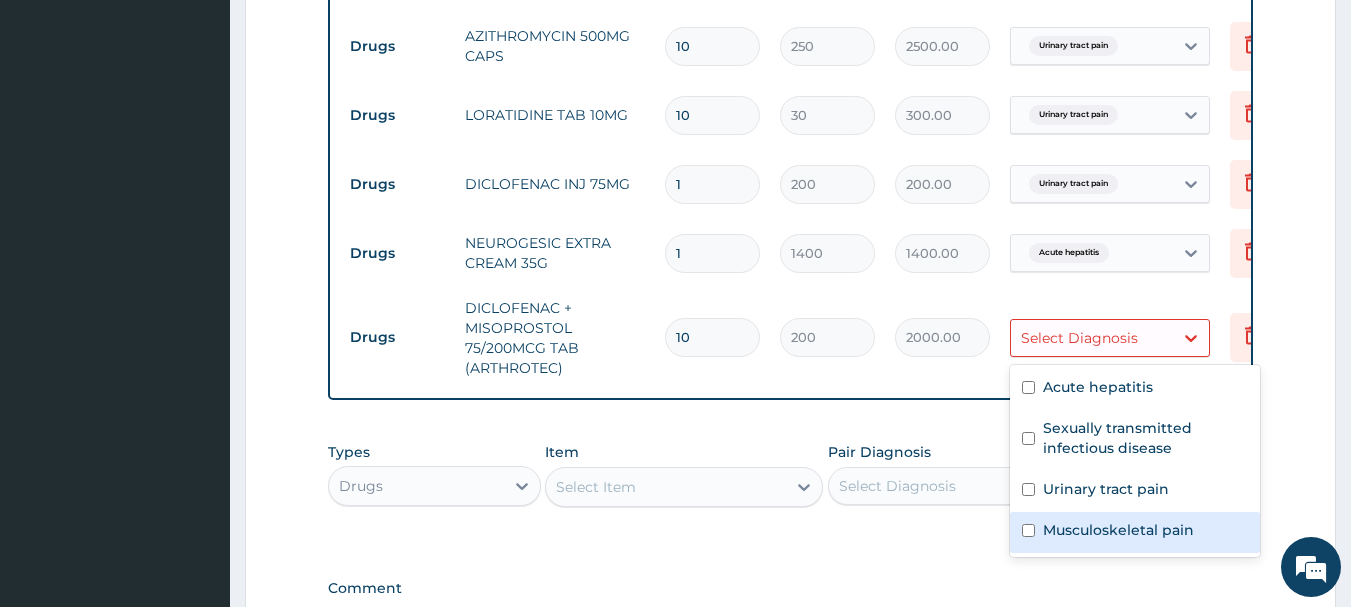 click on "Musculoskeletal pain" at bounding box center (1118, 530) 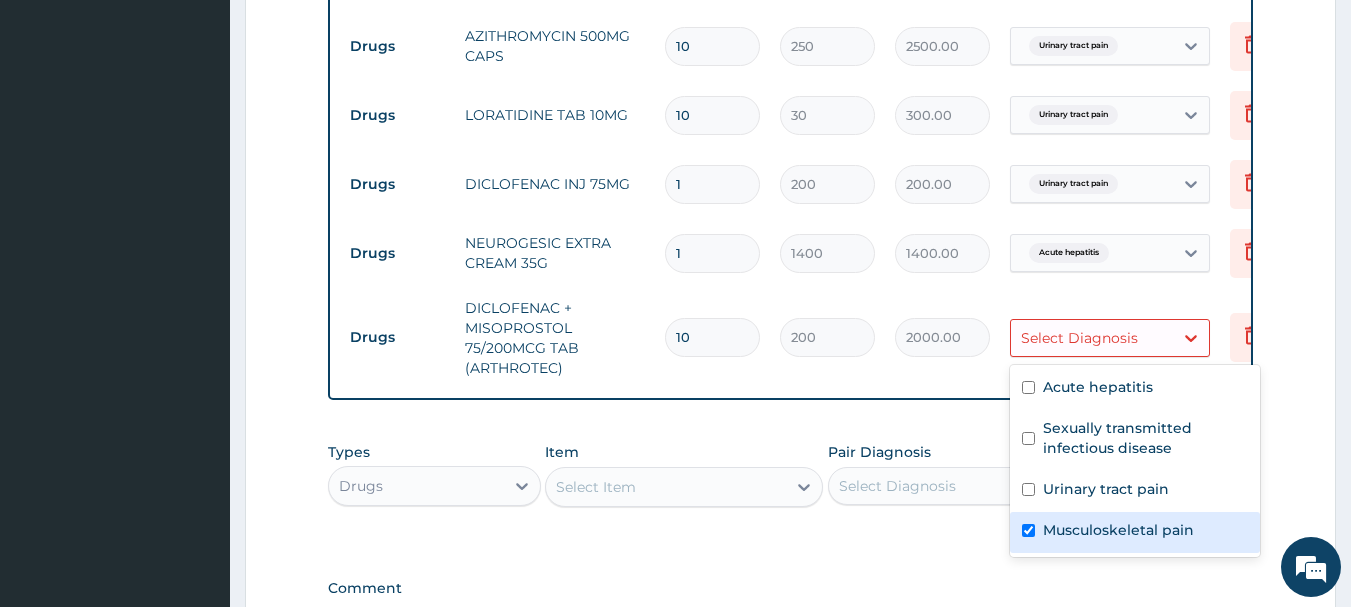 checkbox on "true" 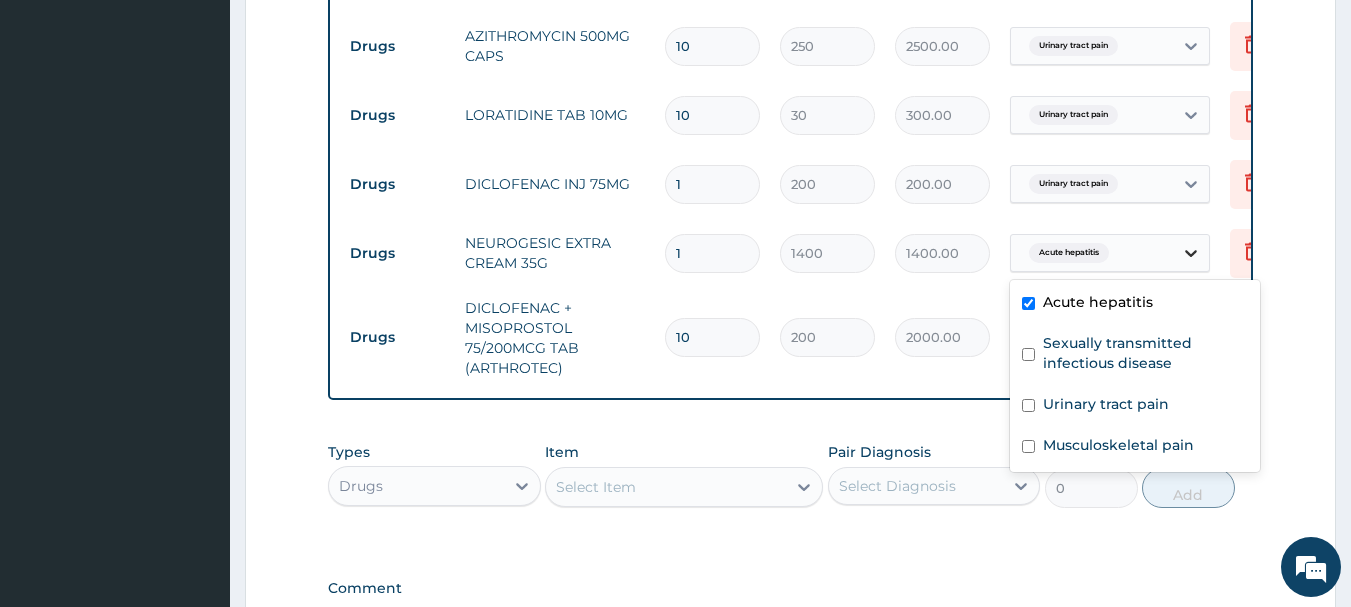 click 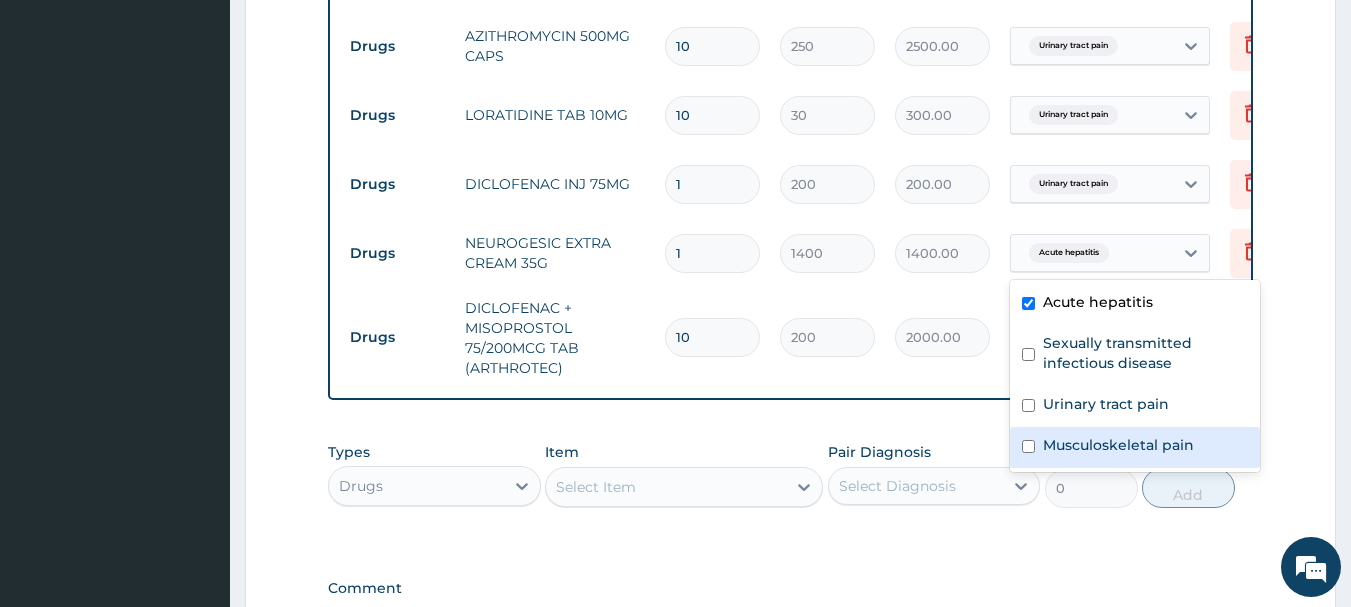 click at bounding box center [1028, 446] 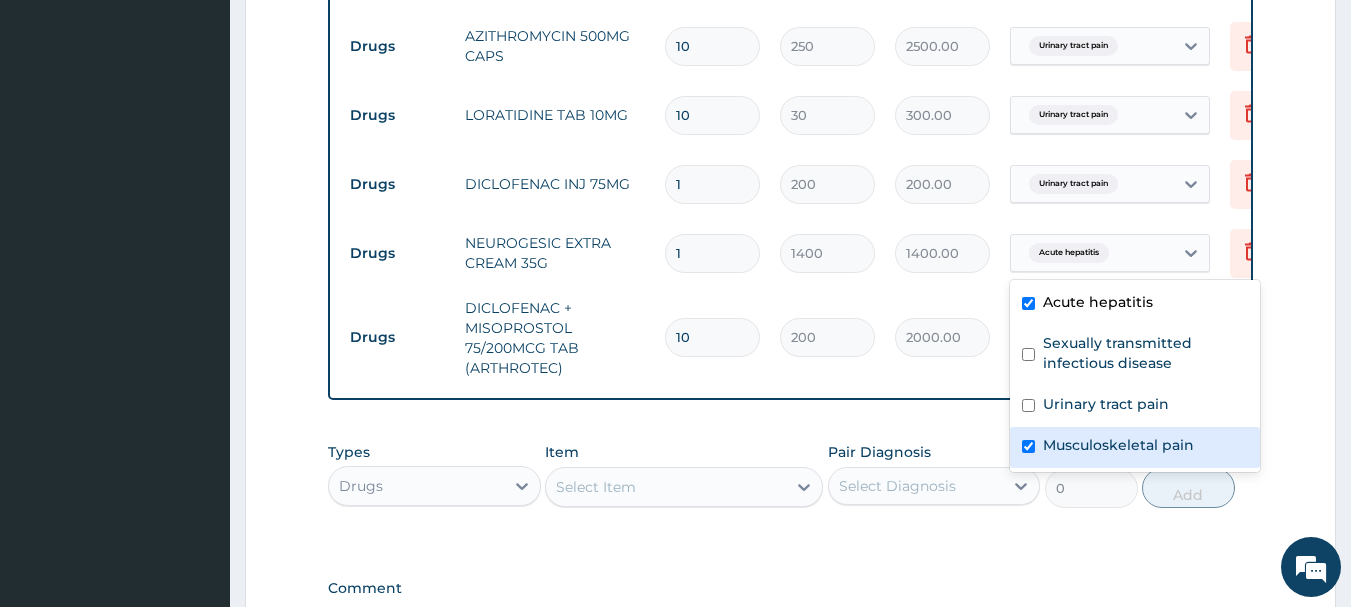 checkbox on "true" 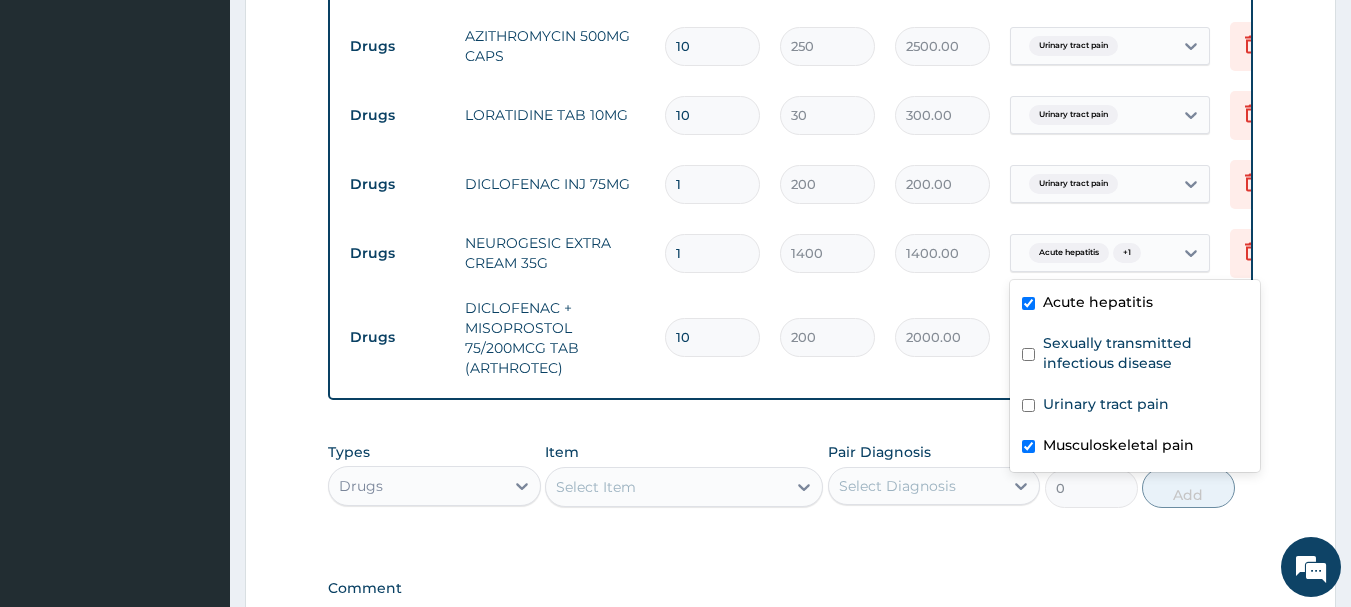 click at bounding box center (1028, 303) 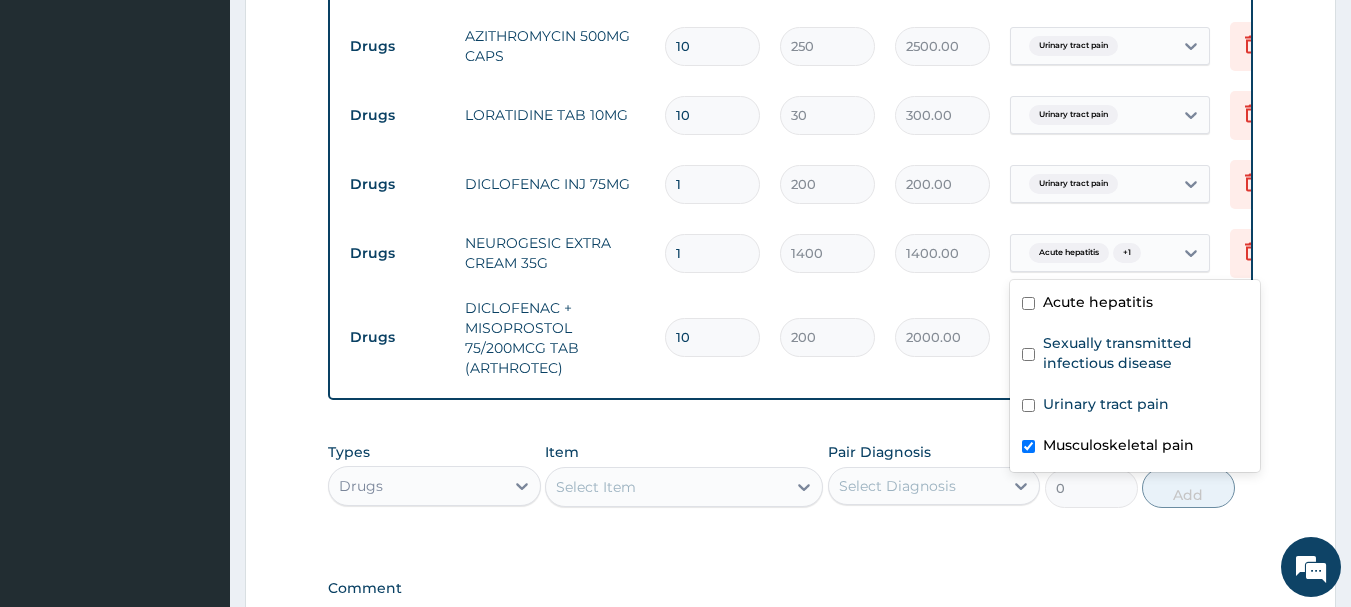 checkbox on "false" 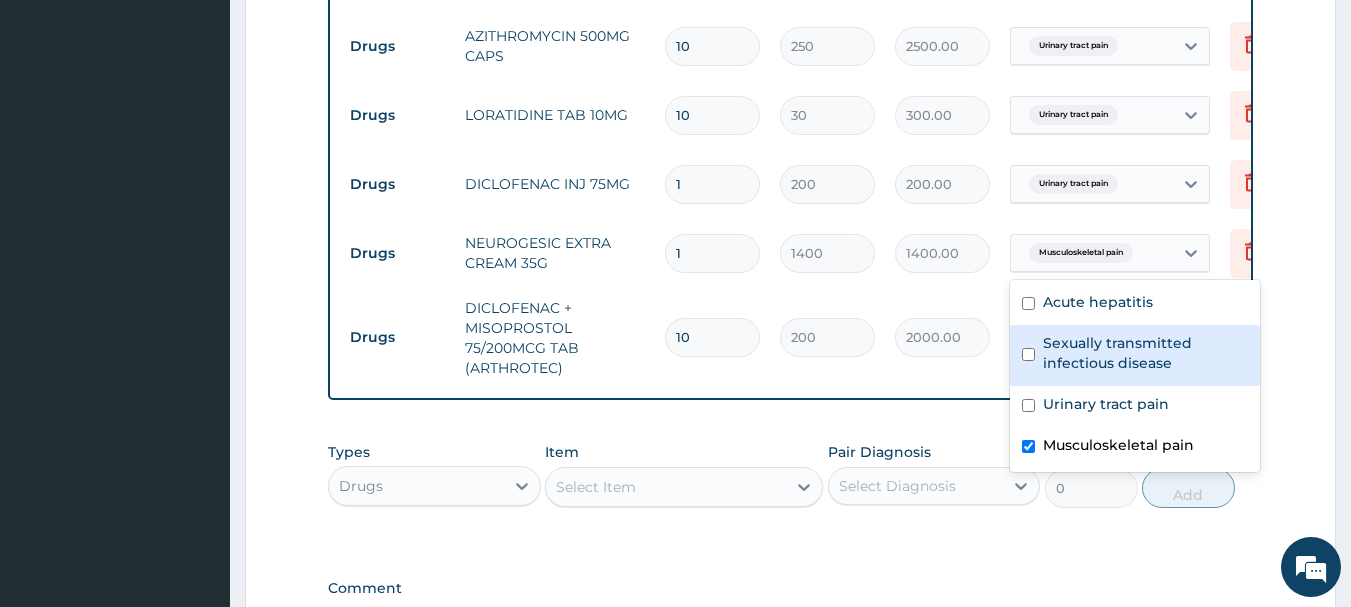 click on "Step  2  of 2 PA Code / Prescription Code PA/6469CE PA Code details does not match encounter date. Encounter Date 22-01-2025 Important Notice Please enter PA codes before entering items that are not attached to a PA code   All diagnoses entered must be linked to a claim item. Diagnosis & Claim Items that are visible but inactive cannot be edited because they were imported from an already approved PA code. Diagnosis Acute hepatitis query Sexually transmitted infectious disease confirmed Urinary tract pain query Musculoskeletal pain Confirmed NB: All diagnosis must be linked to a claim item Claim Items Type Name Quantity Unit Price Total Price Pair Diagnosis Actions Laboratory hbsag  1 1000 1000.00 Acute hepatitis Delete Laboratory vdrl  1 1500 1500.00 Sexually transmitted infectiou... Delete Laboratory stool & urine culture (m/c/s) 1 2500 2500.00 Urinary tract pain Delete Procedures GENERAL CONSULTATION (PER VISIT) 1 2000 2000.00 Acute hepatitis  + 2 Delete Drugs AZITHROMYCIN 500MG CAPS 10 250 2500.00 Delete 1" at bounding box center [790, -92] 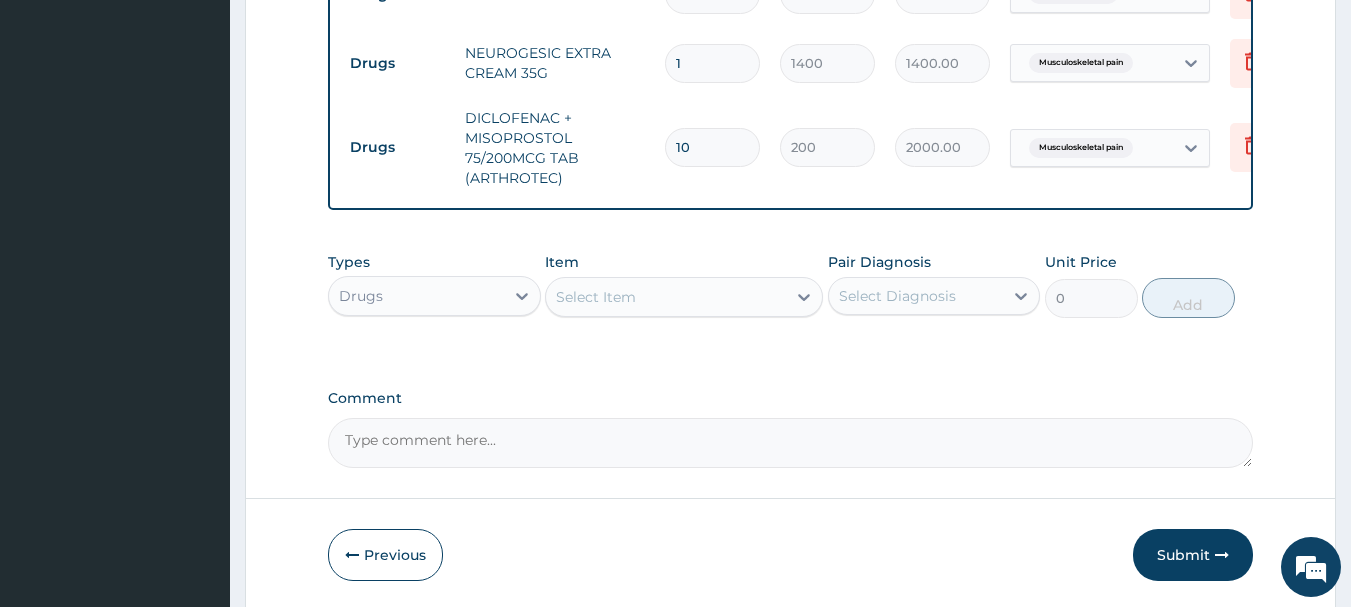 scroll, scrollTop: 1367, scrollLeft: 0, axis: vertical 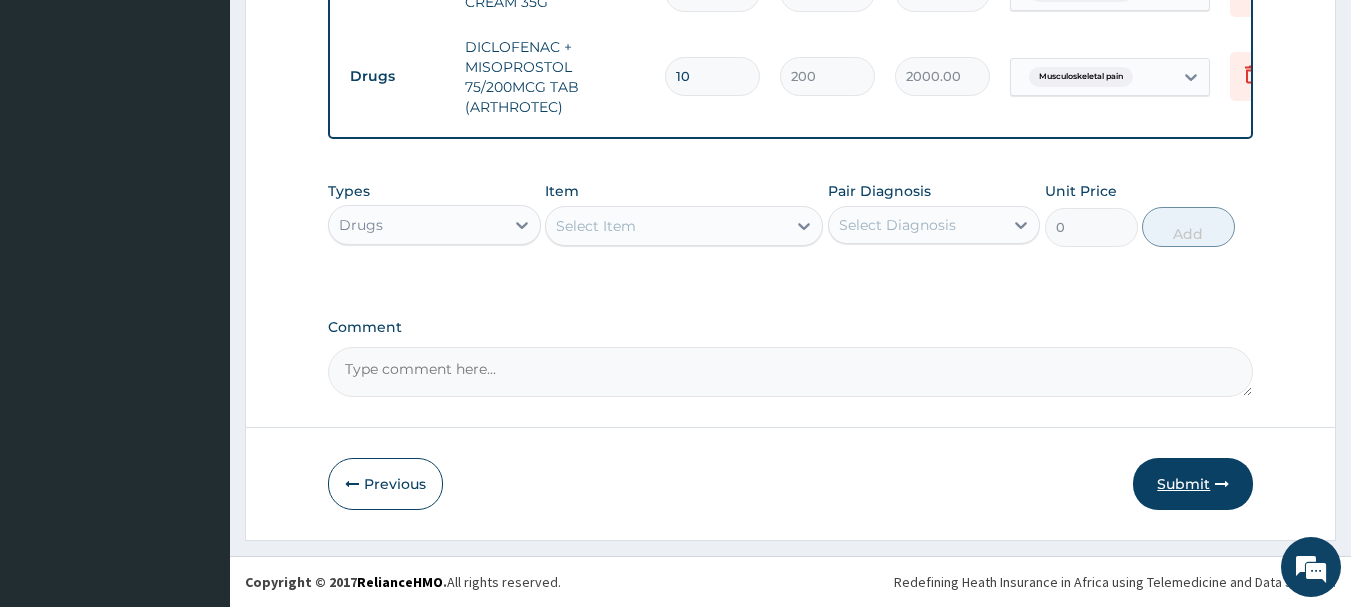 click on "Submit" at bounding box center [1193, 484] 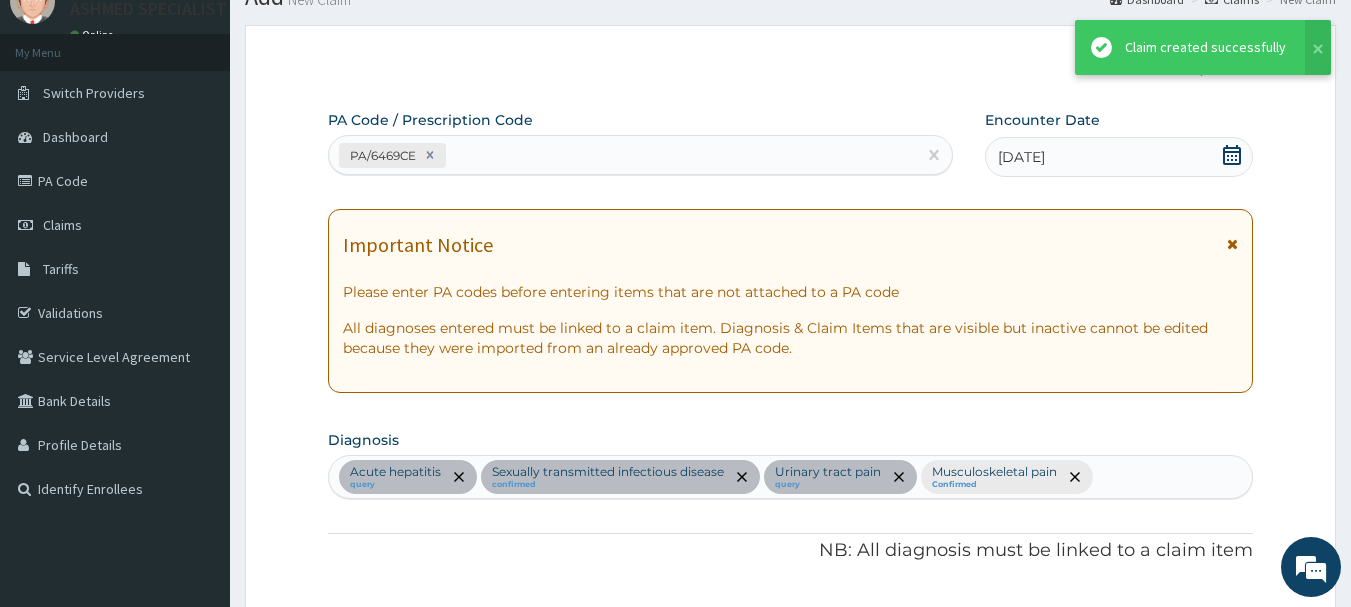 scroll, scrollTop: 1349, scrollLeft: 0, axis: vertical 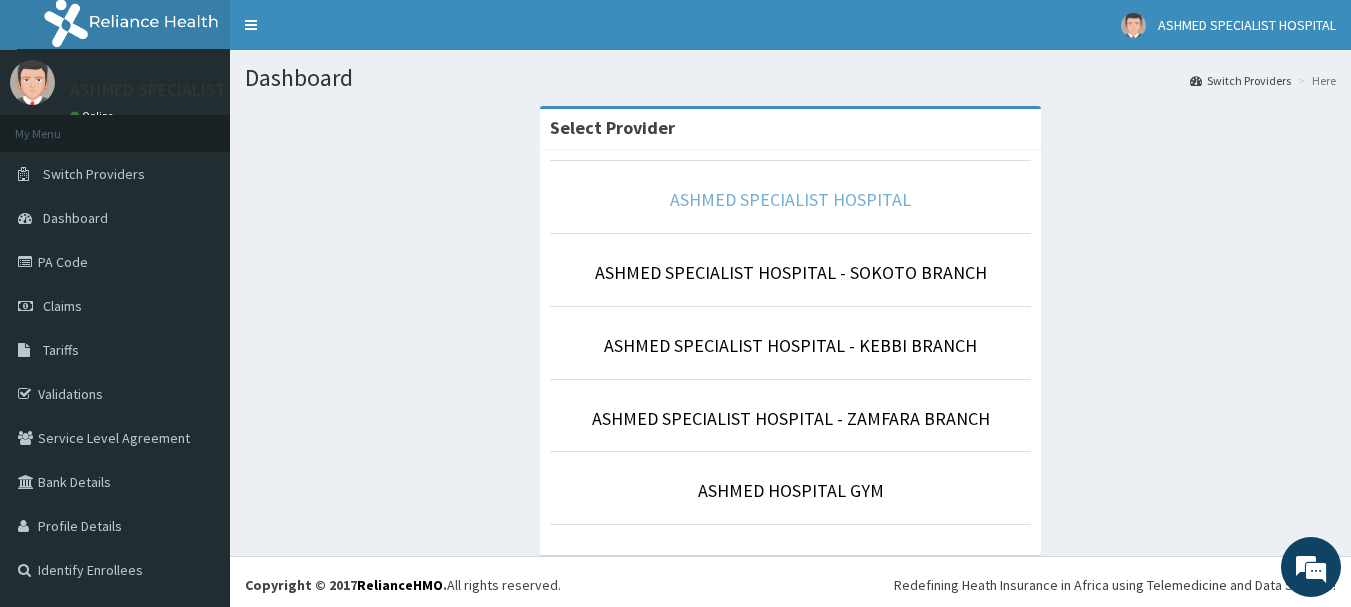 click on "ASHMED SPECIALIST HOSPITAL" at bounding box center [790, 199] 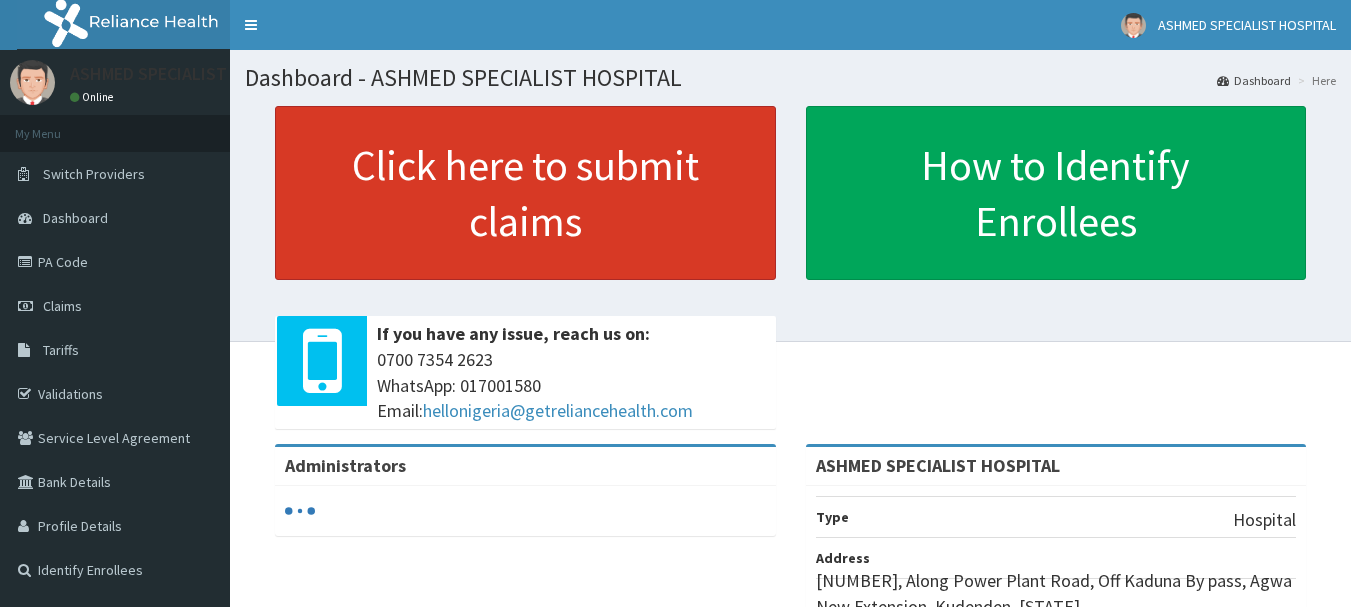 scroll, scrollTop: 0, scrollLeft: 0, axis: both 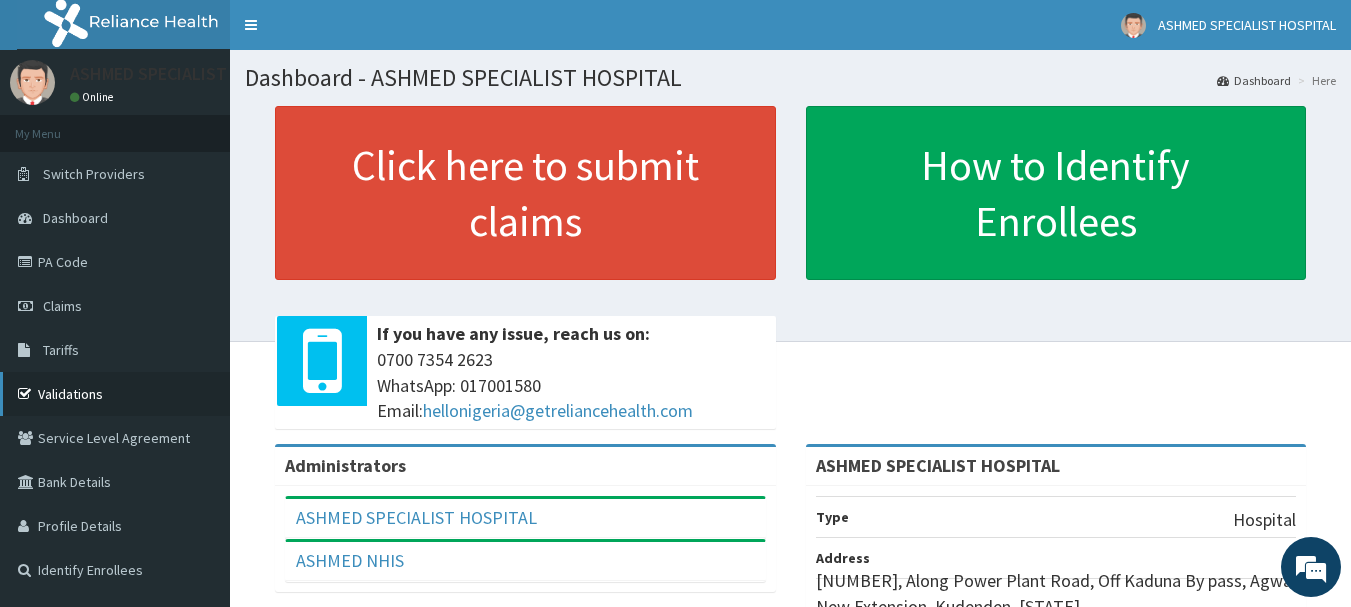 click on "Validations" at bounding box center [115, 394] 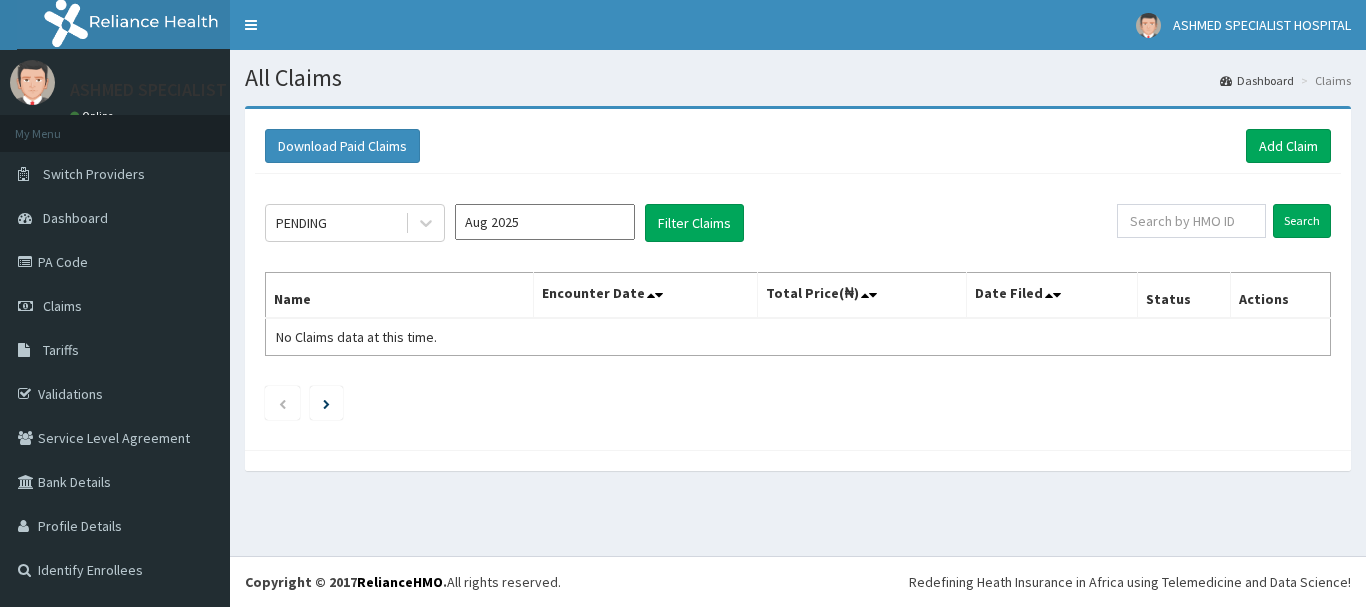 scroll, scrollTop: 0, scrollLeft: 0, axis: both 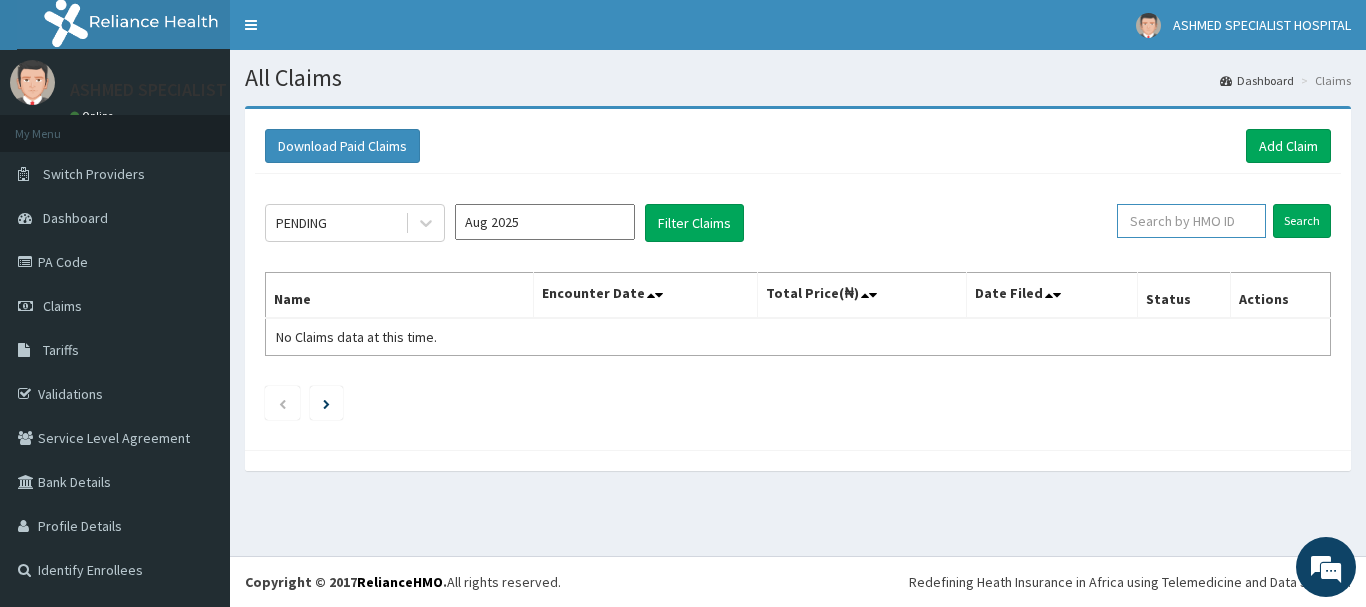click at bounding box center [1191, 221] 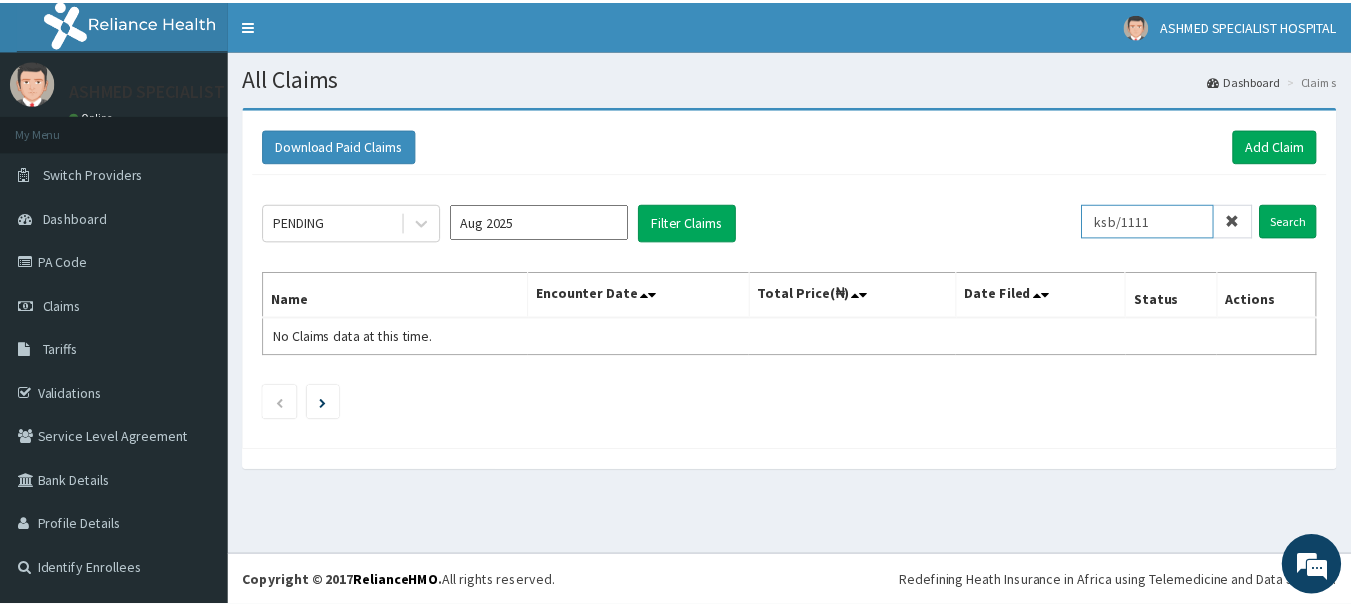 scroll, scrollTop: 0, scrollLeft: 0, axis: both 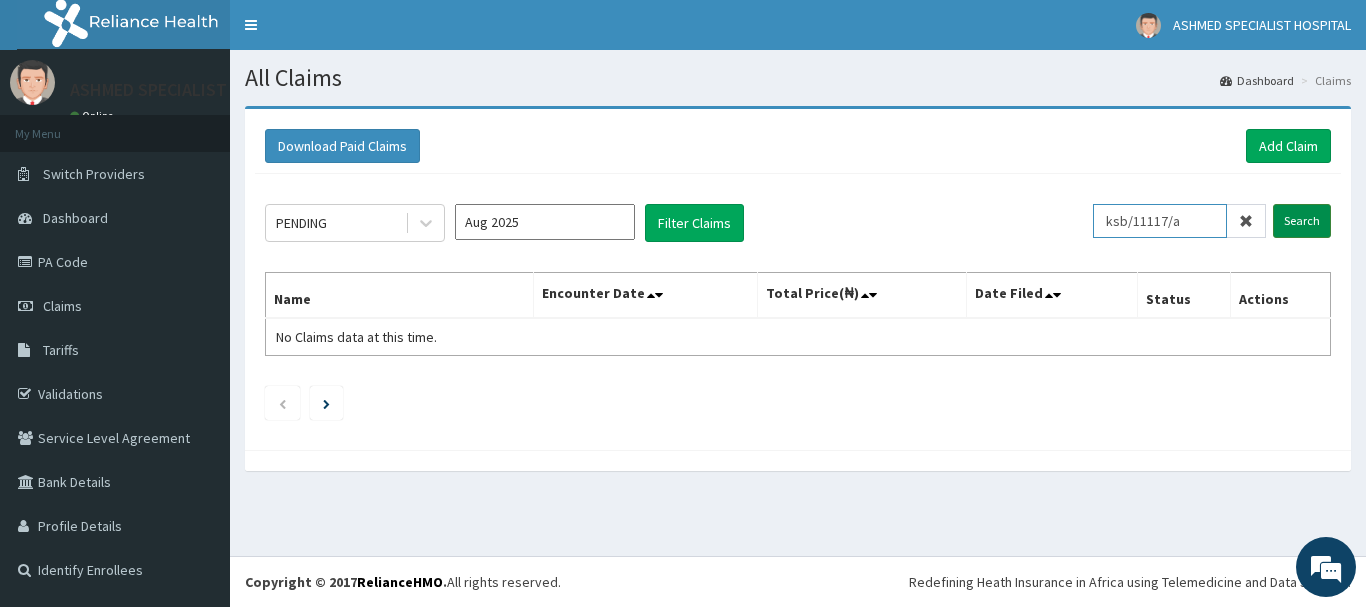 type on "ksb/11117/a" 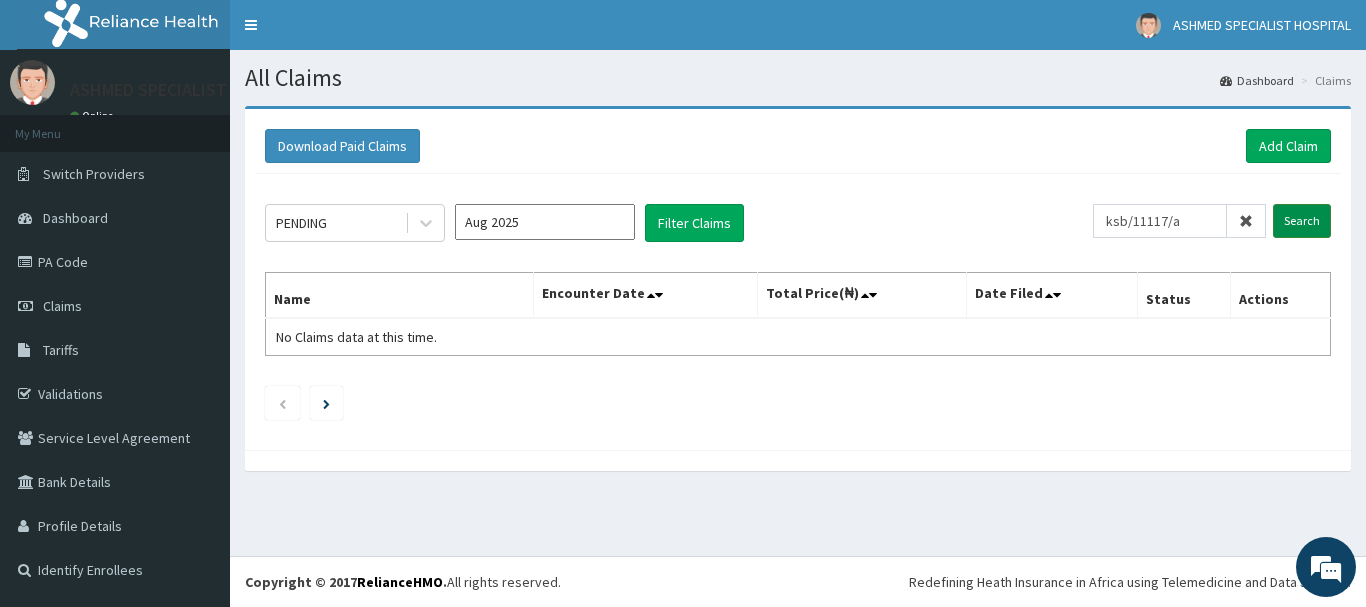 click on "Search" at bounding box center (1302, 221) 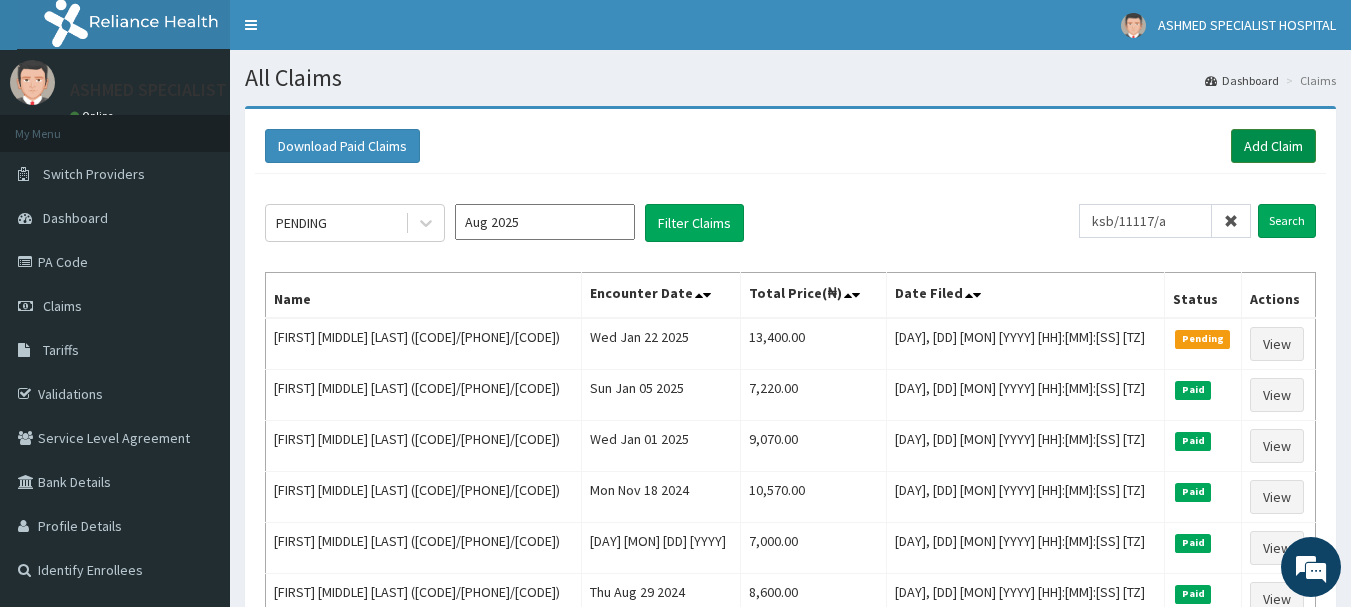 click on "Add Claim" at bounding box center (1273, 146) 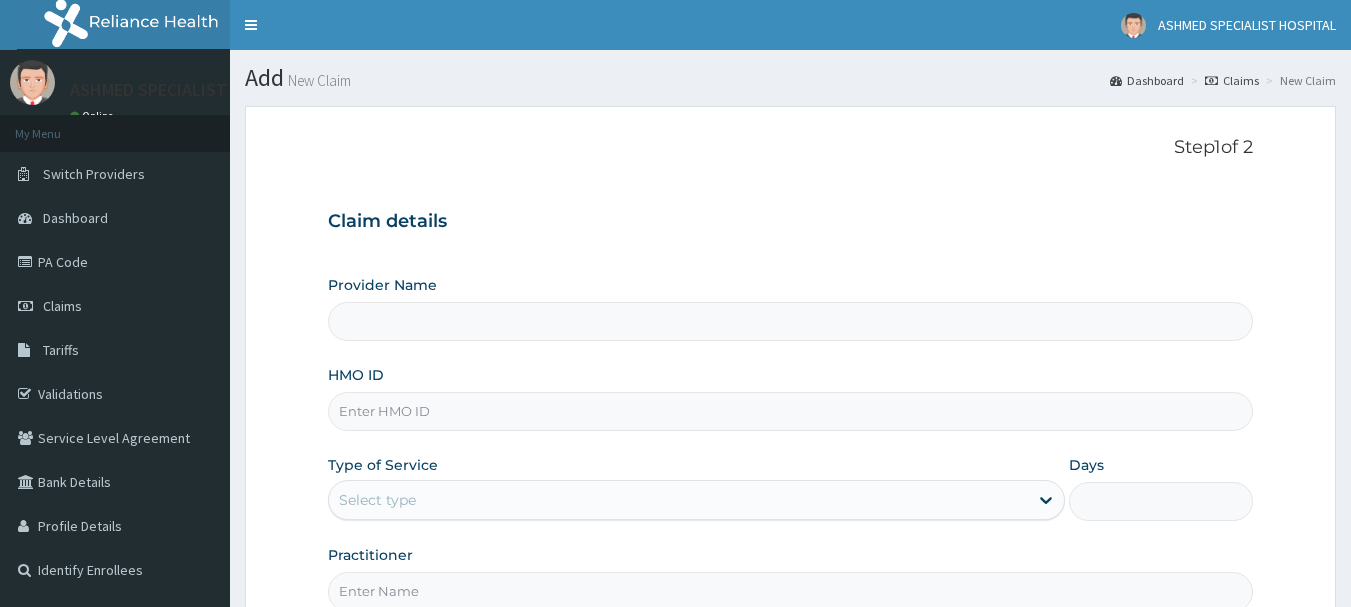 scroll, scrollTop: 0, scrollLeft: 0, axis: both 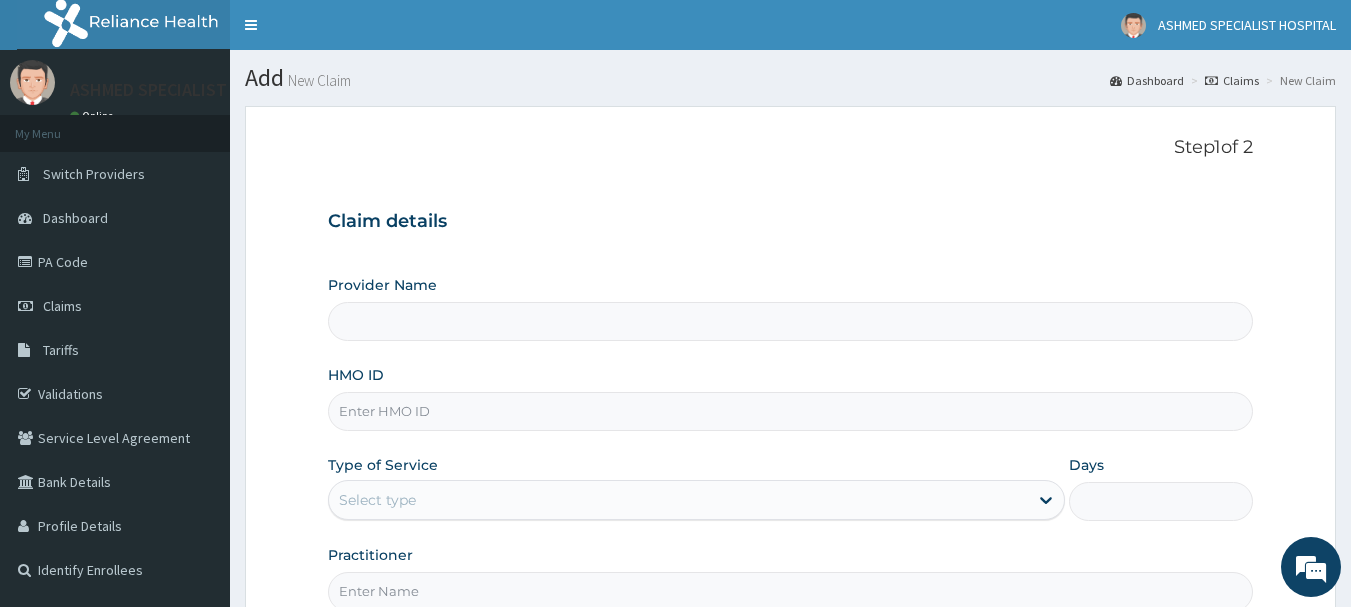 type on "ASHMED SPECIALIST HOSPITAL" 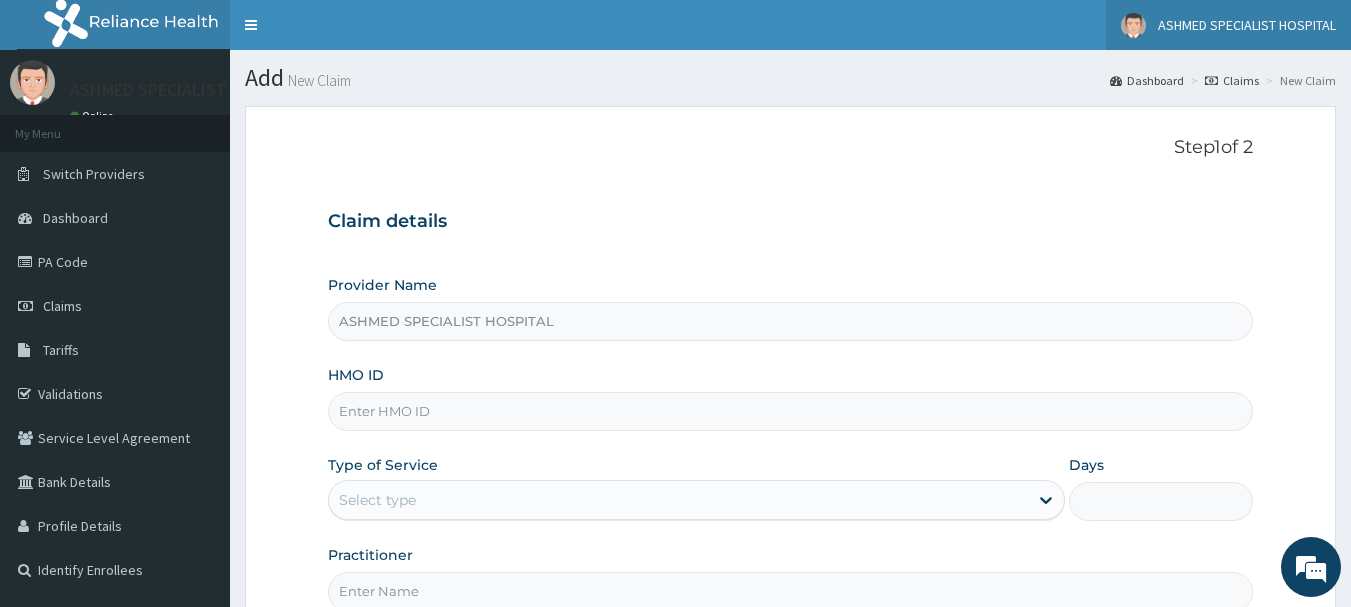 scroll, scrollTop: 0, scrollLeft: 0, axis: both 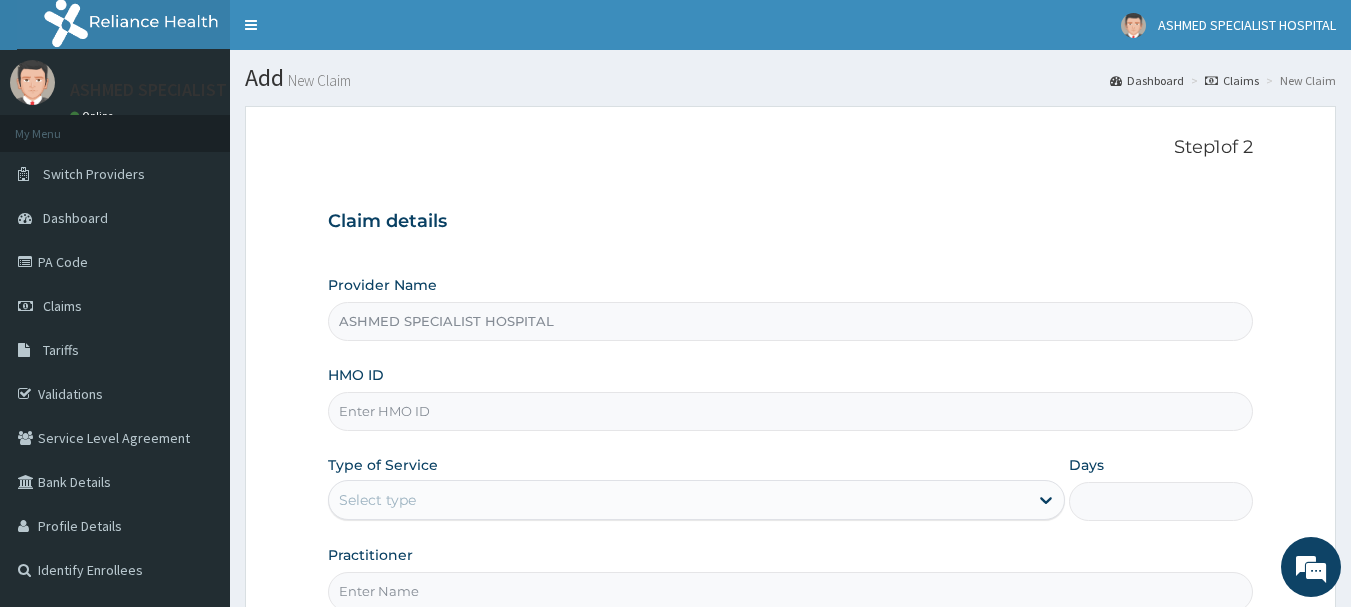 click on "HMO ID" at bounding box center (791, 411) 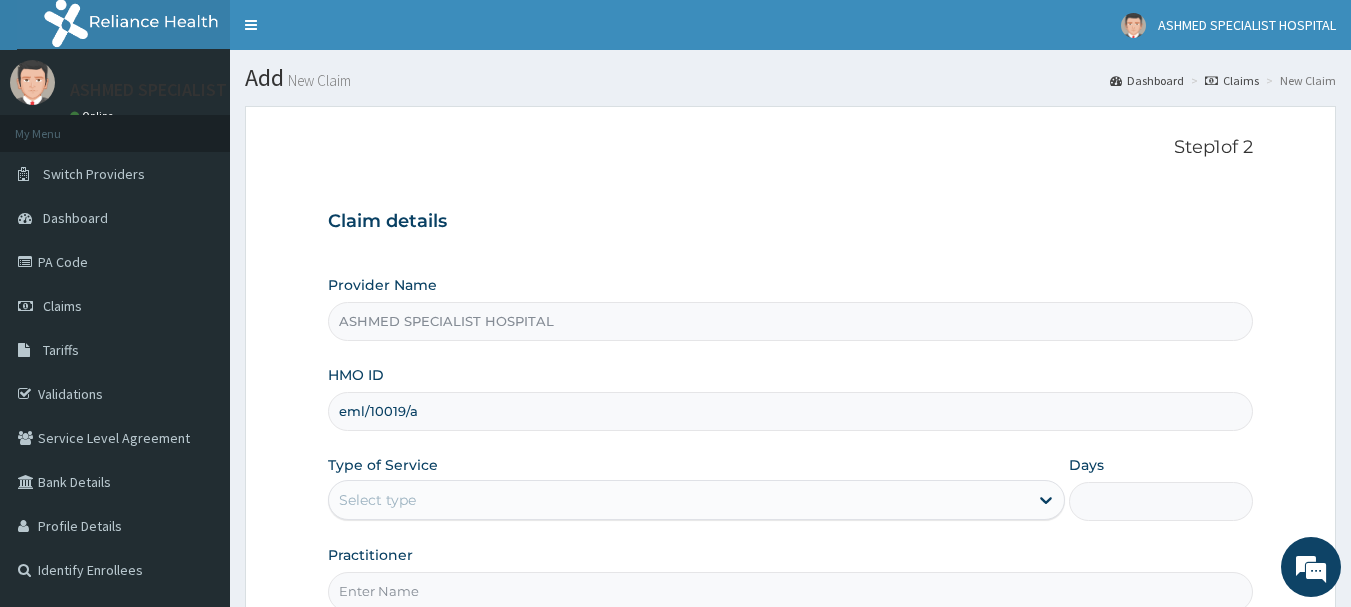 type on "eml/10019/a" 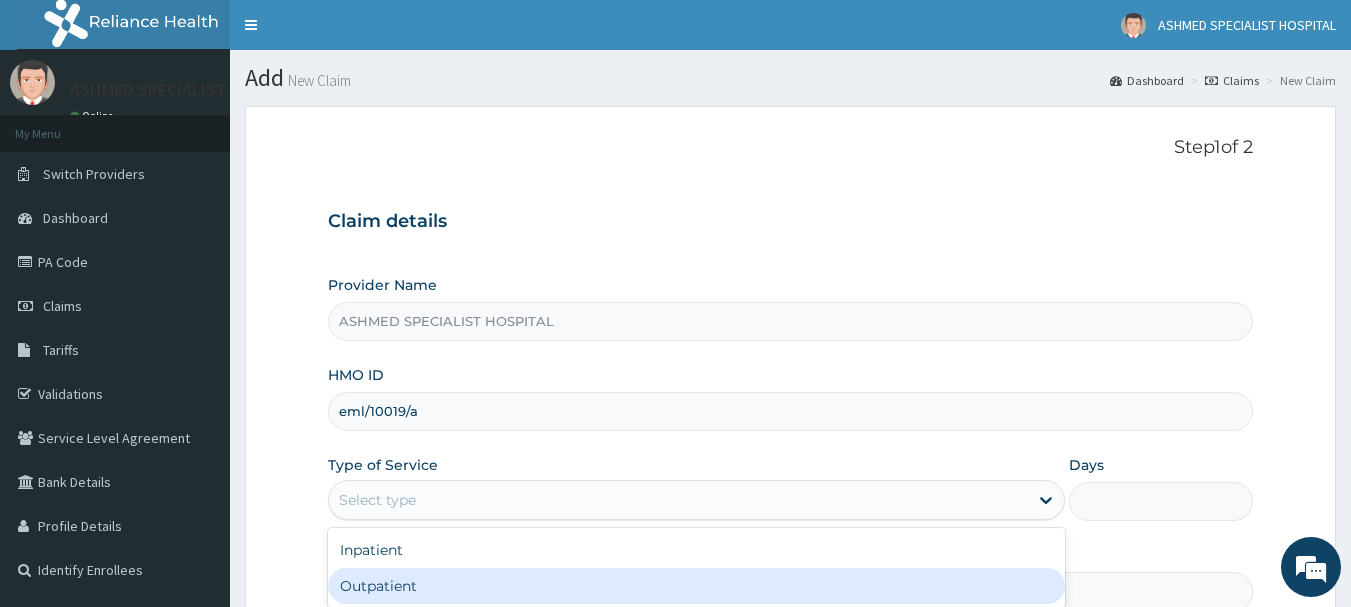 click on "Outpatient" at bounding box center (696, 586) 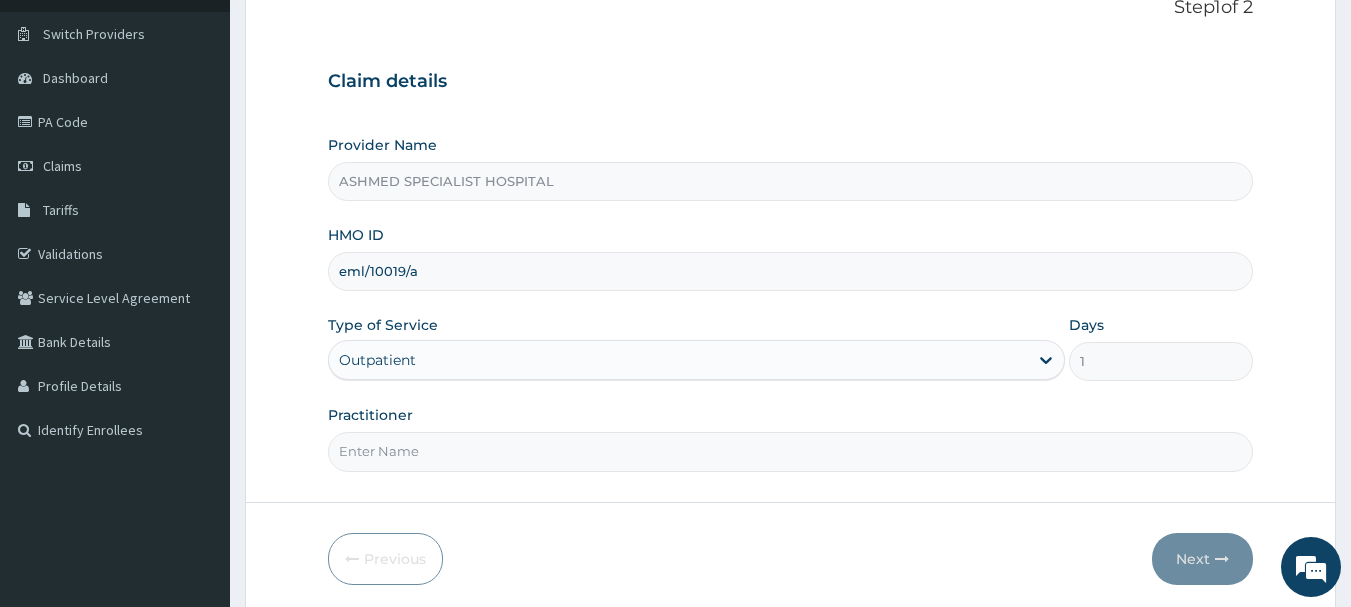 scroll, scrollTop: 215, scrollLeft: 0, axis: vertical 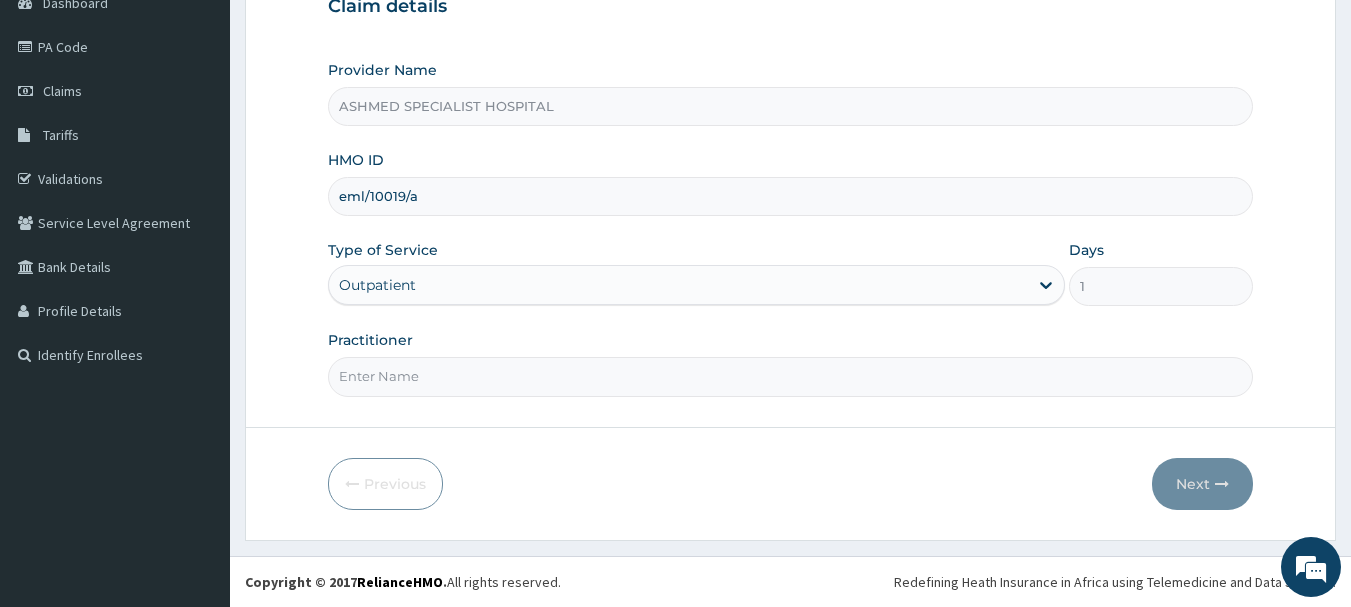 click on "Practitioner" at bounding box center [791, 376] 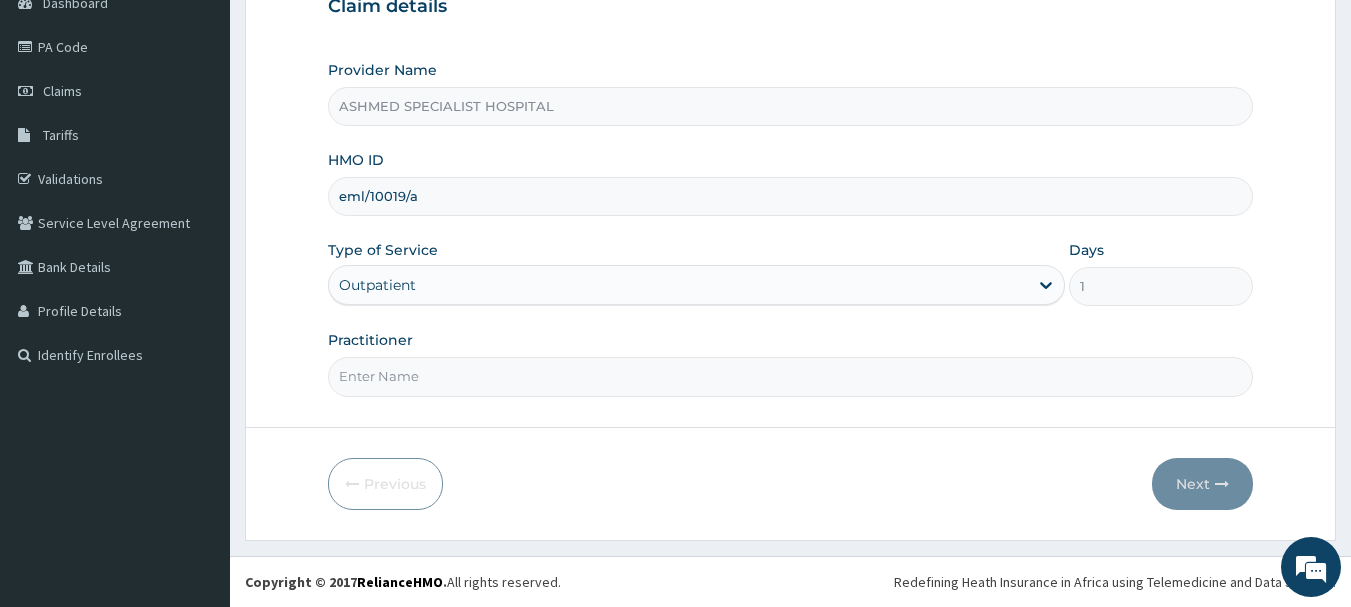 type on "DR. [NAME]" 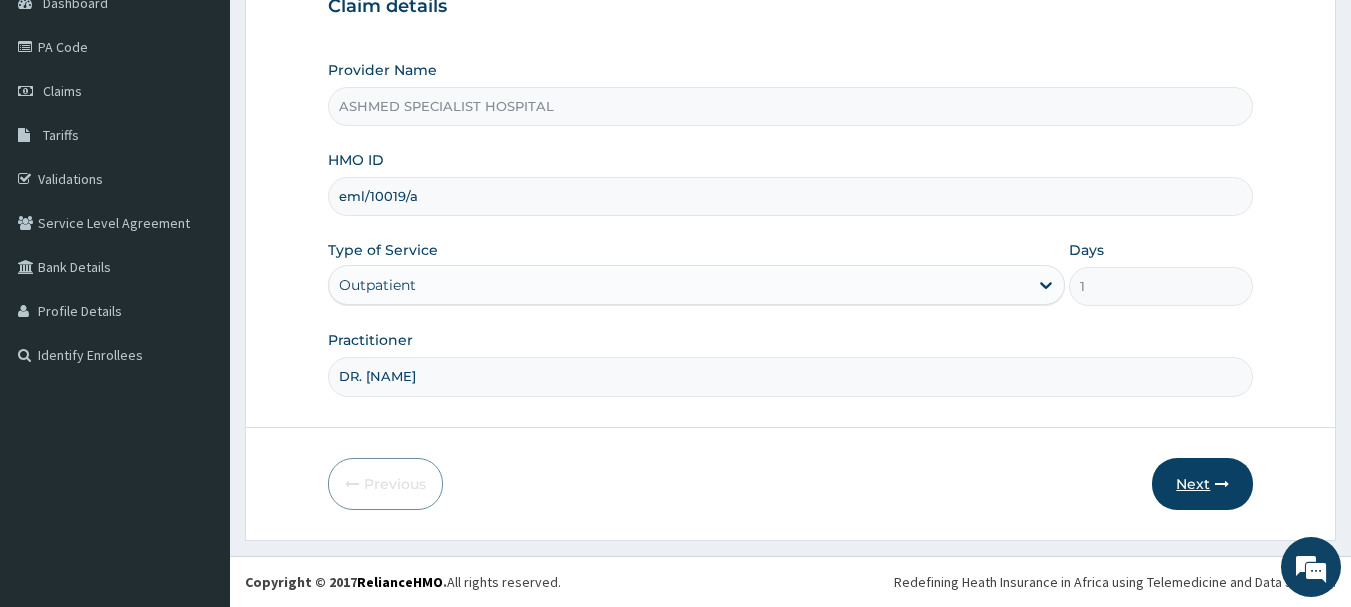 click on "Next" at bounding box center (1202, 484) 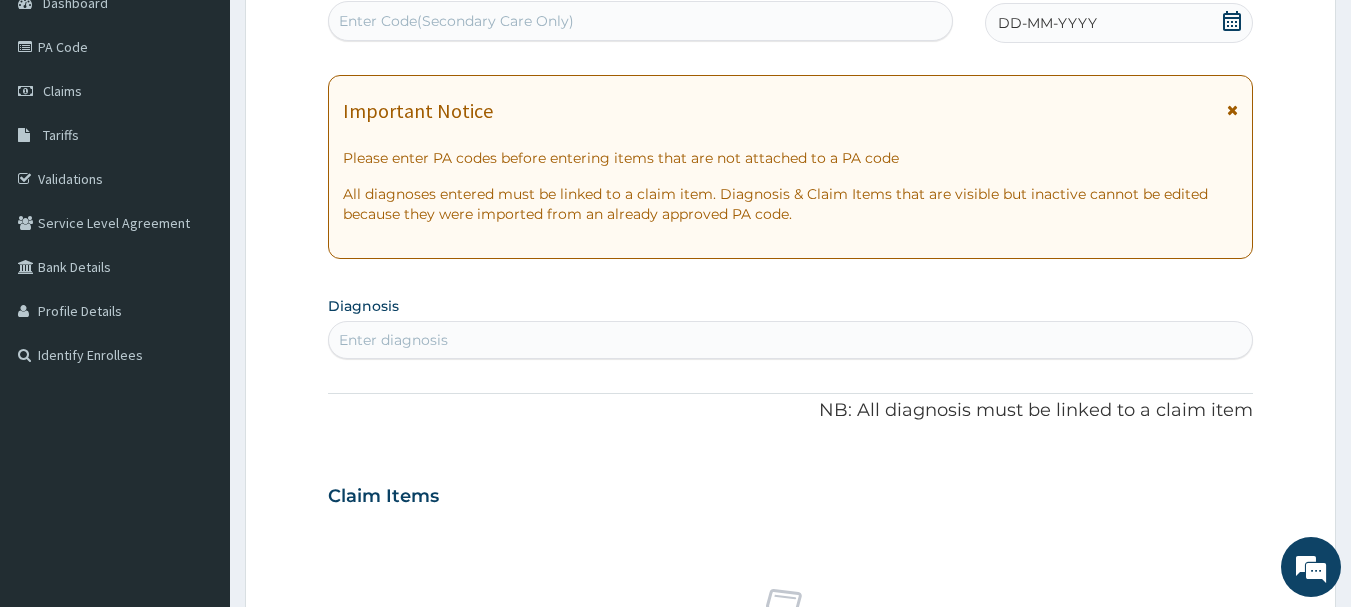 click 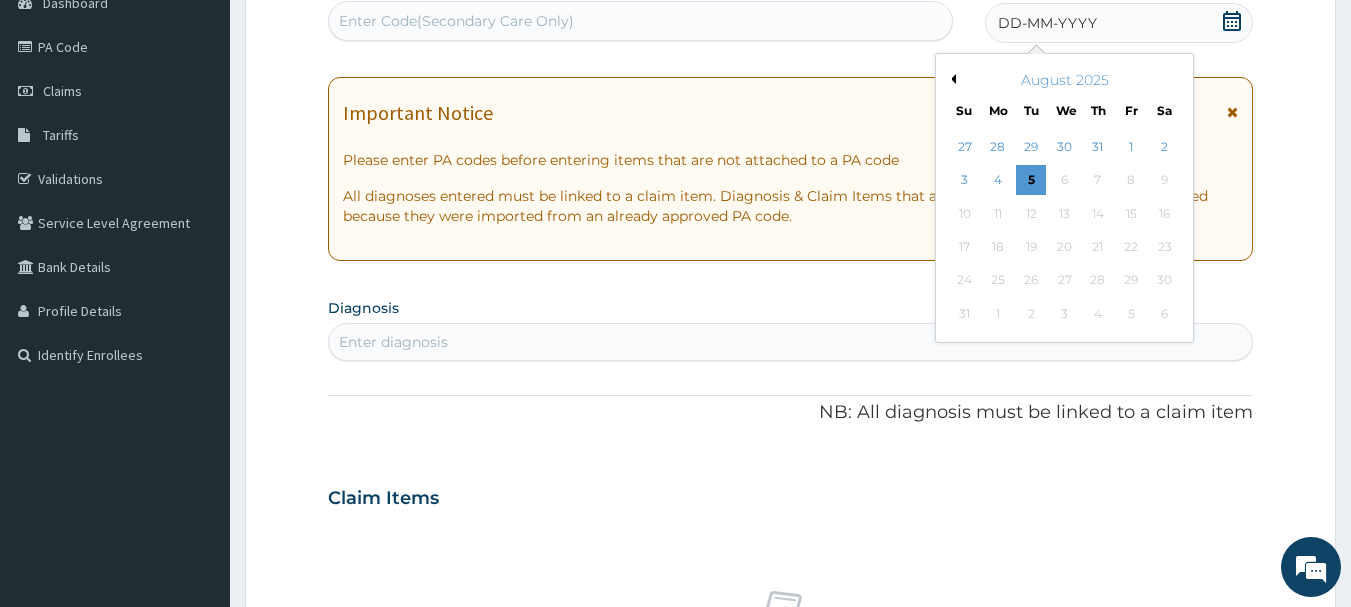 click on "Previous Month" at bounding box center (951, 79) 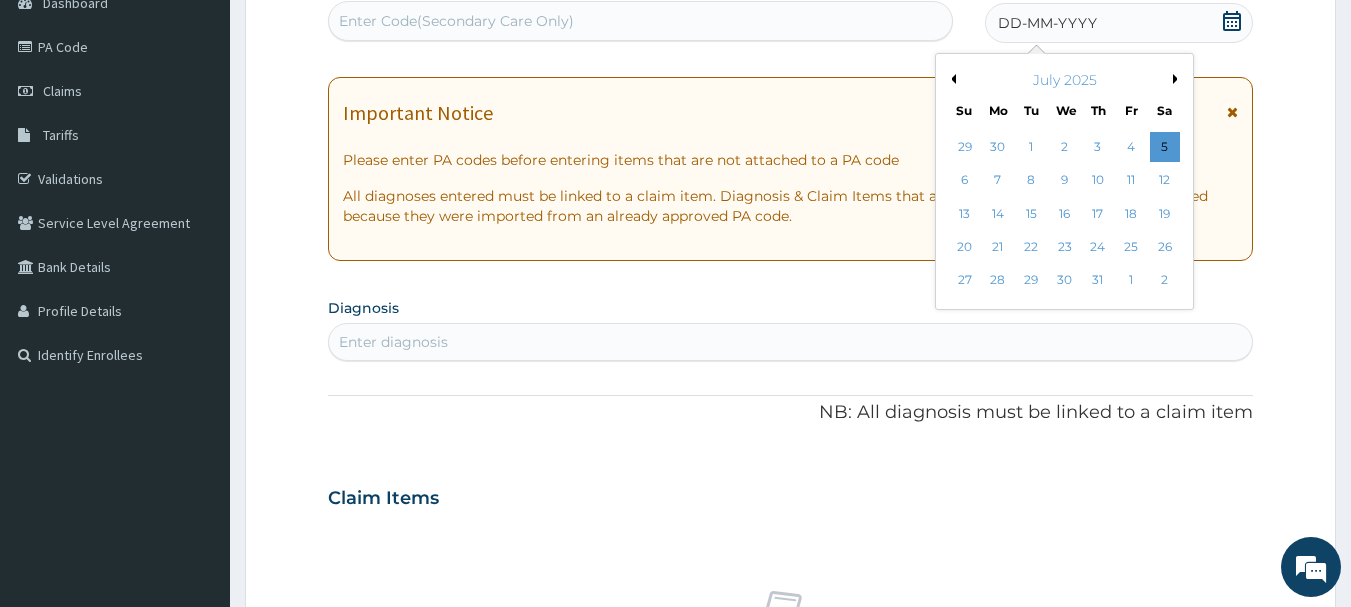 click on "Previous Month" at bounding box center (951, 79) 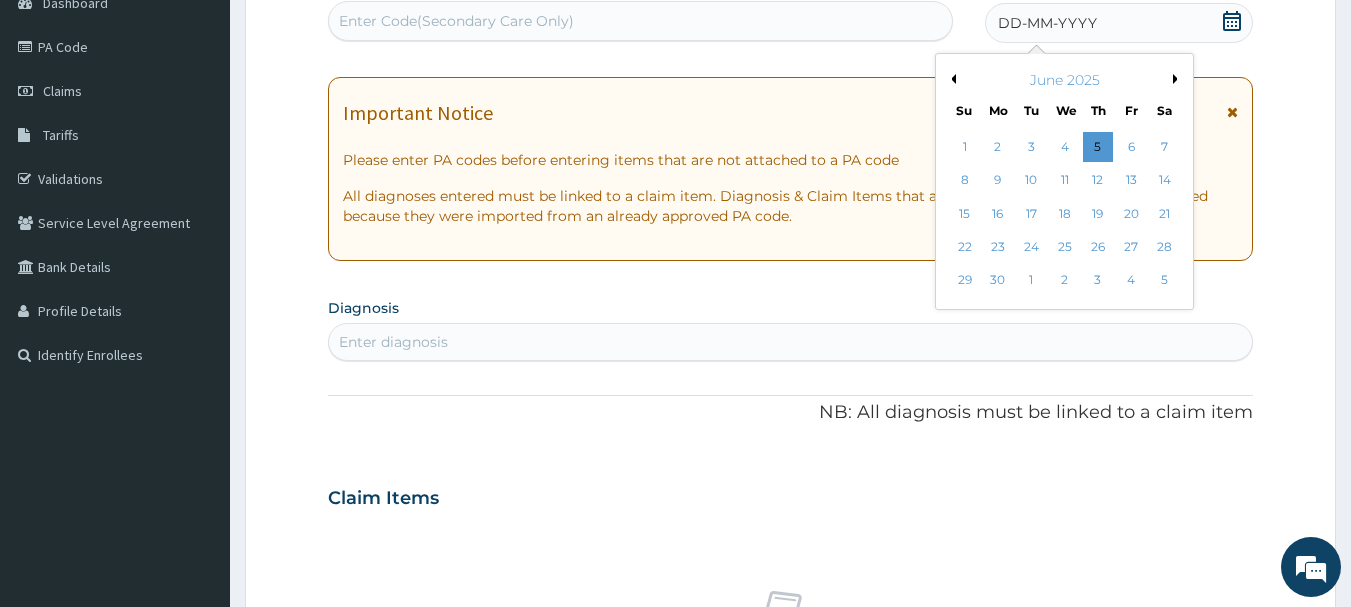 click on "Previous Month" at bounding box center [951, 79] 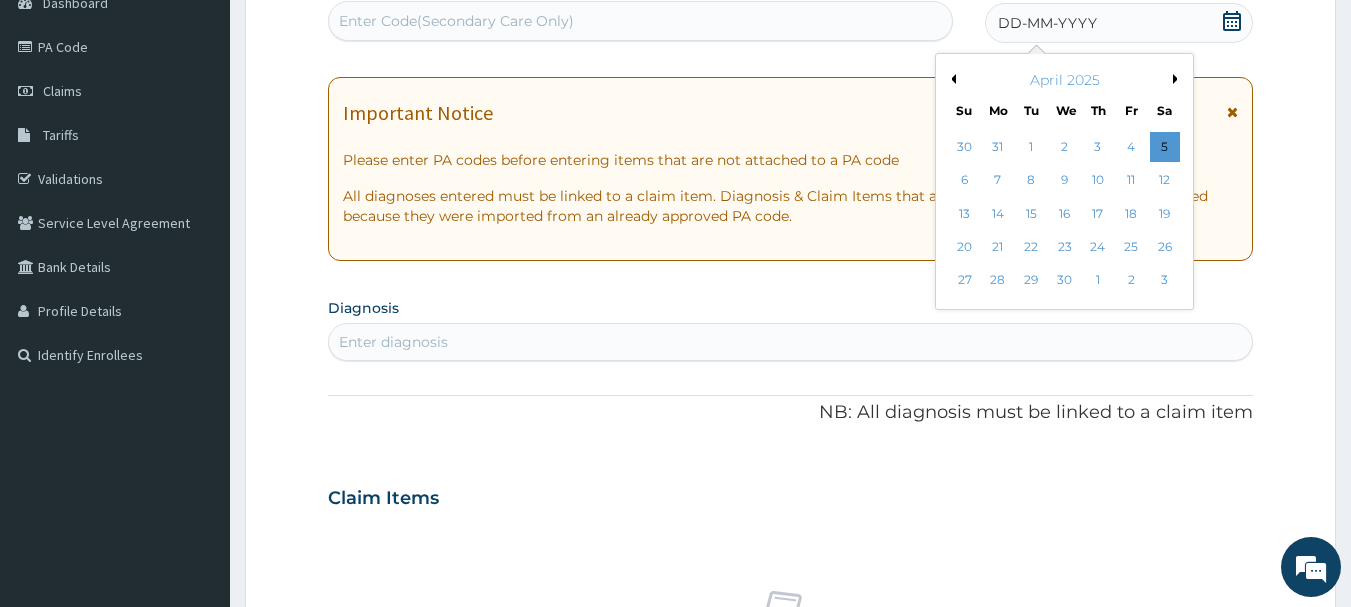 click on "Previous Month" at bounding box center [951, 79] 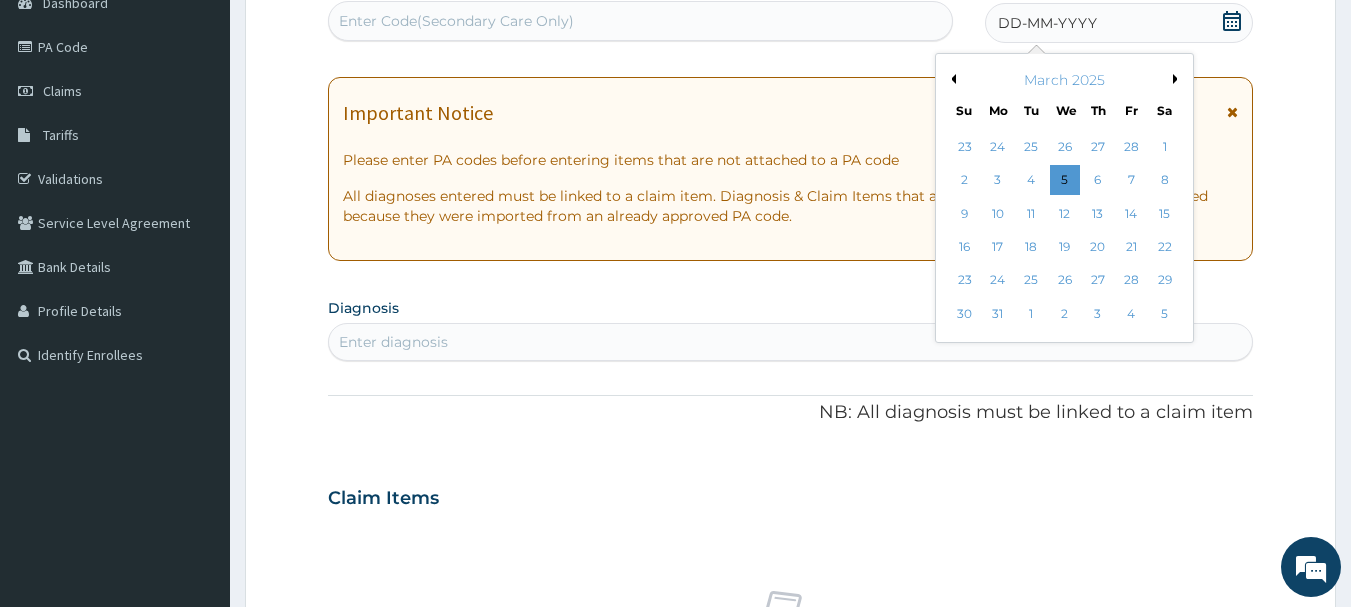 click on "Previous Month" at bounding box center (951, 79) 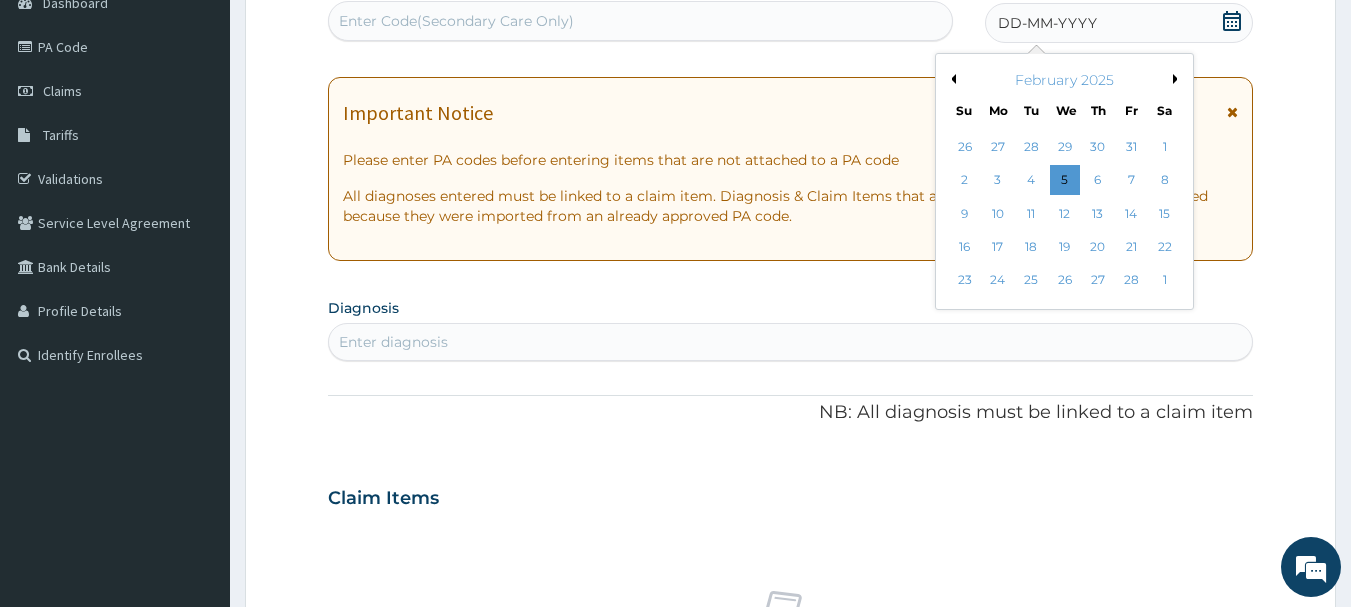 click on "Previous Month" at bounding box center (951, 79) 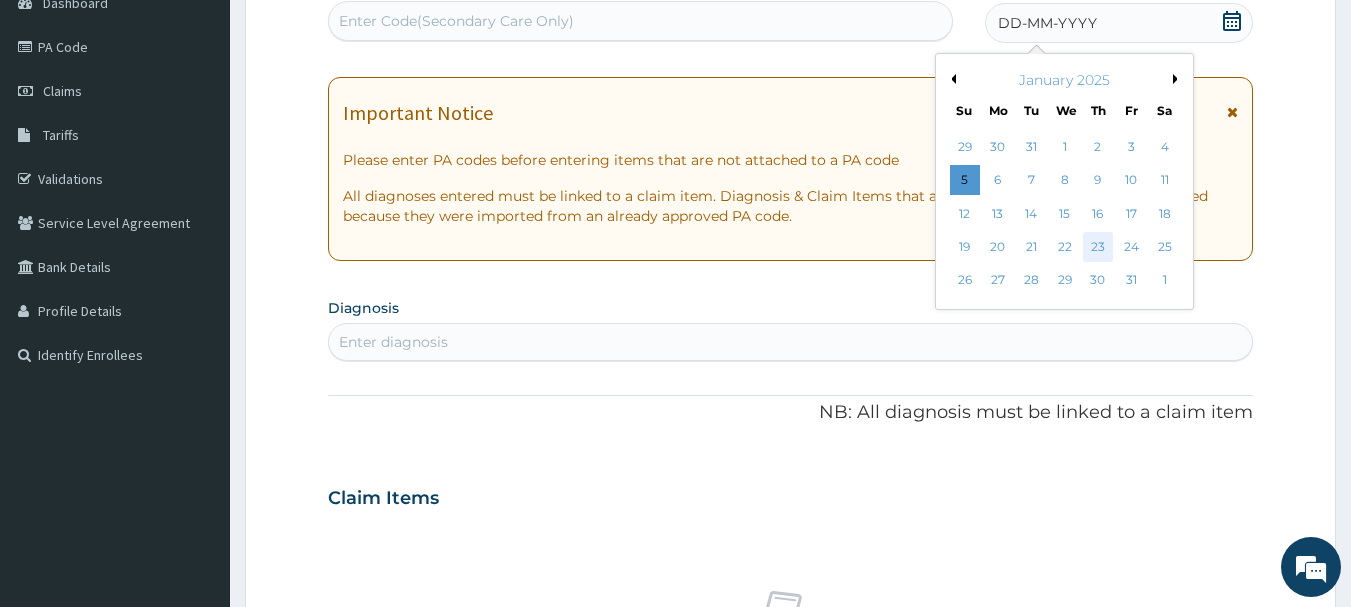 click on "23" at bounding box center [1098, 247] 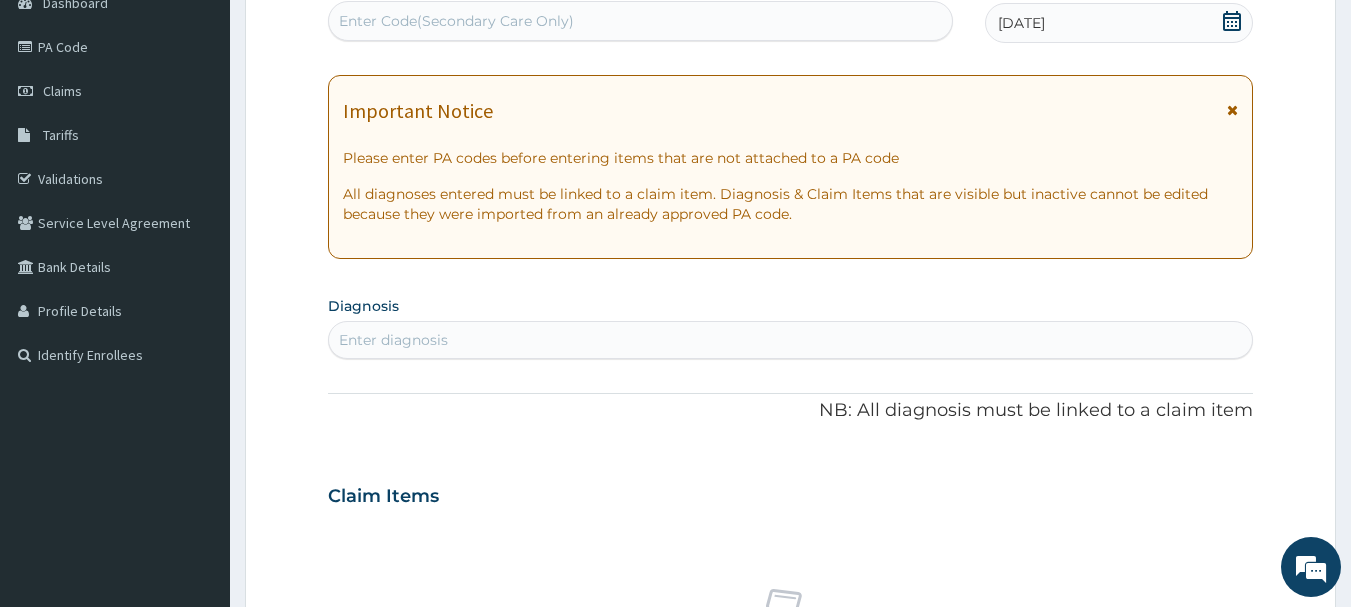 click on "Enter Code(Secondary Care Only)" at bounding box center (456, 21) 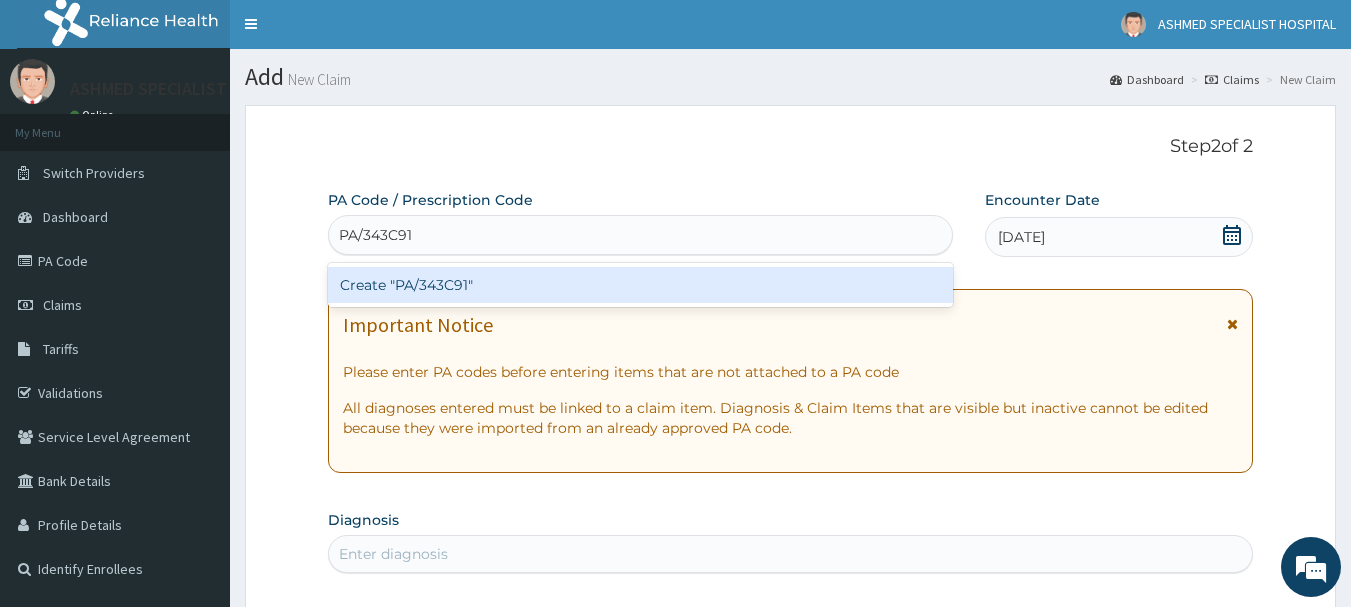 scroll, scrollTop: 215, scrollLeft: 0, axis: vertical 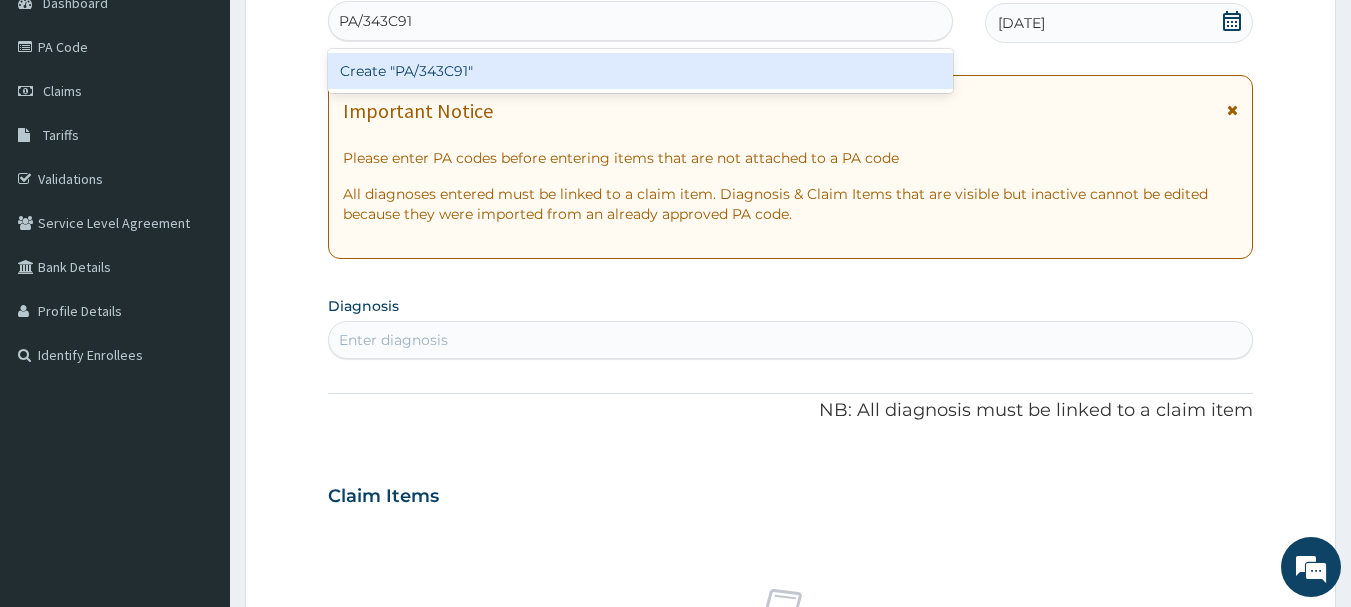 click on "Create "PA/343C91"" at bounding box center [641, 71] 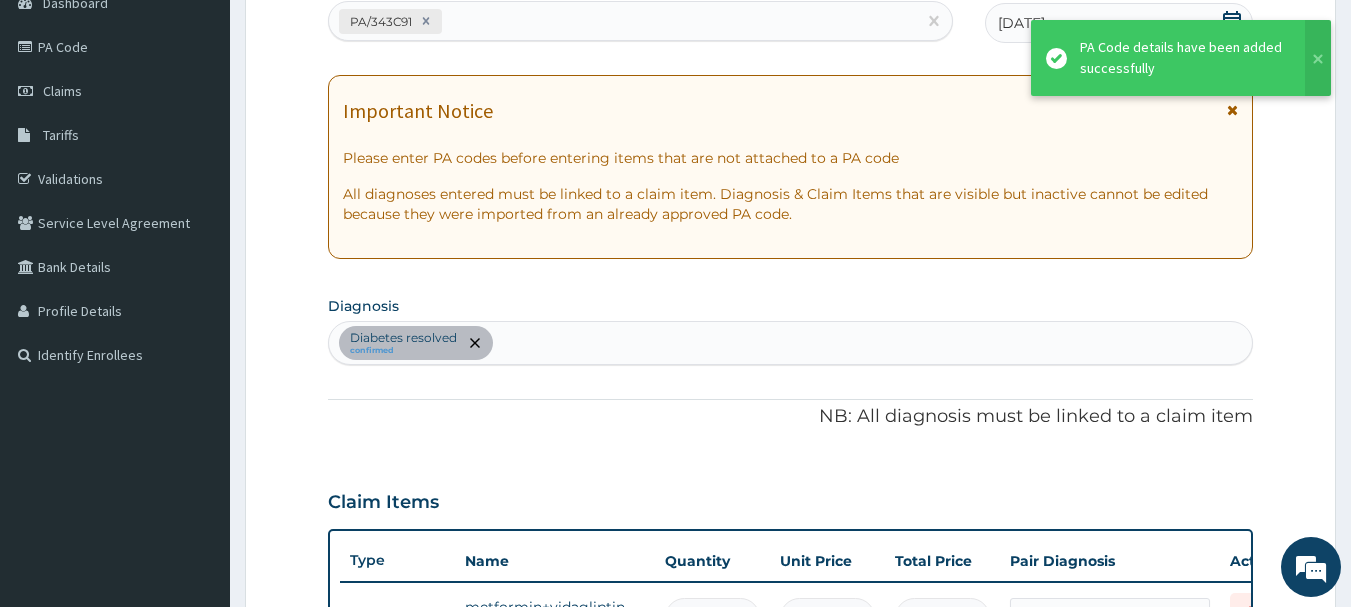 scroll, scrollTop: 245, scrollLeft: 0, axis: vertical 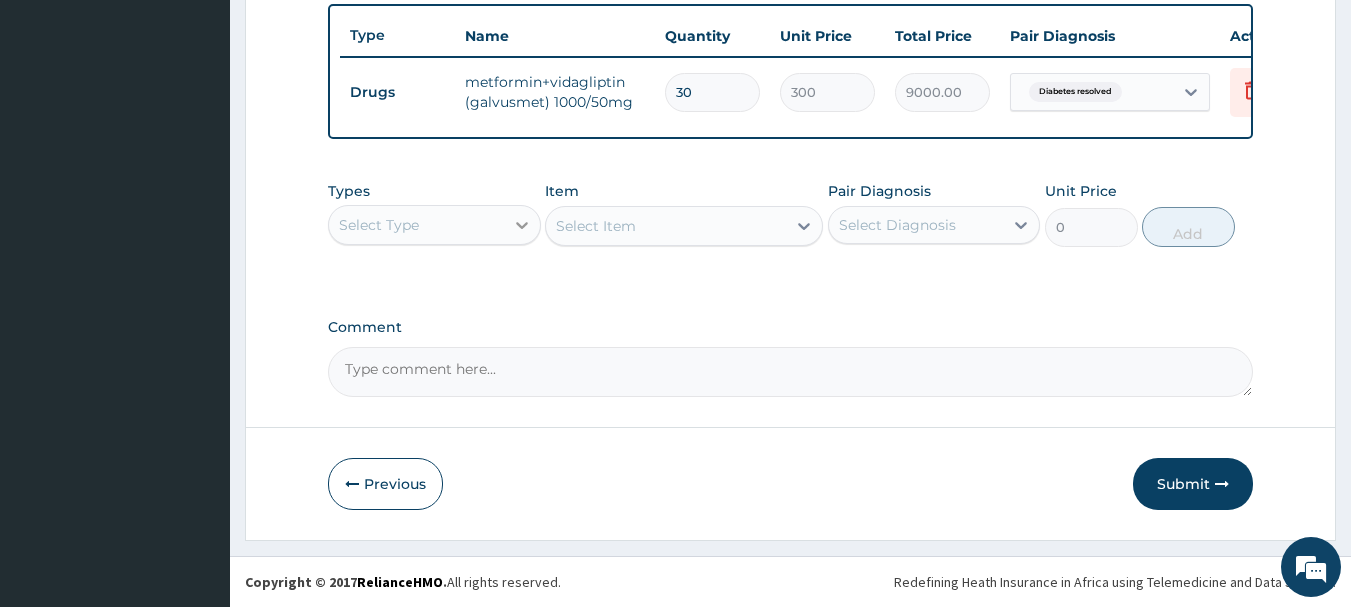 click 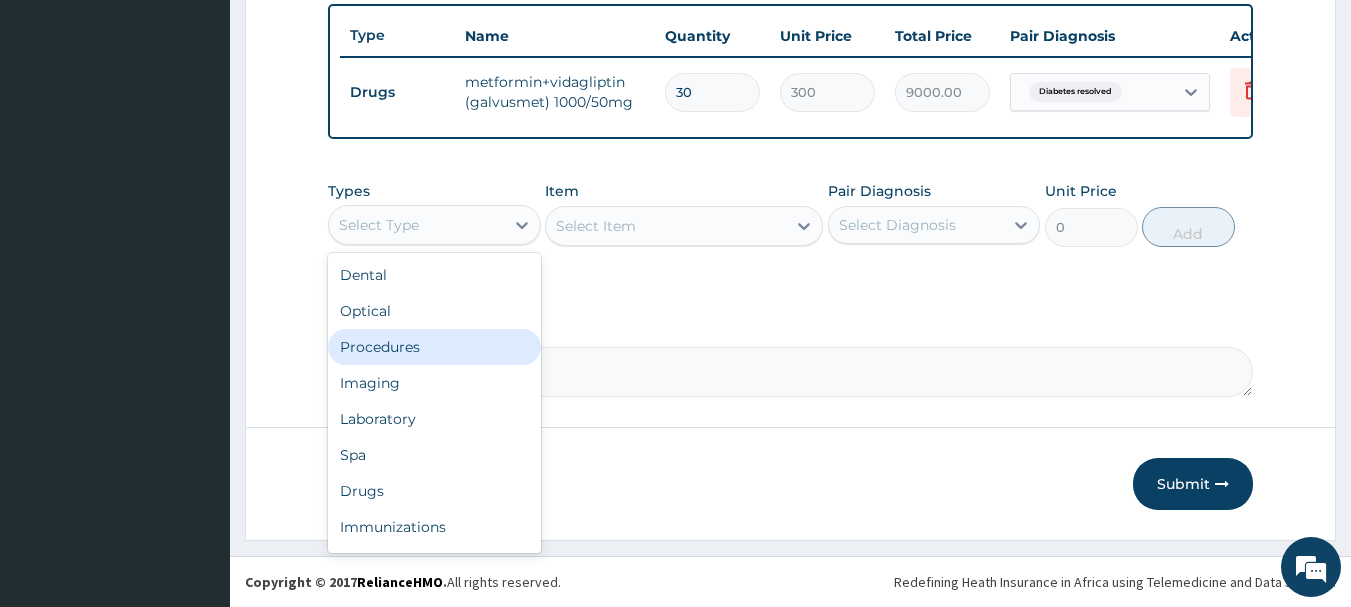 click on "Procedures" at bounding box center [434, 347] 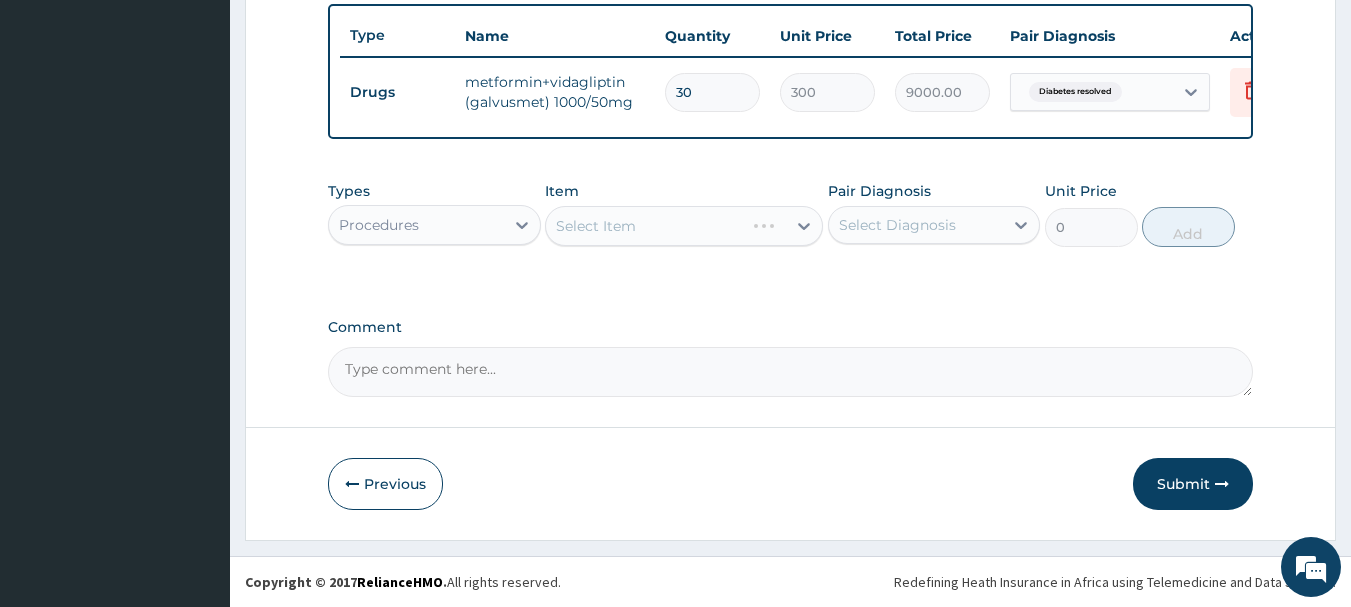click on "Select Item" at bounding box center (684, 226) 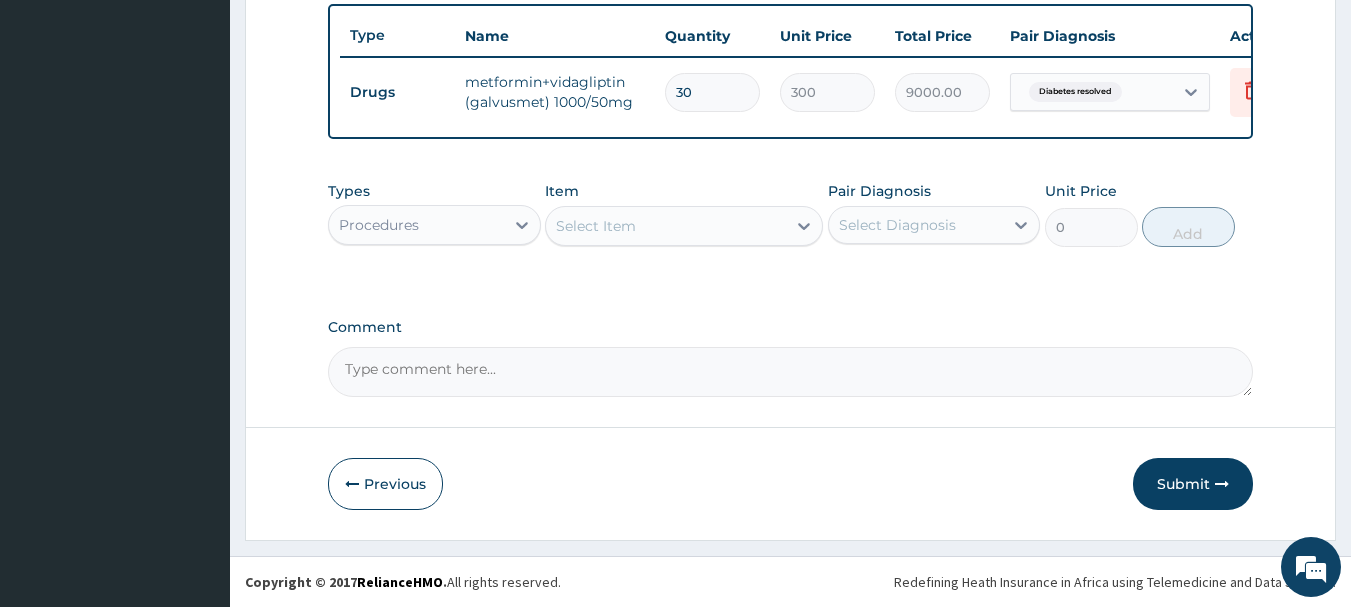 click on "Select Item" at bounding box center [666, 226] 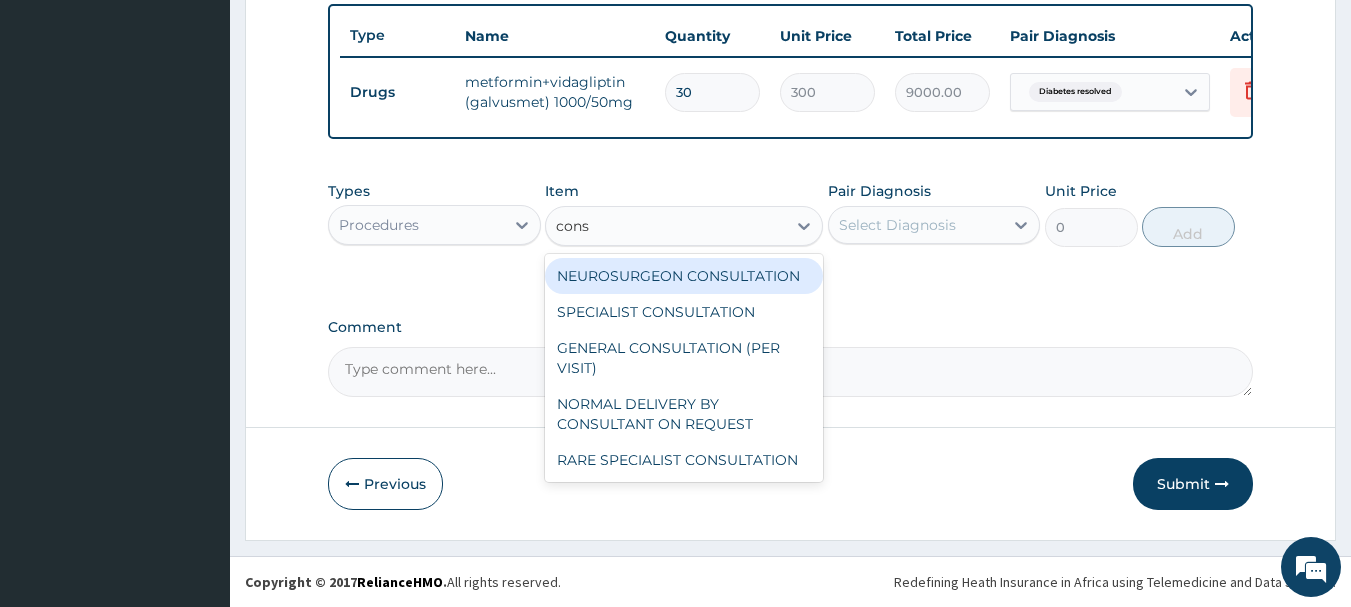 type on "consu" 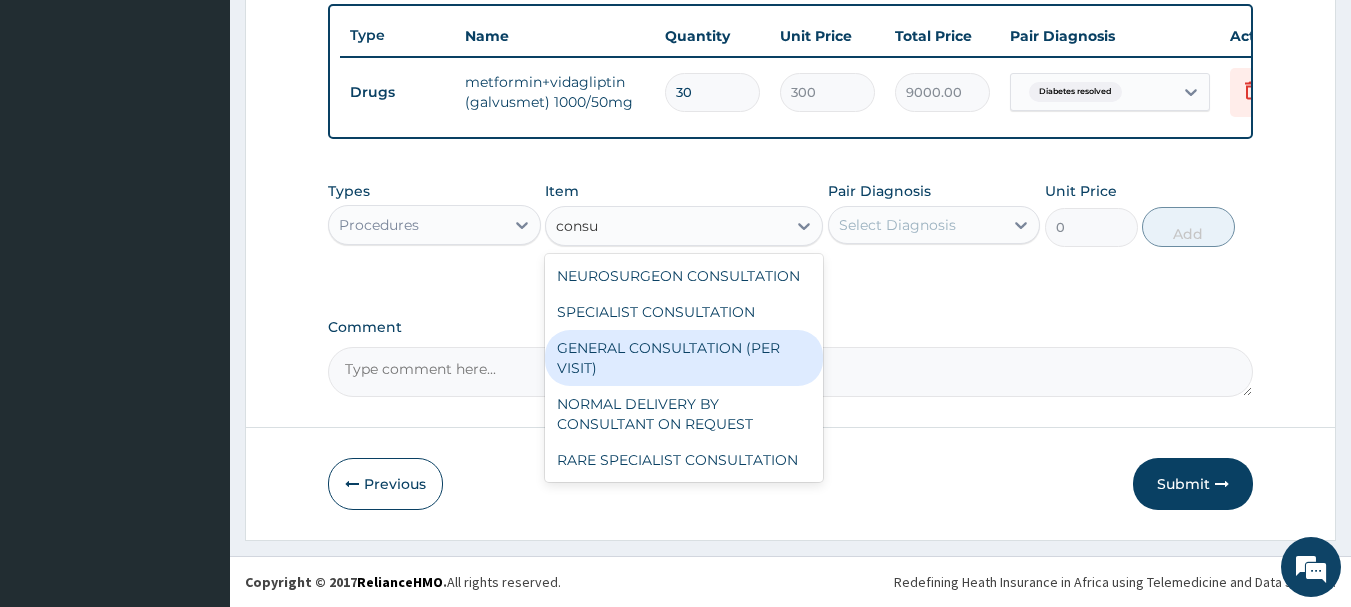 click on "GENERAL CONSULTATION (PER VISIT)" at bounding box center [684, 358] 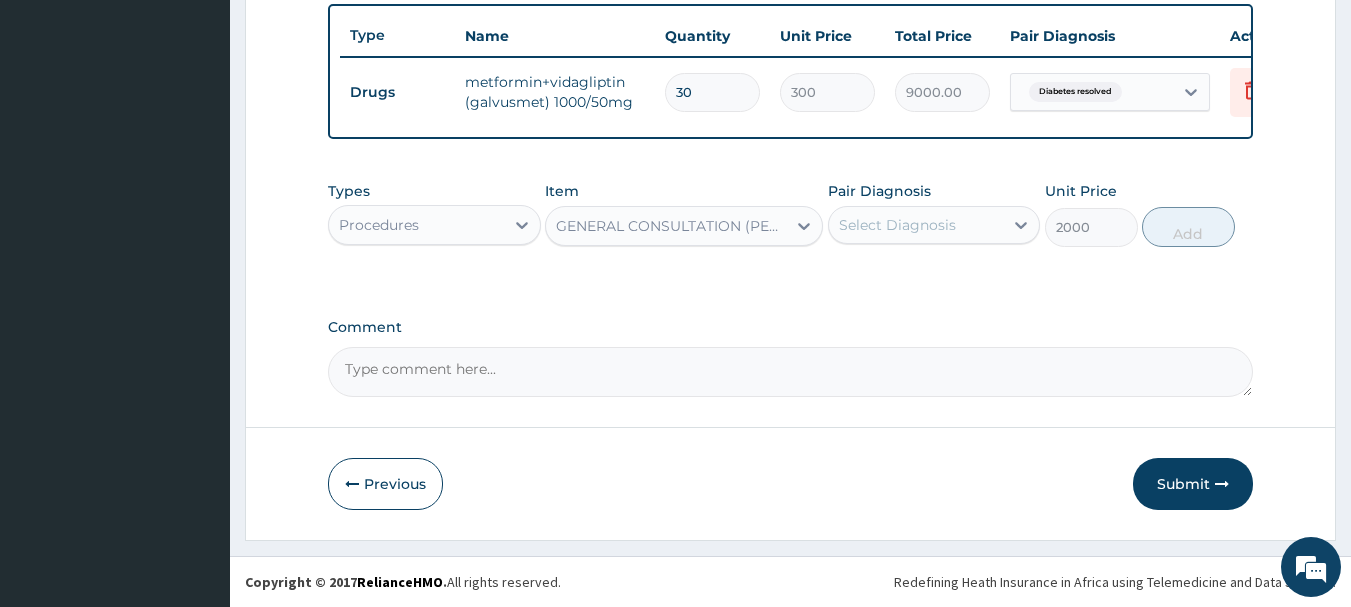click on "Select Diagnosis" at bounding box center [897, 225] 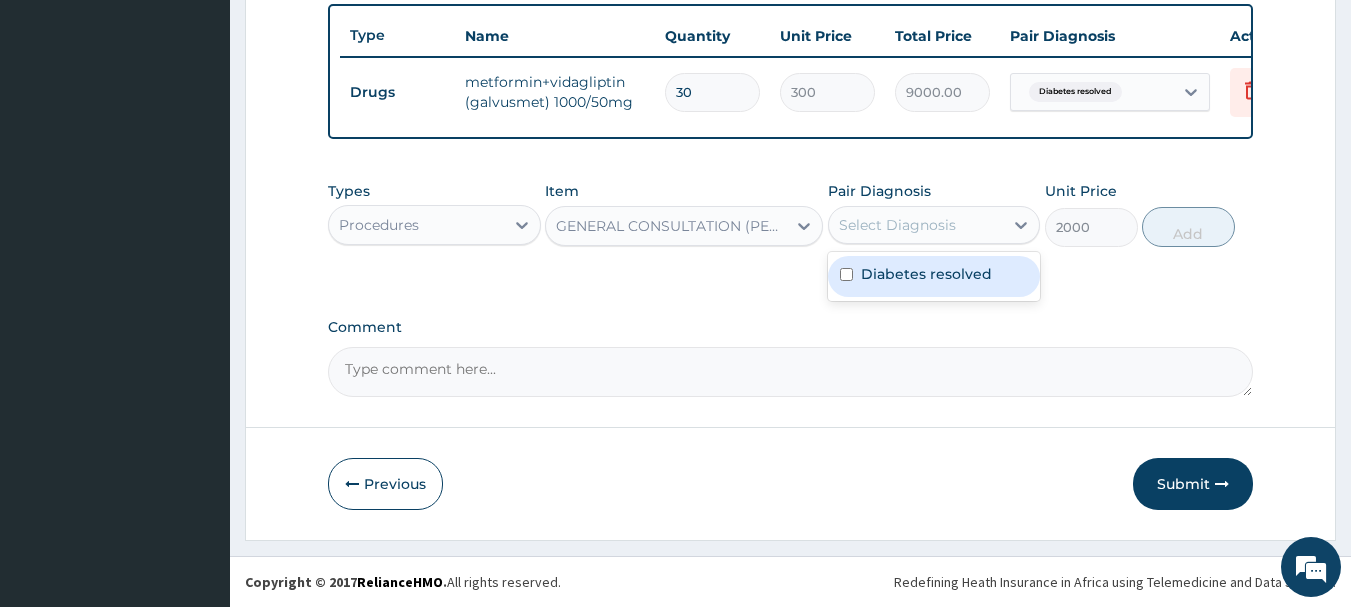 click on "Diabetes resolved" at bounding box center [926, 274] 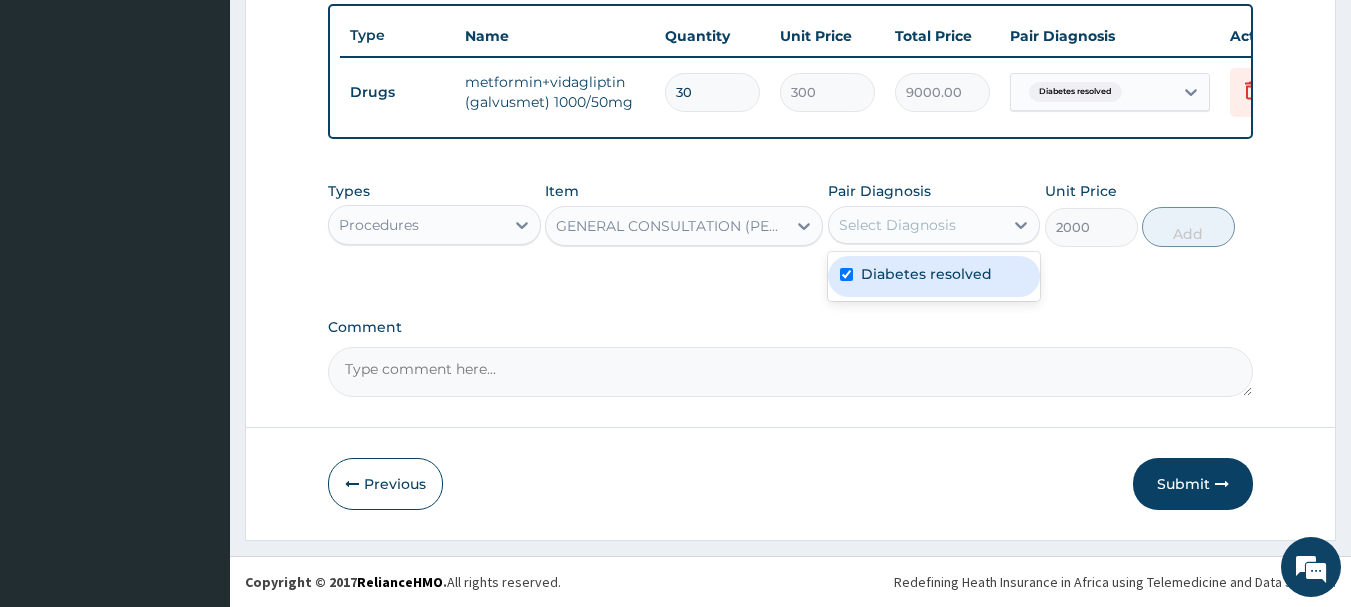 checkbox on "true" 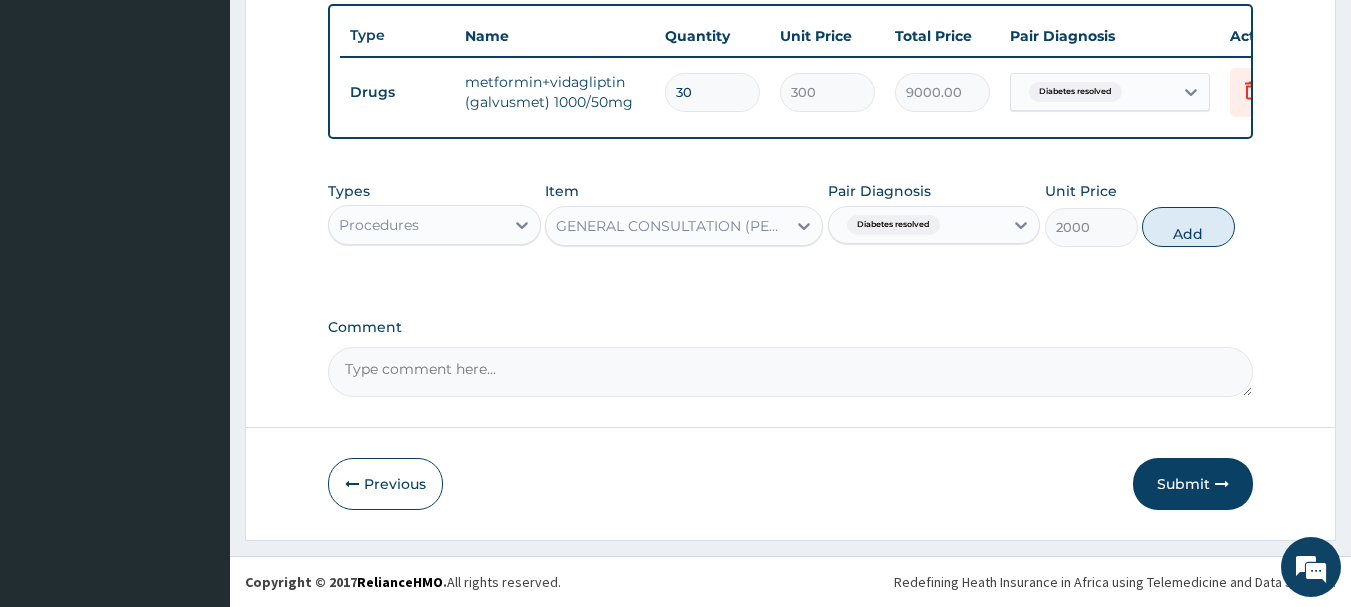 click on "Add" at bounding box center [1188, 227] 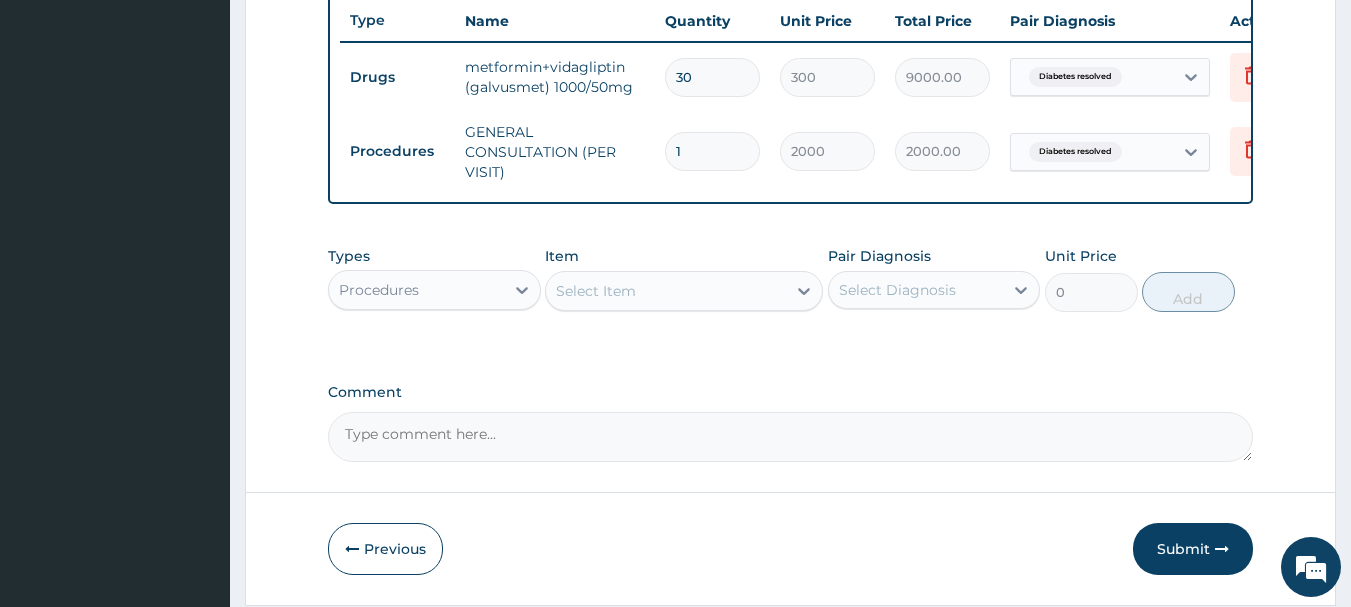 click on "Procedures" at bounding box center (416, 290) 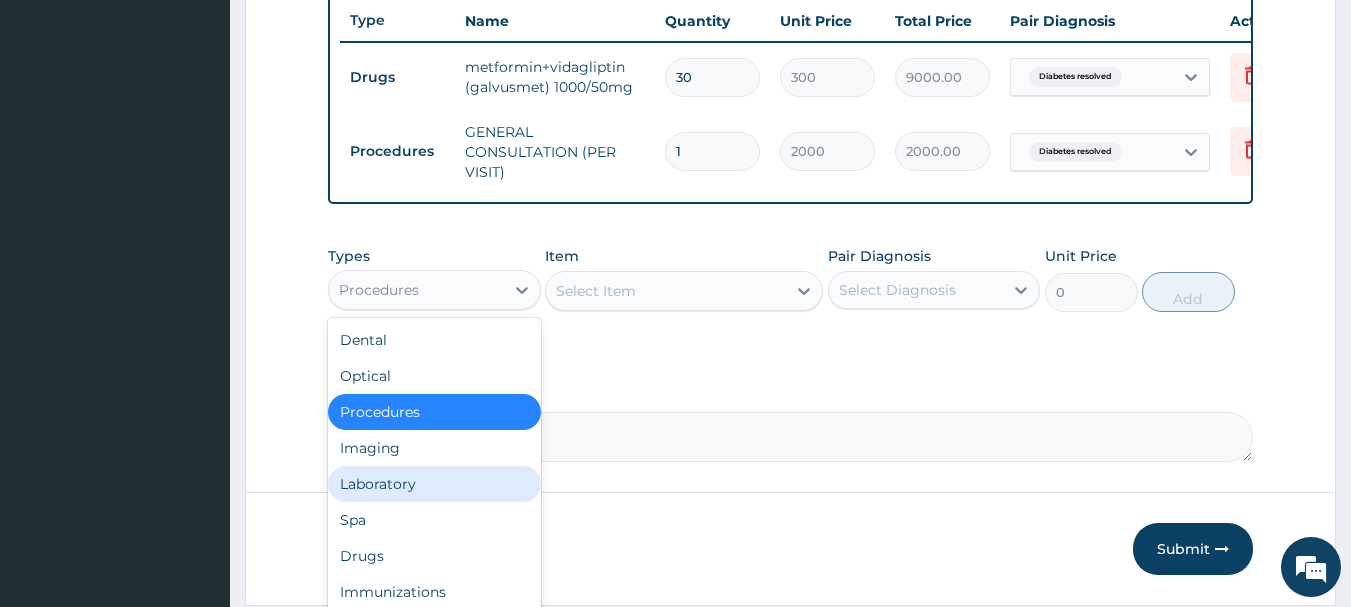 click on "Laboratory" at bounding box center [434, 484] 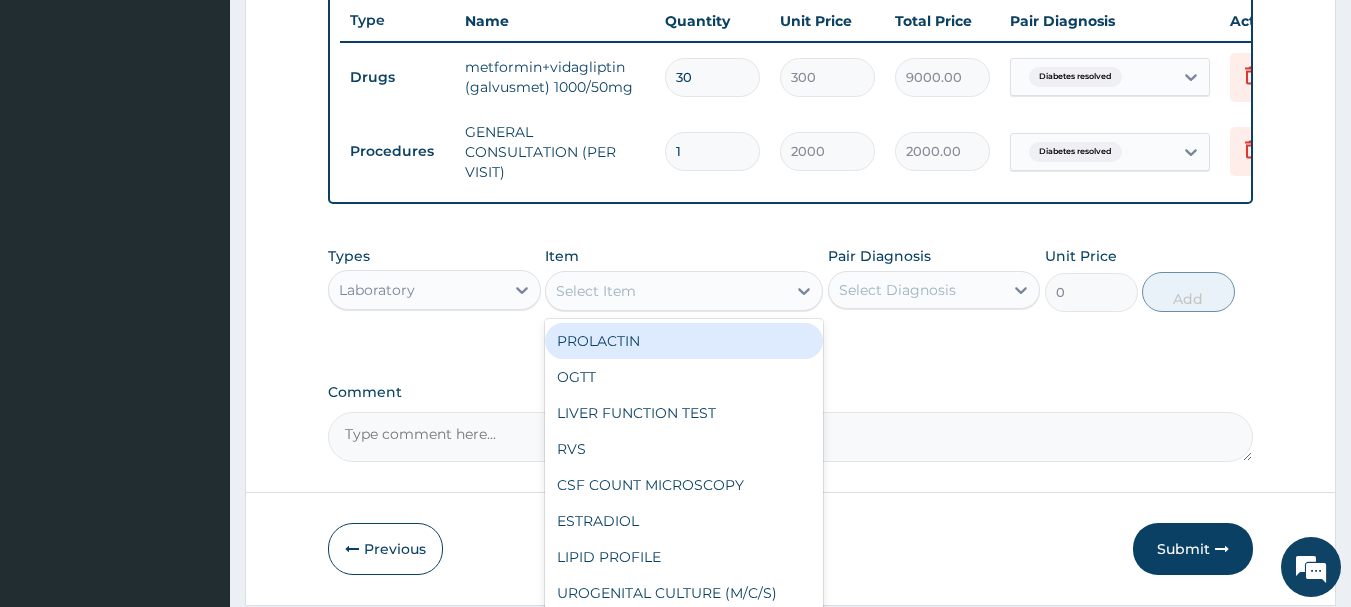 click on "Select Item" at bounding box center (666, 291) 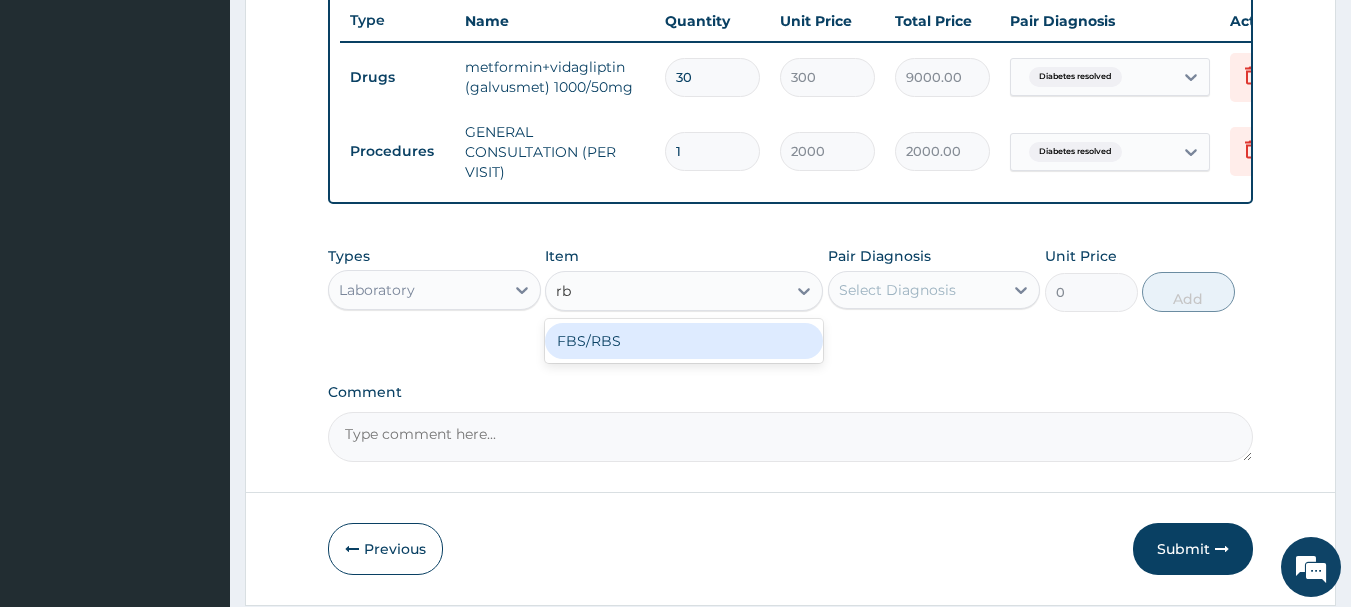 type on "rbs" 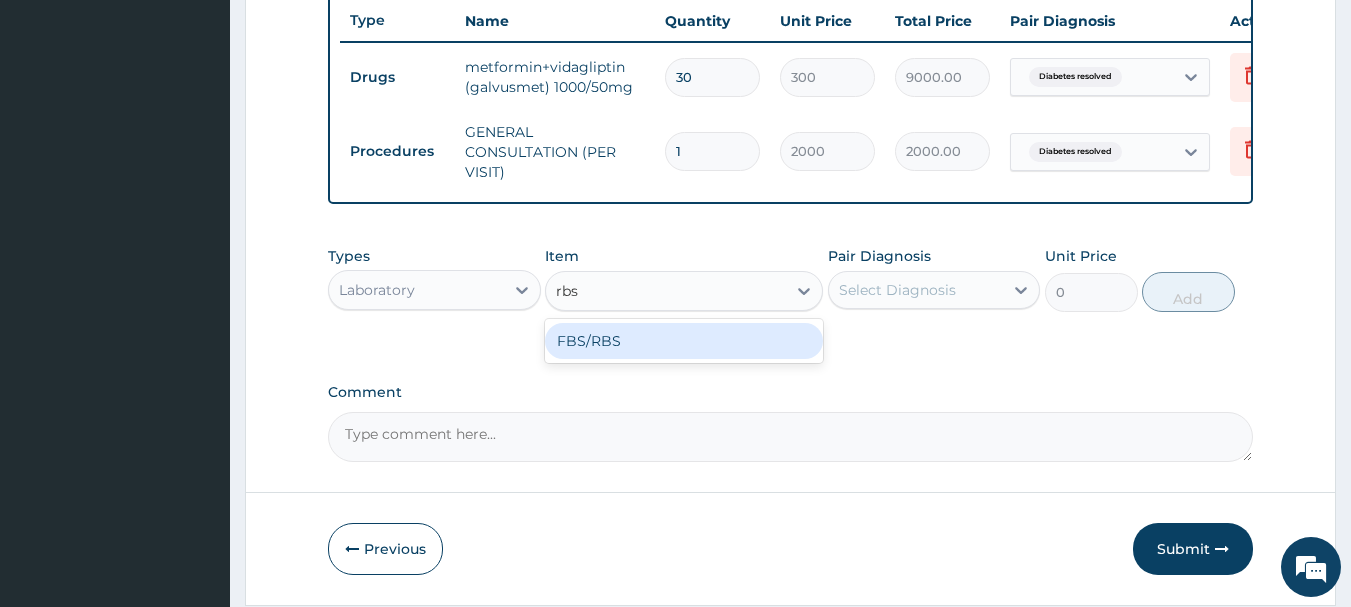 click on "FBS/RBS" at bounding box center [684, 341] 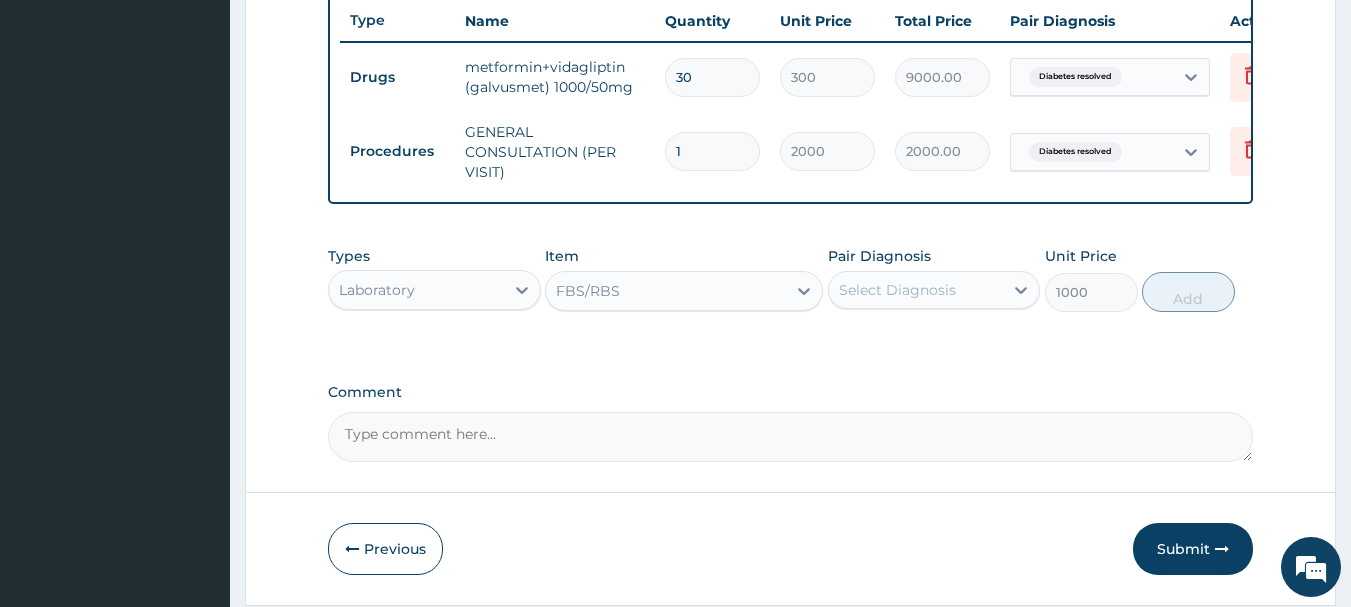 click on "Select Diagnosis" at bounding box center [897, 290] 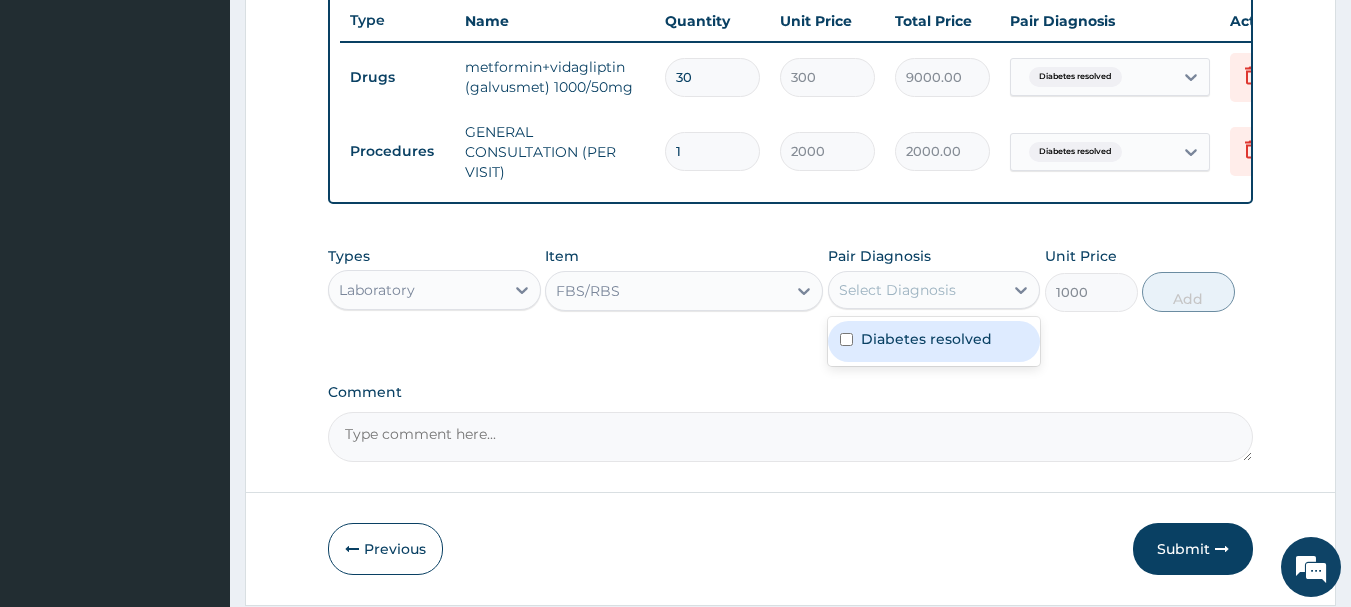 click on "Diabetes resolved" at bounding box center [934, 341] 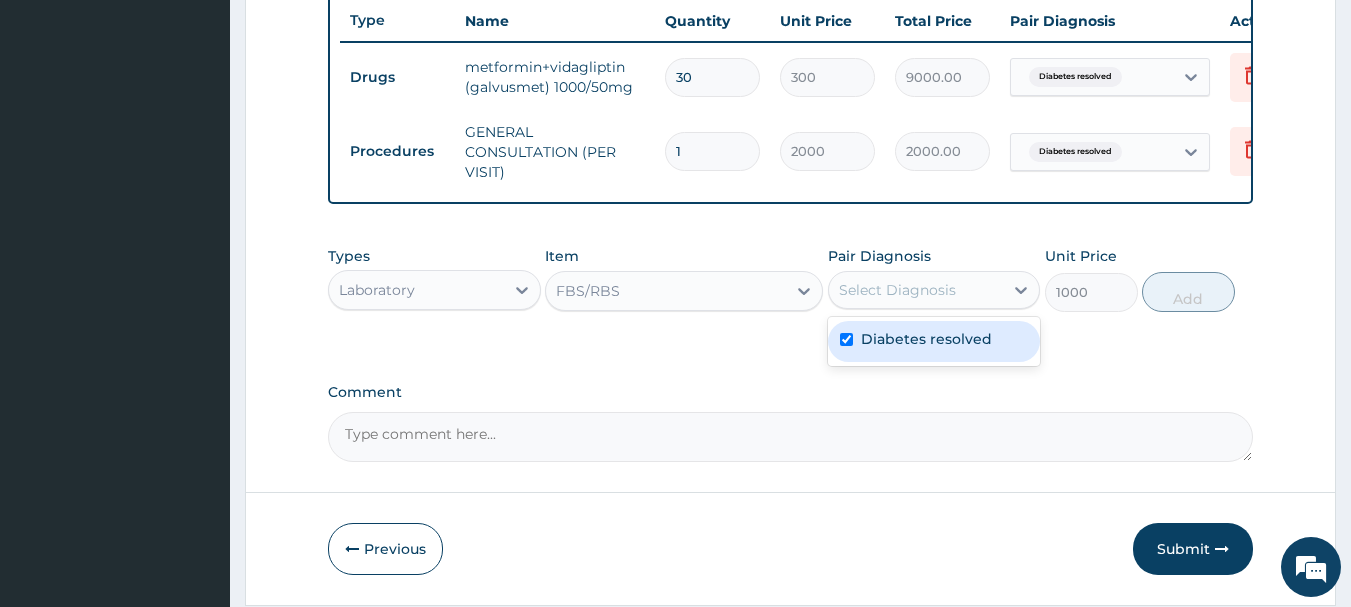 checkbox on "true" 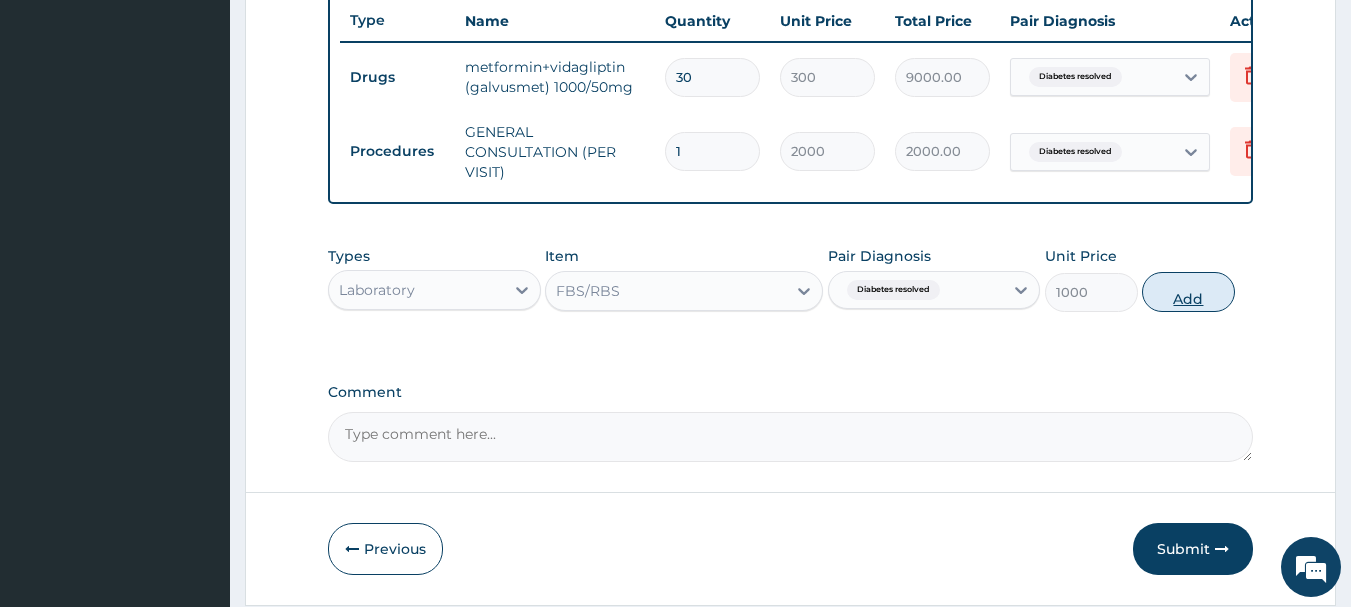 click on "Add" at bounding box center [1188, 292] 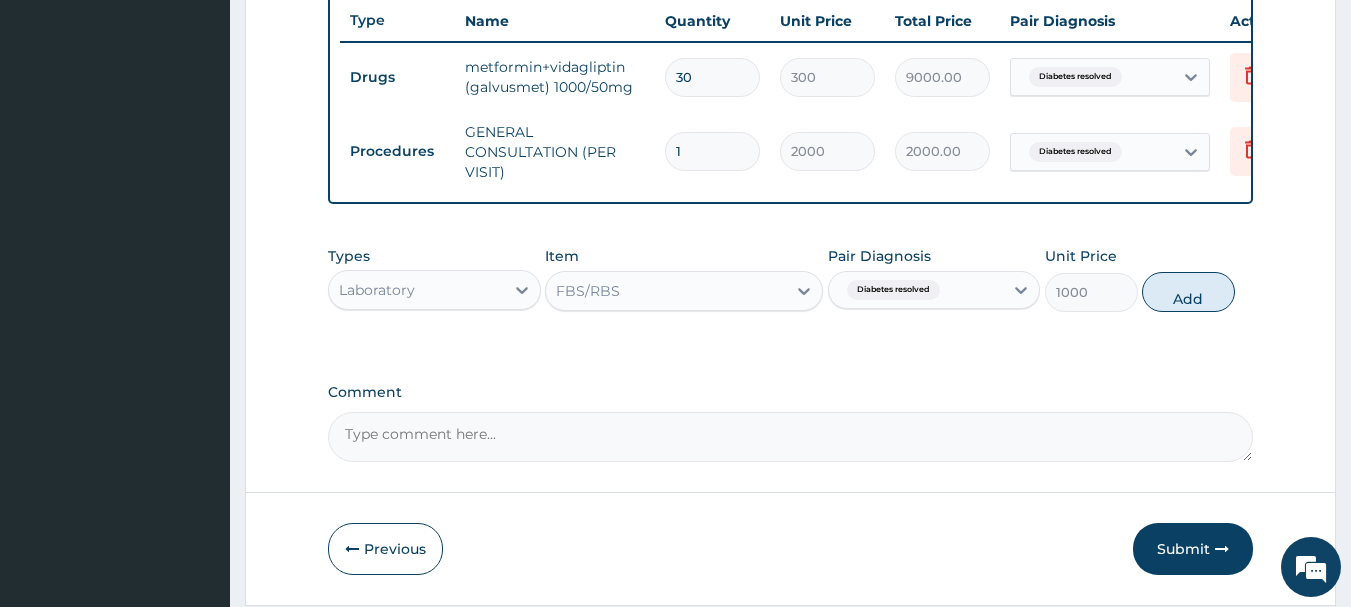 type on "0" 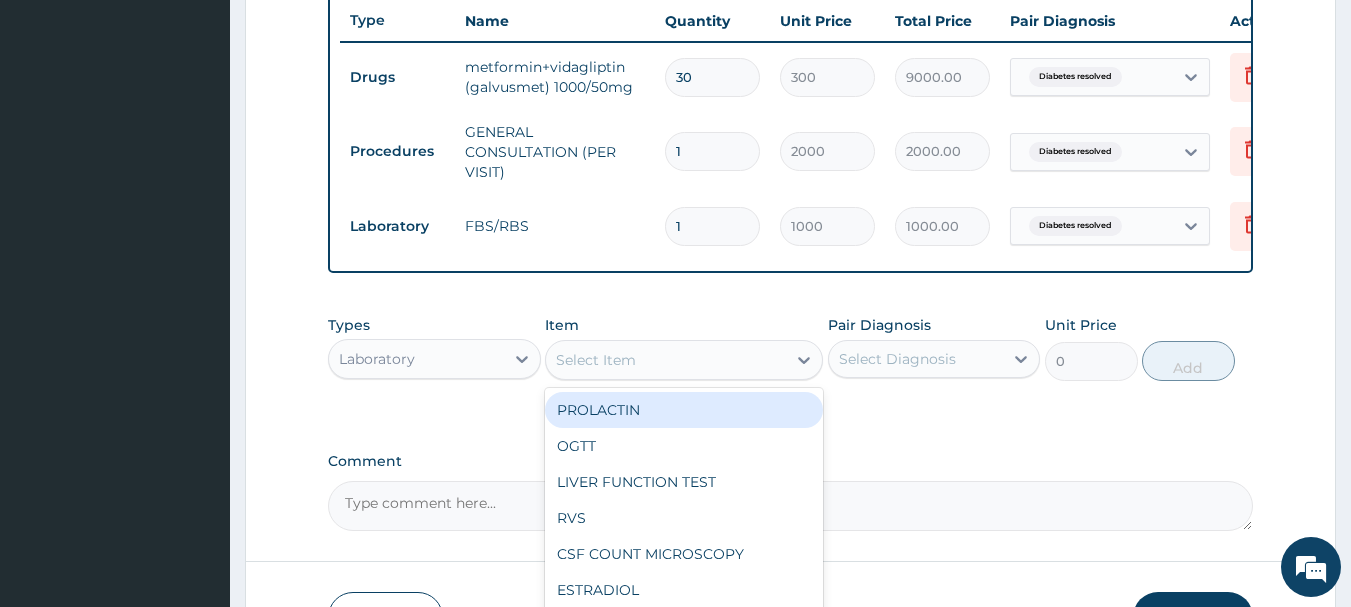 click on "Select Item" at bounding box center [666, 360] 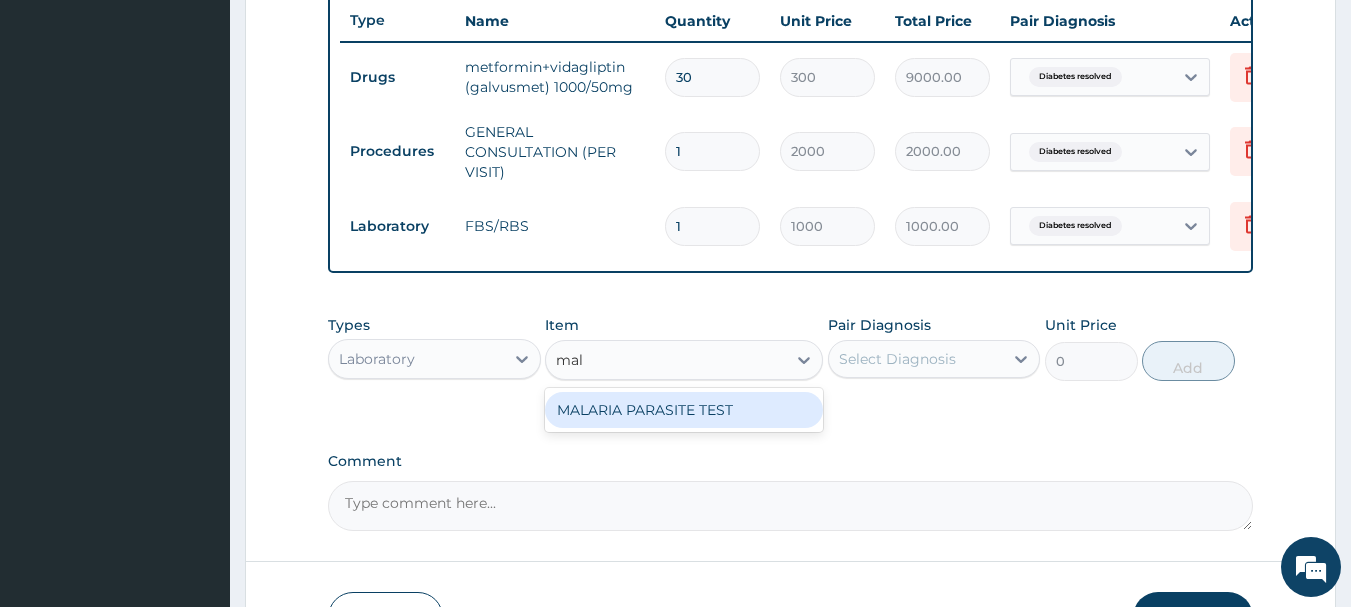 type on "mala" 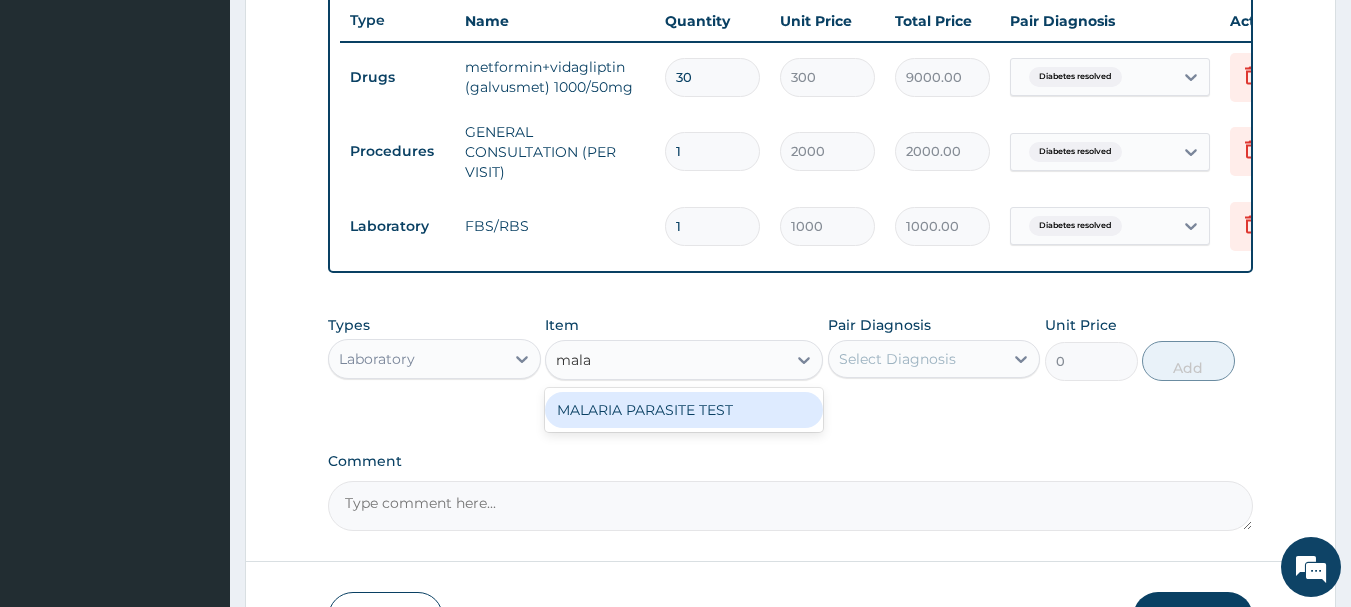 click on "MALARIA PARASITE TEST" at bounding box center (684, 410) 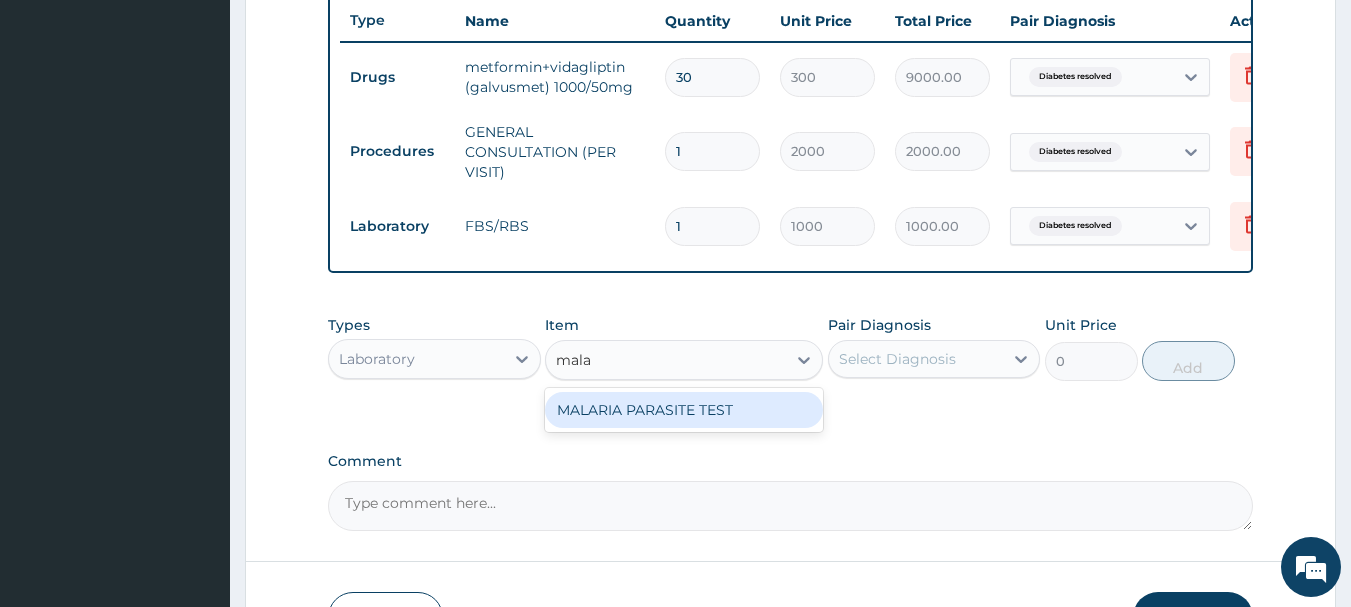 type 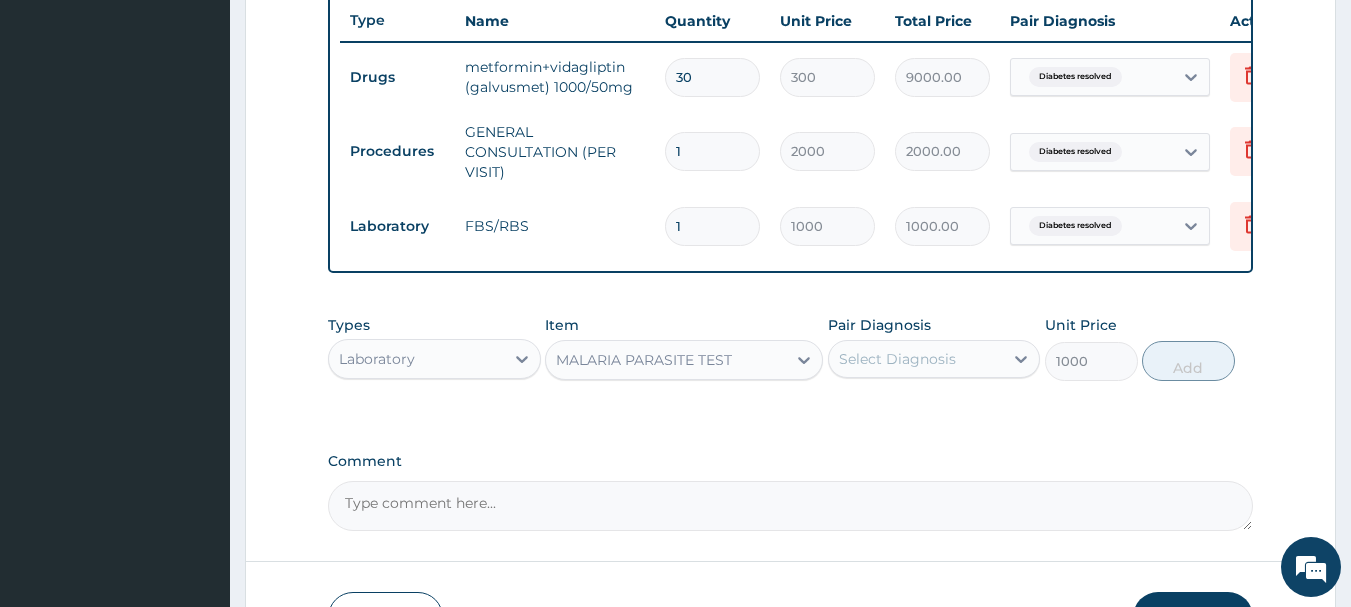 click on "Pair Diagnosis Select Diagnosis" at bounding box center (934, 348) 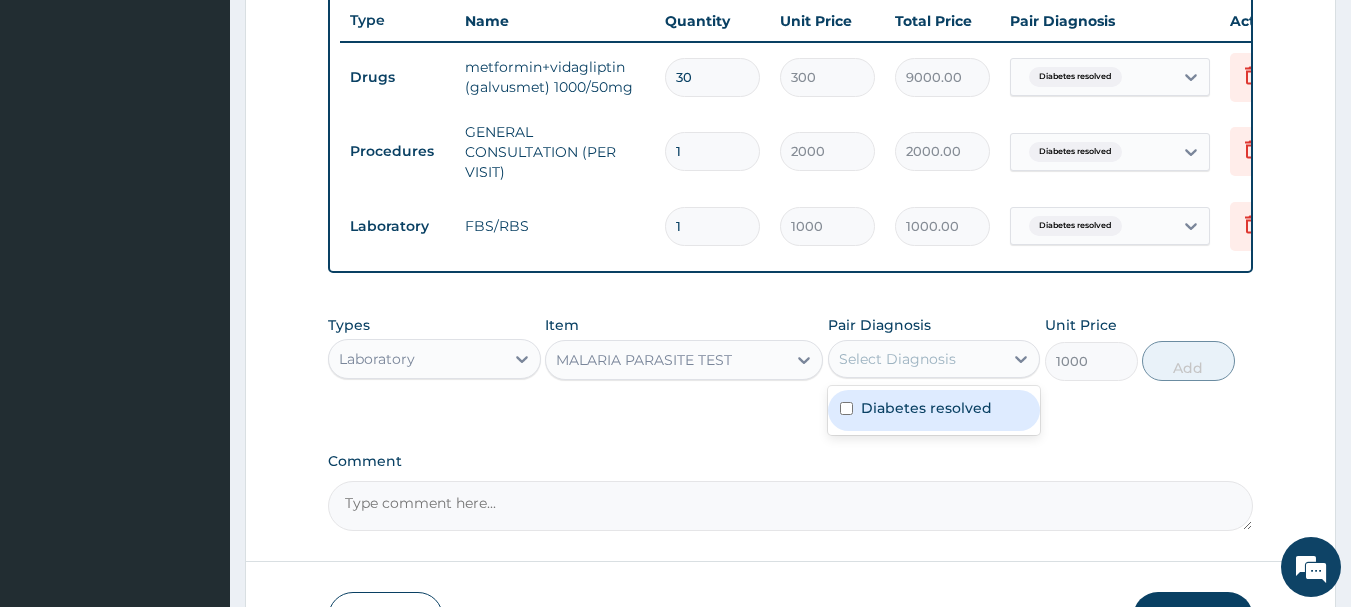 click on "Select Diagnosis" at bounding box center (916, 359) 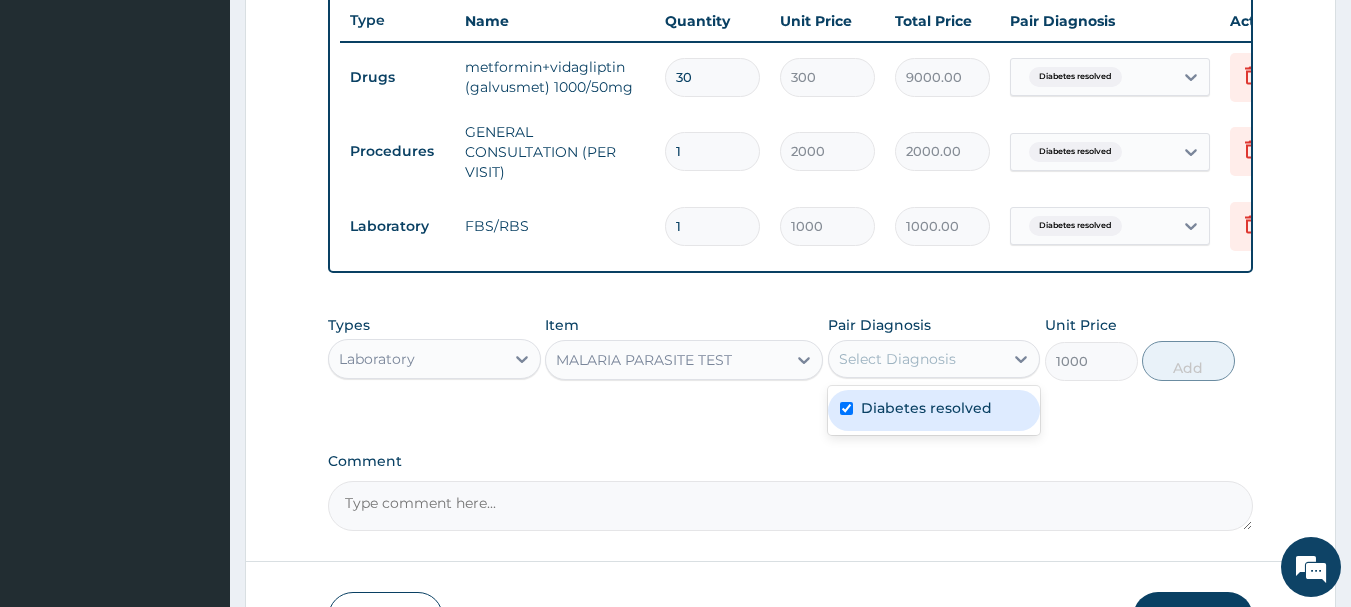 checkbox on "true" 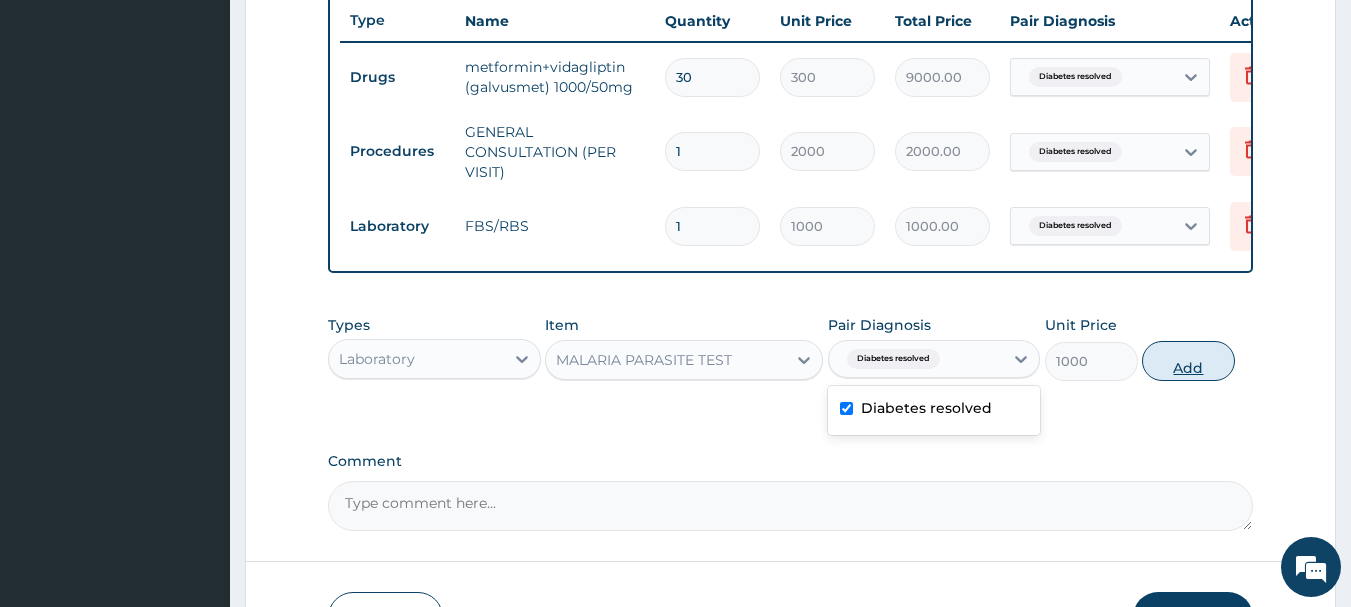 click on "Add" at bounding box center [1188, 361] 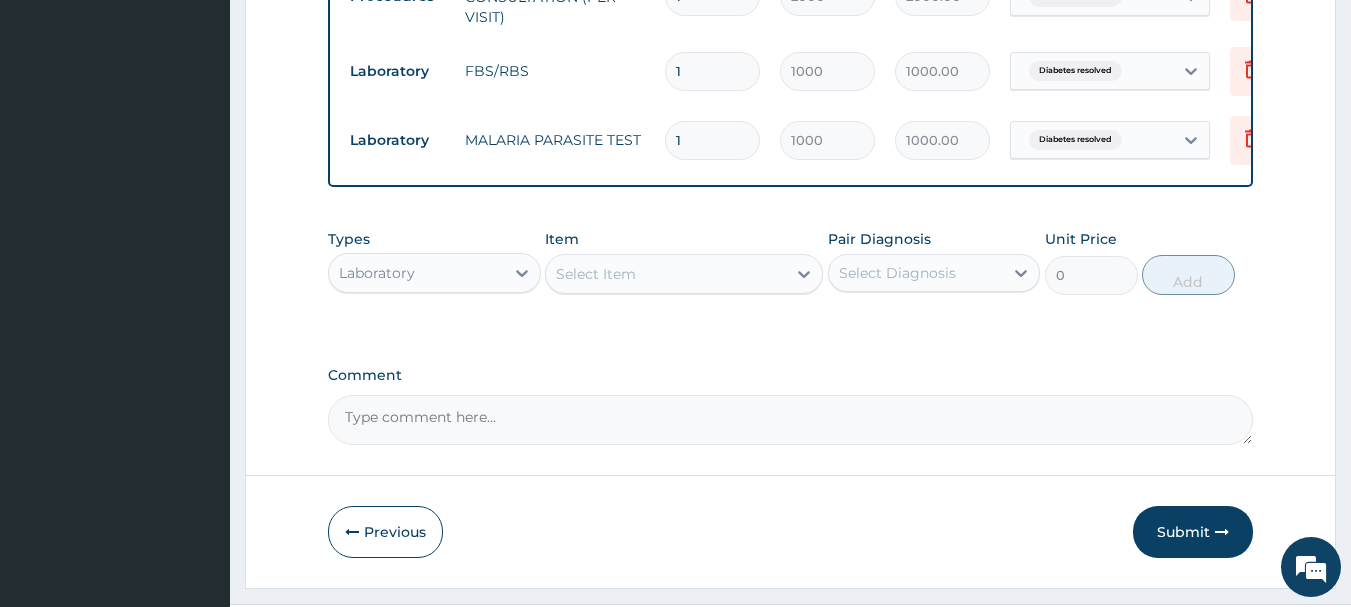 scroll, scrollTop: 913, scrollLeft: 0, axis: vertical 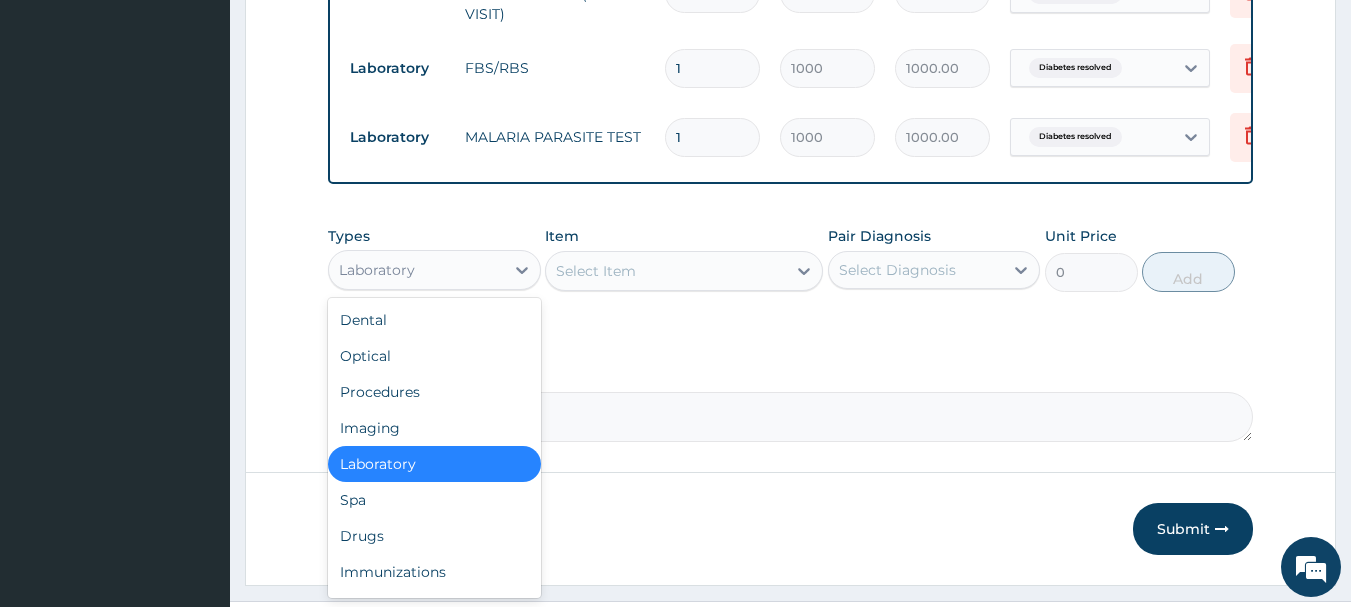 click on "Laboratory" at bounding box center (416, 270) 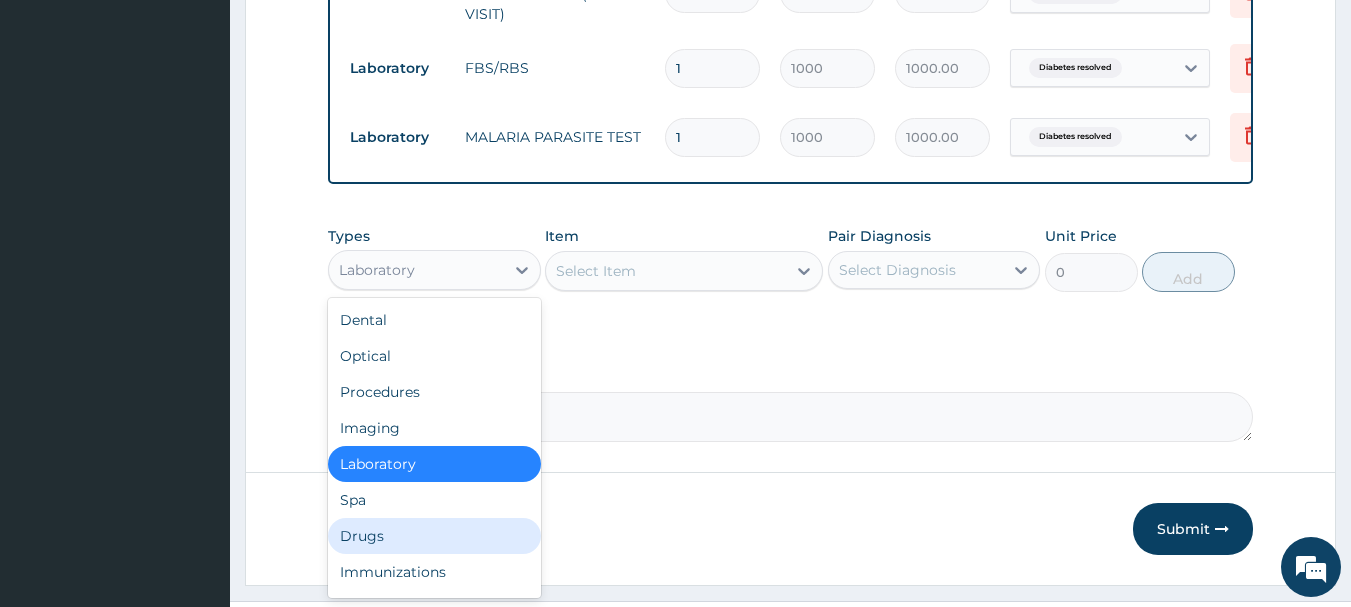 click on "Drugs" at bounding box center (434, 536) 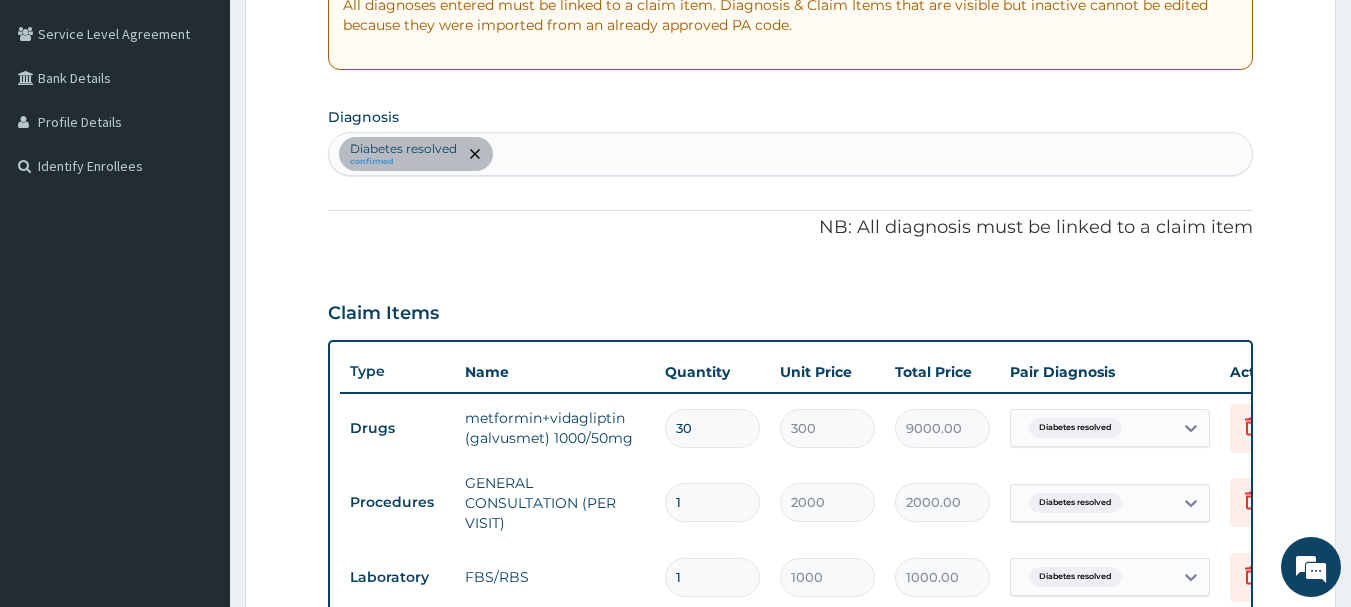 scroll, scrollTop: 360, scrollLeft: 0, axis: vertical 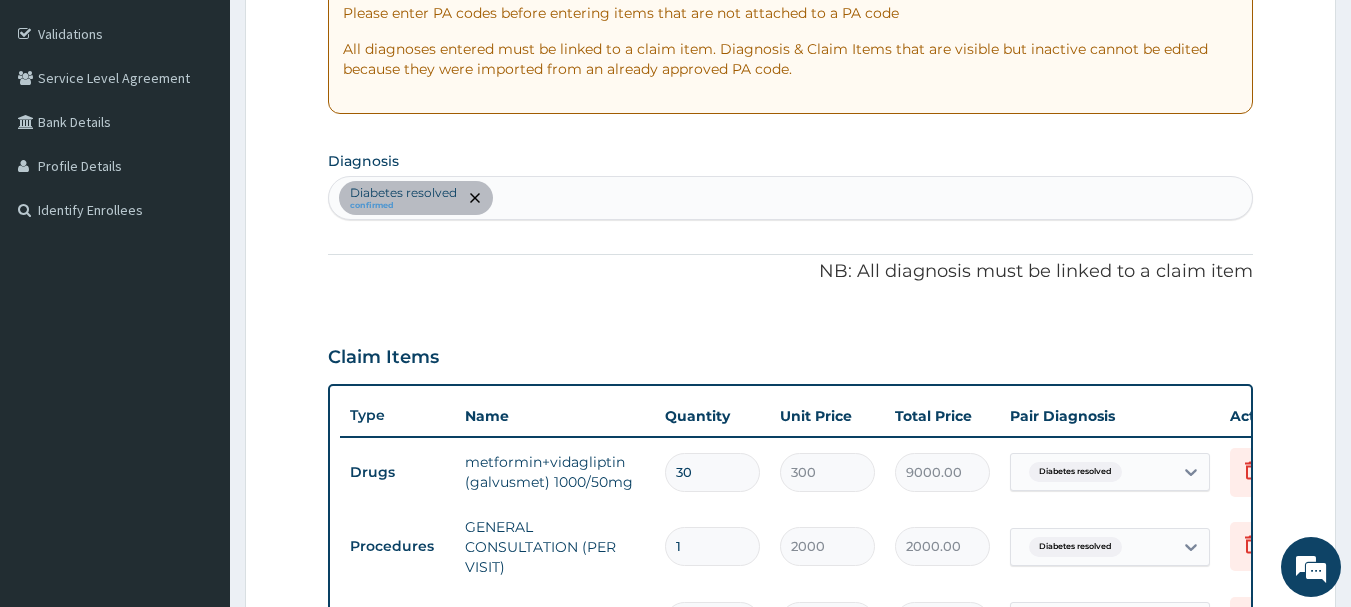 click on "Diabetes resolved confirmed" at bounding box center [791, 198] 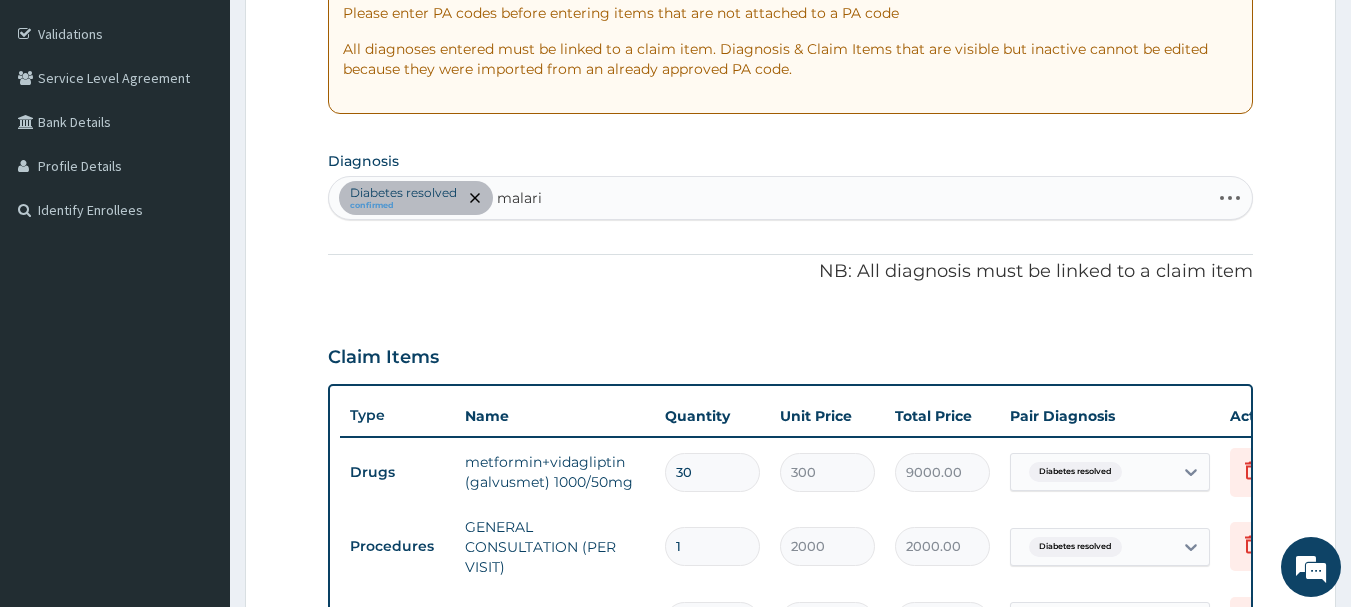 type on "malaria" 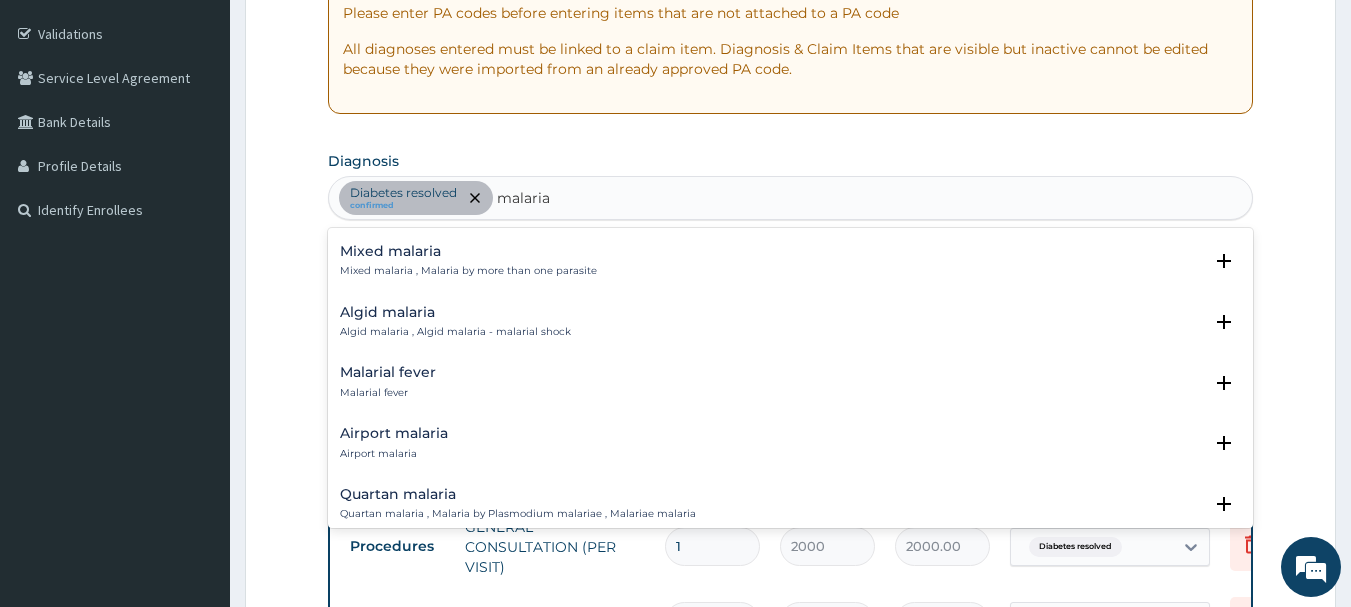 scroll, scrollTop: 213, scrollLeft: 0, axis: vertical 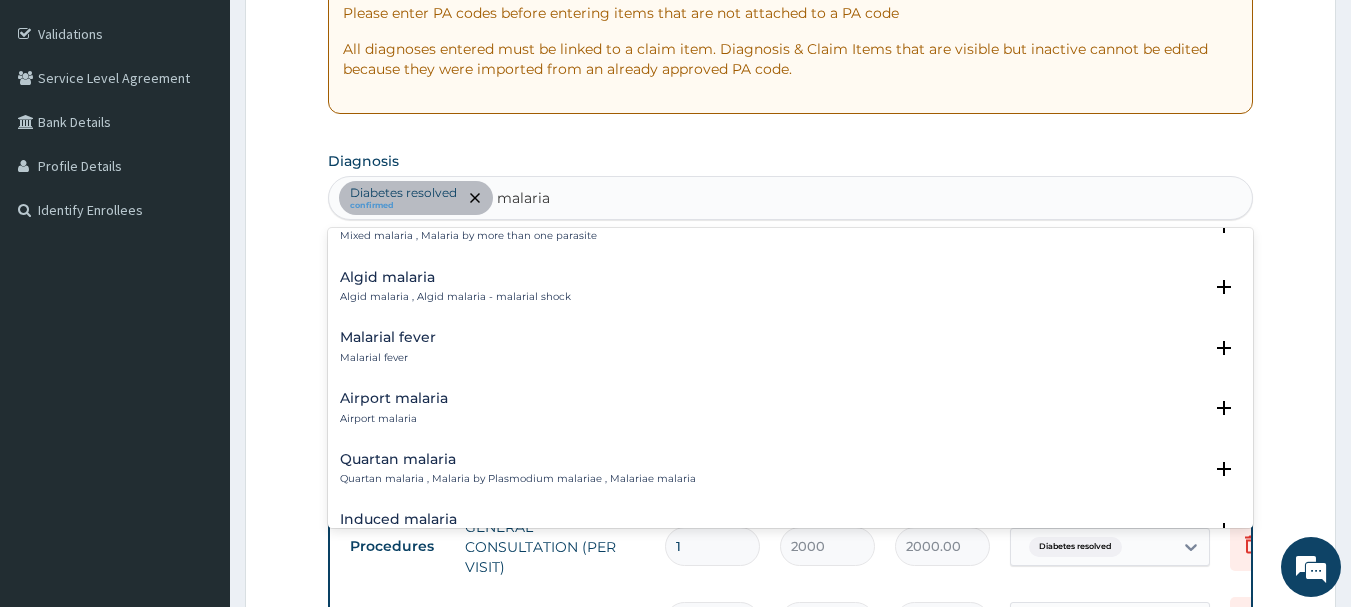 click on "Malarial fever" at bounding box center [388, 337] 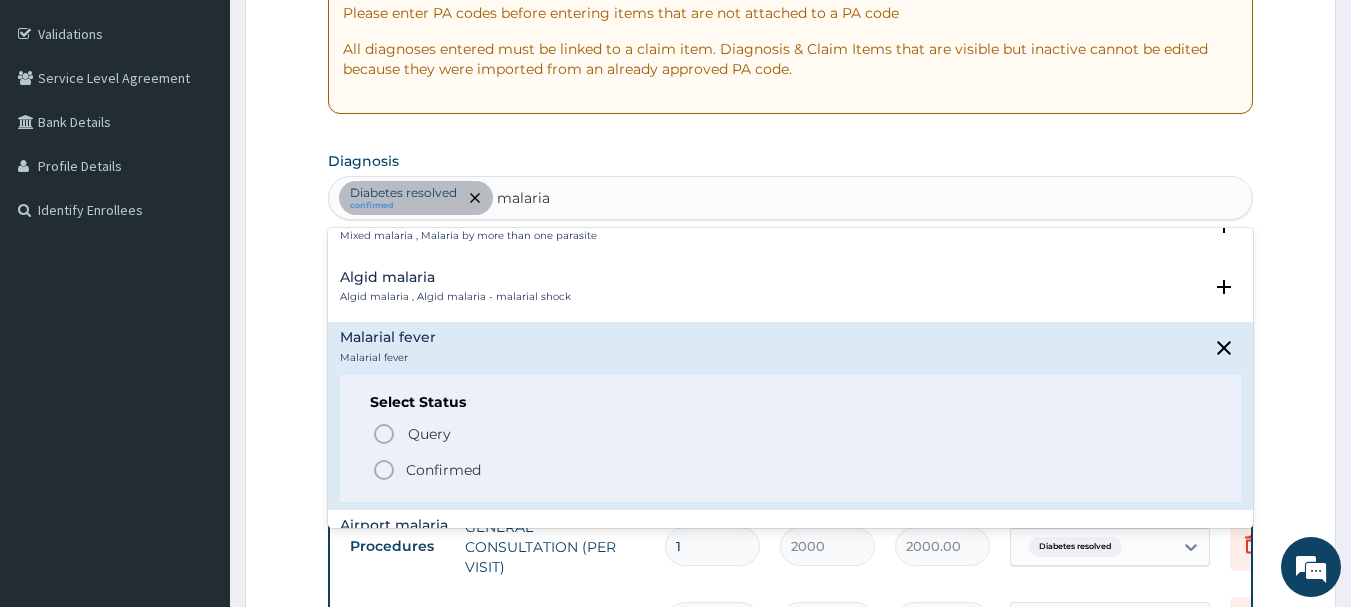 click 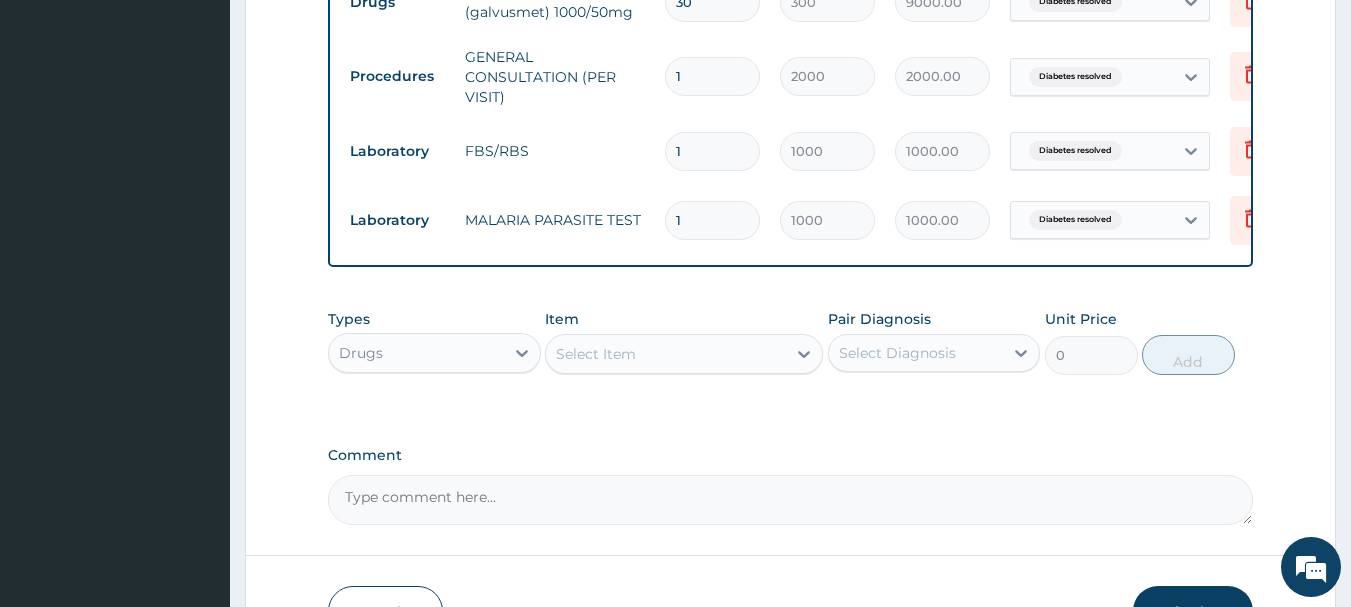 scroll, scrollTop: 857, scrollLeft: 0, axis: vertical 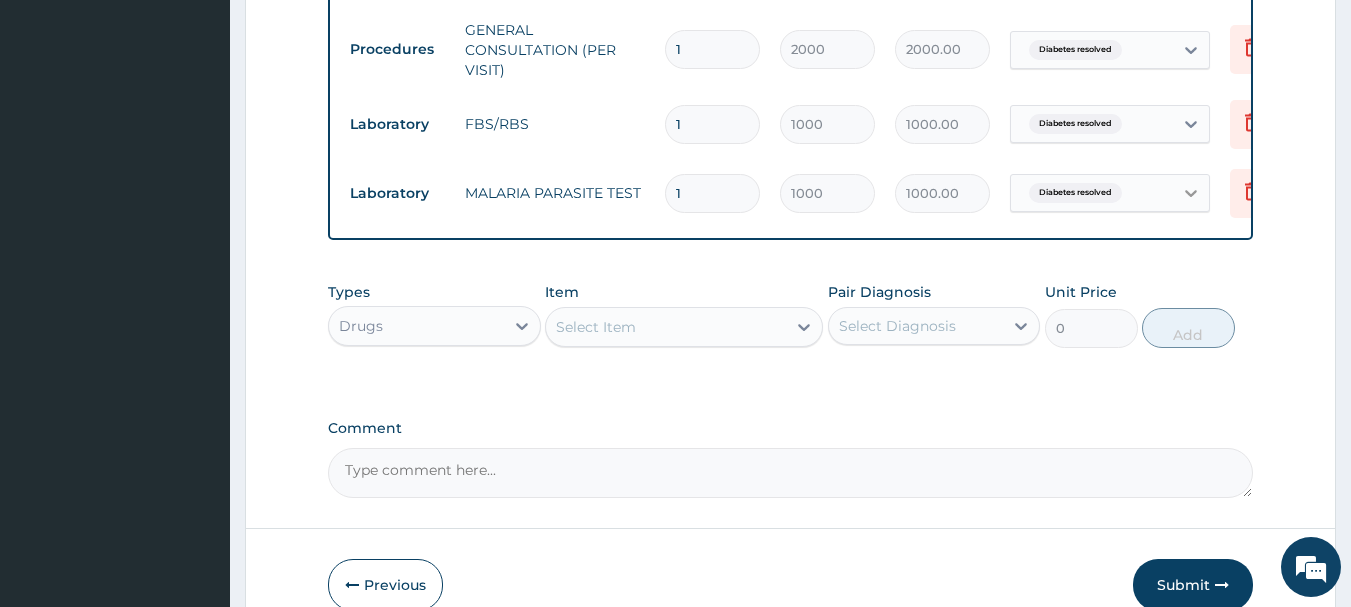 click 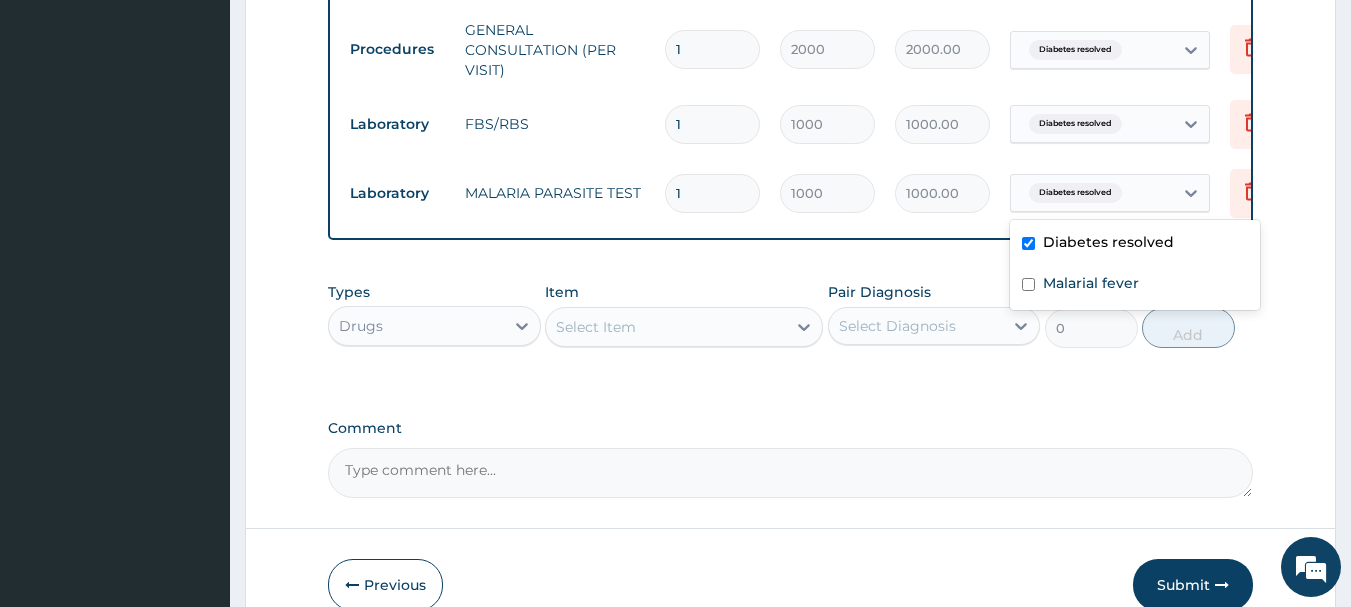 click on "Diabetes resolved" at bounding box center (1108, 242) 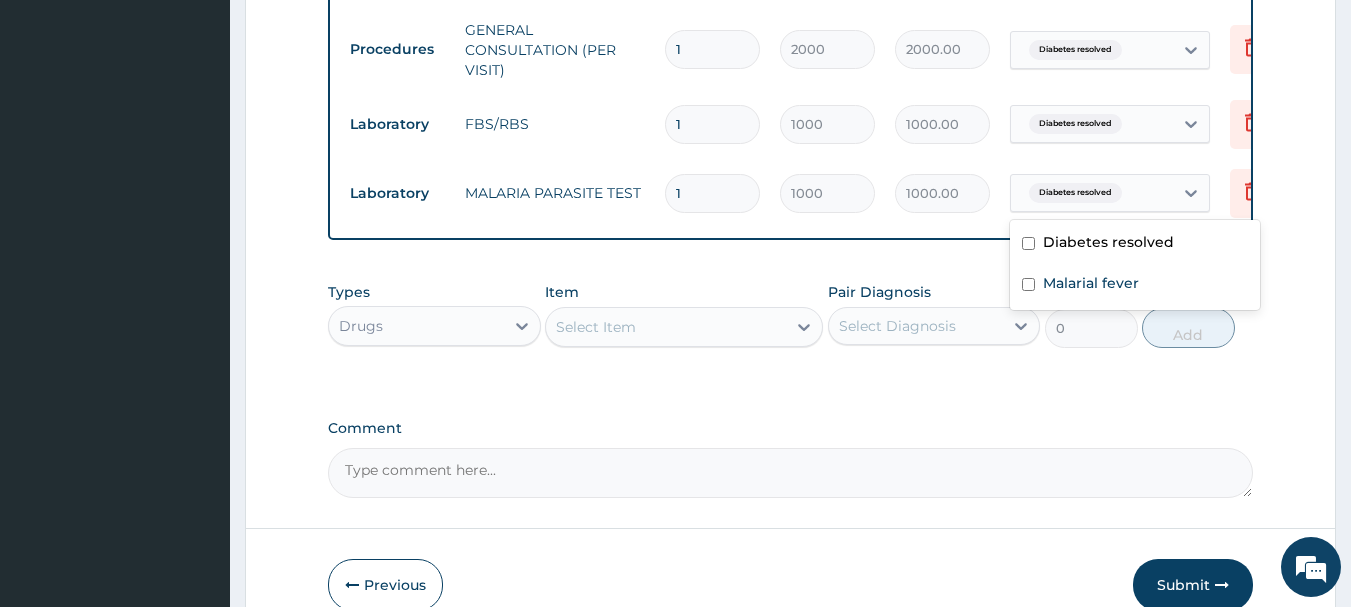 checkbox on "false" 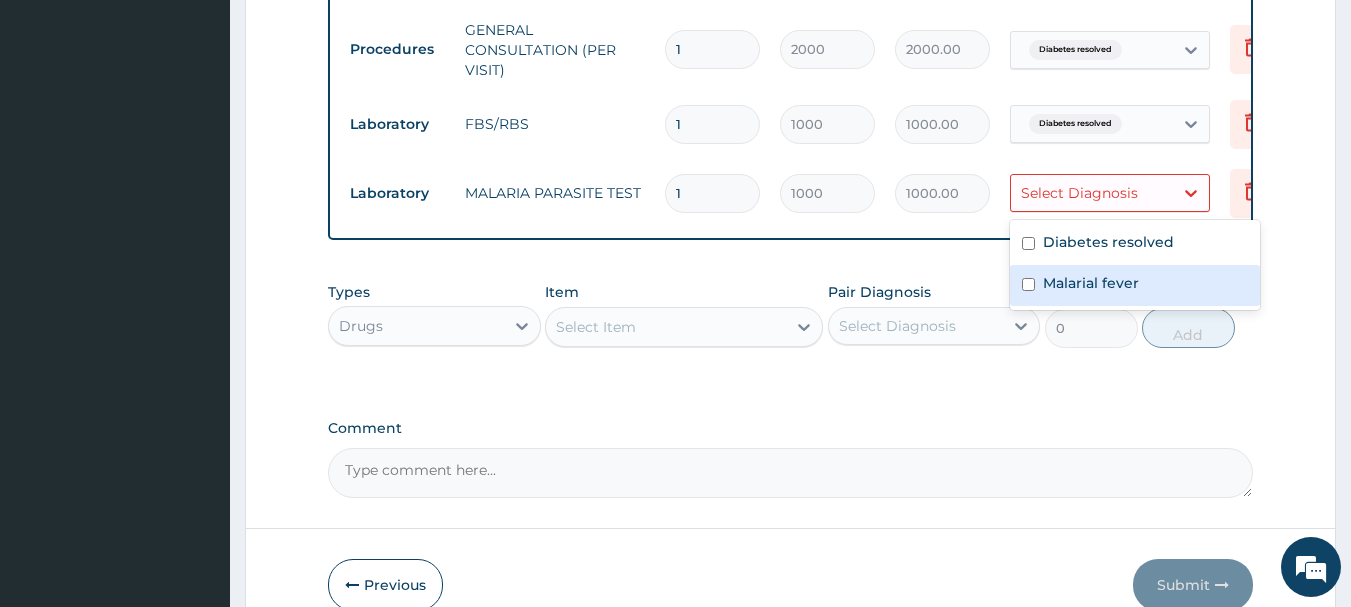 click on "Malarial fever" at bounding box center (1091, 283) 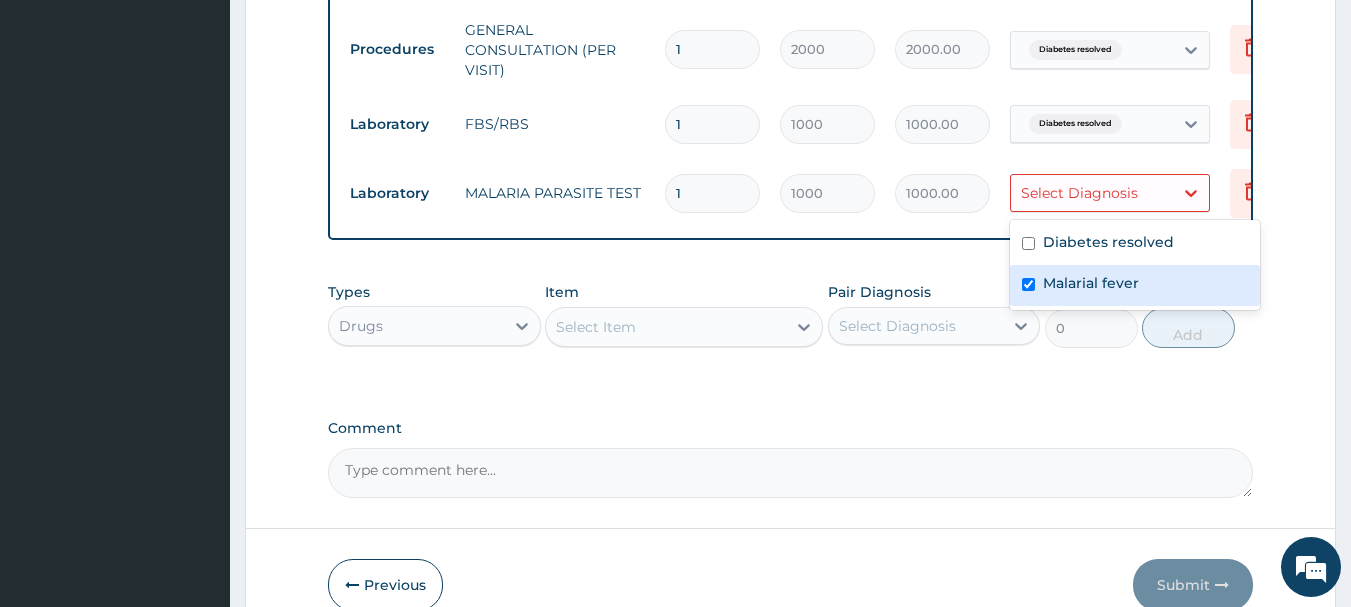checkbox on "true" 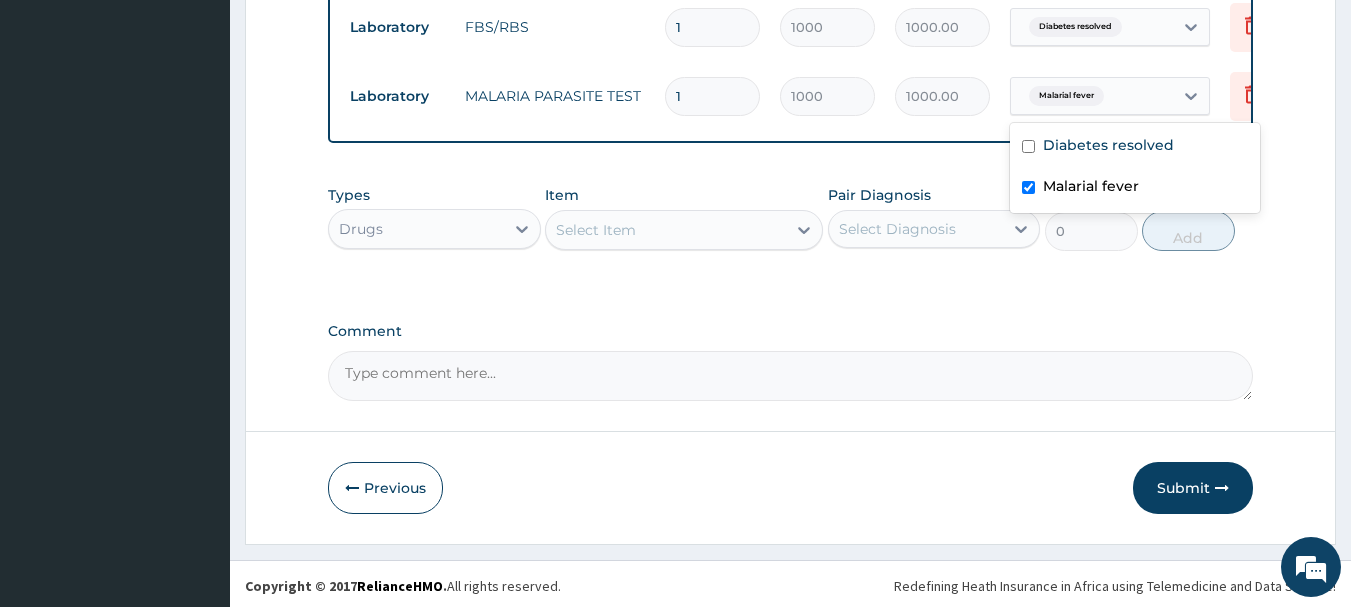scroll, scrollTop: 973, scrollLeft: 0, axis: vertical 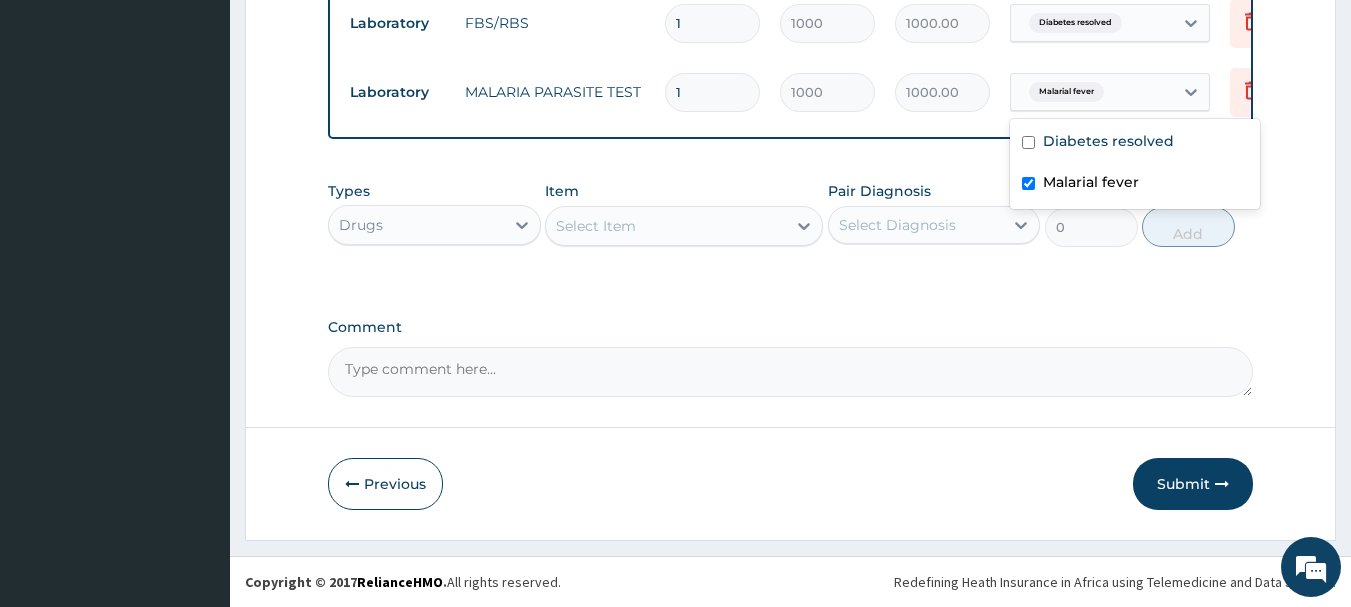 click on "Submit" at bounding box center [1193, 484] 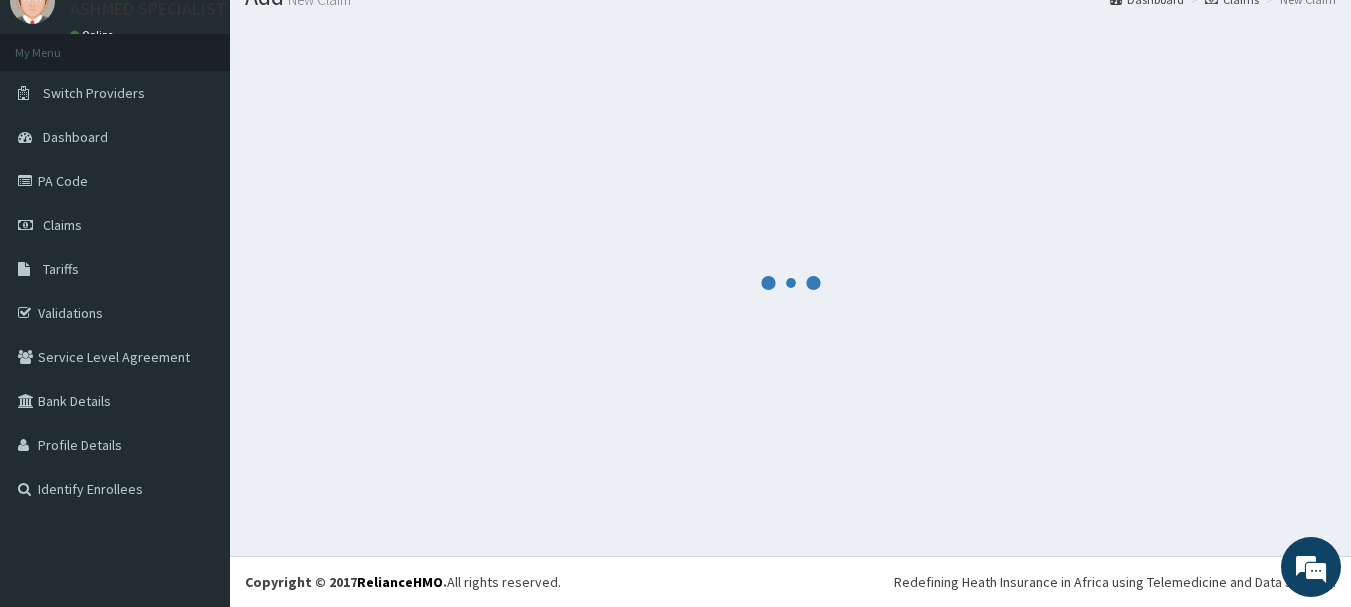 scroll, scrollTop: 973, scrollLeft: 0, axis: vertical 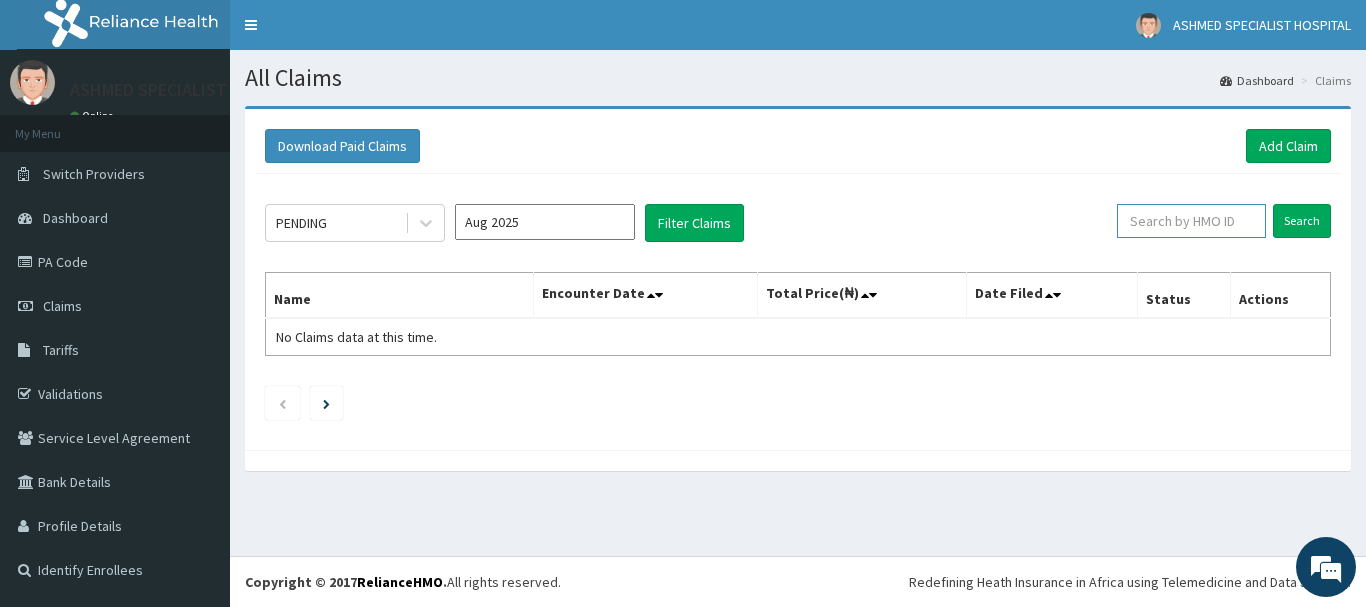 click at bounding box center (1191, 221) 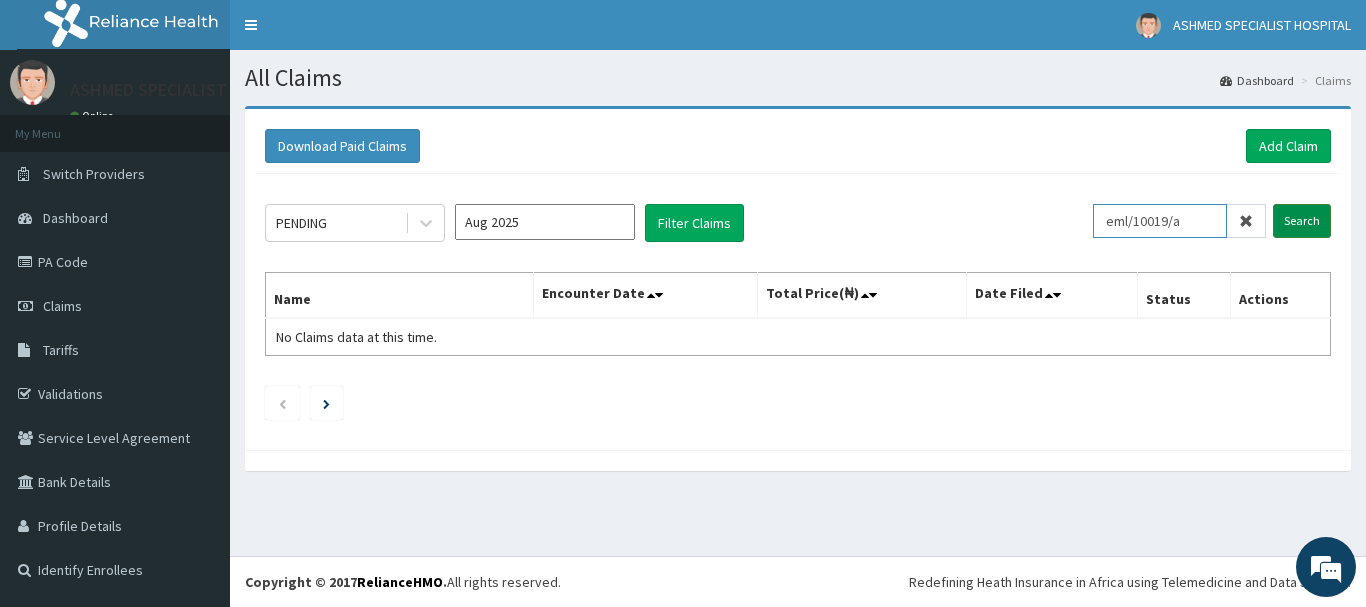type on "eml/10019/a" 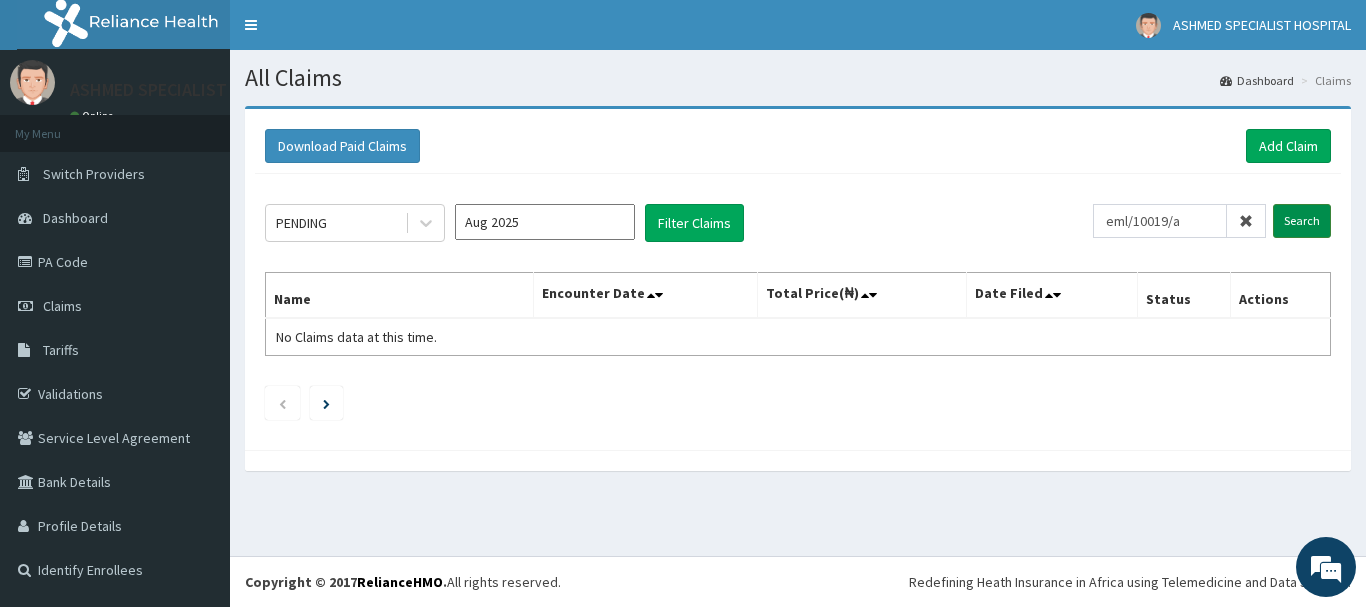 click on "Search" at bounding box center (1302, 221) 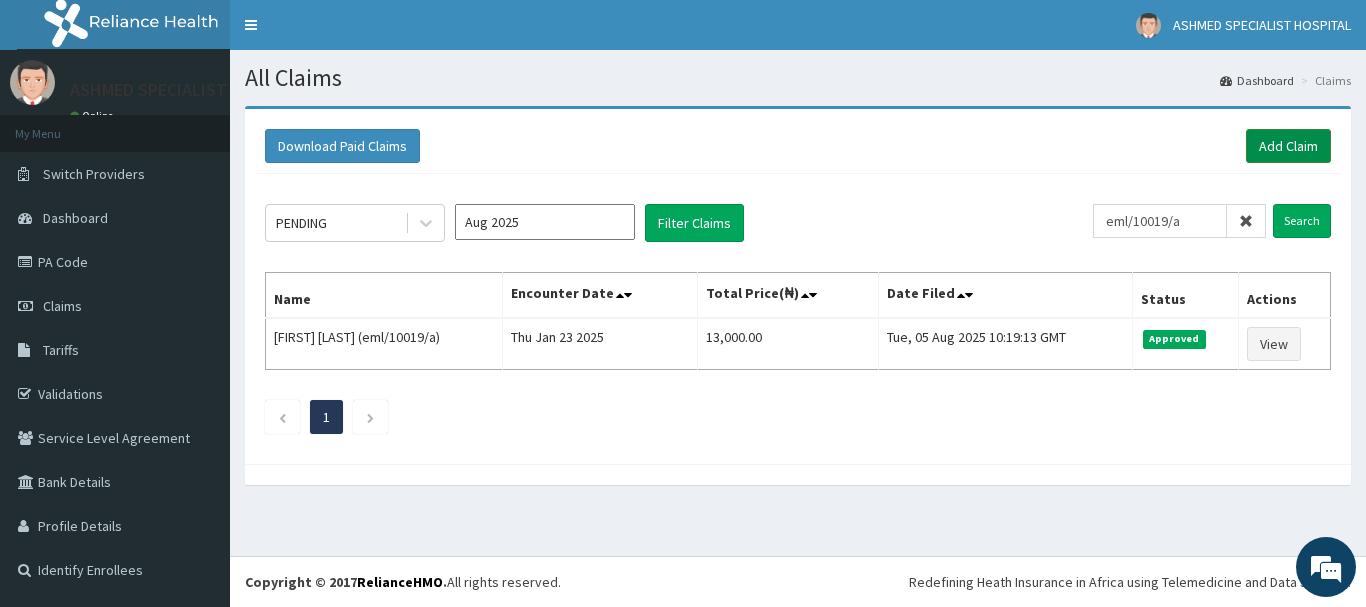 click on "Add Claim" at bounding box center [1288, 146] 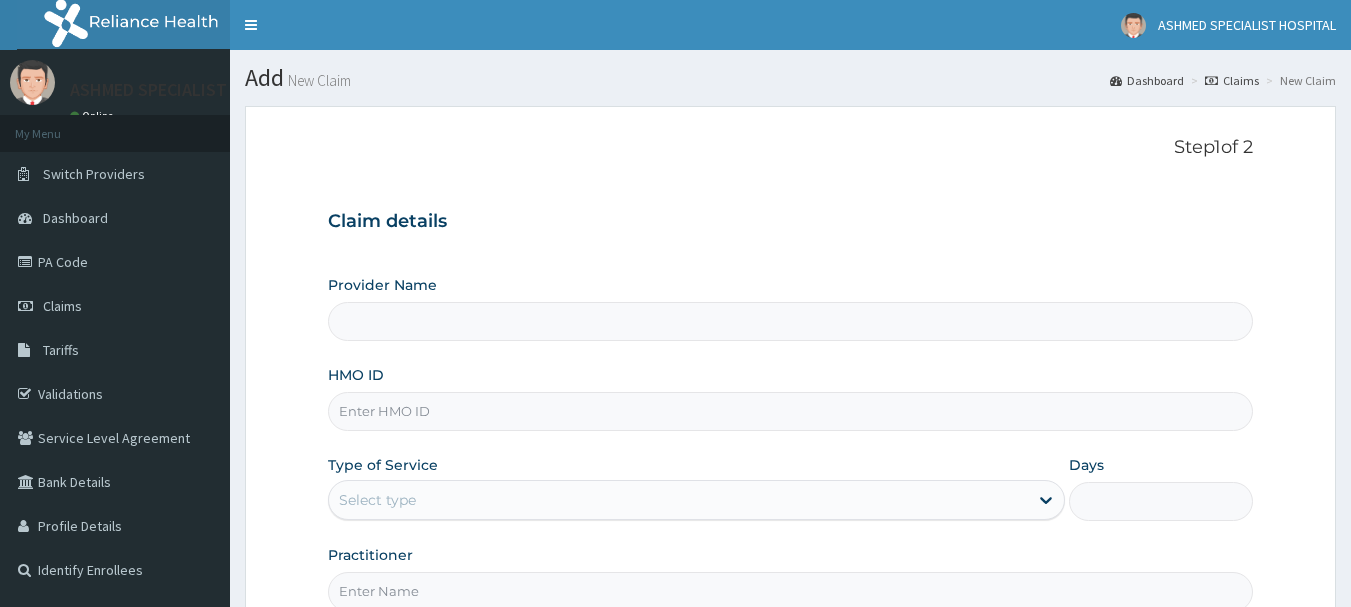scroll, scrollTop: 0, scrollLeft: 0, axis: both 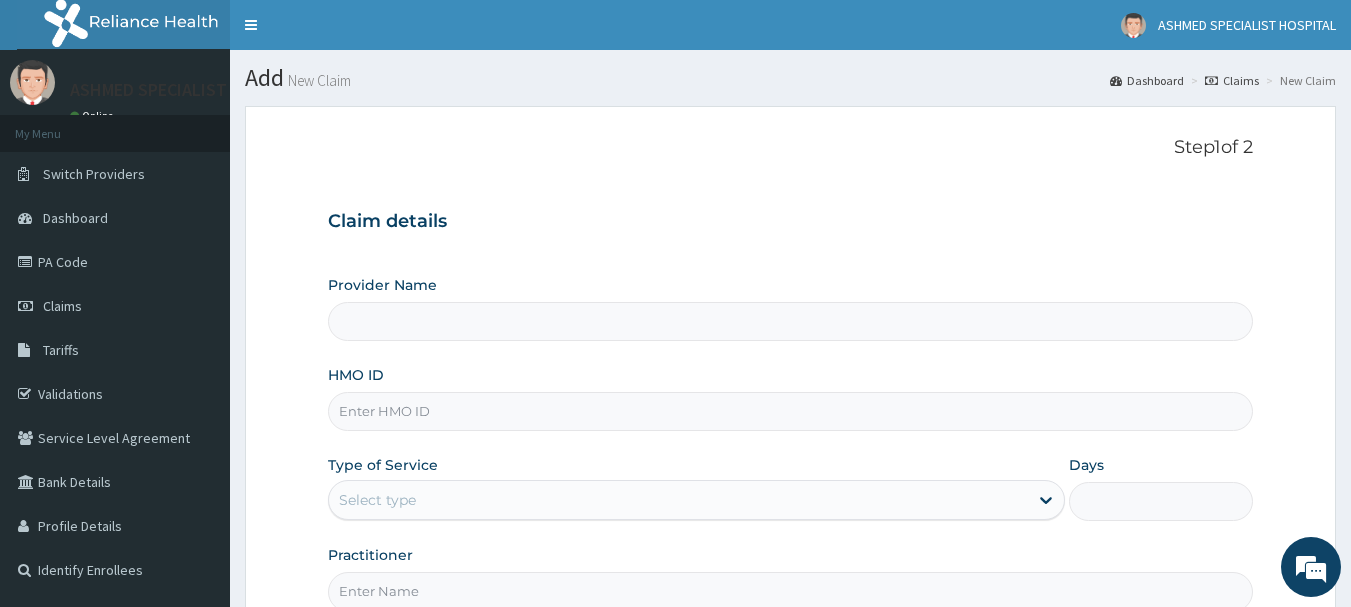 type on "ASHMED SPECIALIST HOSPITAL" 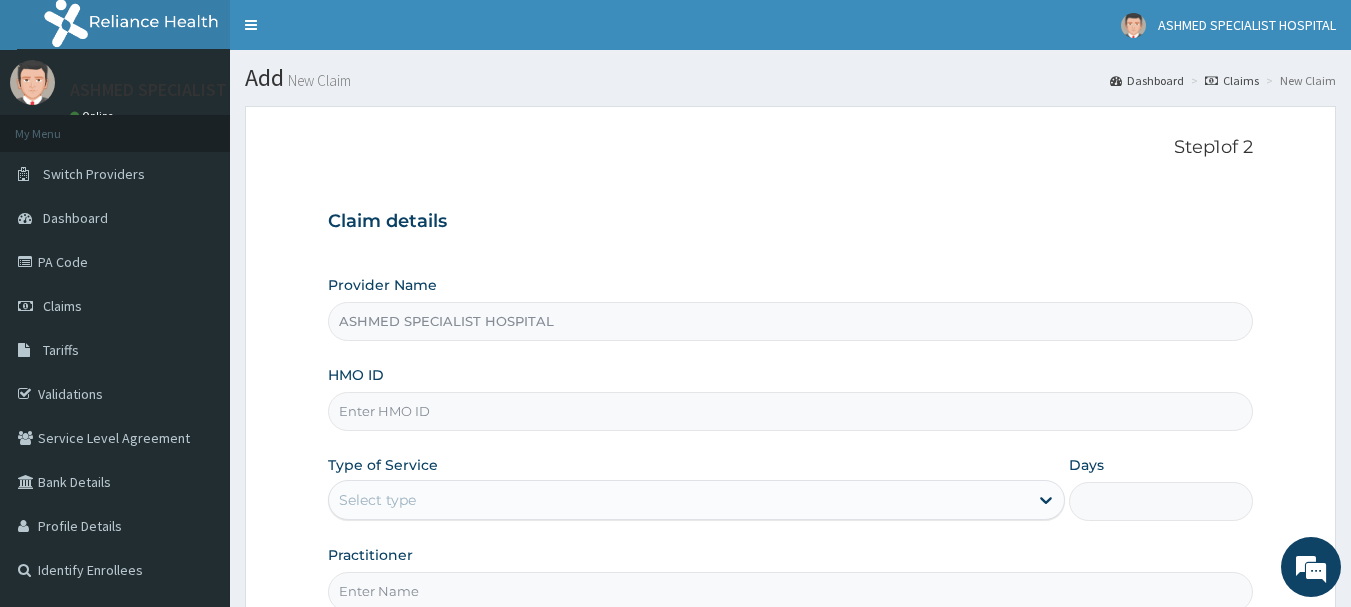 scroll, scrollTop: 0, scrollLeft: 0, axis: both 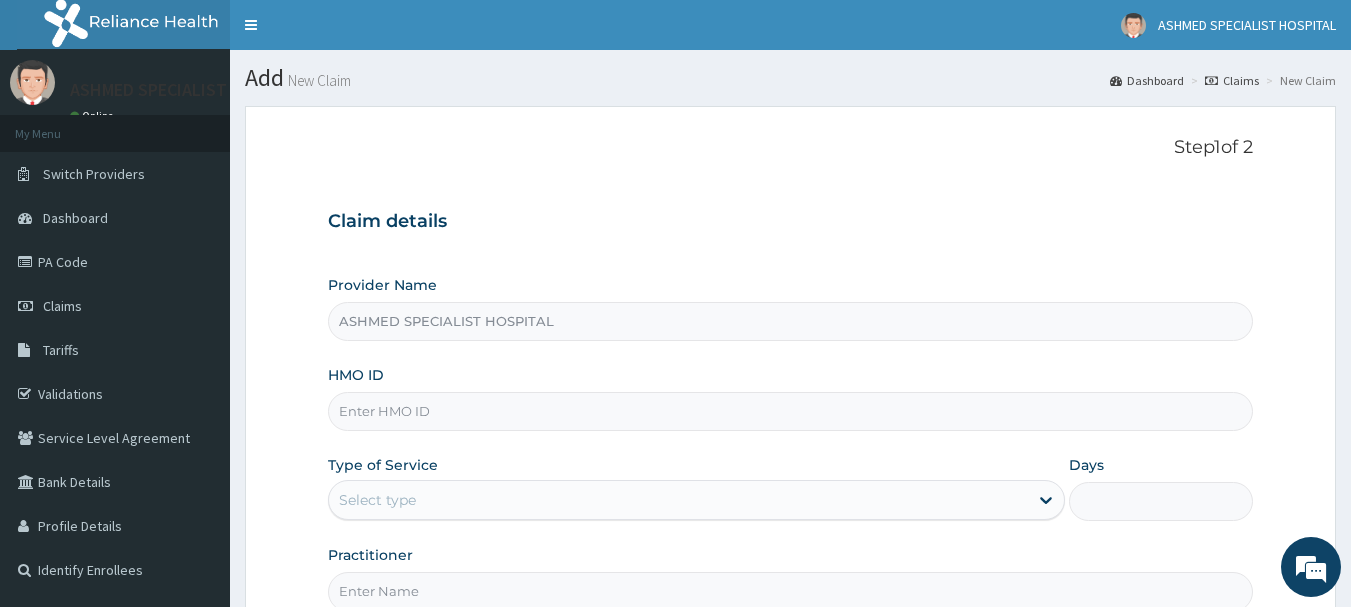 click on "HMO ID" at bounding box center [791, 411] 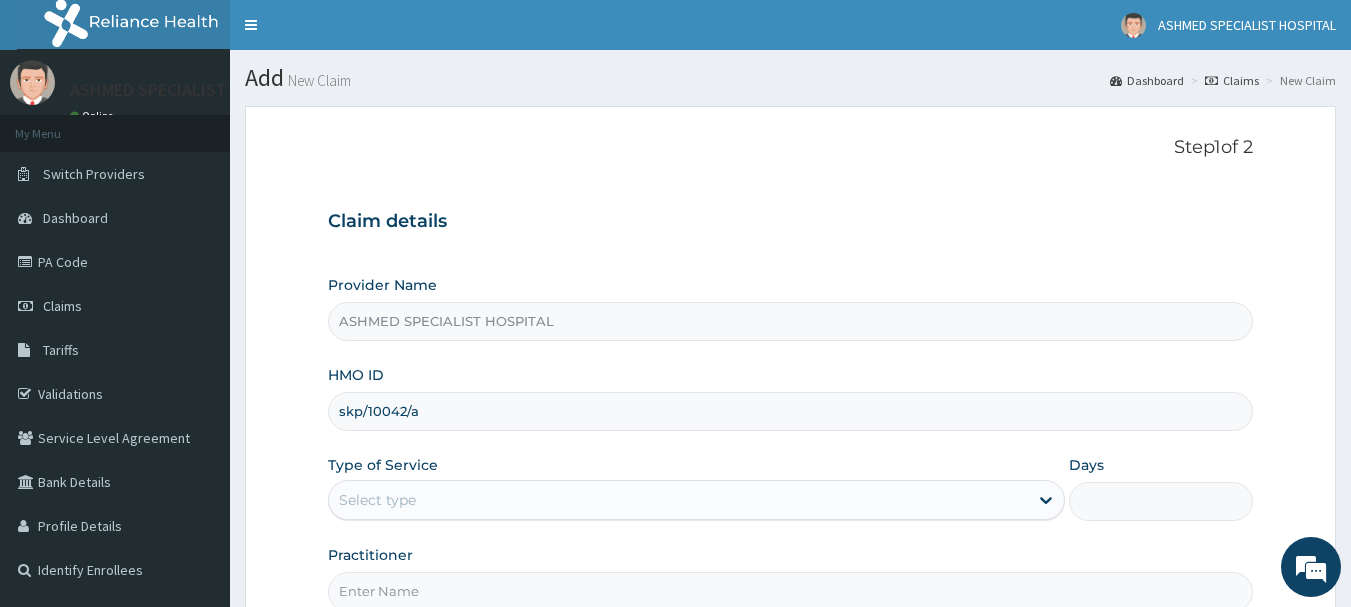 type on "skp/10042/a" 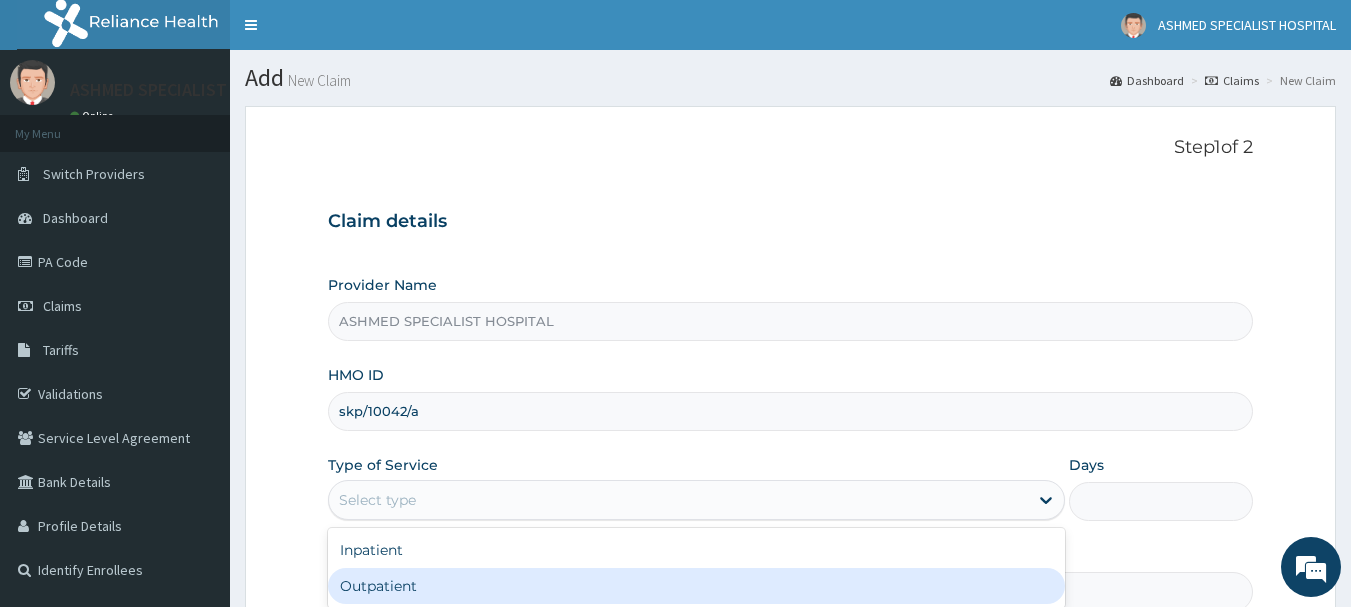 click on "Outpatient" at bounding box center [696, 586] 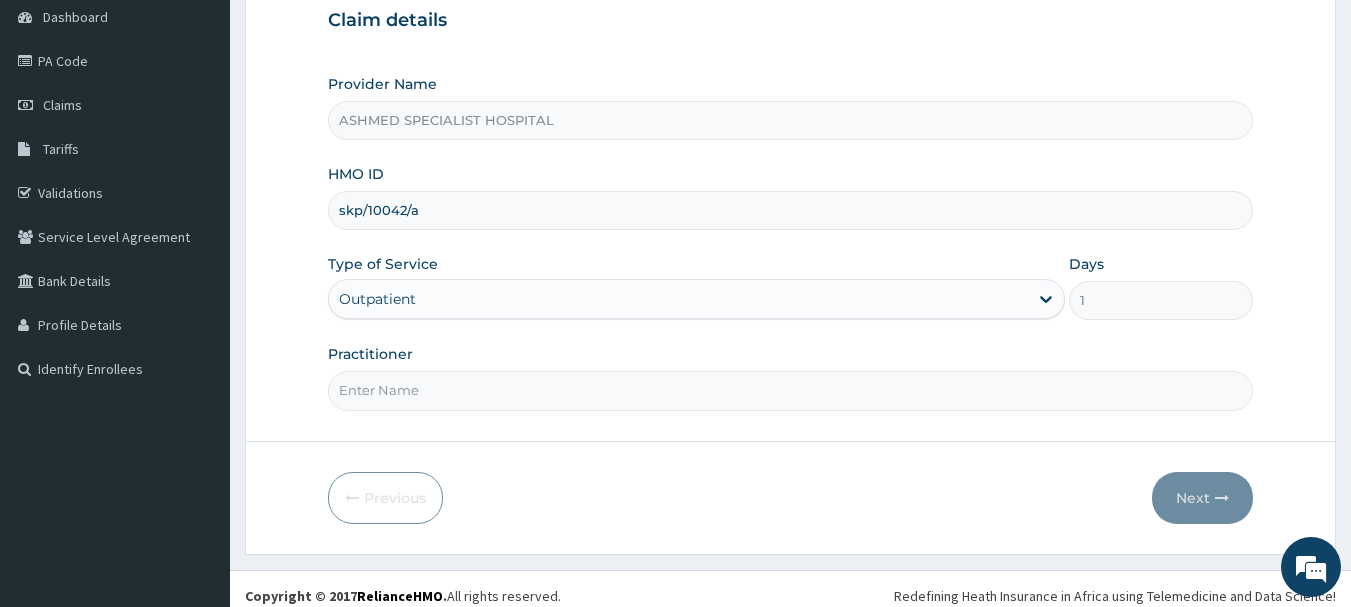 scroll, scrollTop: 209, scrollLeft: 0, axis: vertical 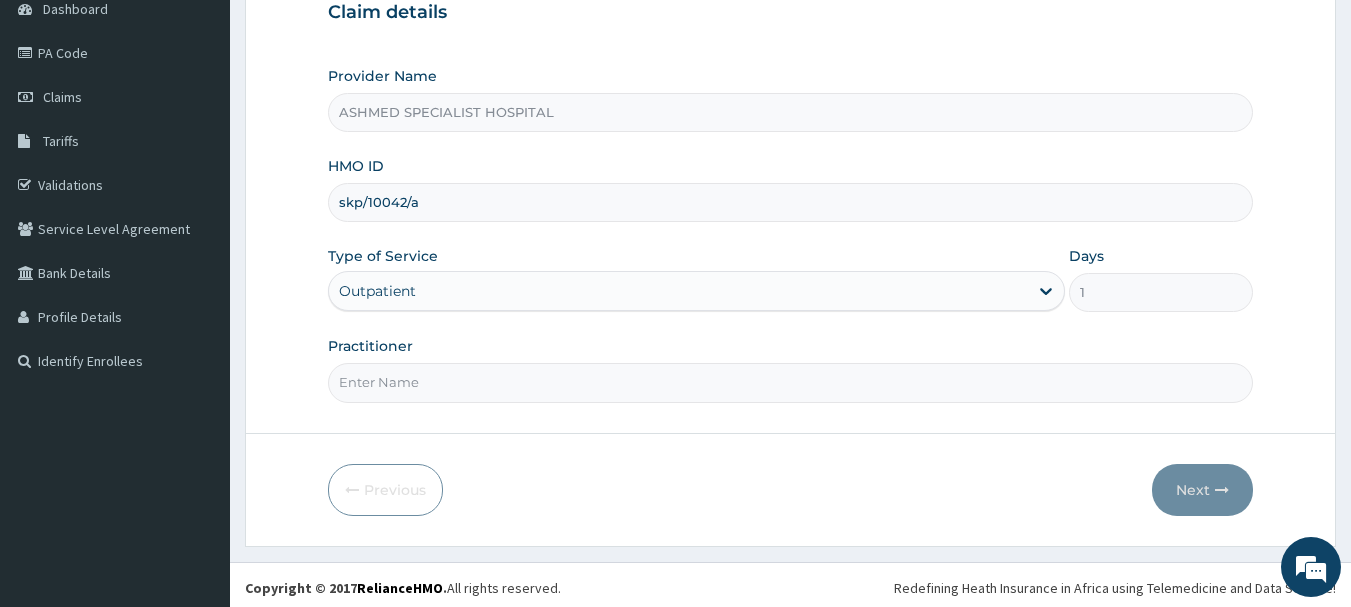 click on "Practitioner" at bounding box center (791, 382) 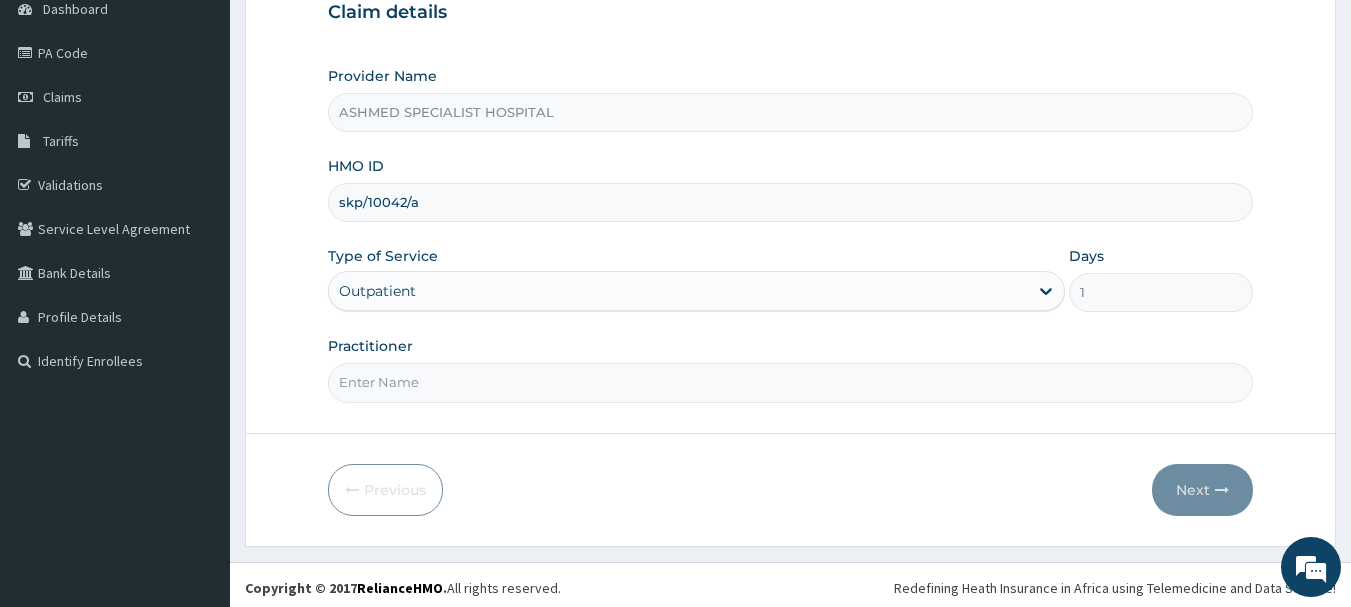 type on "DR. [LAST] [LAST]" 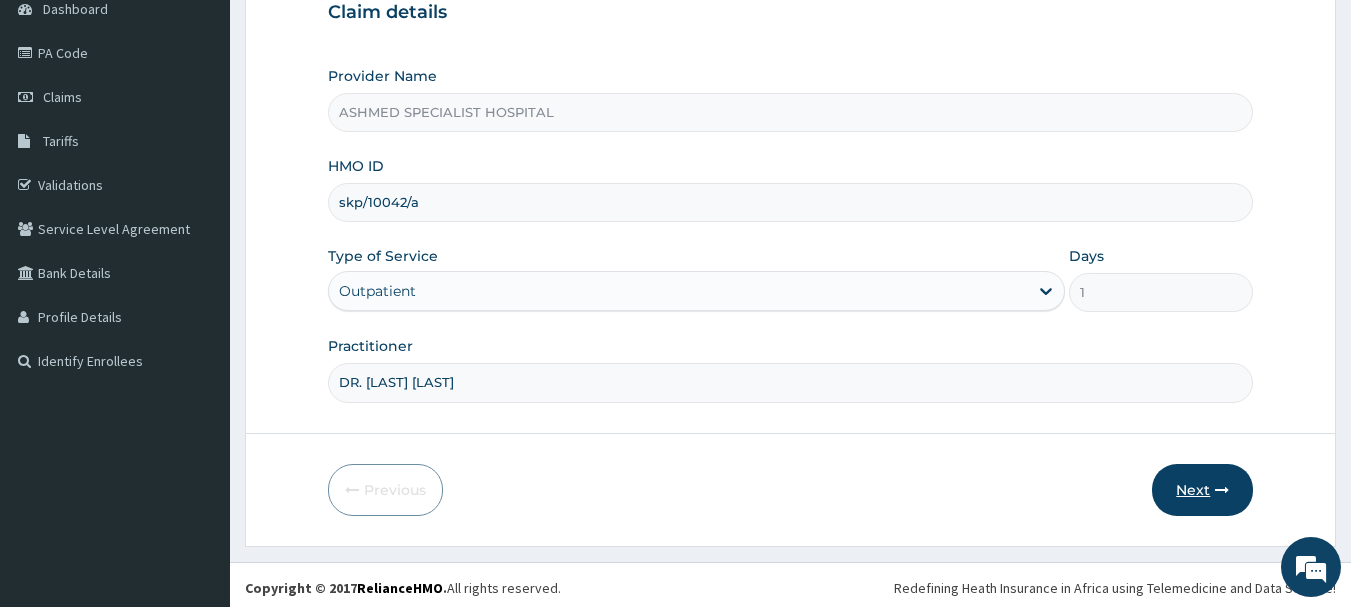 click on "Next" at bounding box center [1202, 490] 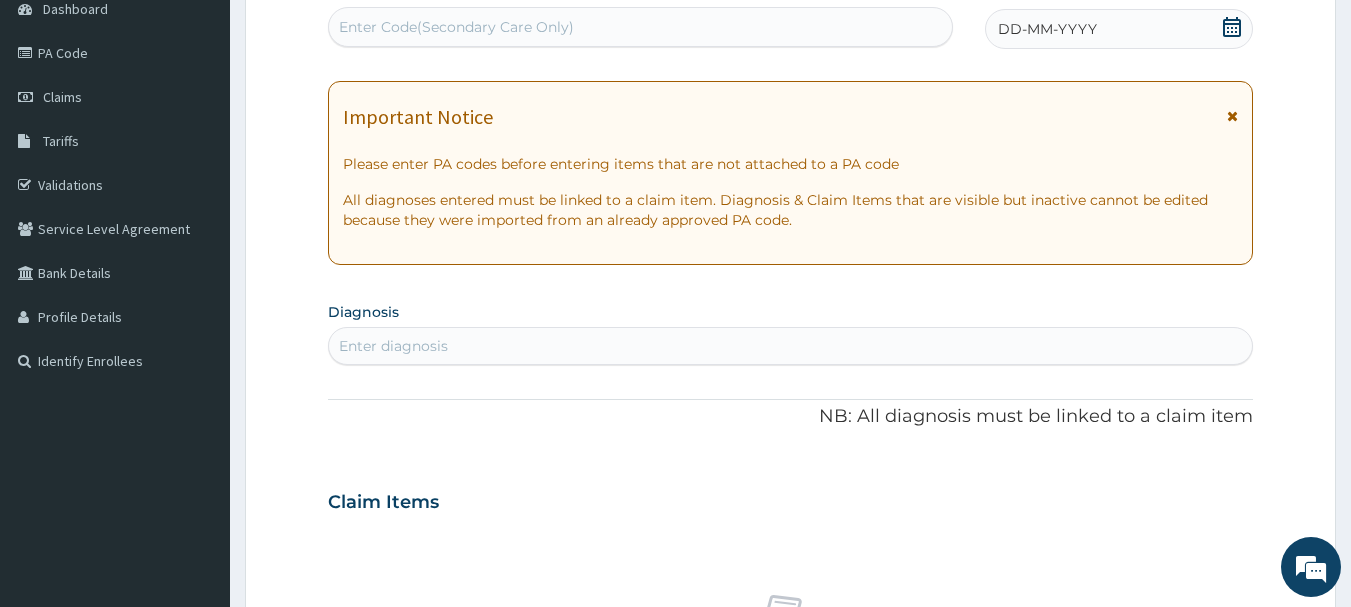 click on "DD-MM-YYYY" at bounding box center (1119, 29) 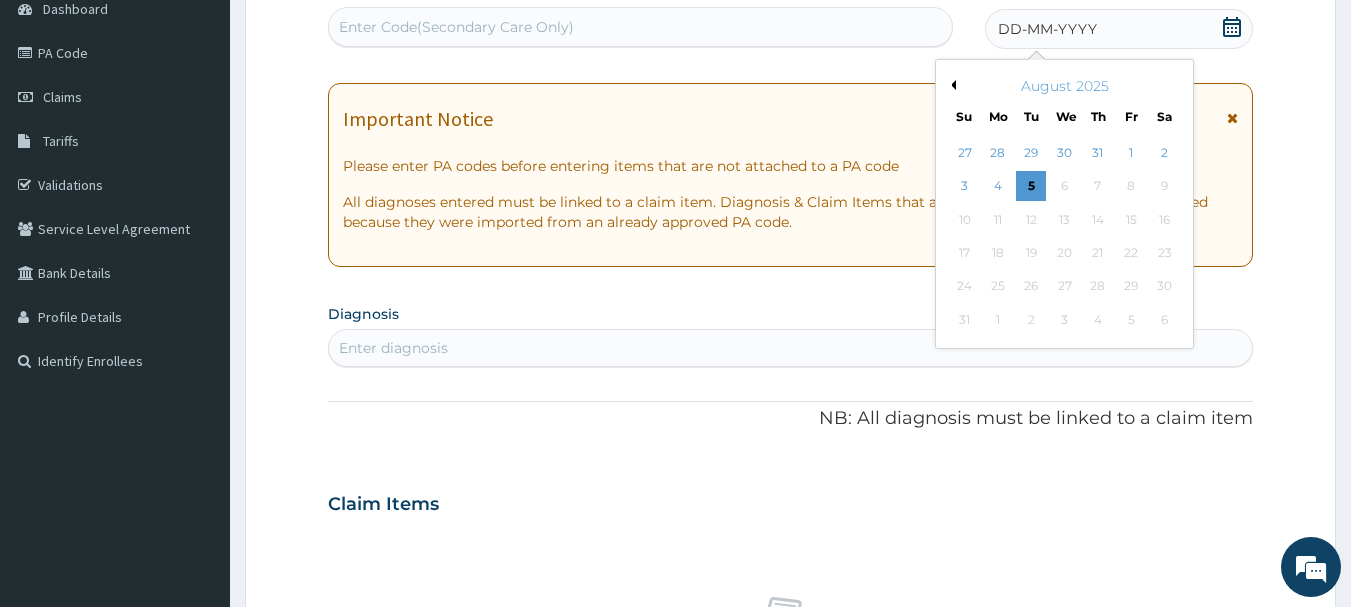 click on "Previous Month" at bounding box center (951, 85) 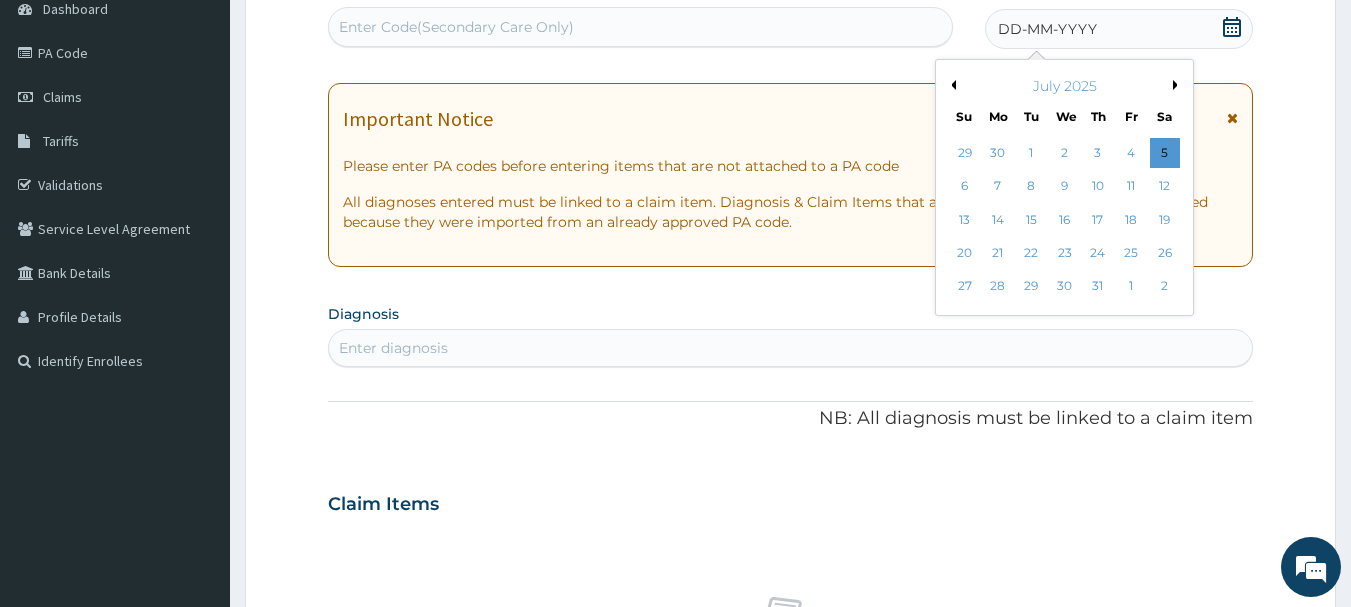 click on "Previous Month" at bounding box center [951, 85] 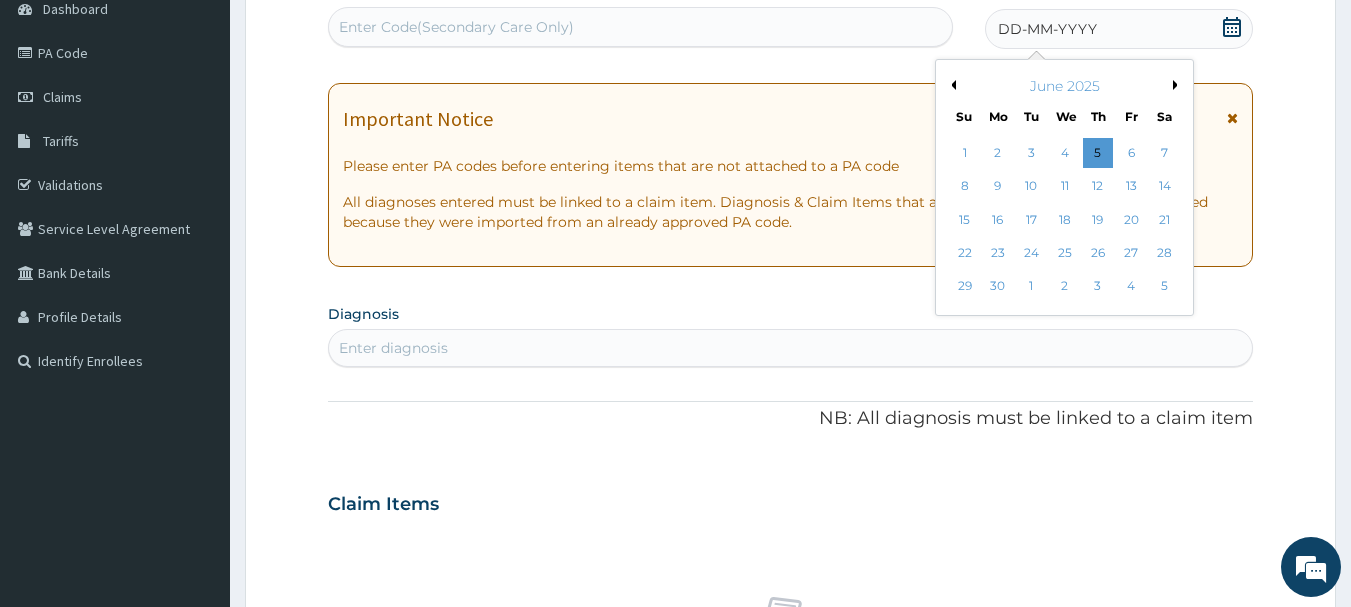 click on "Previous Month" at bounding box center (951, 85) 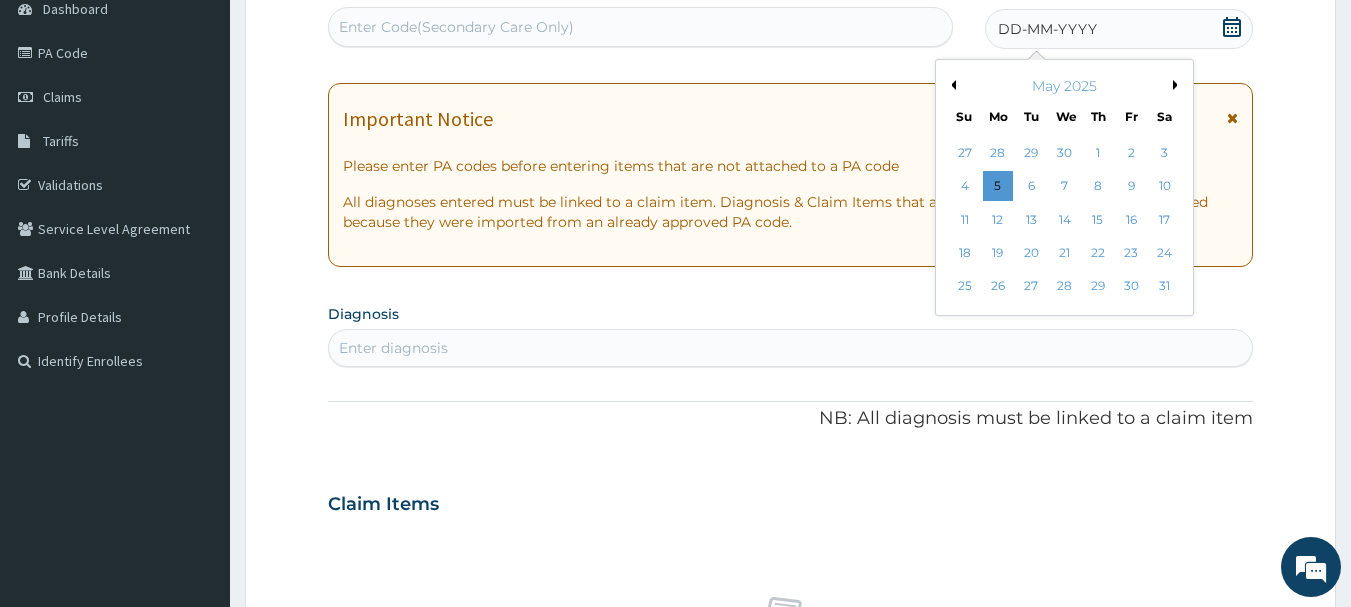 click on "Previous Month" at bounding box center (951, 85) 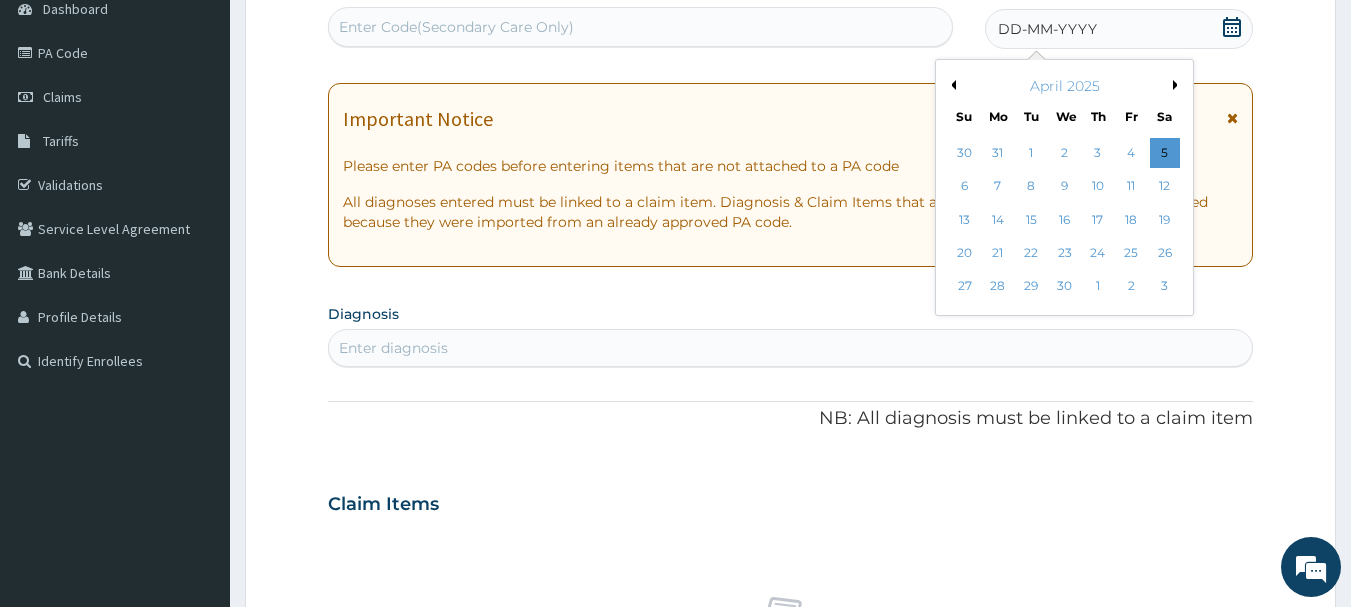 click on "Previous Month" at bounding box center [951, 85] 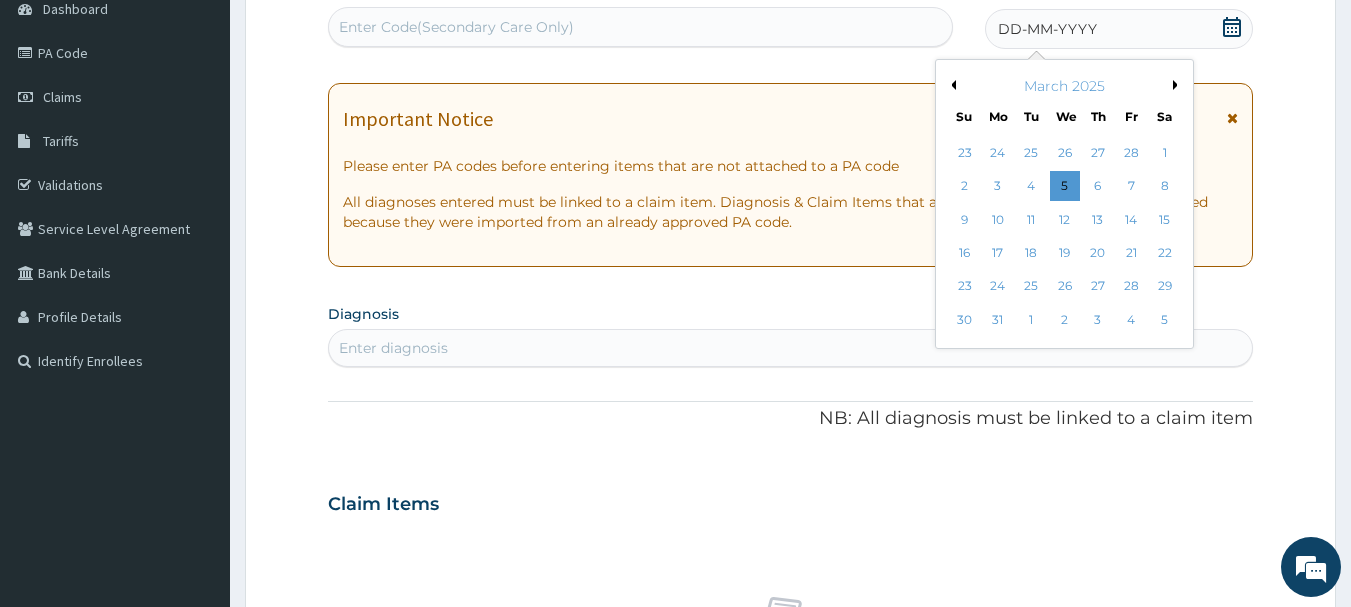 click on "Previous Month" at bounding box center [951, 85] 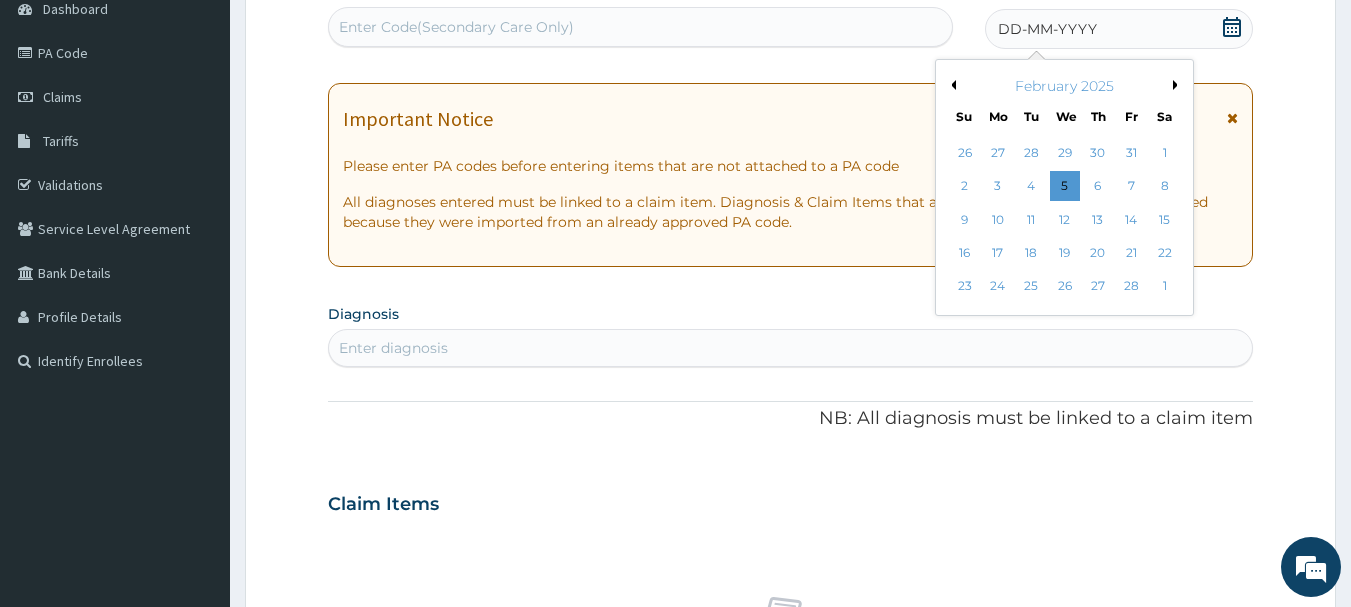 click on "Previous Month" at bounding box center [951, 85] 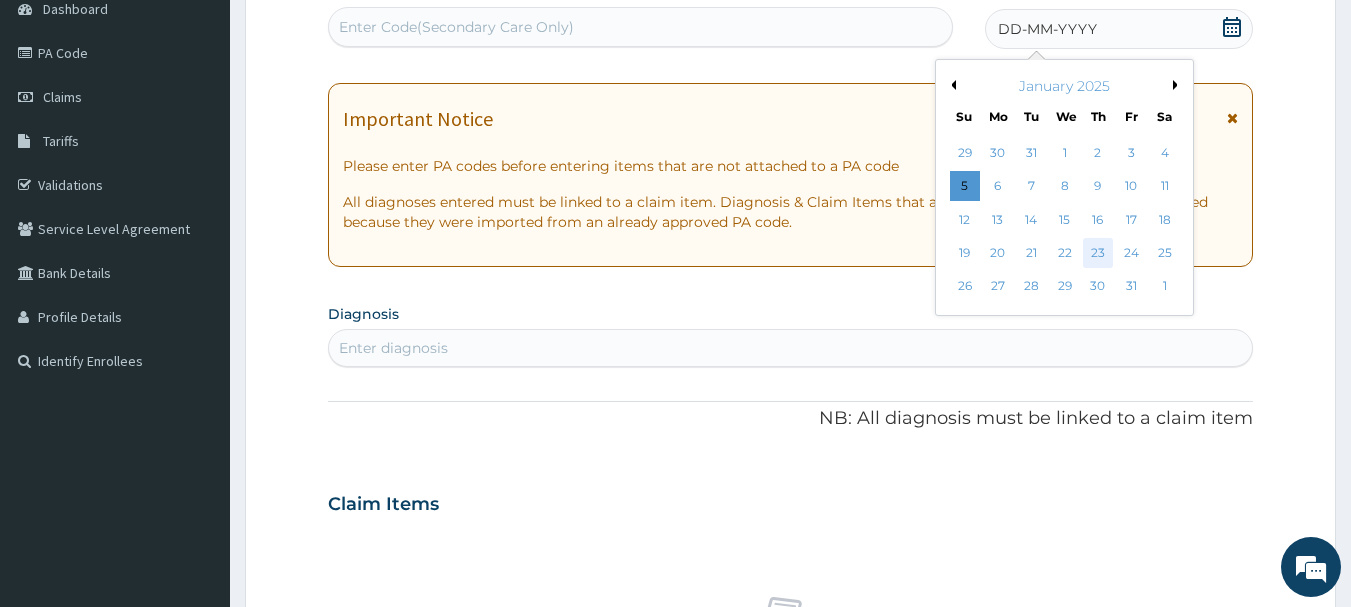 click on "23" at bounding box center [1098, 253] 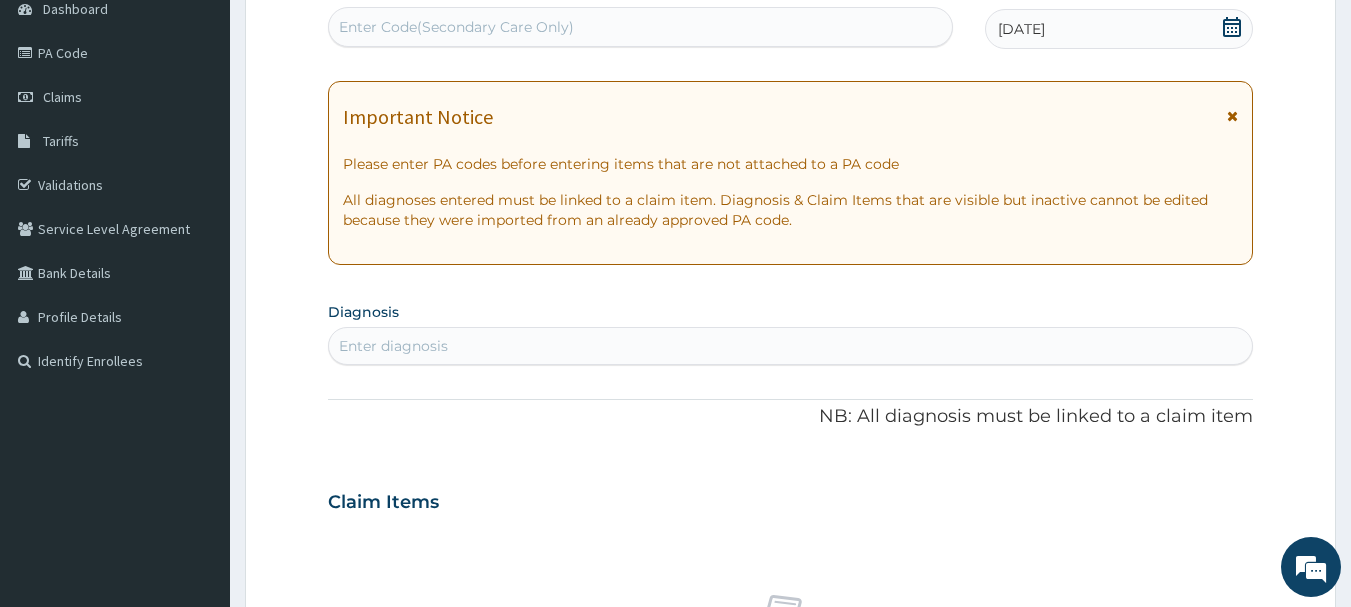 click on "Enter Code(Secondary Care Only)" at bounding box center [456, 27] 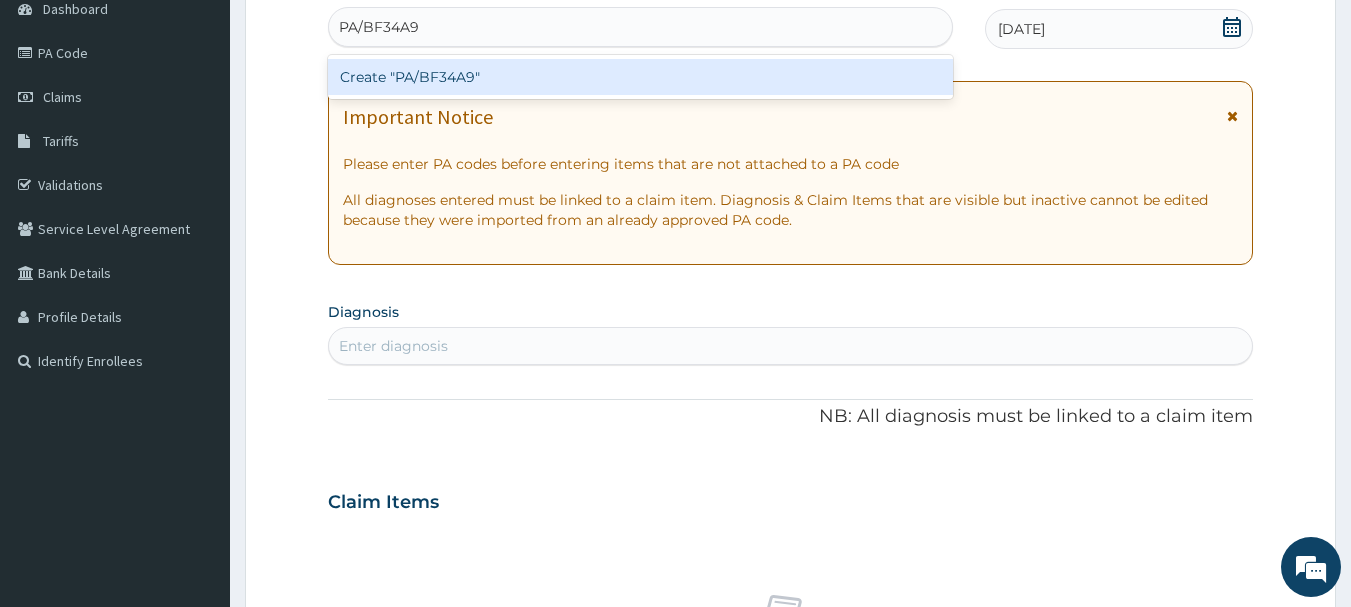 click on "Create "PA/BF34A9"" at bounding box center [641, 77] 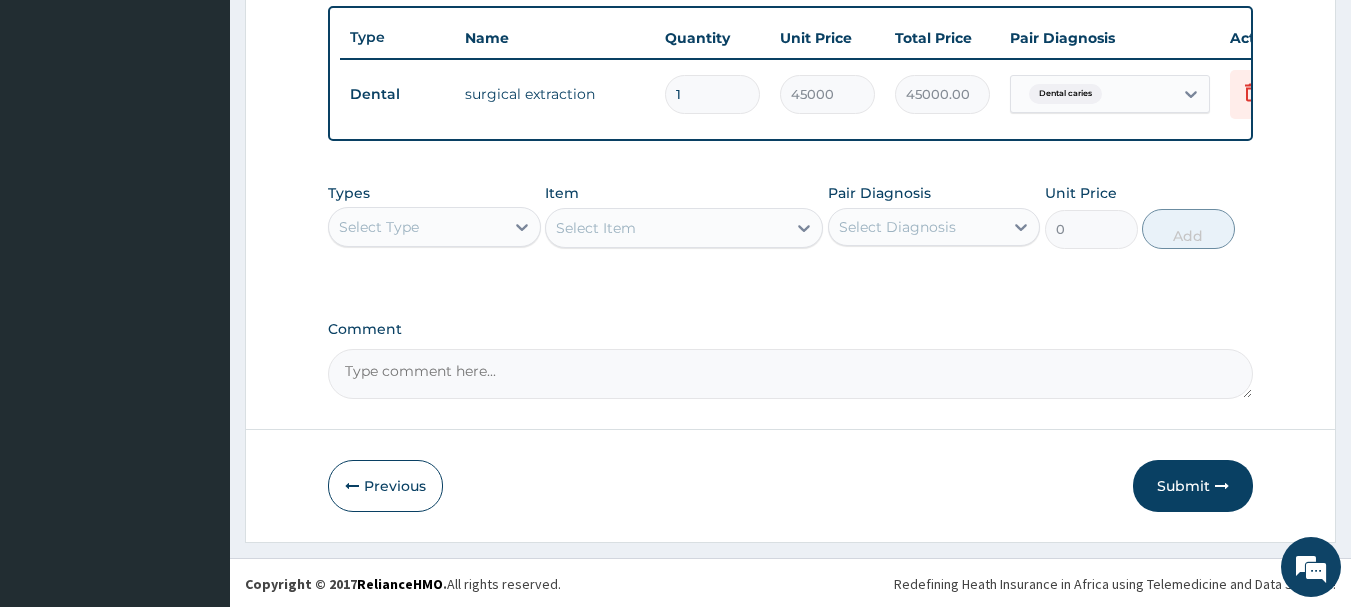 scroll, scrollTop: 755, scrollLeft: 0, axis: vertical 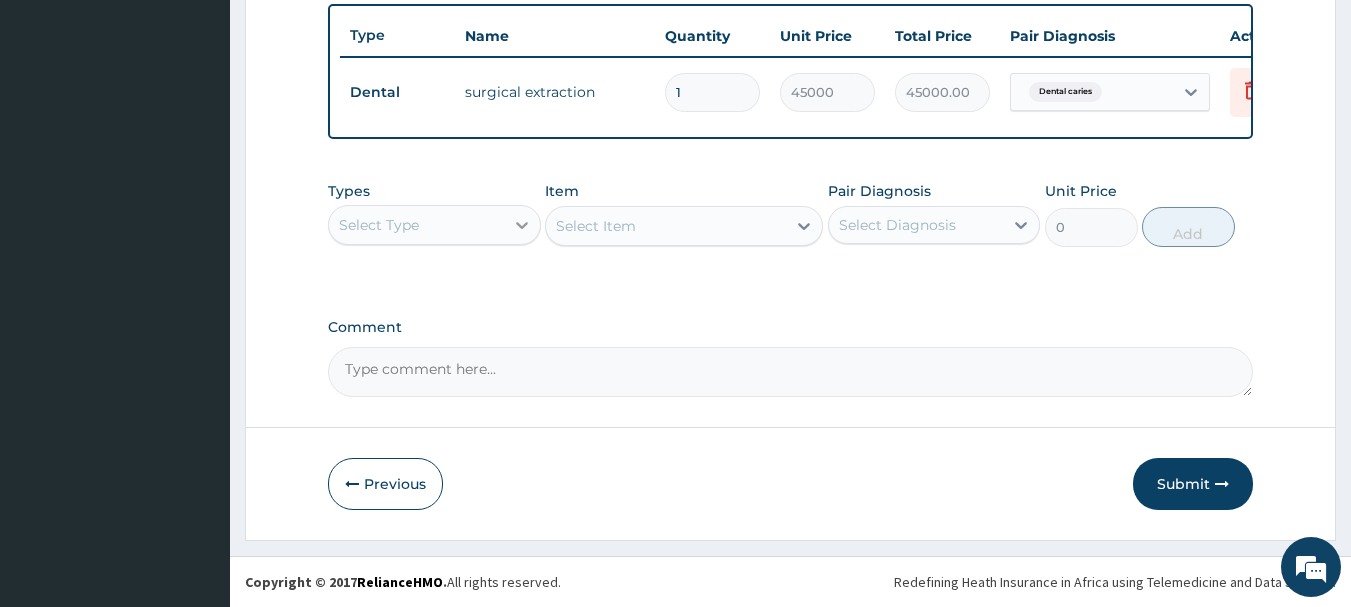 click at bounding box center [522, 225] 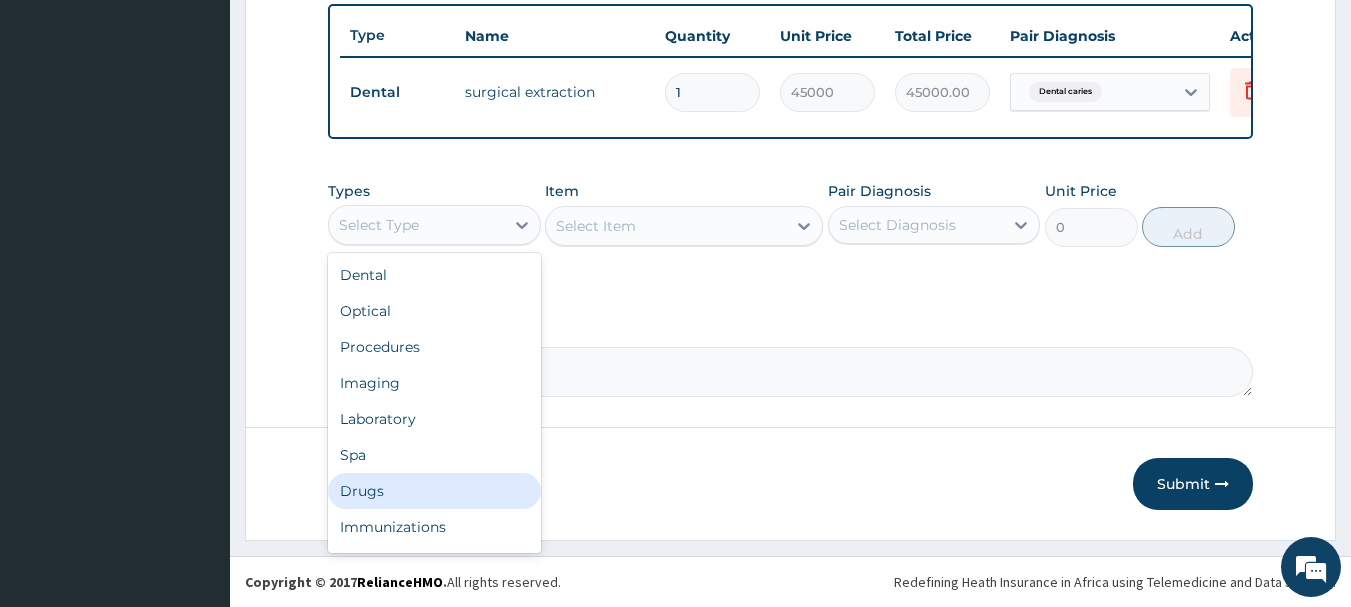 click on "Drugs" at bounding box center (434, 491) 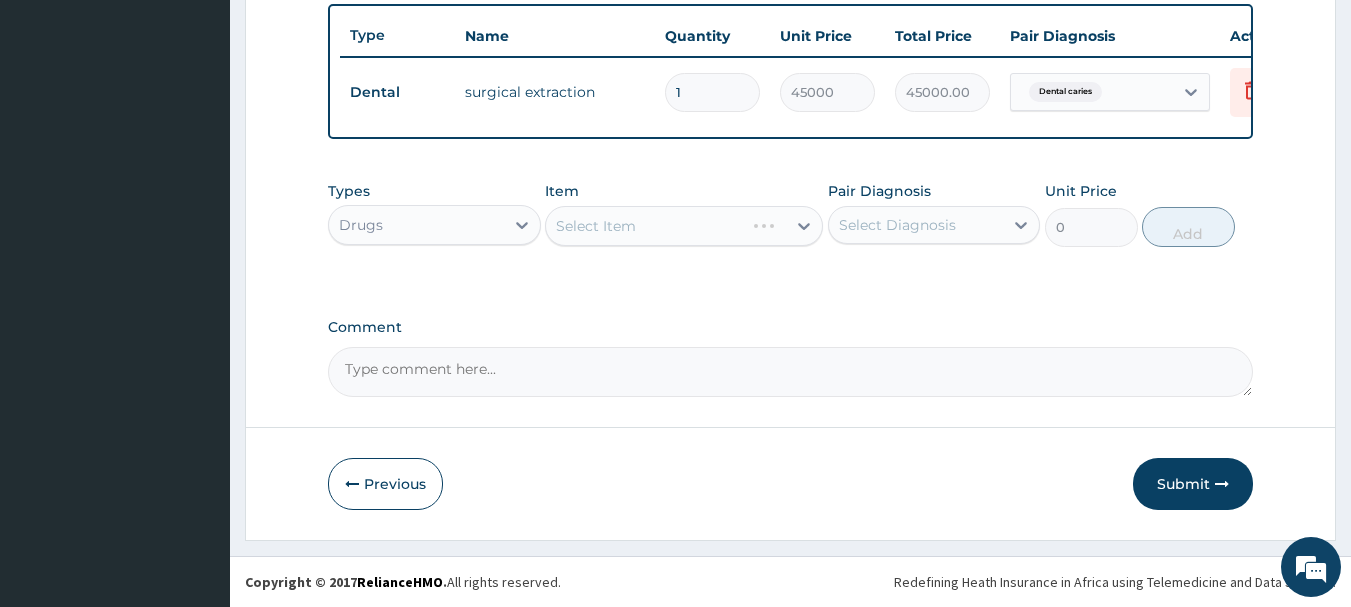 click on "Select Item" at bounding box center [684, 226] 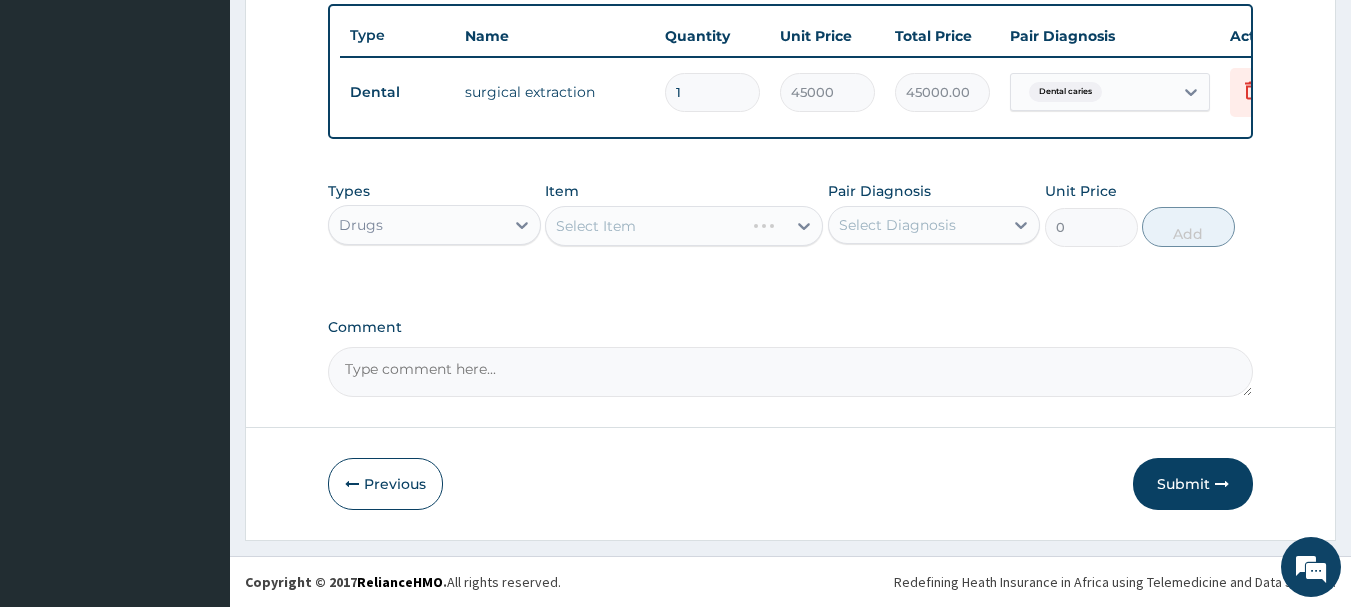 click on "Select Item" at bounding box center (684, 226) 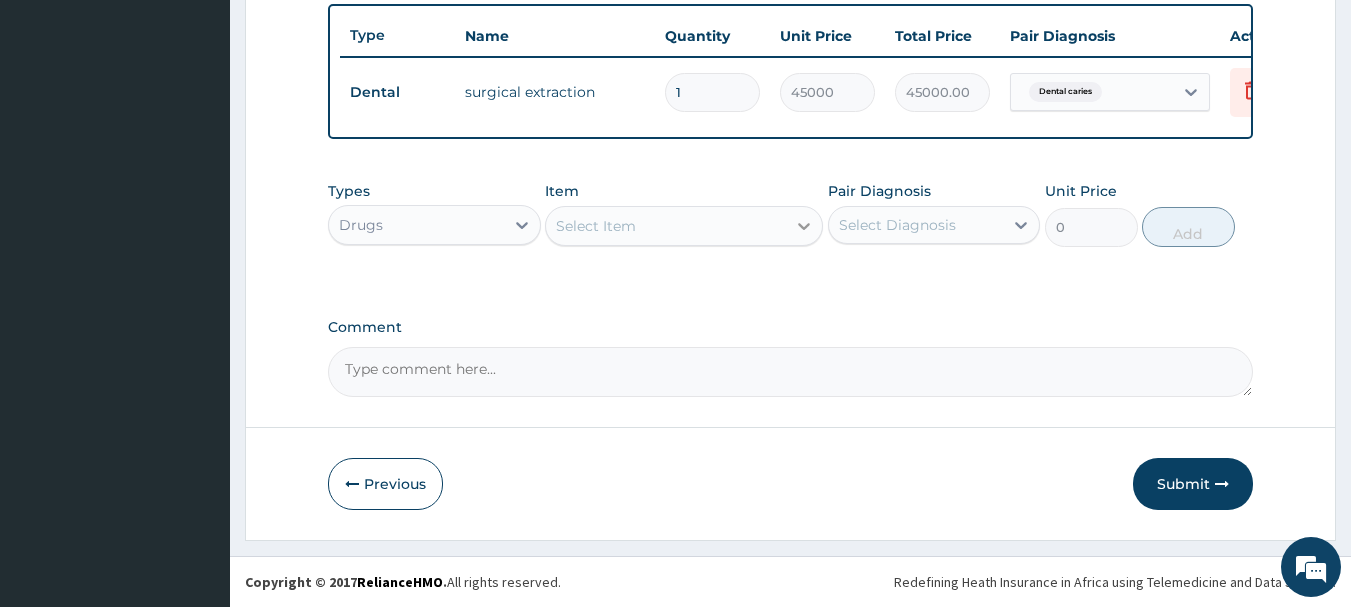 click 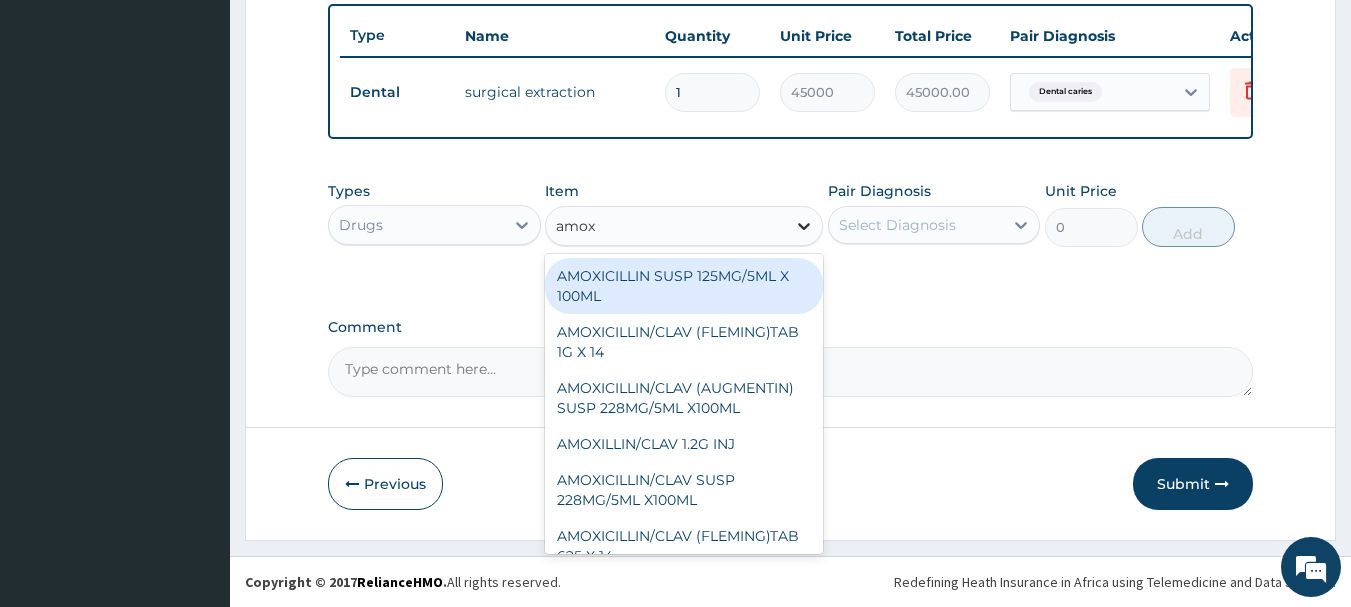 type on "amoxi" 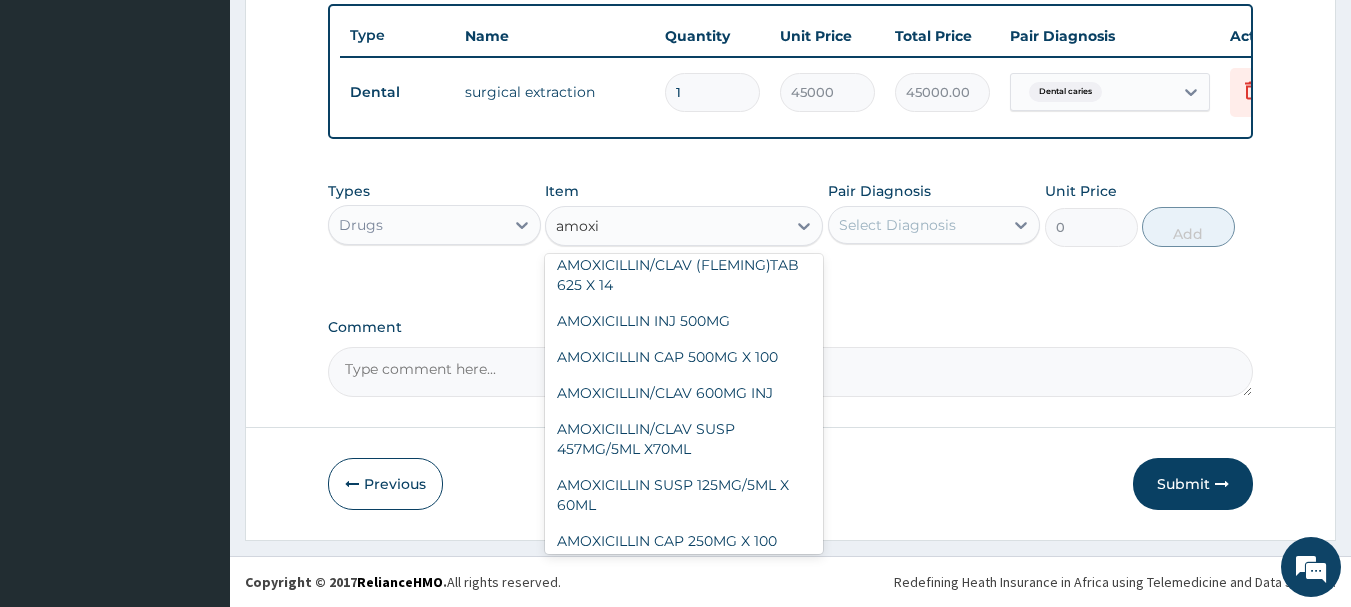 scroll, scrollTop: 280, scrollLeft: 0, axis: vertical 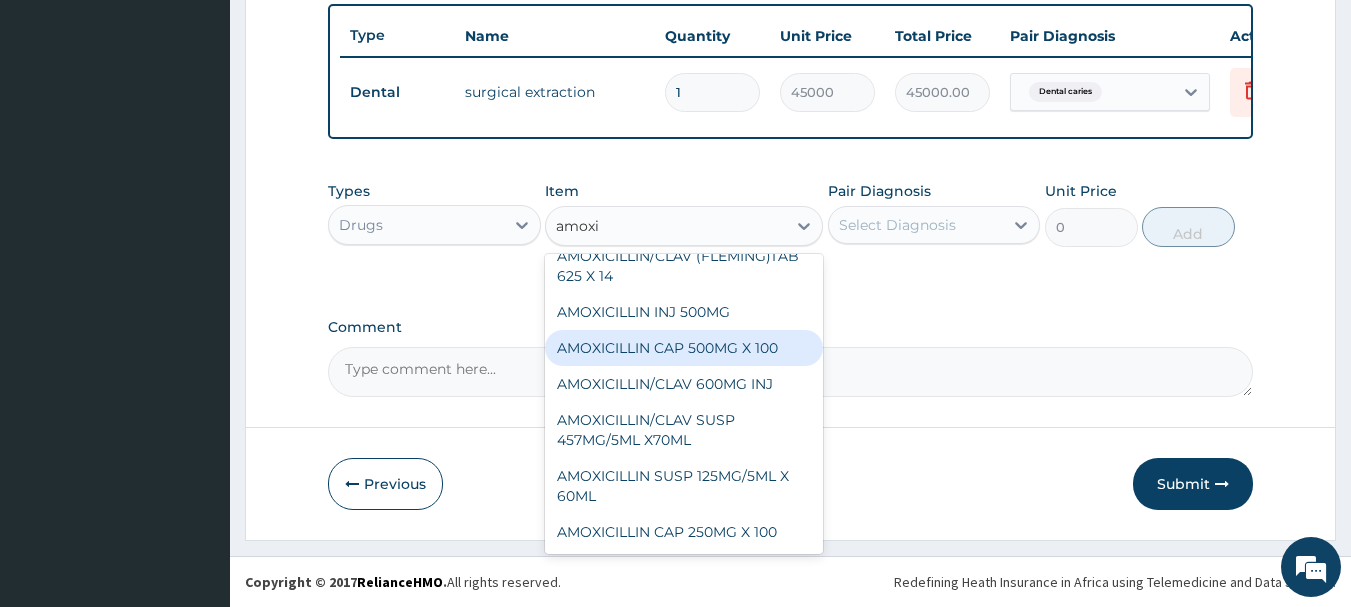 click on "AMOXICILLIN CAP 500MG X 100" at bounding box center (684, 348) 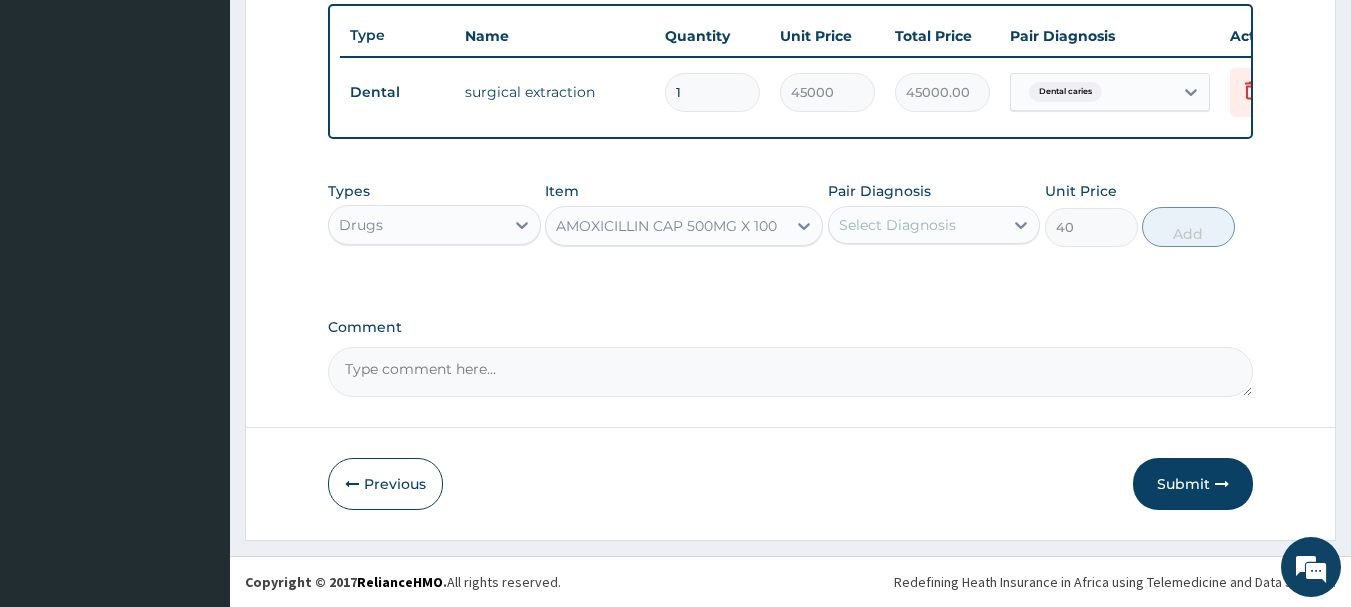 click on "Select Diagnosis" at bounding box center [897, 225] 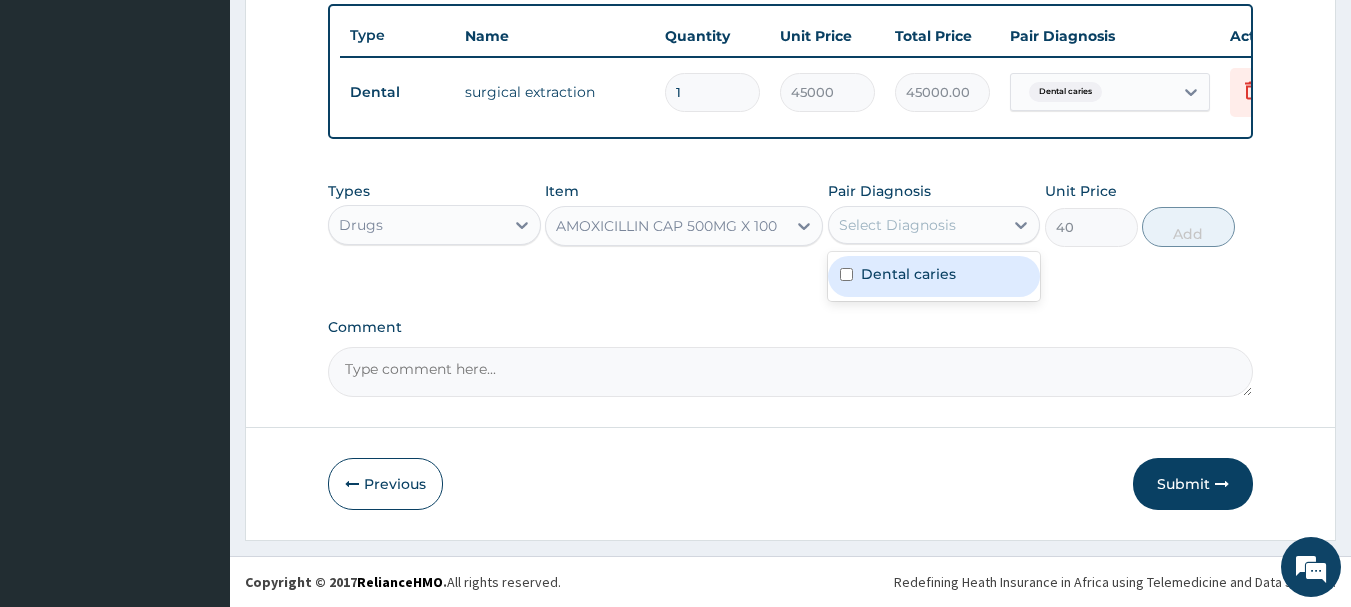 click on "Dental caries" at bounding box center [908, 274] 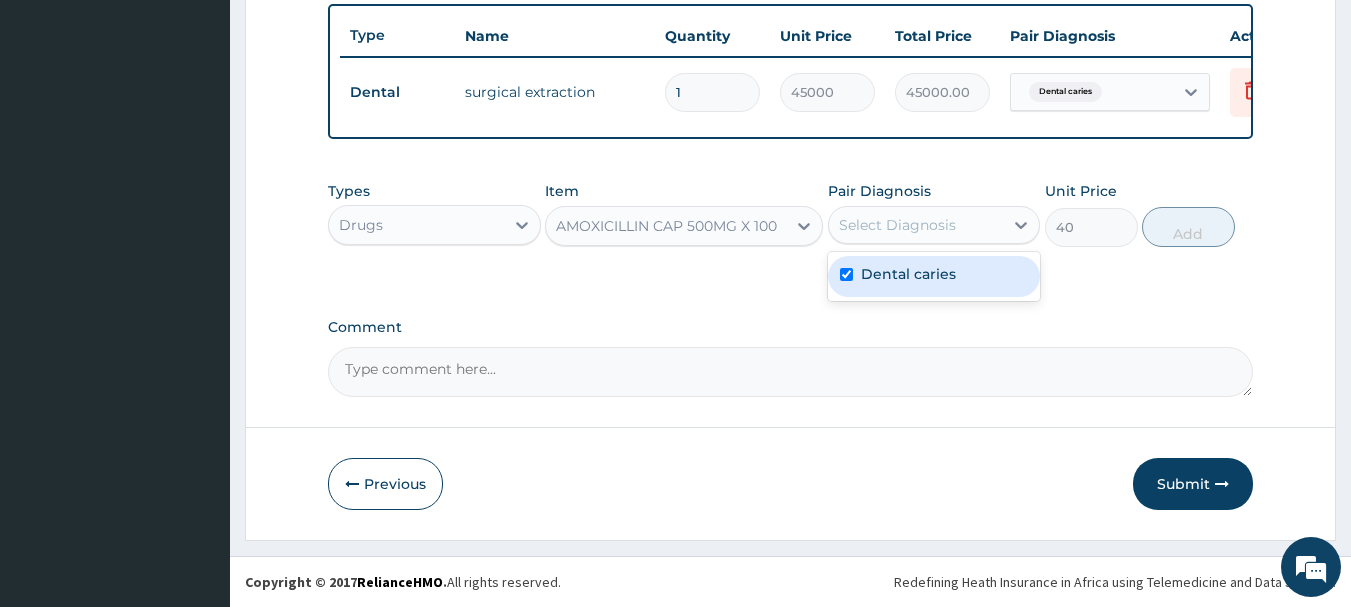 checkbox on "true" 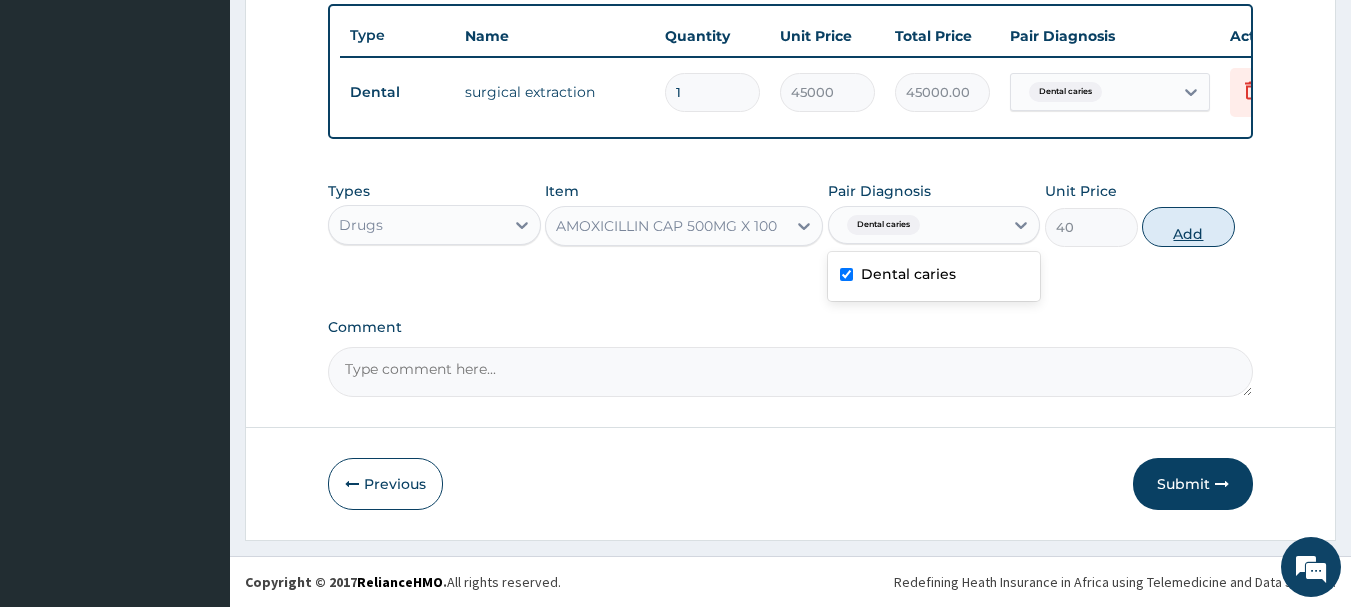 click on "Add" at bounding box center (1188, 227) 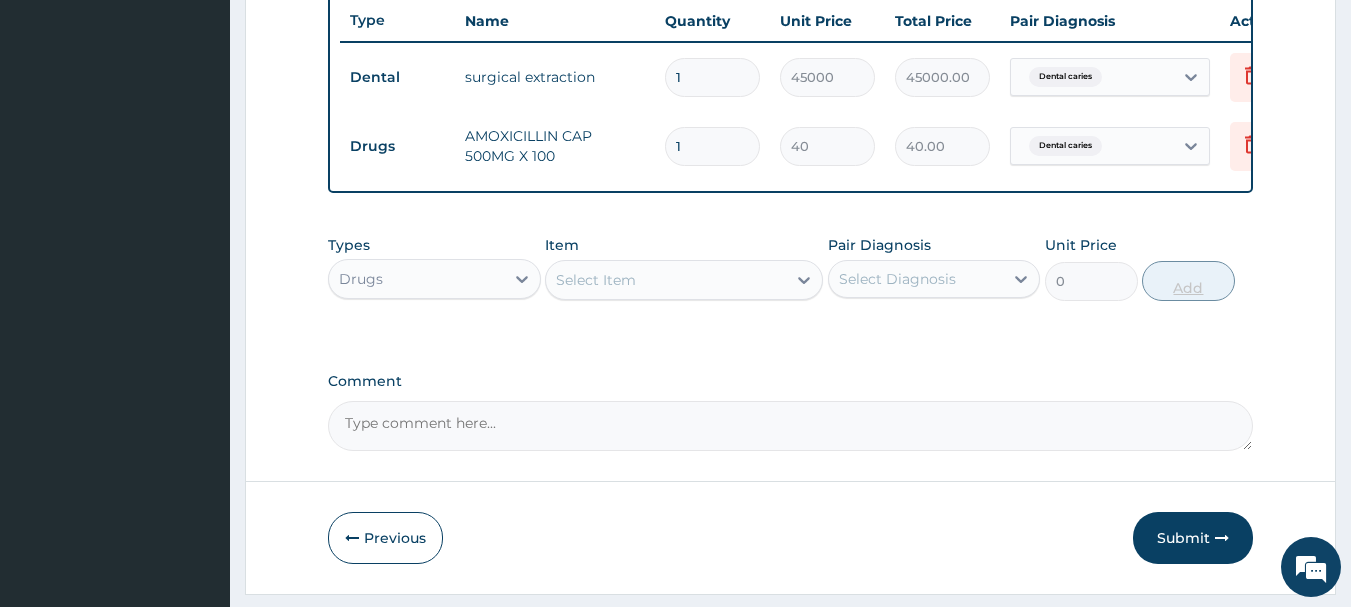 type on "10" 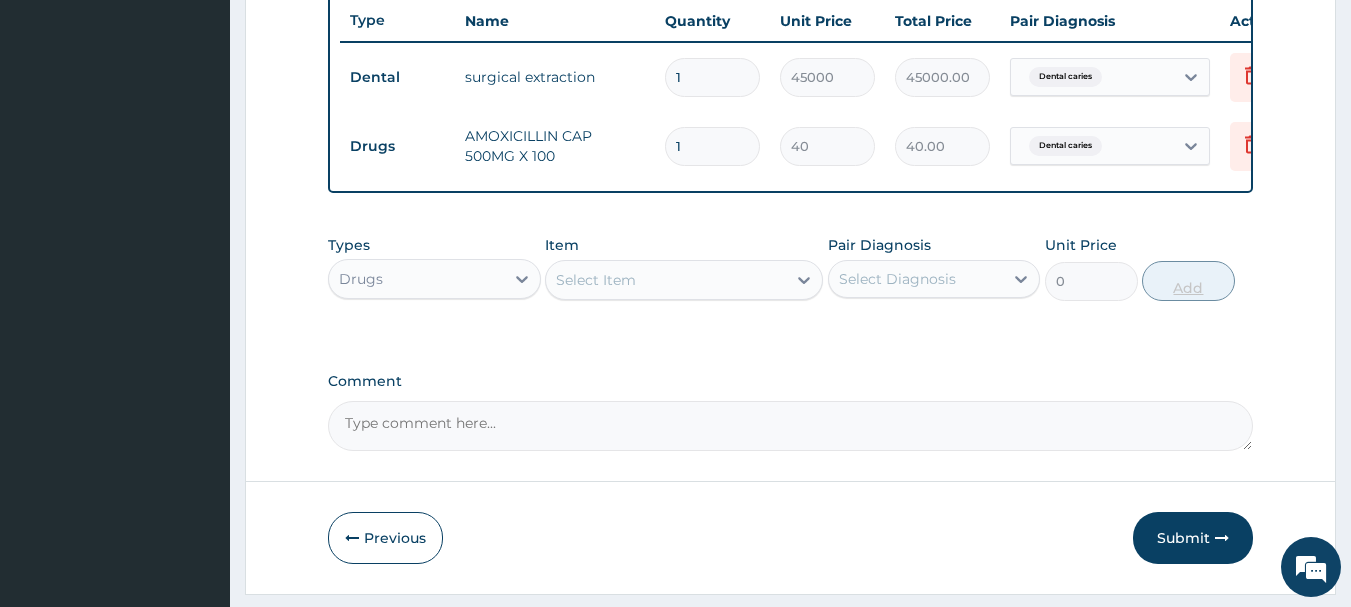 type on "400.00" 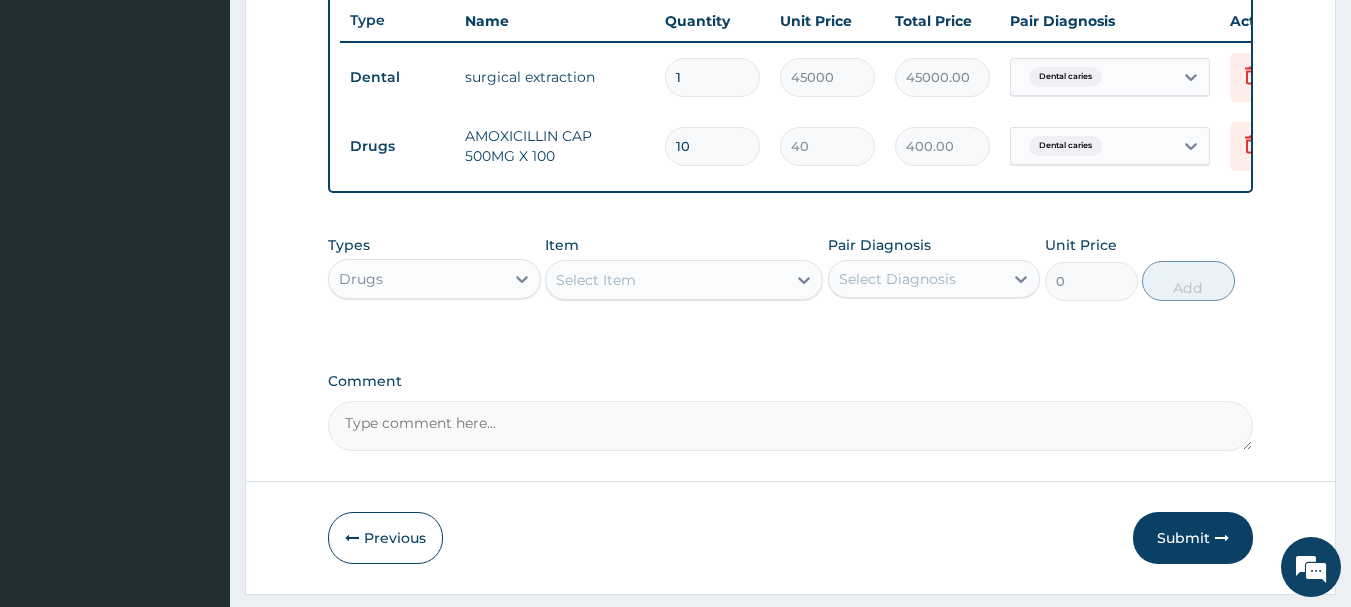 type on "10" 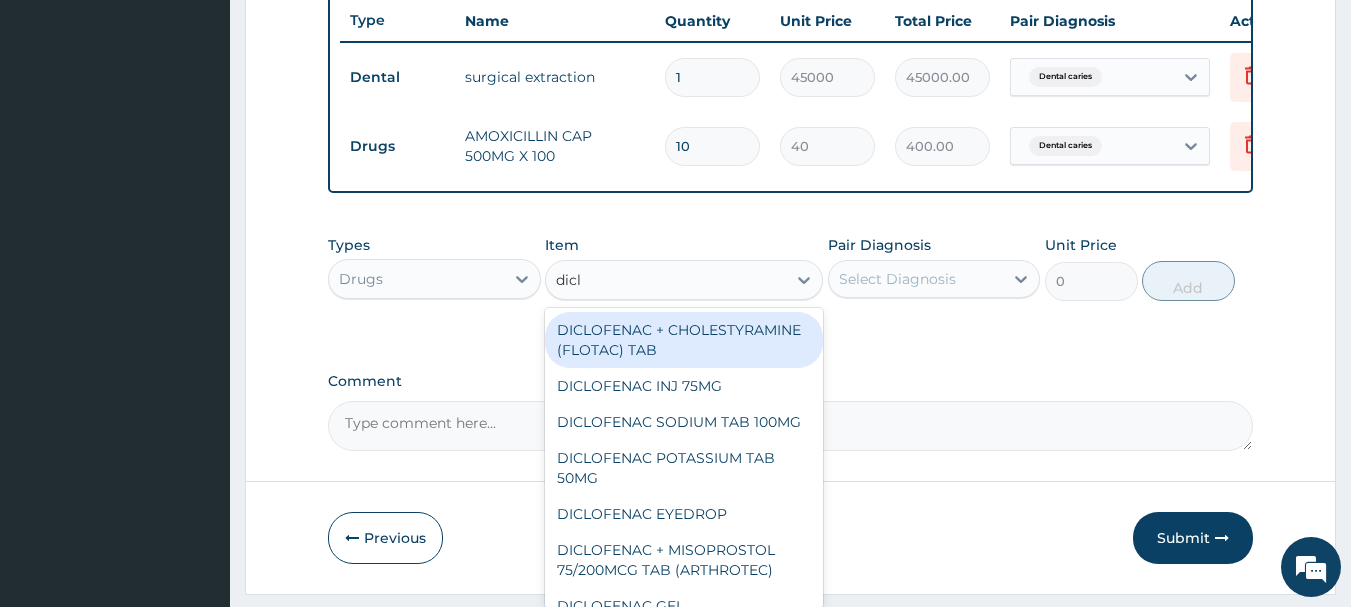 type on "diclo" 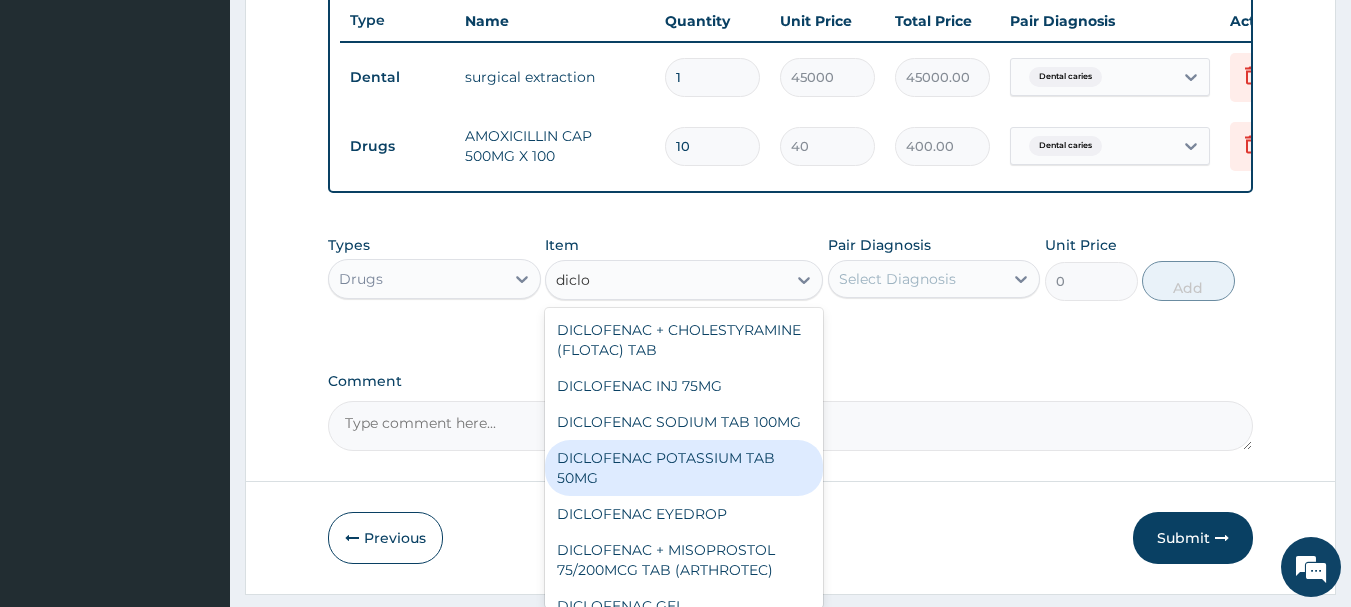 click on "DICLOFENAC POTASSIUM TAB 50MG" at bounding box center (684, 468) 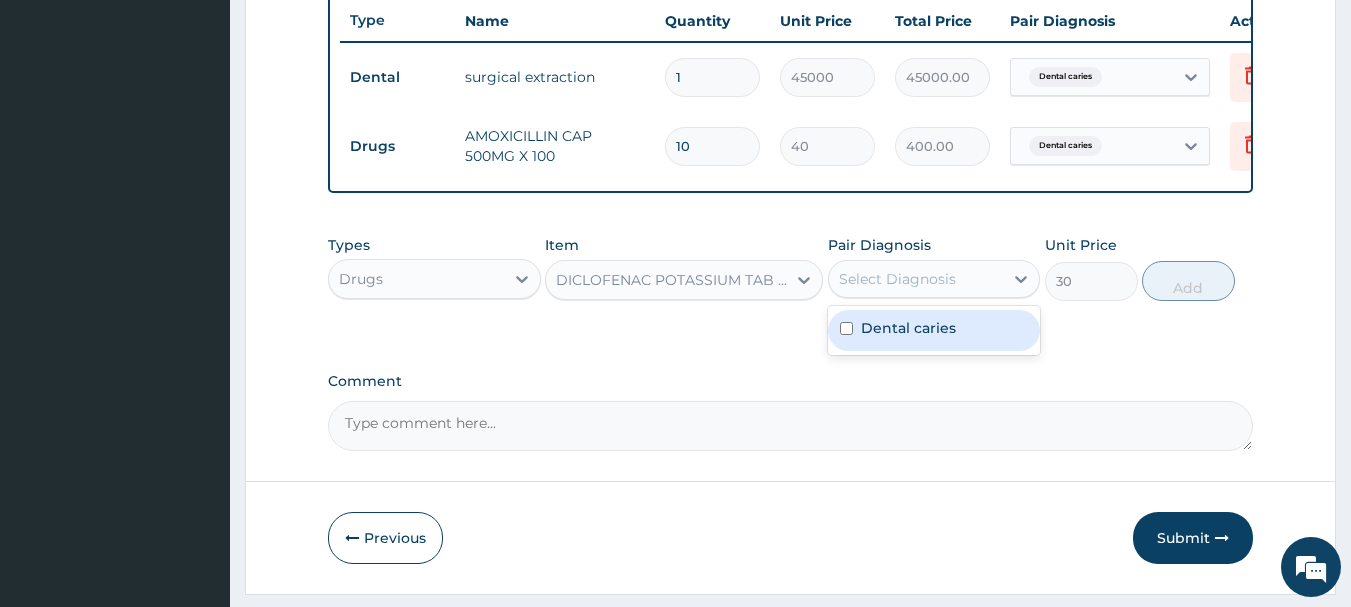 click on "Select Diagnosis" at bounding box center [916, 279] 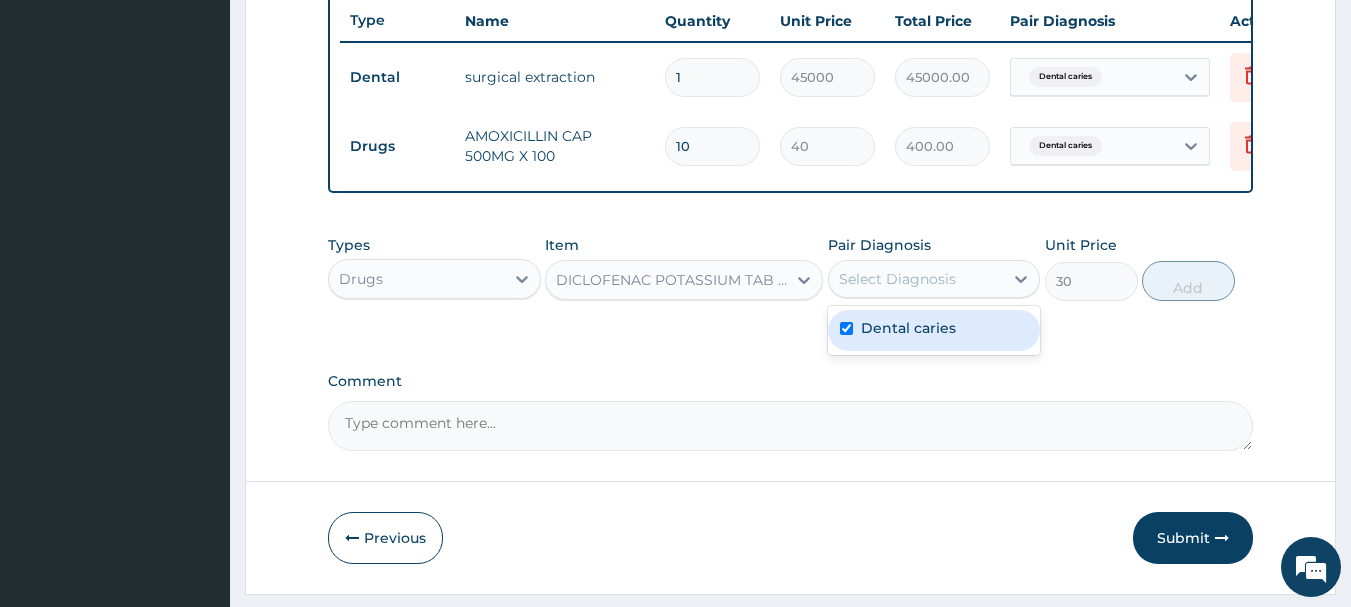 checkbox on "true" 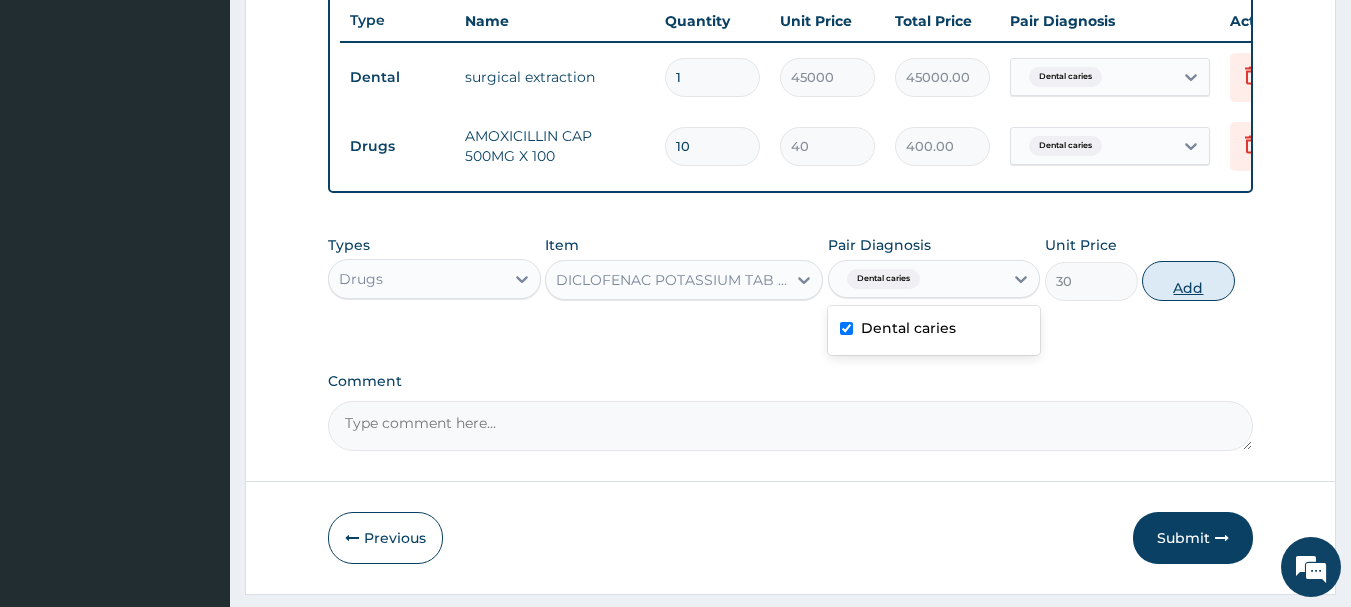 click on "Add" at bounding box center (1188, 281) 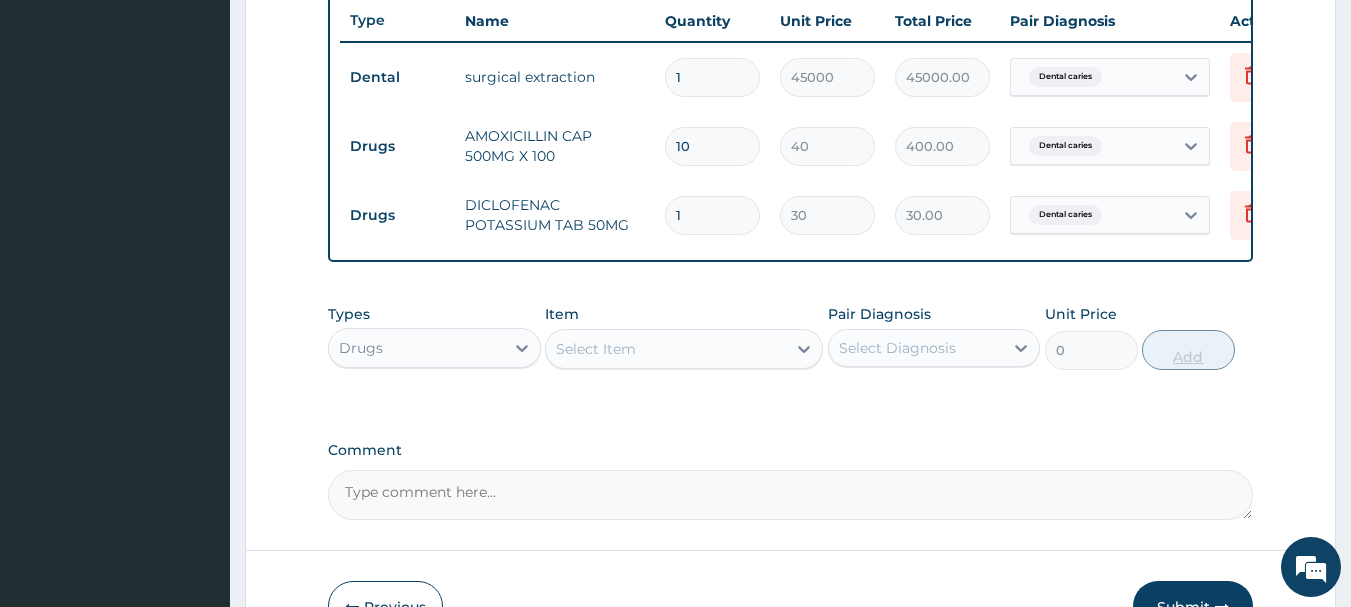 type on "15" 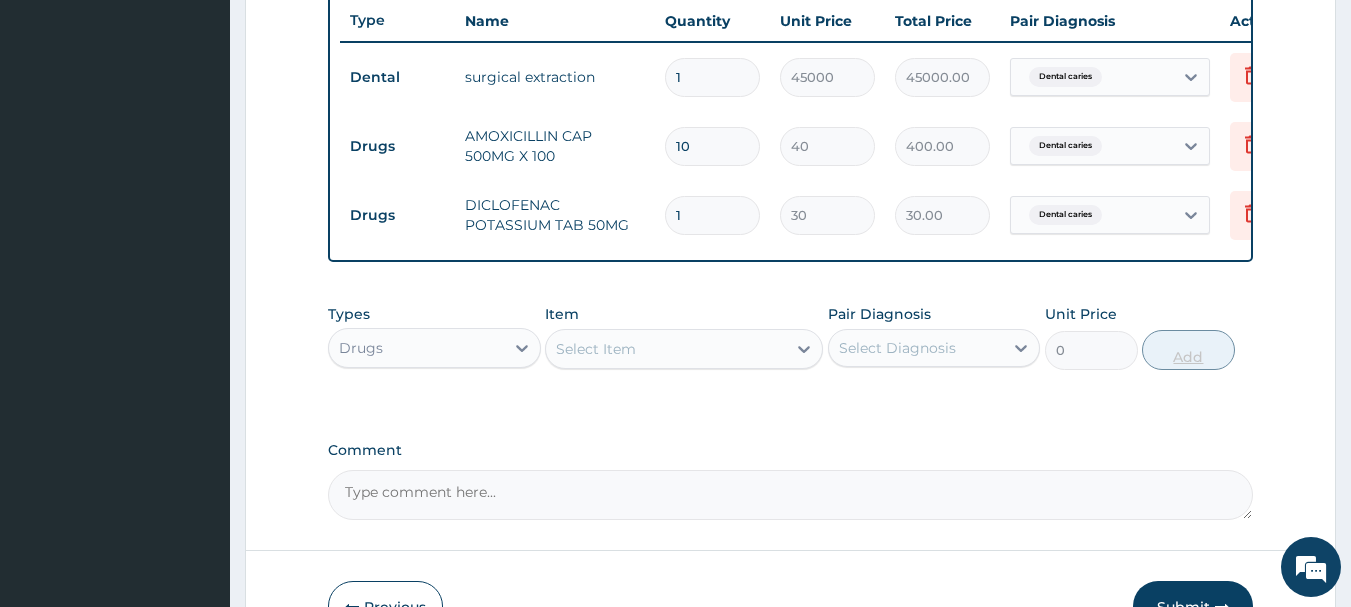 type on "450.00" 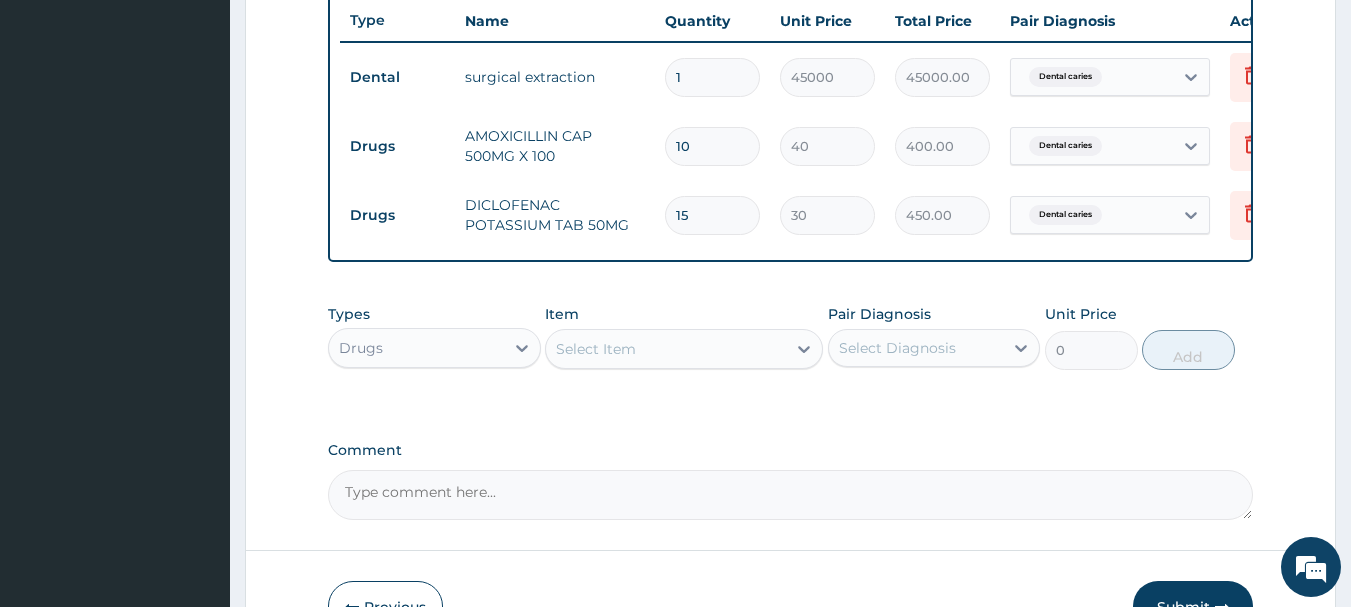 type on "15" 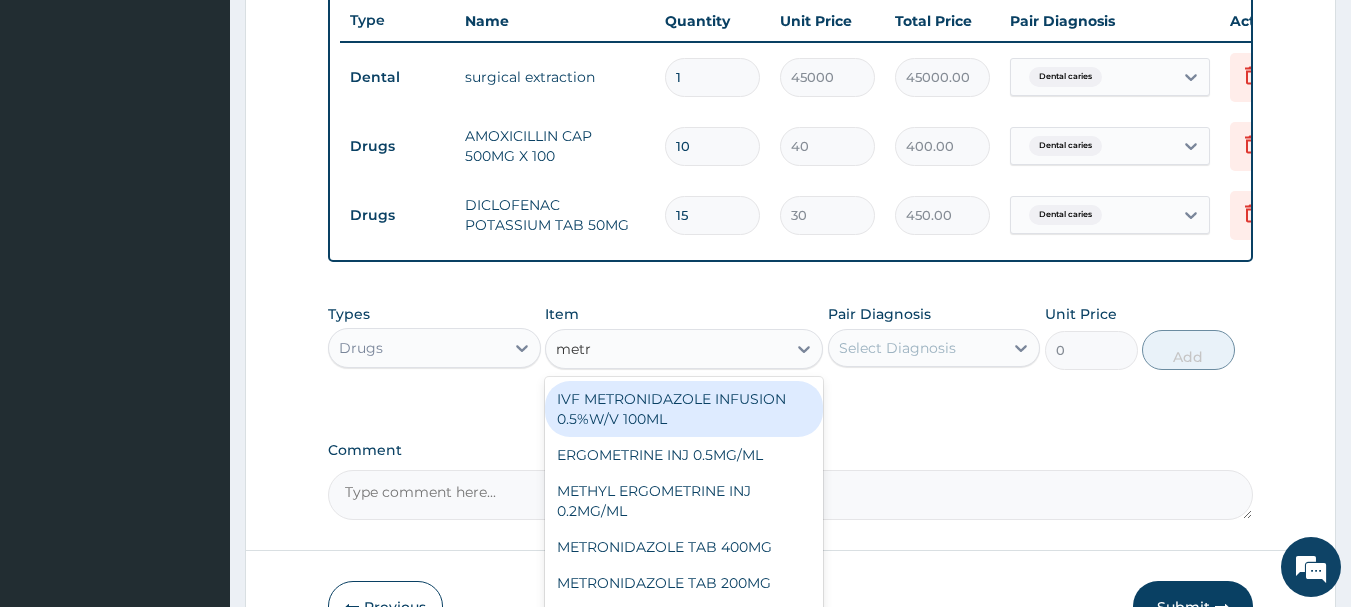 type on "metro" 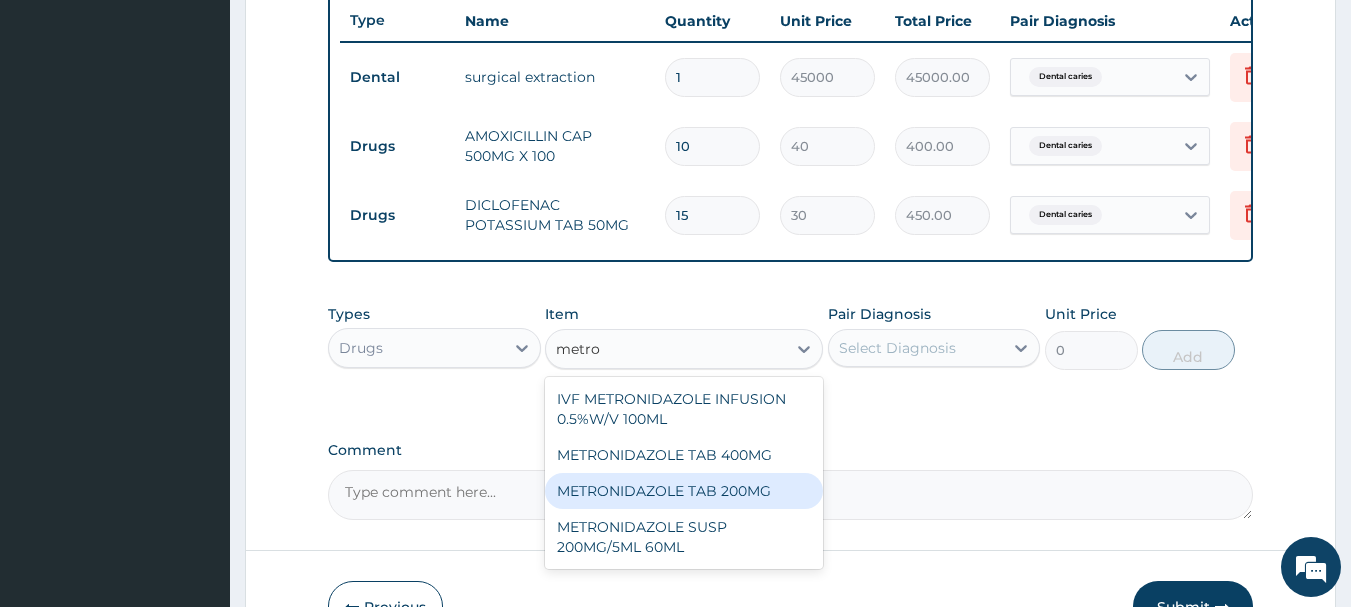 click on "METRONIDAZOLE TAB 200MG" at bounding box center (684, 491) 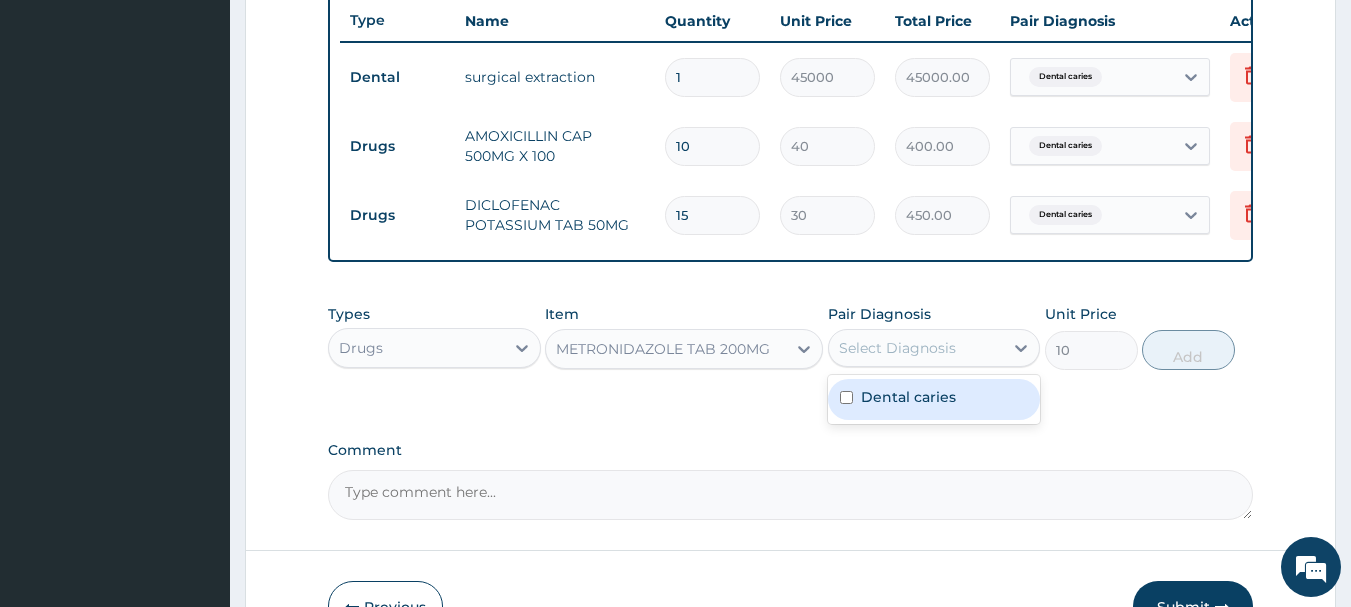 click on "Select Diagnosis" at bounding box center [916, 348] 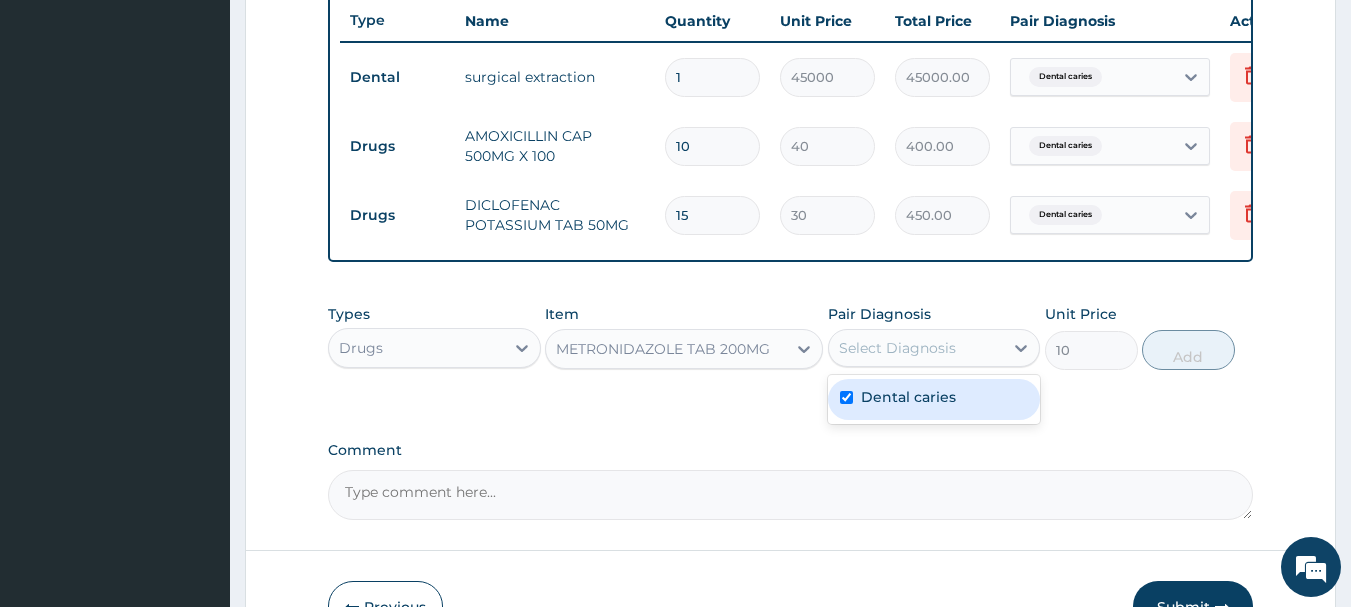 checkbox on "true" 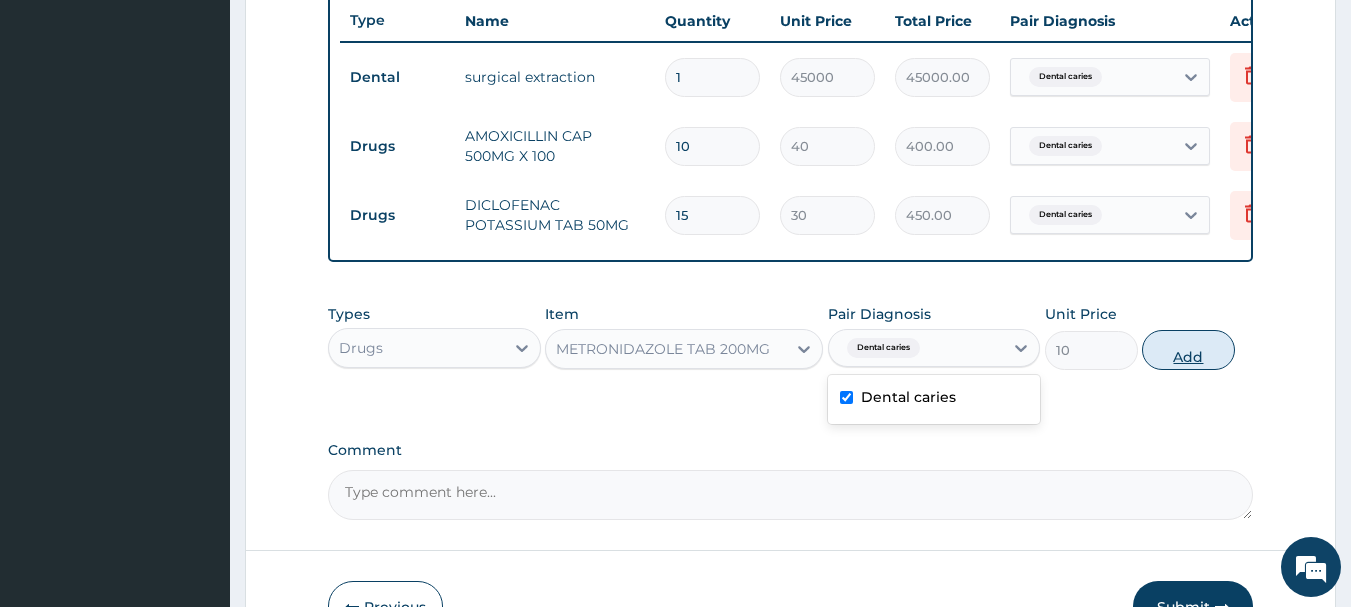 click on "Add" at bounding box center [1188, 350] 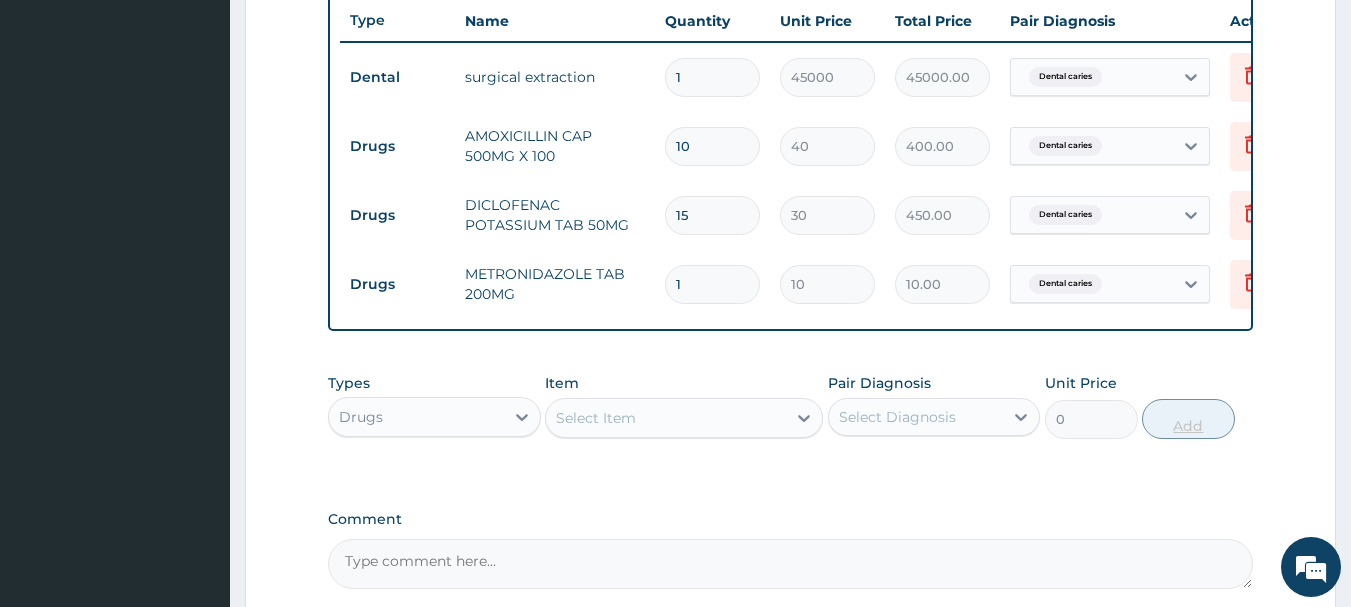 type 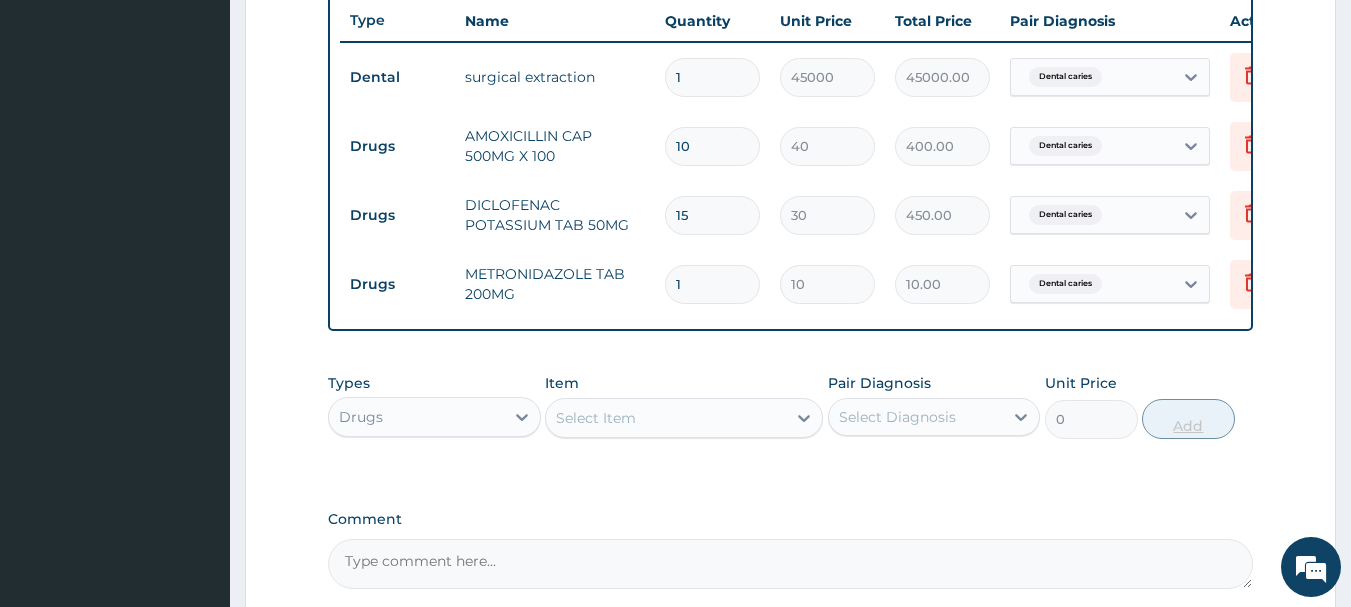 type on "0.00" 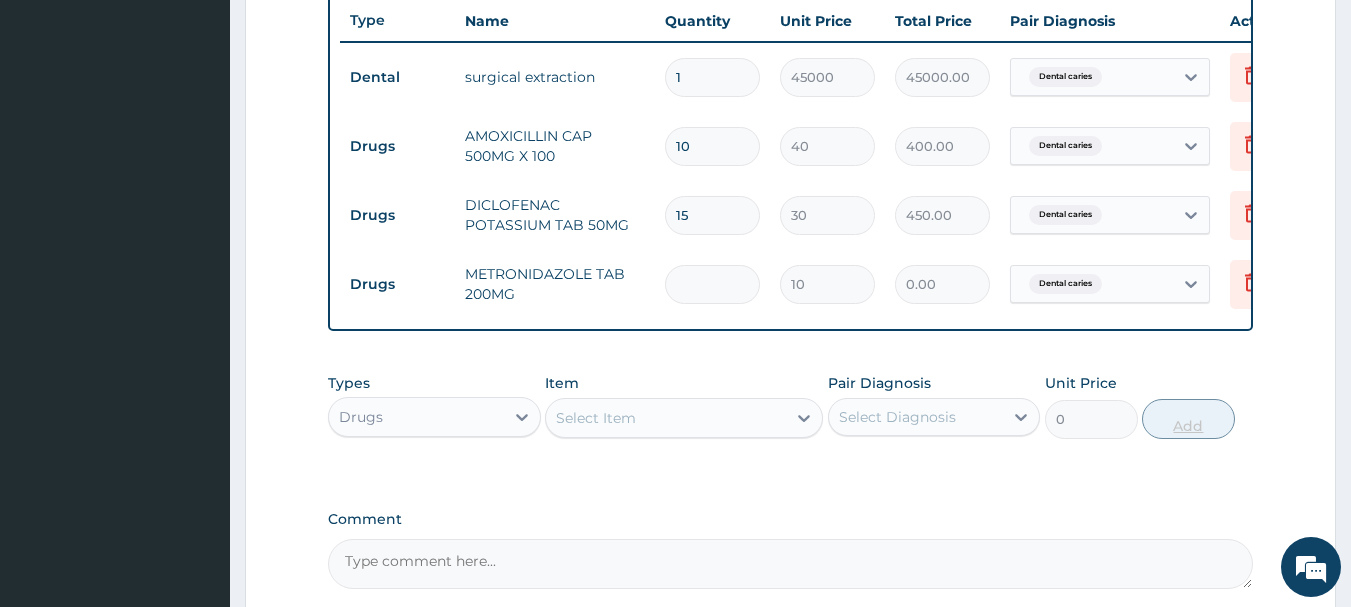 type on "3" 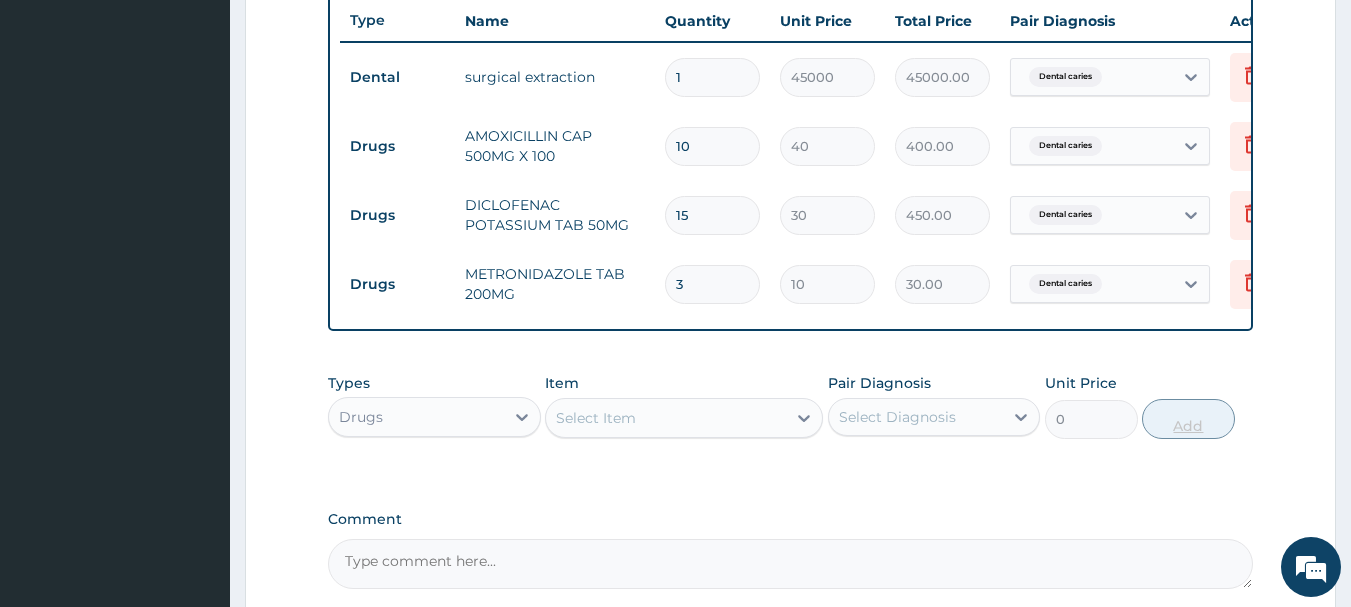 type on "30" 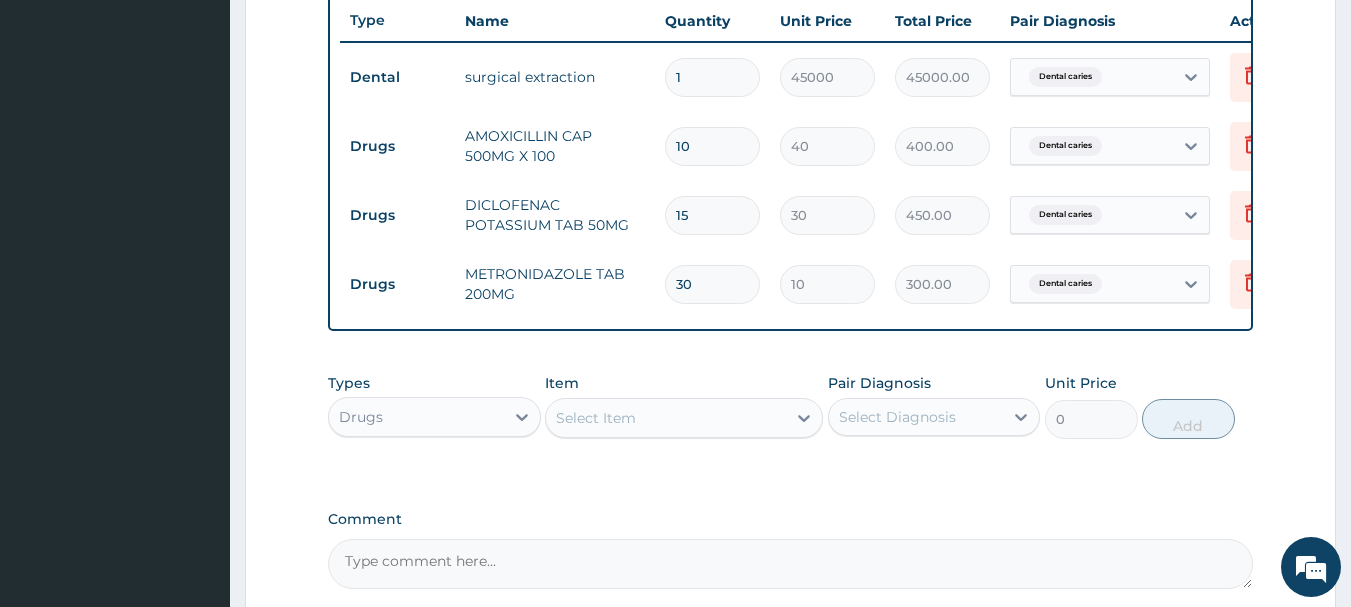 type on "30" 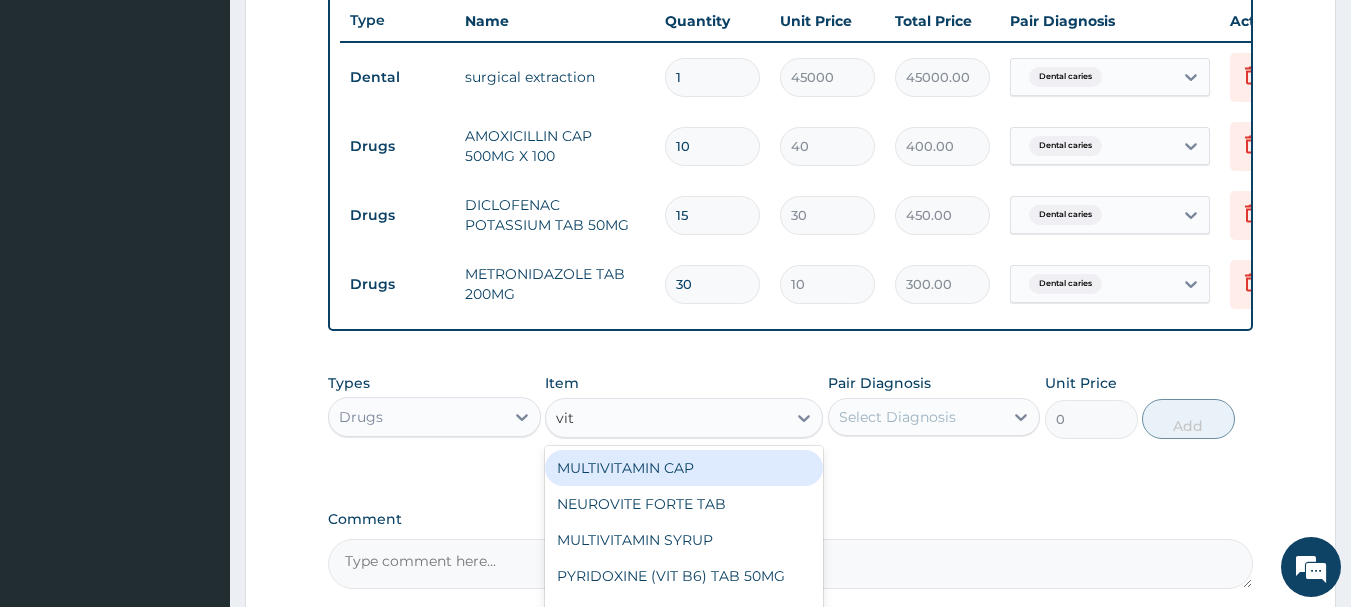 type on "vit c" 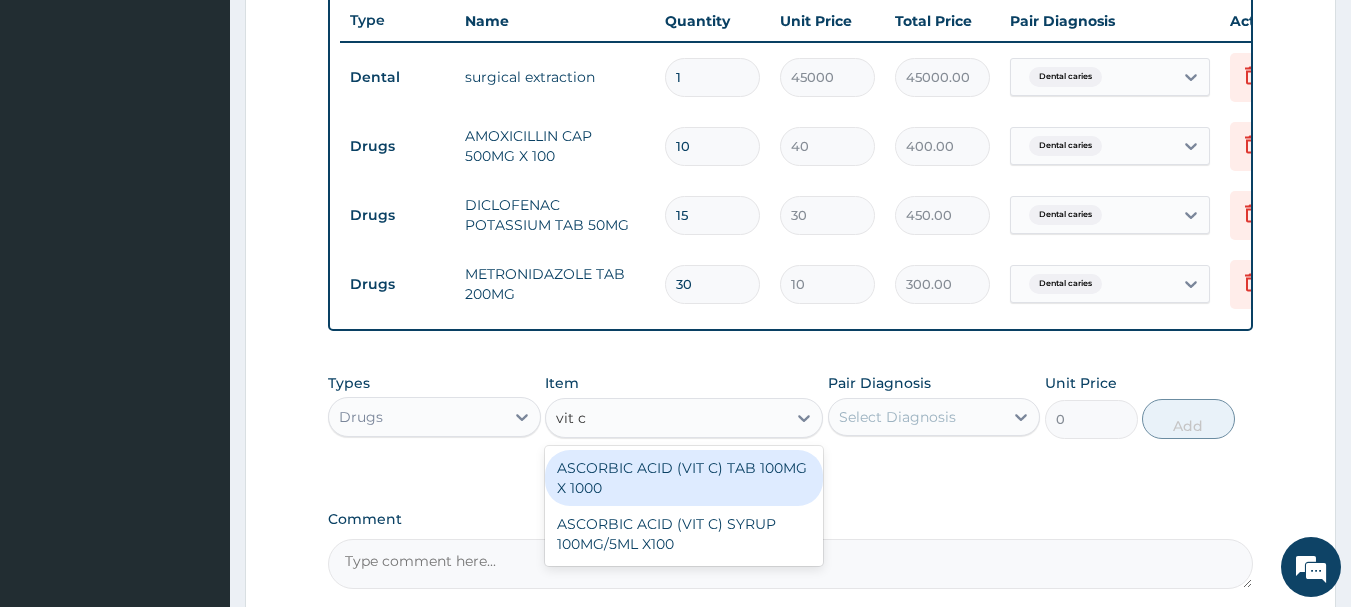 click on "ASCORBIC ACID (VIT C) TAB 100MG X 1000" at bounding box center (684, 478) 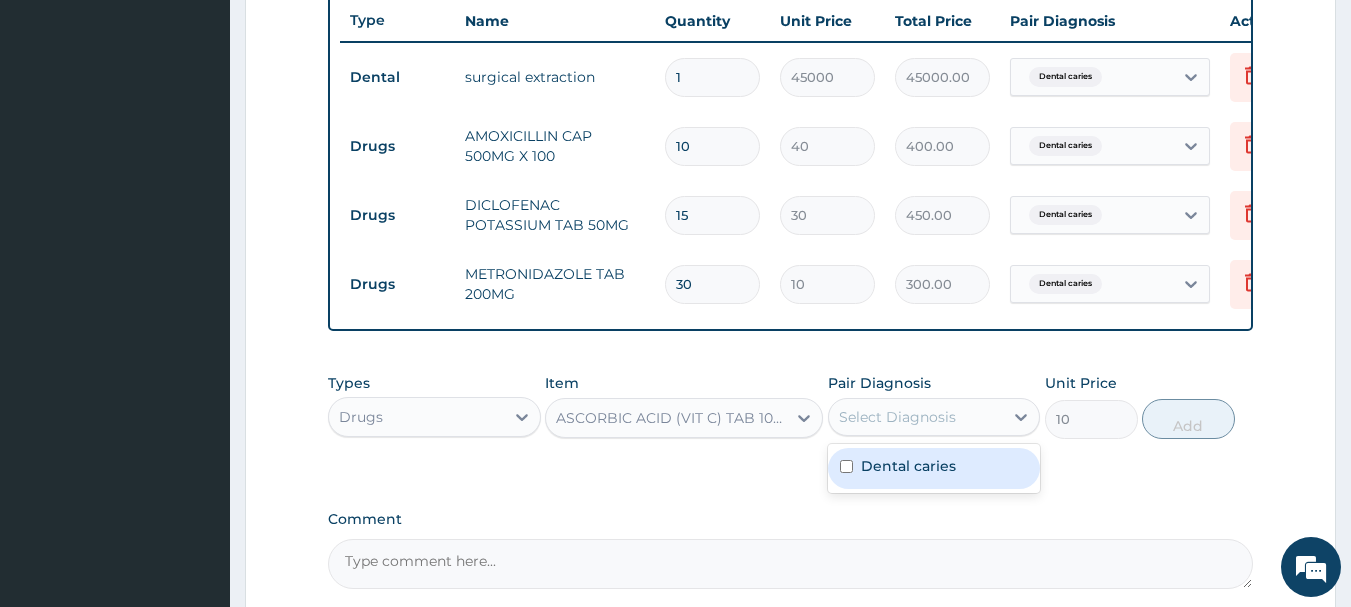 click on "Select Diagnosis" at bounding box center (916, 417) 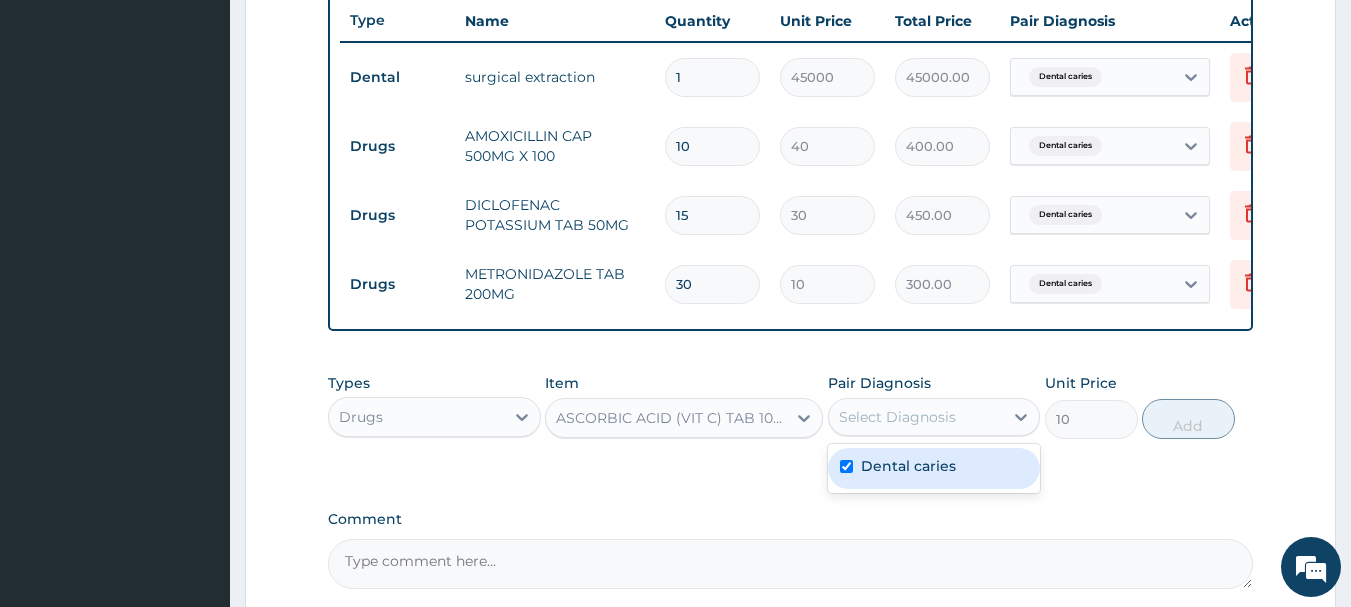 checkbox on "true" 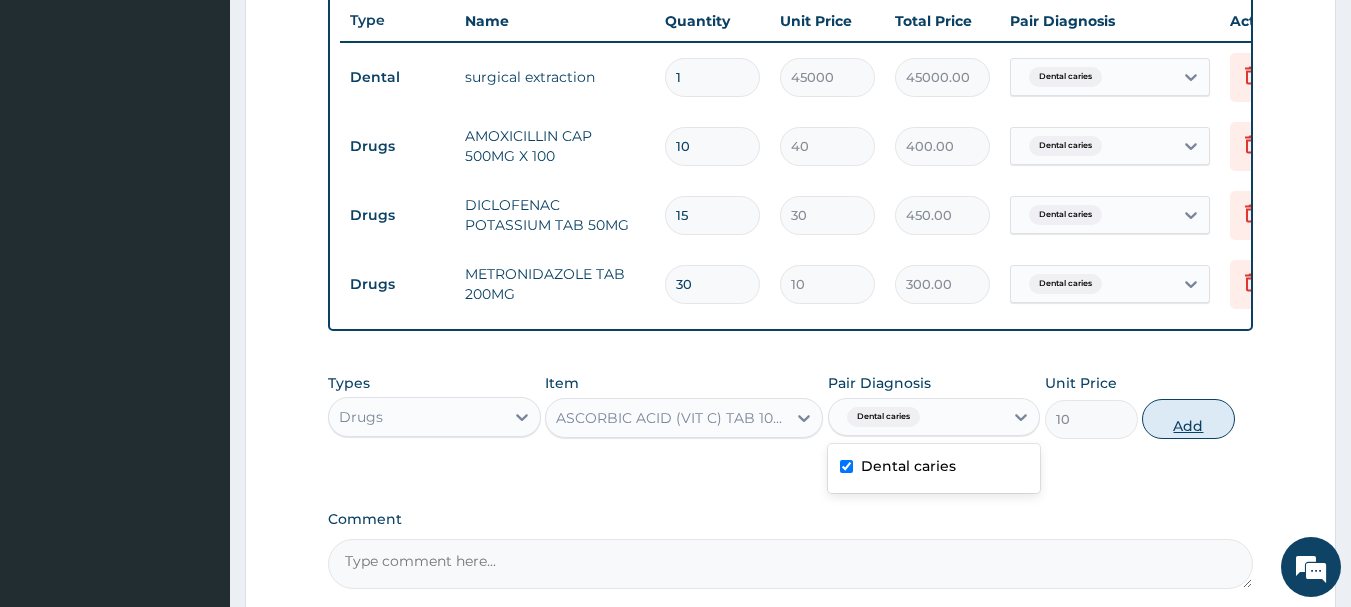 click on "Add" at bounding box center (1188, 419) 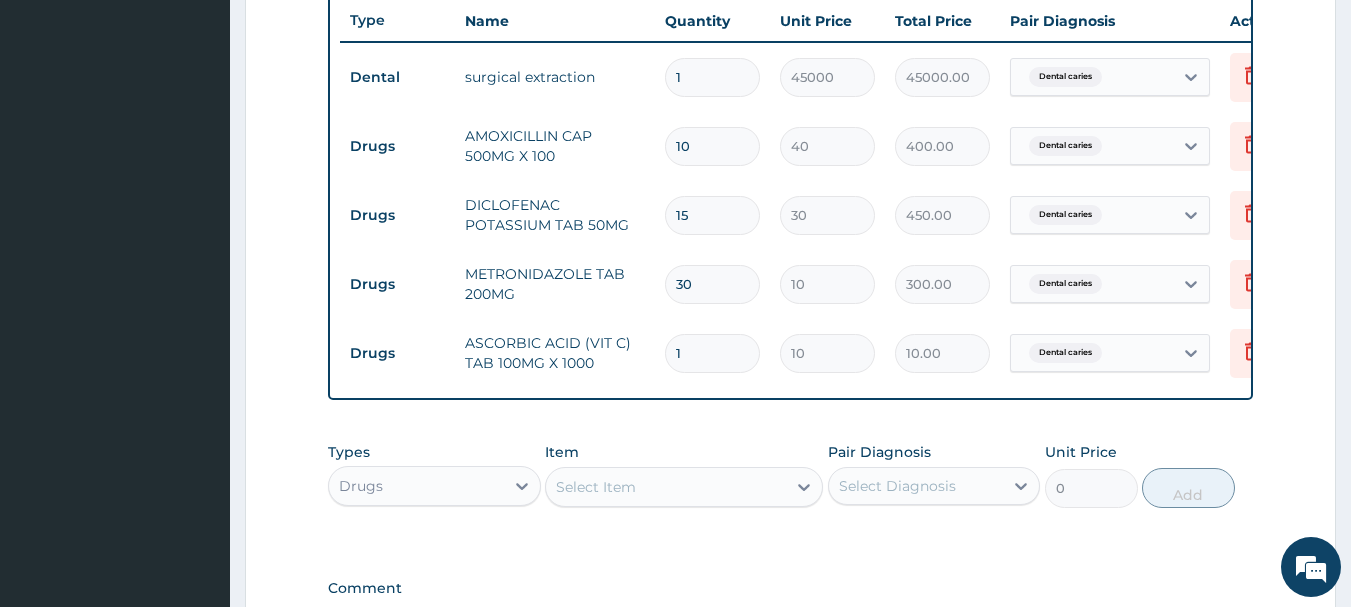 type 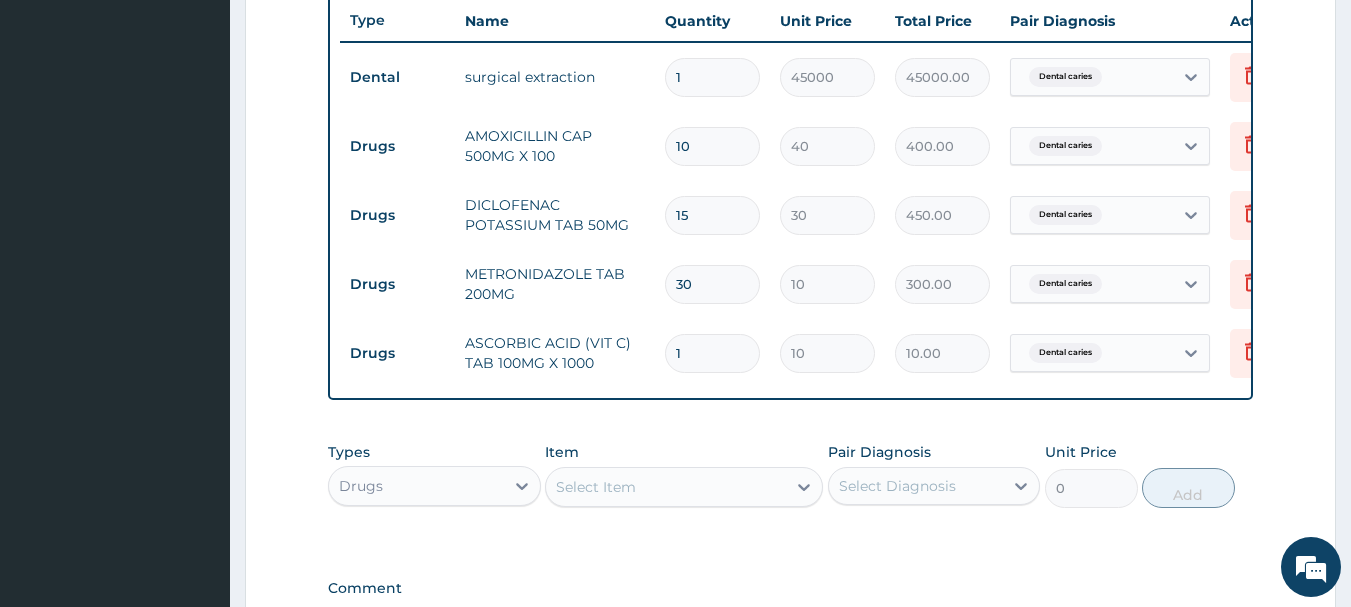 type on "0.00" 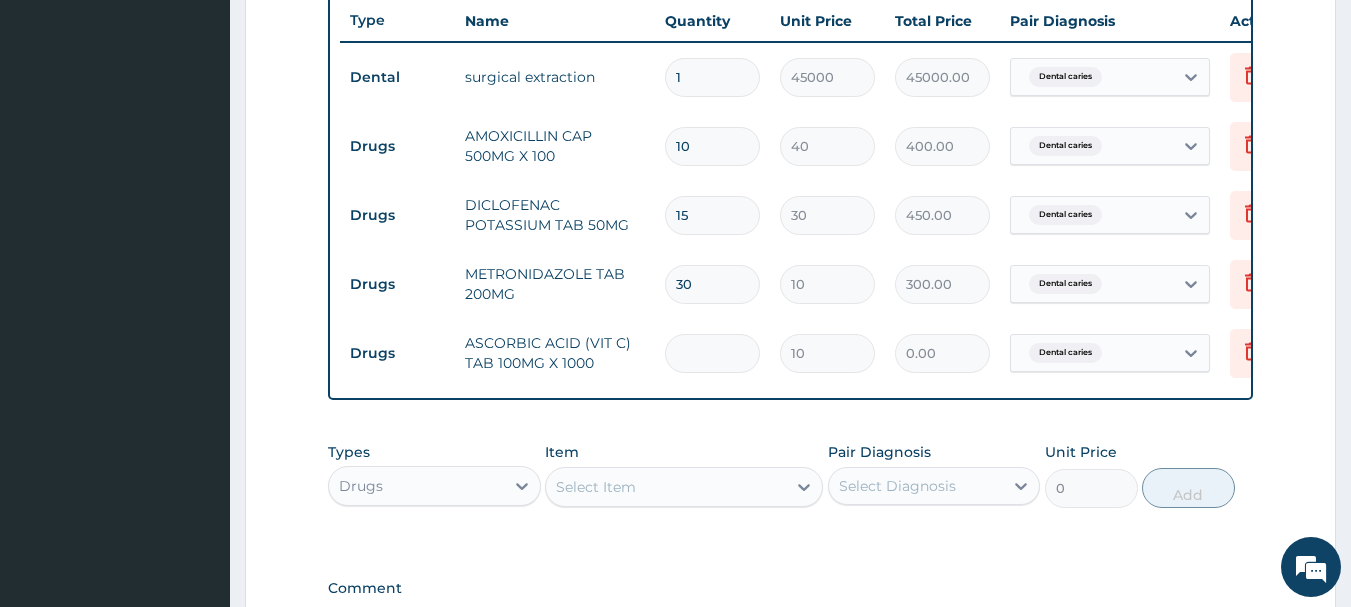 type on "3" 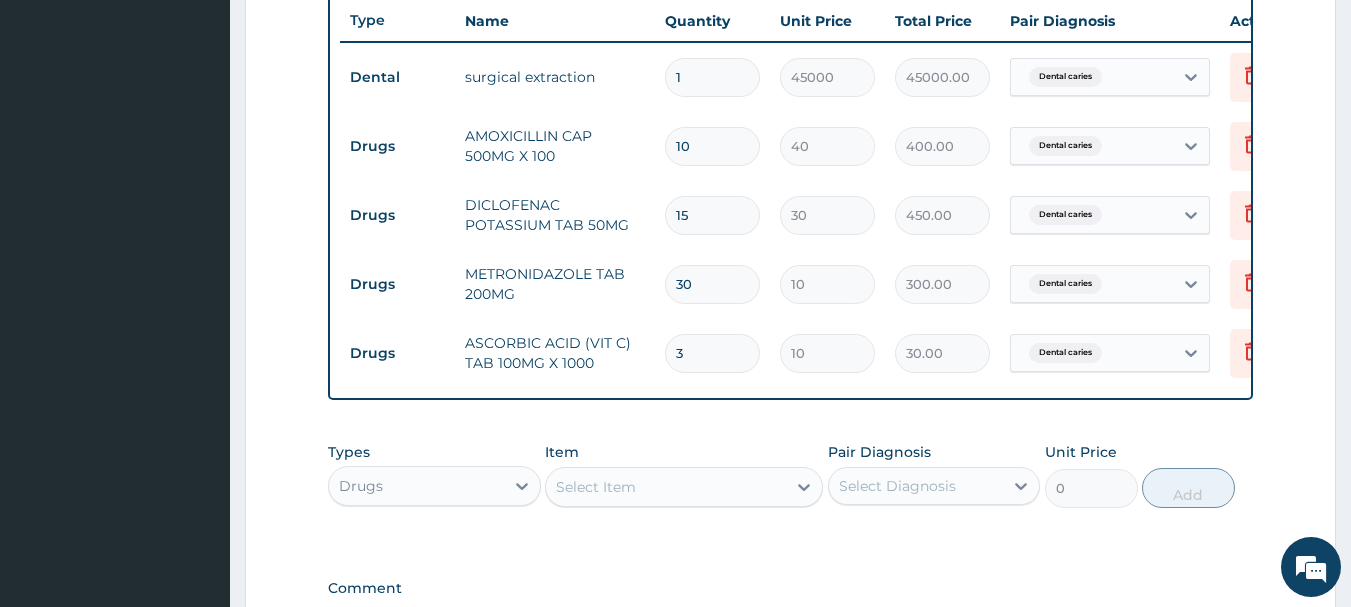 type on "30" 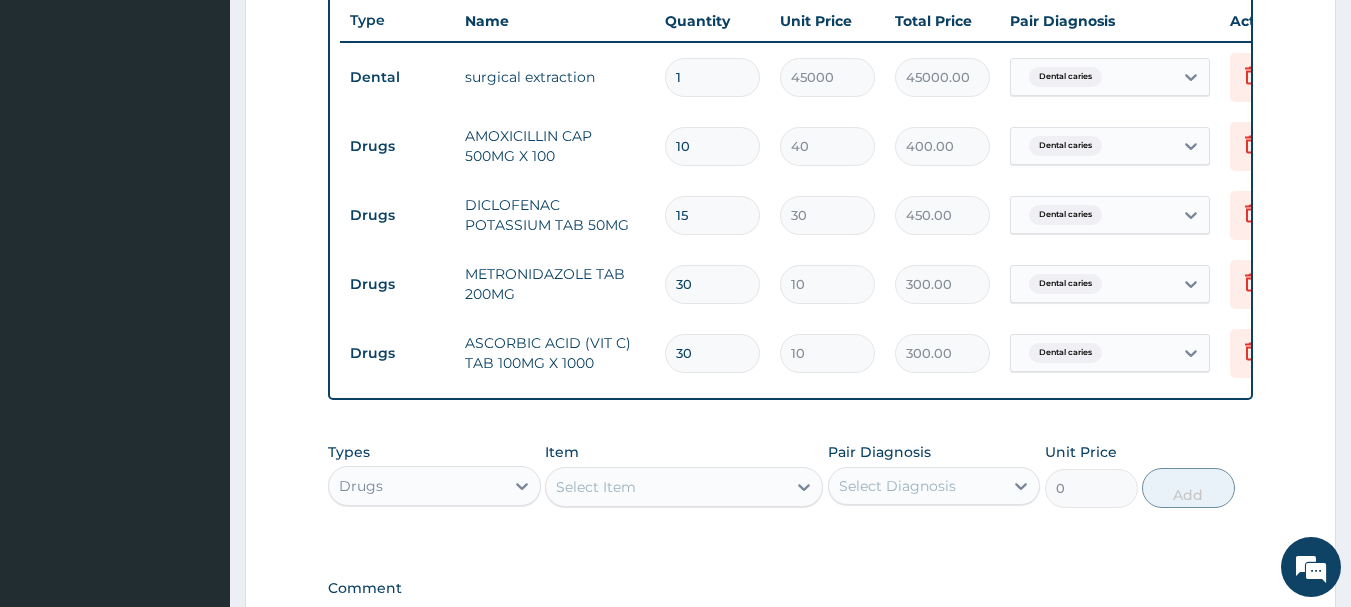 type on "30" 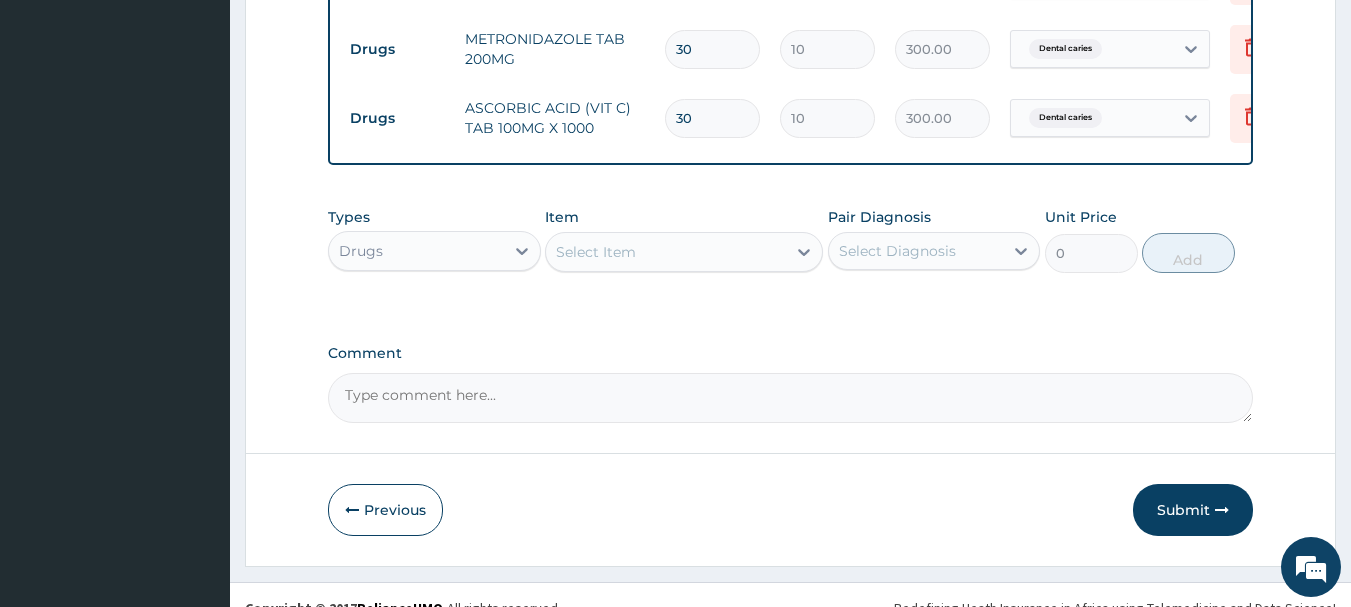 scroll, scrollTop: 1031, scrollLeft: 0, axis: vertical 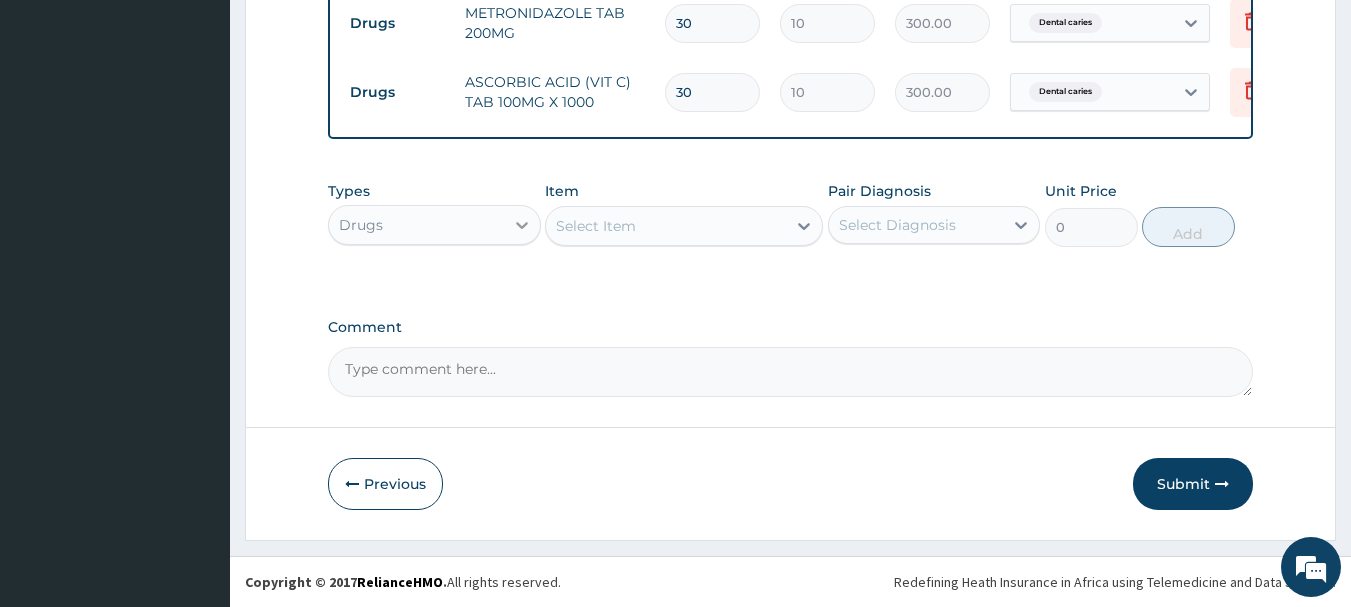 click 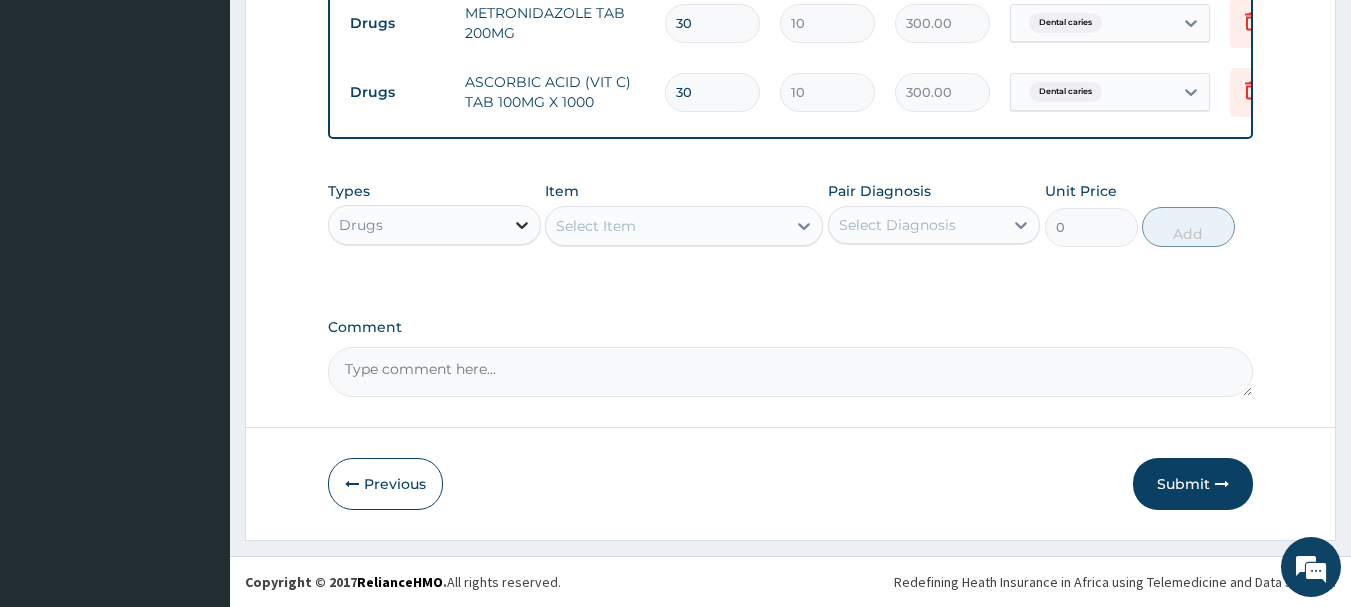 click 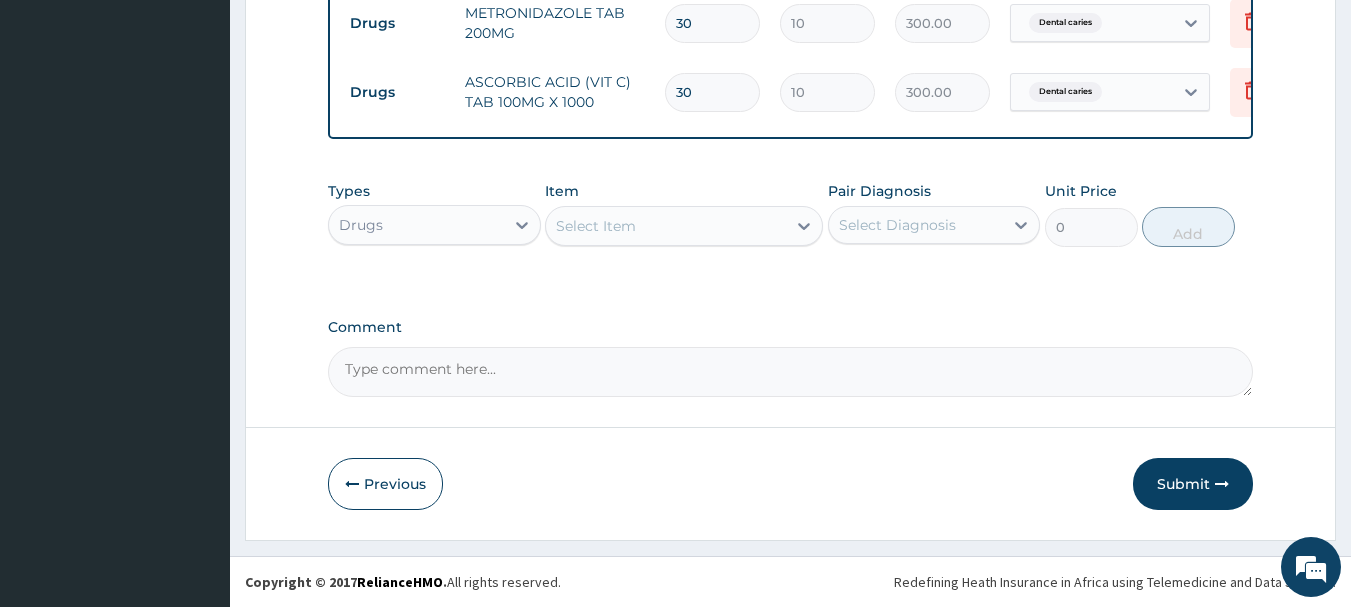 click on "Submit" at bounding box center (1193, 484) 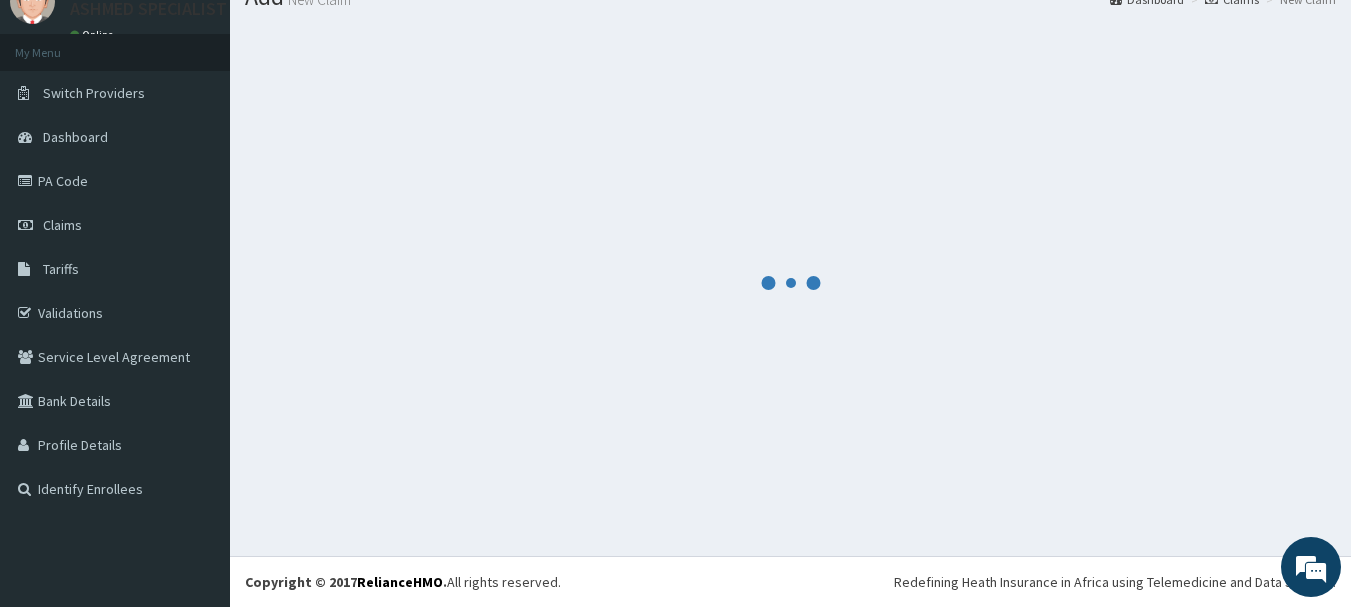scroll, scrollTop: 1031, scrollLeft: 0, axis: vertical 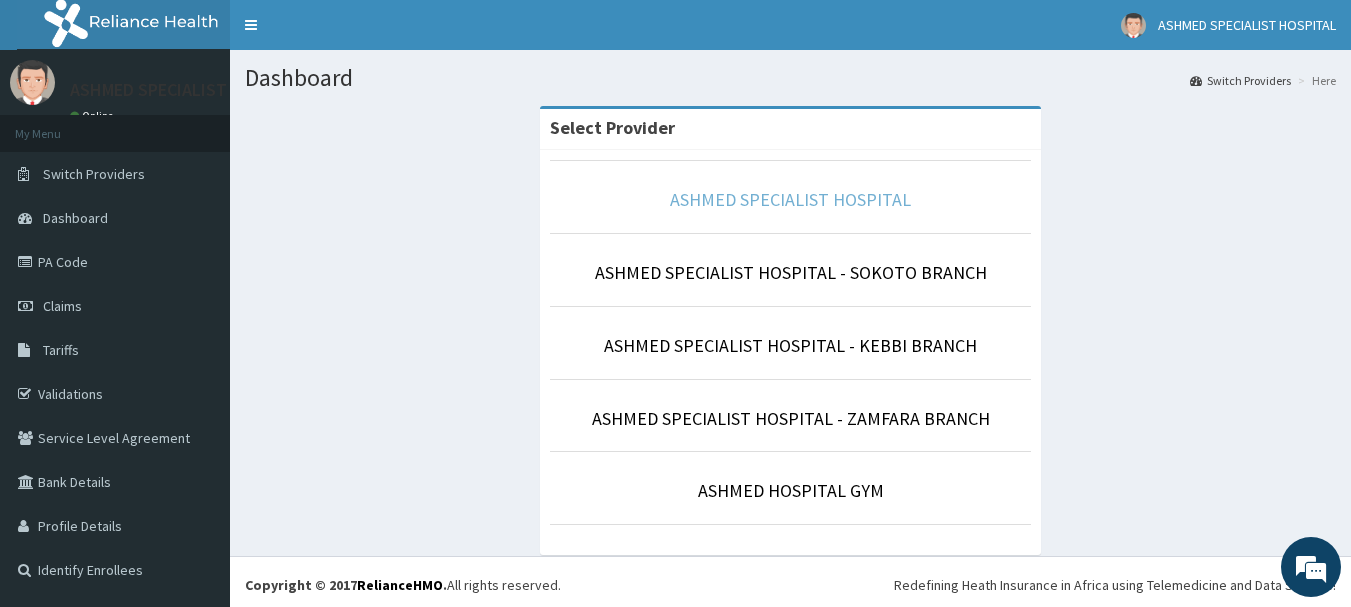 click on "ASHMED SPECIALIST HOSPITAL" at bounding box center [790, 199] 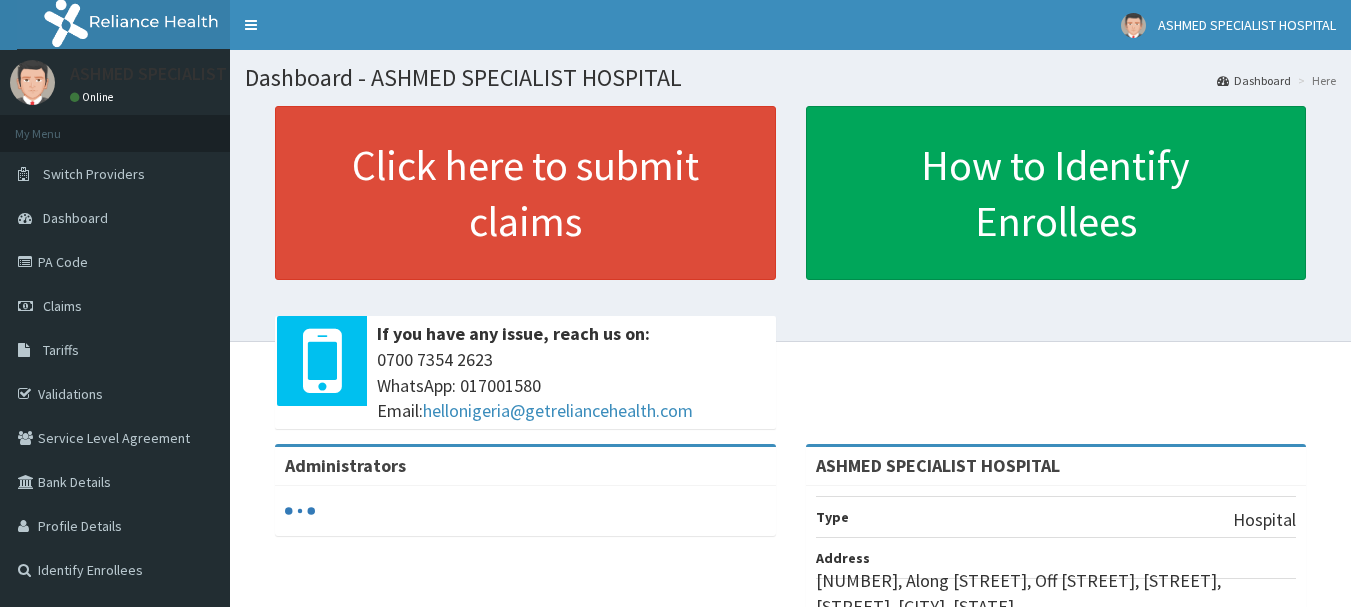 scroll, scrollTop: 0, scrollLeft: 0, axis: both 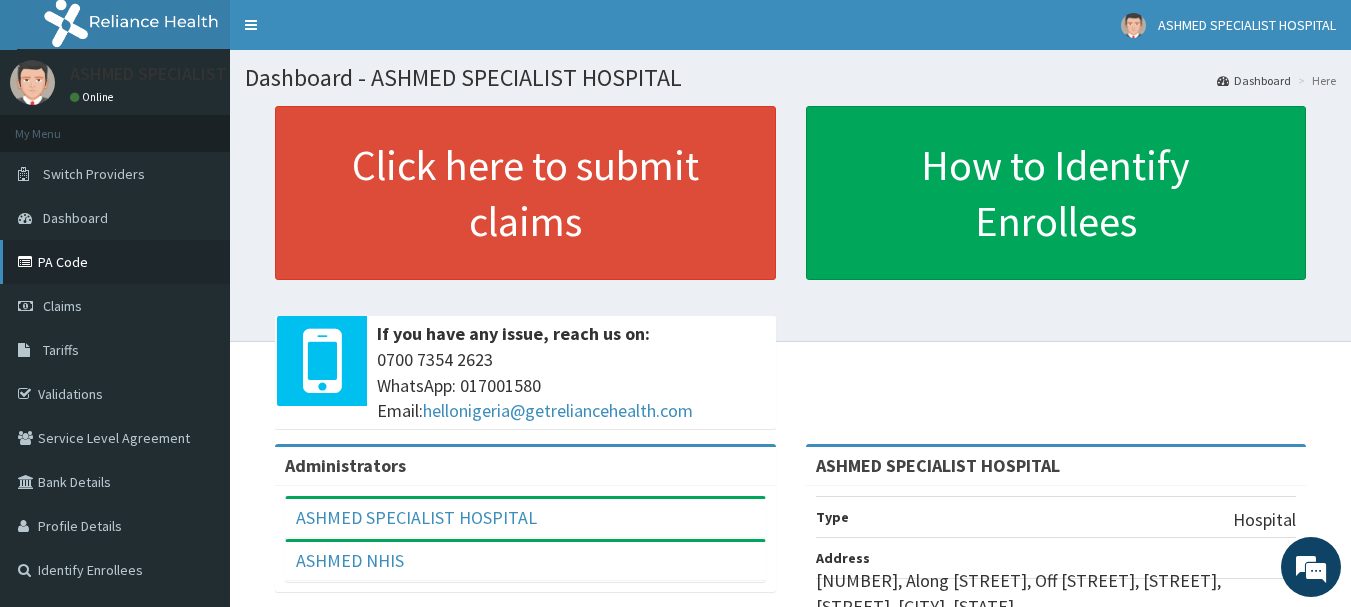 click on "PA Code" at bounding box center [115, 262] 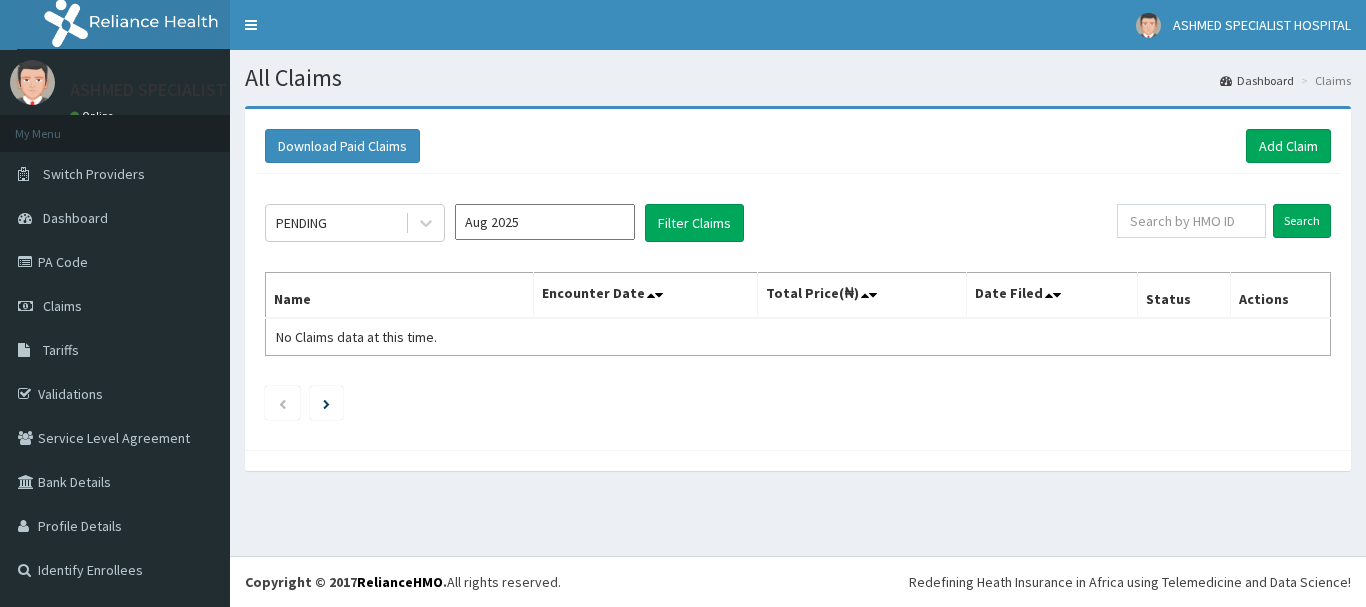 scroll, scrollTop: 0, scrollLeft: 0, axis: both 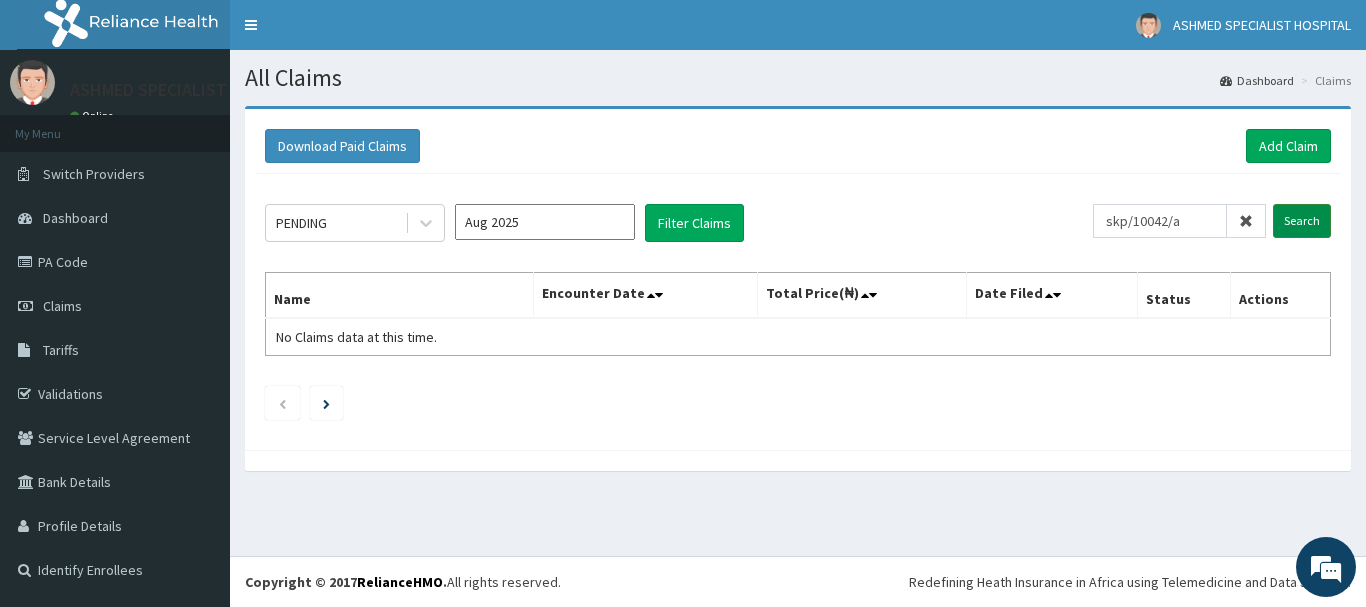 type on "skp/10042/a" 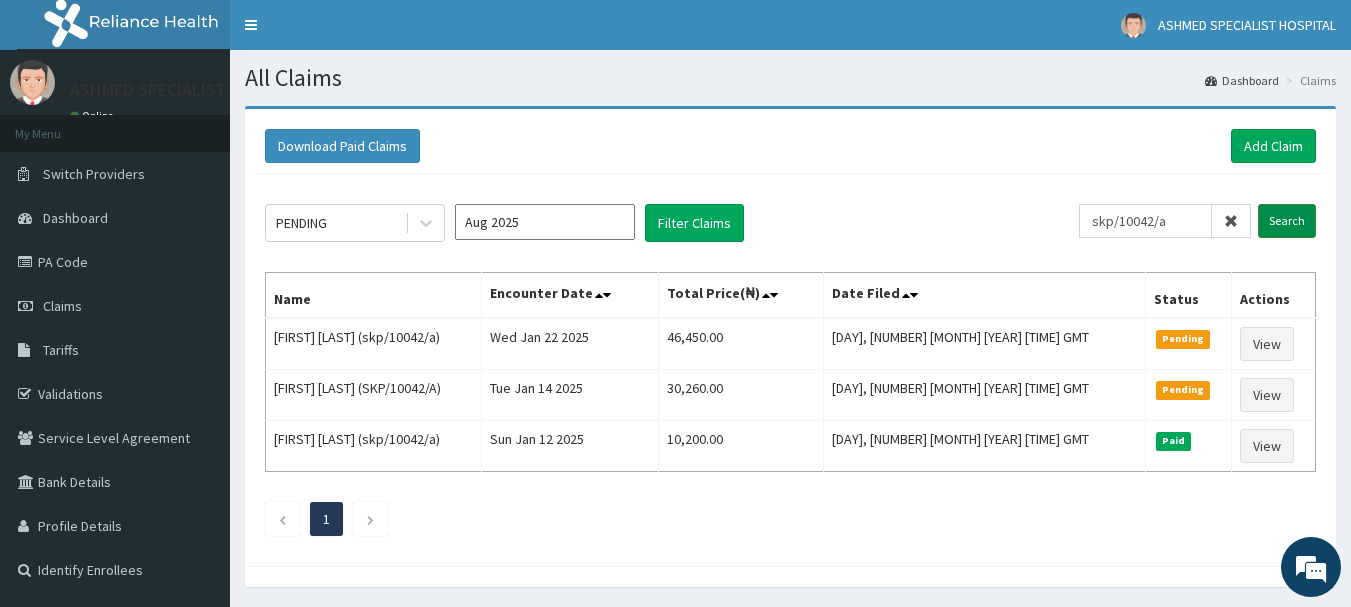 scroll, scrollTop: 0, scrollLeft: 0, axis: both 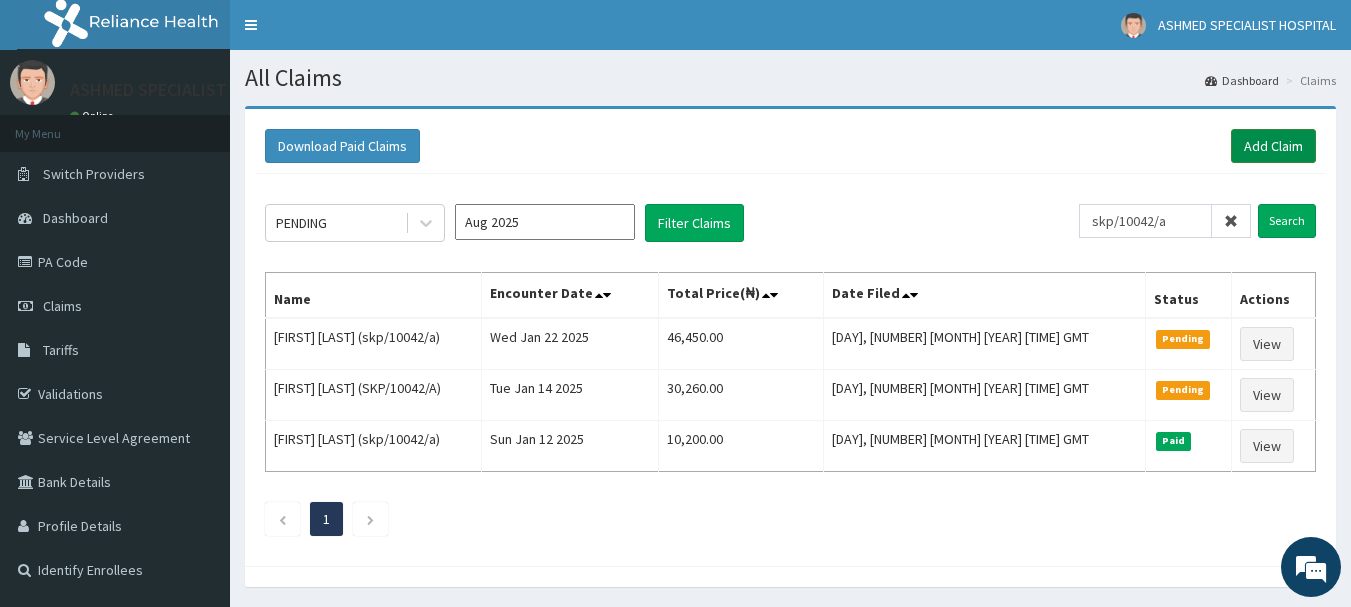 click on "Add Claim" at bounding box center (1273, 146) 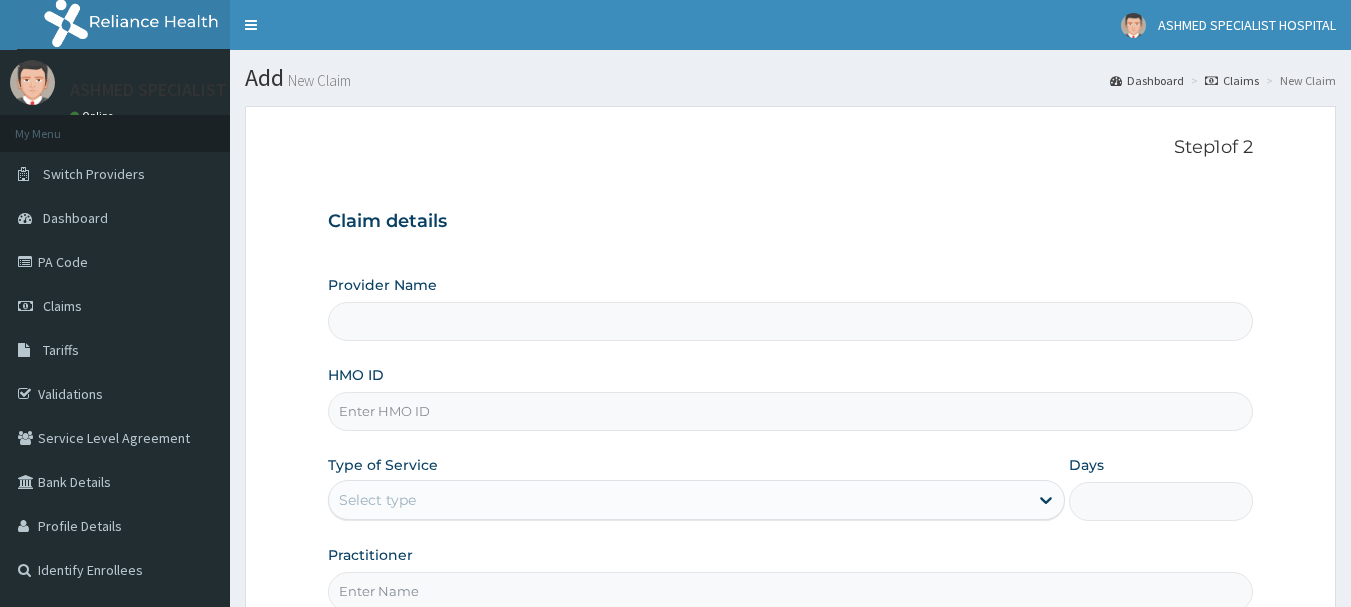 scroll, scrollTop: 0, scrollLeft: 0, axis: both 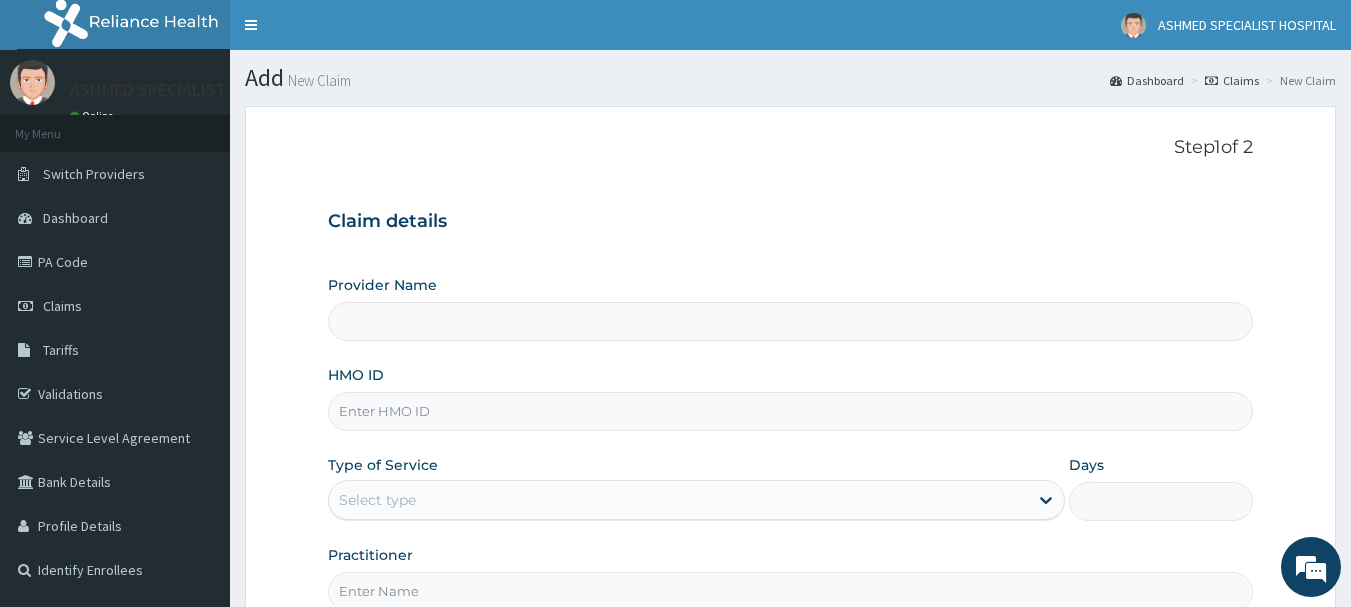 type on "ASHMED SPECIALIST HOSPITAL" 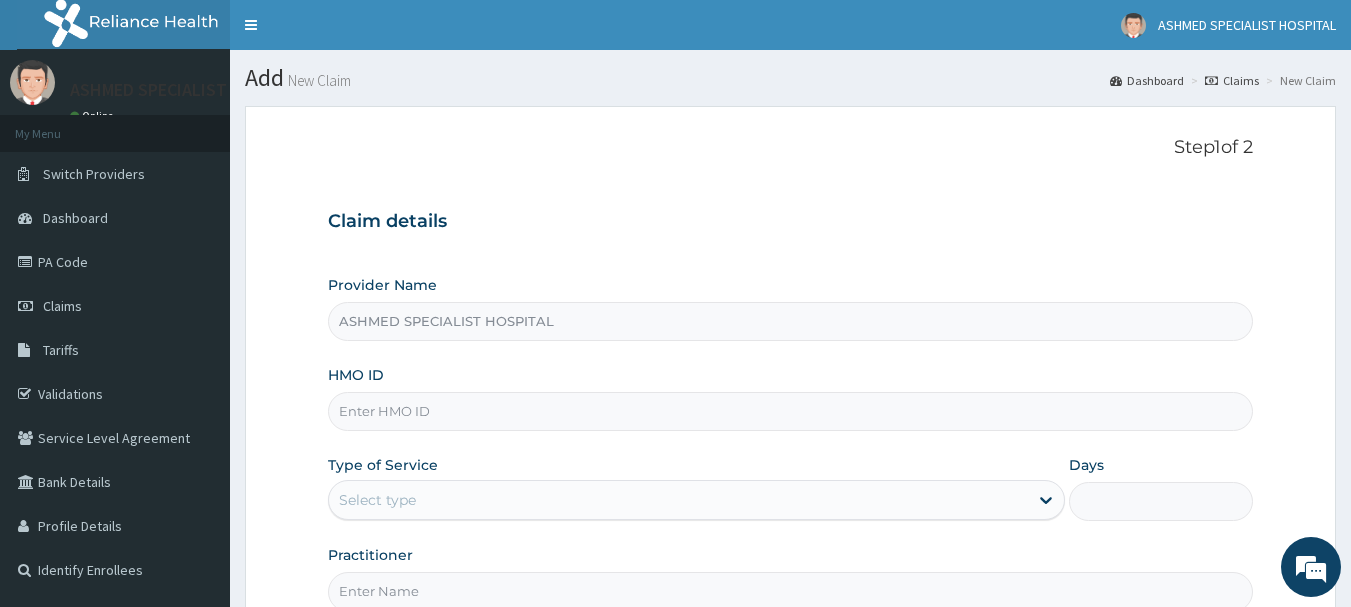 click on "HMO ID" at bounding box center [791, 411] 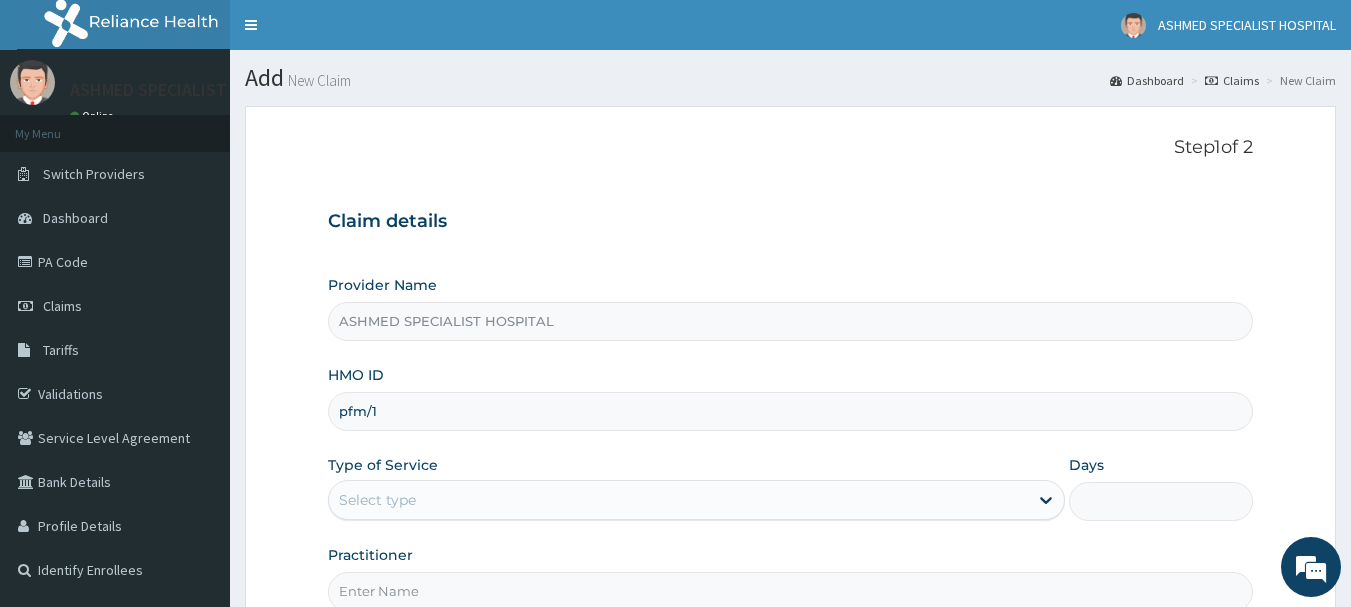 scroll, scrollTop: 0, scrollLeft: 0, axis: both 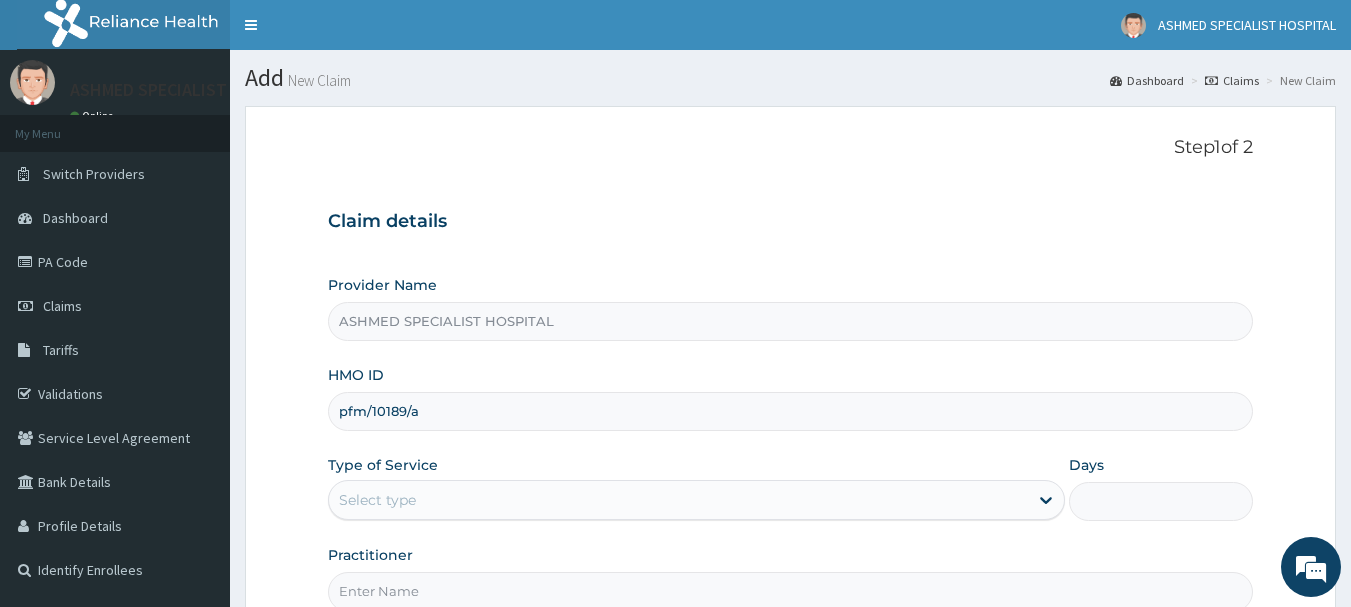 type on "pfm/10189/a" 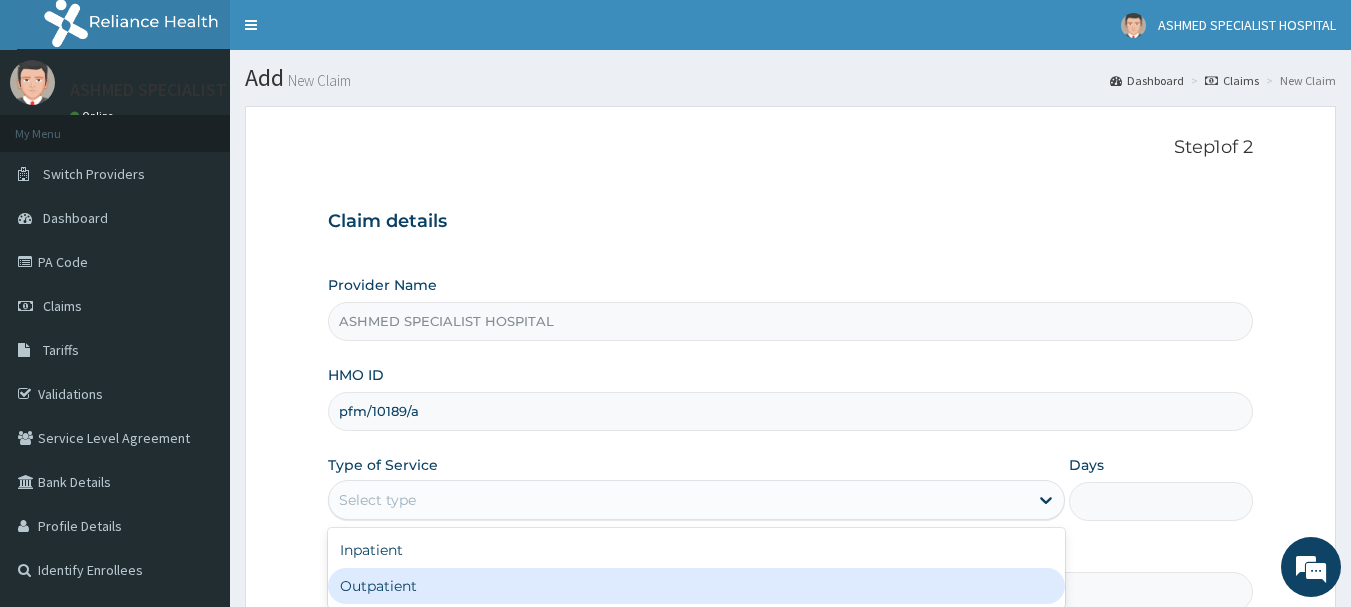 click on "Outpatient" at bounding box center [696, 586] 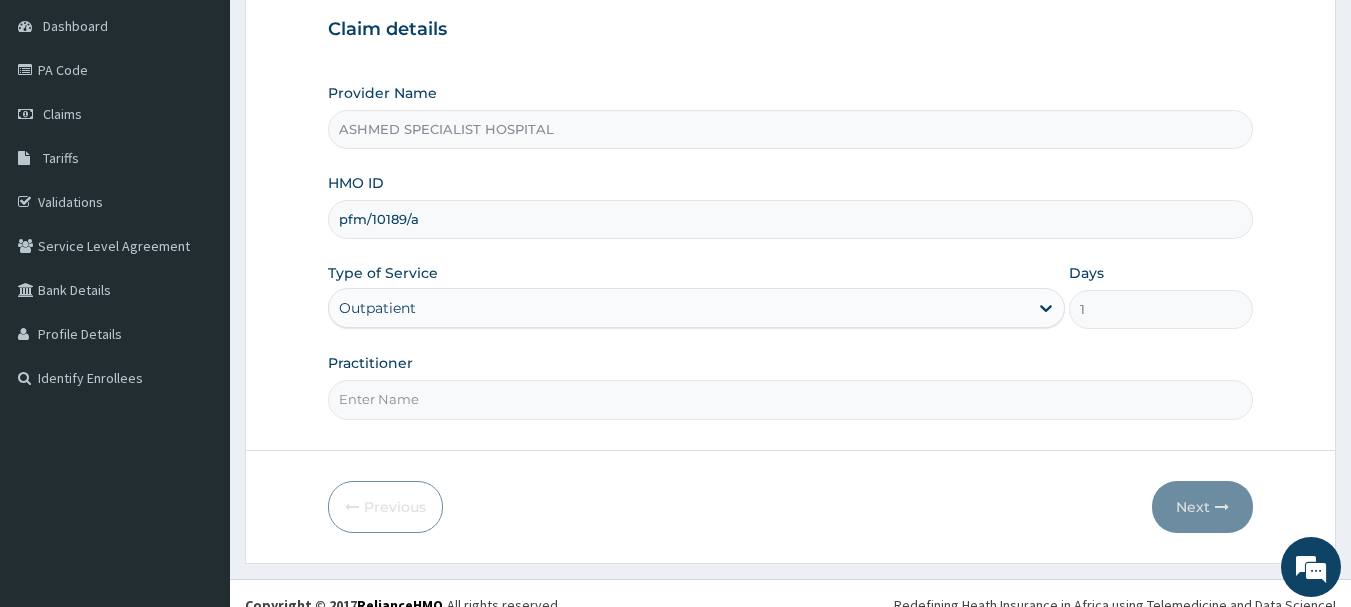 scroll, scrollTop: 215, scrollLeft: 0, axis: vertical 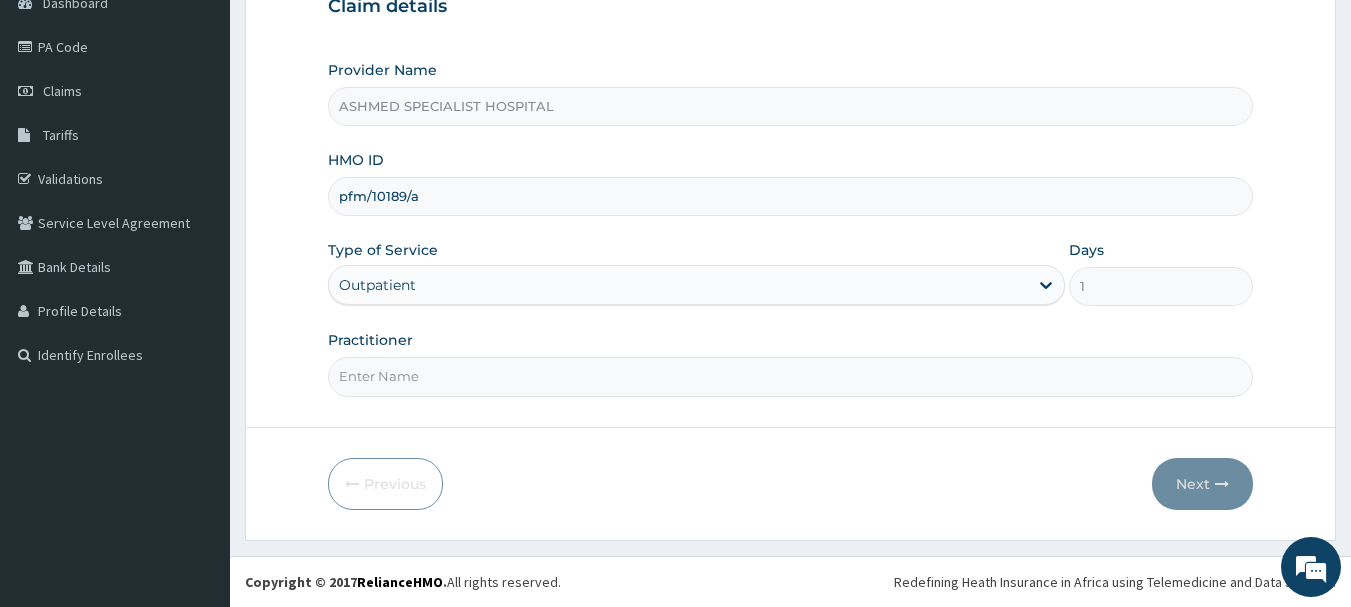 click on "Practitioner" at bounding box center [791, 376] 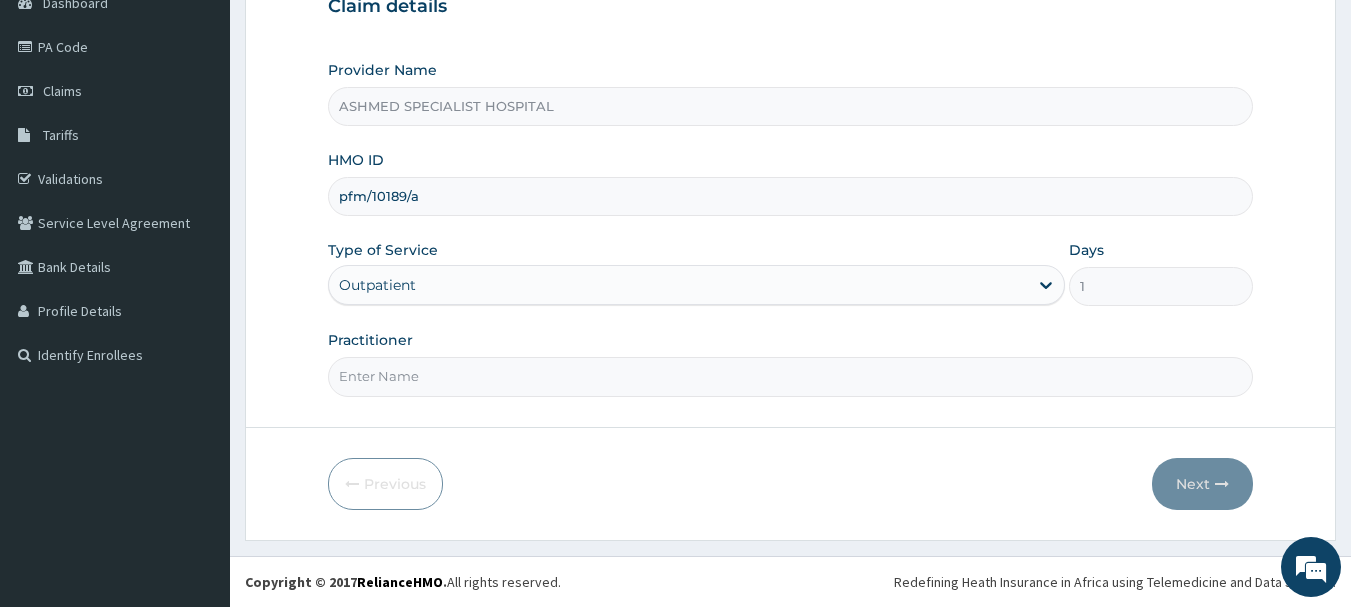 type on "DR. THOMPSON ODESA" 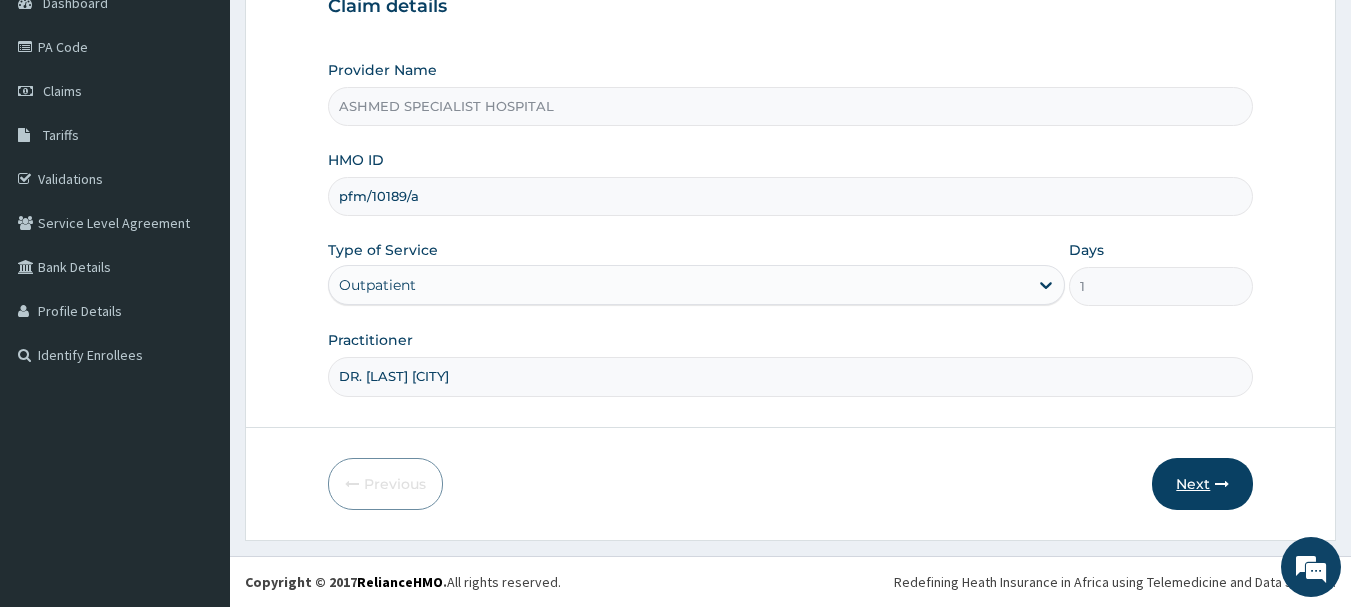 click on "Next" at bounding box center [1202, 484] 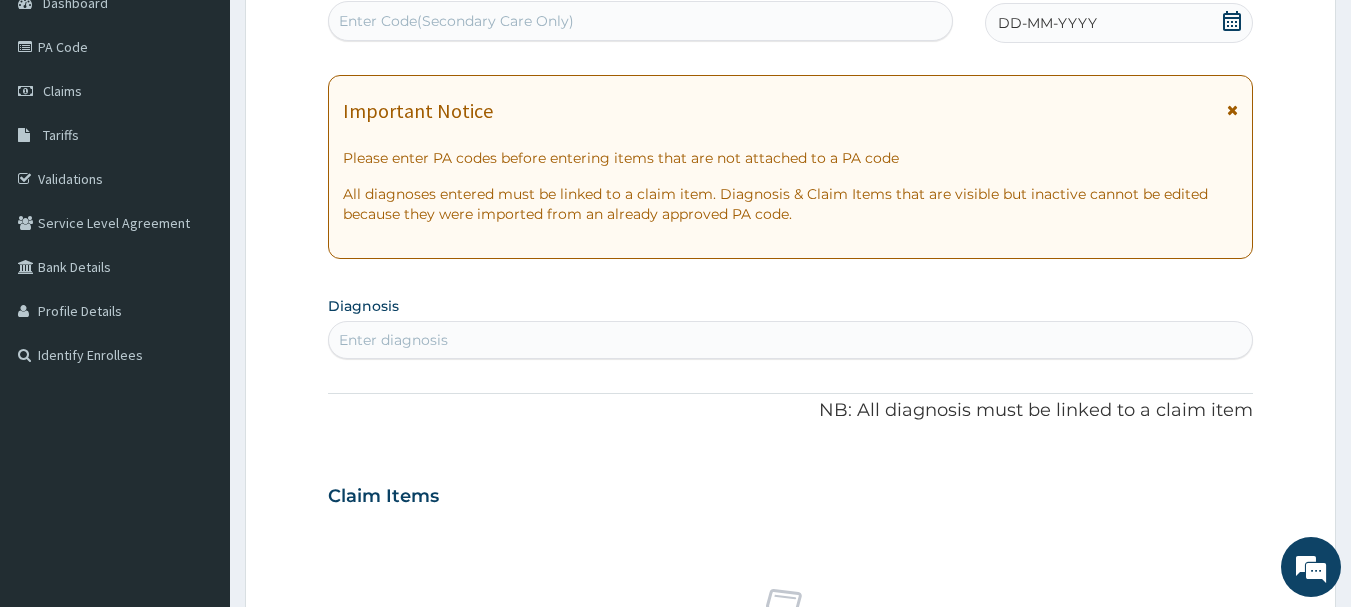 click 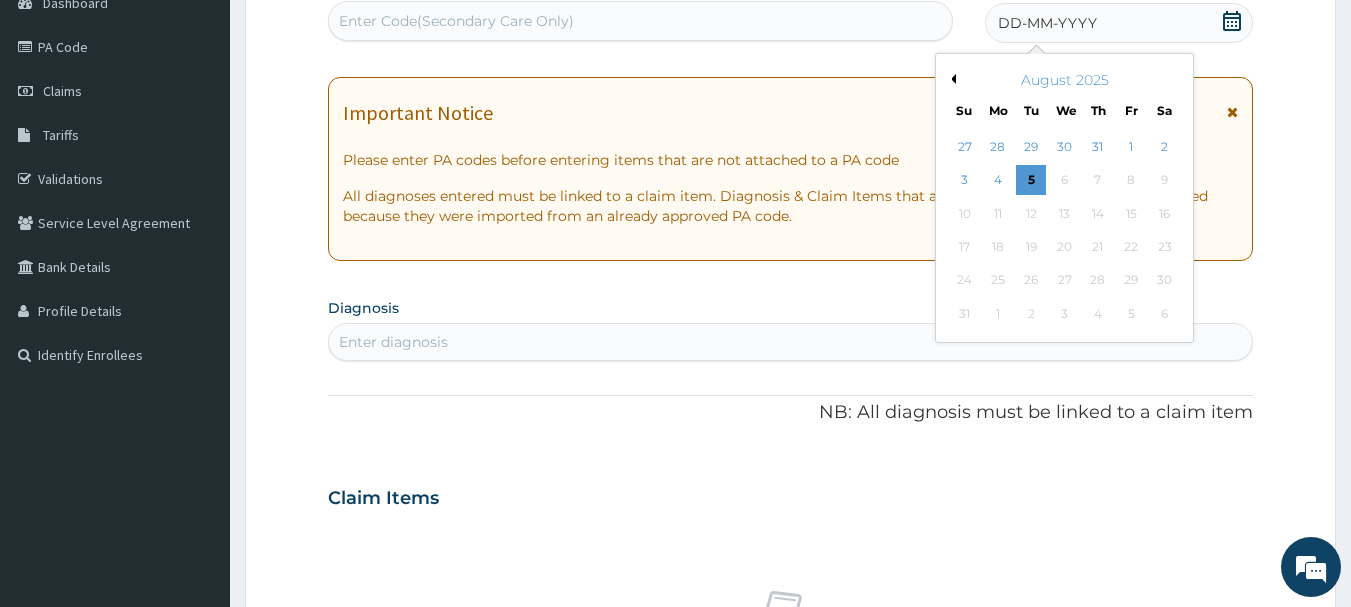 click on "Previous Month" at bounding box center [951, 79] 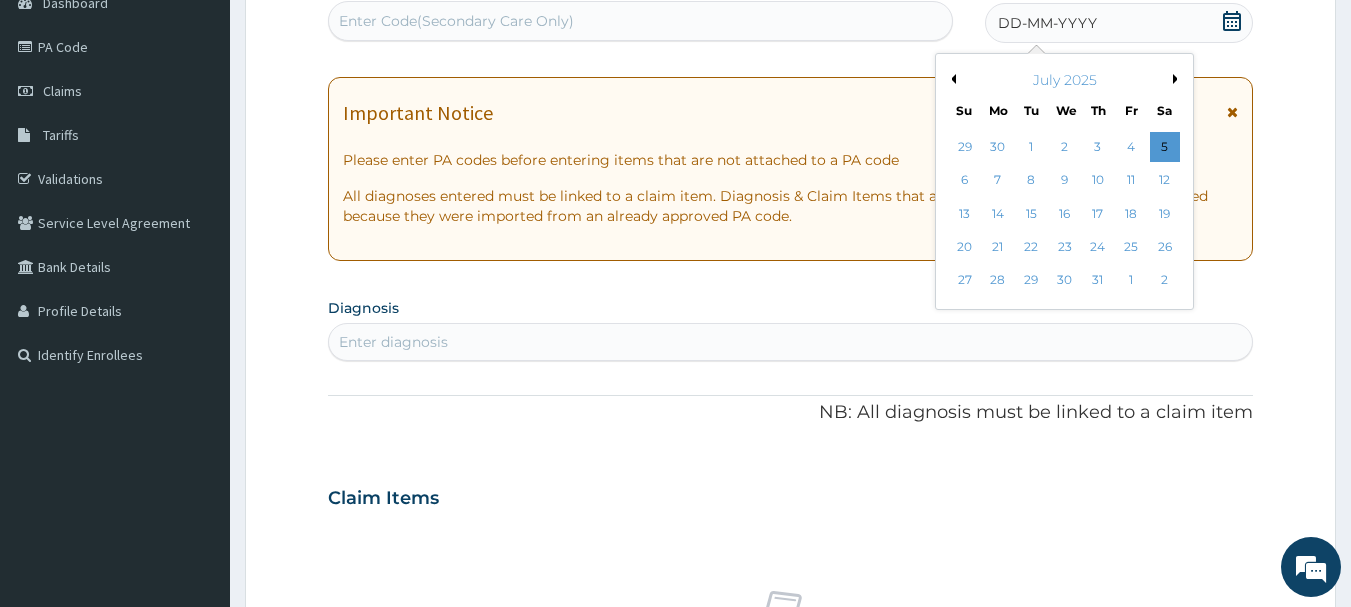 click on "Previous Month" at bounding box center [951, 79] 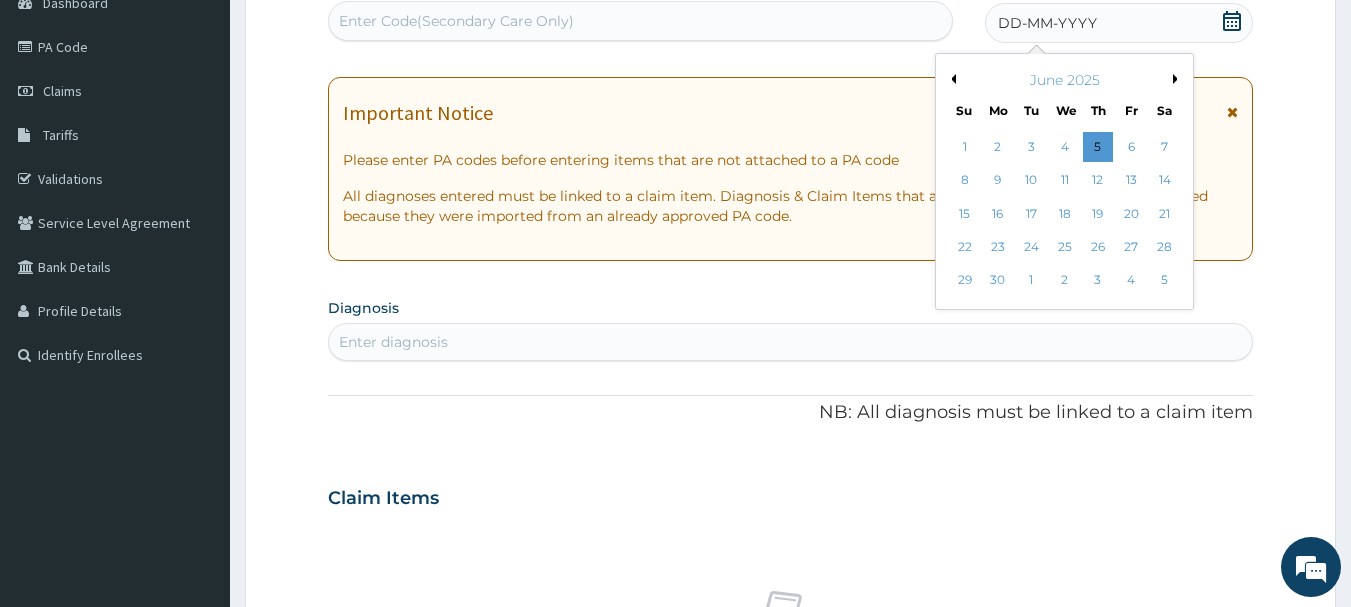 click on "Previous Month" at bounding box center [951, 79] 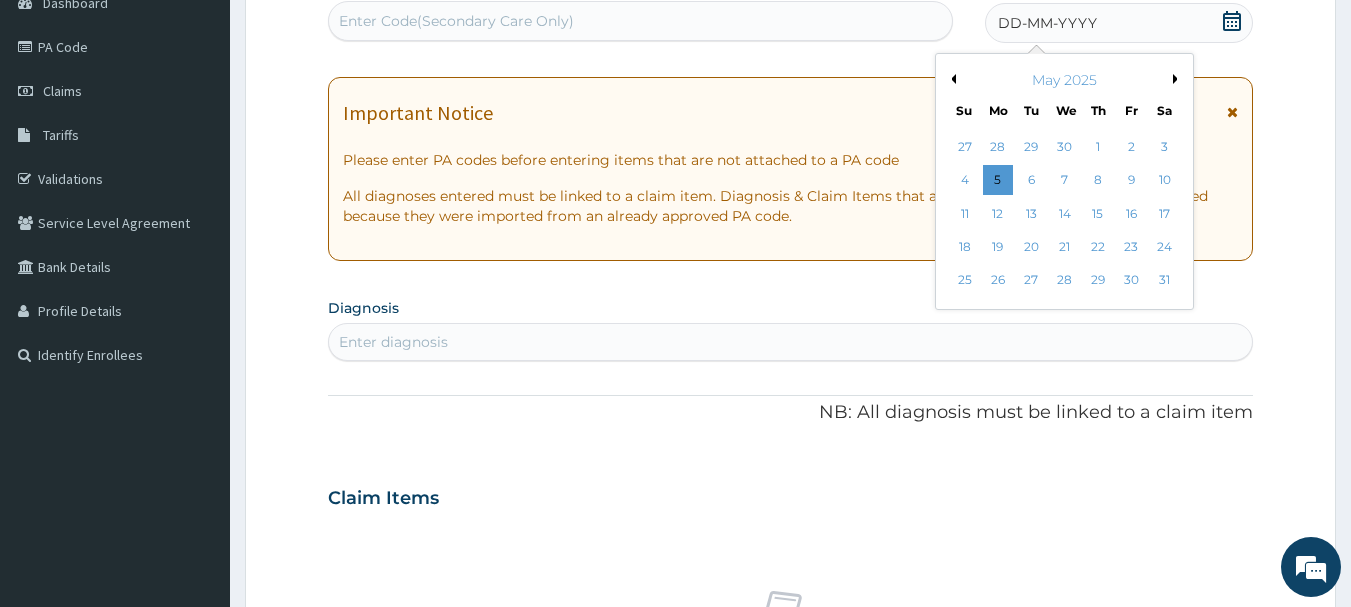 click on "Previous Month" at bounding box center [951, 79] 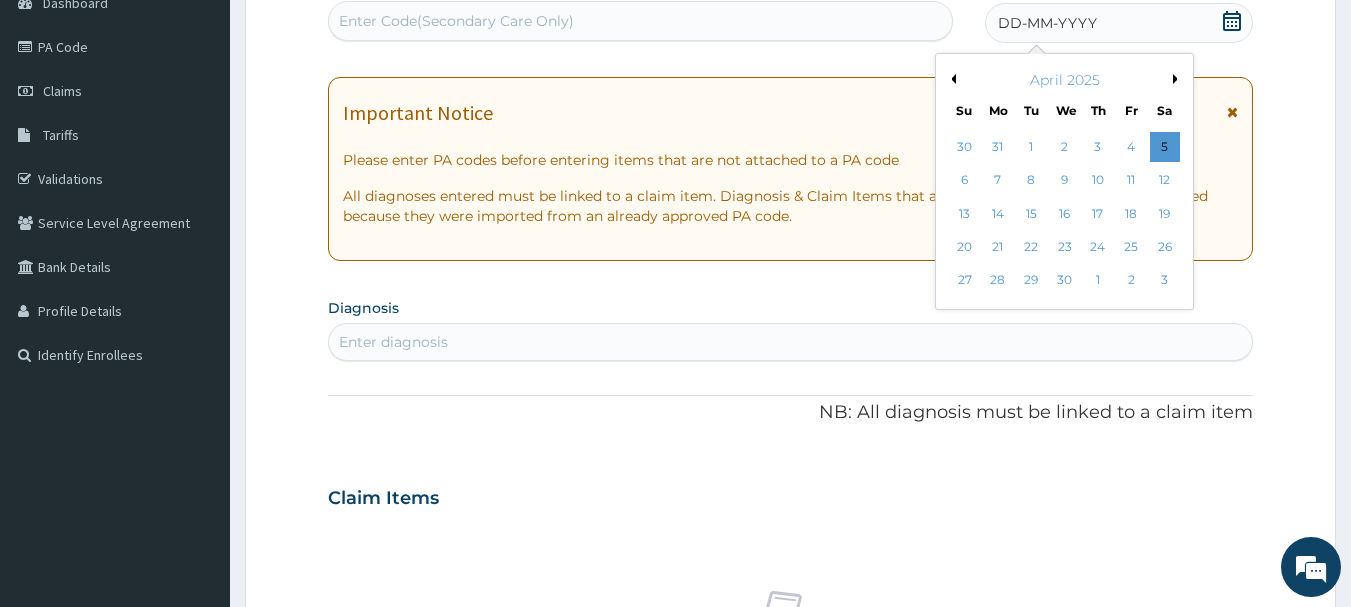 click on "Previous Month" at bounding box center [951, 79] 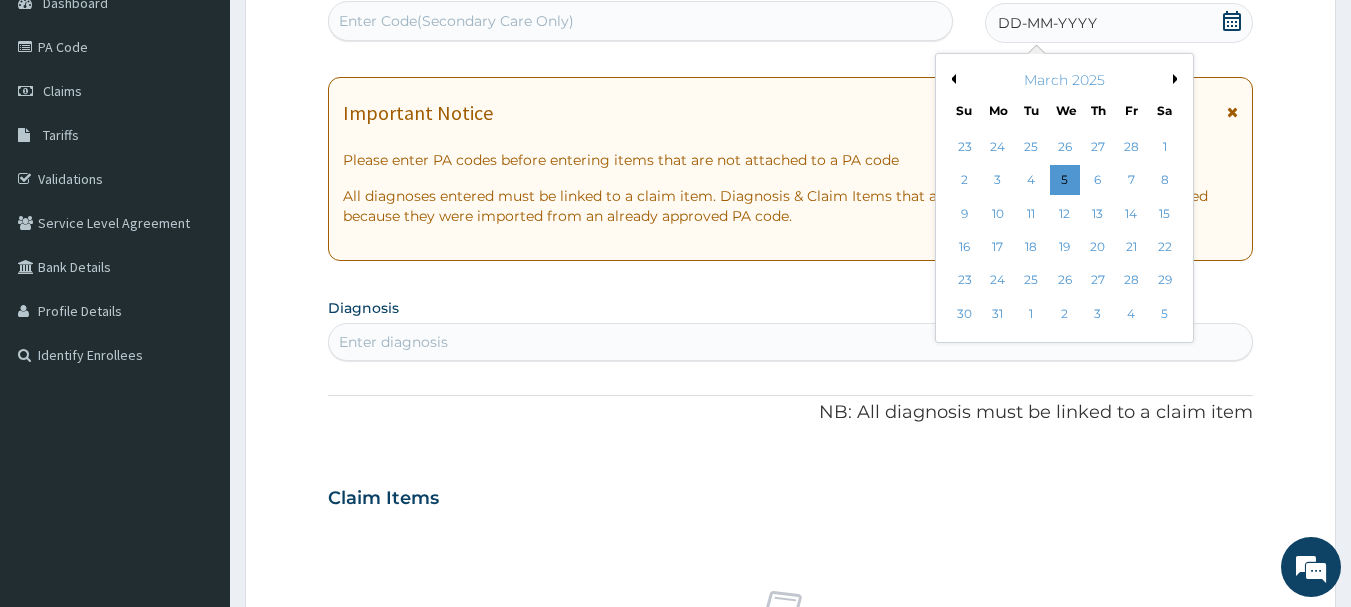 click on "Previous Month" at bounding box center [951, 79] 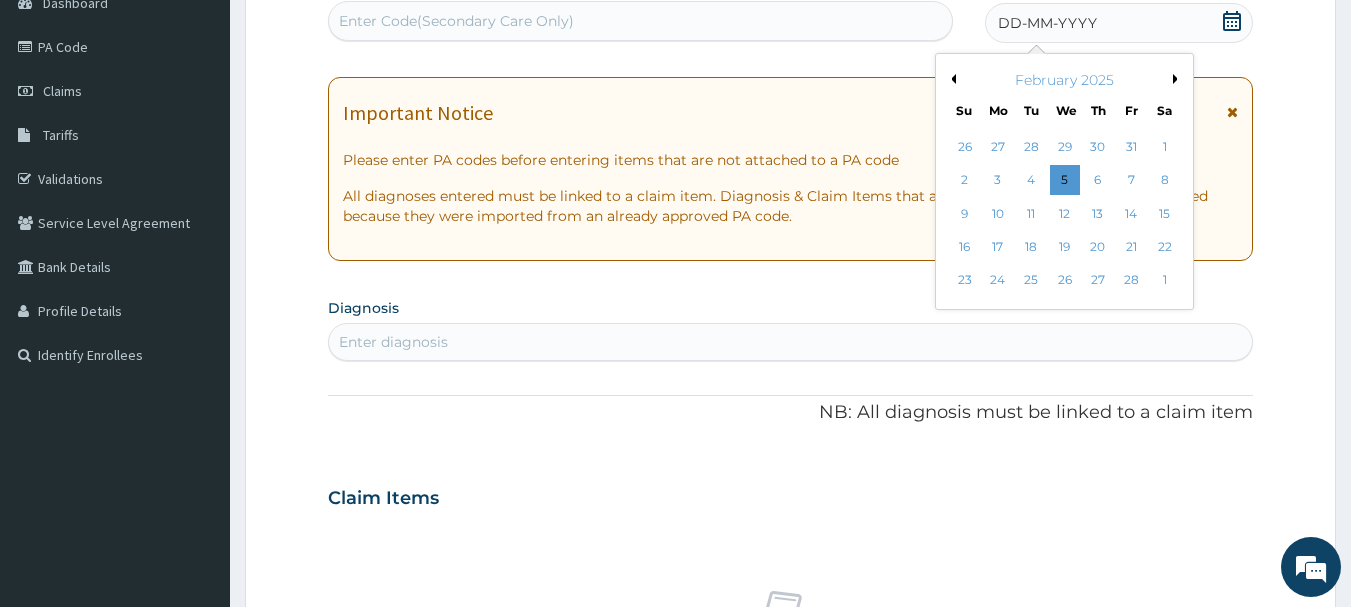 click on "Previous Month" at bounding box center [951, 79] 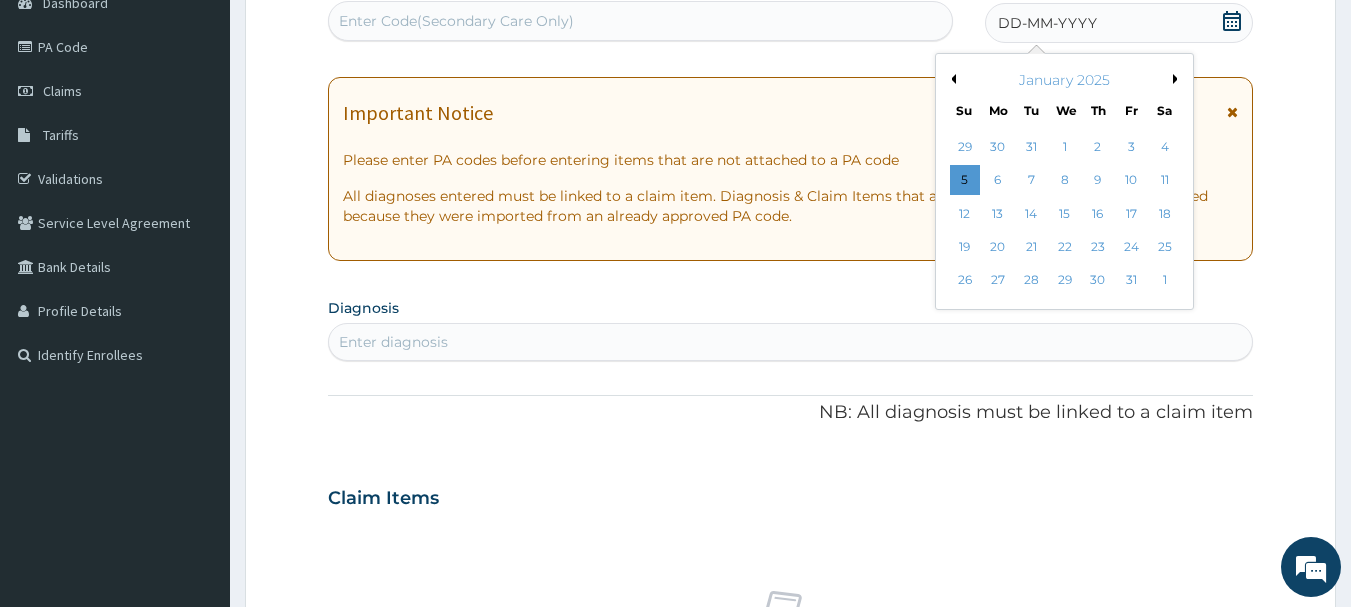 click on "Previous Month" at bounding box center (951, 79) 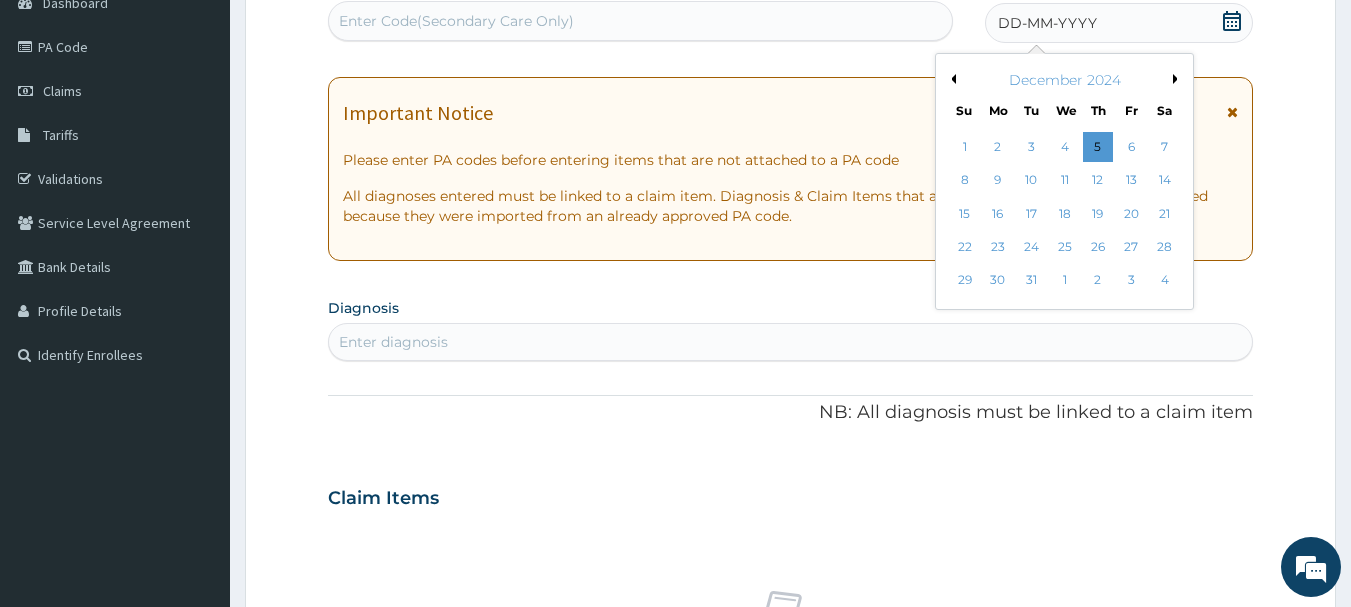 click on "December 2024" at bounding box center [1064, 80] 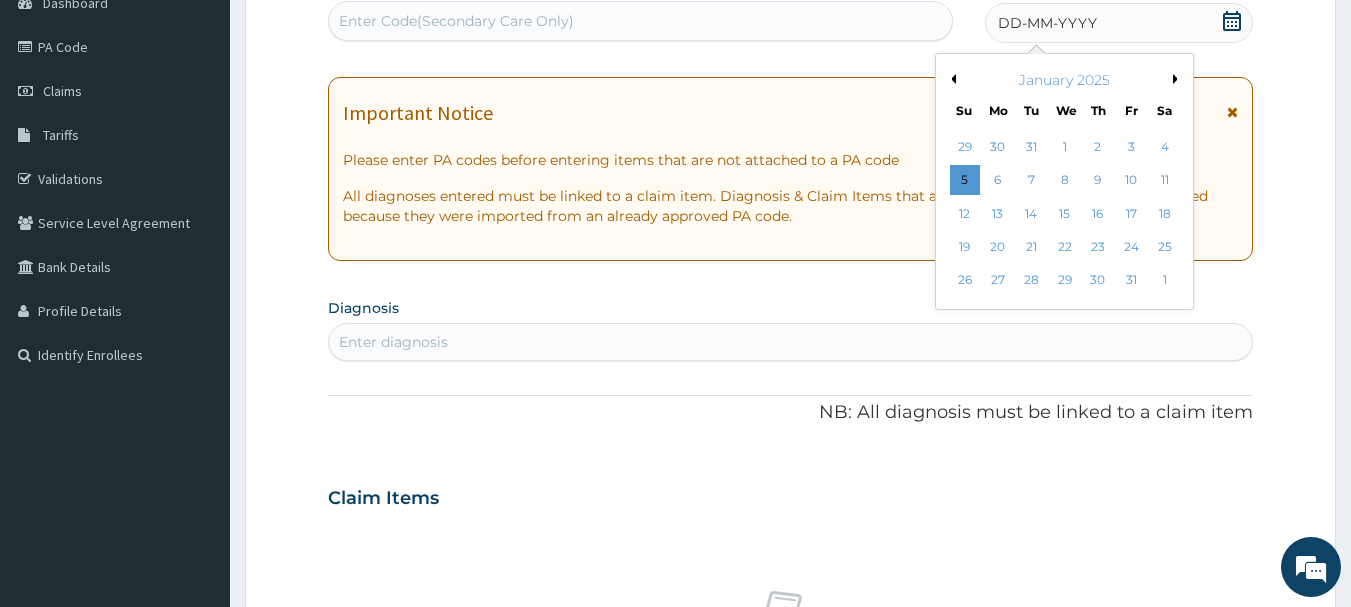 click on "23" at bounding box center [1098, 247] 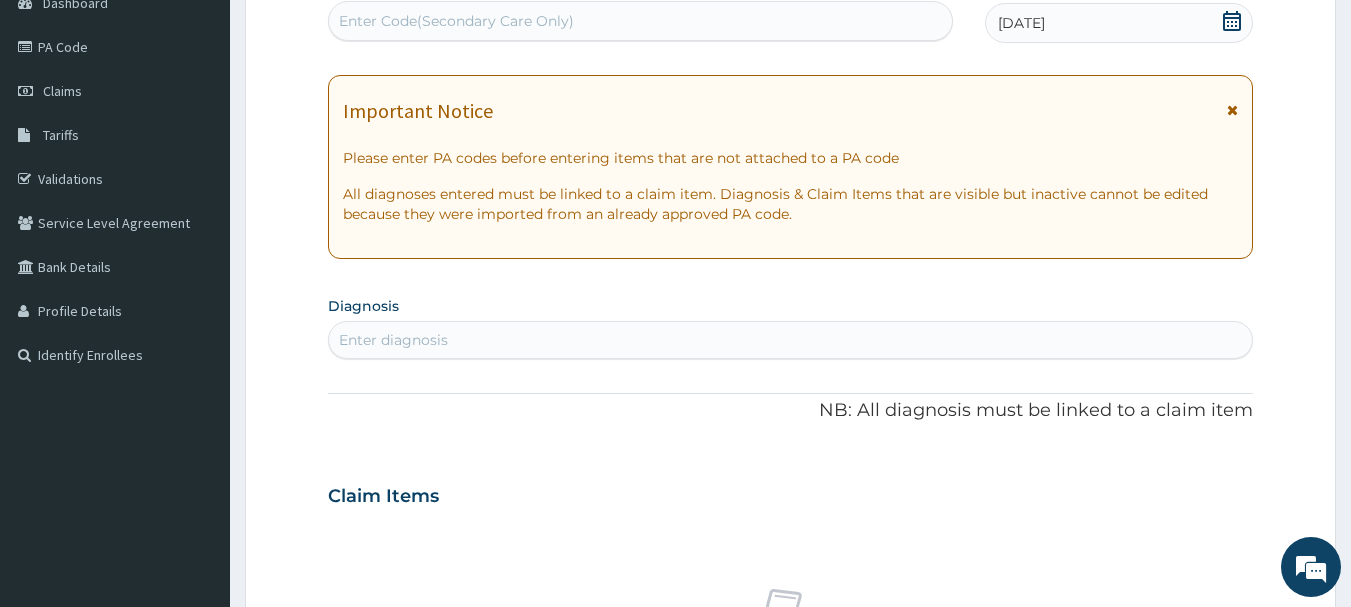 click on "Enter diagnosis" at bounding box center [791, 340] 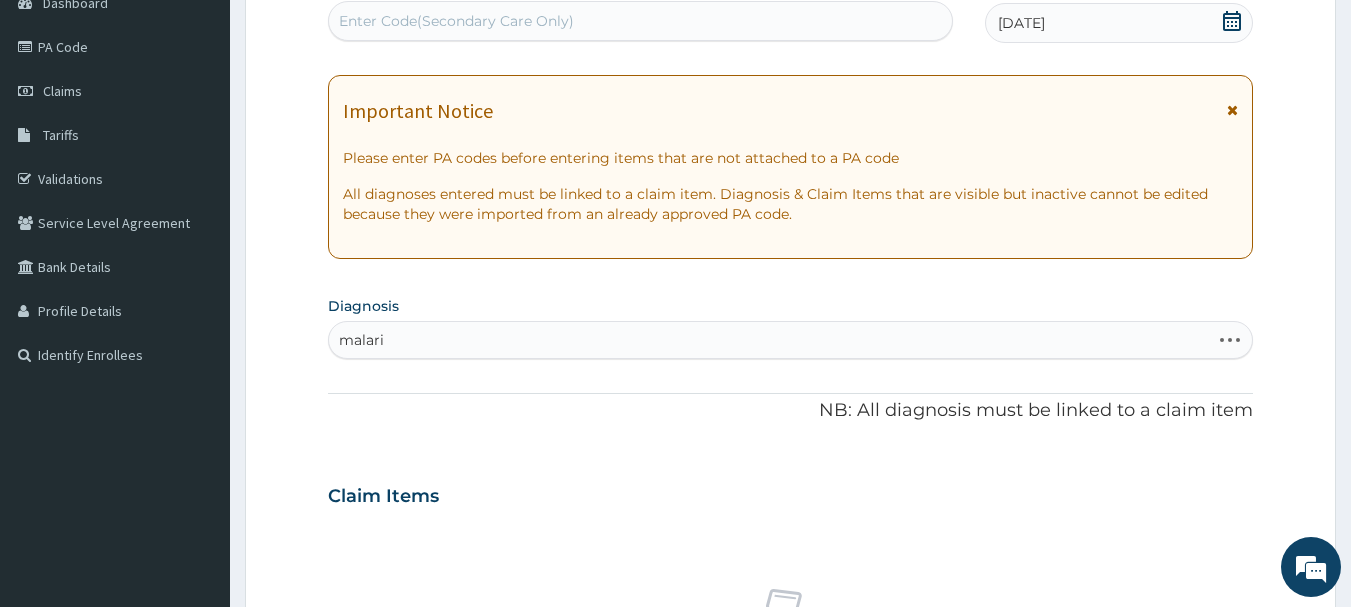 type on "malaria" 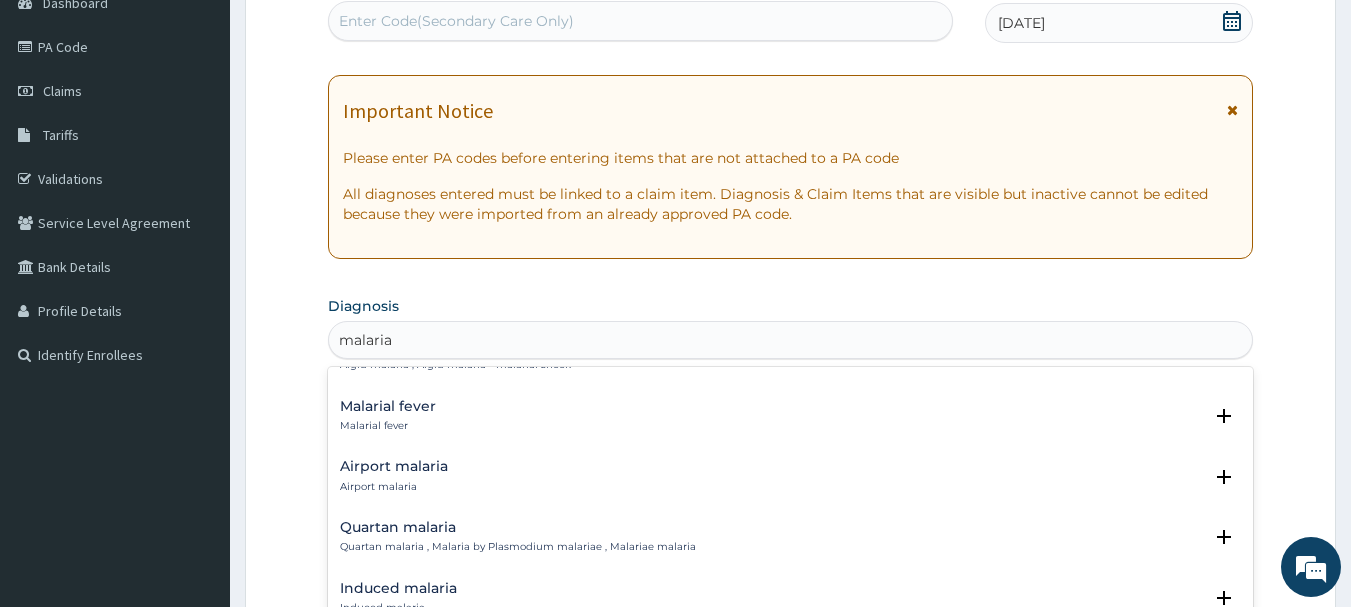 scroll, scrollTop: 293, scrollLeft: 0, axis: vertical 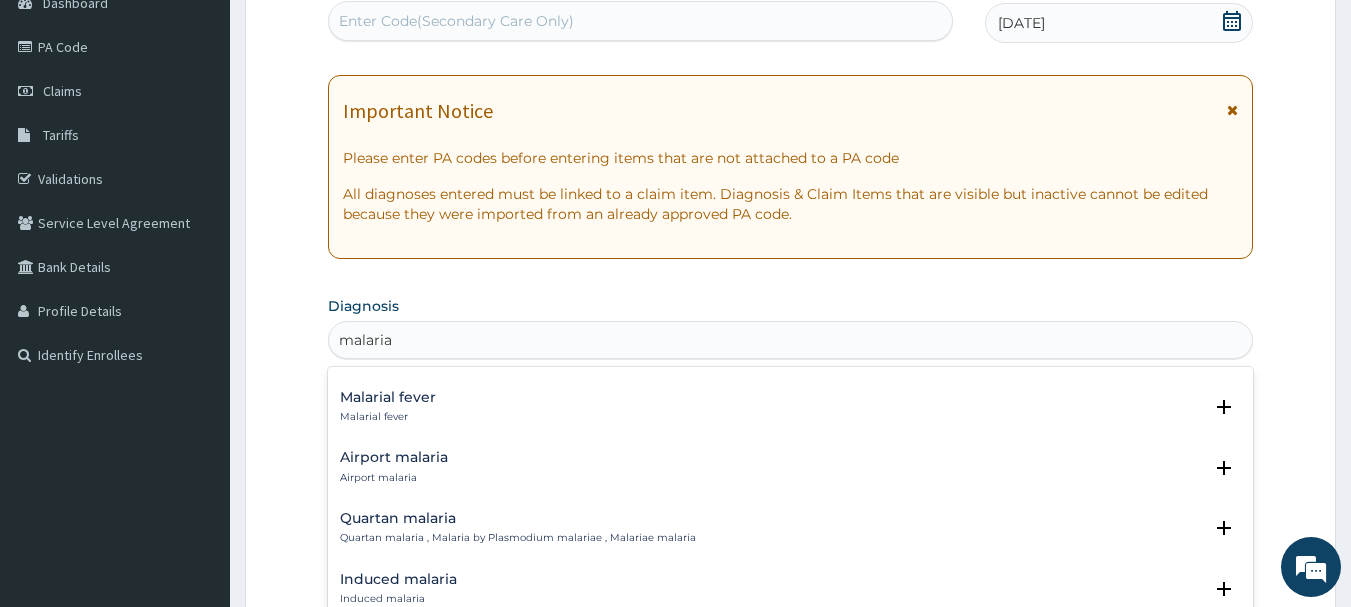 click on "Malarial fever" at bounding box center (388, 397) 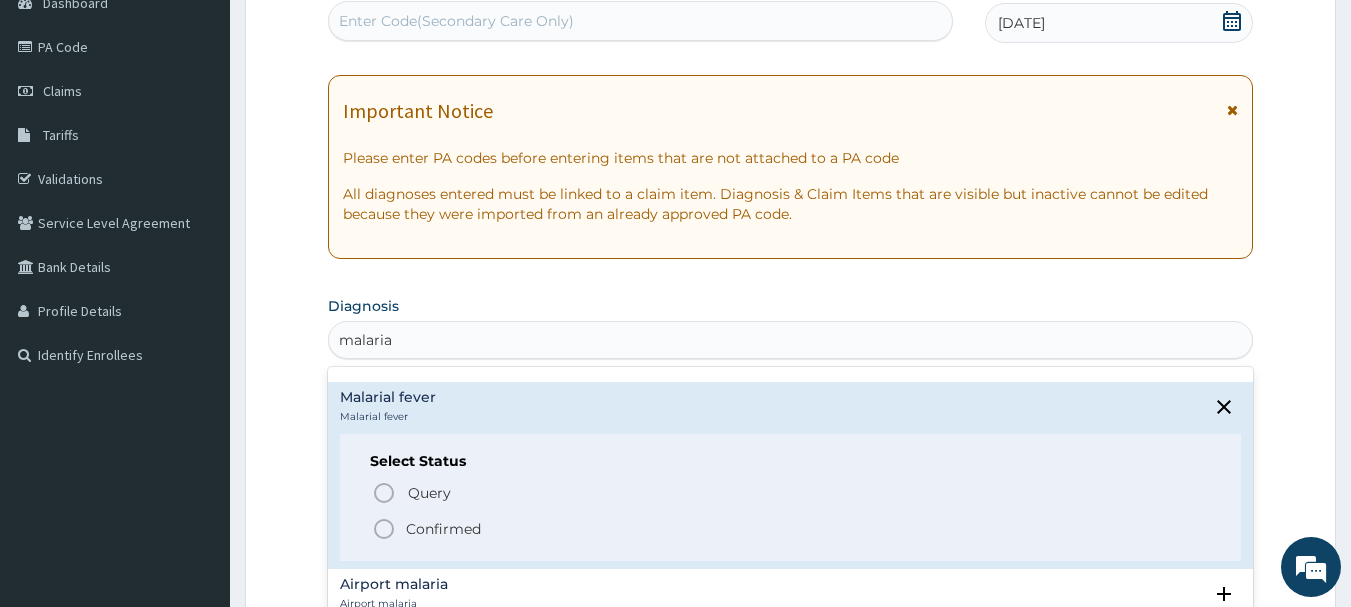 click 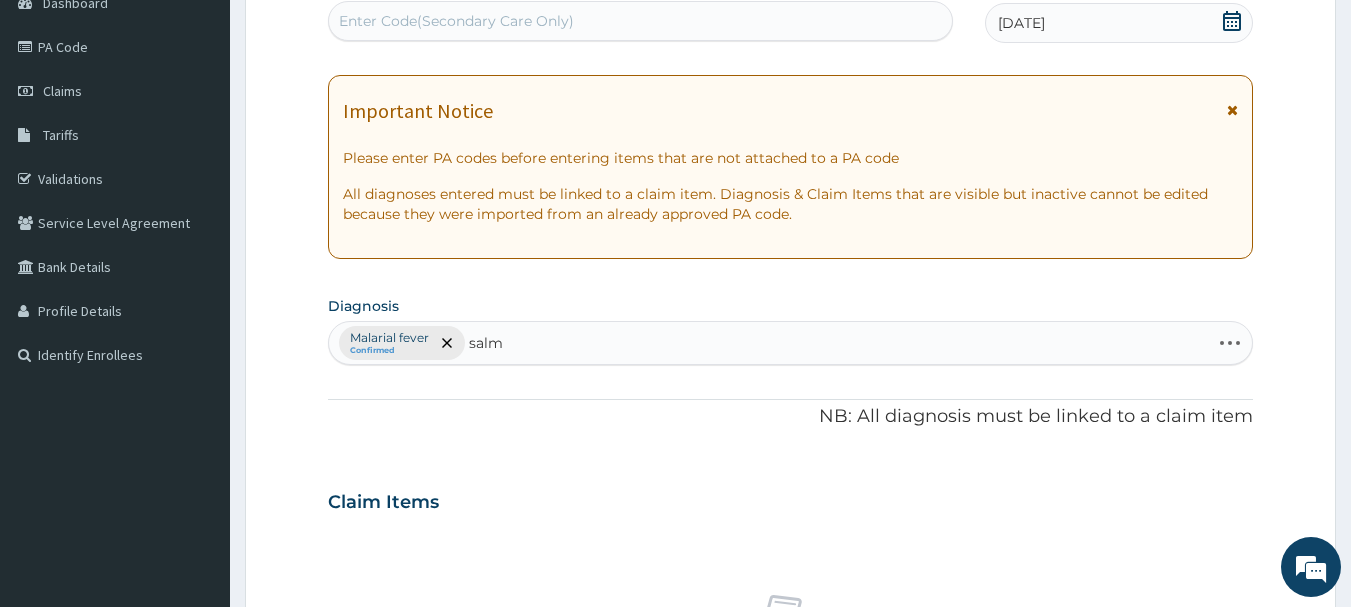 type on "salmo" 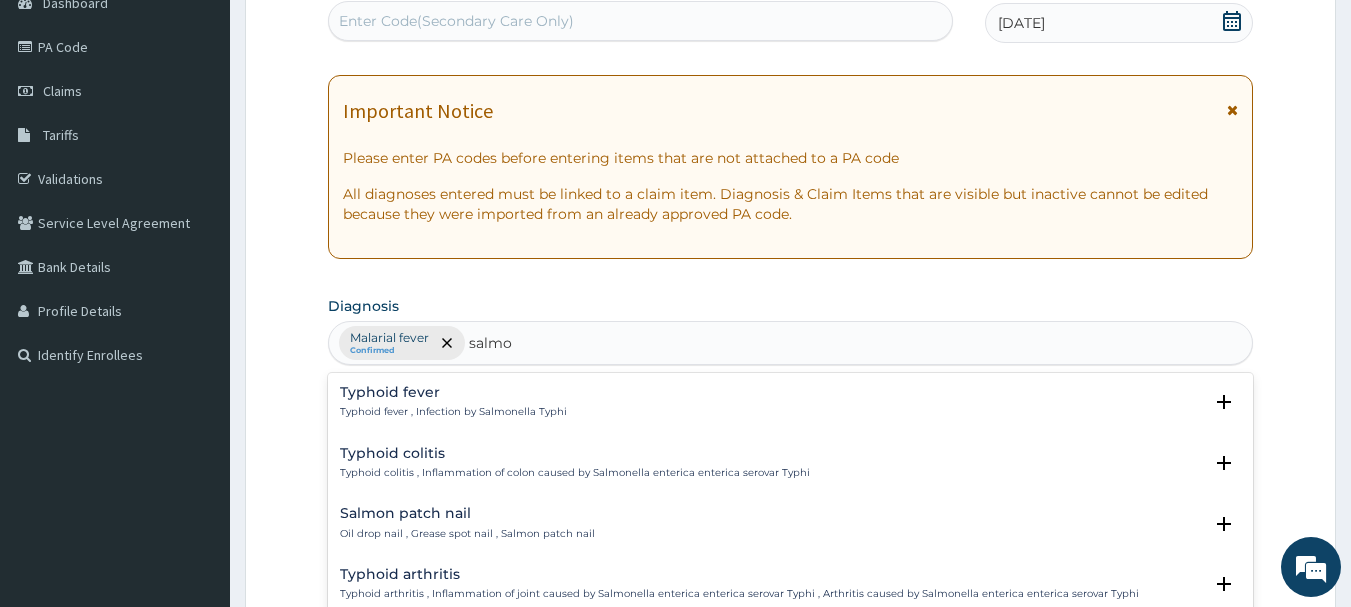 click on "Typhoid fever Typhoid fever , Infection by Salmonella Typhi" at bounding box center [453, 402] 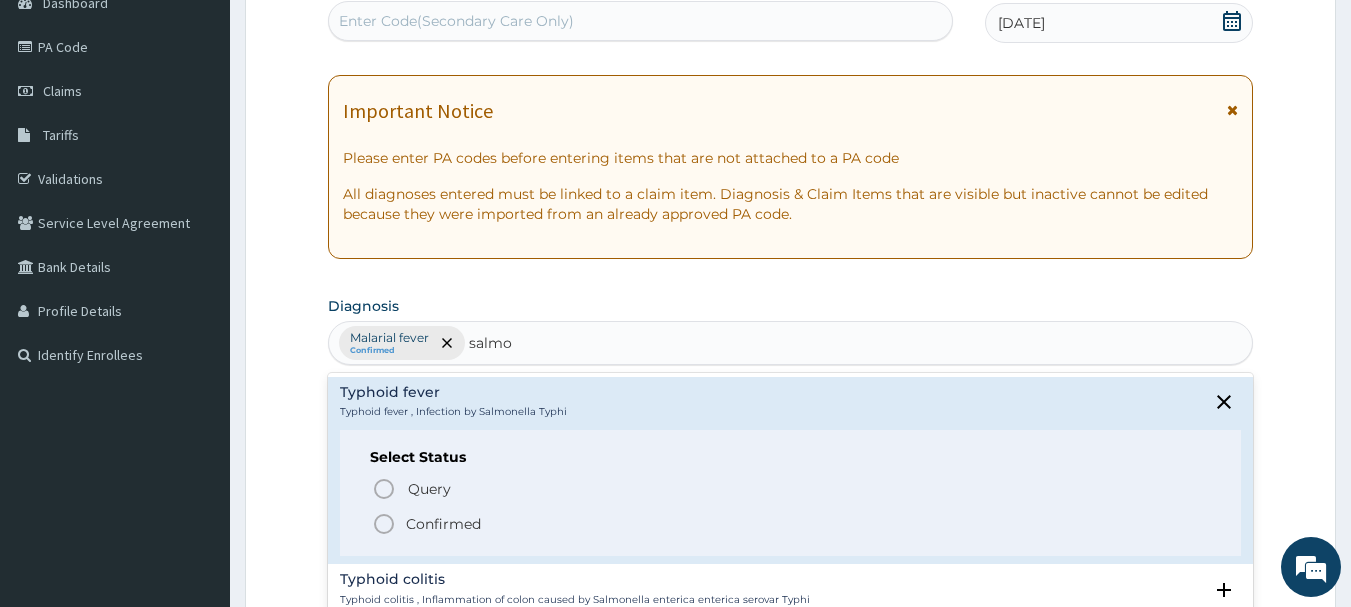 click 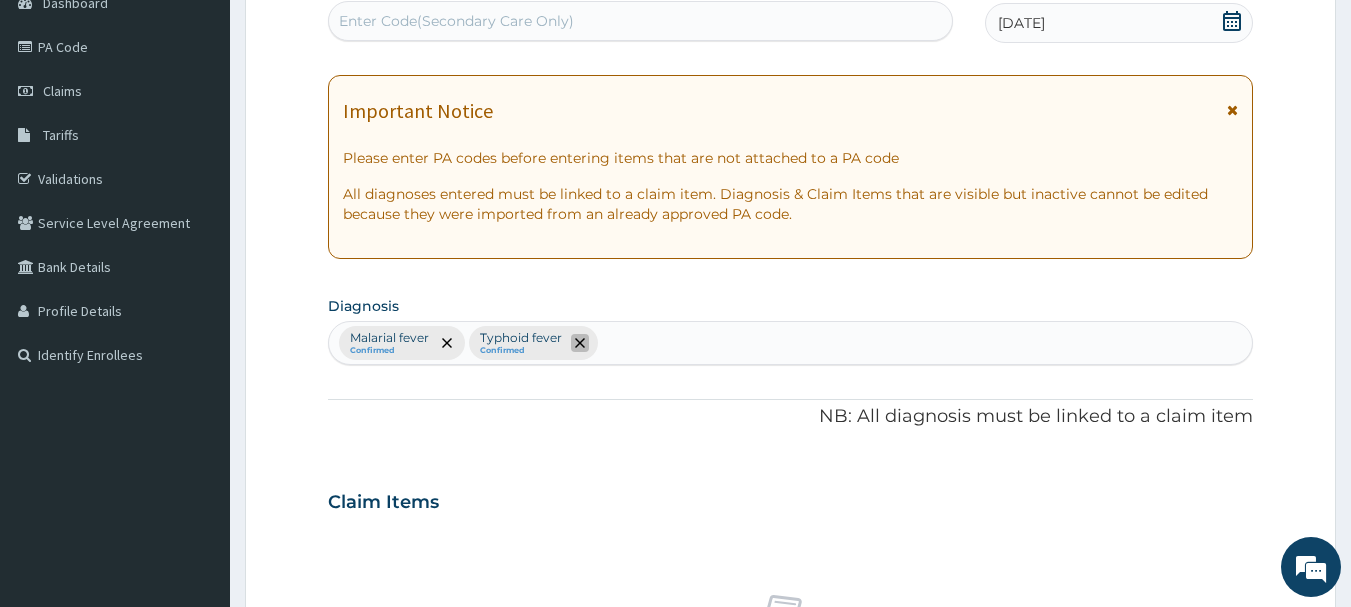 click 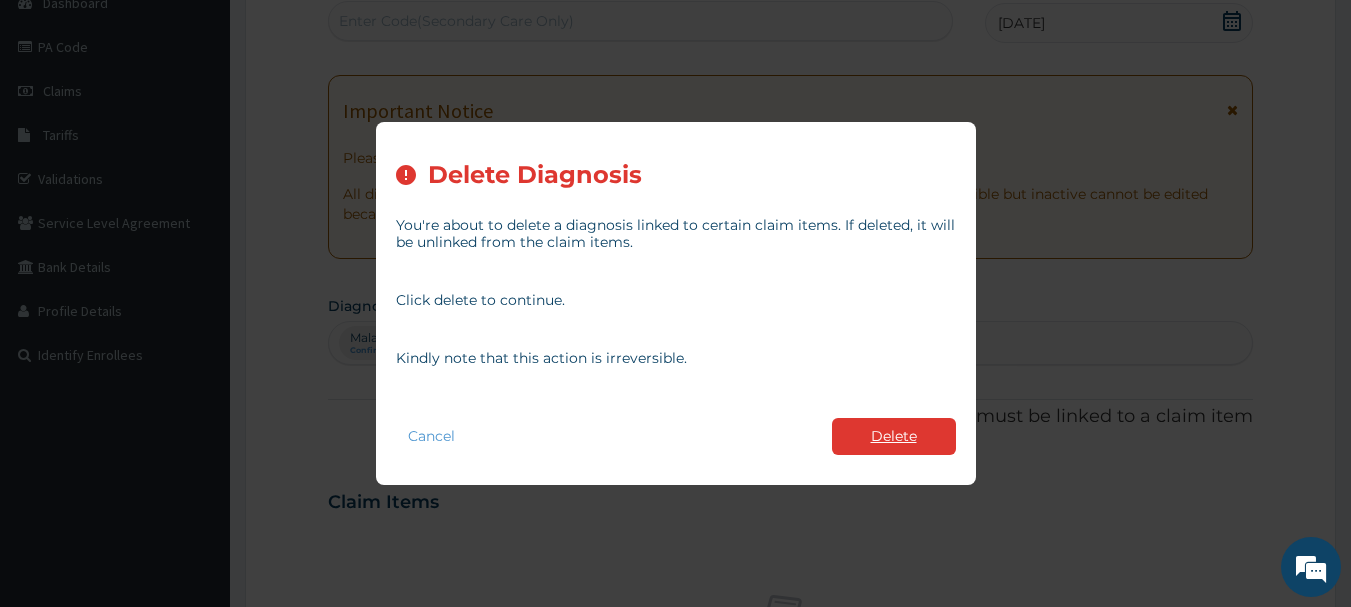 click on "Delete" at bounding box center [894, 436] 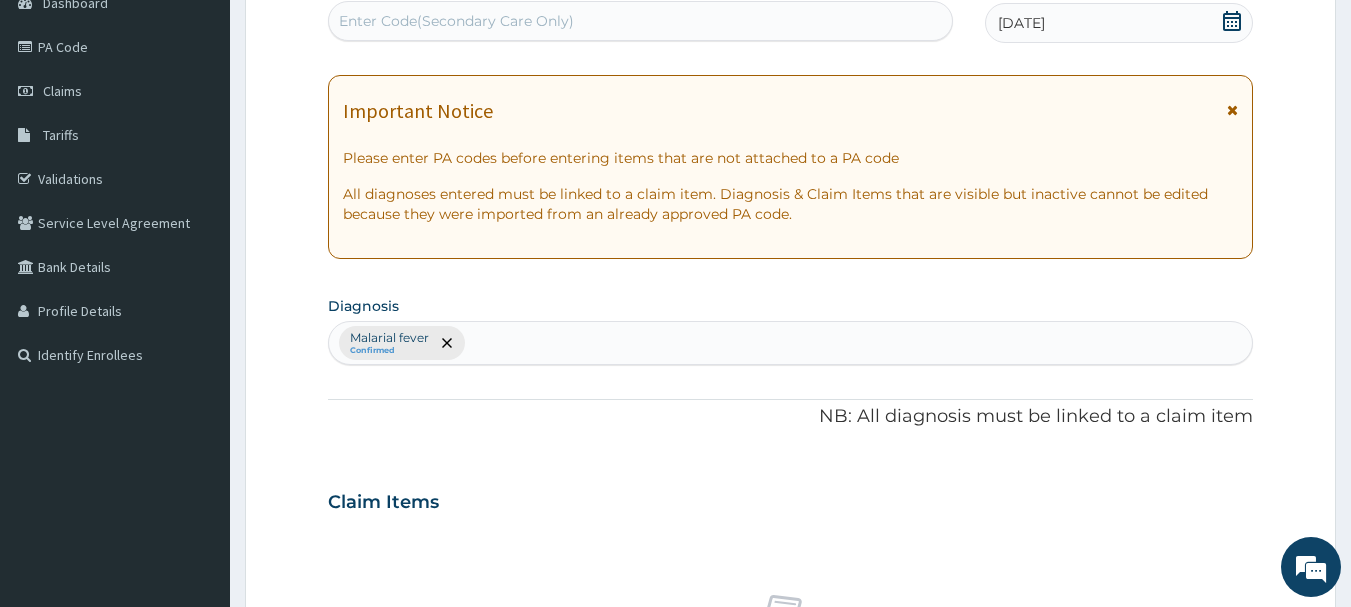 click on "Malarial fever Confirmed" at bounding box center (791, 343) 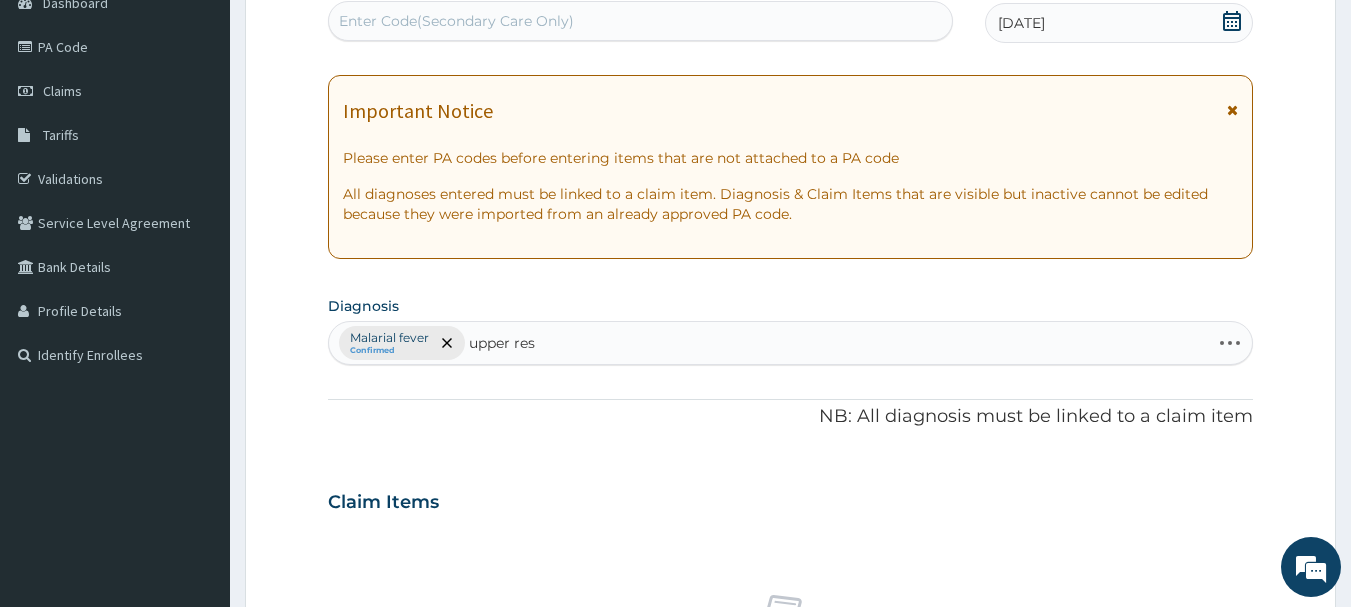 type on "upper resp" 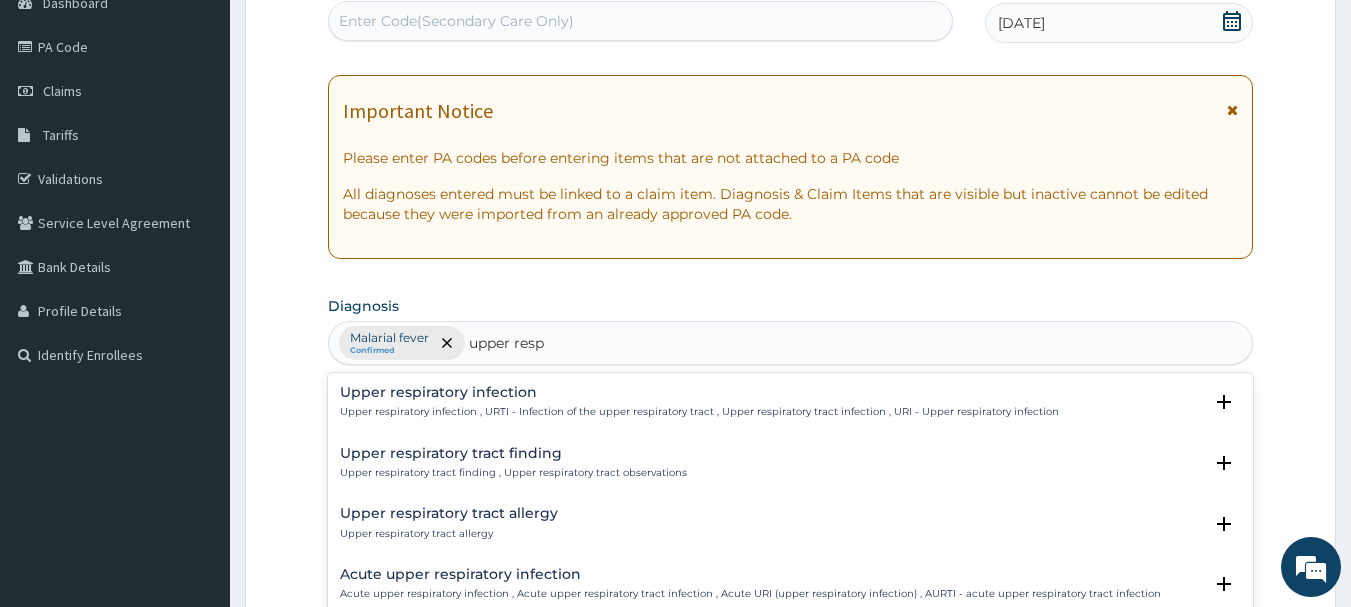 click on "Upper respiratory infection" at bounding box center (699, 392) 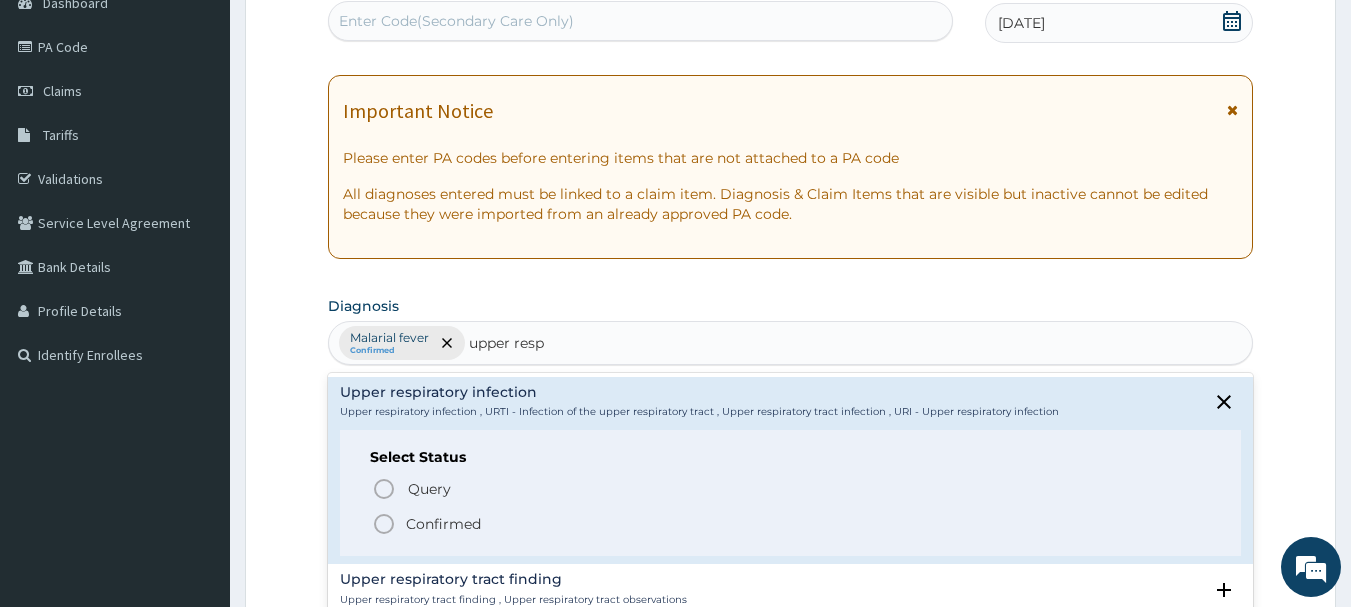click on "Confirmed" at bounding box center (792, 524) 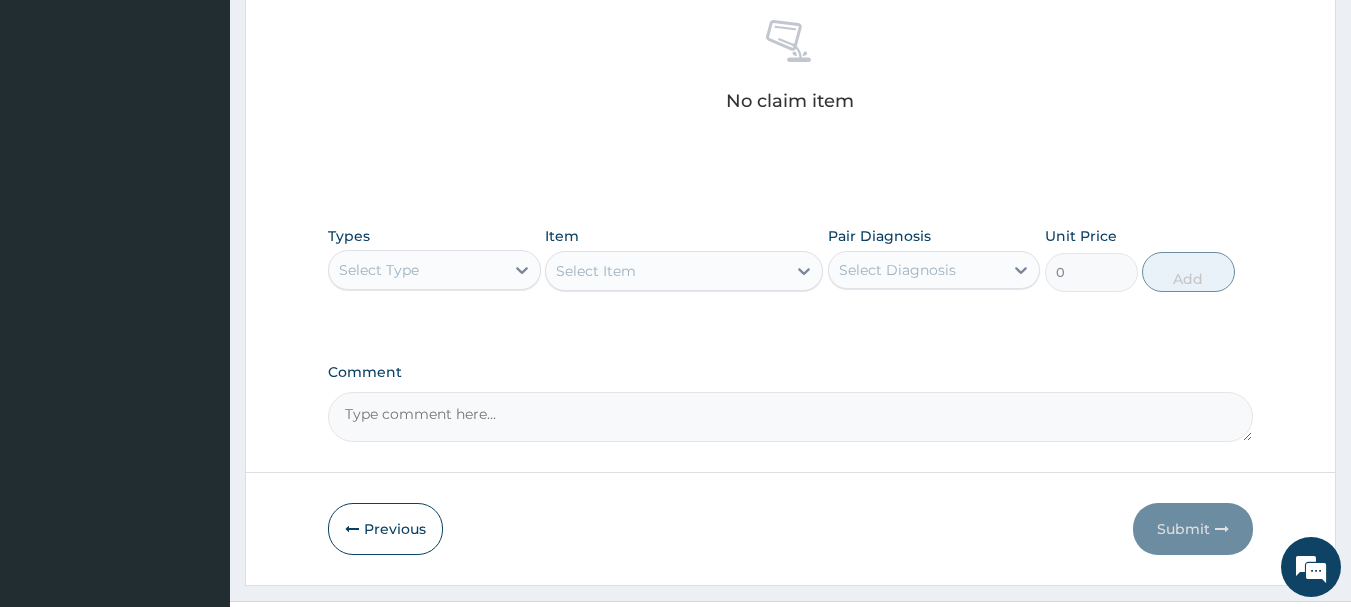 scroll, scrollTop: 835, scrollLeft: 0, axis: vertical 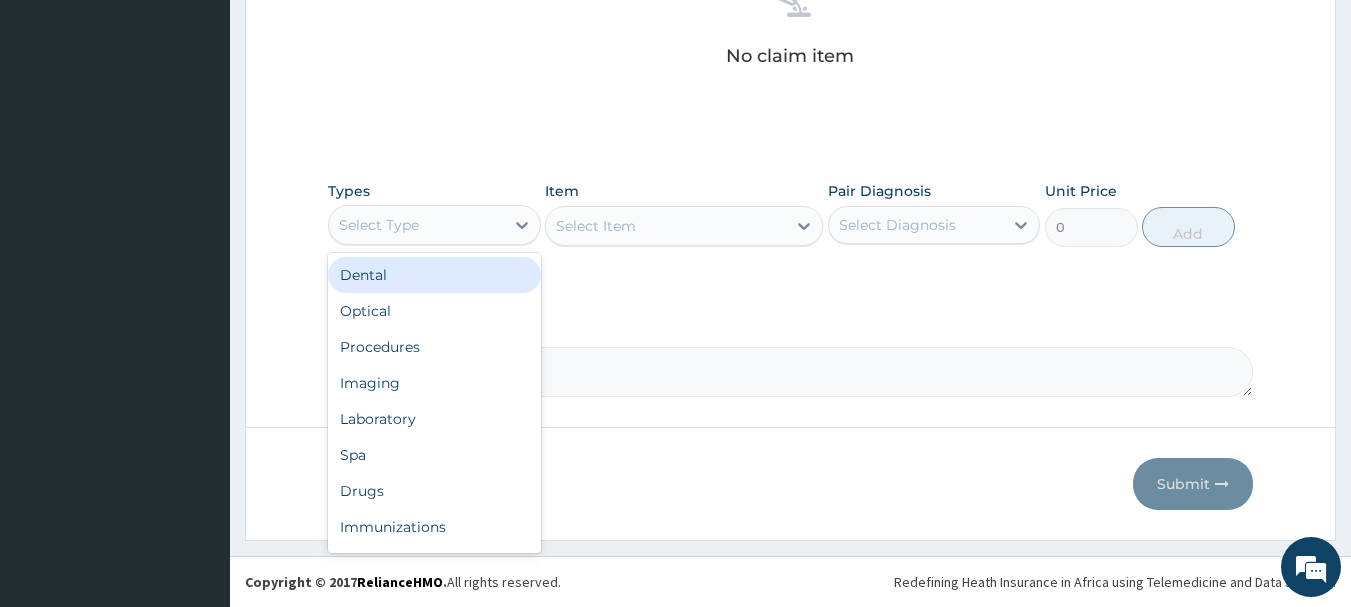 click on "Select Type" at bounding box center [416, 225] 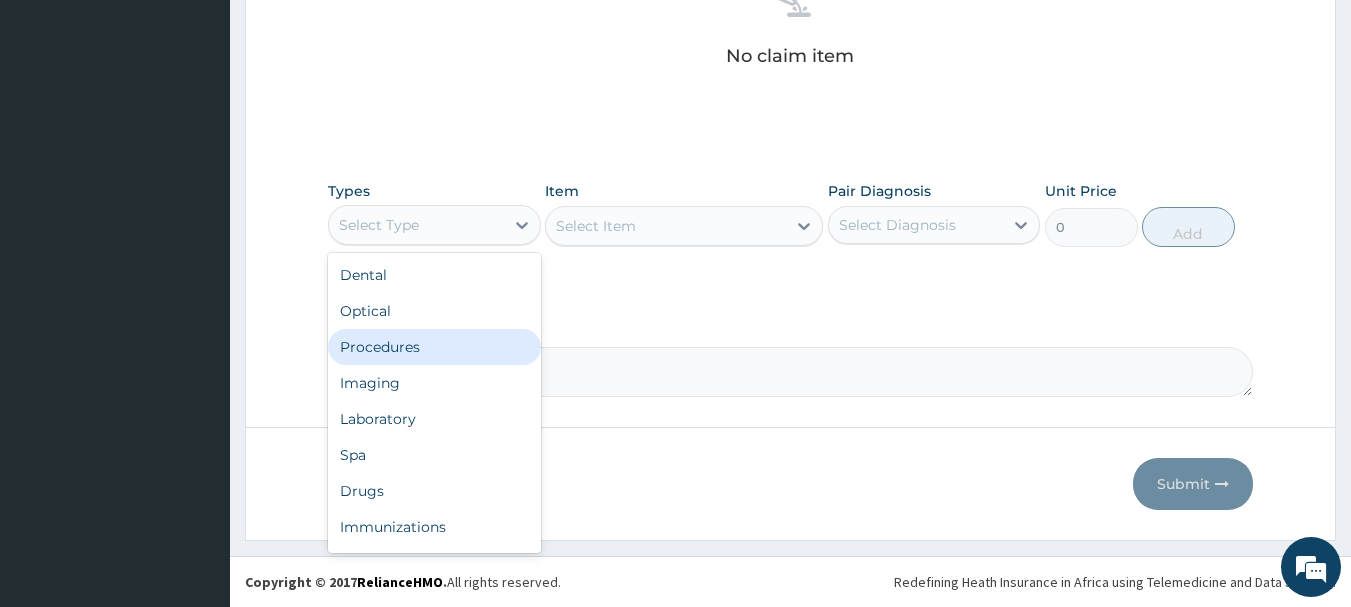 click on "Procedures" at bounding box center [434, 347] 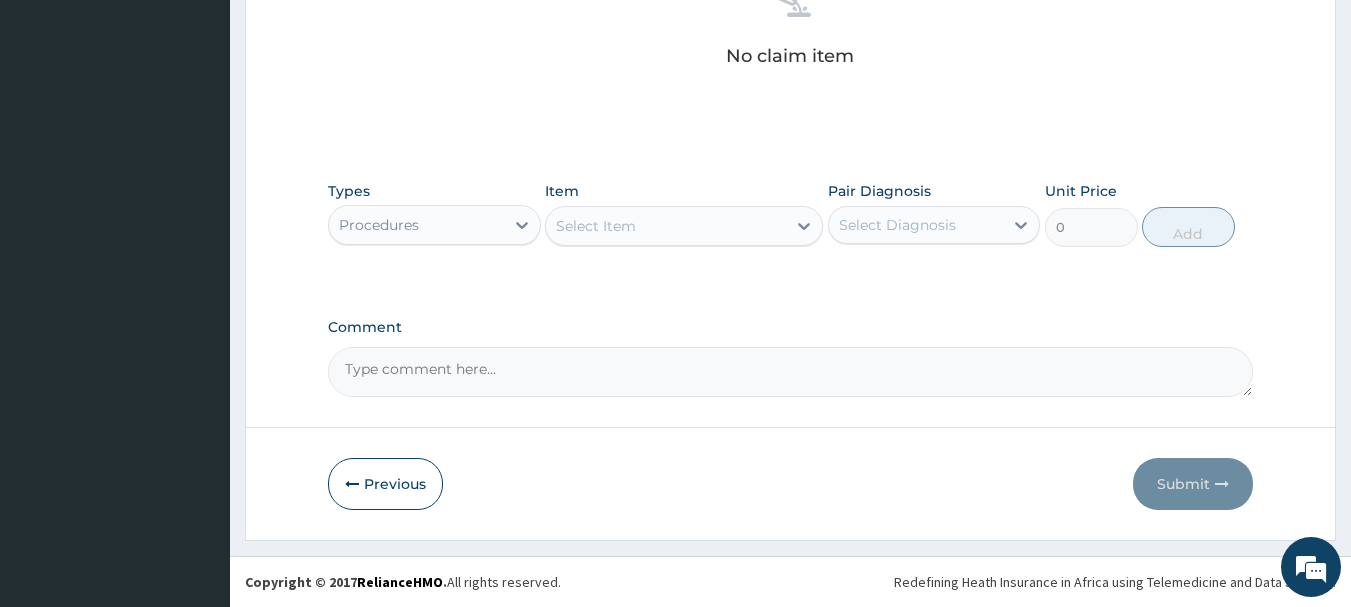 click on "Select Item" at bounding box center (666, 226) 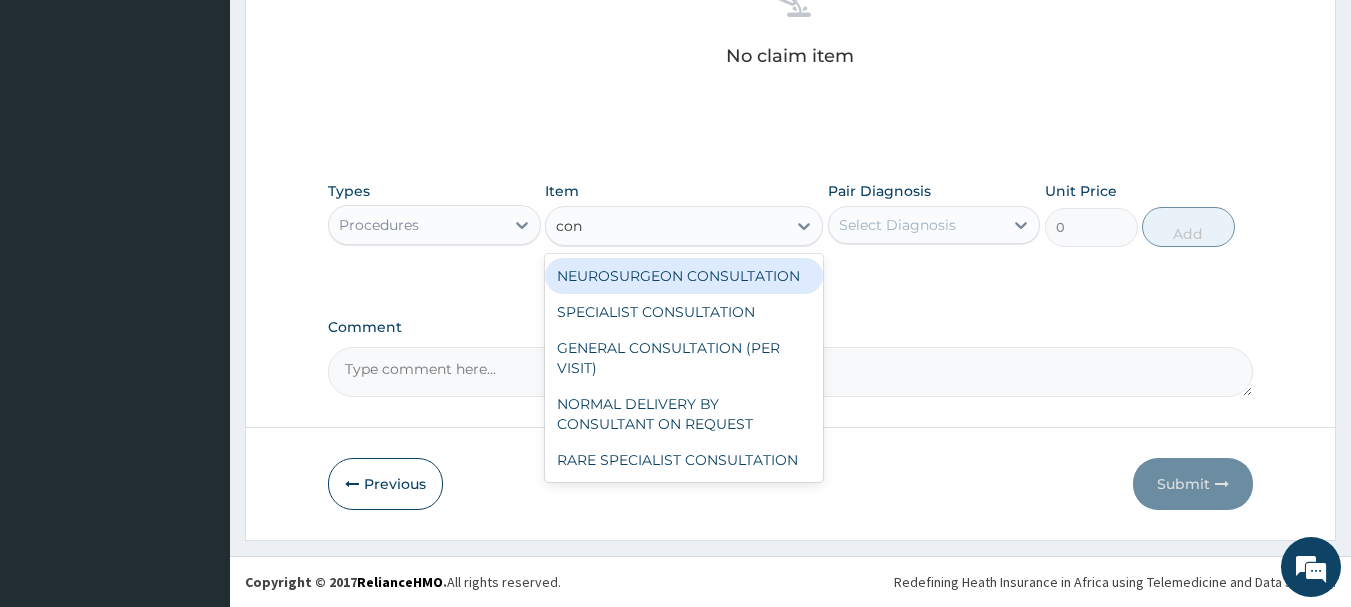 type on "cons" 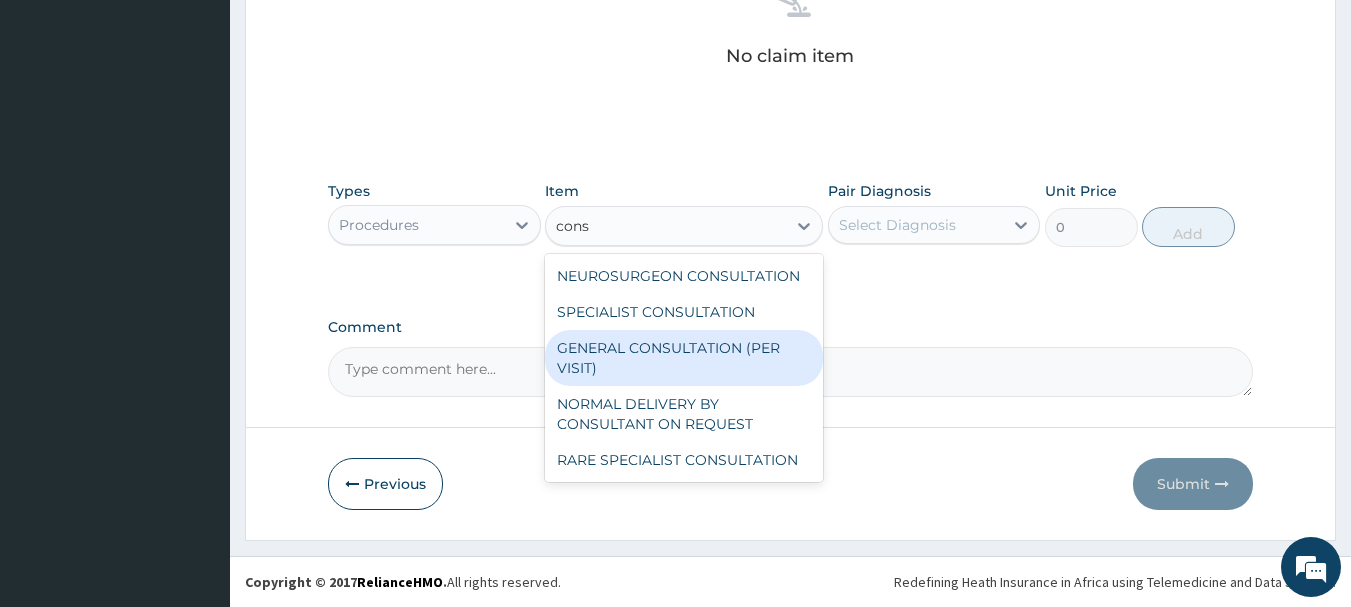 click on "GENERAL CONSULTATION (PER VISIT)" at bounding box center [684, 358] 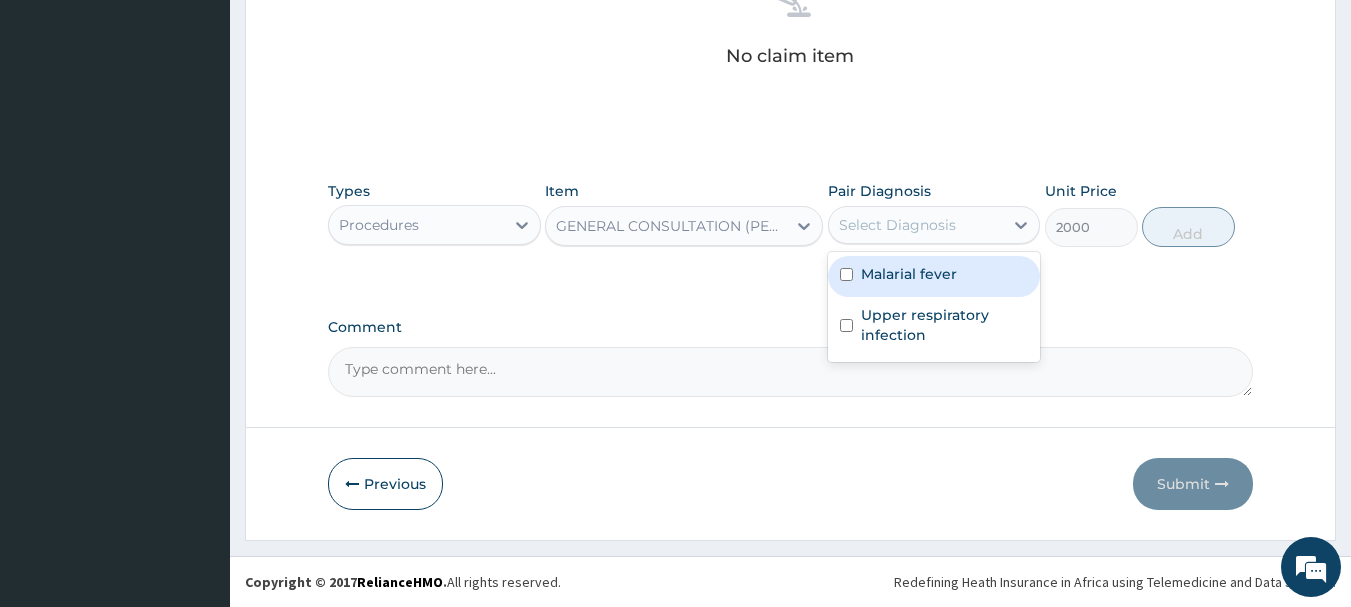 click on "Select Diagnosis" at bounding box center [916, 225] 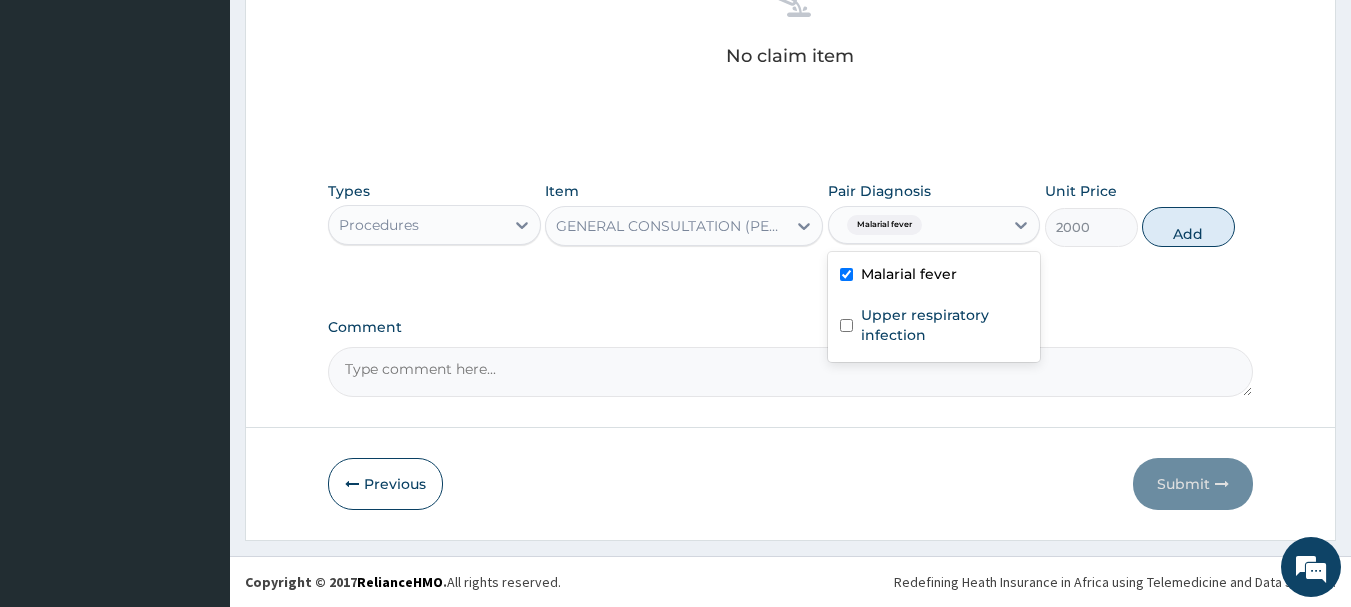 checkbox on "true" 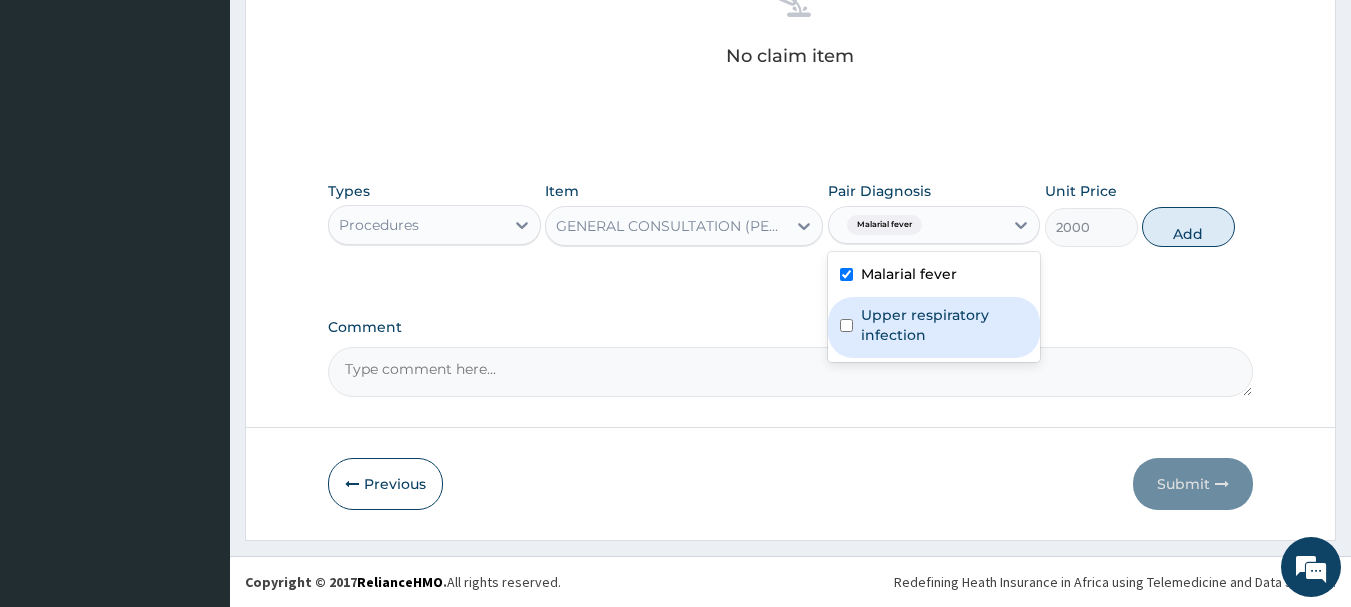 click on "Upper respiratory infection" at bounding box center (945, 325) 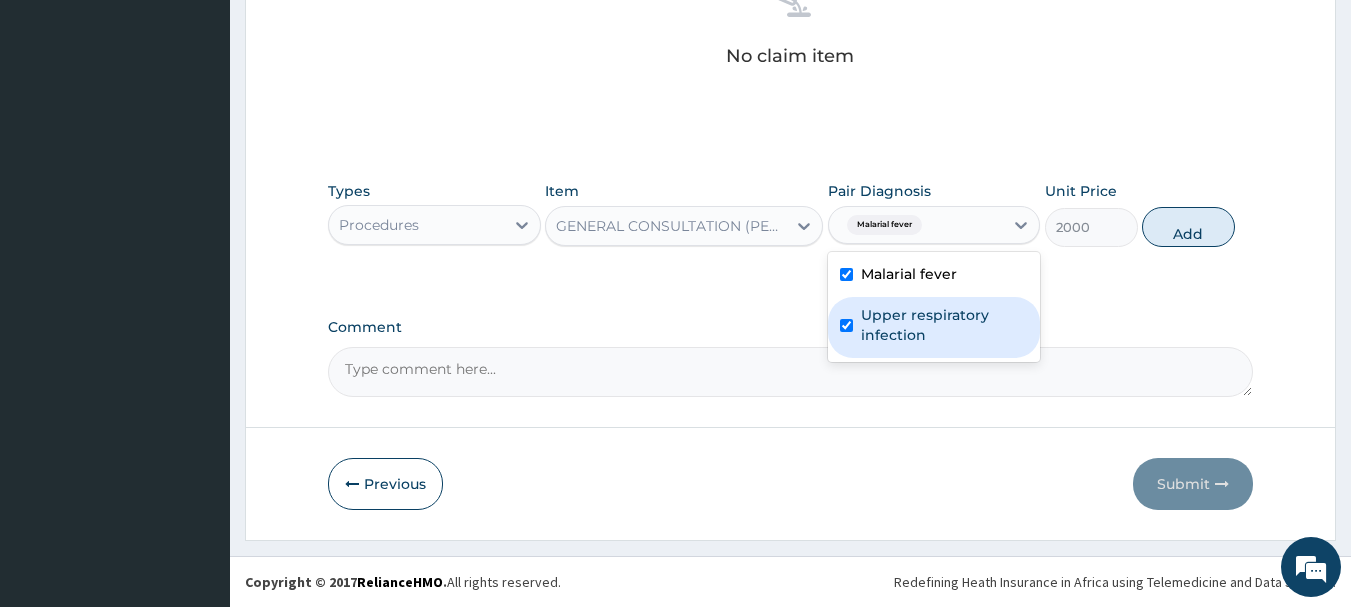 checkbox on "true" 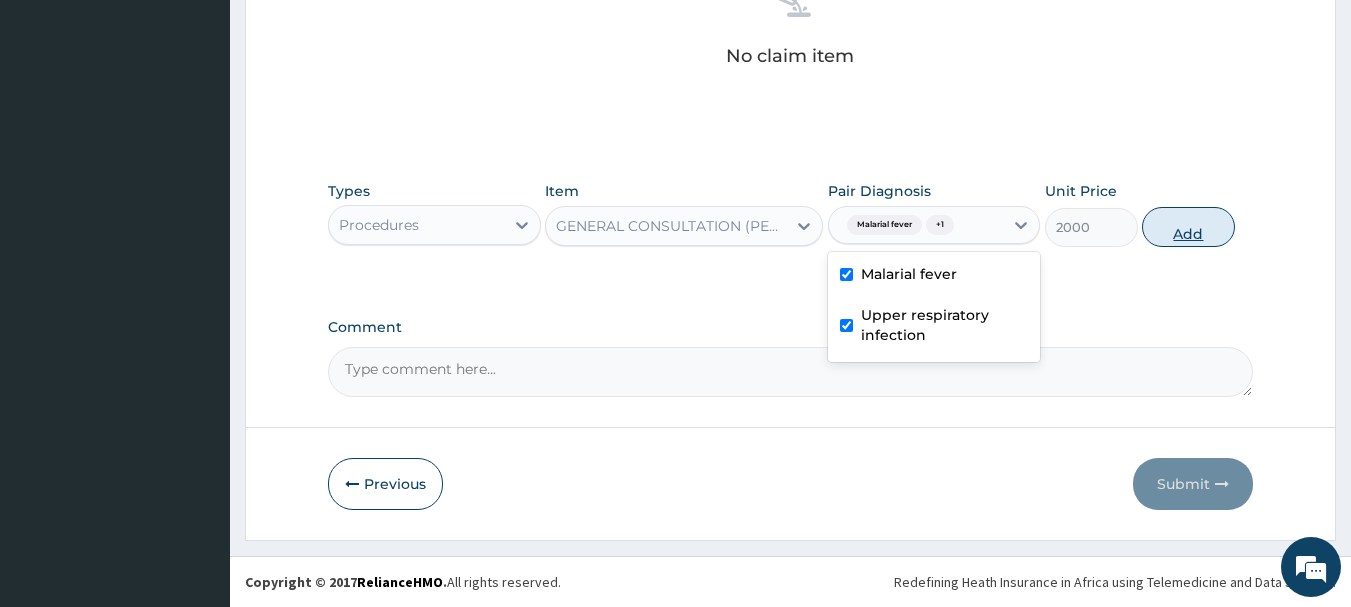 click on "Add" at bounding box center (1188, 227) 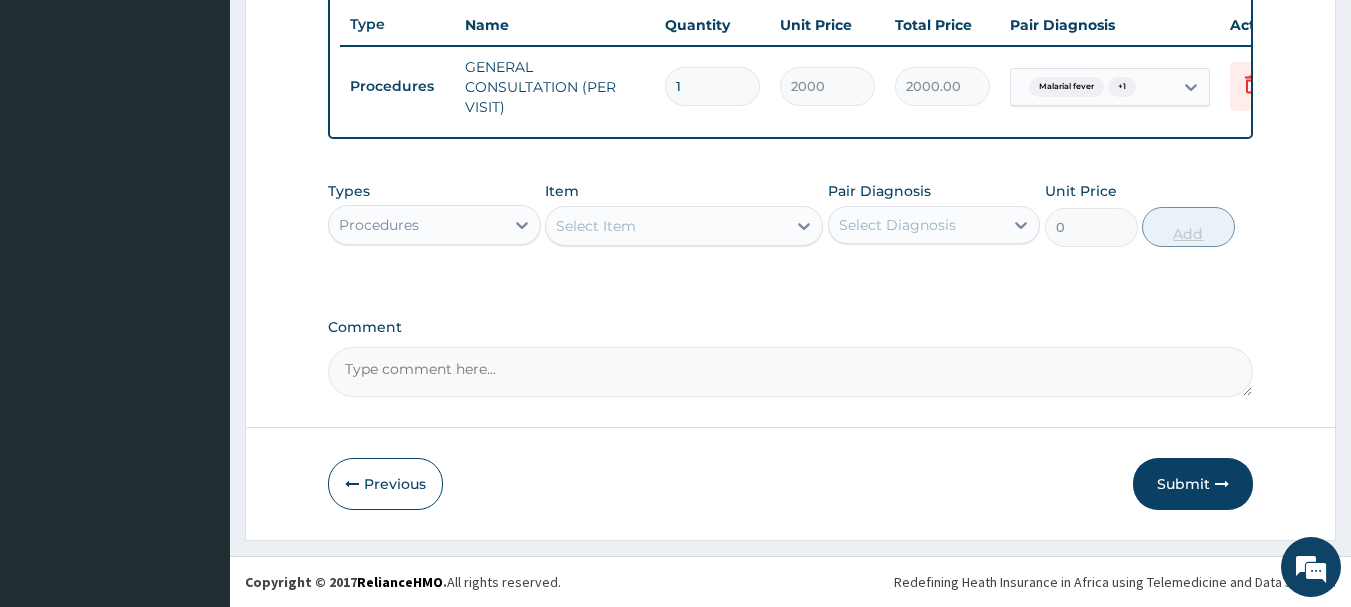 scroll, scrollTop: 766, scrollLeft: 0, axis: vertical 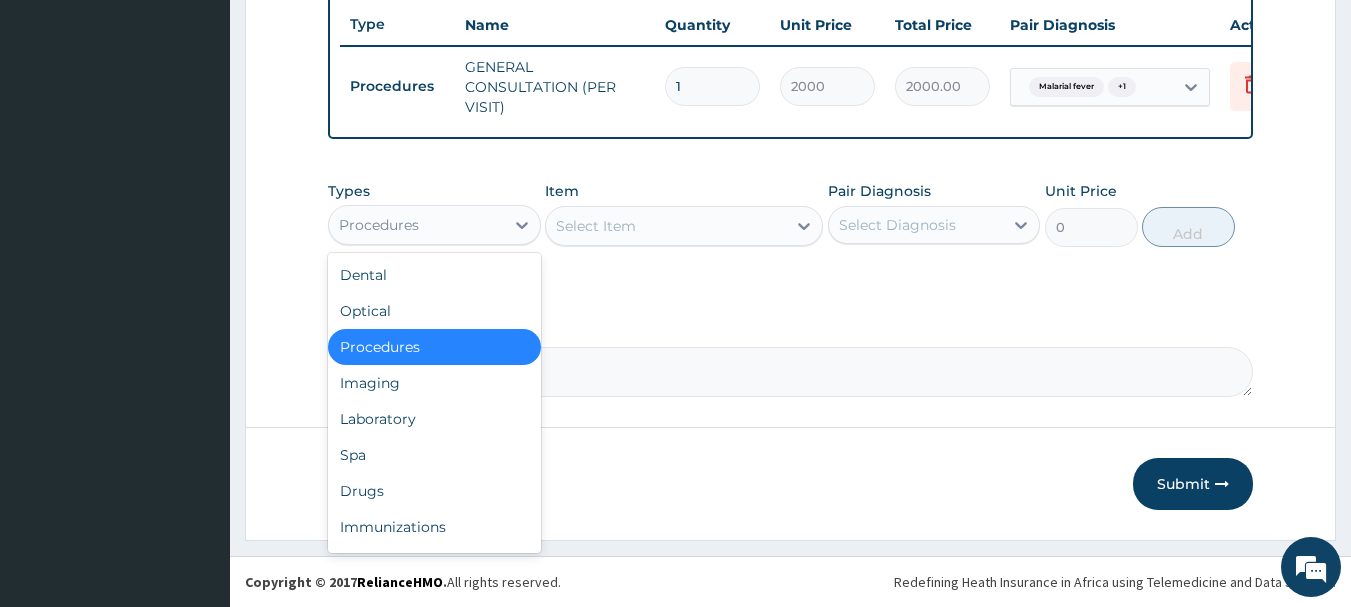 click on "Procedures" at bounding box center [416, 225] 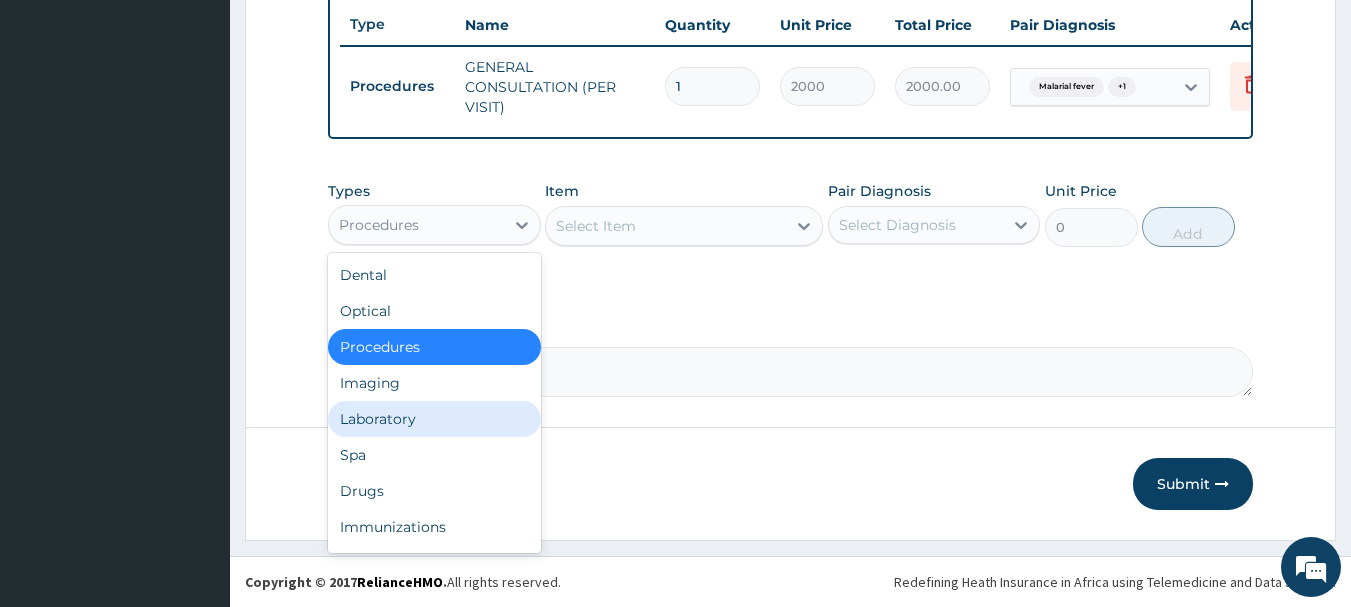 click on "Laboratory" at bounding box center [434, 419] 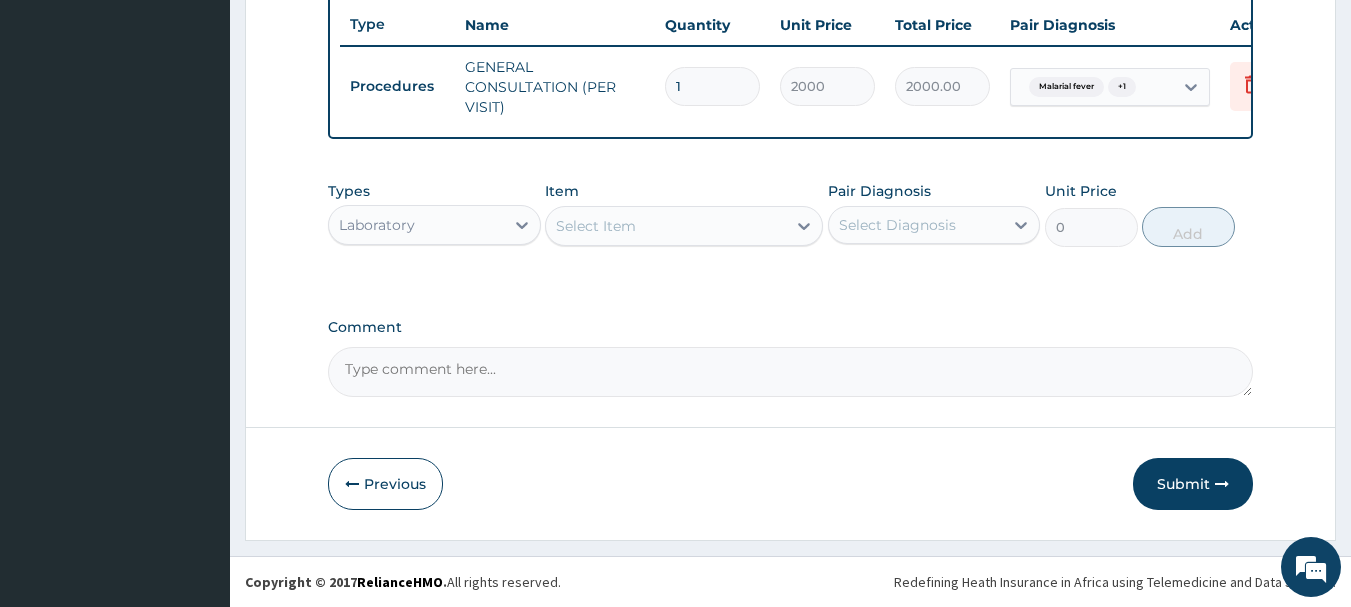 click on "Select Item" at bounding box center (684, 226) 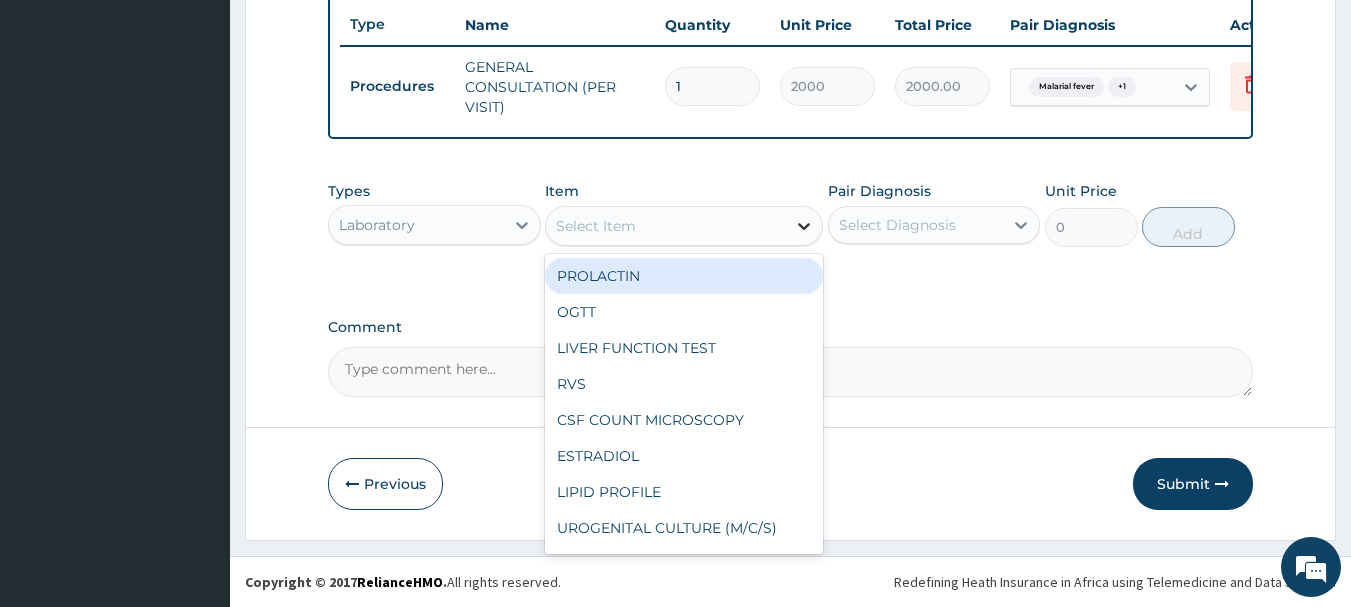 click 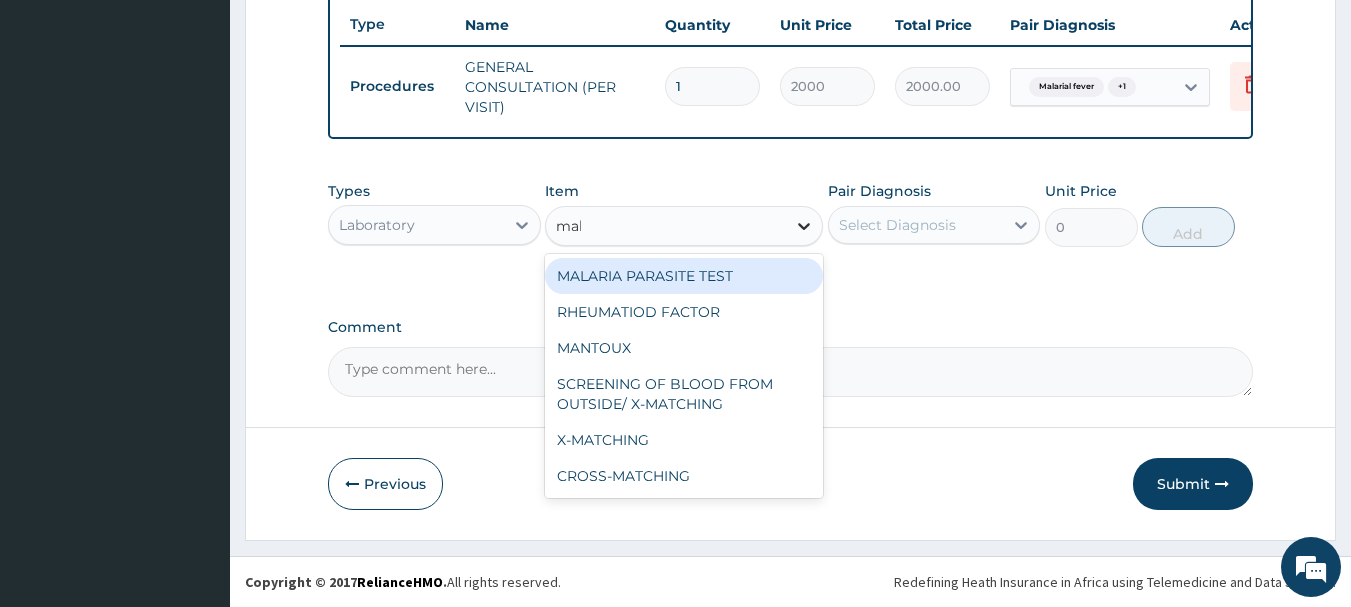 type on "mala" 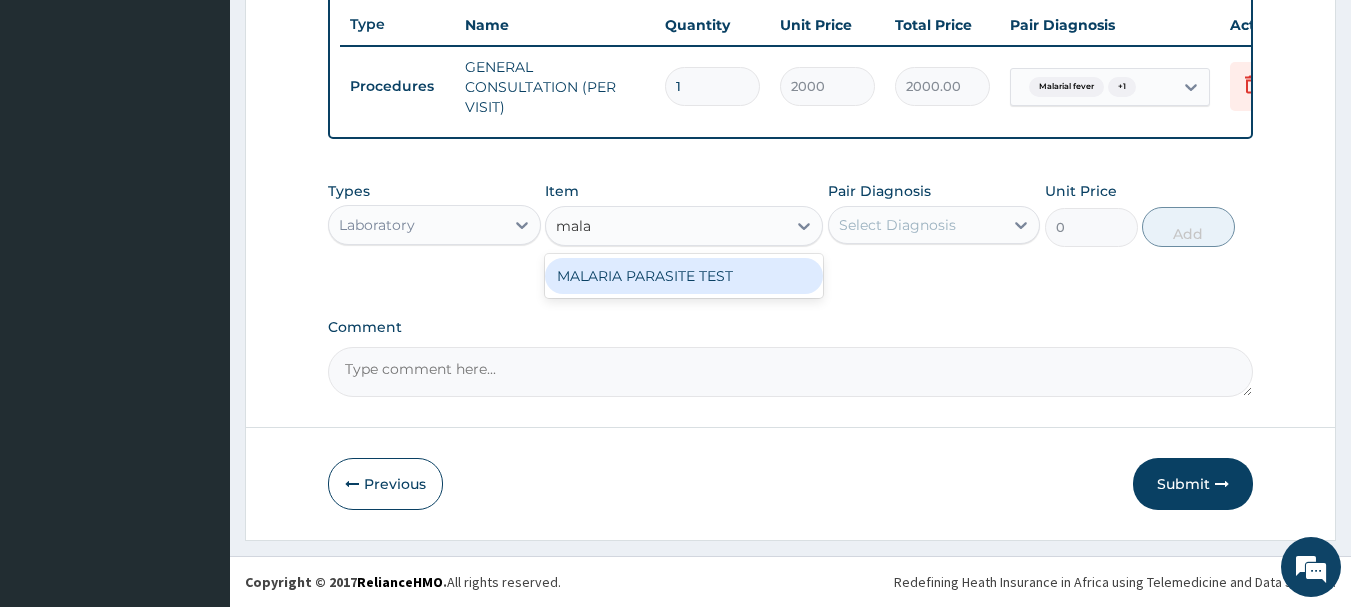 click on "MALARIA PARASITE TEST" at bounding box center [684, 276] 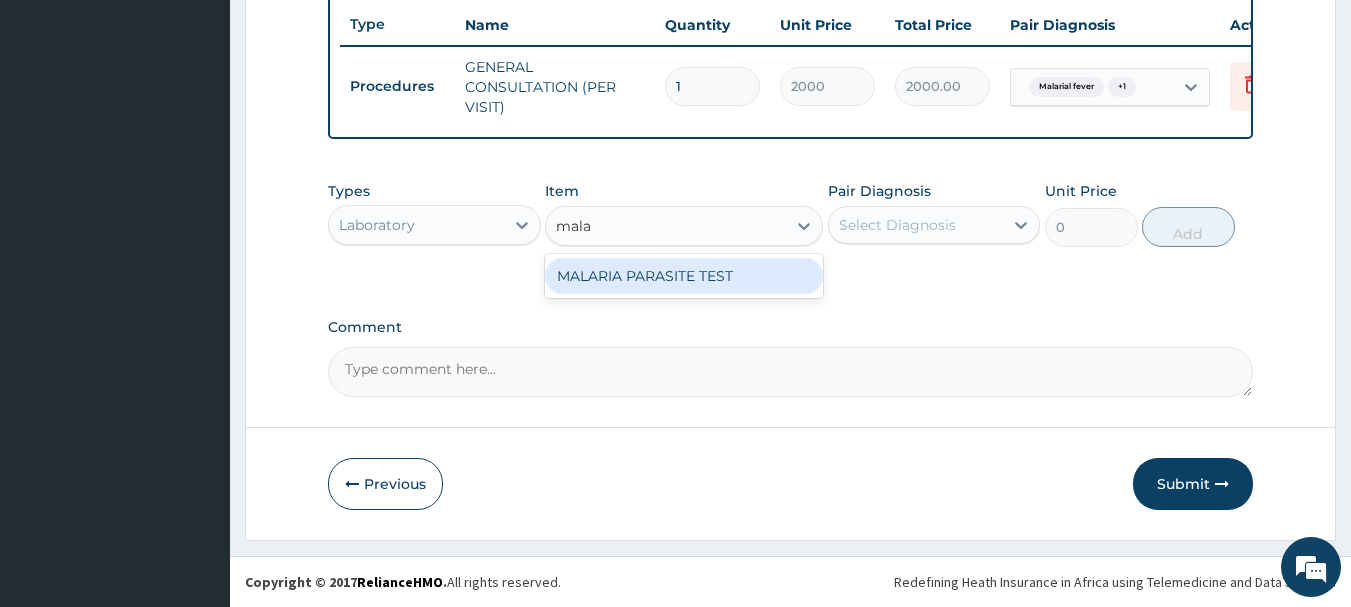 type 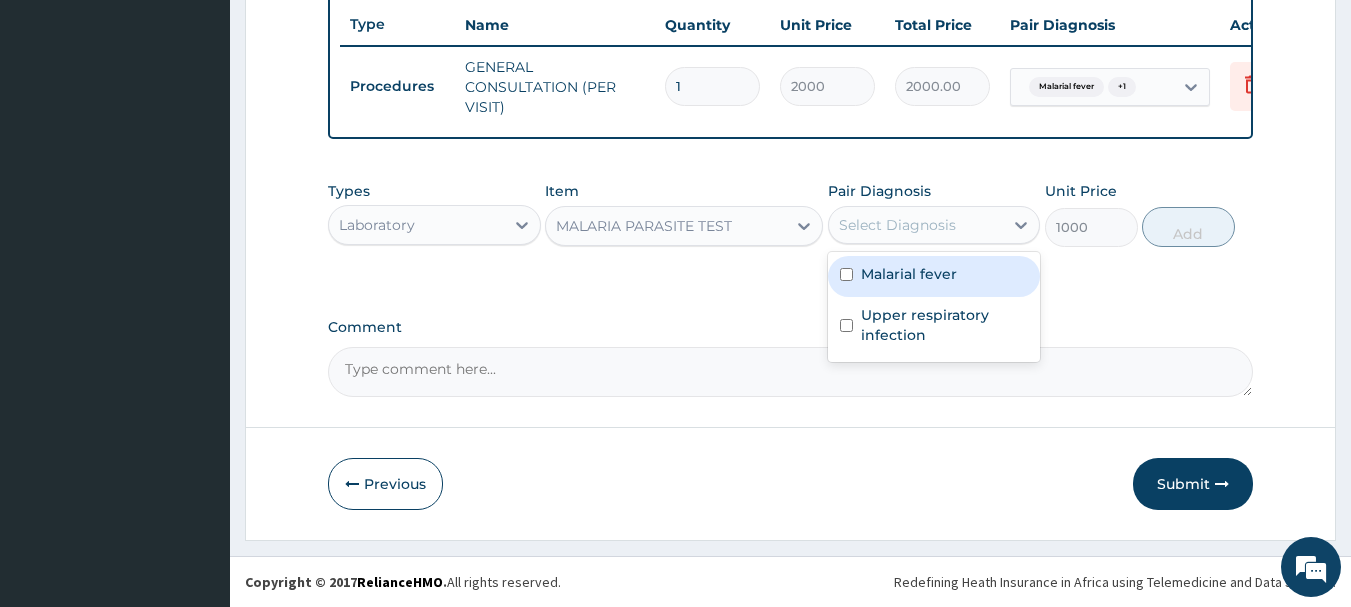 click on "Select Diagnosis" at bounding box center (897, 225) 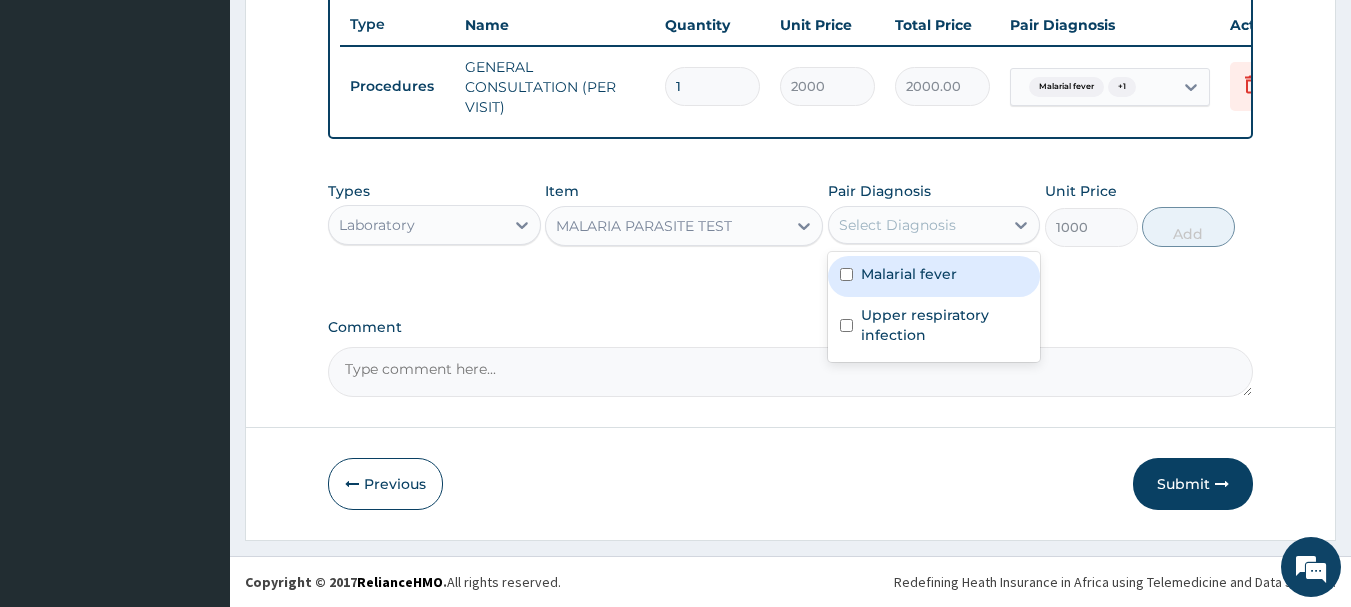 click on "Malarial fever" at bounding box center [934, 276] 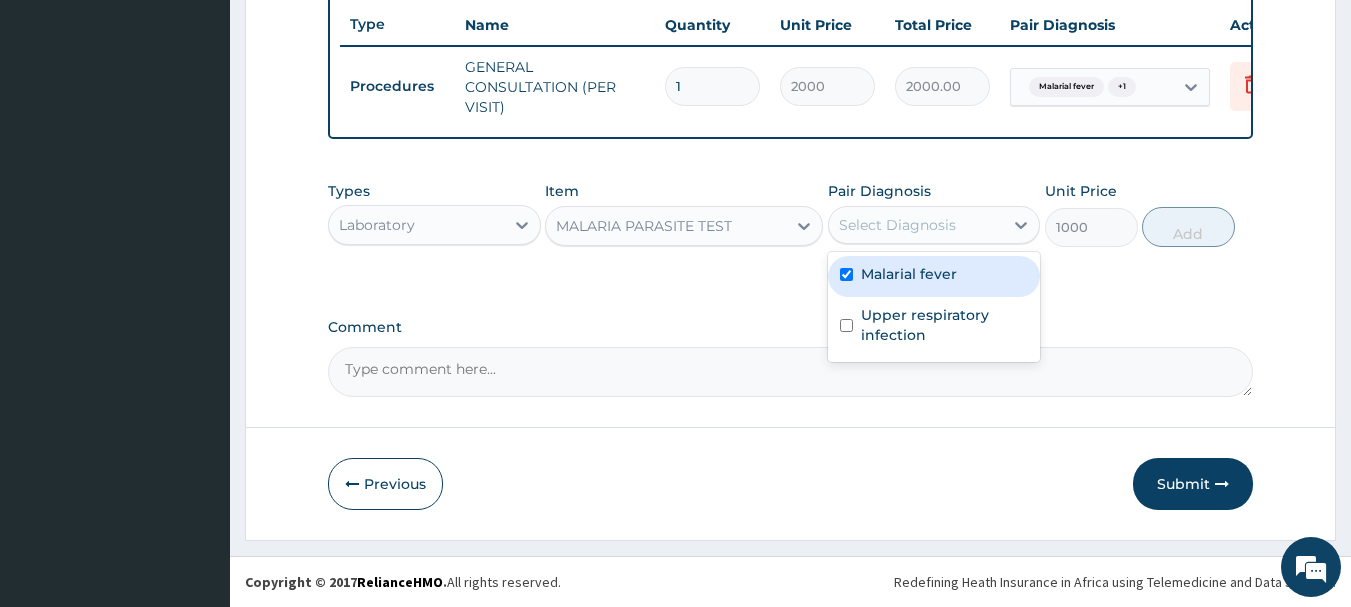 checkbox on "true" 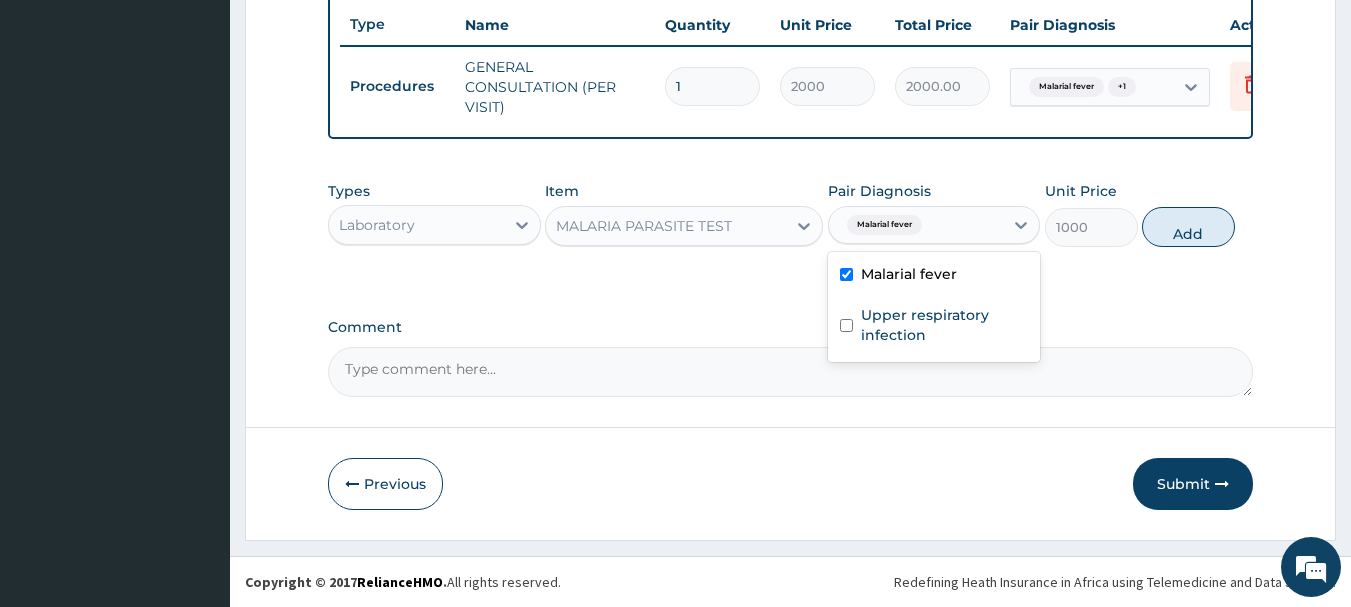 click on "Add" at bounding box center [1188, 227] 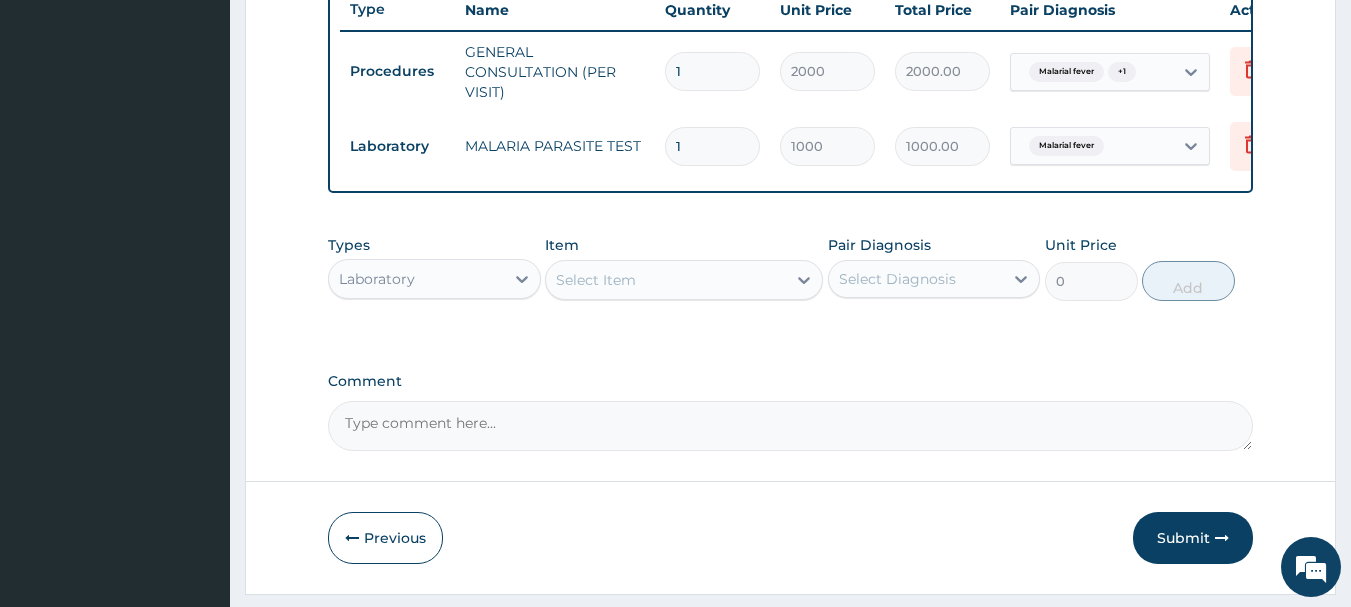 click on "Select Item" at bounding box center [666, 280] 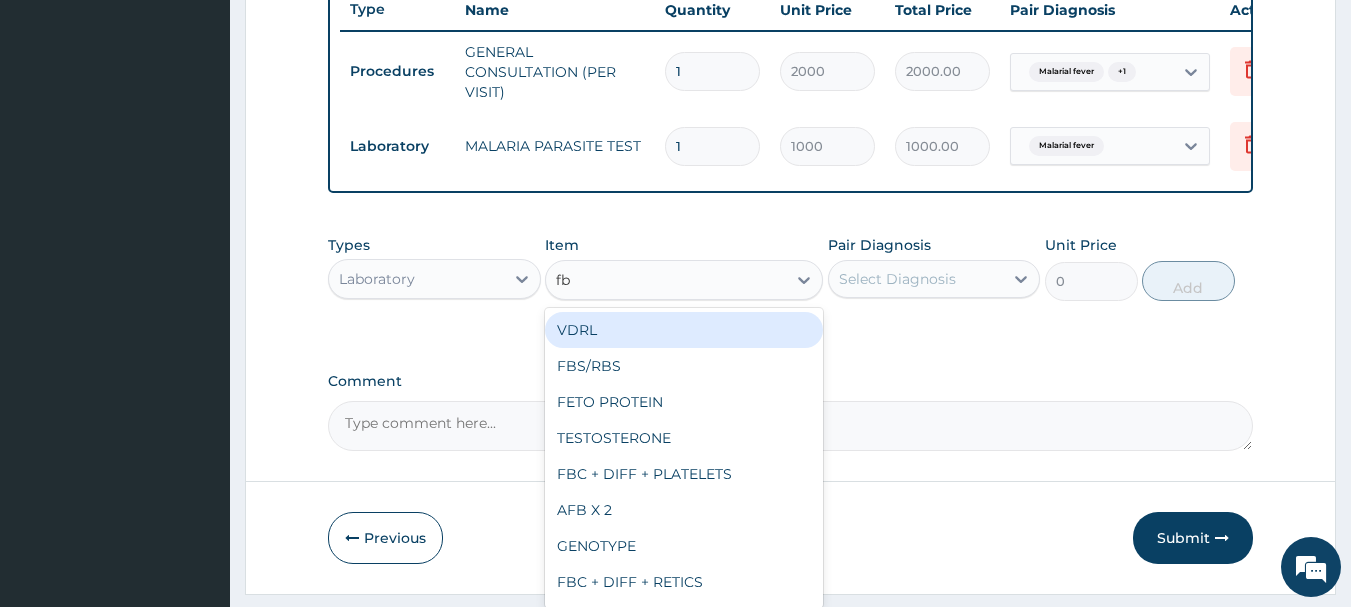 type on "fbc" 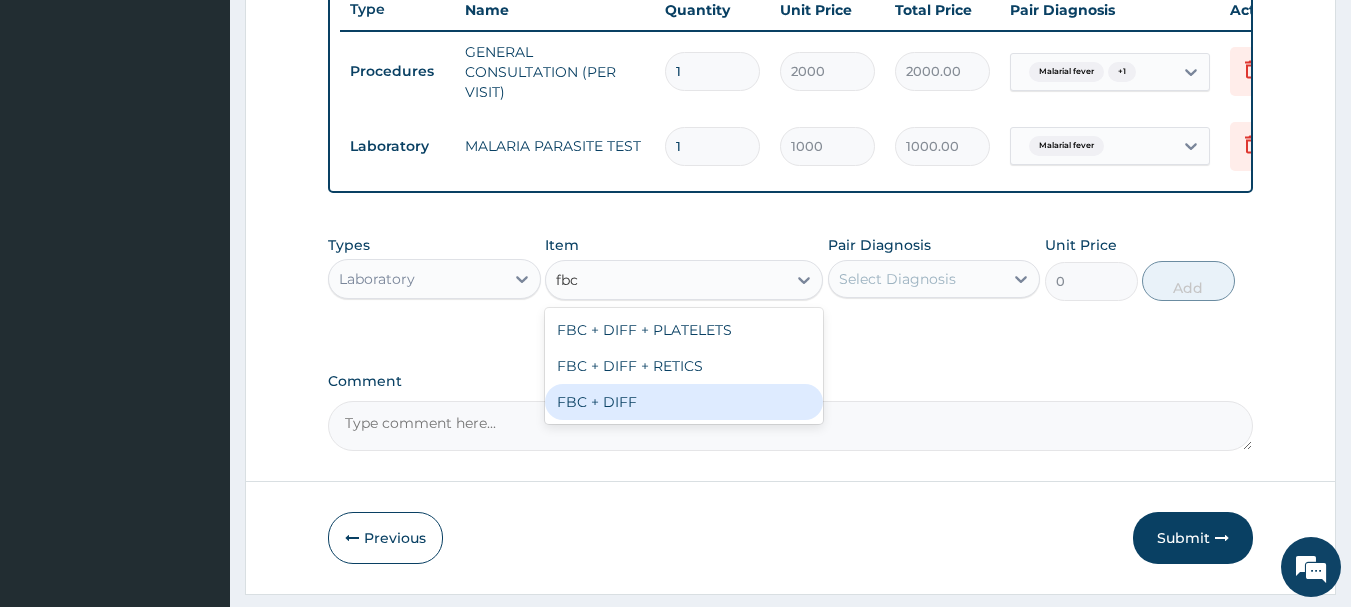 click on "FBC + DIFF" at bounding box center [684, 402] 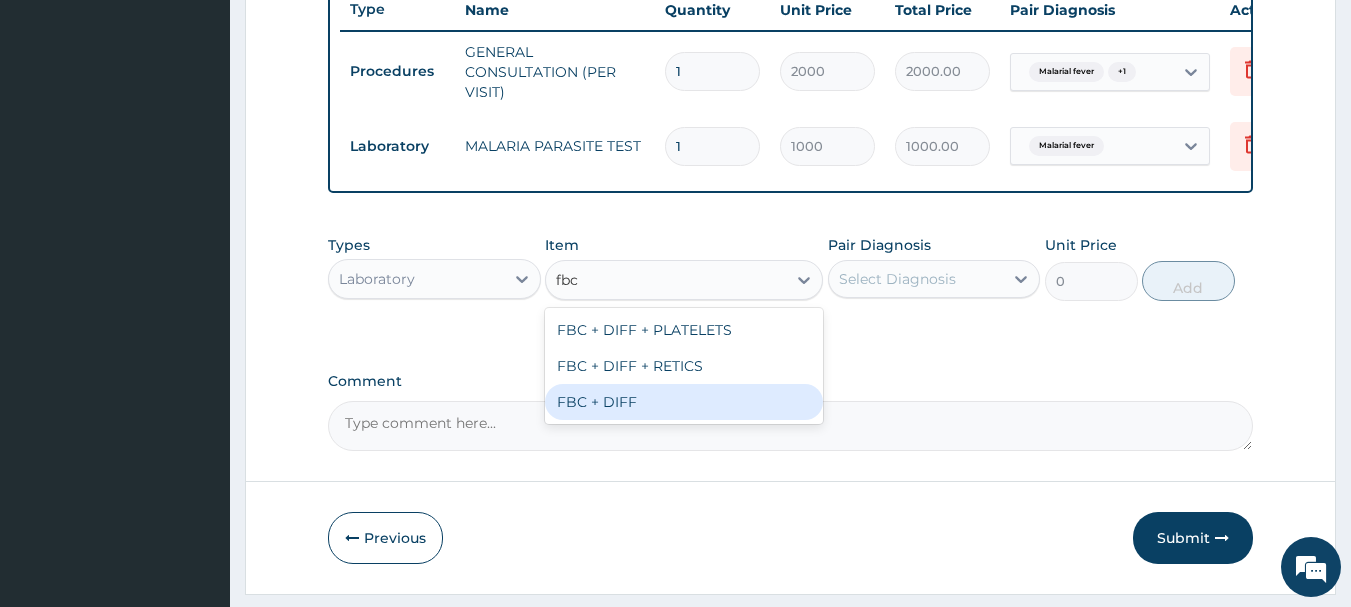 type 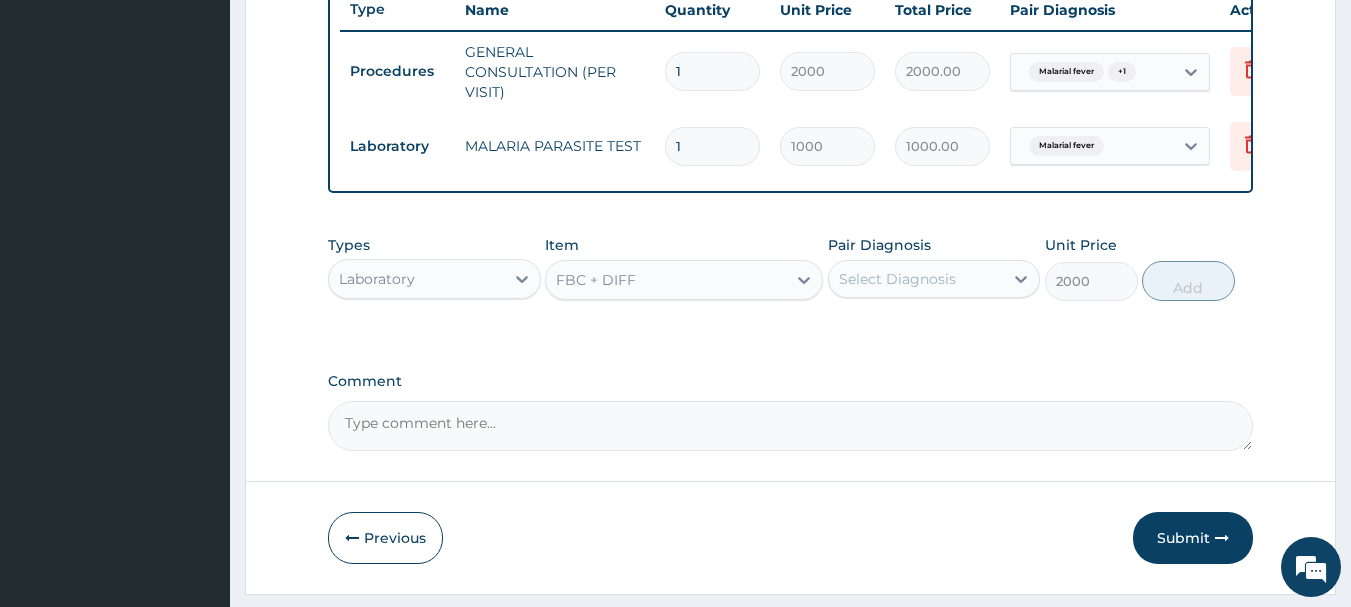 click on "Pair Diagnosis Select Diagnosis" at bounding box center (934, 268) 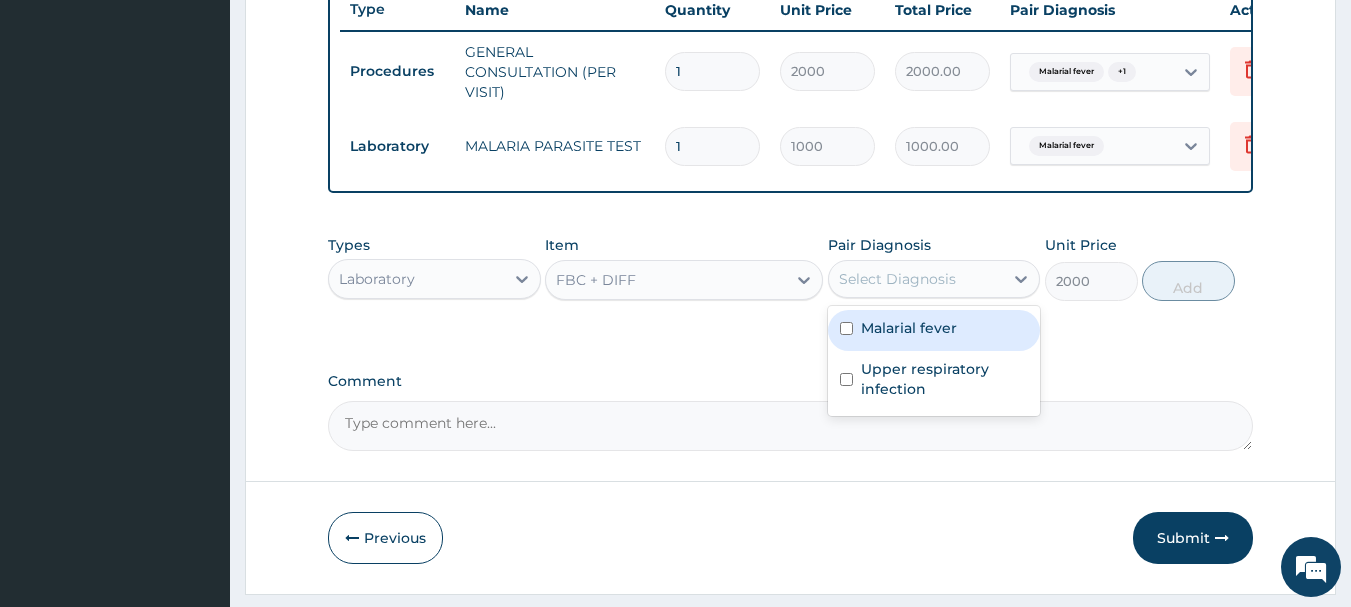 click on "Select Diagnosis" at bounding box center [897, 279] 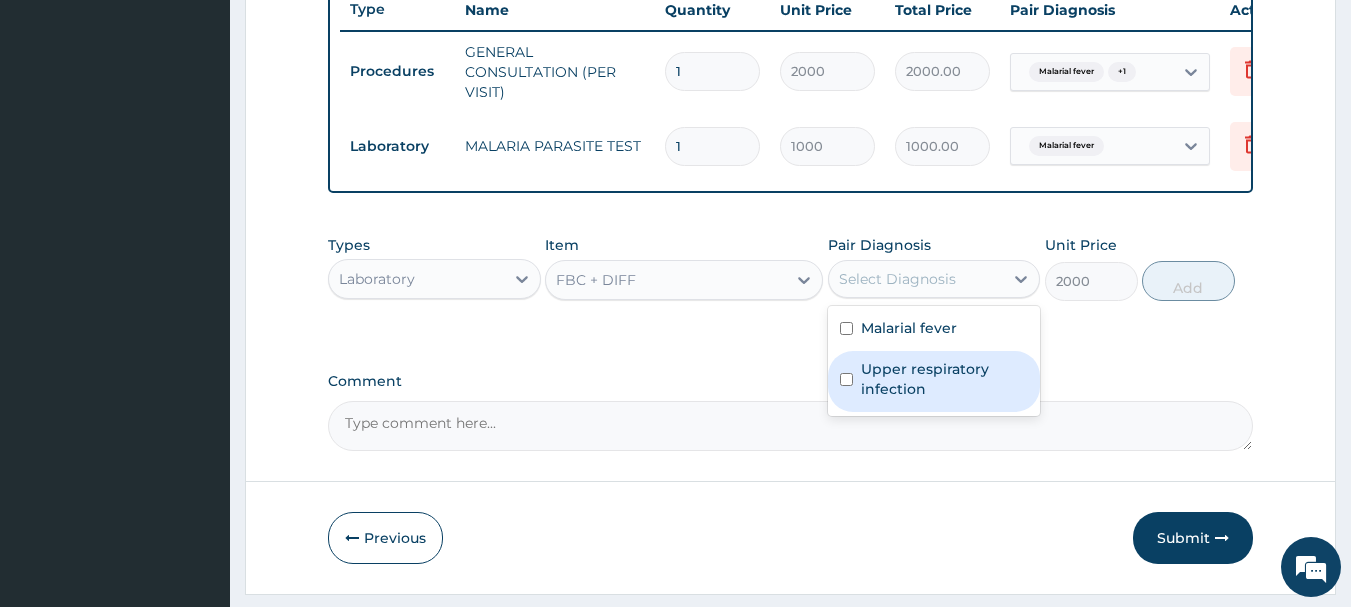 click on "Upper respiratory infection" at bounding box center [945, 379] 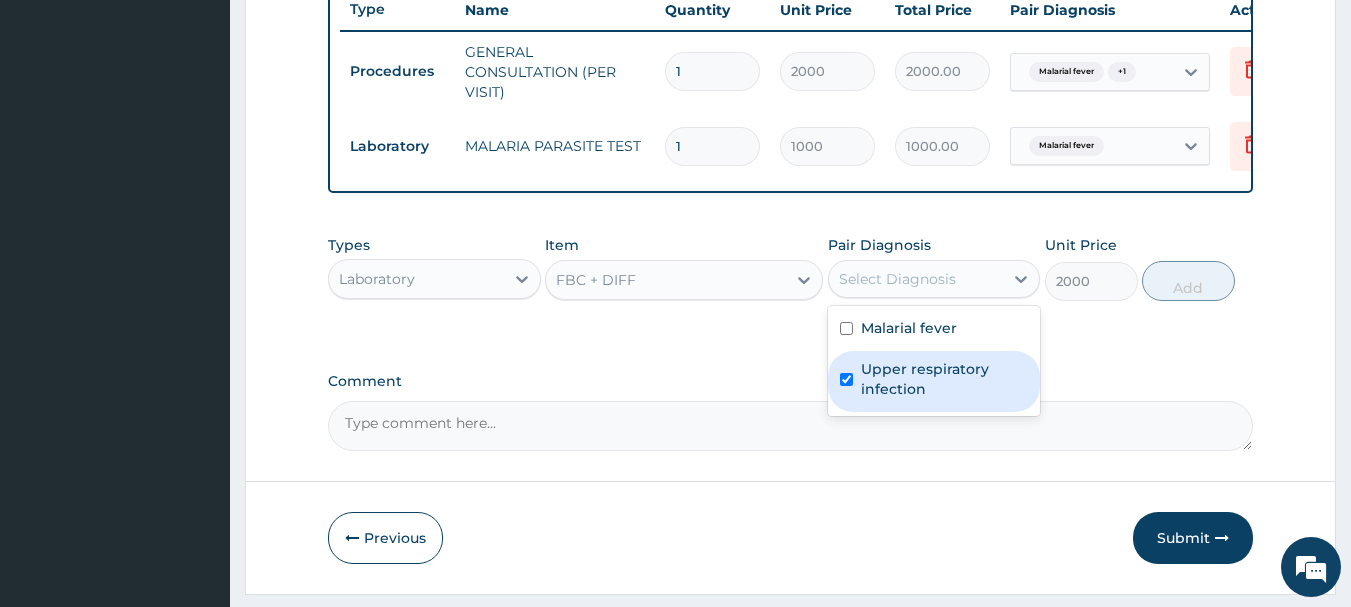checkbox on "true" 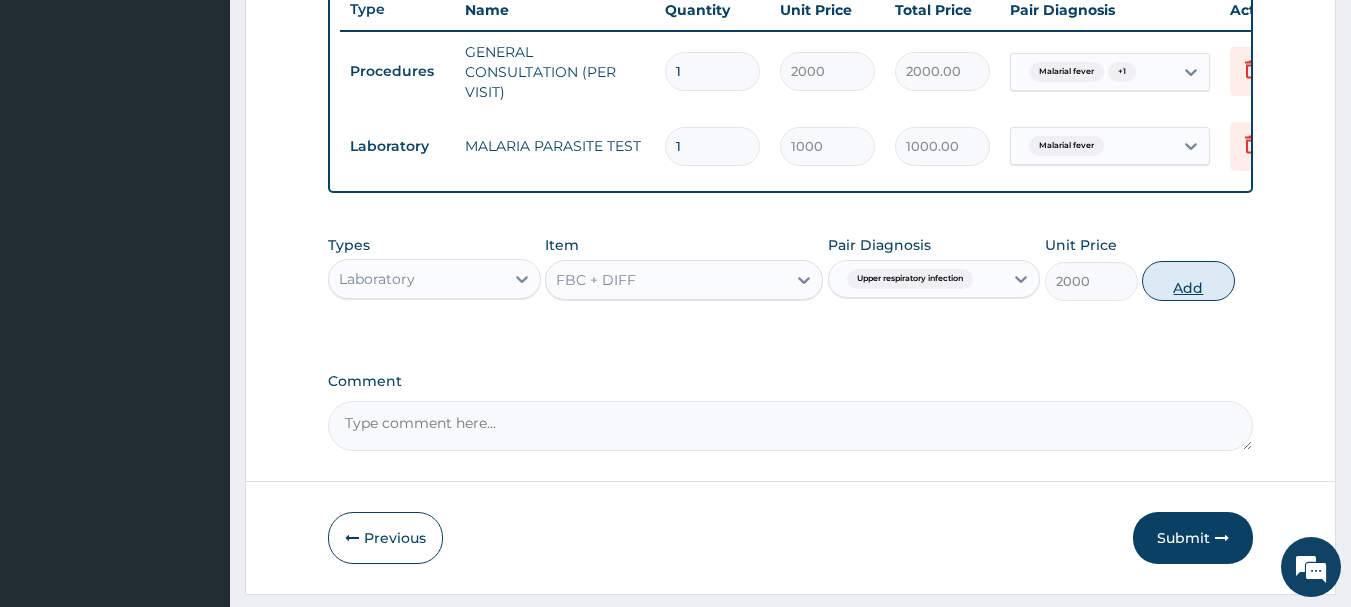 click on "Add" at bounding box center (1188, 281) 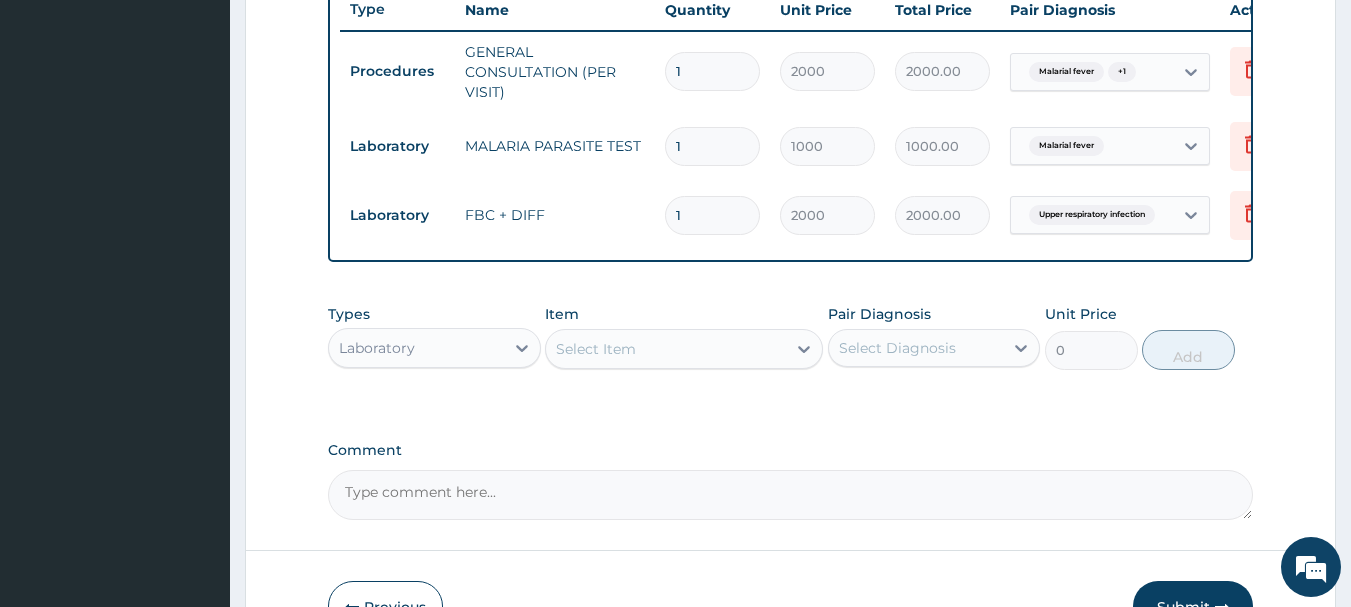 click on "Laboratory" at bounding box center [416, 348] 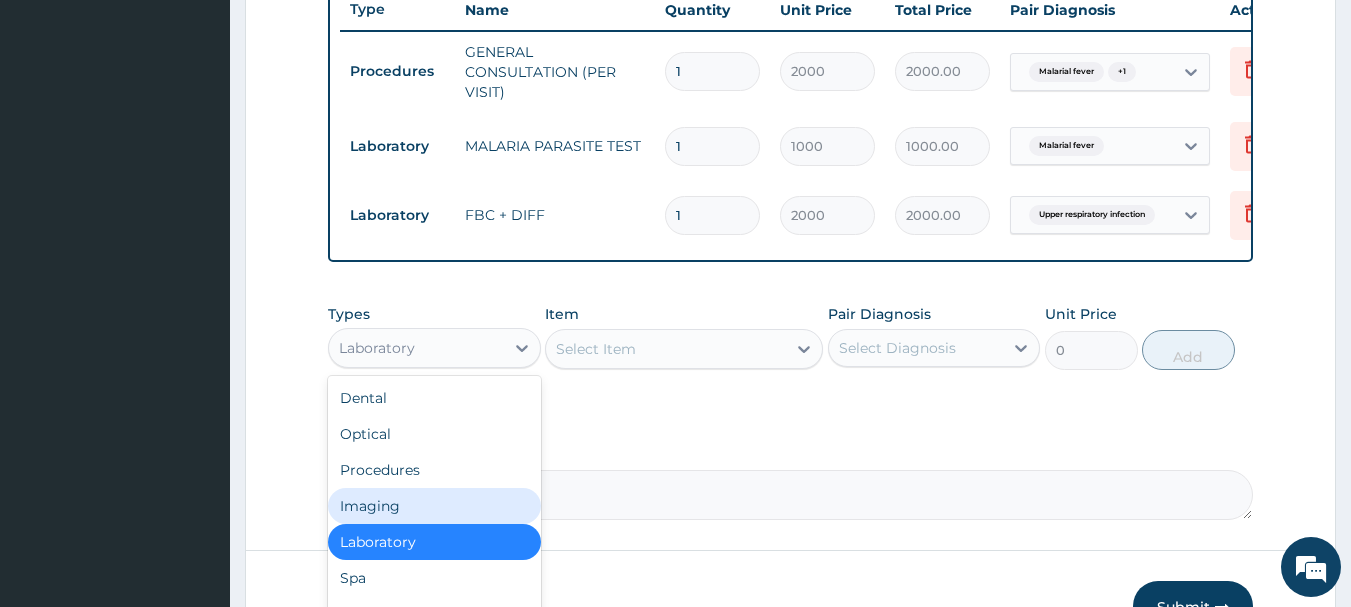 scroll, scrollTop: 68, scrollLeft: 0, axis: vertical 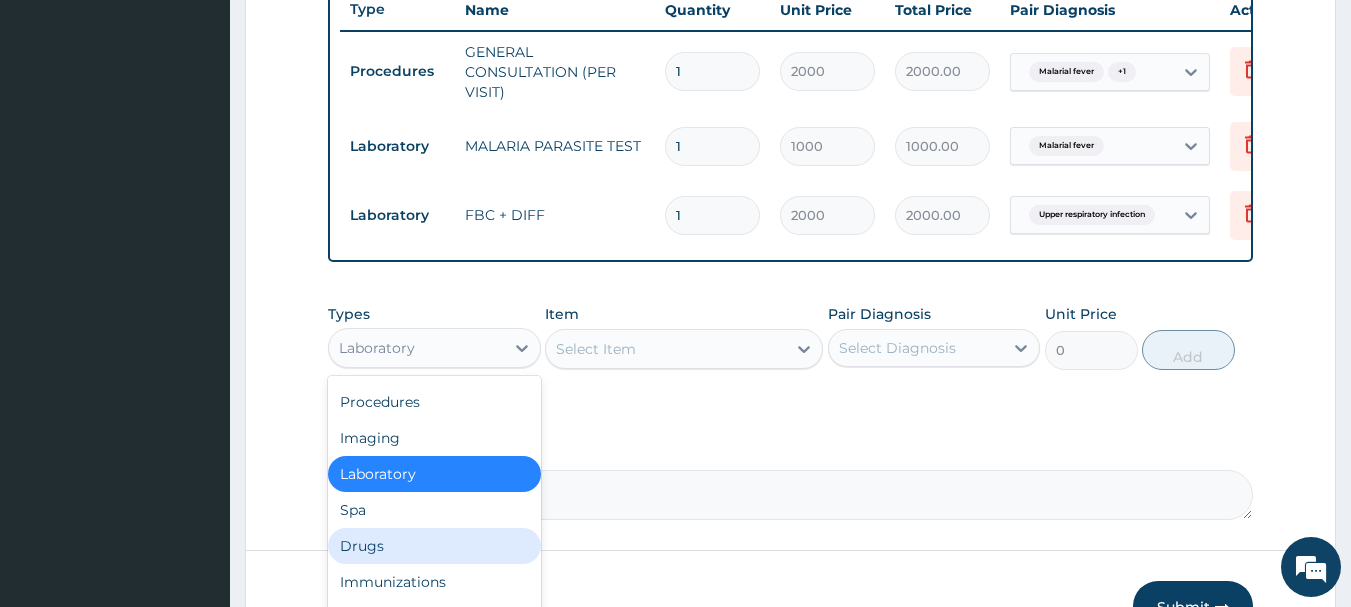 click on "Drugs" at bounding box center [434, 546] 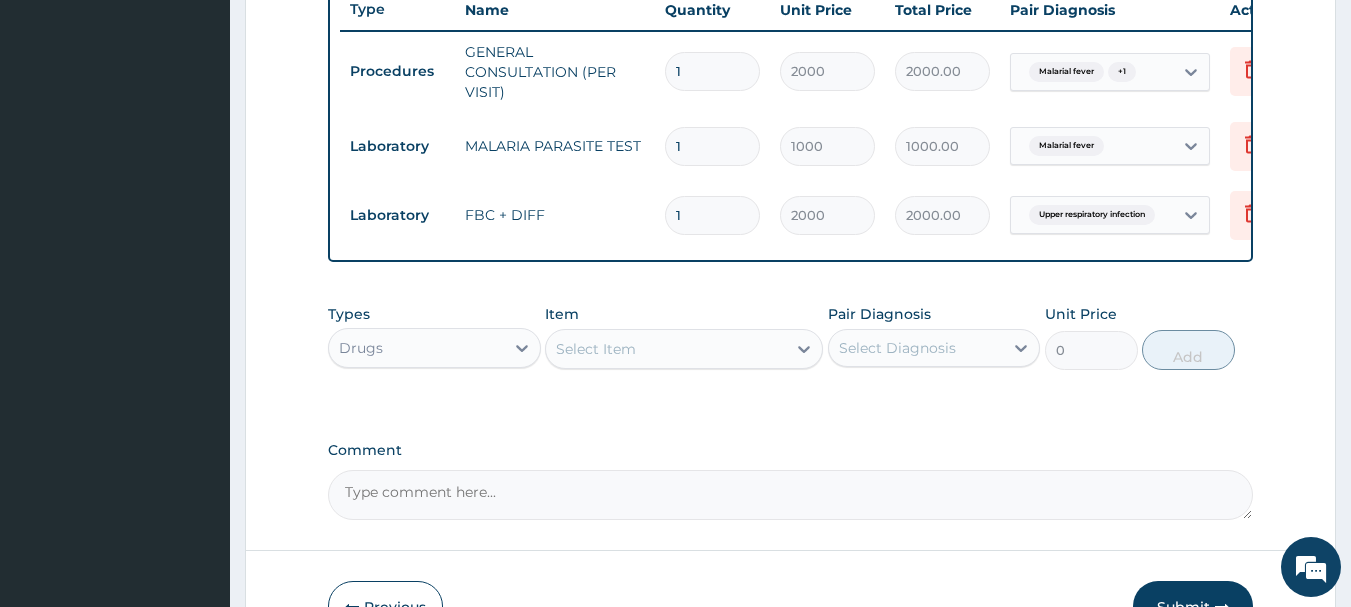 click on "Select Item" at bounding box center (684, 349) 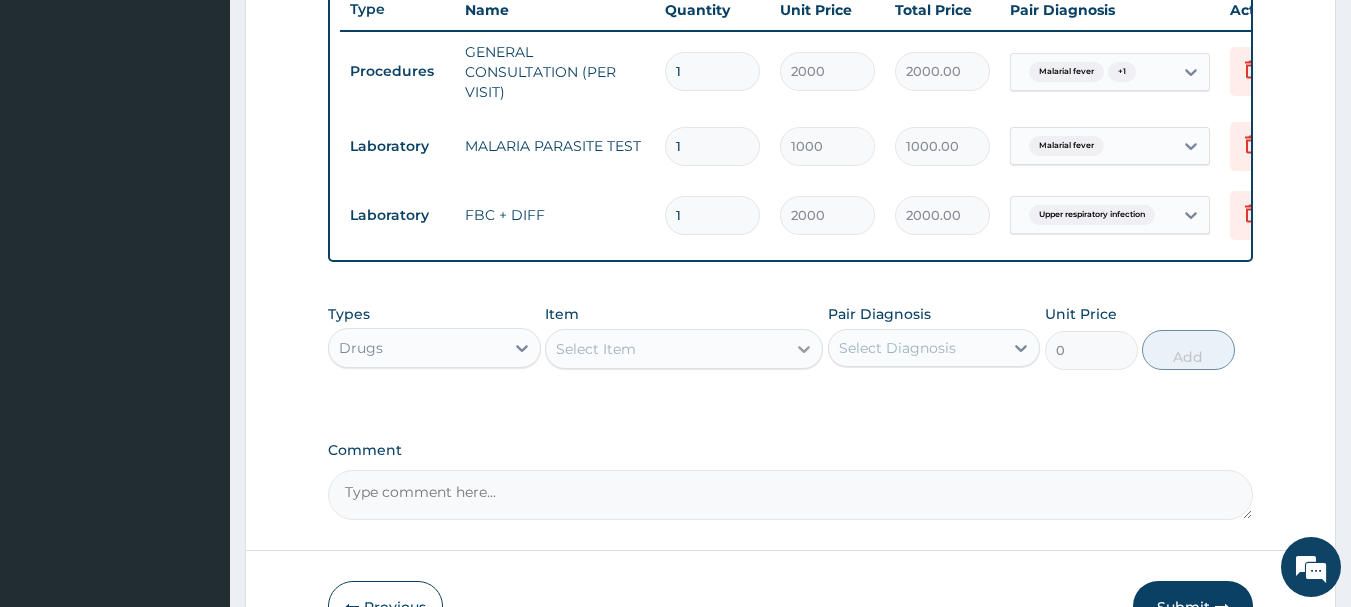 click 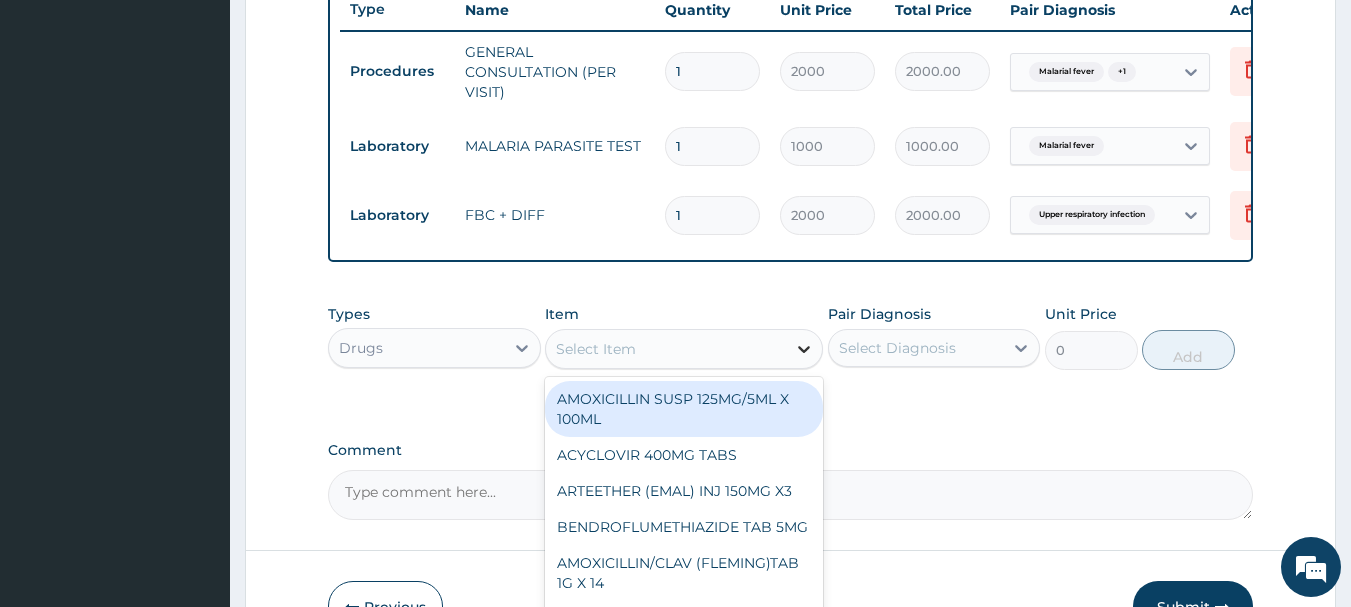 click 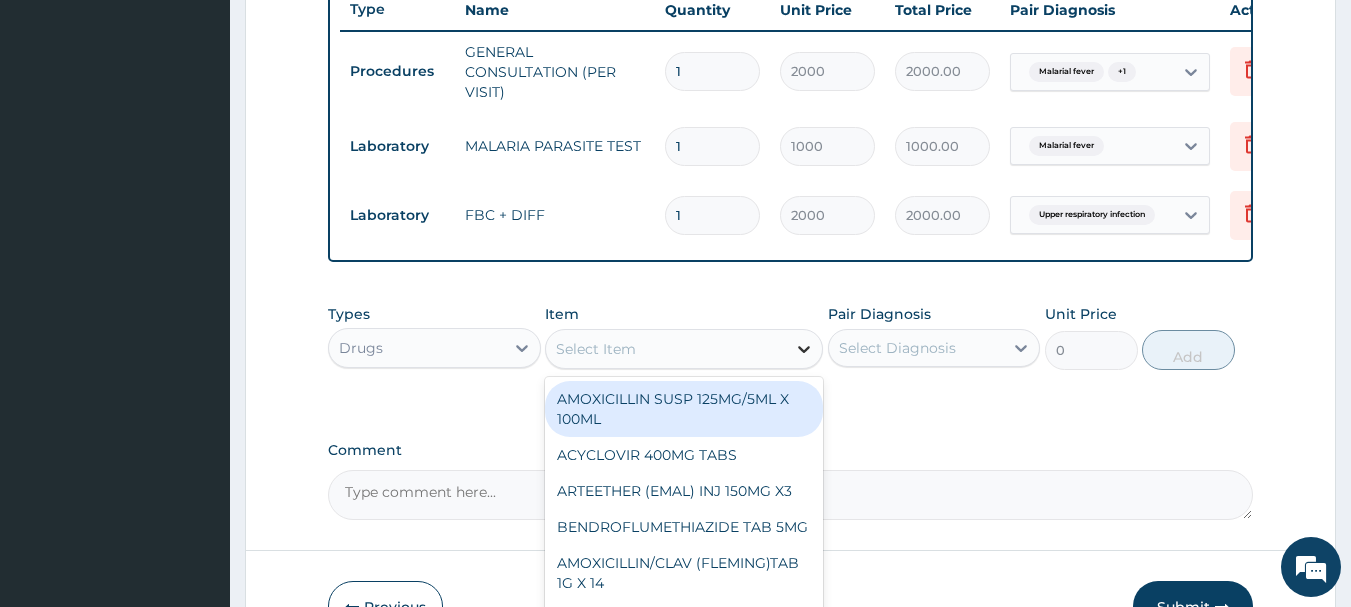 click 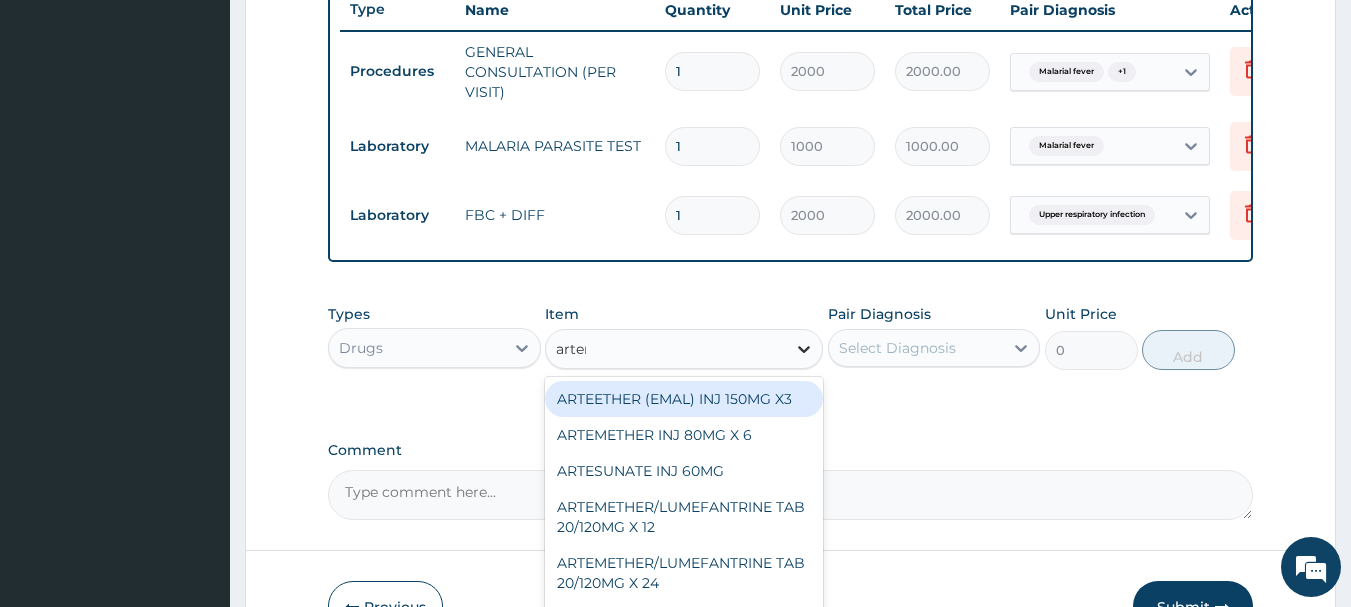 type on "arteme" 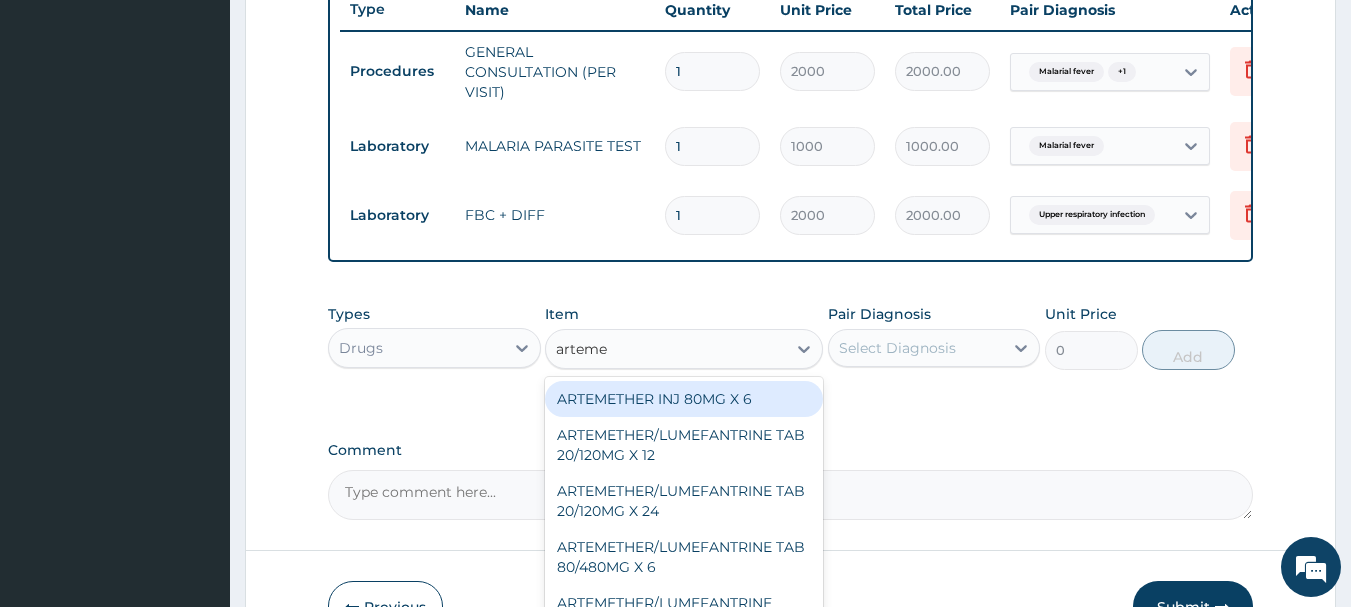 click on "ARTEMETHER INJ 80MG X 6" at bounding box center (684, 399) 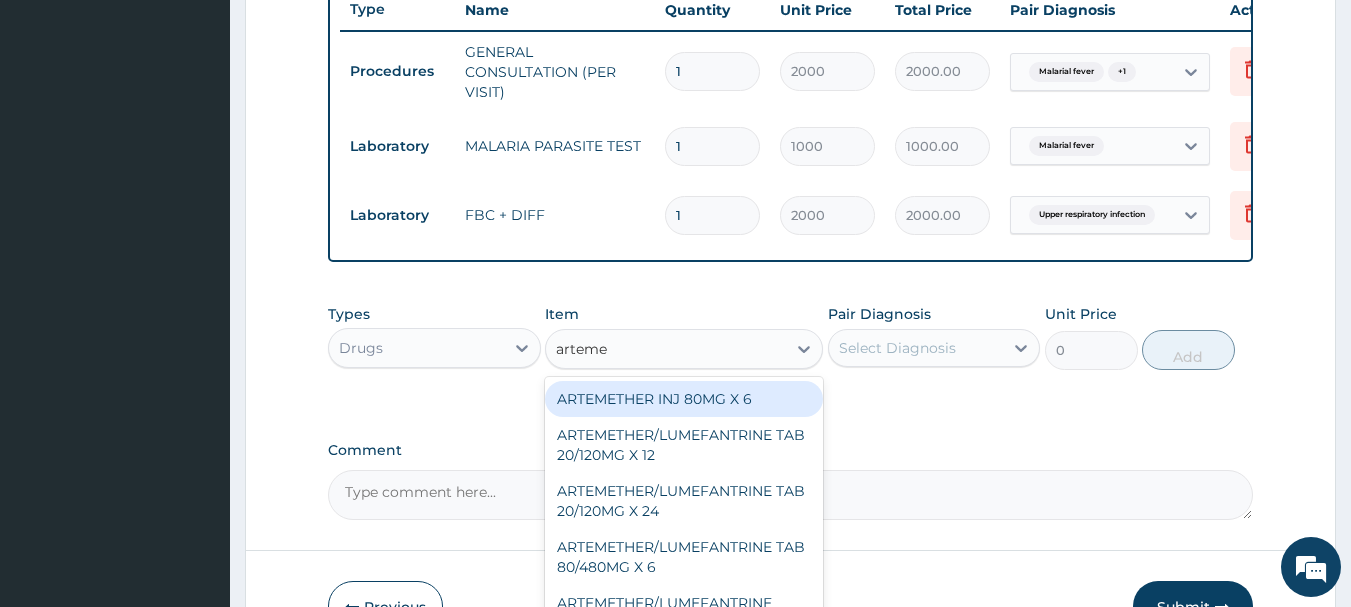 type 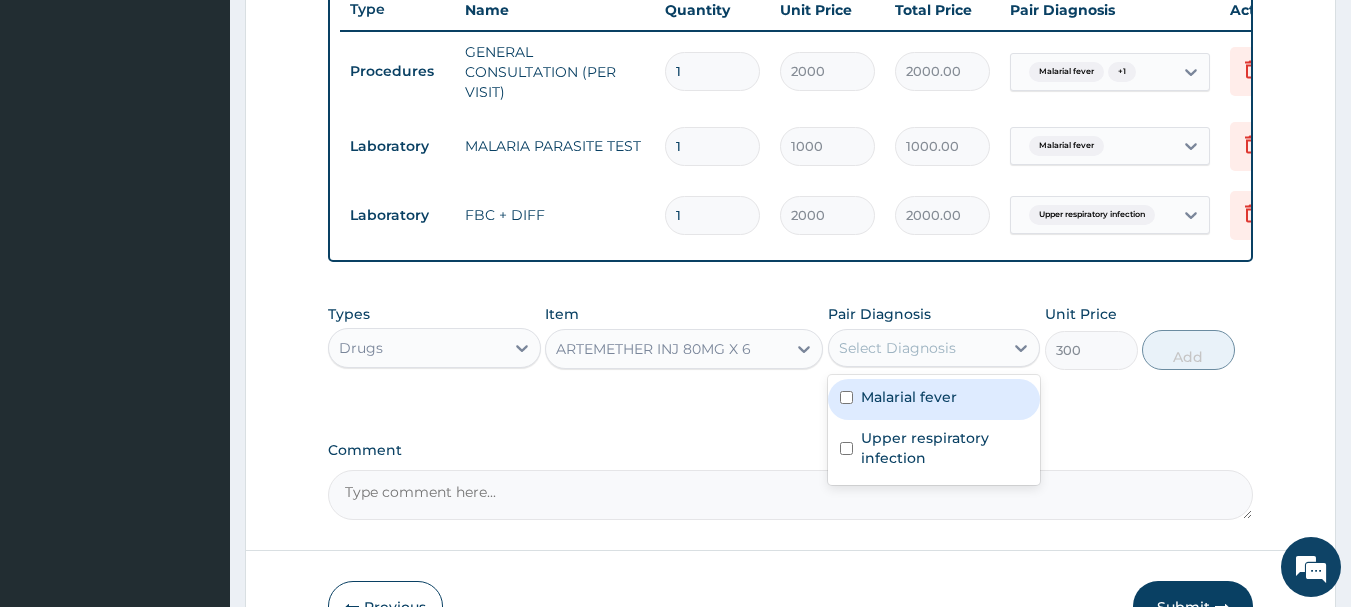 click on "Select Diagnosis" at bounding box center [897, 348] 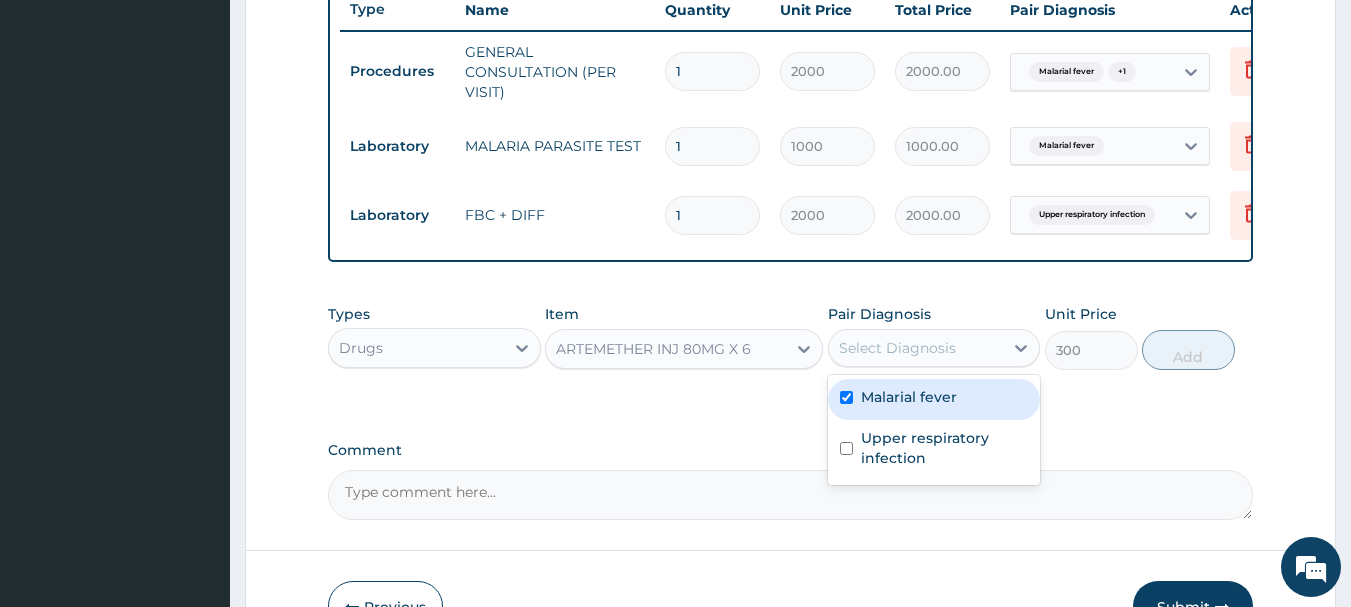 checkbox on "true" 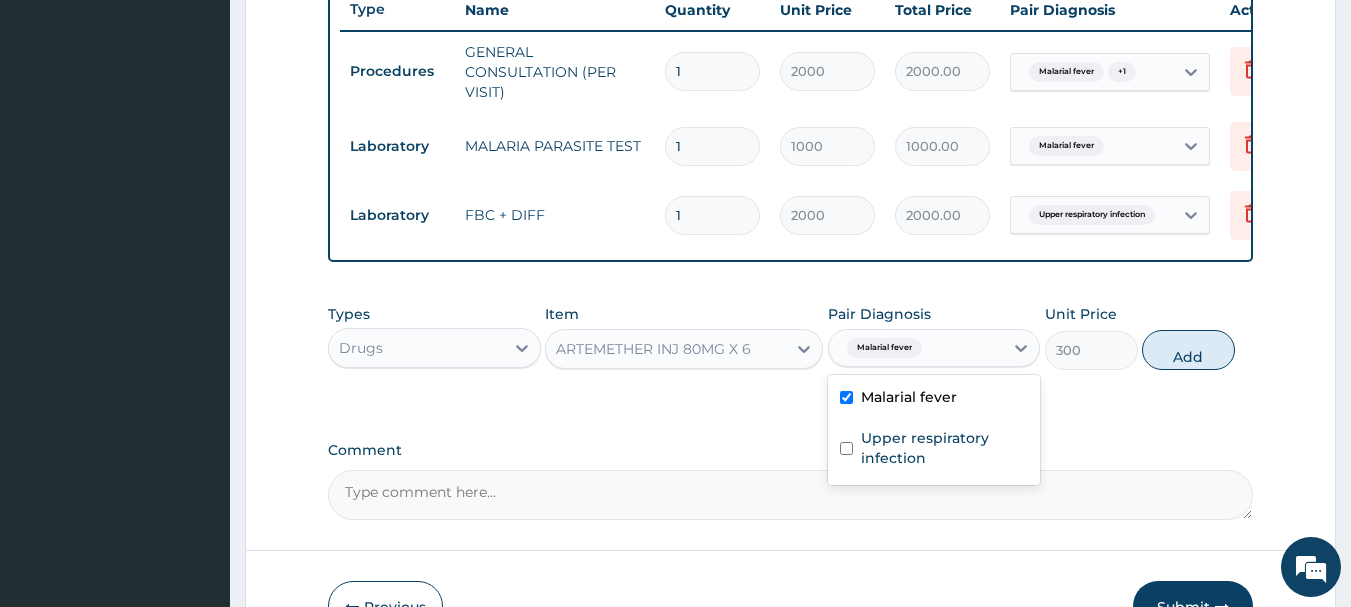 click on "Add" at bounding box center [1188, 350] 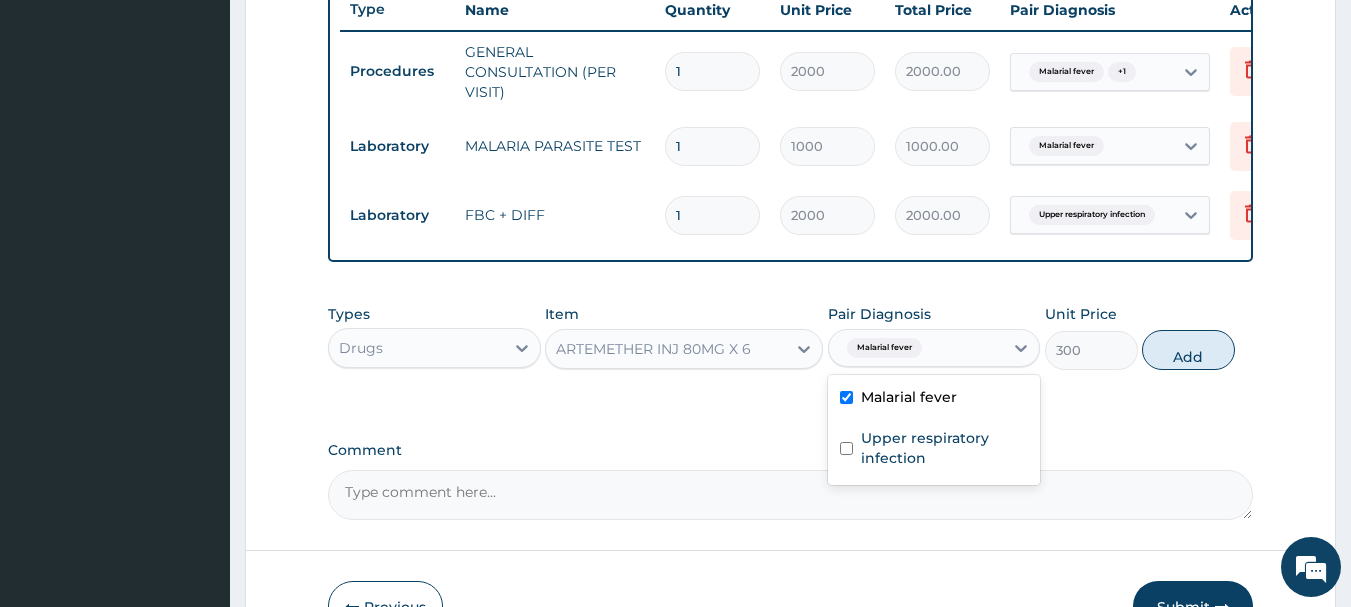 type on "0" 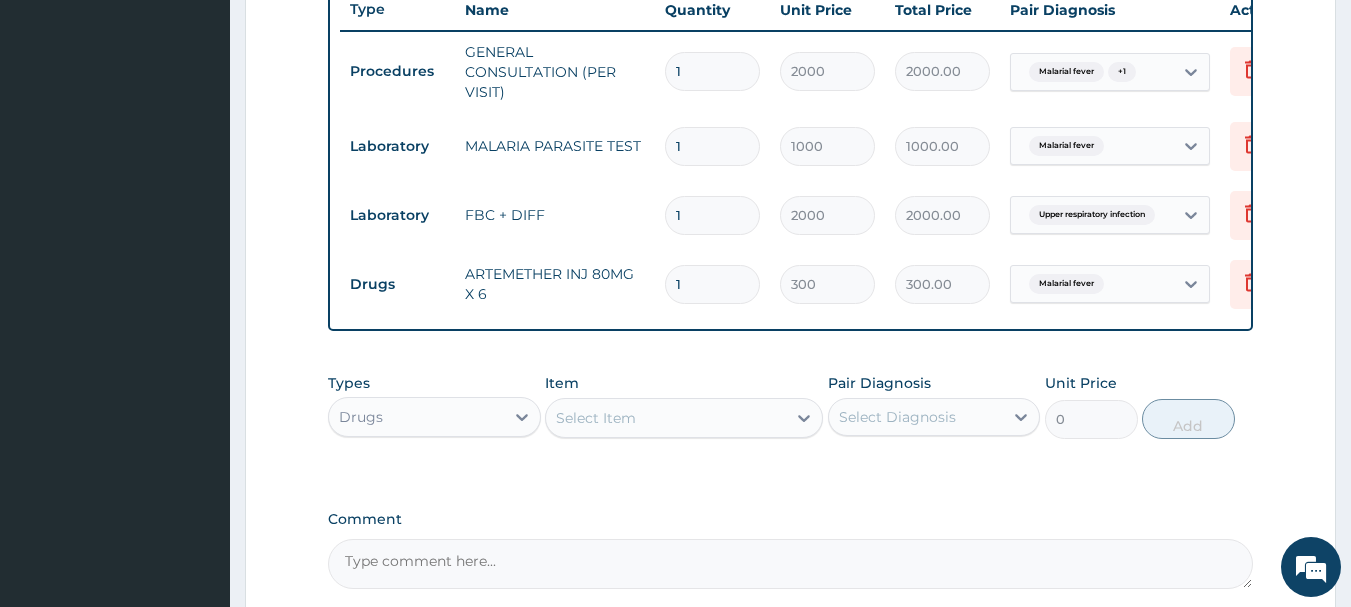 type 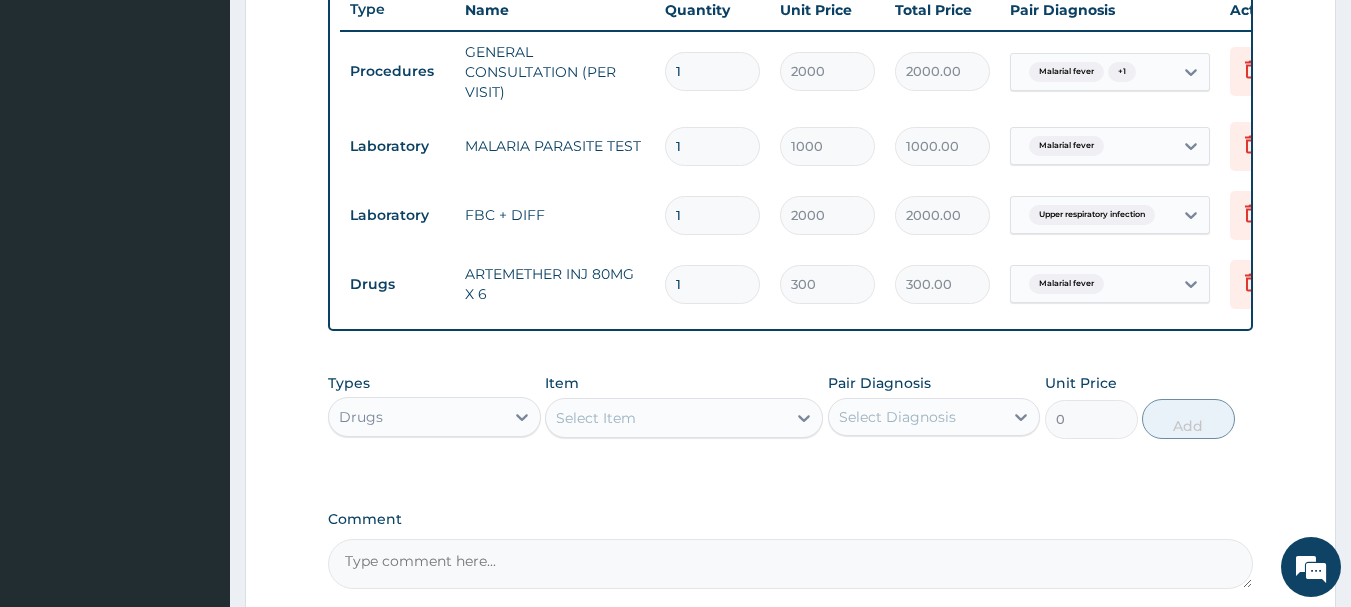type on "0.00" 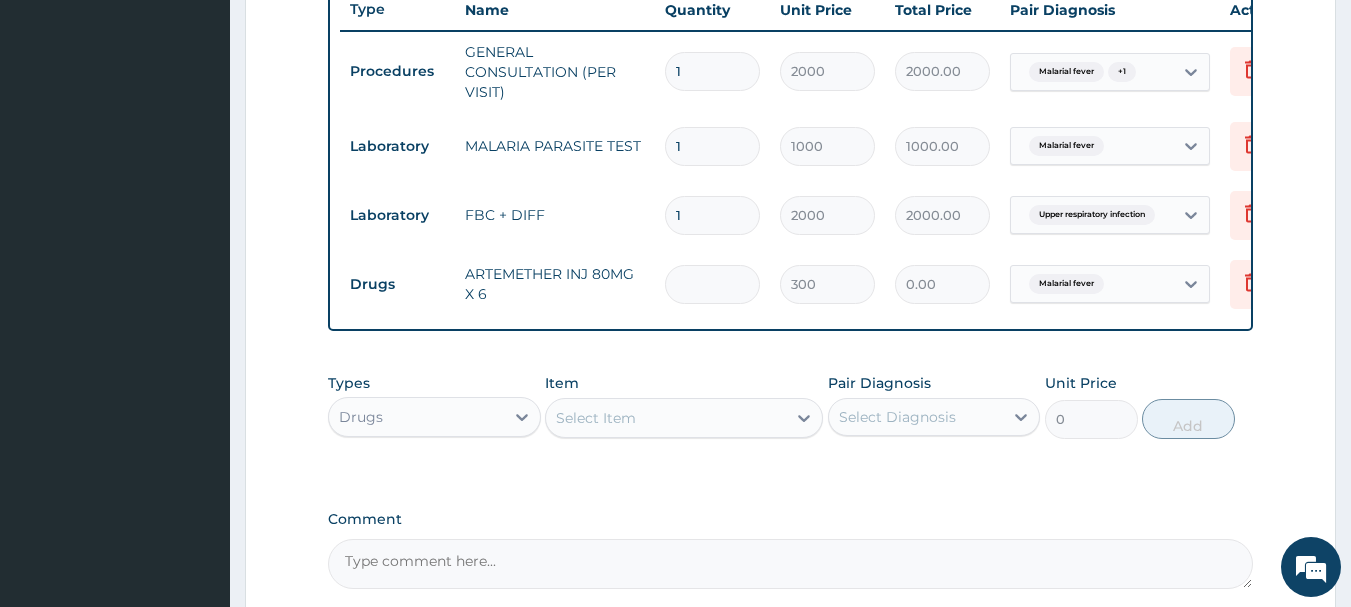 type on "6" 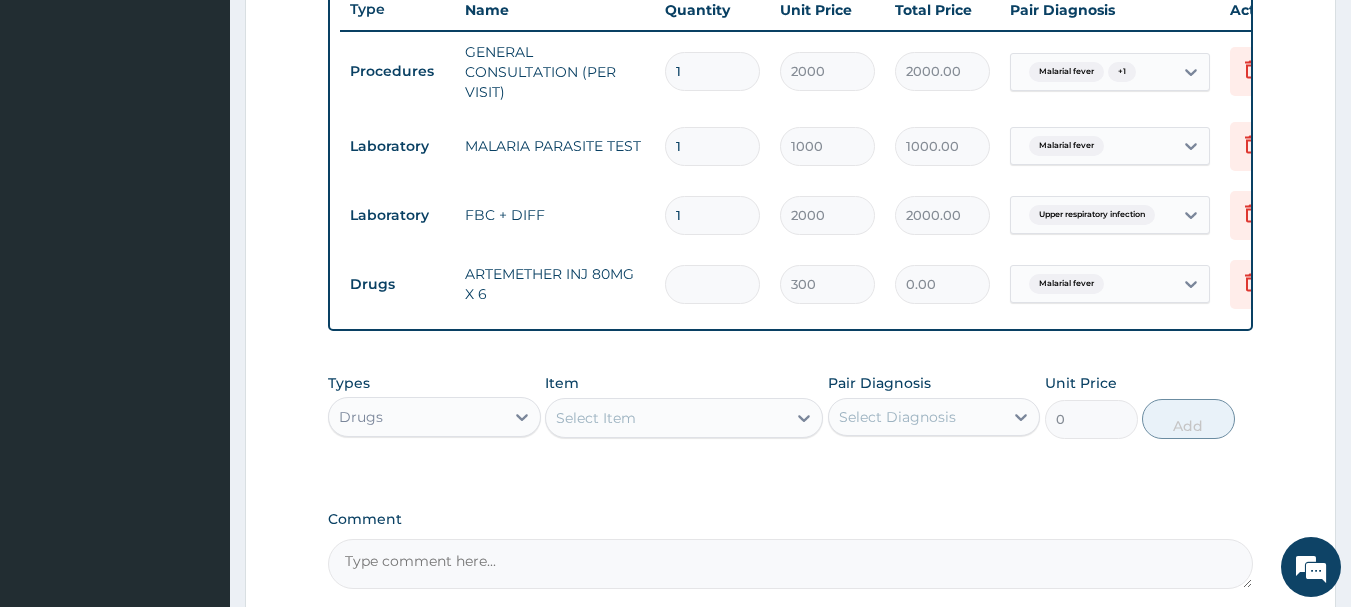 type on "1800.00" 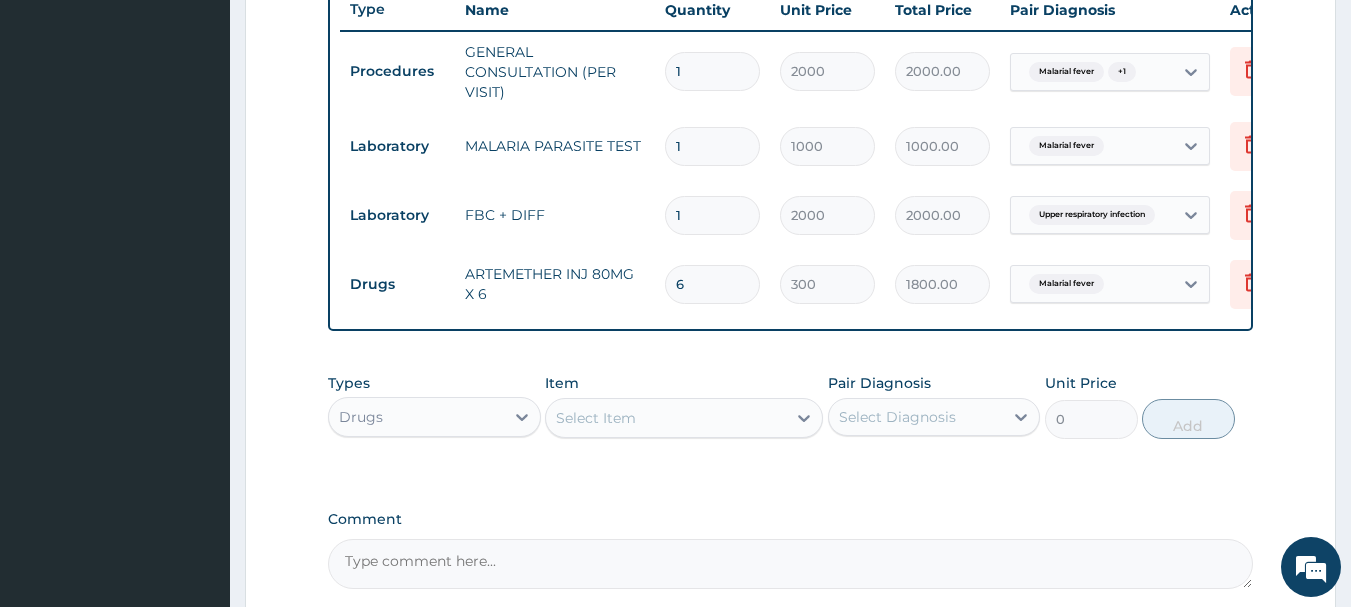 type on "6" 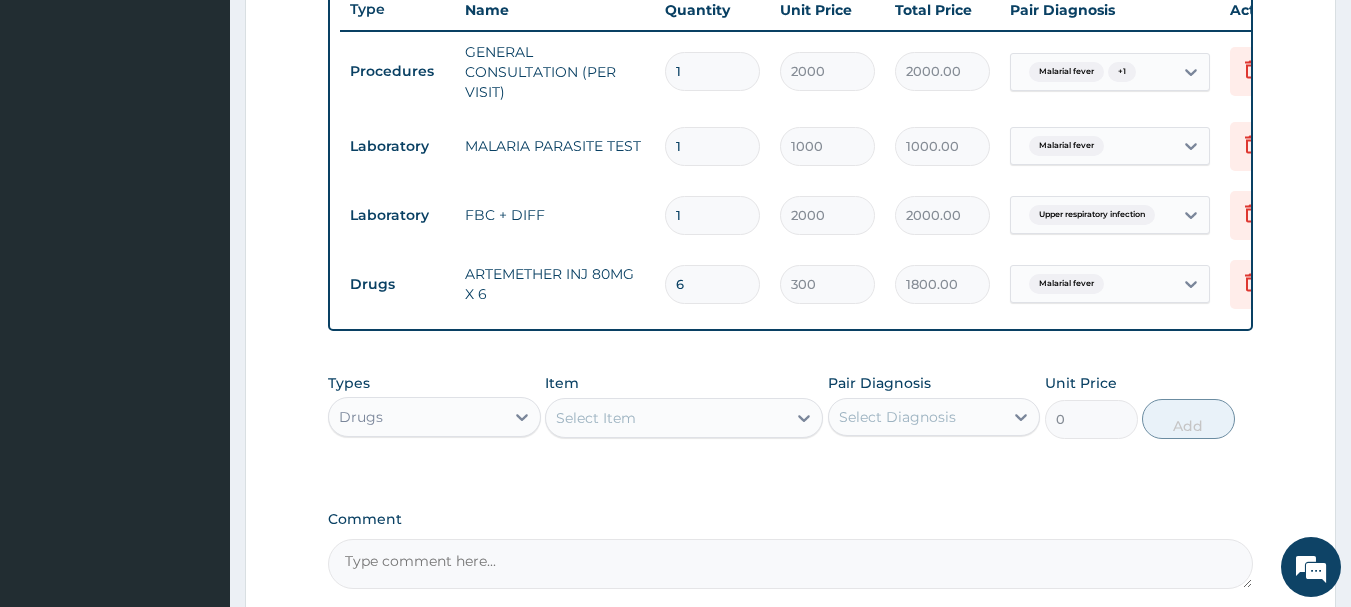 click on "Select Item" at bounding box center [666, 418] 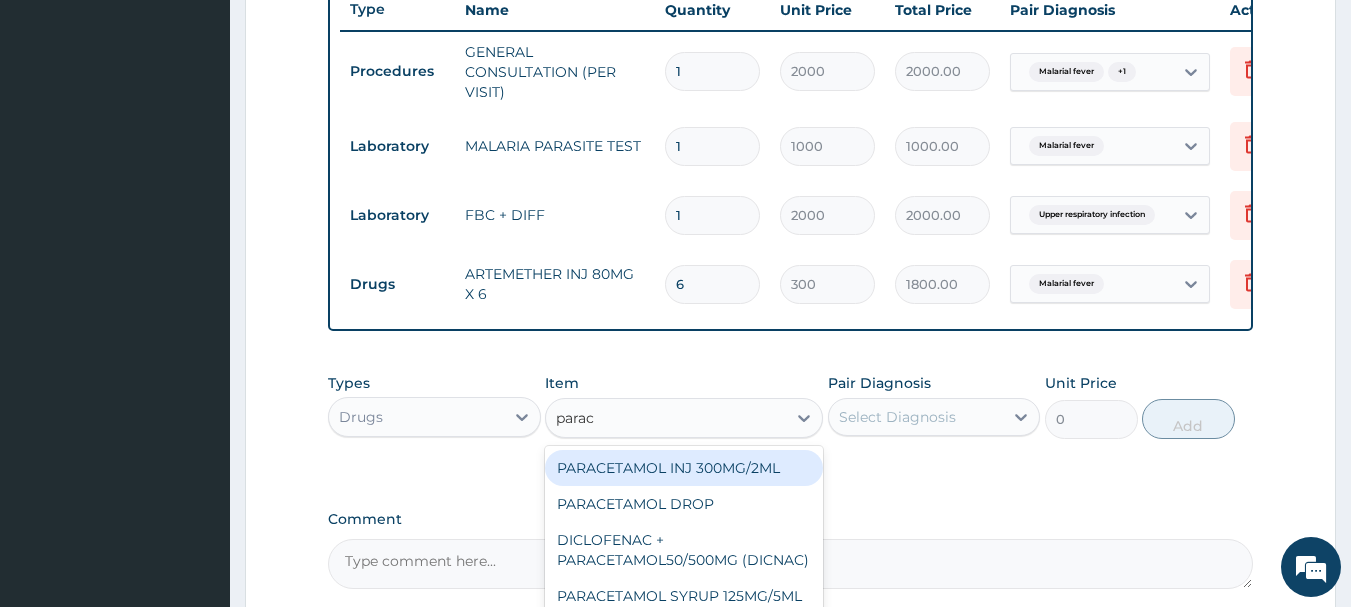 type on "parace" 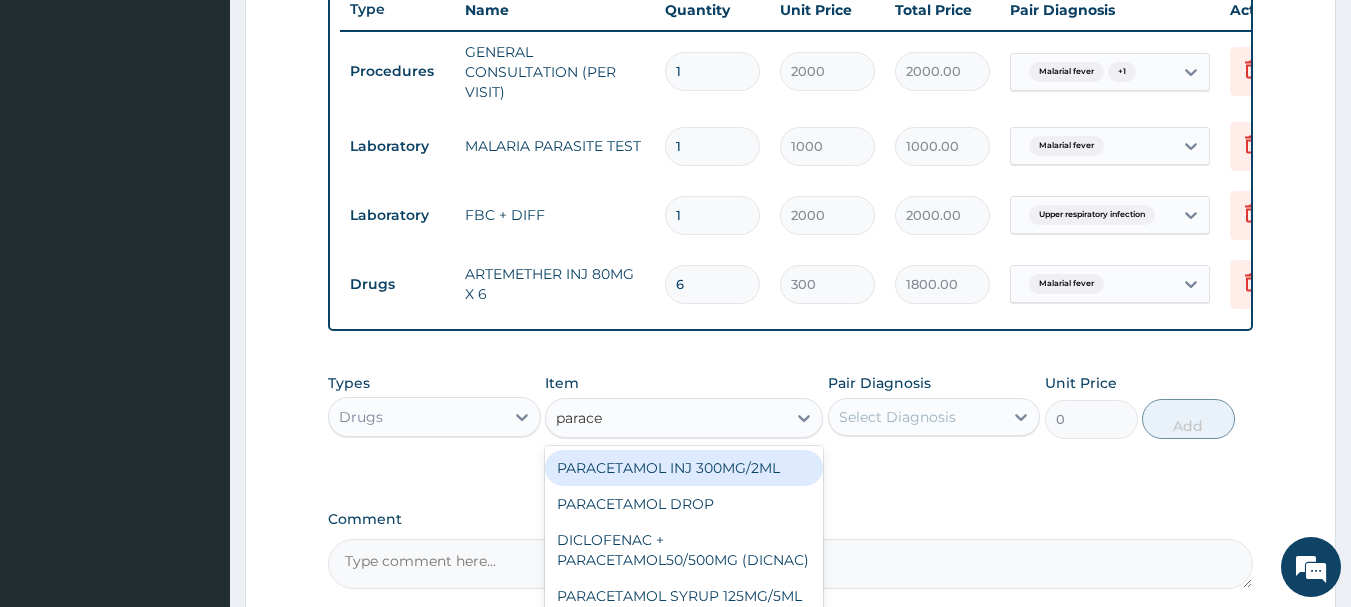 click on "PARACETAMOL INJ 300MG/2ML" at bounding box center [684, 468] 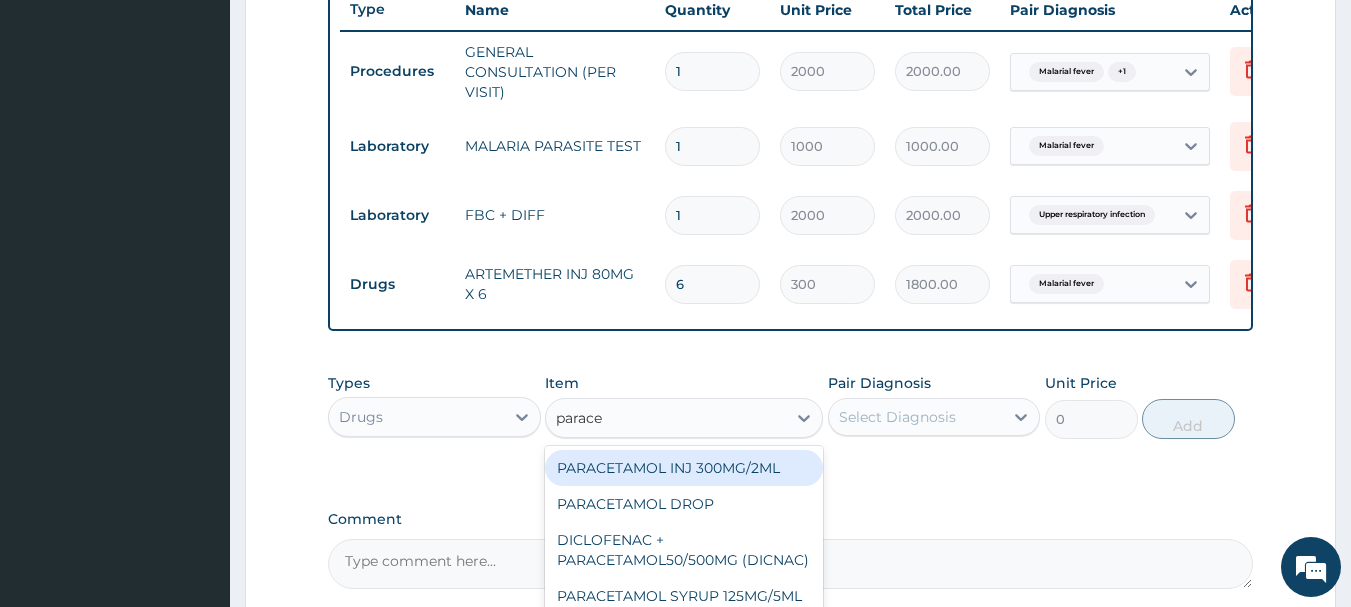 type 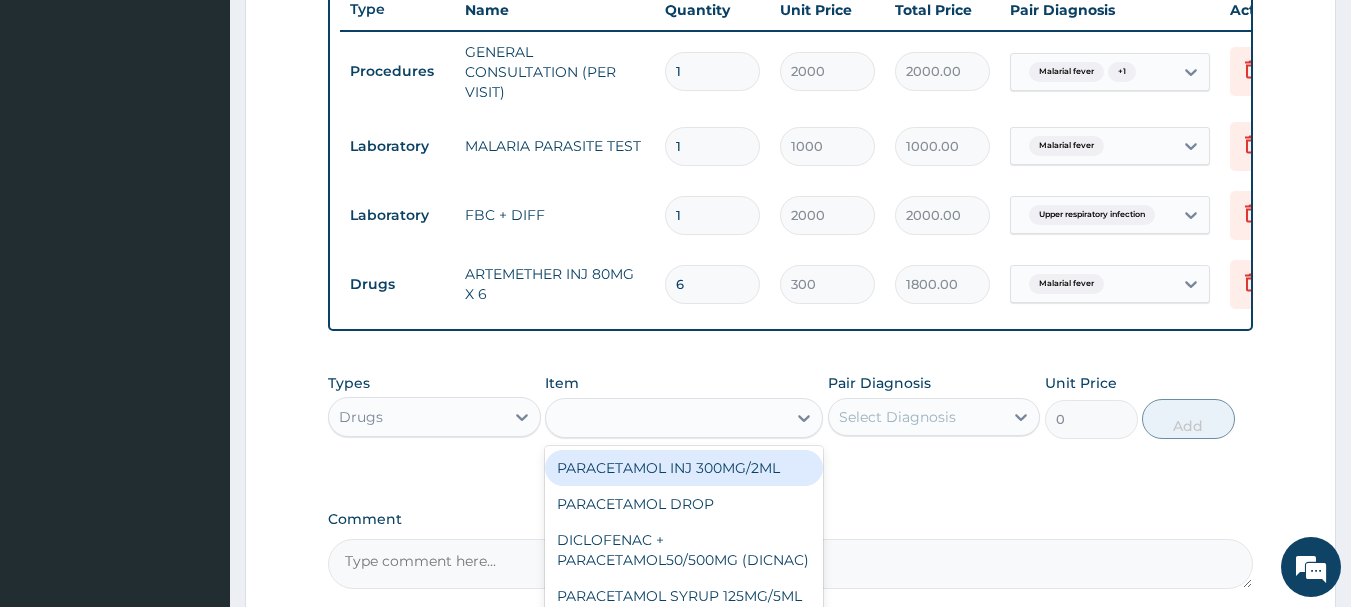 type on "200" 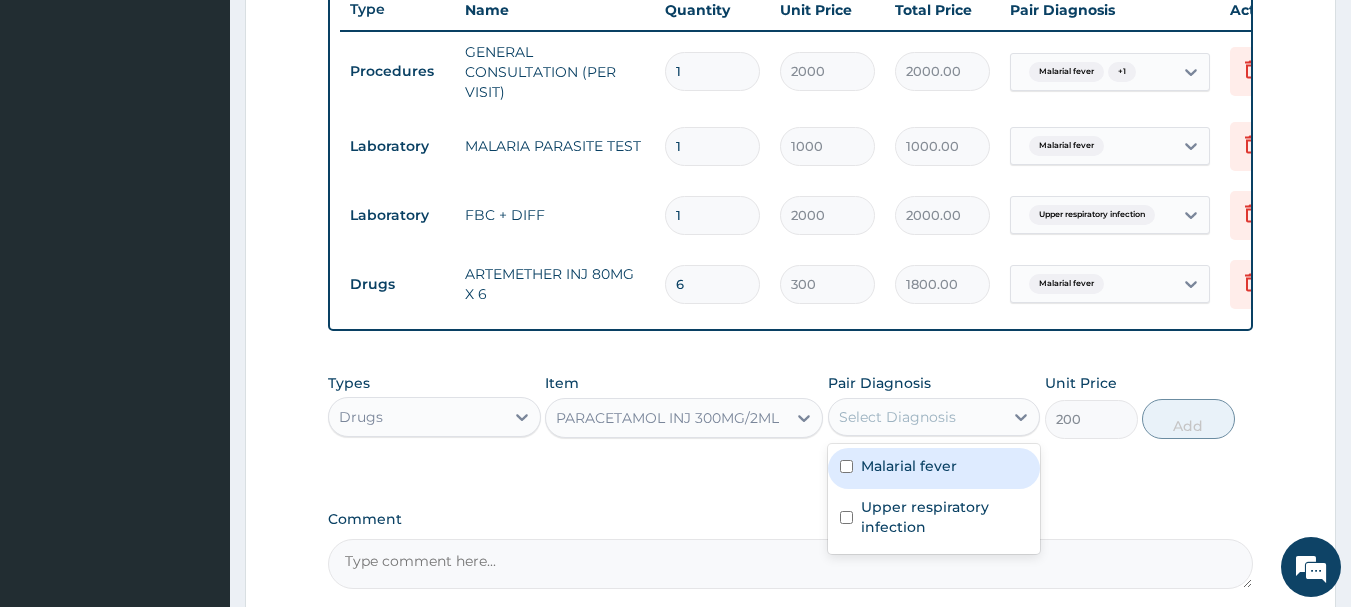 click on "Select Diagnosis" at bounding box center (897, 417) 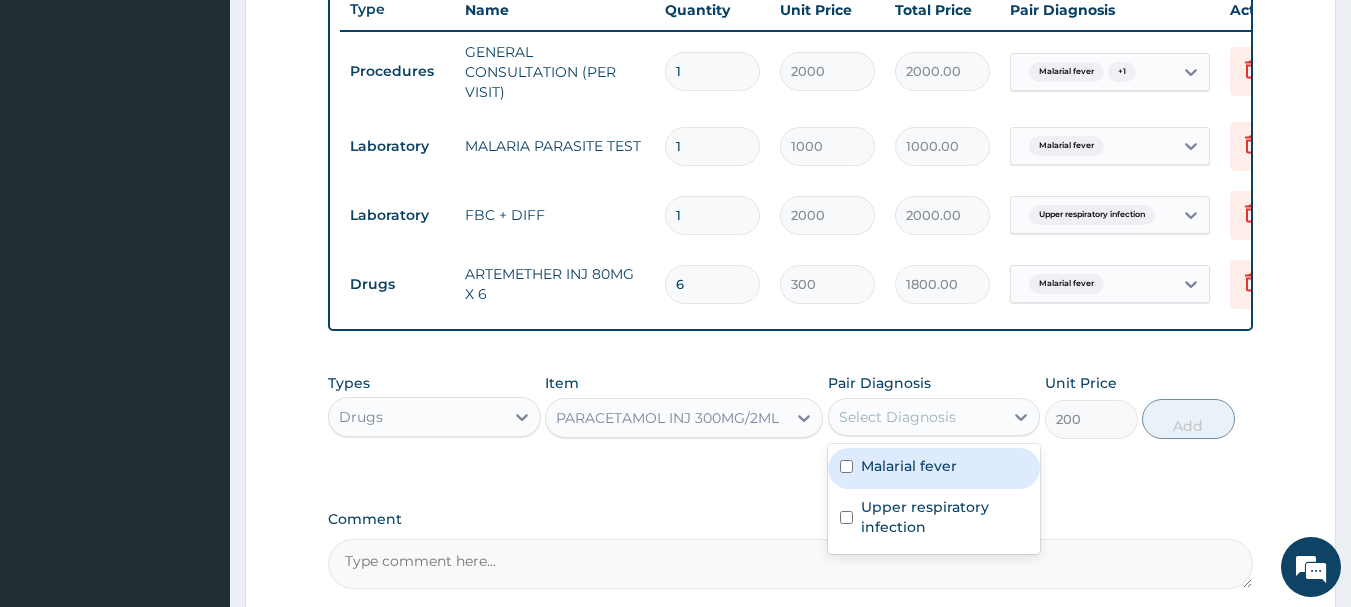 click on "Malarial fever" at bounding box center (909, 466) 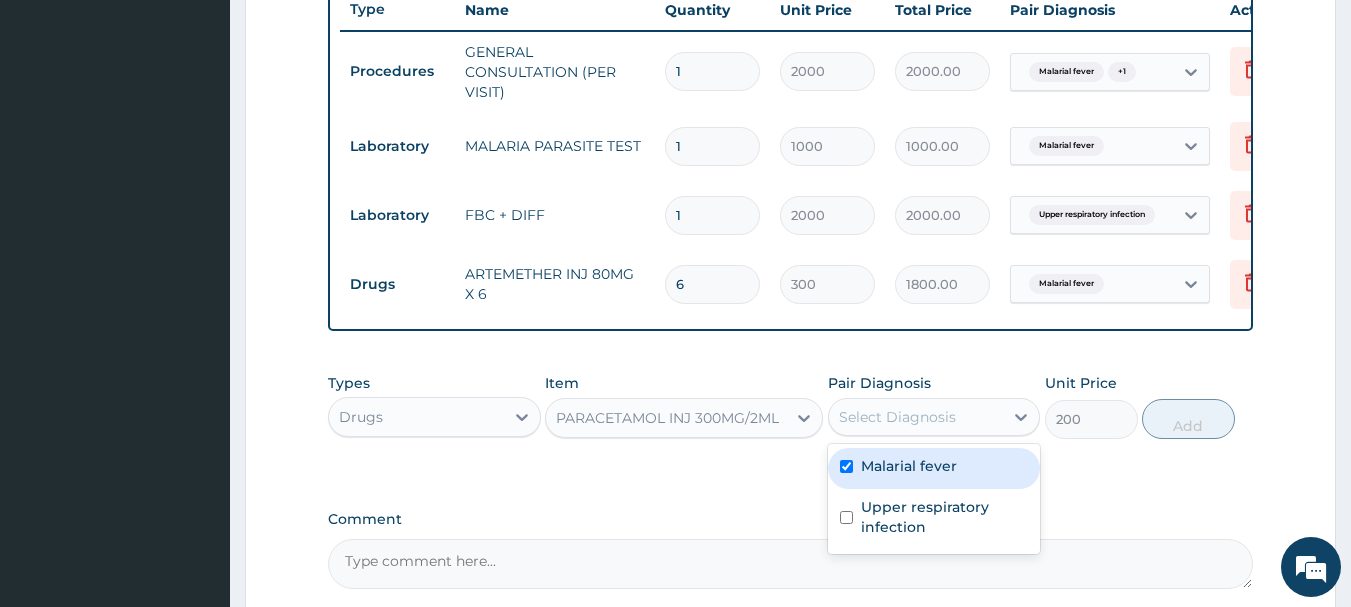 checkbox on "true" 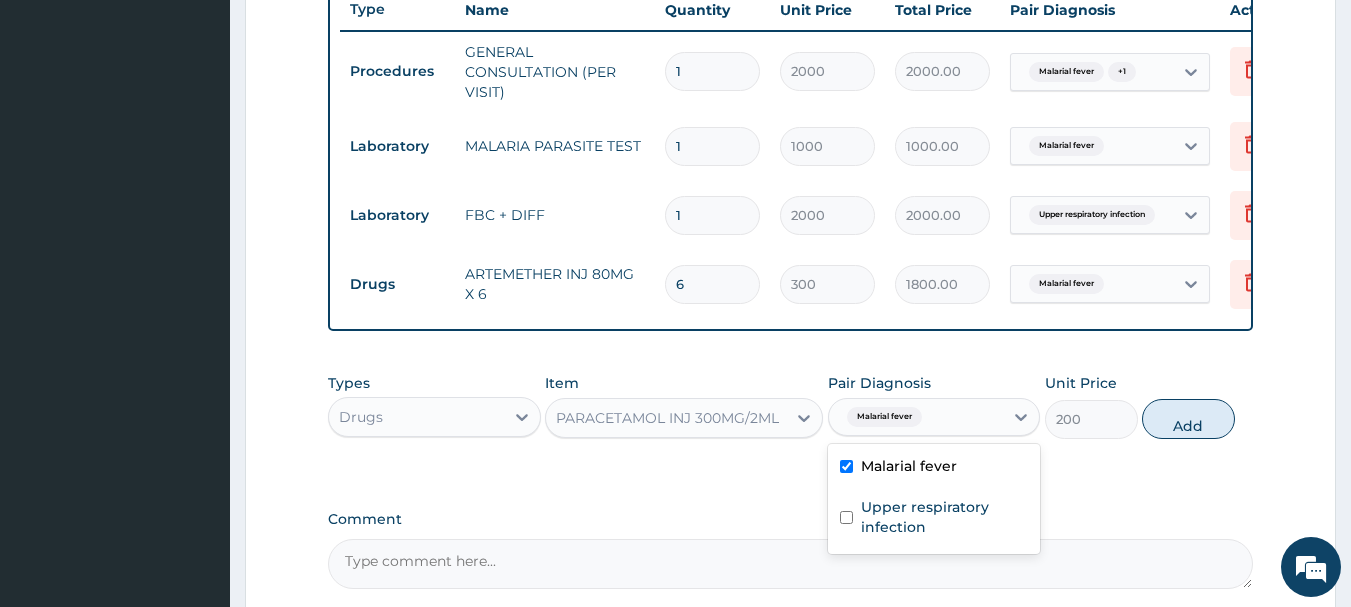 click on "Add" at bounding box center [1188, 419] 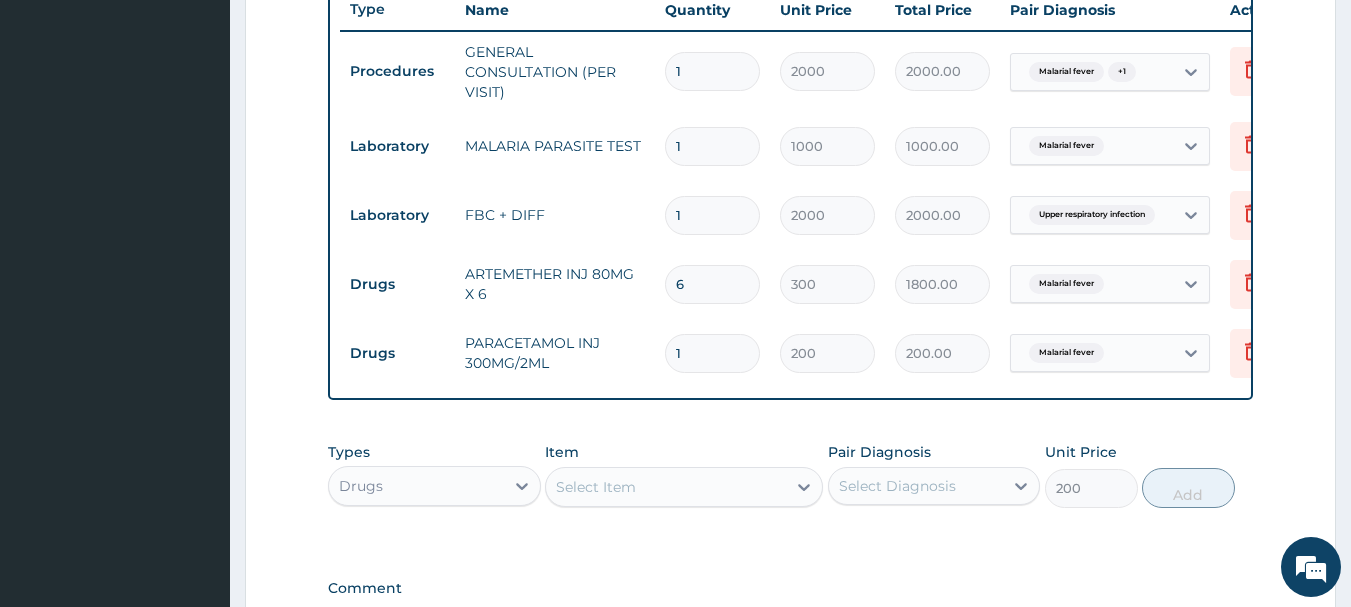 type on "0" 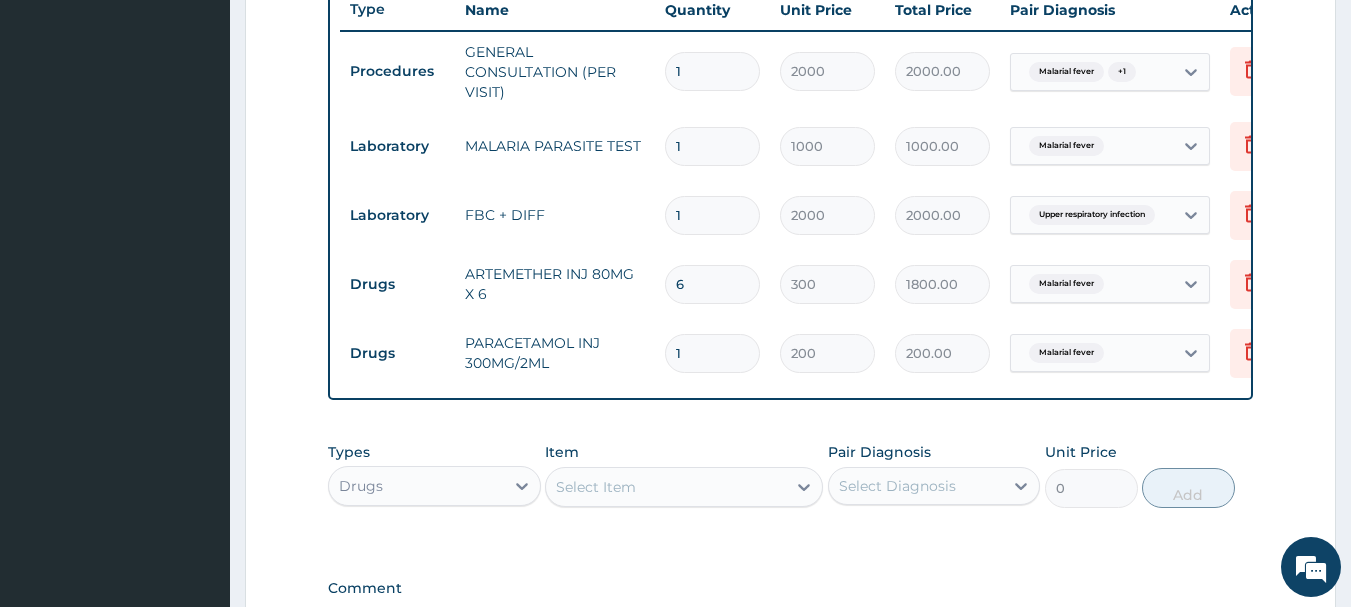 type 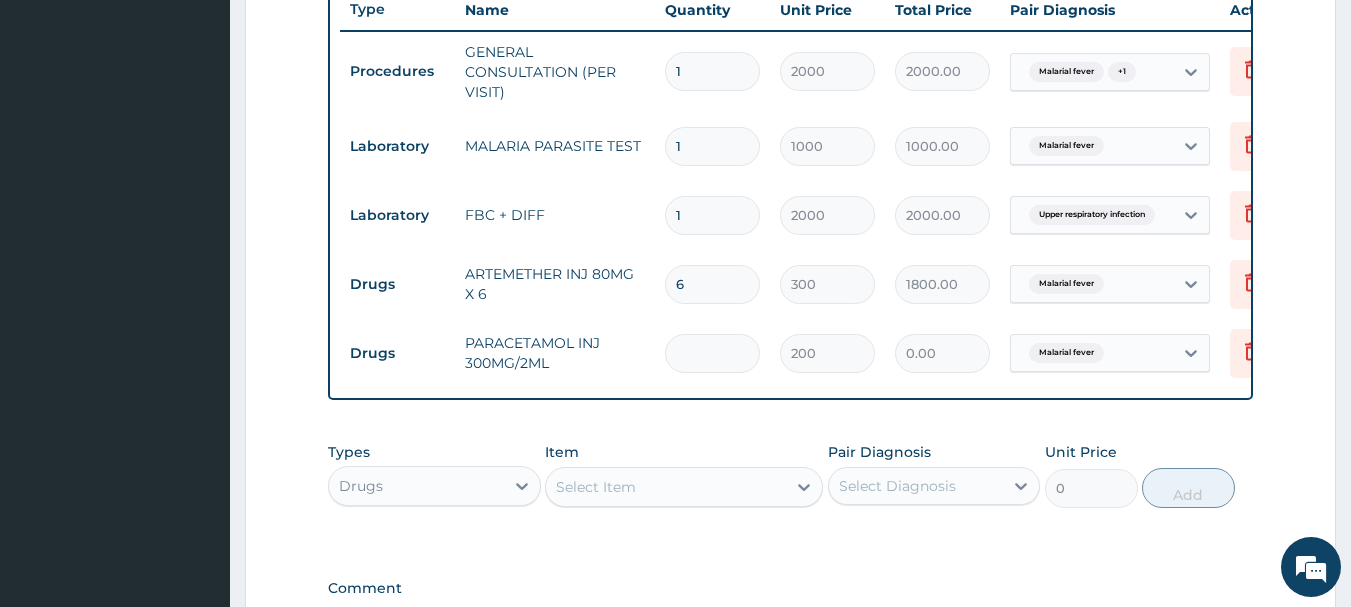 type on "2" 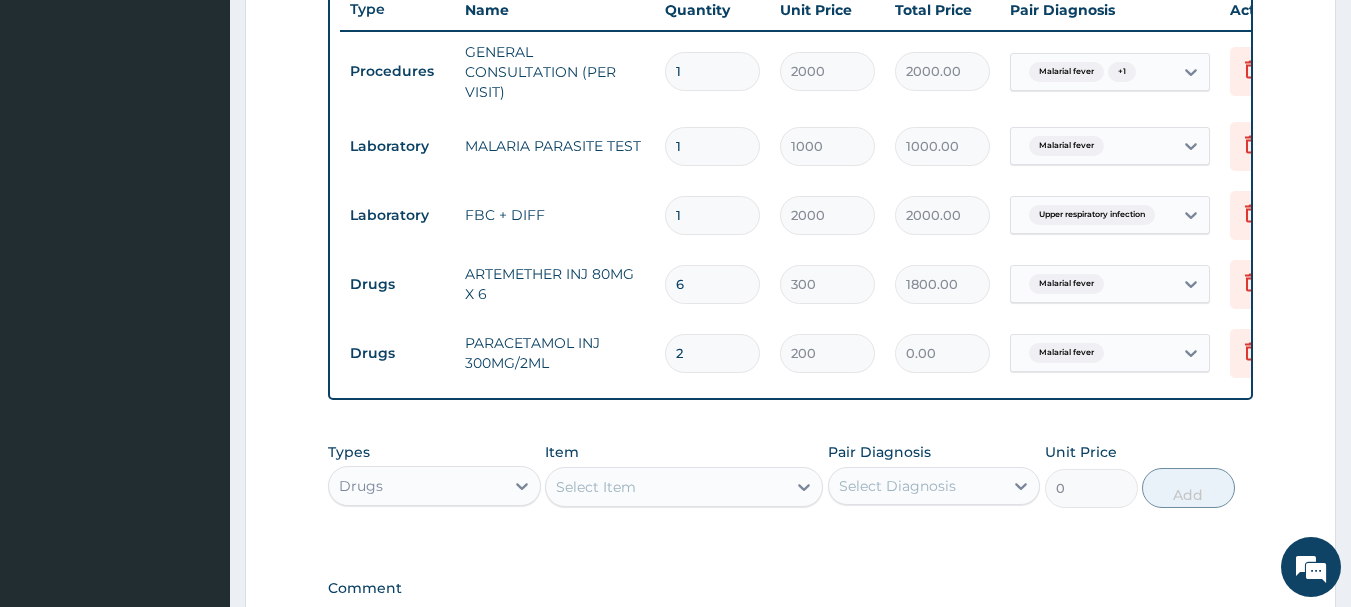 type on "400.00" 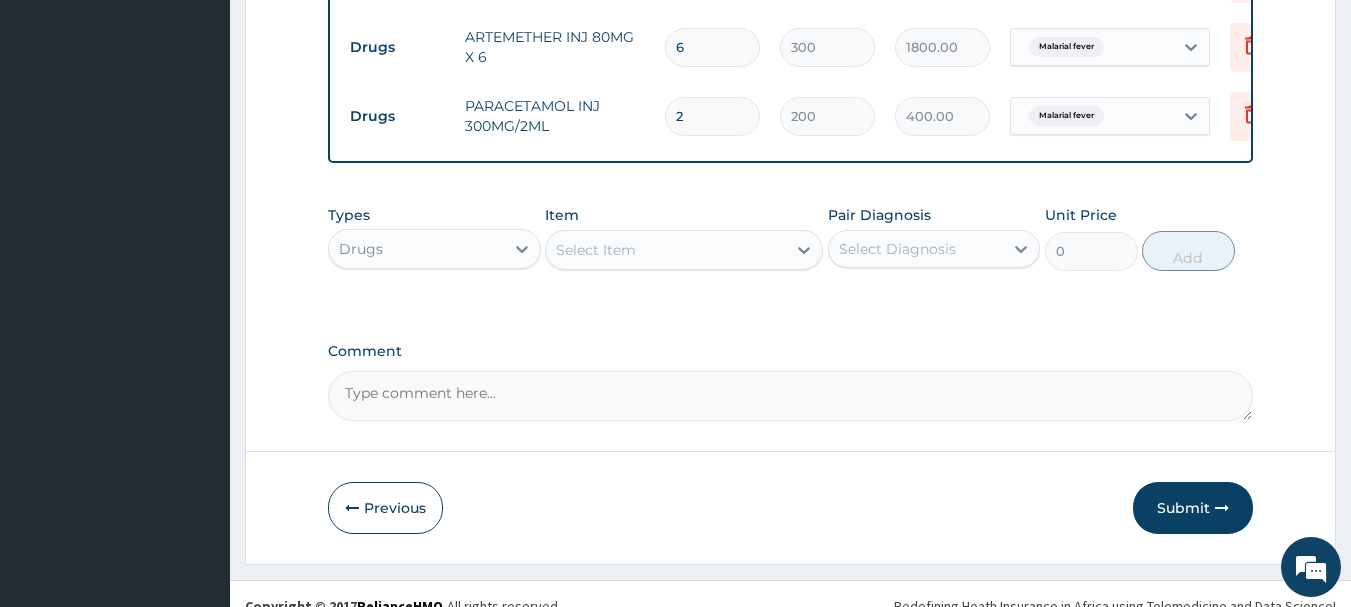 scroll, scrollTop: 1042, scrollLeft: 0, axis: vertical 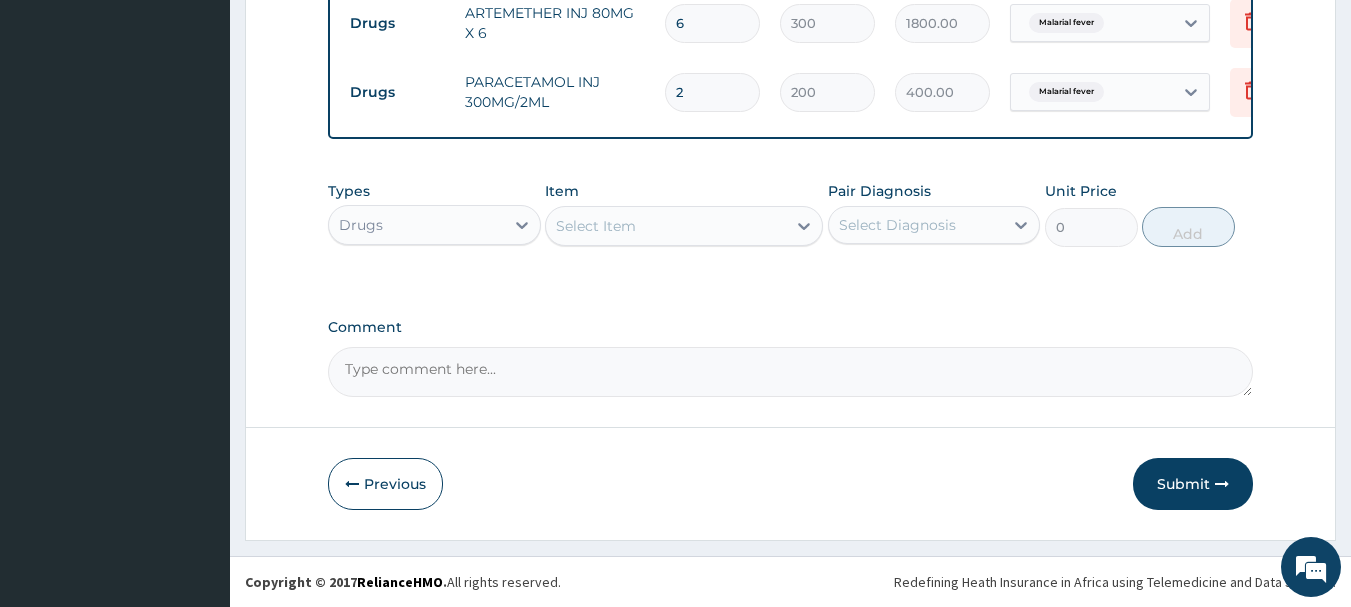 type on "2" 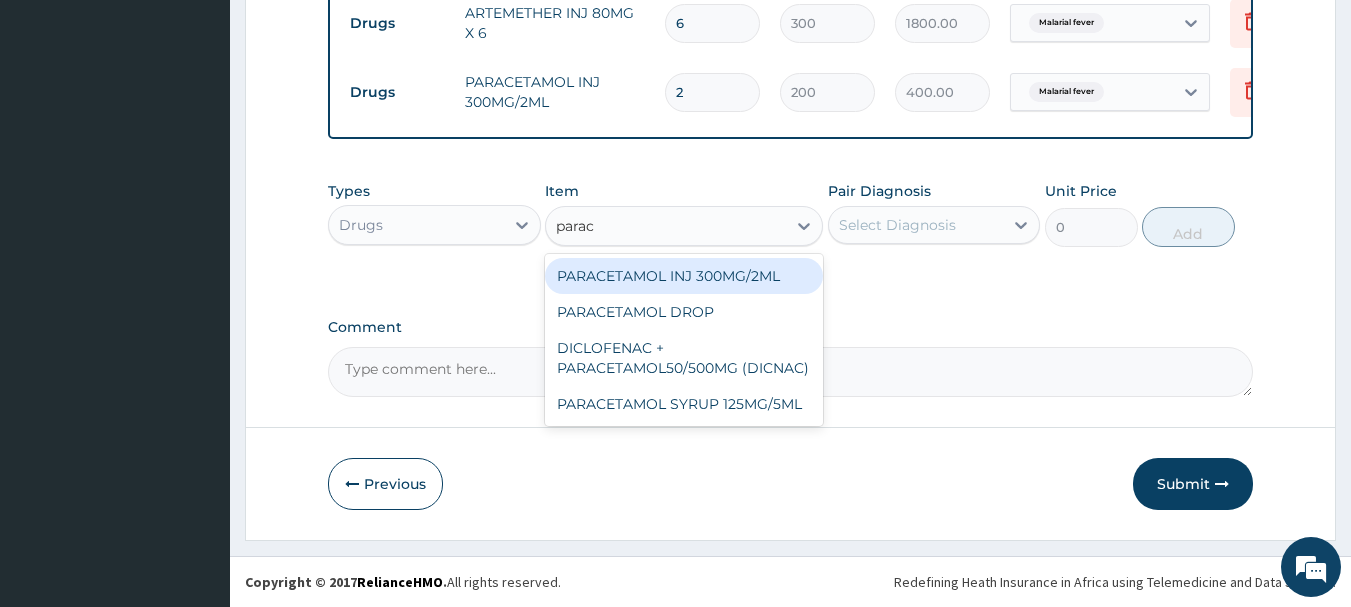 type on "parace" 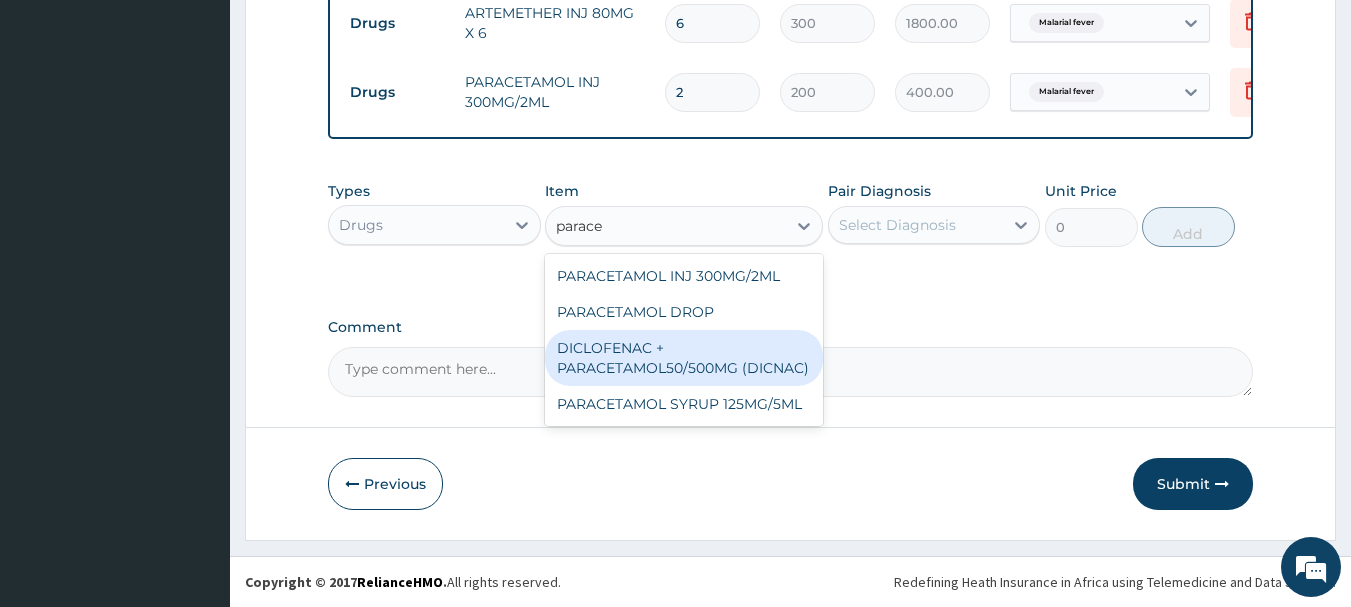 click on "DICLOFENAC + PARACETAMOL50/500MG (DICNAC)" at bounding box center [684, 358] 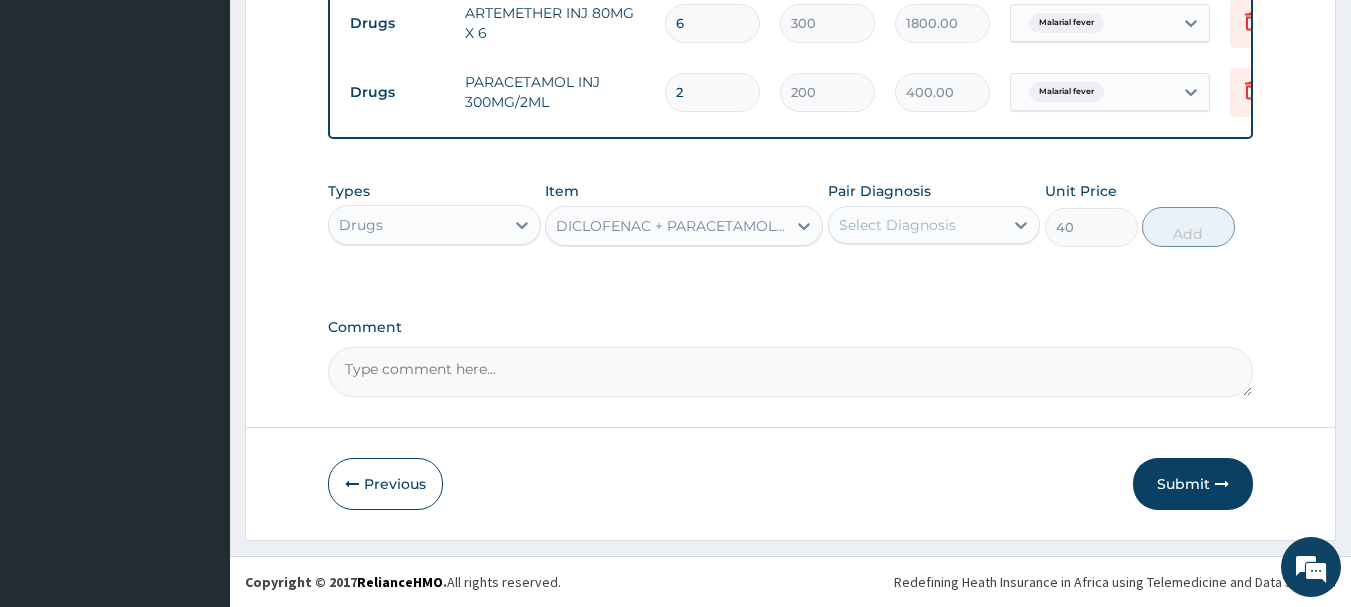 click on "Select Diagnosis" at bounding box center (897, 225) 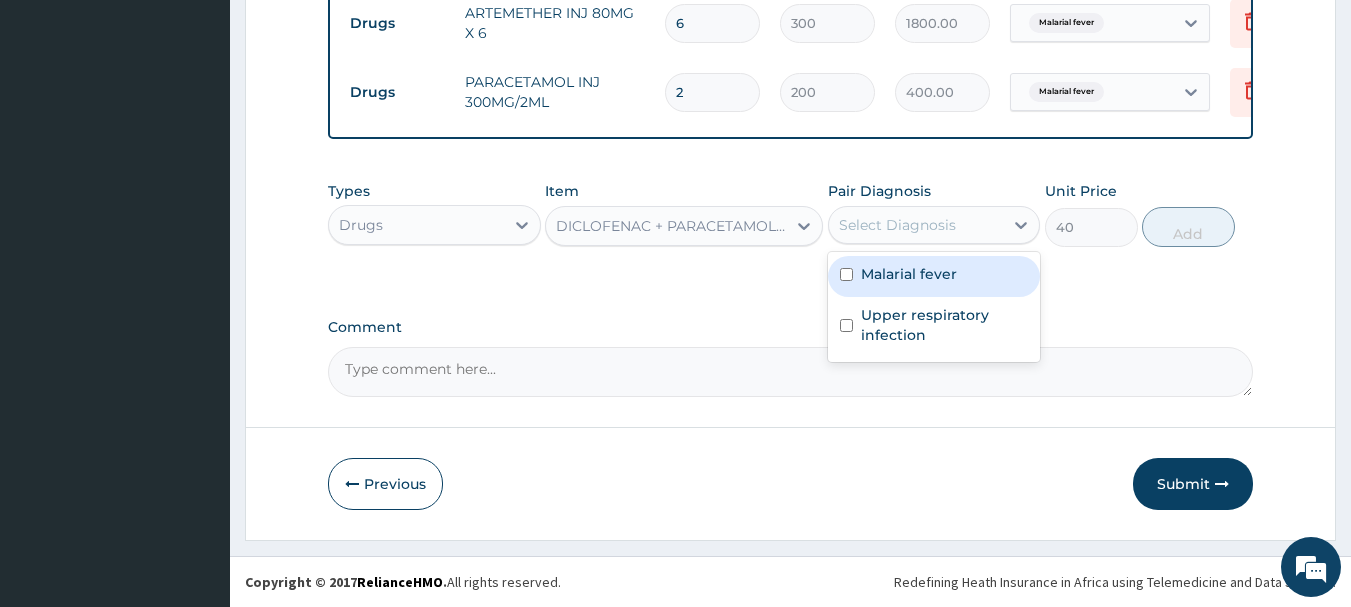 click on "Malarial fever" at bounding box center [909, 274] 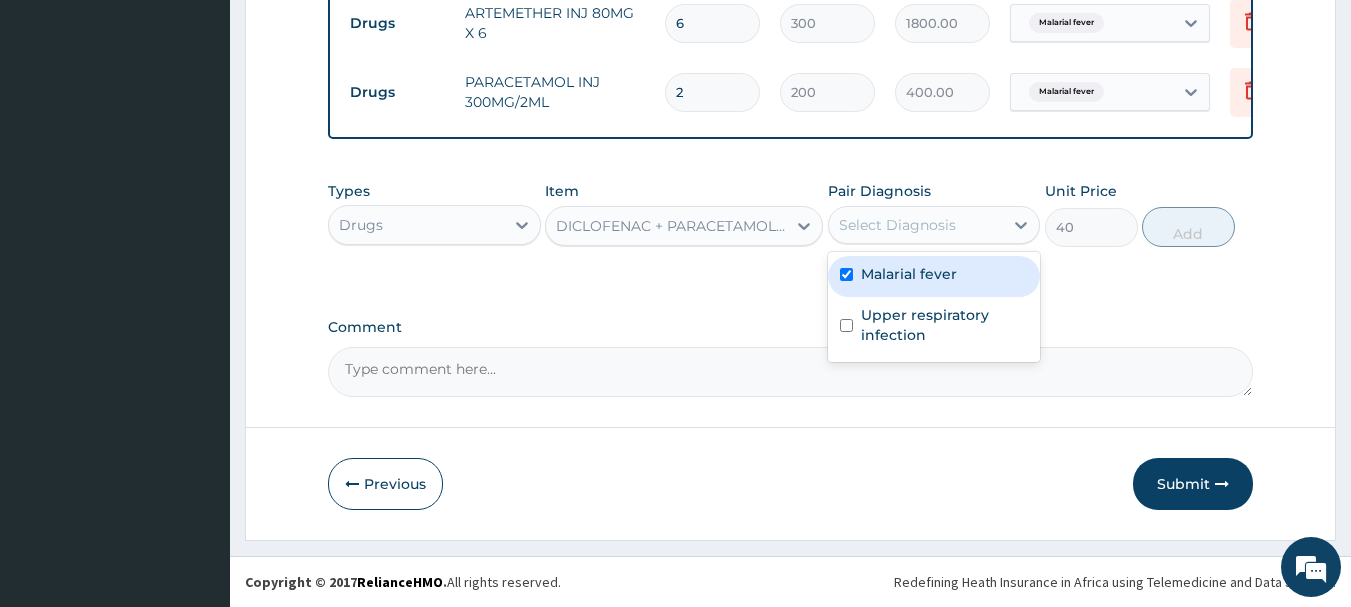 checkbox on "true" 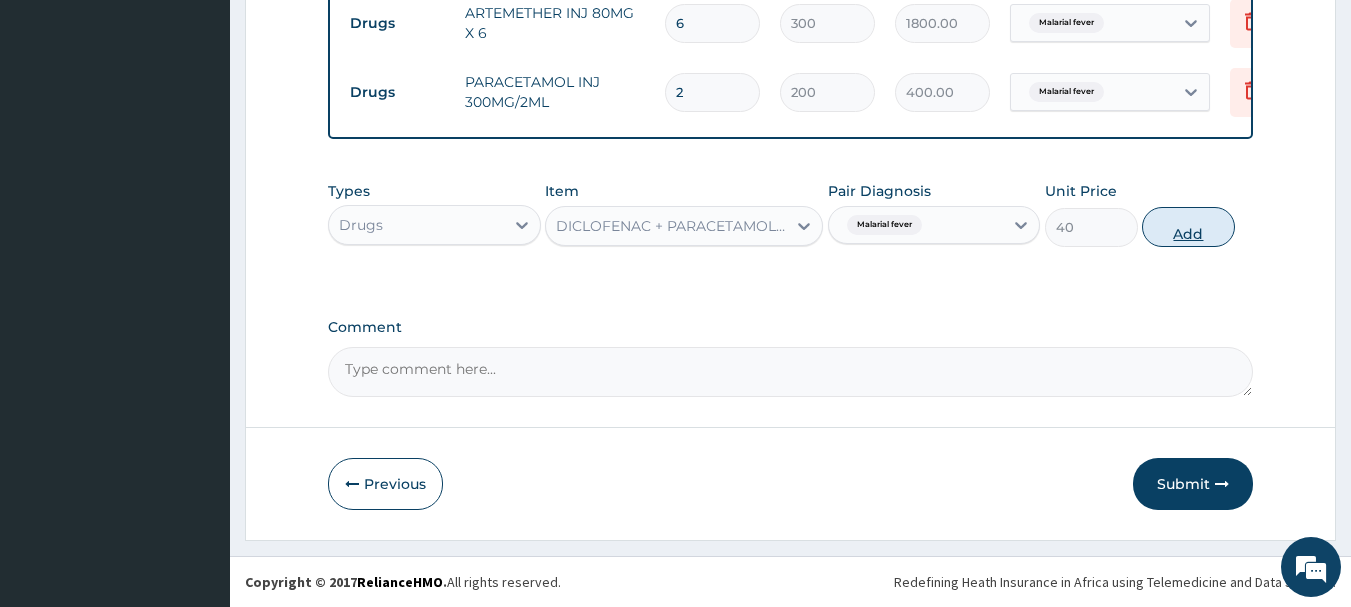 click on "Add" at bounding box center [1188, 227] 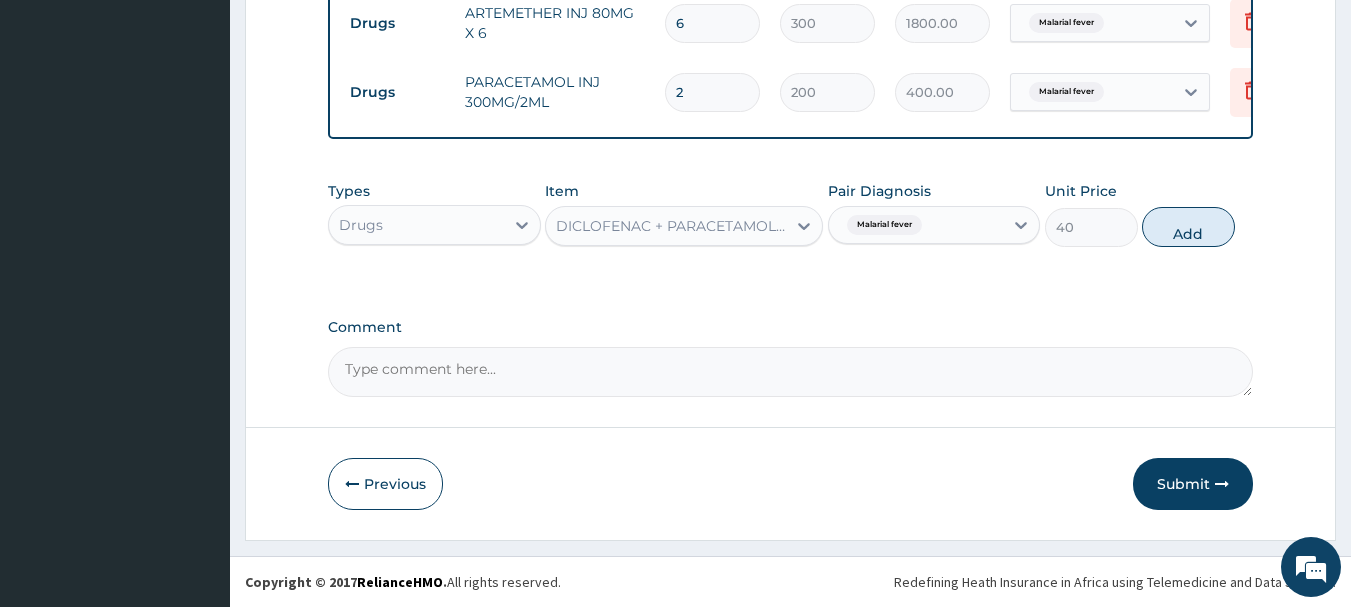 type on "0" 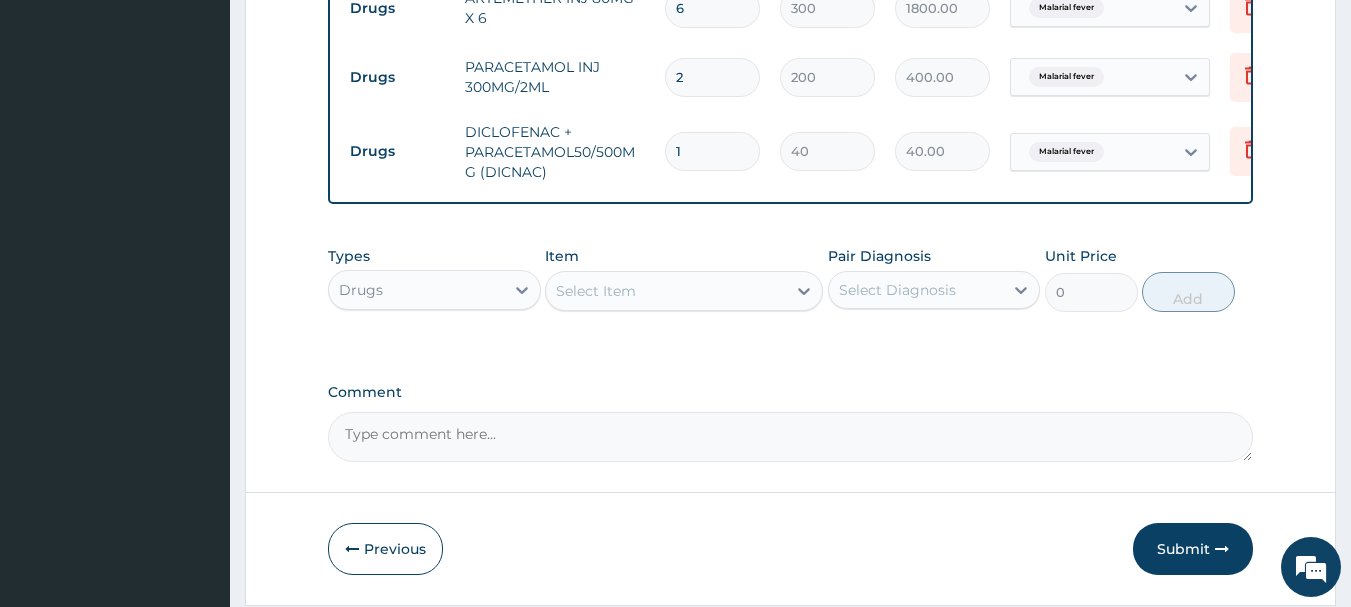 type on "18" 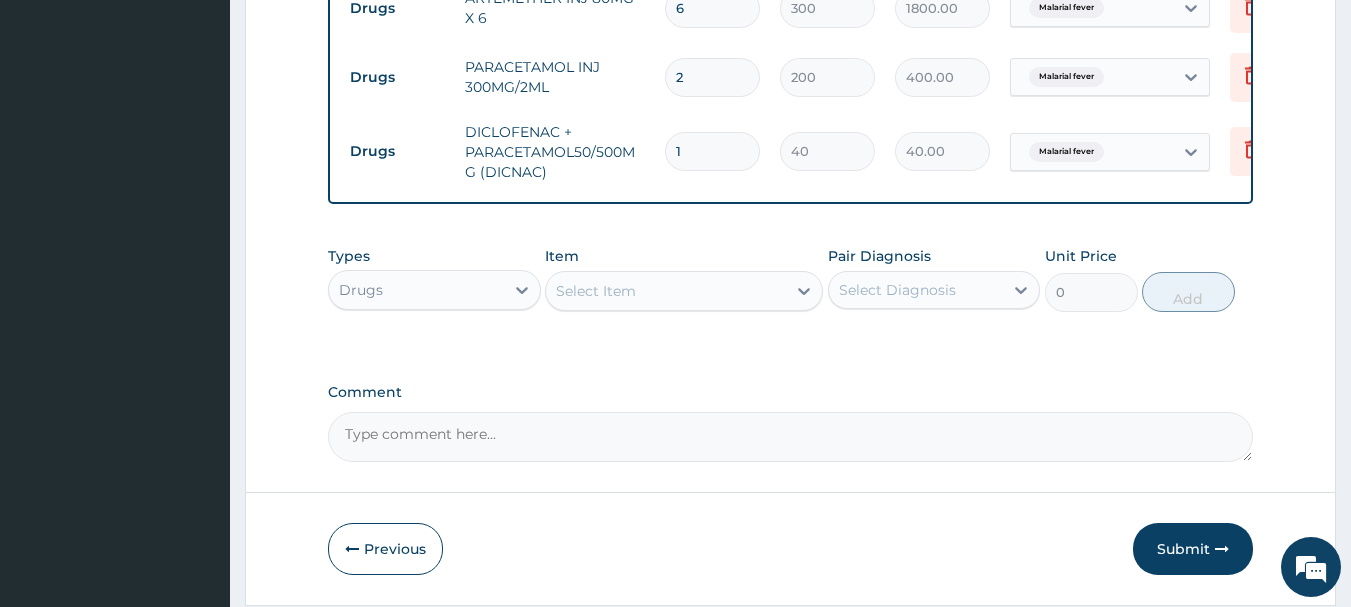 type on "720.00" 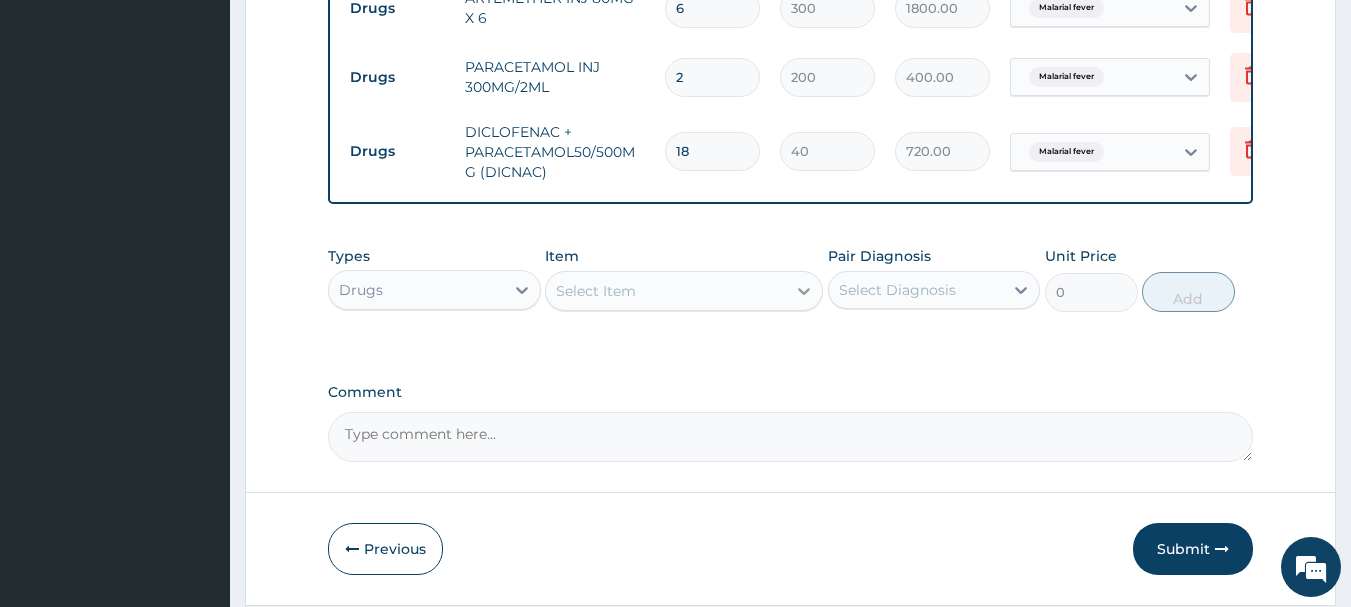type on "18" 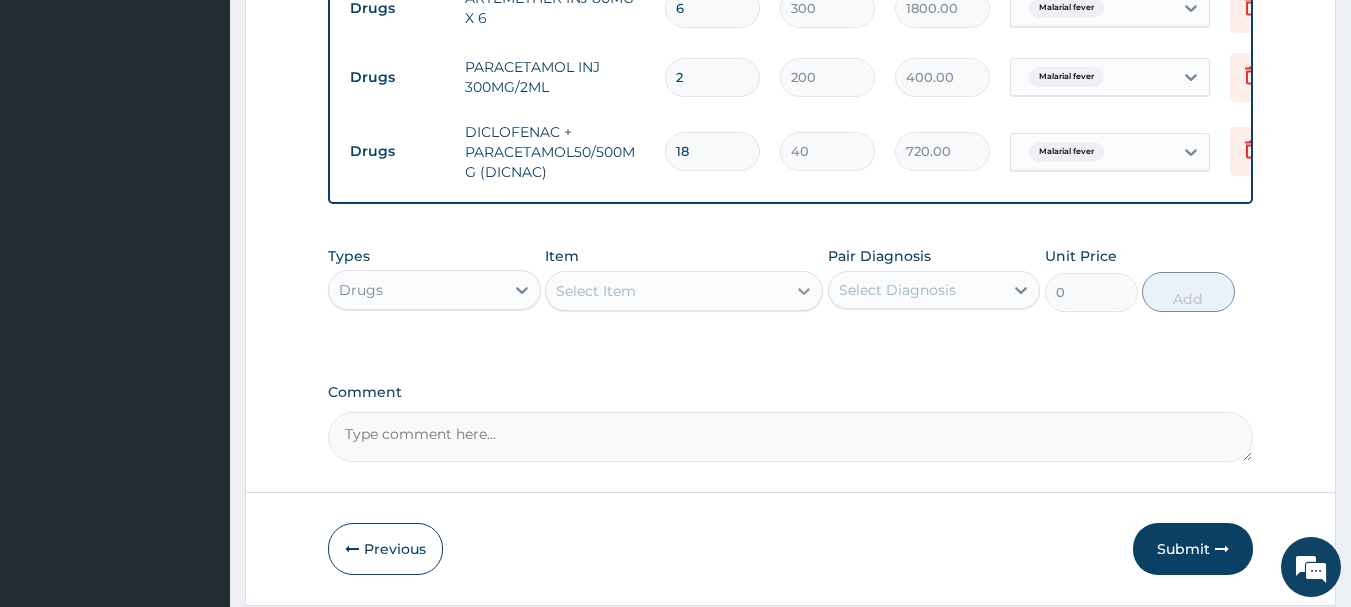 click at bounding box center (804, 291) 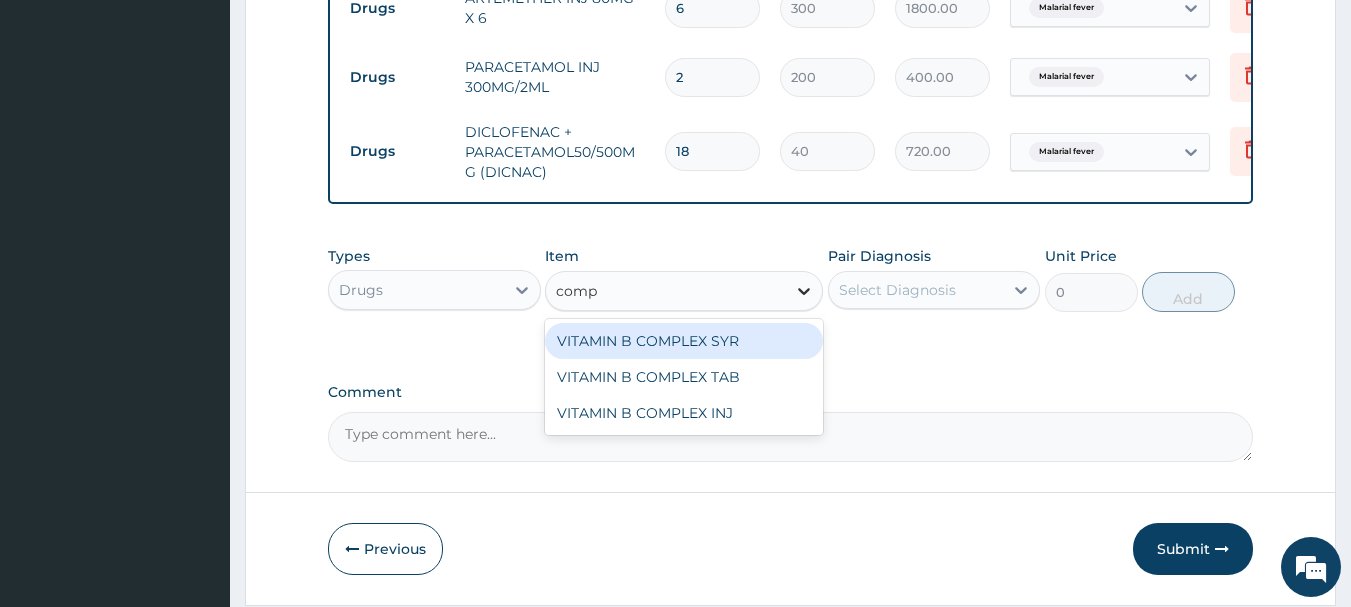 type on "compl" 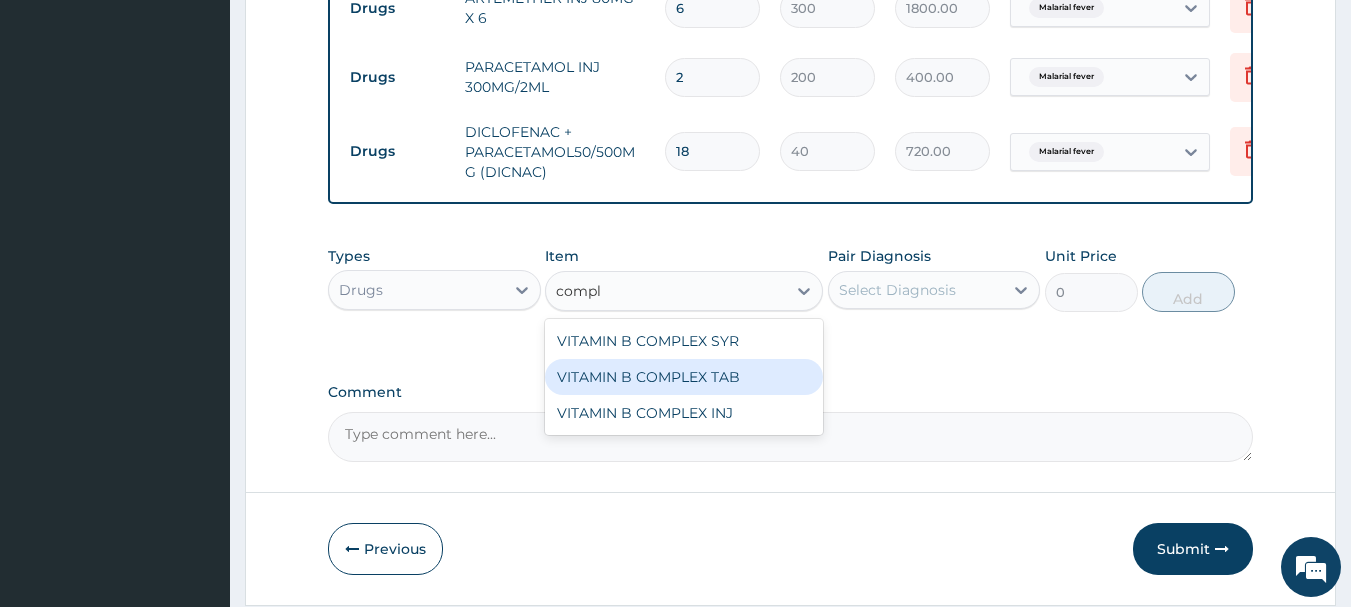 click on "VITAMIN B COMPLEX TAB" at bounding box center (684, 377) 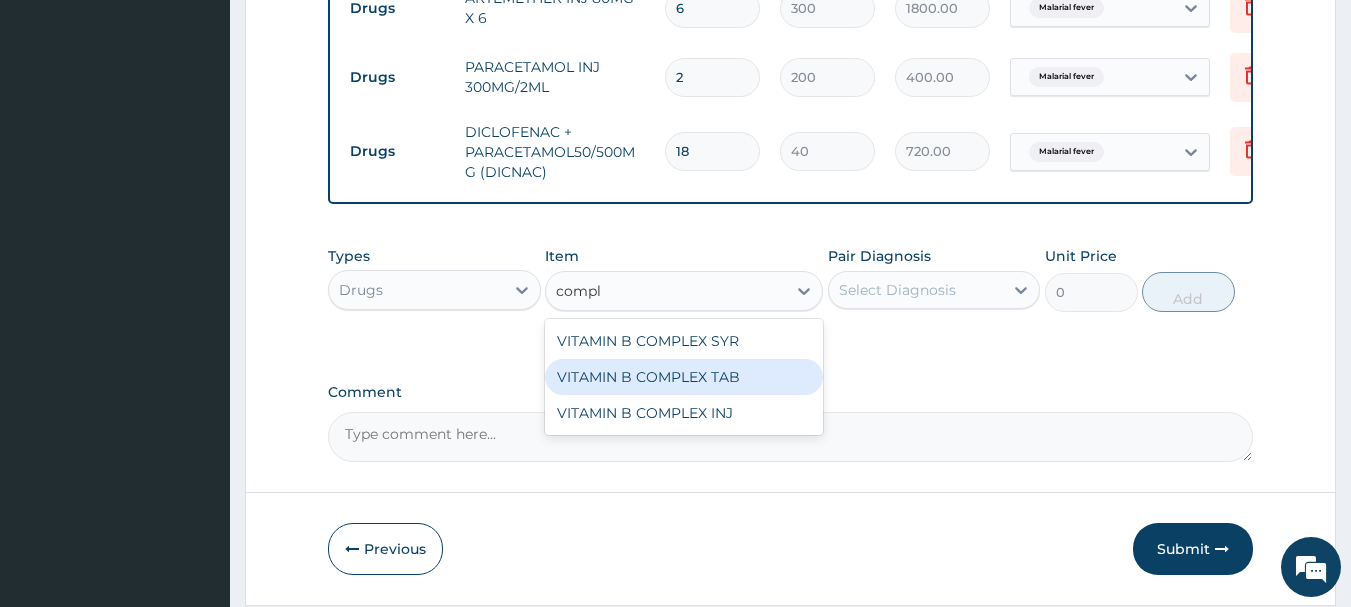 type 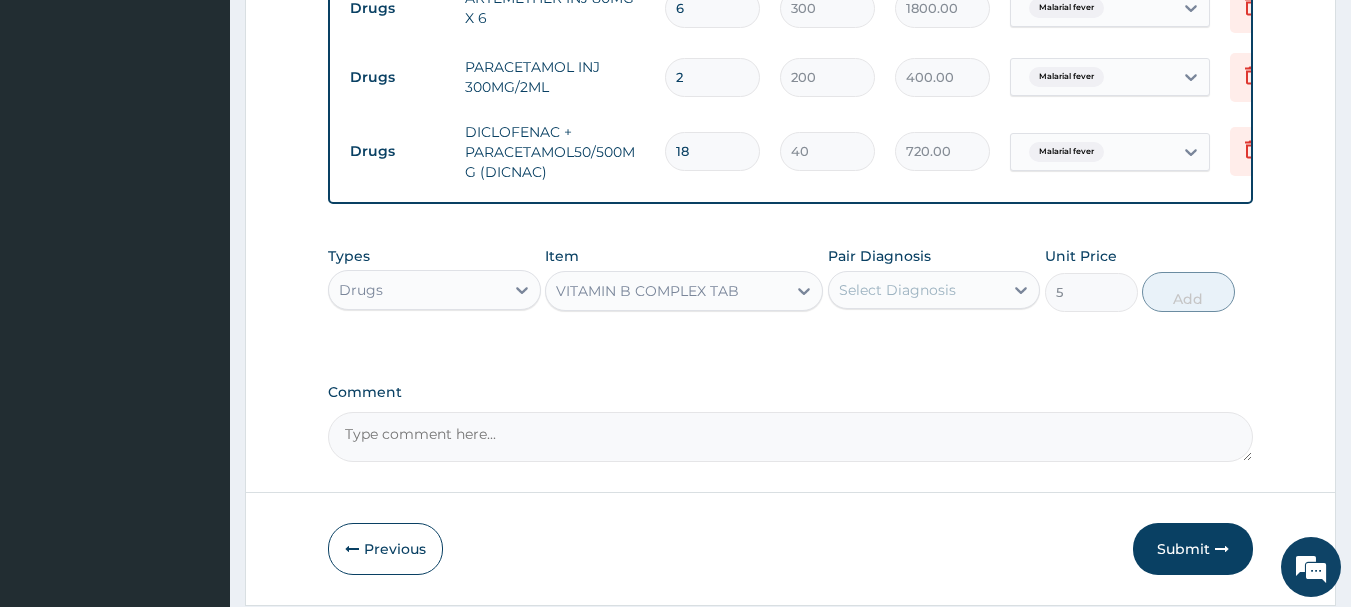 click on "Pair Diagnosis" at bounding box center (879, 256) 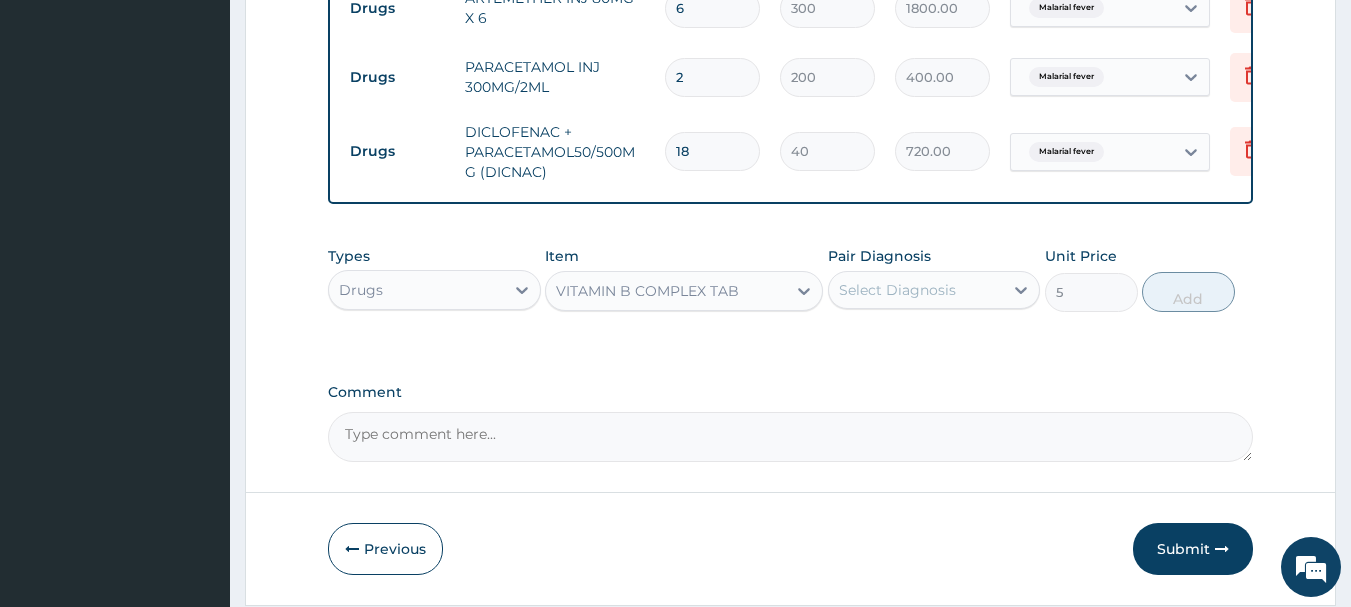 click on "Select Diagnosis" at bounding box center (897, 290) 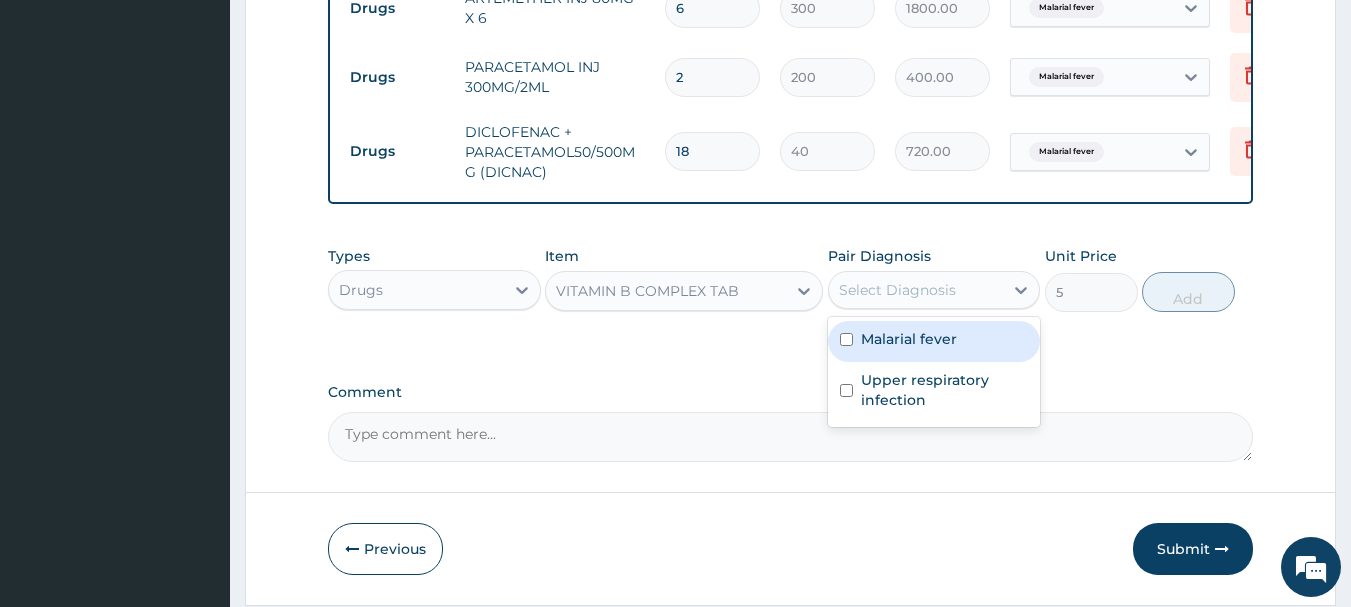 click on "Malarial fever" at bounding box center (934, 341) 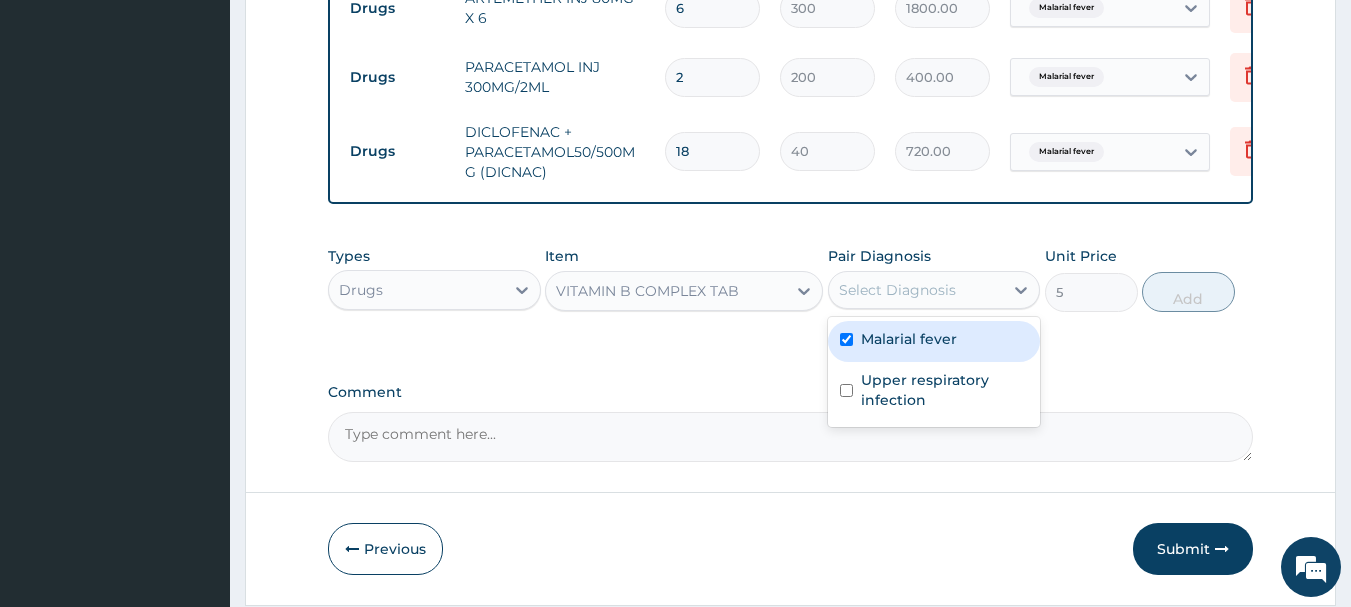 checkbox on "true" 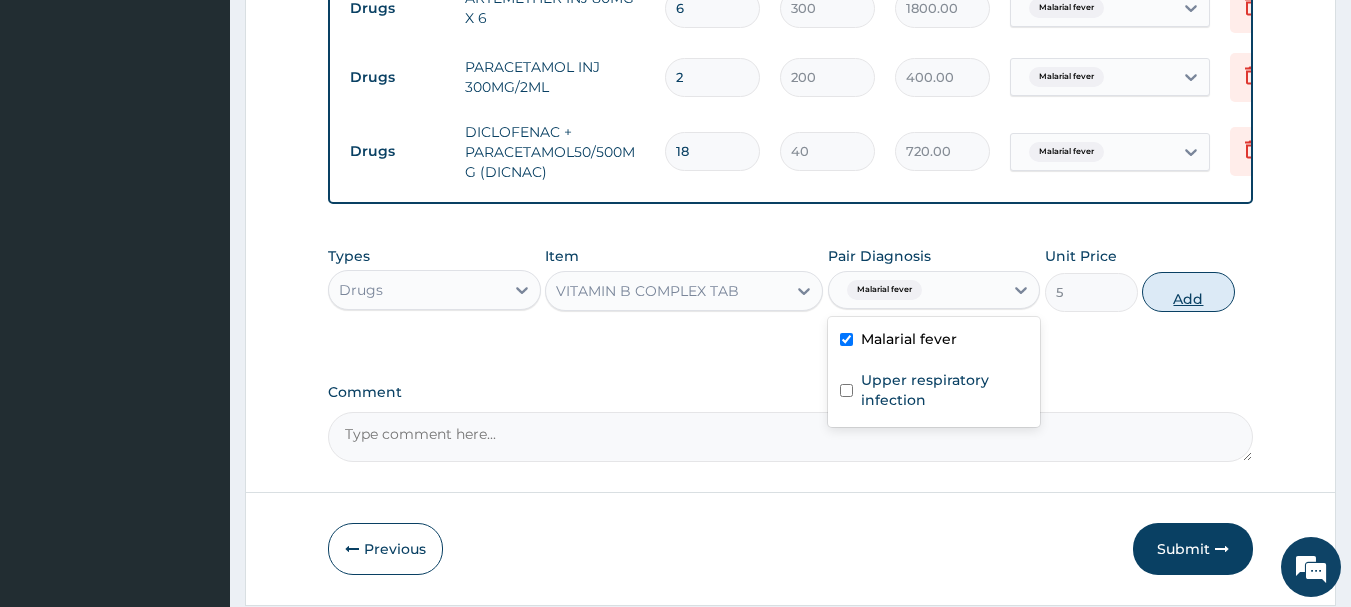 click on "Add" at bounding box center (1188, 292) 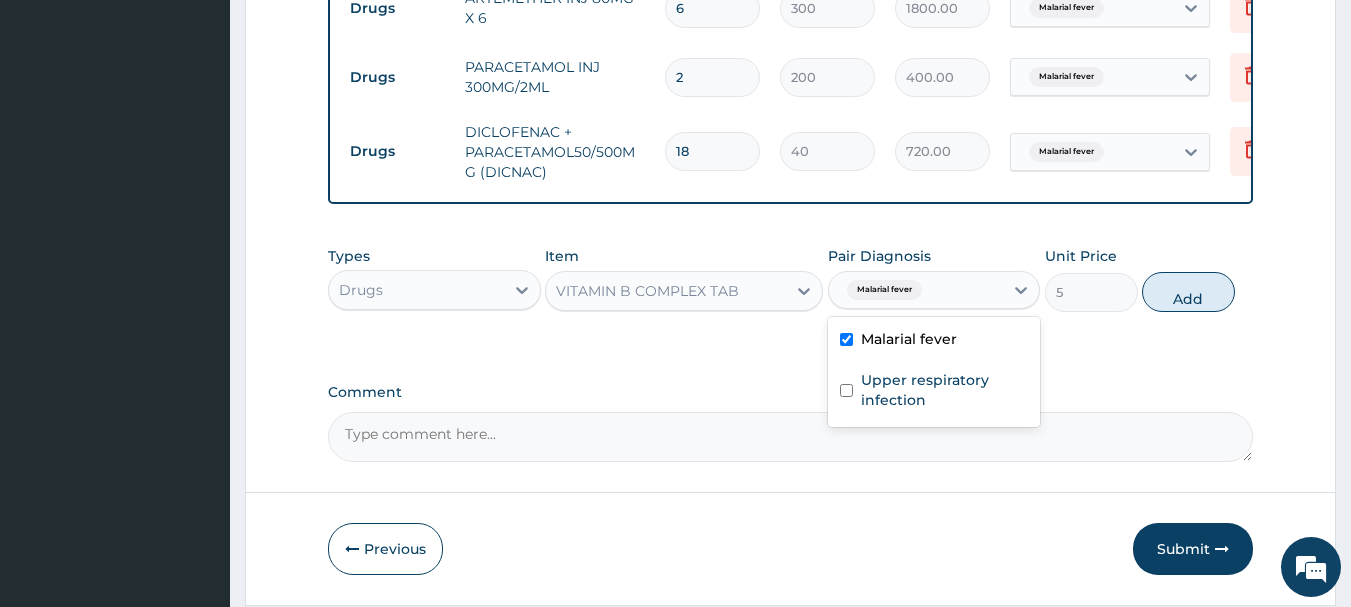 type on "0" 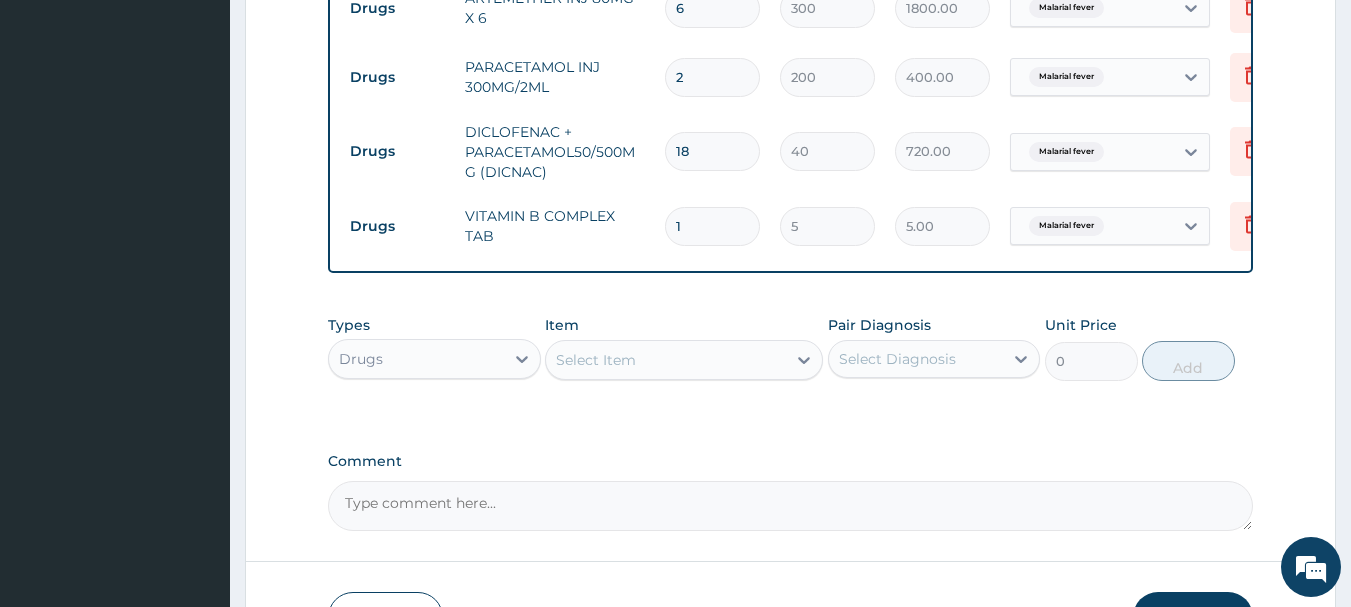 type 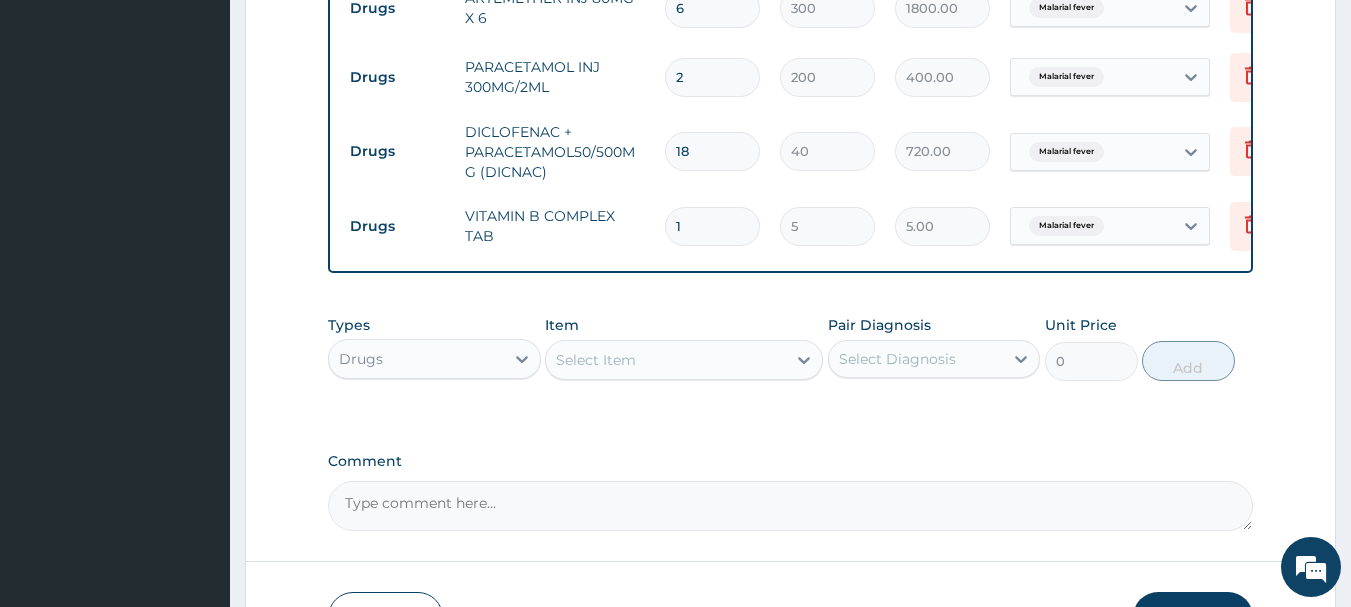 type on "0.00" 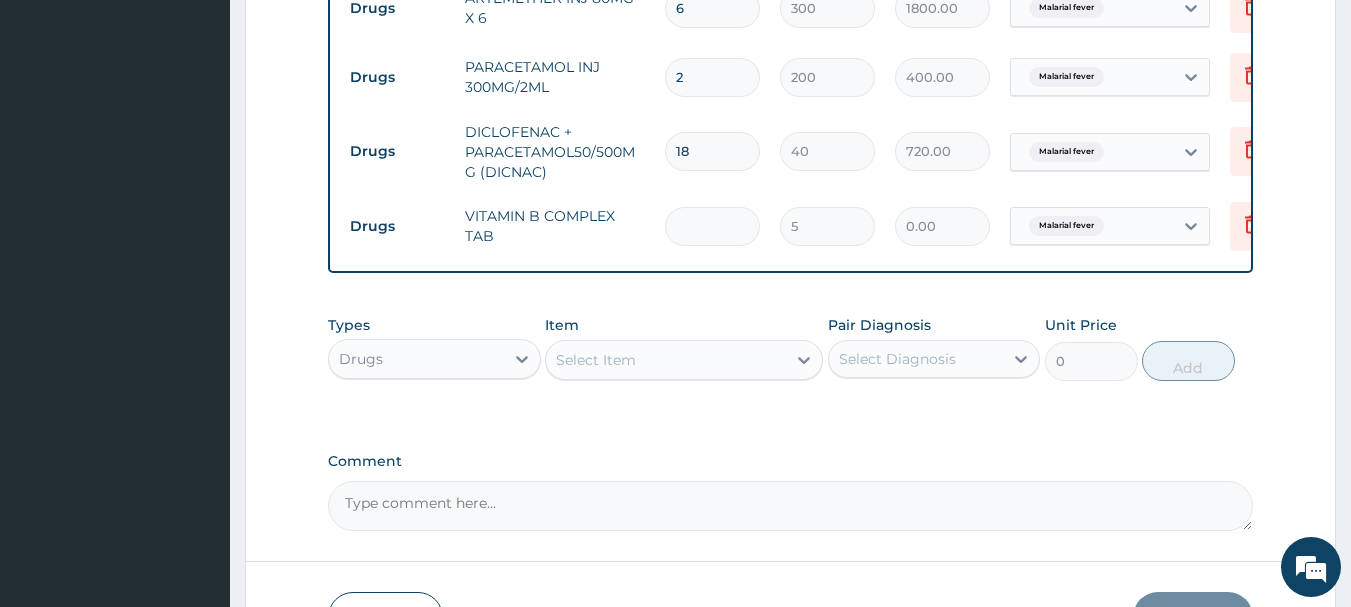 type on "2" 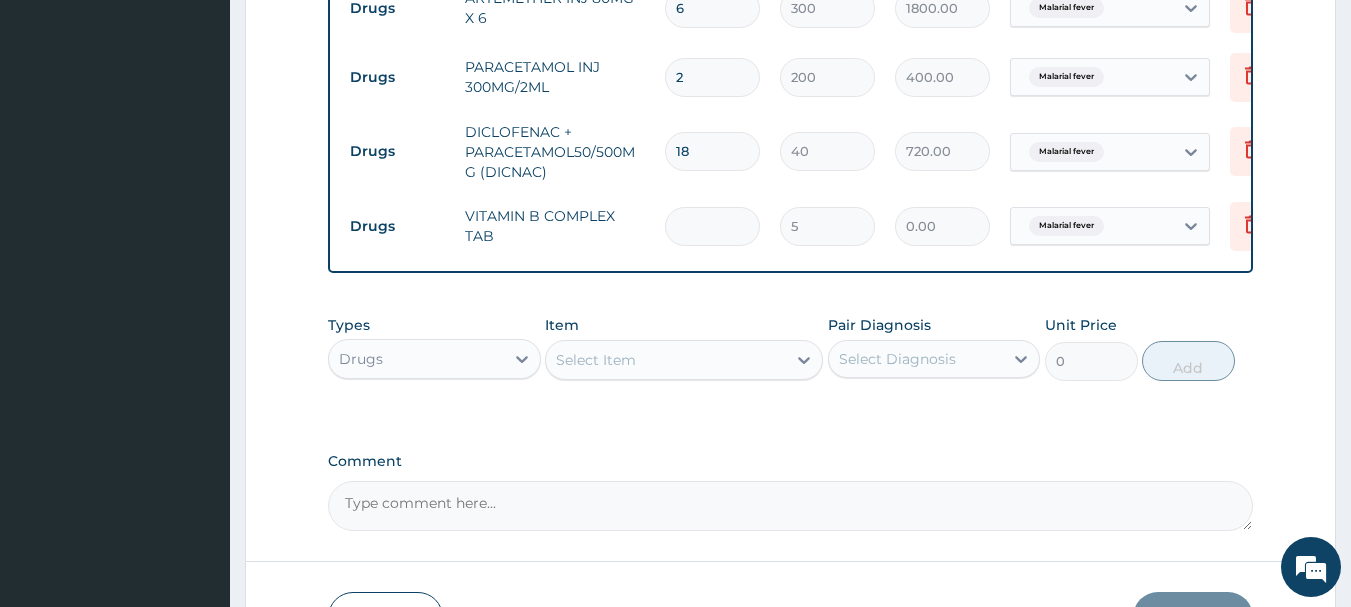 type on "10.00" 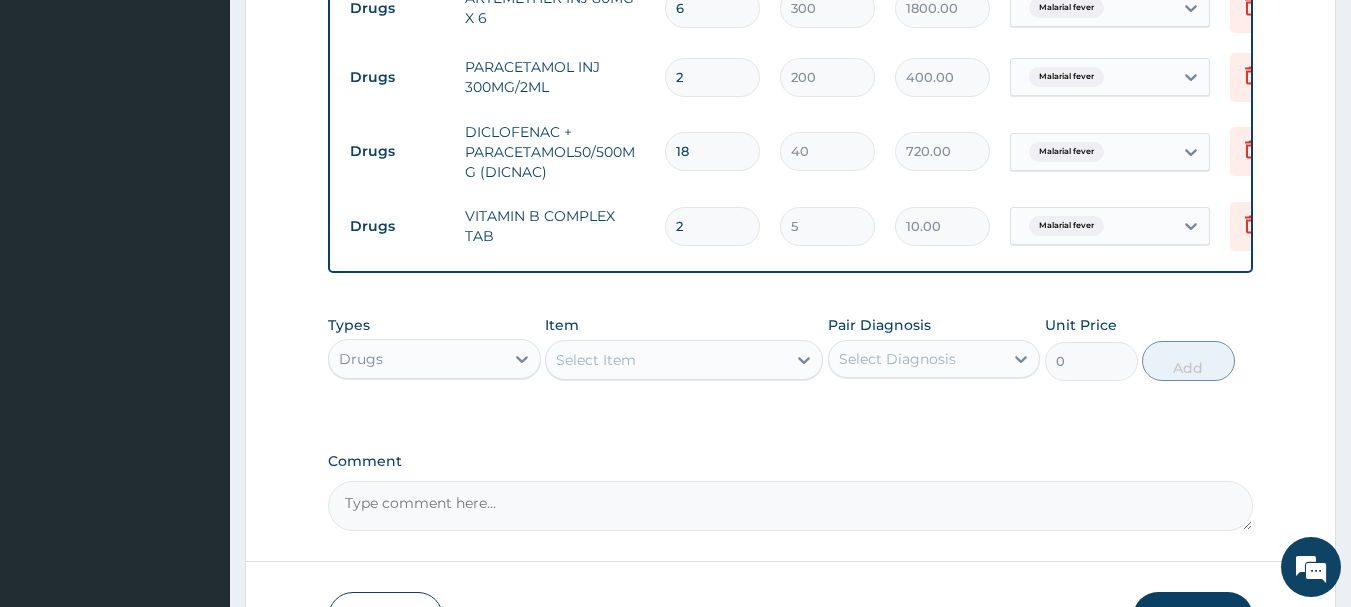 type on "20" 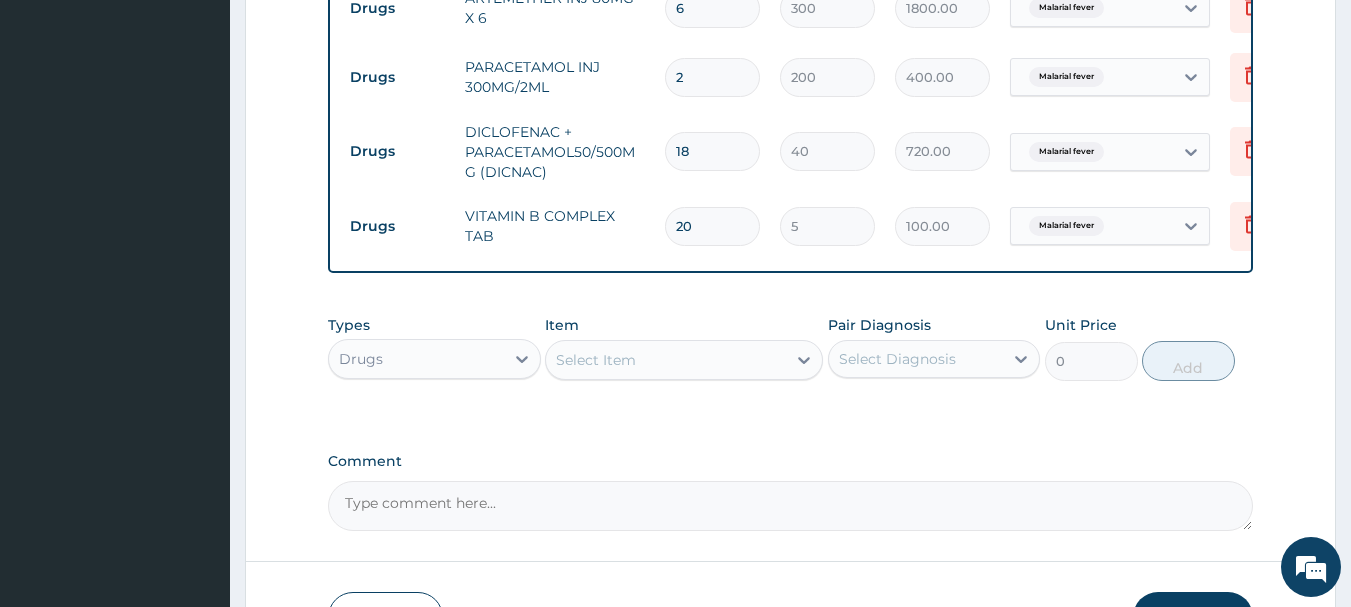 type on "20" 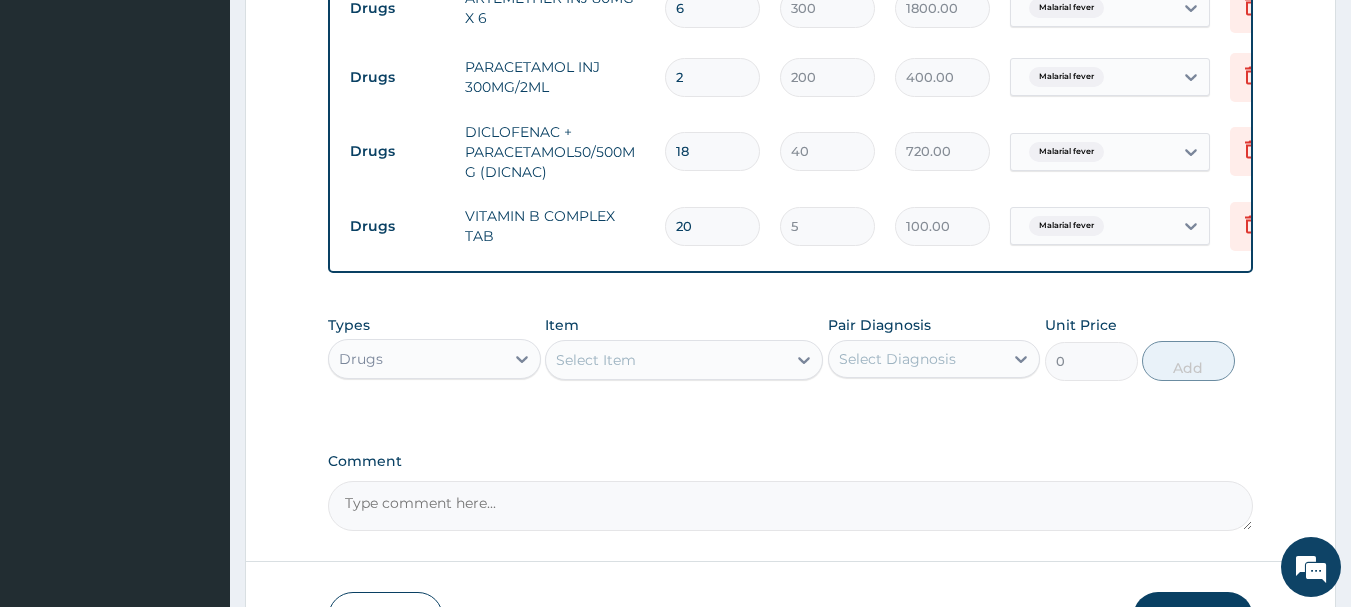 drag, startPoint x: 729, startPoint y: 408, endPoint x: 736, endPoint y: 378, distance: 30.805843 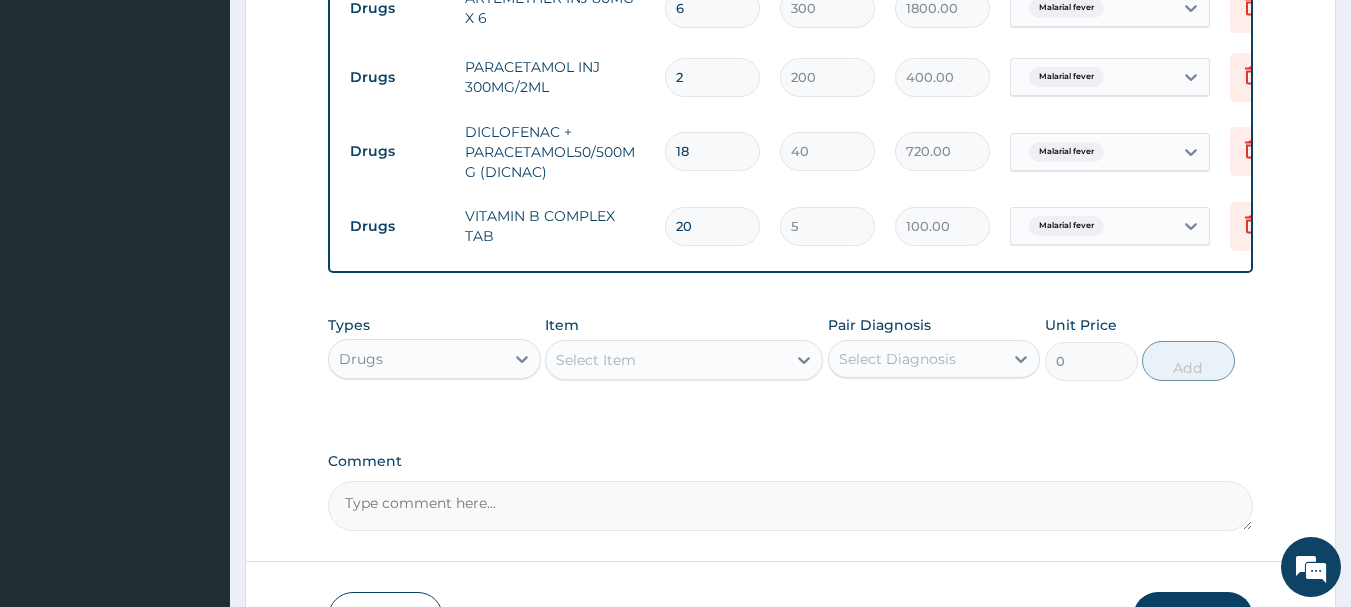 click on "Types Drugs Item Select Item Pair Diagnosis Select Diagnosis Unit Price 0 Add" at bounding box center (791, 363) 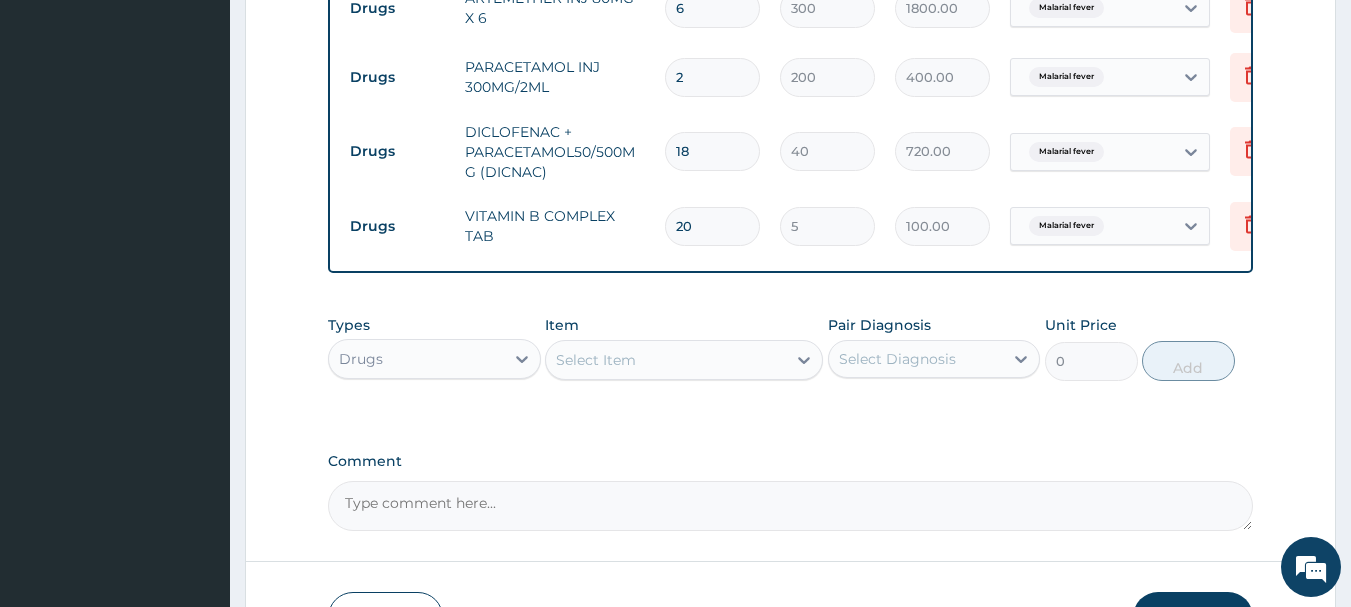 click on "Select Item" at bounding box center [666, 360] 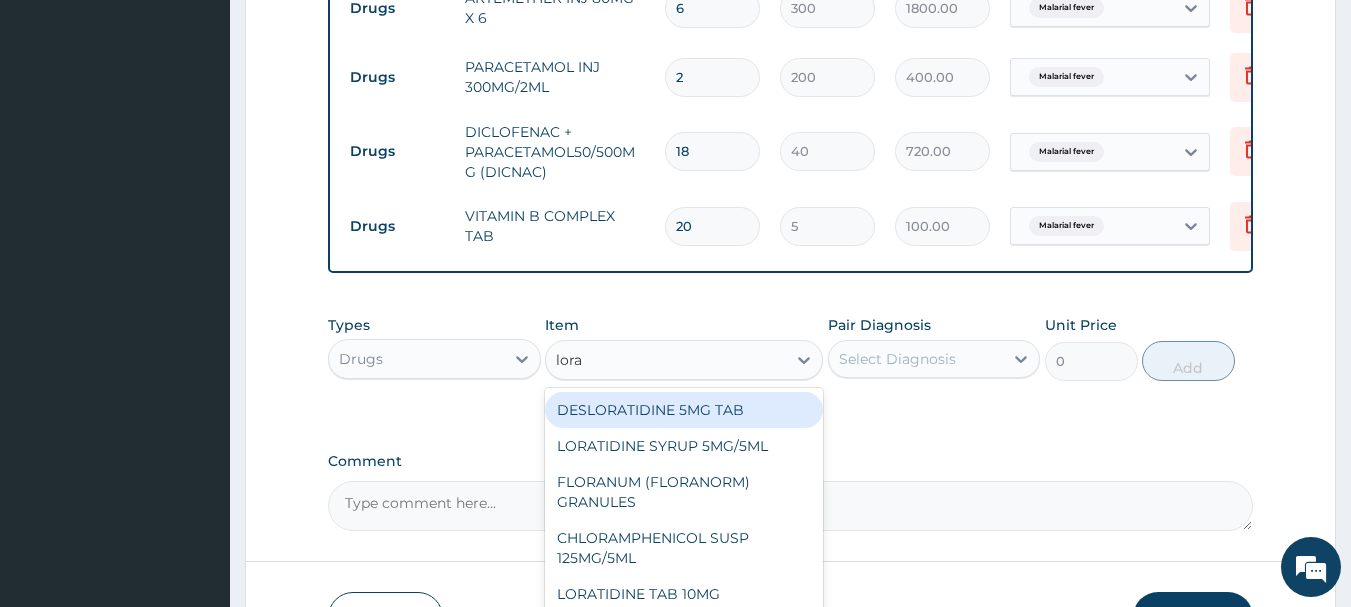 type on "lorat" 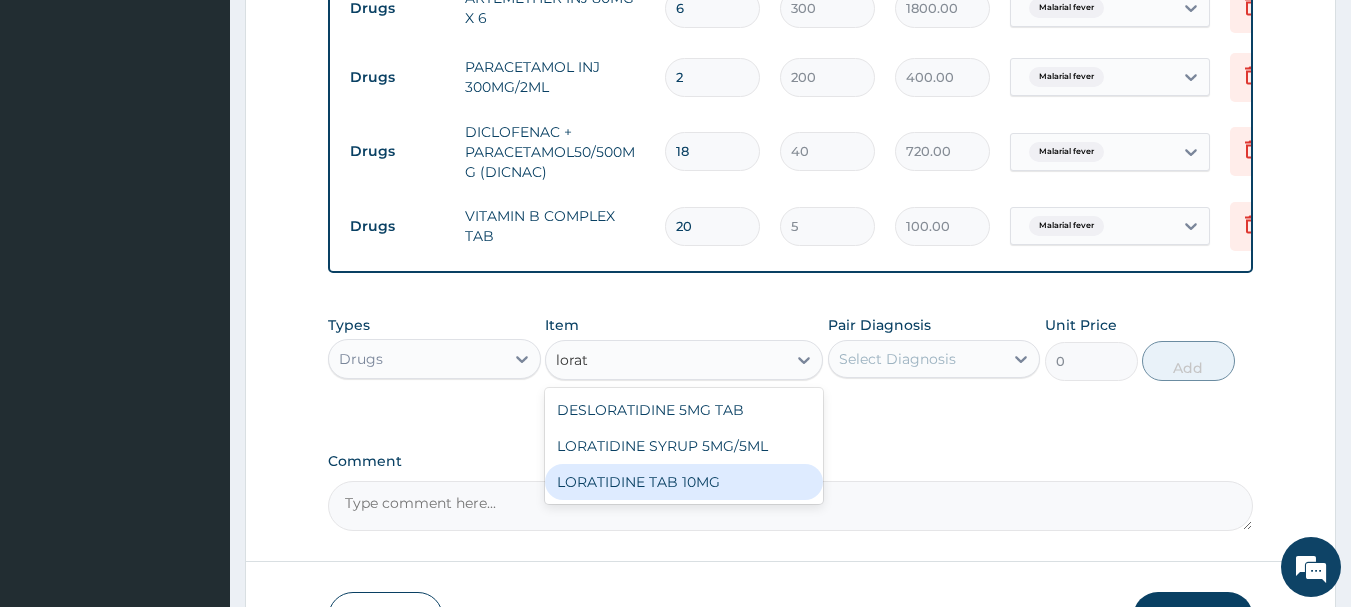 drag, startPoint x: 686, startPoint y: 433, endPoint x: 695, endPoint y: 498, distance: 65.62012 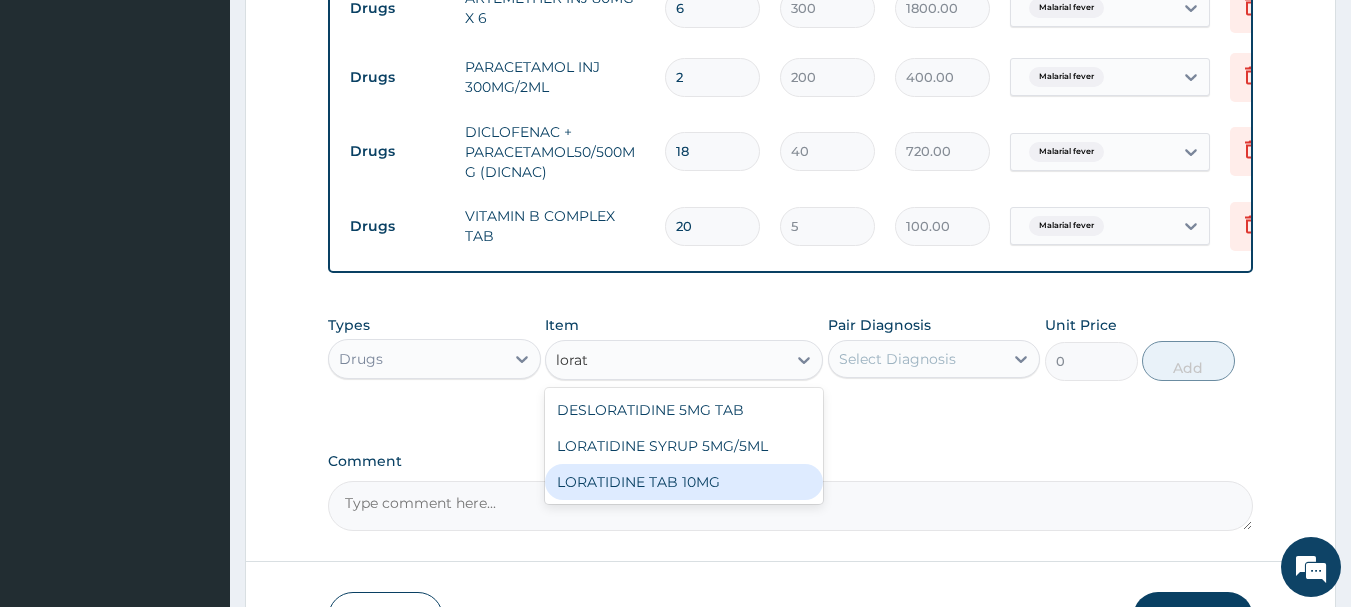 click on "DESLORATIDINE 5MG TAB LORATIDINE SYRUP 5MG/5ML LORATIDINE TAB 10MG" at bounding box center [684, 446] 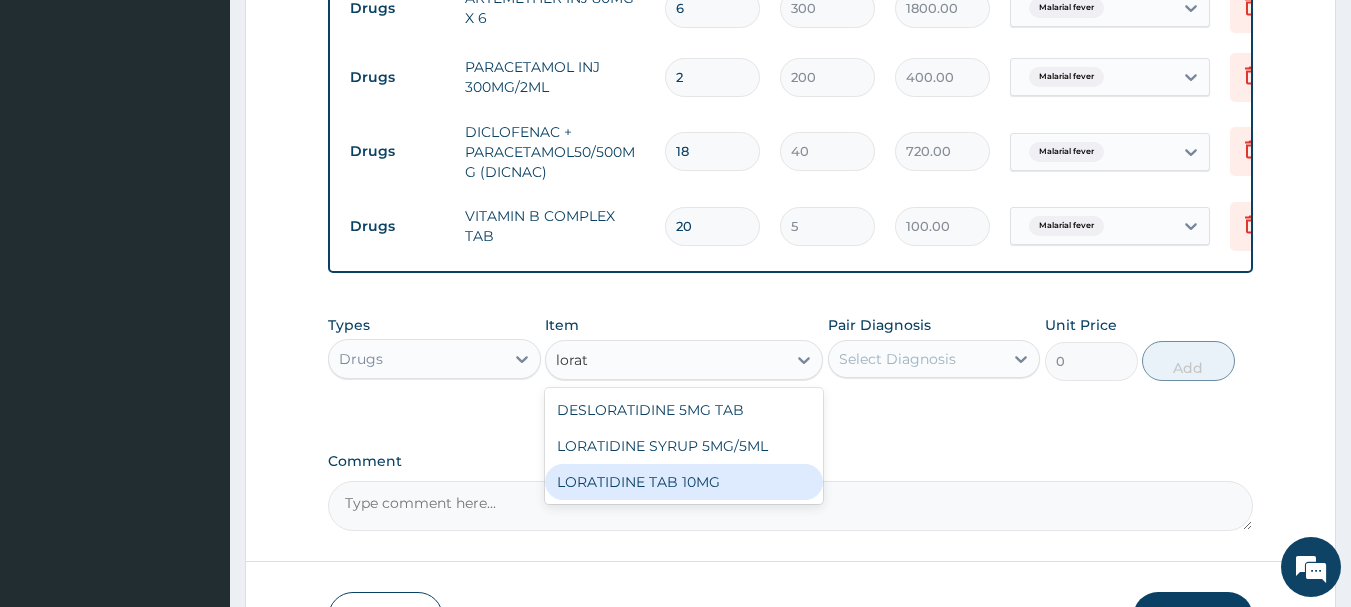 type on "30" 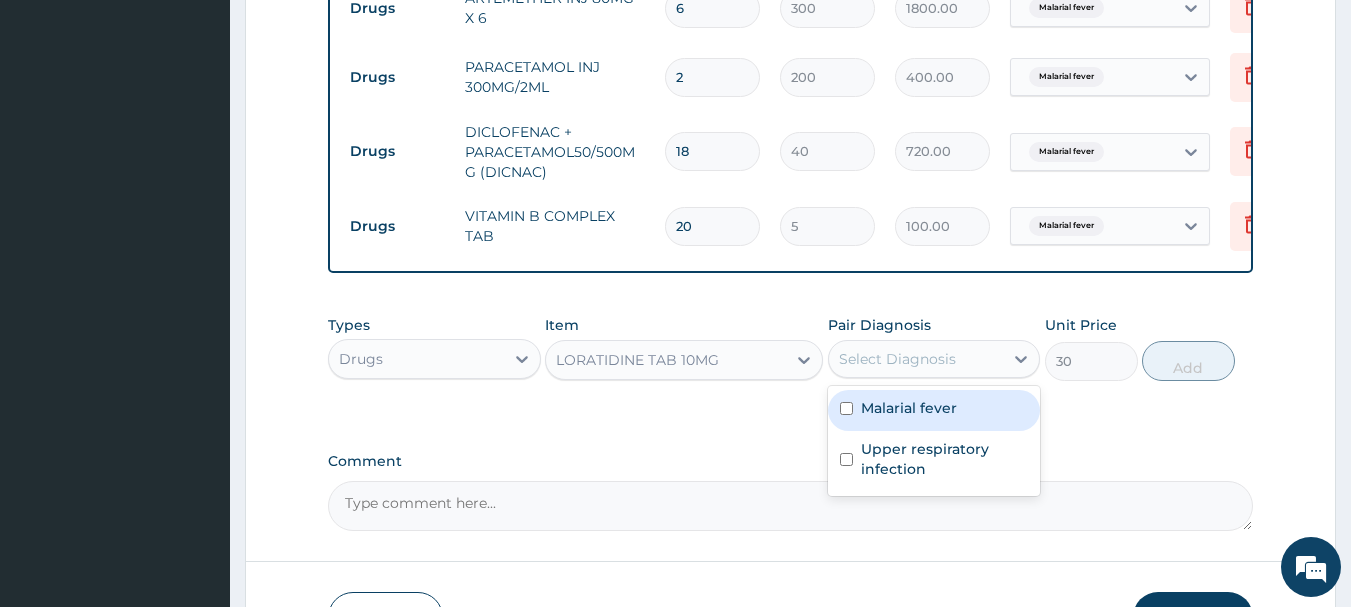 click on "Select Diagnosis" at bounding box center (916, 359) 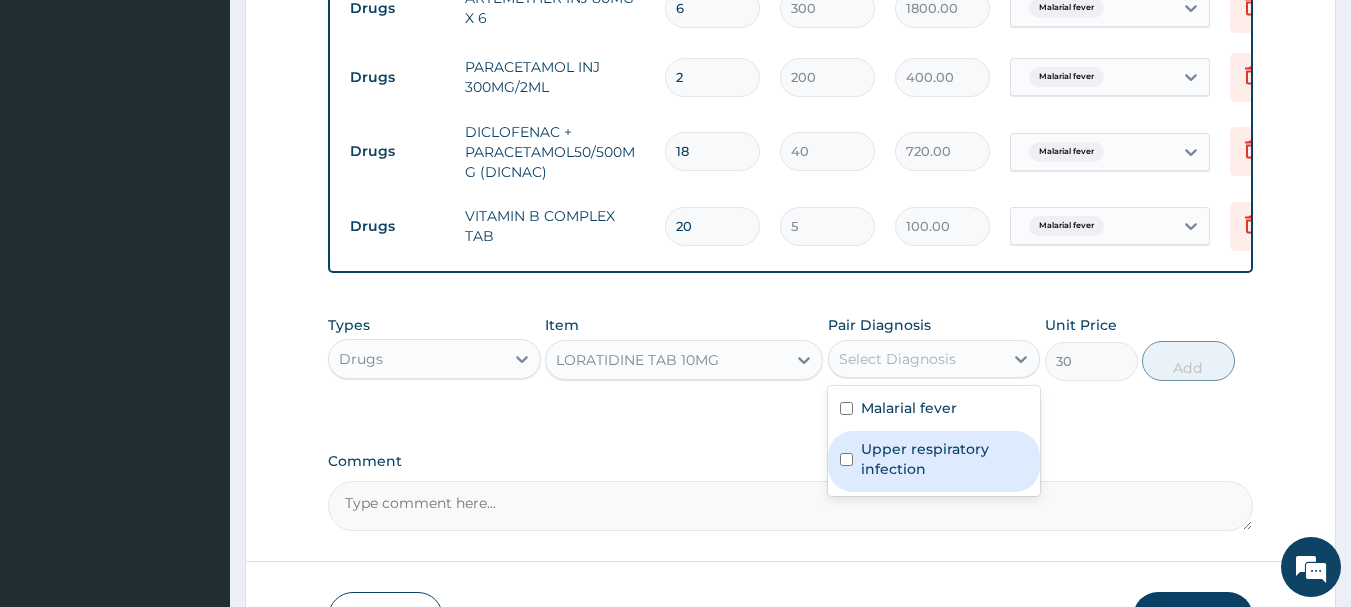 click on "Upper respiratory infection" at bounding box center (945, 459) 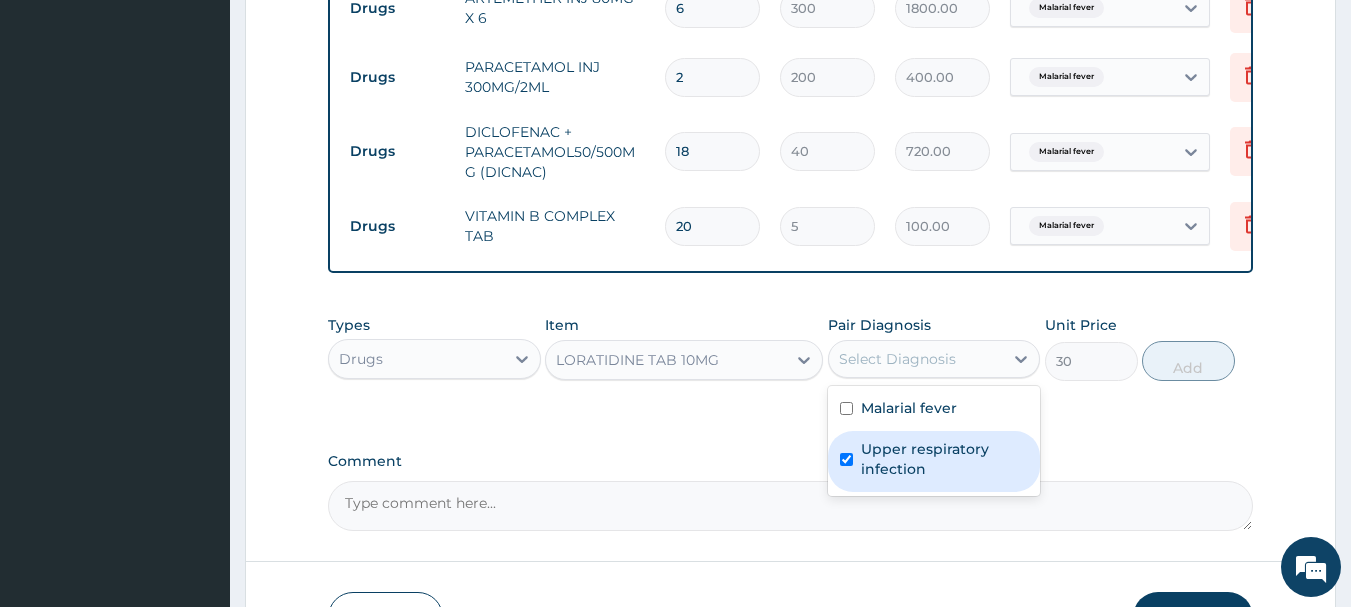checkbox on "true" 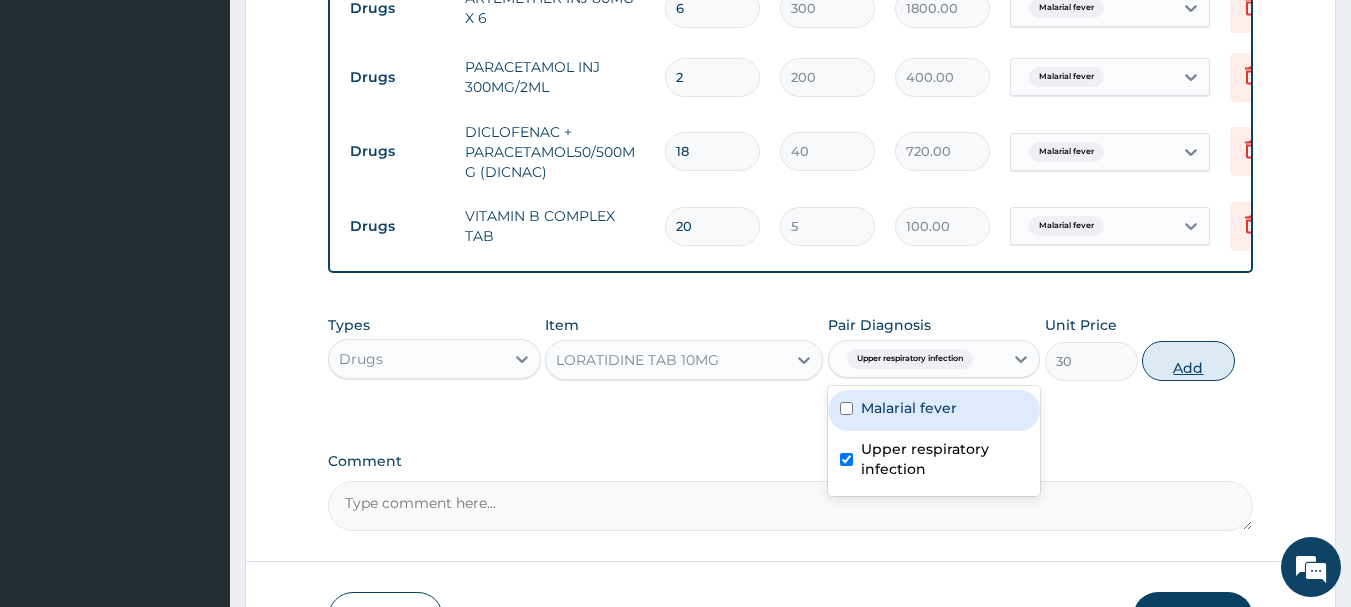 click on "Add" at bounding box center (1188, 361) 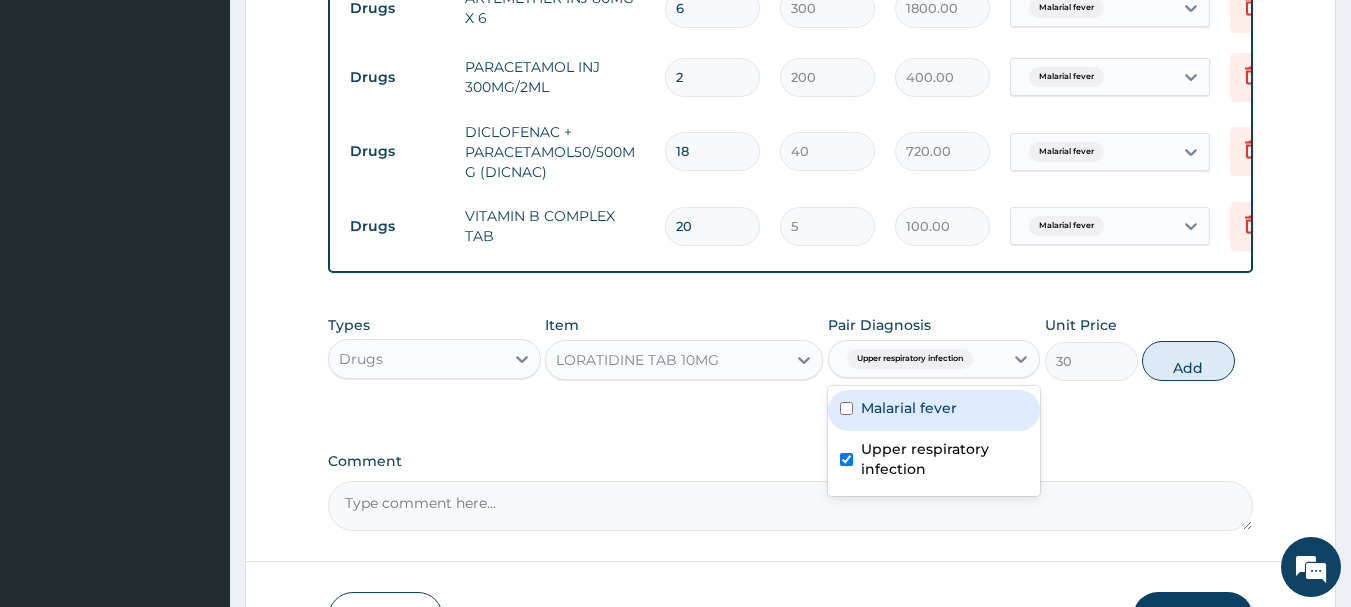 type on "0" 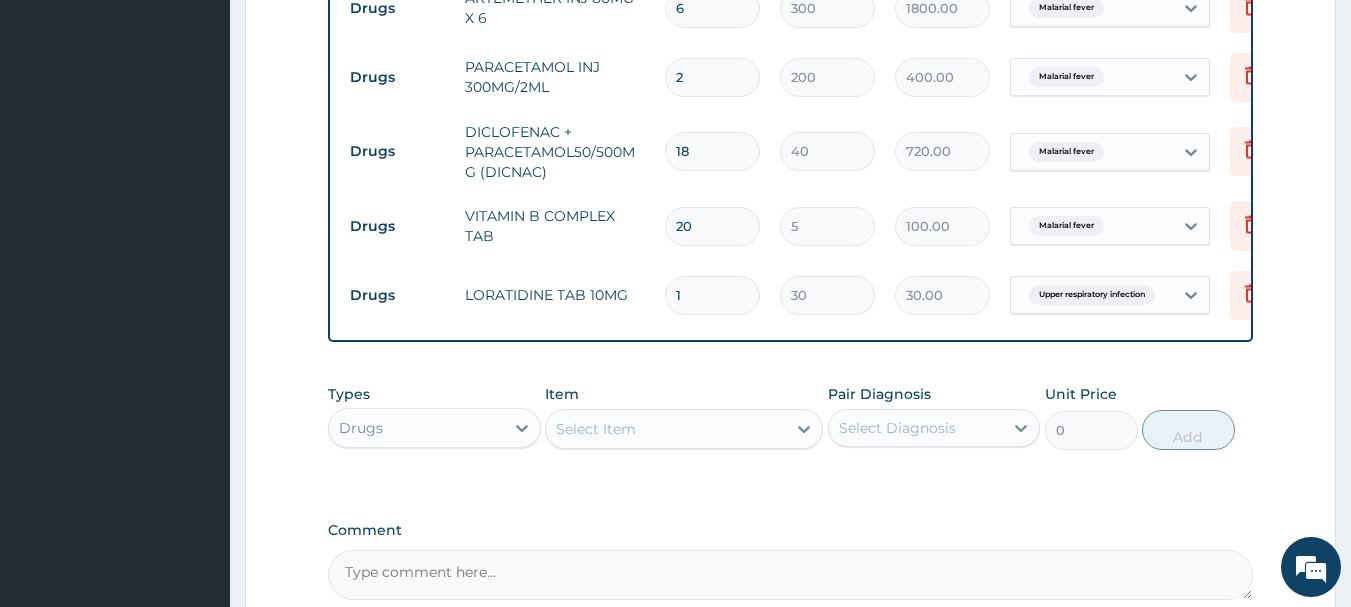 type on "10" 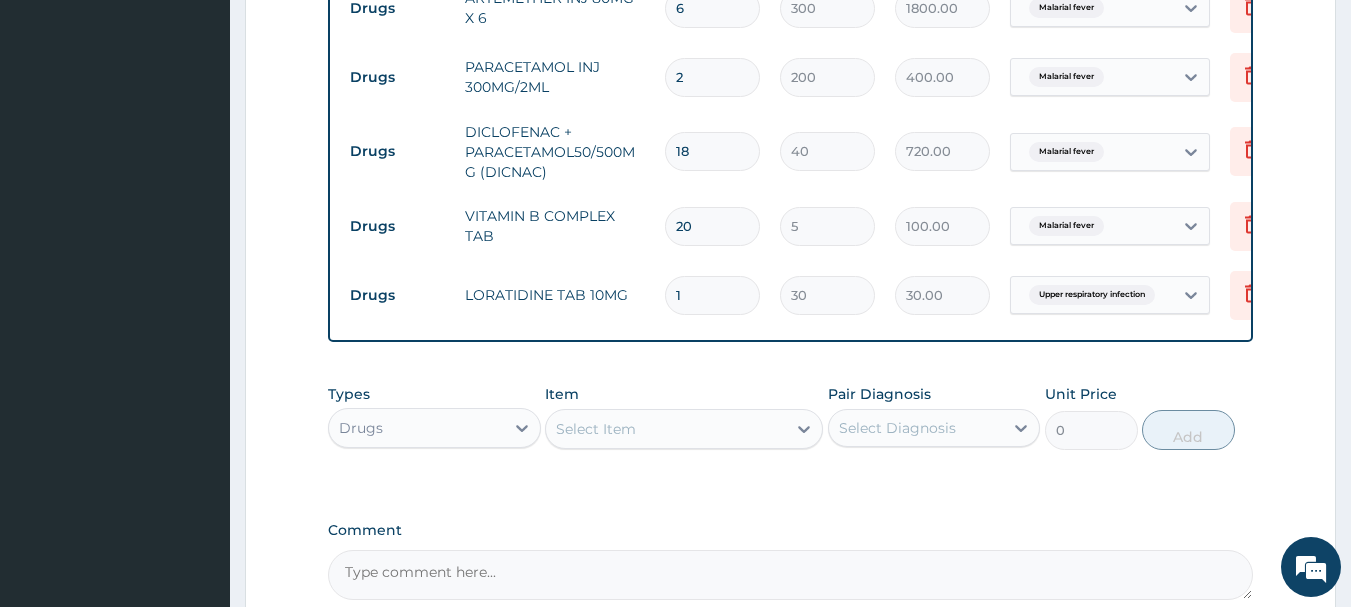 type on "300.00" 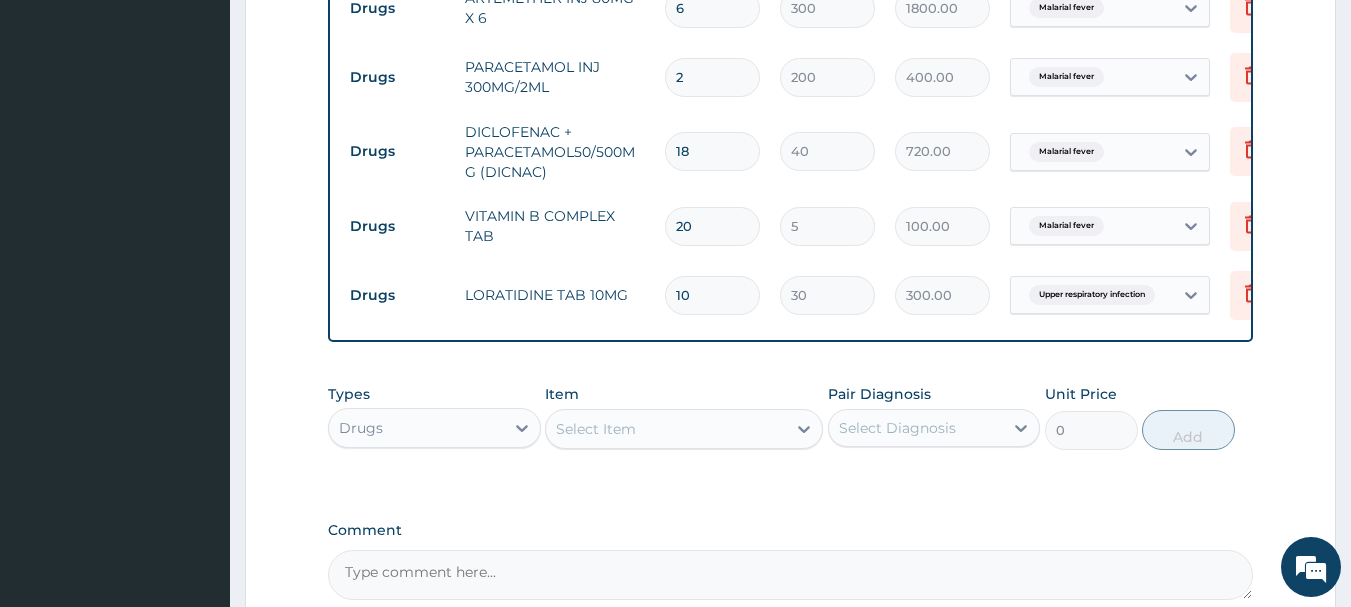 type on "10" 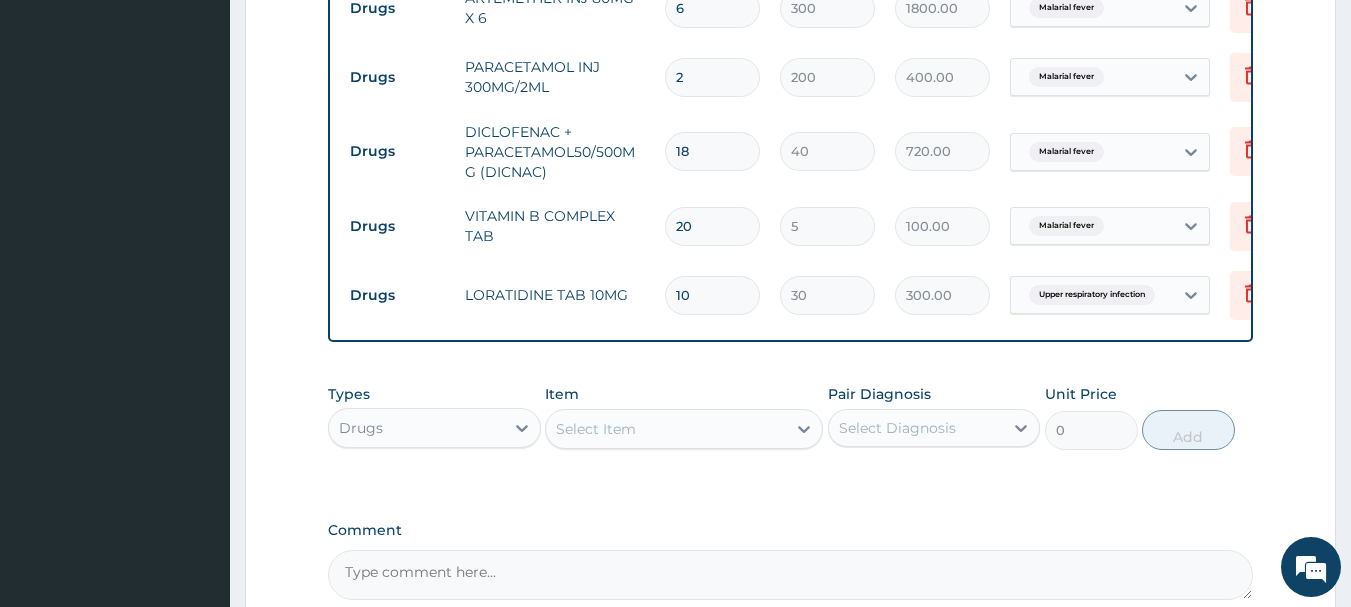 click on "Select Item" at bounding box center [666, 429] 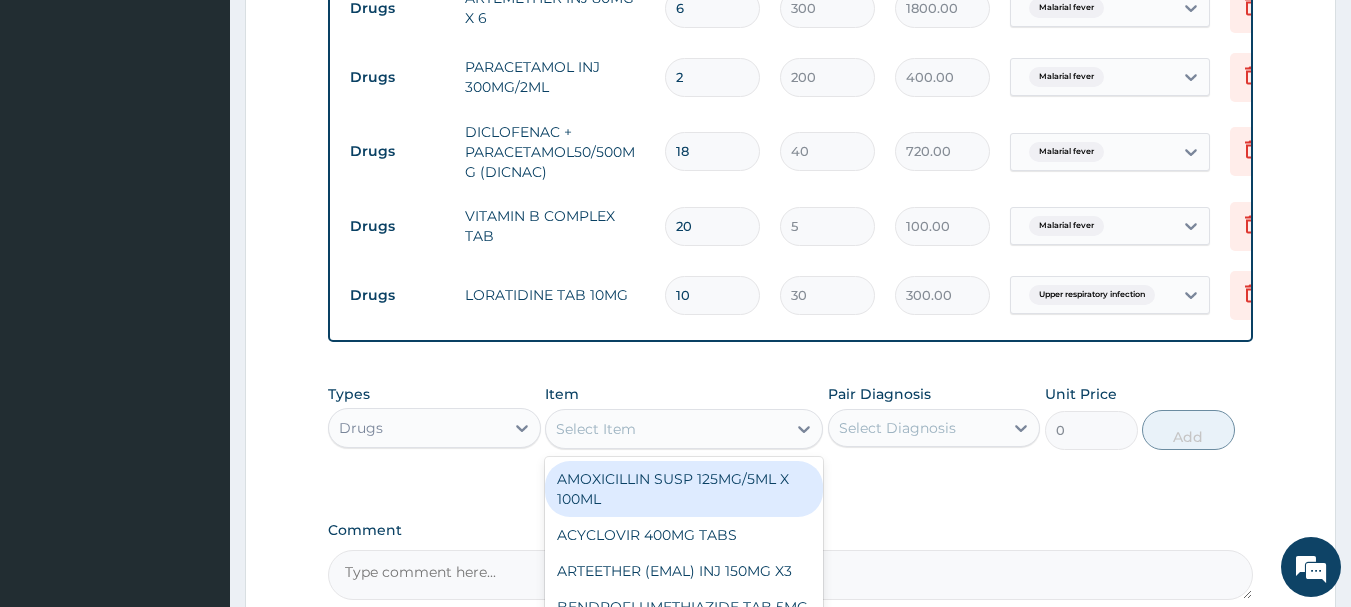 type on "z" 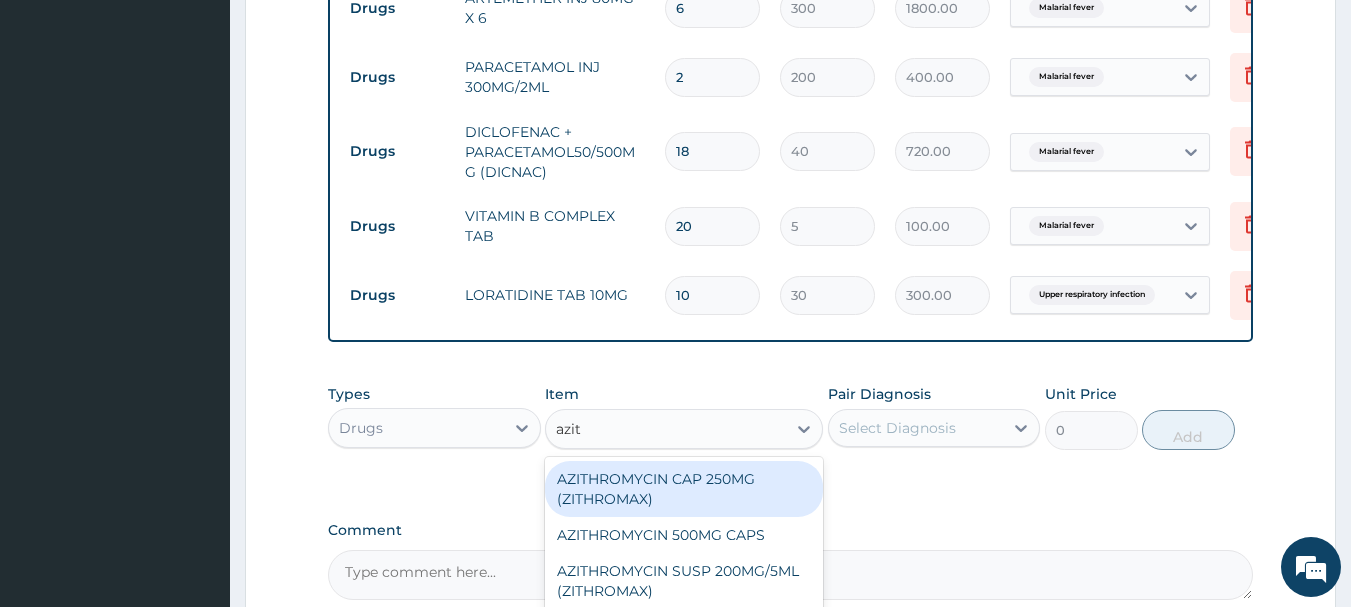 type on "azith" 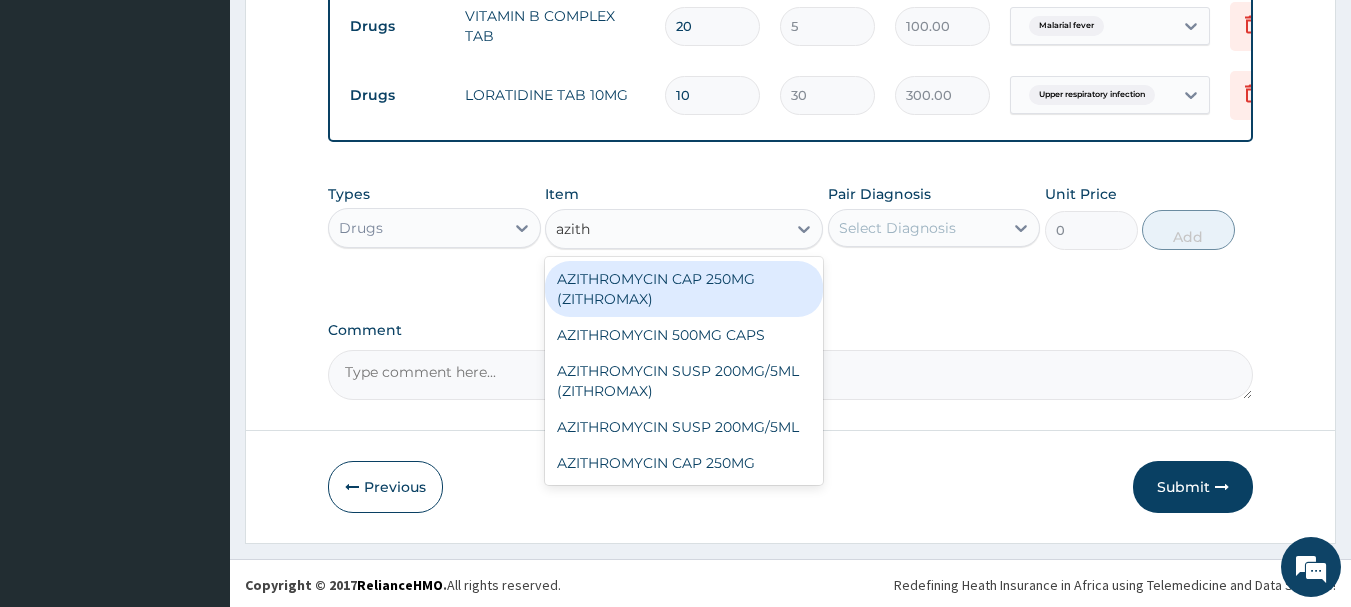scroll, scrollTop: 1260, scrollLeft: 0, axis: vertical 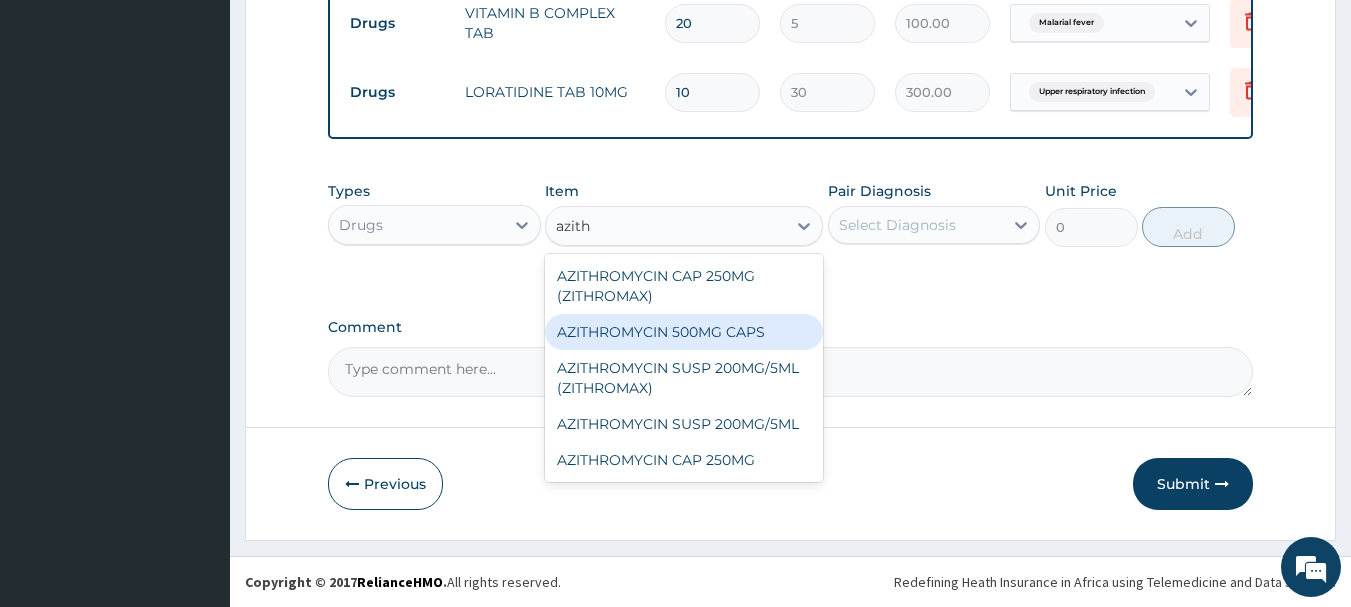 click on "AZITHROMYCIN 500MG CAPS" at bounding box center (684, 332) 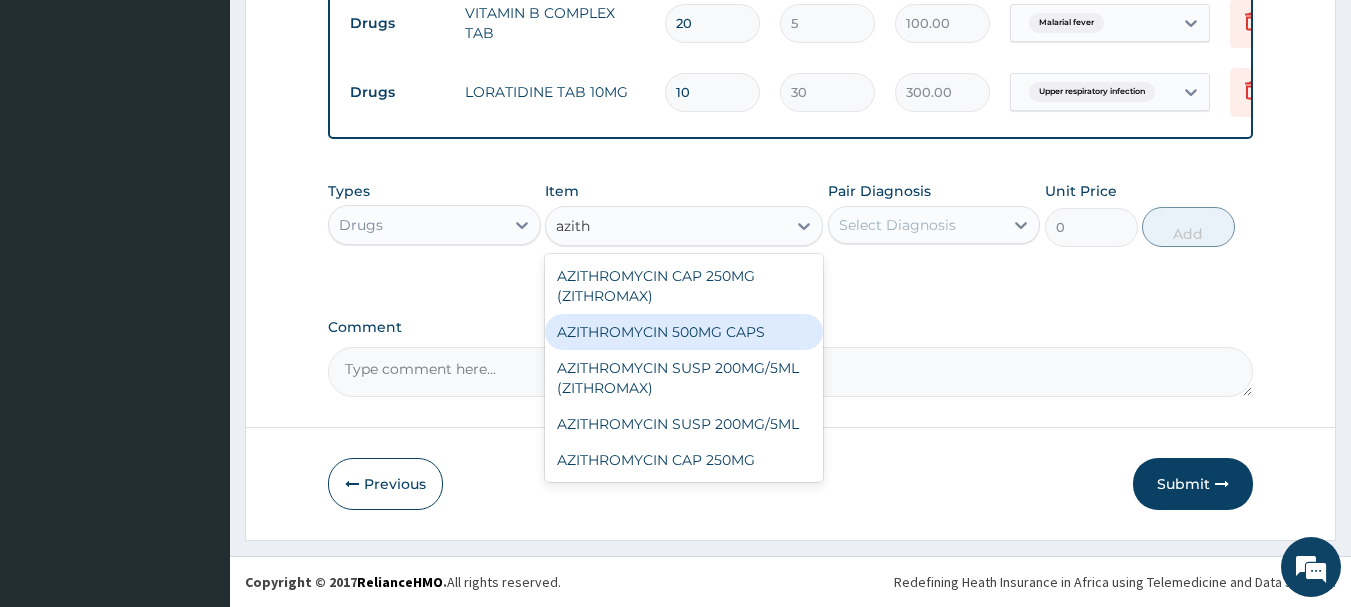 type 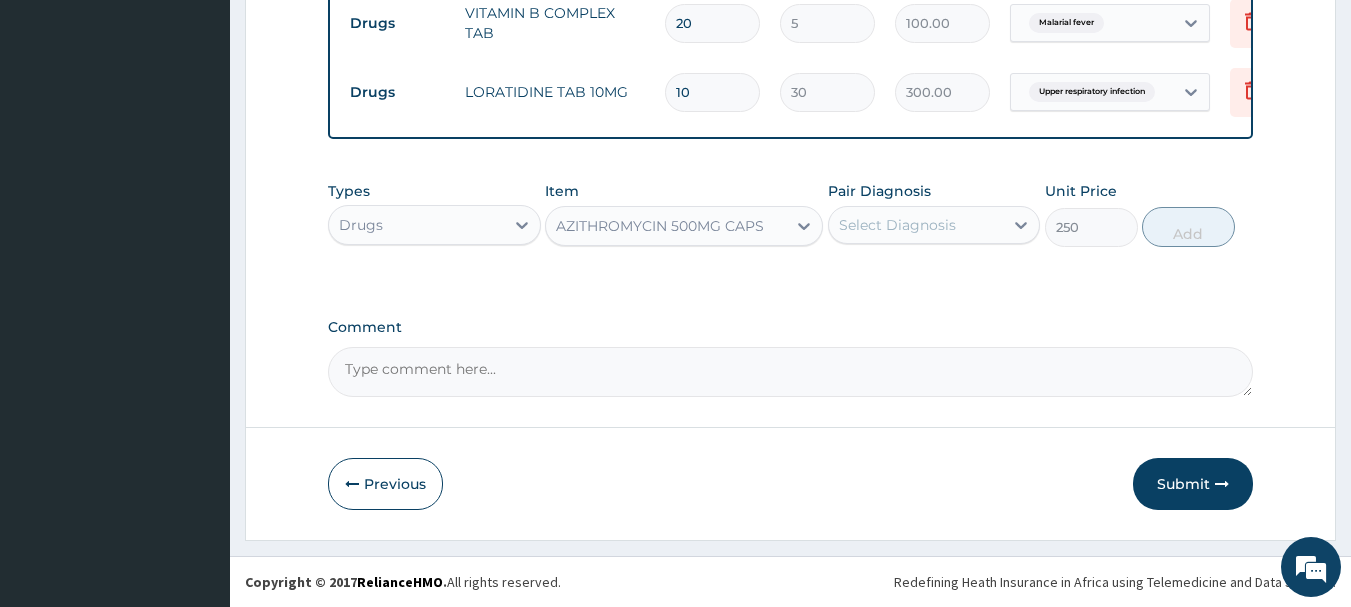 click on "Select Diagnosis" at bounding box center (916, 225) 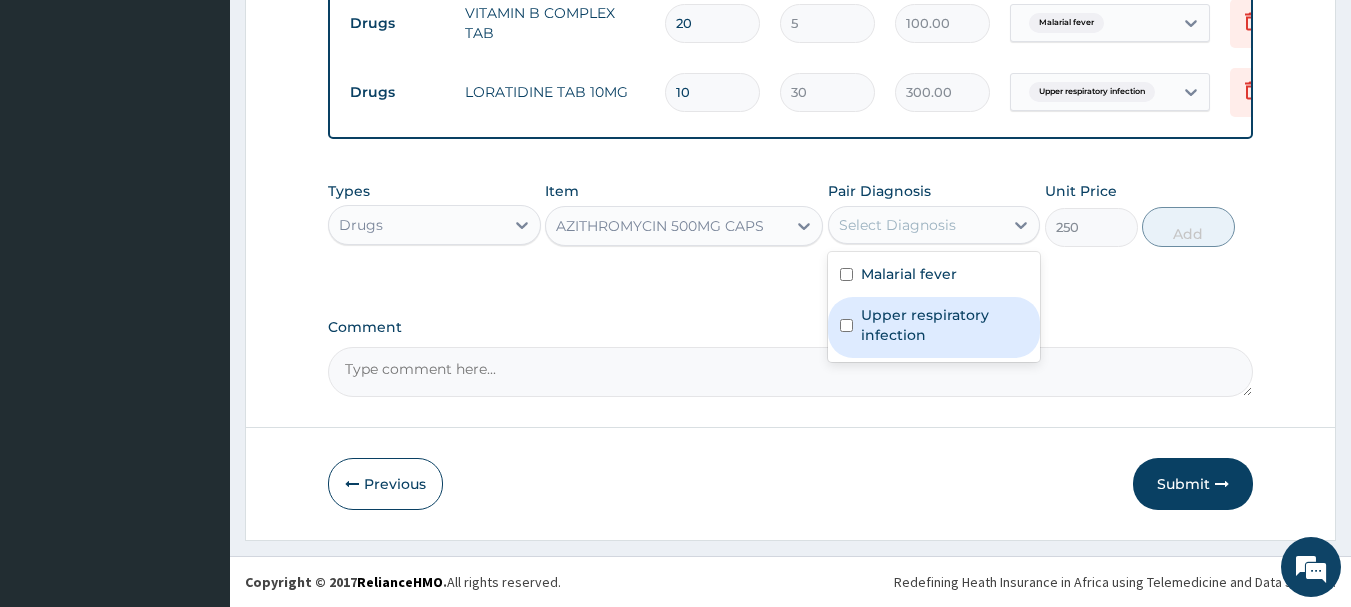 click on "Upper respiratory infection" at bounding box center [945, 325] 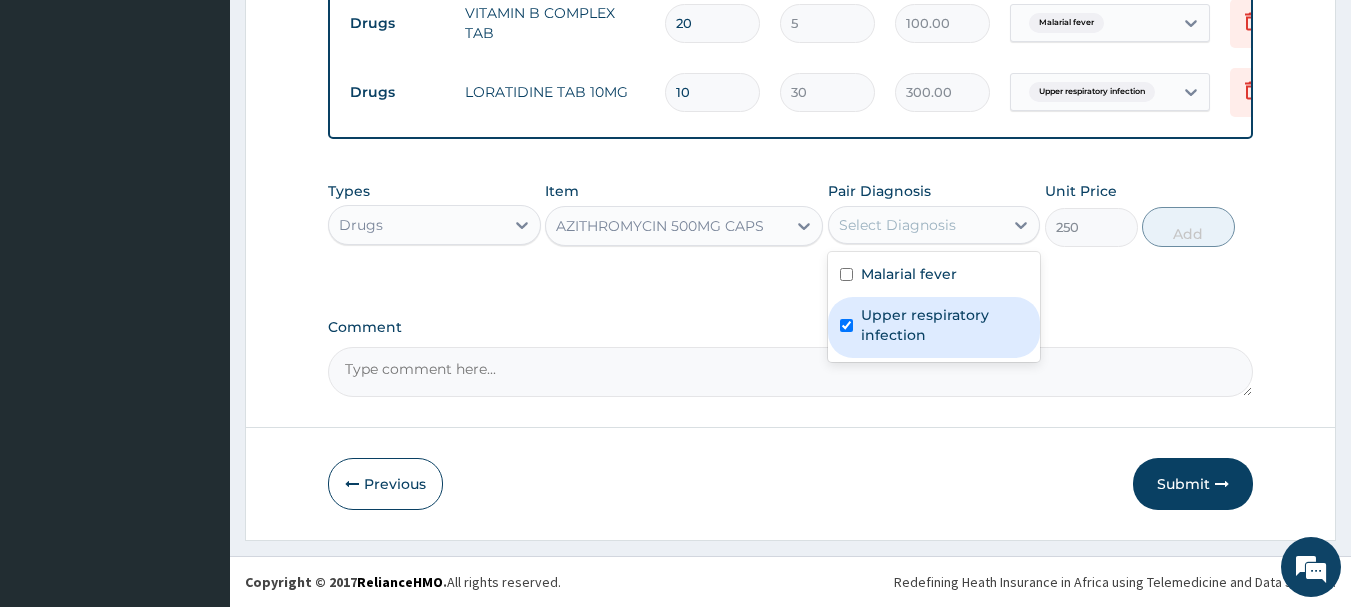 checkbox on "true" 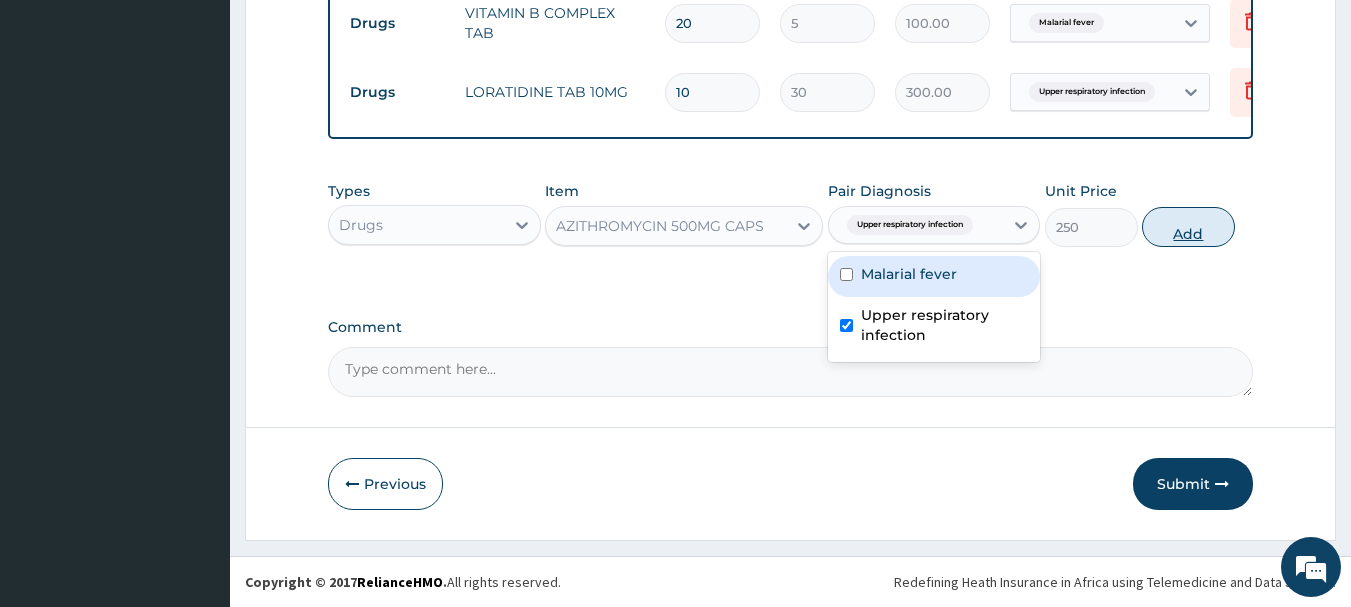 click on "Add" at bounding box center (1188, 227) 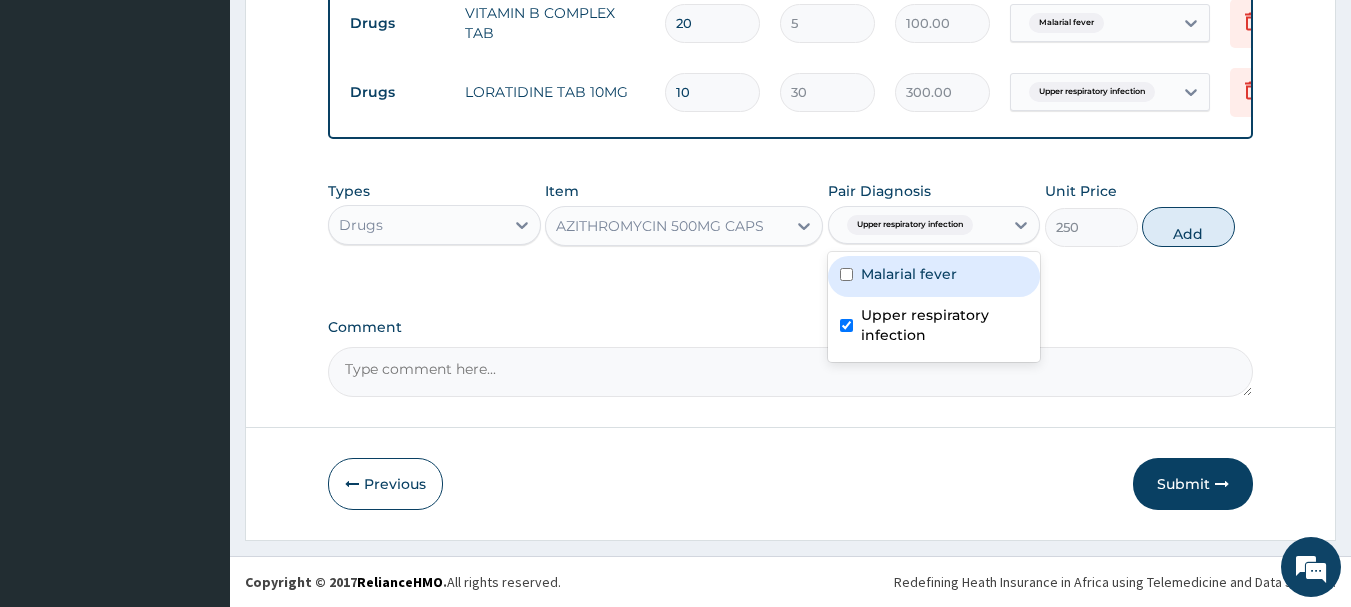type on "0" 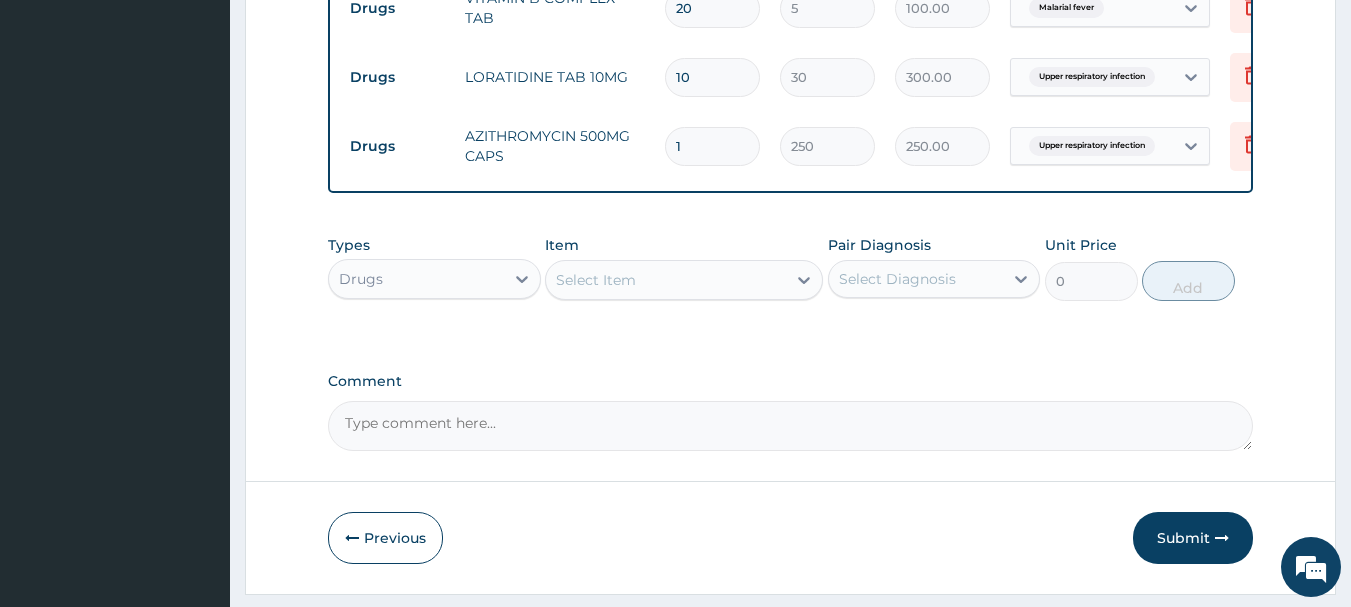 type on "10" 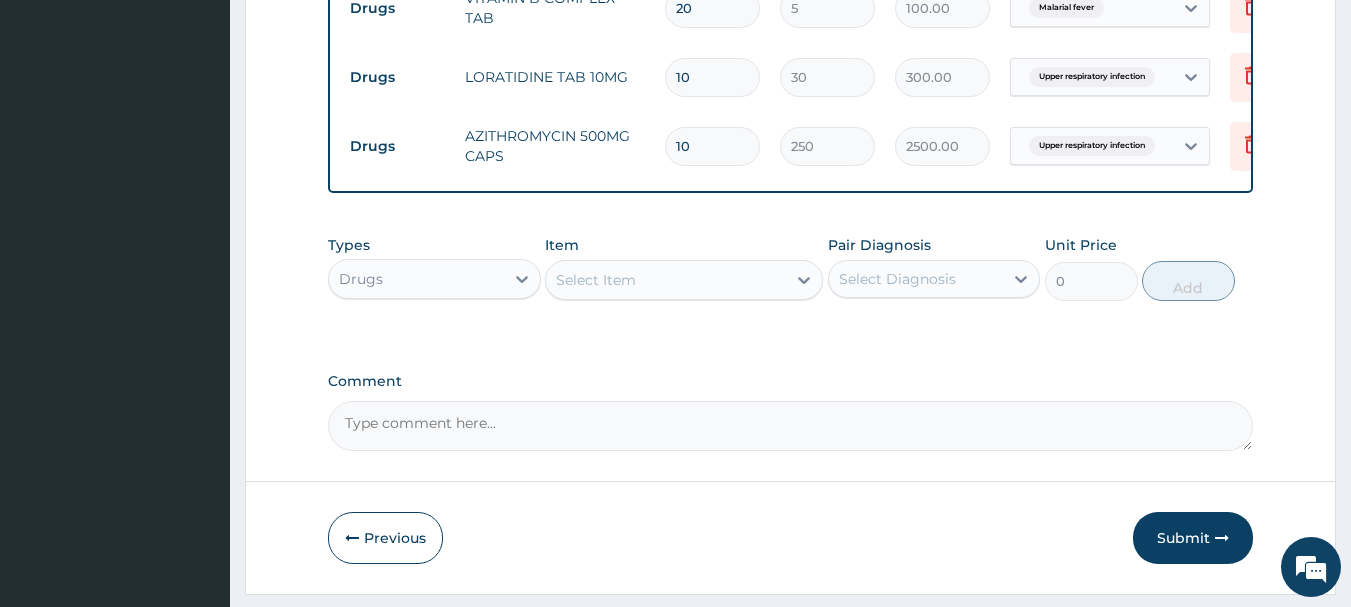 scroll, scrollTop: 1329, scrollLeft: 0, axis: vertical 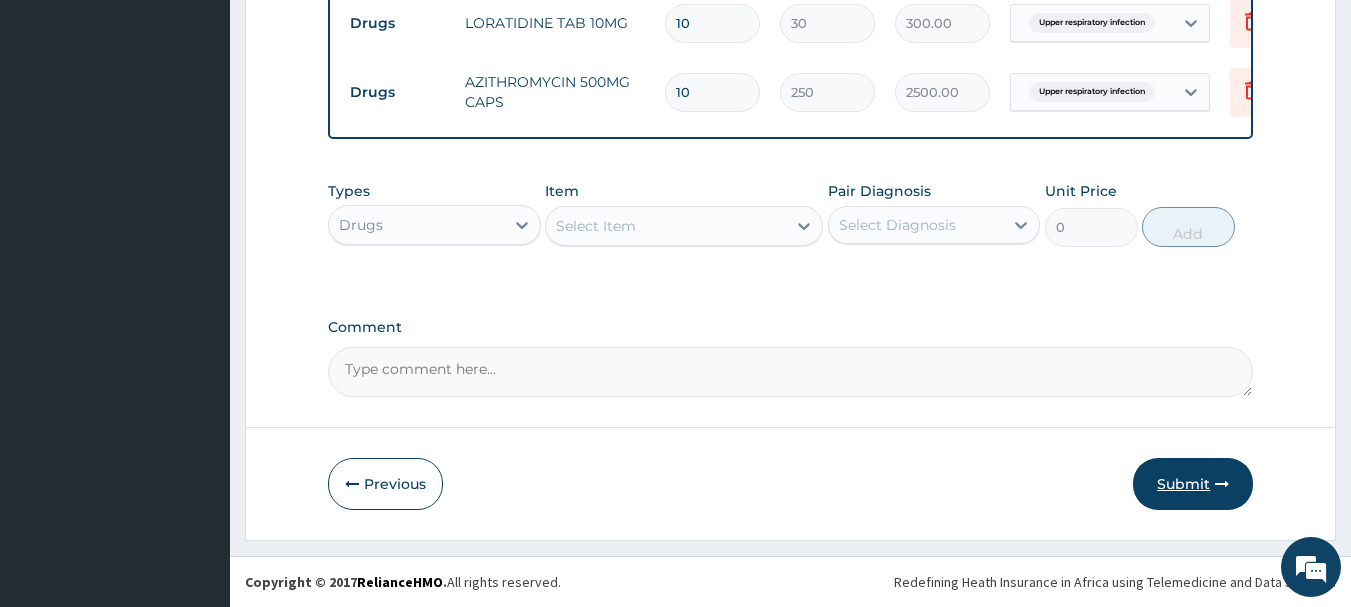 type on "10" 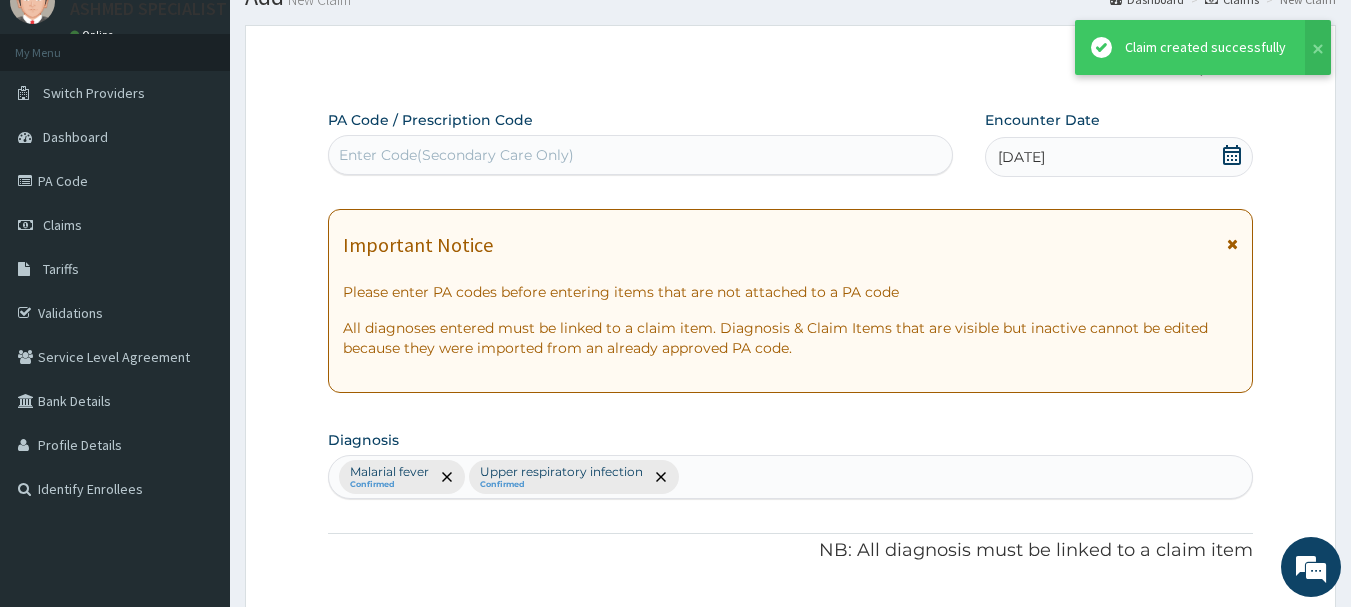 scroll, scrollTop: 1329, scrollLeft: 0, axis: vertical 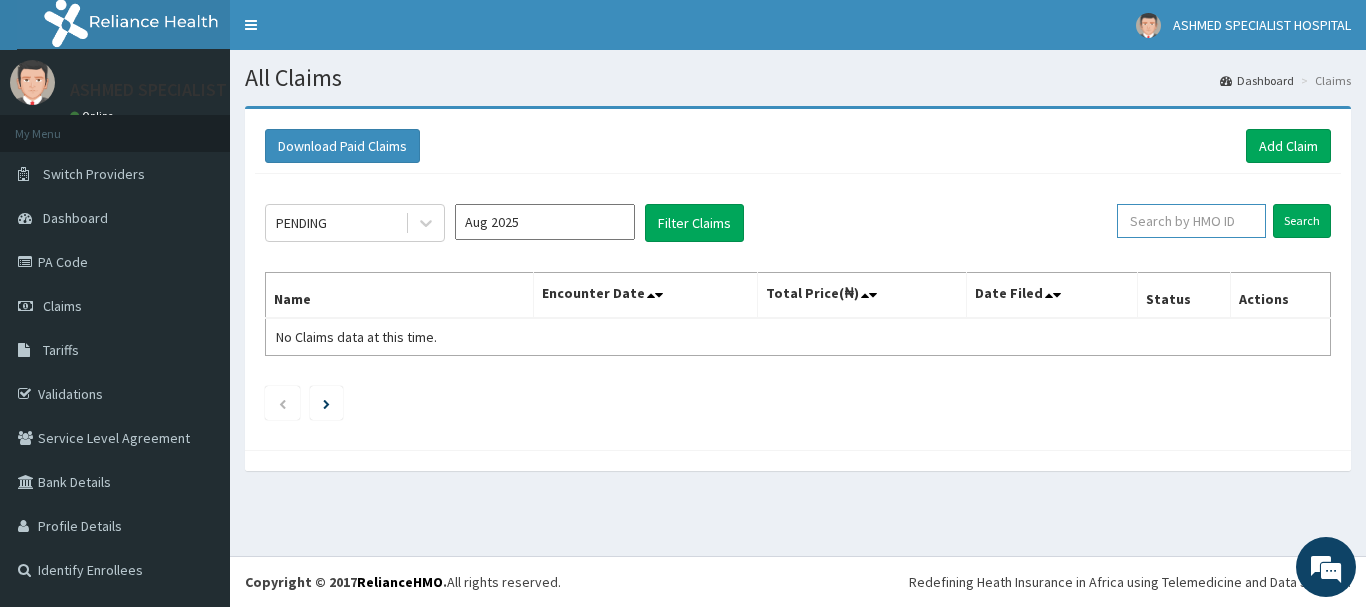 click at bounding box center [1191, 221] 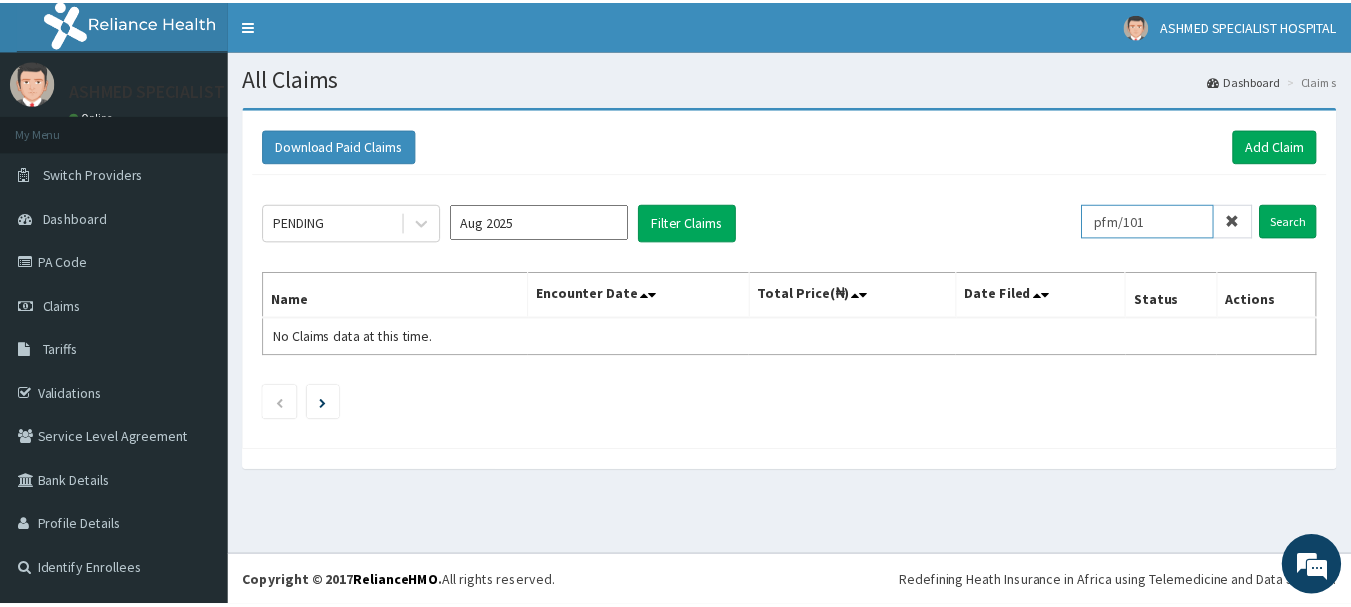 scroll, scrollTop: 0, scrollLeft: 0, axis: both 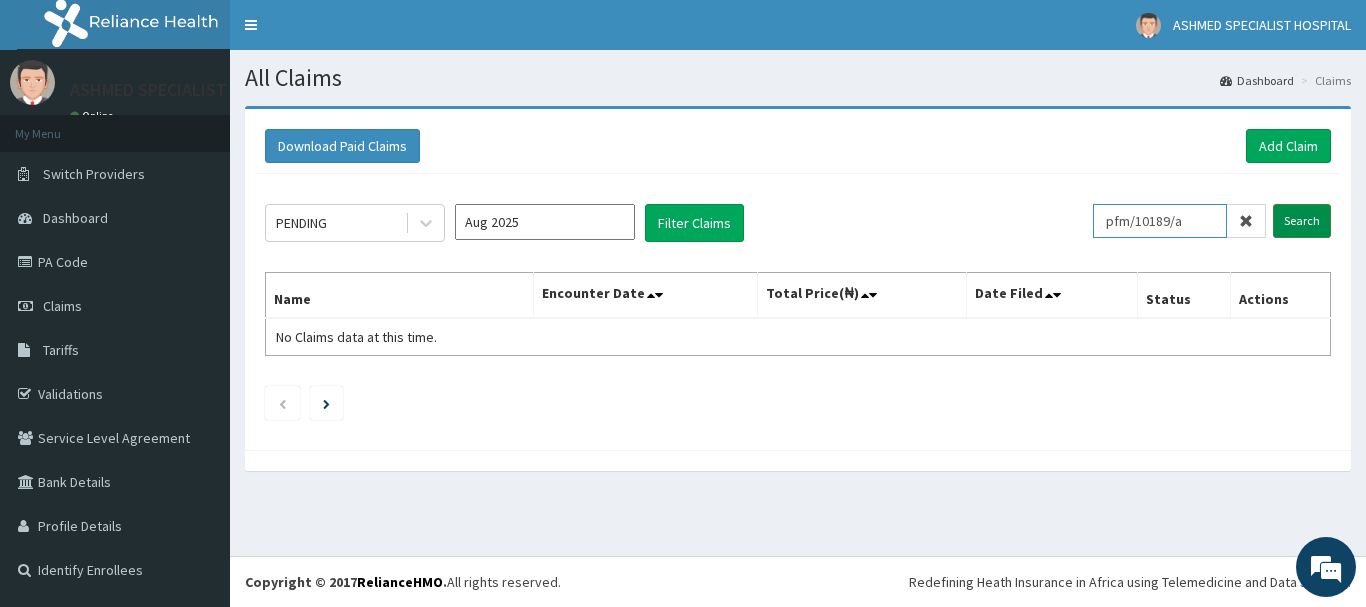type on "pfm/10189/a" 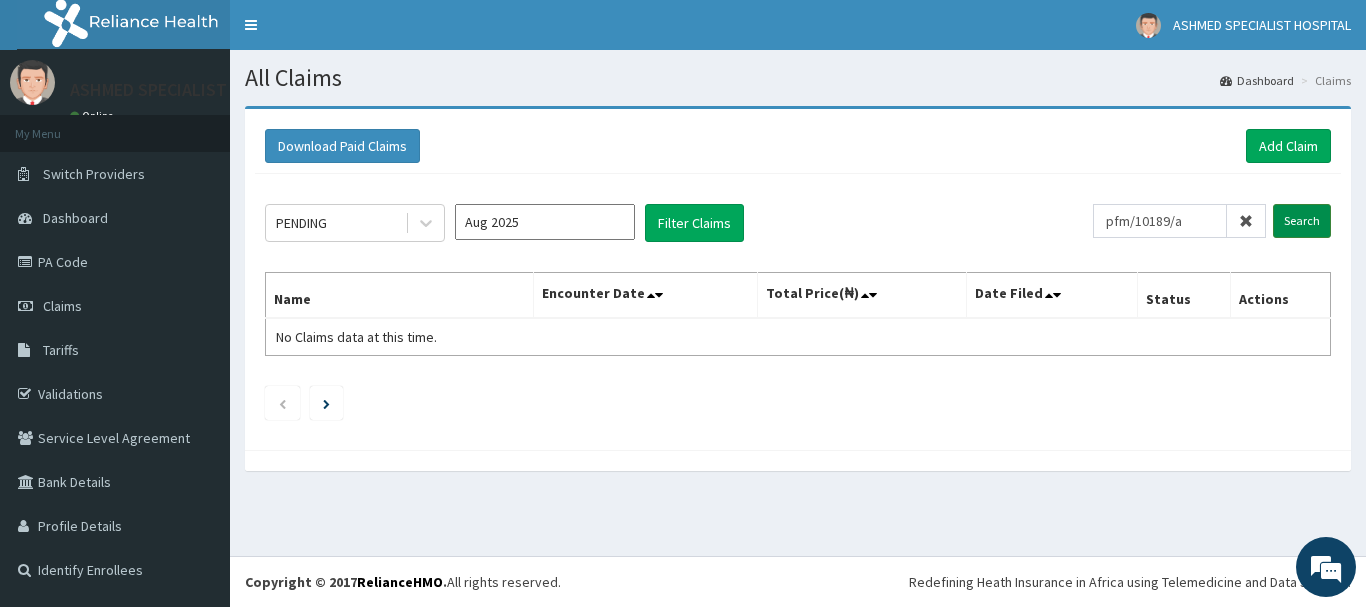 click on "Search" at bounding box center [1302, 221] 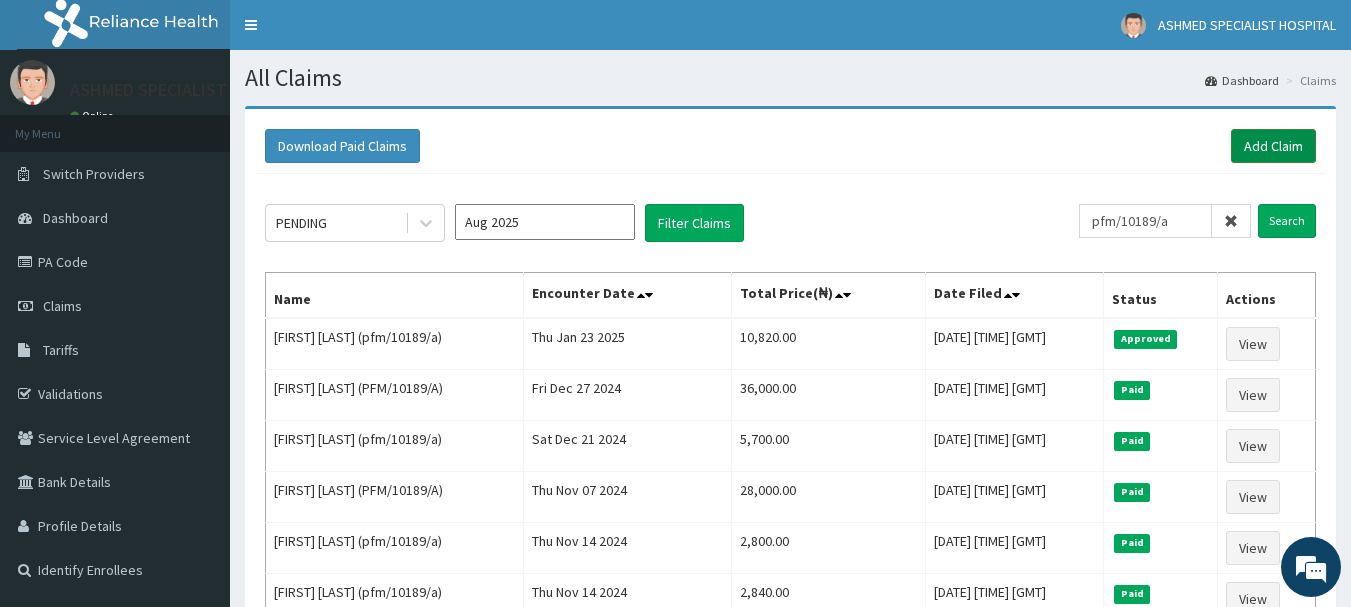 click on "Add Claim" at bounding box center [1273, 146] 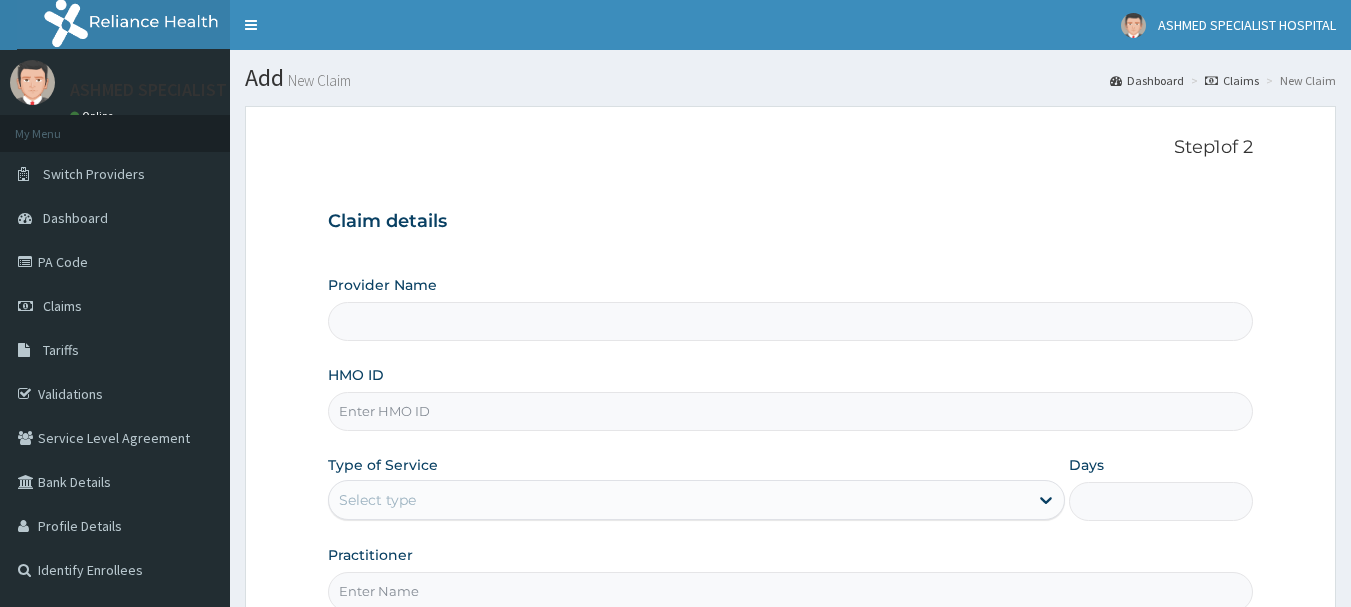 scroll, scrollTop: 0, scrollLeft: 0, axis: both 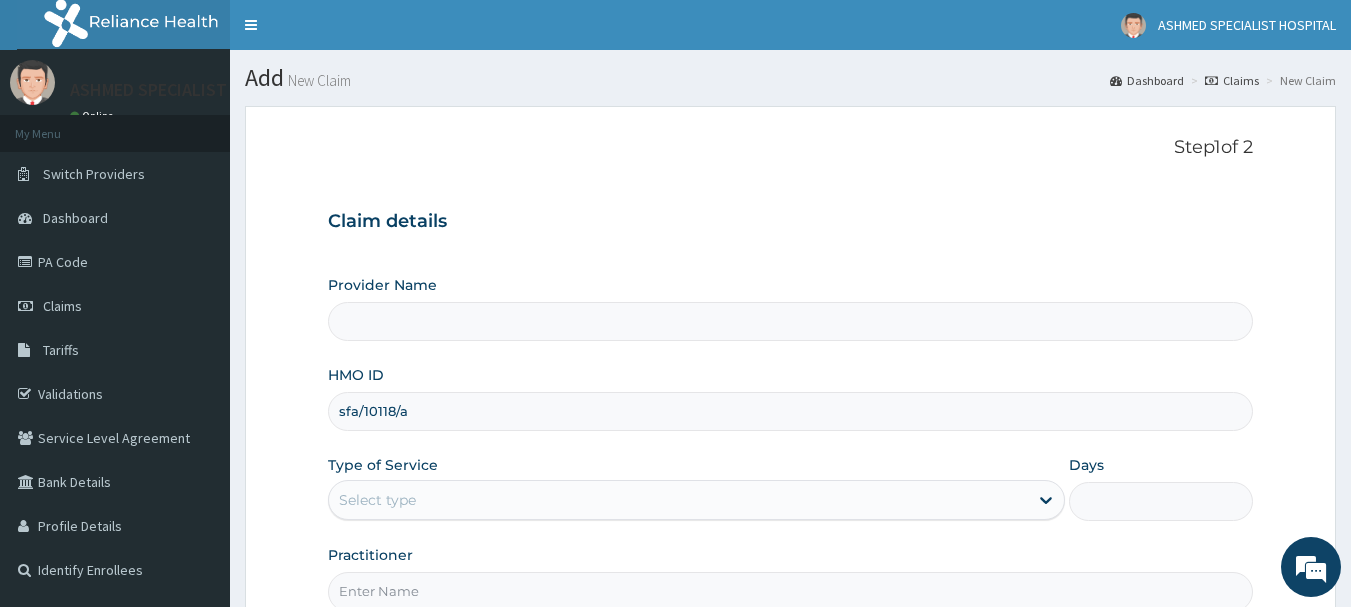 type on "sfa/10118/a" 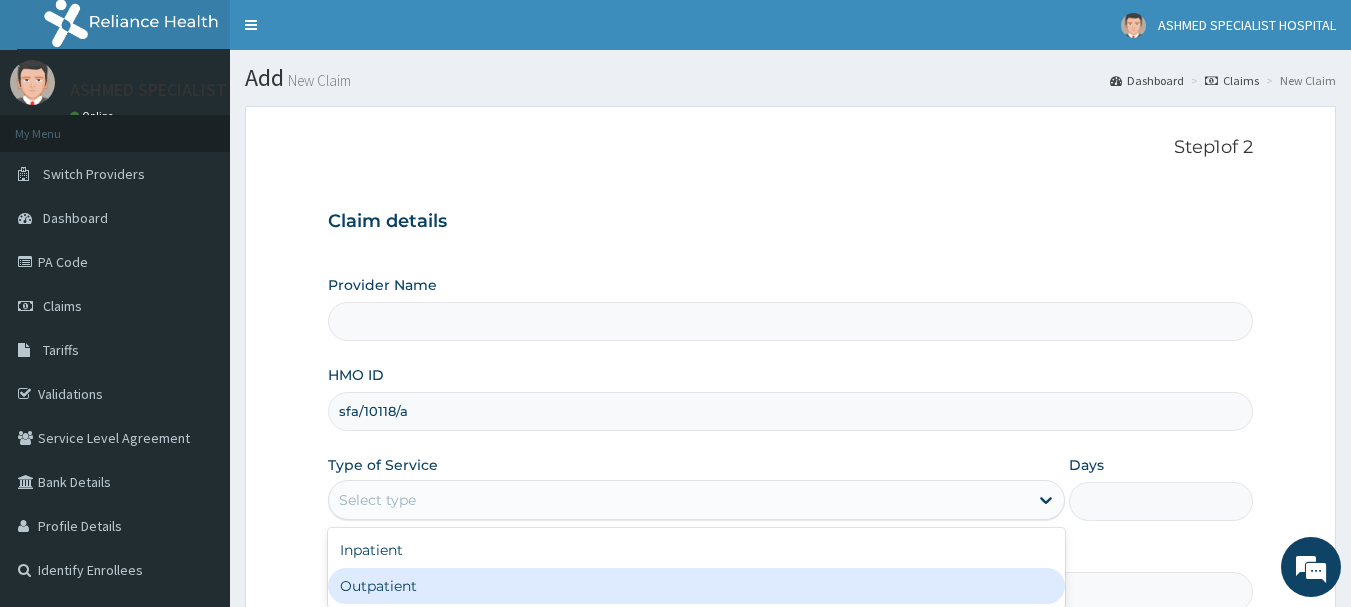 click on "Outpatient" at bounding box center (696, 586) 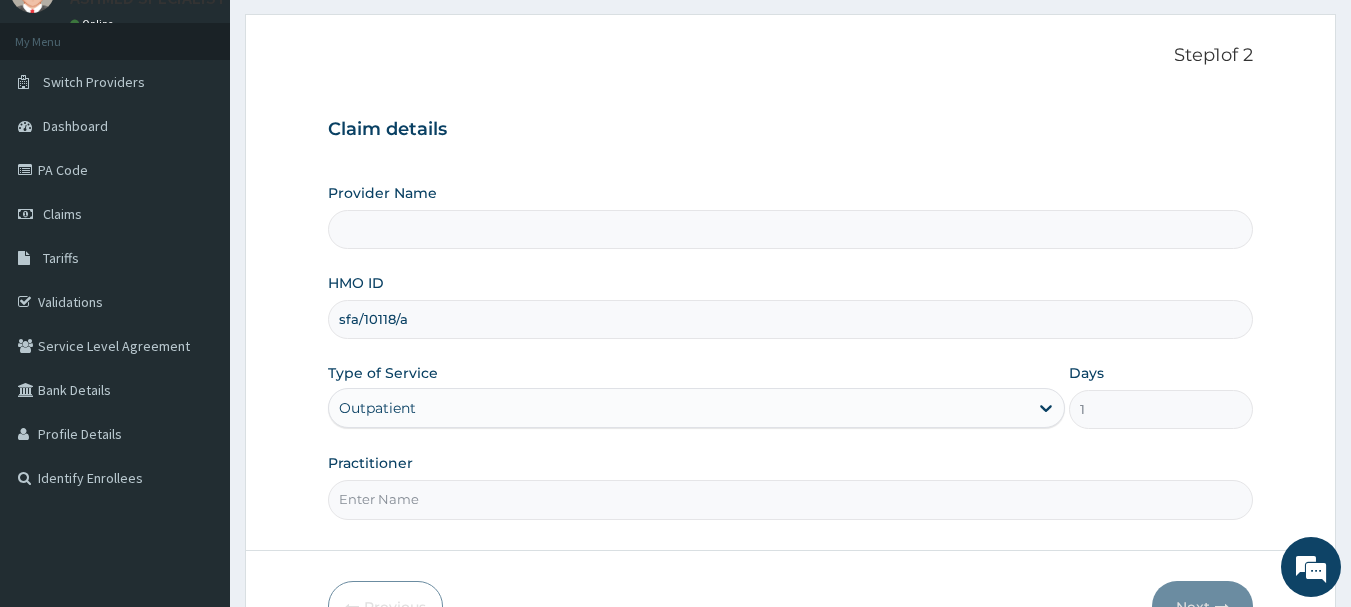 scroll, scrollTop: 215, scrollLeft: 0, axis: vertical 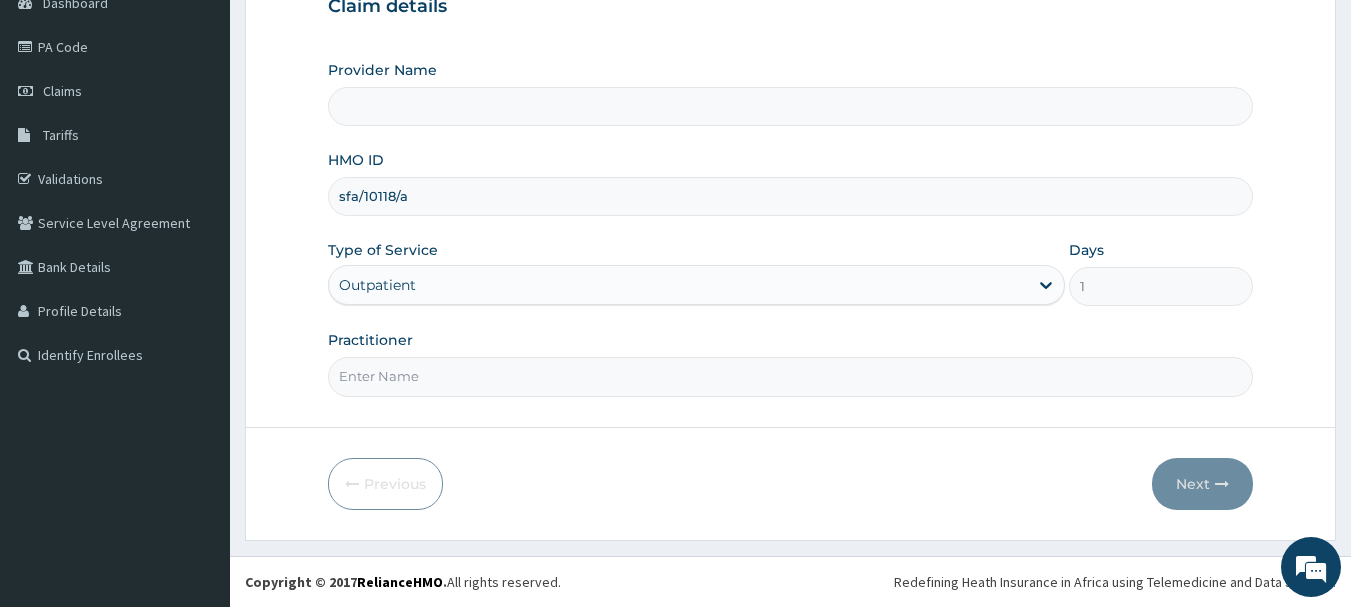 click on "Practitioner" at bounding box center [791, 376] 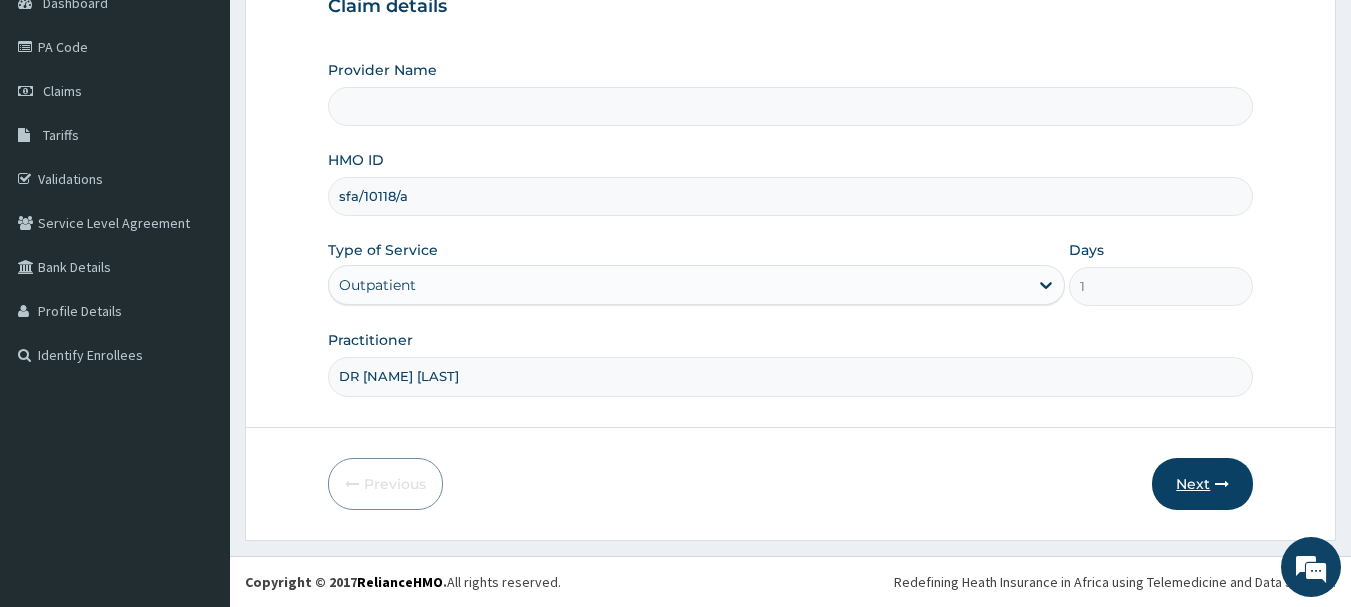 click on "Next" at bounding box center (1202, 484) 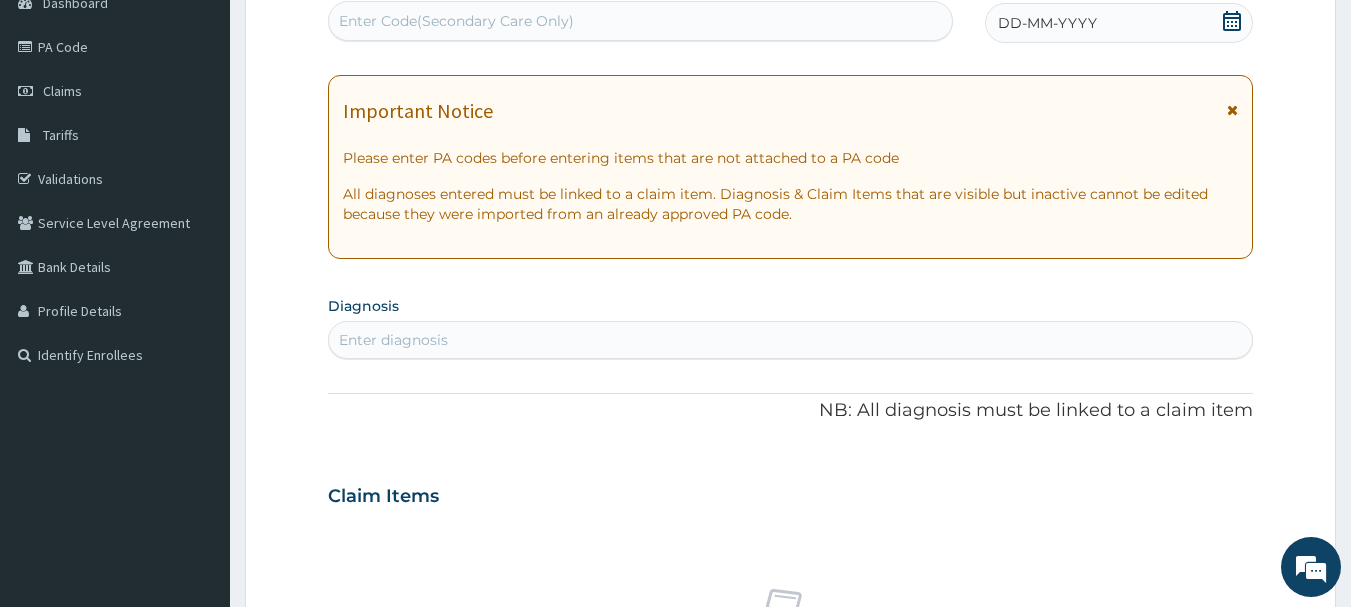 click 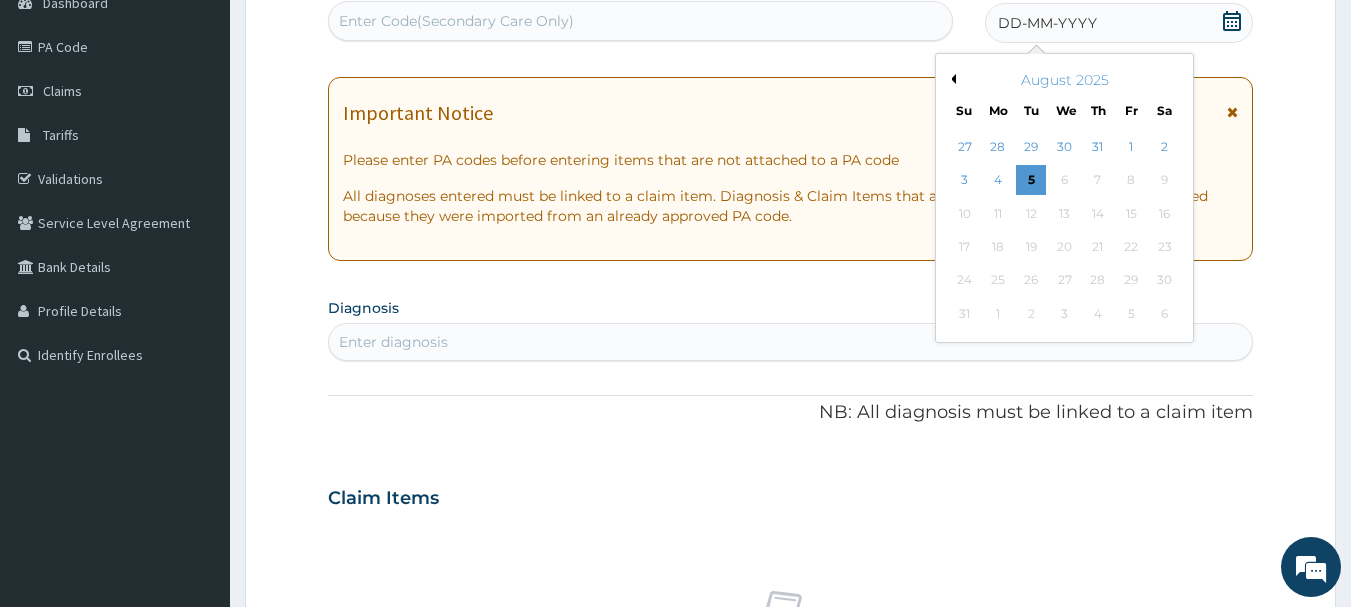 click on "Previous Month" at bounding box center (951, 79) 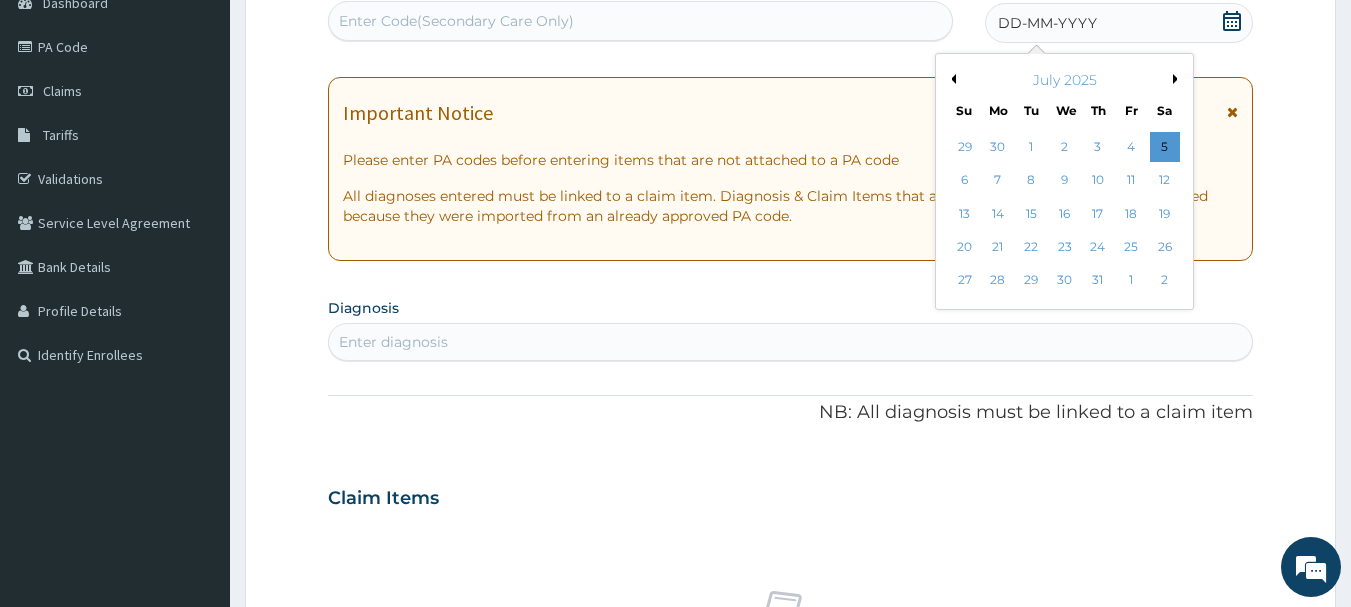 click on "Previous Month" at bounding box center (951, 79) 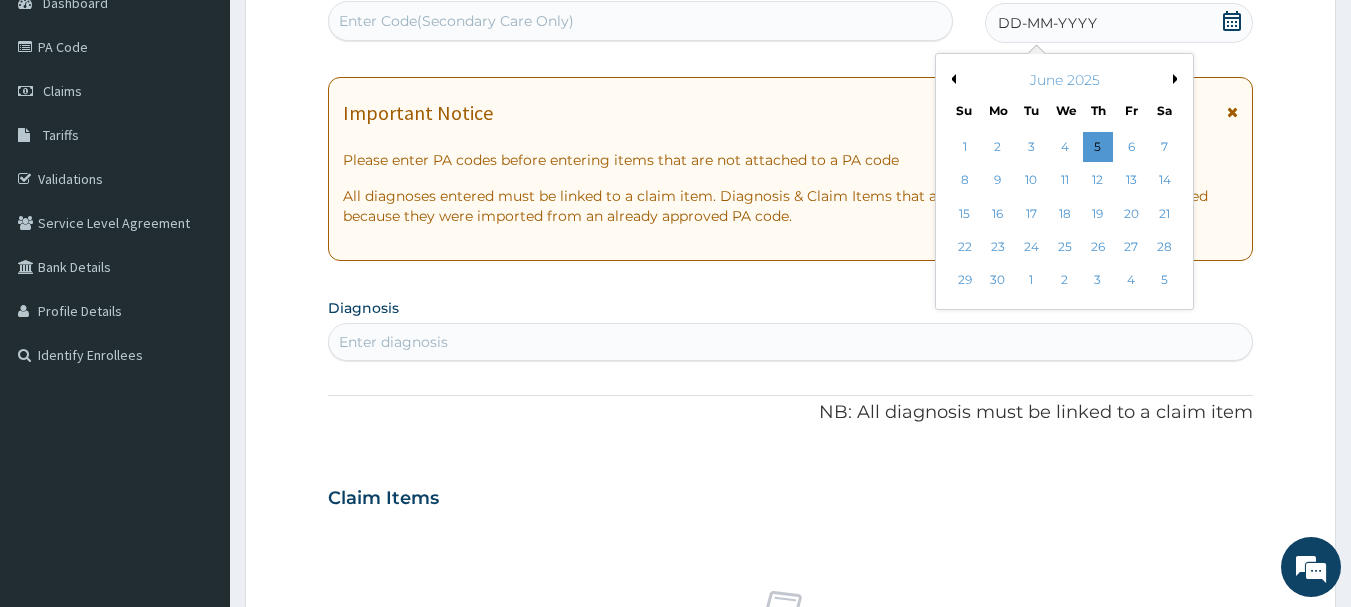 click on "Previous Month" at bounding box center [951, 79] 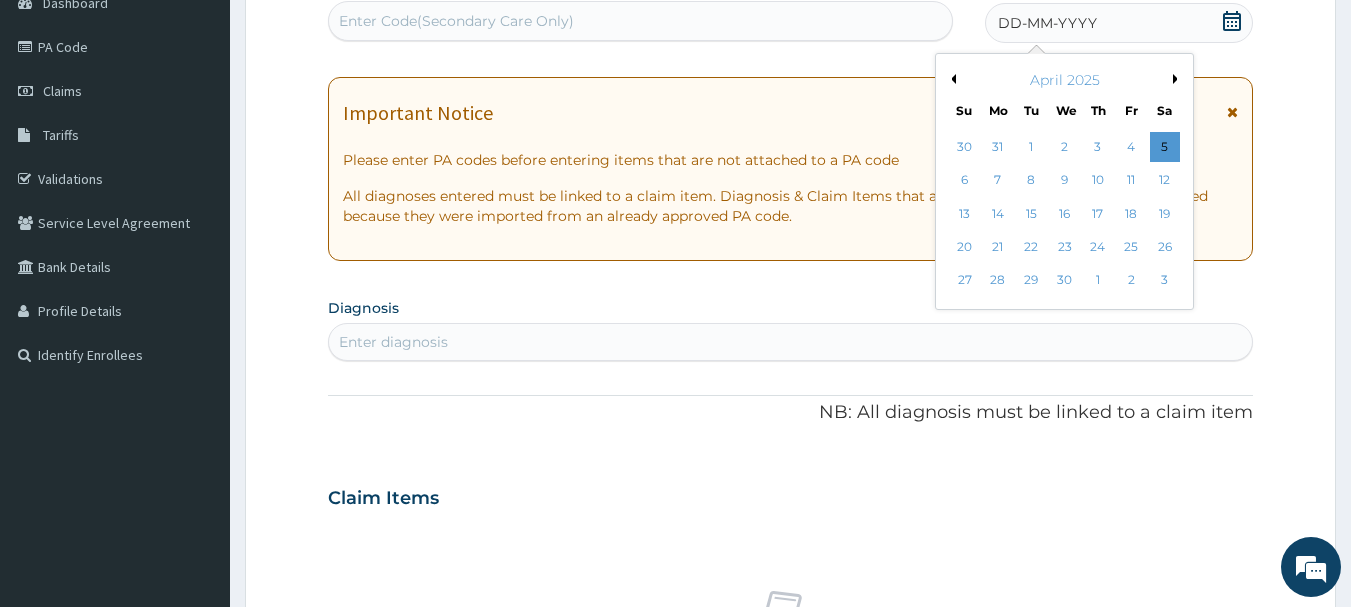 click on "Previous Month" at bounding box center (951, 79) 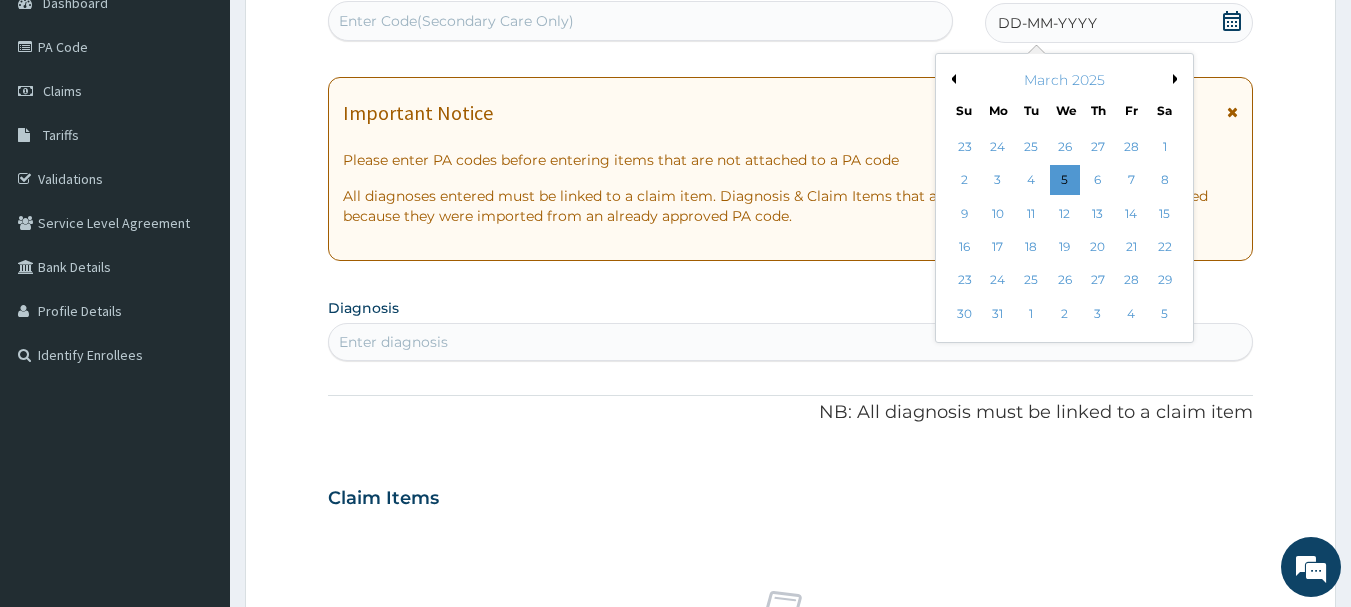 click on "Previous Month" at bounding box center (951, 79) 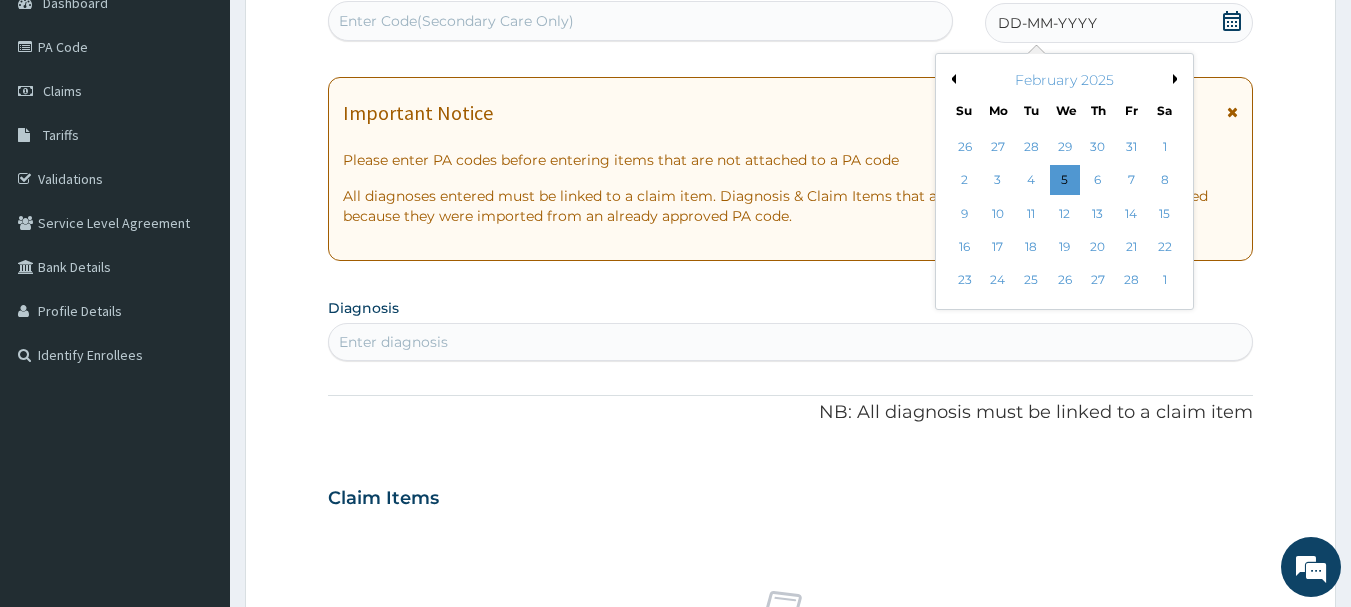 click on "Previous Month" at bounding box center [951, 79] 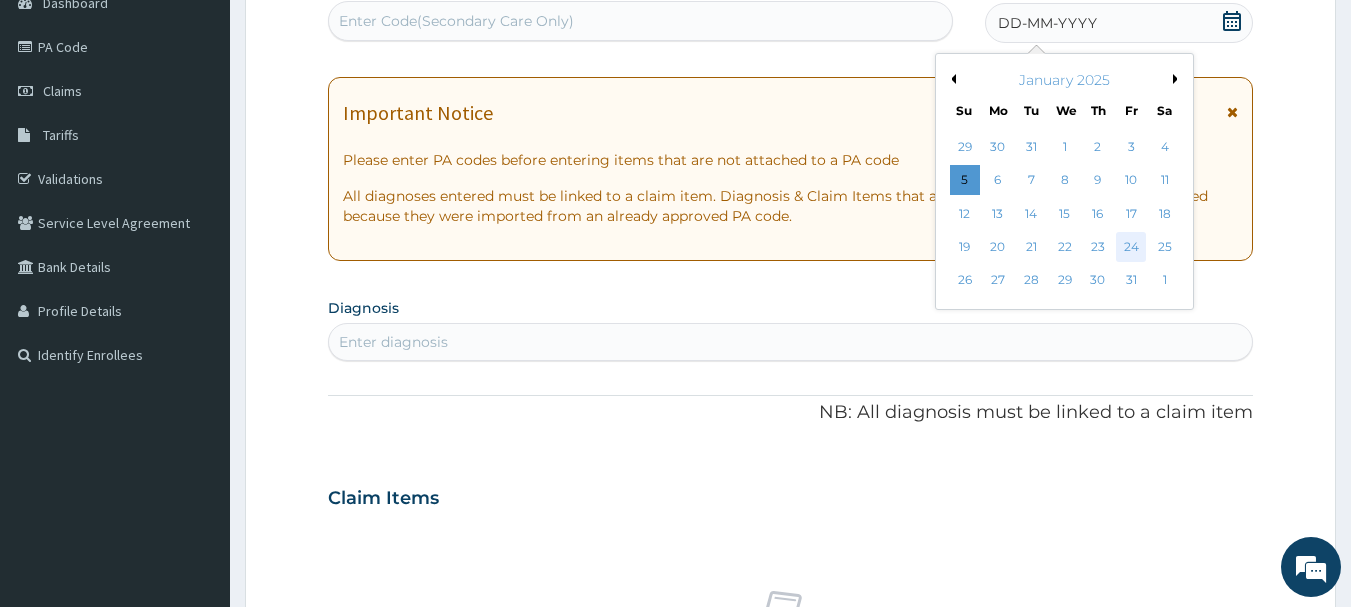 click on "24" at bounding box center [1131, 247] 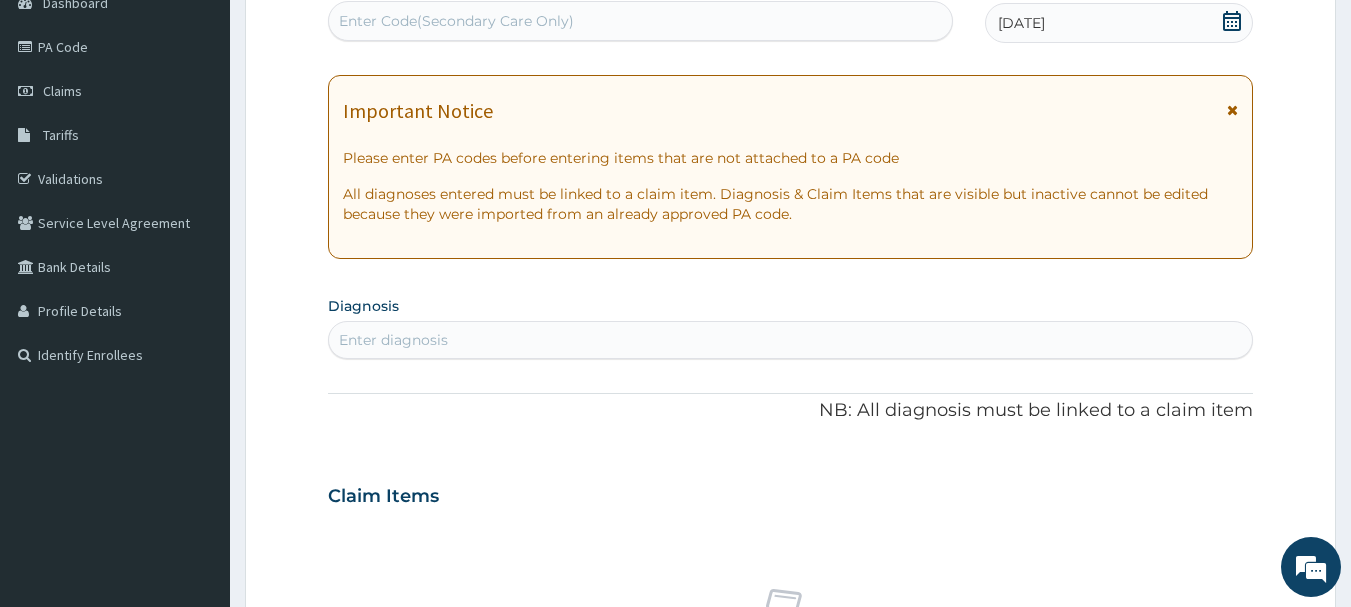 click on "Enter Code(Secondary Care Only)" at bounding box center [456, 21] 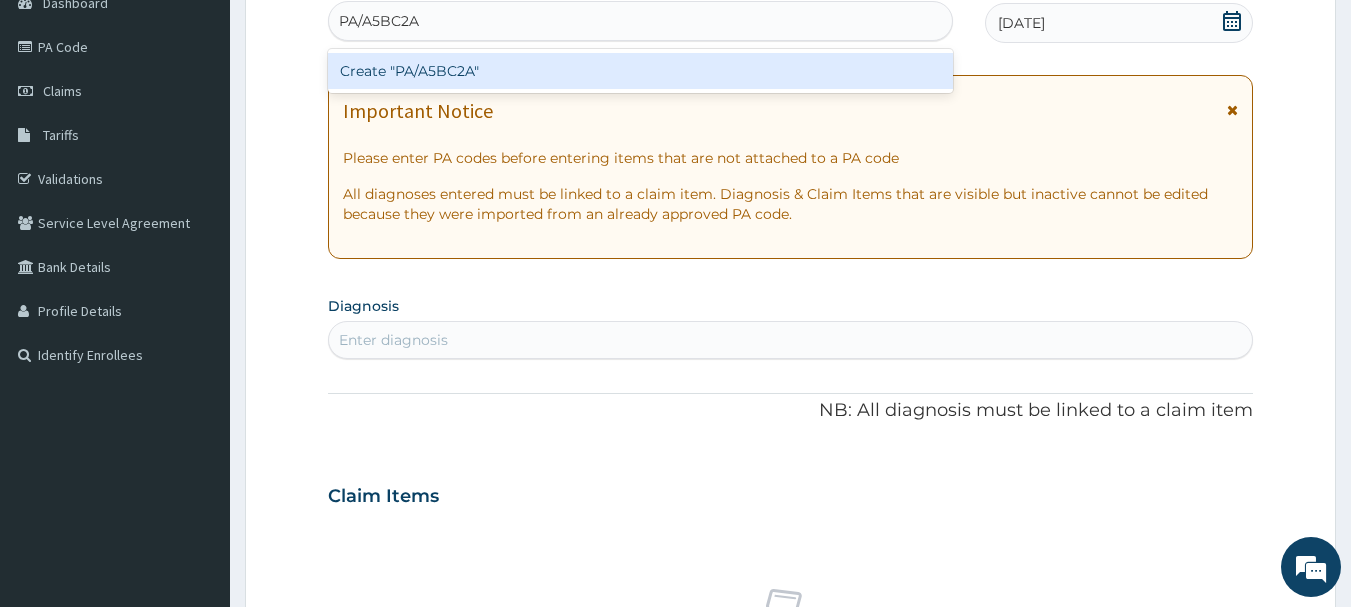 click on "Create "PA/A5BC2A"" at bounding box center [641, 71] 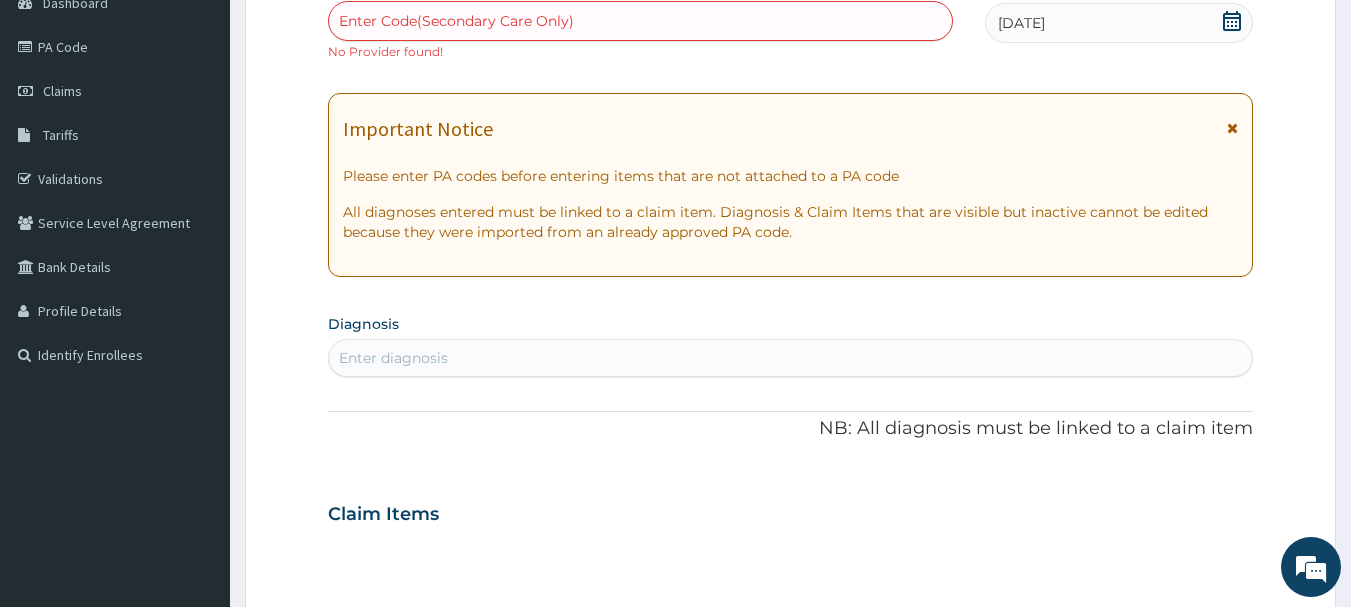paste on "PA/A5BC2A" 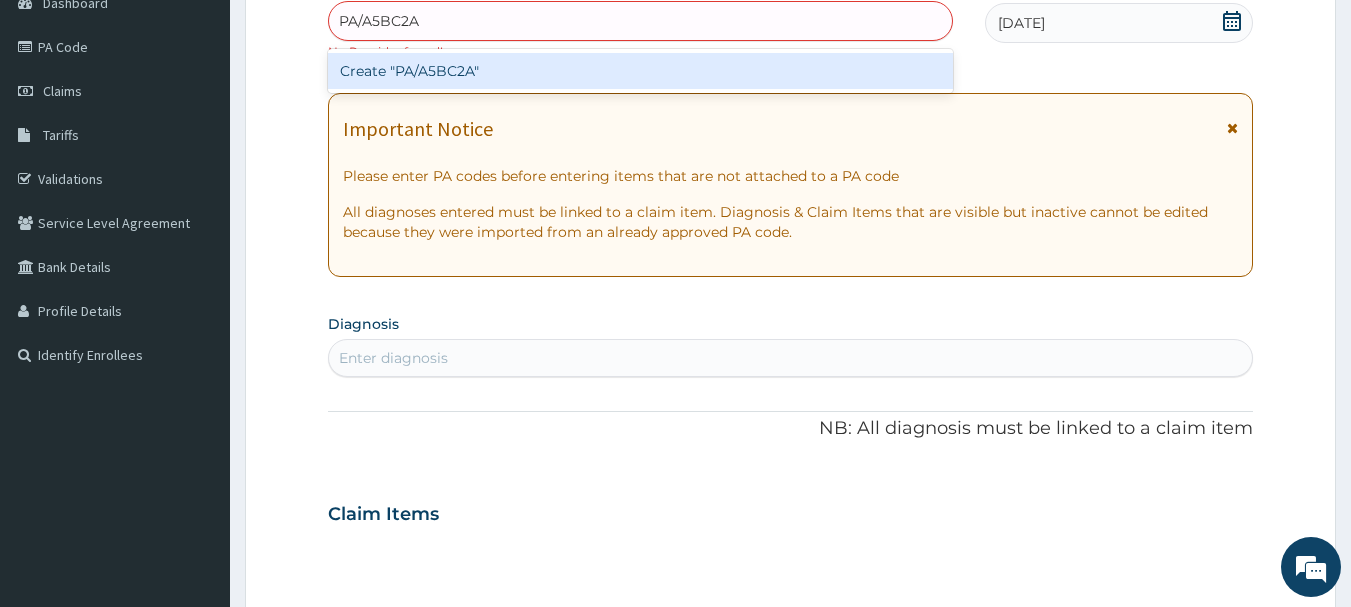 click on "Create "PA/A5BC2A"" at bounding box center (641, 71) 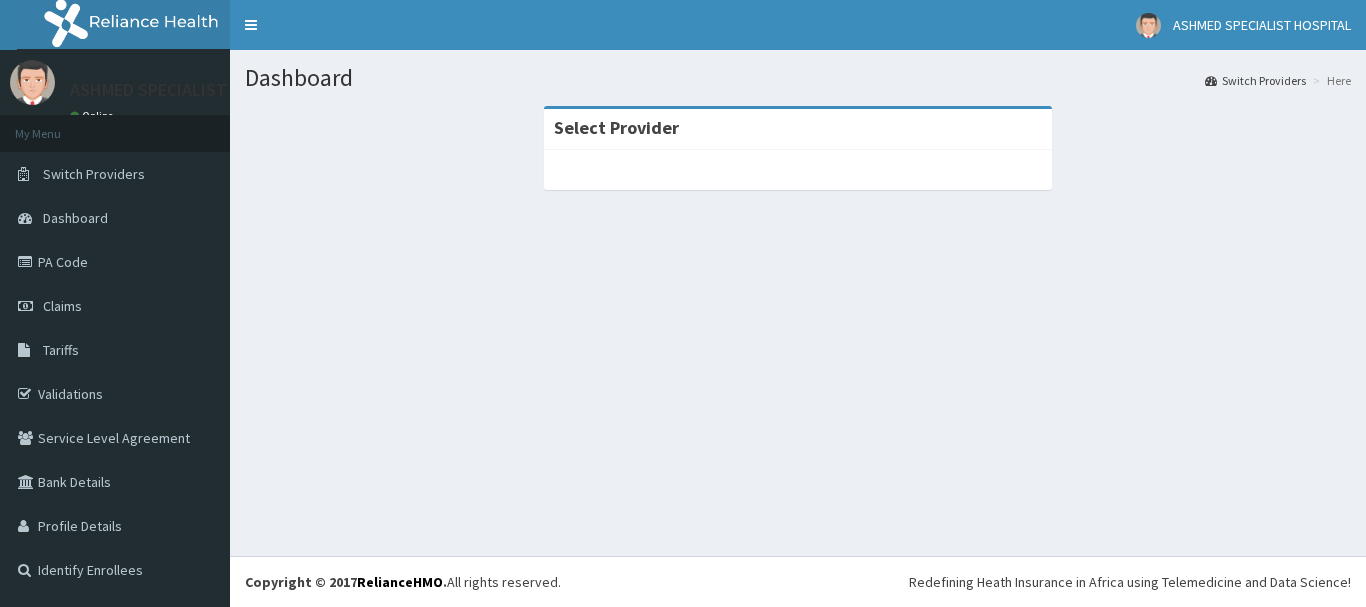 scroll, scrollTop: 0, scrollLeft: 0, axis: both 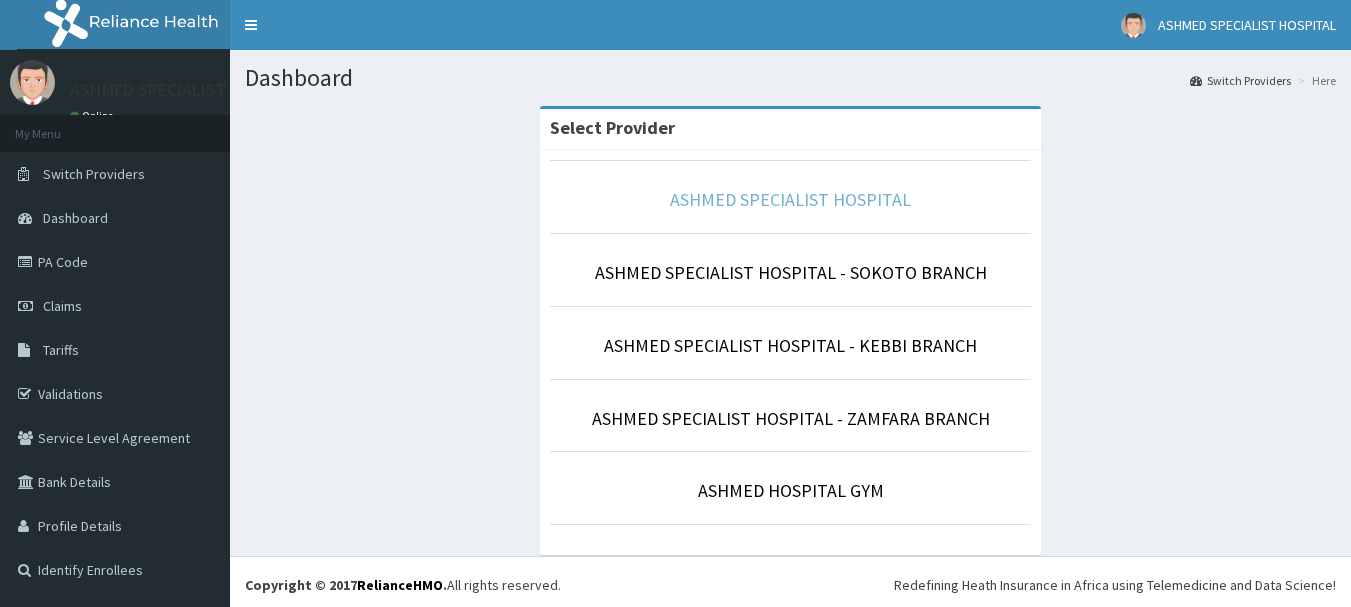click on "ASHMED SPECIALIST HOSPITAL" at bounding box center (790, 199) 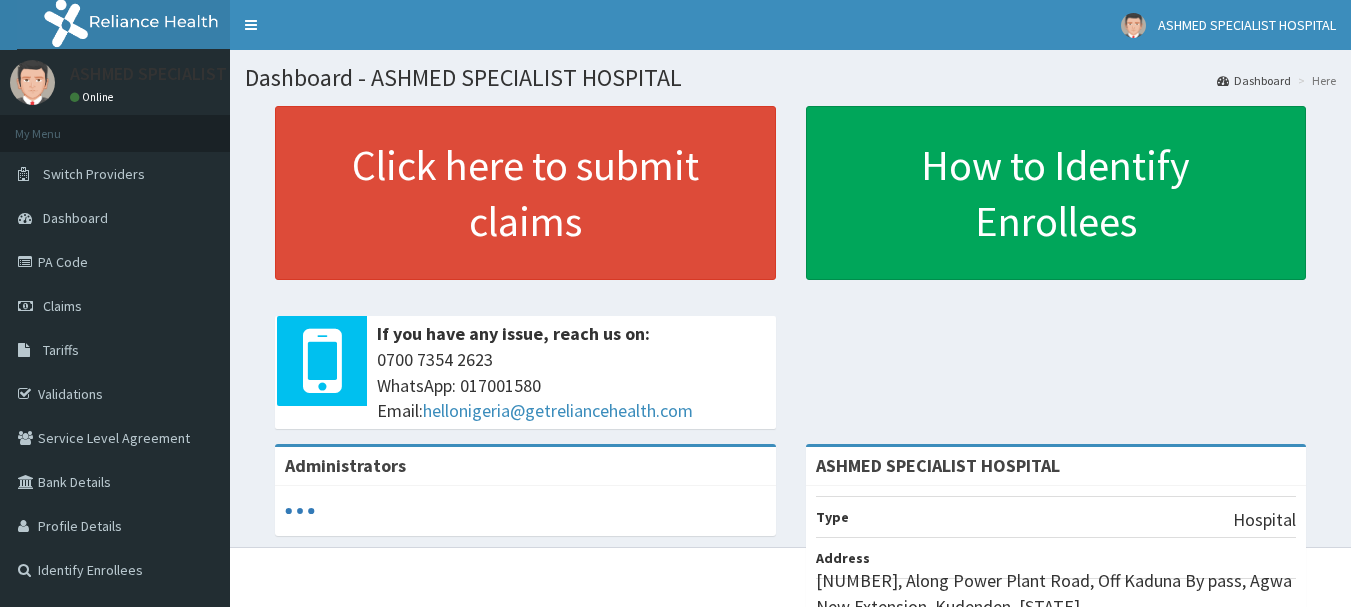scroll, scrollTop: 0, scrollLeft: 0, axis: both 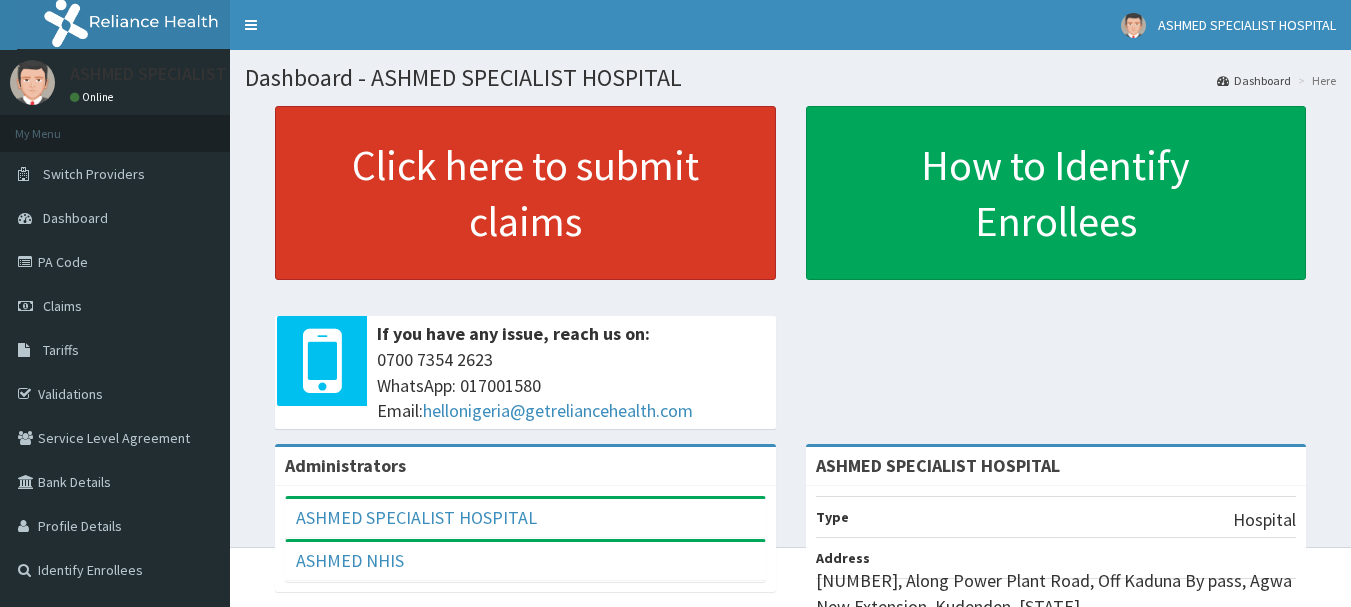 click on "Click here to submit claims" at bounding box center [525, 193] 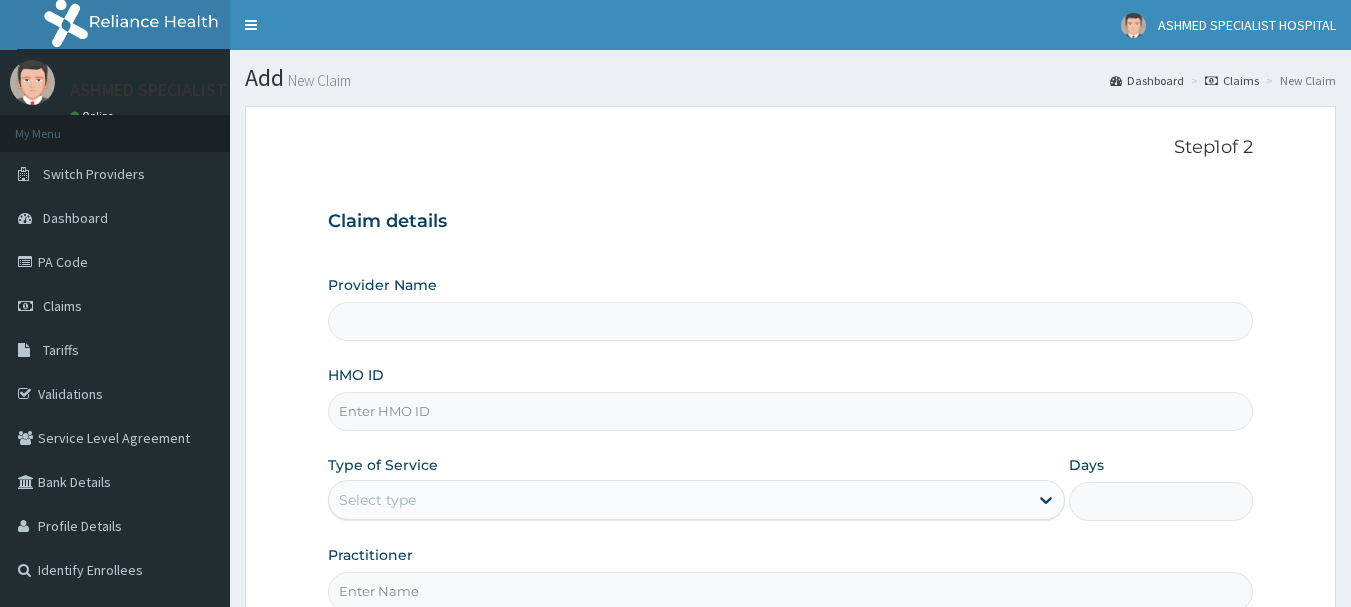 type on "ASHMED SPECIALIST HOSPITAL" 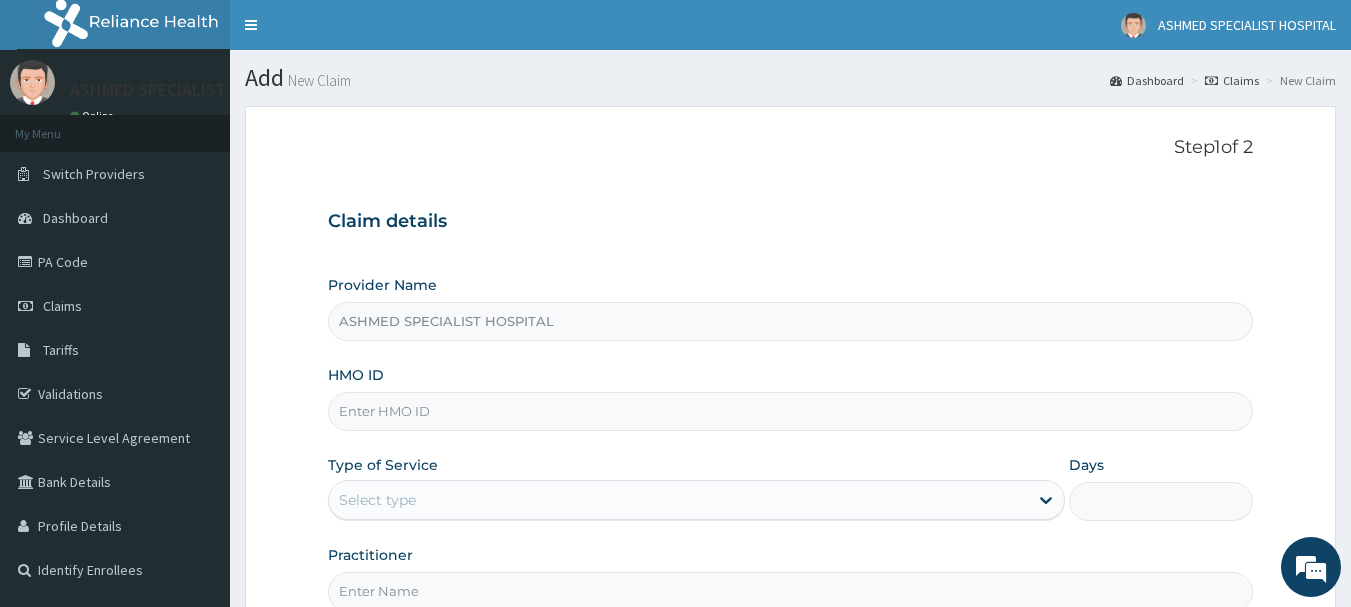 scroll, scrollTop: 0, scrollLeft: 0, axis: both 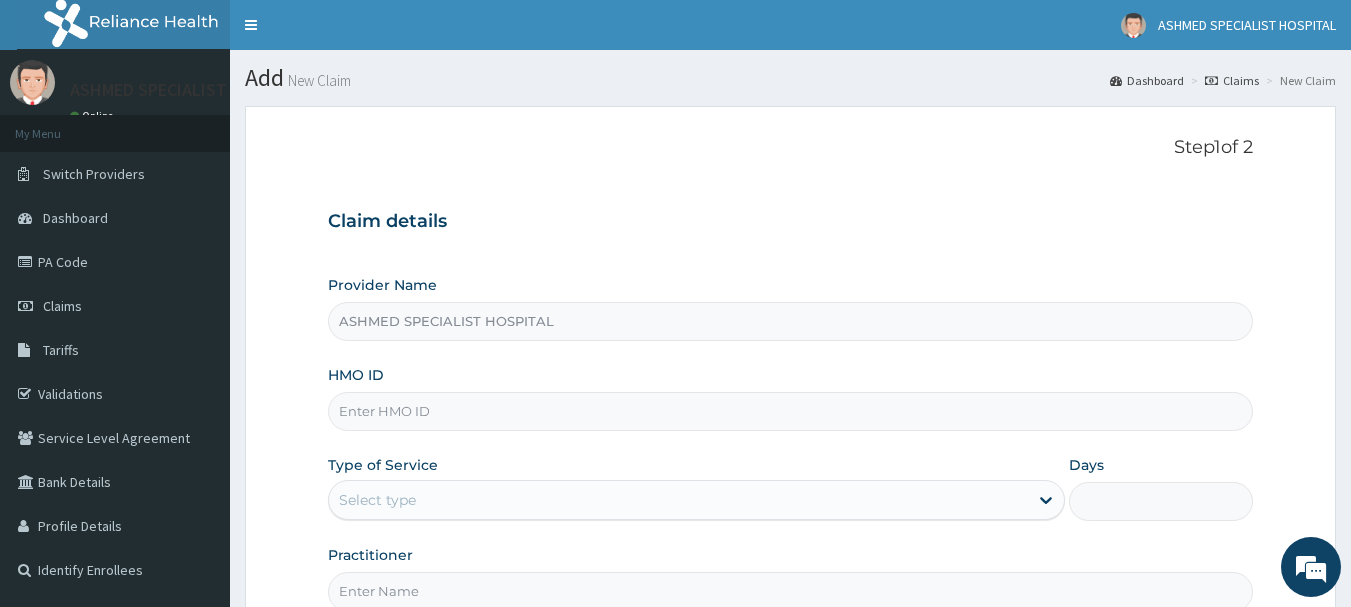 click on "HMO ID" at bounding box center [791, 411] 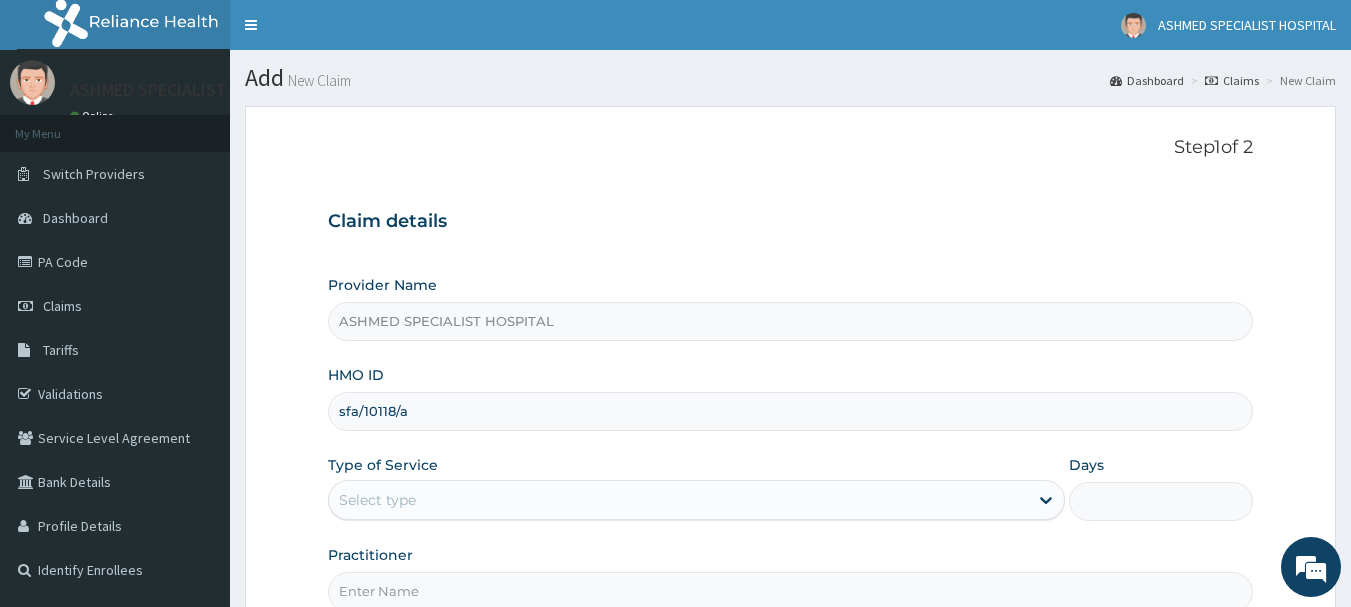 type on "sfa/10118/a" 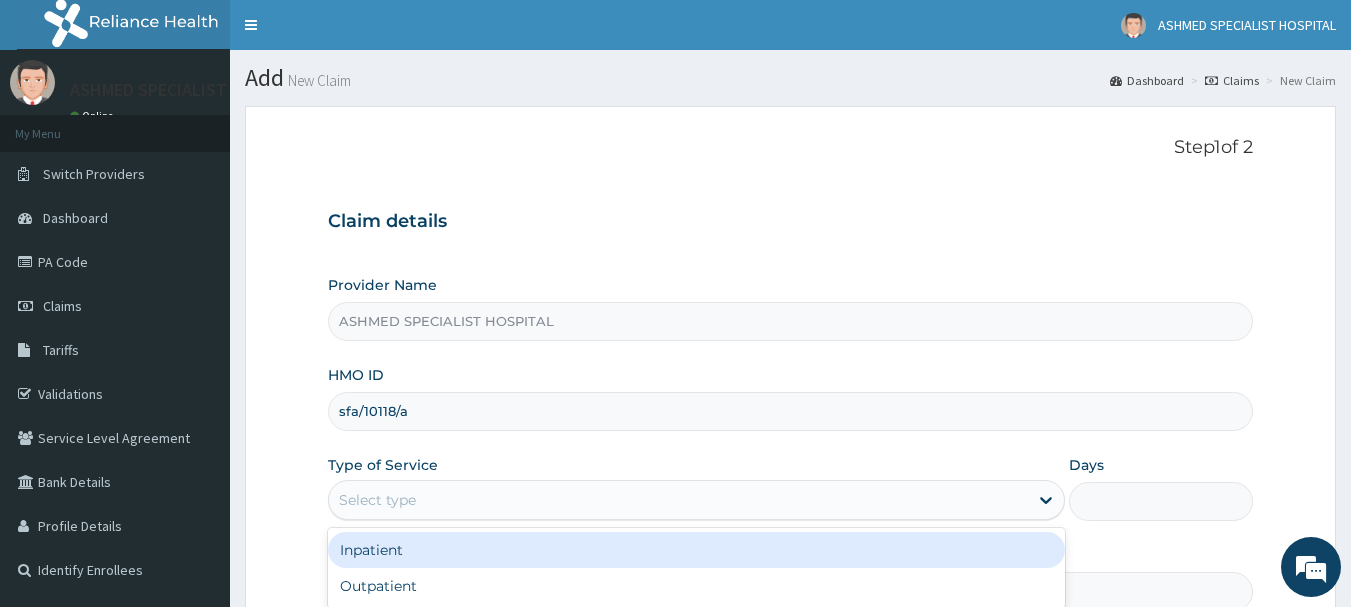 click on "Select type" at bounding box center [377, 500] 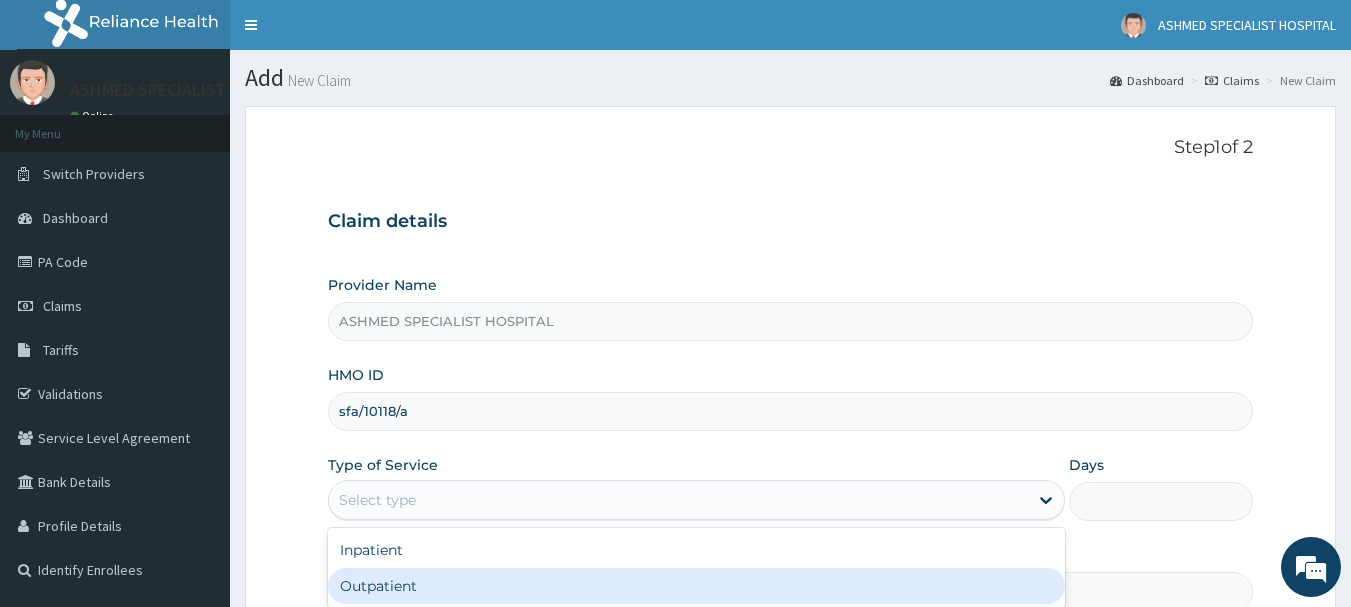 click on "Outpatient" at bounding box center (696, 586) 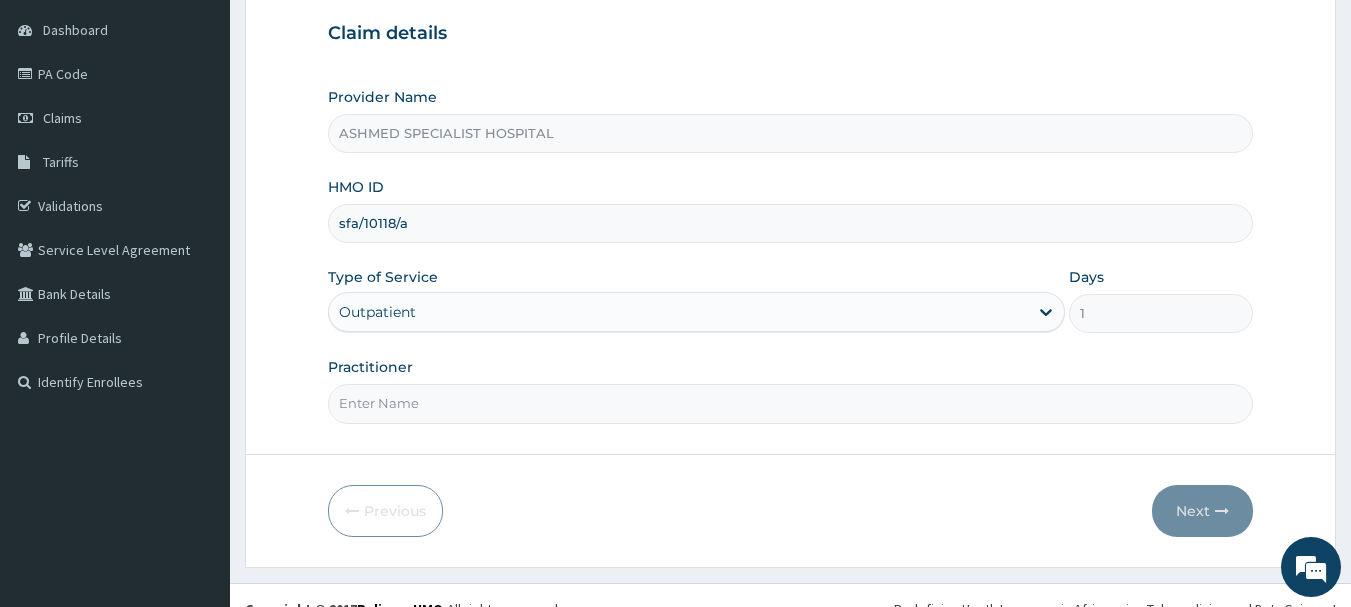 scroll, scrollTop: 215, scrollLeft: 0, axis: vertical 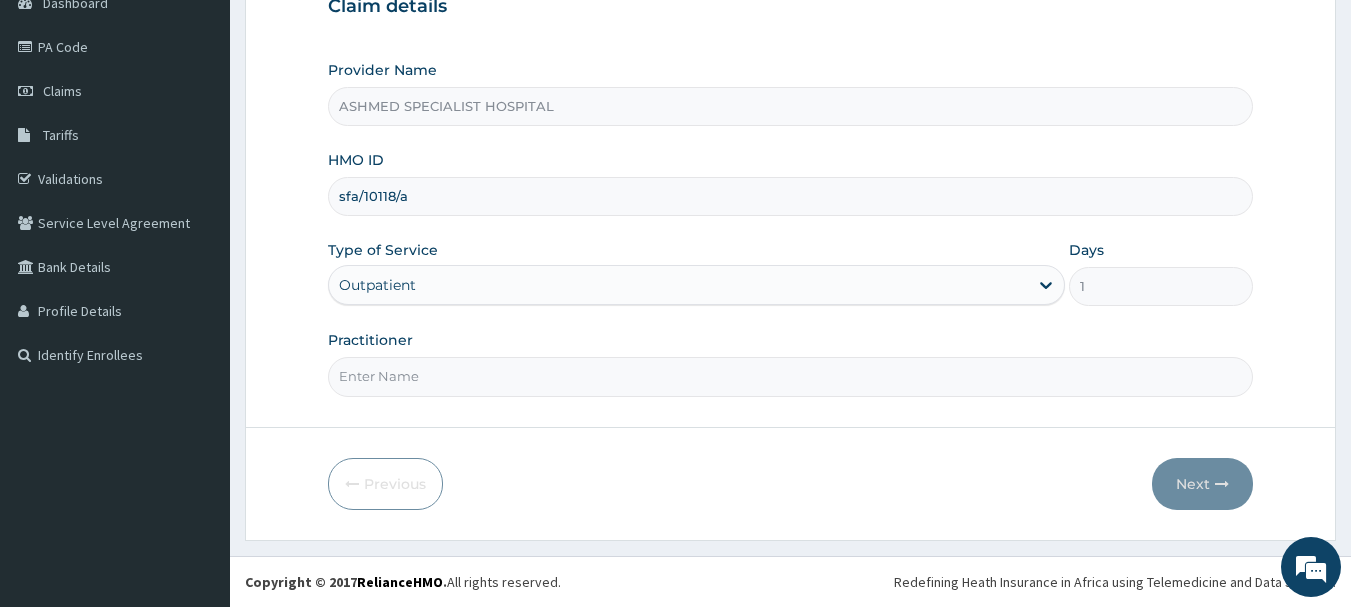click on "Practitioner" at bounding box center [791, 376] 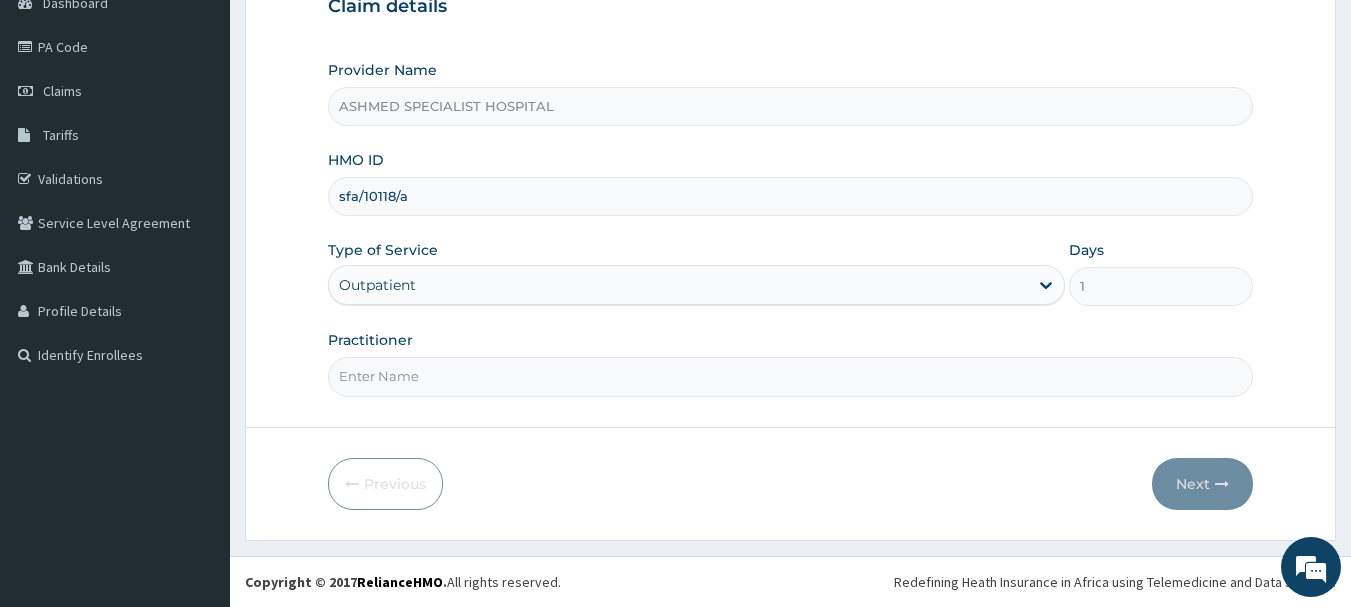 type on "DR. [LAST] [CITY]" 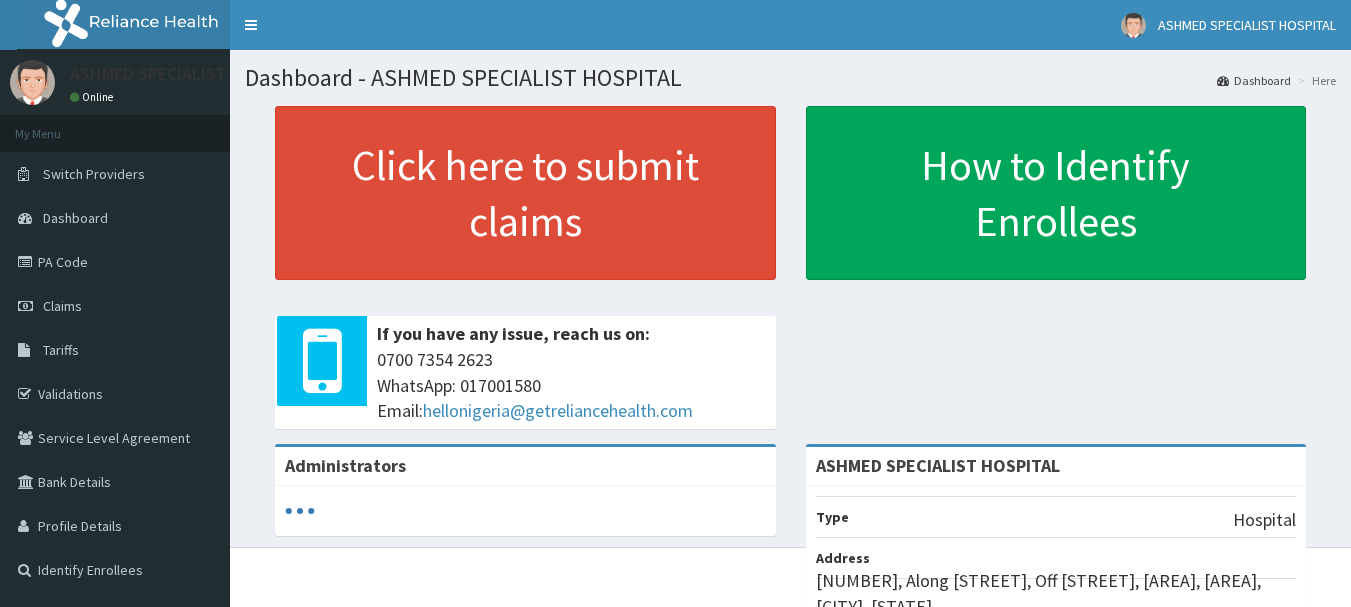 scroll, scrollTop: 0, scrollLeft: 0, axis: both 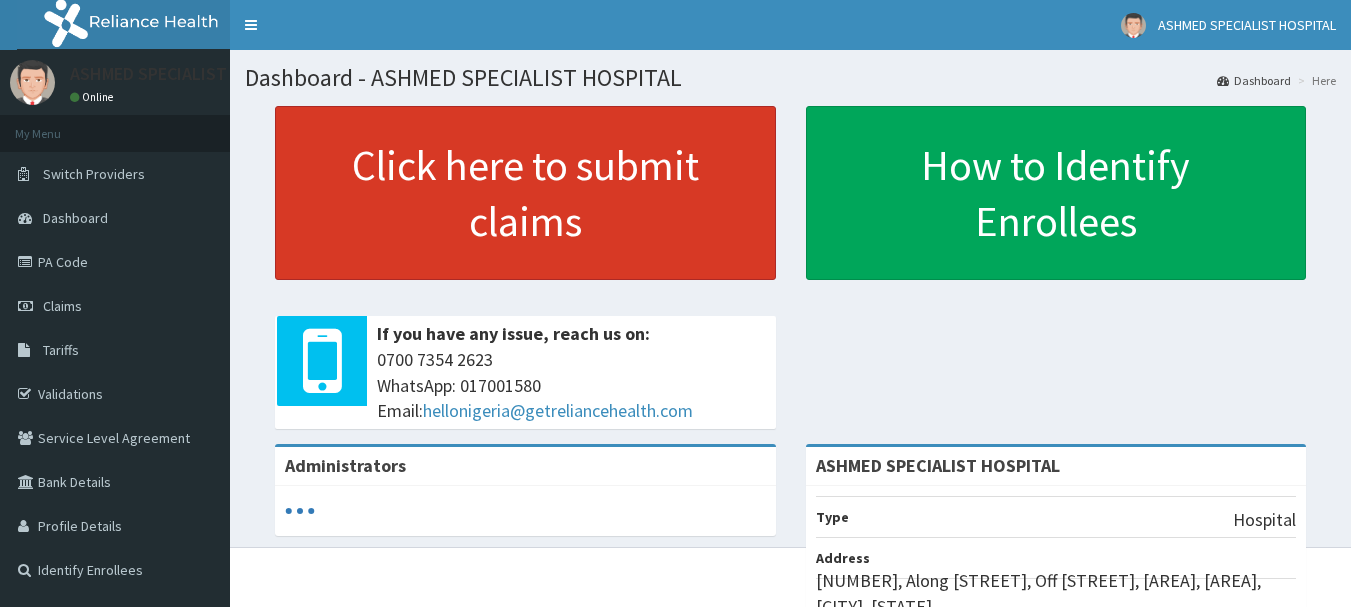 click on "Click here to submit claims" at bounding box center [525, 193] 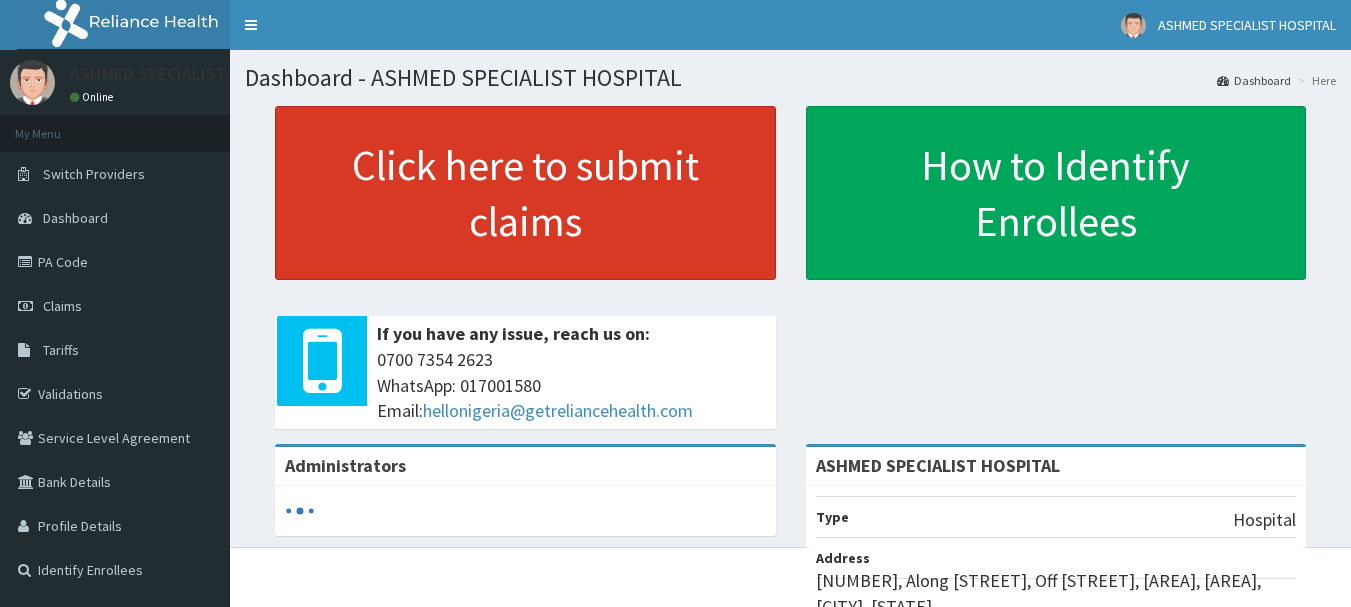 click on "Click here to submit claims" at bounding box center (525, 193) 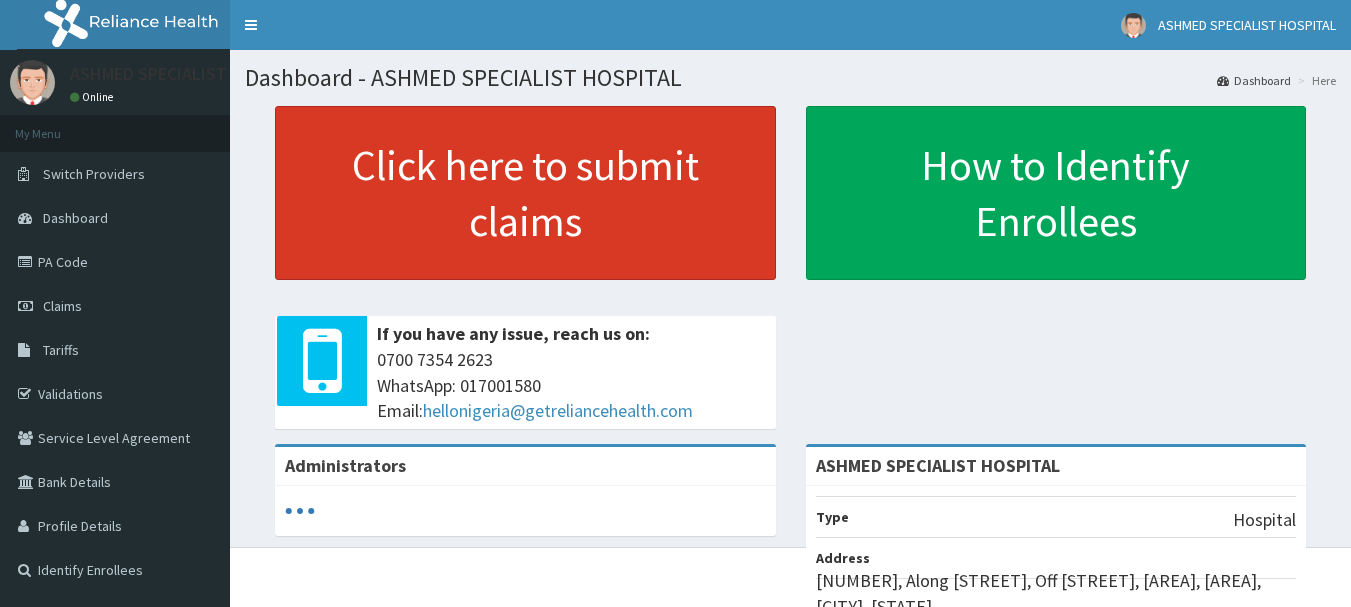 click on "Click here to submit claims" at bounding box center [525, 193] 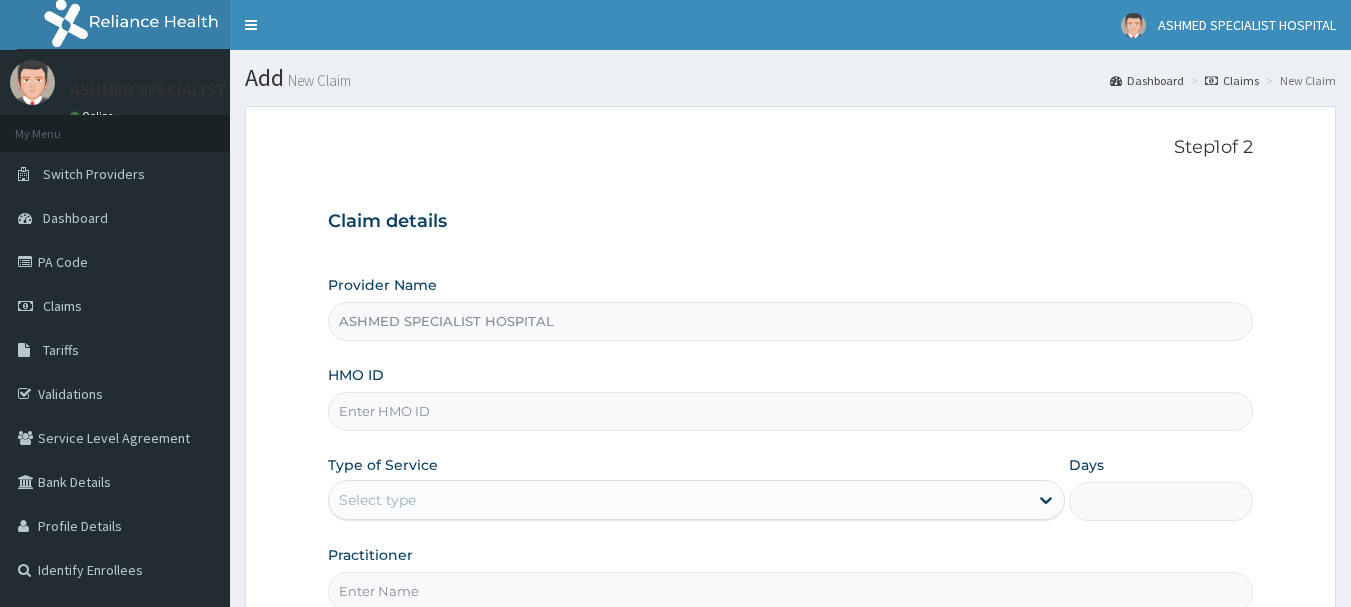 scroll, scrollTop: 0, scrollLeft: 0, axis: both 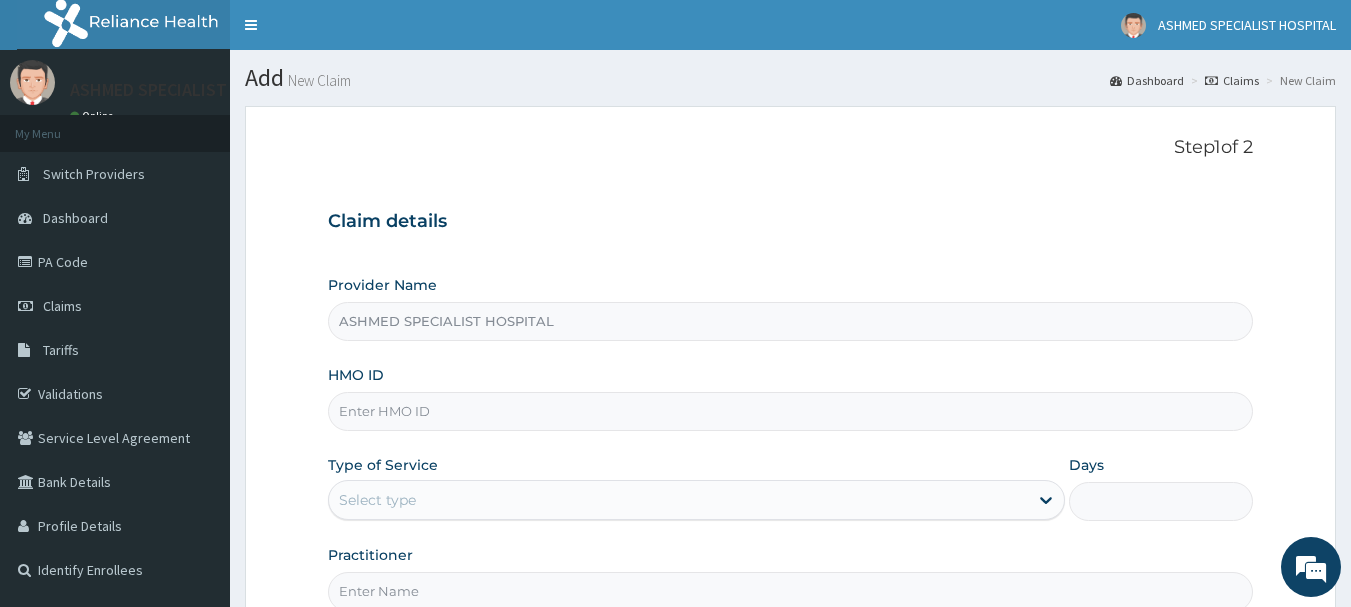 click on "HMO ID" at bounding box center [791, 411] 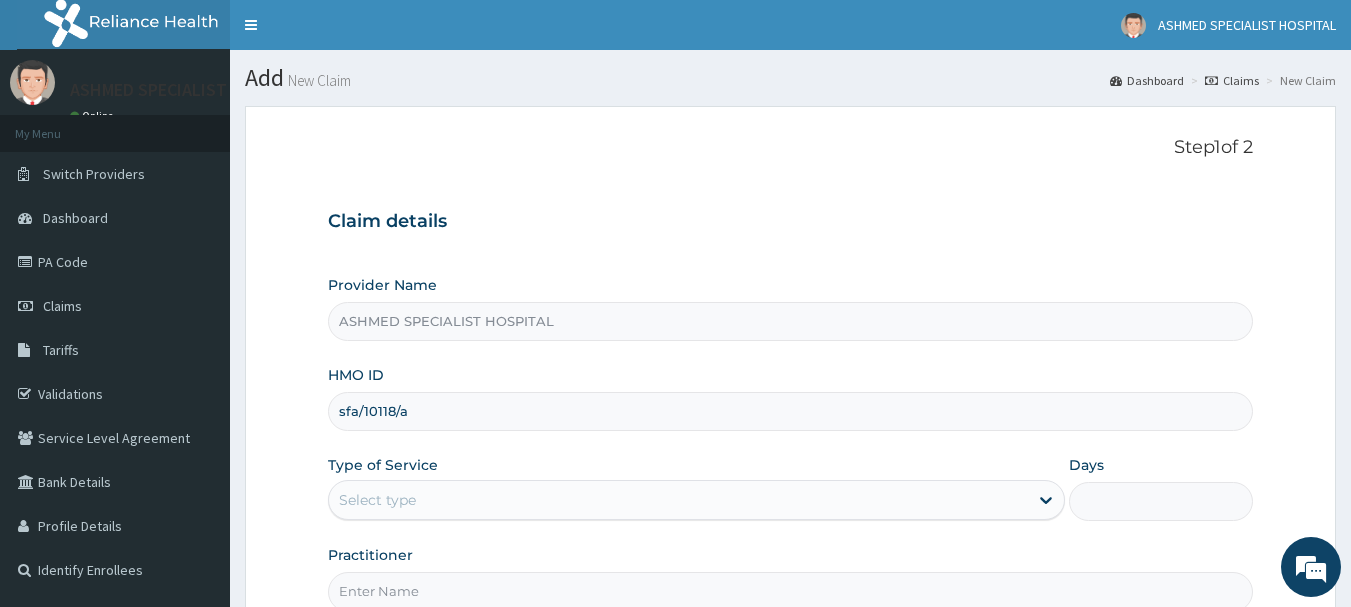 type on "sfa/10118/a" 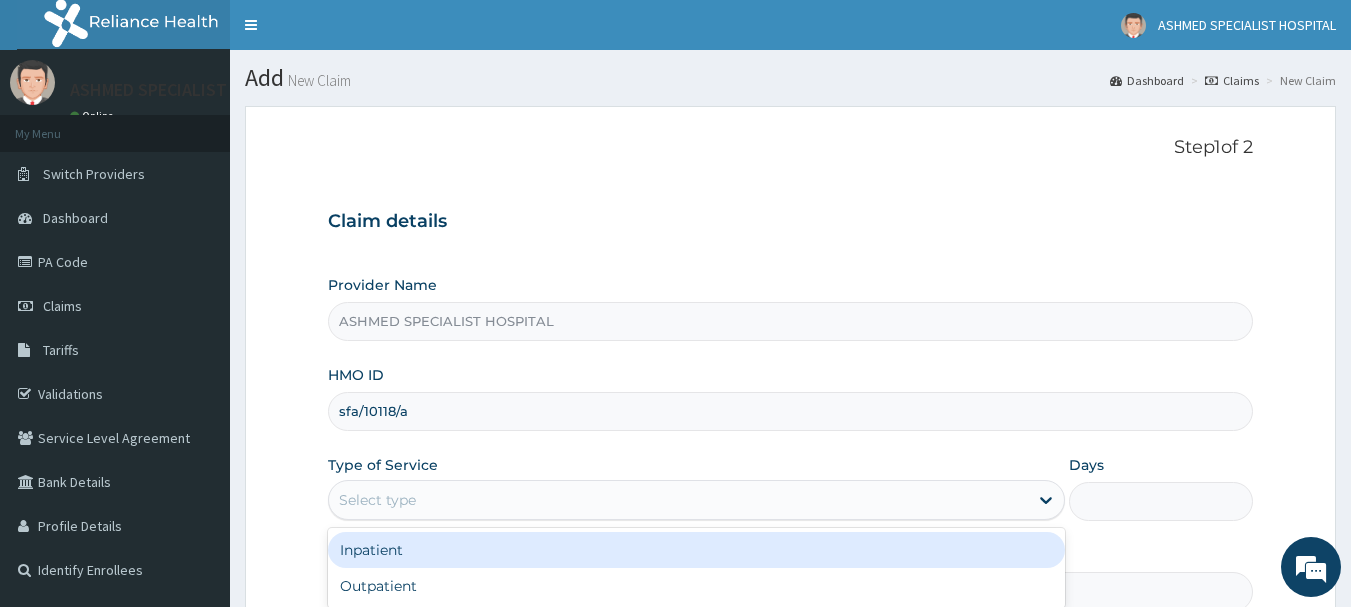 click on "Select type" at bounding box center (678, 500) 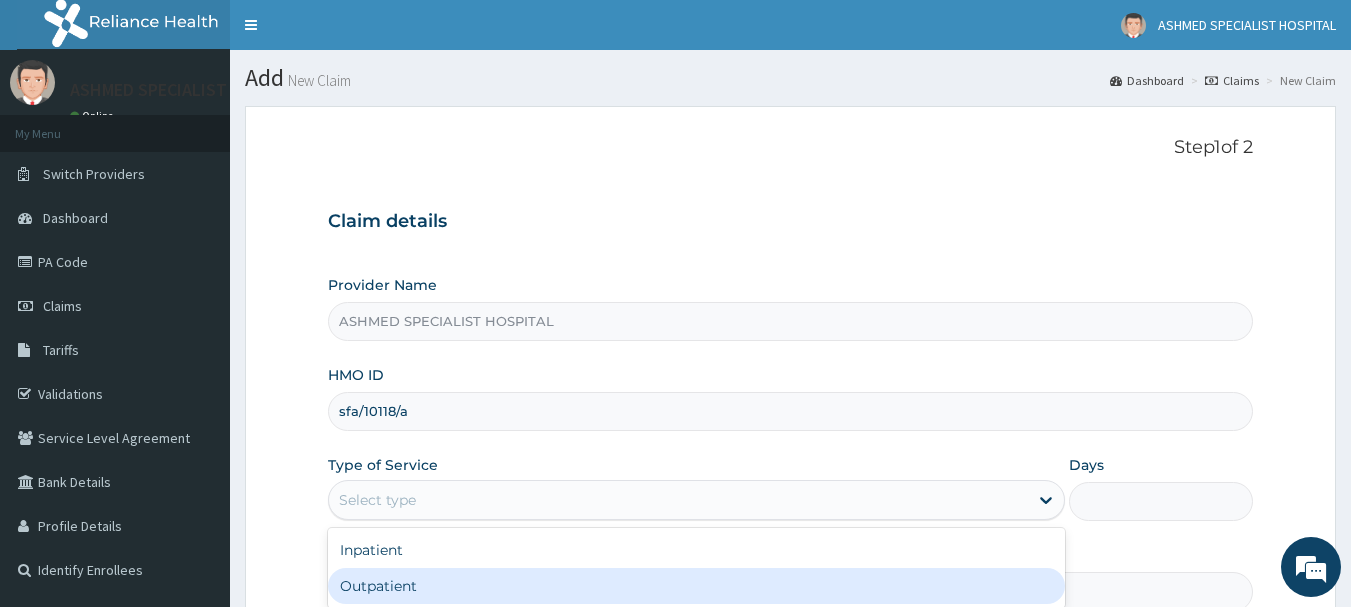 click on "Outpatient" at bounding box center (696, 586) 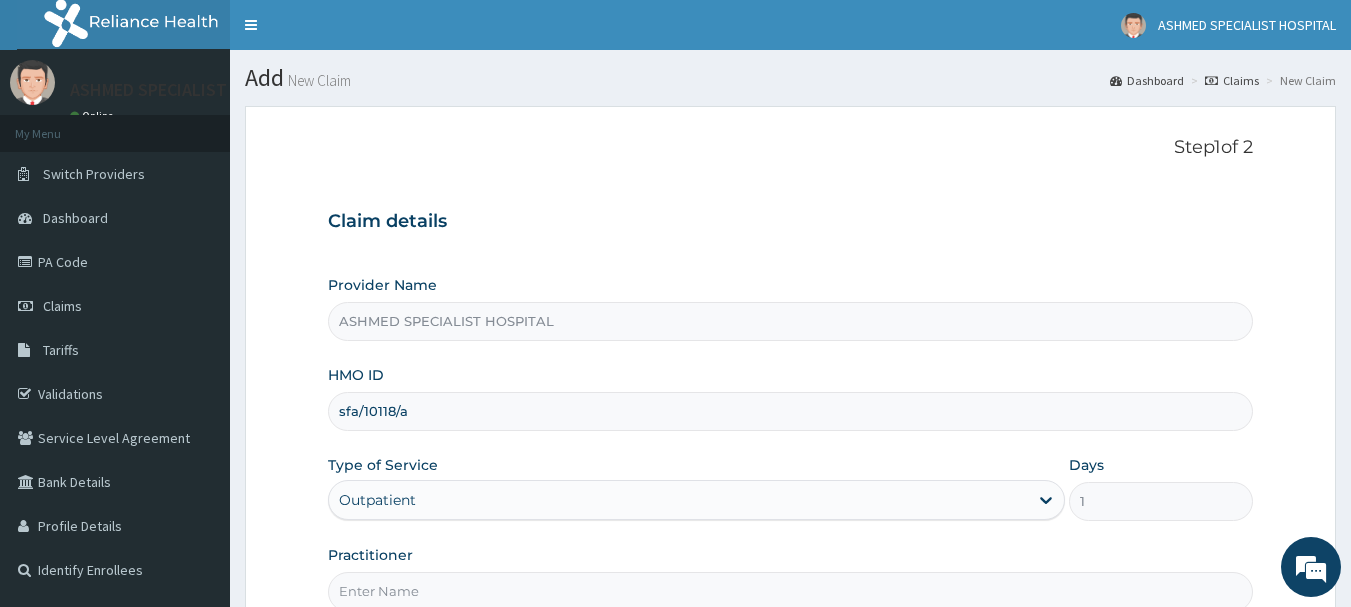 scroll, scrollTop: 215, scrollLeft: 0, axis: vertical 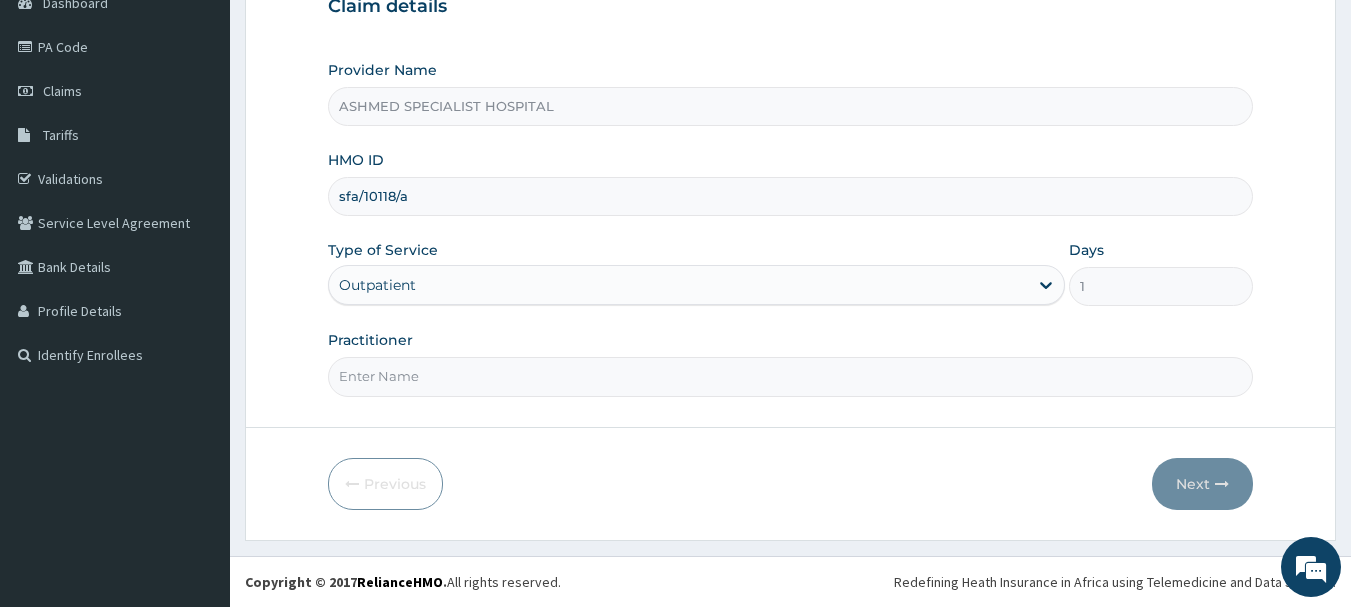 click on "Practitioner" at bounding box center [791, 376] 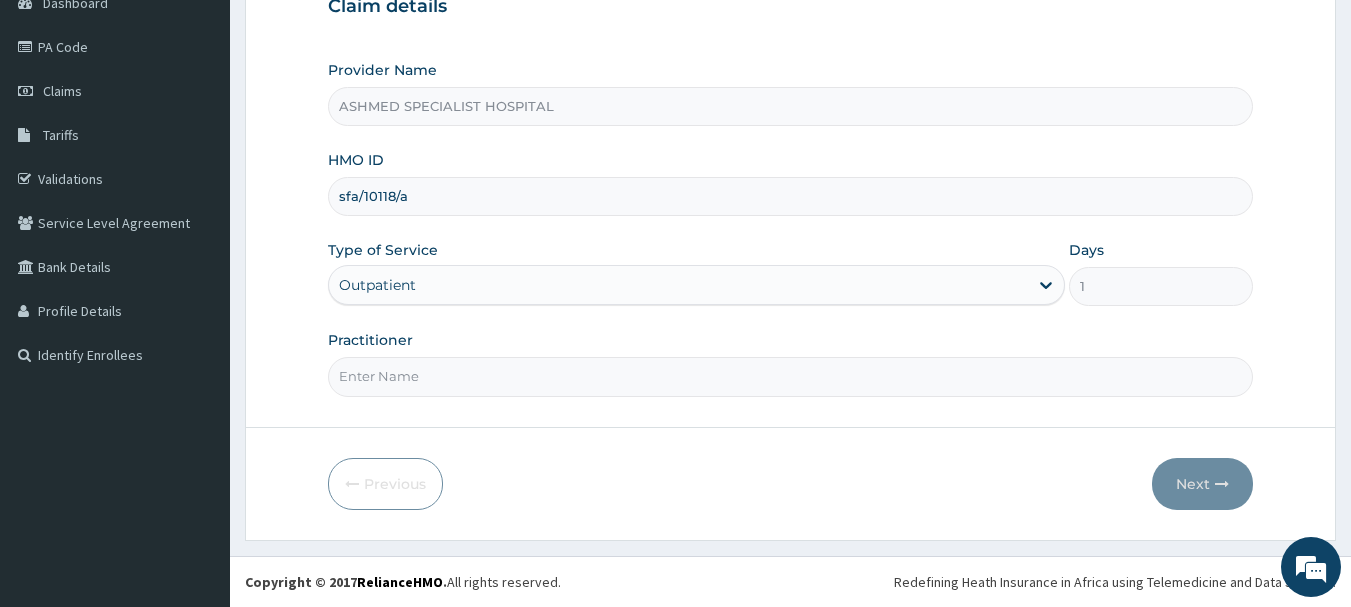 type on "DR. THOMPSON ODESA" 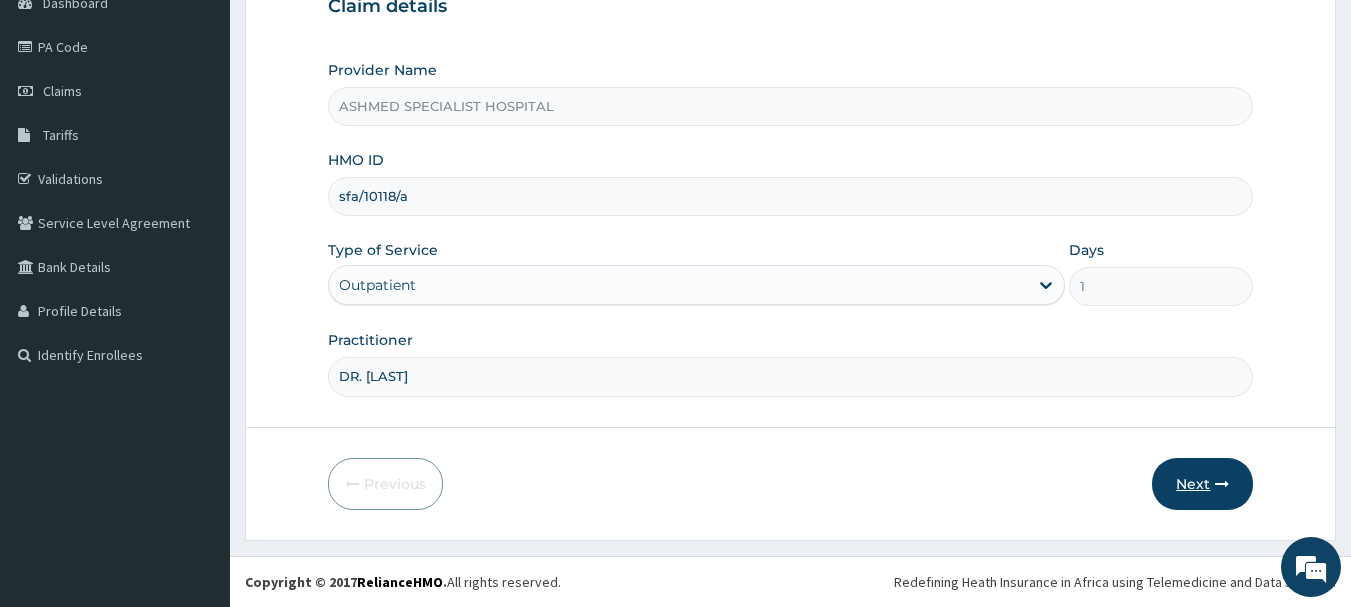 click on "Next" at bounding box center [1202, 484] 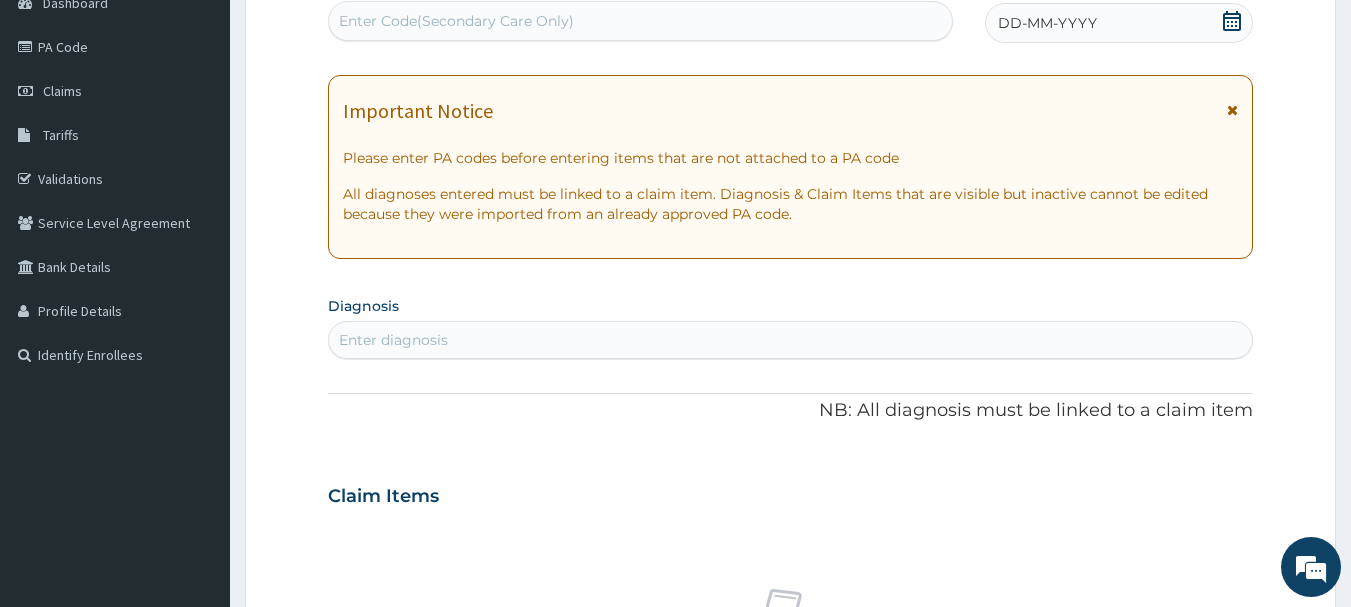 click 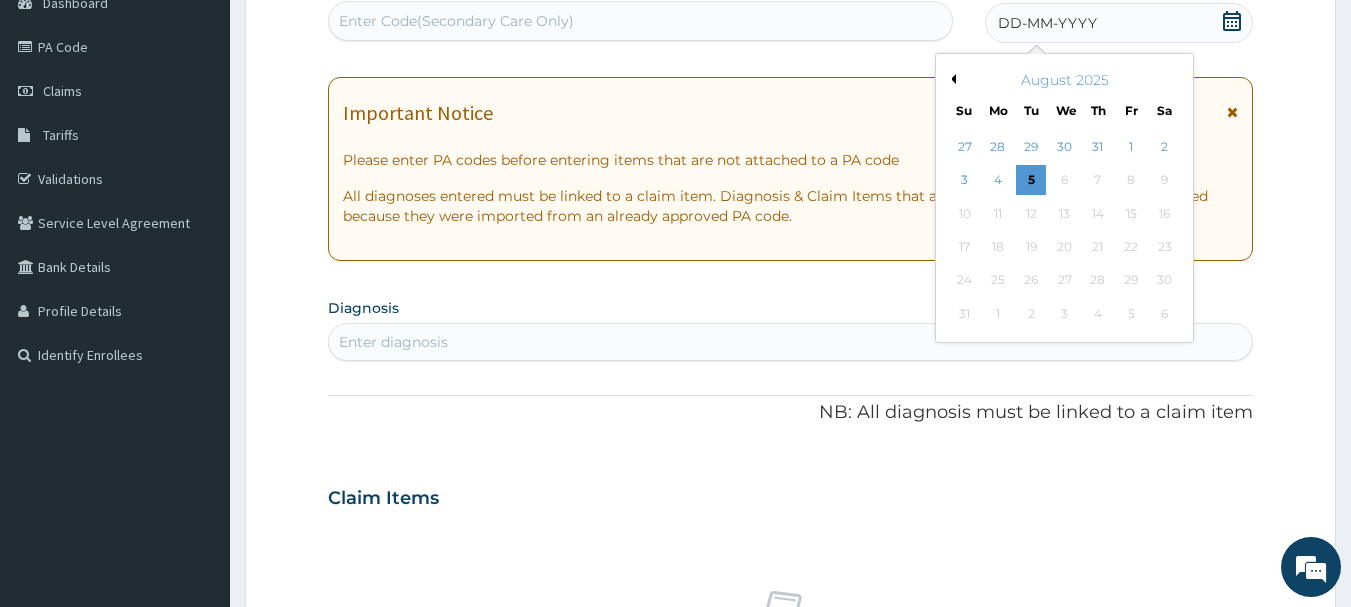 click on "Previous Month" at bounding box center (951, 79) 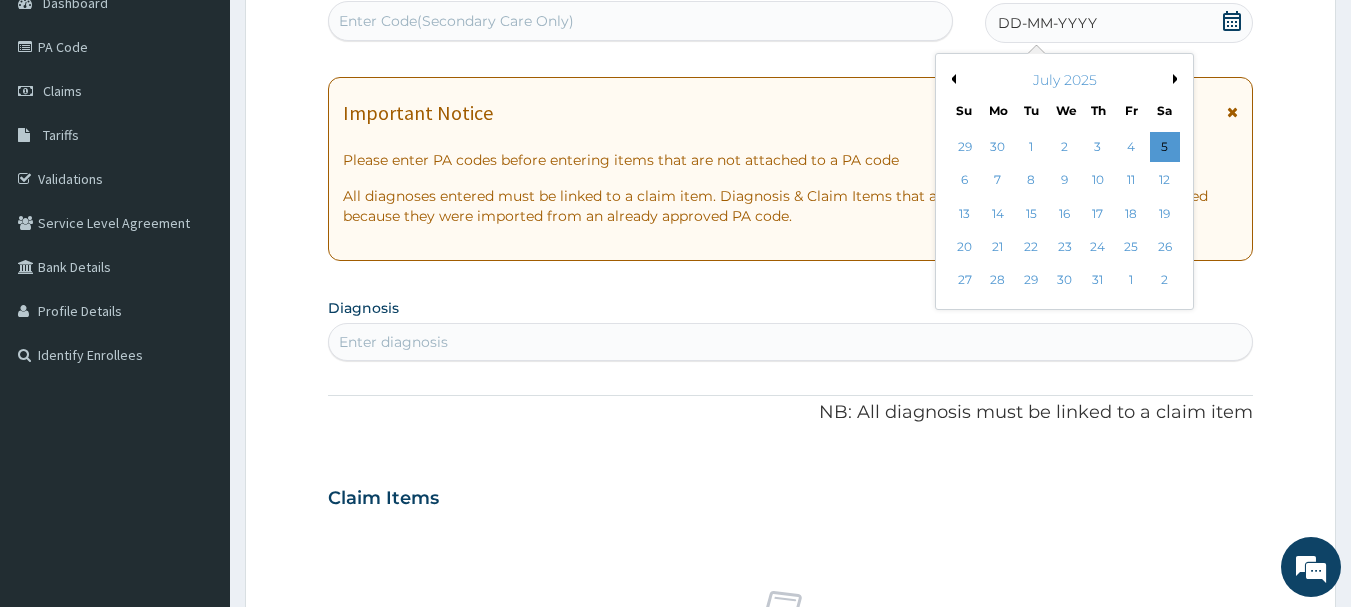 click on "Previous Month" at bounding box center (951, 79) 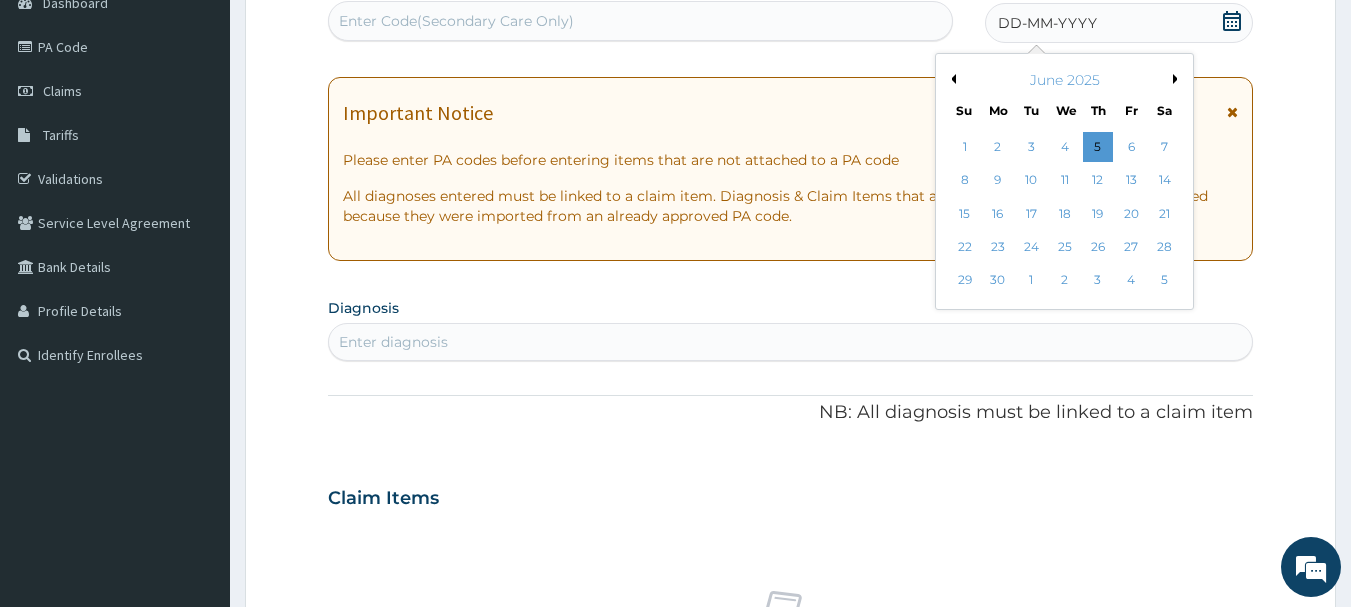 click on "Previous Month" at bounding box center [951, 79] 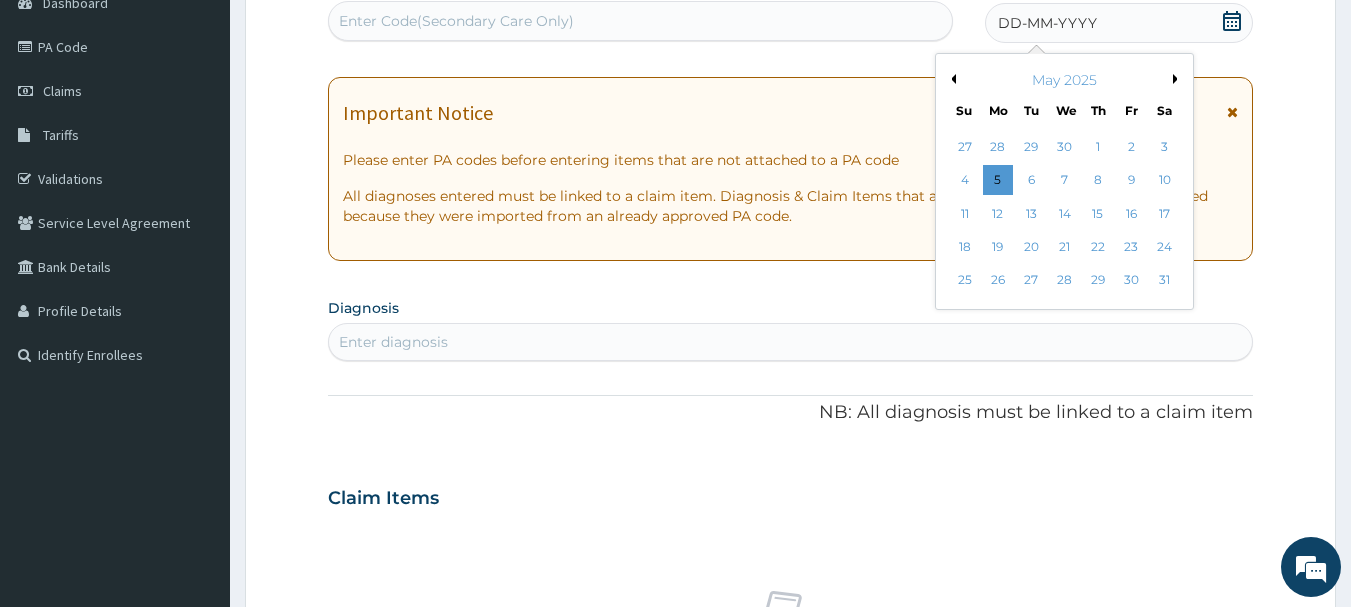 click on "Previous Month" at bounding box center [951, 79] 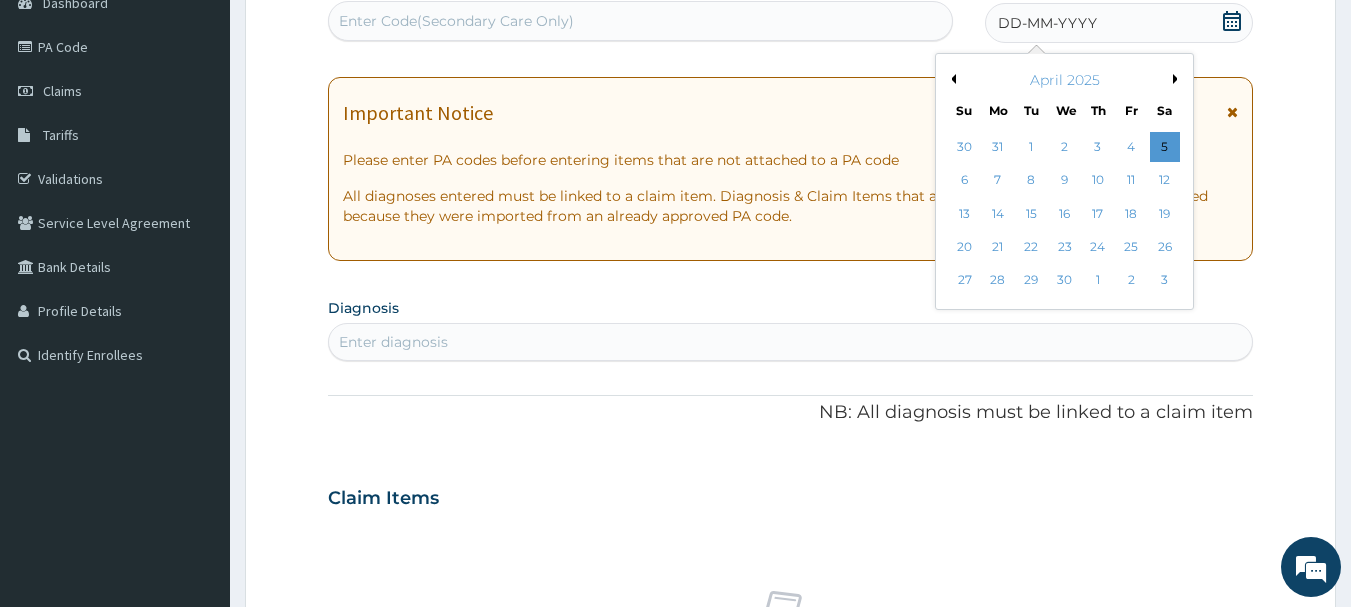 click on "Previous Month" at bounding box center (951, 79) 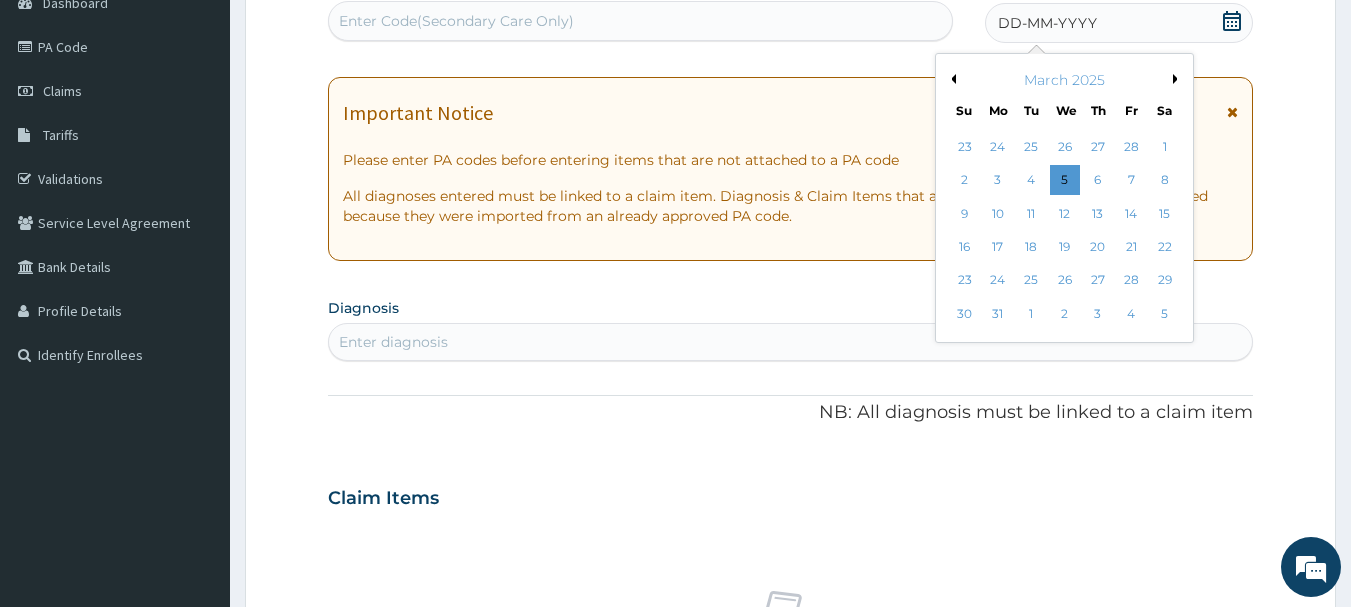 click on "Previous Month" at bounding box center [951, 79] 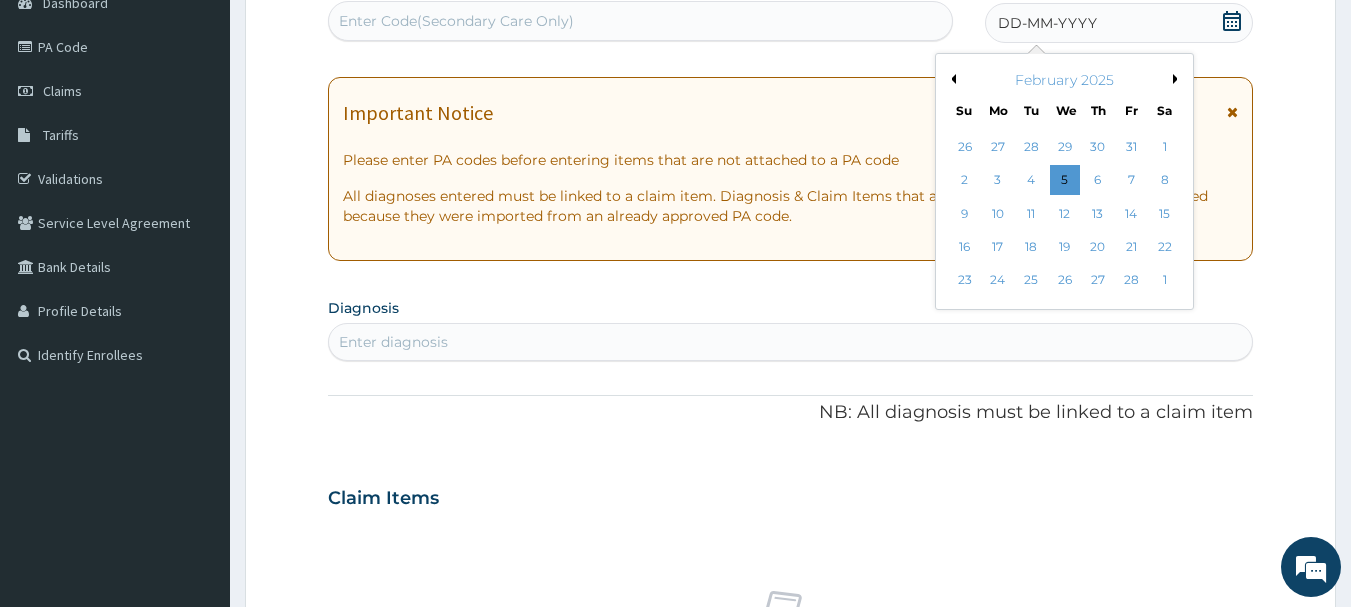 click on "Previous Month" at bounding box center (951, 79) 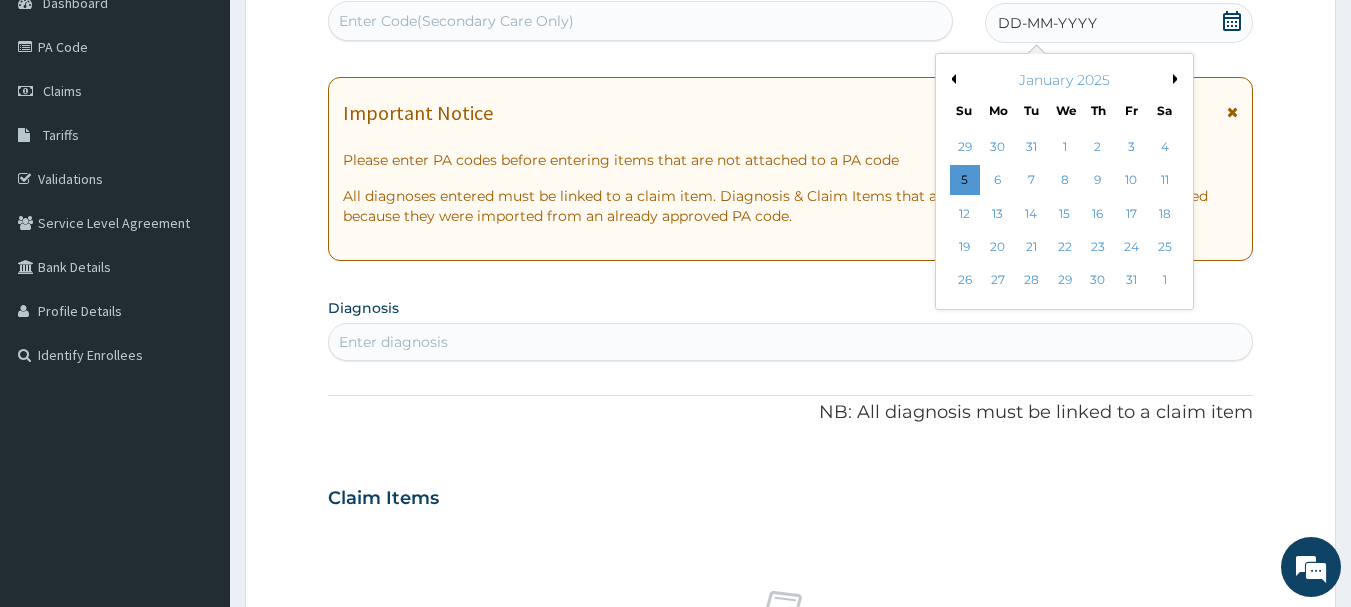 click on "24" at bounding box center (1131, 247) 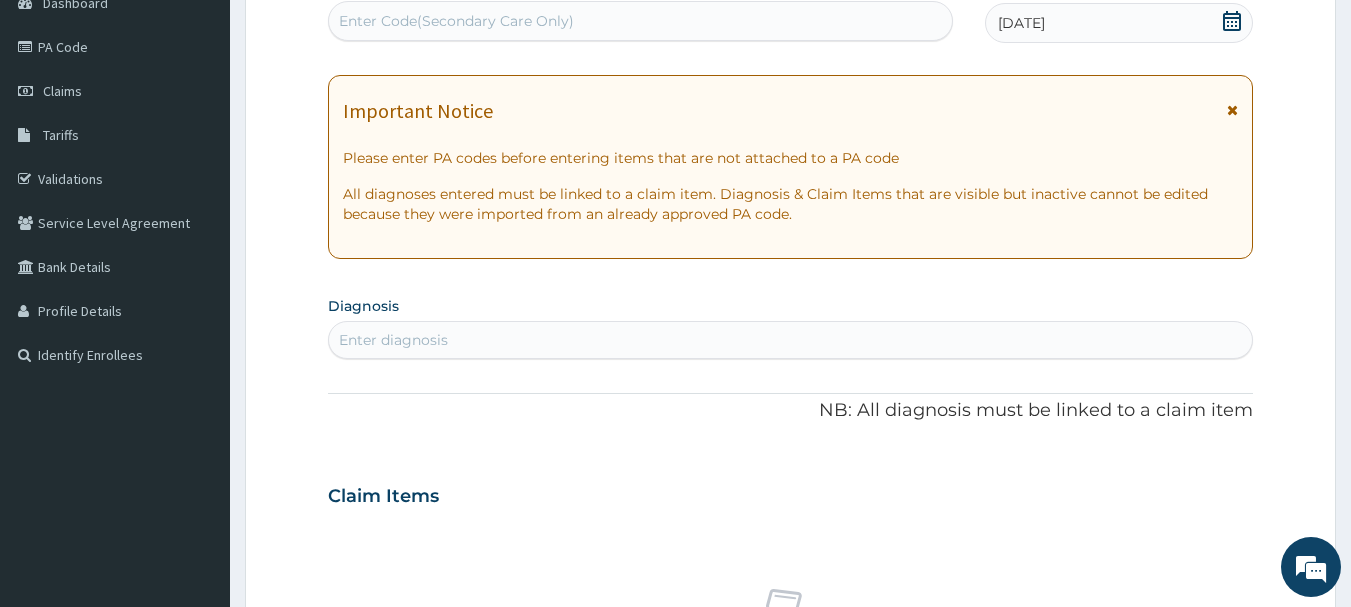 click on "Enter diagnosis" at bounding box center (393, 340) 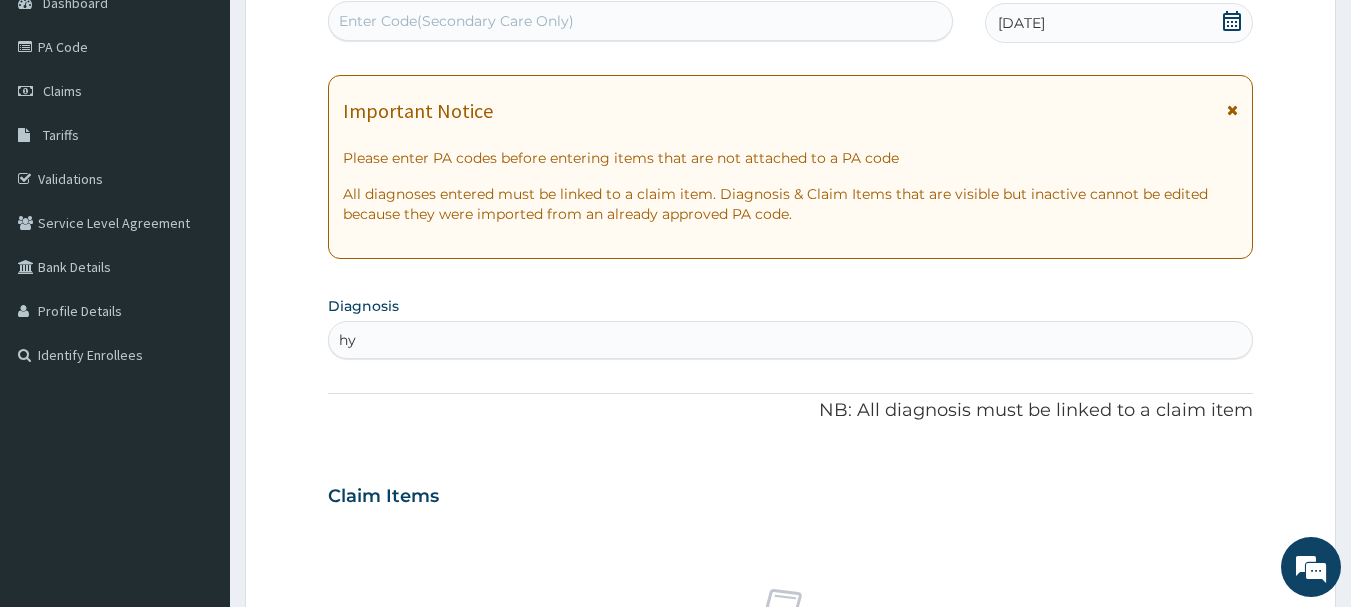 type on "h" 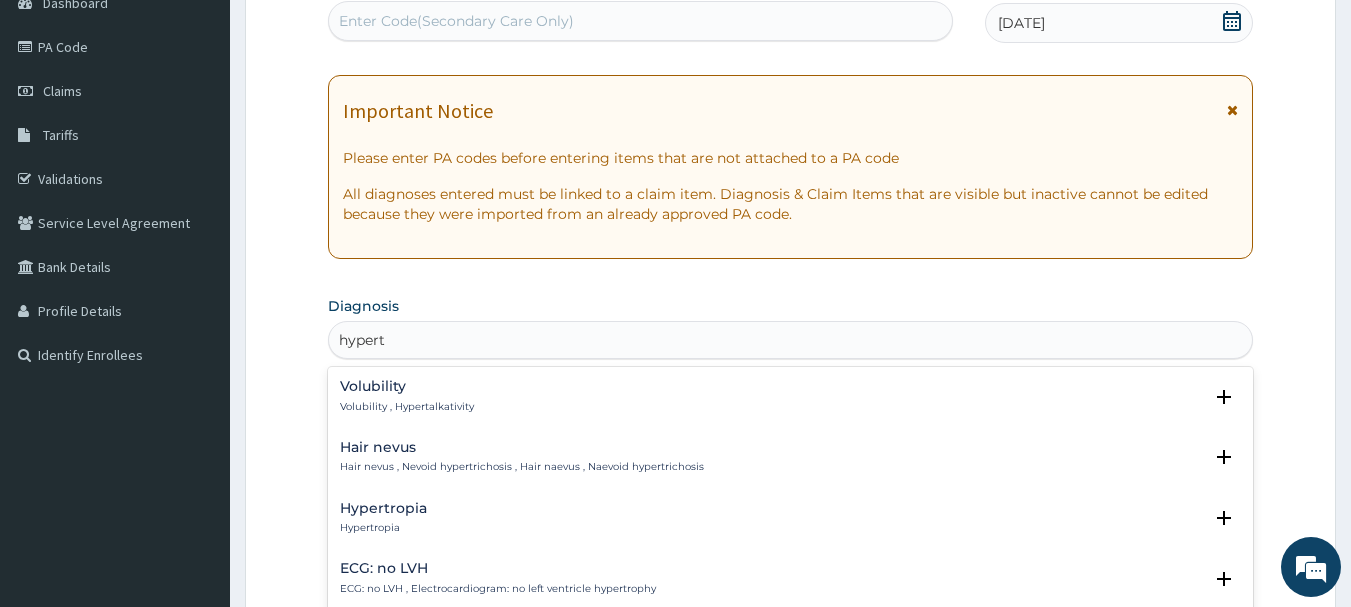 type on "hyperth" 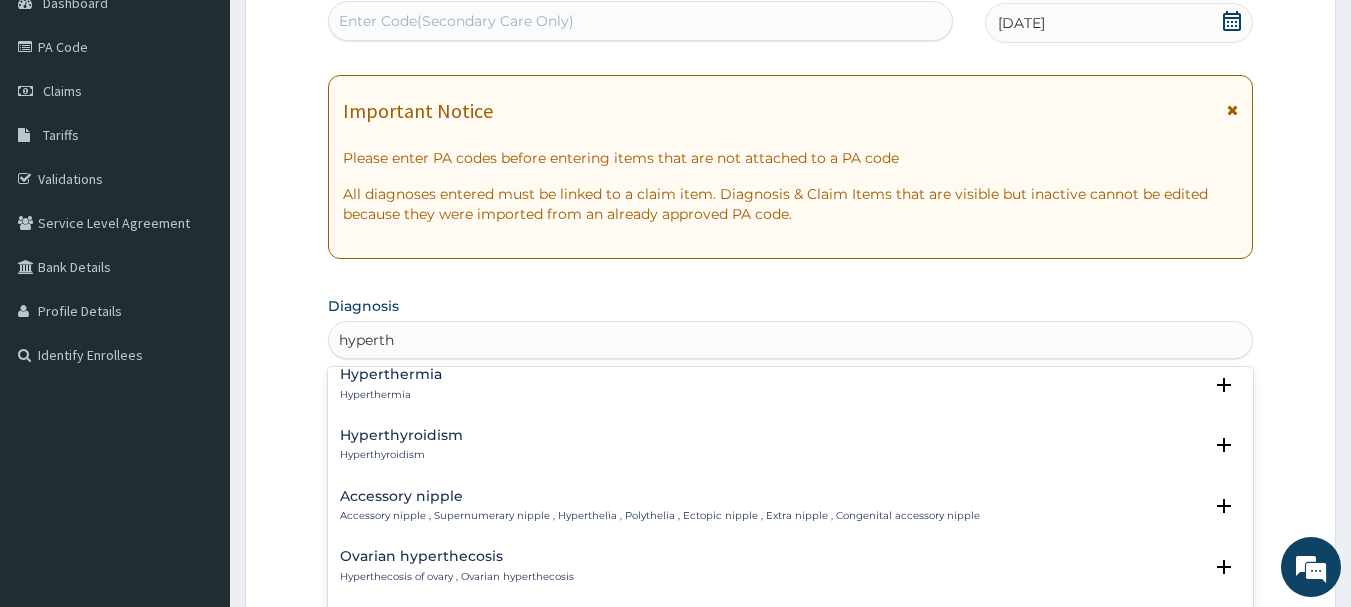 scroll, scrollTop: 0, scrollLeft: 0, axis: both 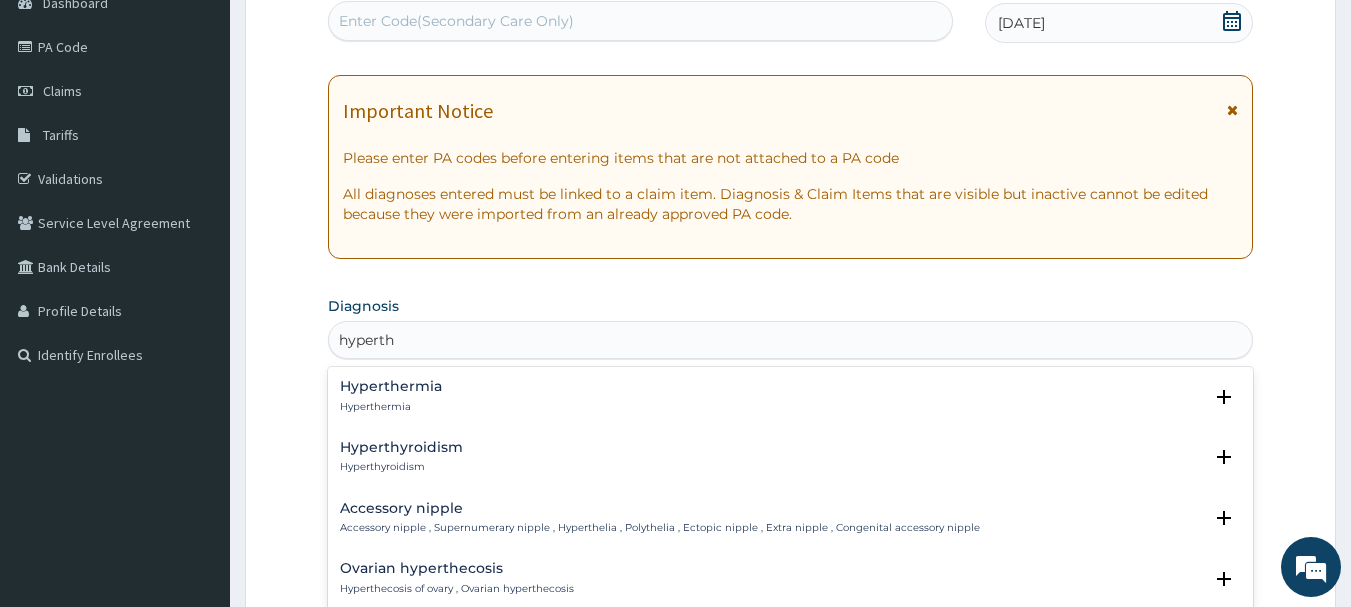 click on "Hyperthermia" at bounding box center [391, 386] 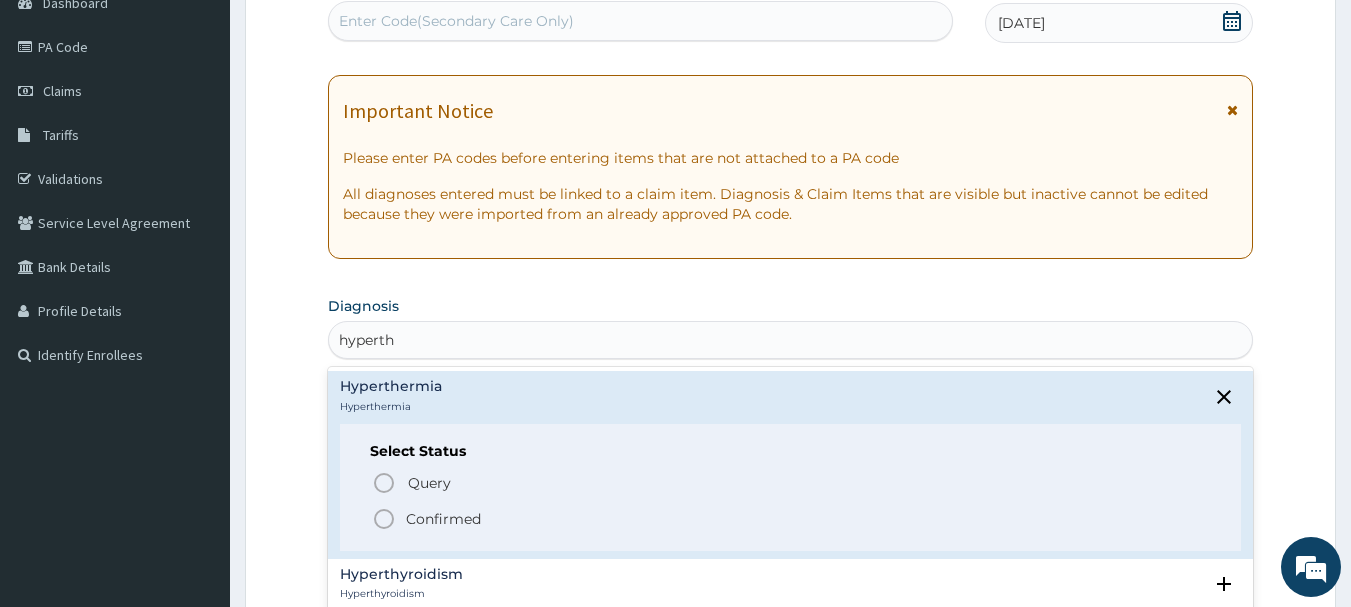click 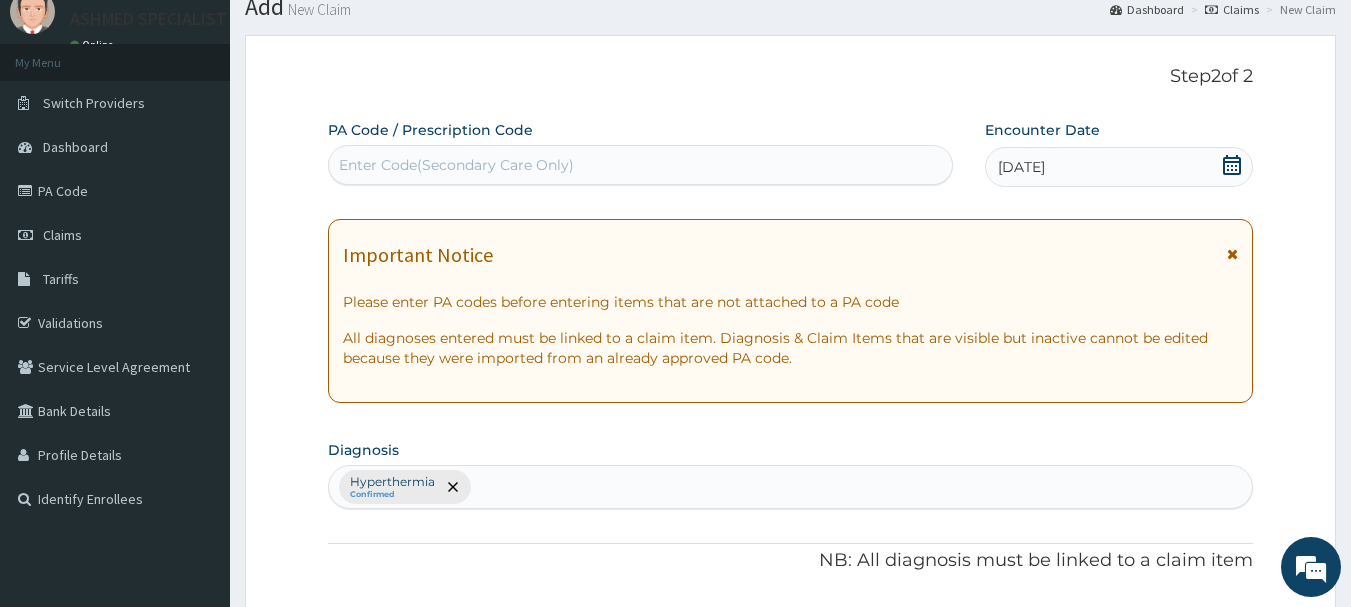 scroll, scrollTop: 74, scrollLeft: 0, axis: vertical 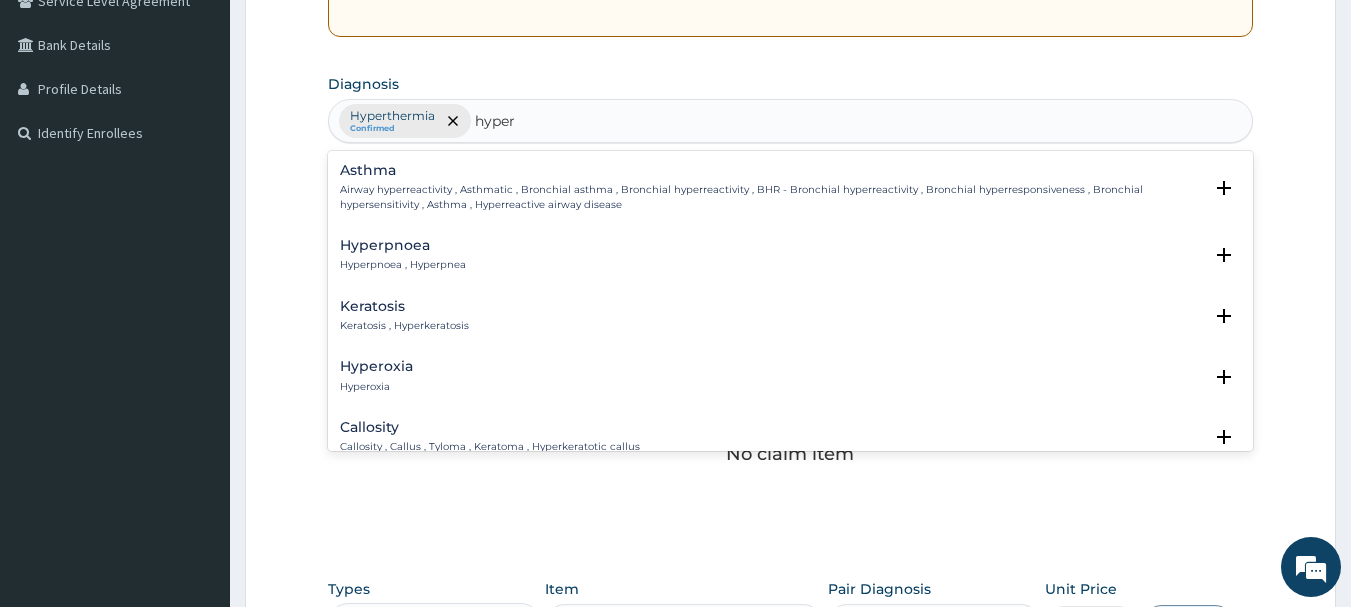 type on "hyper" 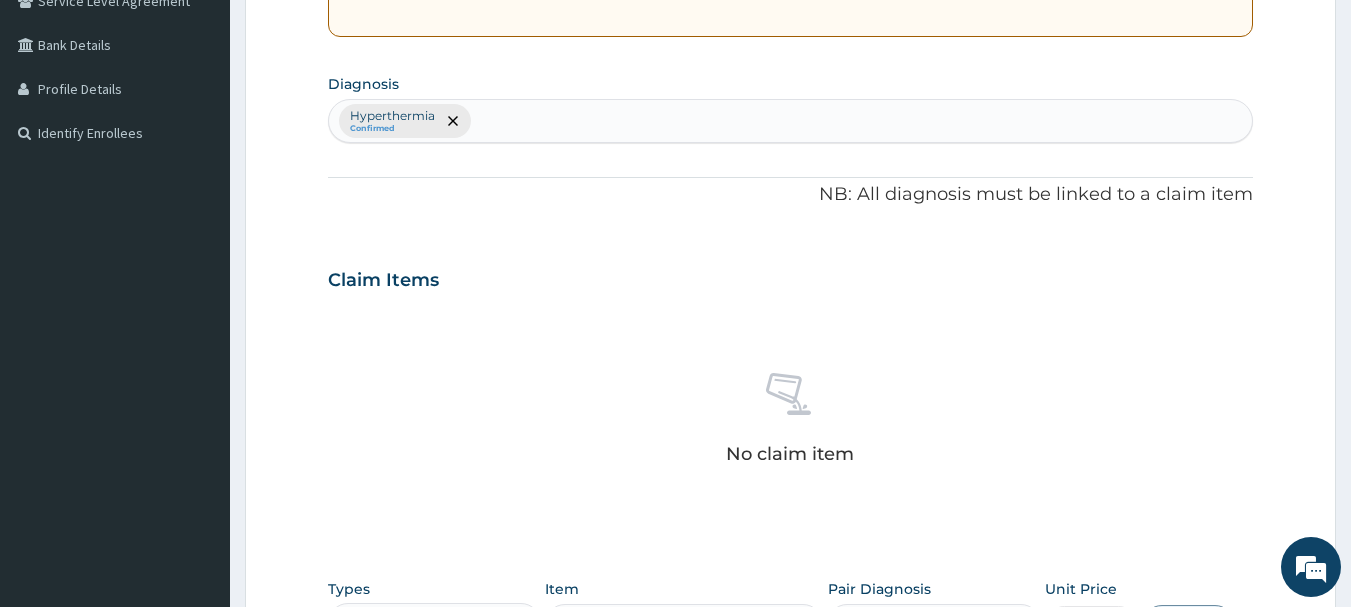 click on "Hyperthermia Confirmed" at bounding box center [791, 121] 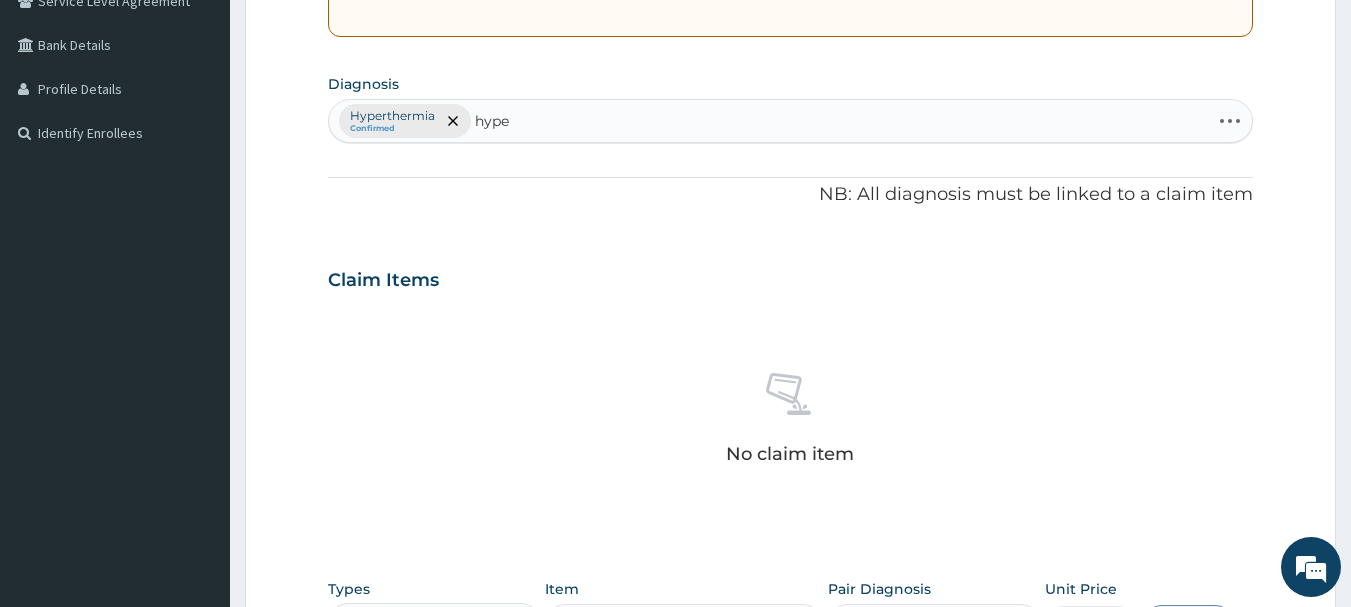 type on "hyper" 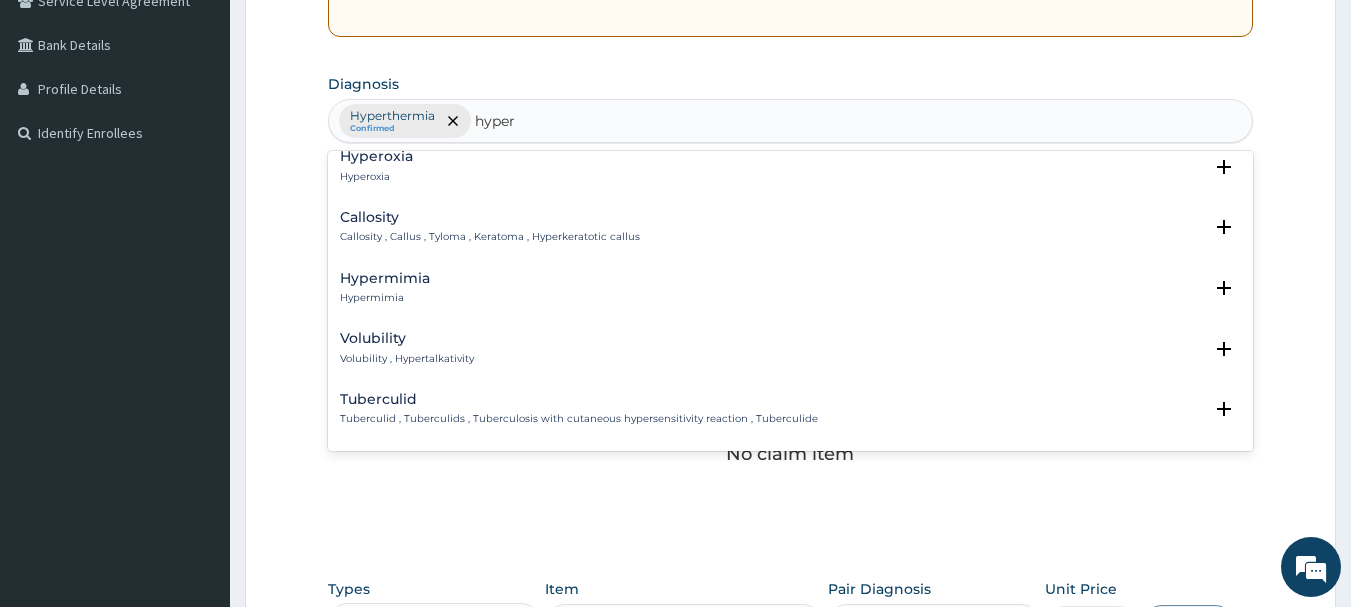 scroll, scrollTop: 240, scrollLeft: 0, axis: vertical 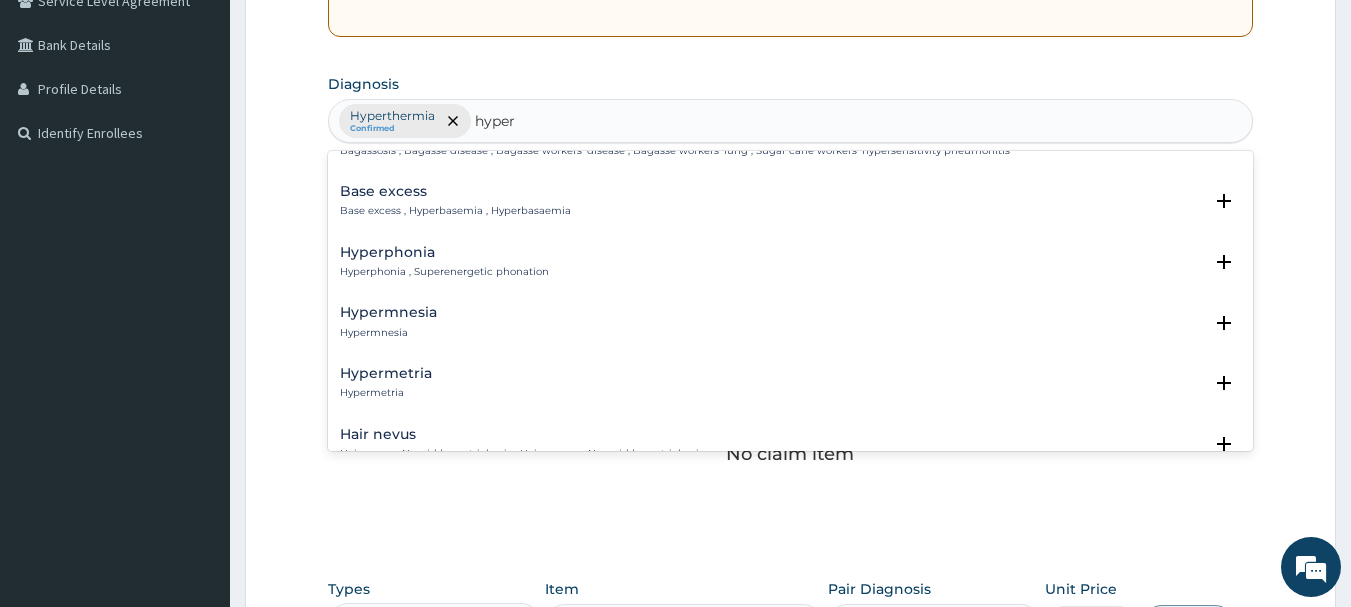 type 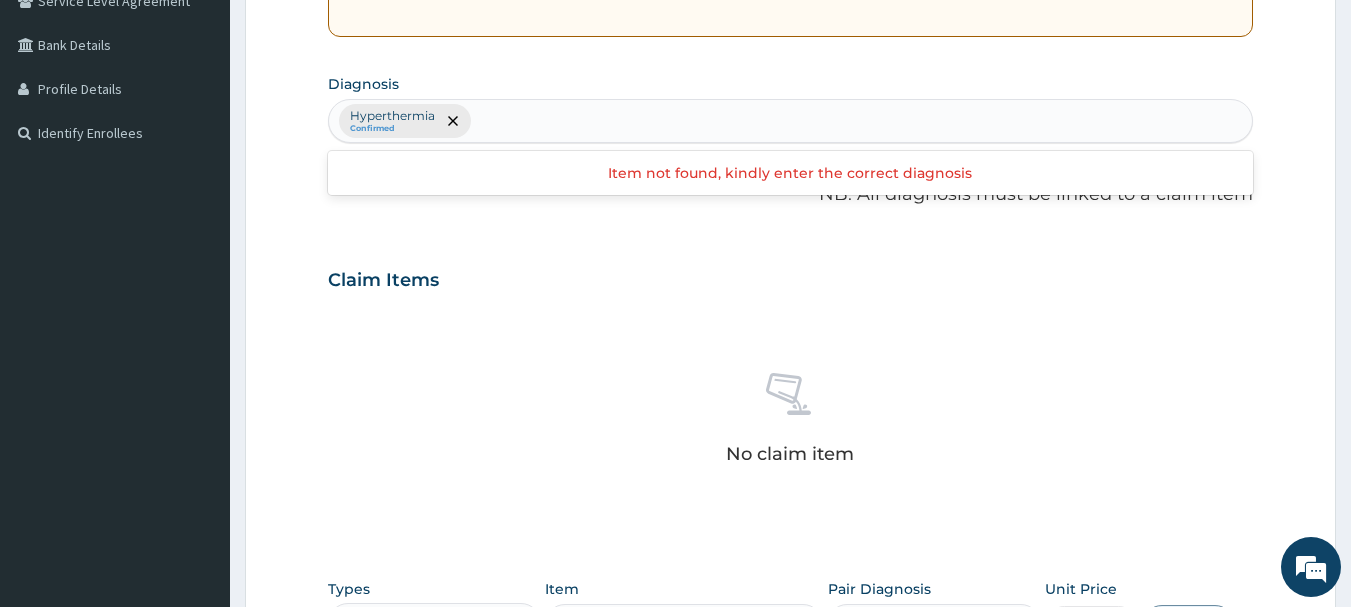scroll, scrollTop: 0, scrollLeft: 0, axis: both 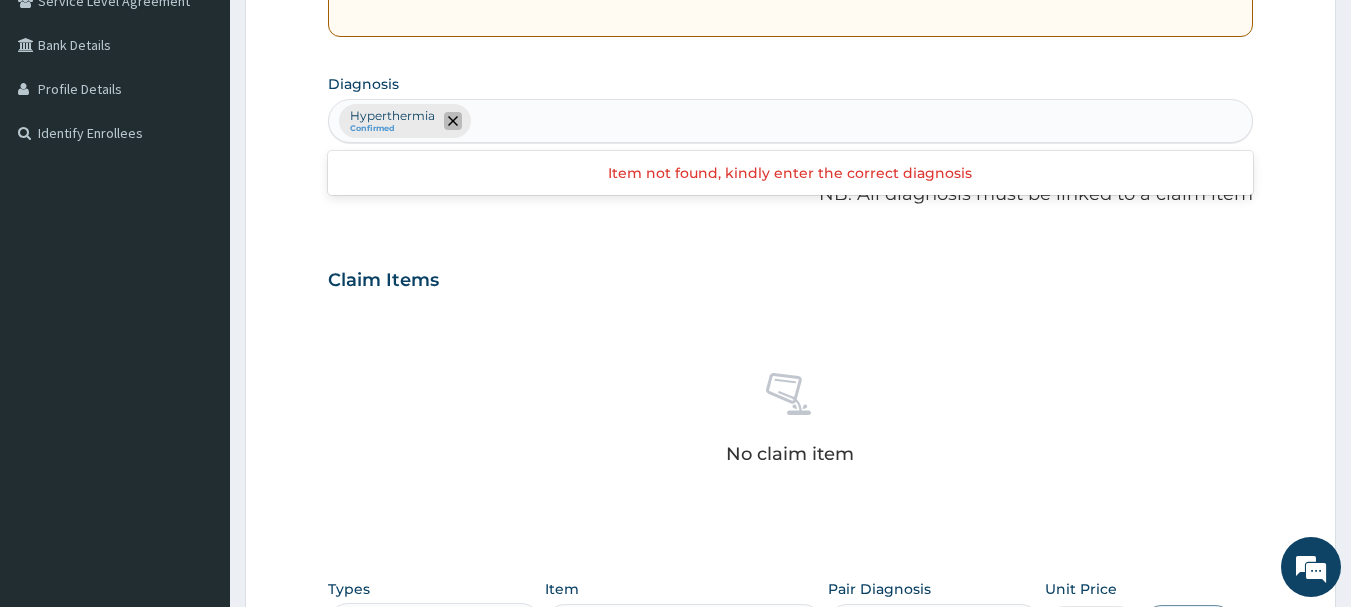 click 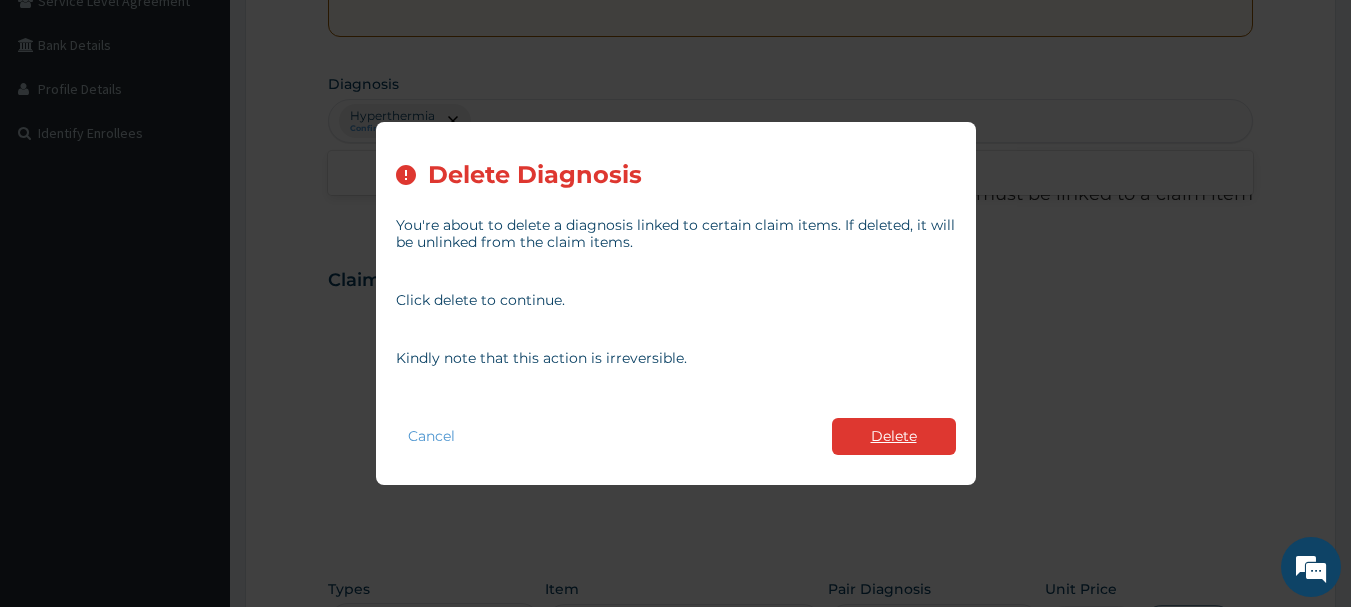 click on "Delete" at bounding box center [894, 436] 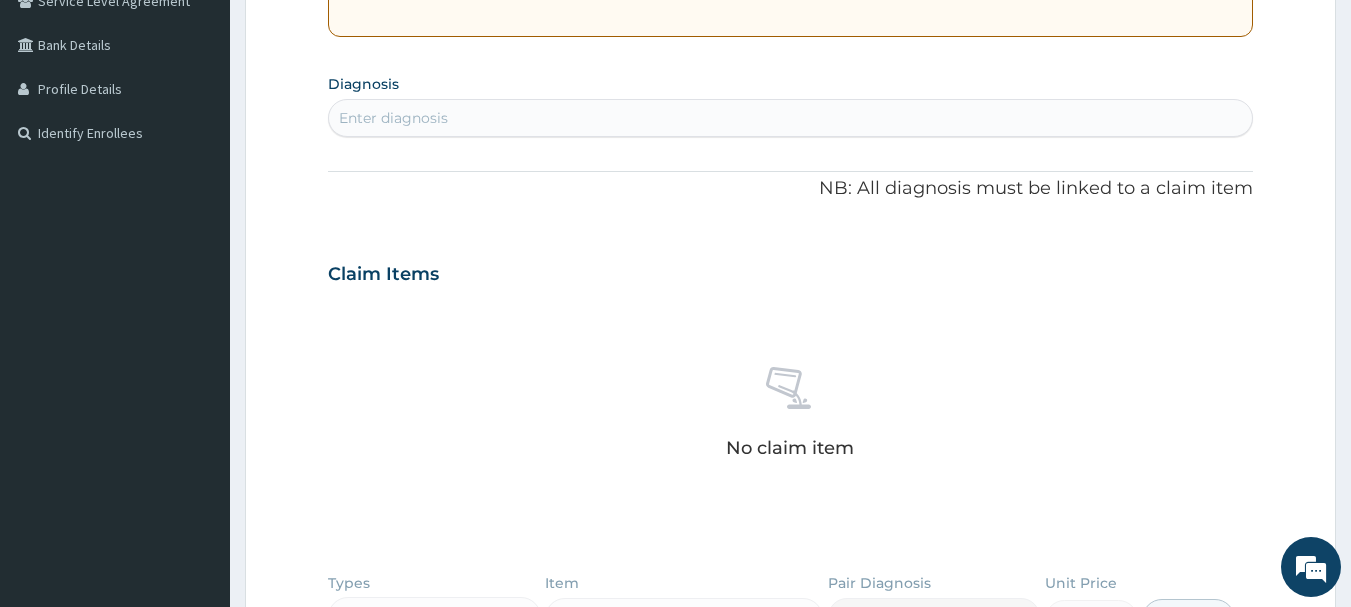 drag, startPoint x: 1349, startPoint y: 257, endPoint x: 1325, endPoint y: 6, distance: 252.1448 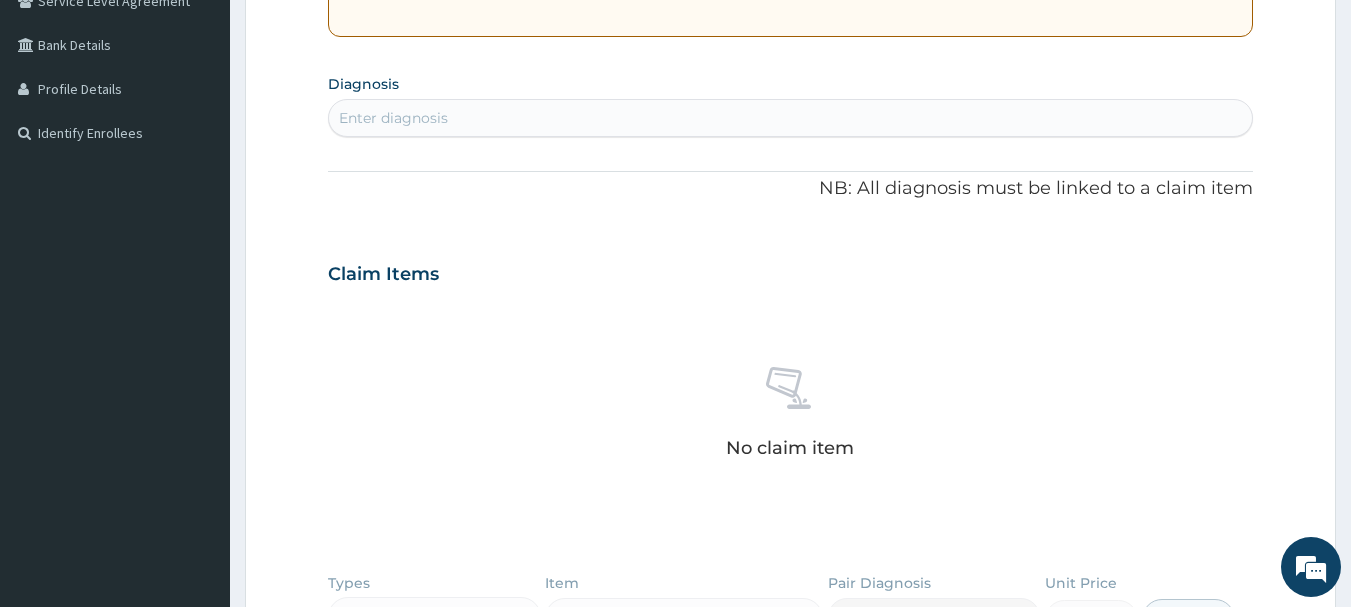 click on "Step  2  of 2 PA Code / Prescription Code Enter Code(Secondary Care Only) Encounter Date 24-01-2025 Important Notice Please enter PA codes before entering items that are not attached to a PA code   All diagnoses entered must be linked to a claim item. Diagnosis & Claim Items that are visible but inactive cannot be edited because they were imported from an already approved PA code. Diagnosis Enter diagnosis NB: All diagnosis must be linked to a claim item Claim Items No claim item Types Select Type Item Select Item Pair Diagnosis Select Diagnosis Unit Price 0 Add Comment     Previous   Submit" at bounding box center (790, 301) 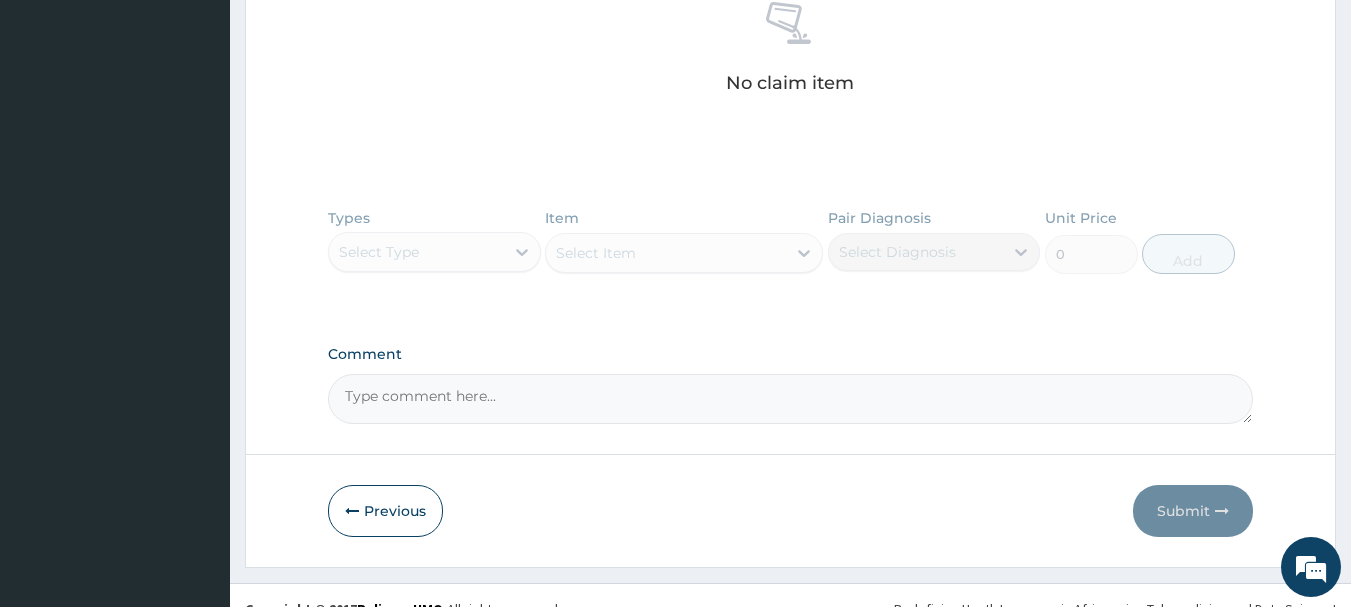scroll, scrollTop: 829, scrollLeft: 0, axis: vertical 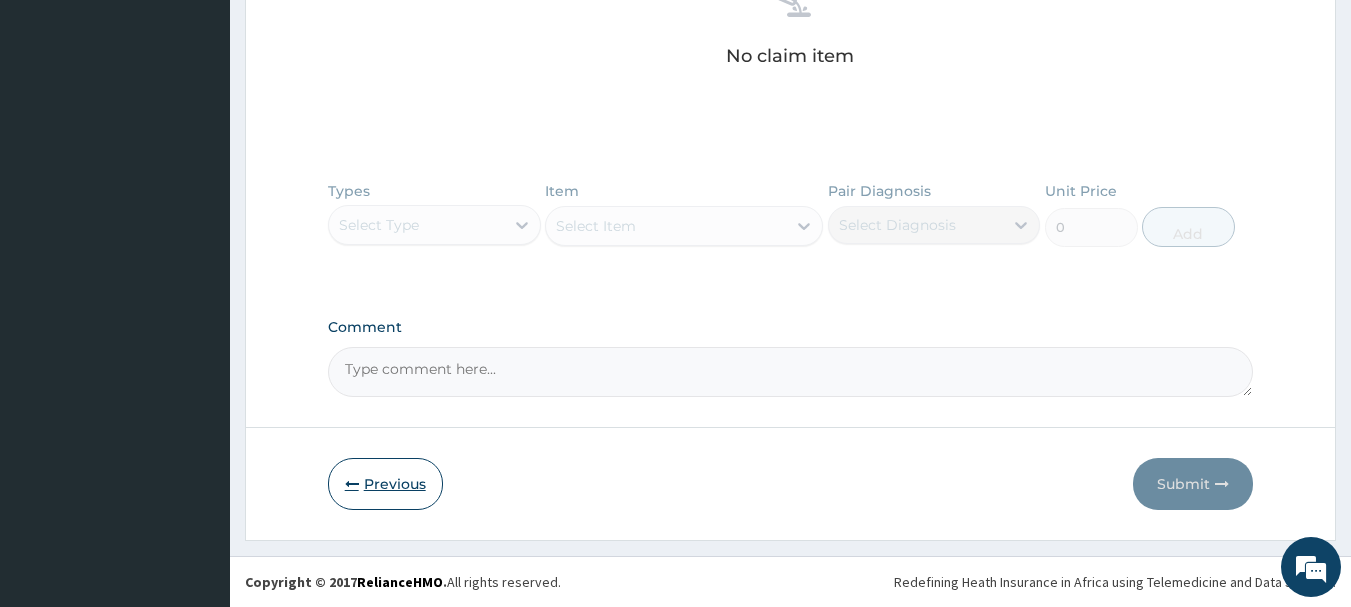 click on "Previous" at bounding box center [385, 484] 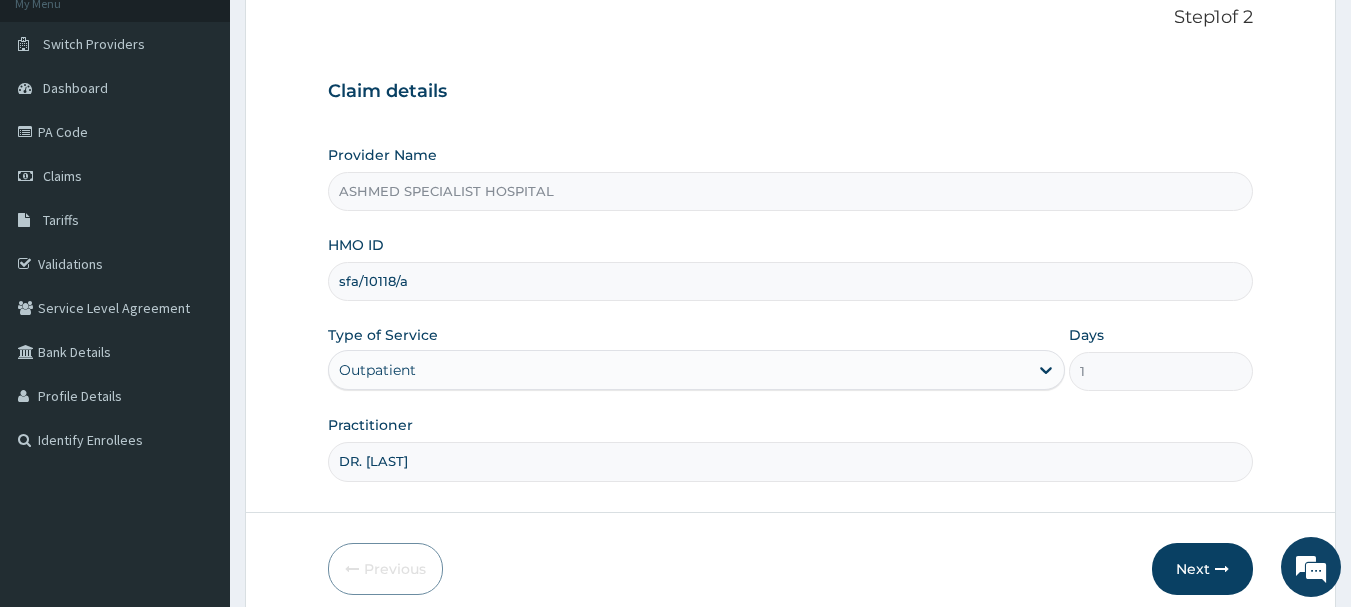 scroll, scrollTop: 0, scrollLeft: 0, axis: both 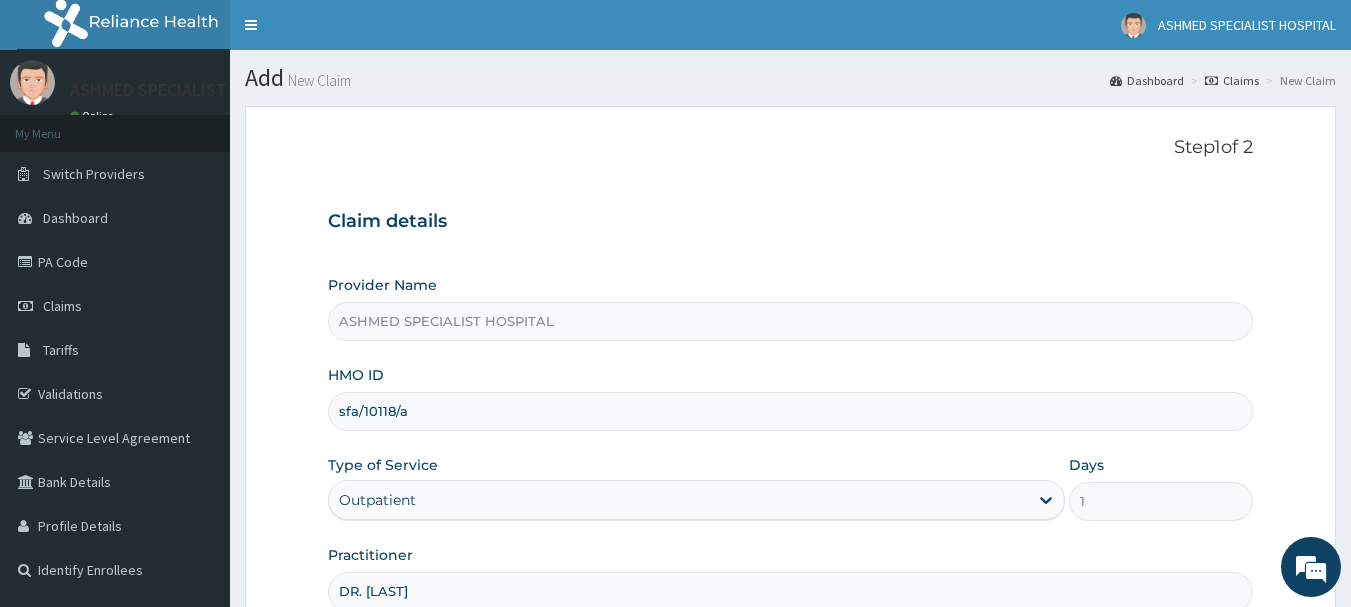 drag, startPoint x: 427, startPoint y: 416, endPoint x: 252, endPoint y: 401, distance: 175.64168 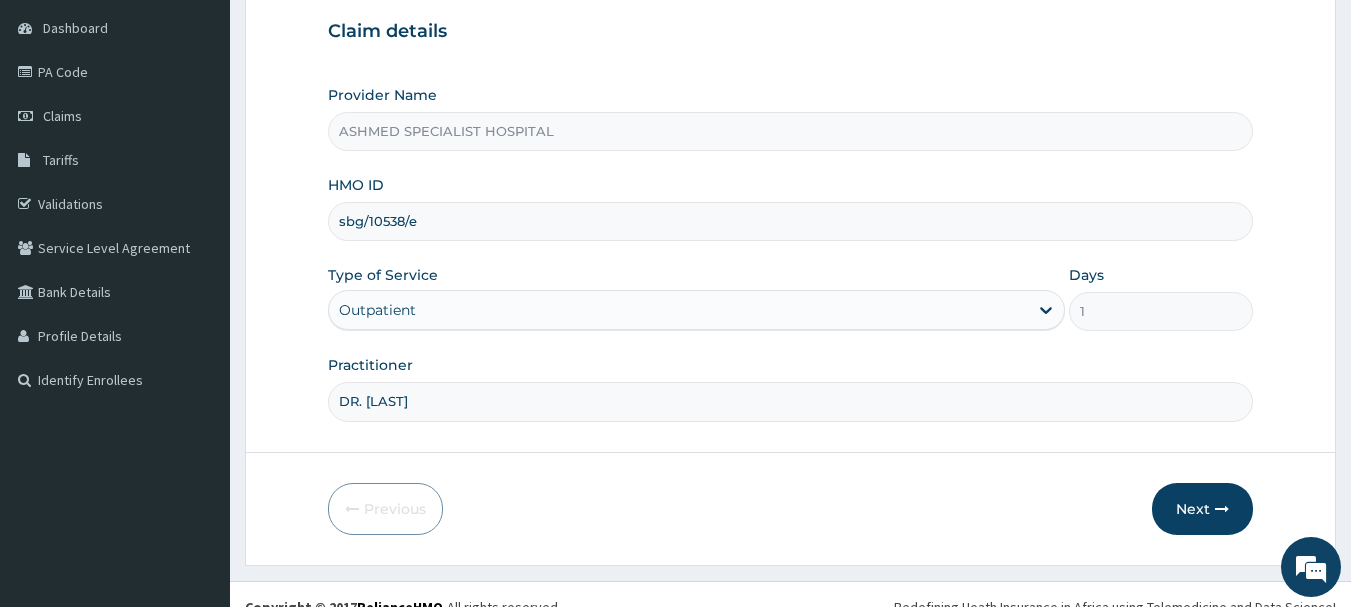 scroll, scrollTop: 215, scrollLeft: 0, axis: vertical 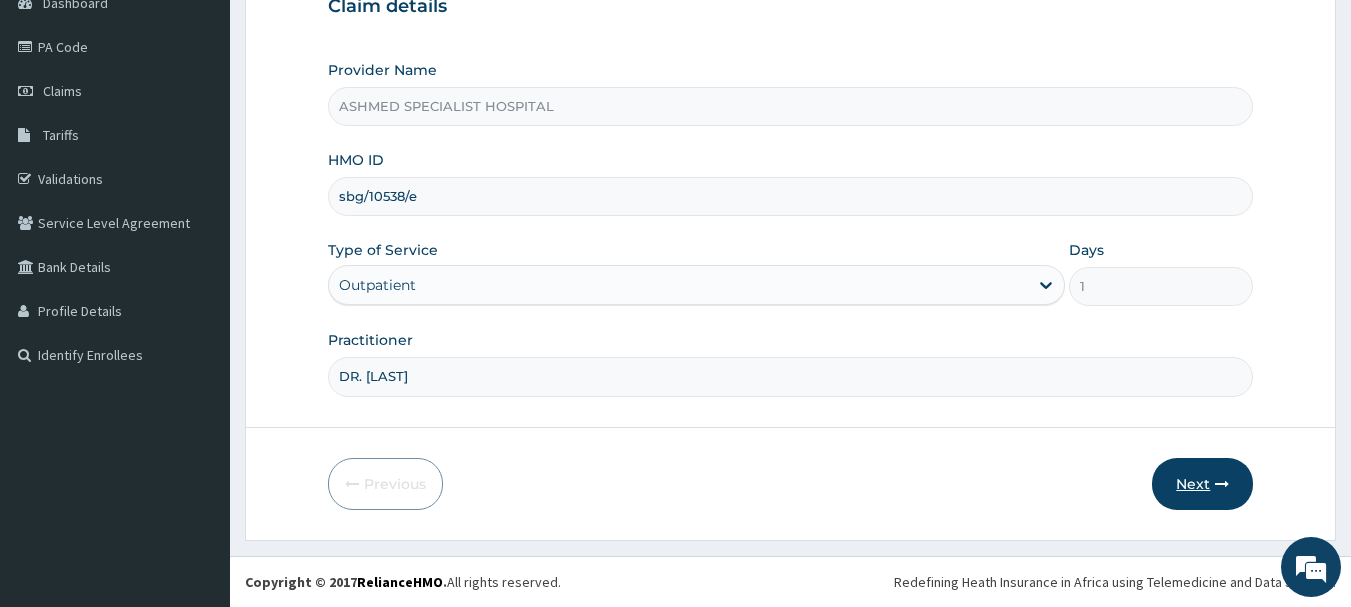 type on "sbg/10538/e" 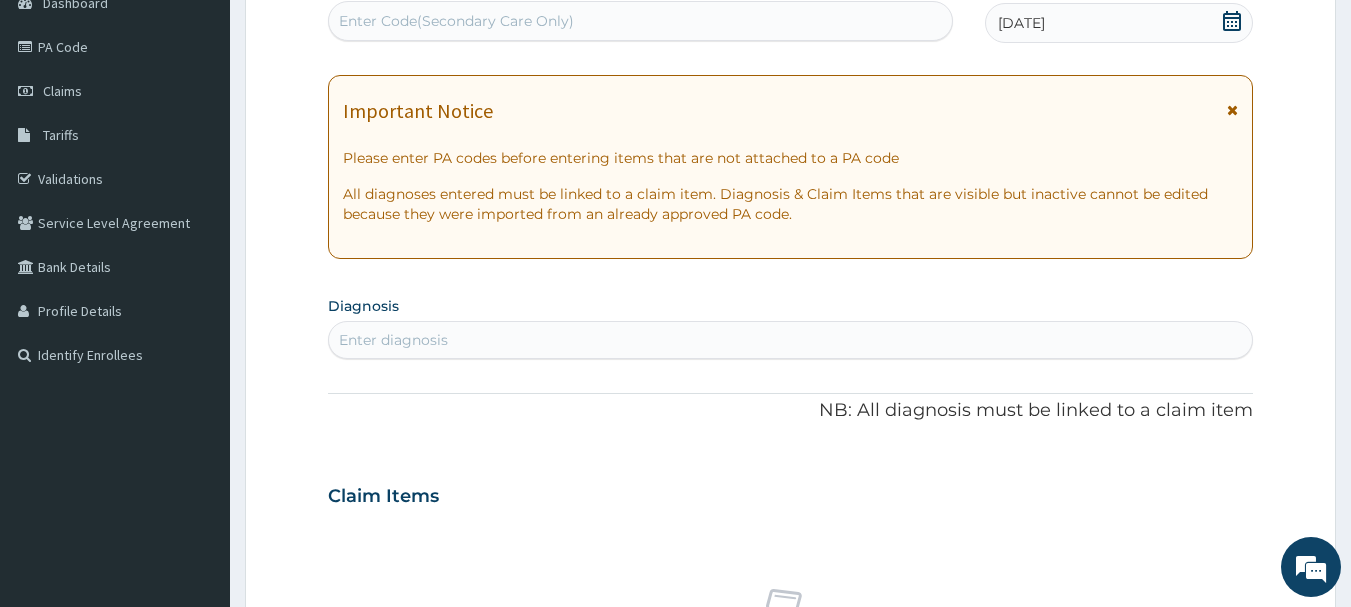 click on "24-01-2025" at bounding box center (1119, 23) 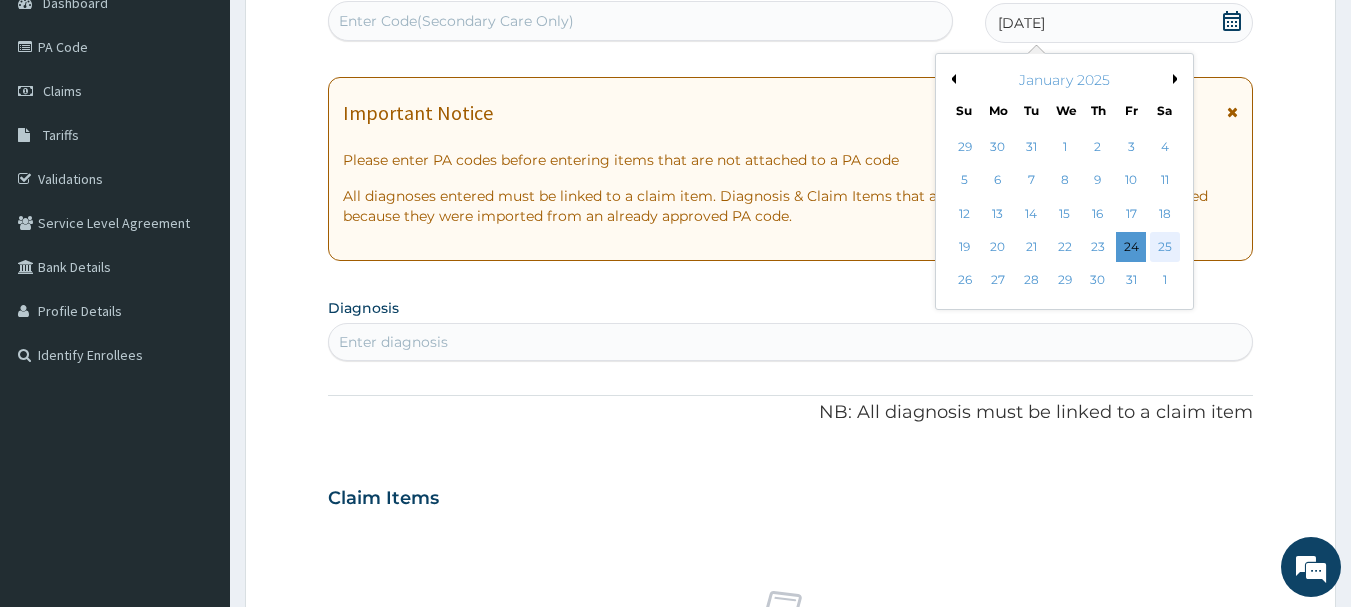 click on "25" at bounding box center (1165, 247) 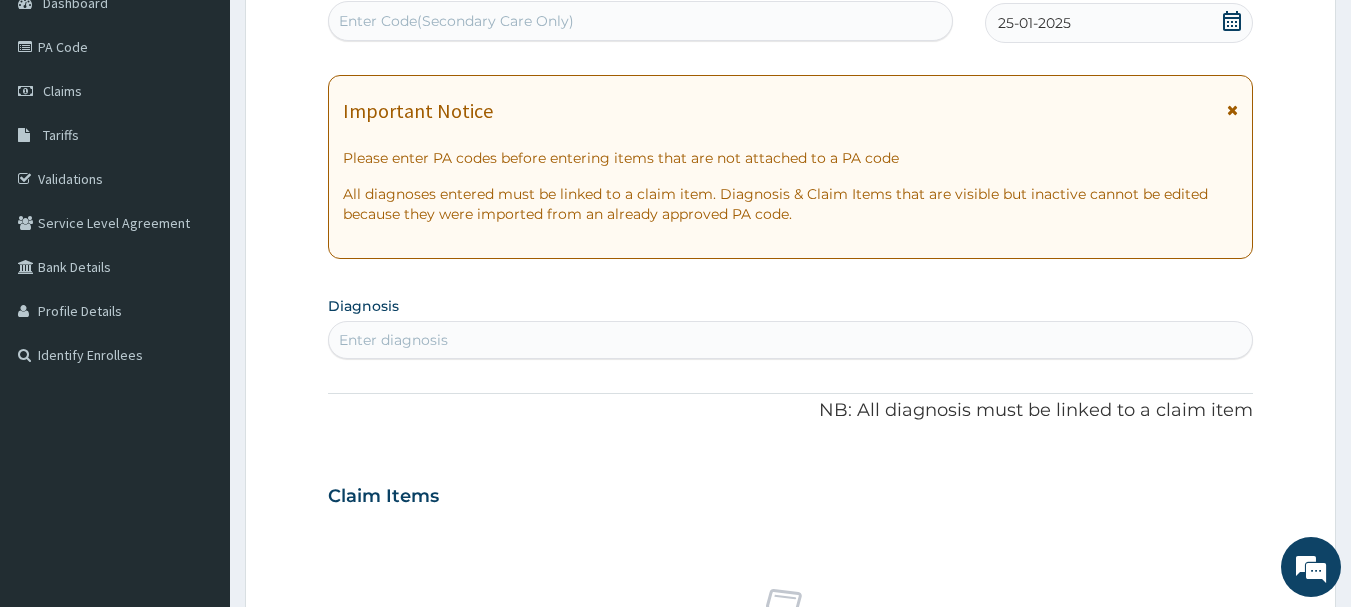 click on "Enter diagnosis" at bounding box center (791, 340) 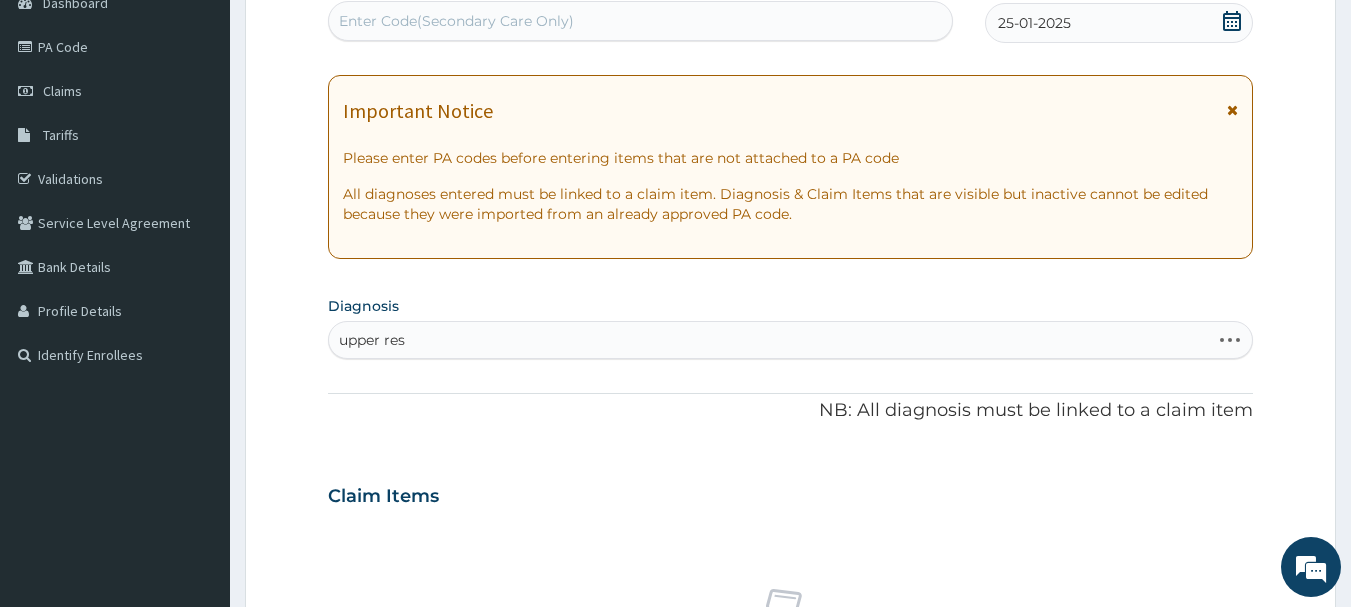 type on "upper resp" 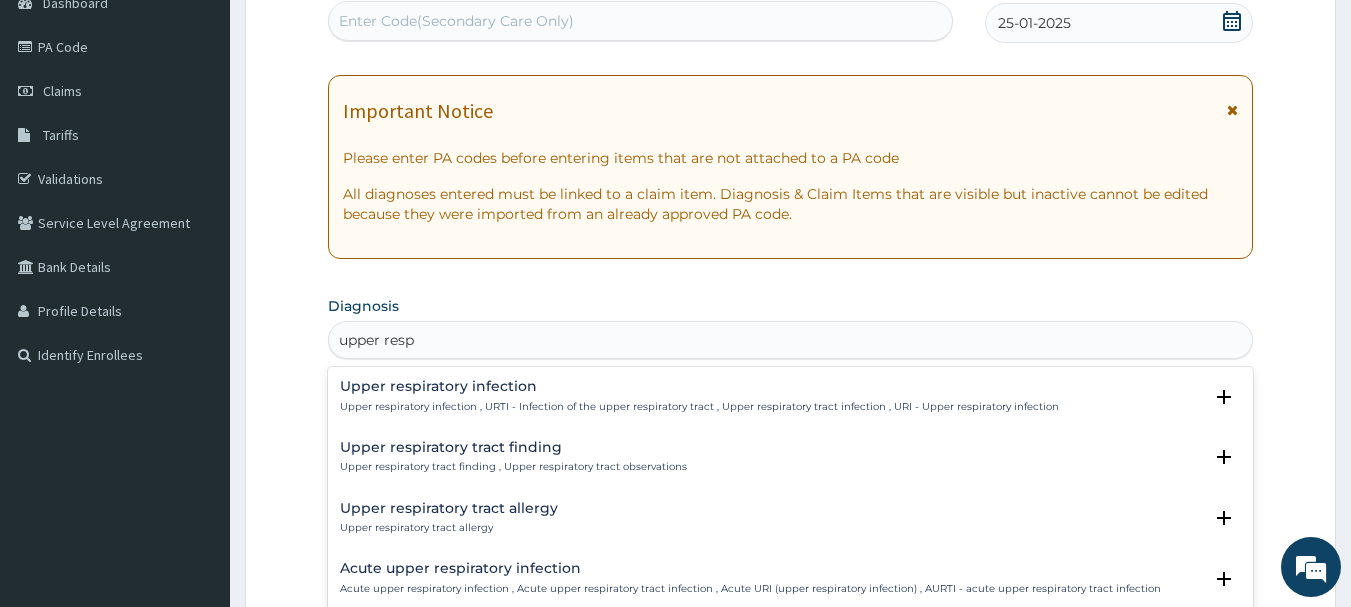 click on "Upper respiratory infection Upper respiratory infection , URTI - Infection of the upper respiratory tract , Upper respiratory tract infection , URI - Upper respiratory infection Select Status Query Query covers suspected (?), Keep in view (kiv), Ruled out (r/o) Confirmed" at bounding box center [791, 401] 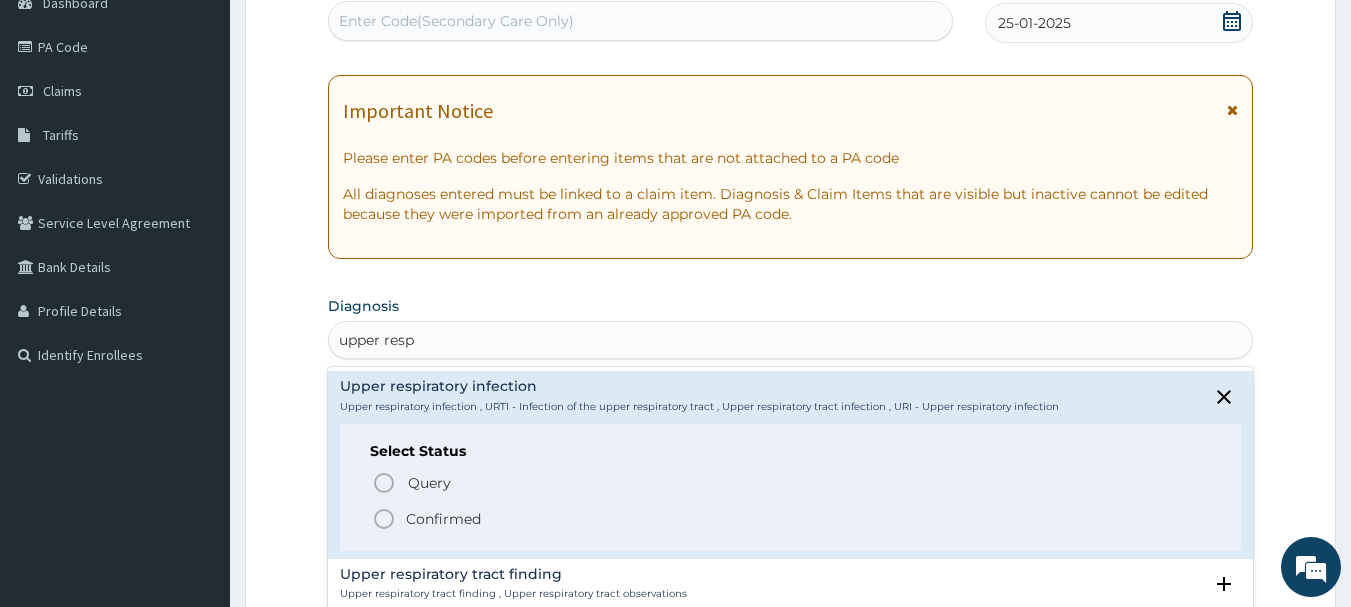 click on "Confirmed" at bounding box center (443, 519) 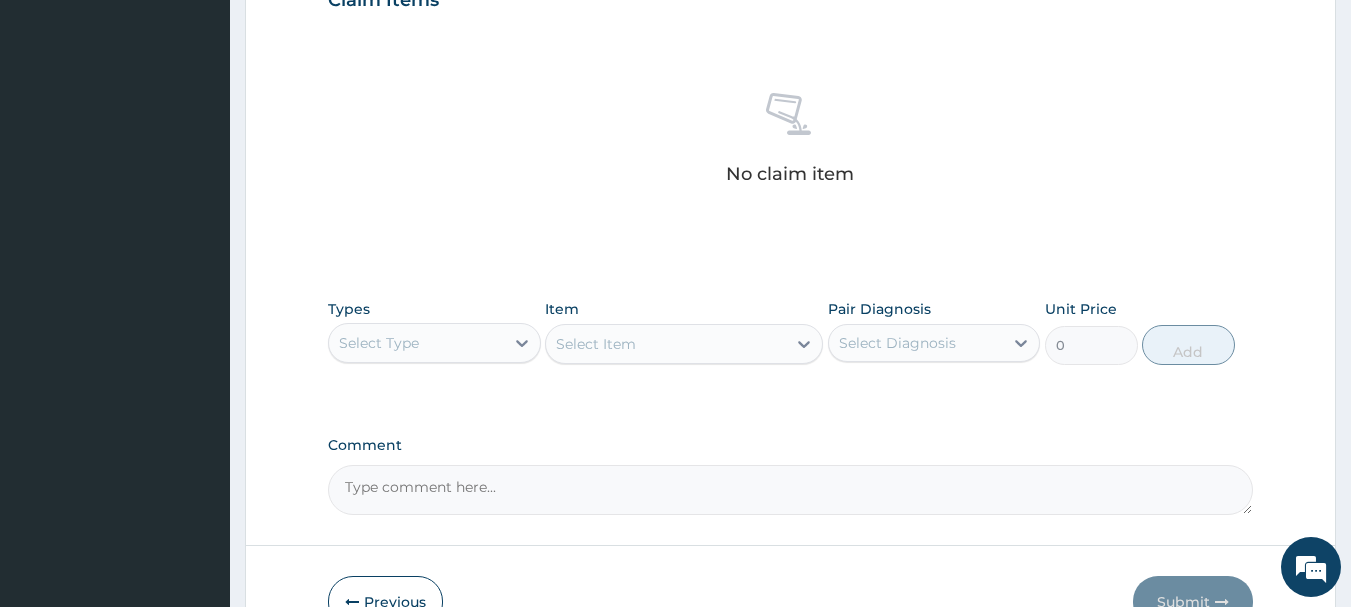 scroll, scrollTop: 835, scrollLeft: 0, axis: vertical 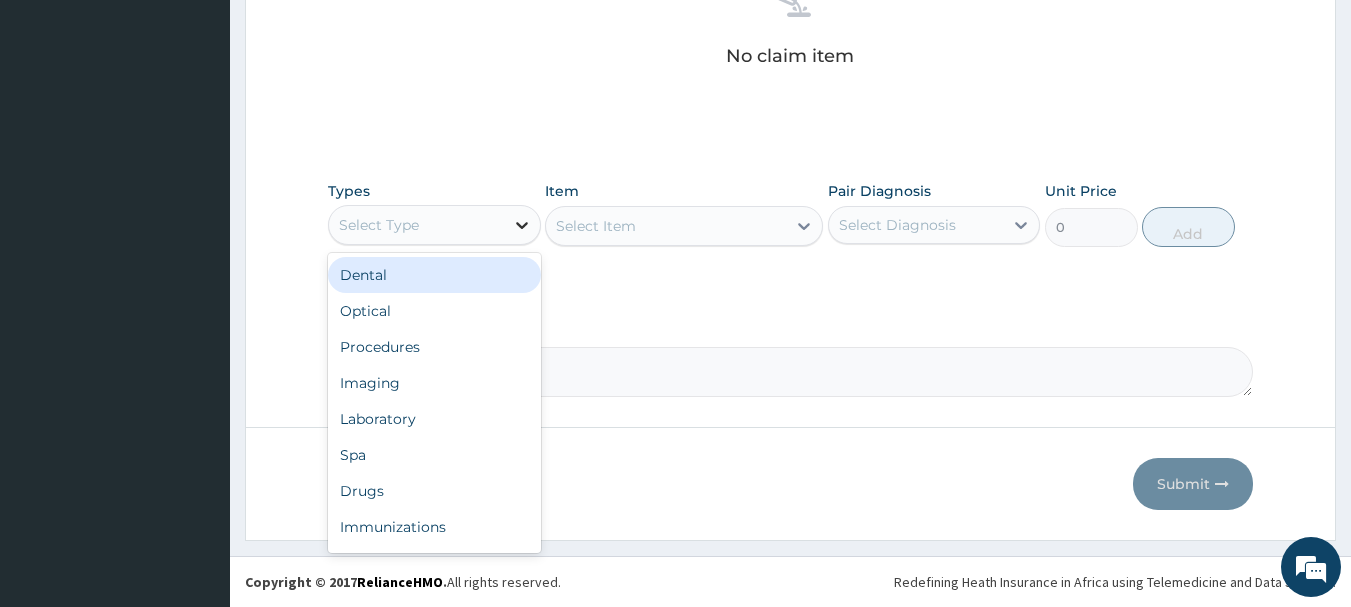 click at bounding box center [522, 225] 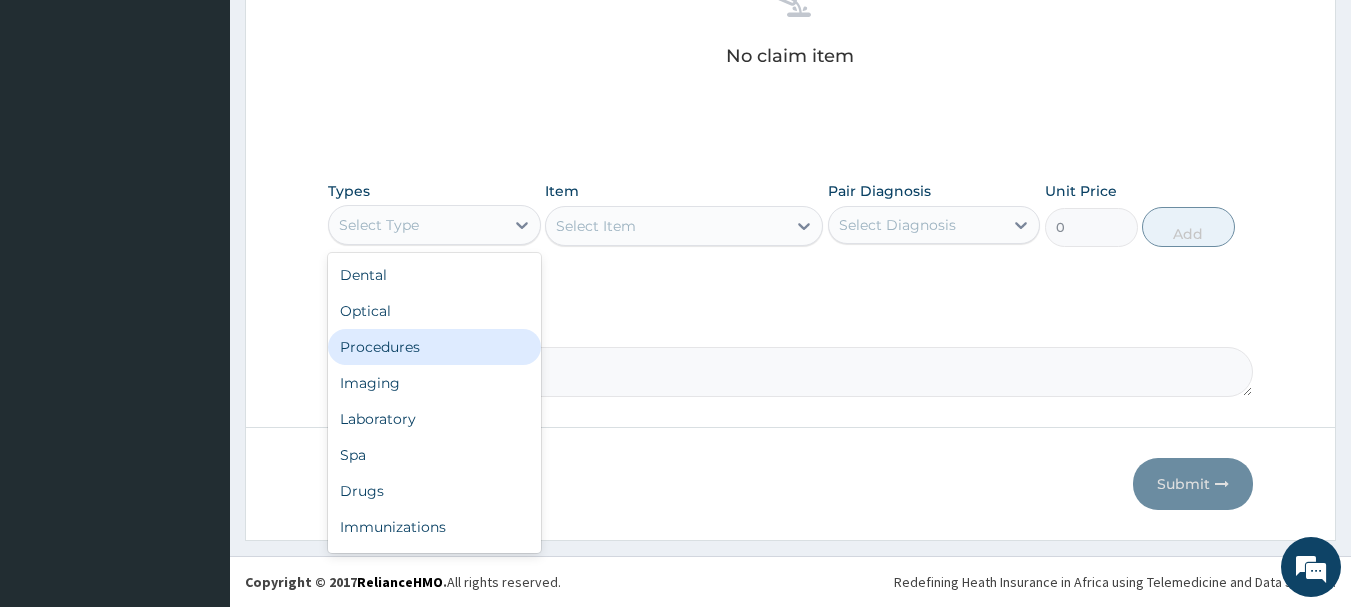 click on "Procedures" at bounding box center (434, 347) 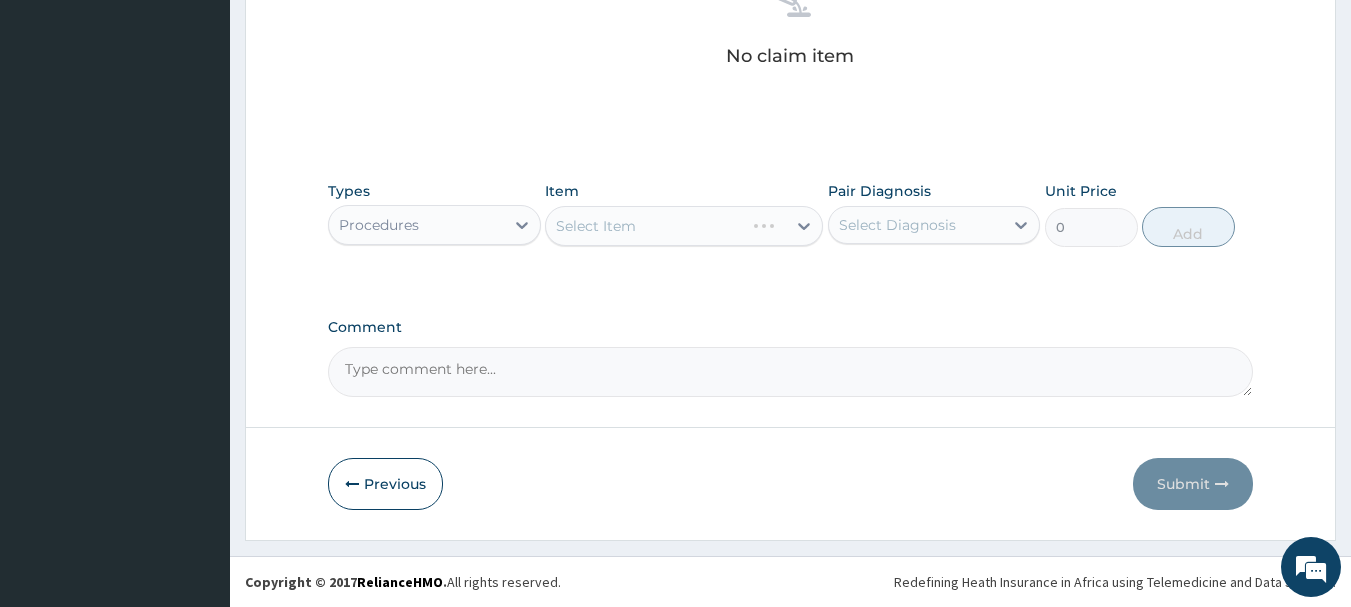 click on "Select Item" at bounding box center [684, 226] 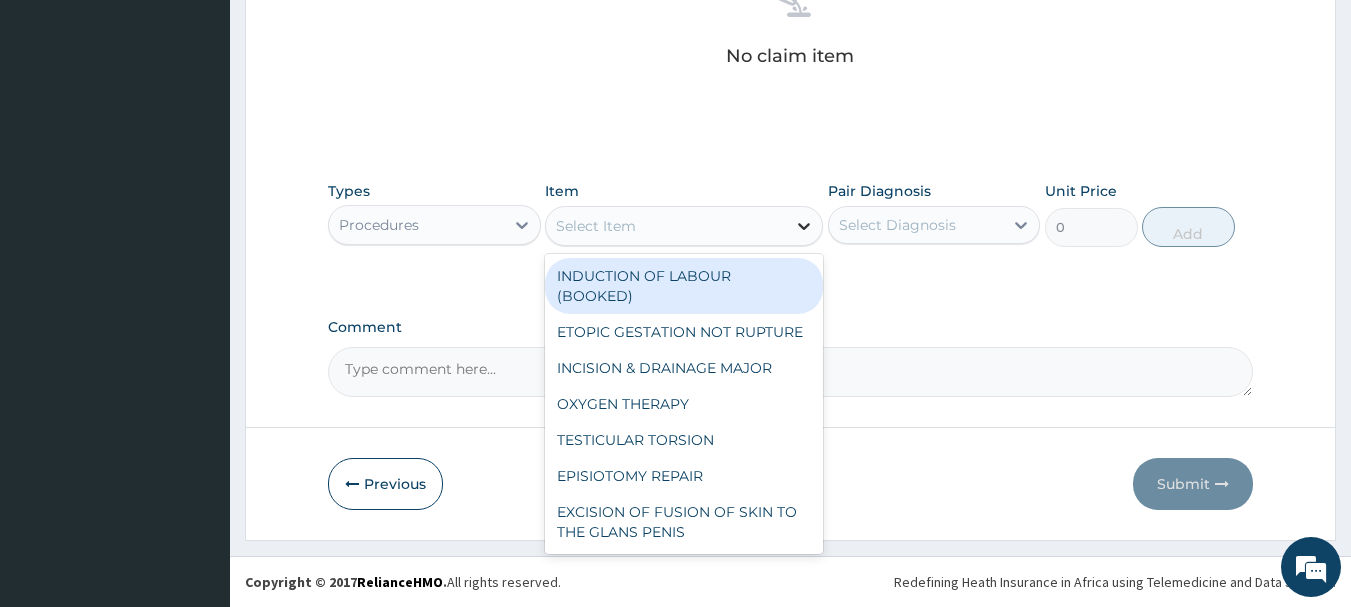 click 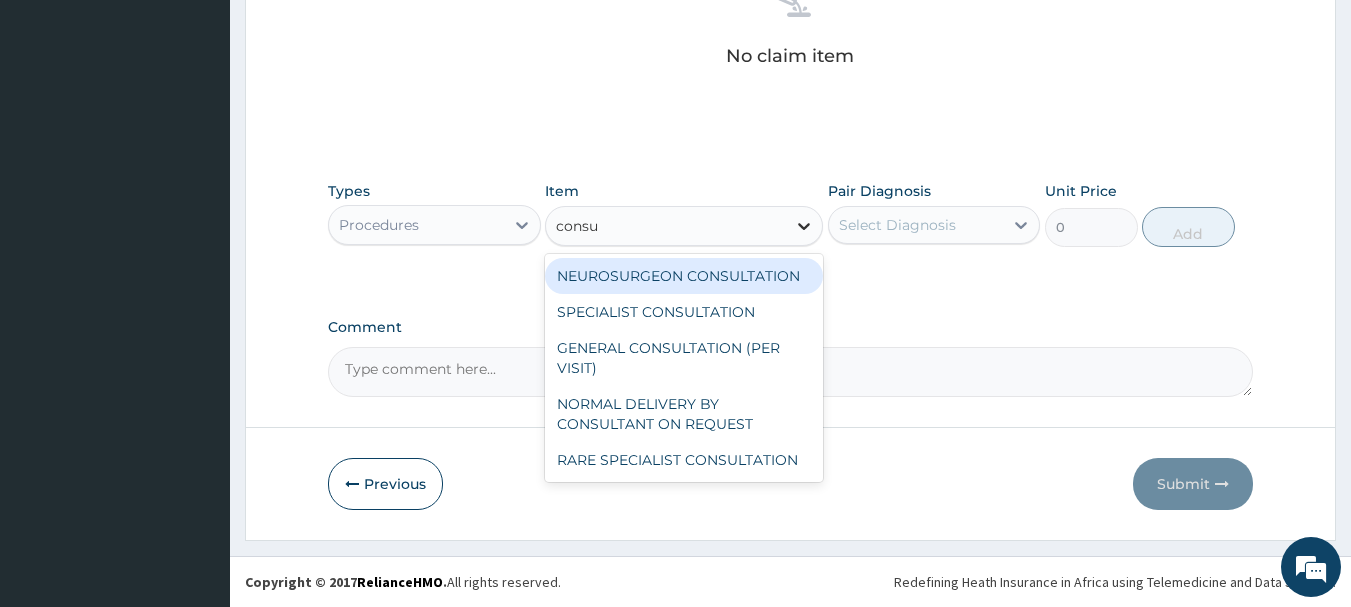type on "consul" 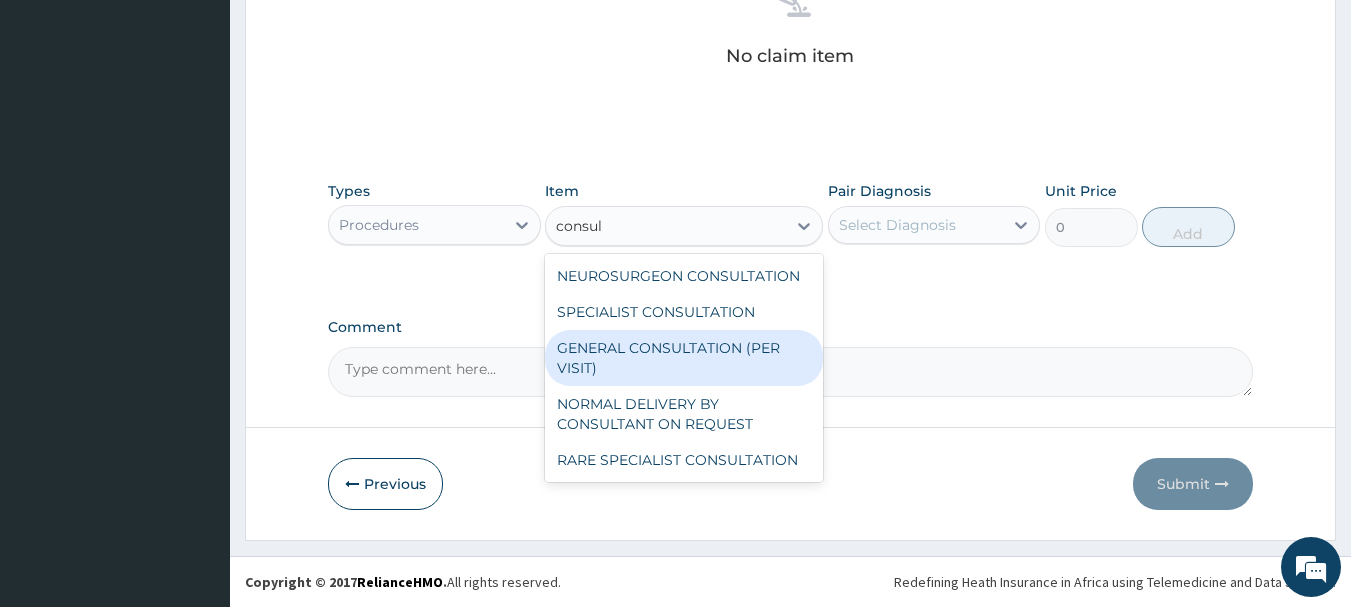 click on "GENERAL CONSULTATION (PER VISIT)" at bounding box center [684, 358] 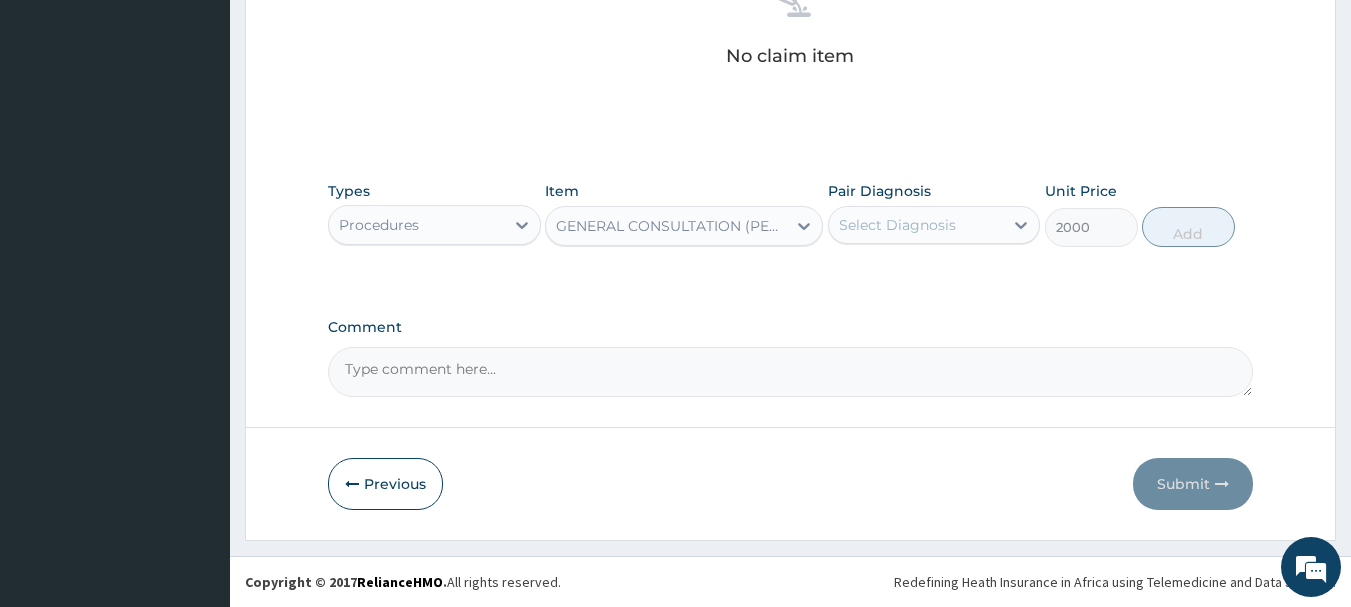 click on "Select Diagnosis" at bounding box center [897, 225] 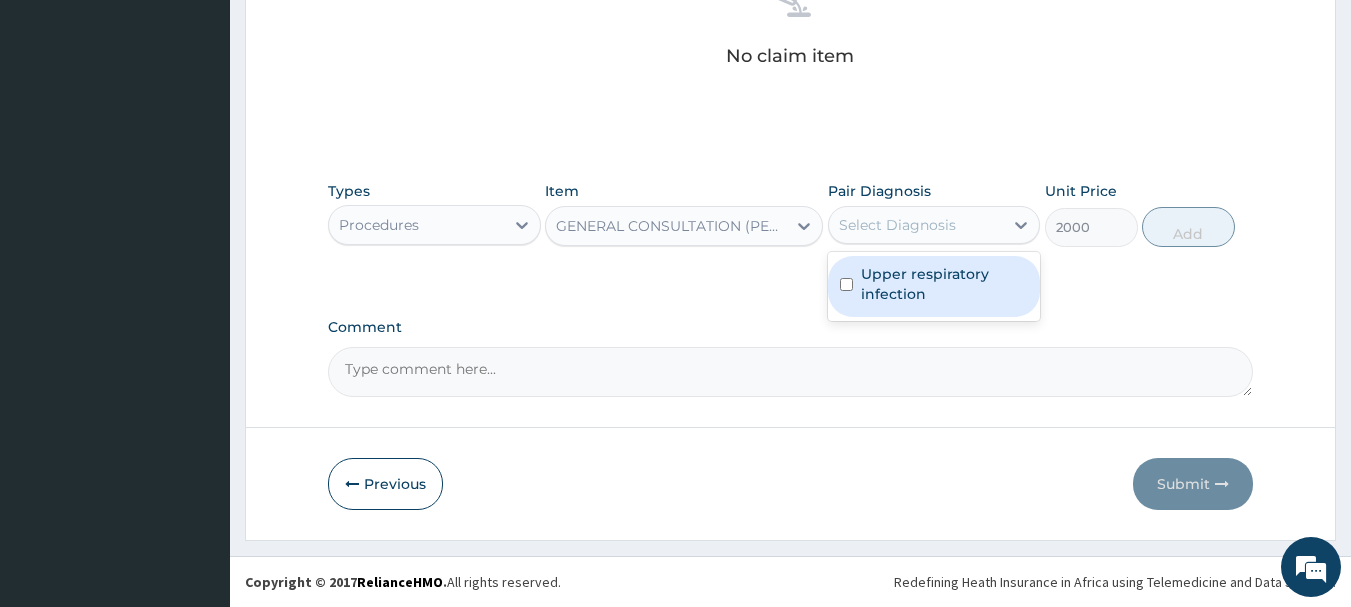 click on "Upper respiratory infection" at bounding box center [945, 284] 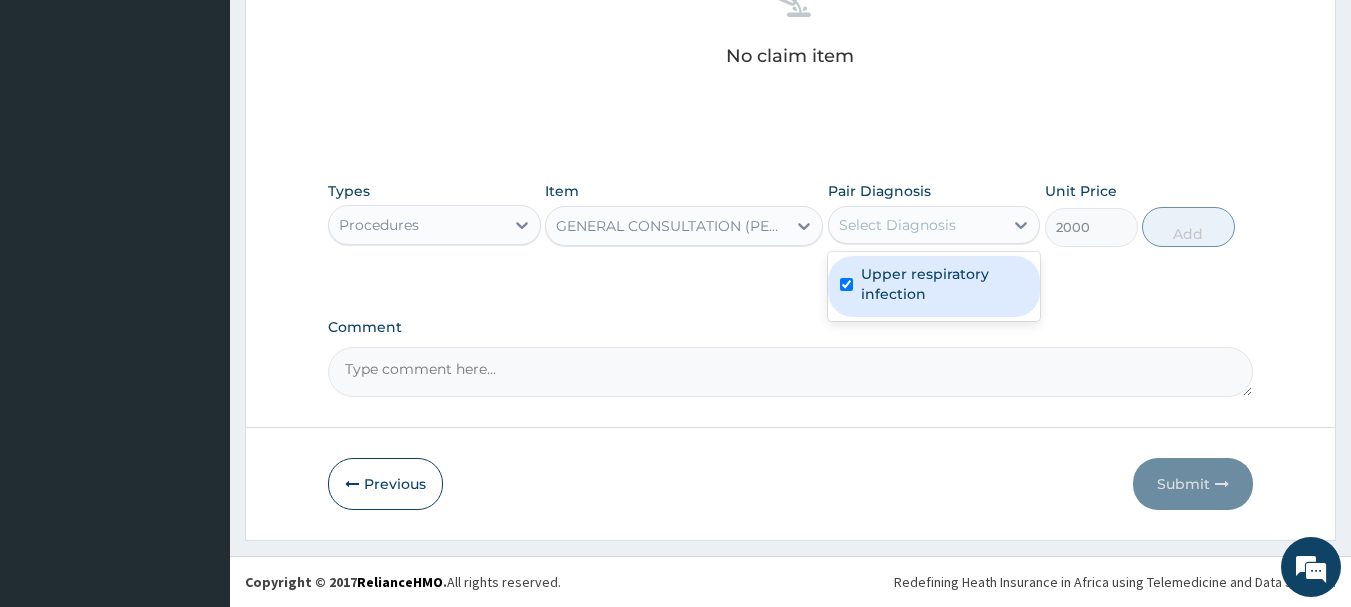 checkbox on "true" 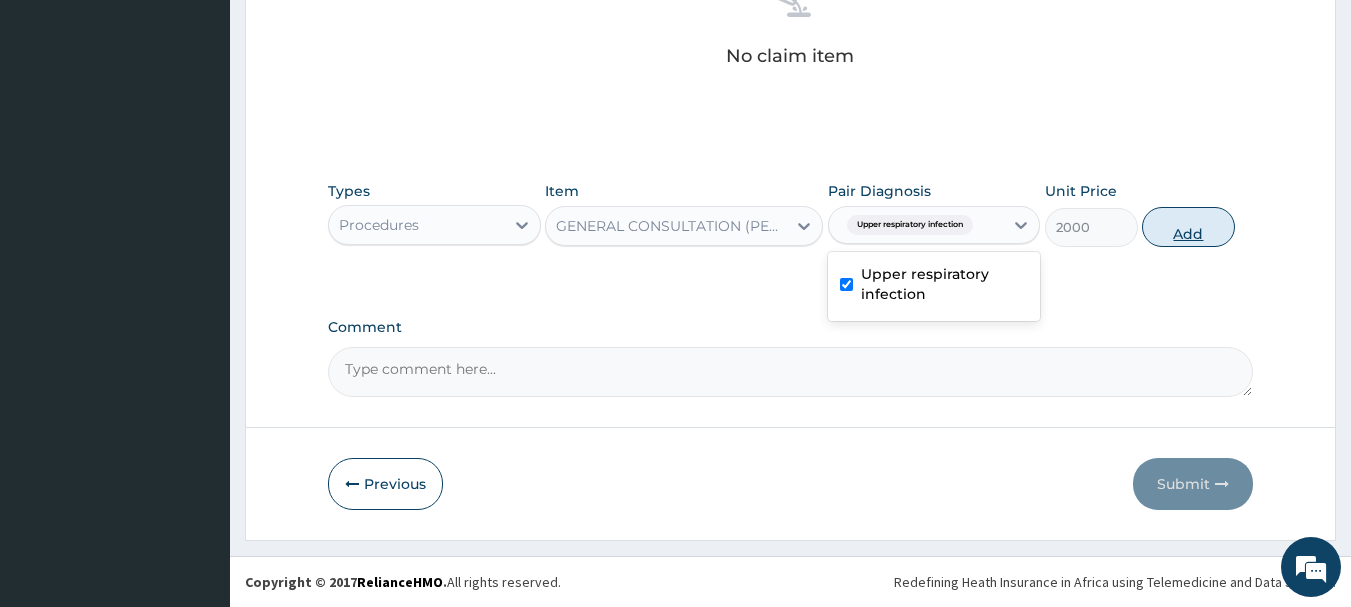 click on "Add" at bounding box center [1188, 227] 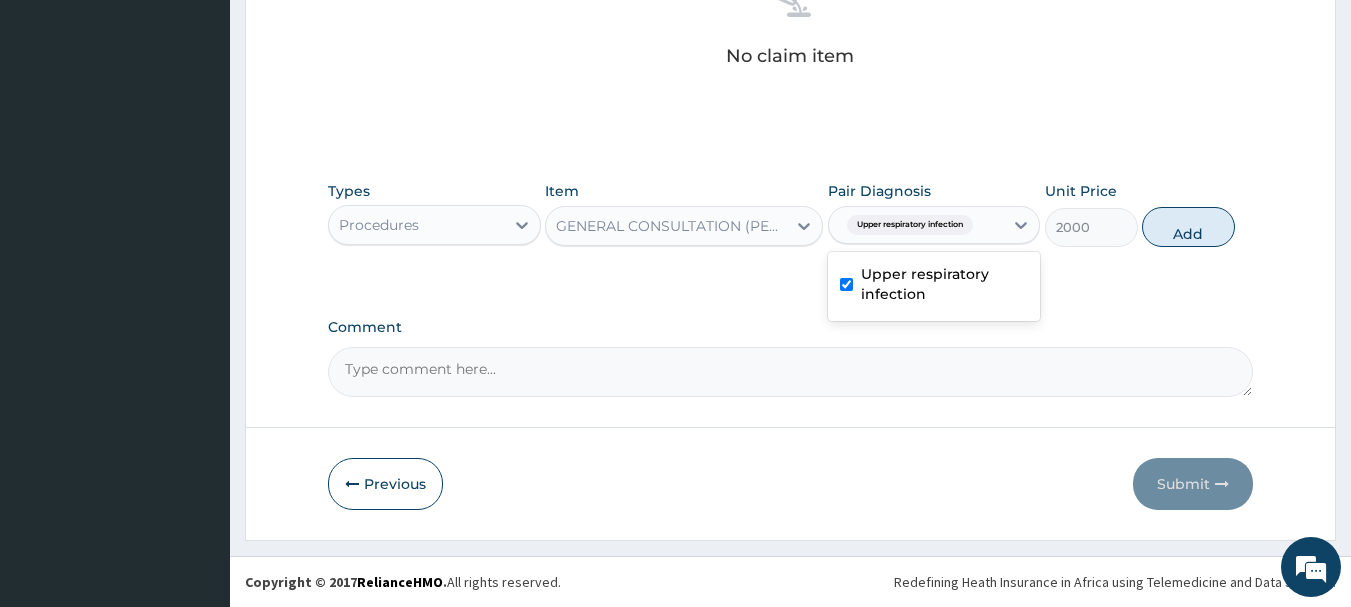 type on "0" 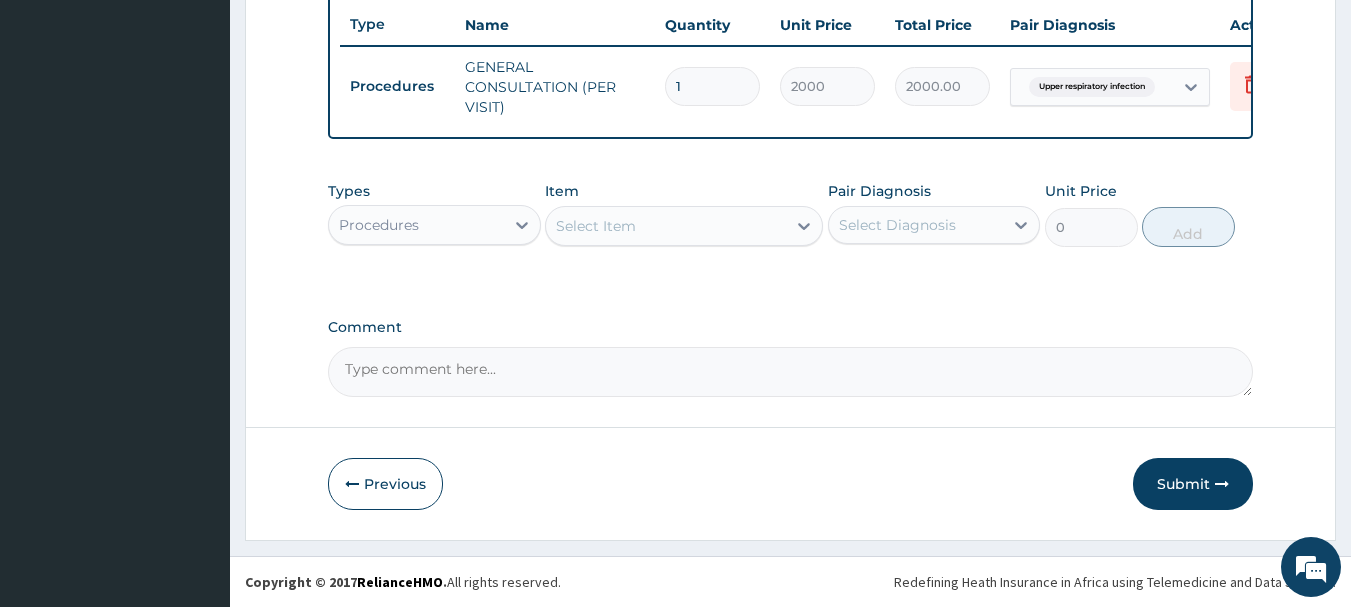 scroll, scrollTop: 766, scrollLeft: 0, axis: vertical 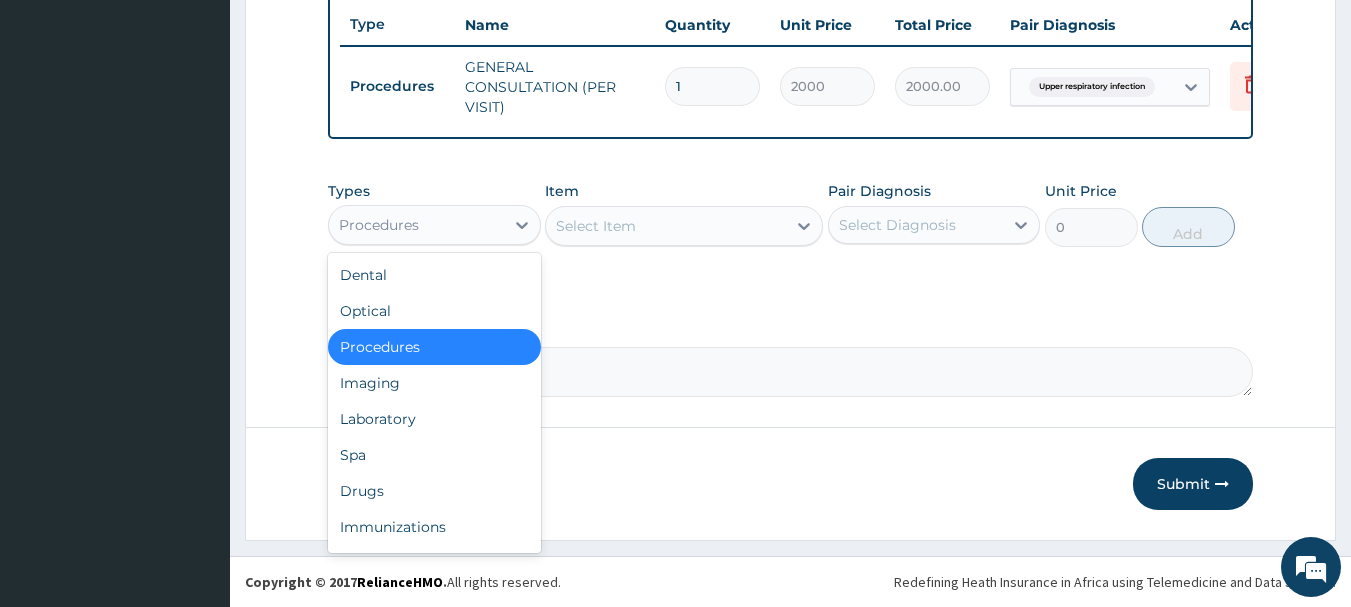 click on "Procedures" at bounding box center (416, 225) 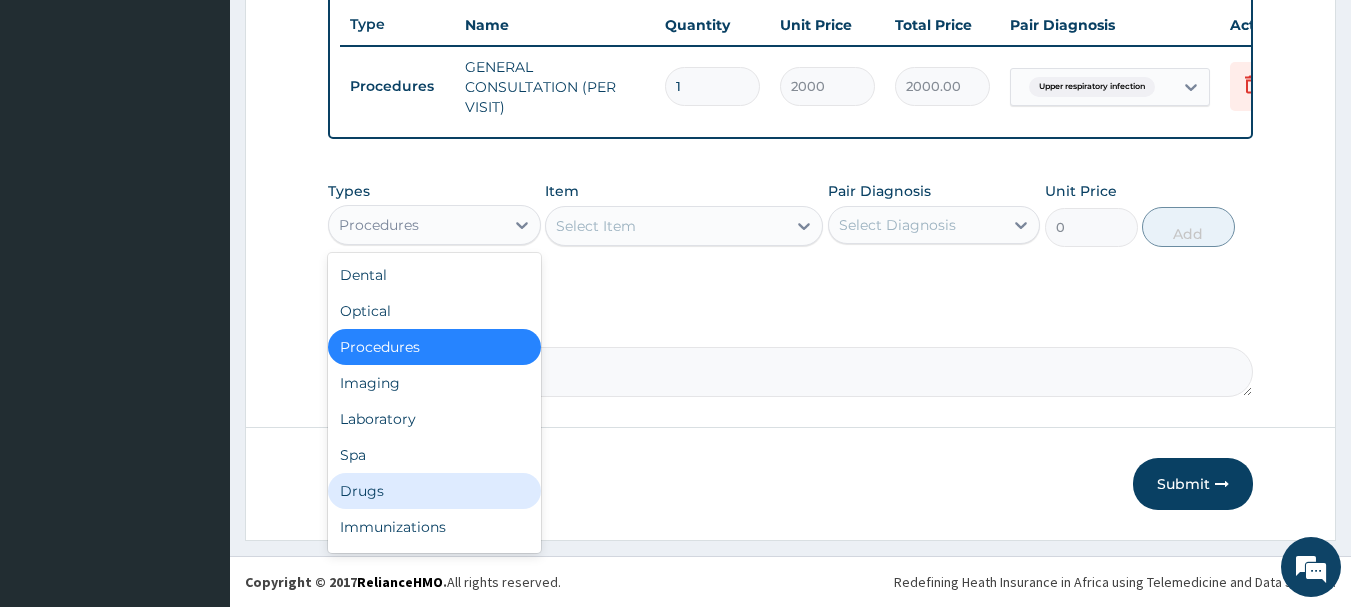 click on "Drugs" at bounding box center (434, 491) 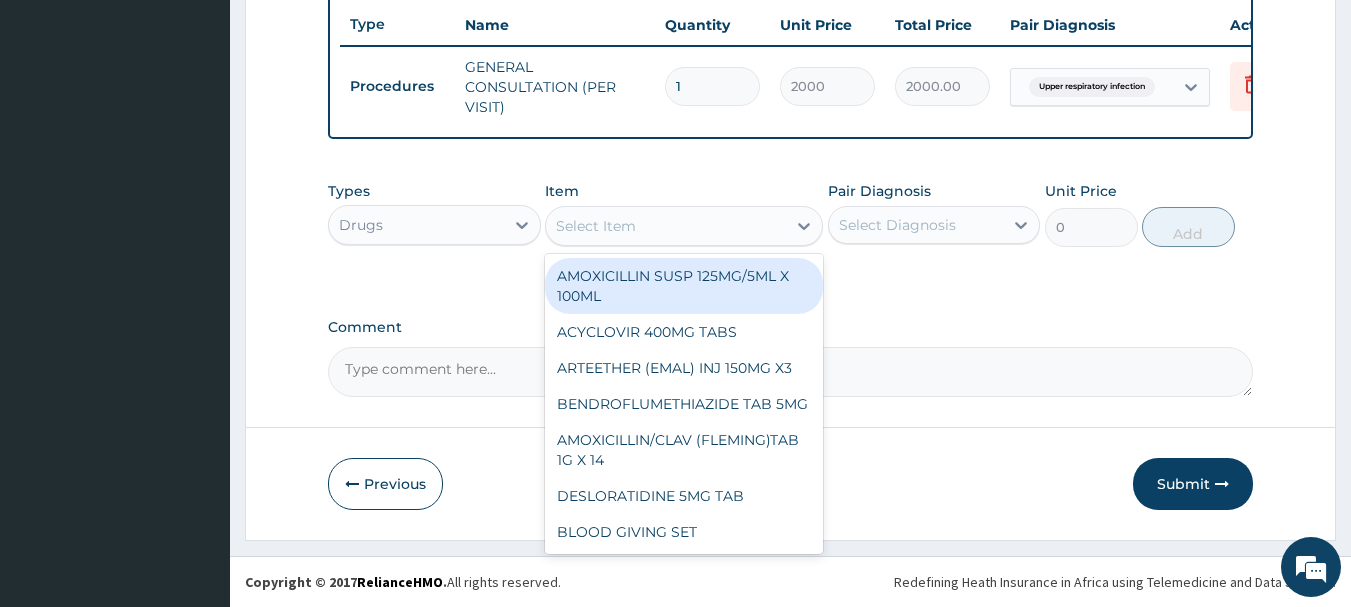 click on "Select Item" at bounding box center [666, 226] 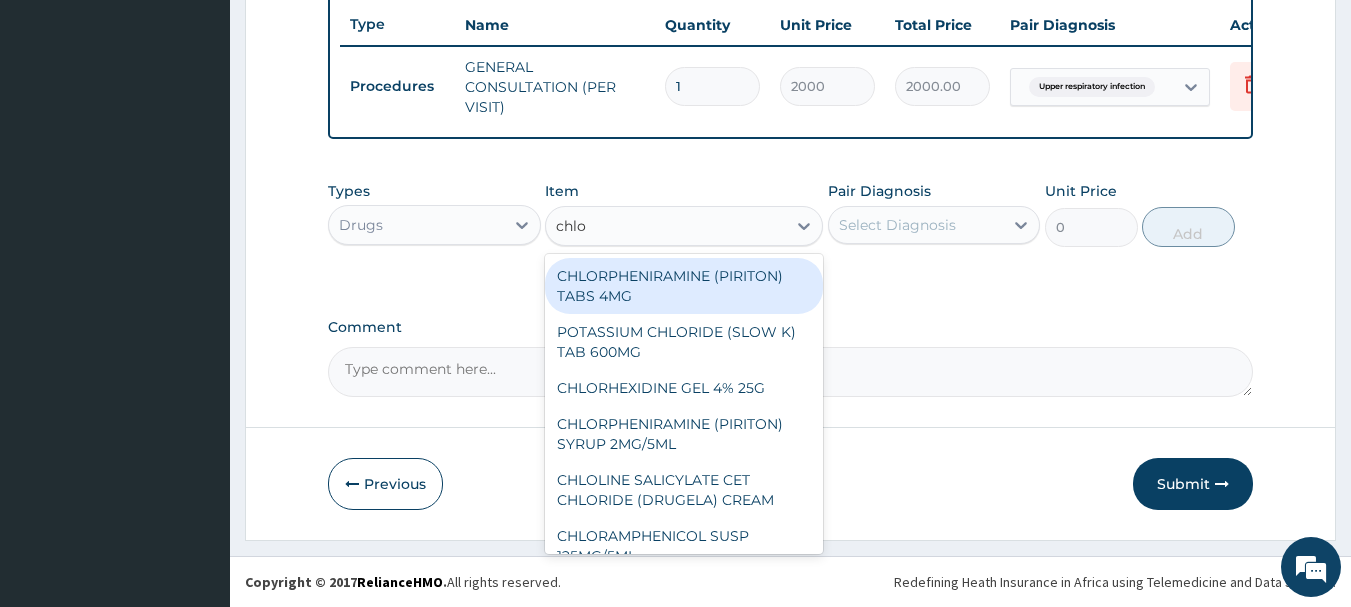 type on "chlor" 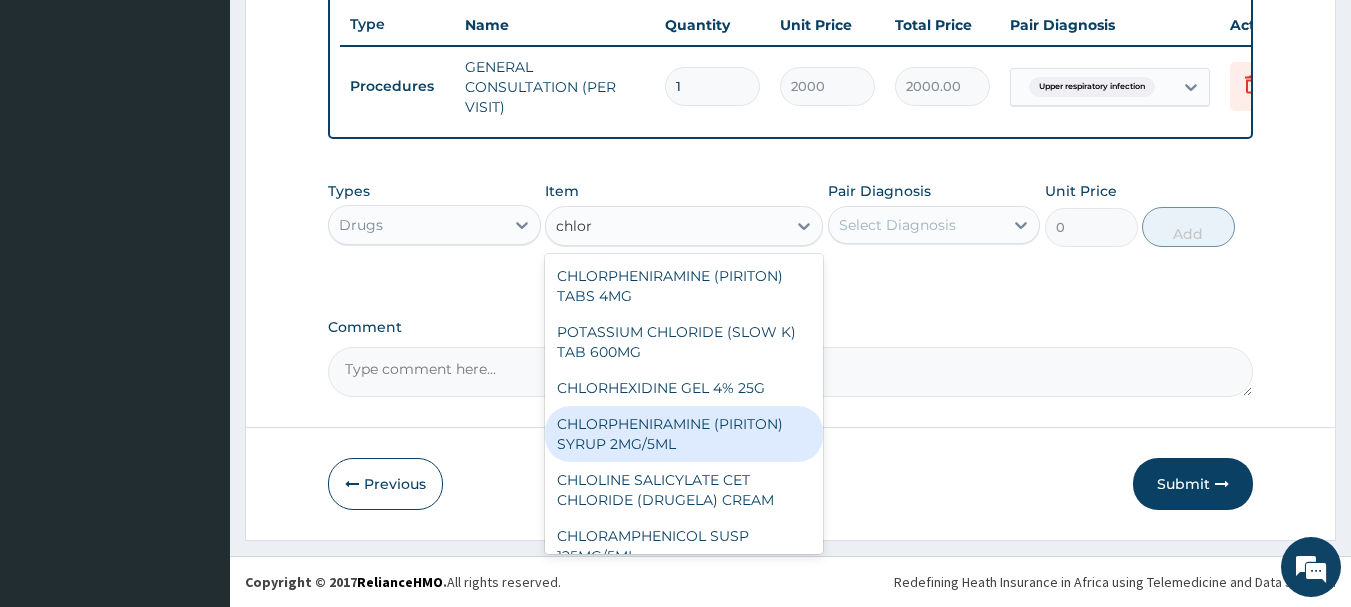 click on "CHLORPHENIRAMINE (PIRITON) SYRUP 2MG/5ML" at bounding box center (684, 434) 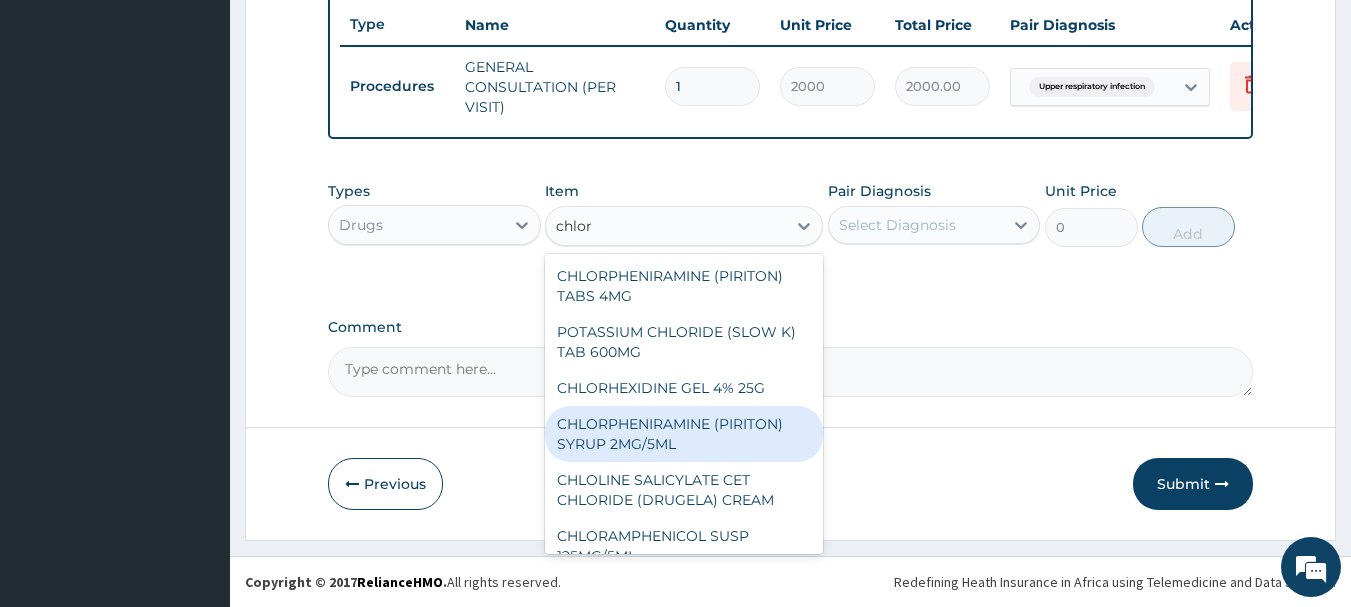 type 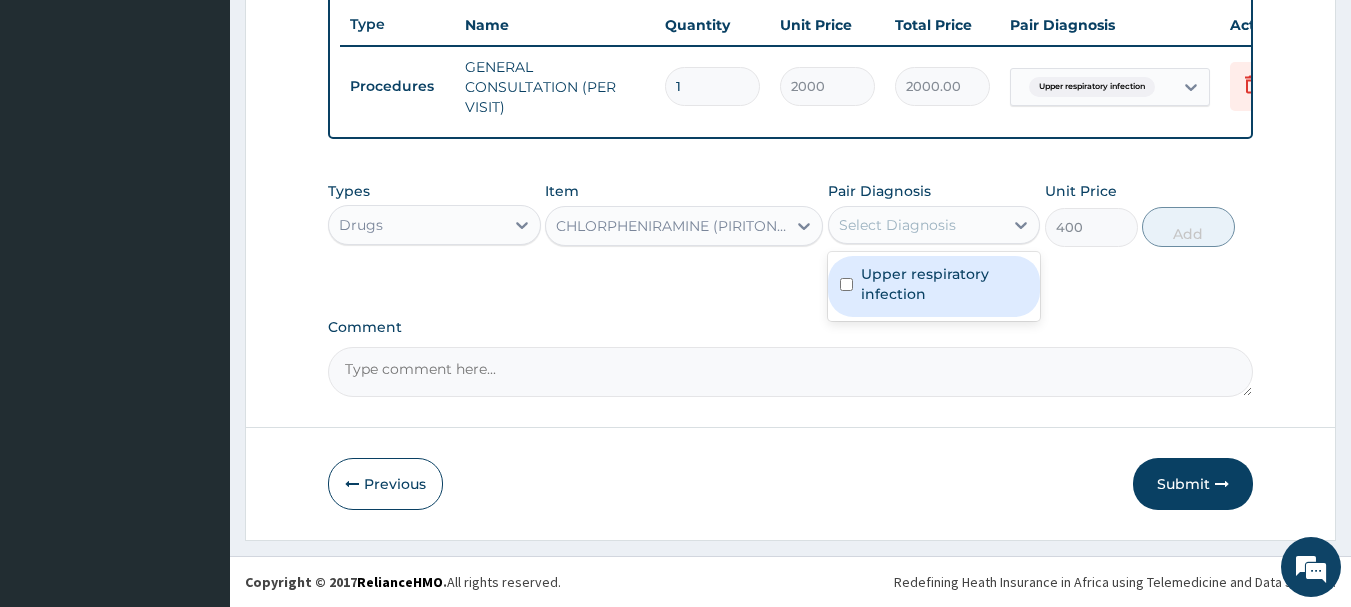 click on "Select Diagnosis" at bounding box center (897, 225) 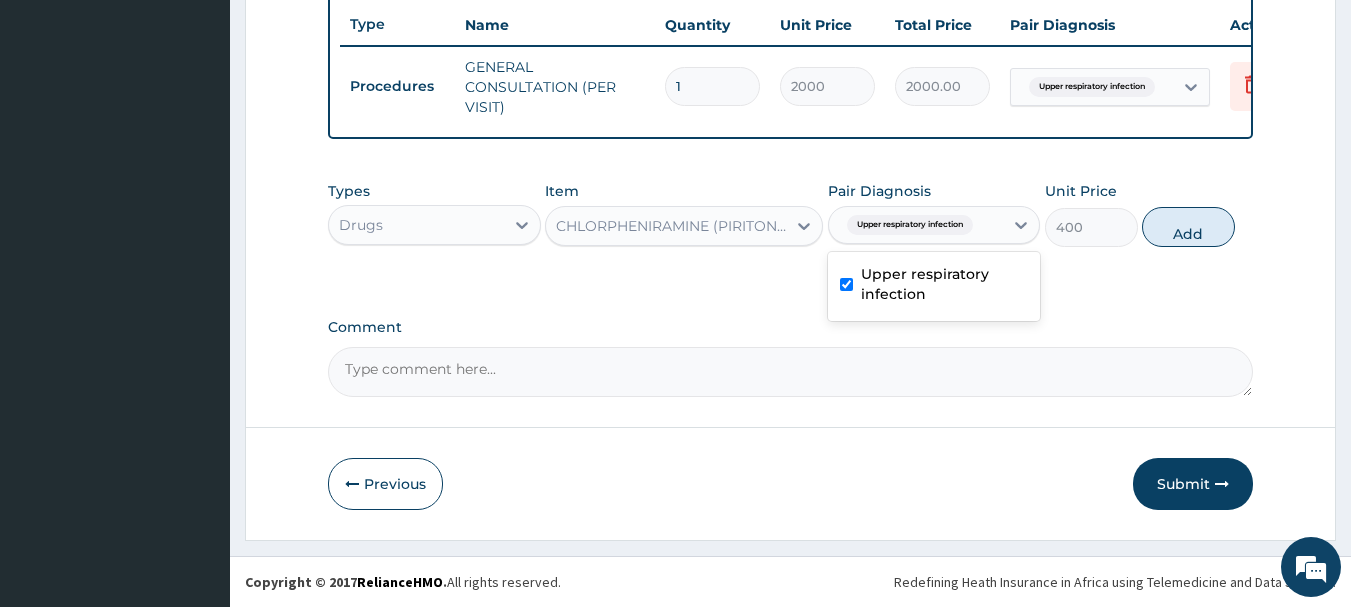 checkbox on "true" 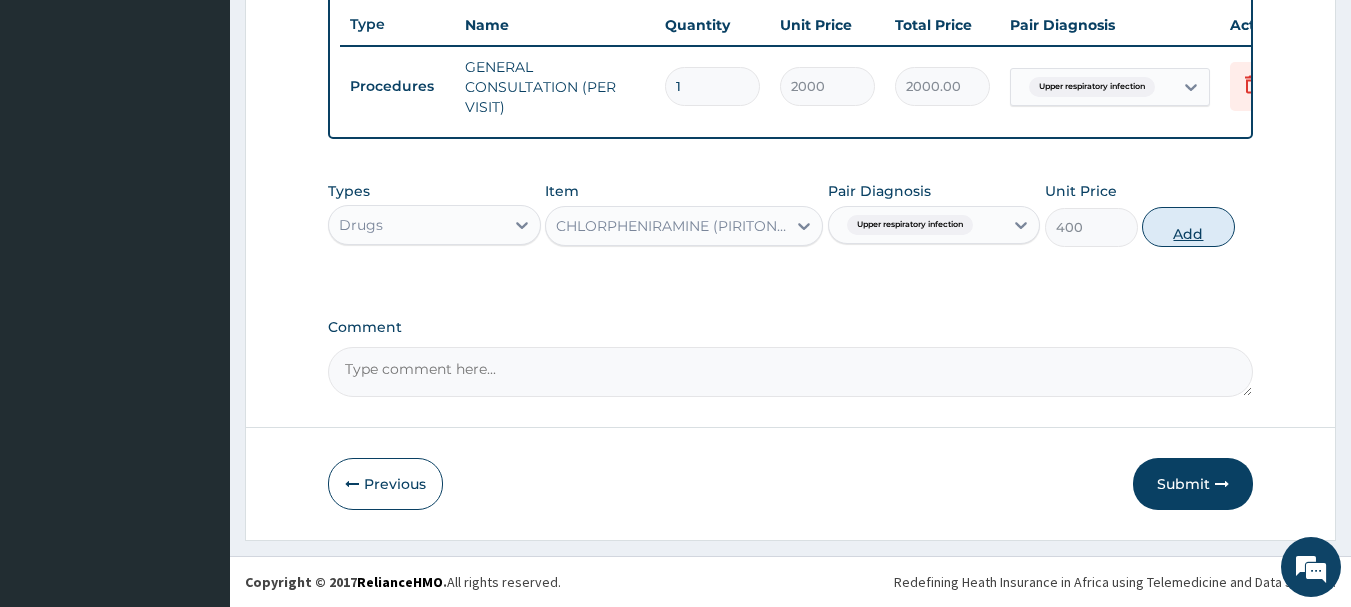 click on "Add" at bounding box center [1188, 227] 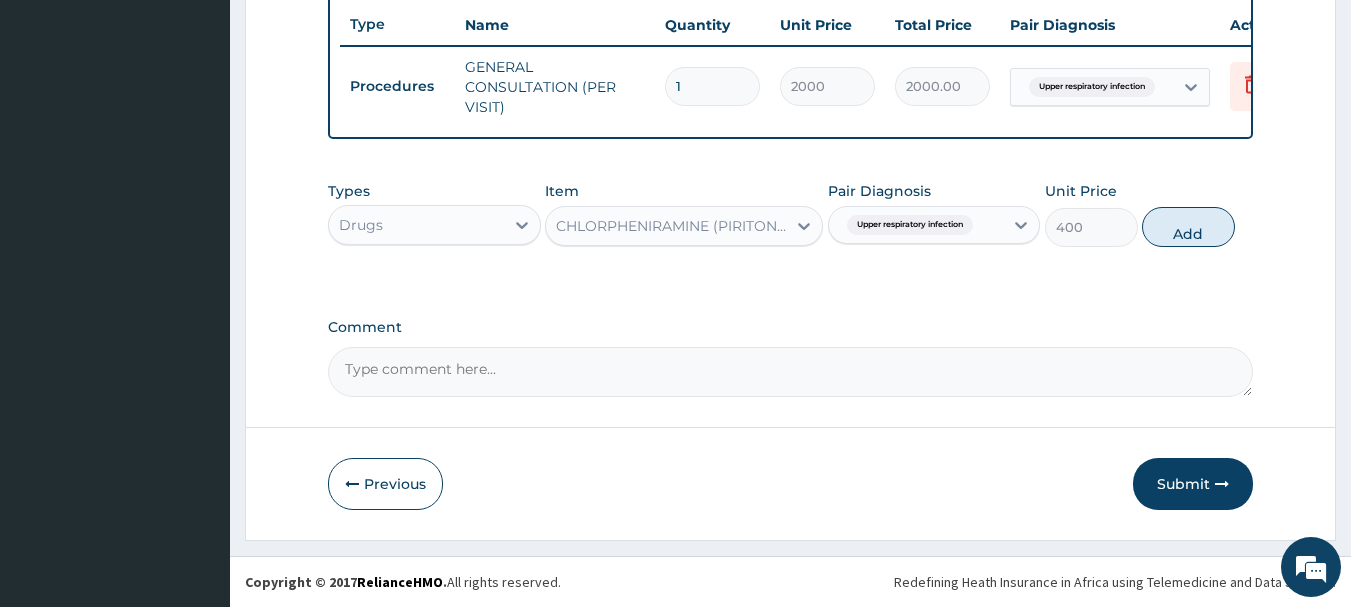 type on "0" 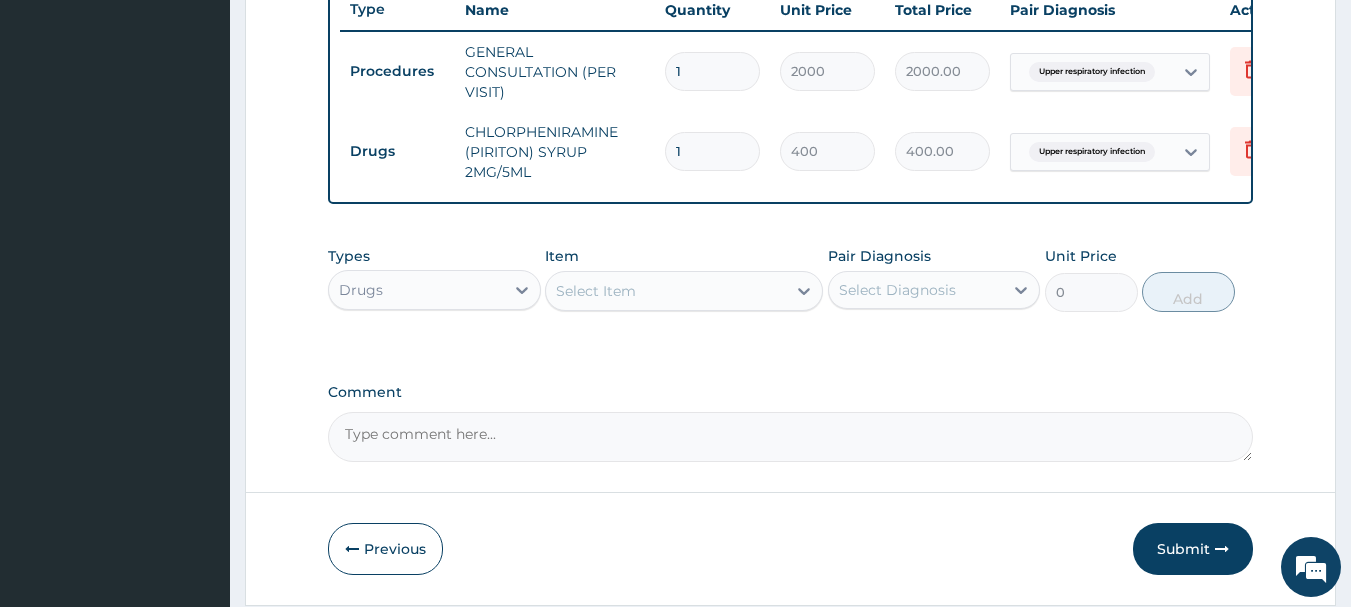 click on "Select Item" at bounding box center (666, 291) 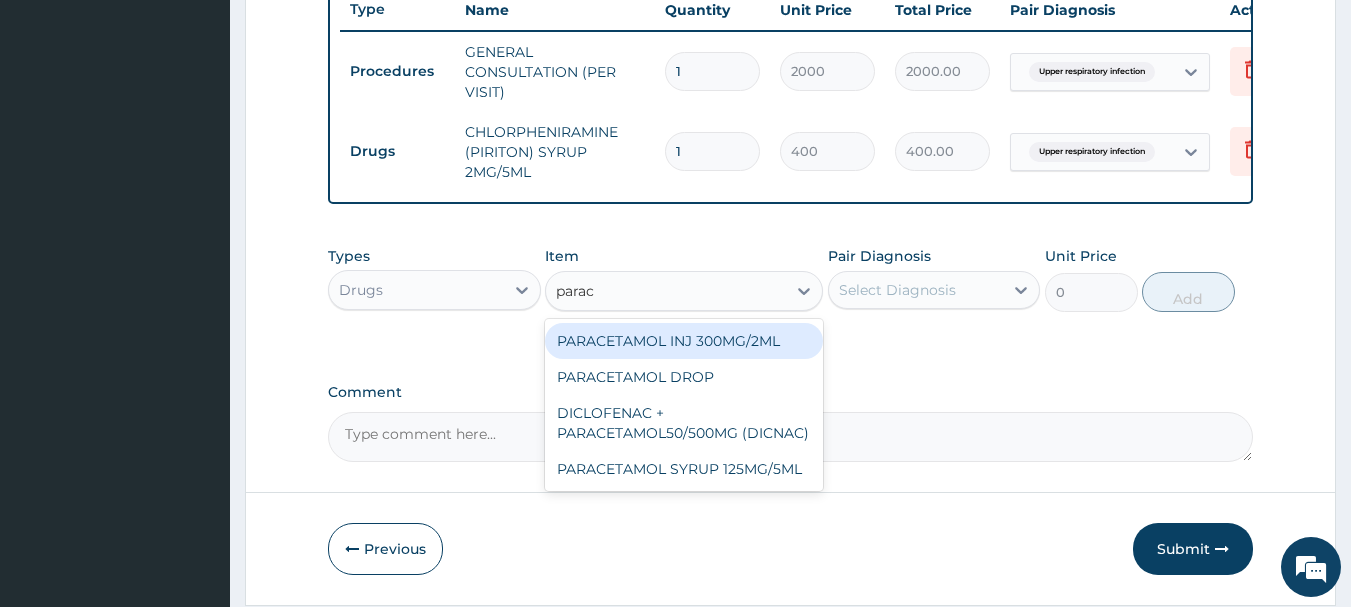 type on "parace" 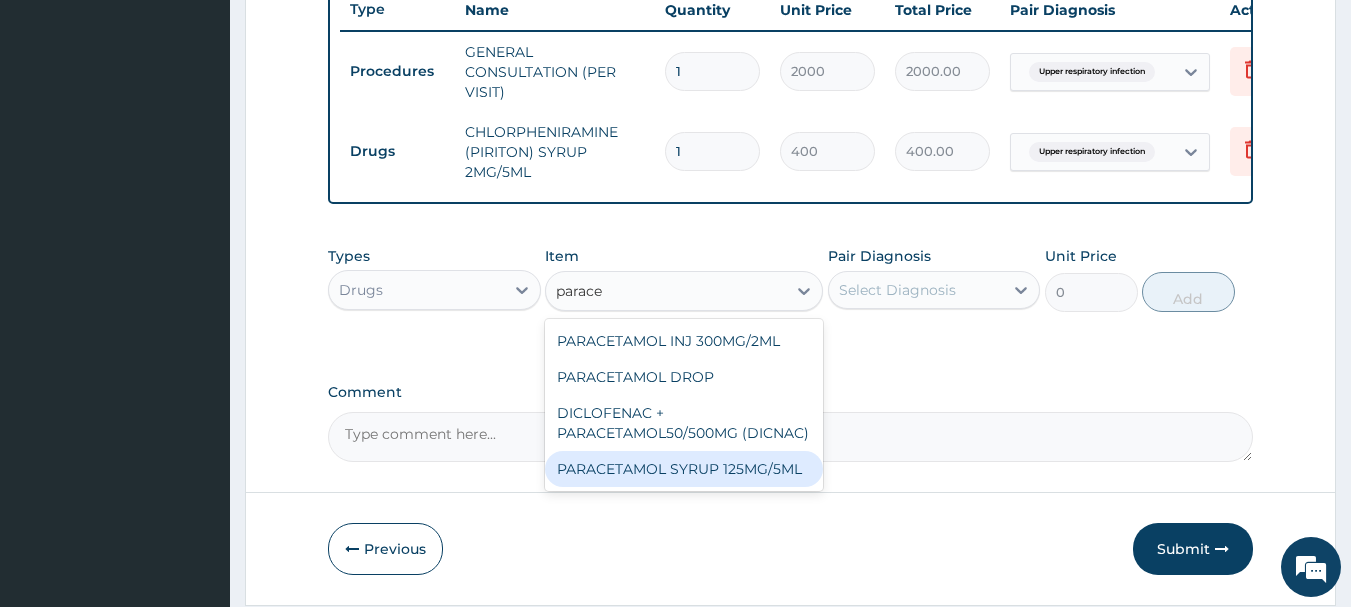 click on "PARACETAMOL SYRUP 125MG/5ML" at bounding box center [684, 469] 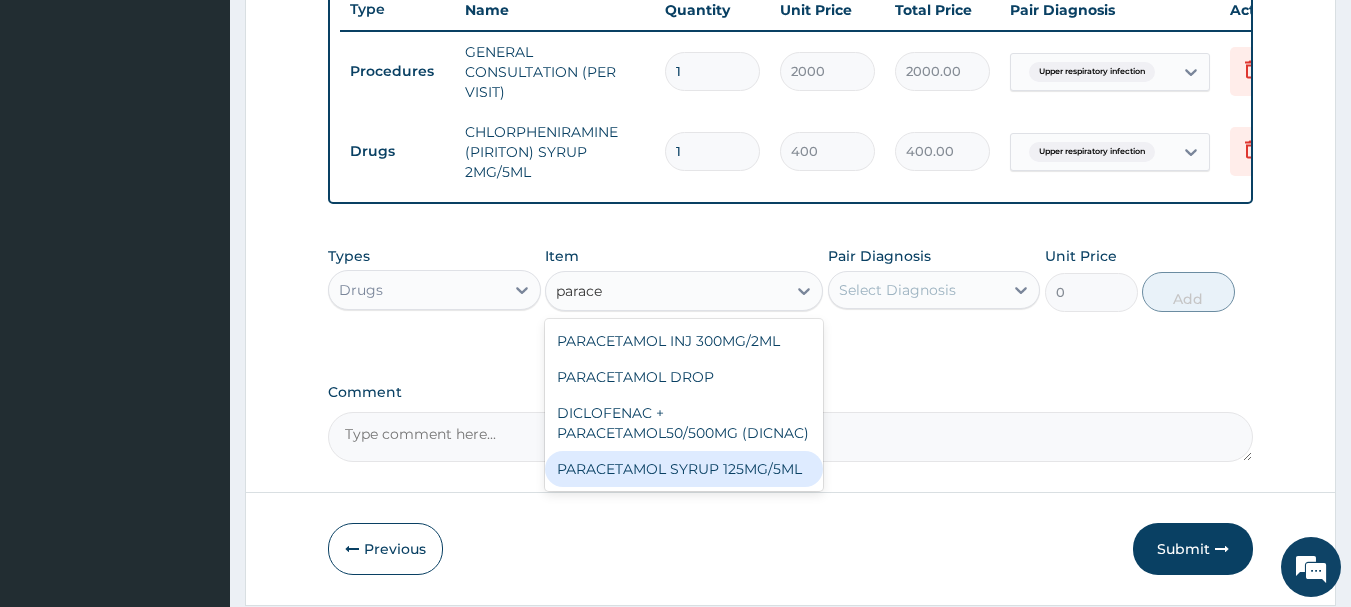 type 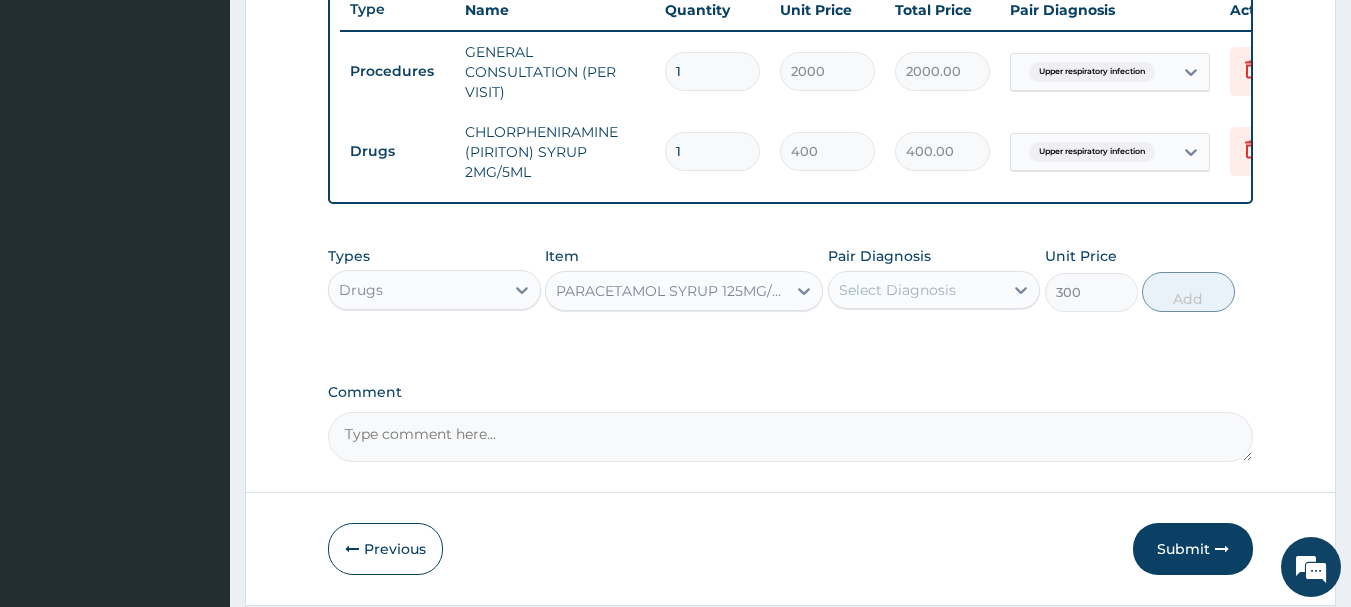 click on "Select Diagnosis" at bounding box center [916, 290] 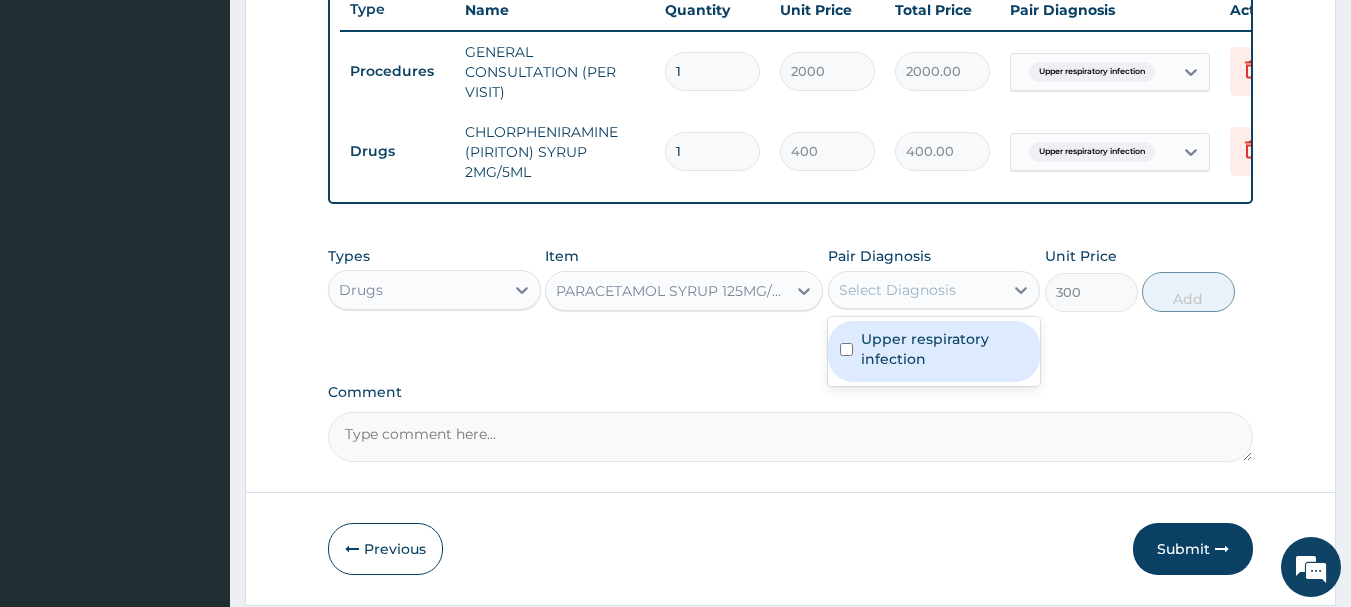 click on "Upper respiratory infection" at bounding box center (934, 351) 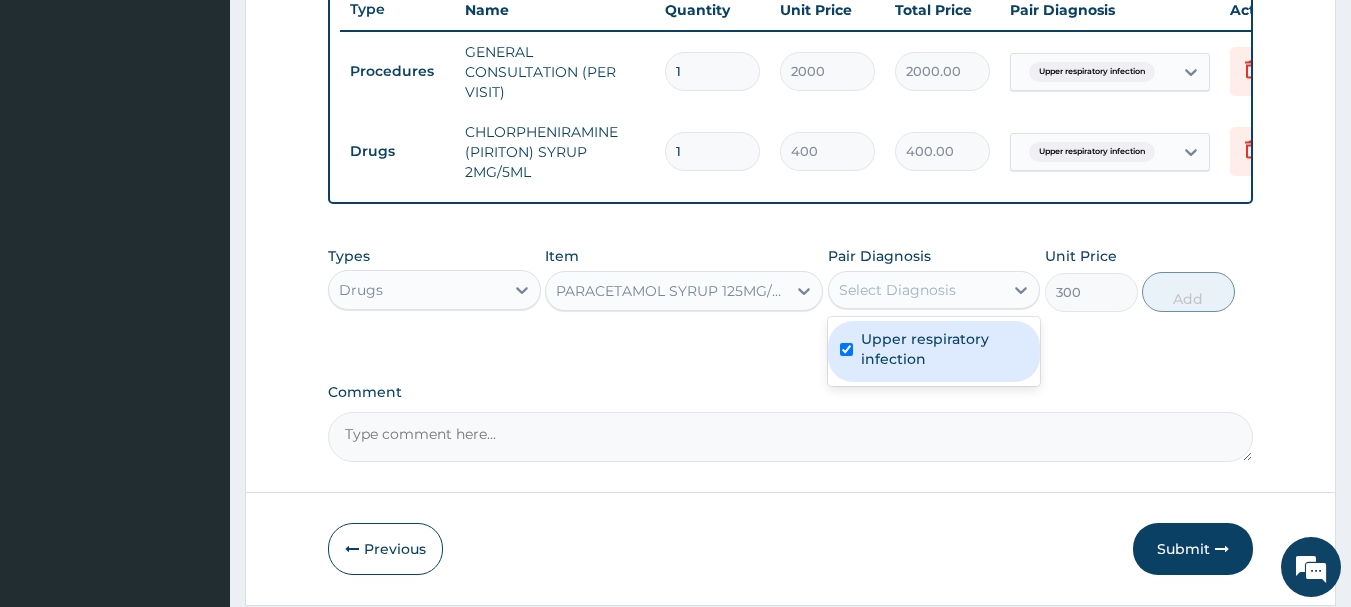 checkbox on "true" 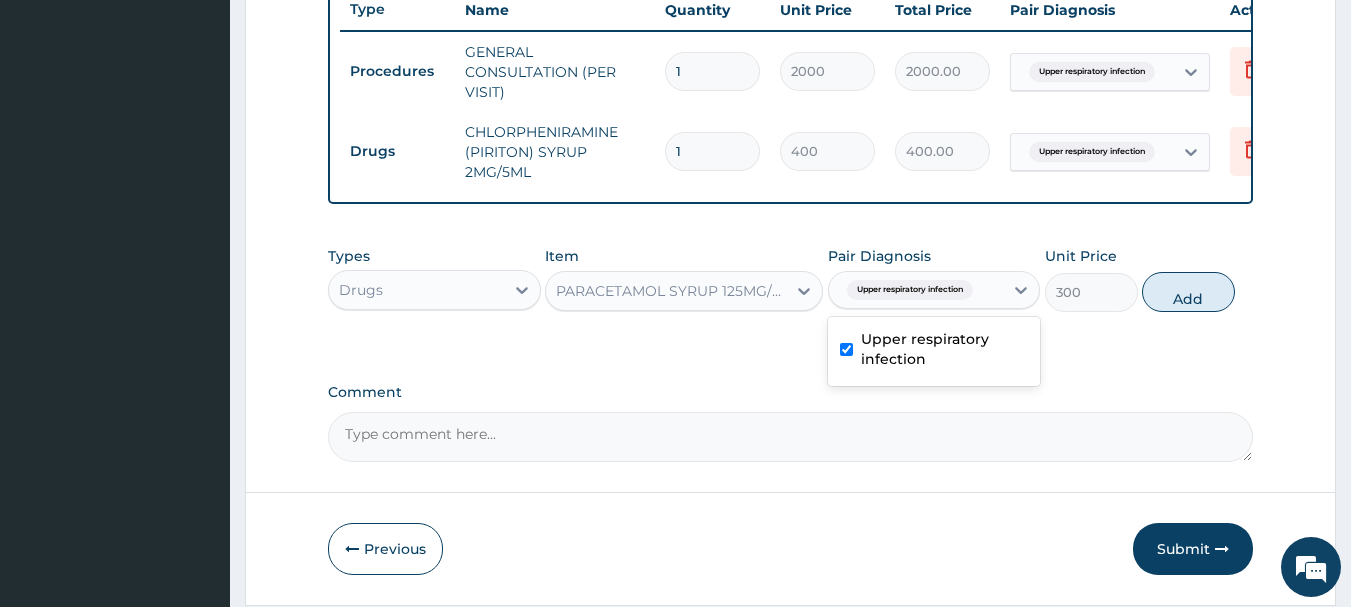click on "Add" at bounding box center [1188, 292] 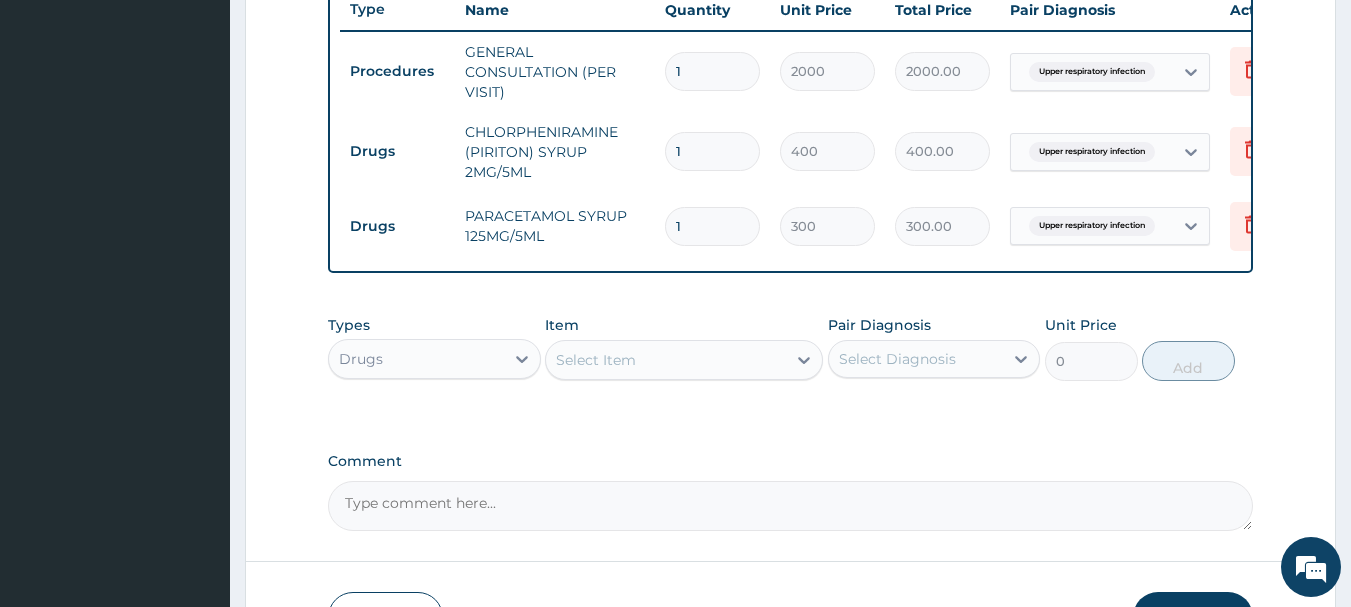 click on "Select Item" at bounding box center (666, 360) 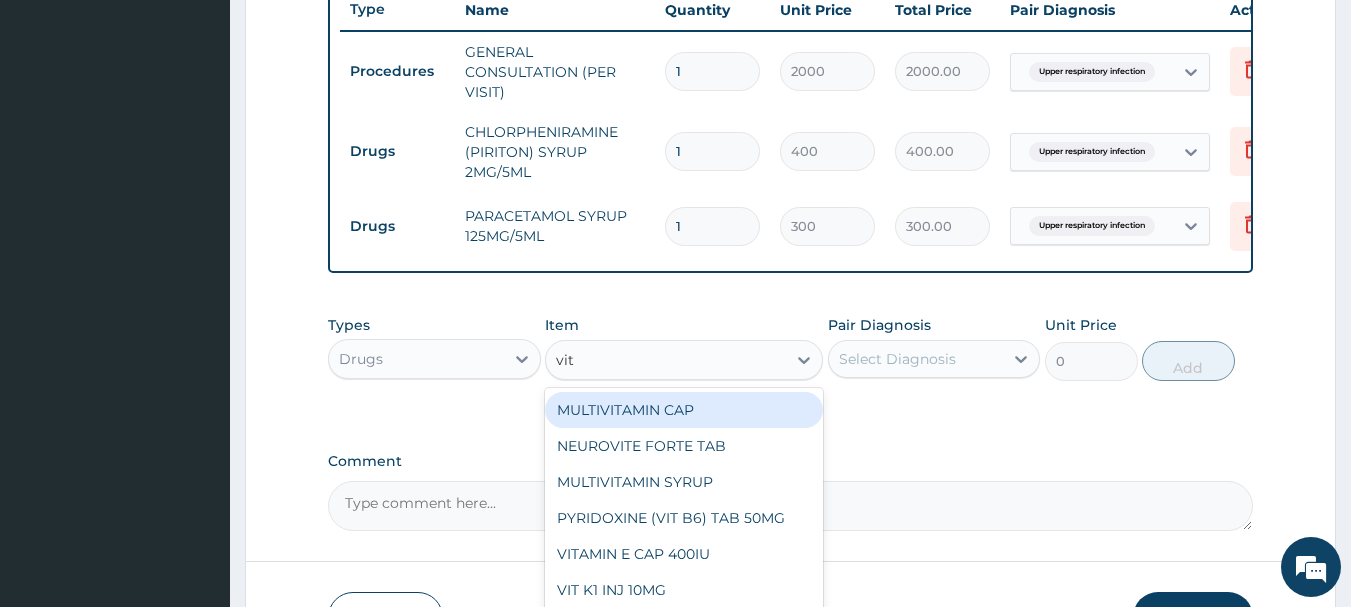 type on "vit c" 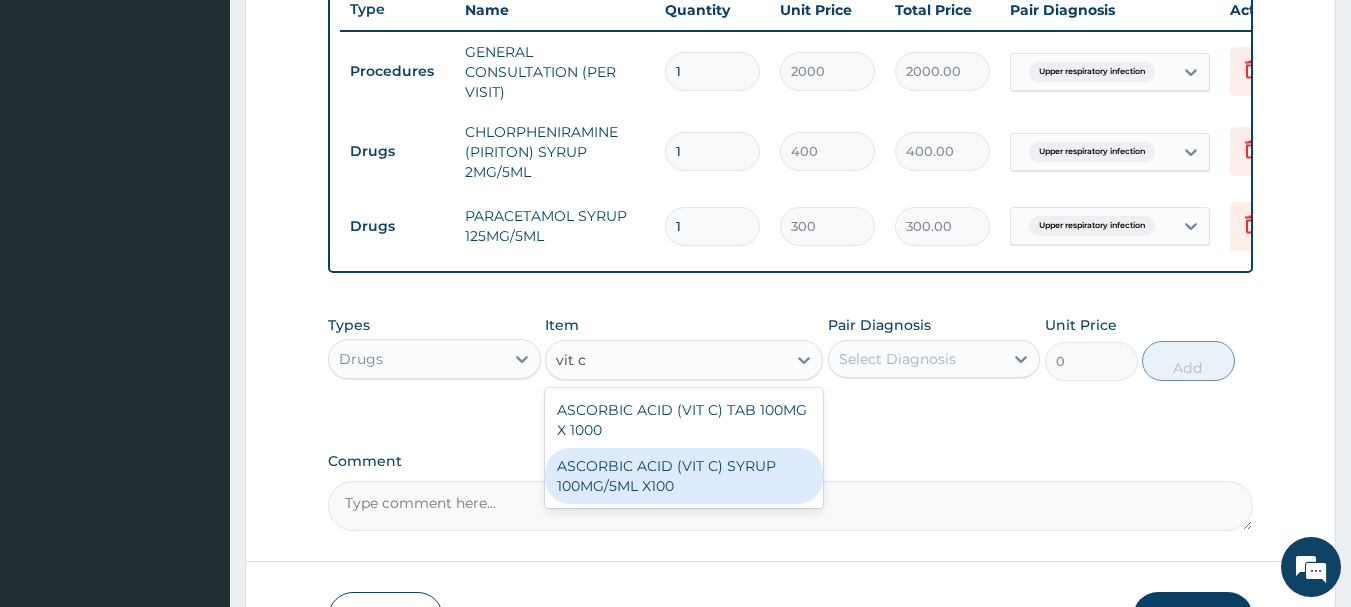click on "ASCORBIC ACID (VIT C) SYRUP 100MG/5ML X100" at bounding box center (684, 476) 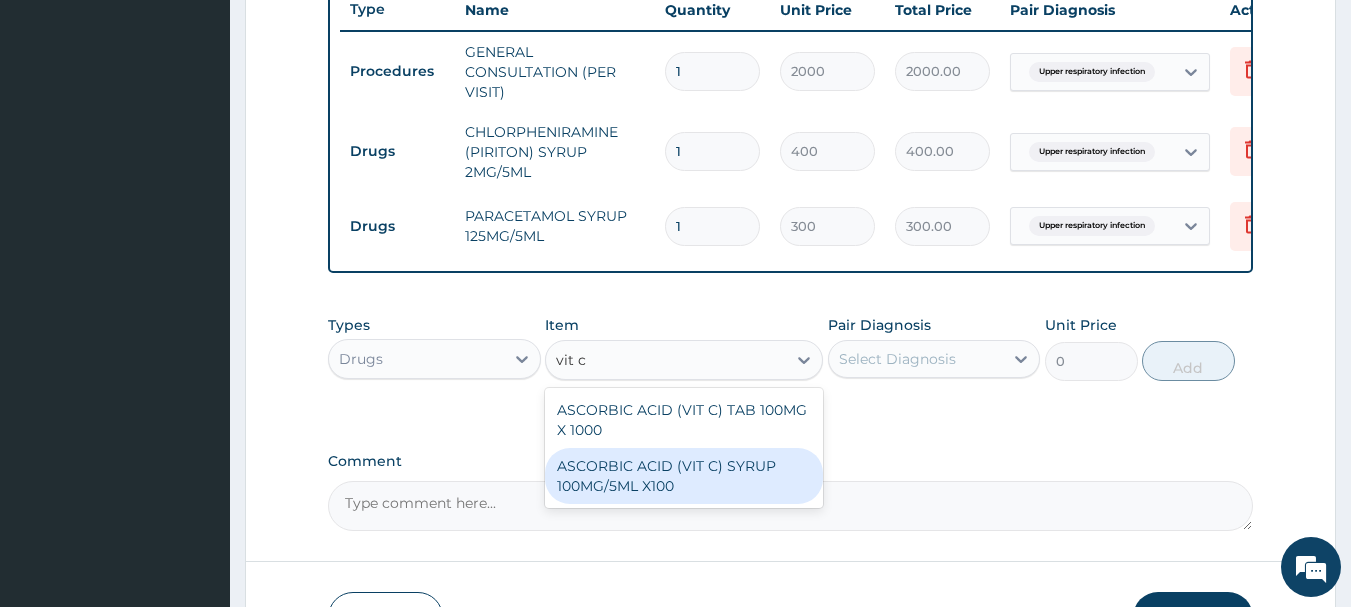 type 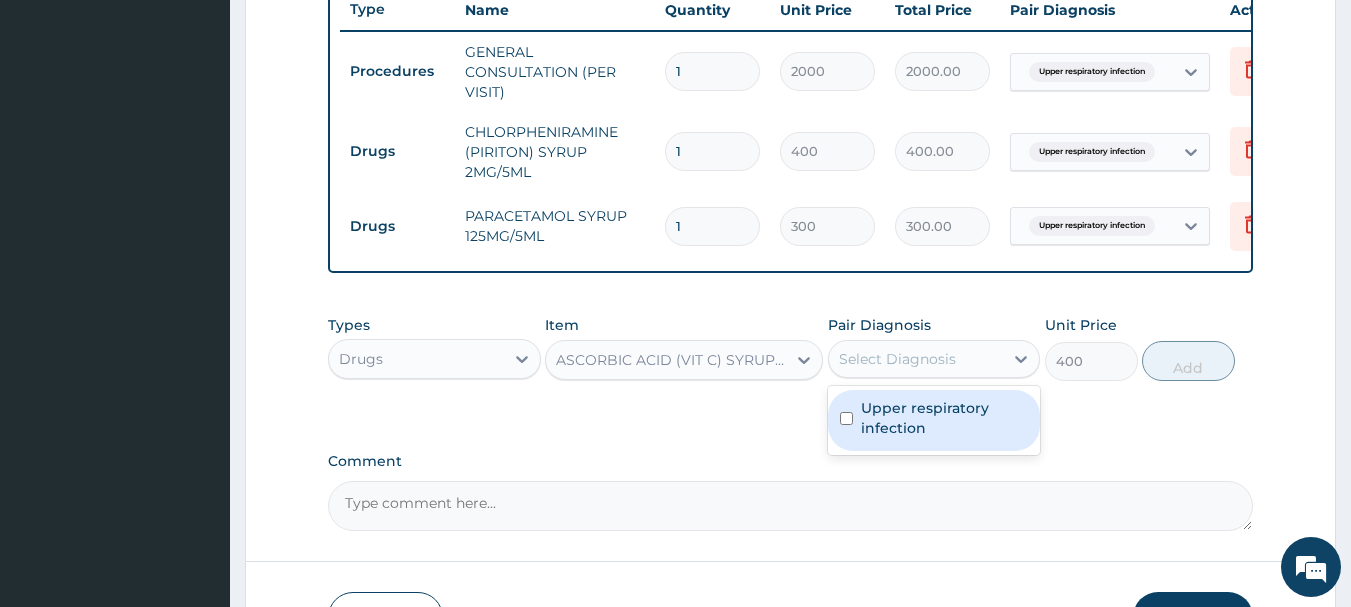 click on "Select Diagnosis" at bounding box center (897, 359) 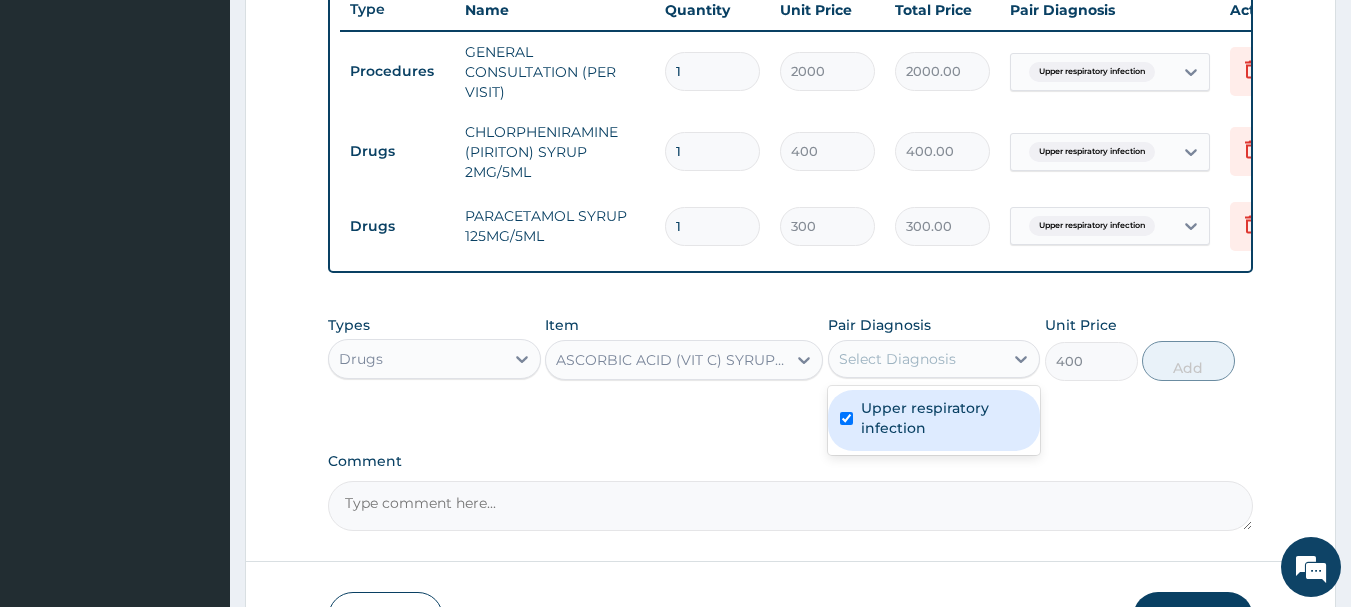 checkbox on "true" 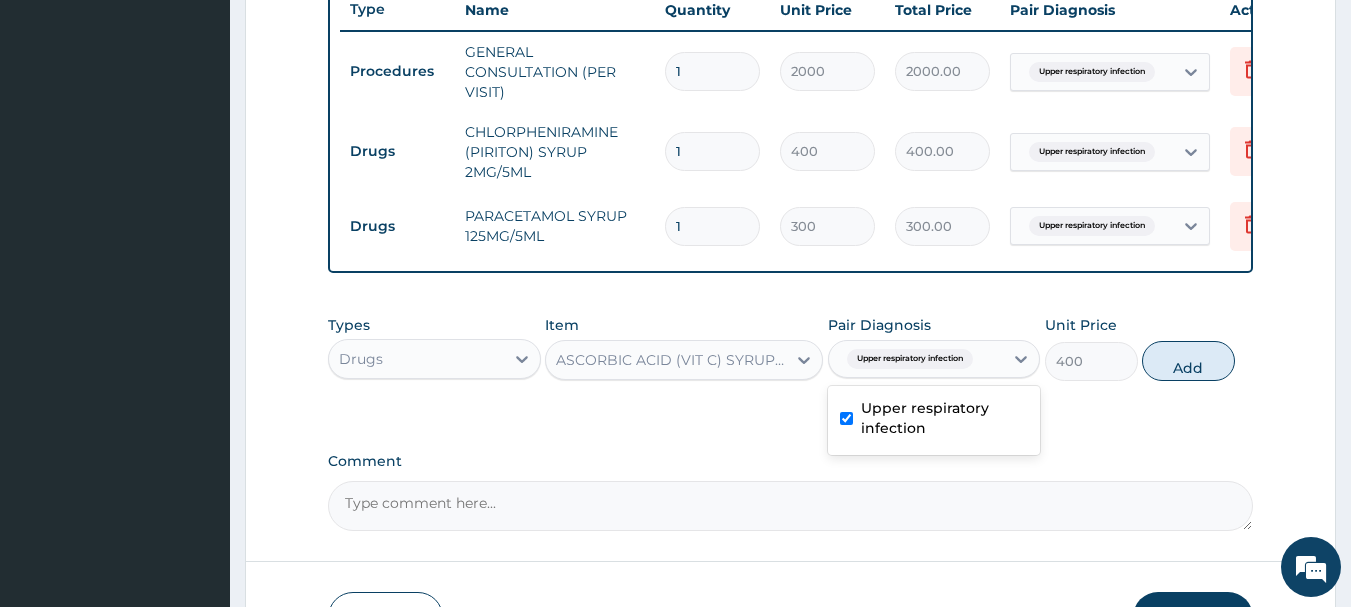click on "Add" at bounding box center (1188, 361) 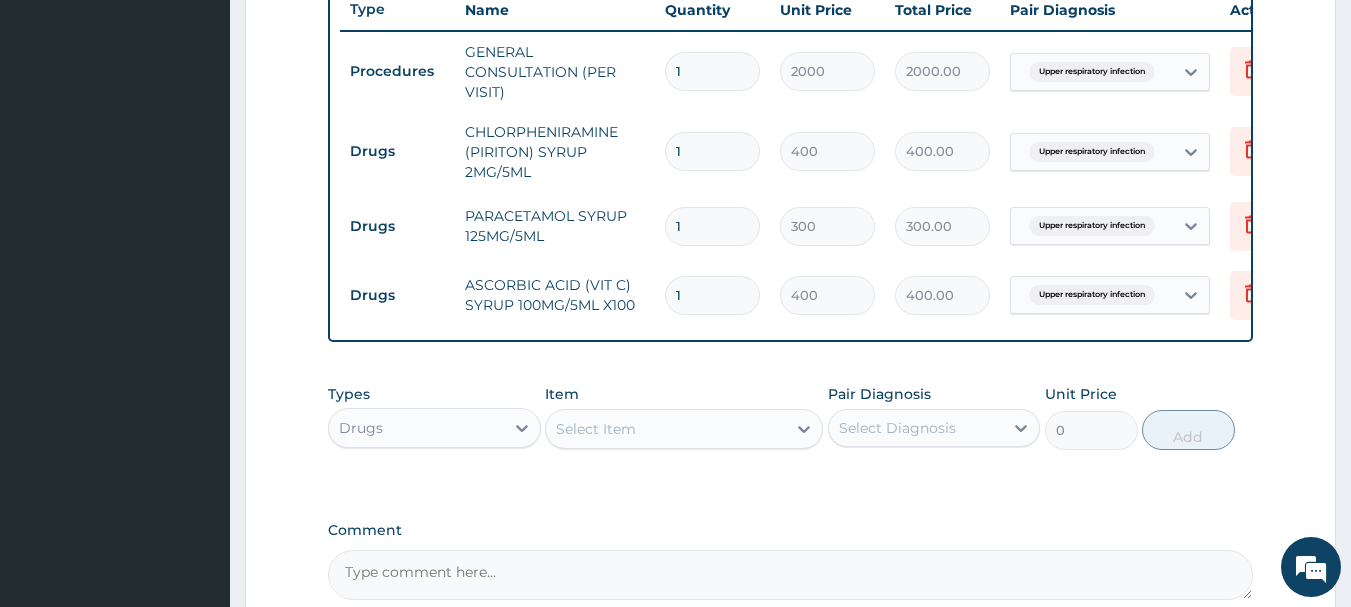 click on "Select Item" at bounding box center [684, 429] 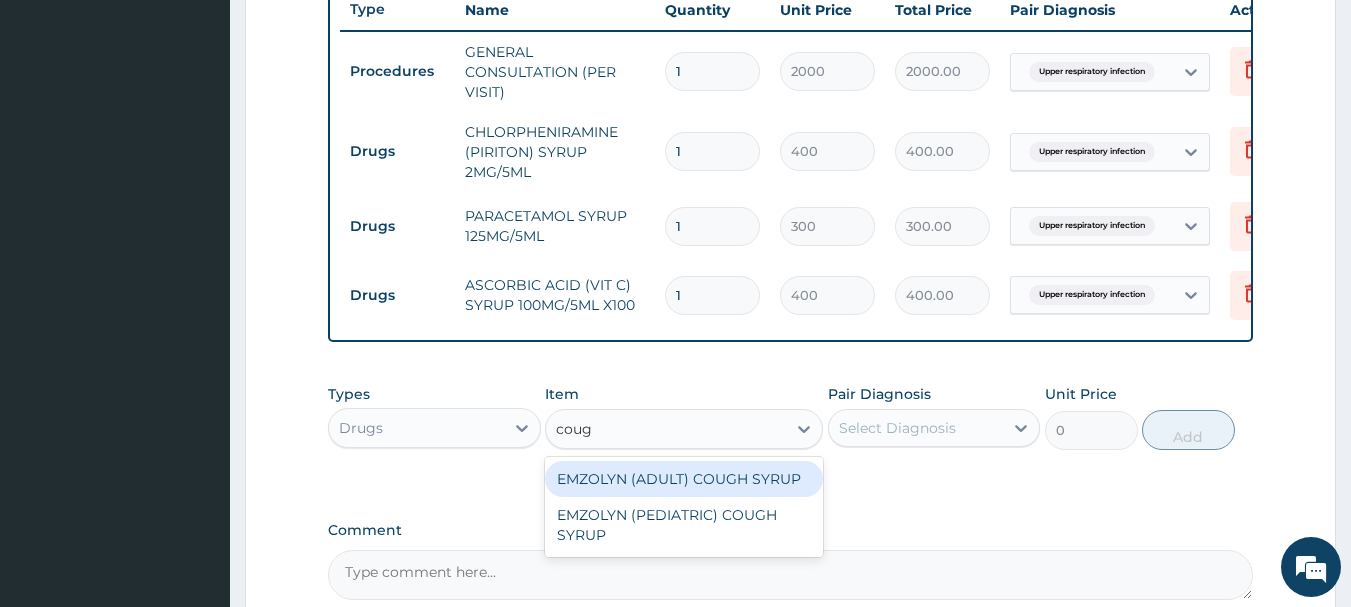 type on "cough" 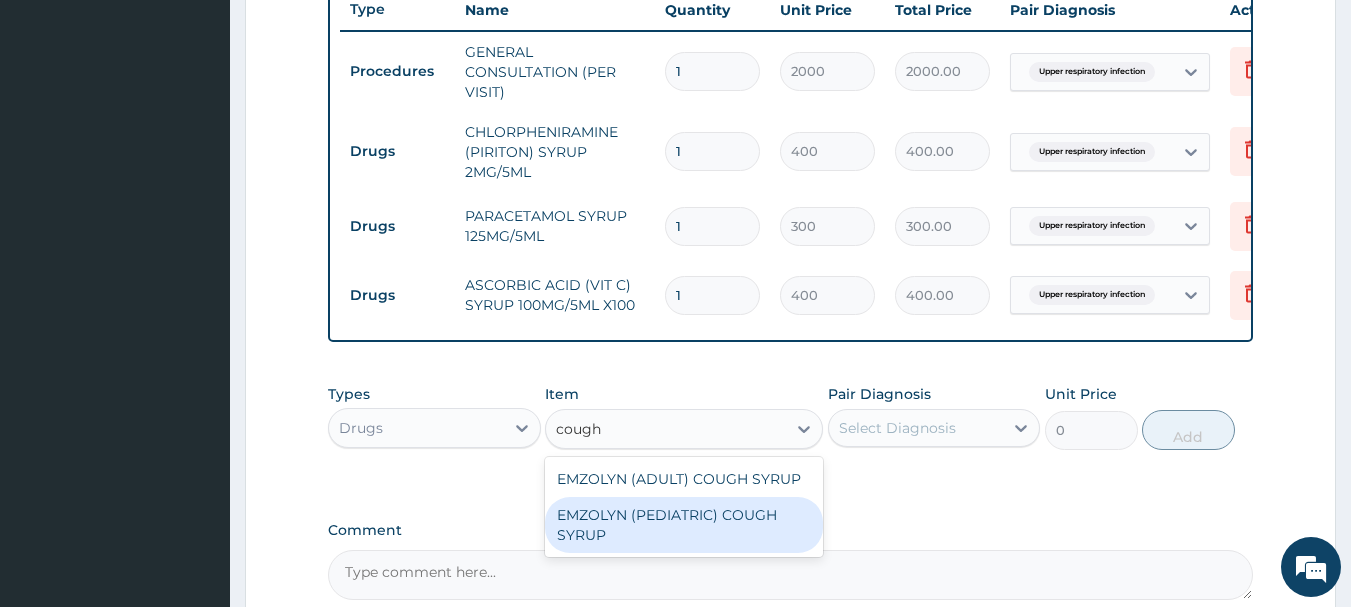 click on "EMZOLYN (PEDIATRIC) COUGH SYRUP" at bounding box center (684, 525) 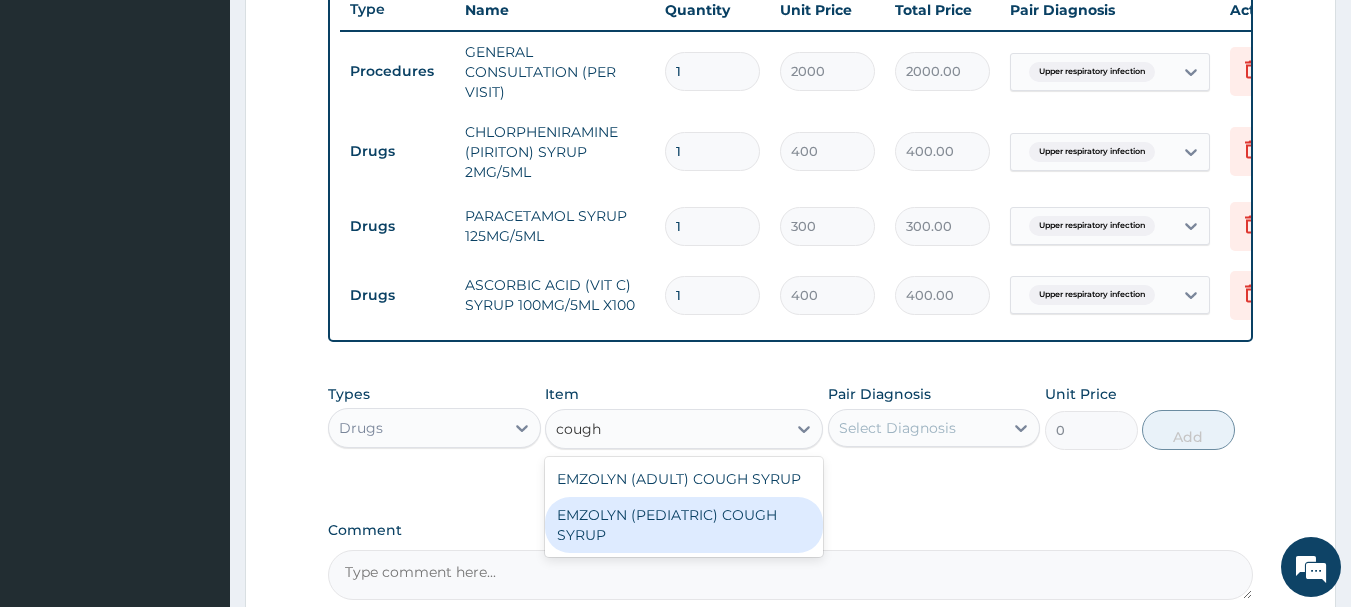 type 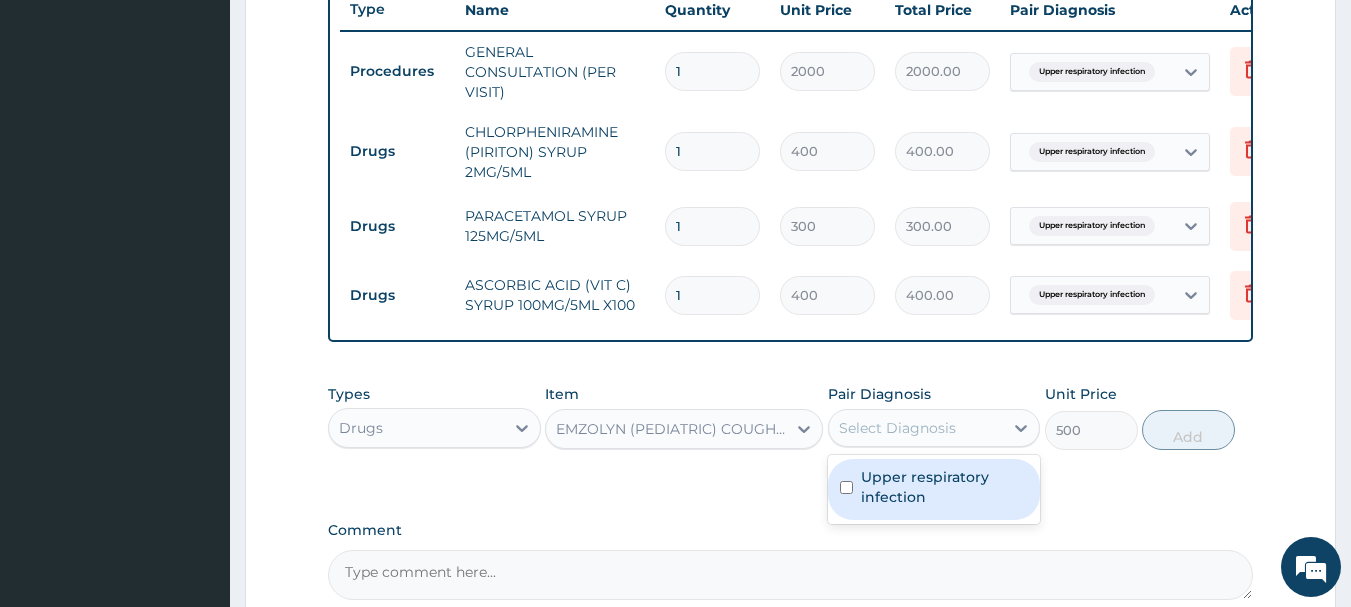 click on "Select Diagnosis" at bounding box center (897, 428) 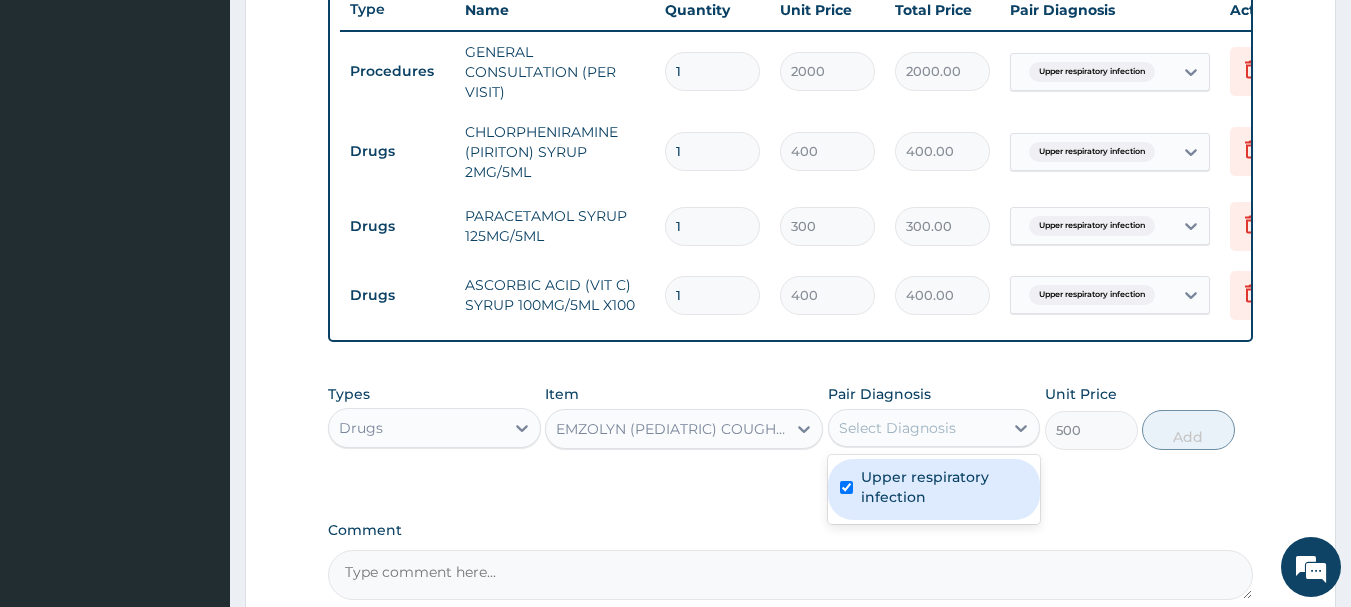 checkbox on "true" 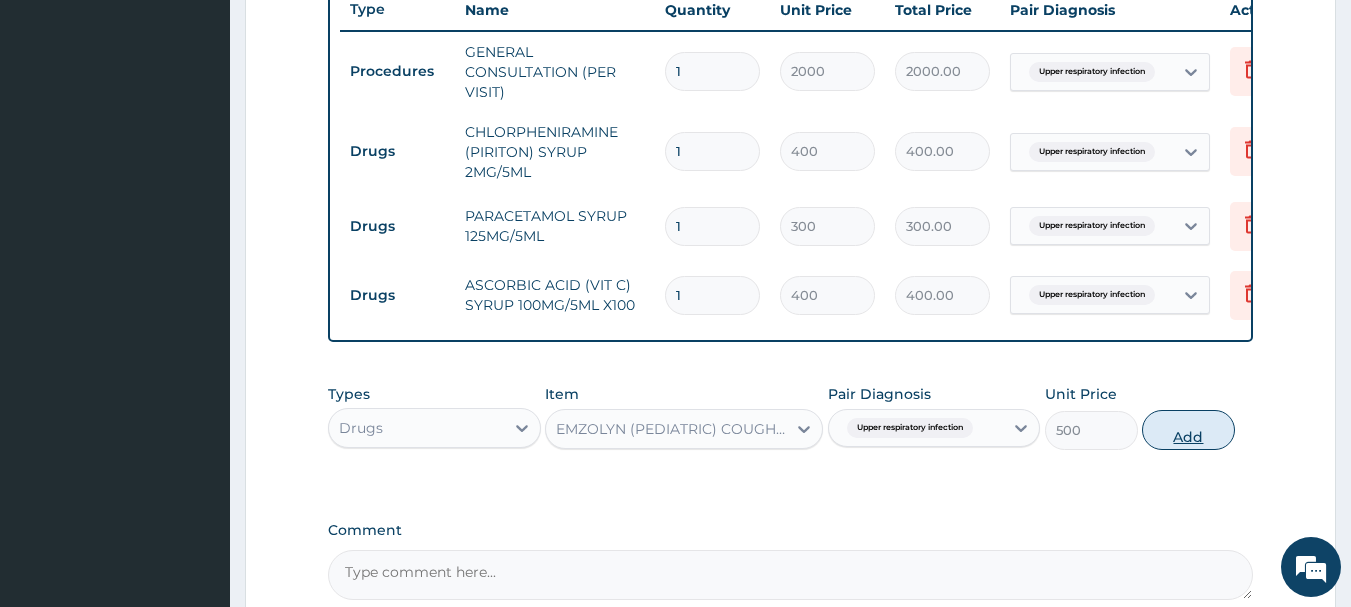 click on "Add" at bounding box center [1188, 430] 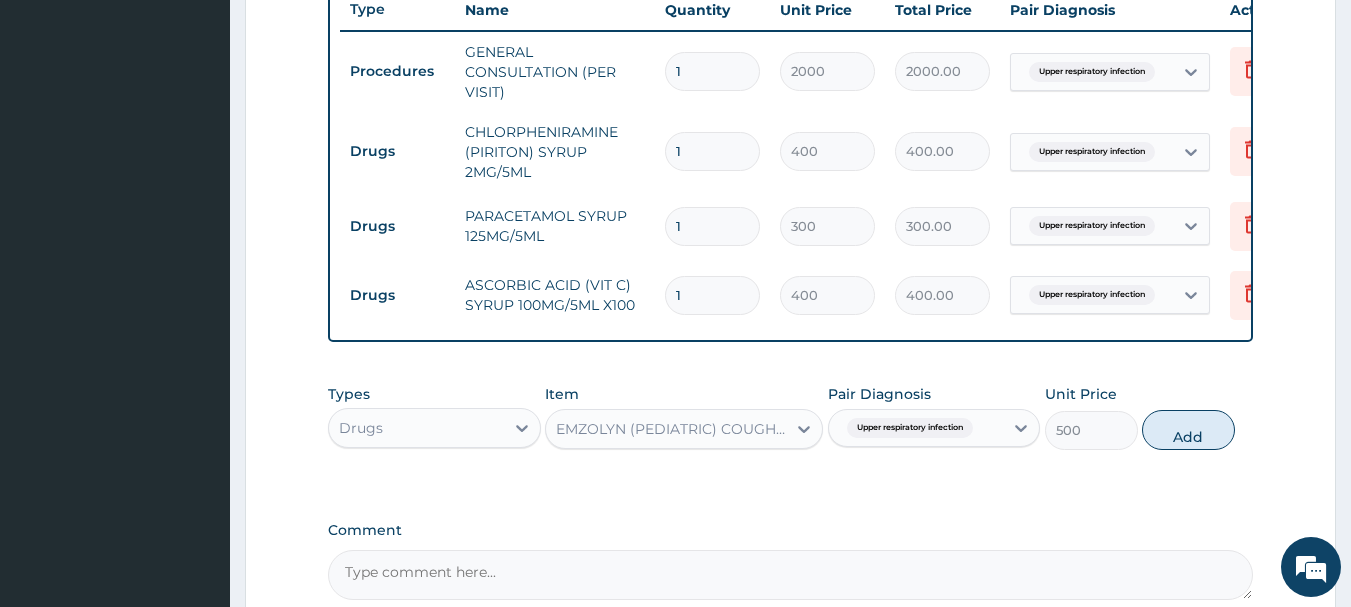 type on "0" 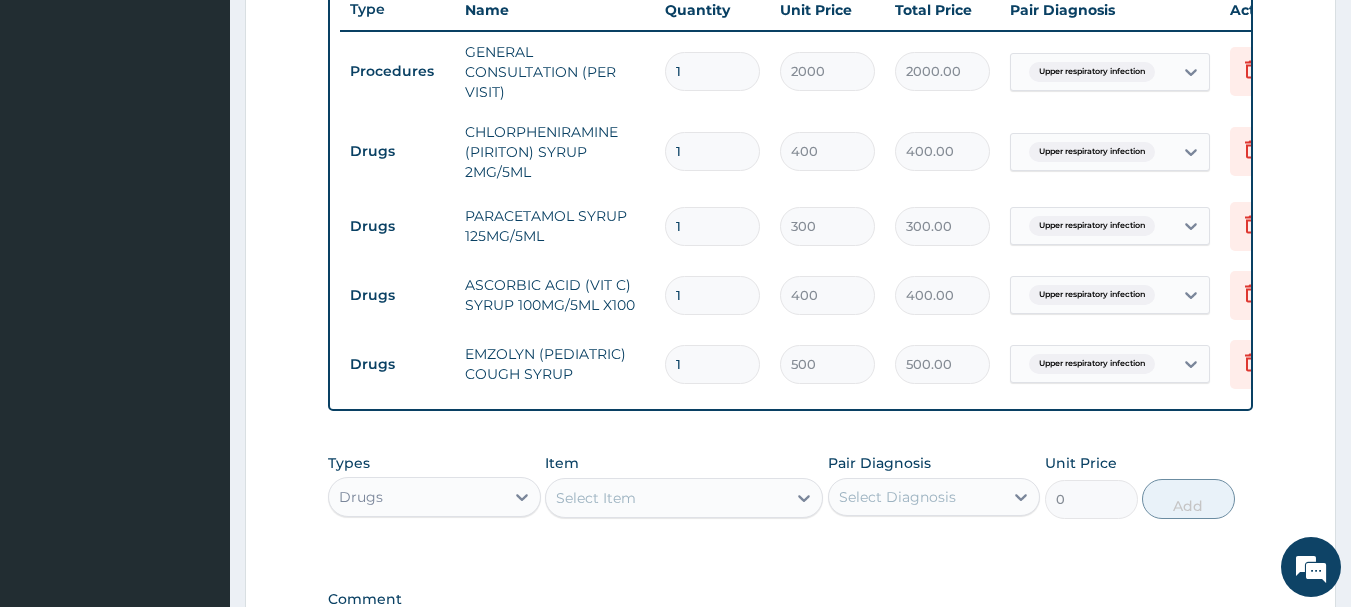 scroll, scrollTop: 1053, scrollLeft: 0, axis: vertical 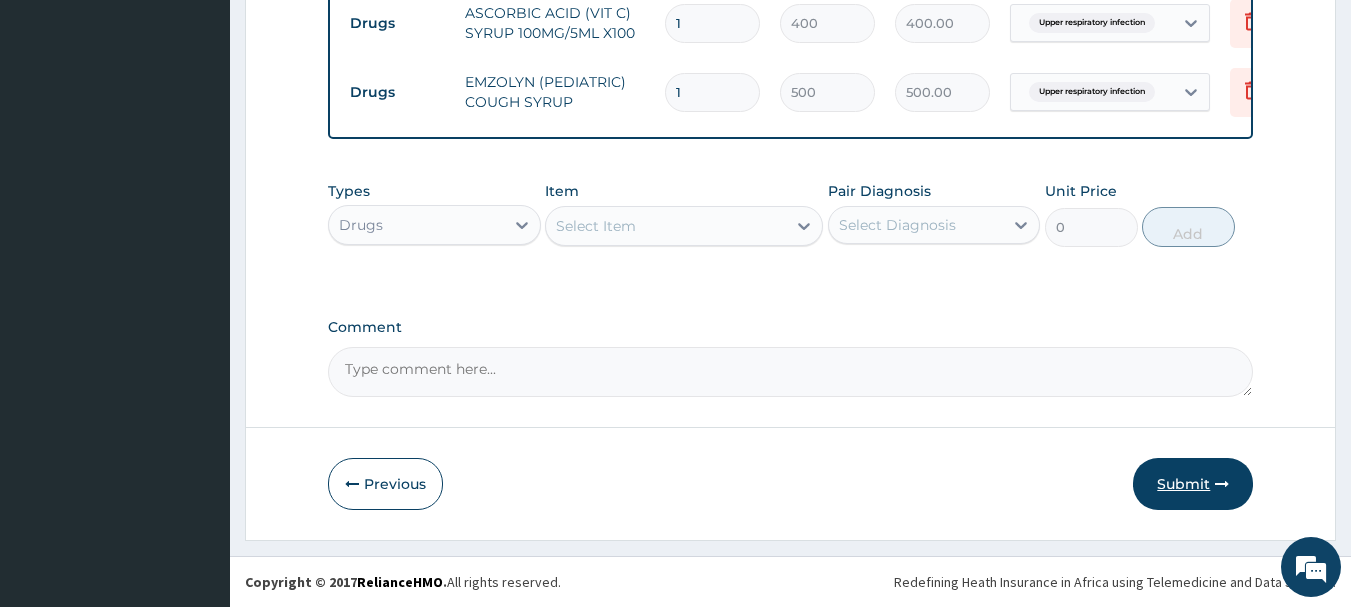 click on "Submit" at bounding box center (1193, 484) 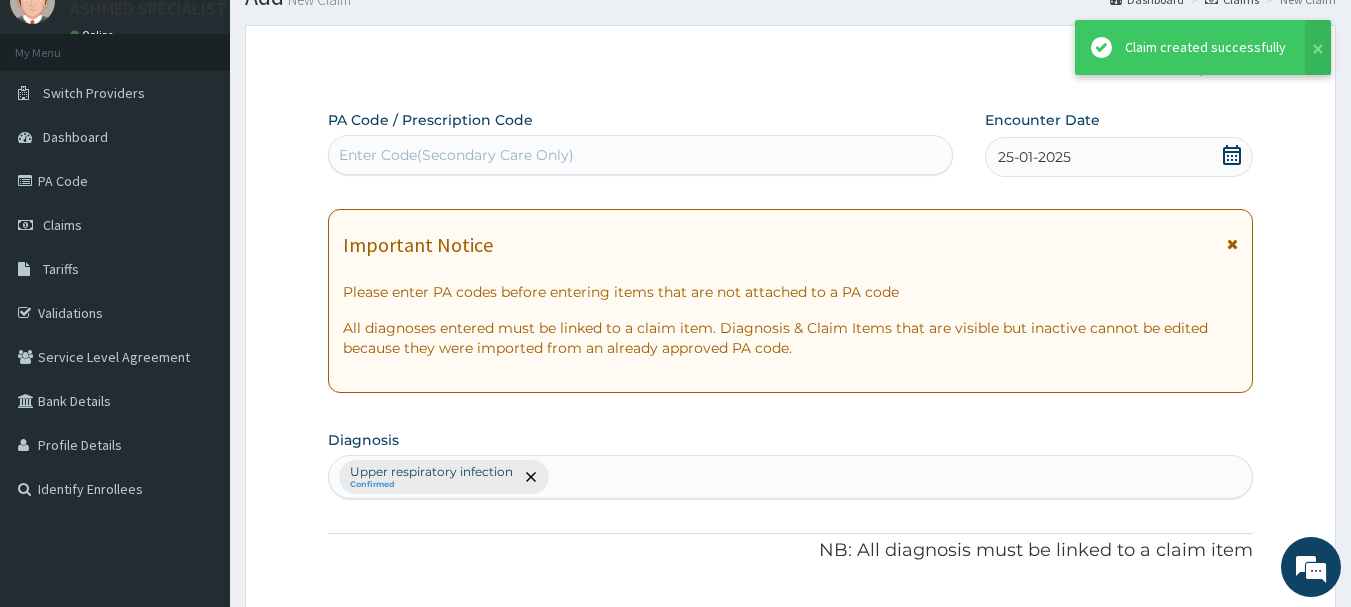 scroll, scrollTop: 1053, scrollLeft: 0, axis: vertical 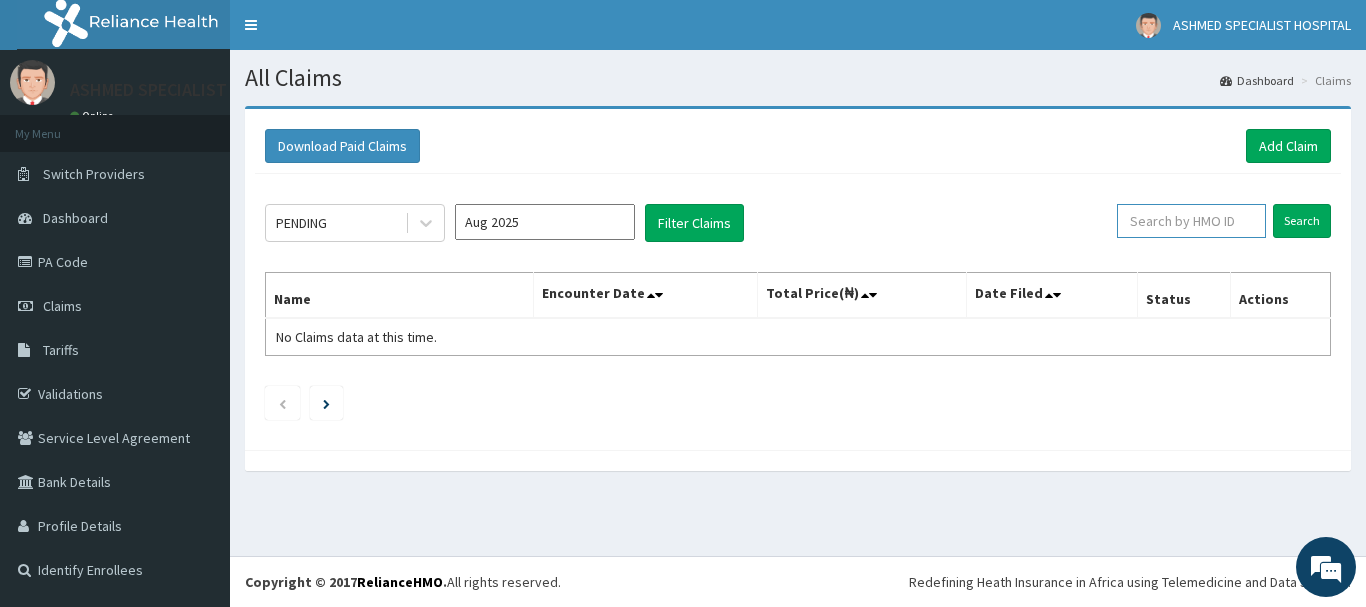 click at bounding box center (1191, 221) 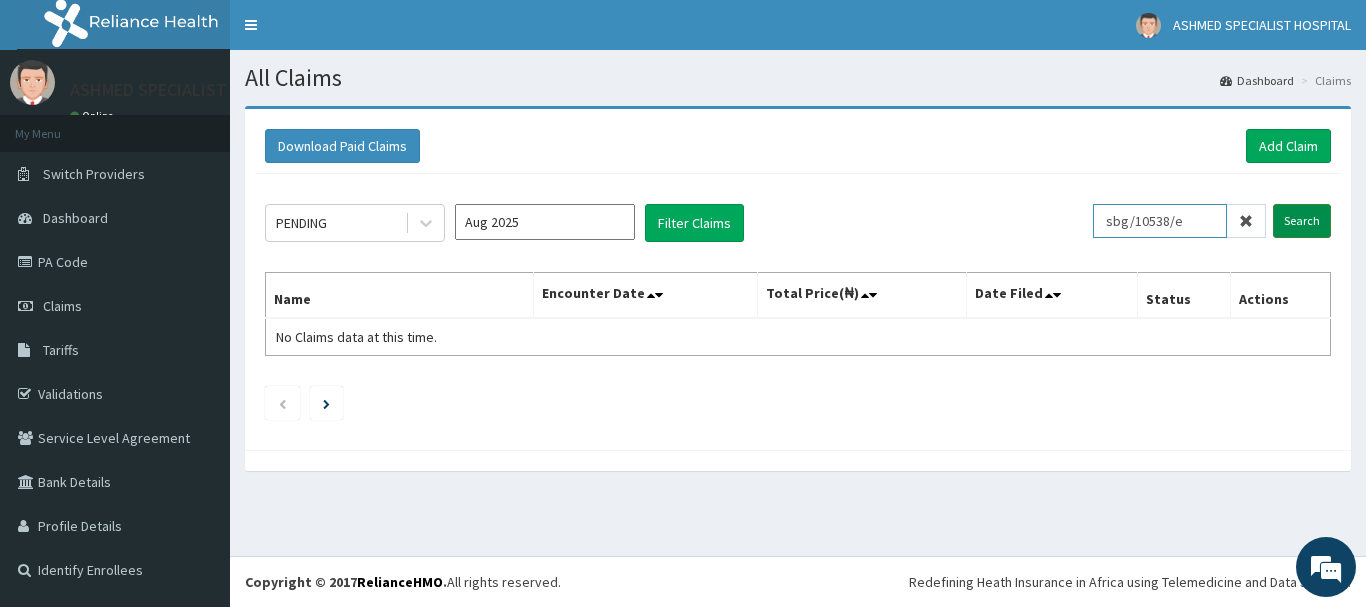 type on "sbg/10538/e" 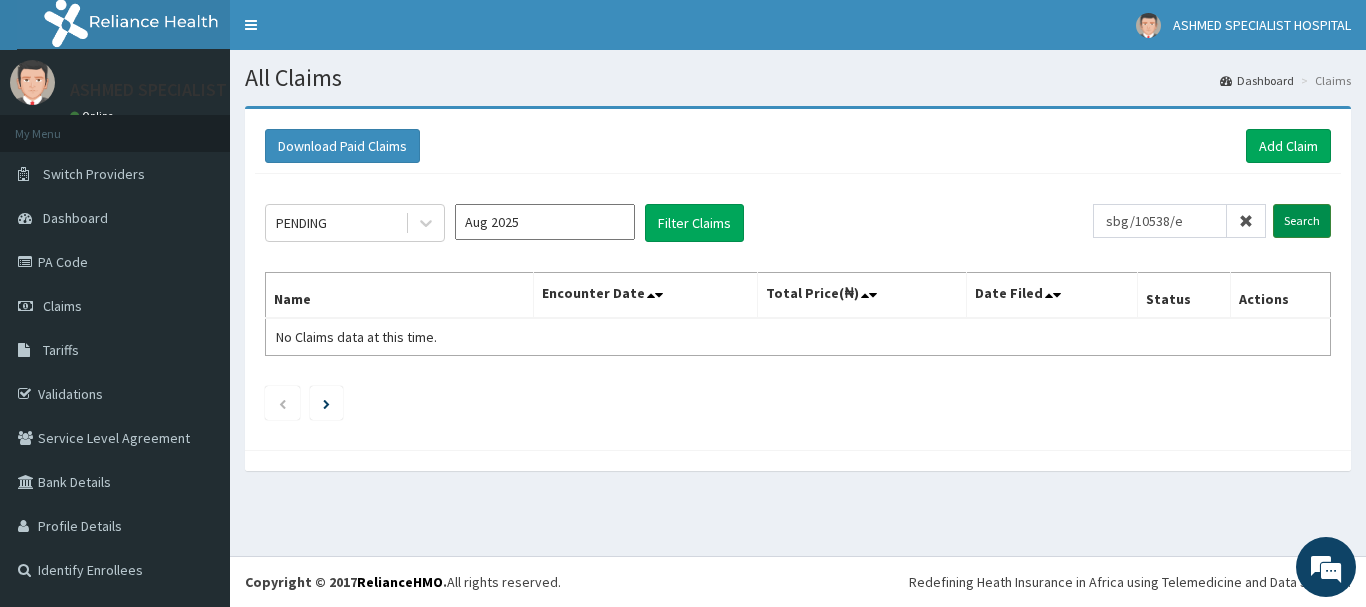 click on "Search" at bounding box center [1302, 221] 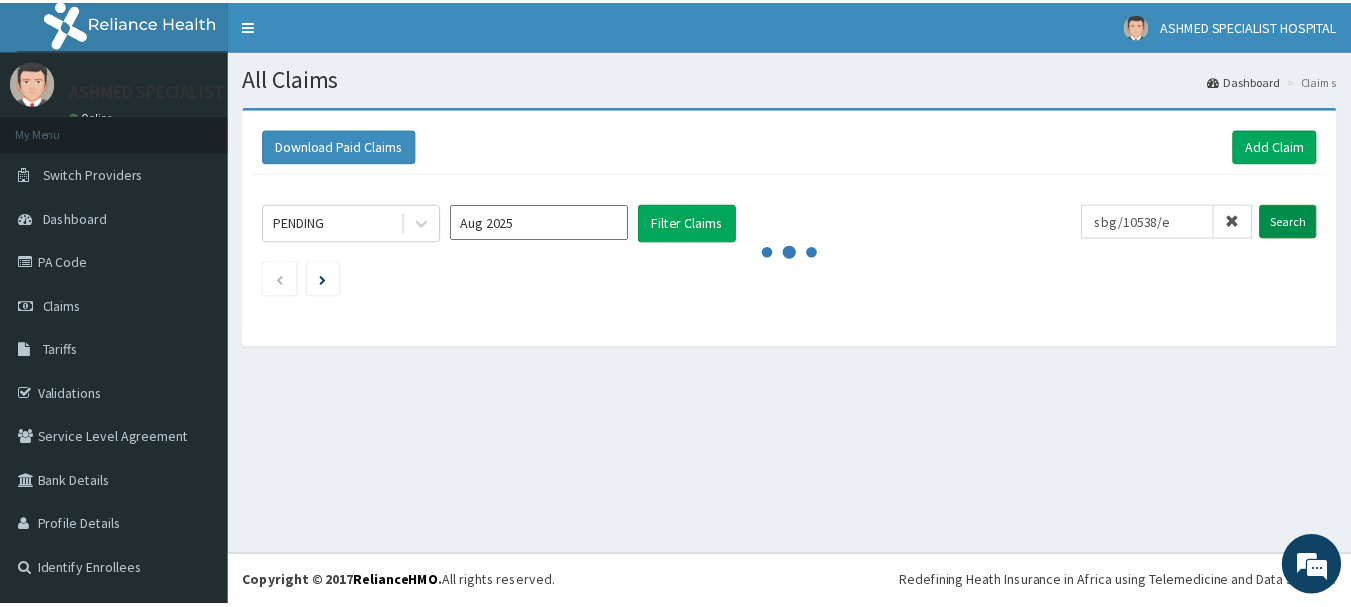 scroll, scrollTop: 0, scrollLeft: 0, axis: both 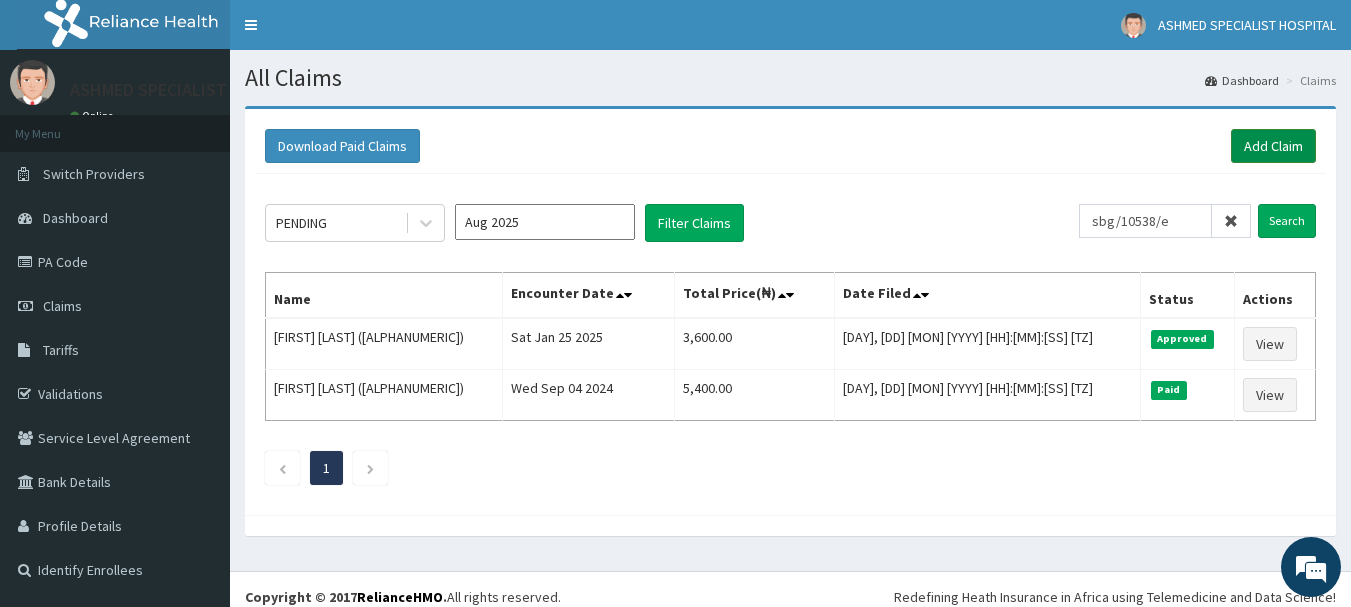 click on "Add Claim" at bounding box center (1273, 146) 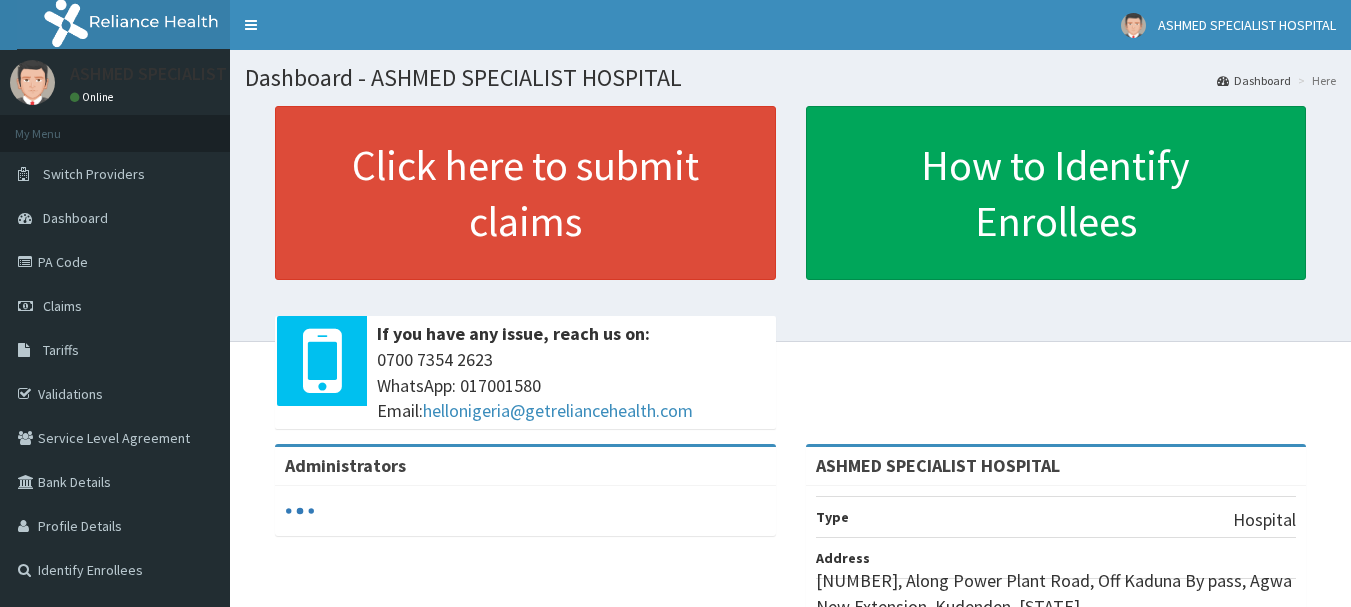 scroll, scrollTop: 0, scrollLeft: 0, axis: both 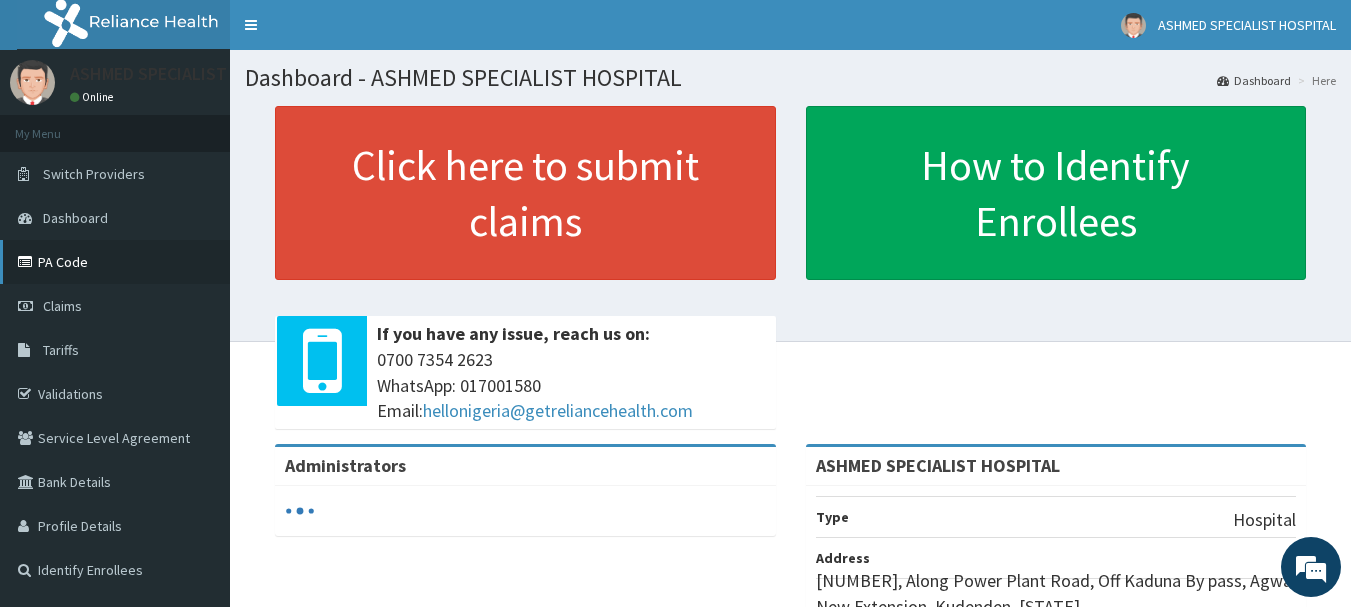 click on "PA Code" at bounding box center [115, 262] 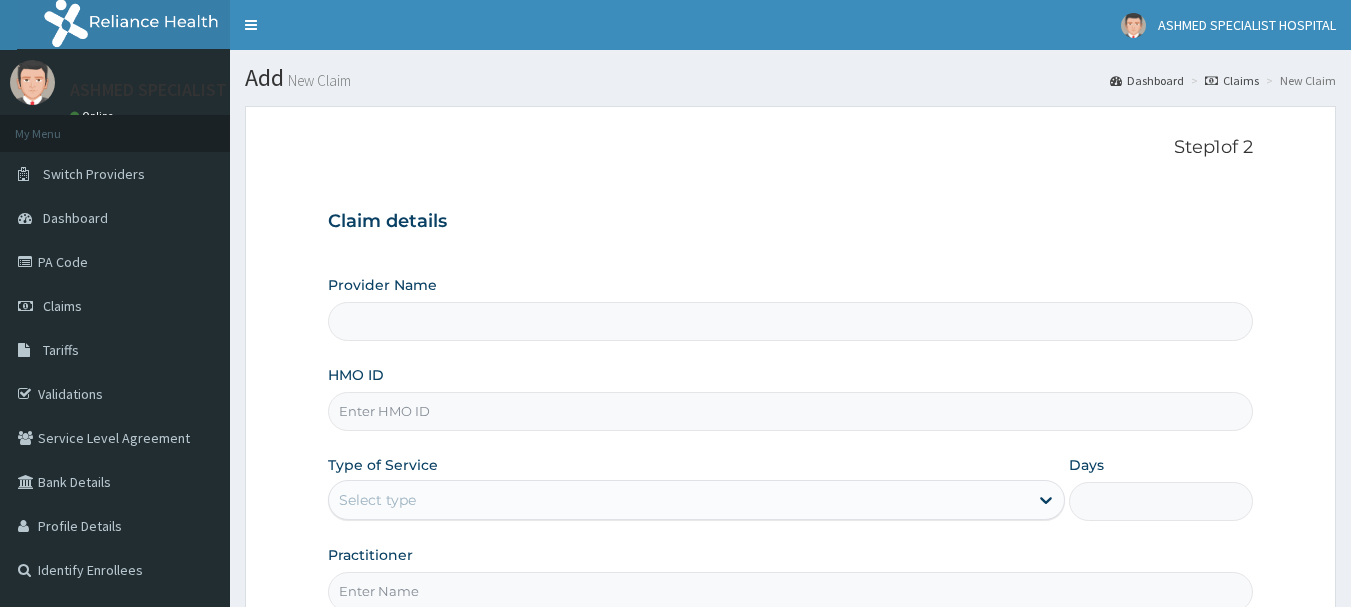 scroll, scrollTop: 0, scrollLeft: 0, axis: both 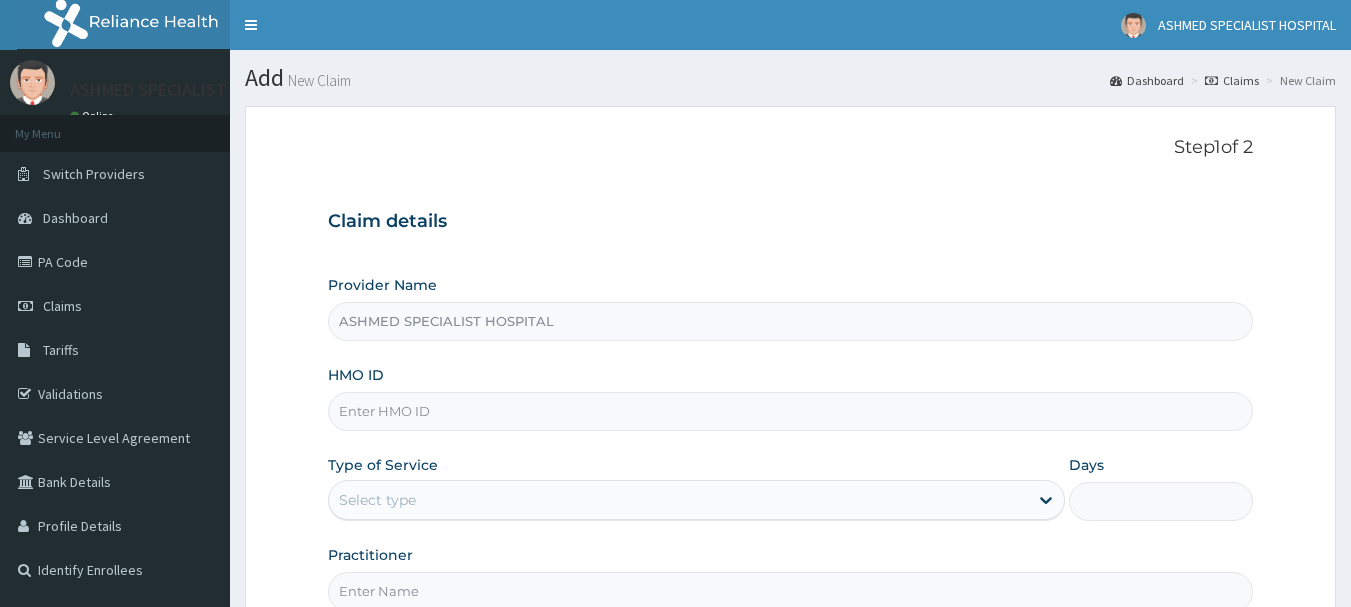 click on "HMO ID" at bounding box center (791, 411) 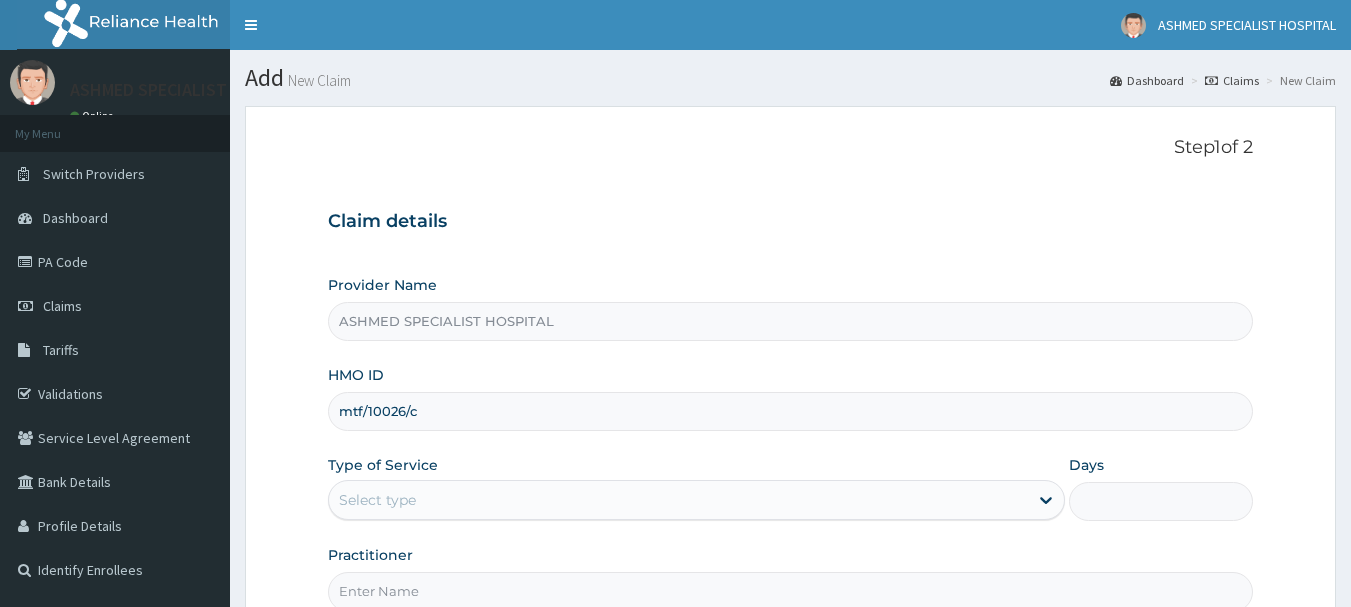 type on "mtf/10026/c" 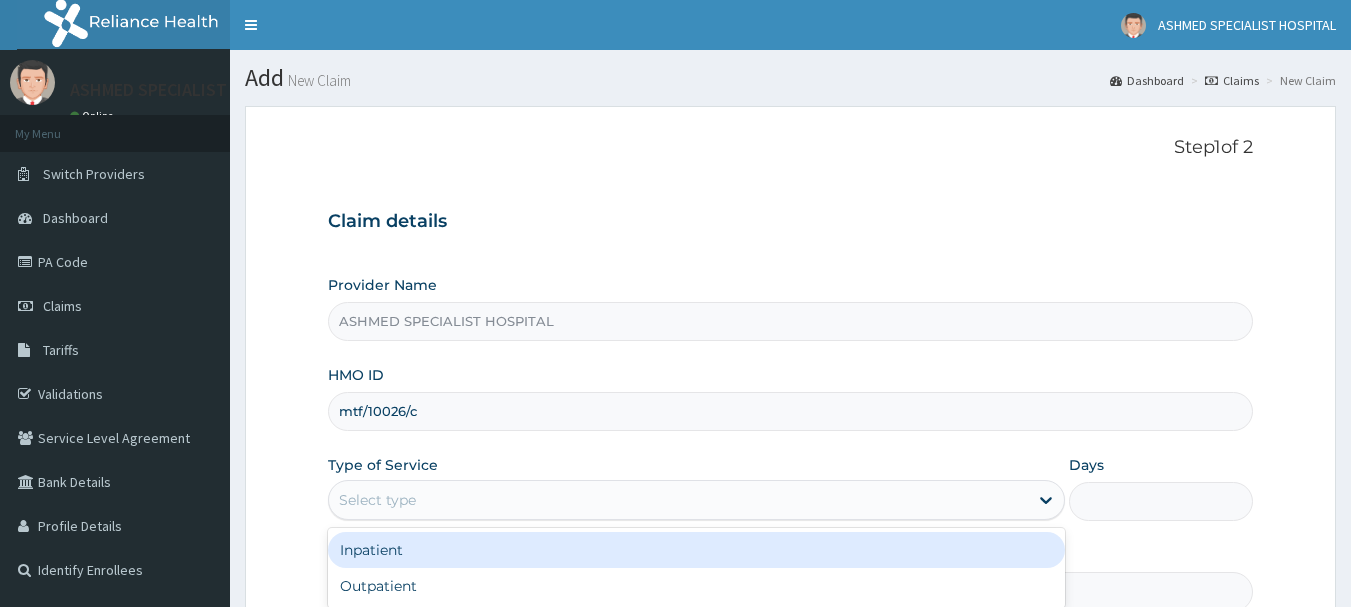 click on "Select type" at bounding box center [678, 500] 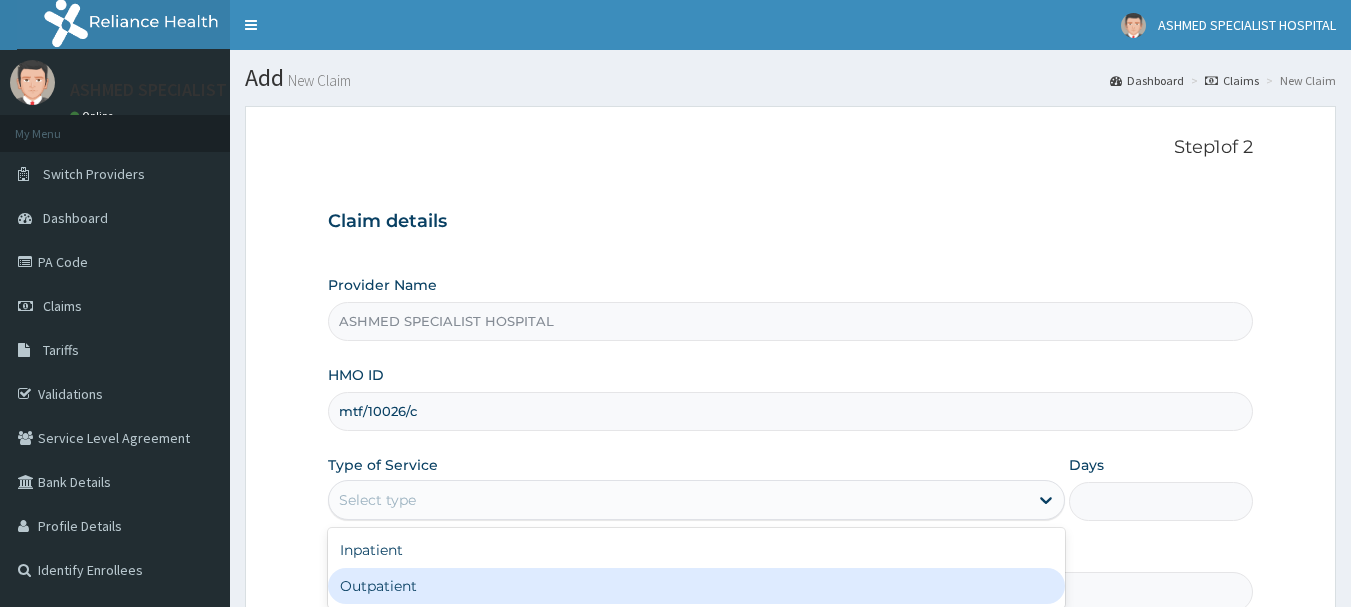click on "Outpatient" at bounding box center [696, 586] 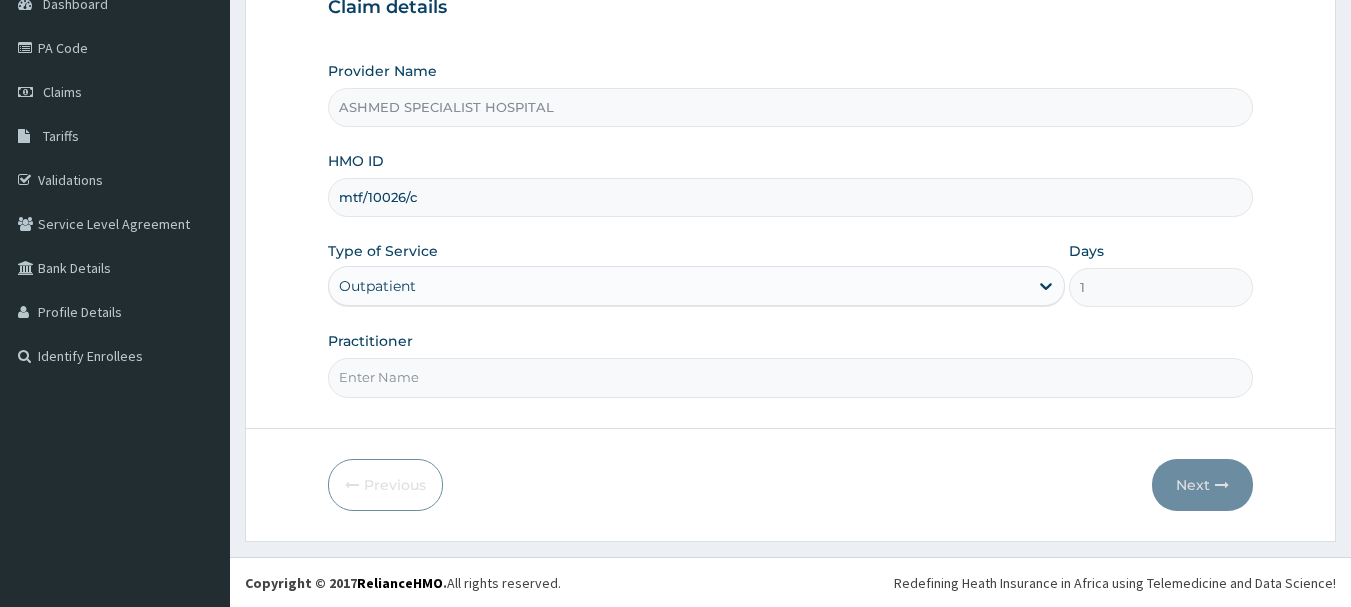 scroll, scrollTop: 215, scrollLeft: 0, axis: vertical 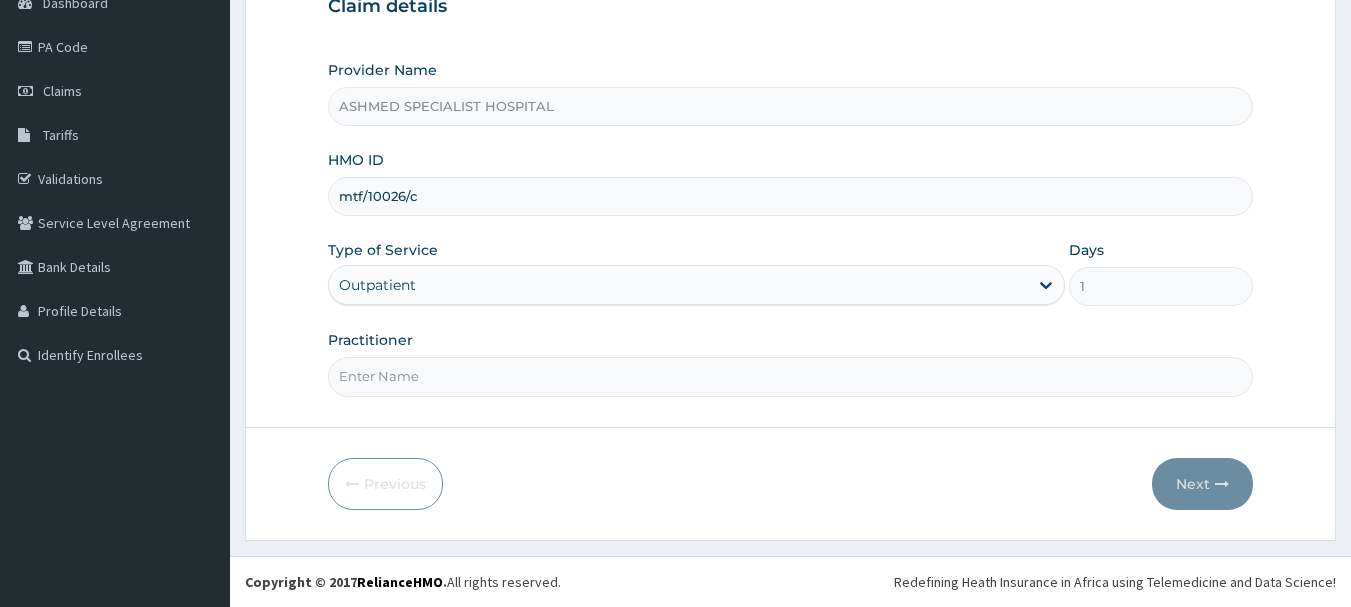 click on "Practitioner" at bounding box center (791, 376) 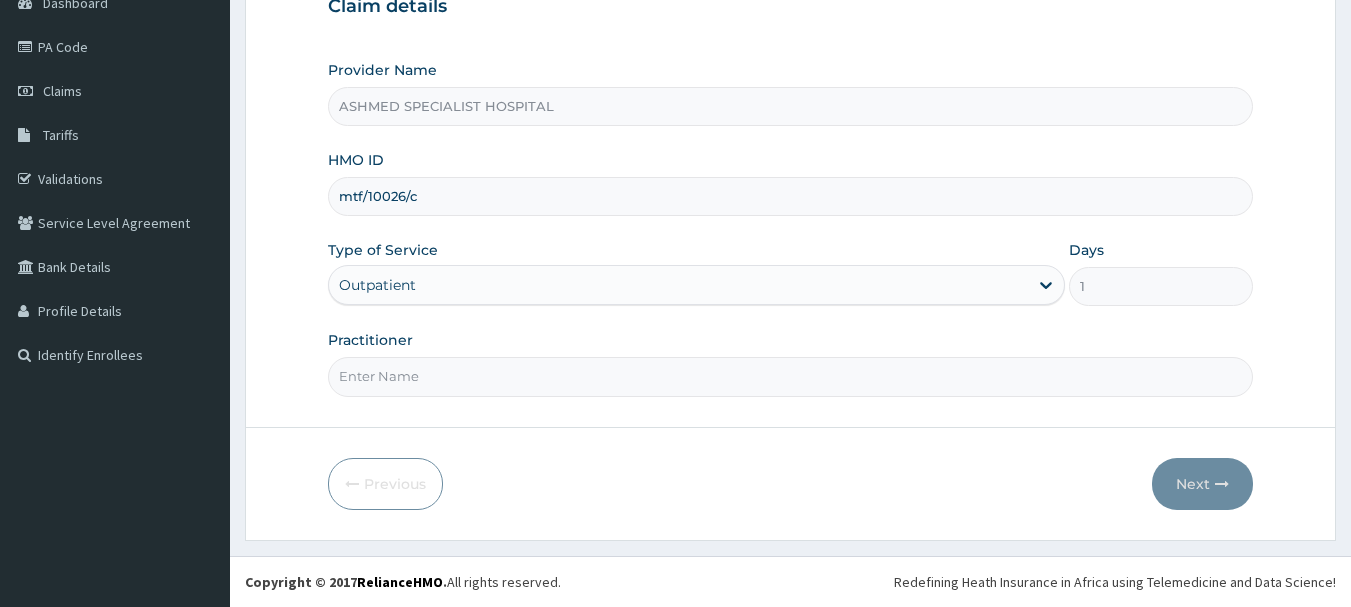 type on "DR. [FIRST] [LAST]" 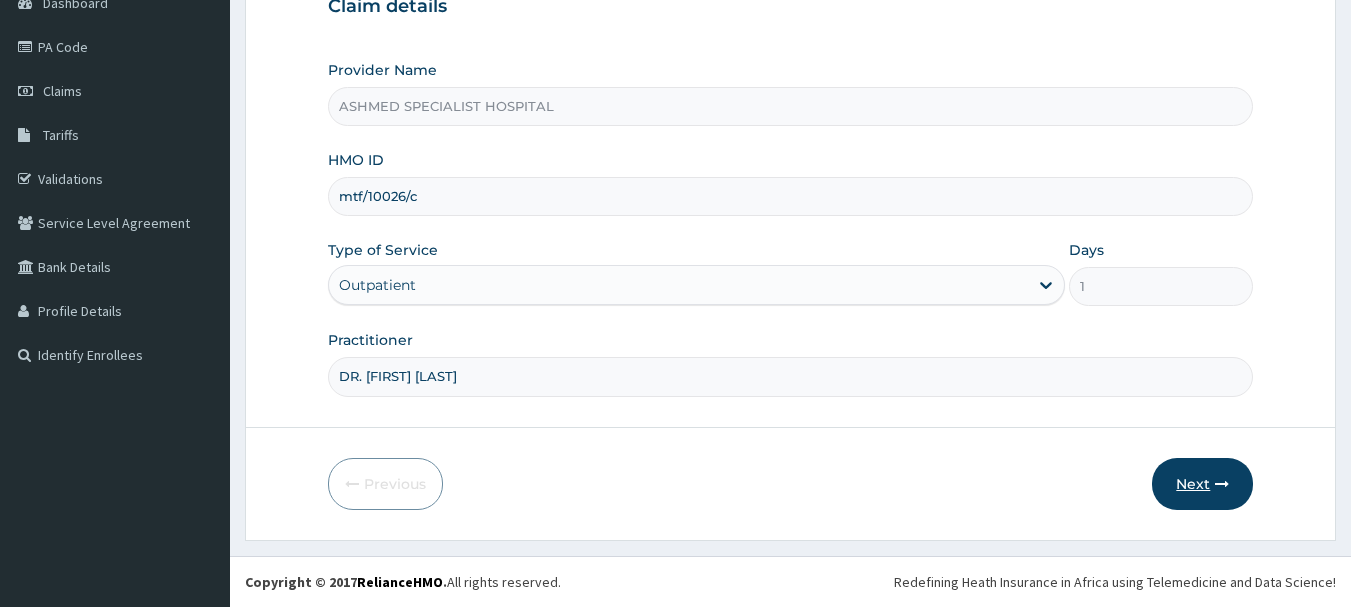 click on "Next" at bounding box center [1202, 484] 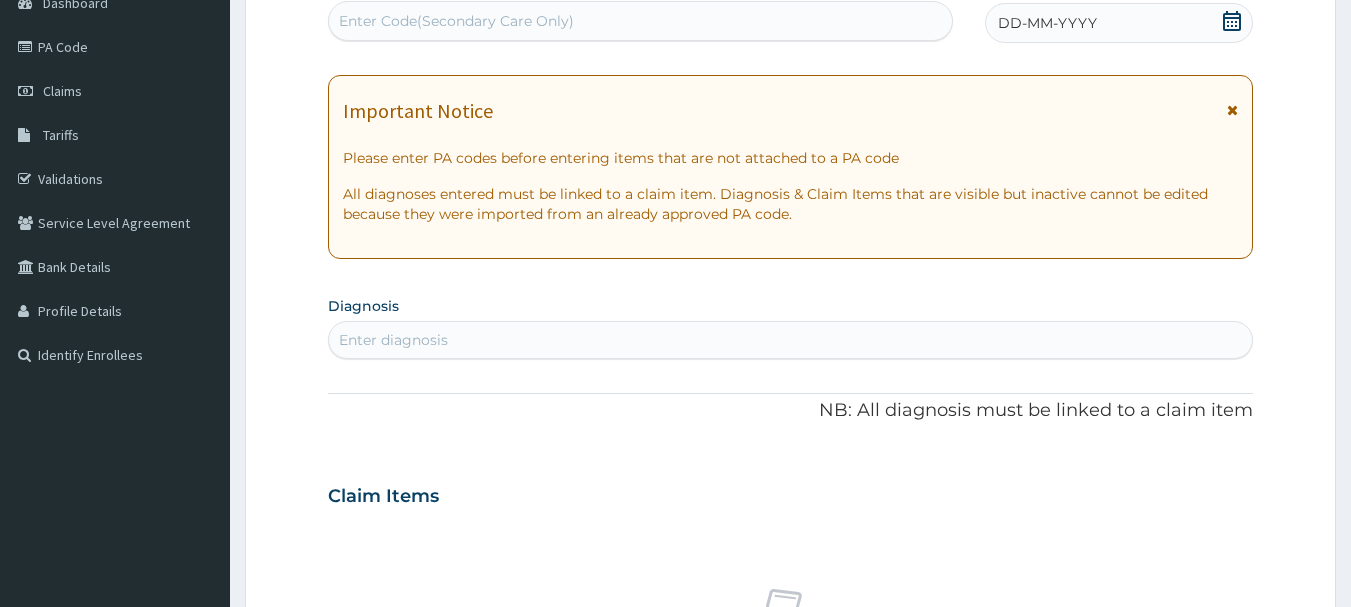click 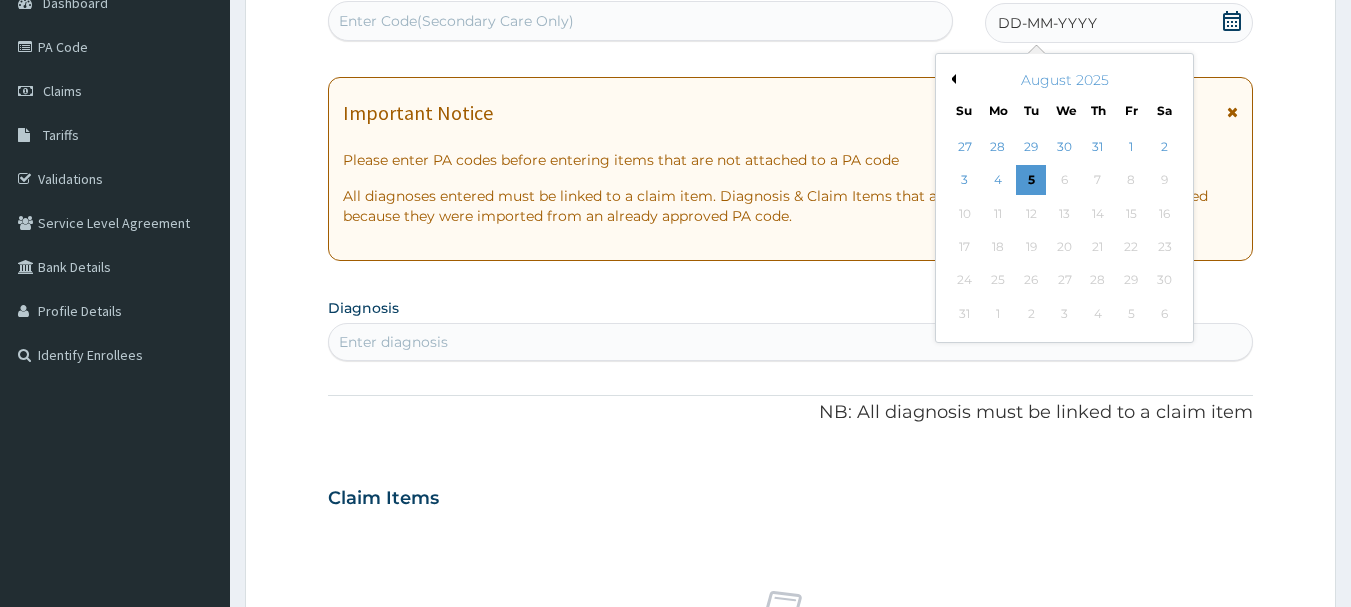 click on "Previous Month" at bounding box center [951, 79] 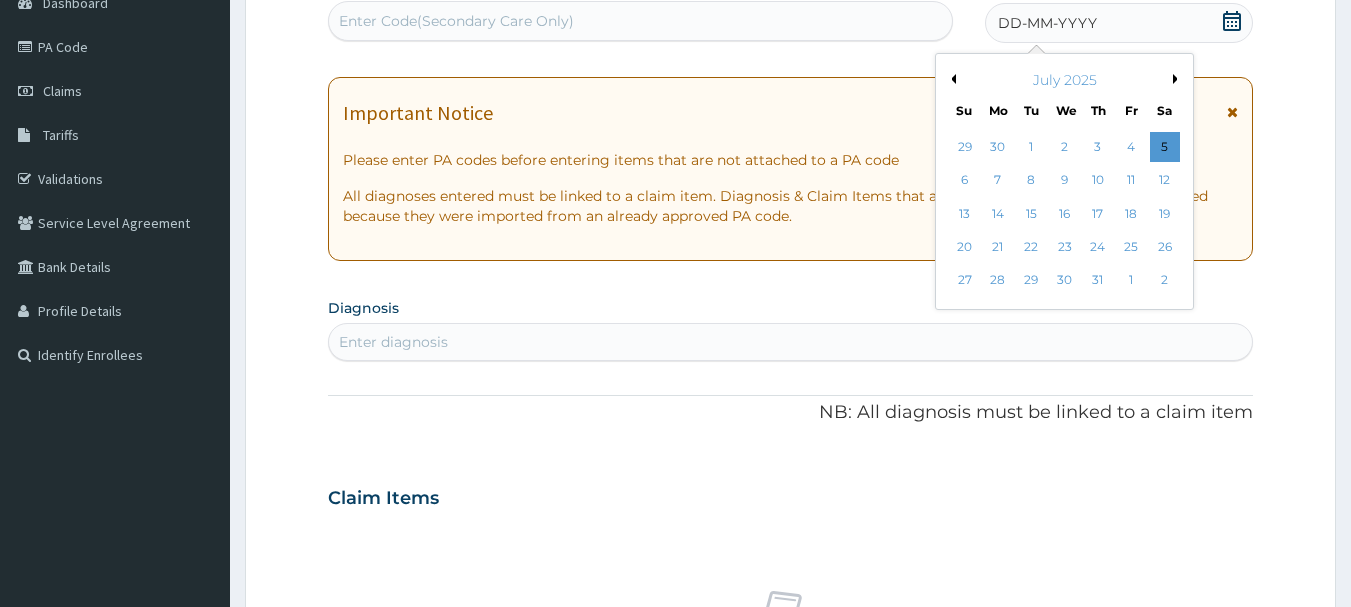 click on "Previous Month" at bounding box center [951, 79] 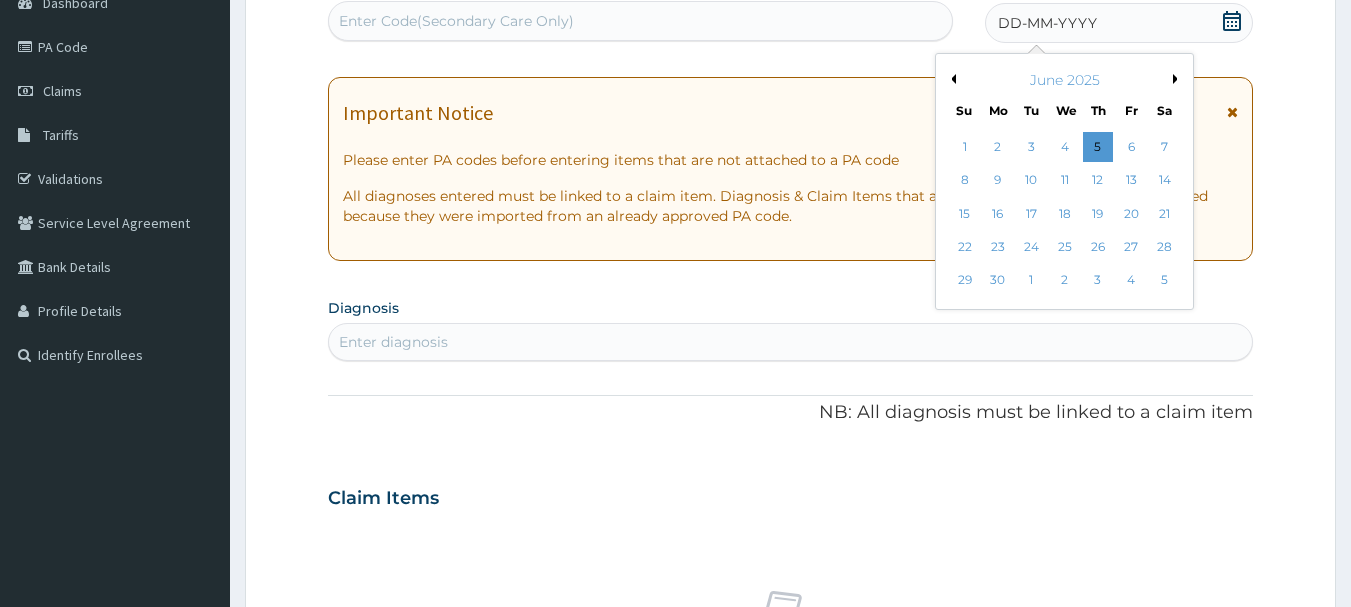 click on "Previous Month" at bounding box center [951, 79] 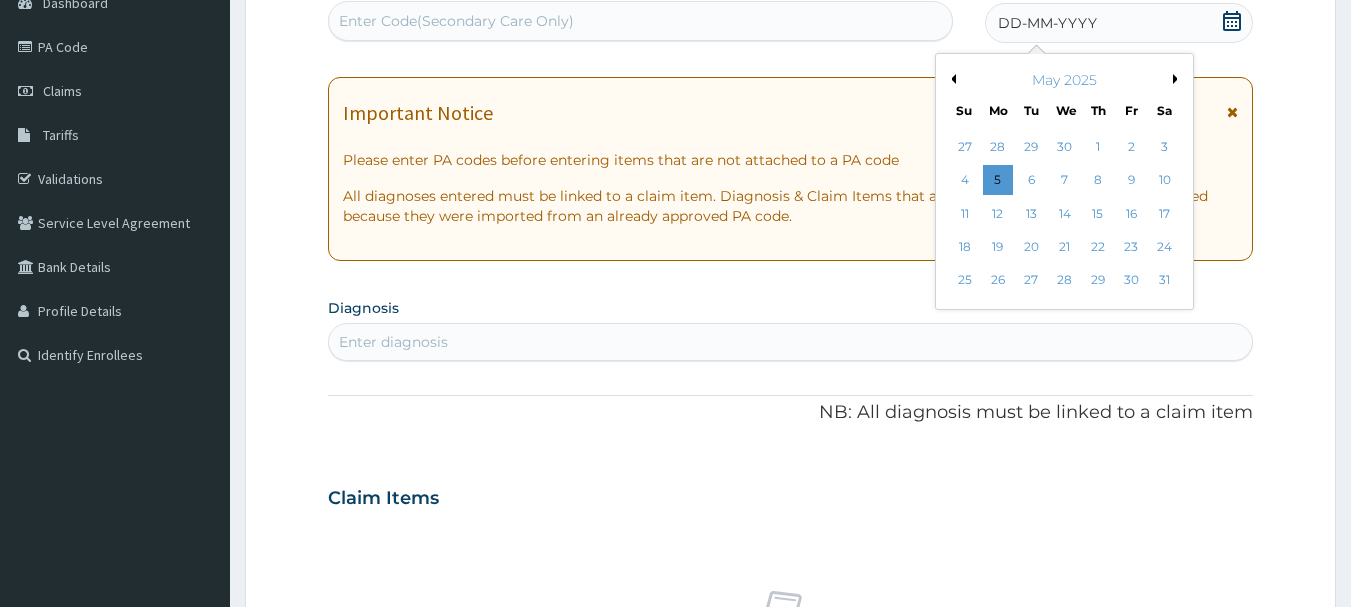 click on "Previous Month" at bounding box center [951, 79] 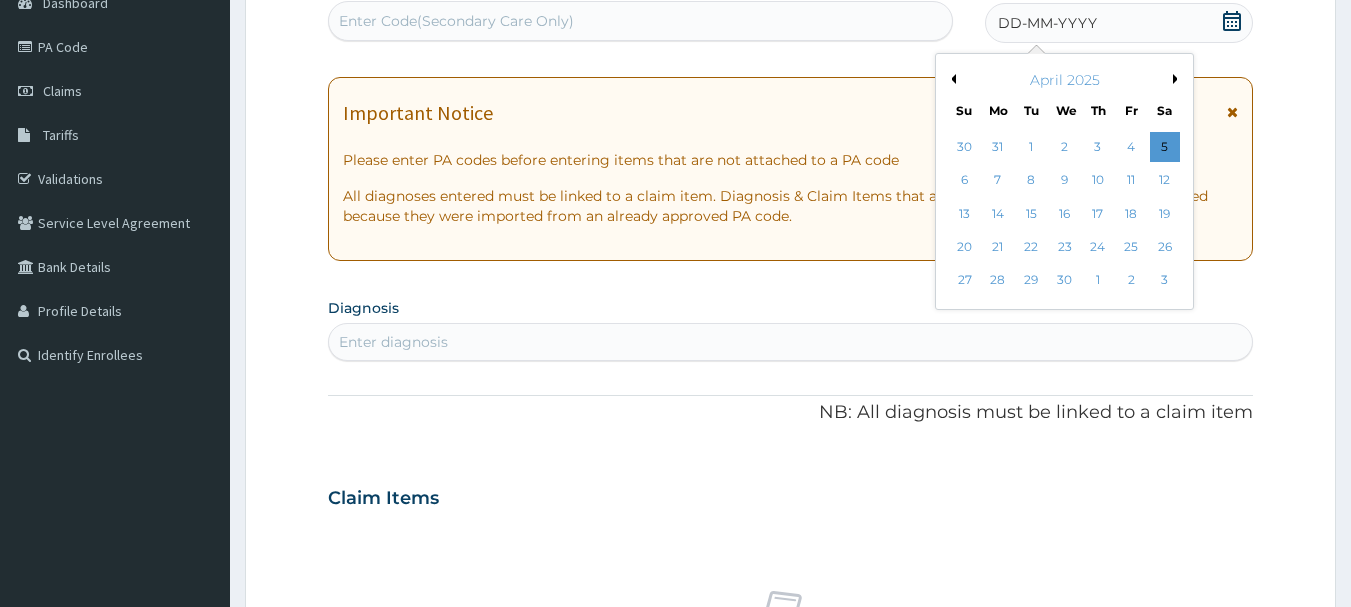 click on "Previous Month" at bounding box center (951, 79) 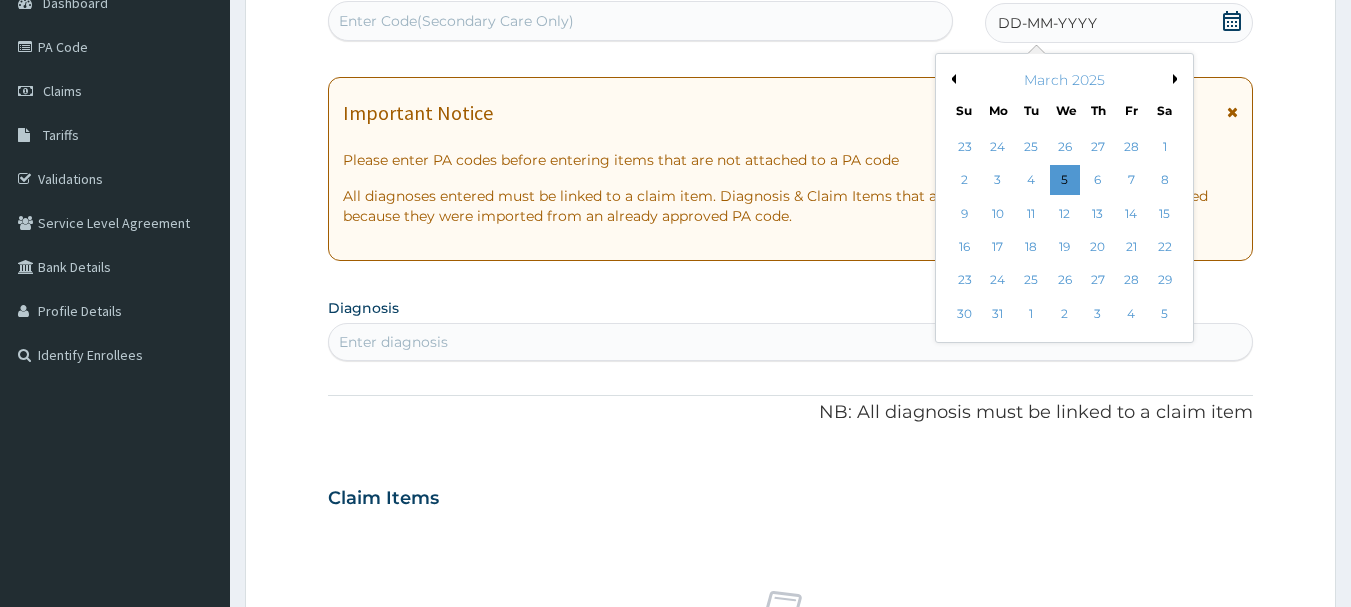 click on "Previous Month" at bounding box center [951, 79] 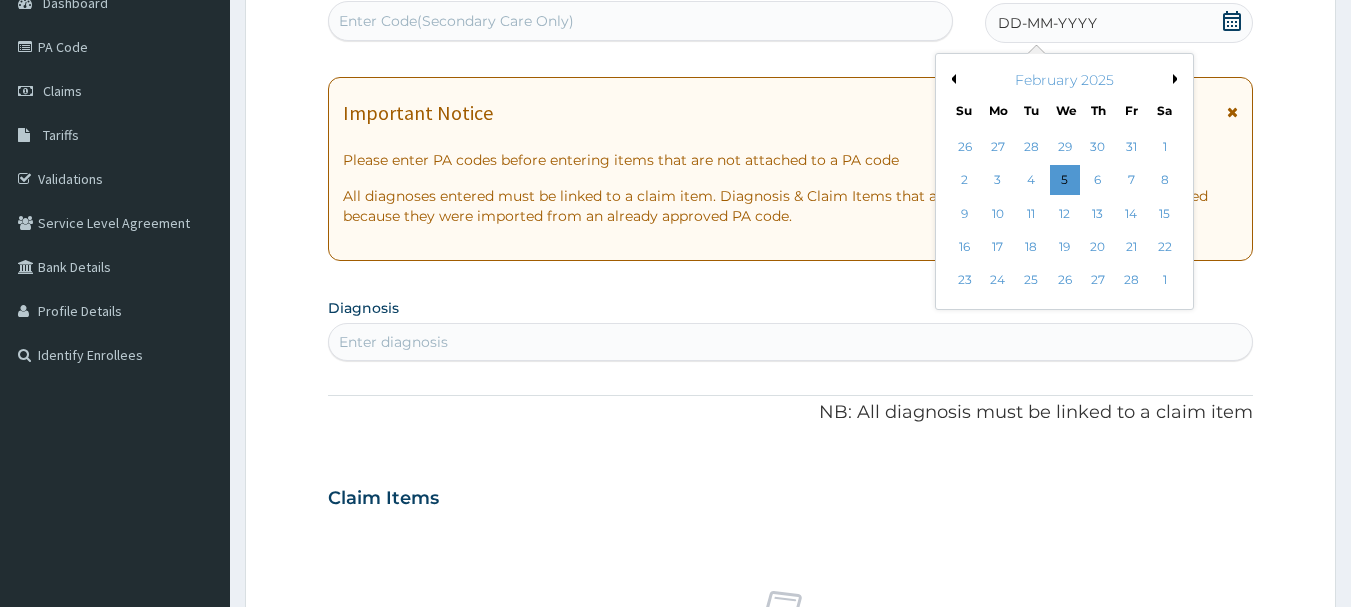 click on "Previous Month" at bounding box center (951, 79) 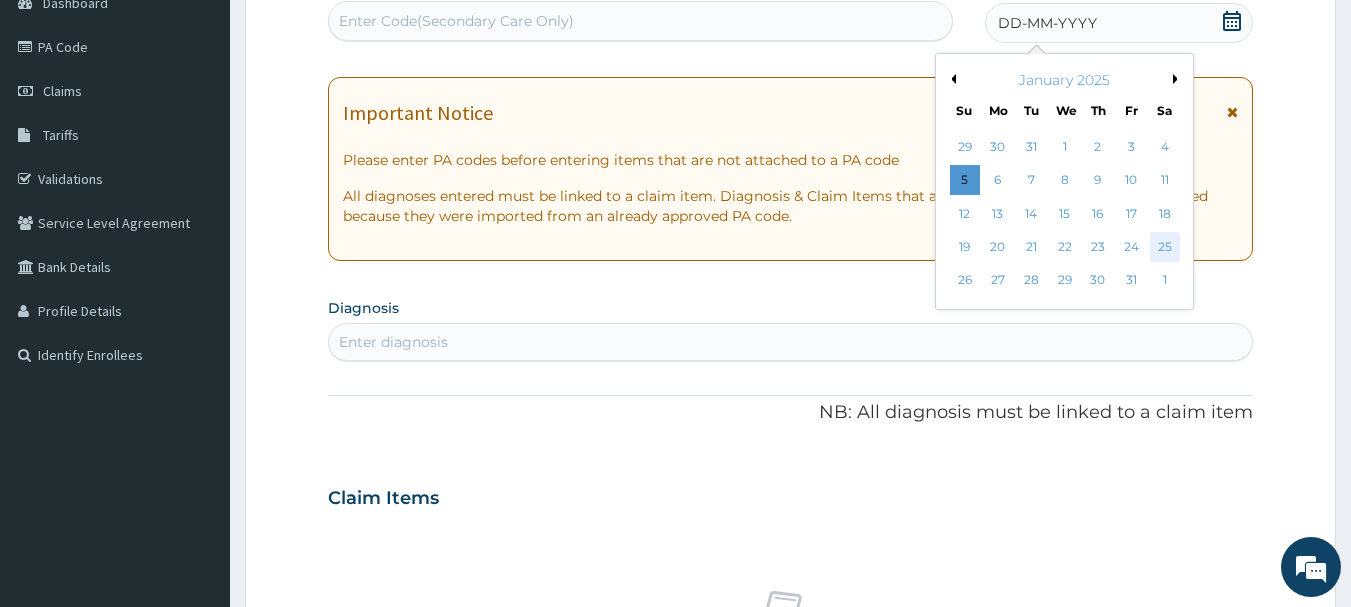 click on "25" at bounding box center [1165, 247] 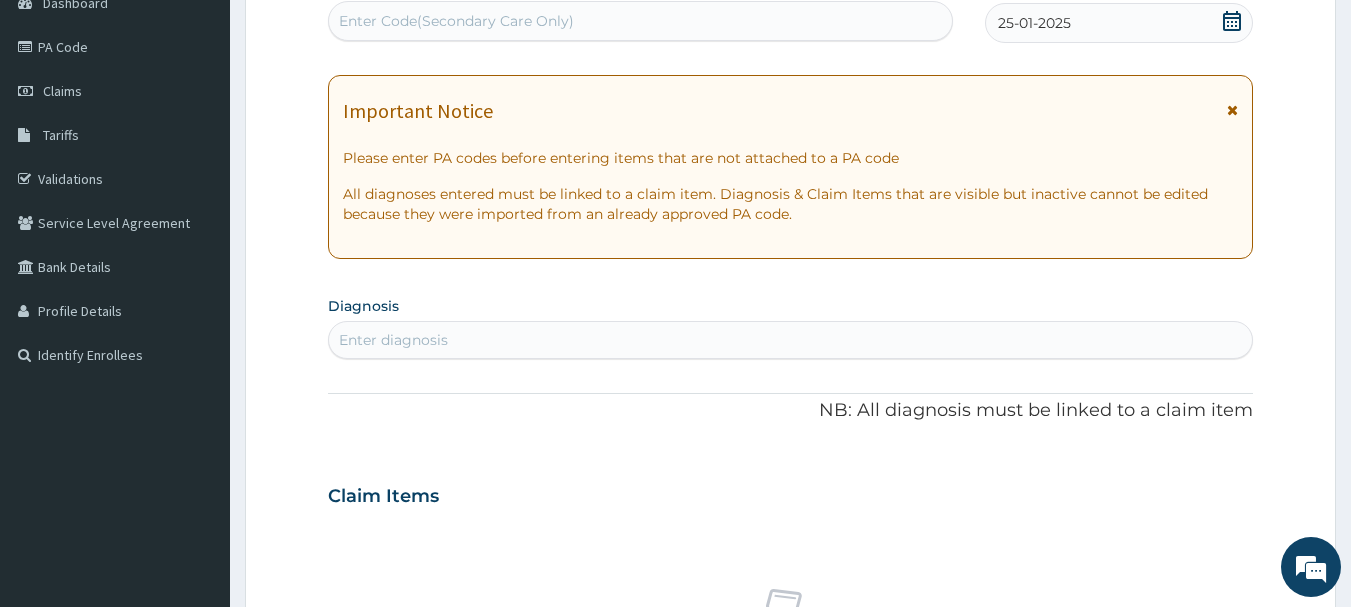 click on "Enter diagnosis" at bounding box center [791, 340] 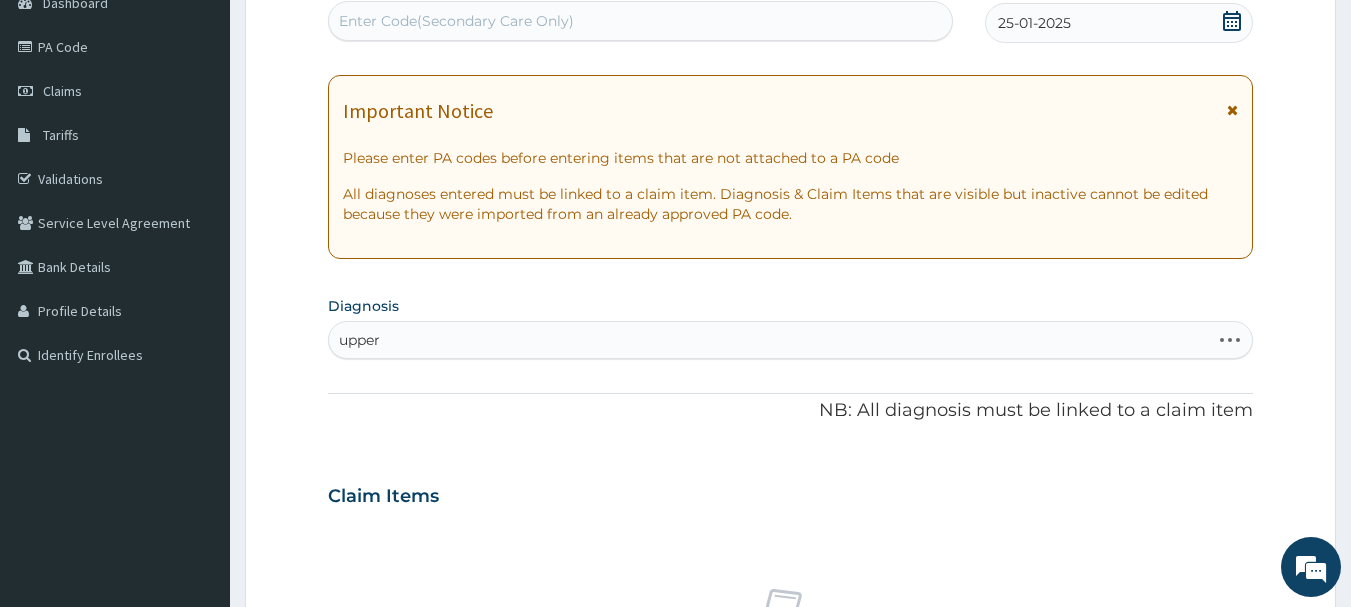 scroll, scrollTop: 0, scrollLeft: 0, axis: both 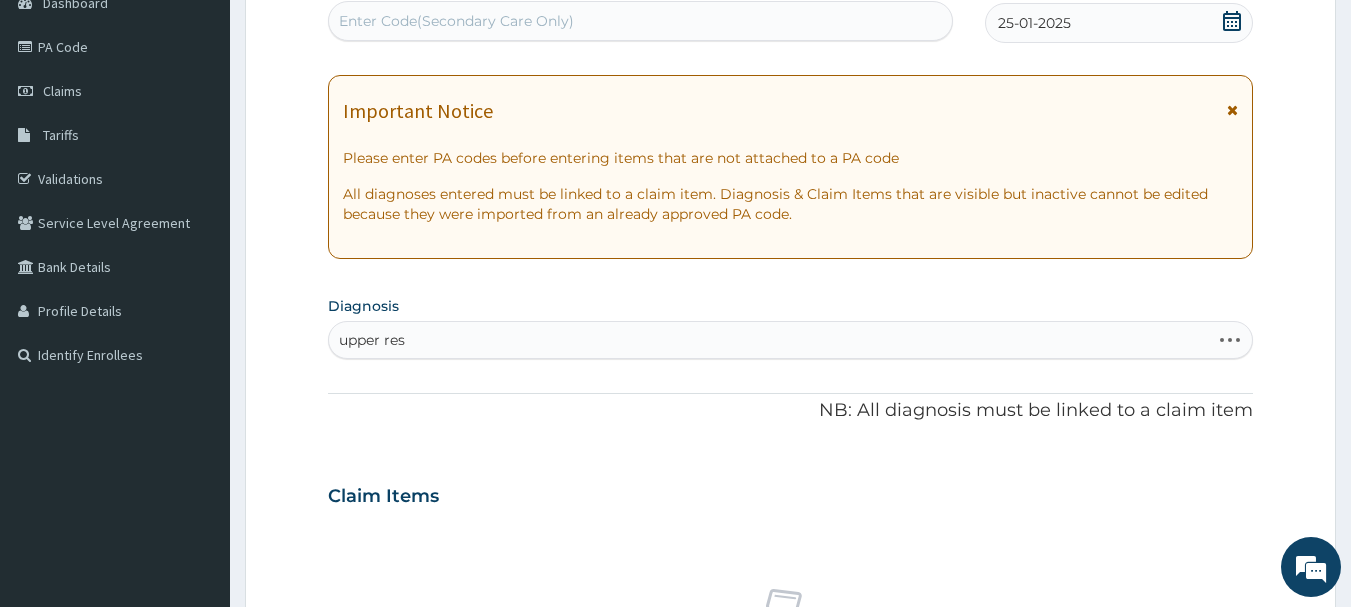 type on "upper resp" 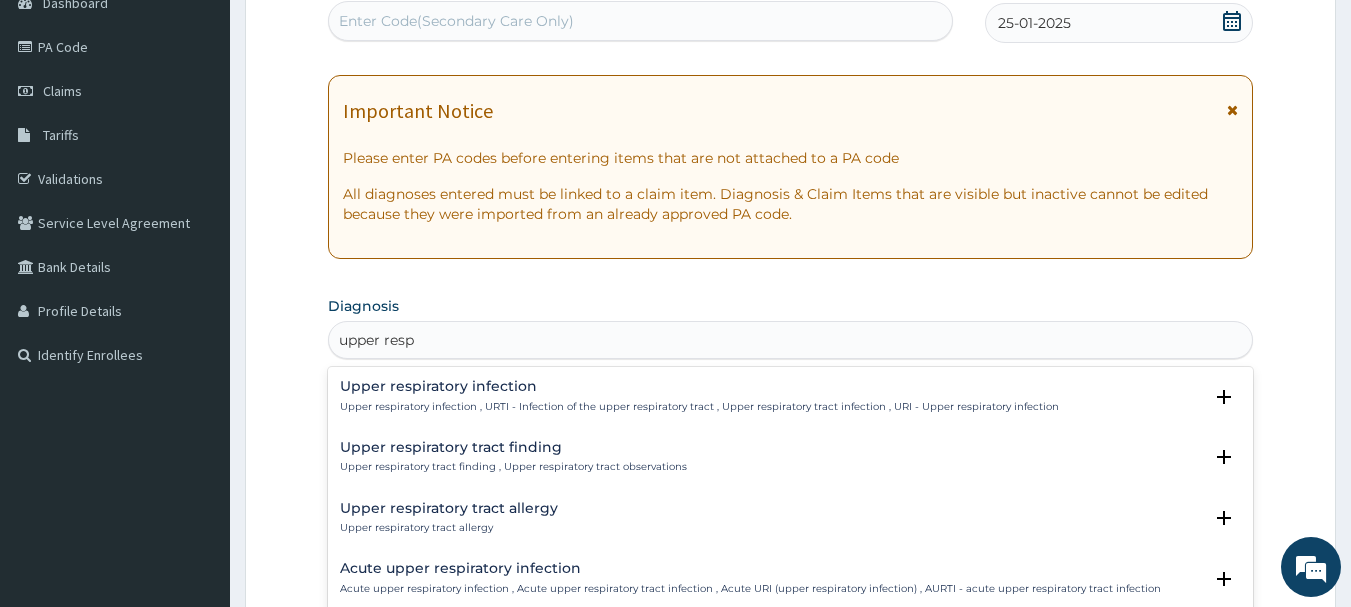 click on "Upper respiratory infection" at bounding box center [699, 386] 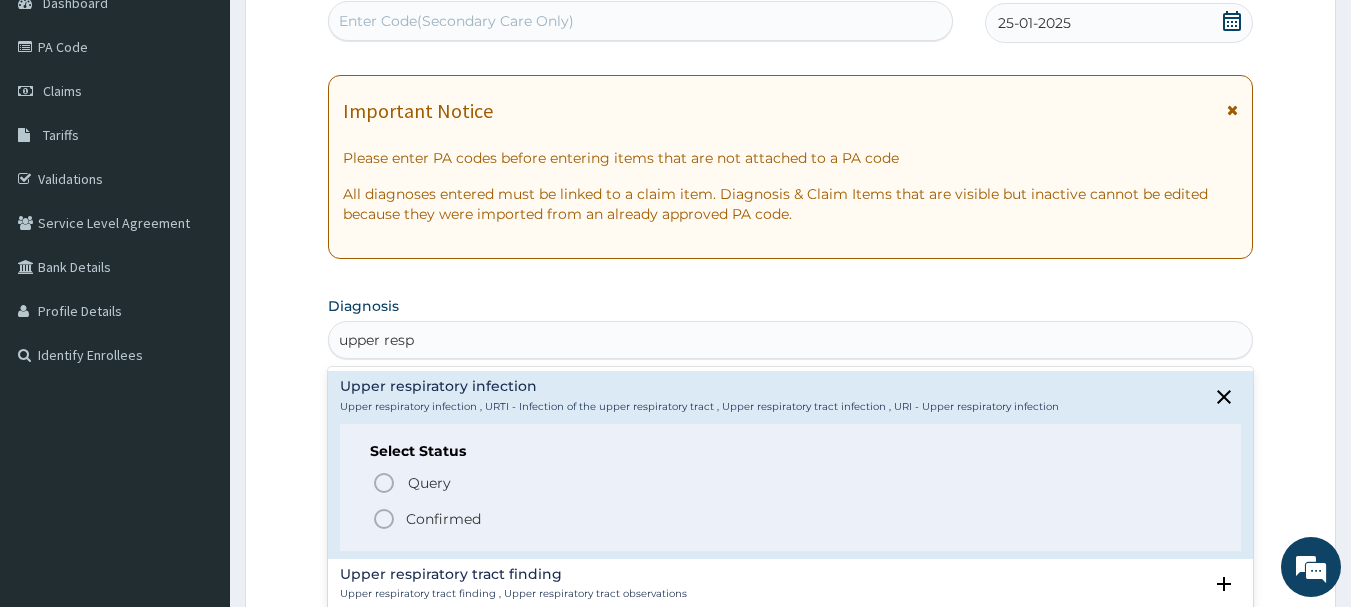 click on "Confirmed" at bounding box center (443, 519) 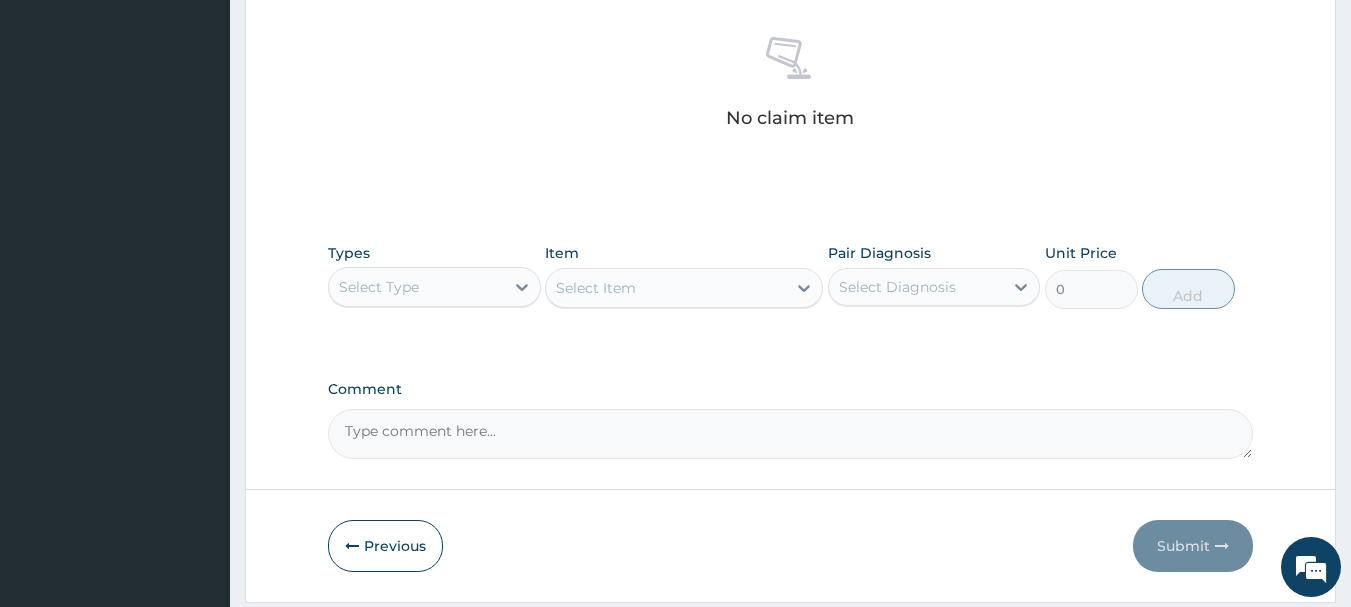 scroll, scrollTop: 831, scrollLeft: 0, axis: vertical 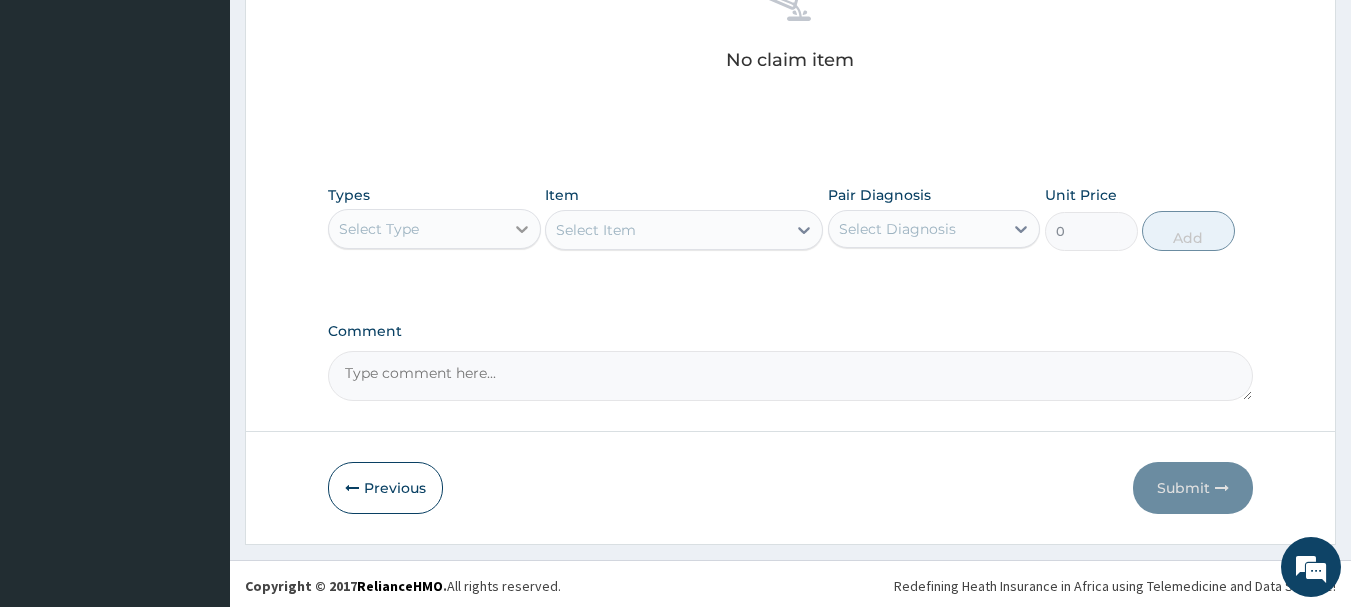 click at bounding box center (522, 229) 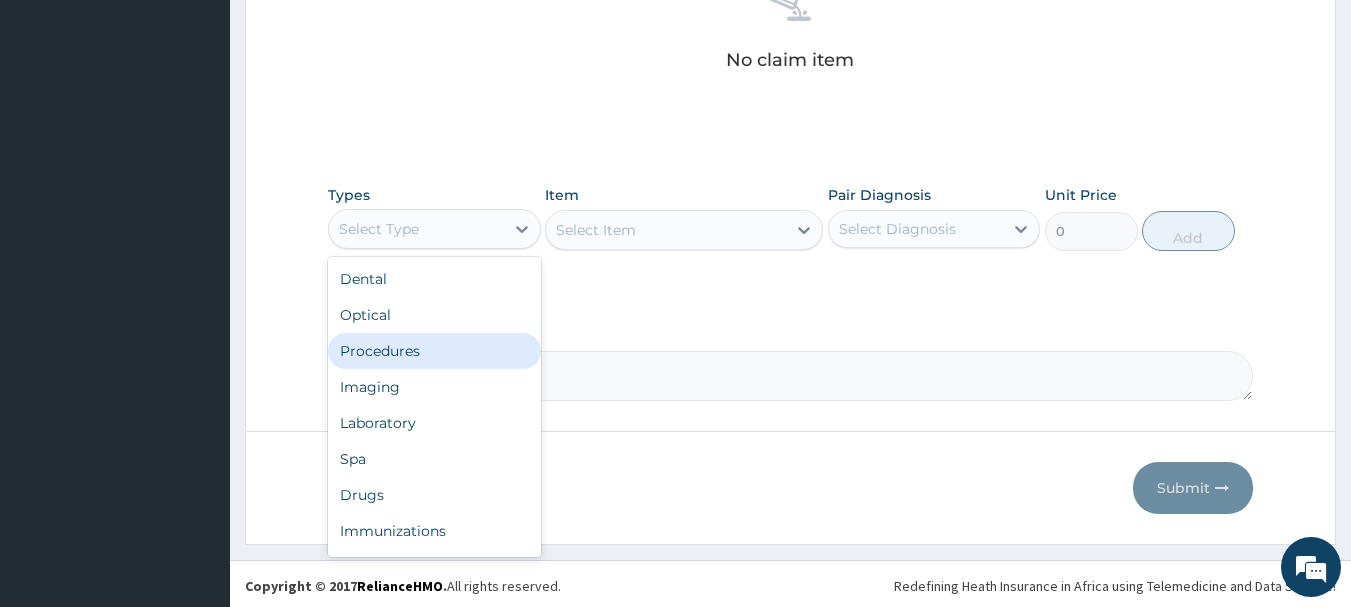 click on "Procedures" at bounding box center (434, 351) 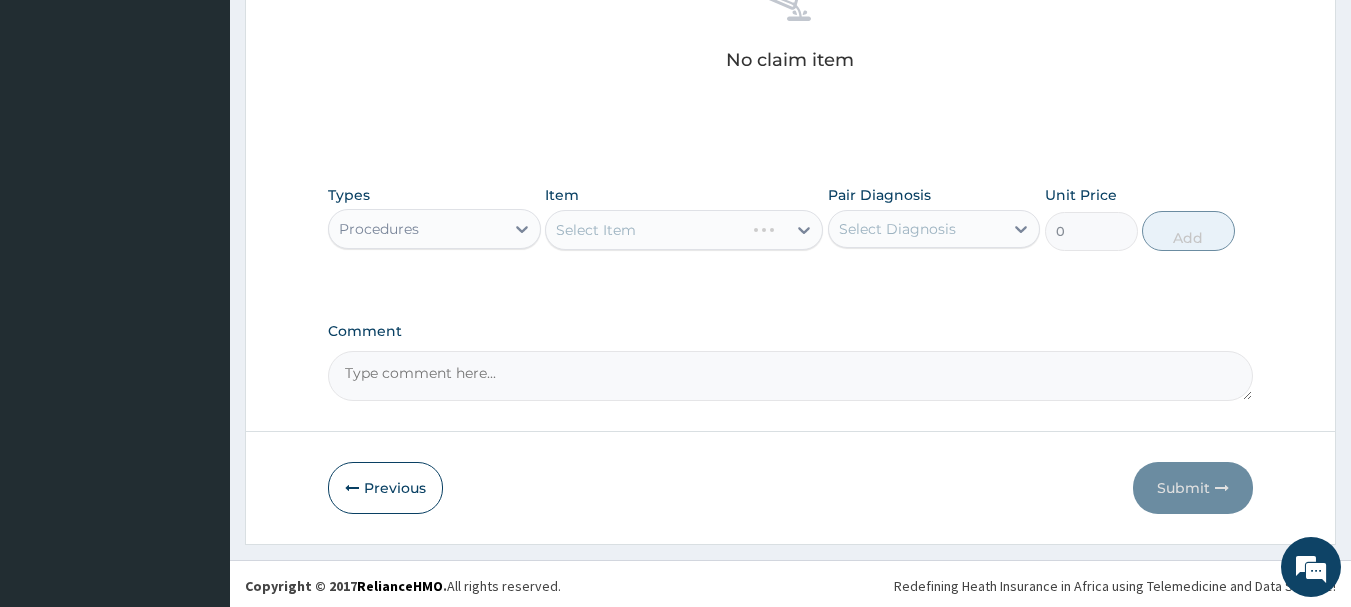 click on "Select Item" at bounding box center (684, 230) 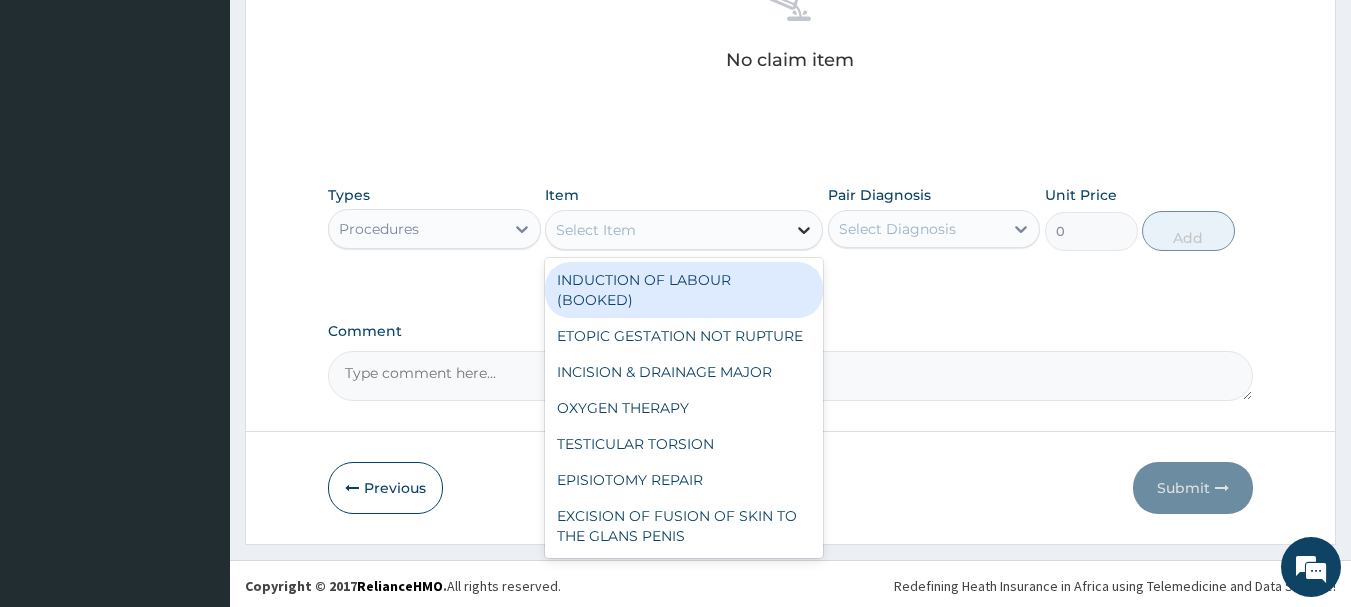 click 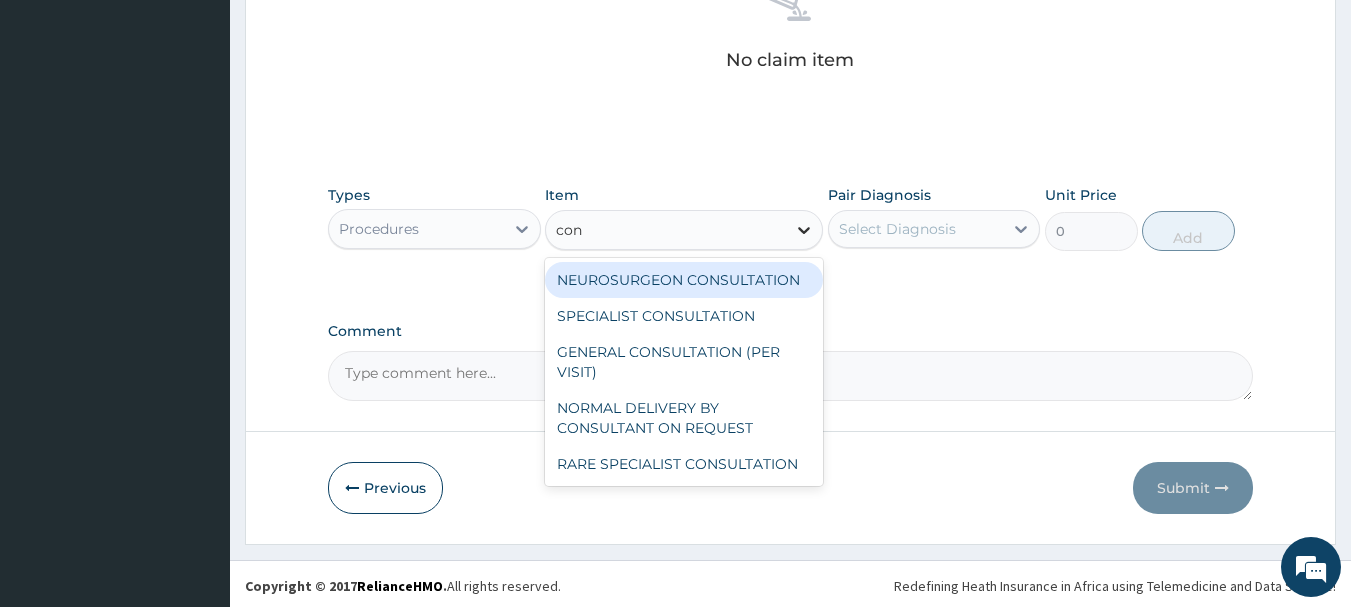 type on "cons" 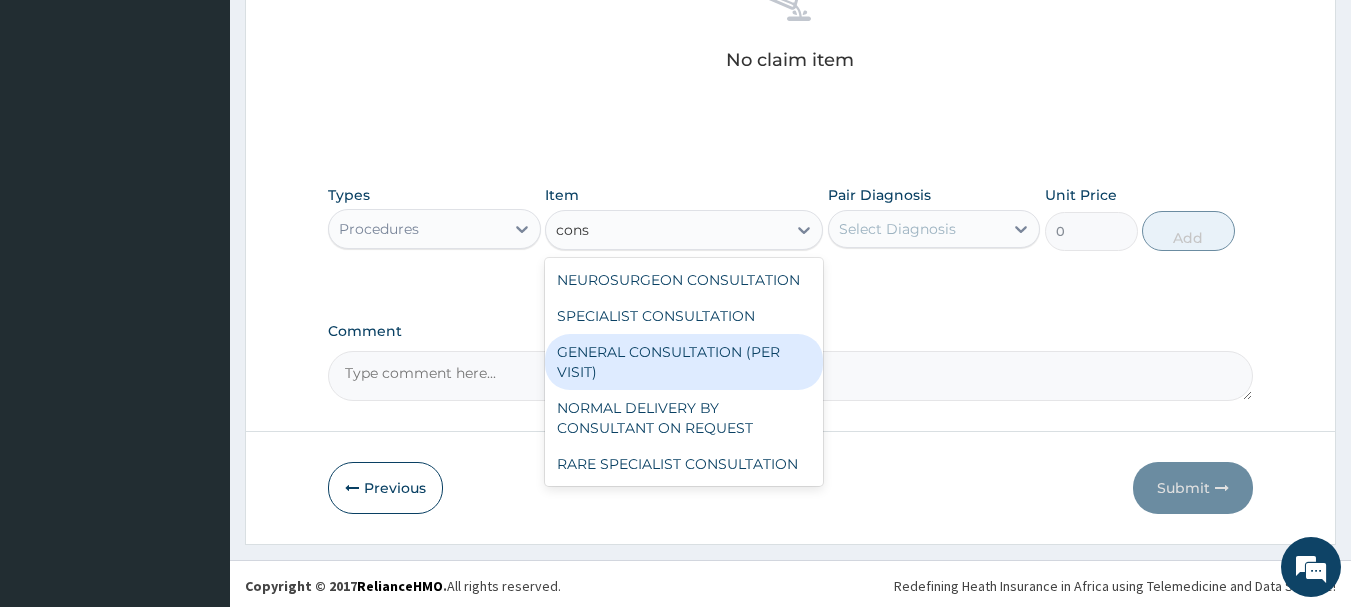 click on "GENERAL CONSULTATION (PER VISIT)" at bounding box center (684, 362) 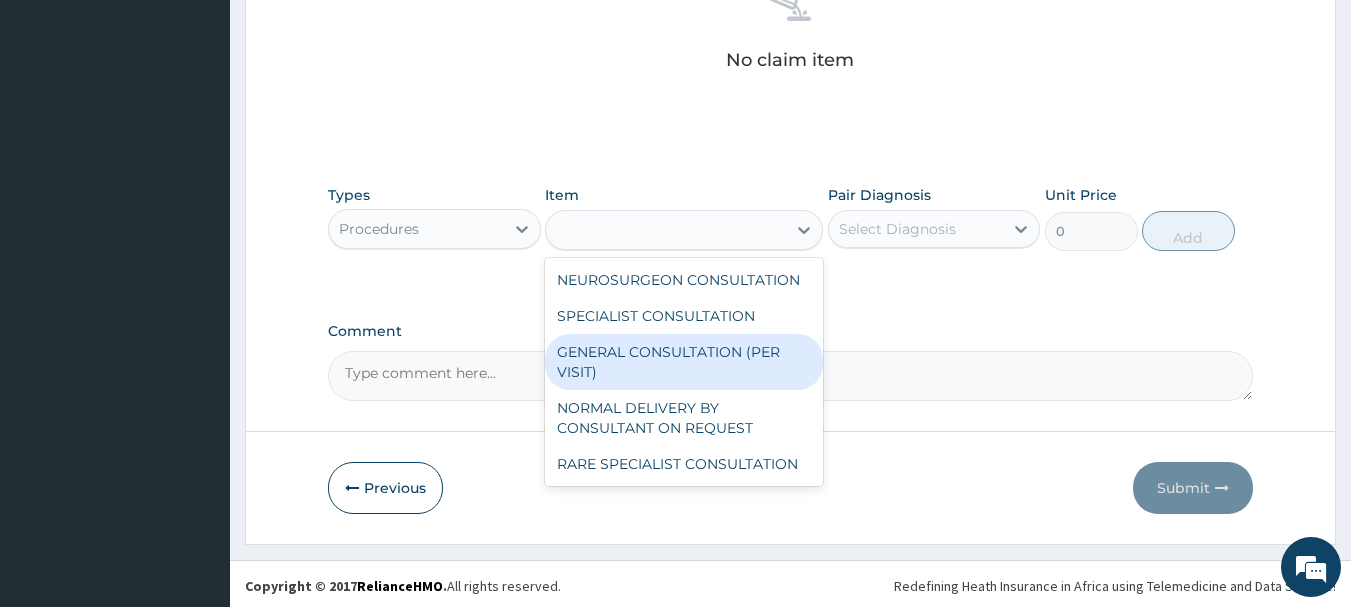 type on "2000" 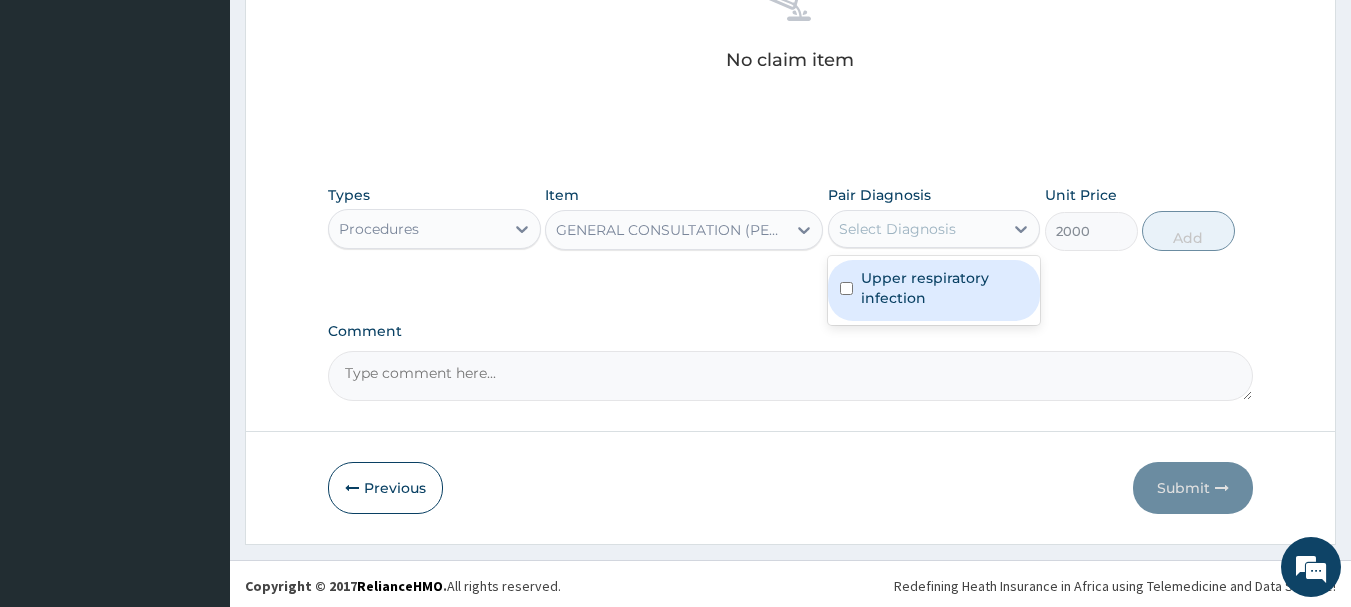 click on "Select Diagnosis" at bounding box center [897, 229] 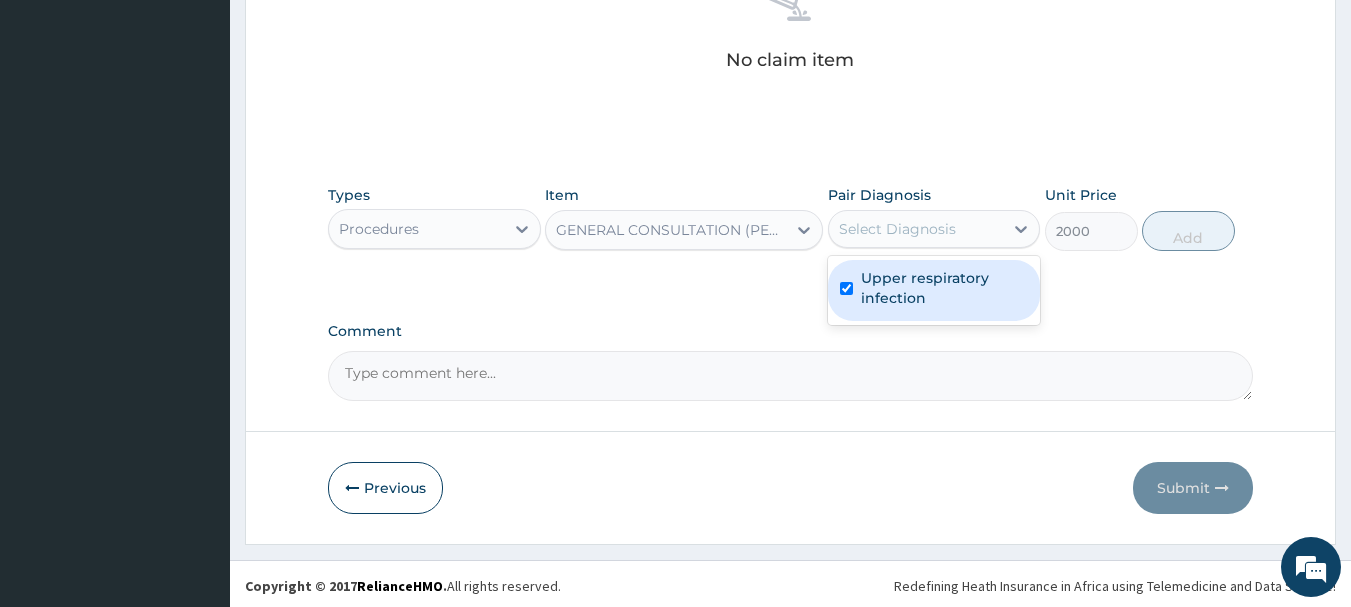 checkbox on "true" 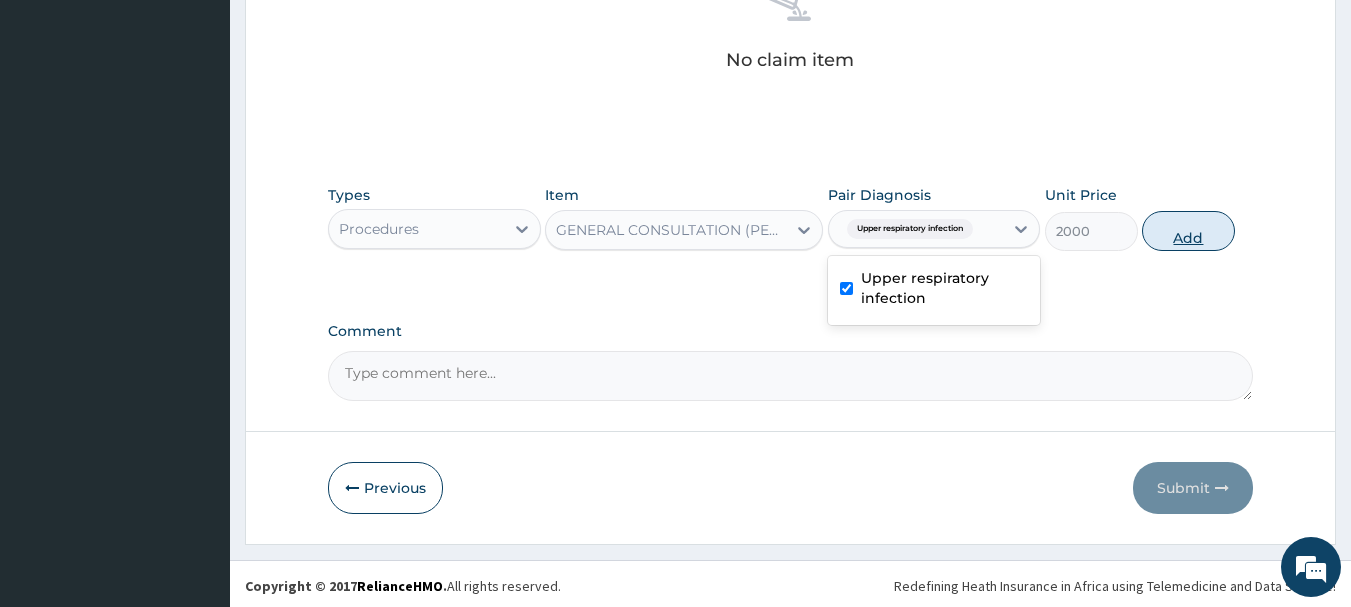 click on "Add" at bounding box center [1188, 231] 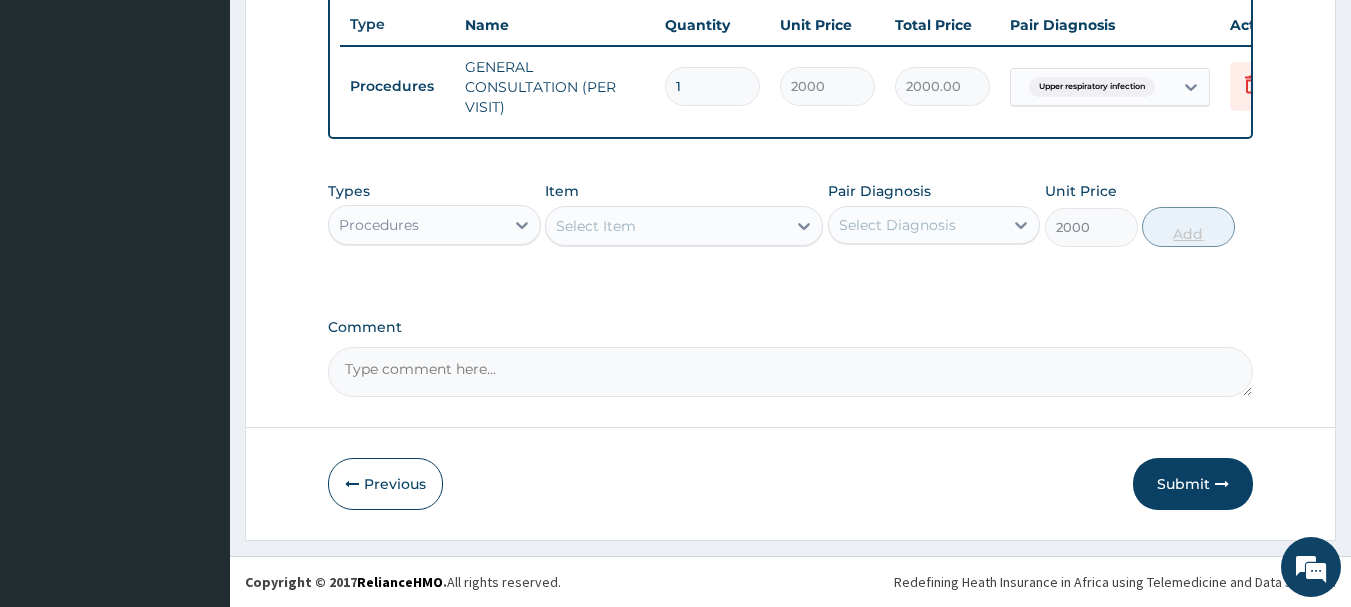 type on "0" 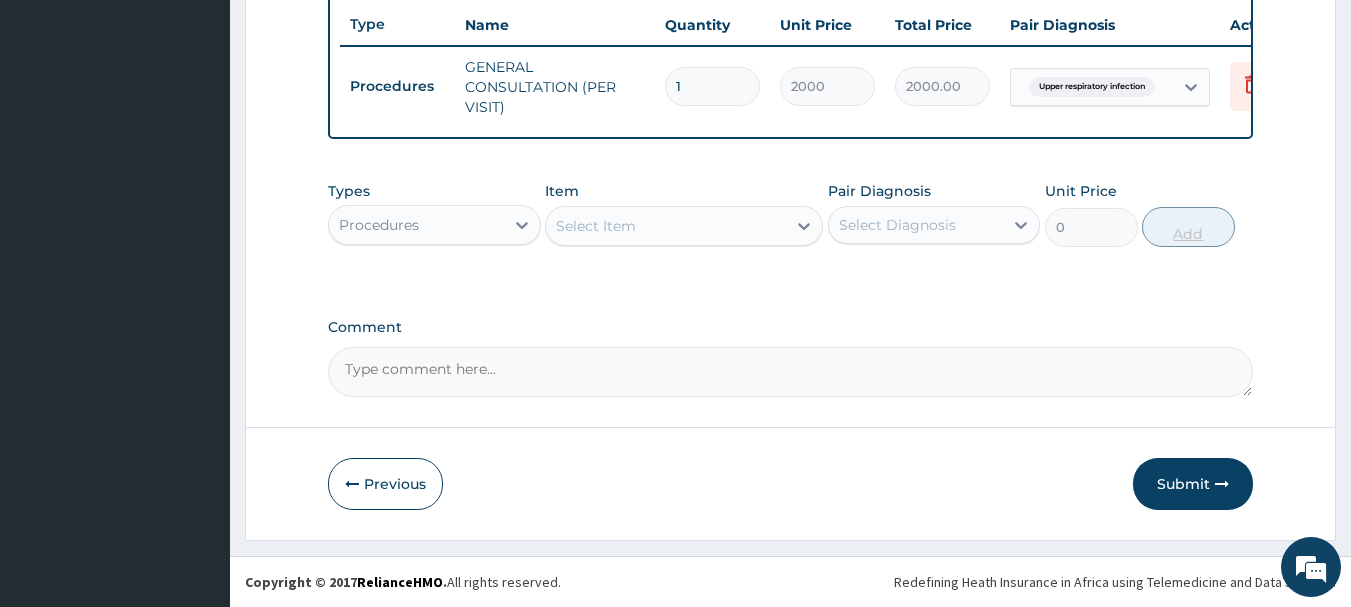 scroll, scrollTop: 766, scrollLeft: 0, axis: vertical 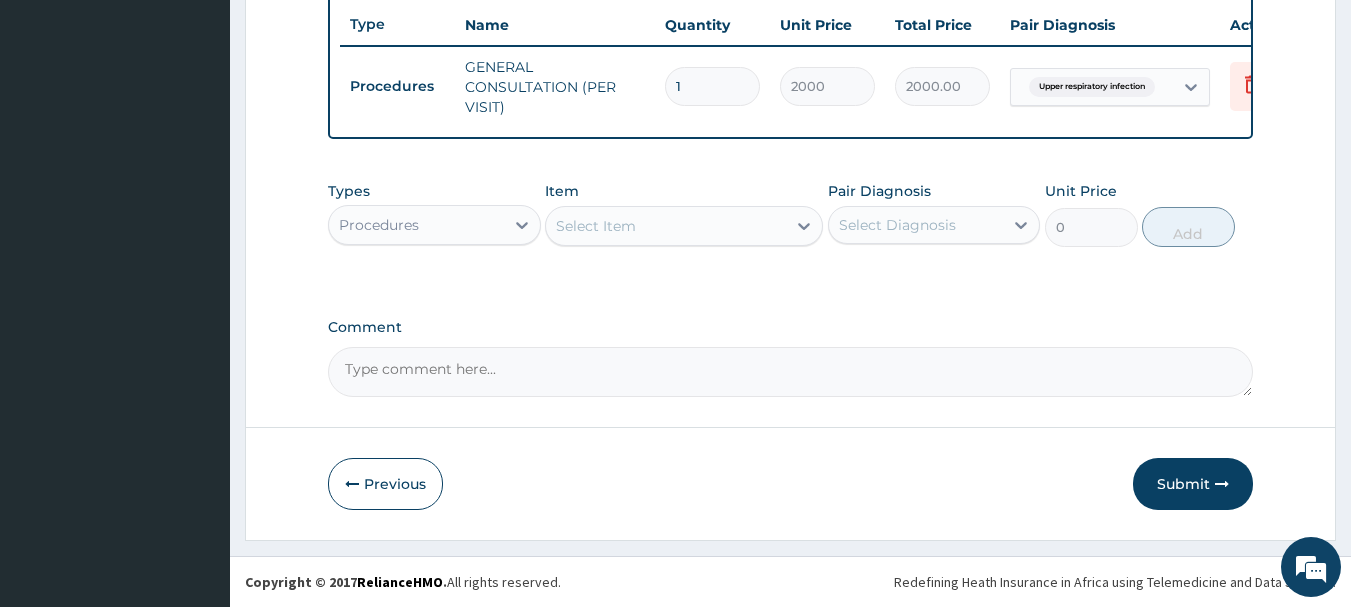 click on "Procedures" at bounding box center [416, 225] 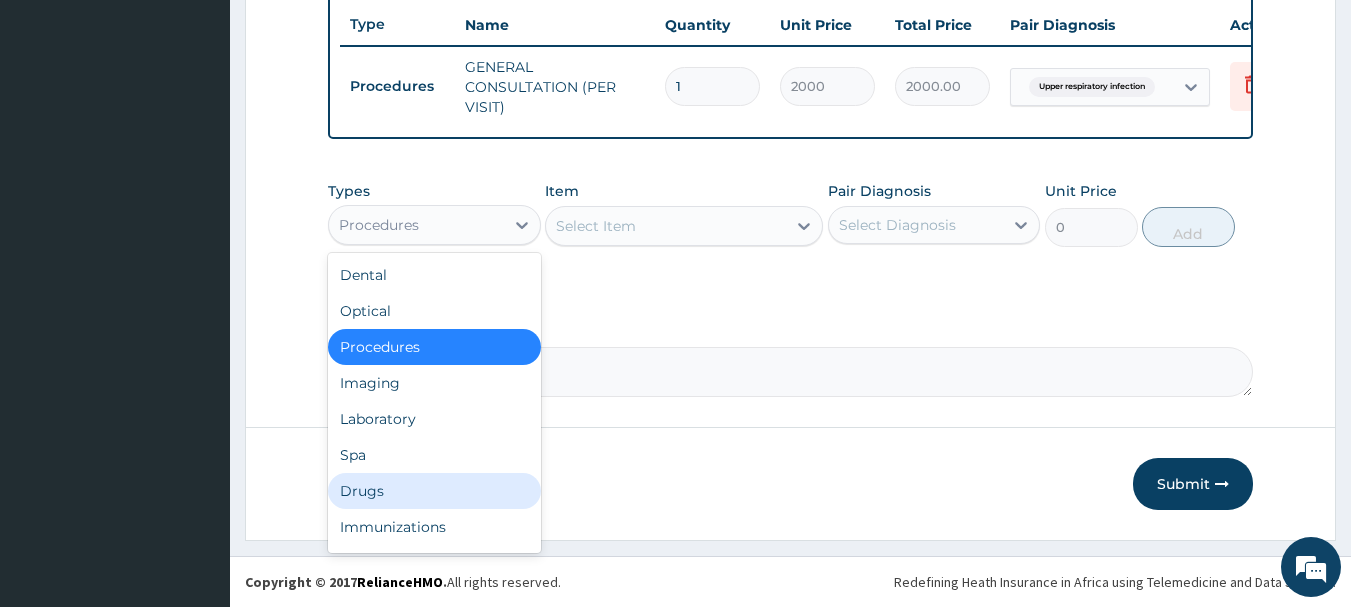 click on "Drugs" at bounding box center [434, 491] 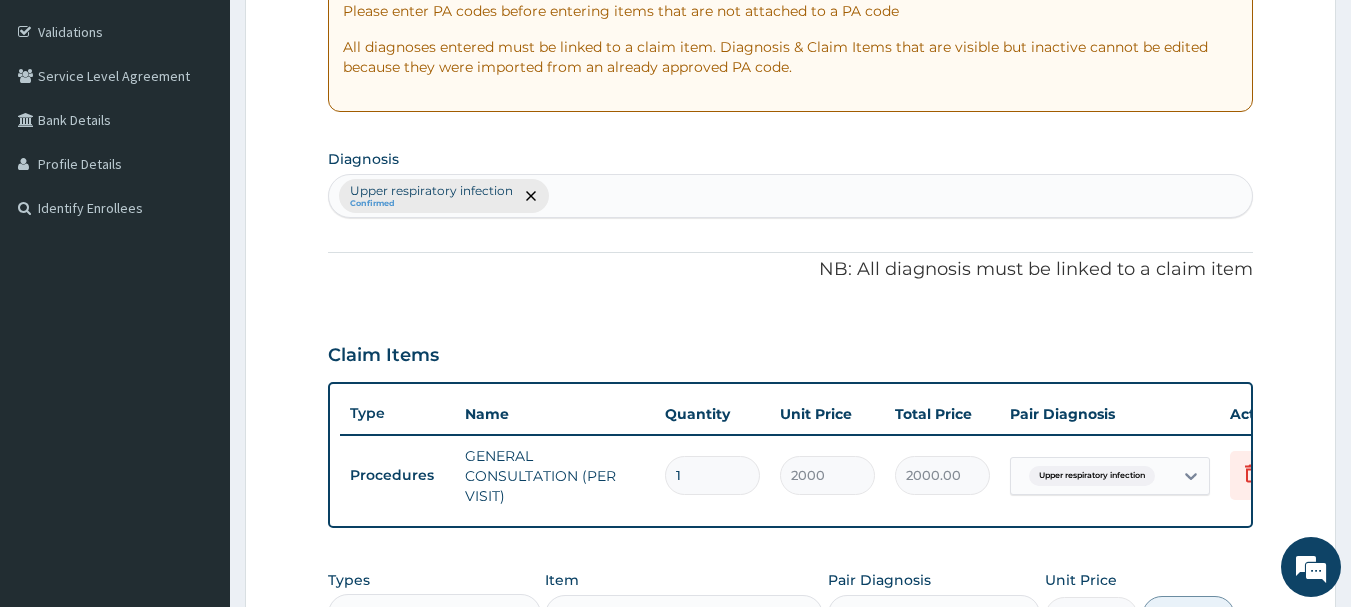 scroll, scrollTop: 360, scrollLeft: 0, axis: vertical 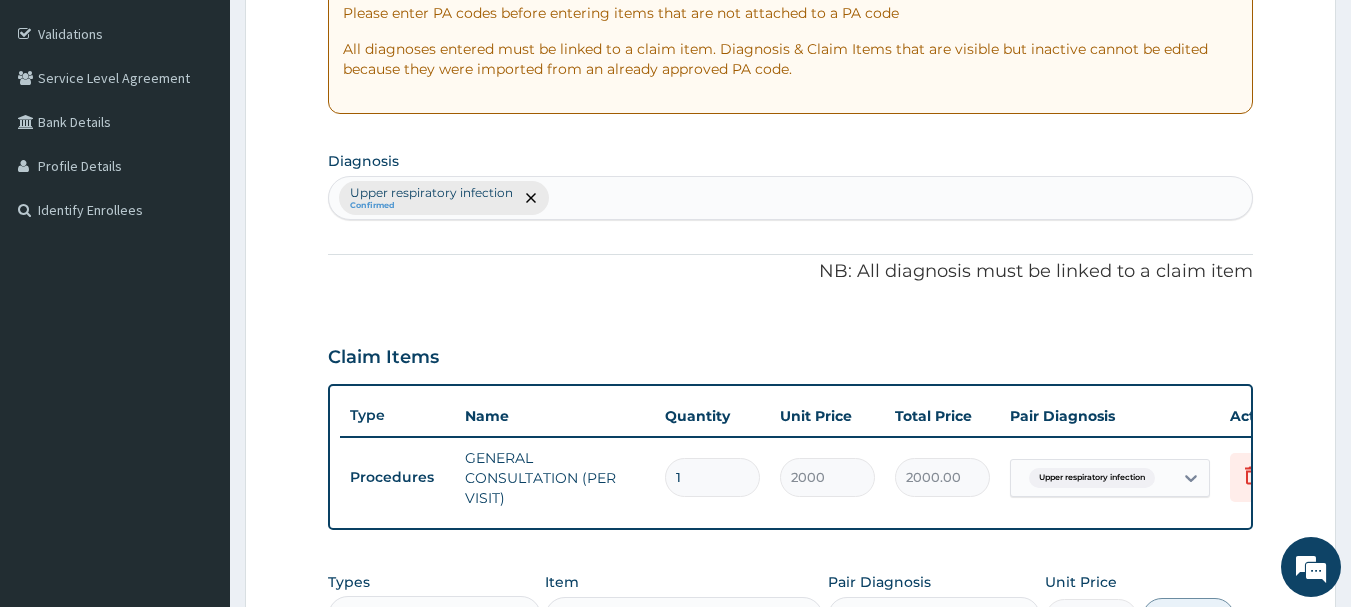click on "Upper respiratory infection Confirmed" at bounding box center (791, 198) 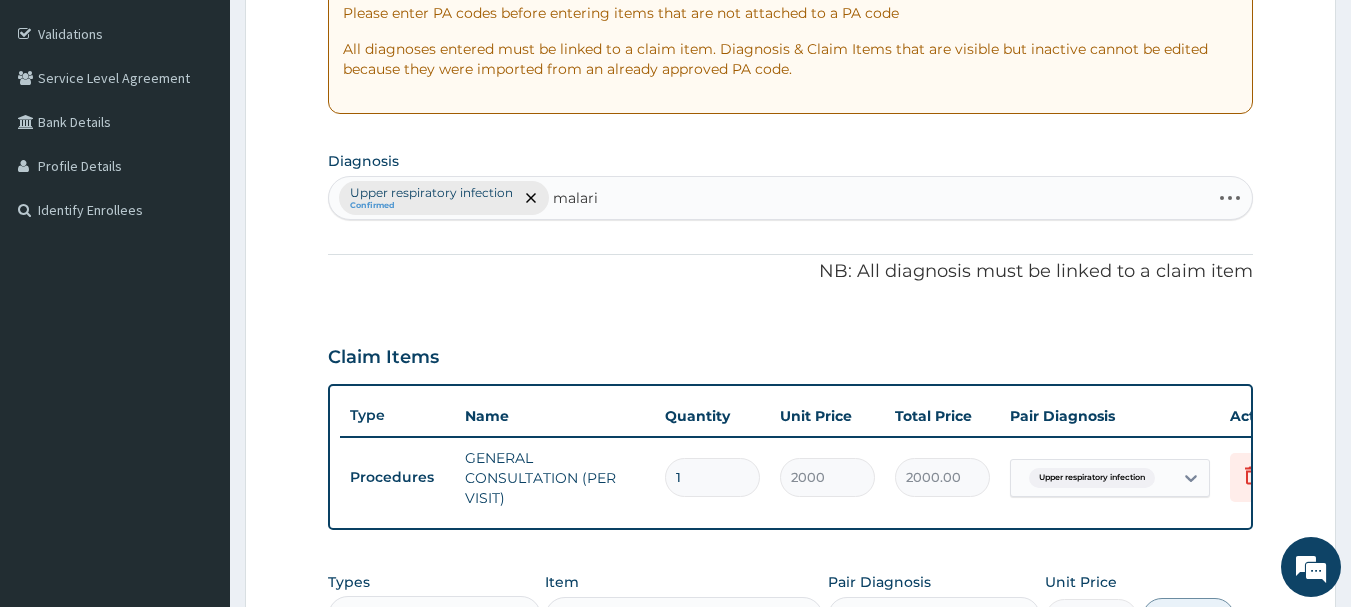 type on "malaria" 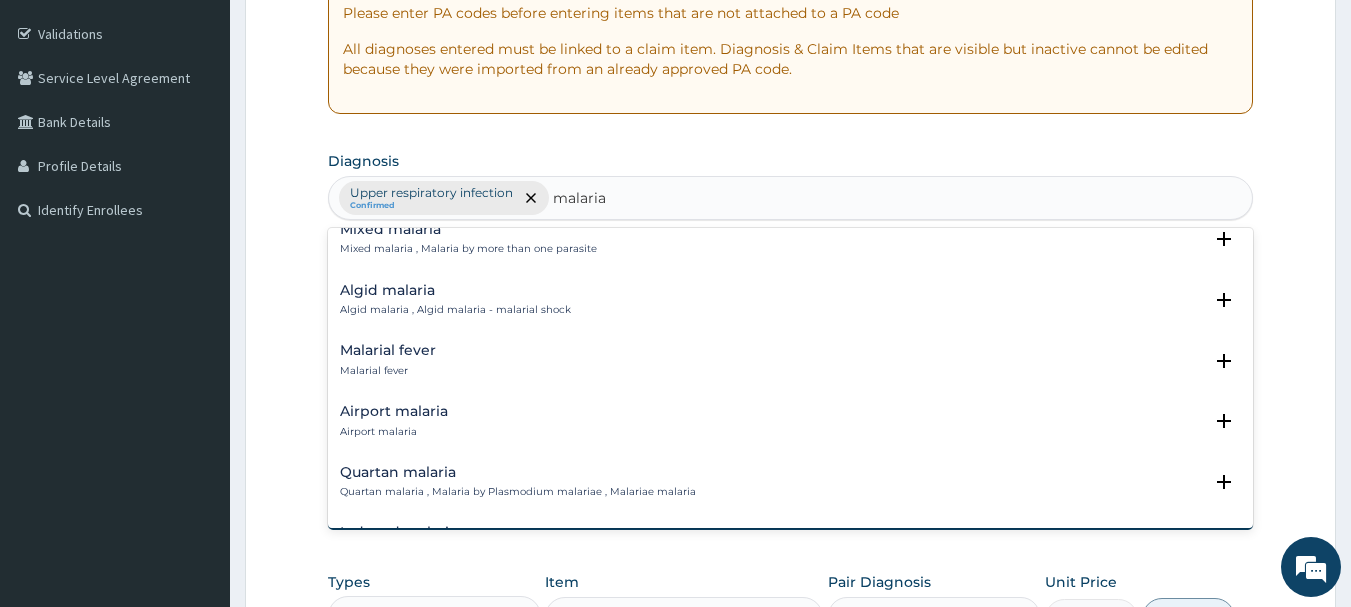 scroll, scrollTop: 240, scrollLeft: 0, axis: vertical 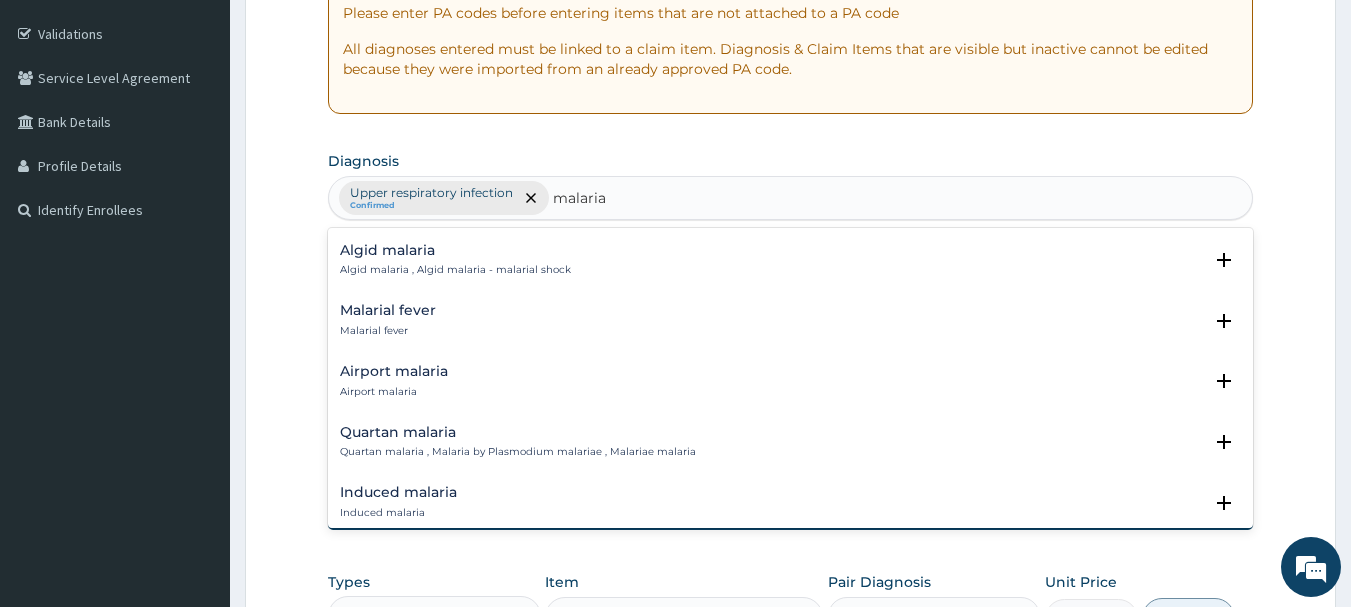 click on "Malarial fever" at bounding box center (388, 310) 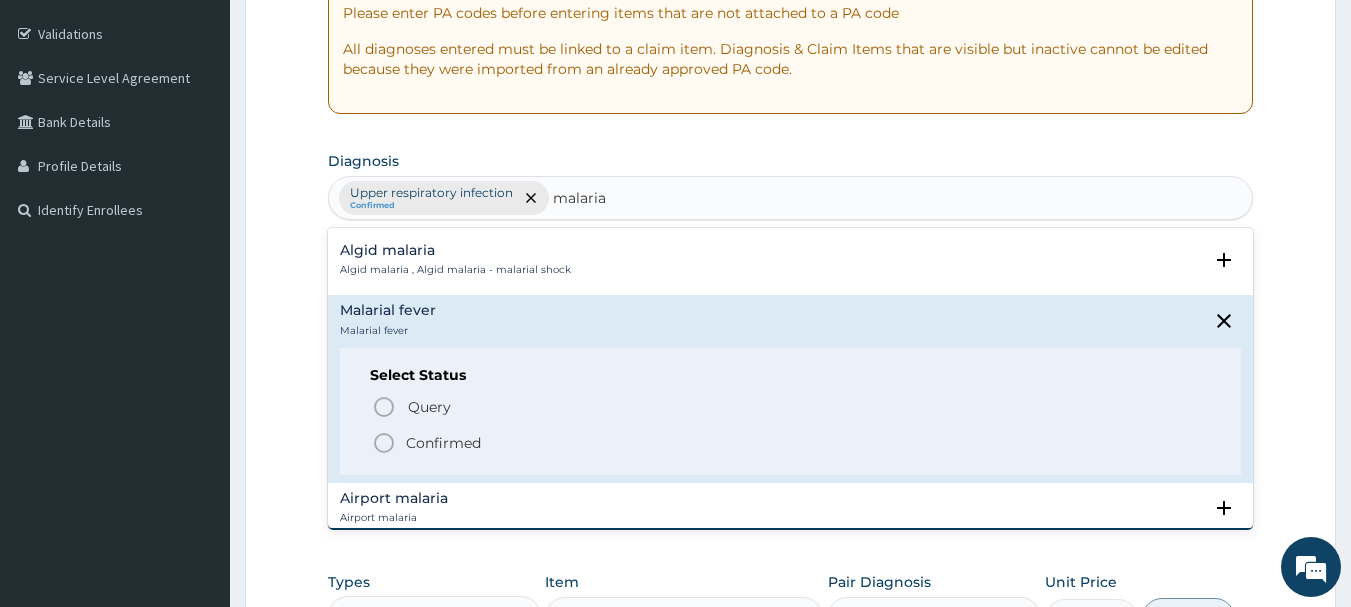 click 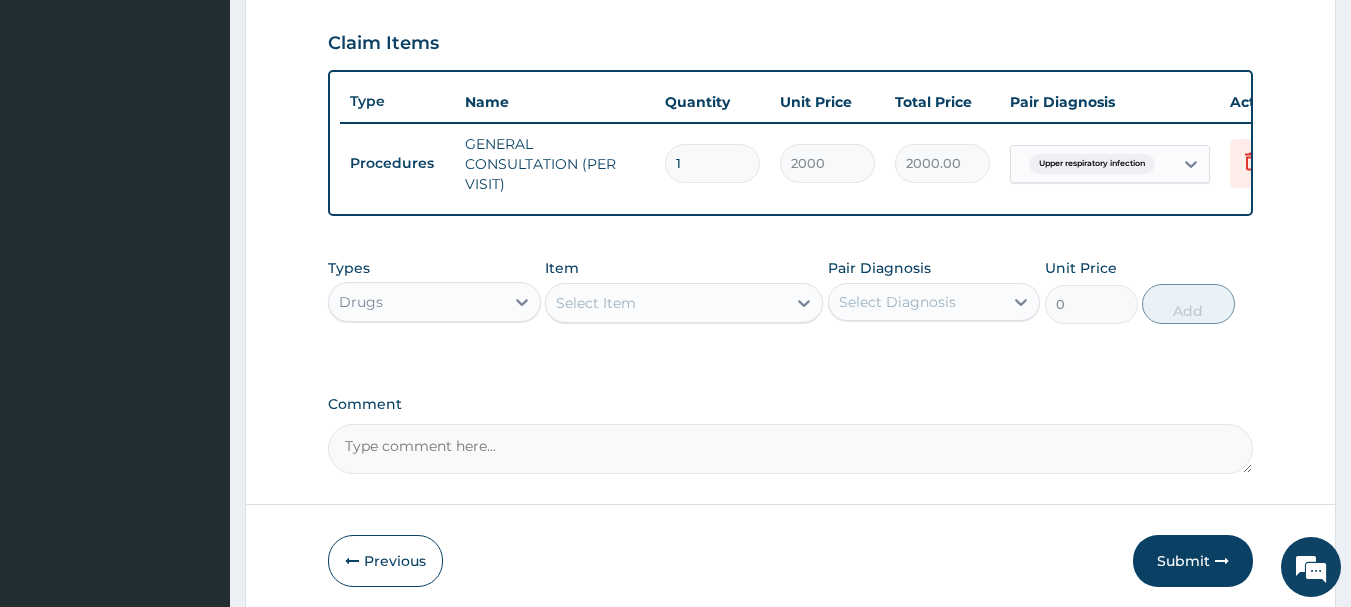 scroll, scrollTop: 754, scrollLeft: 0, axis: vertical 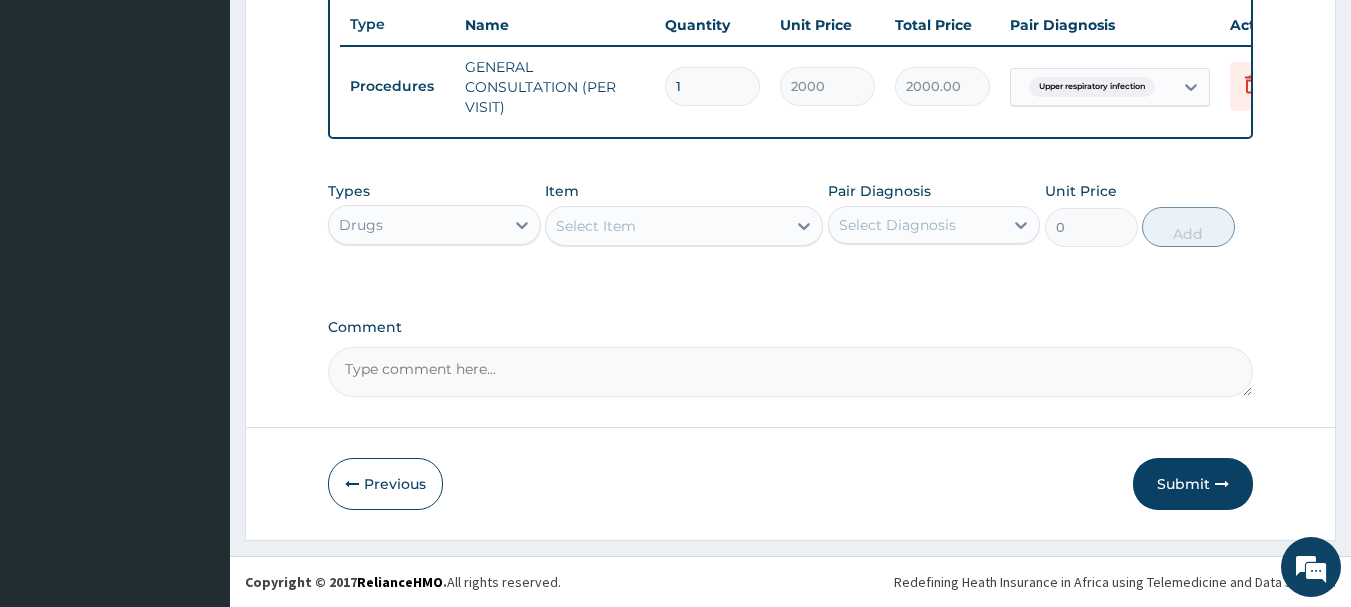 click on "Select Item" at bounding box center [666, 226] 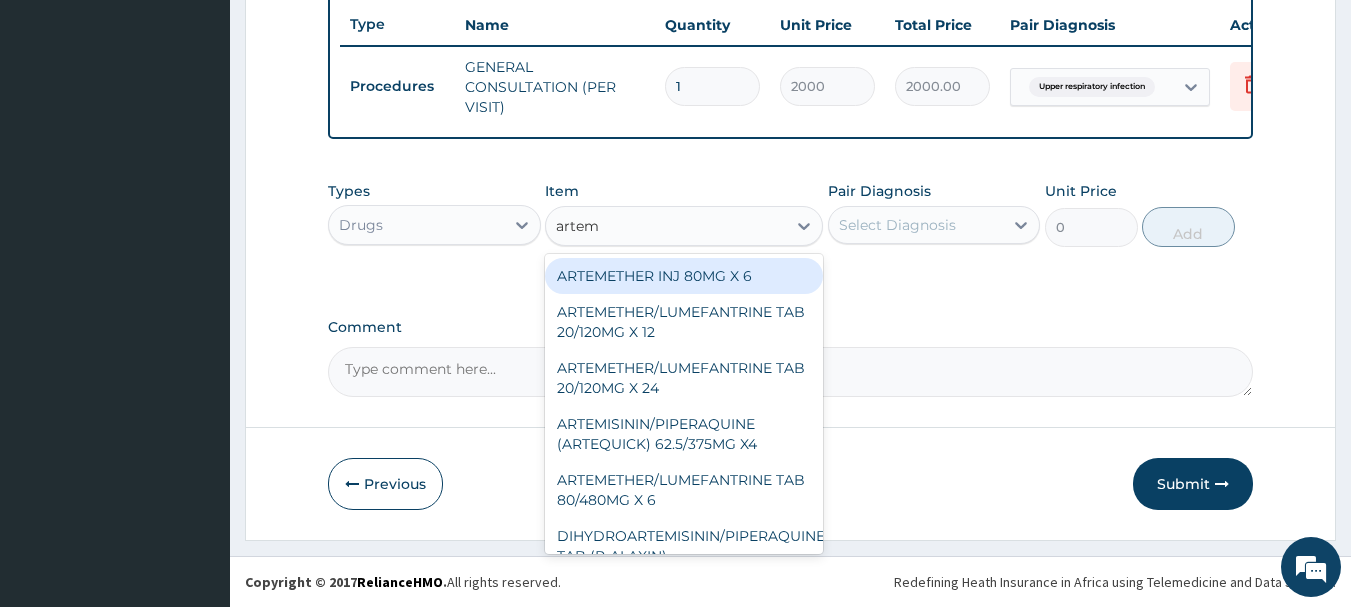 type on "arteme" 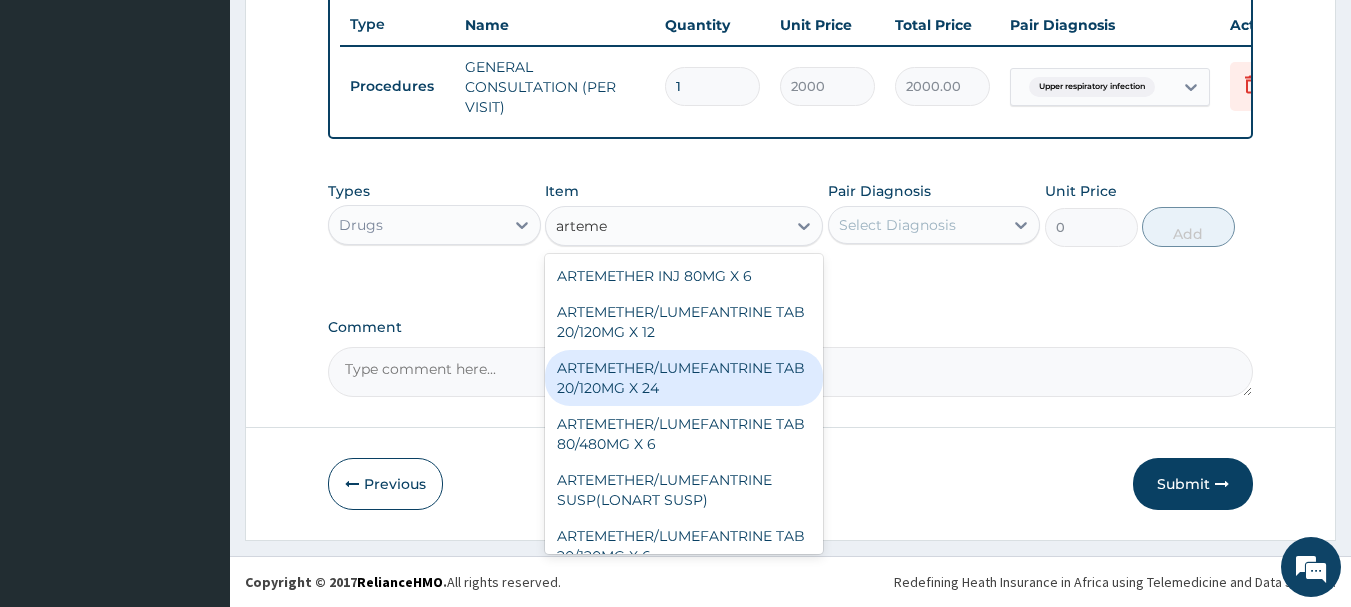 click on "ARTEMETHER/LUMEFANTRINE TAB 20/120MG X 24" at bounding box center [684, 378] 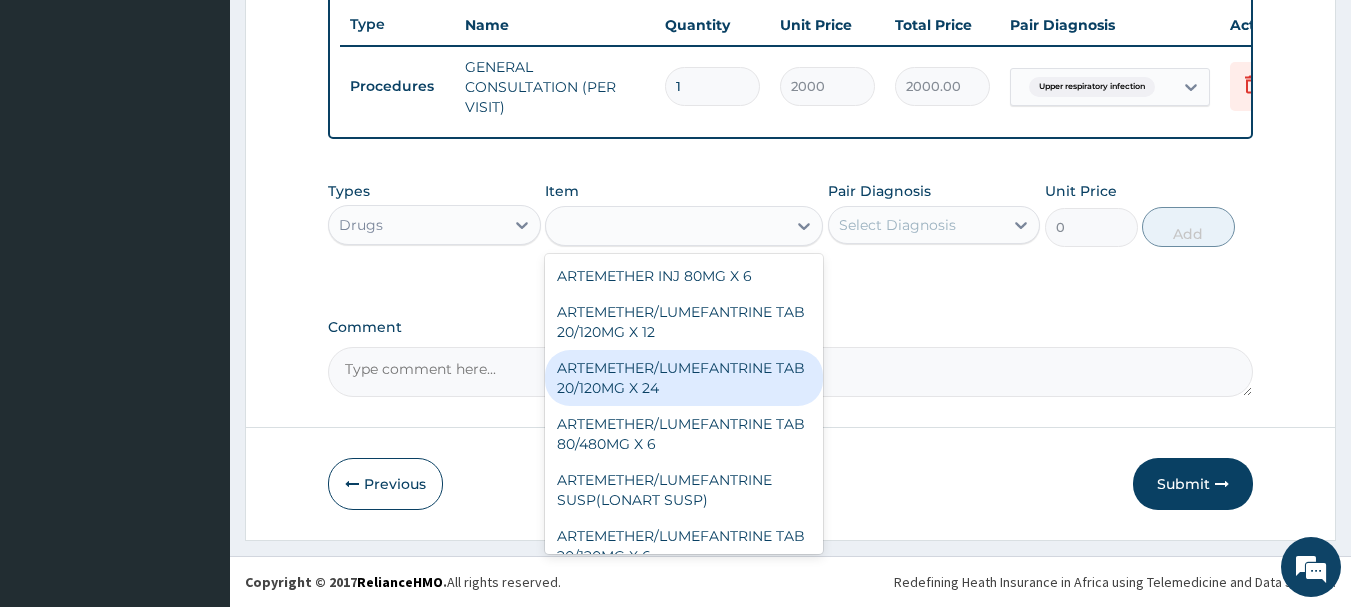 type on "700" 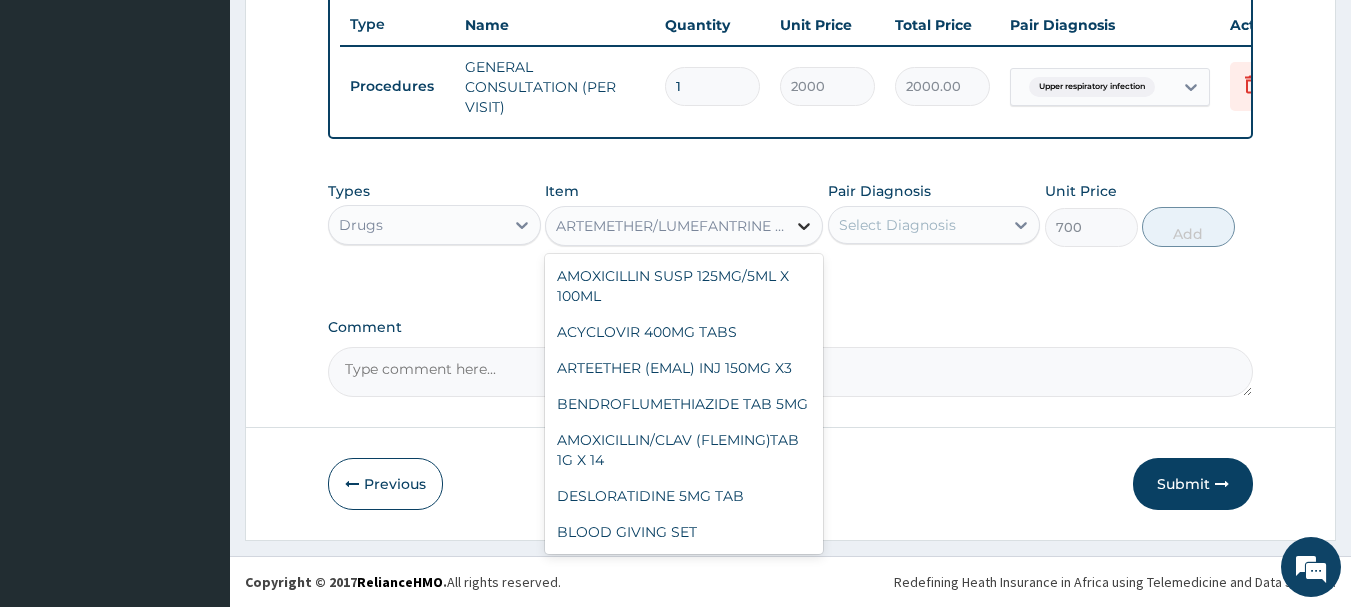 click 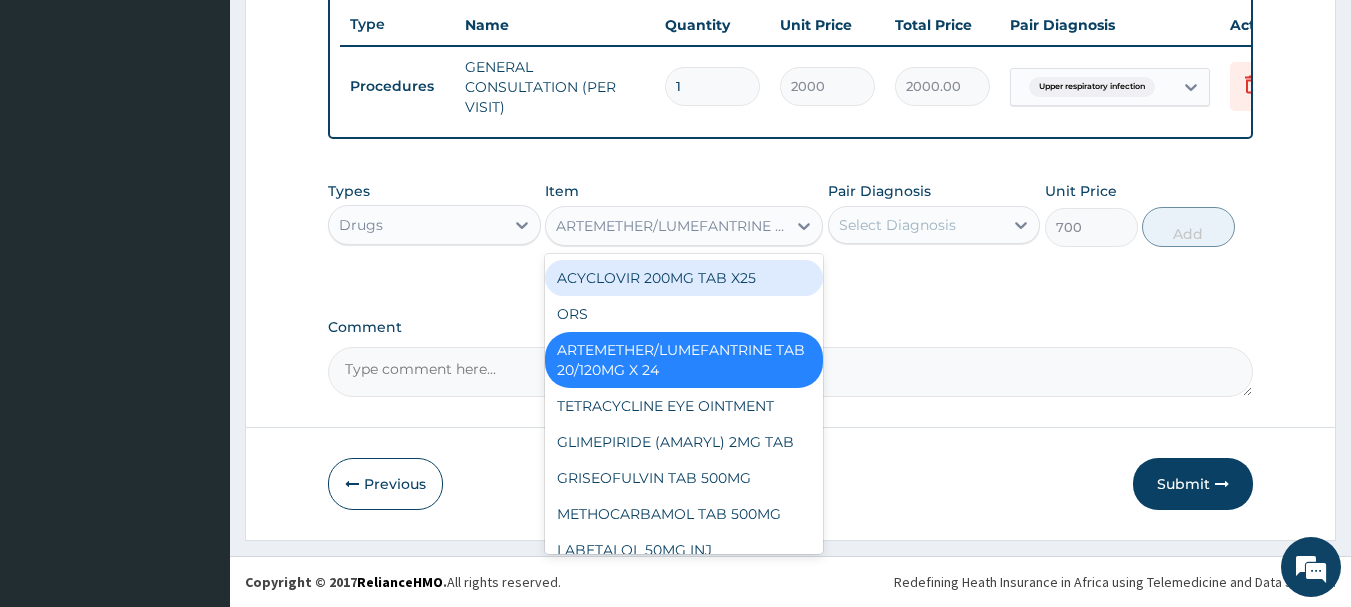 scroll, scrollTop: 2107, scrollLeft: 0, axis: vertical 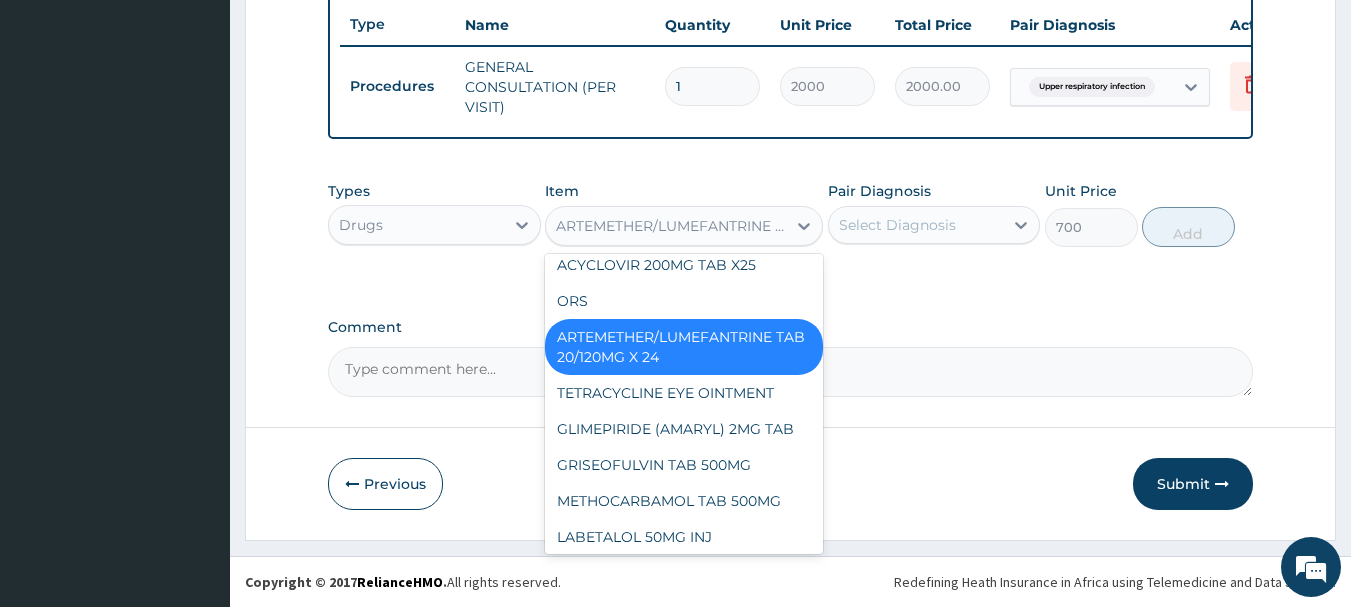 click on "ARTEMETHER/LUMEFANTRINE TAB 20/120MG X 24" at bounding box center (672, 226) 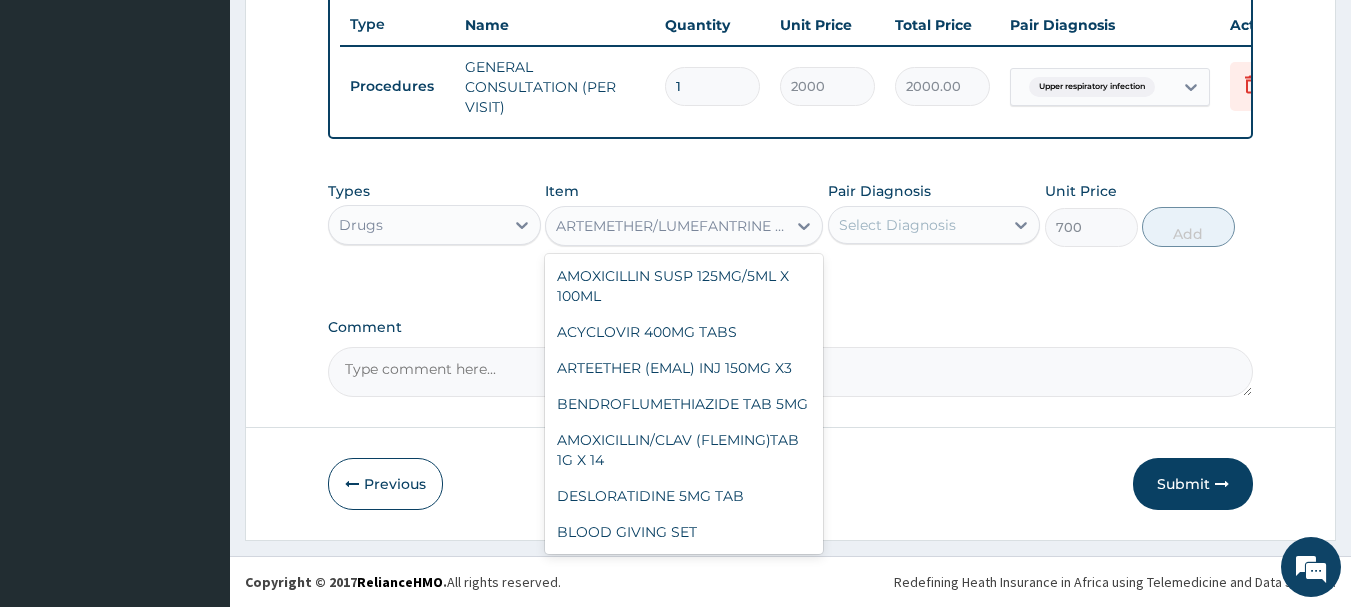 click on "ARTEMETHER/LUMEFANTRINE TAB 20/120MG X 24" at bounding box center [672, 226] 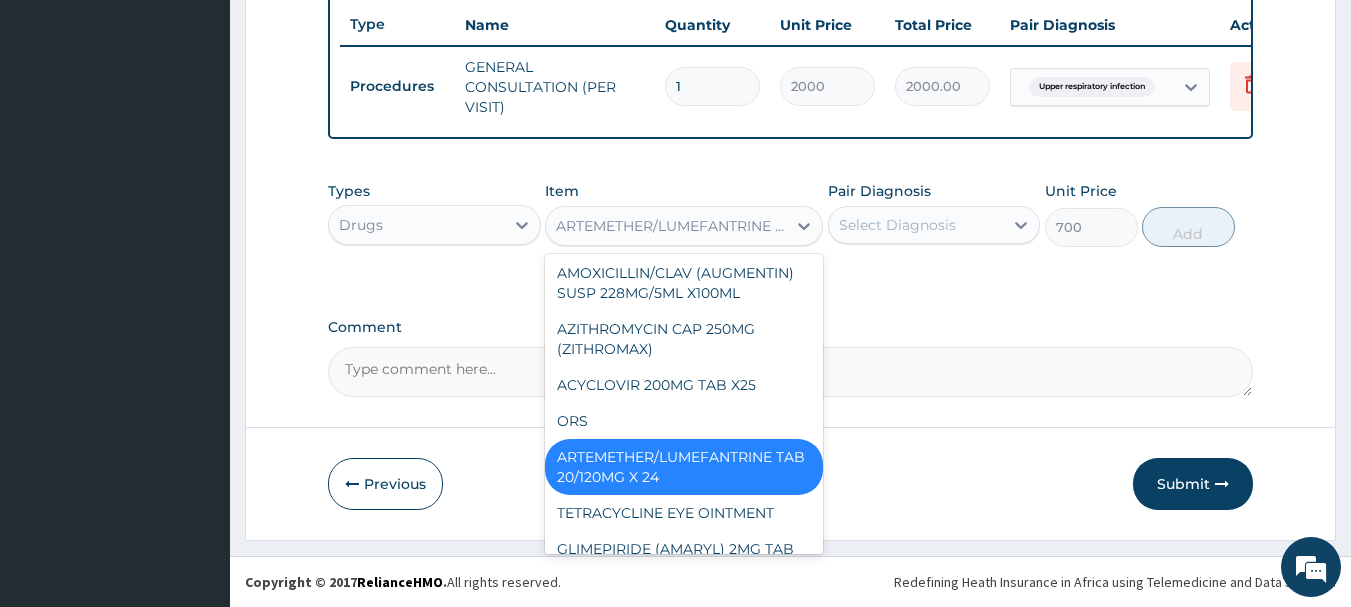 click on "ARTEMETHER/LUMEFANTRINE TAB 20/120MG X 24" at bounding box center [672, 226] 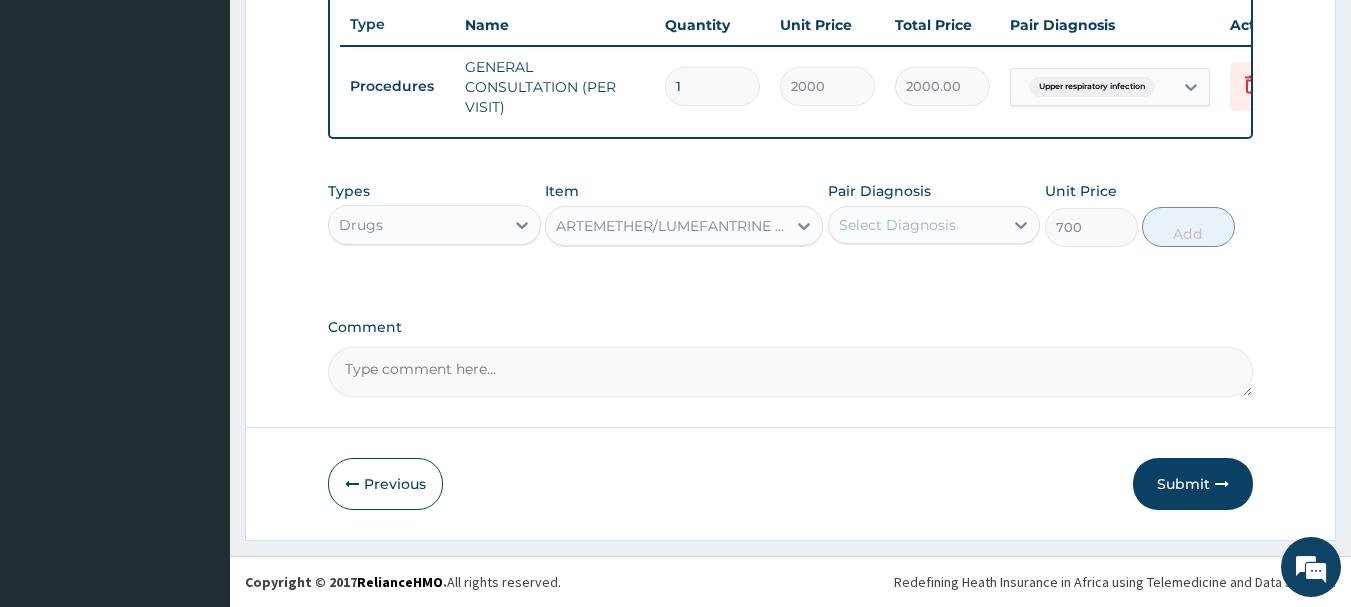 click on "ARTEMETHER/LUMEFANTRINE TAB 20/120MG X 24" at bounding box center [672, 226] 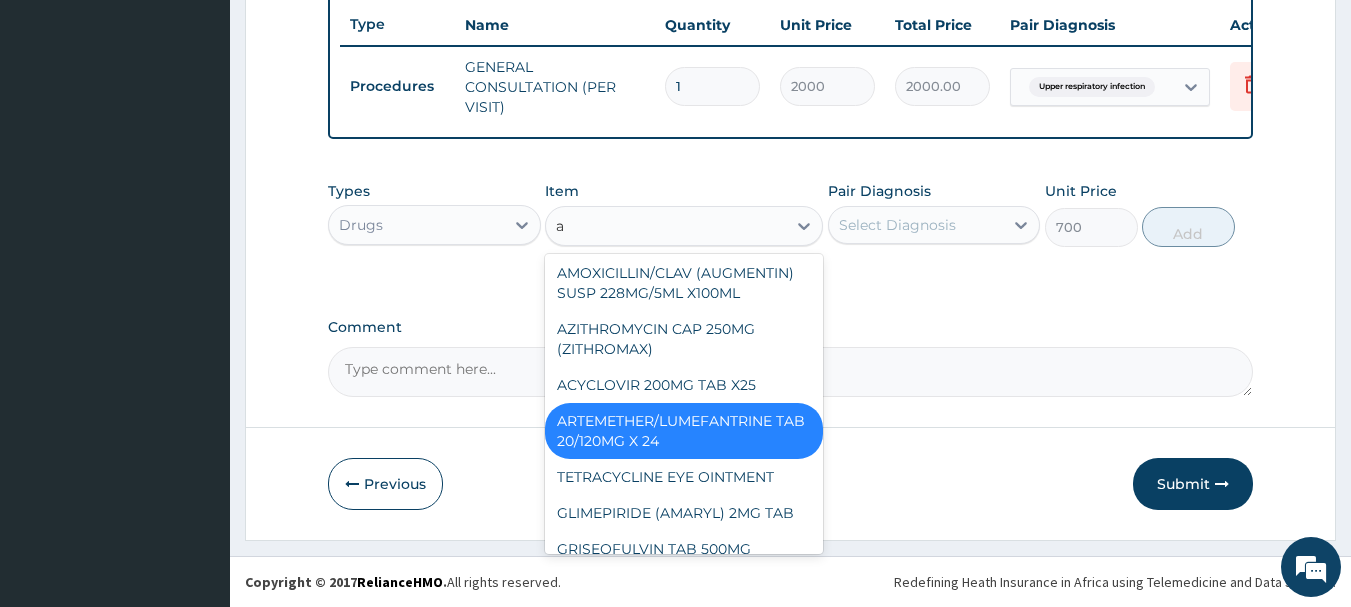 type on "ar" 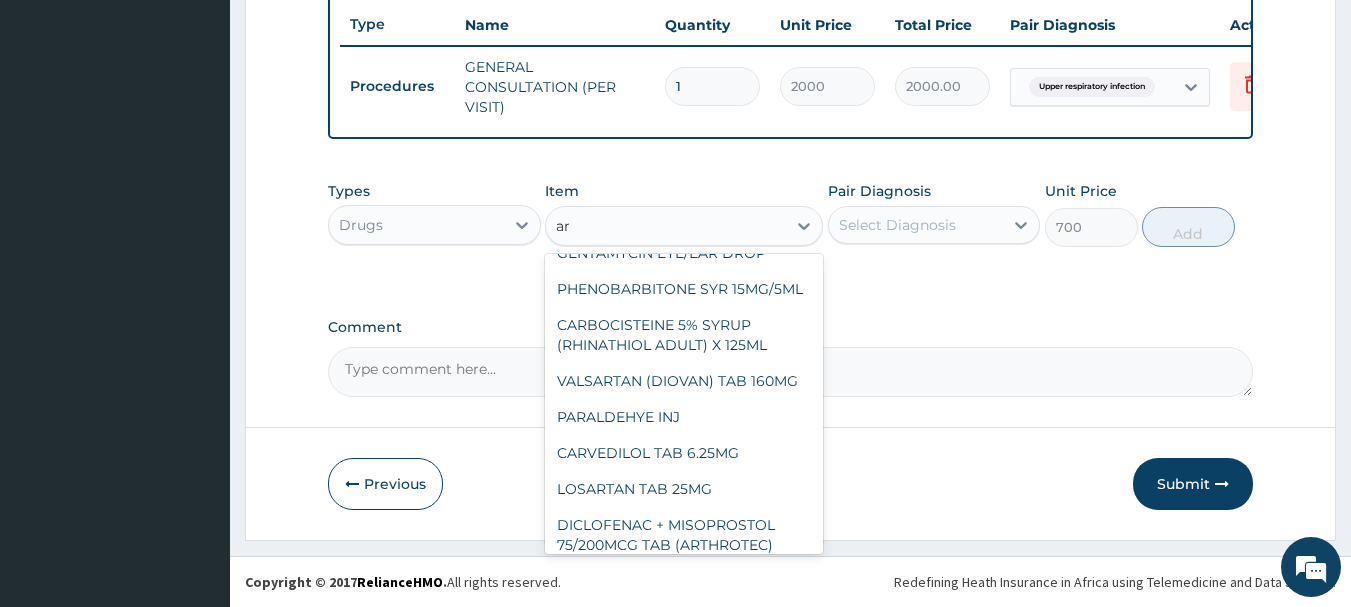 scroll, scrollTop: 143, scrollLeft: 0, axis: vertical 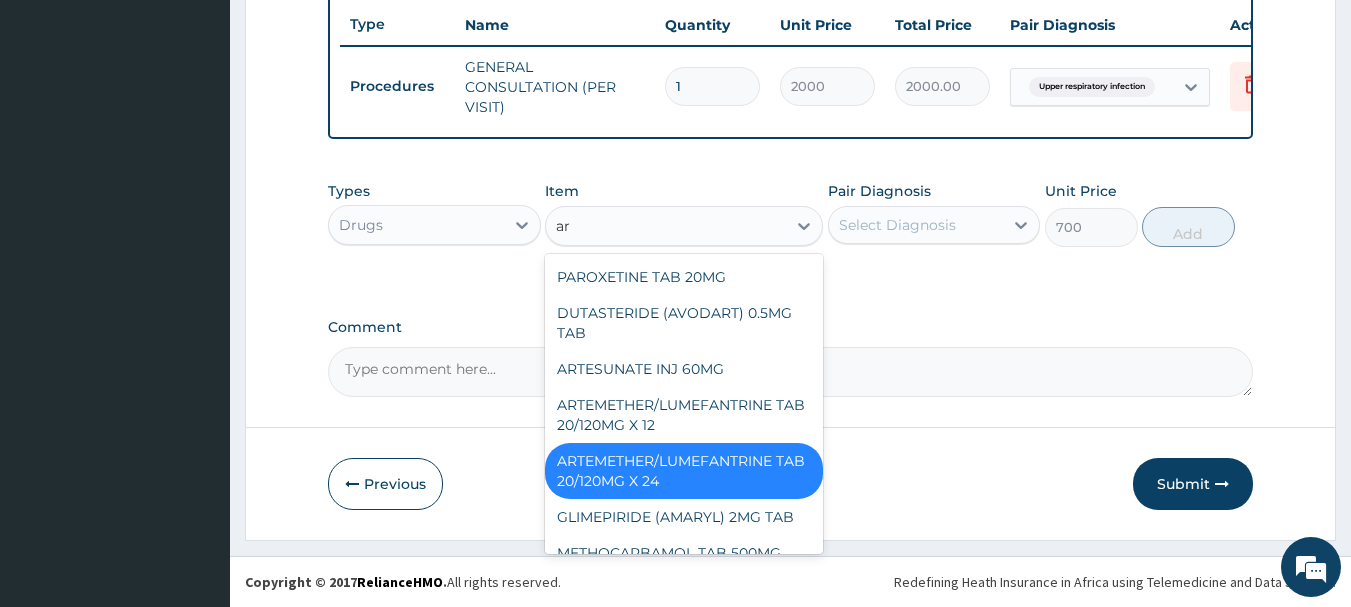 click on "ARTEMETHER/LUMEFANTRINE TAB 20/120MG X 24" at bounding box center [684, 471] 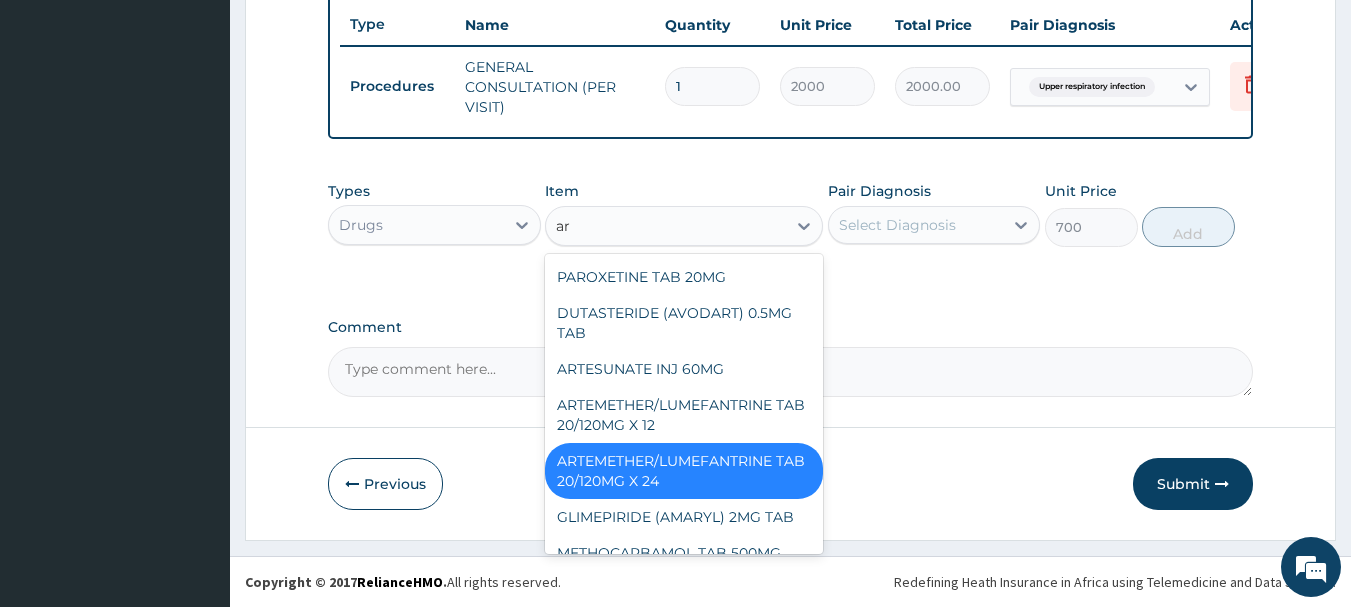 type 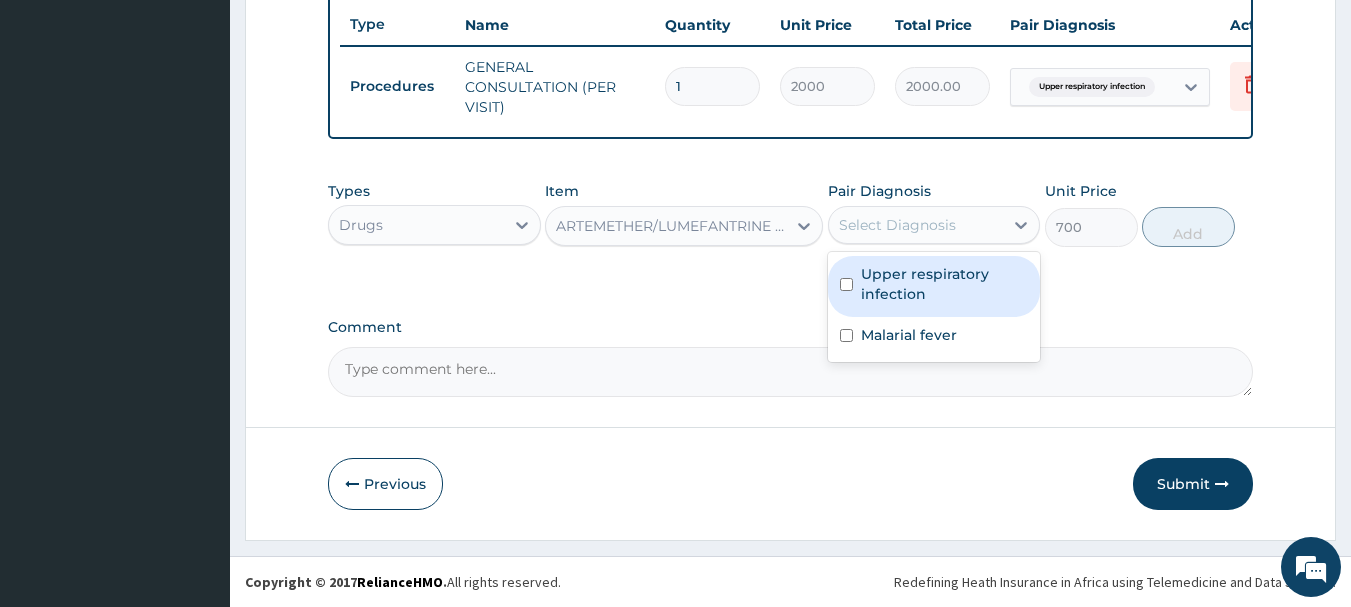 click on "Select Diagnosis" at bounding box center (897, 225) 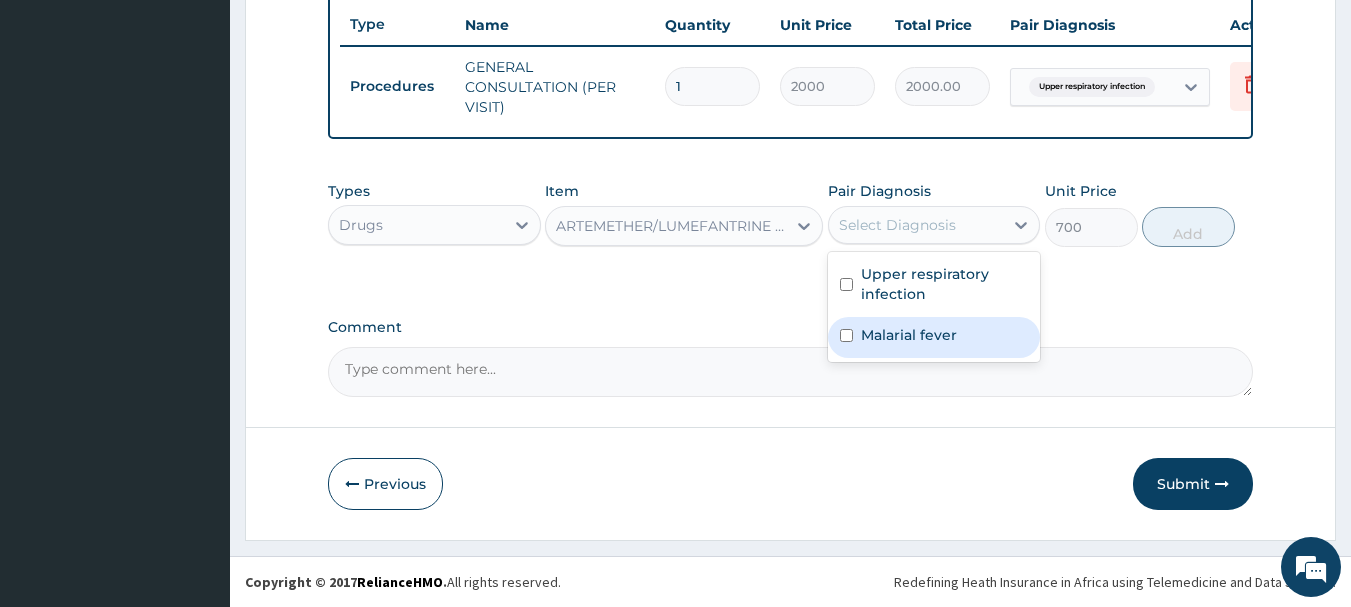 click on "Malarial fever" at bounding box center (909, 335) 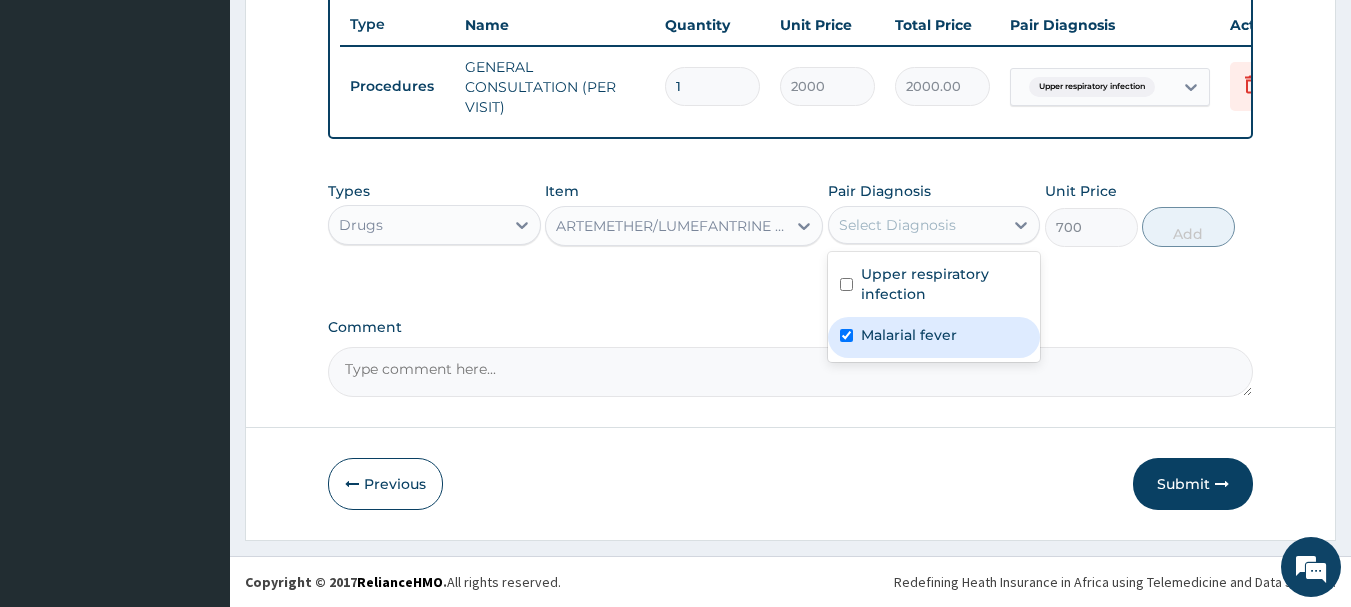 checkbox on "true" 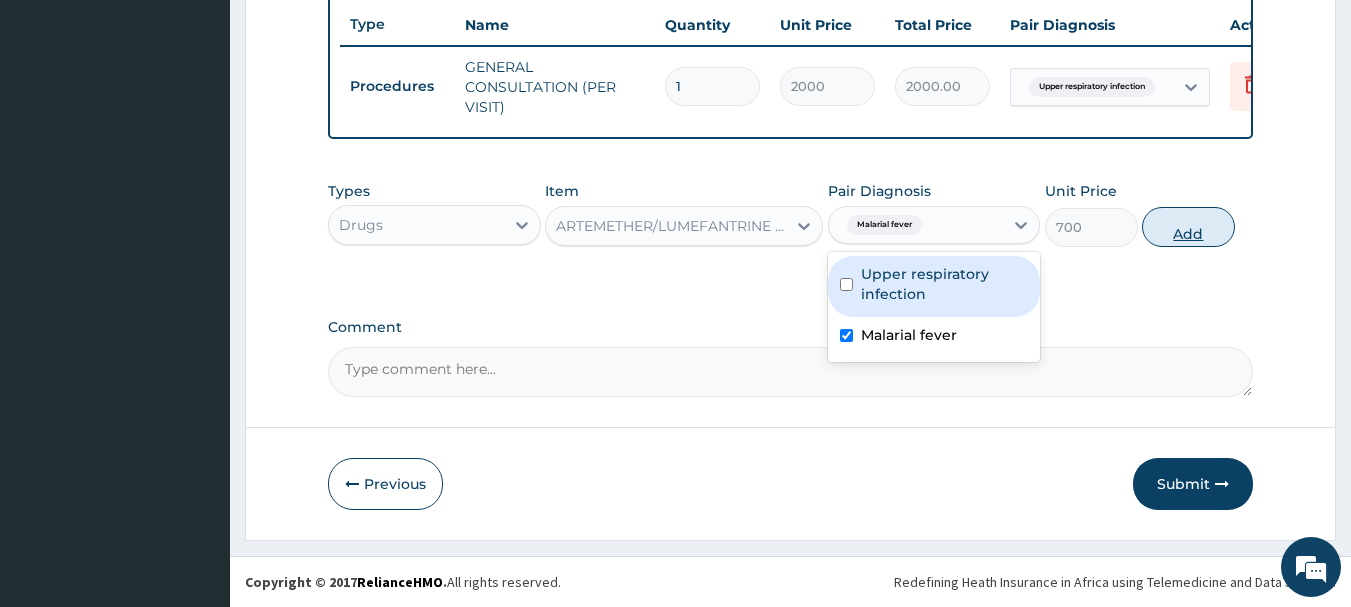click on "Add" at bounding box center (1188, 227) 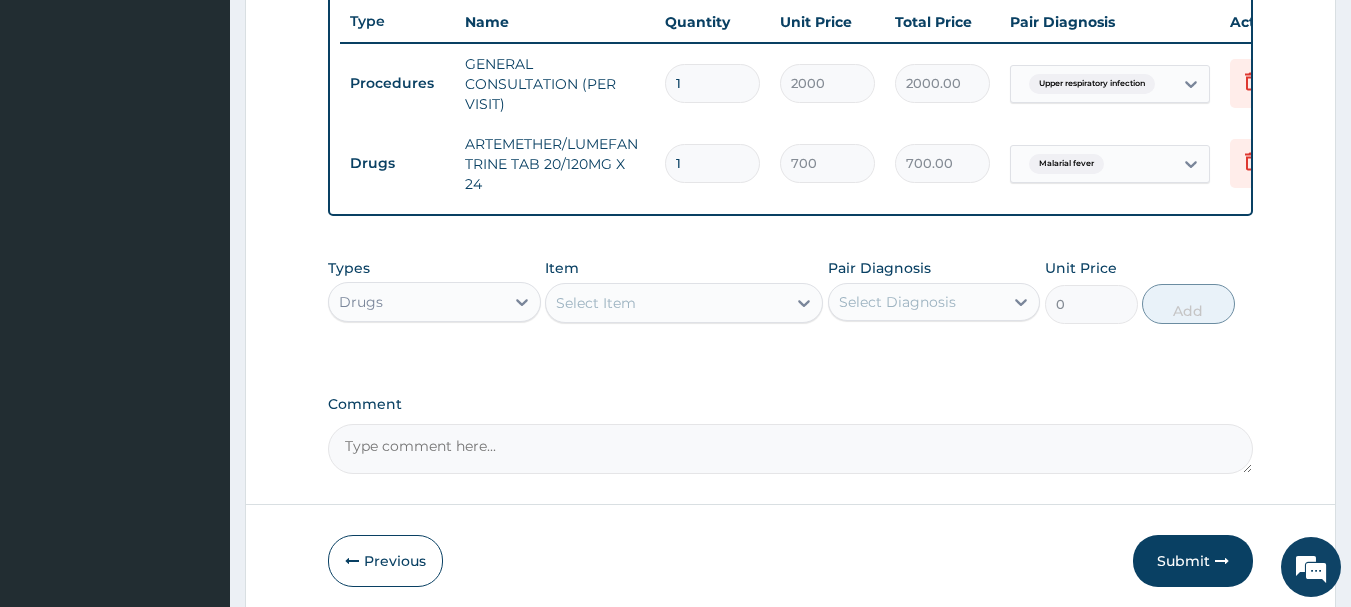 click on "Select Item" at bounding box center (684, 303) 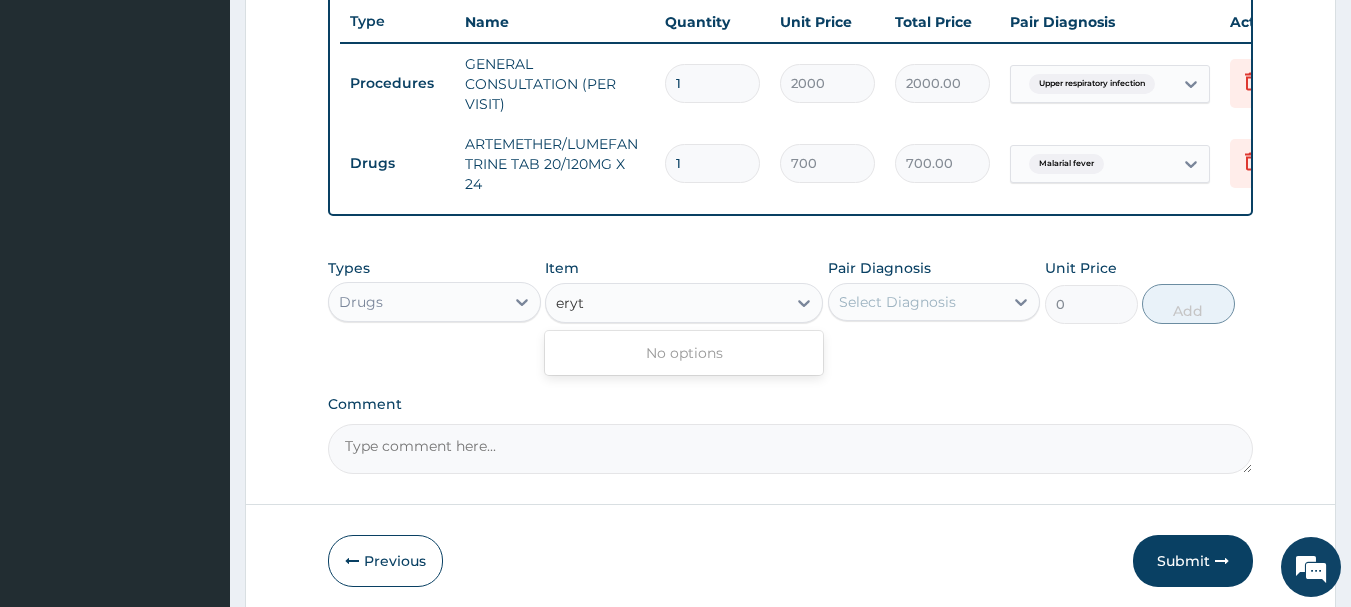 type on "eryth" 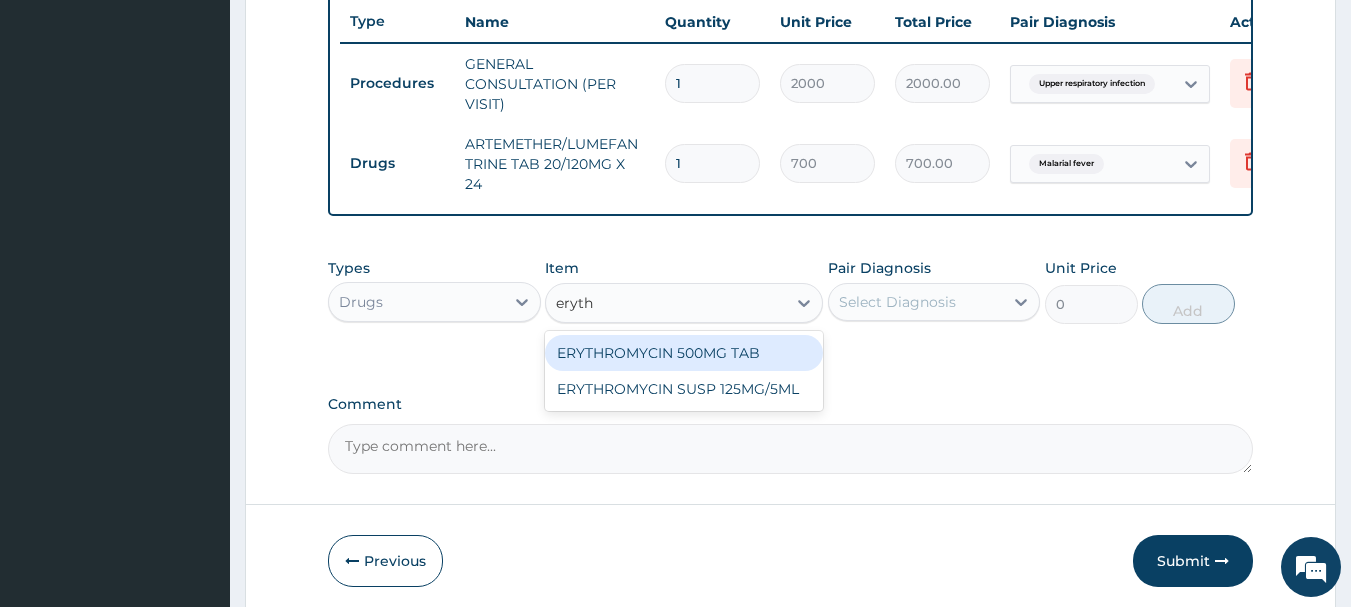 click on "ERYTHROMYCIN 500MG TAB" at bounding box center [684, 353] 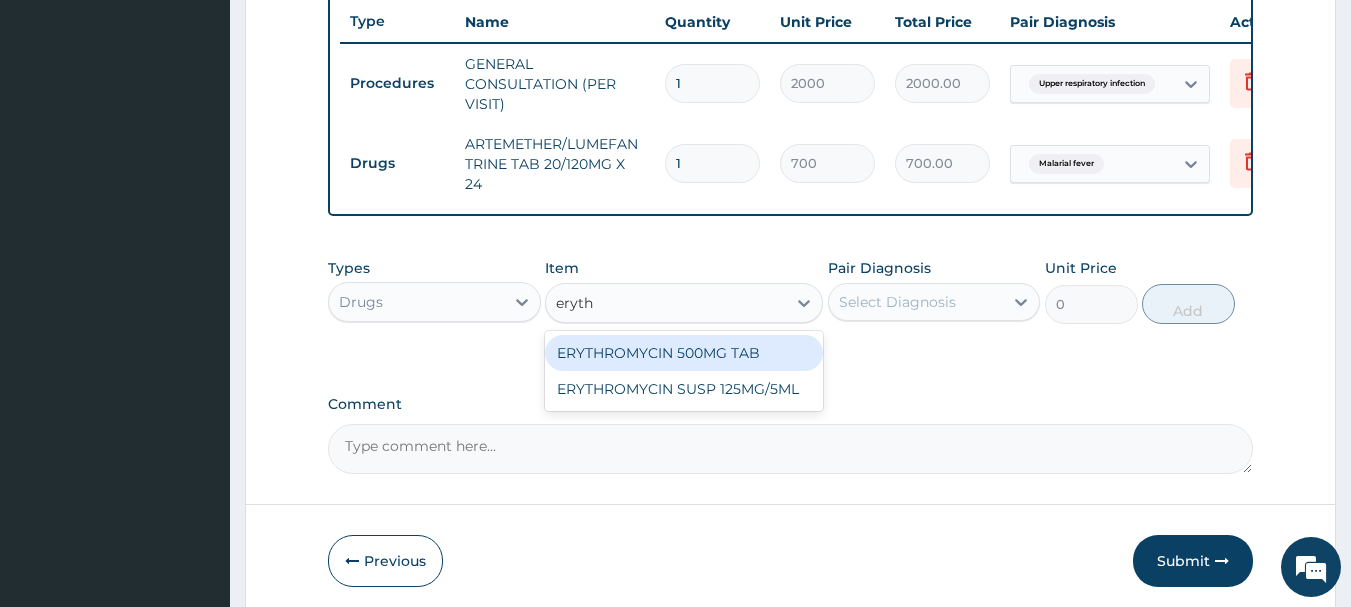 type 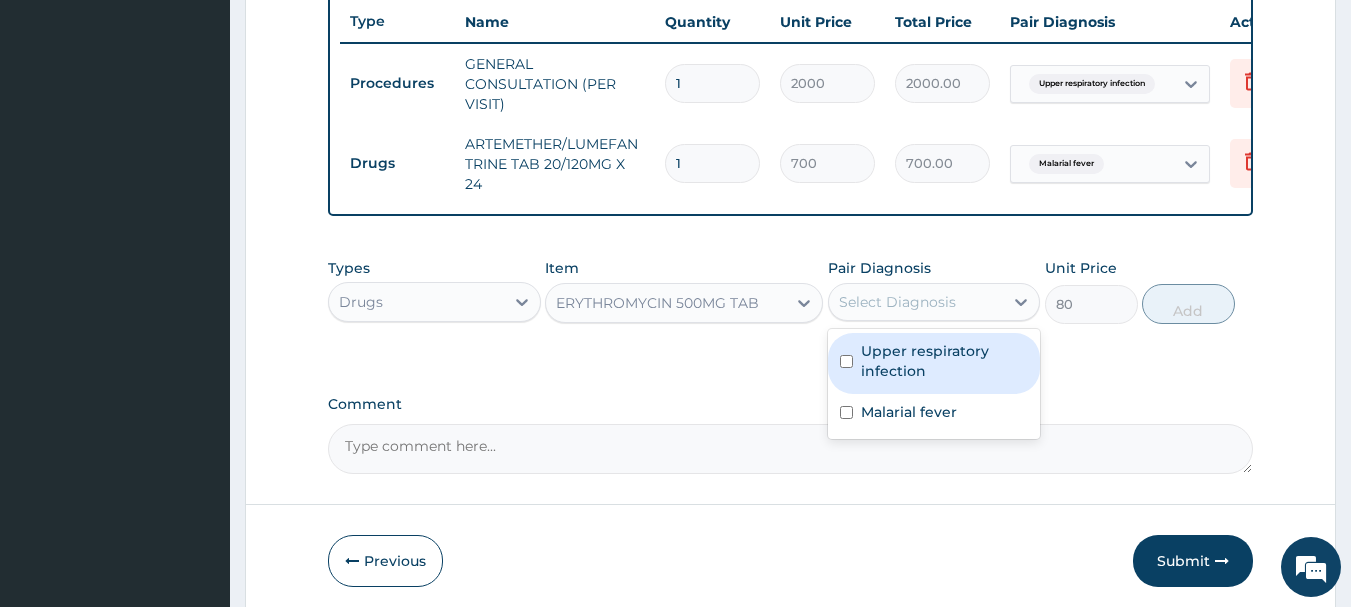click on "Select Diagnosis" at bounding box center [916, 302] 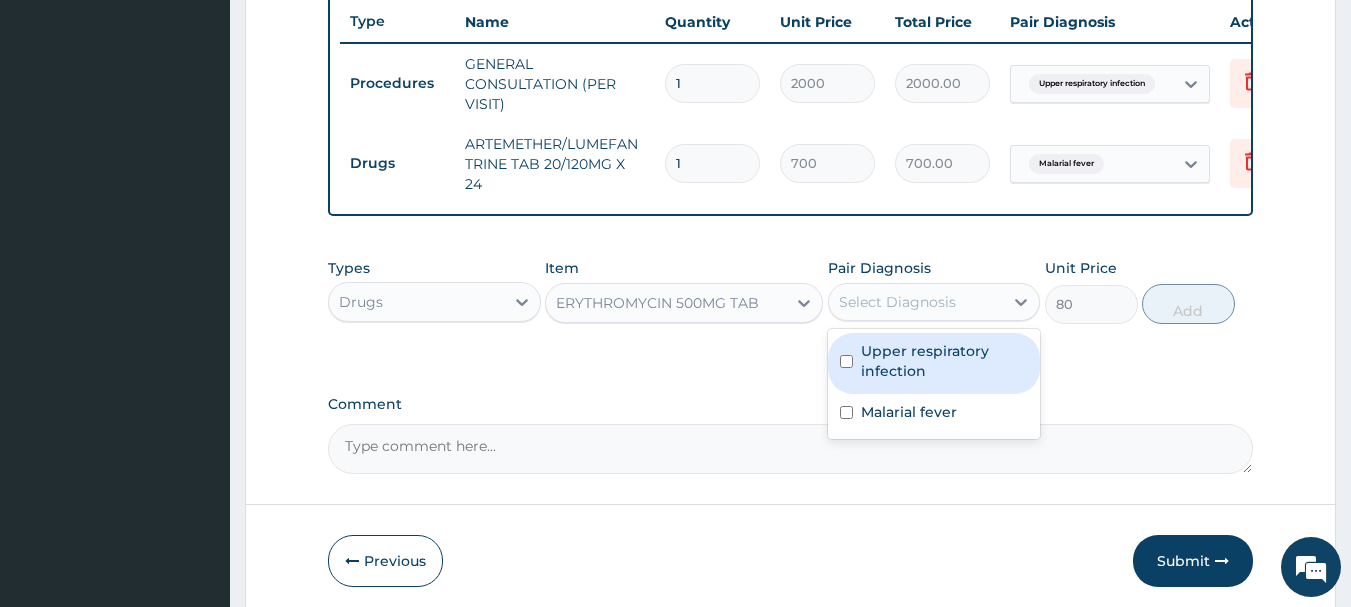 click on "Upper respiratory infection" at bounding box center [945, 361] 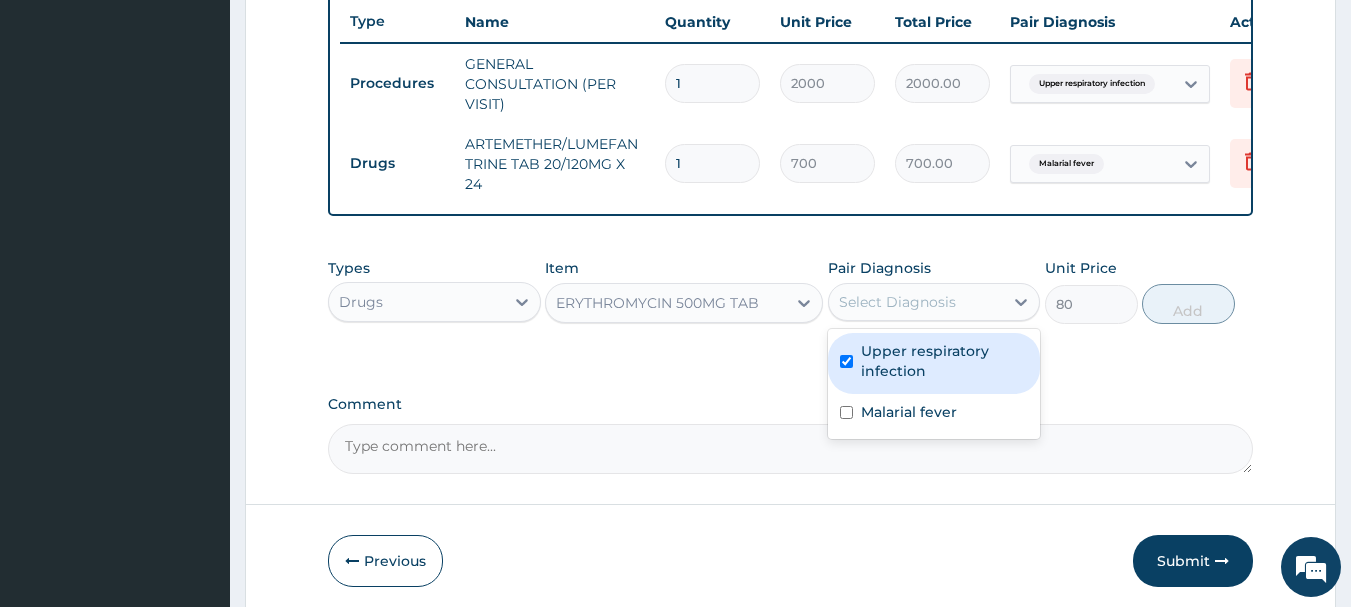 checkbox on "true" 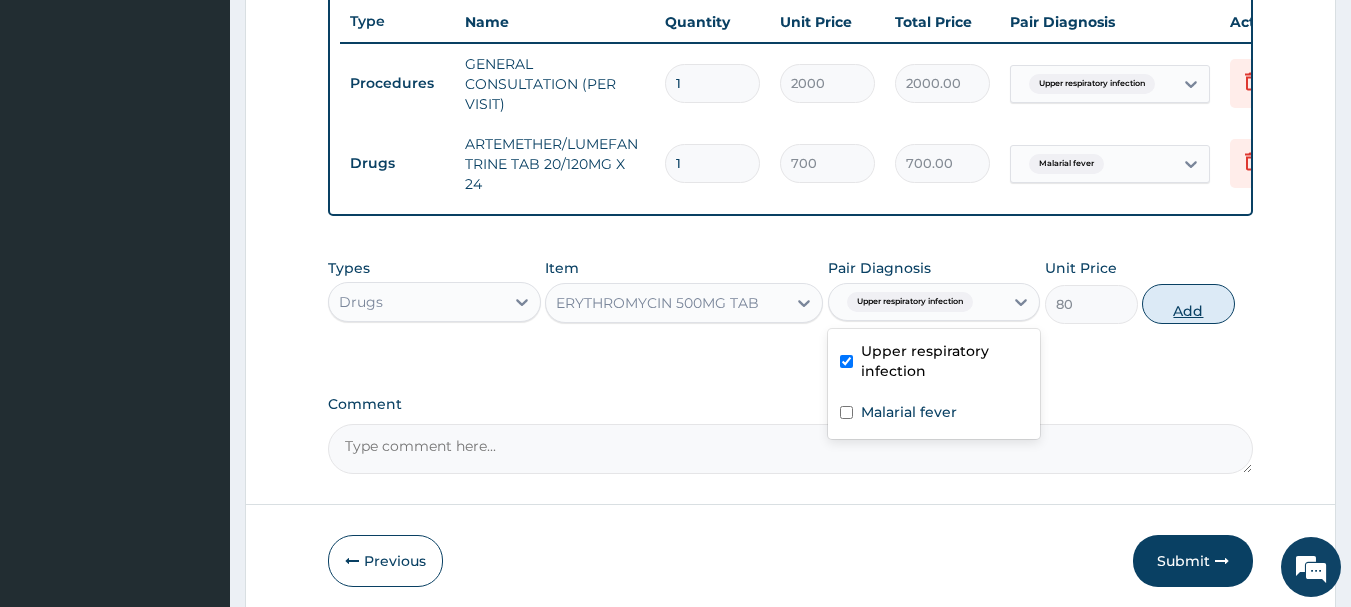 click on "Add" at bounding box center [1188, 304] 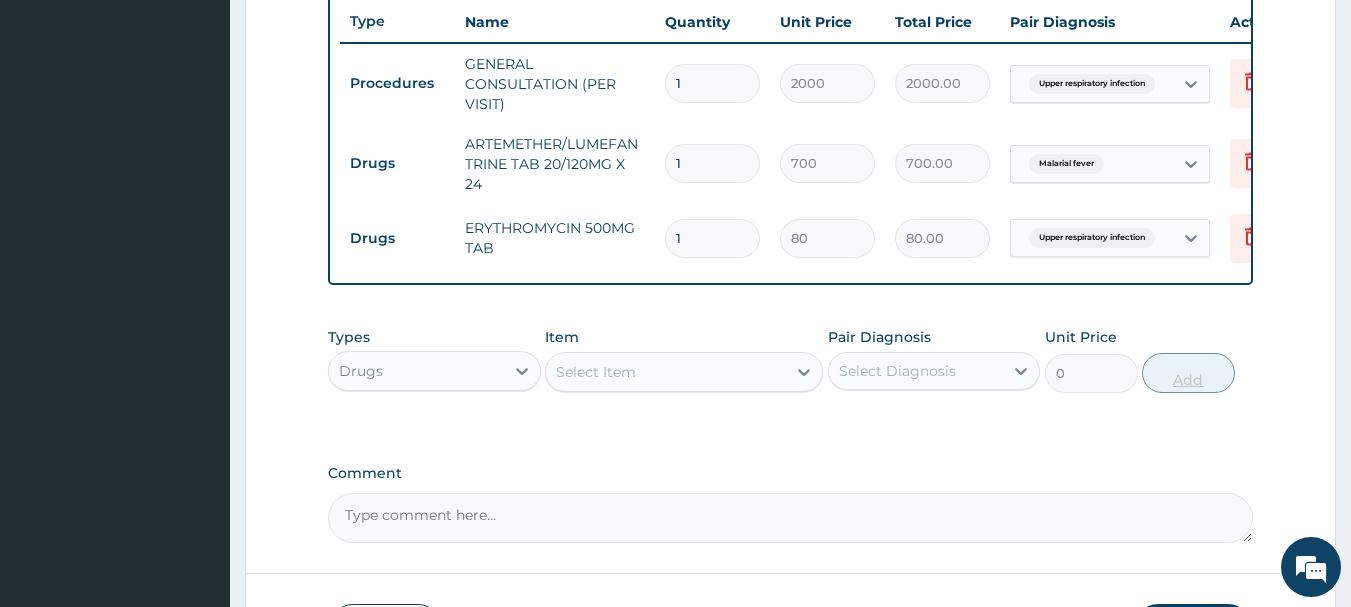type on "14" 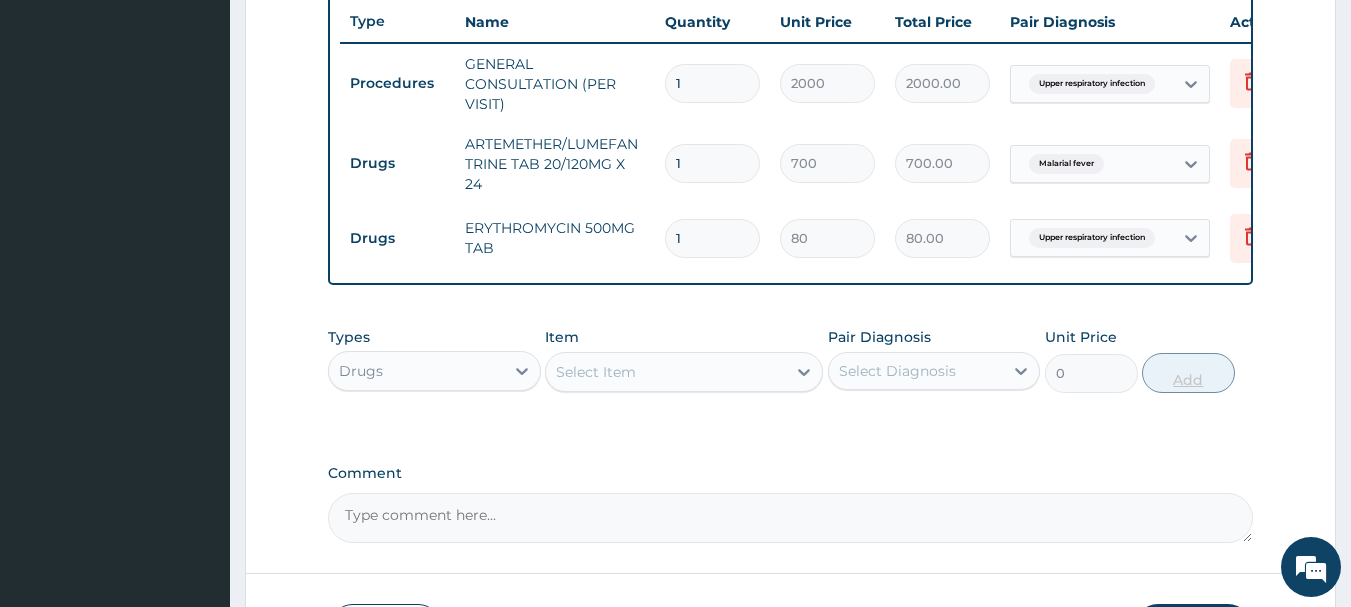 type on "1120.00" 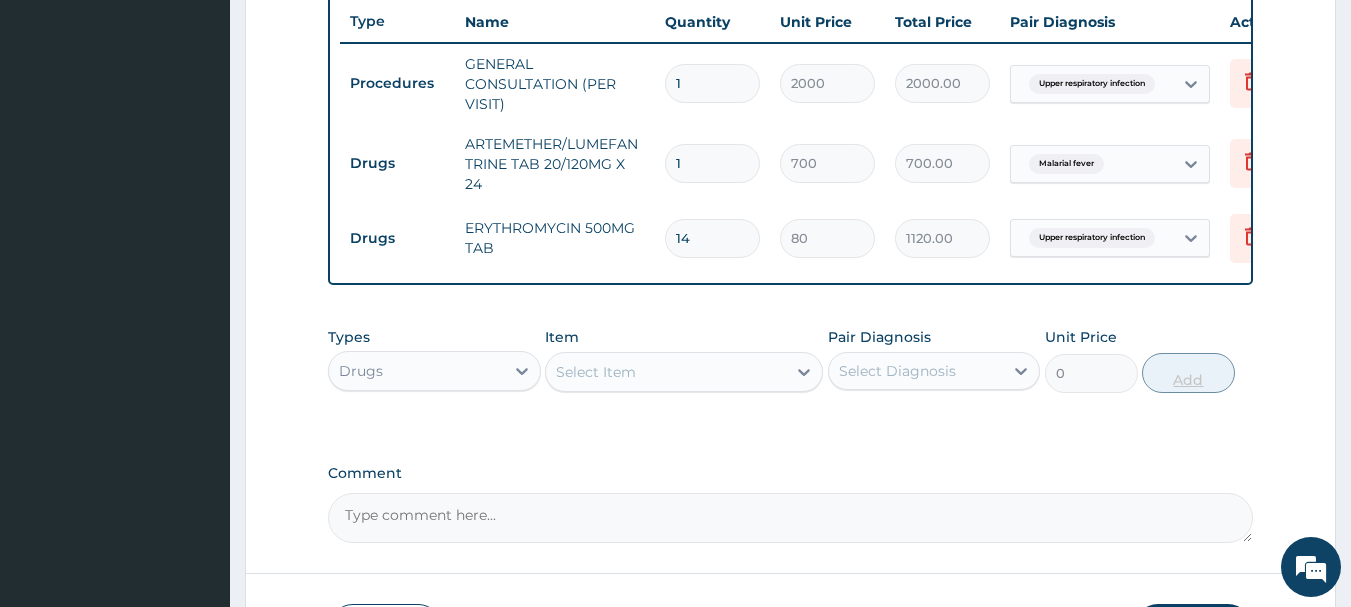 type on "1" 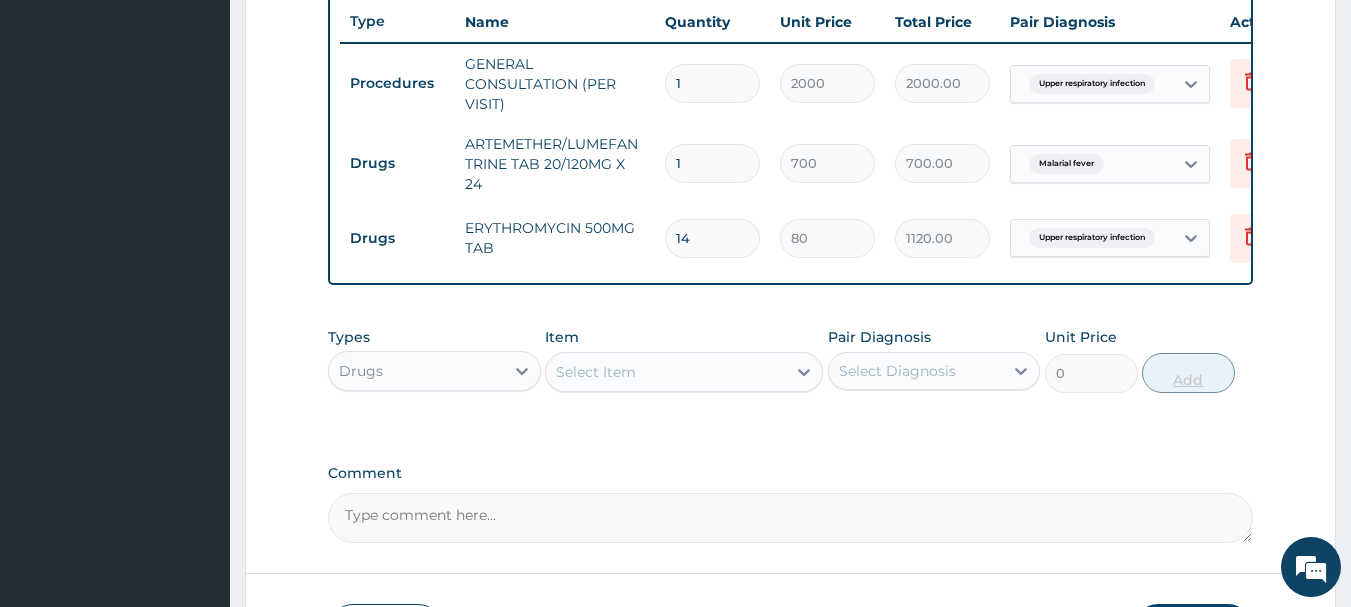 type on "80.00" 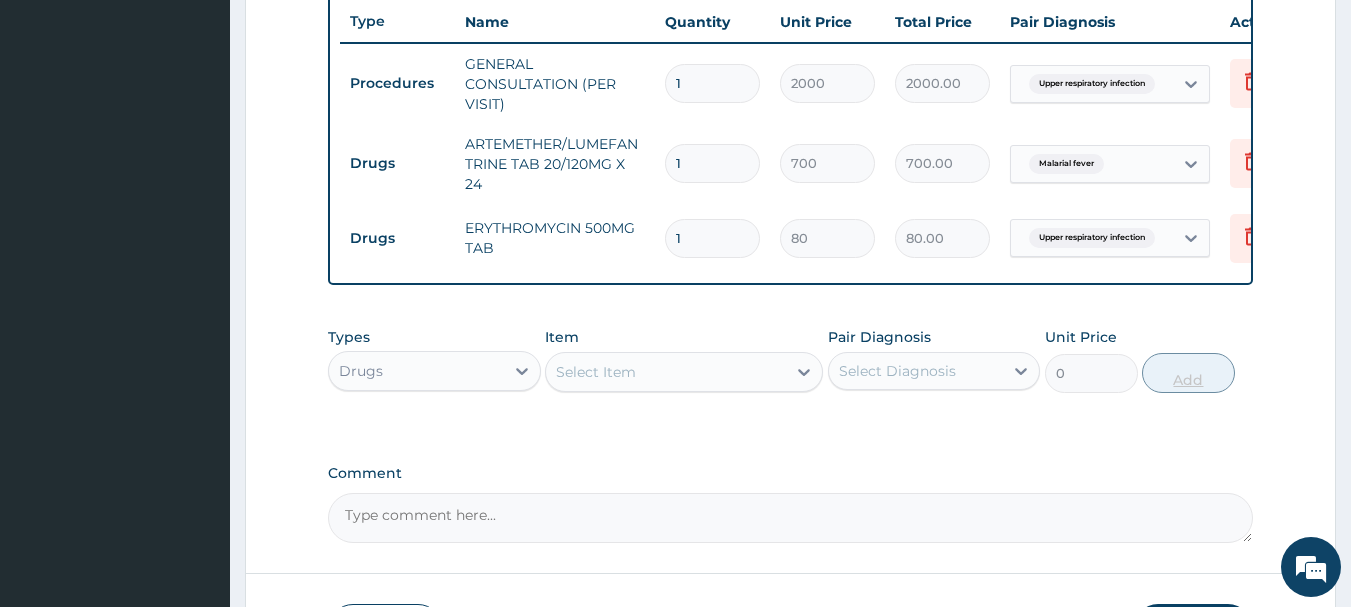 type on "14" 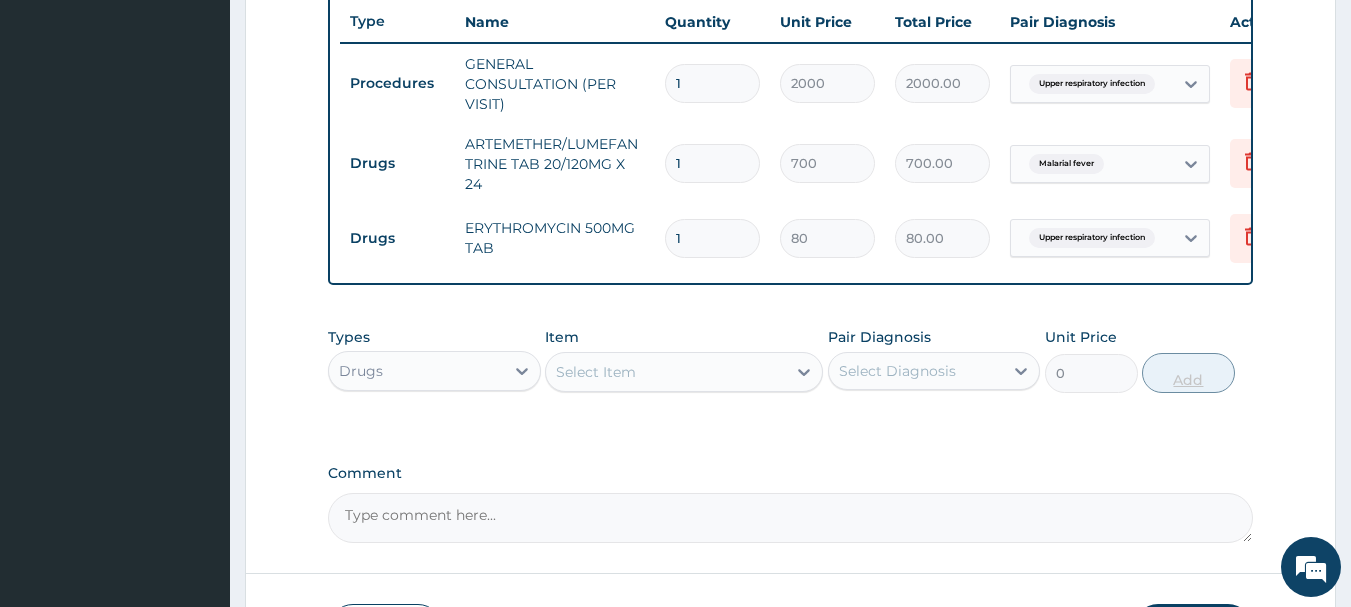 type on "1120.00" 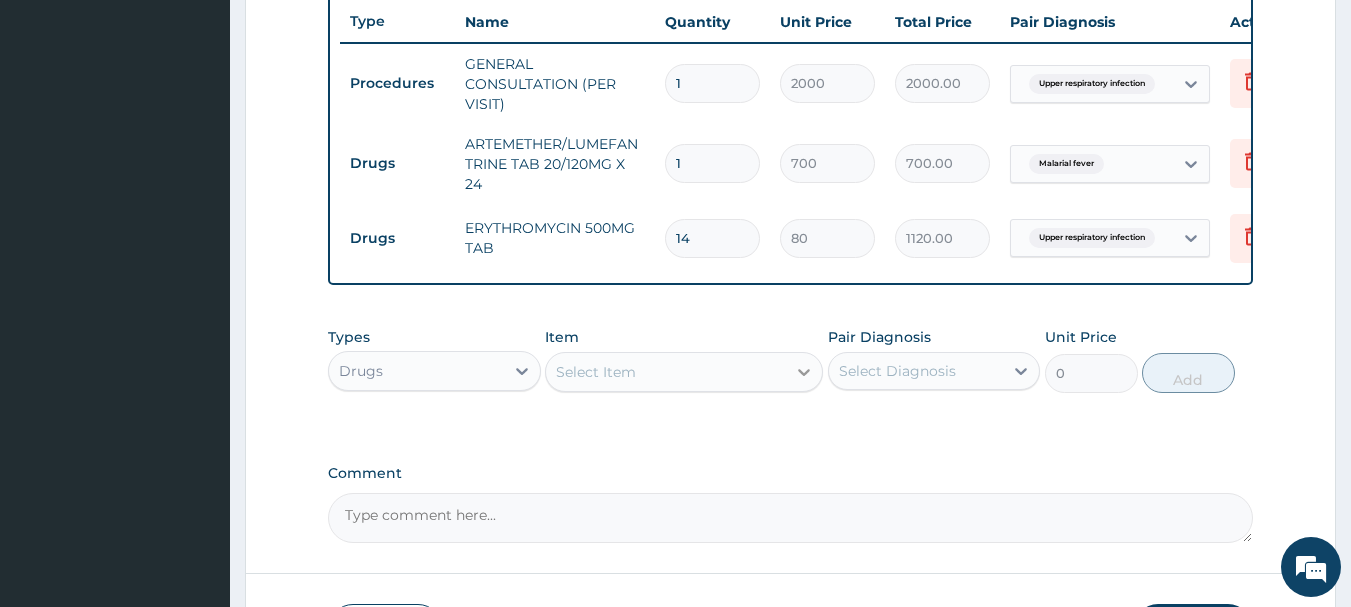 type on "14" 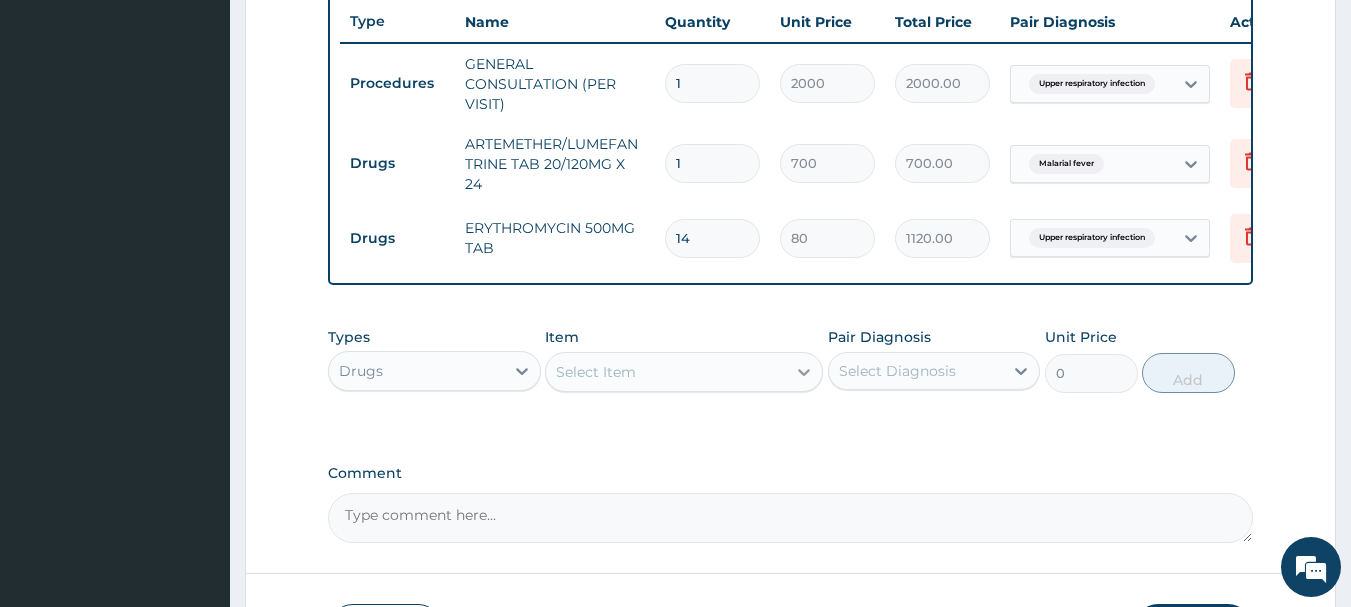 click 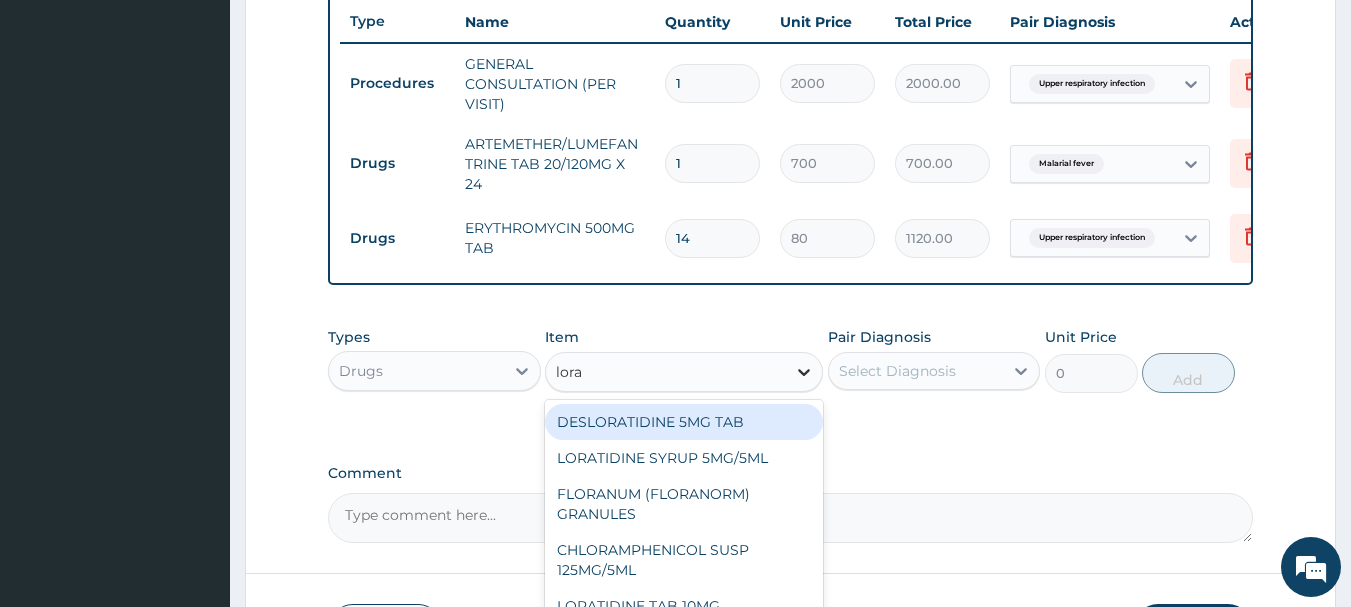type on "lorat" 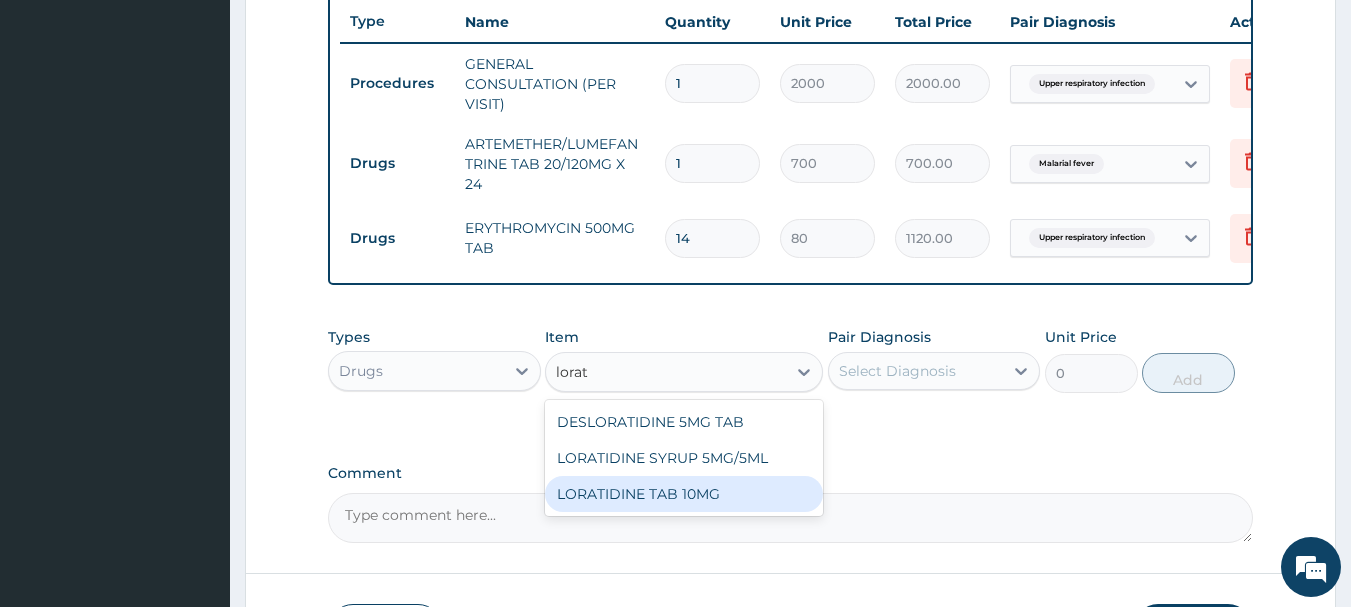 click on "LORATIDINE TAB 10MG" at bounding box center (684, 494) 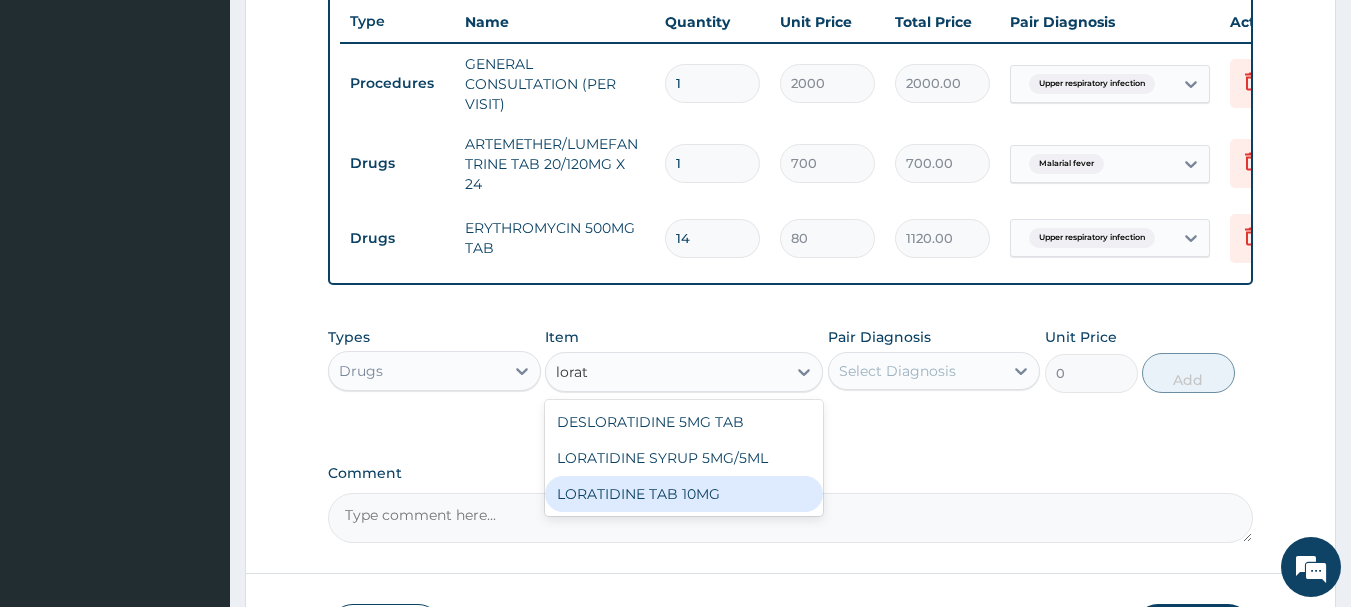 type 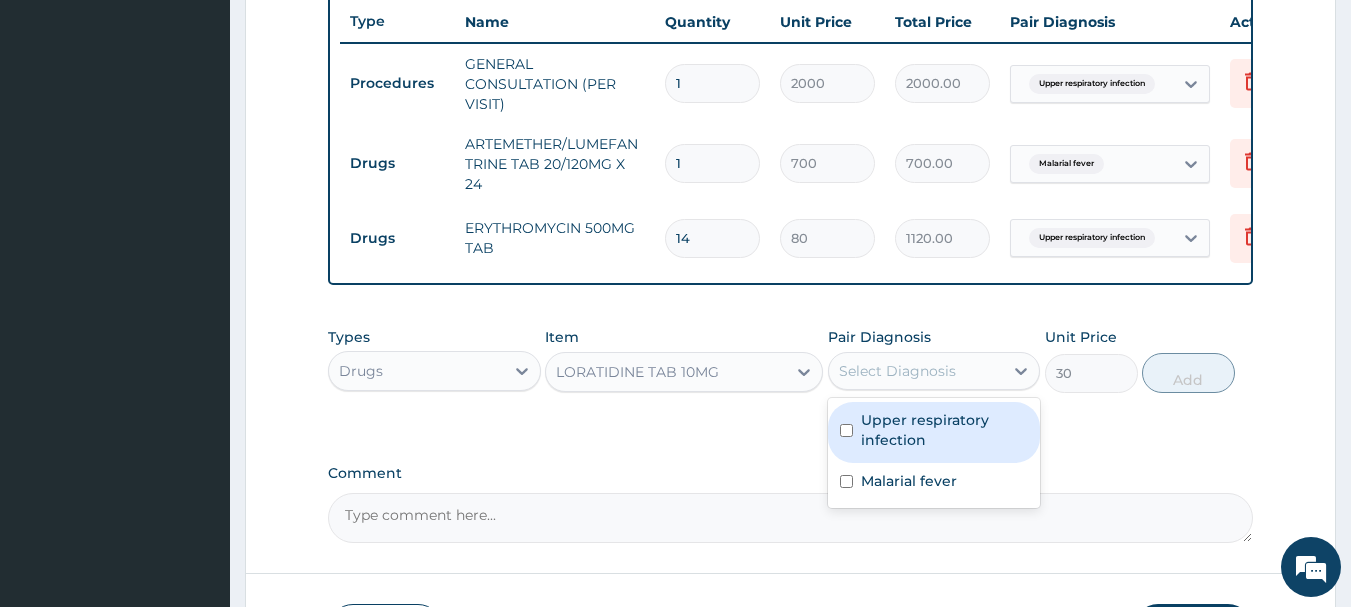click on "Select Diagnosis" at bounding box center [897, 371] 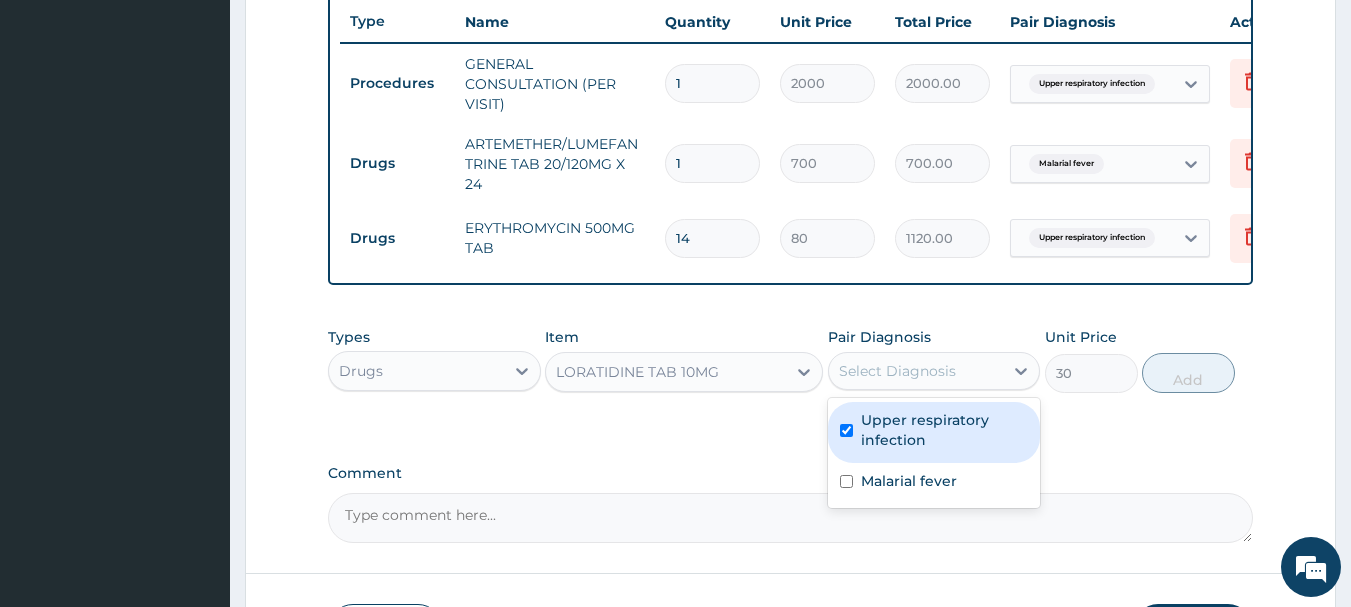 checkbox on "true" 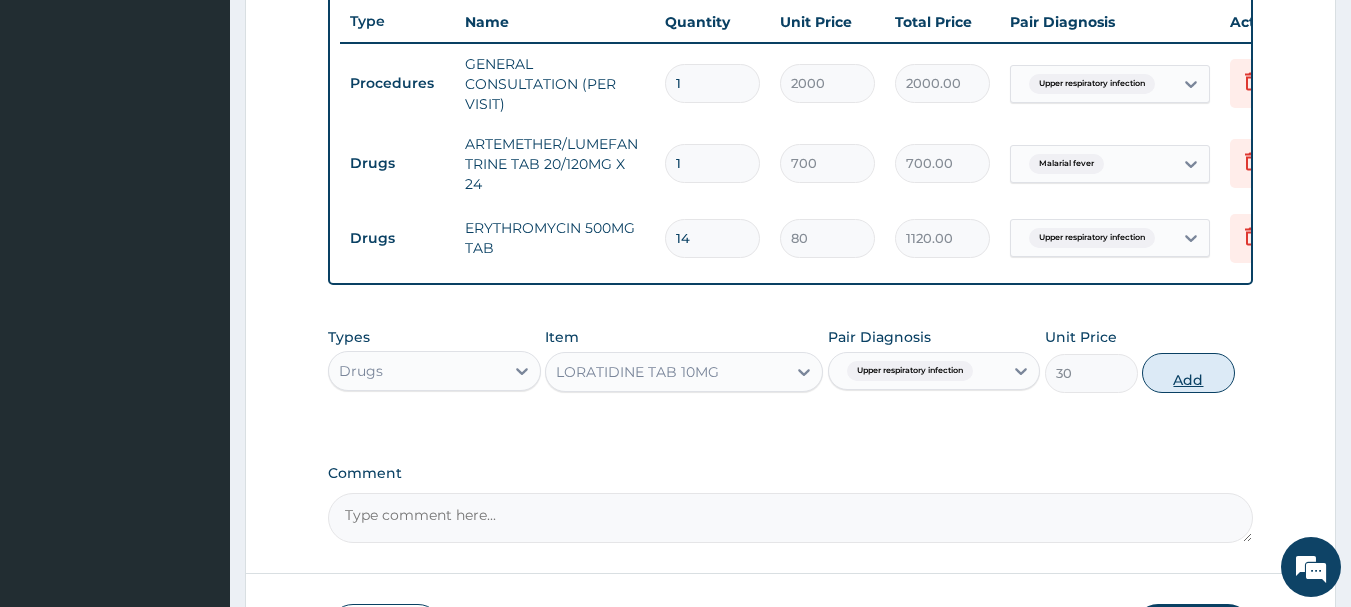 click on "Add" at bounding box center [1188, 373] 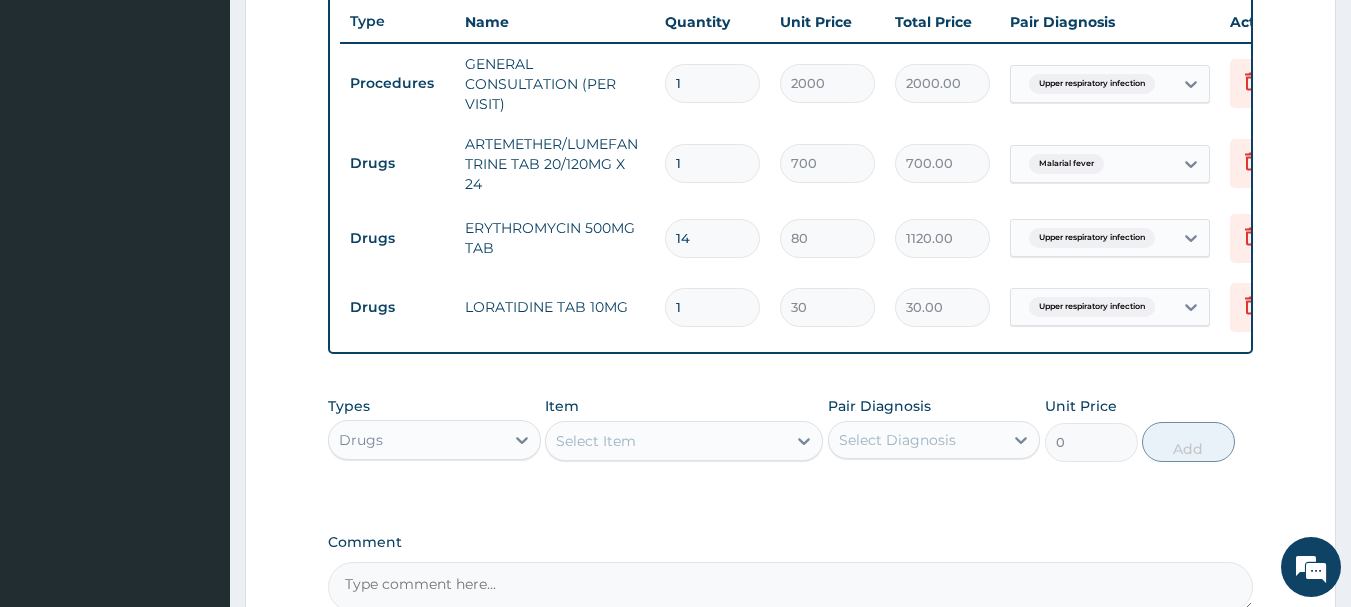 type 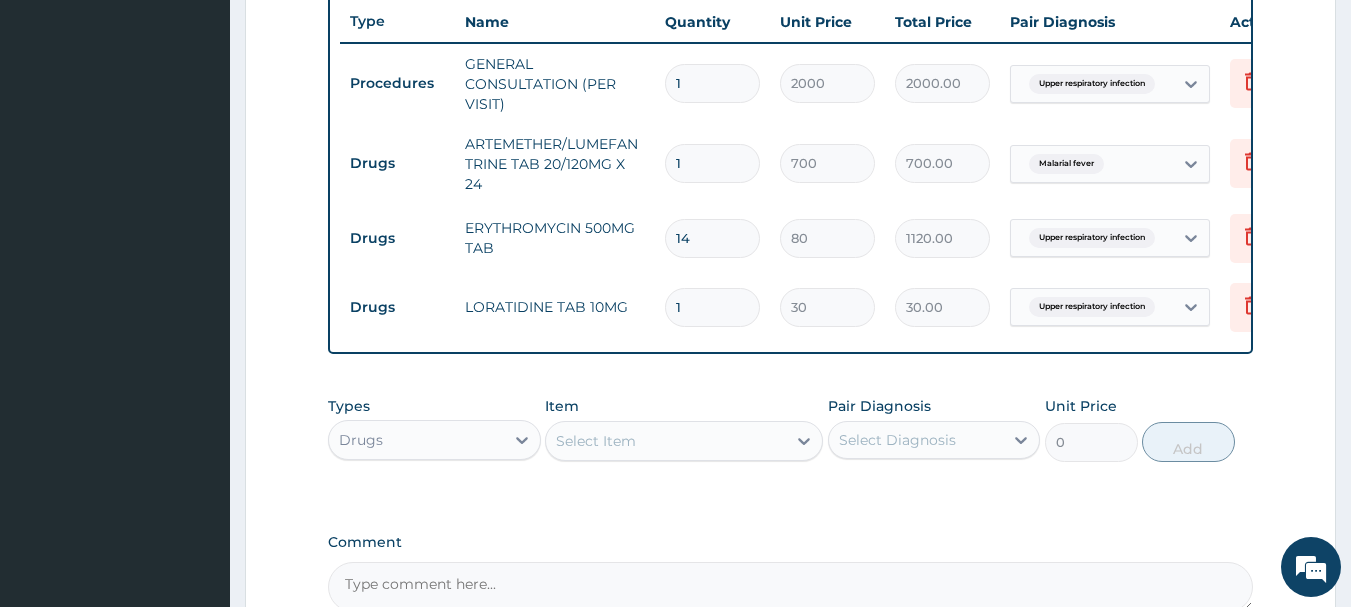 type on "0.00" 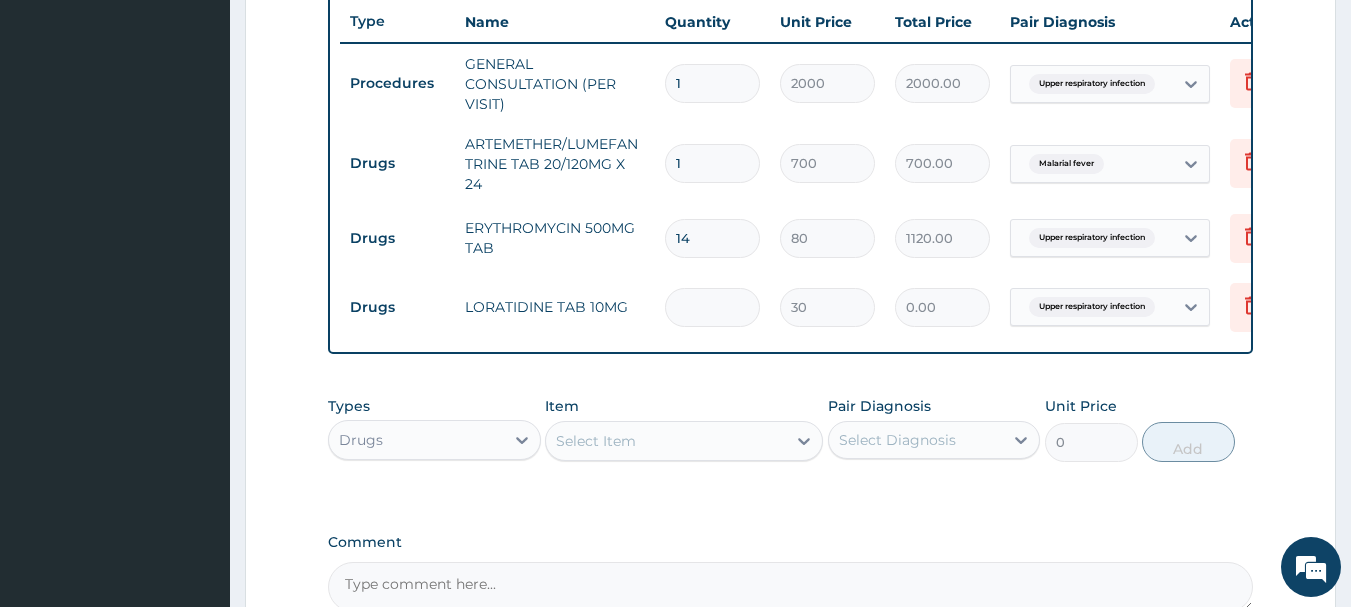 type on "5" 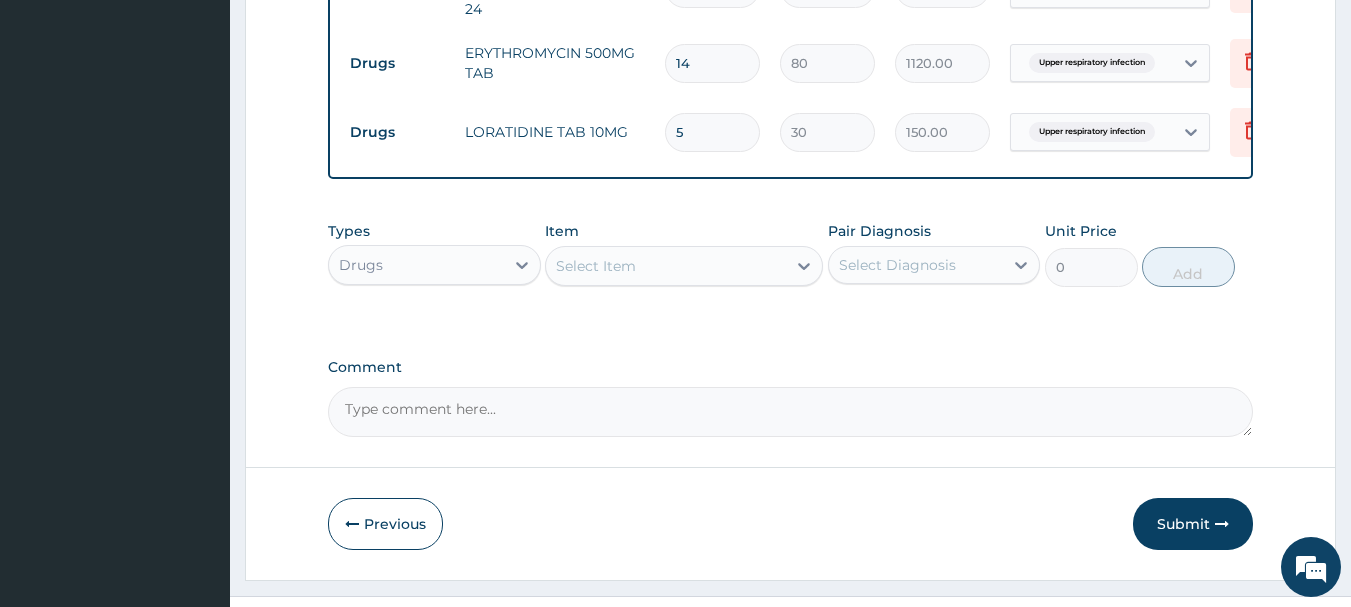 scroll, scrollTop: 984, scrollLeft: 0, axis: vertical 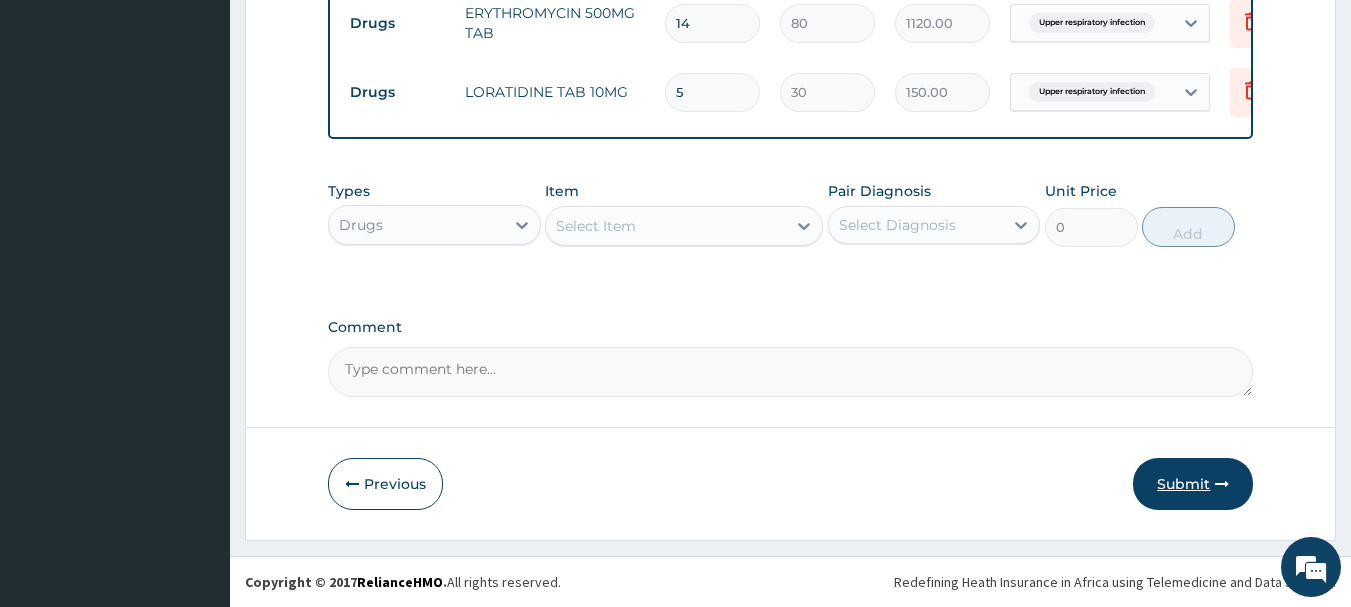 type on "5" 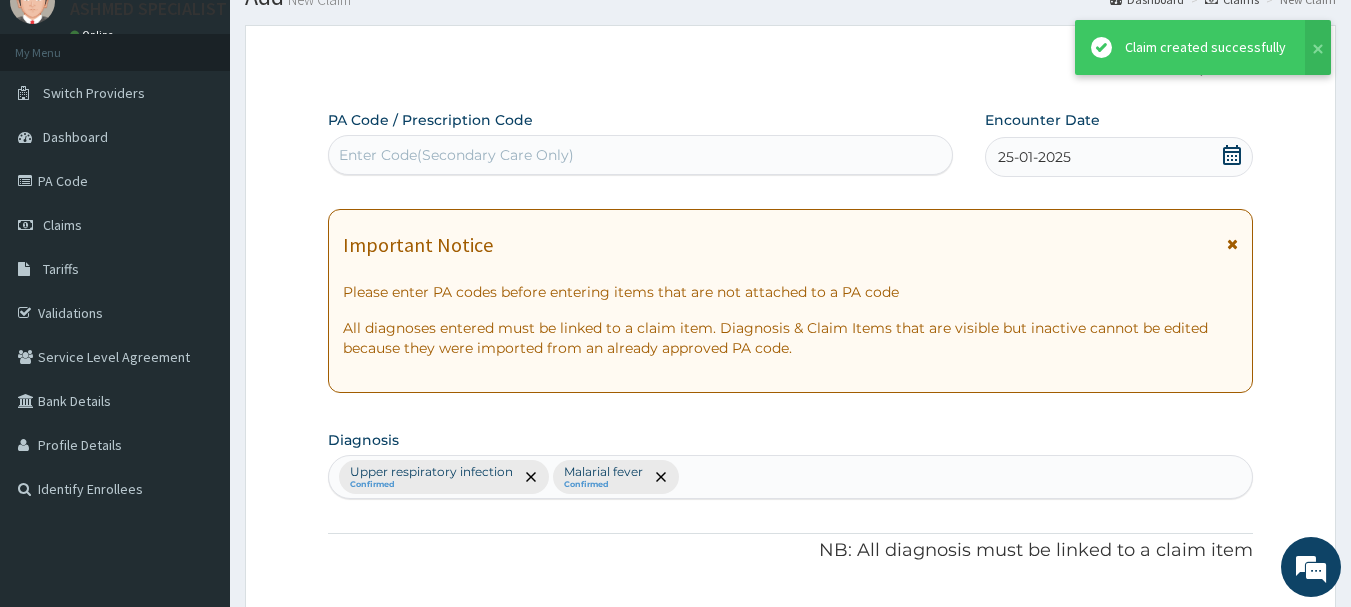 scroll, scrollTop: 984, scrollLeft: 0, axis: vertical 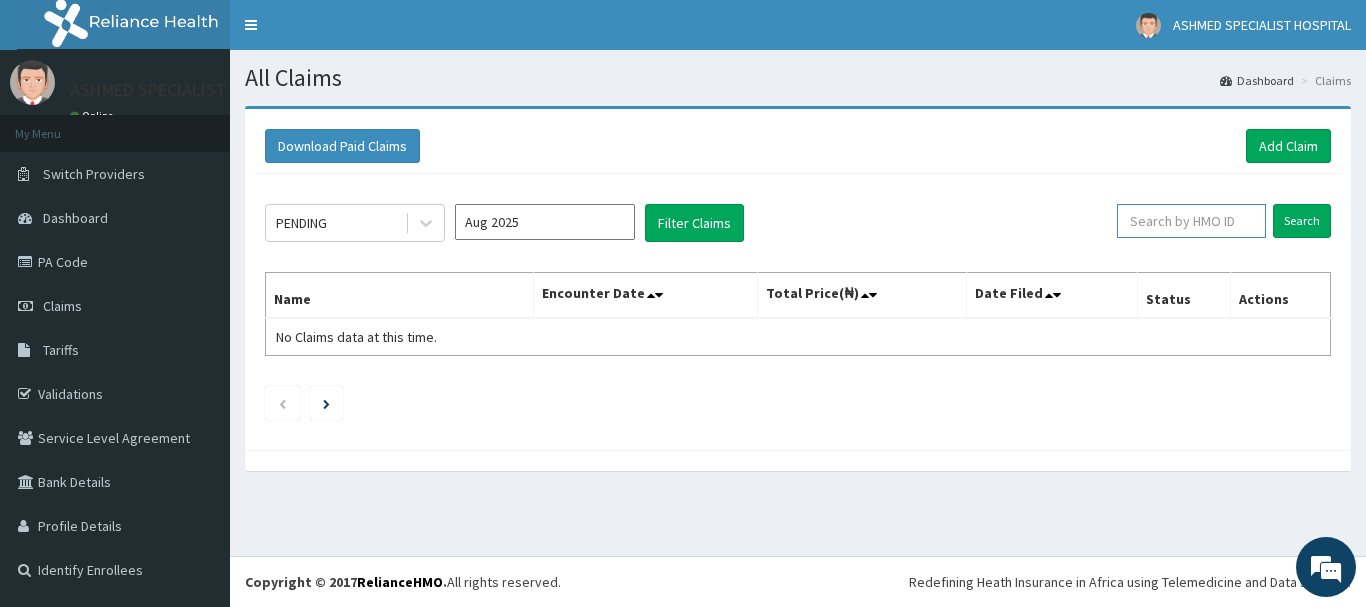 click at bounding box center (1191, 221) 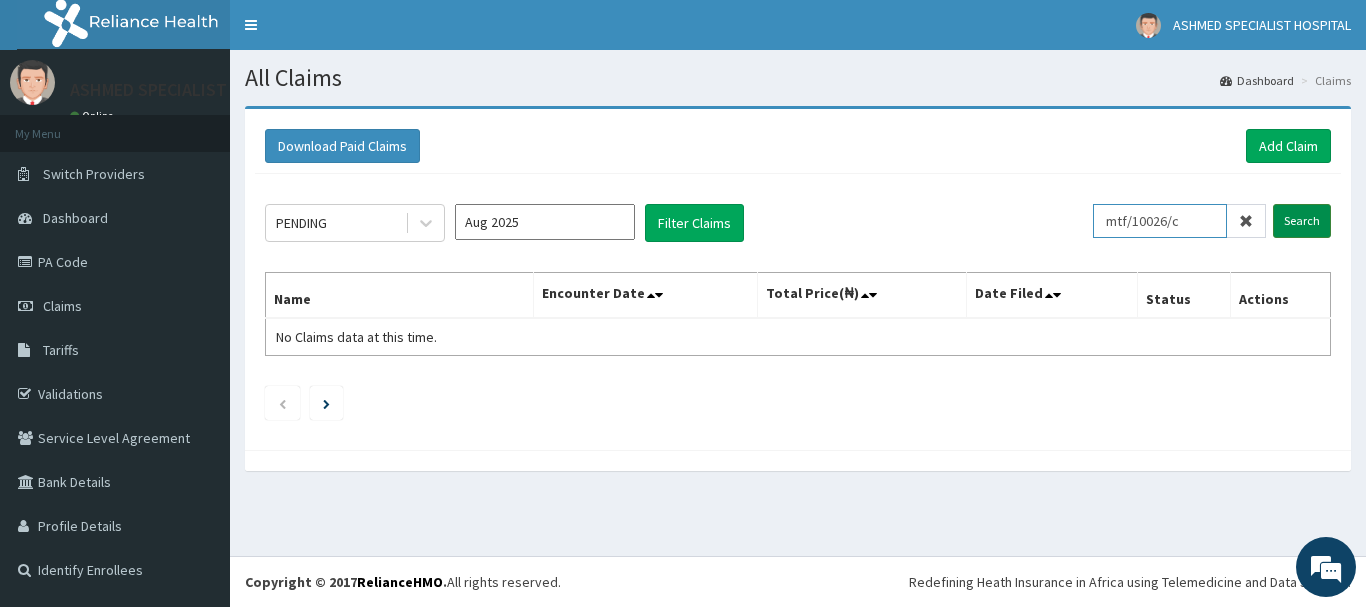type on "mtf/10026/c" 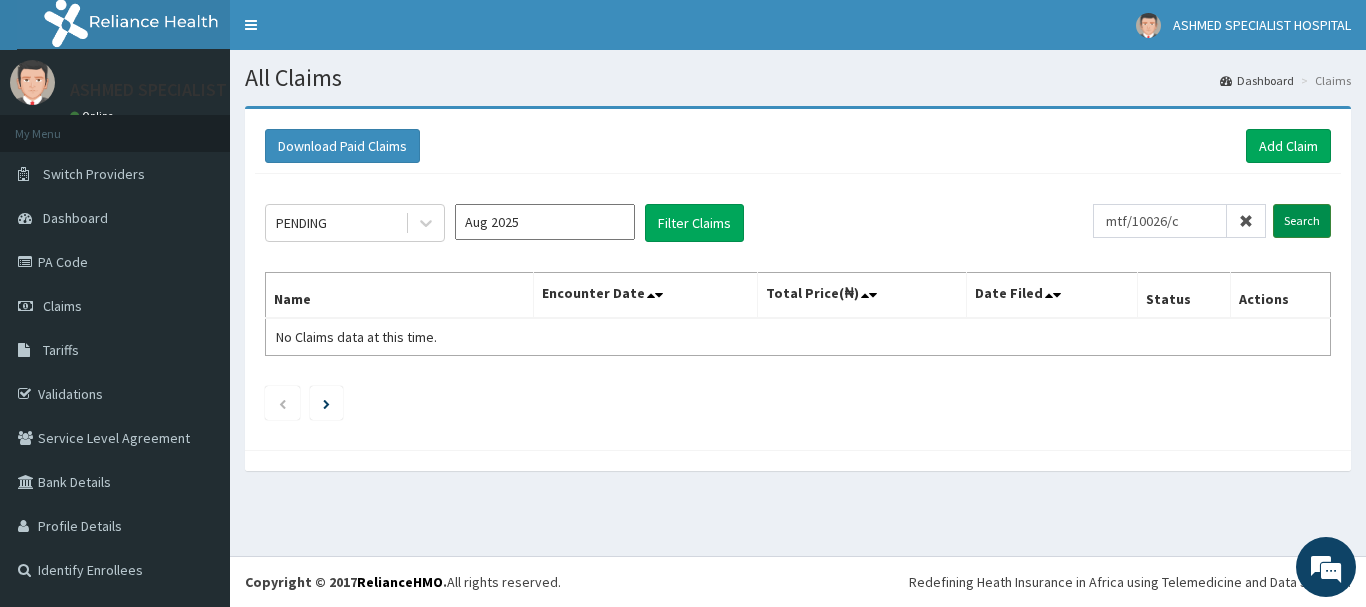 click on "Search" at bounding box center (1302, 221) 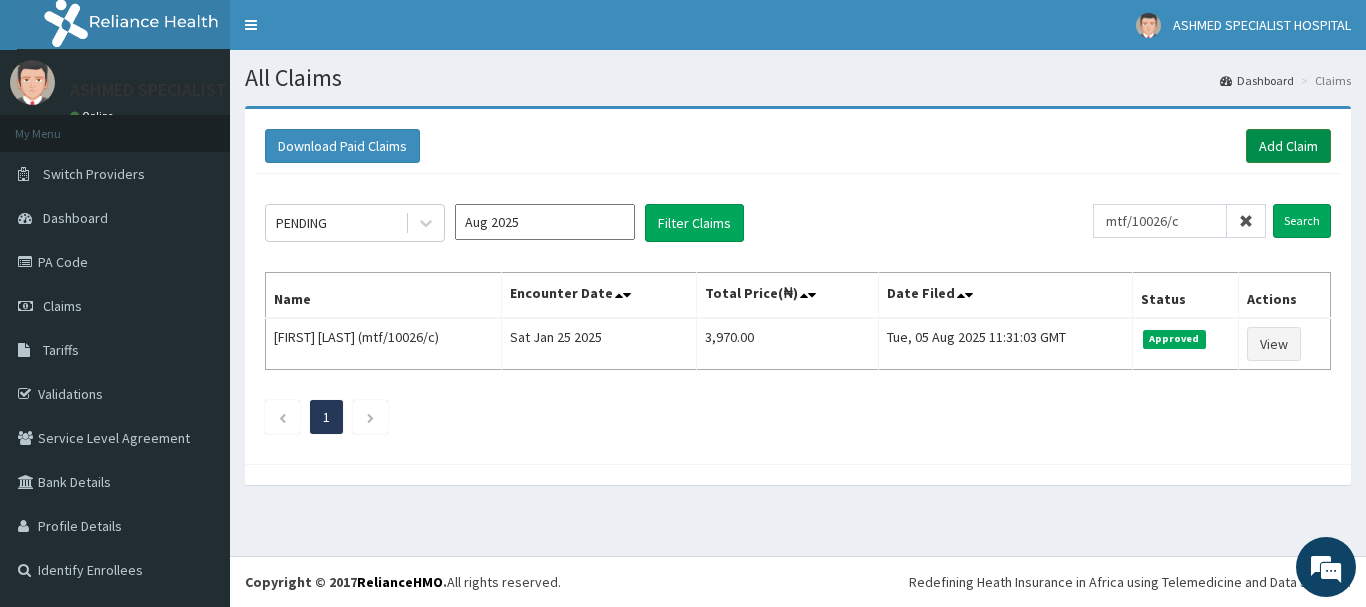 click on "Add Claim" at bounding box center (1288, 146) 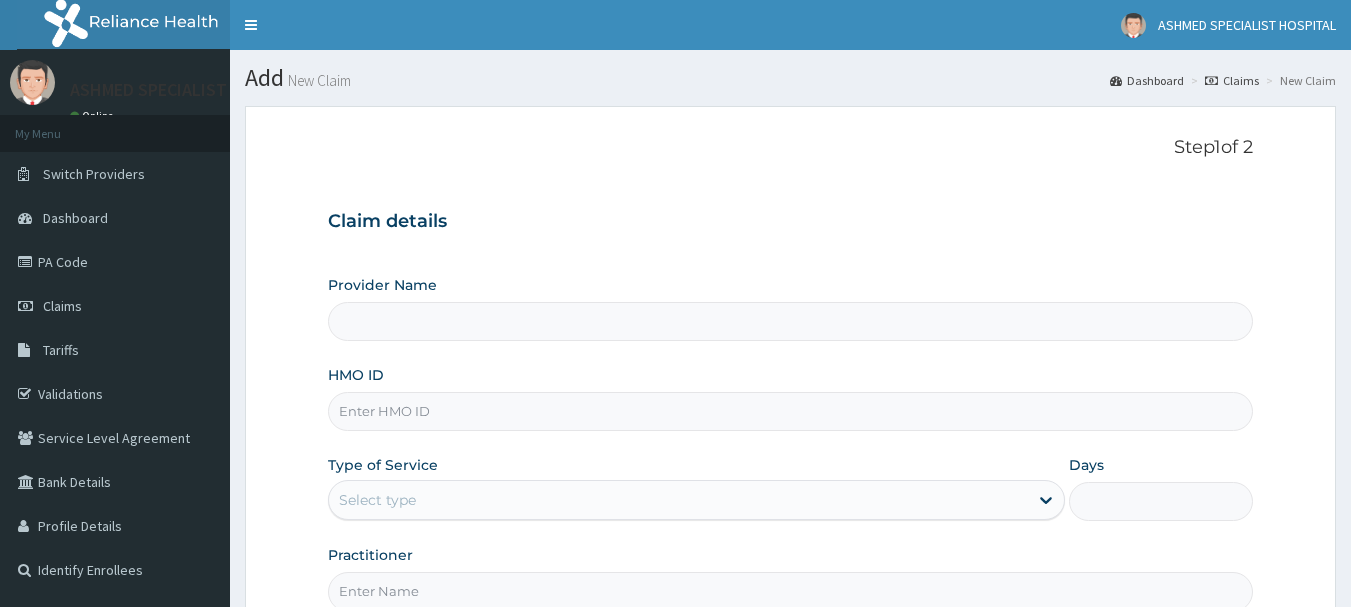 scroll, scrollTop: 0, scrollLeft: 0, axis: both 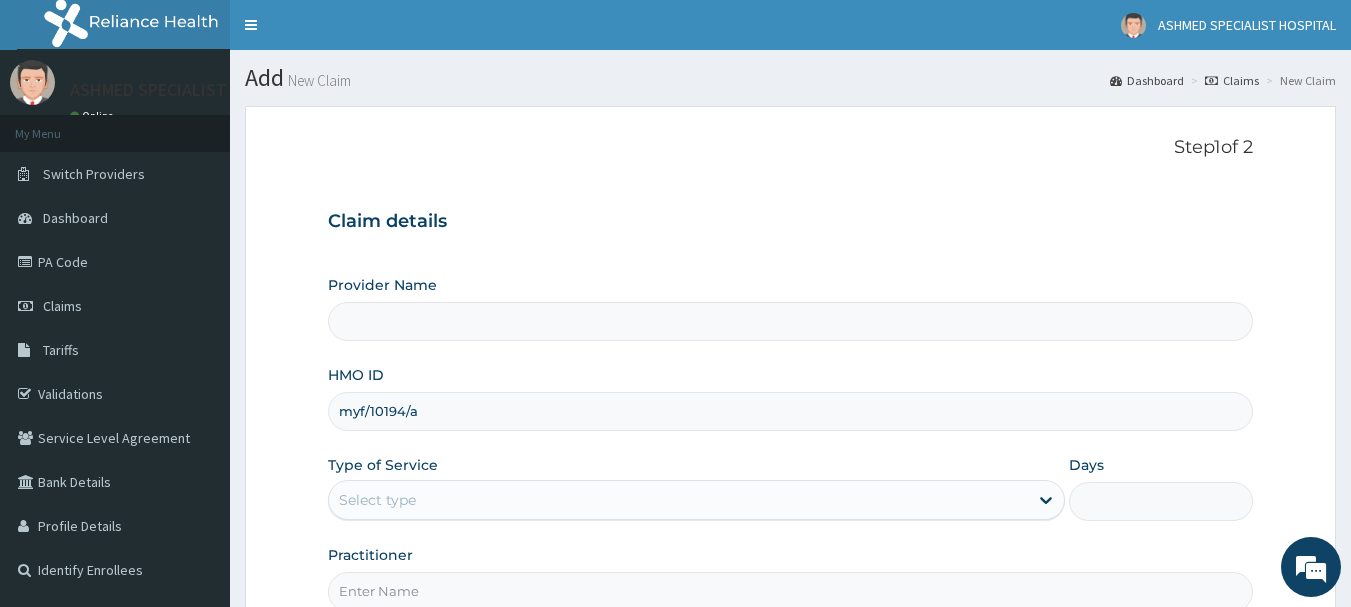 type on "myf/10194/a" 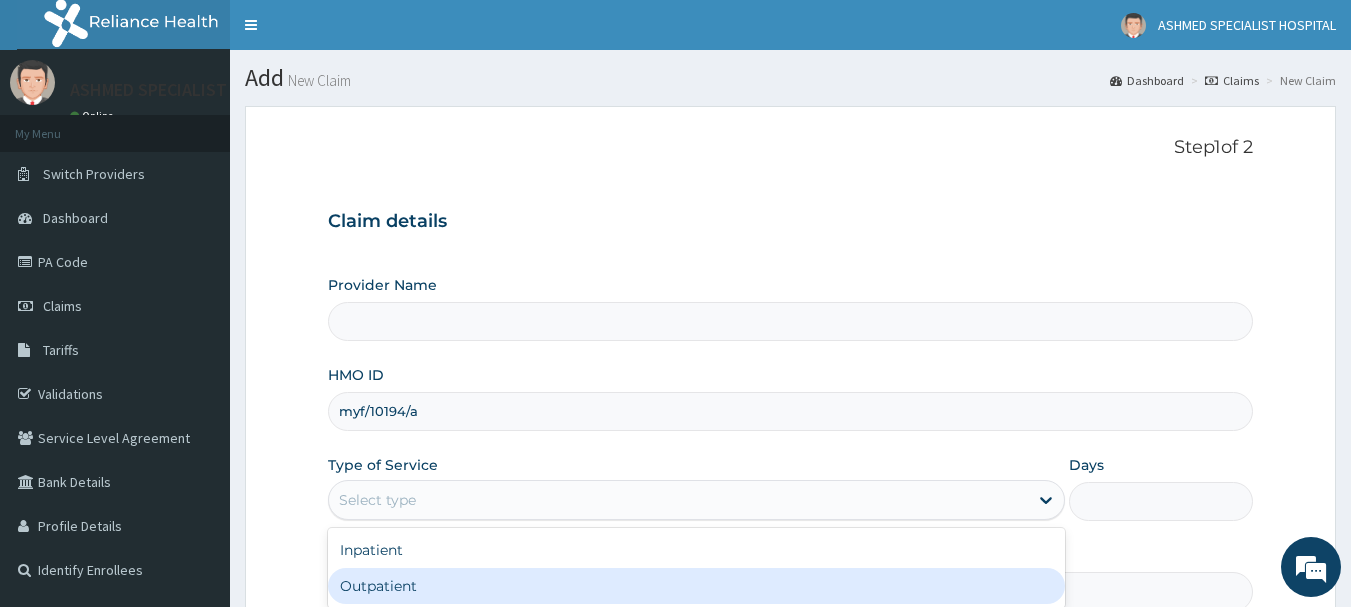 click on "Outpatient" at bounding box center (696, 586) 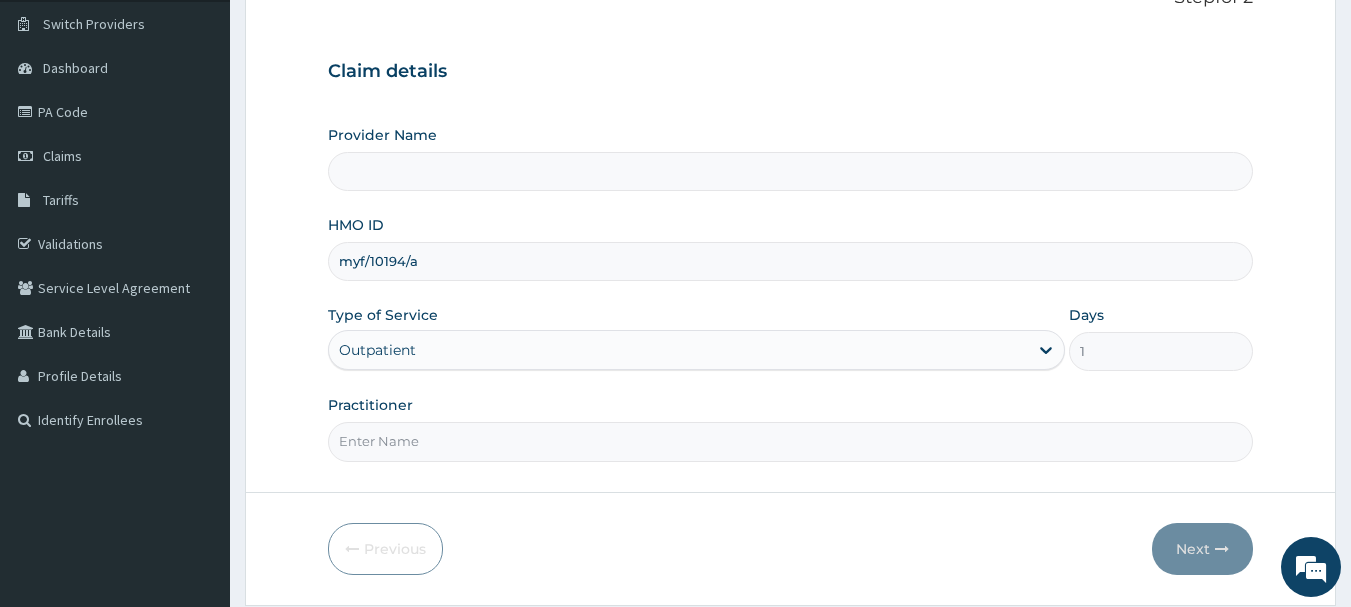 scroll, scrollTop: 215, scrollLeft: 0, axis: vertical 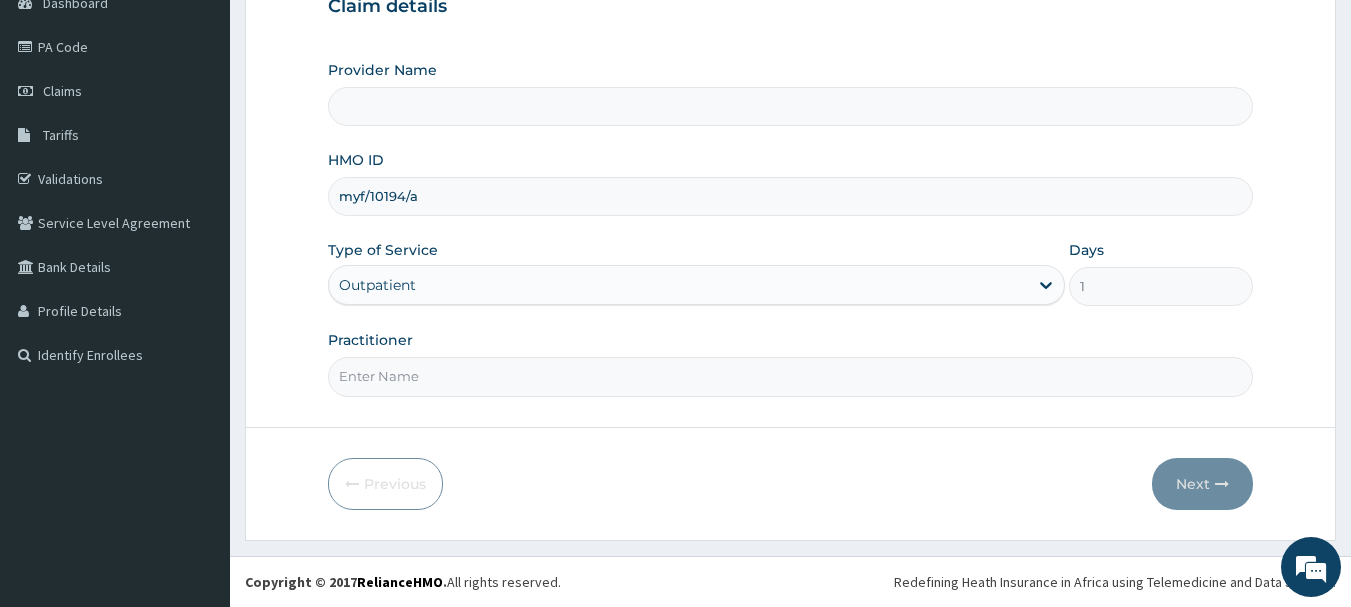 click on "Practitioner" at bounding box center (791, 376) 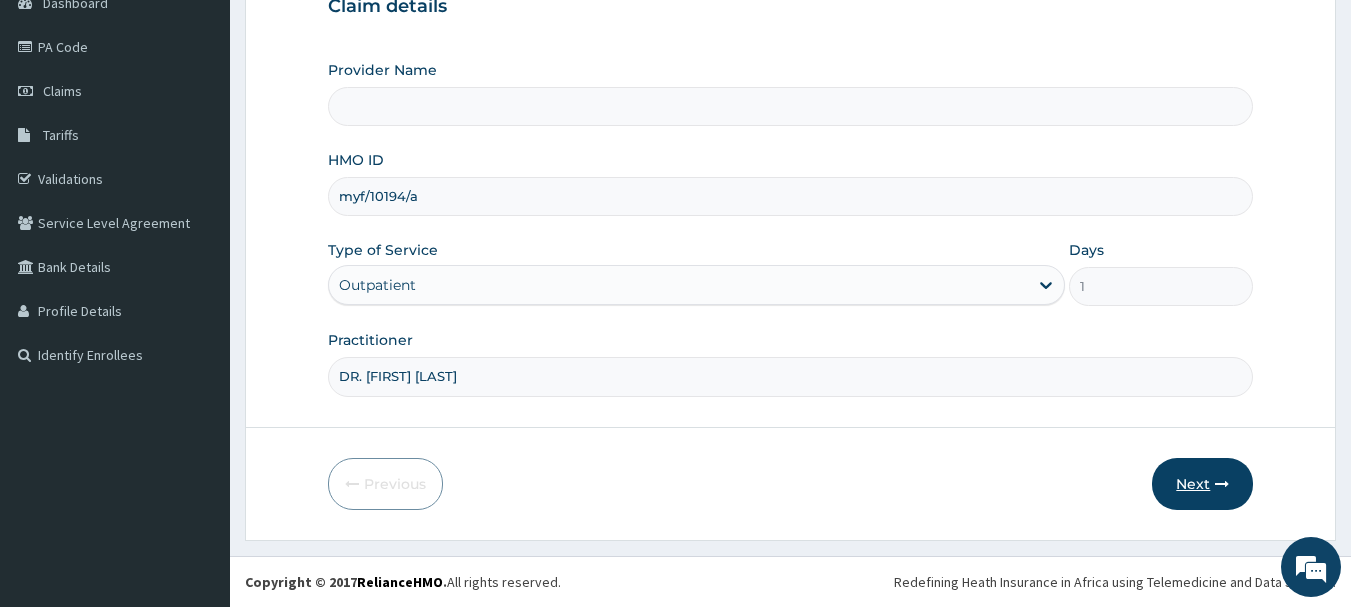 click on "Next" at bounding box center (1202, 484) 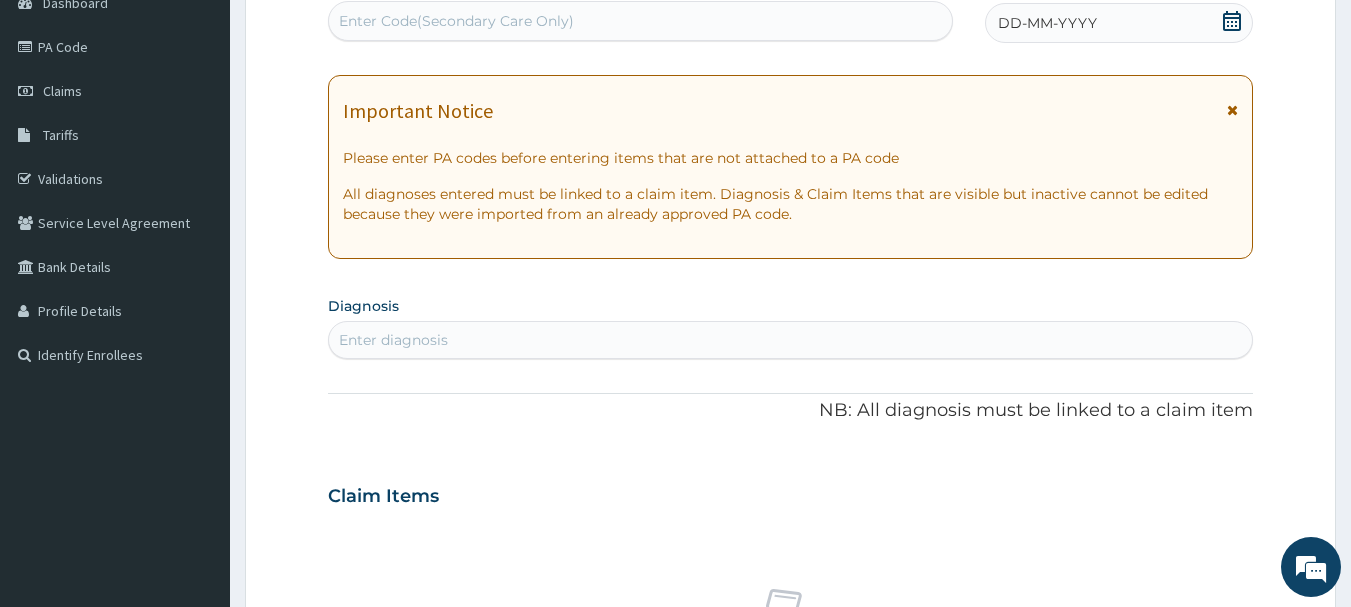 click 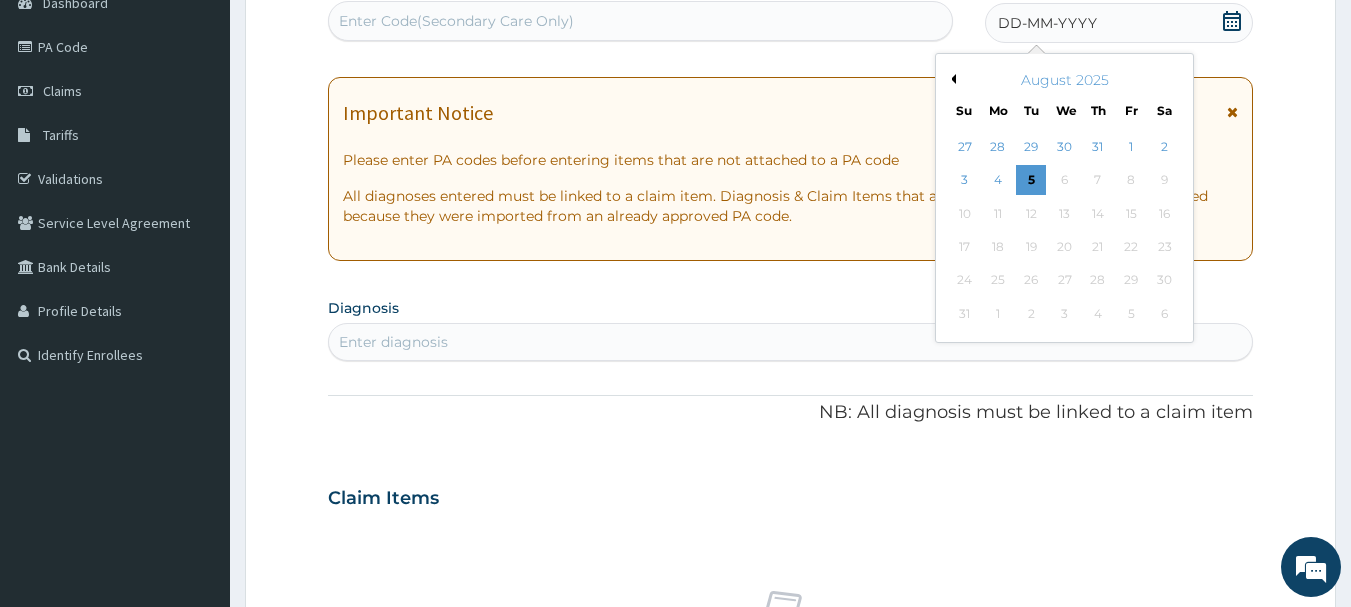 scroll, scrollTop: 0, scrollLeft: 0, axis: both 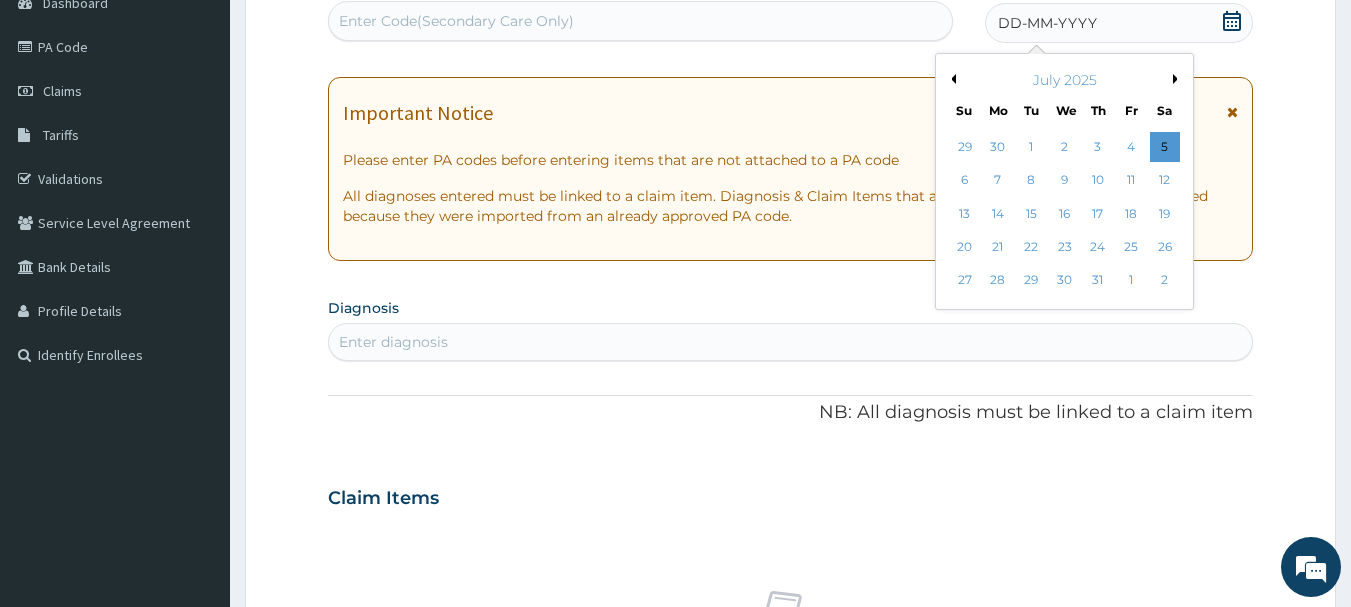 click on "Previous Month" at bounding box center (951, 79) 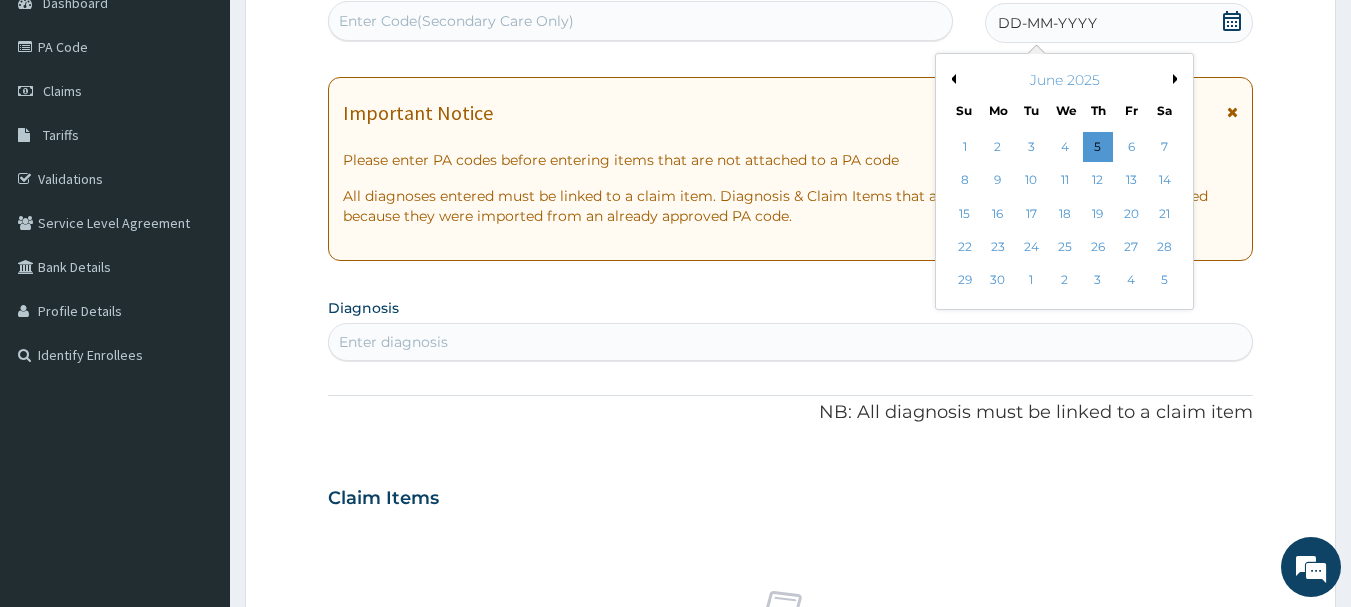 click on "Previous Month" at bounding box center (951, 79) 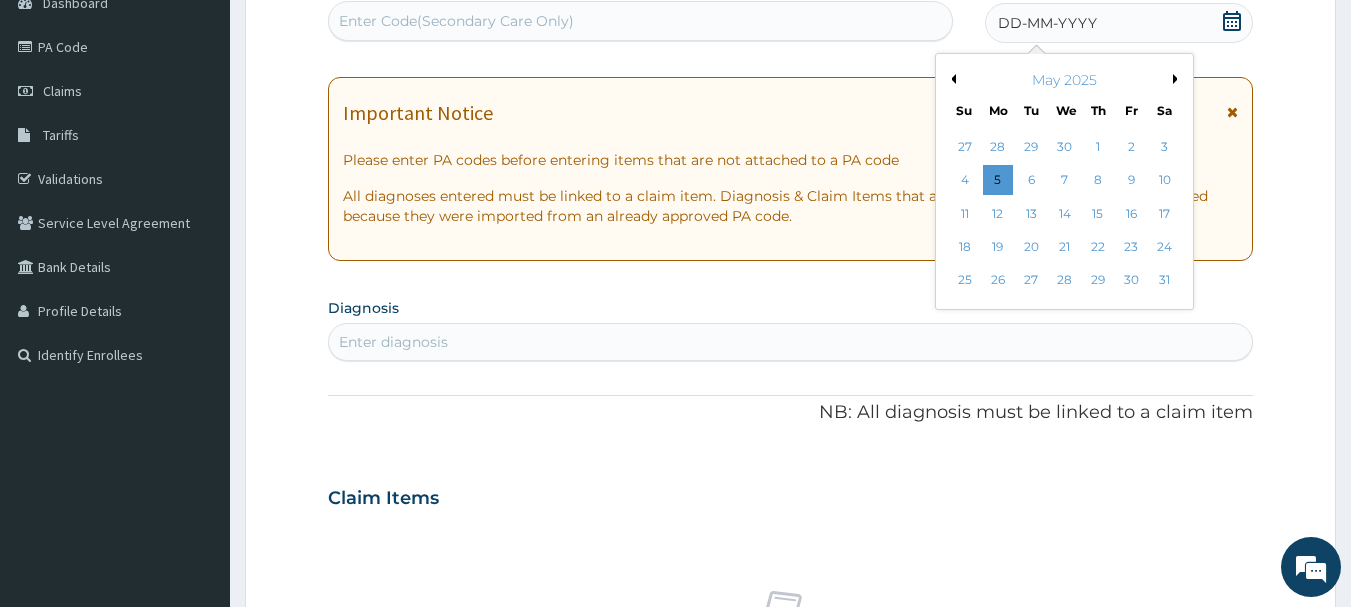 click on "Previous Month" at bounding box center (951, 79) 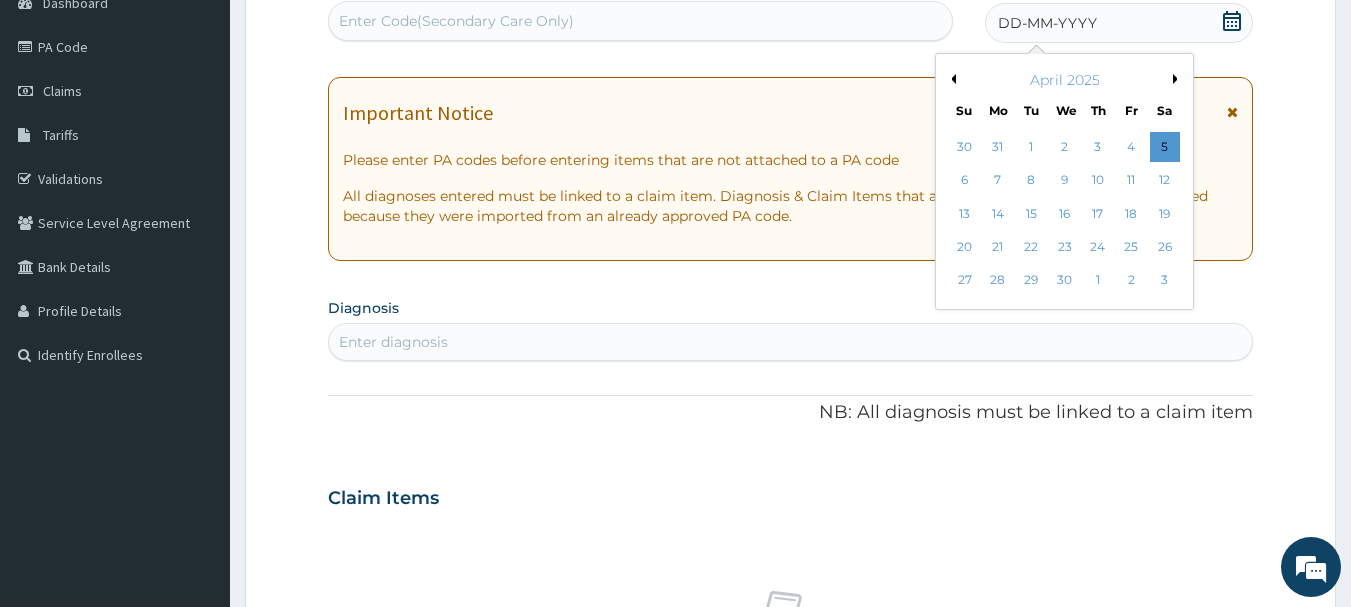 click on "Previous Month" at bounding box center [951, 79] 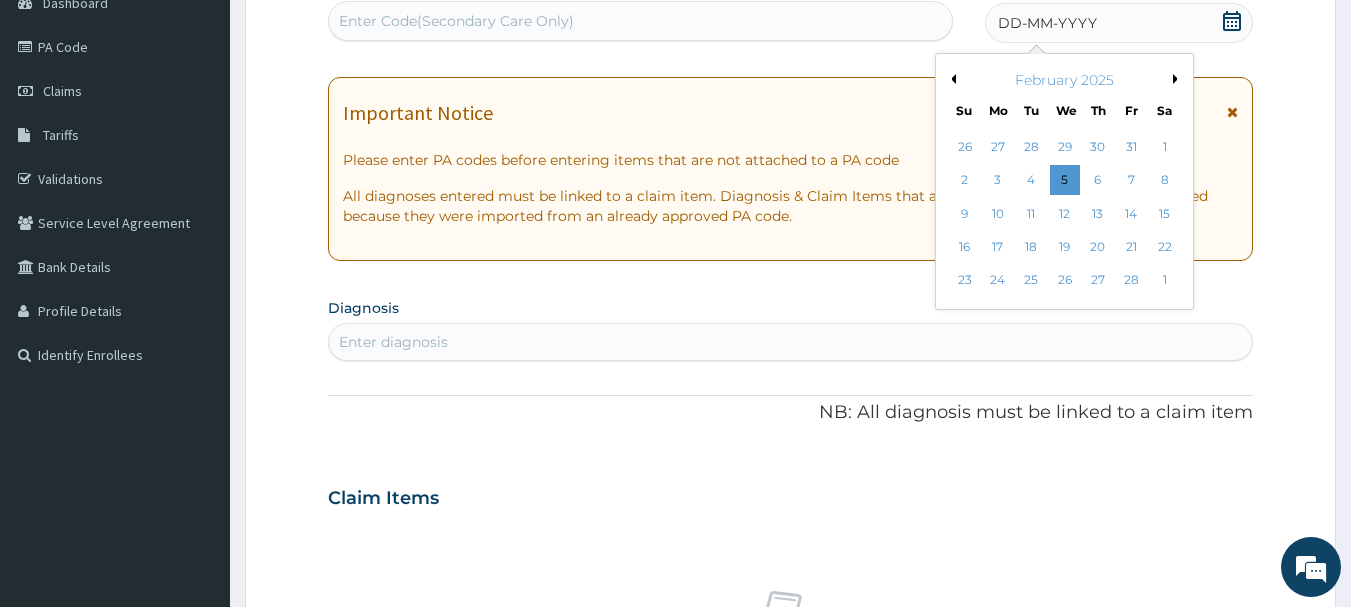 click on "Previous Month" at bounding box center (951, 79) 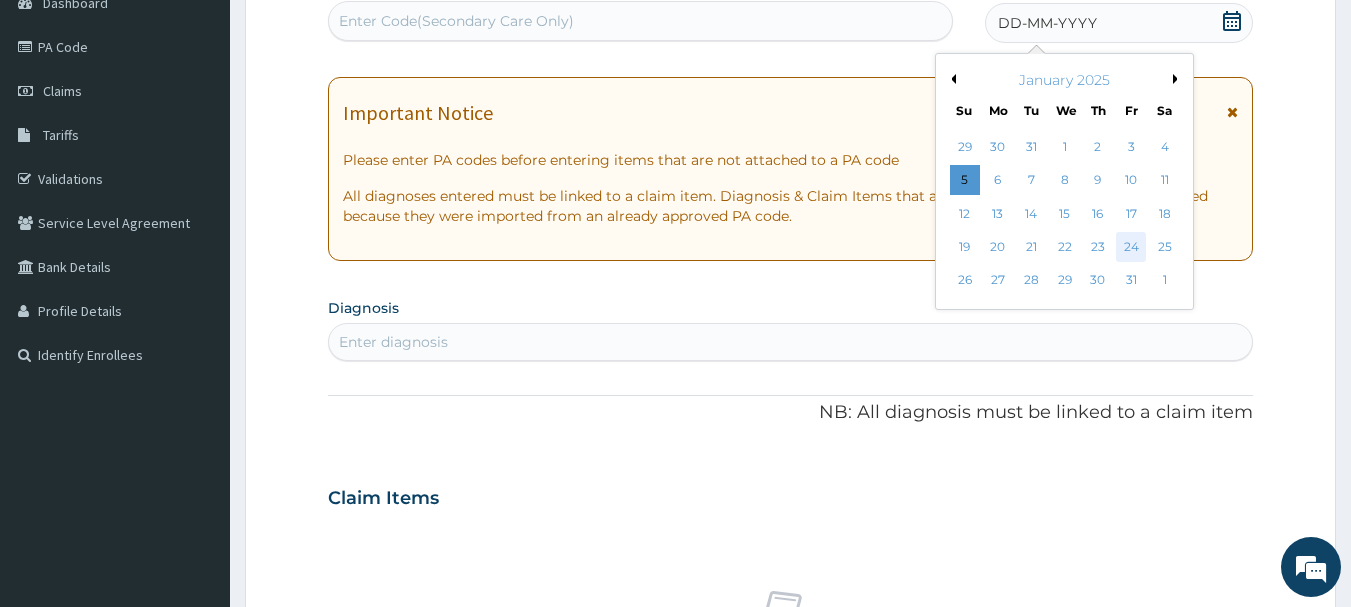 click on "24" at bounding box center [1131, 247] 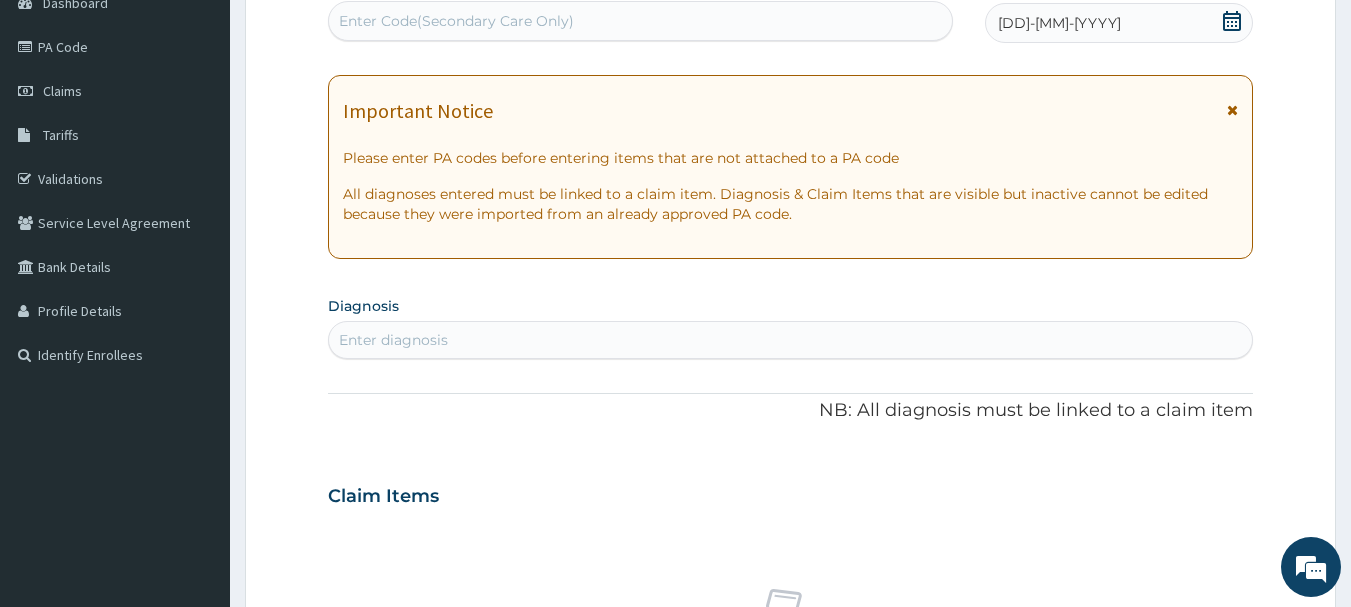 click on "Enter Code(Secondary Care Only)" at bounding box center [456, 21] 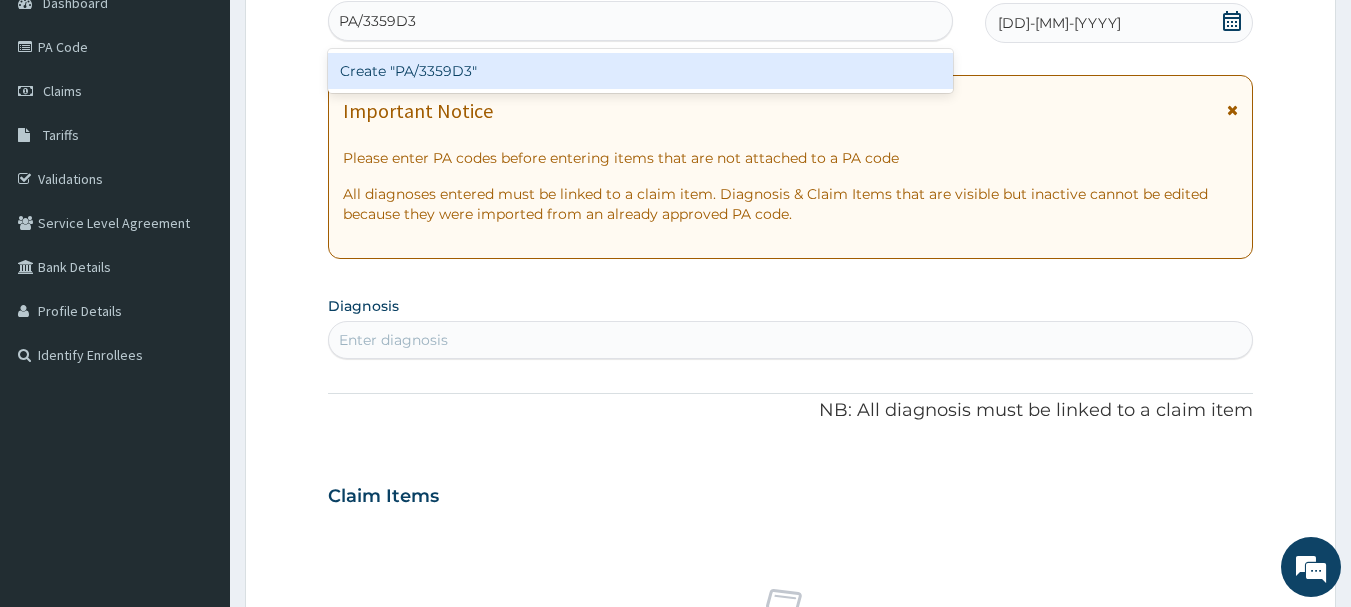 click on "Create "PA/3359D3"" at bounding box center [641, 71] 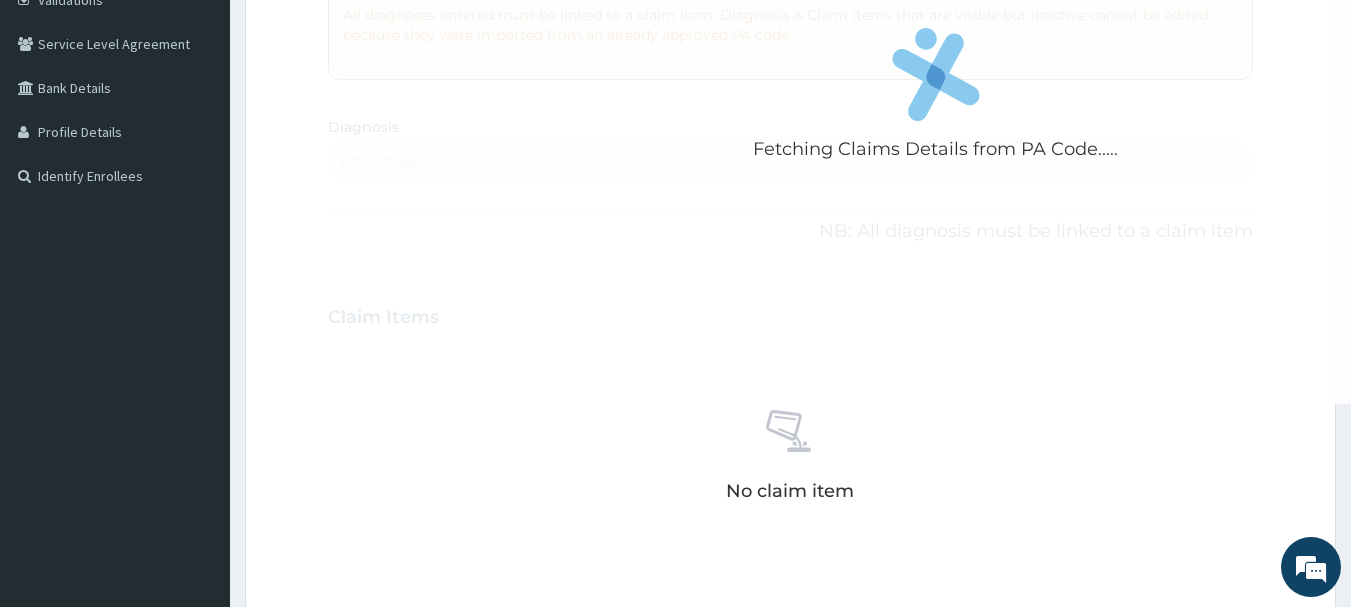 scroll, scrollTop: 397, scrollLeft: 0, axis: vertical 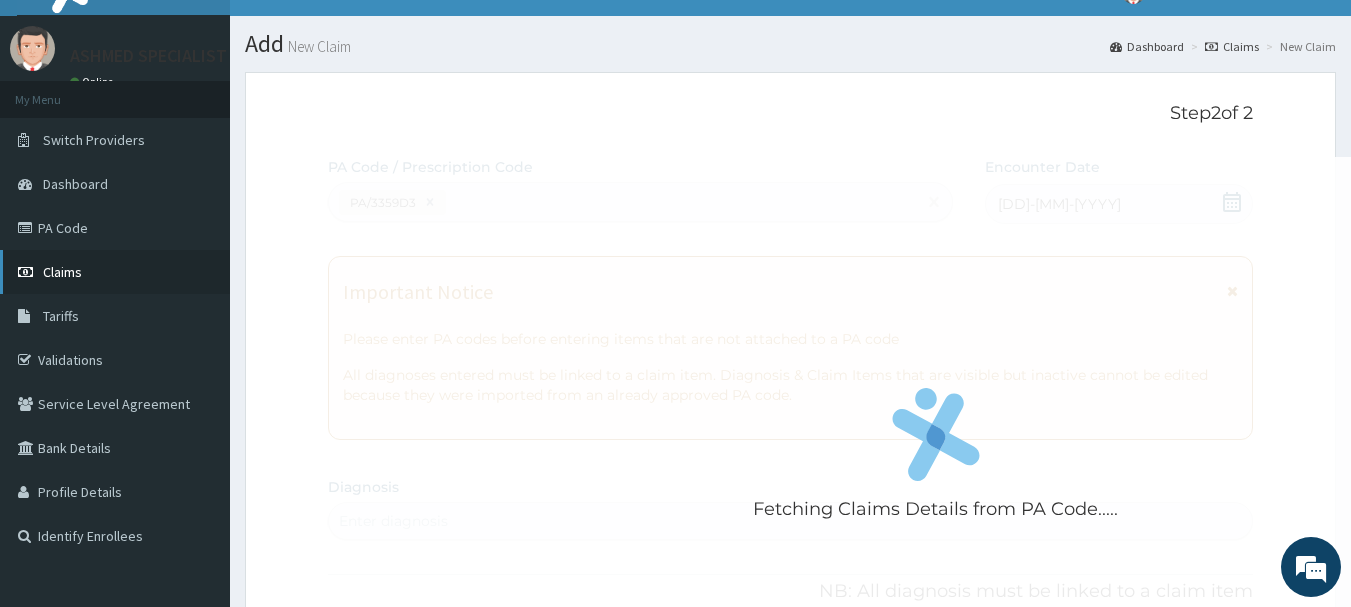 click on "Claims" at bounding box center (115, 272) 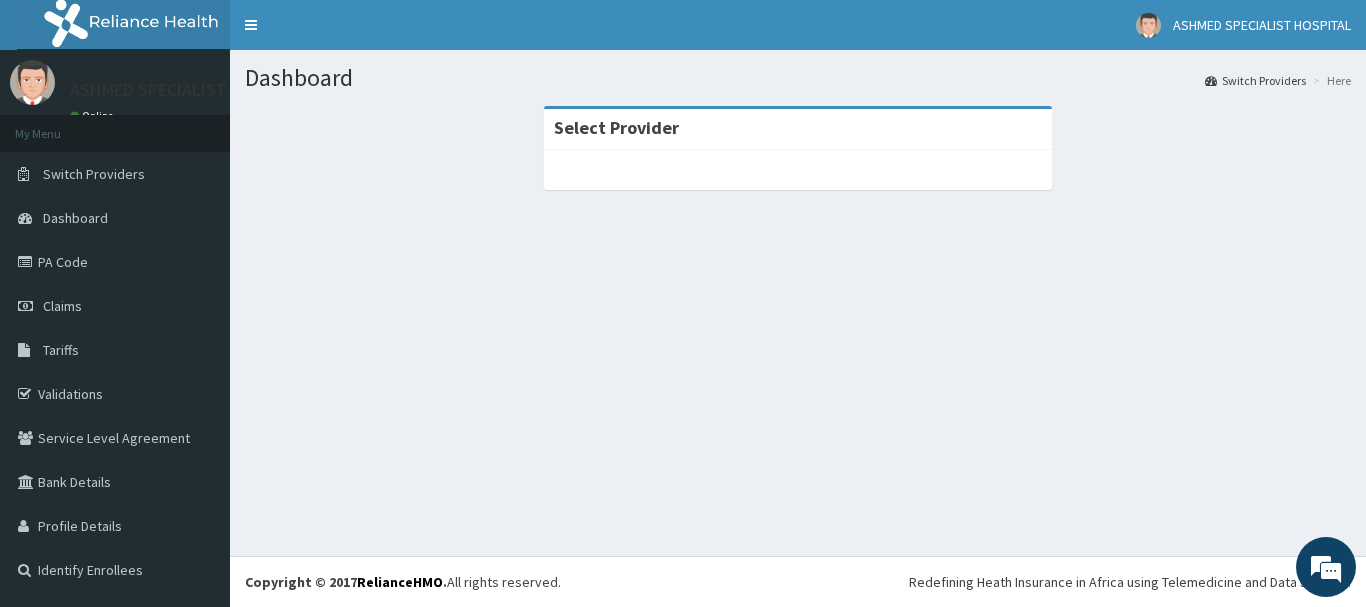 scroll, scrollTop: 0, scrollLeft: 0, axis: both 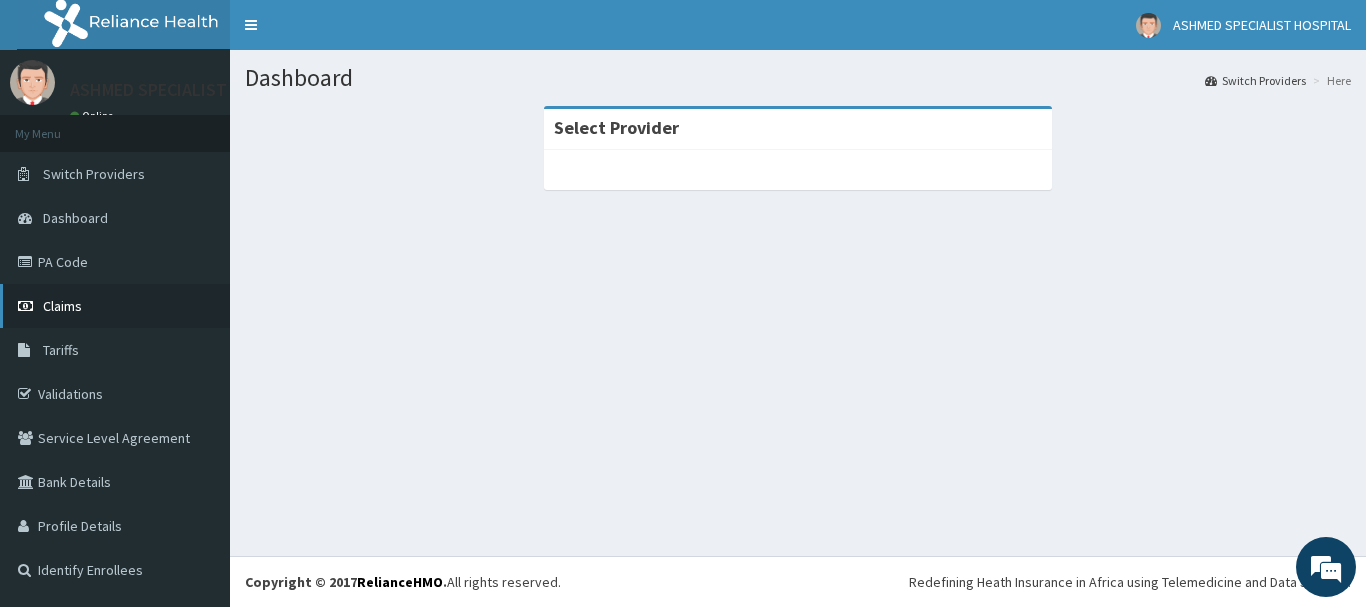 click on "Claims" at bounding box center [62, 306] 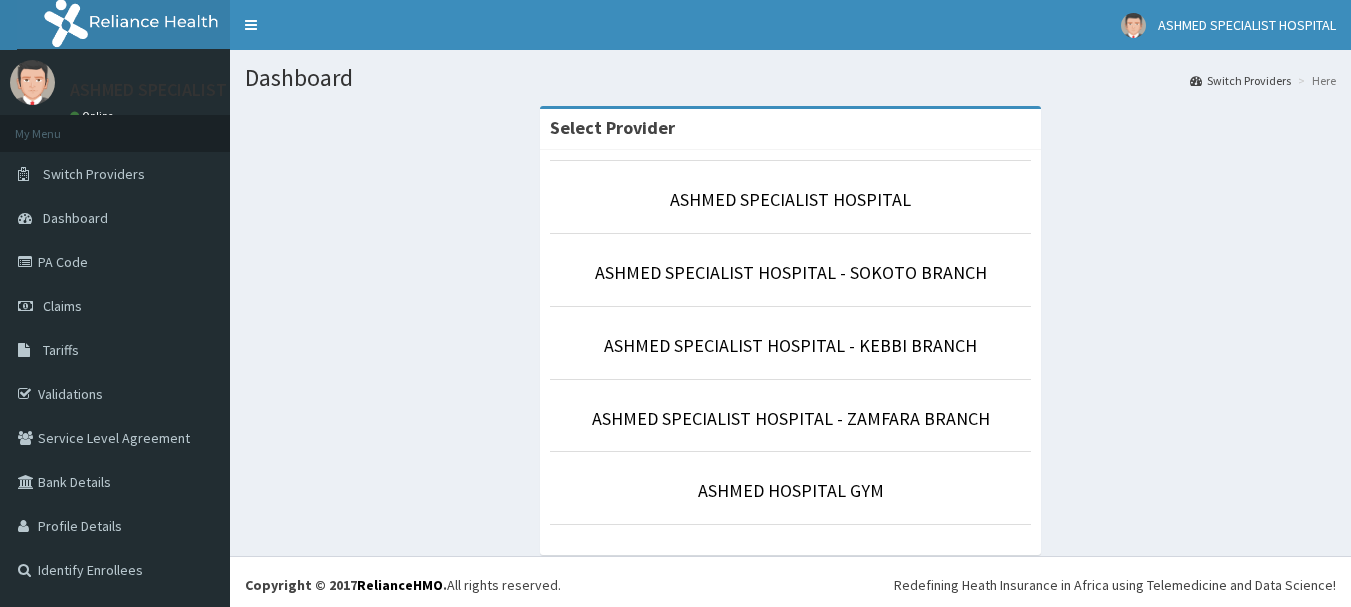 scroll, scrollTop: 0, scrollLeft: 0, axis: both 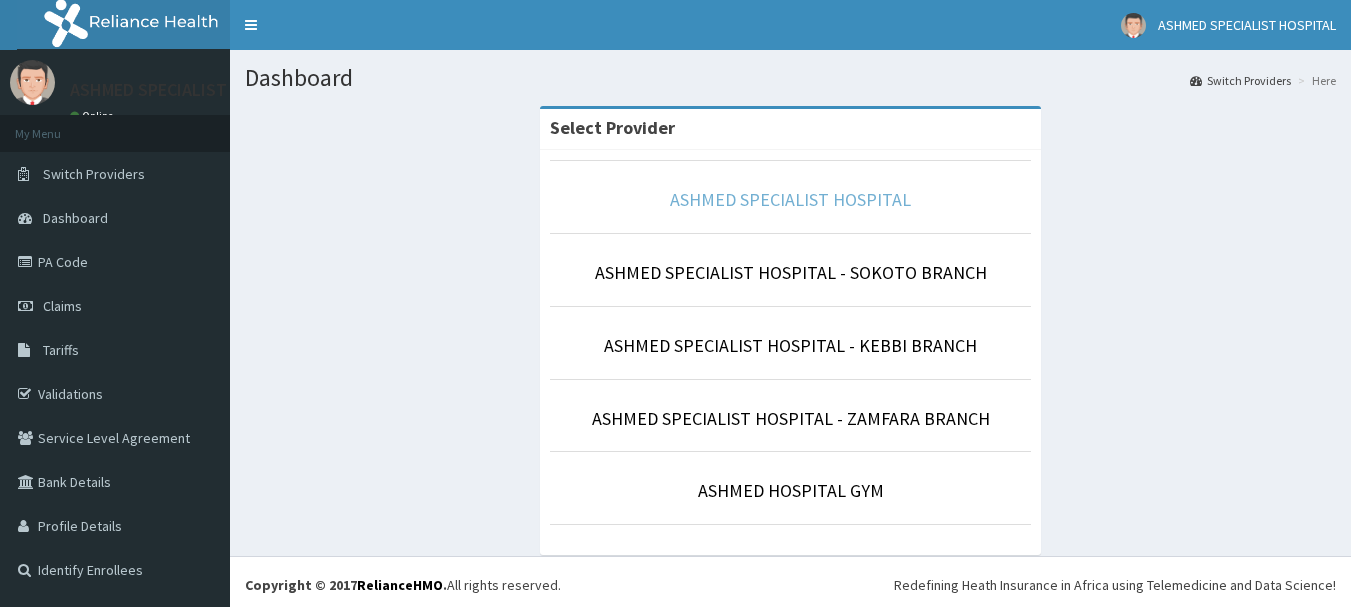 click on "ASHMED SPECIALIST HOSPITAL" at bounding box center [790, 199] 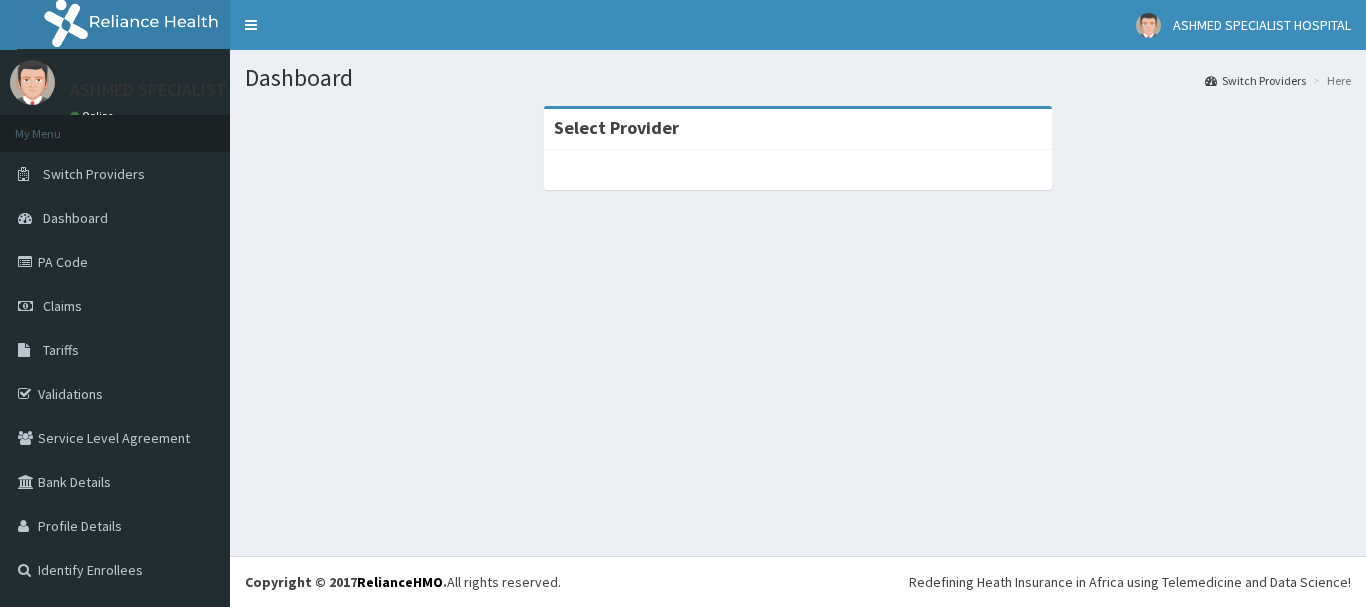 scroll, scrollTop: 0, scrollLeft: 0, axis: both 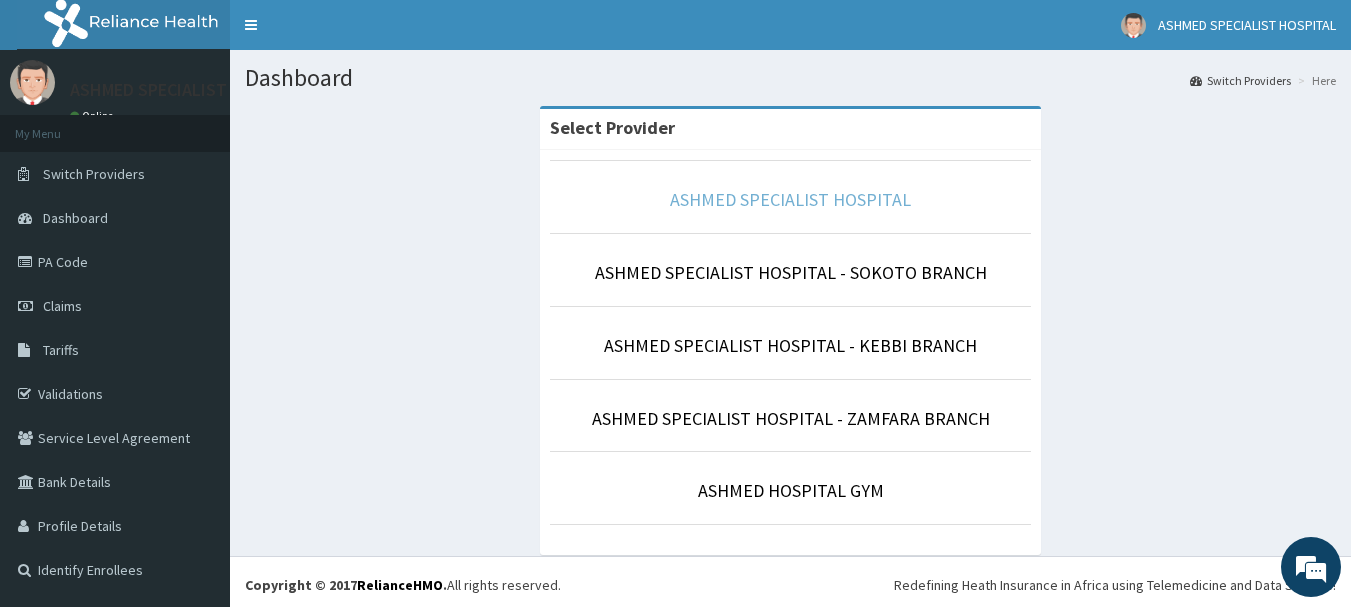 click on "ASHMED SPECIALIST HOSPITAL" at bounding box center (790, 199) 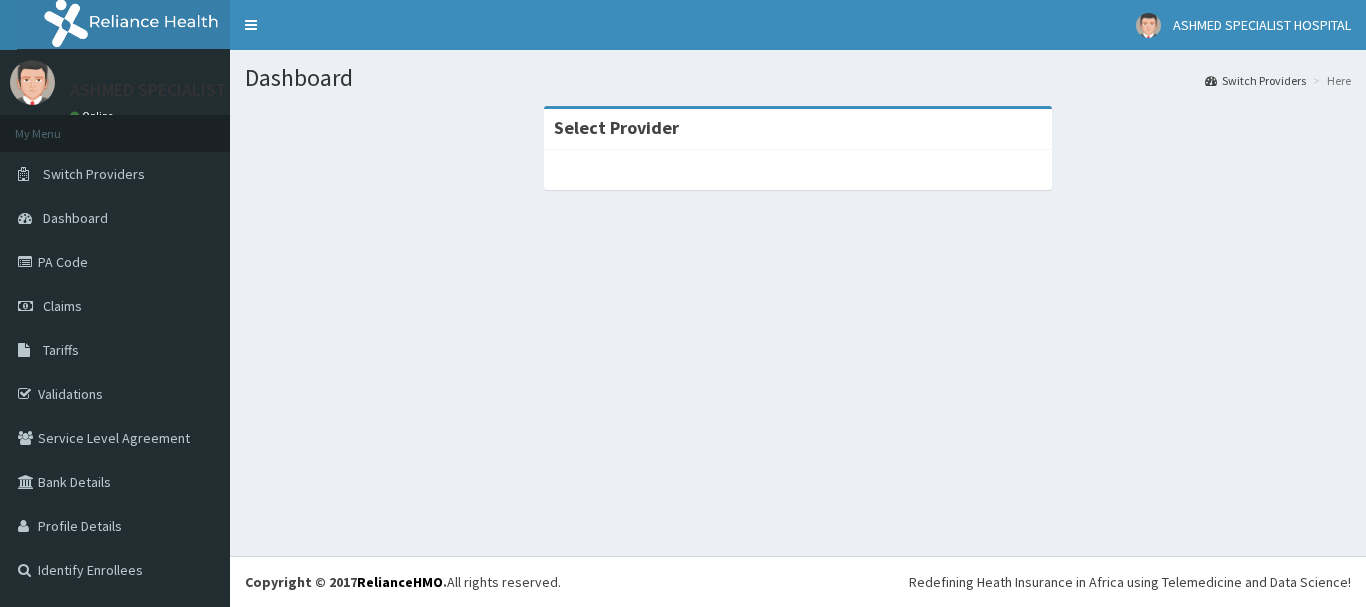 scroll, scrollTop: 0, scrollLeft: 0, axis: both 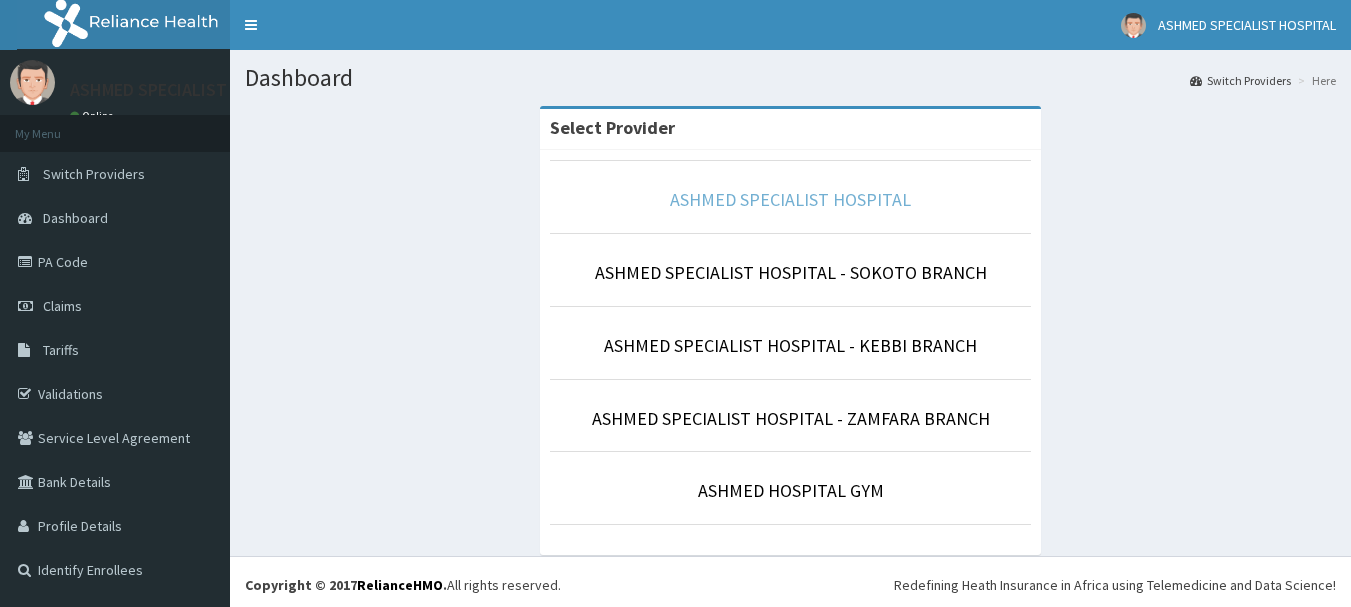 click on "ASHMED SPECIALIST HOSPITAL" at bounding box center (790, 199) 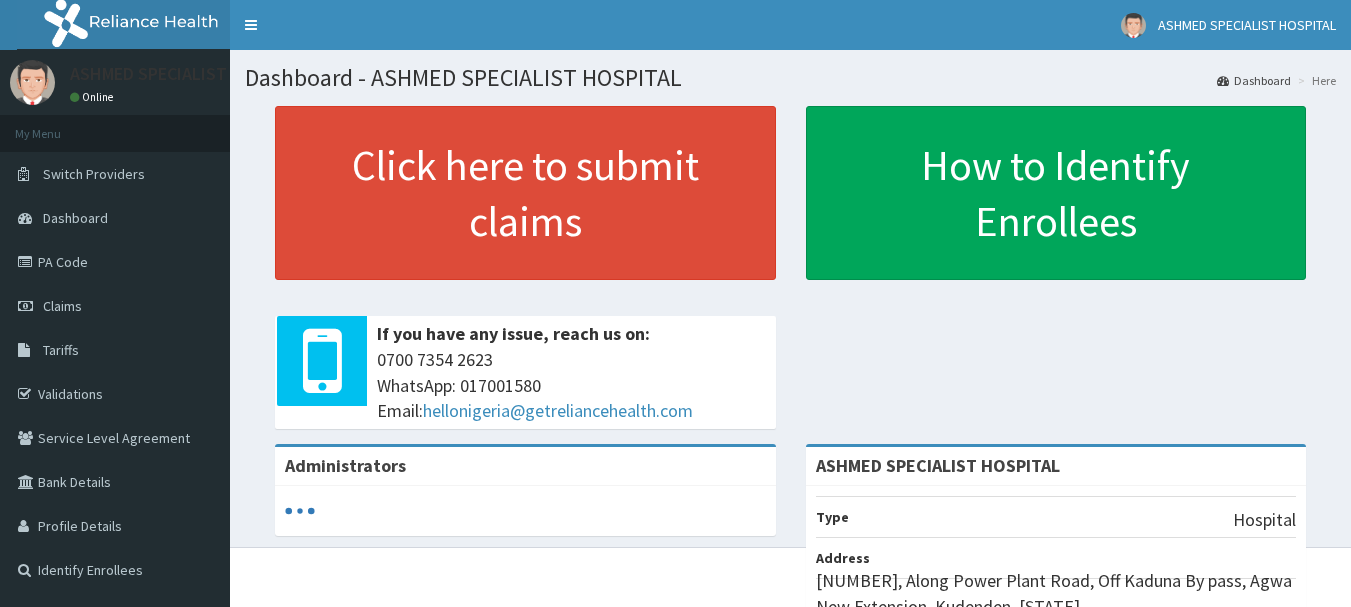 scroll, scrollTop: 0, scrollLeft: 0, axis: both 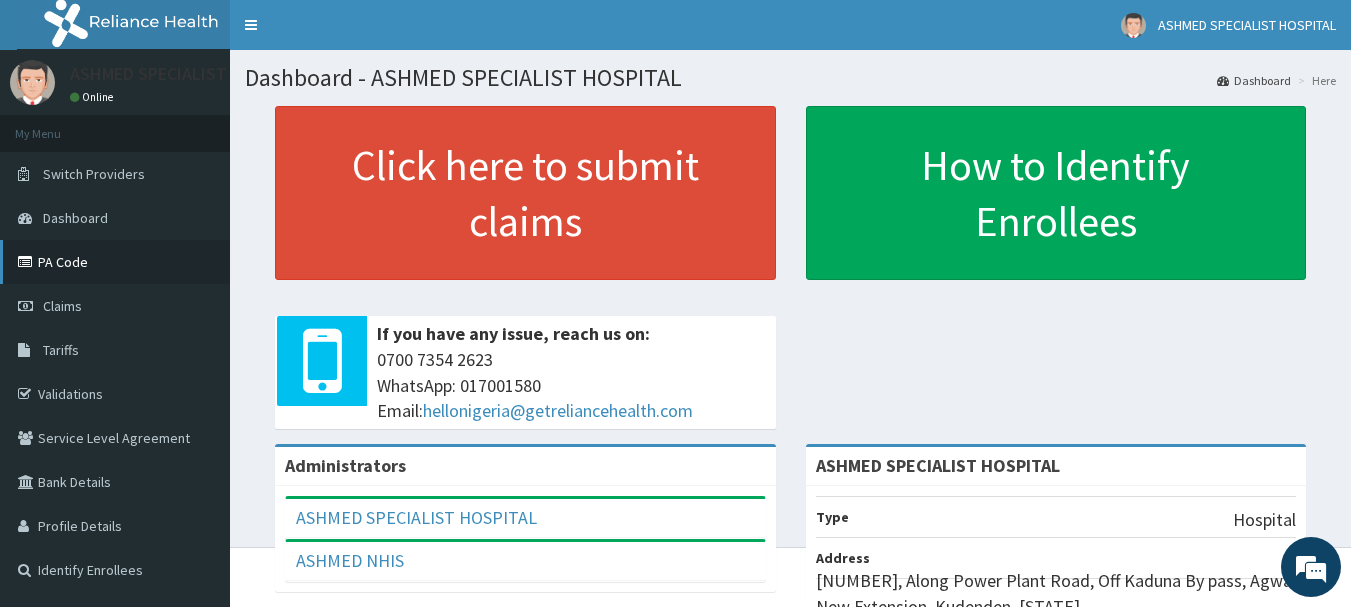 click on "PA Code" at bounding box center [115, 262] 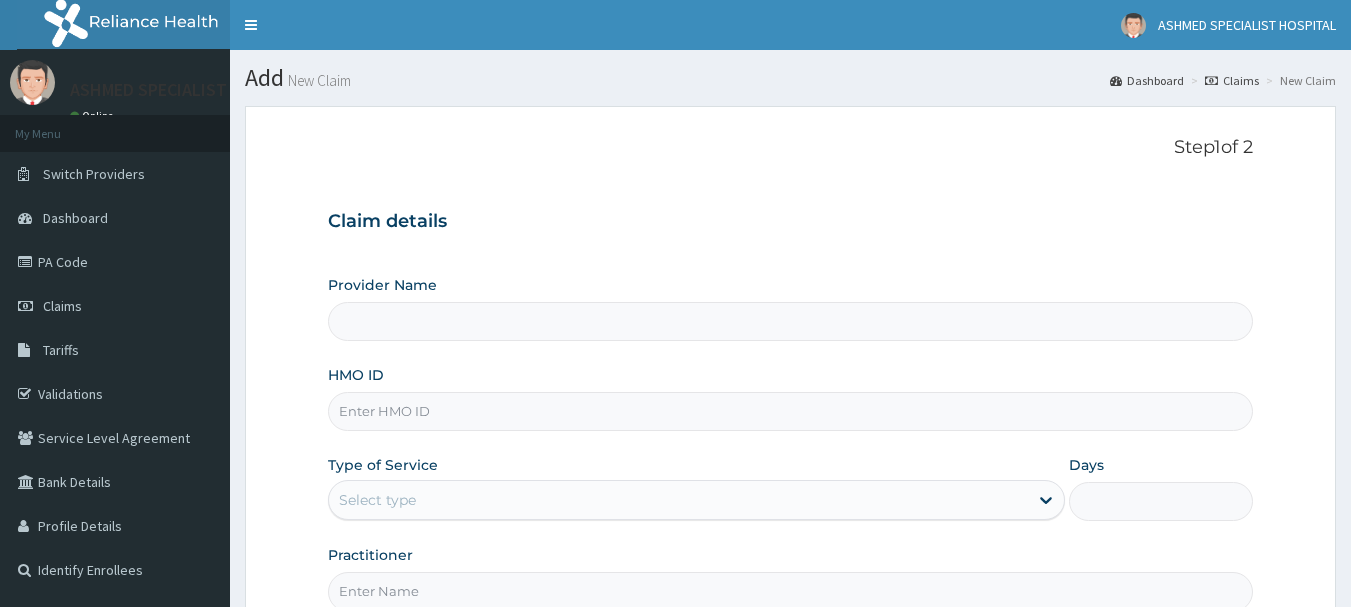scroll, scrollTop: 0, scrollLeft: 0, axis: both 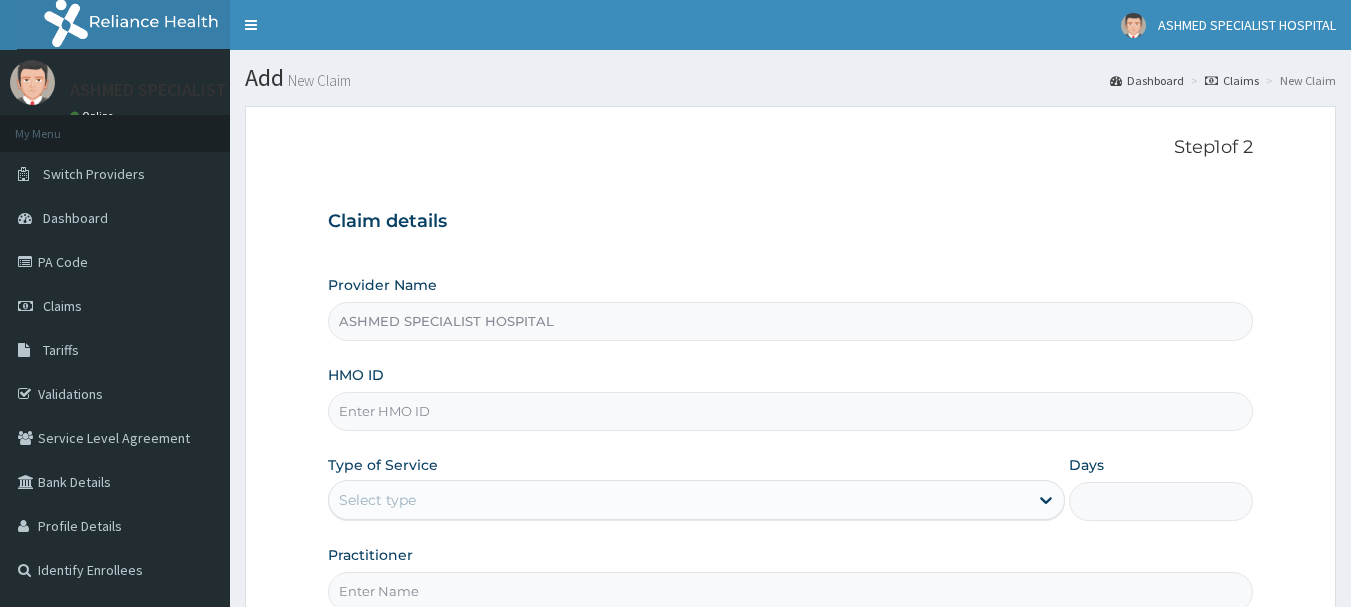 type on "ASHMED SPECIALIST HOSPITAL" 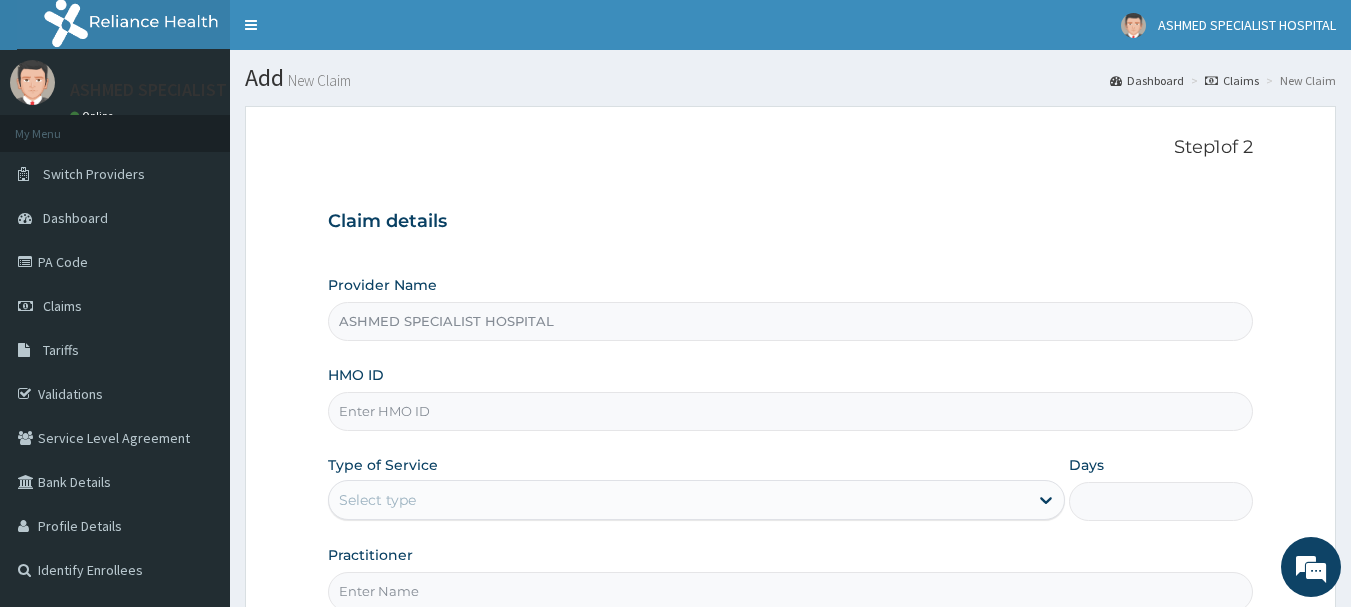 scroll, scrollTop: 0, scrollLeft: 0, axis: both 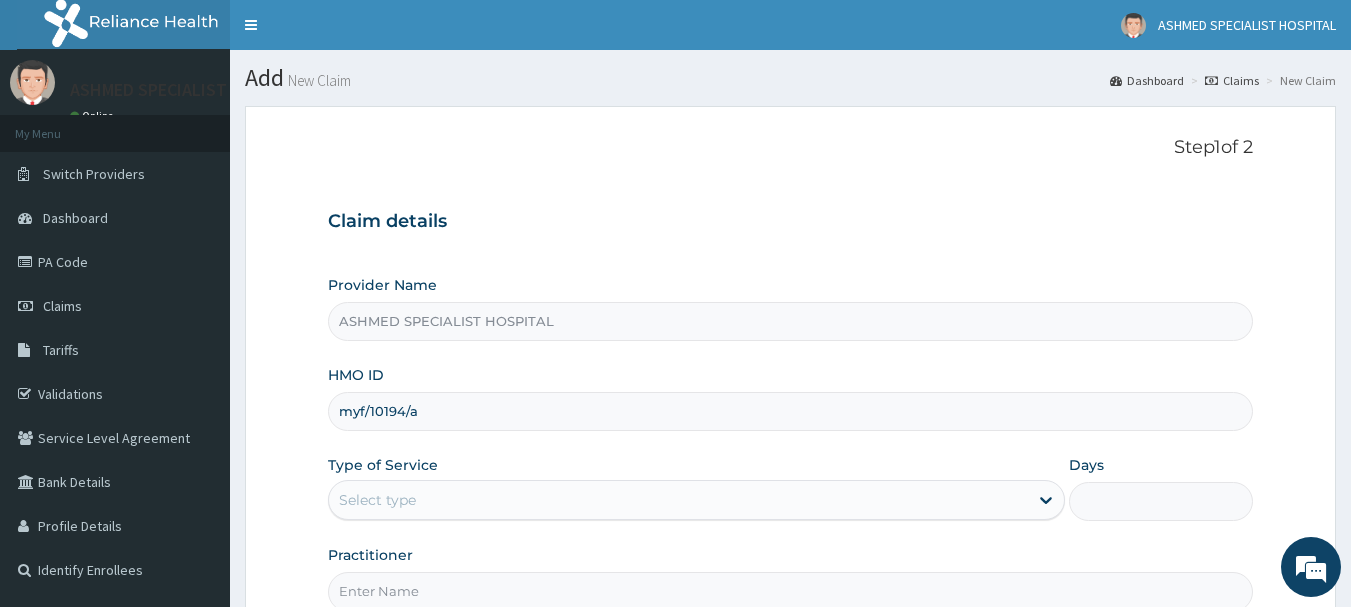 type on "myf/10194/a" 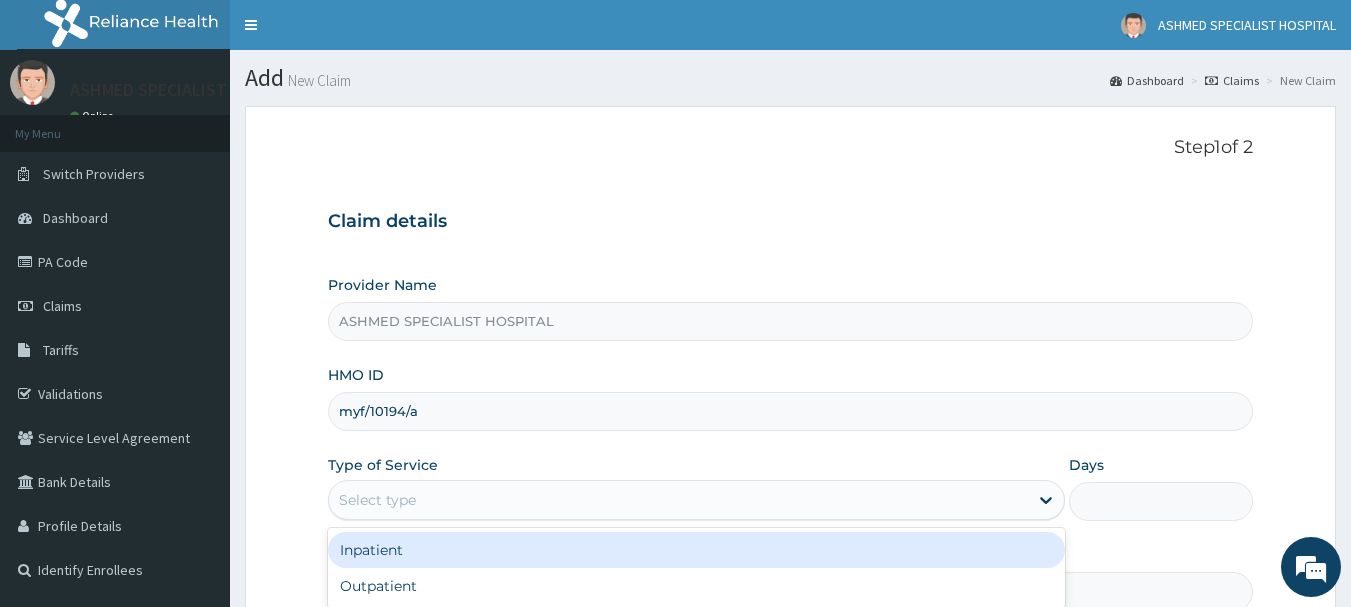 click on "Select type" at bounding box center (678, 500) 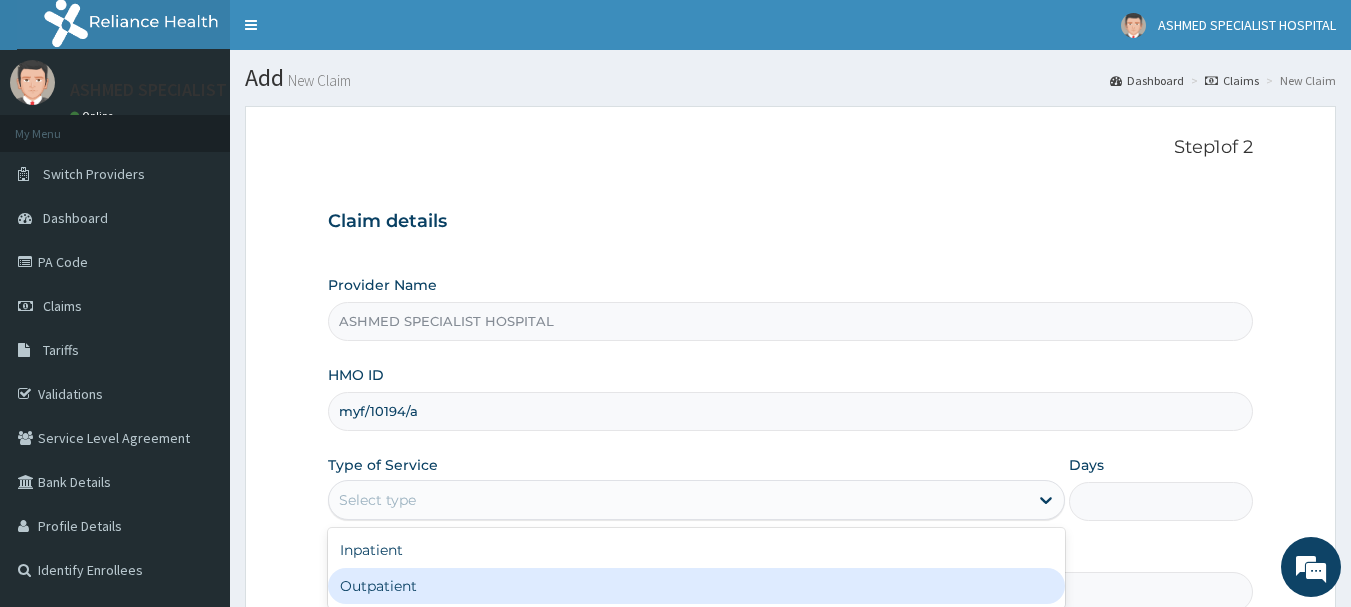 click on "Outpatient" at bounding box center (696, 586) 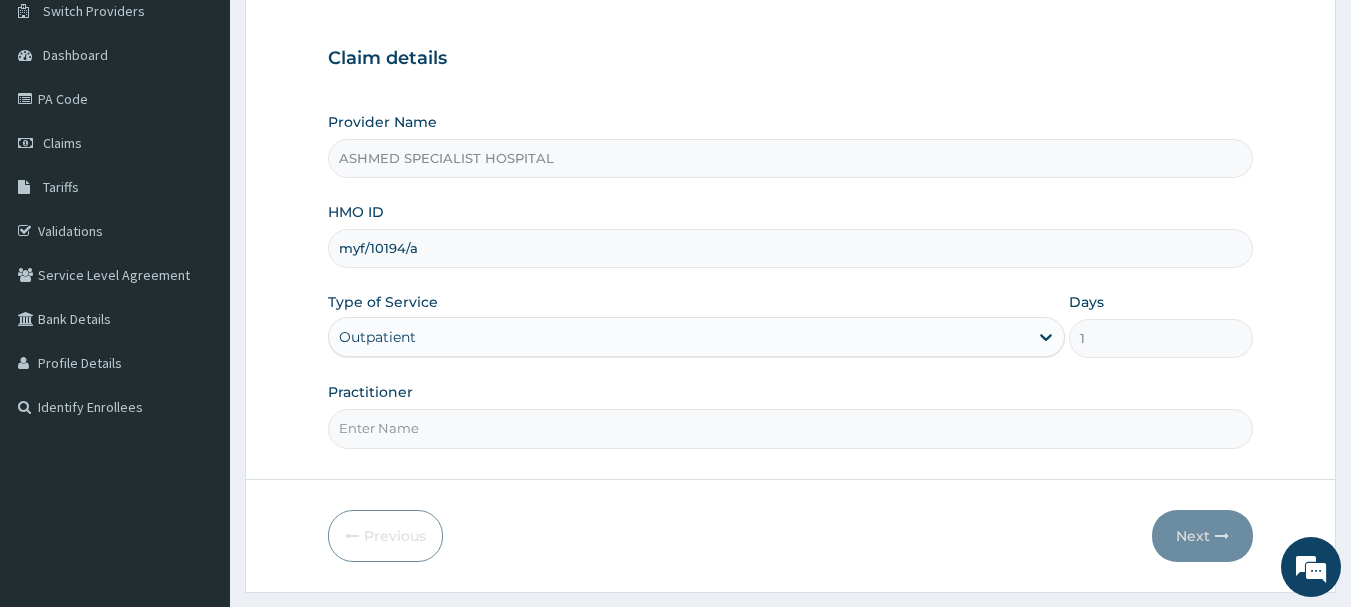 scroll, scrollTop: 215, scrollLeft: 0, axis: vertical 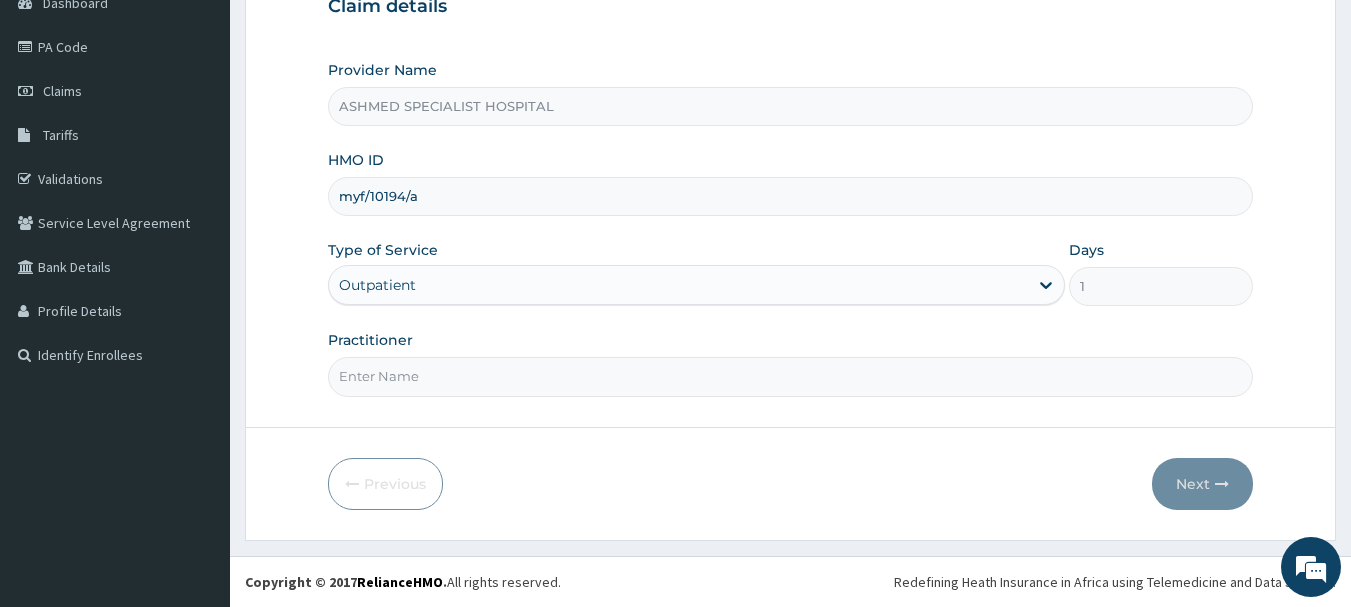 click on "Practitioner" at bounding box center [791, 376] 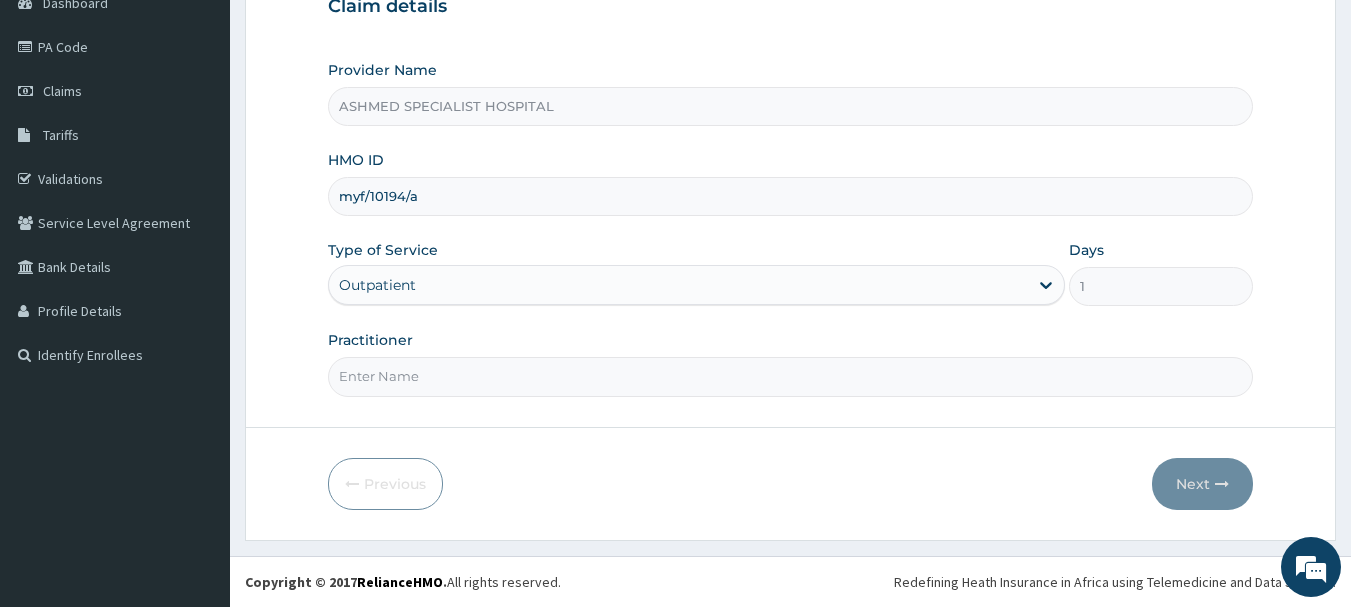 type on "DR. JEROME SUNDAY" 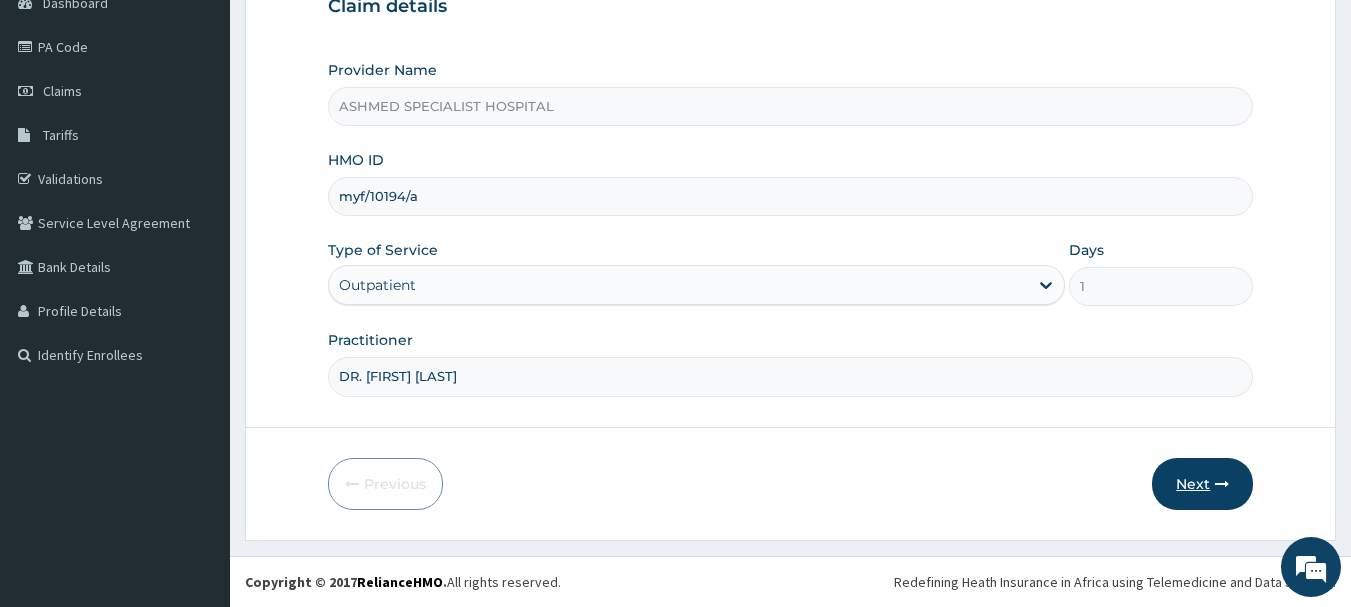 click on "Next" at bounding box center (1202, 484) 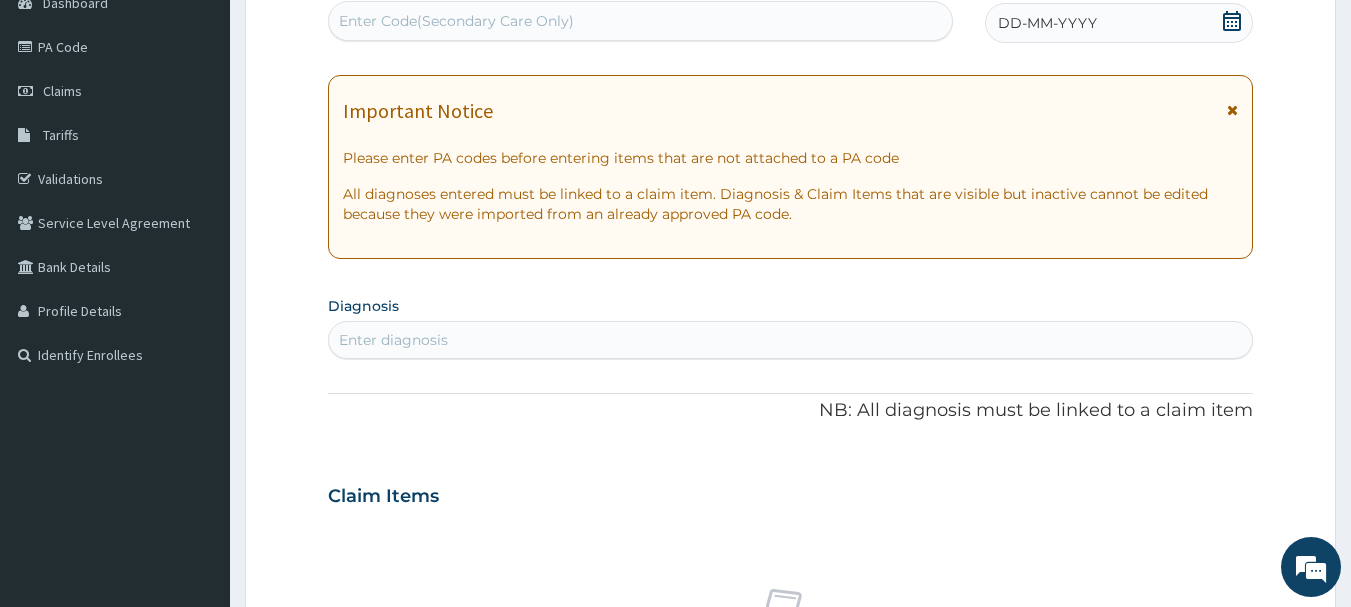 click on "DD-MM-YYYY" at bounding box center [1119, 23] 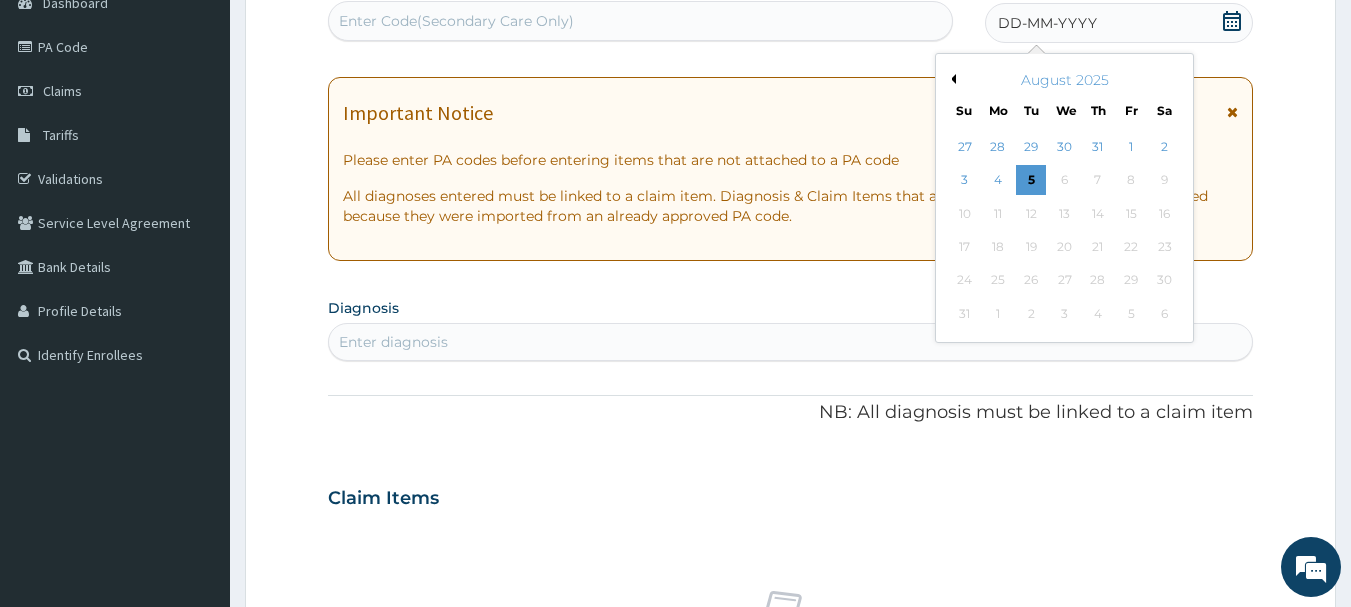 click on "Previous Month" at bounding box center (951, 79) 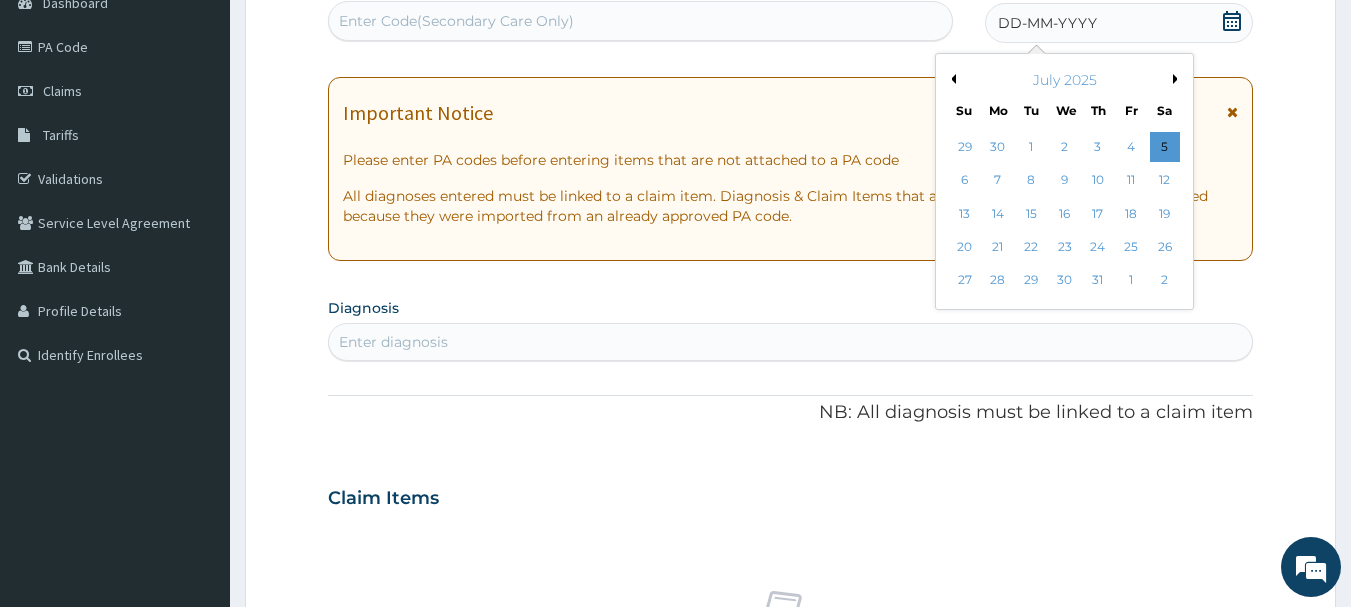 click on "Previous Month" at bounding box center (951, 79) 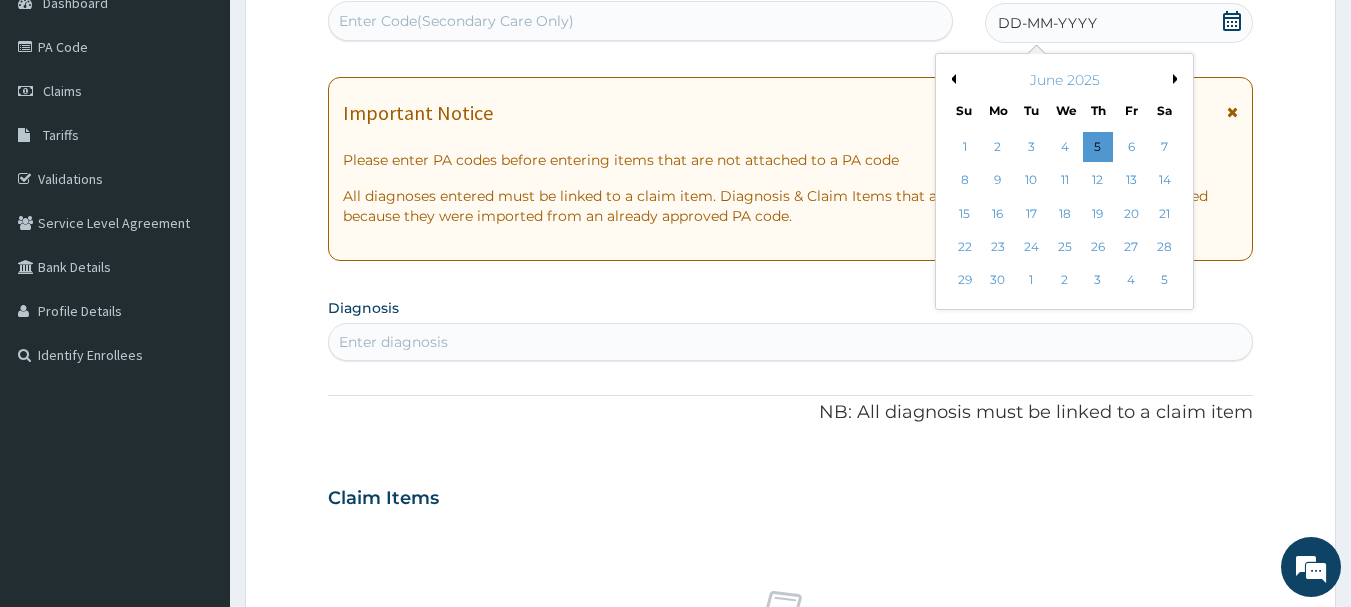 click on "Previous Month" at bounding box center (951, 79) 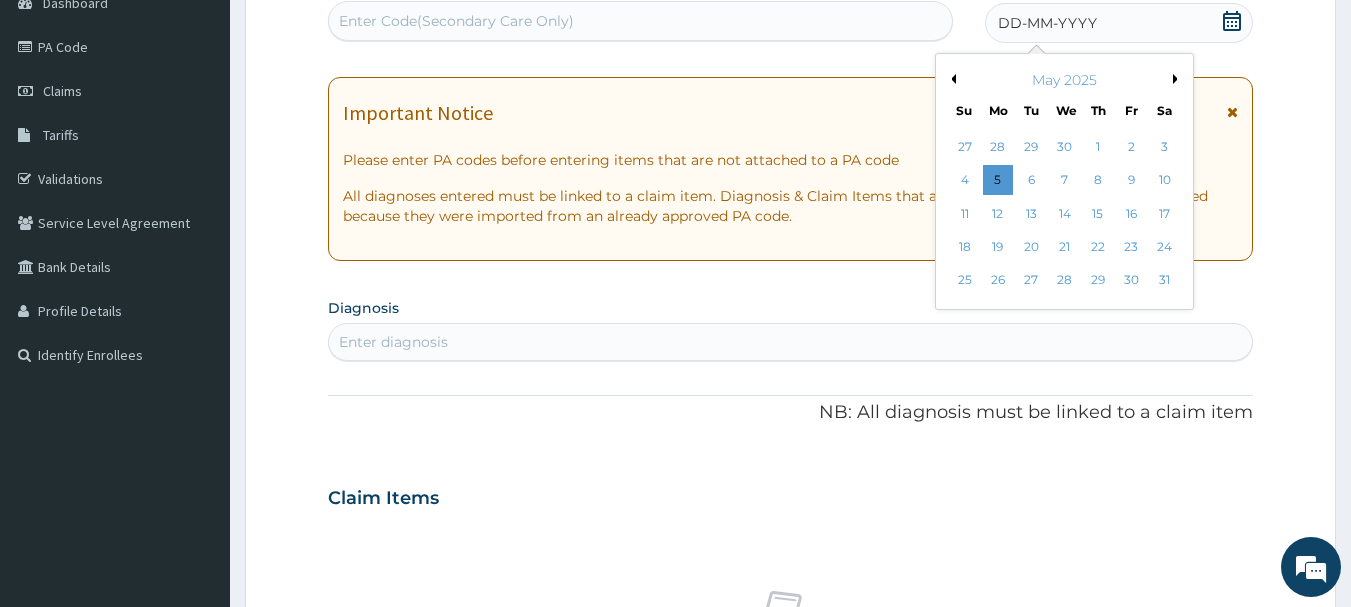 click on "Previous Month" at bounding box center [951, 79] 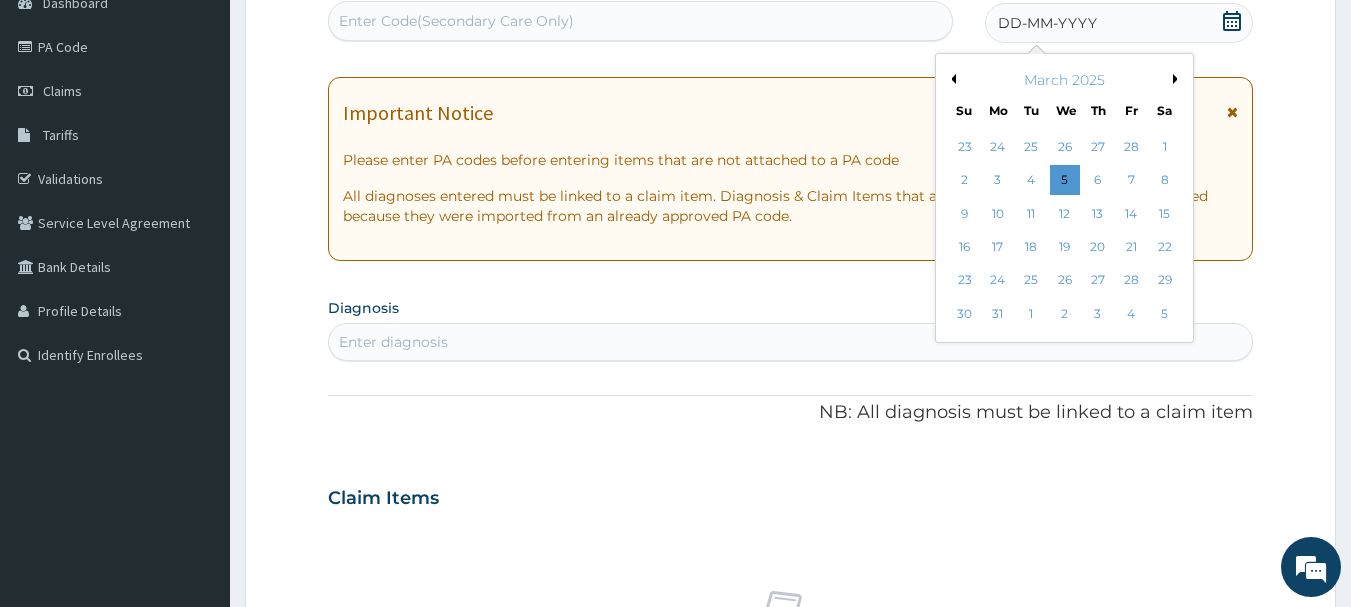 click on "Previous Month" at bounding box center (951, 79) 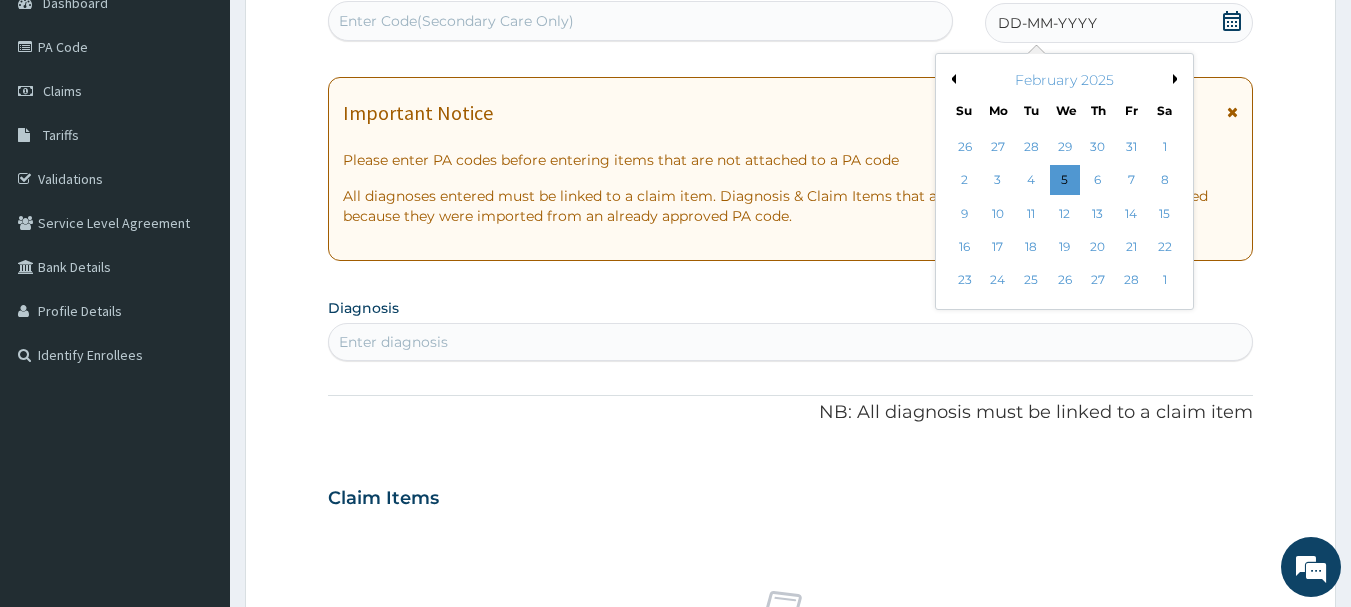 click on "Previous Month" at bounding box center (951, 79) 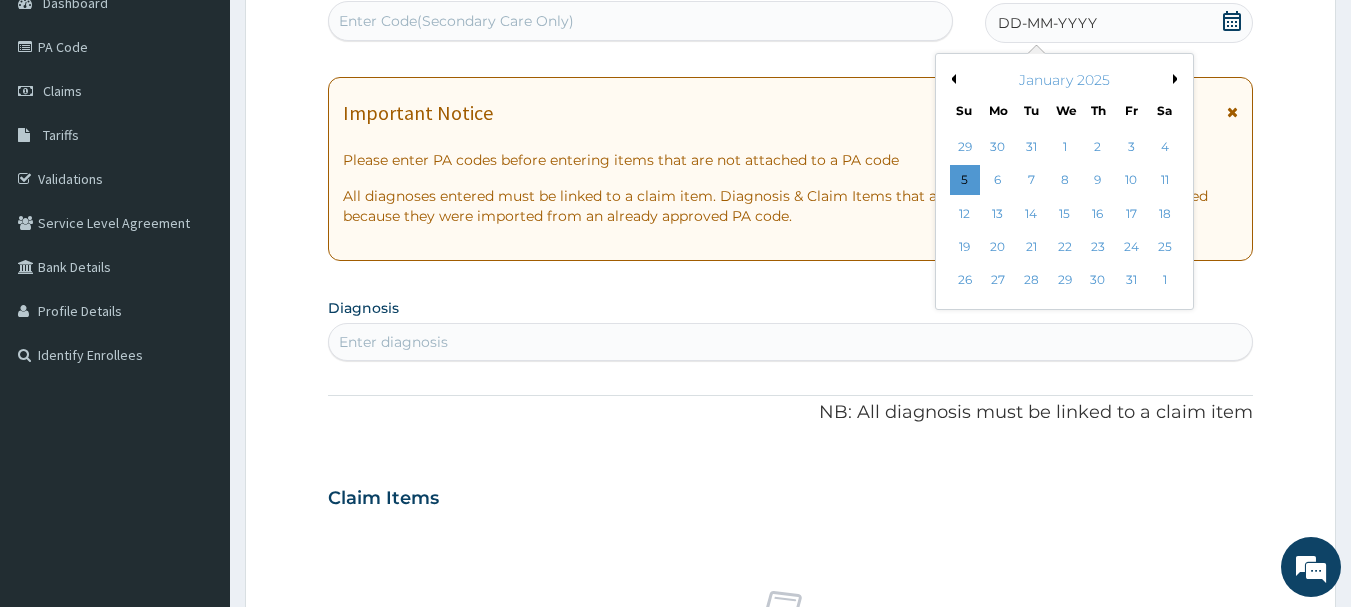 click on "25" at bounding box center (1165, 247) 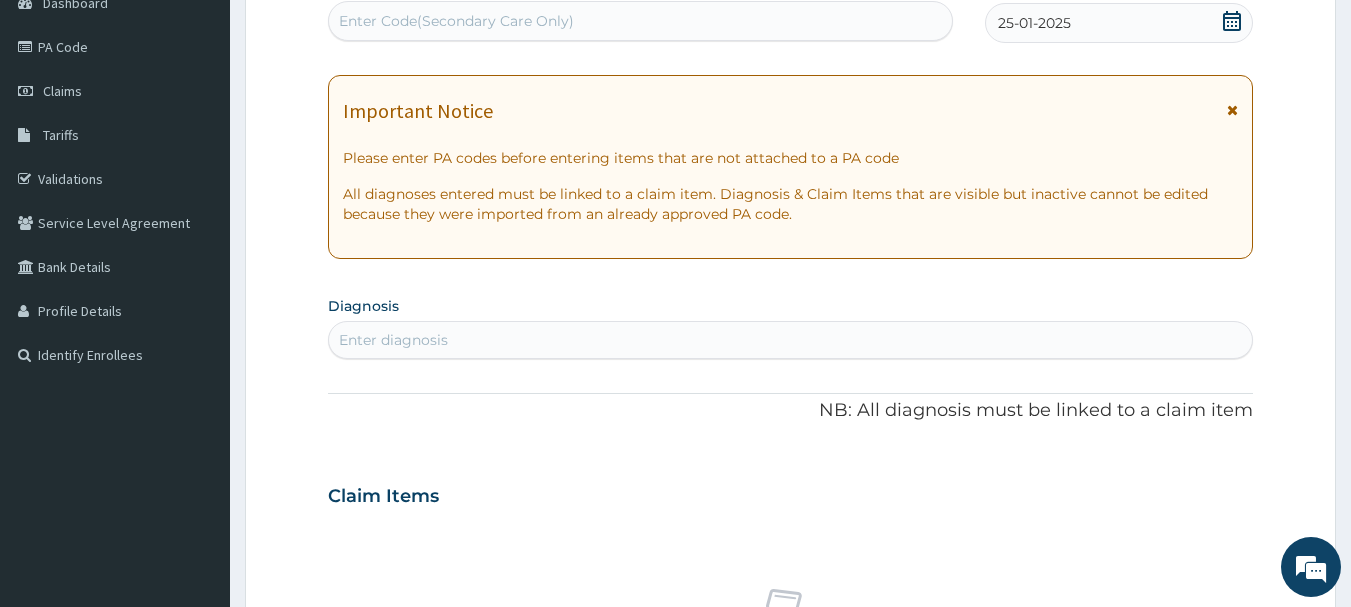 click on "Enter Code(Secondary Care Only)" at bounding box center [641, 21] 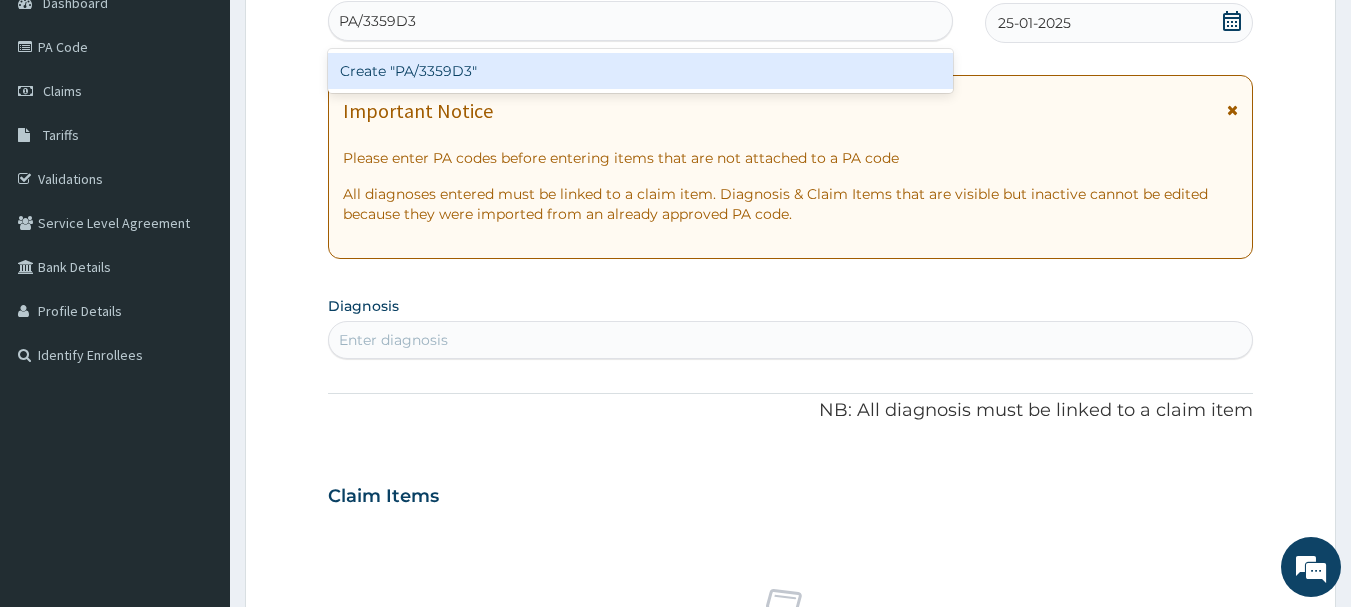 click on "Create "PA/3359D3"" at bounding box center (641, 71) 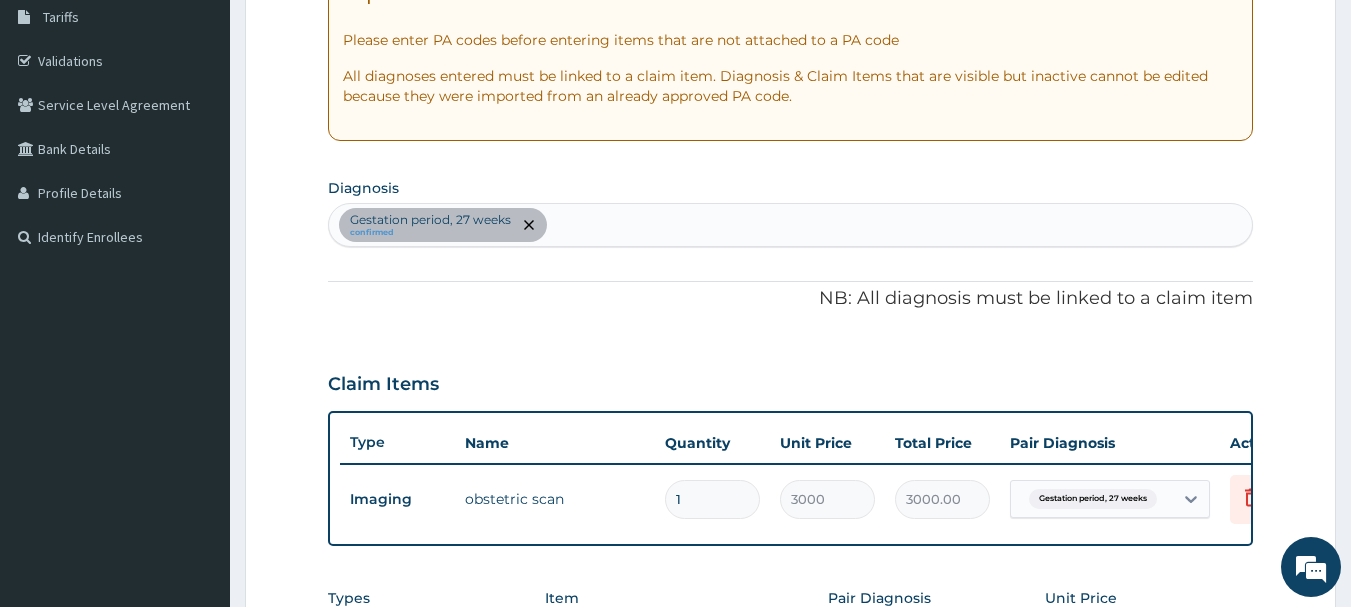 scroll, scrollTop: 331, scrollLeft: 0, axis: vertical 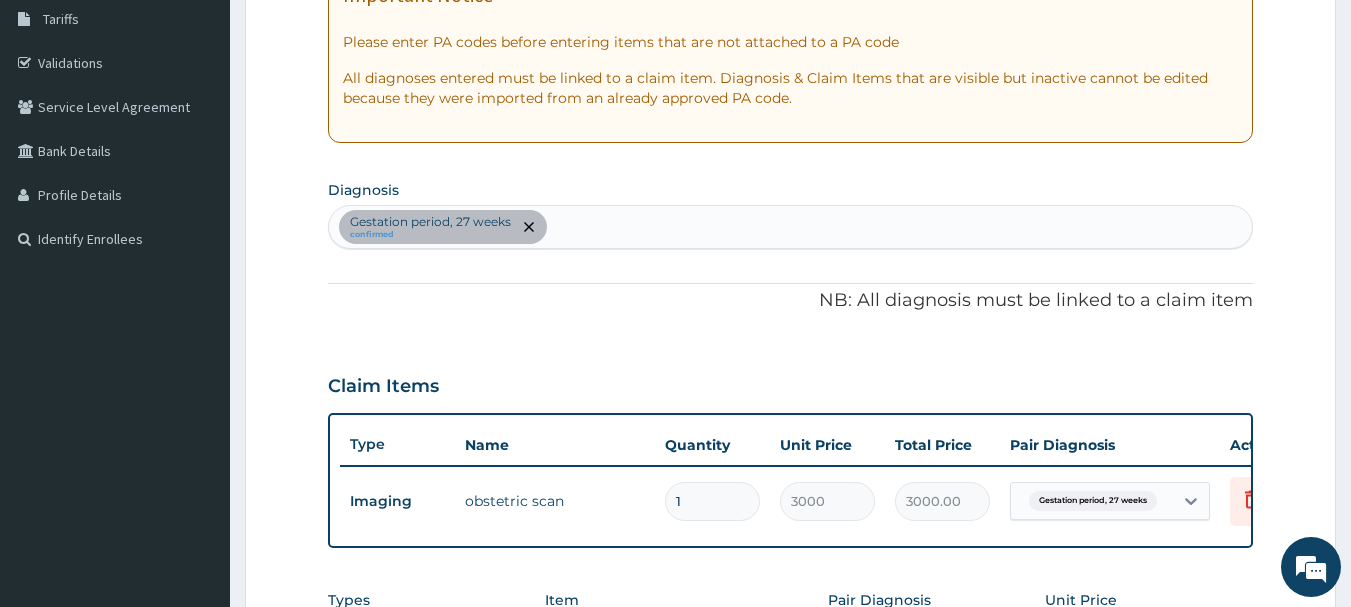 click on "Gestation period, 27 weeks confirmed" at bounding box center (791, 227) 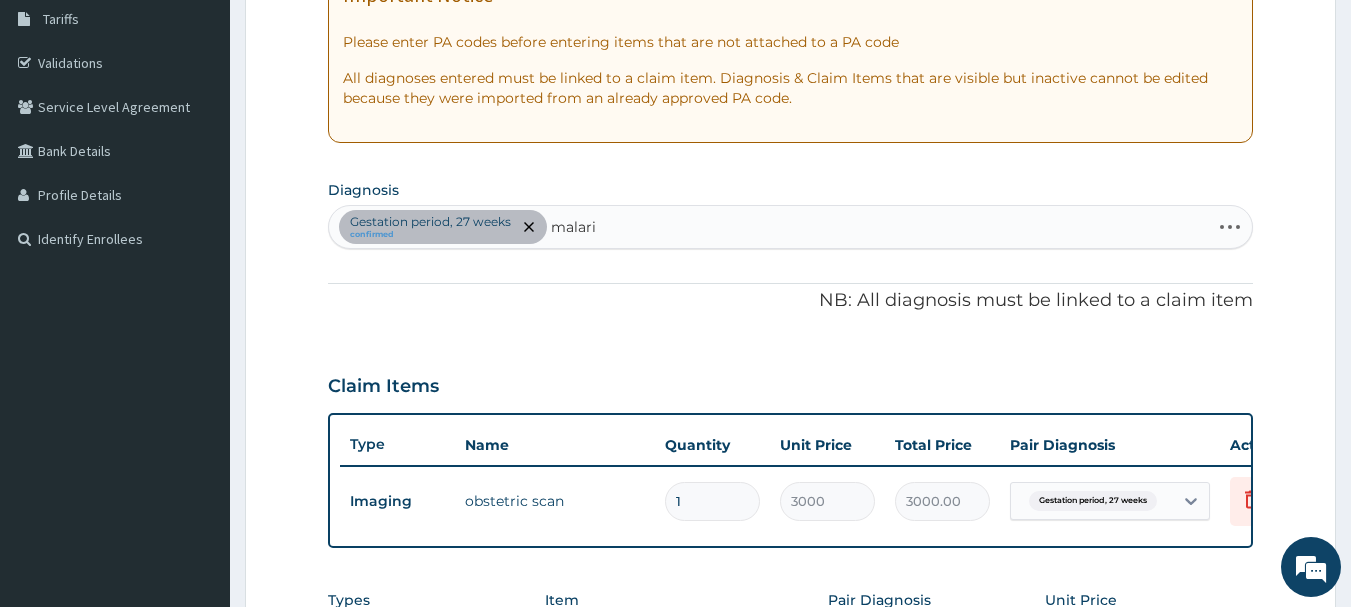 type on "malaria" 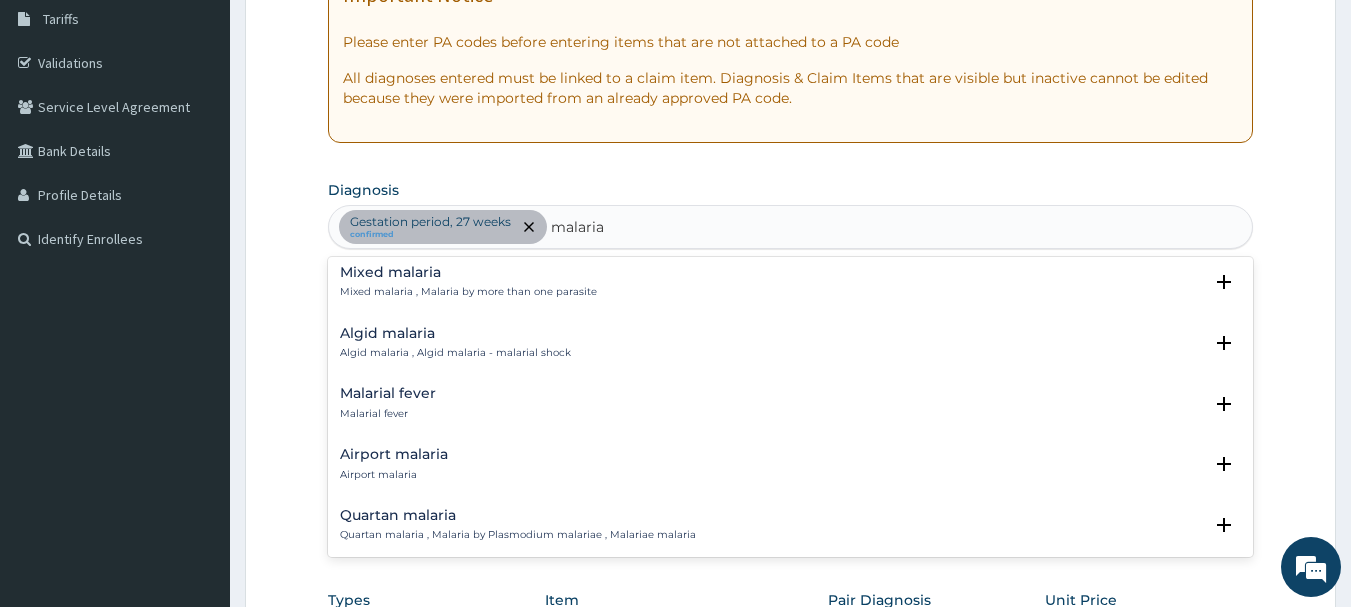scroll, scrollTop: 213, scrollLeft: 0, axis: vertical 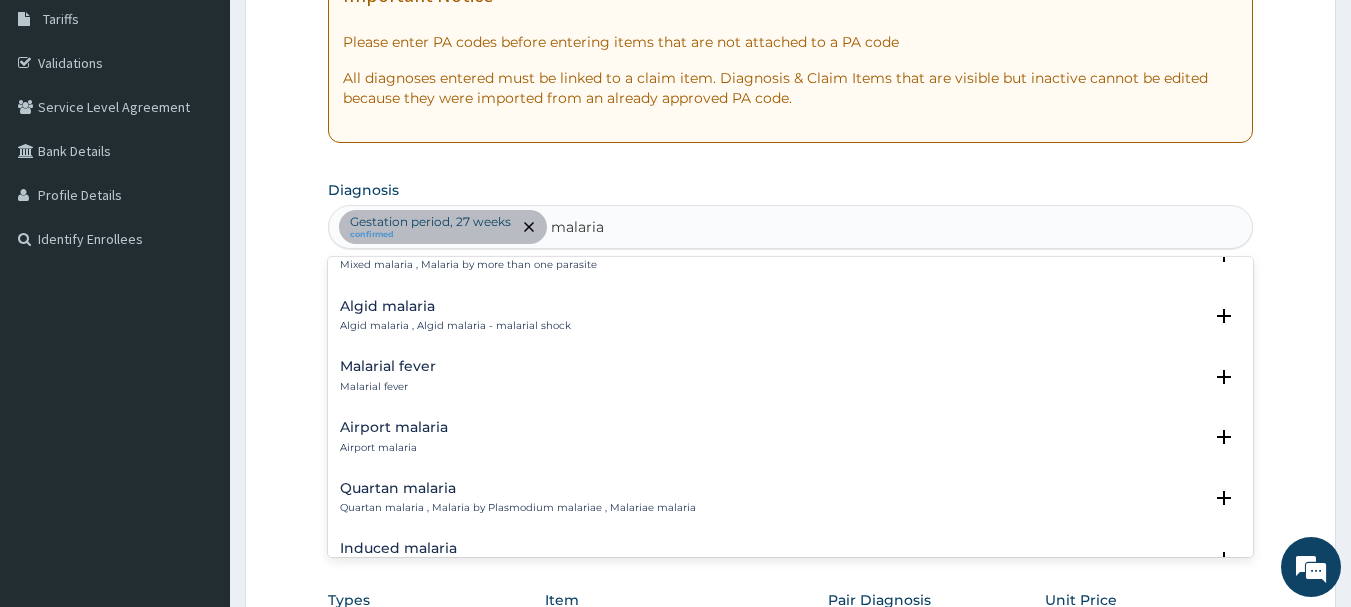 click on "Malarial fever" at bounding box center (388, 366) 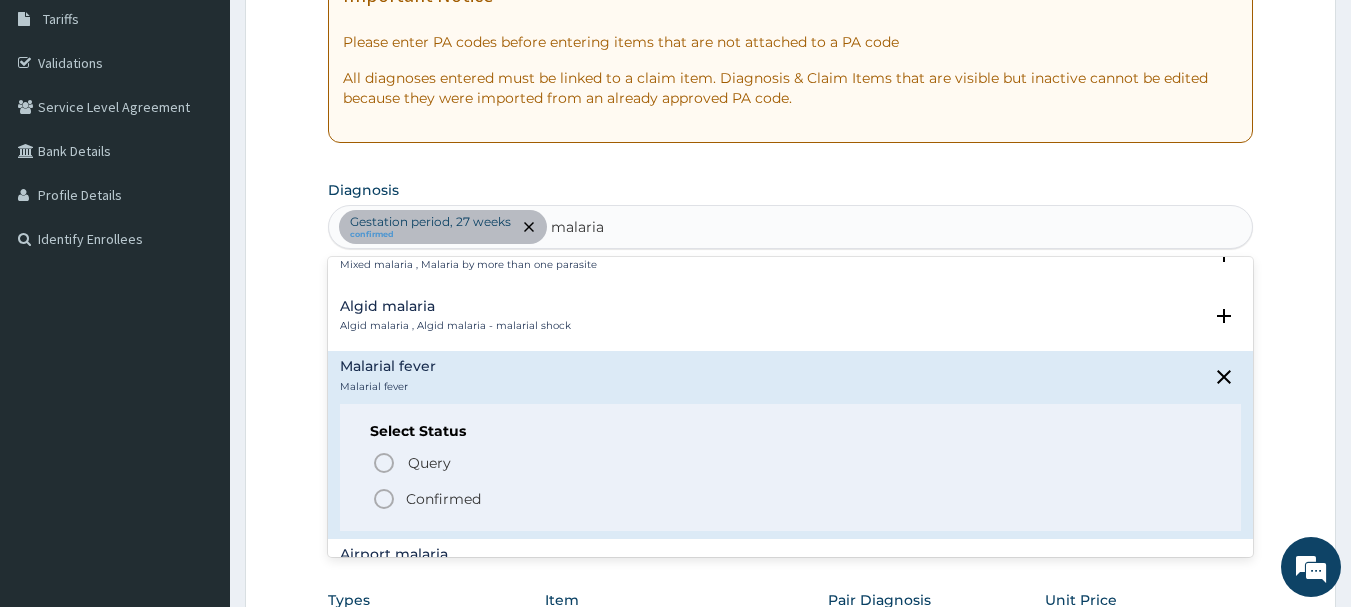 click on "Confirmed" at bounding box center [792, 499] 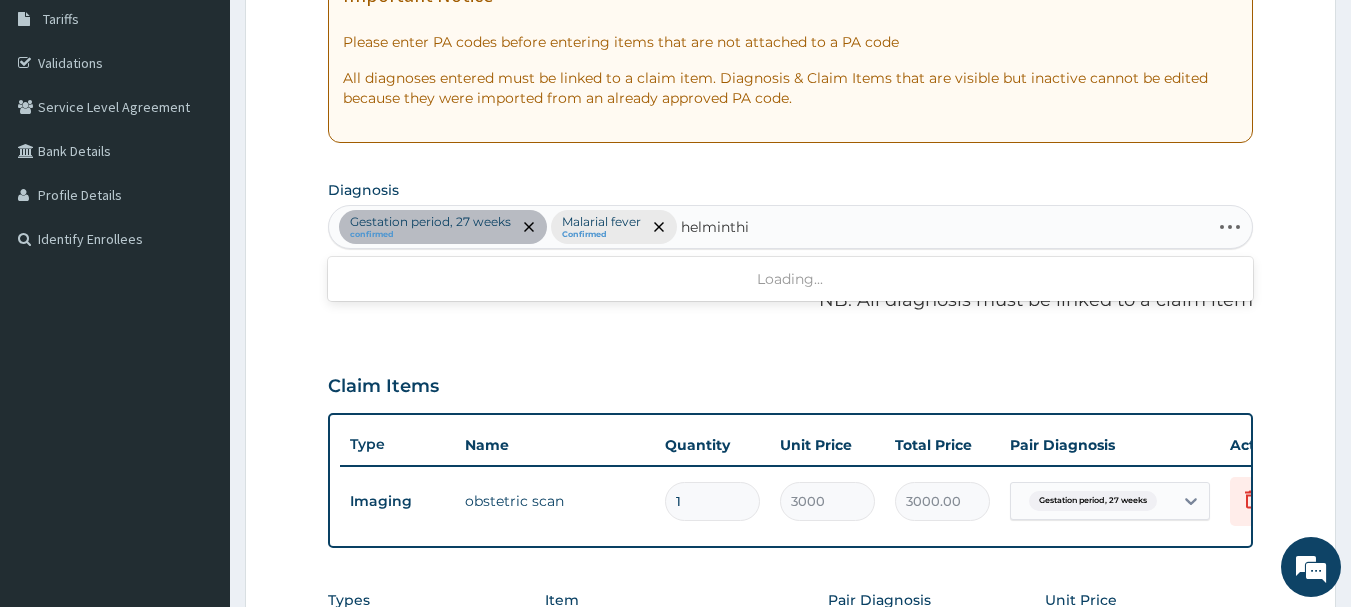 type on "helminthia" 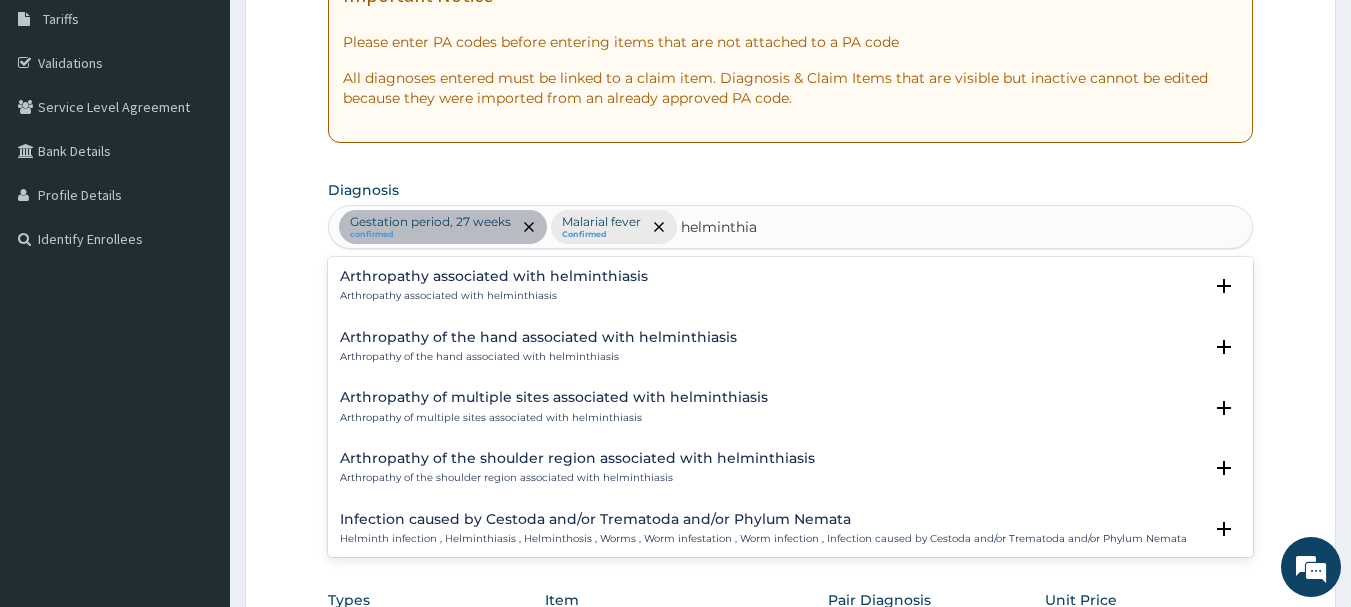 click on "Arthropathy associated with helminthiasis Arthropathy associated with helminthiasis Select Status Query Query covers suspected (?), Keep in view (kiv), Ruled out (r/o) Confirmed Arthropathy of the hand associated with helminthiasis Arthropathy of the hand associated with helminthiasis Select Status Query Query covers suspected (?), Keep in view (kiv), Ruled out (r/o) Confirmed Arthropathy of multiple sites associated with helminthiasis Arthropathy of multiple sites associated with helminthiasis Select Status Query Query covers suspected (?), Keep in view (kiv), Ruled out (r/o) Confirmed Arthropathy of the shoulder region associated with helminthiasis Arthropathy of the shoulder region associated with helminthiasis Select Status Query Query covers suspected (?), Keep in view (kiv), Ruled out (r/o) Confirmed Infection caused by Cestoda and/or Trematoda and/or Phylum Nemata Select Status Query Query covers suspected (?), Keep in view (kiv), Ruled out (r/o) Confirmed Select Status Query Confirmed Select Status" at bounding box center (791, 407) 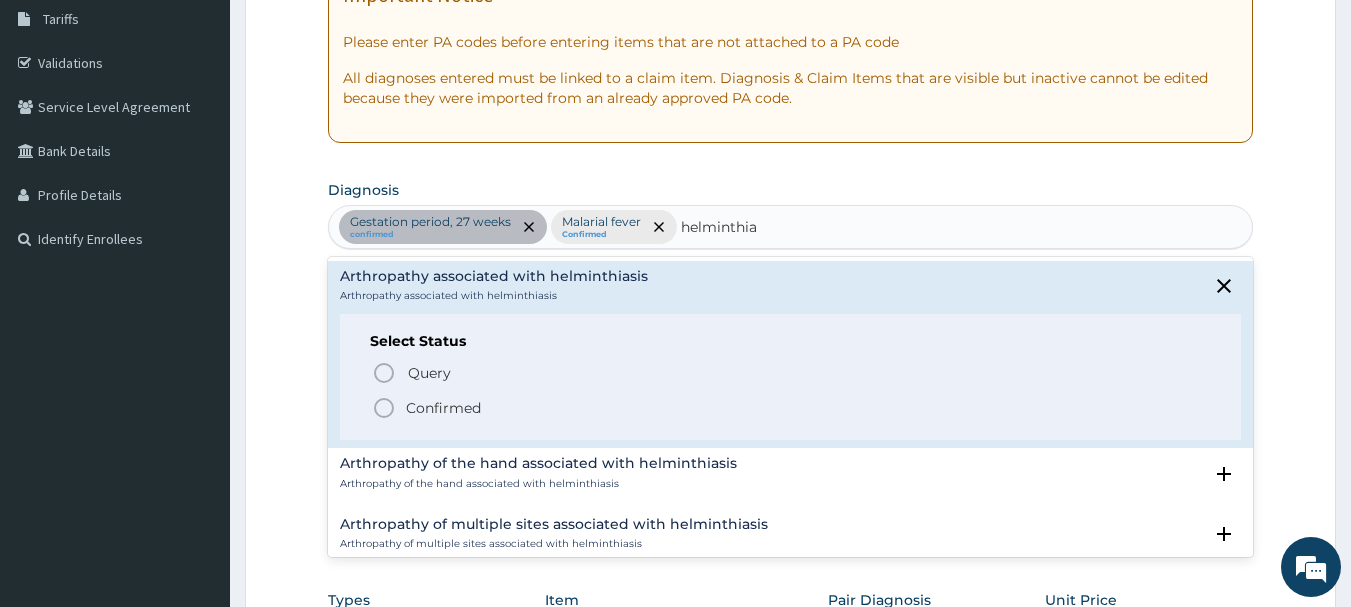 click on "Confirmed" at bounding box center [443, 408] 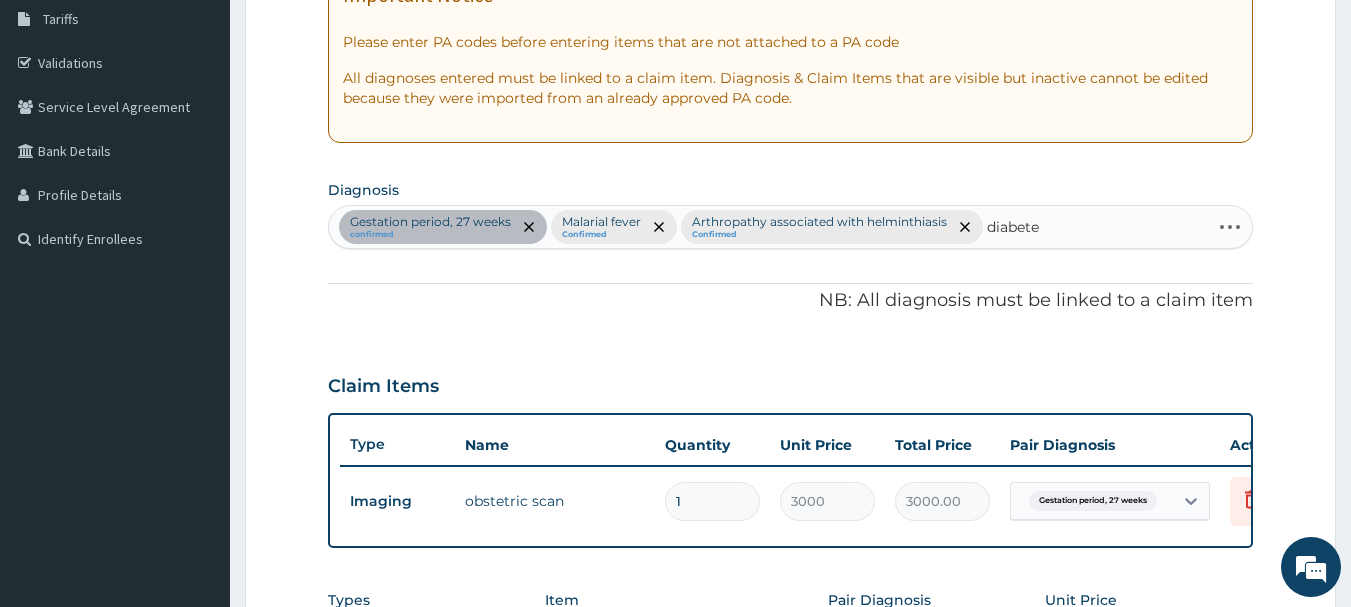 type on "diabetes" 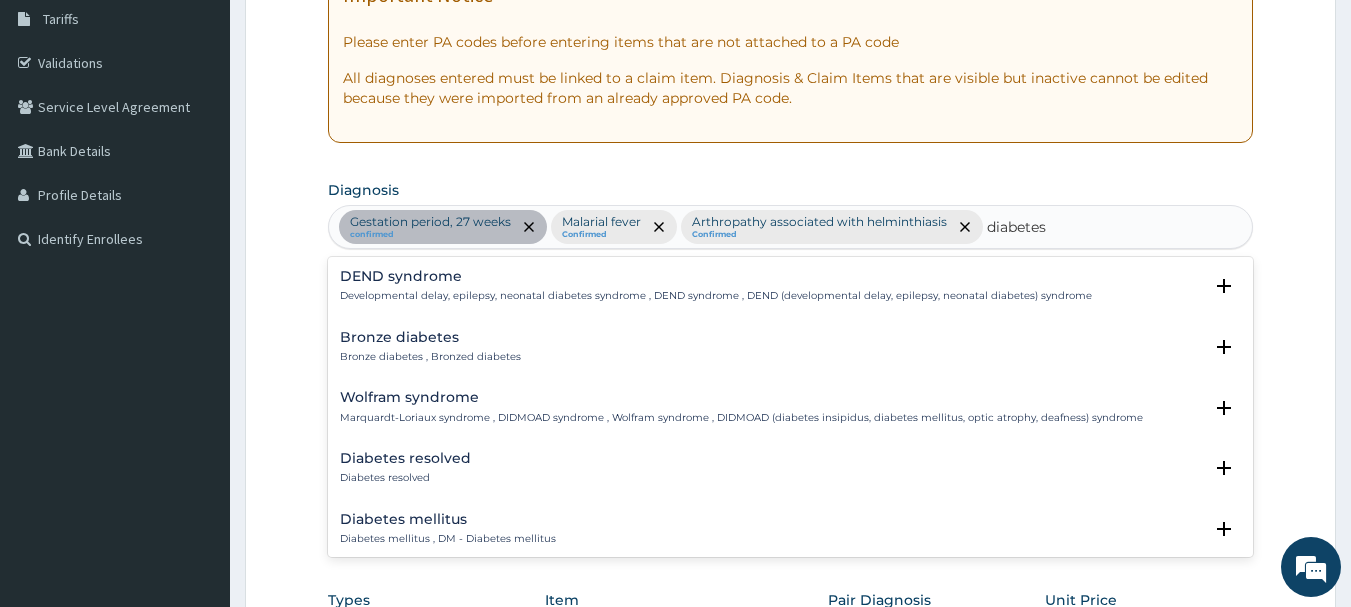 click on "Diabetes mellitus" at bounding box center (448, 519) 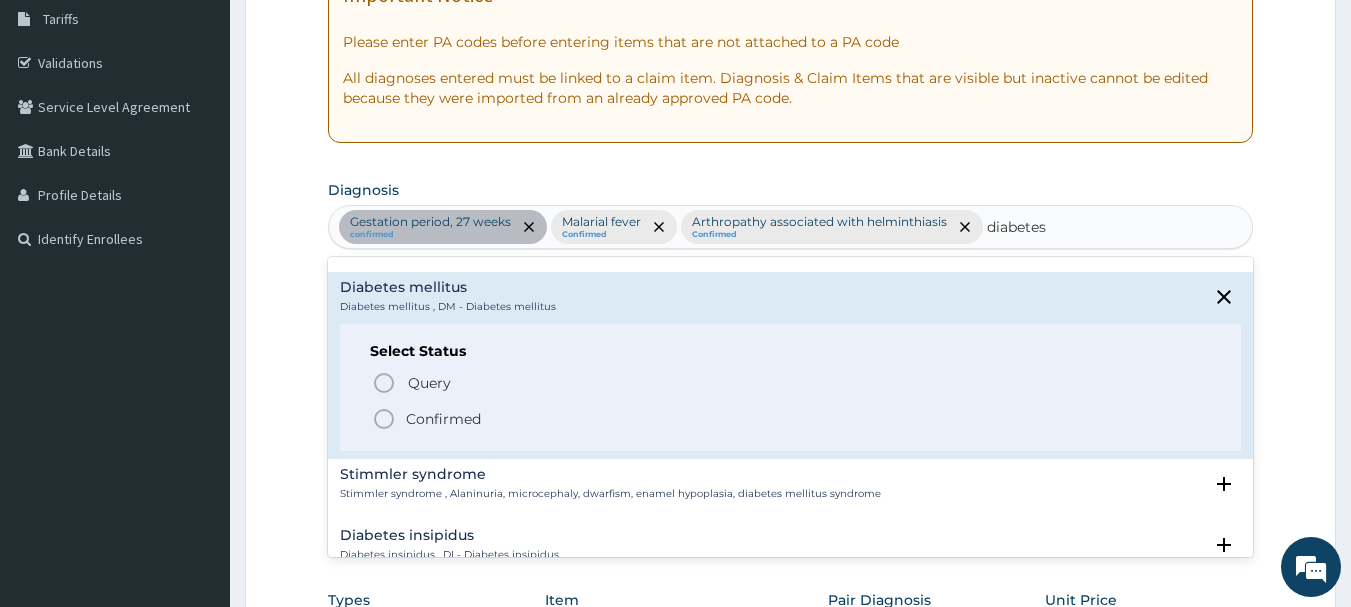 scroll, scrollTop: 240, scrollLeft: 0, axis: vertical 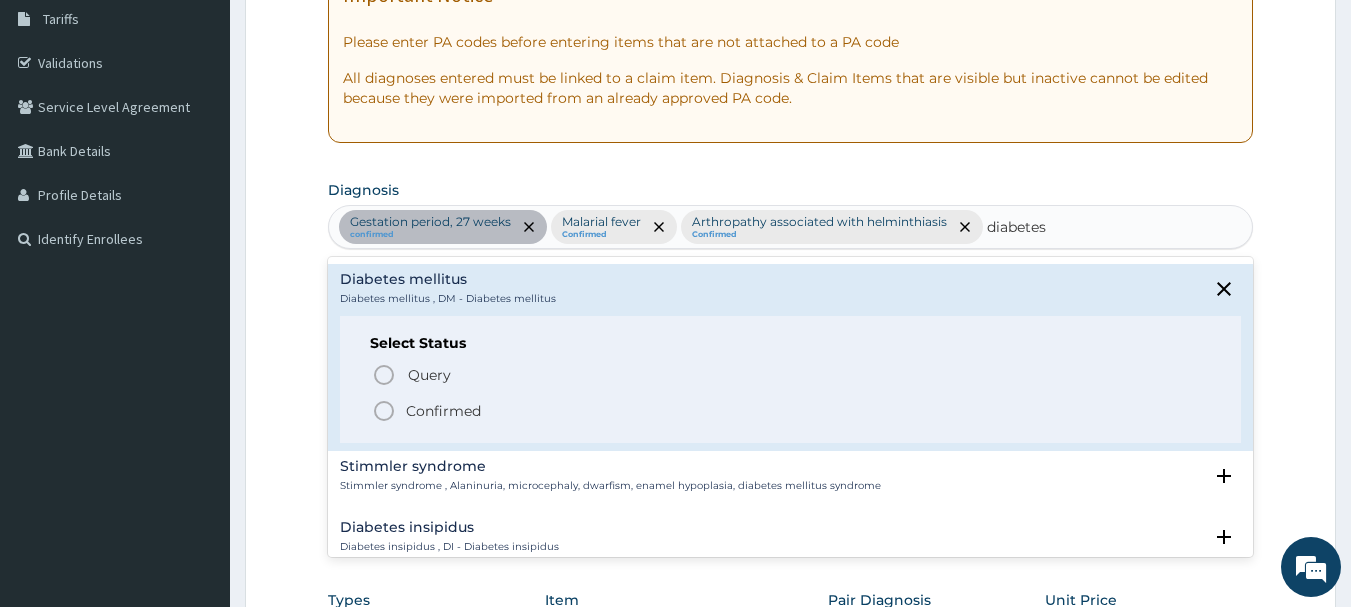 click 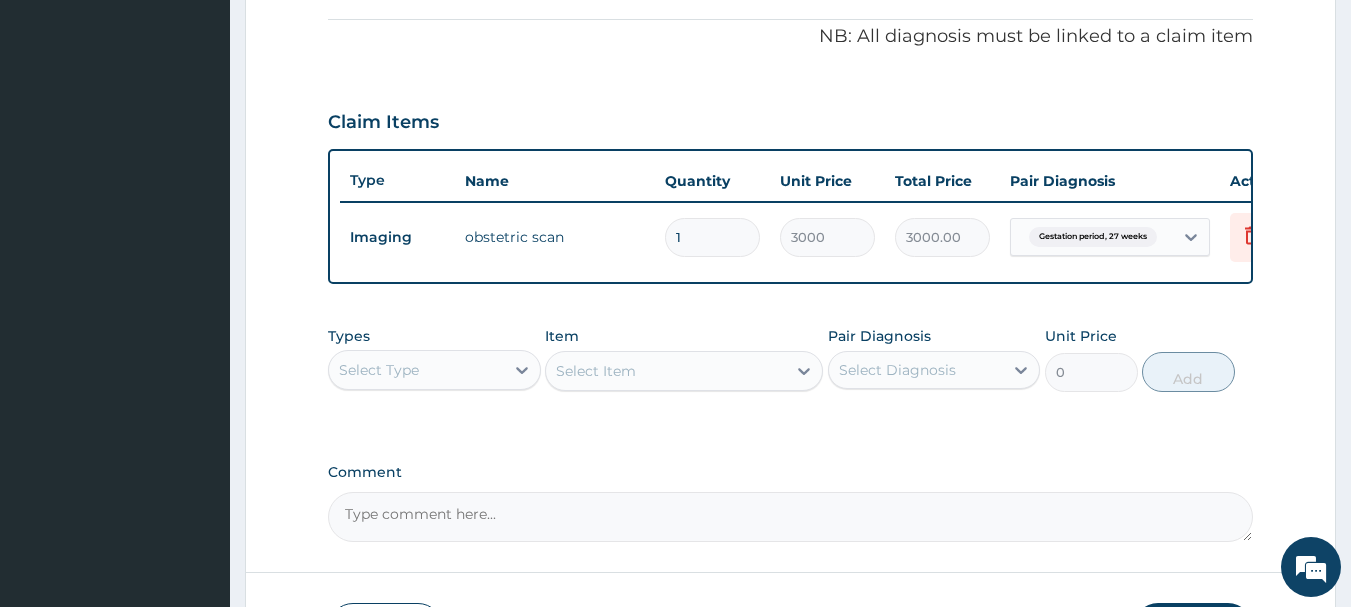 scroll, scrollTop: 671, scrollLeft: 0, axis: vertical 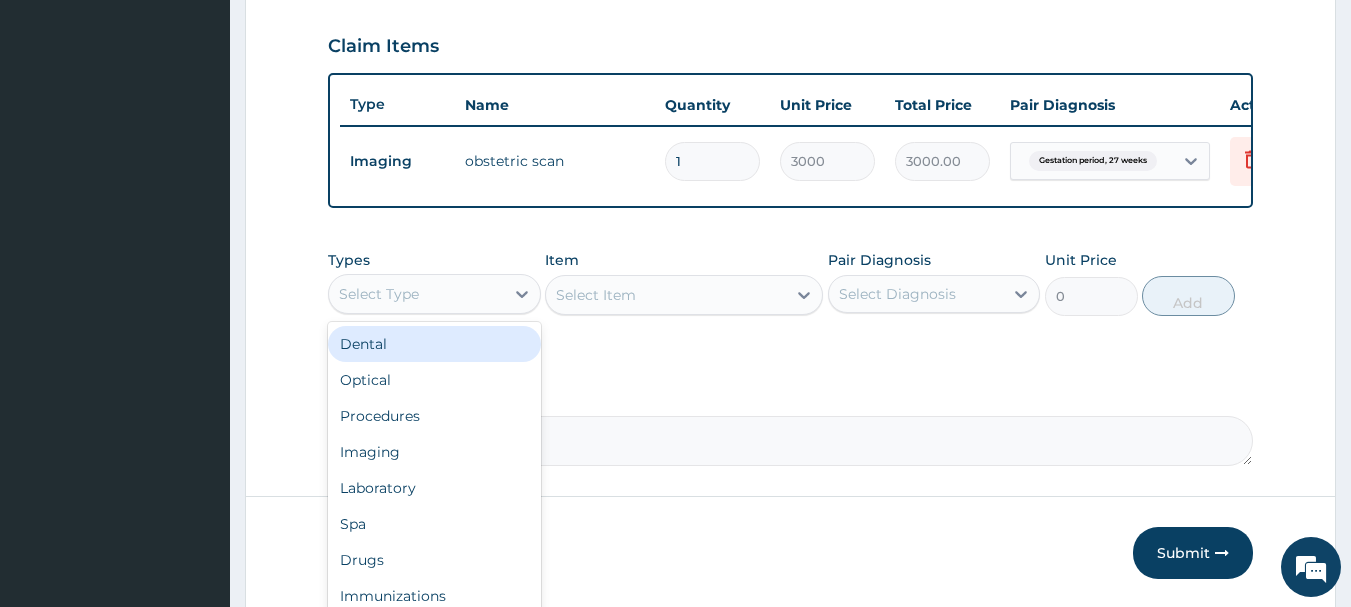 click on "Select Type" at bounding box center (416, 294) 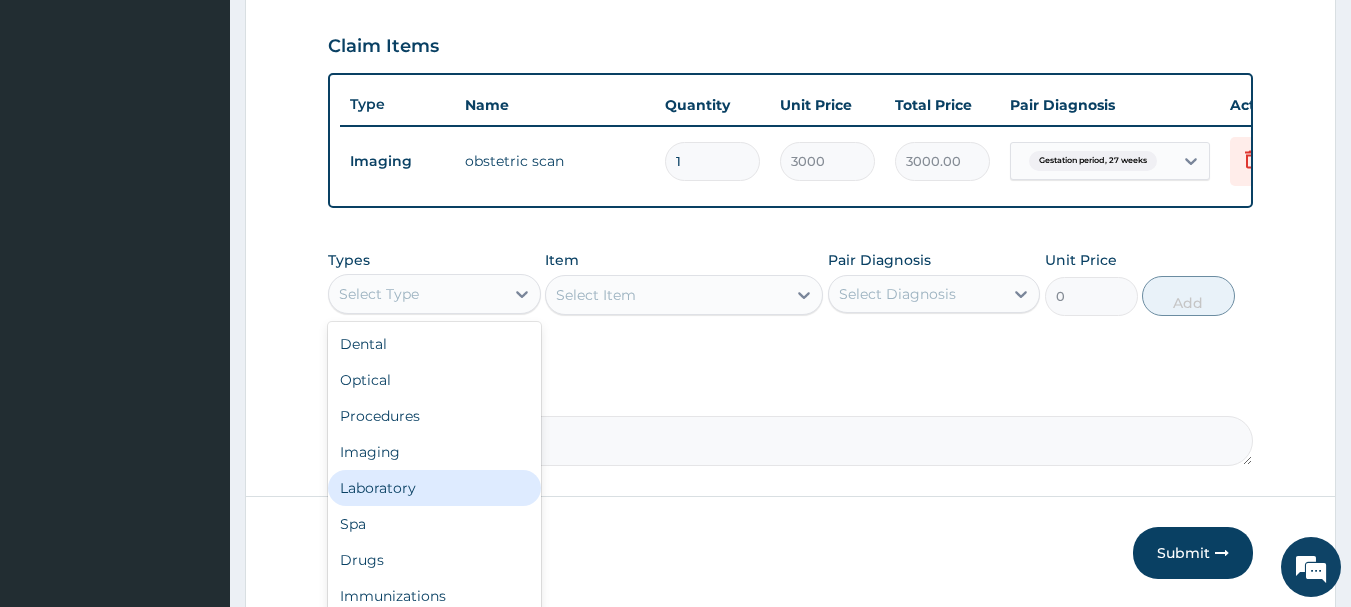 click on "Laboratory" at bounding box center [434, 488] 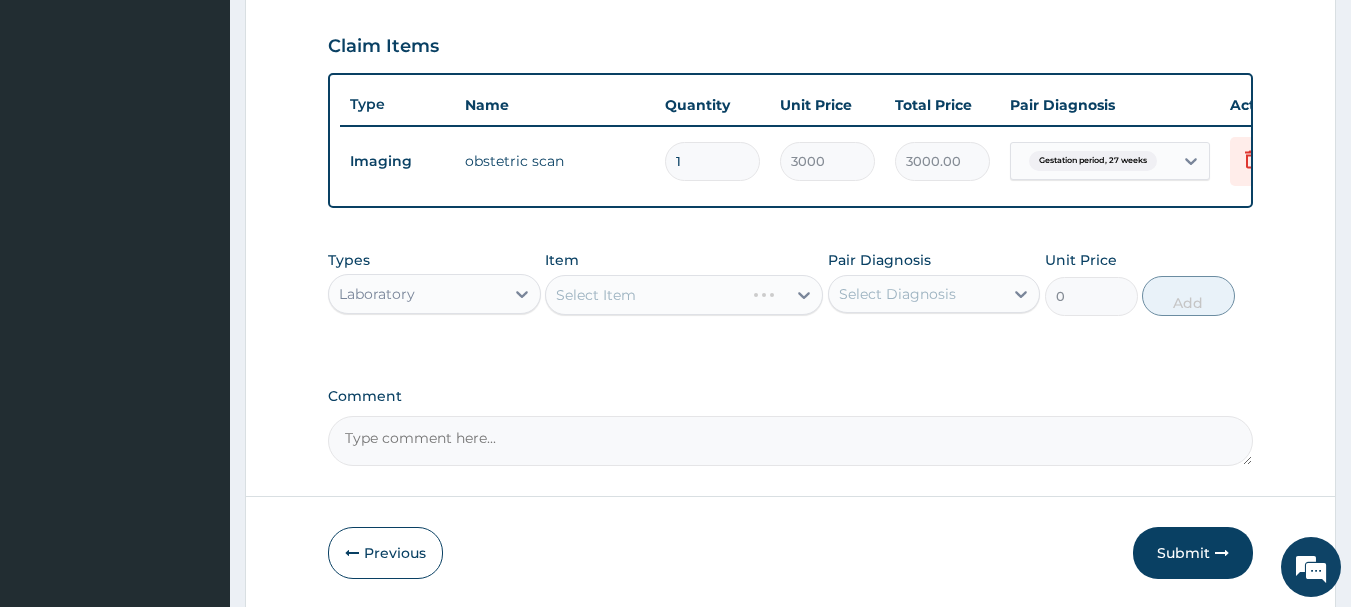 click on "Select Item" at bounding box center [684, 295] 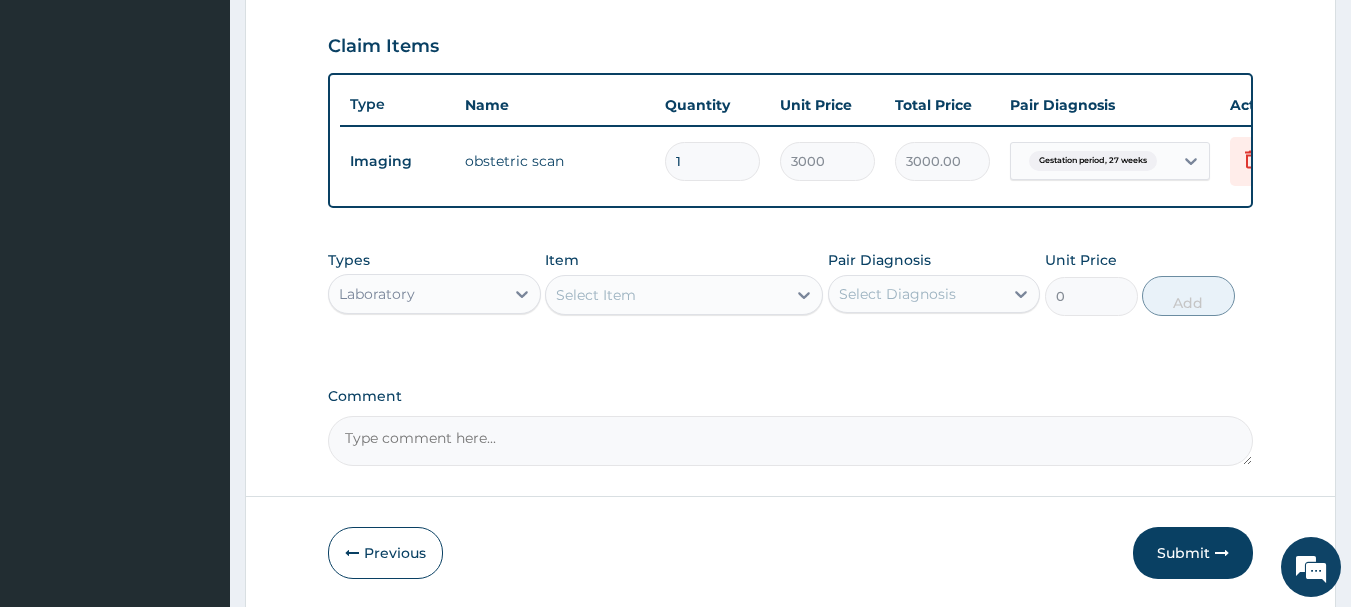 click on "Select Item" at bounding box center (666, 295) 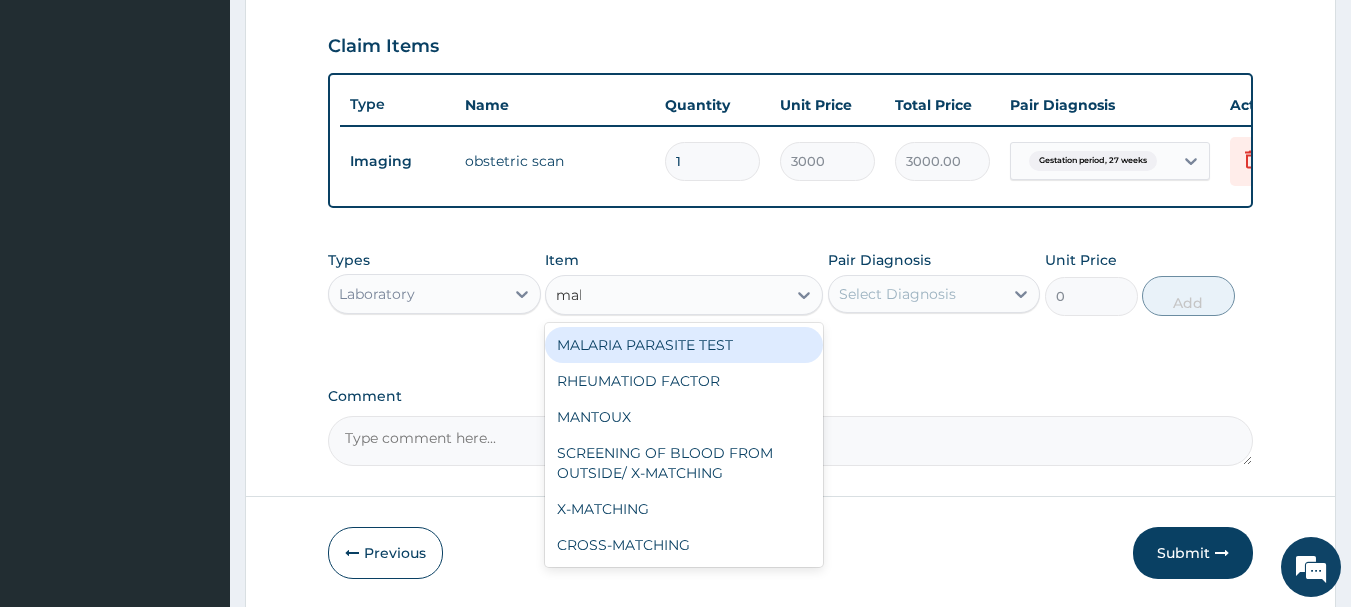 type on "mala" 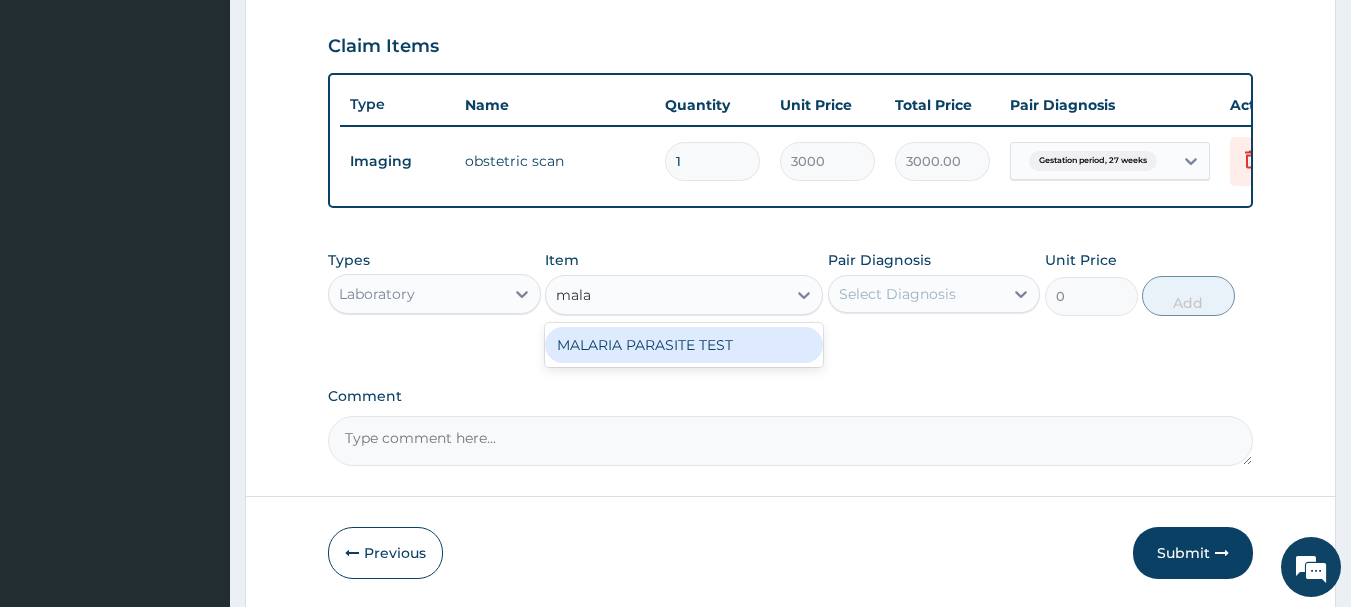 click on "MALARIA PARASITE TEST" at bounding box center (684, 345) 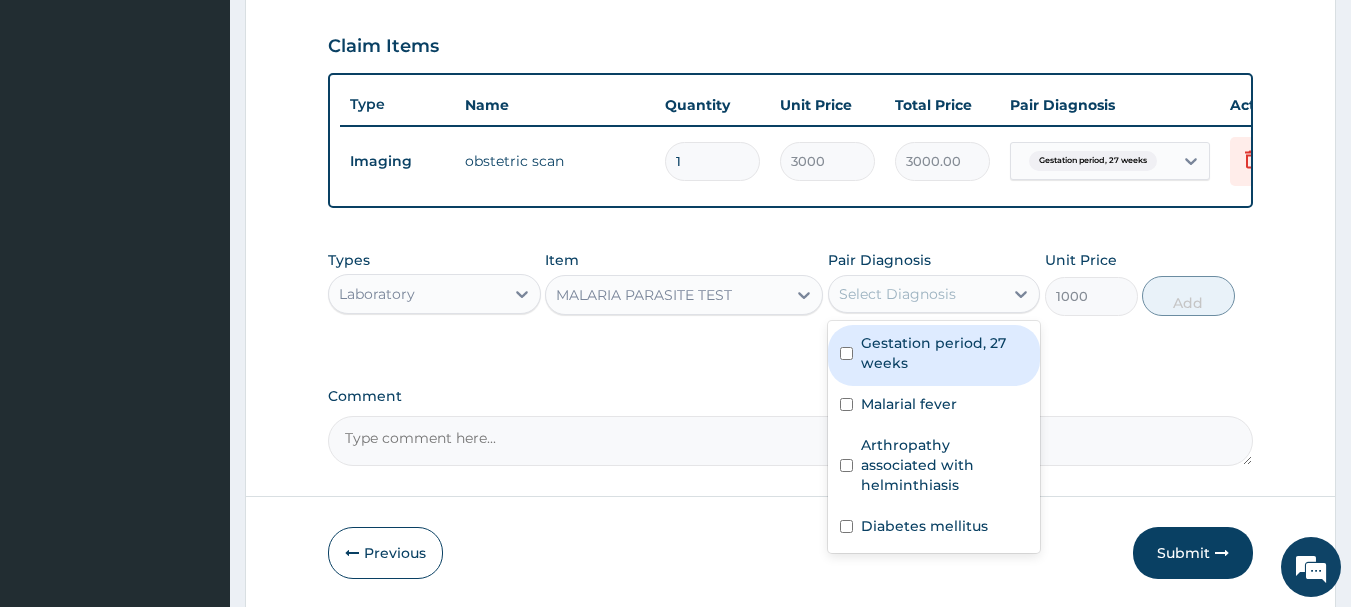 click on "Select Diagnosis" at bounding box center [897, 294] 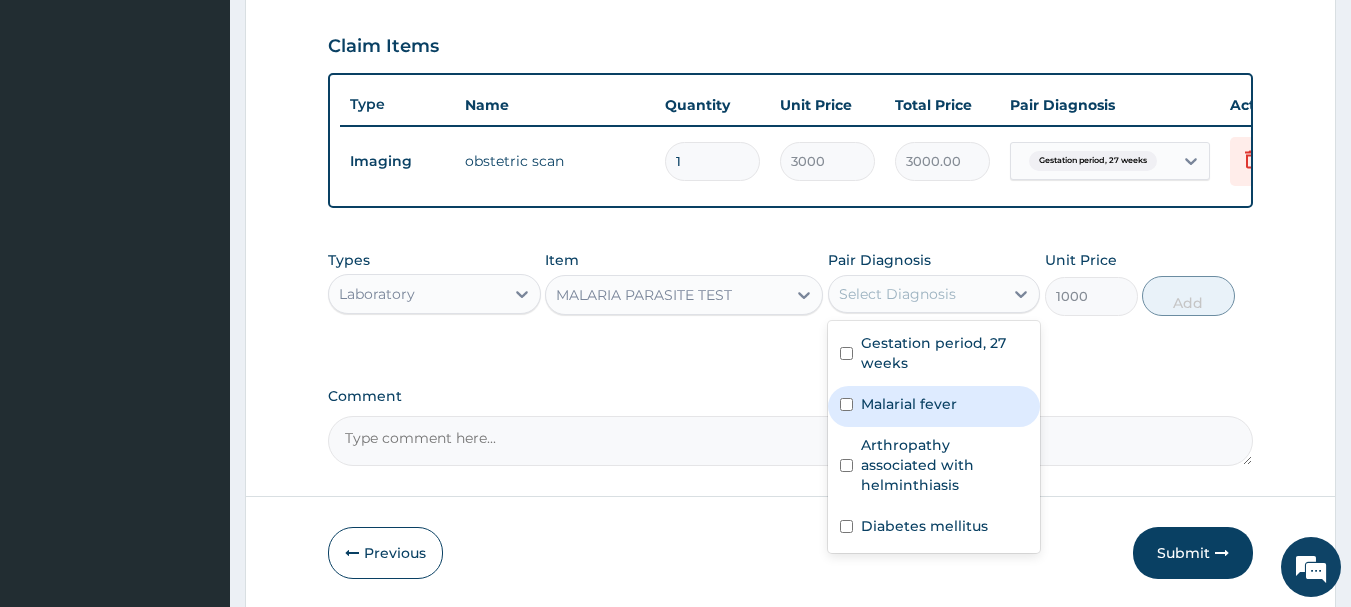 click on "Malarial fever" at bounding box center (909, 404) 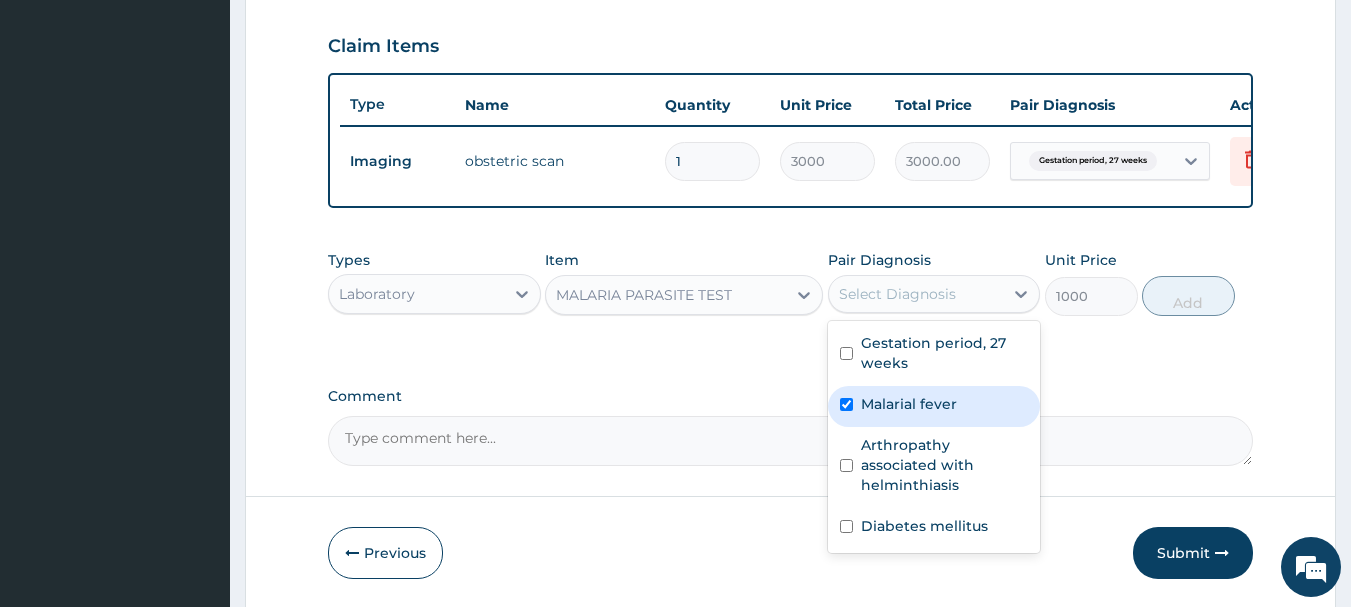 checkbox on "true" 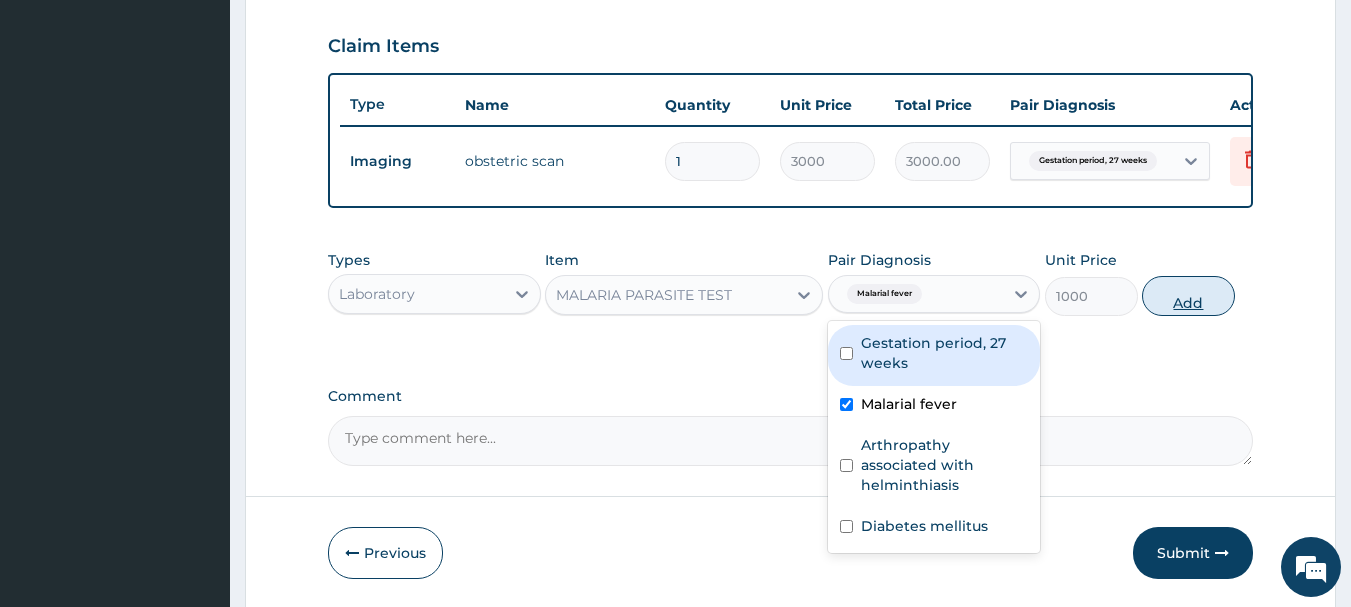 click on "Add" at bounding box center [1188, 296] 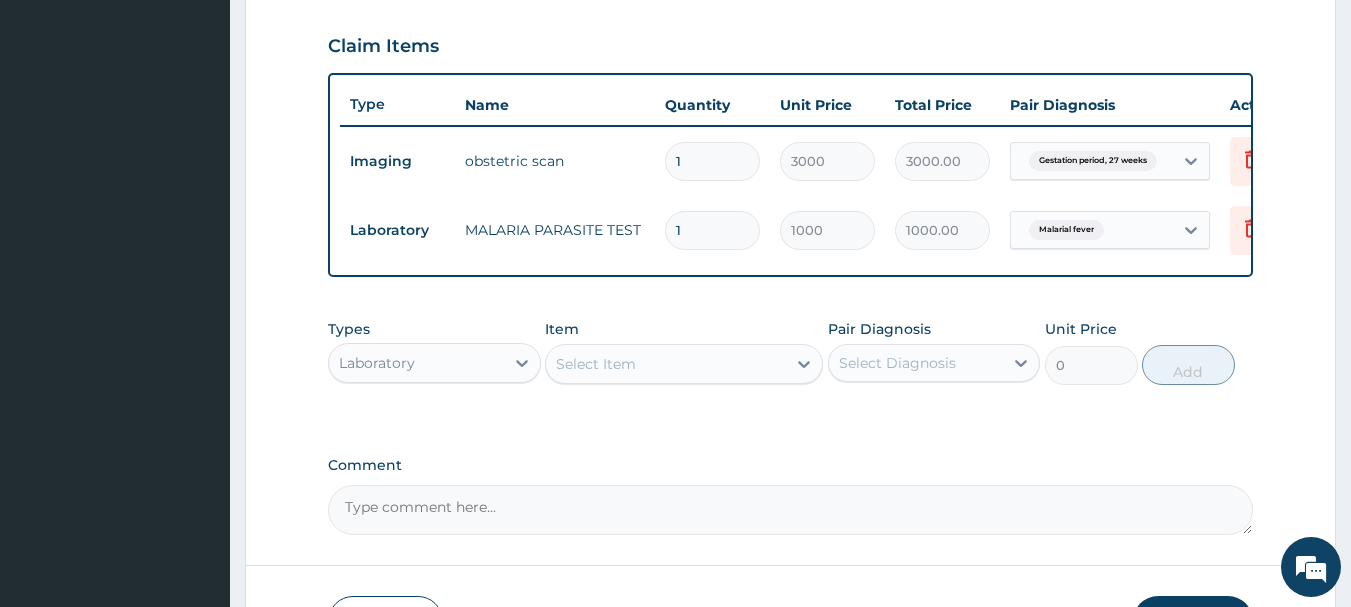 click on "Select Item" at bounding box center [666, 364] 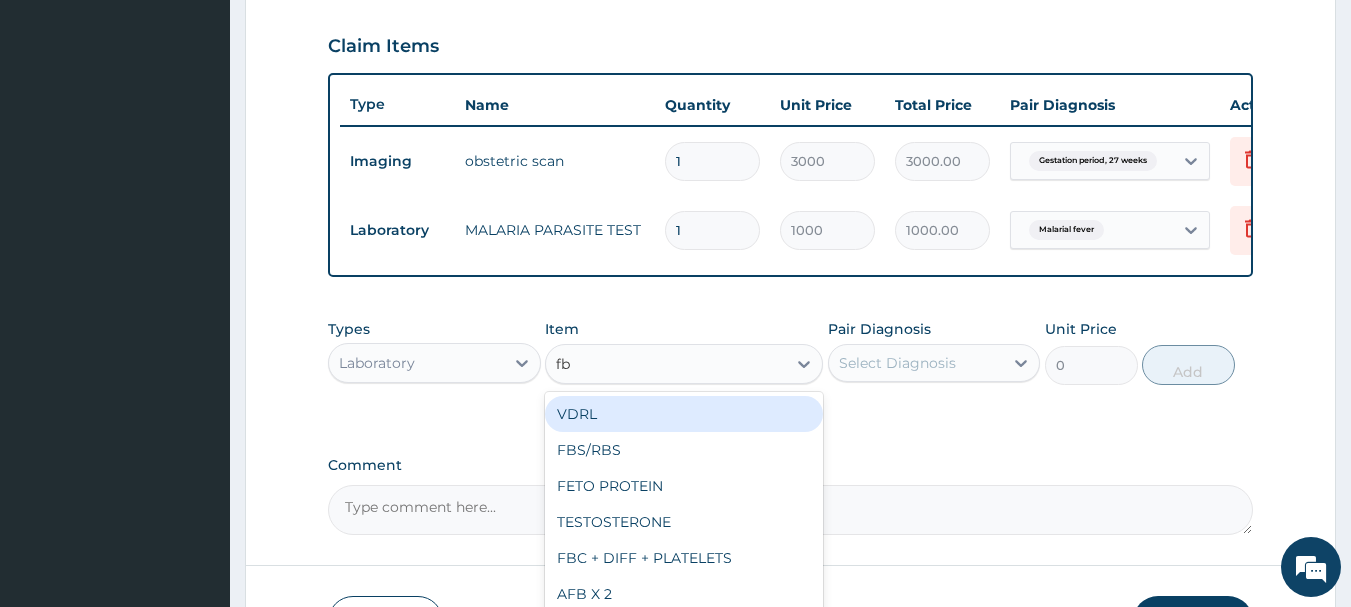 type on "fbc" 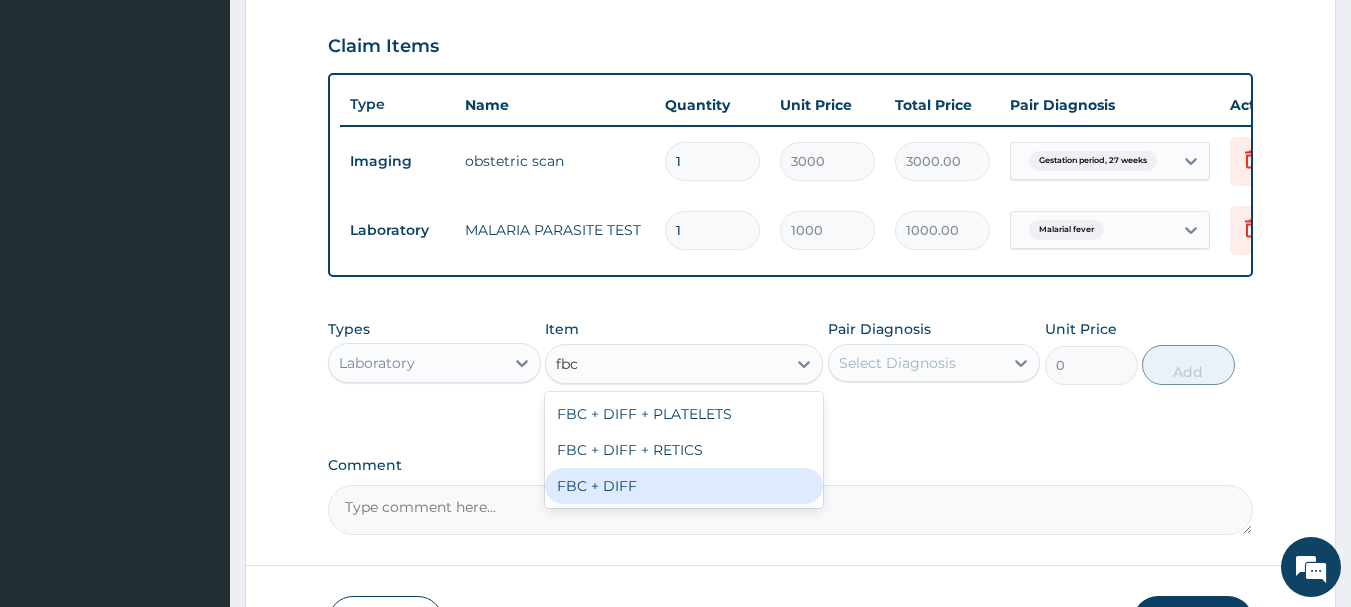 click on "FBC + DIFF" at bounding box center [684, 486] 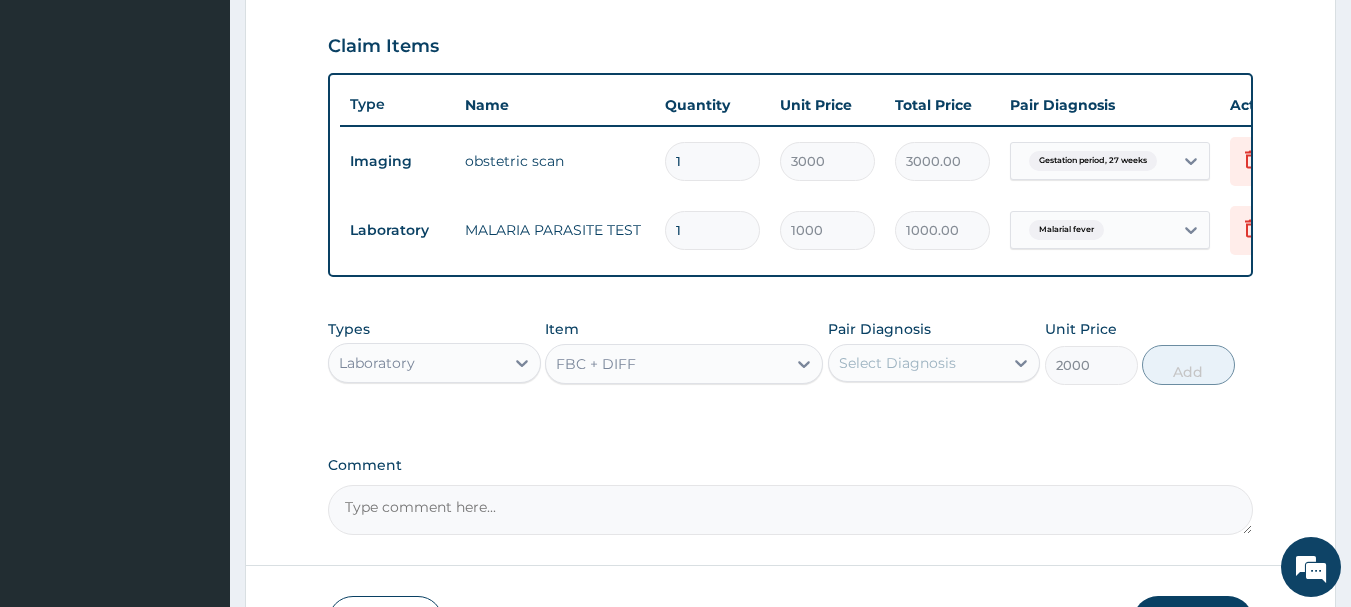 click on "Select Diagnosis" at bounding box center [897, 363] 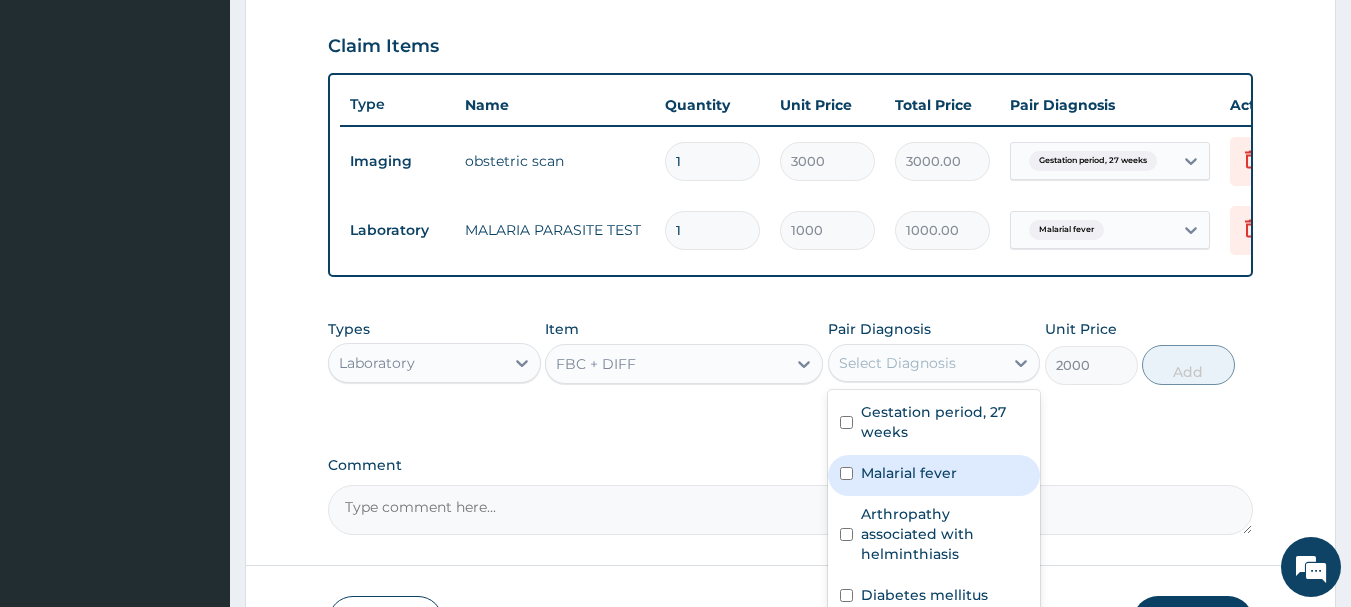 click on "Malarial fever" at bounding box center [909, 473] 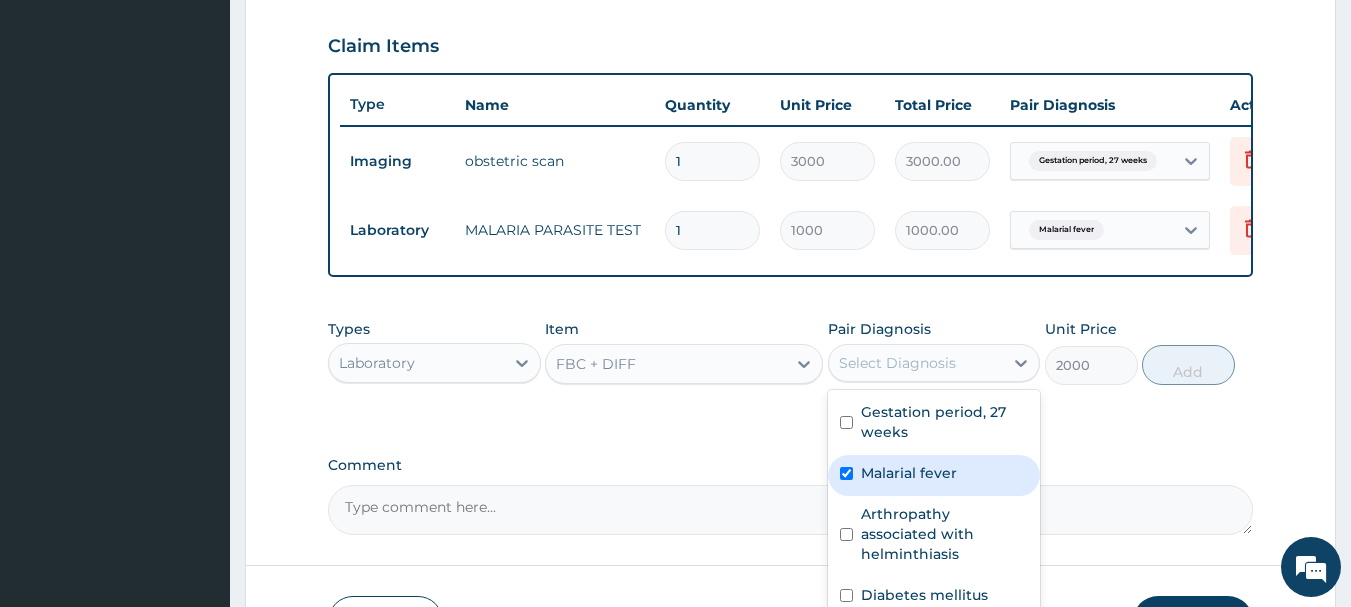 checkbox on "true" 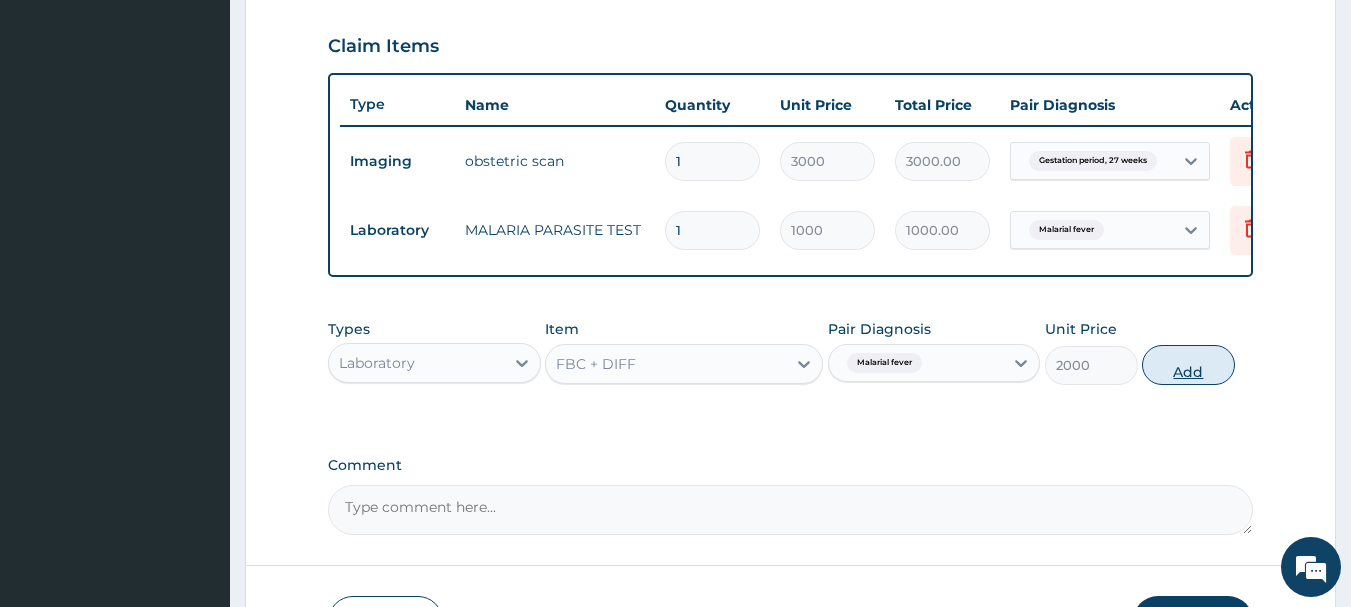 click on "Add" at bounding box center [1188, 365] 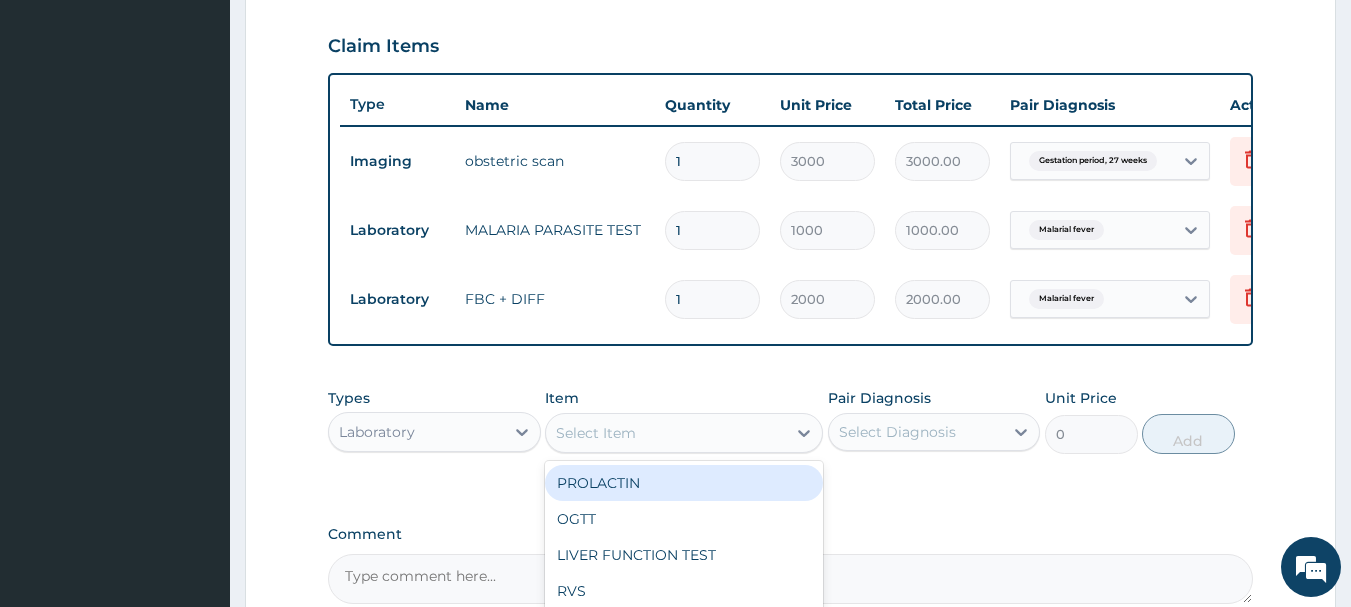 click on "Select Item" at bounding box center (666, 433) 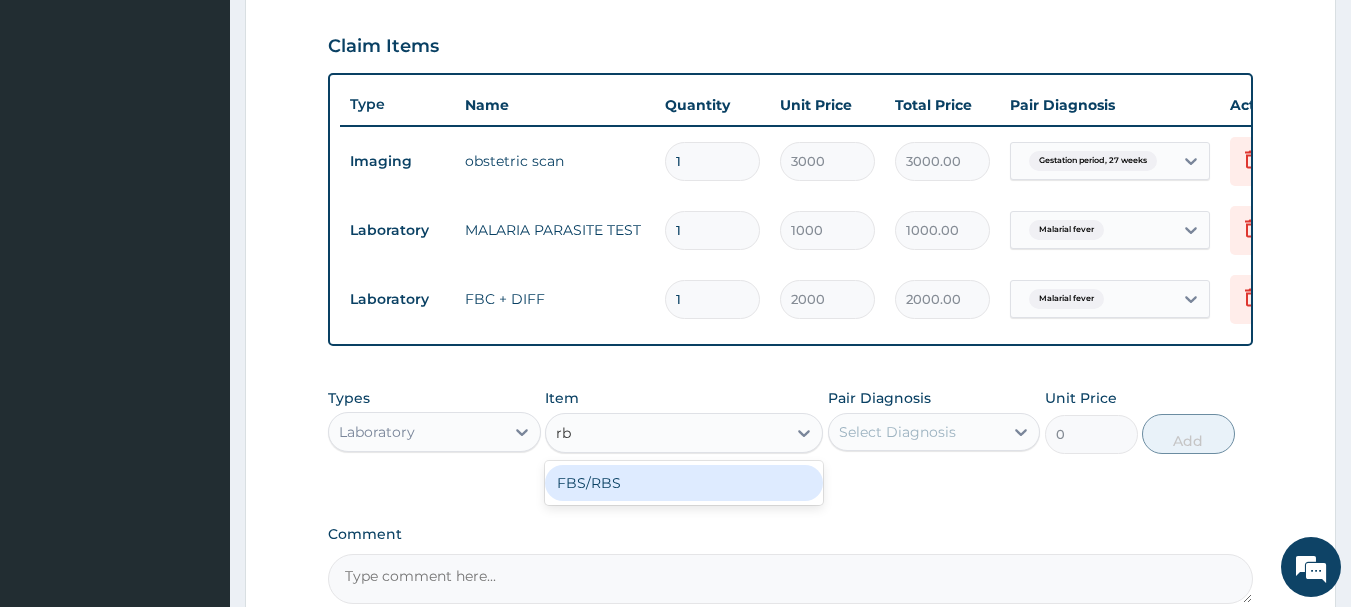 type on "rbs" 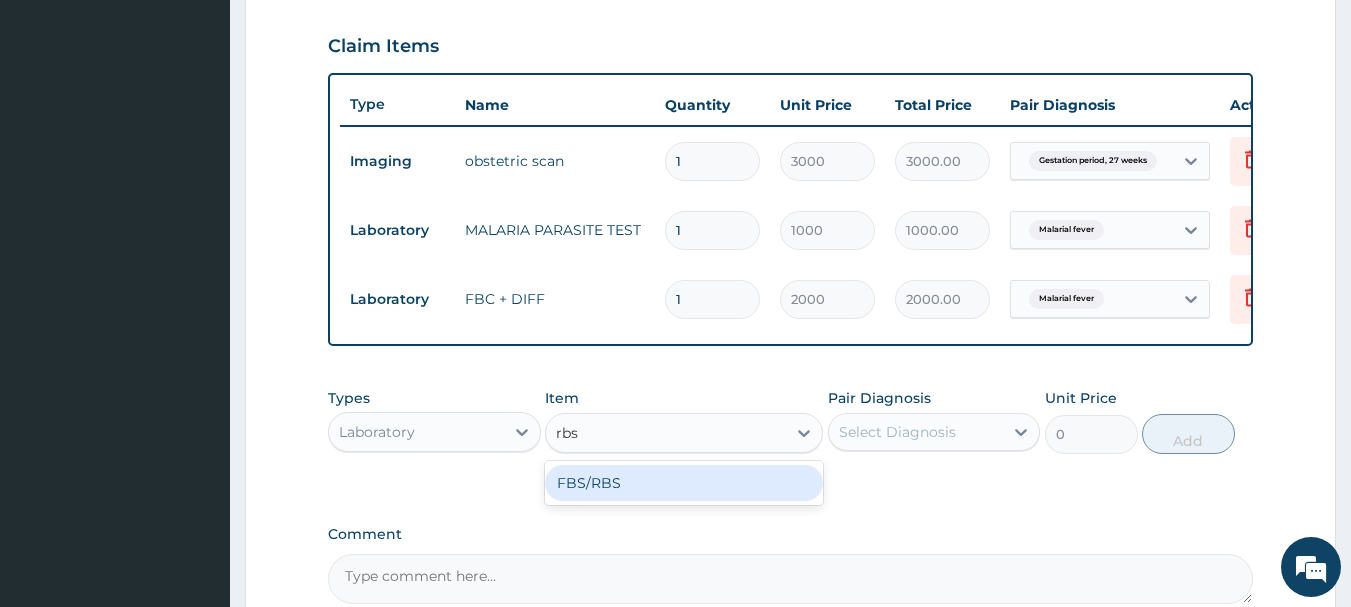 click on "FBS/RBS" at bounding box center (684, 483) 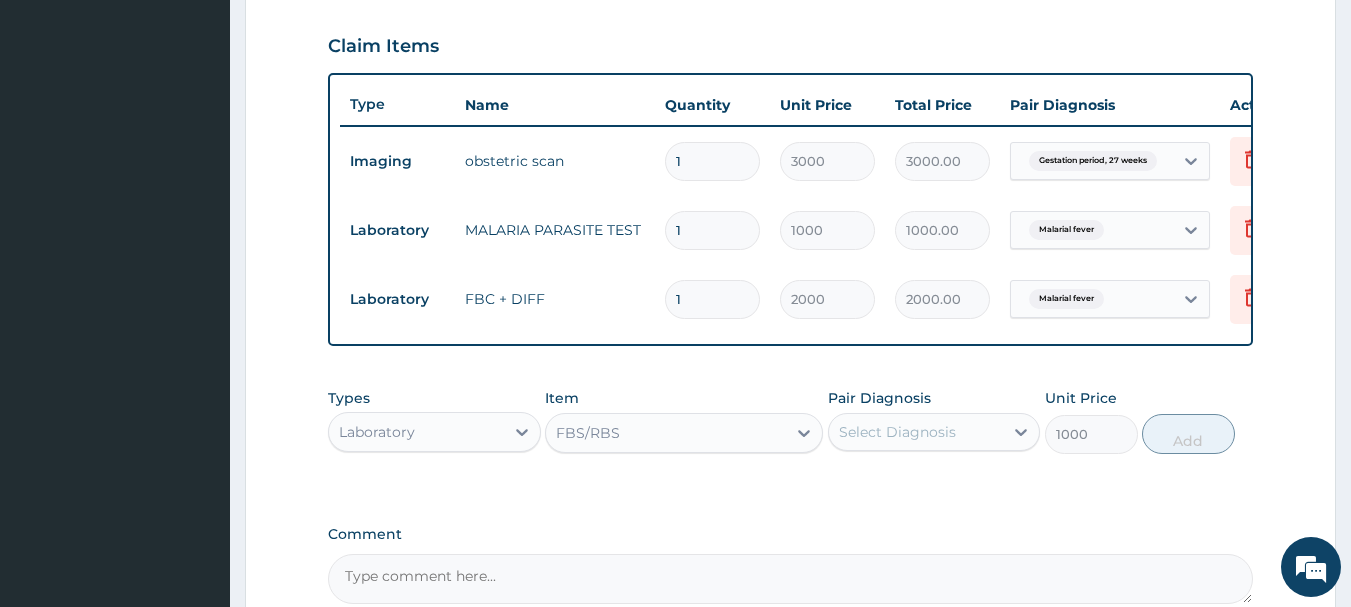 click on "Select Diagnosis" at bounding box center (897, 432) 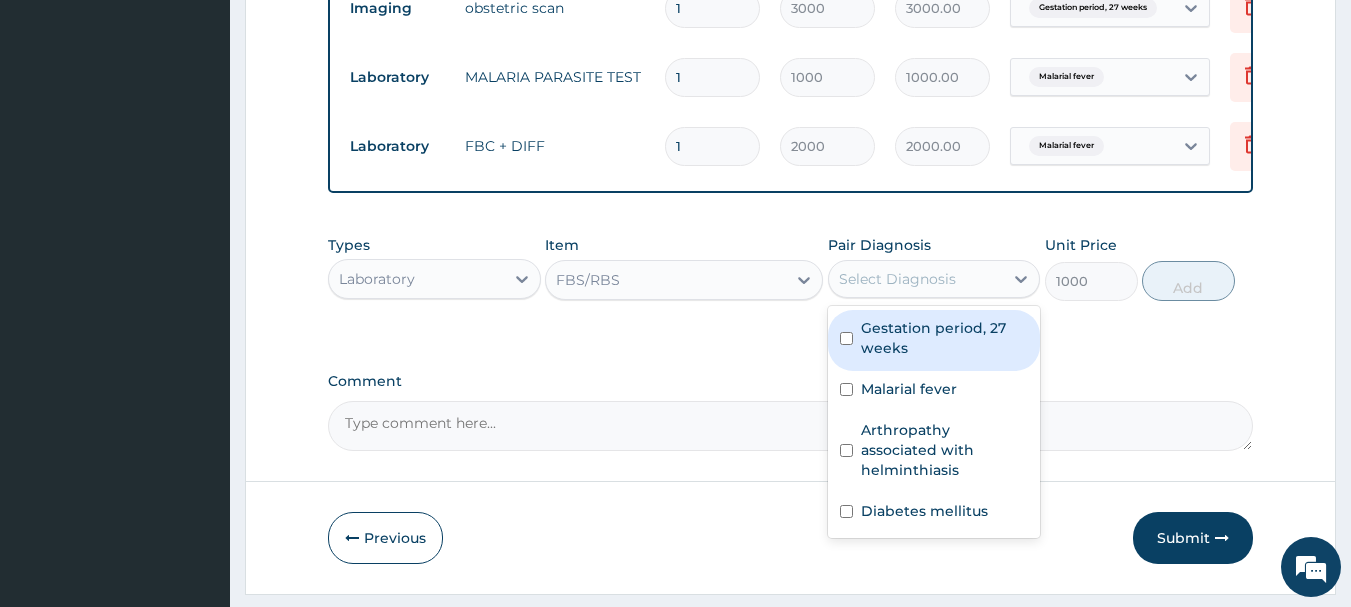 scroll, scrollTop: 866, scrollLeft: 0, axis: vertical 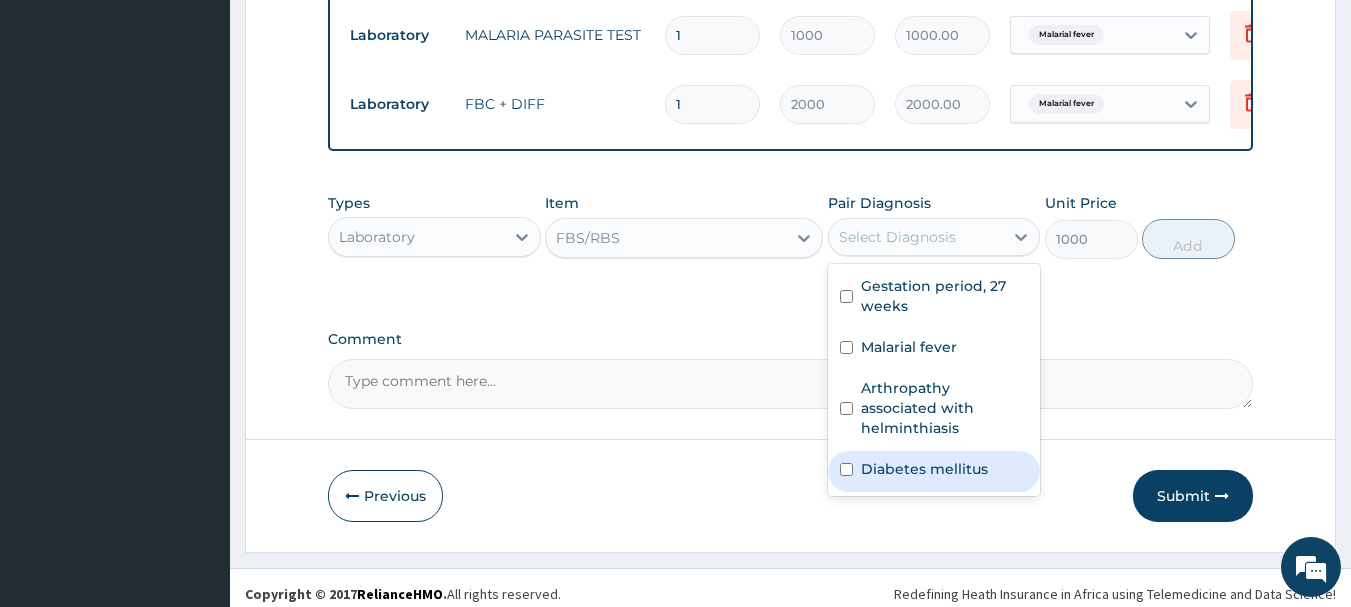click on "Diabetes mellitus" at bounding box center [924, 469] 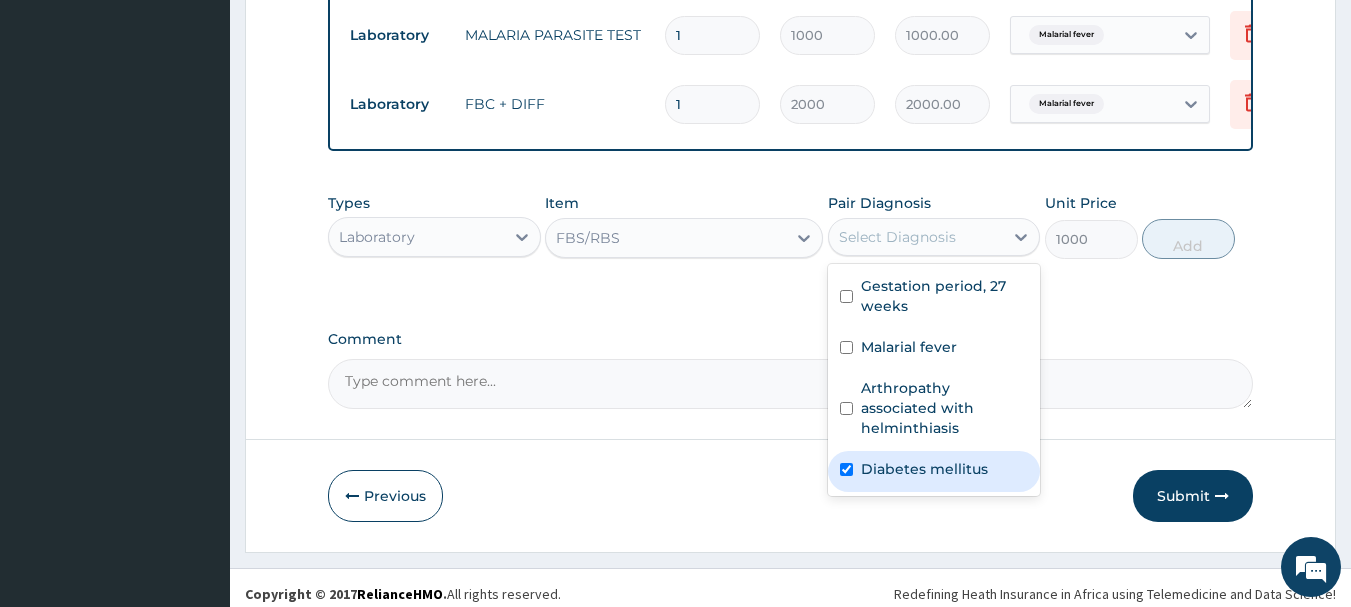 checkbox on "true" 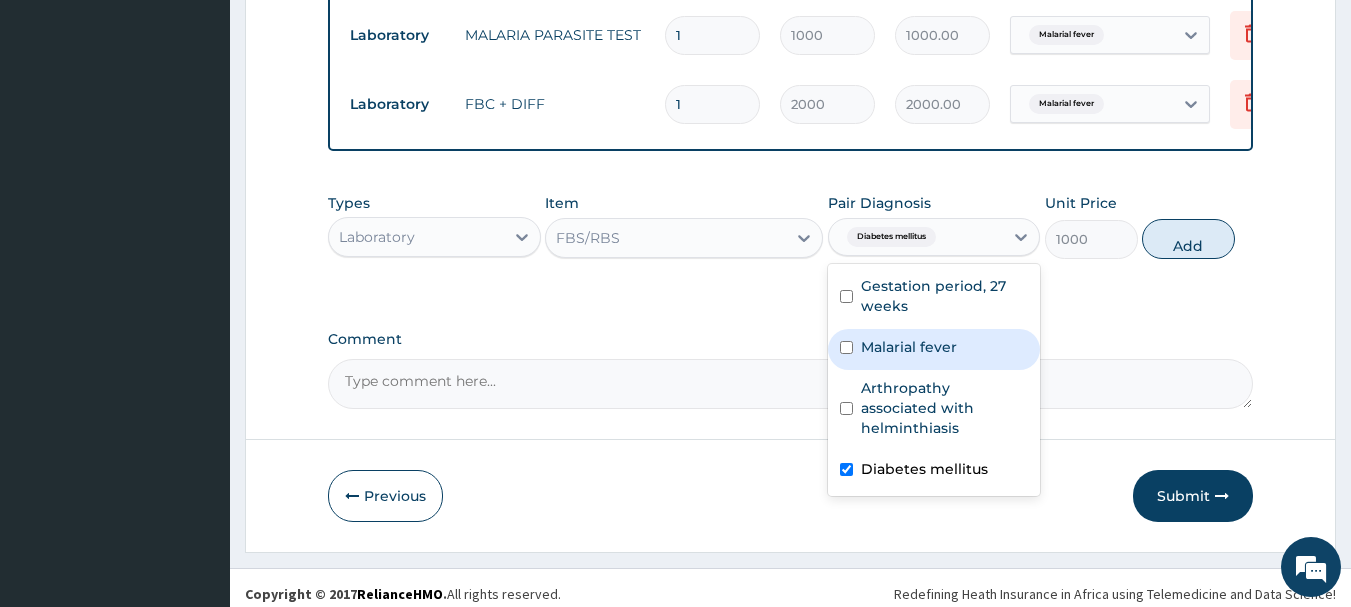 click on "Add" at bounding box center [1188, 239] 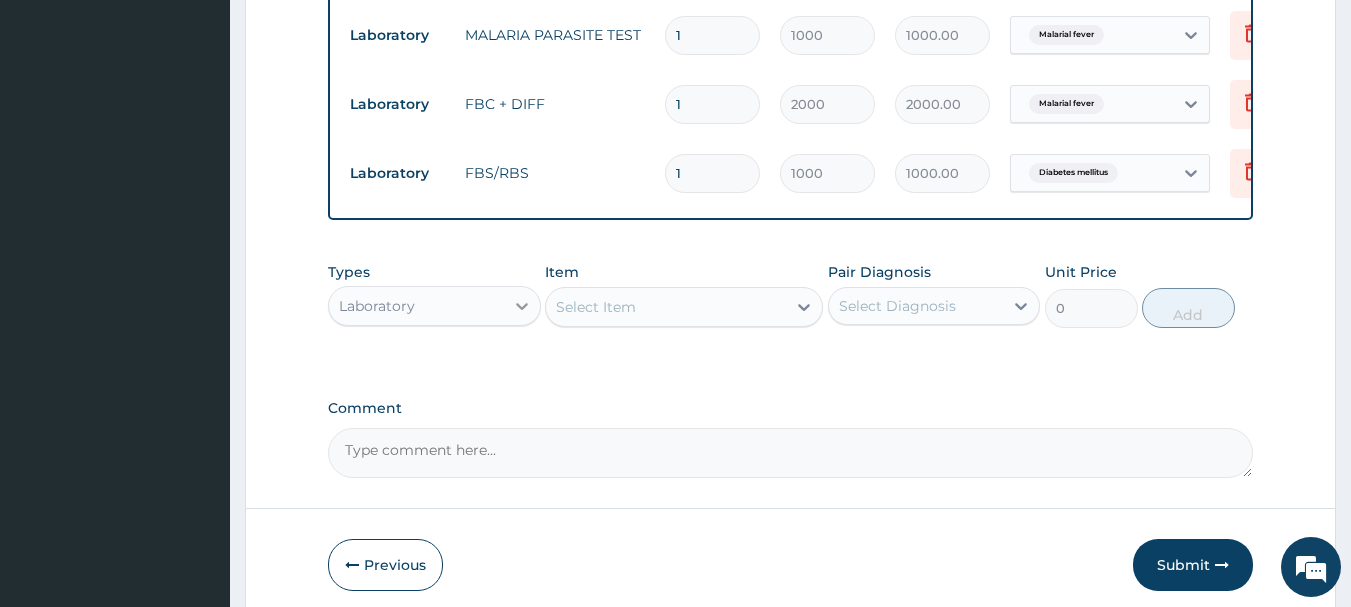 click at bounding box center (522, 306) 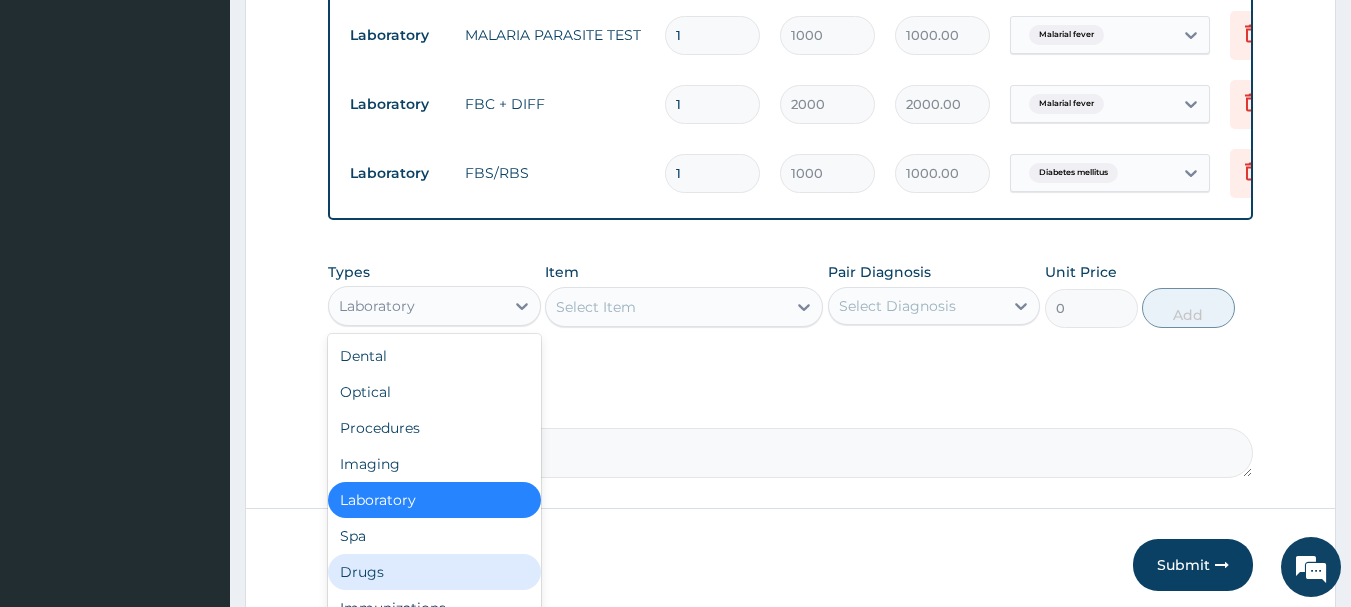 click on "Drugs" at bounding box center [434, 572] 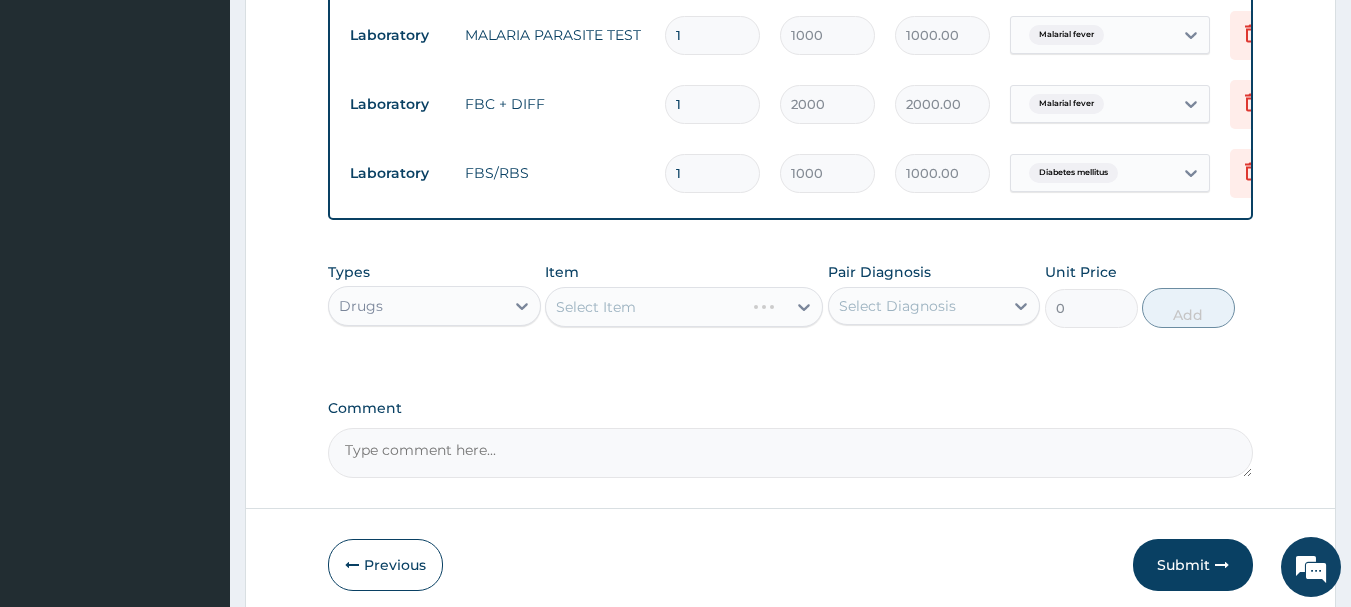 click on "Select Item" at bounding box center [684, 307] 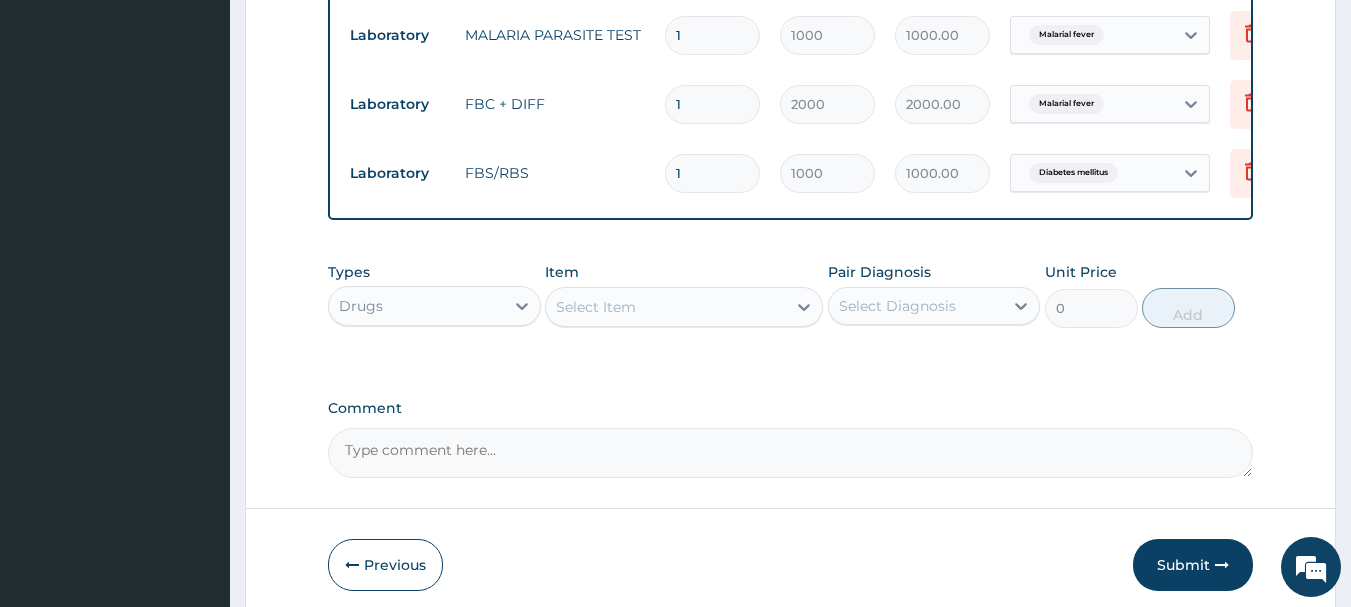 click on "Select Item" at bounding box center (666, 307) 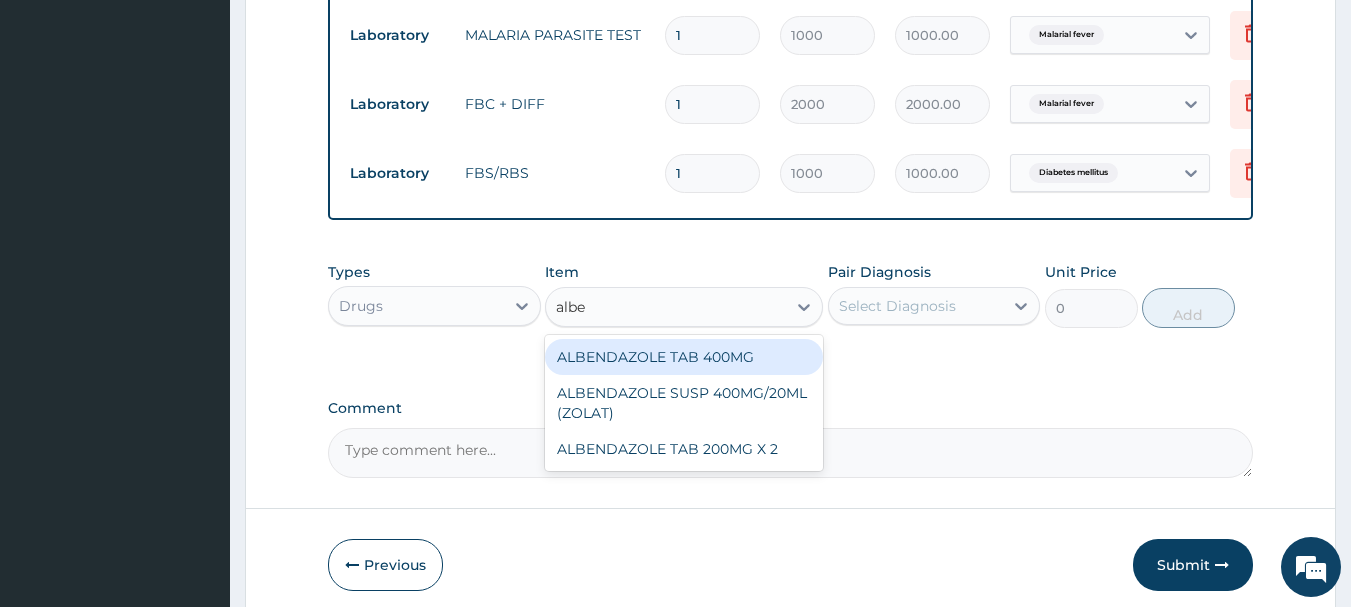 type on "alben" 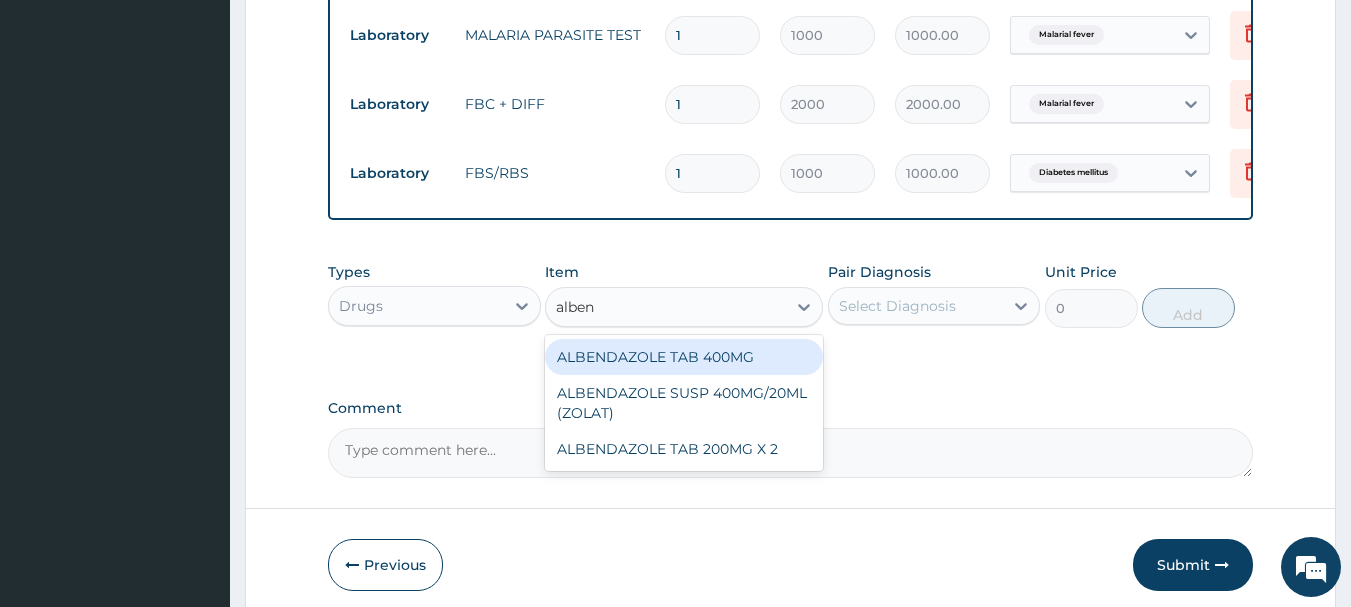 click on "ALBENDAZOLE TAB 400MG" at bounding box center (684, 357) 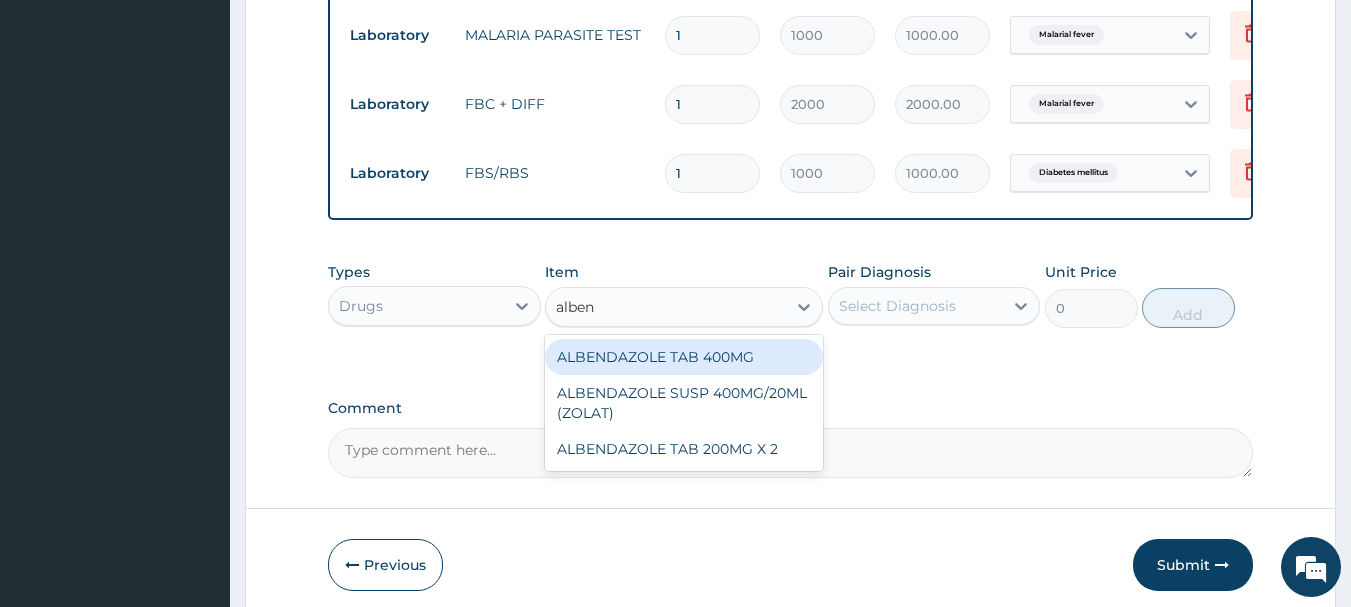 type 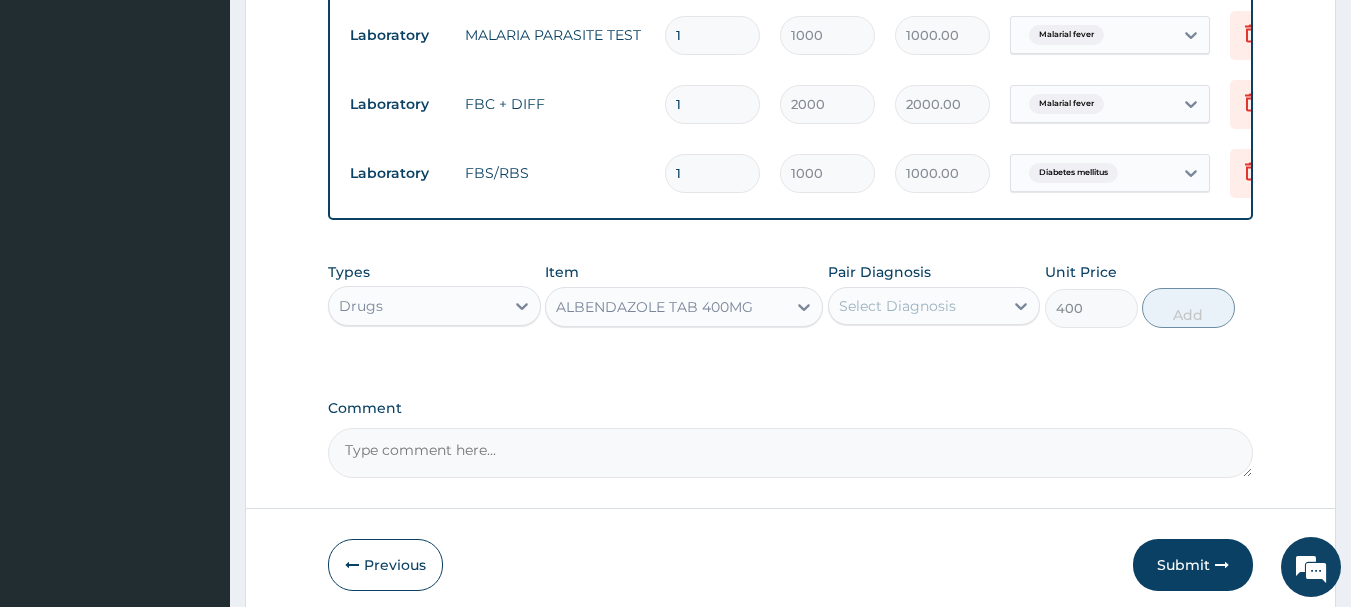 click on "Select Diagnosis" at bounding box center [916, 306] 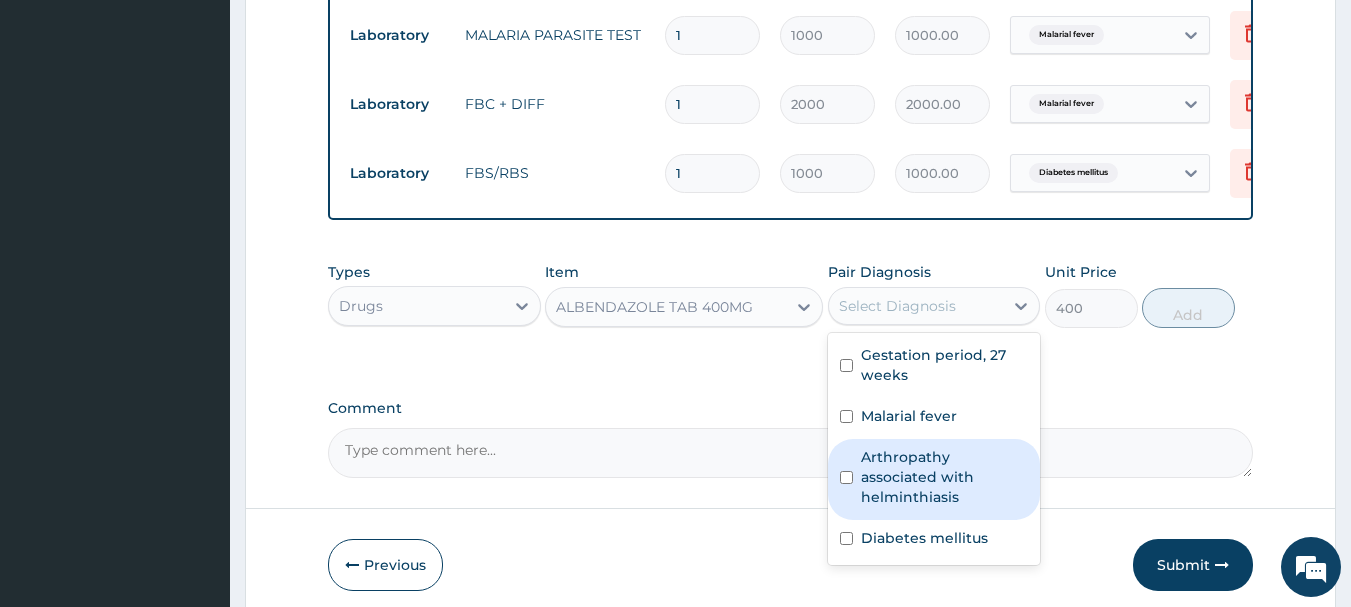 click on "Arthropathy associated with helminthiasis" at bounding box center (945, 477) 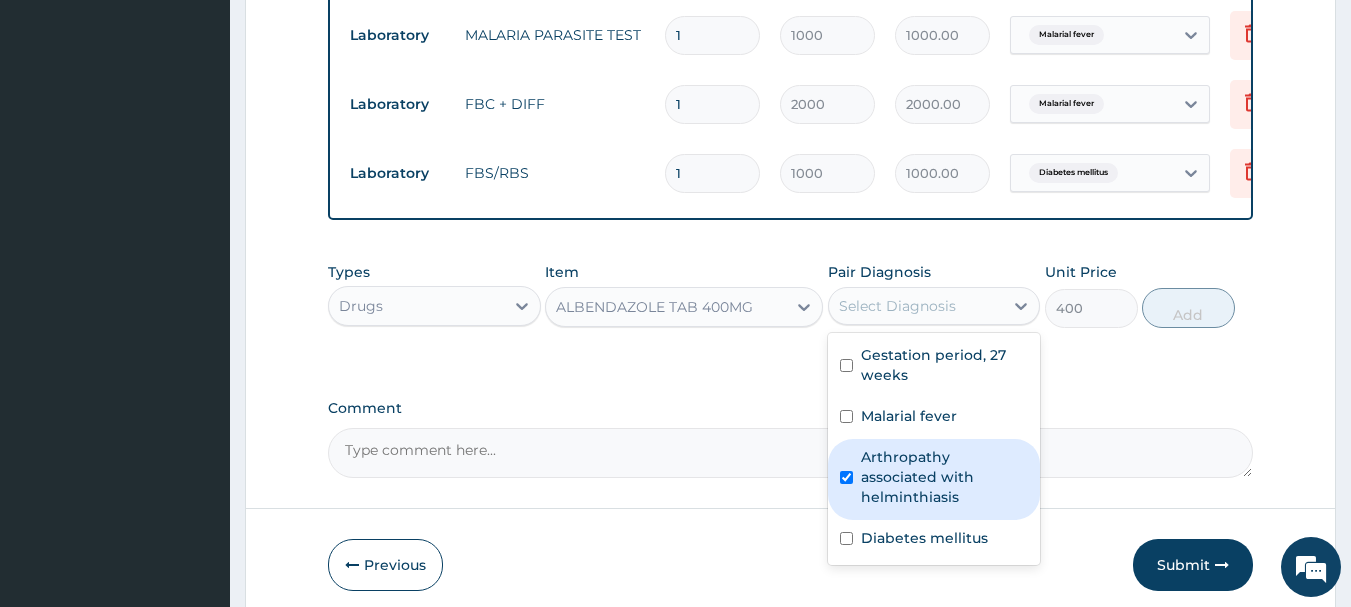 checkbox on "true" 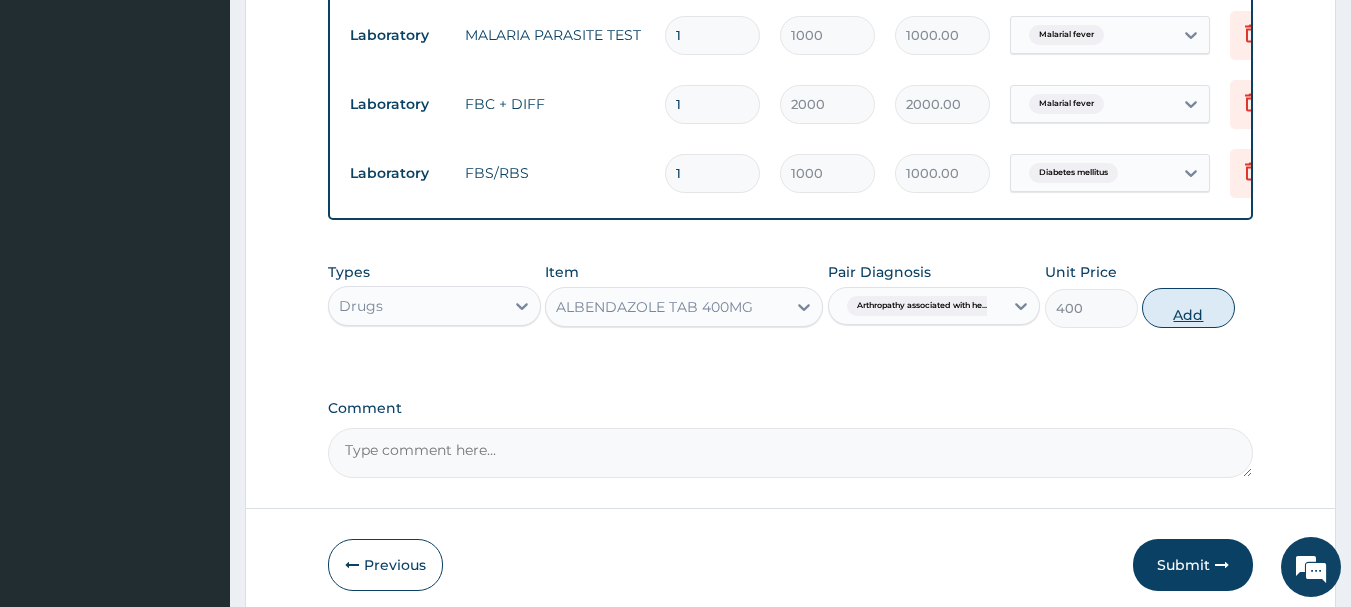 click on "Add" at bounding box center [1188, 308] 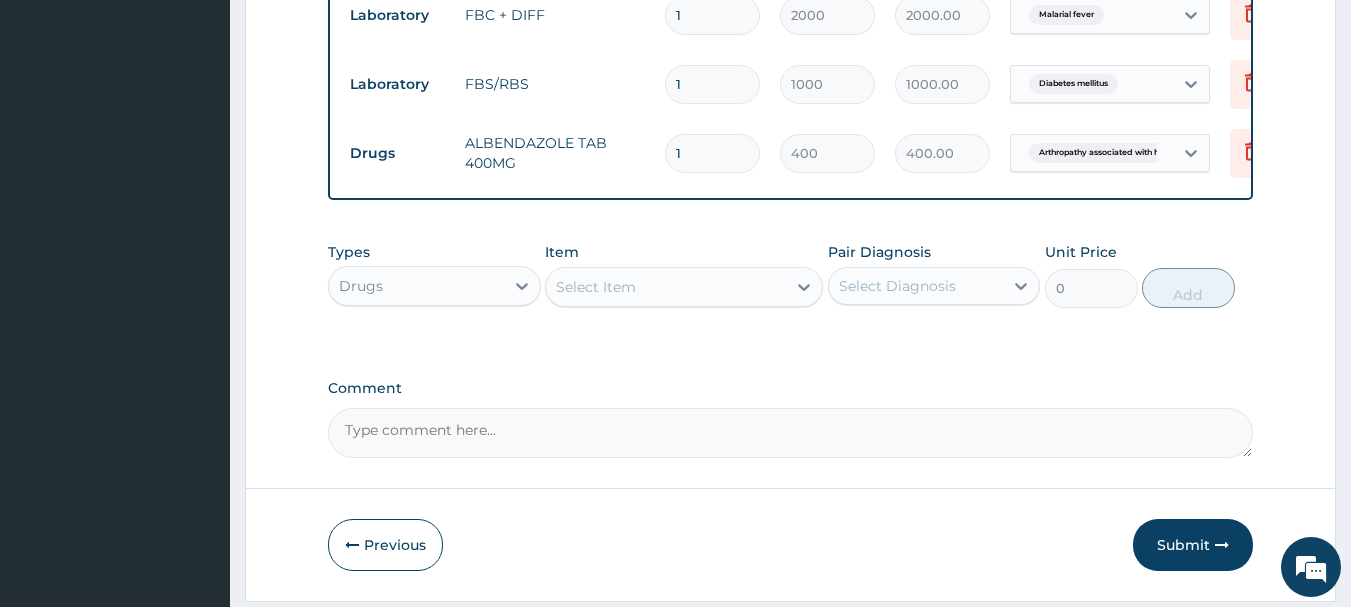 scroll, scrollTop: 1031, scrollLeft: 0, axis: vertical 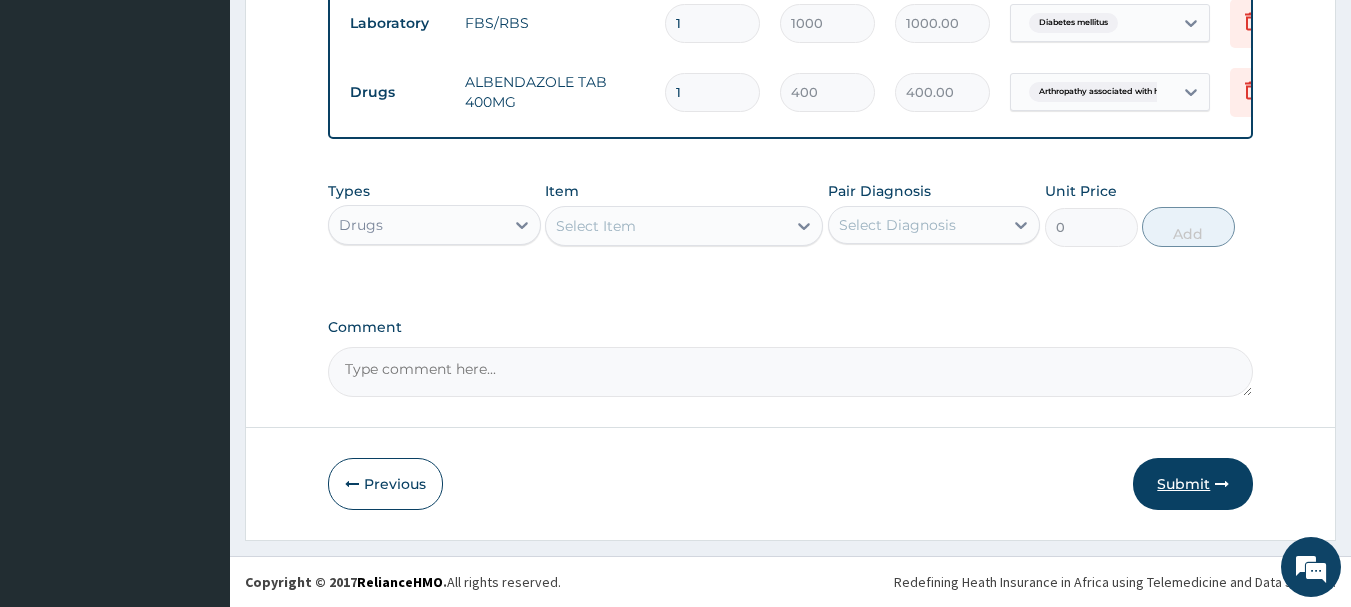 click on "Submit" at bounding box center (1193, 484) 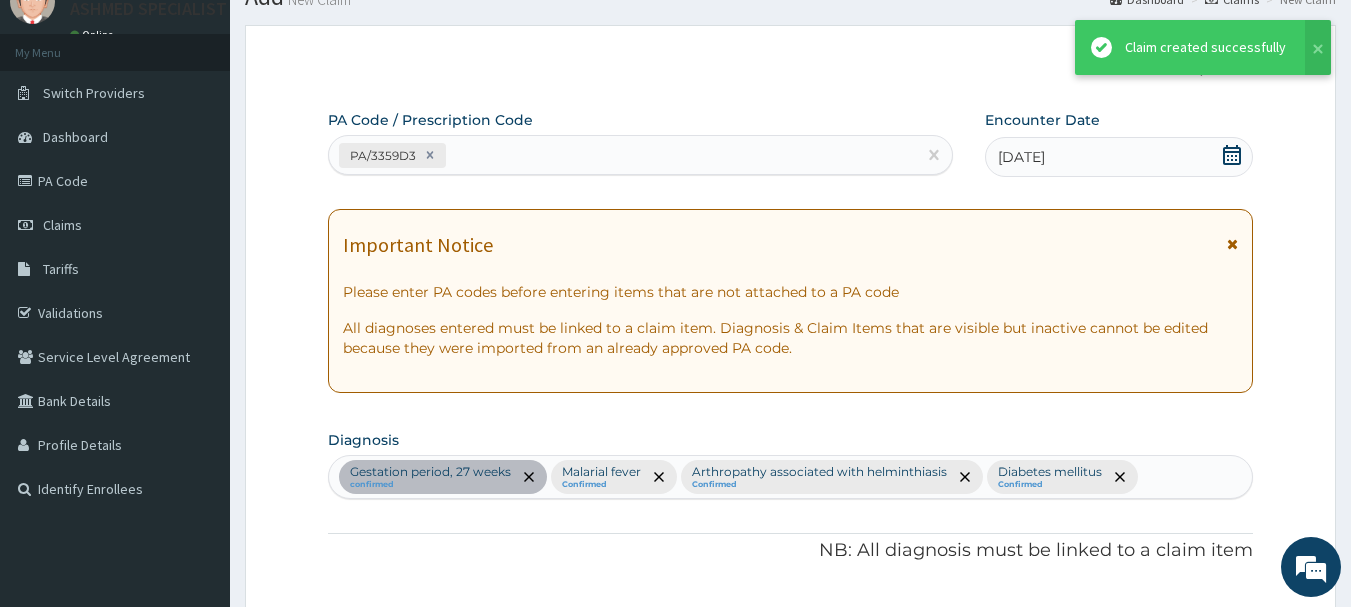 scroll, scrollTop: 1031, scrollLeft: 0, axis: vertical 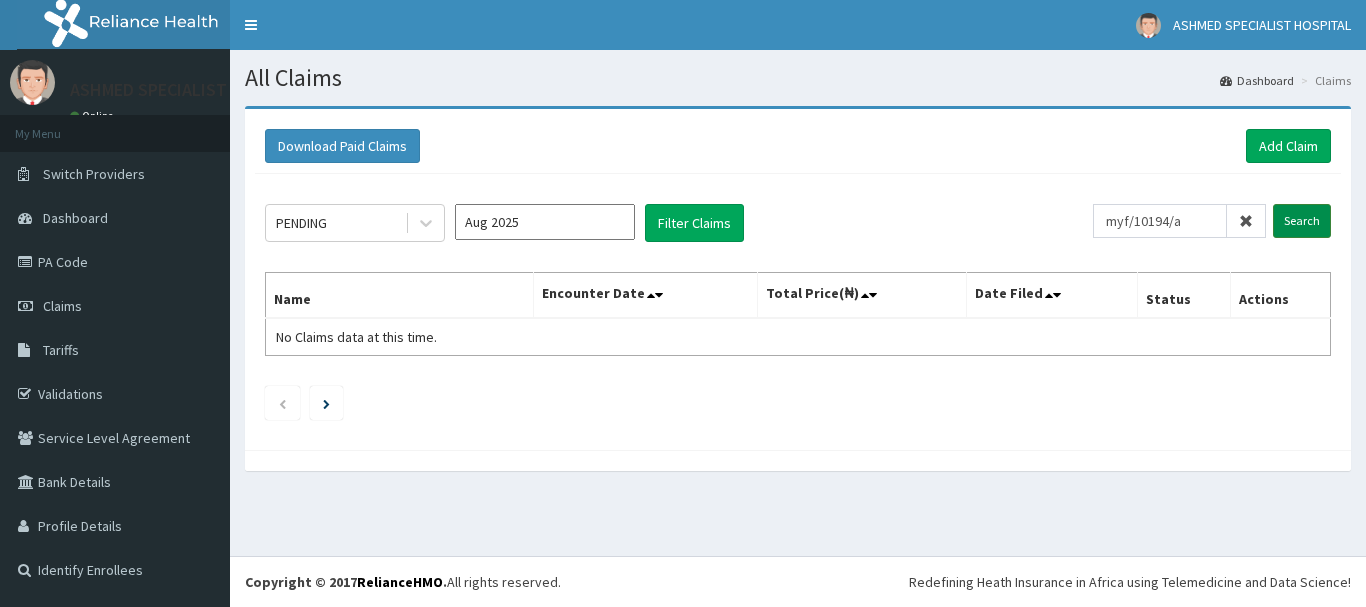 type on "myf/10194/a" 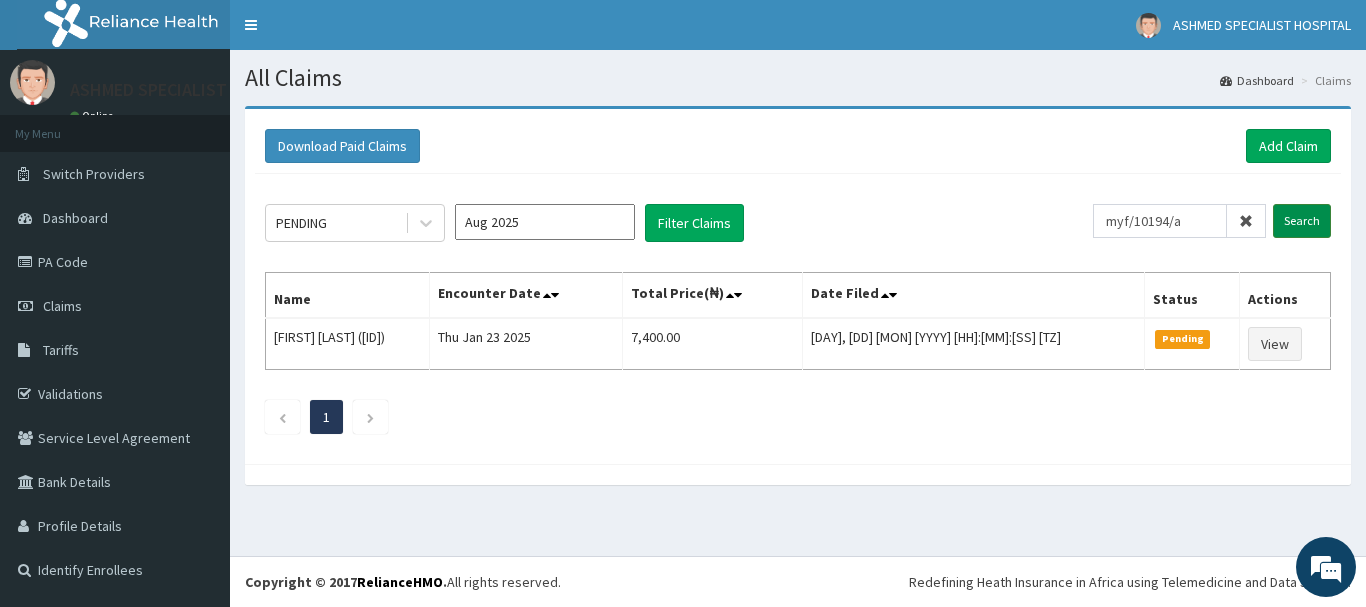 scroll, scrollTop: 0, scrollLeft: 0, axis: both 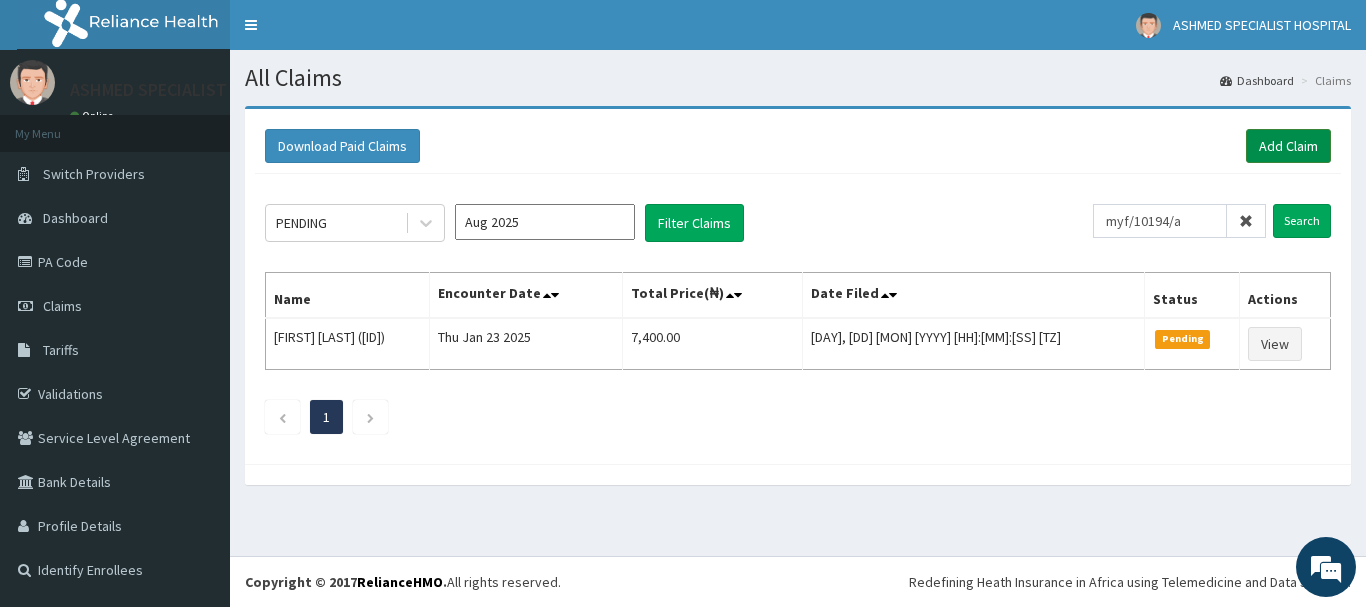 click on "Add Claim" at bounding box center (1288, 146) 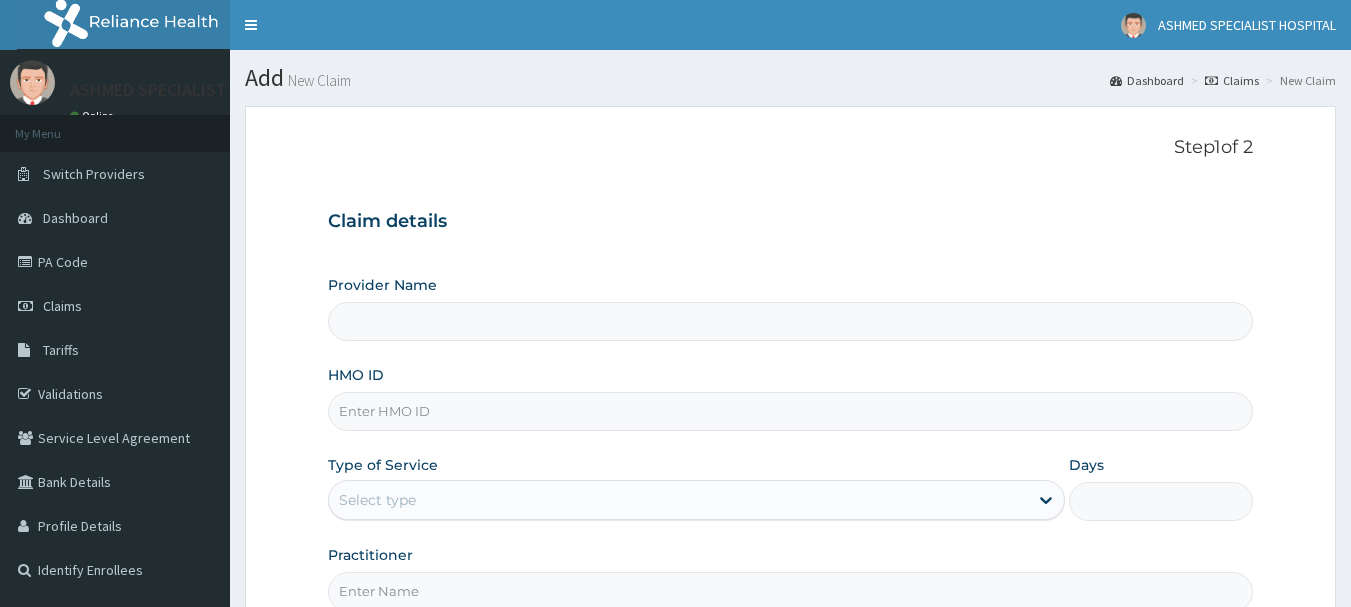 scroll, scrollTop: 0, scrollLeft: 0, axis: both 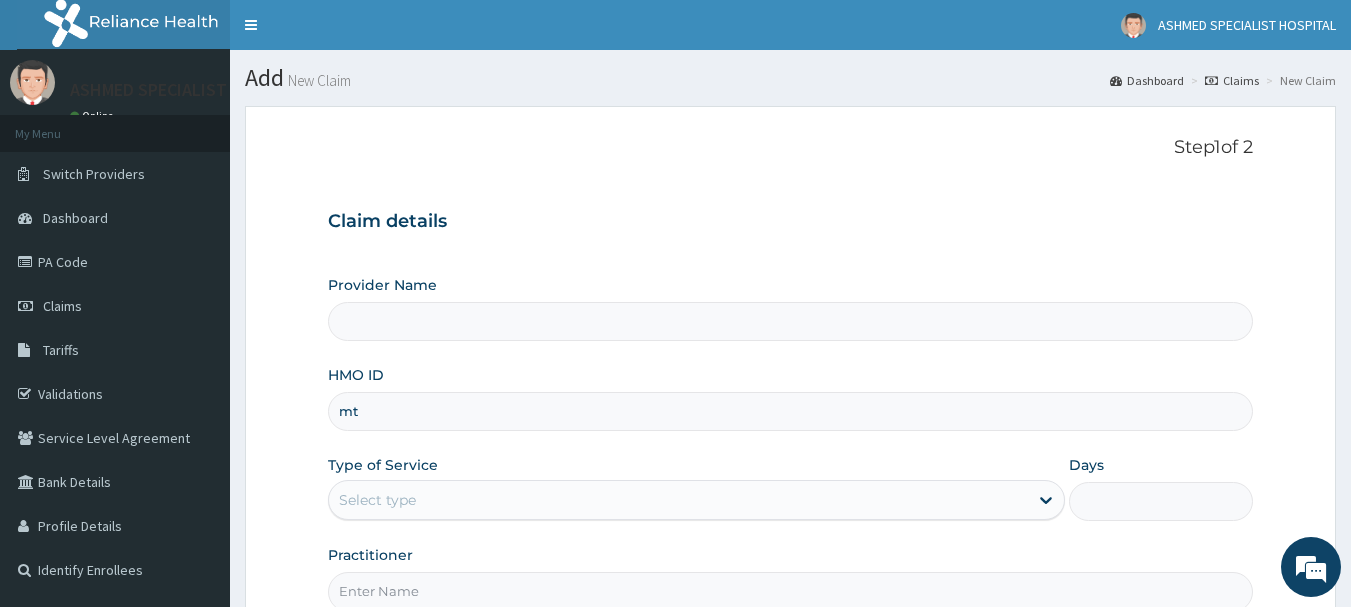type on "mtf" 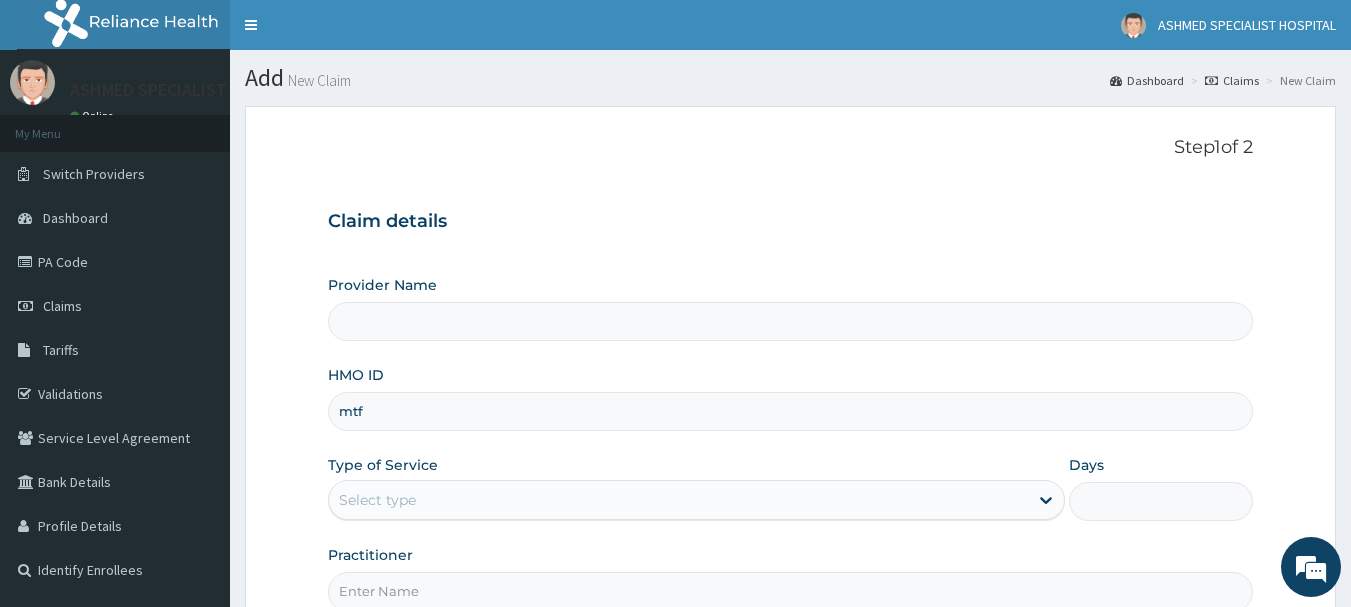 type on "ASHMED SPECIALIST HOSPITAL" 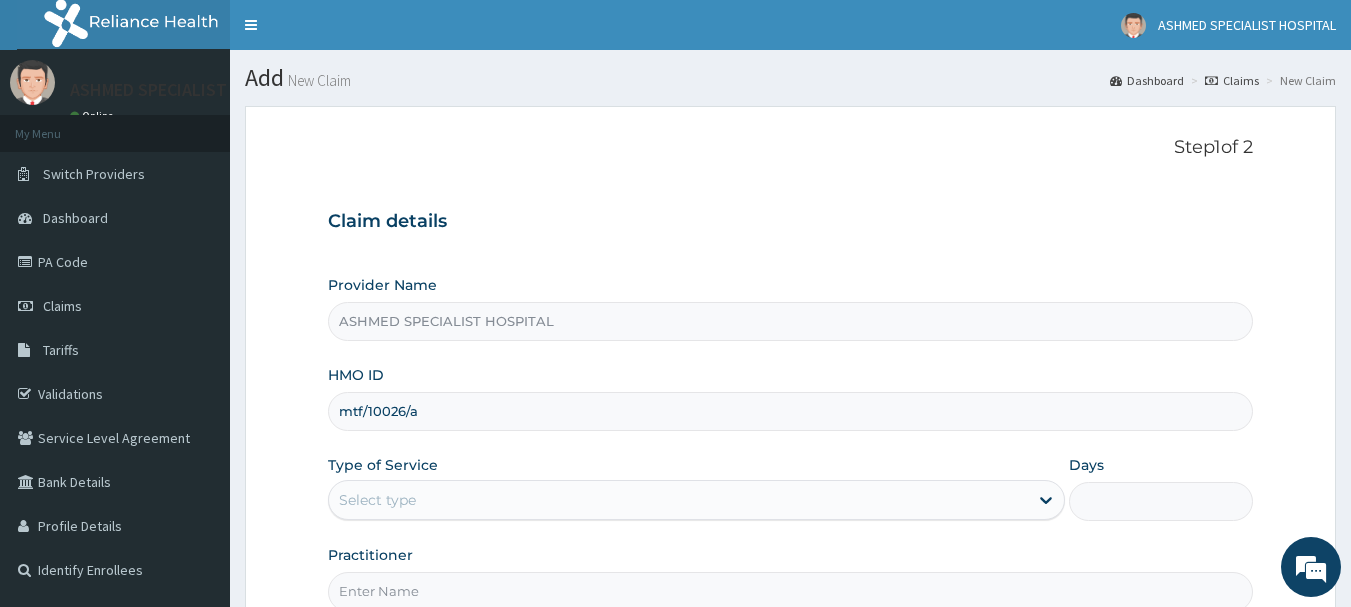 scroll, scrollTop: 0, scrollLeft: 0, axis: both 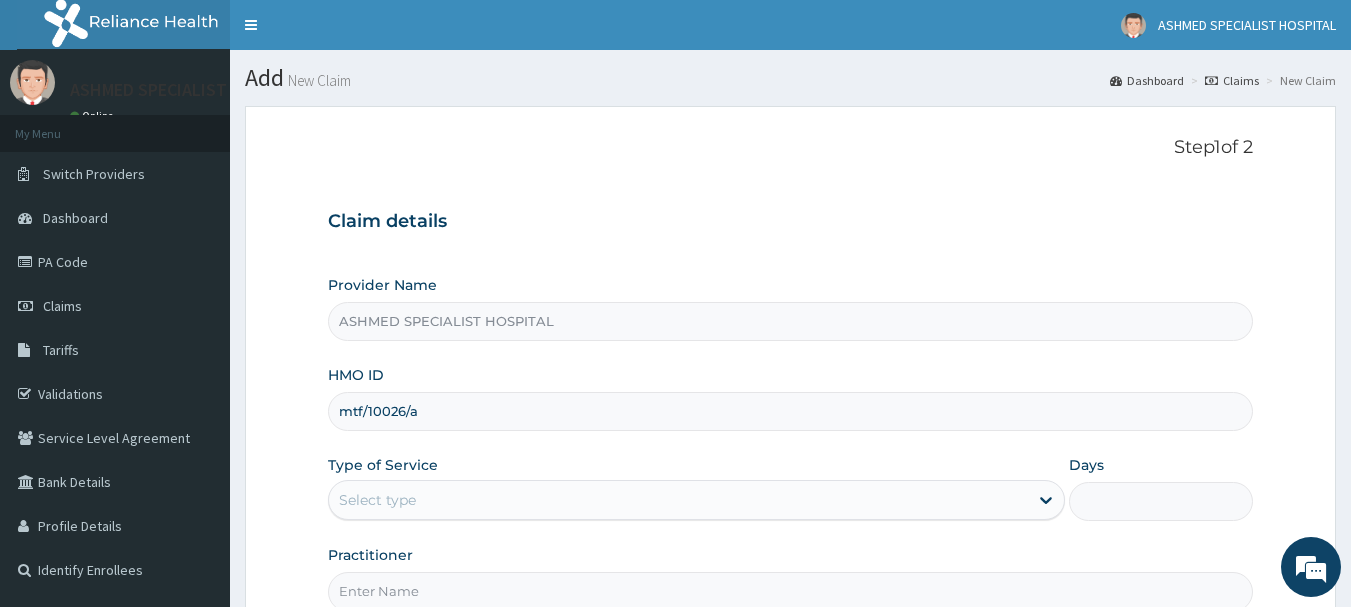 type on "mtf/10026/a" 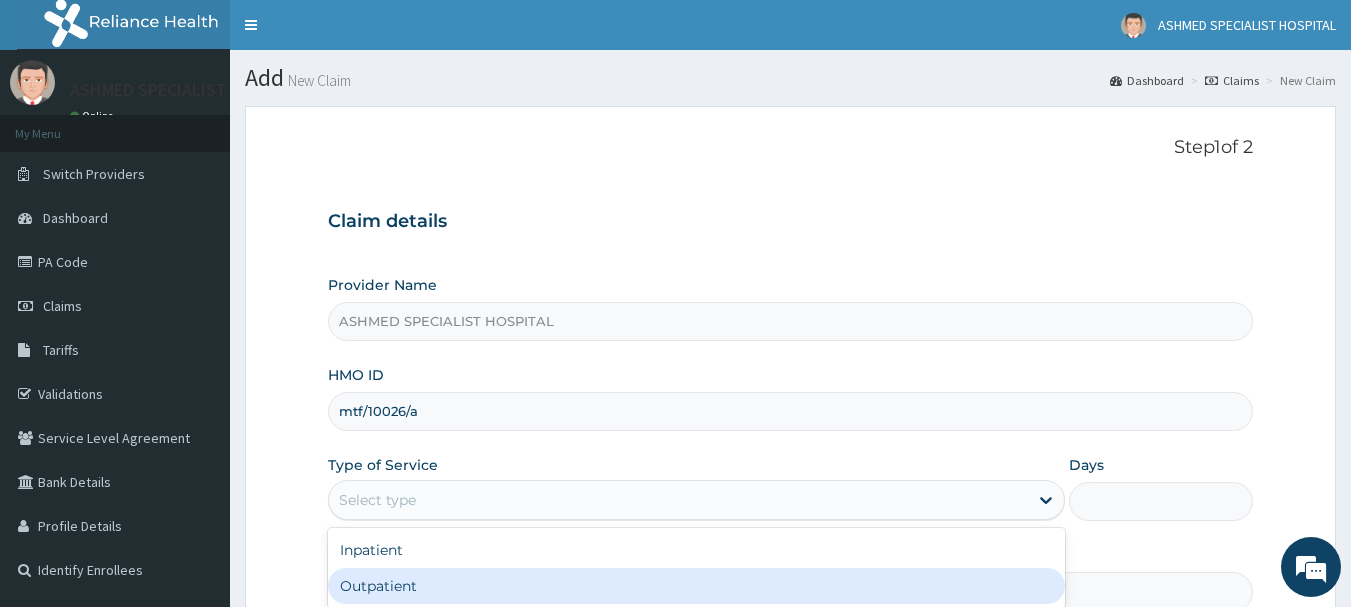 click on "Outpatient" at bounding box center [696, 586] 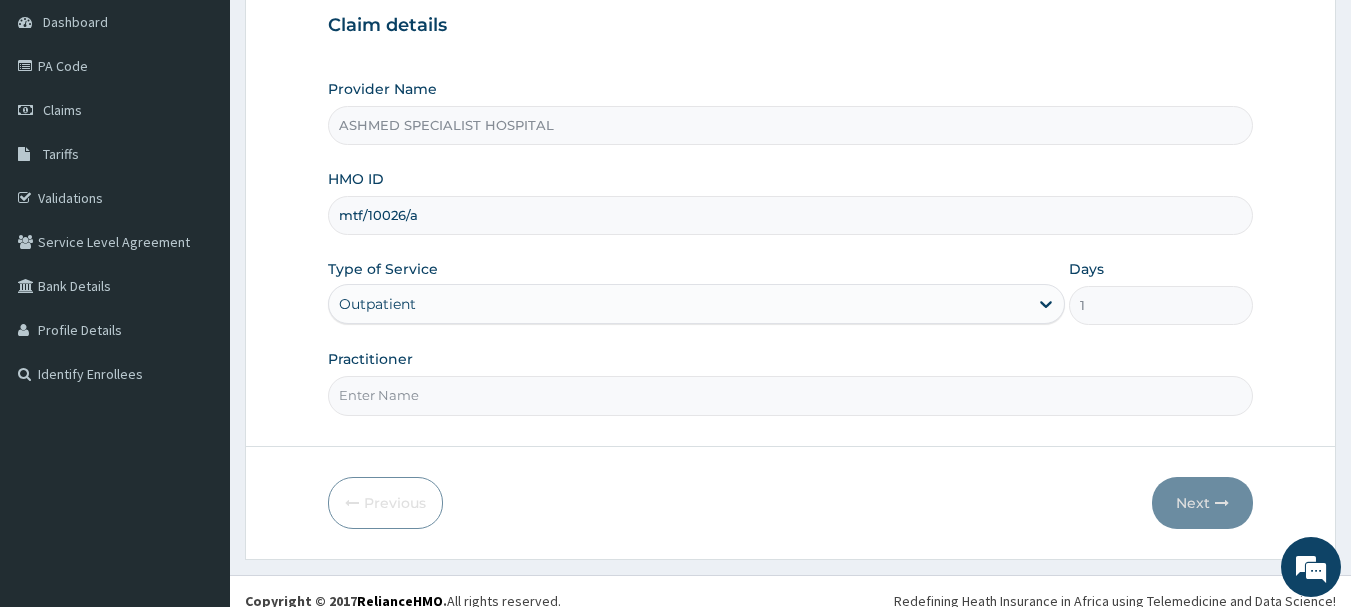 scroll, scrollTop: 215, scrollLeft: 0, axis: vertical 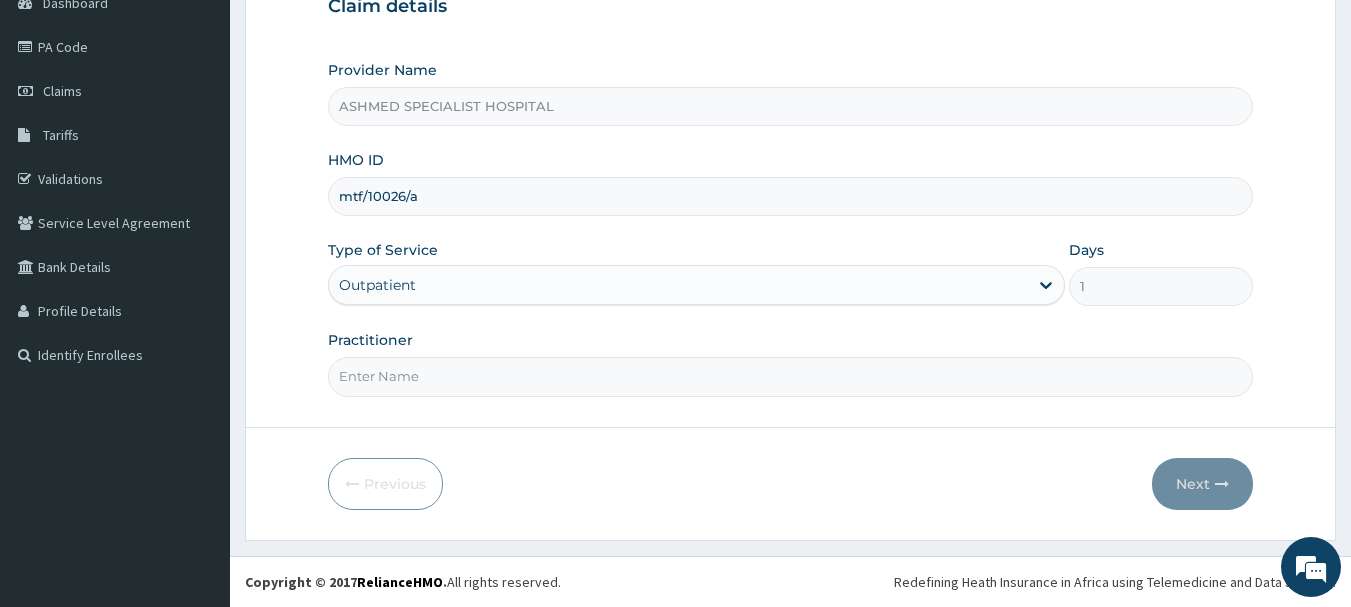 click on "Practitioner" at bounding box center [791, 376] 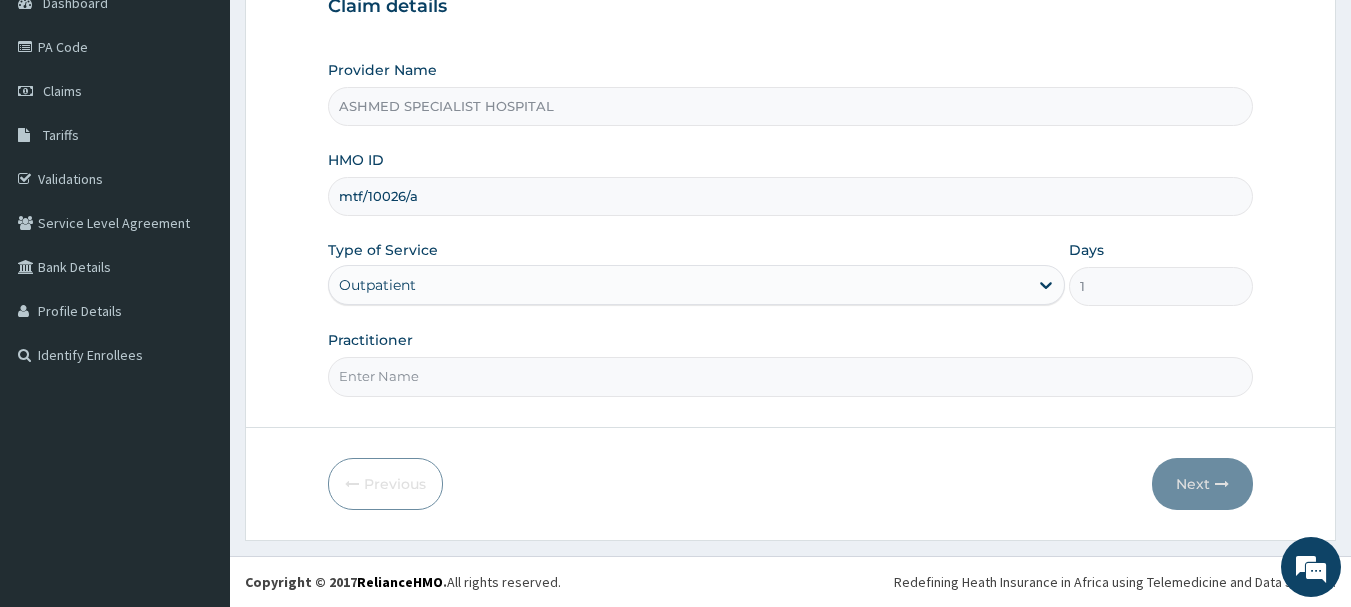 type on "DR. JEROME SUNDAY" 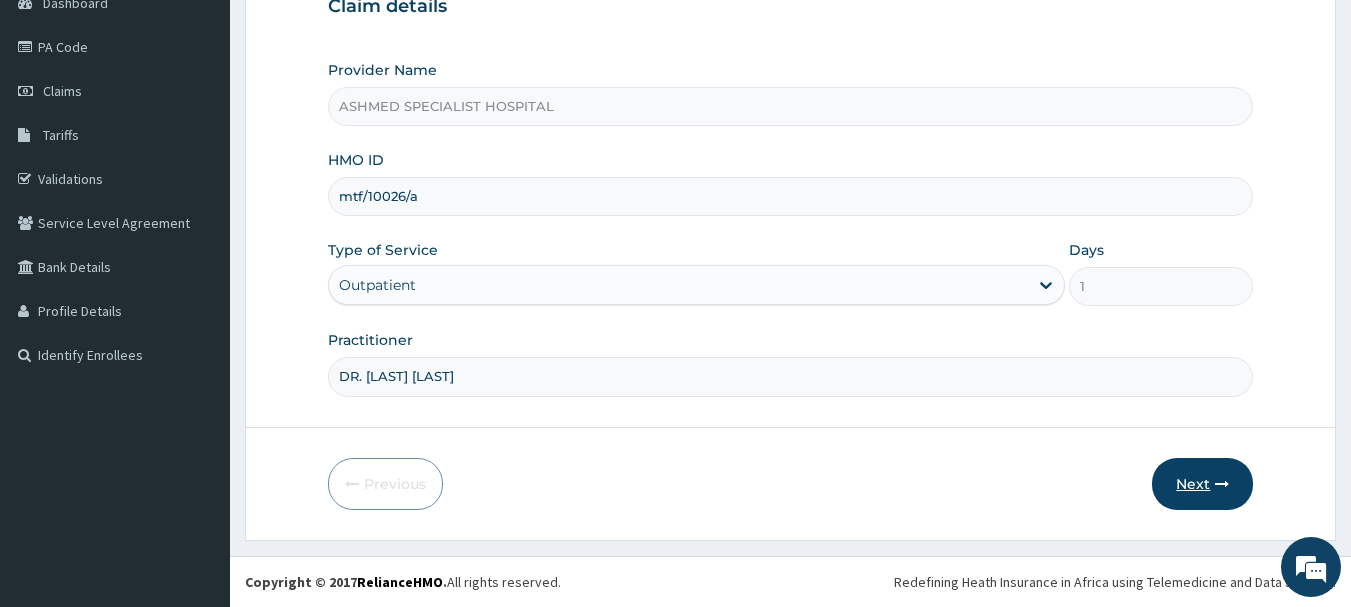 click on "Next" at bounding box center (1202, 484) 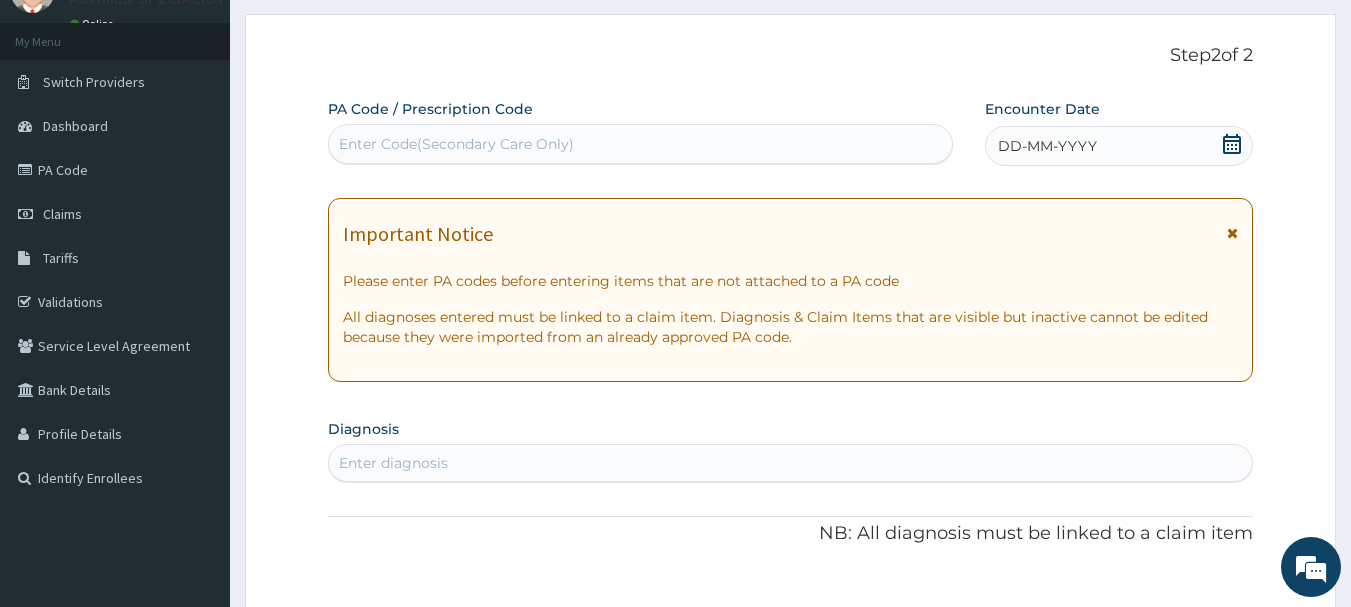 scroll, scrollTop: 1, scrollLeft: 0, axis: vertical 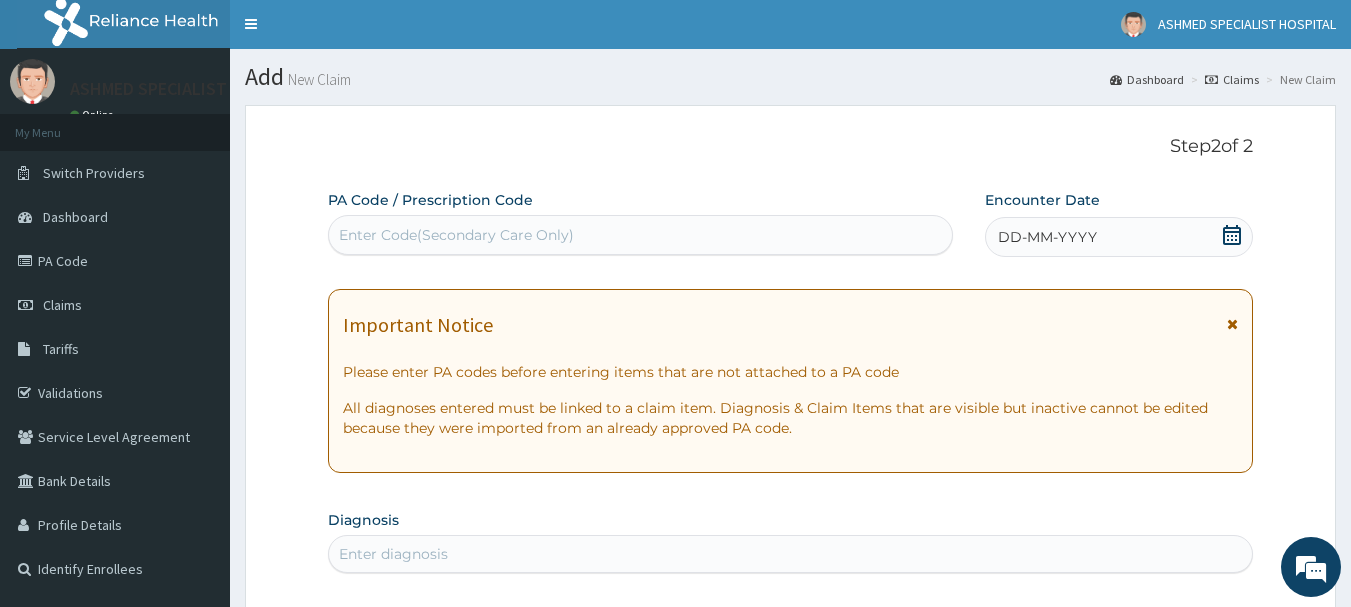 click 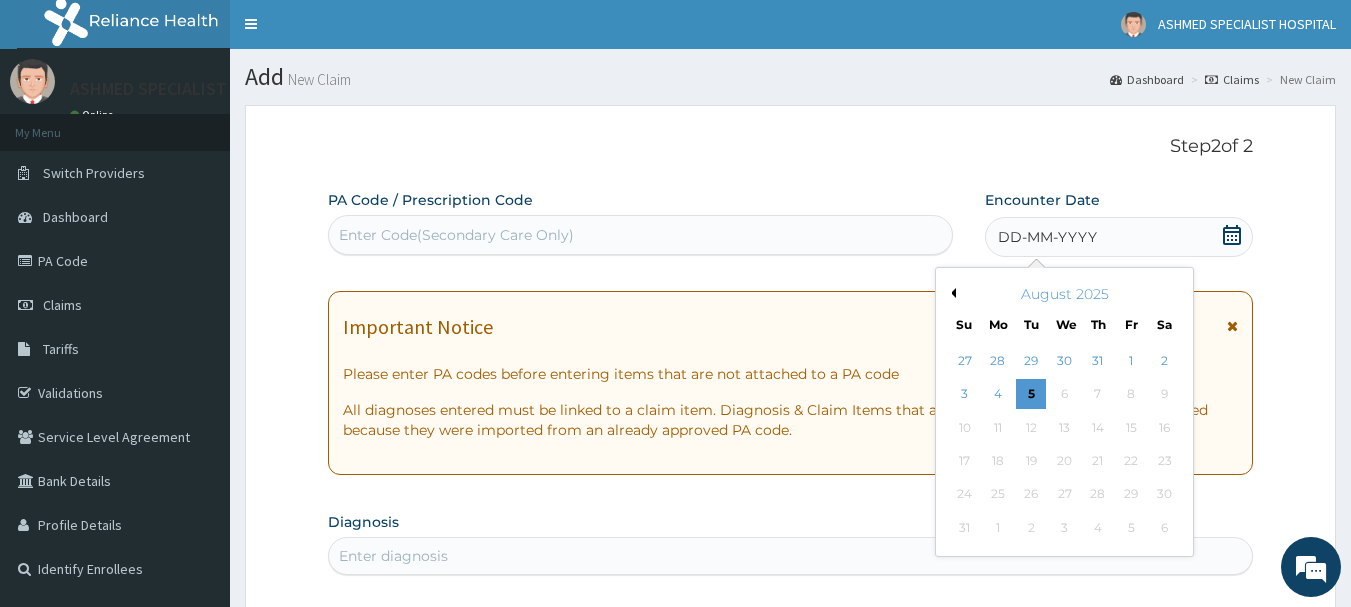 click on "Previous Month" at bounding box center [951, 293] 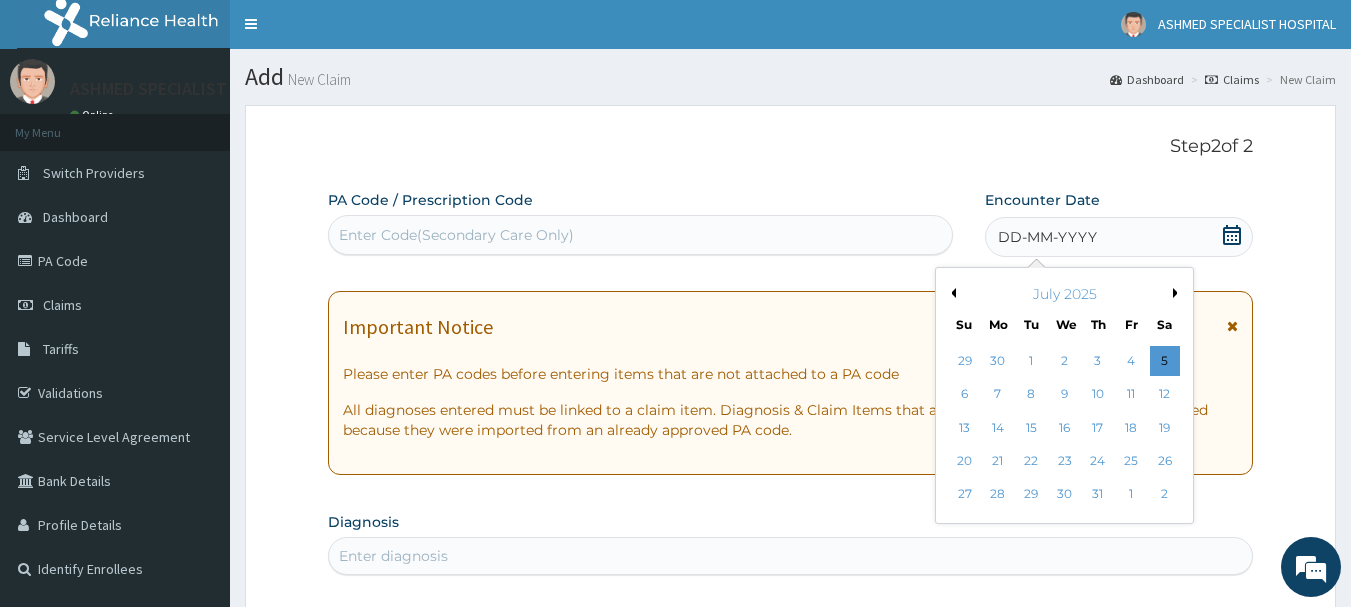 click on "Previous Month" at bounding box center (951, 293) 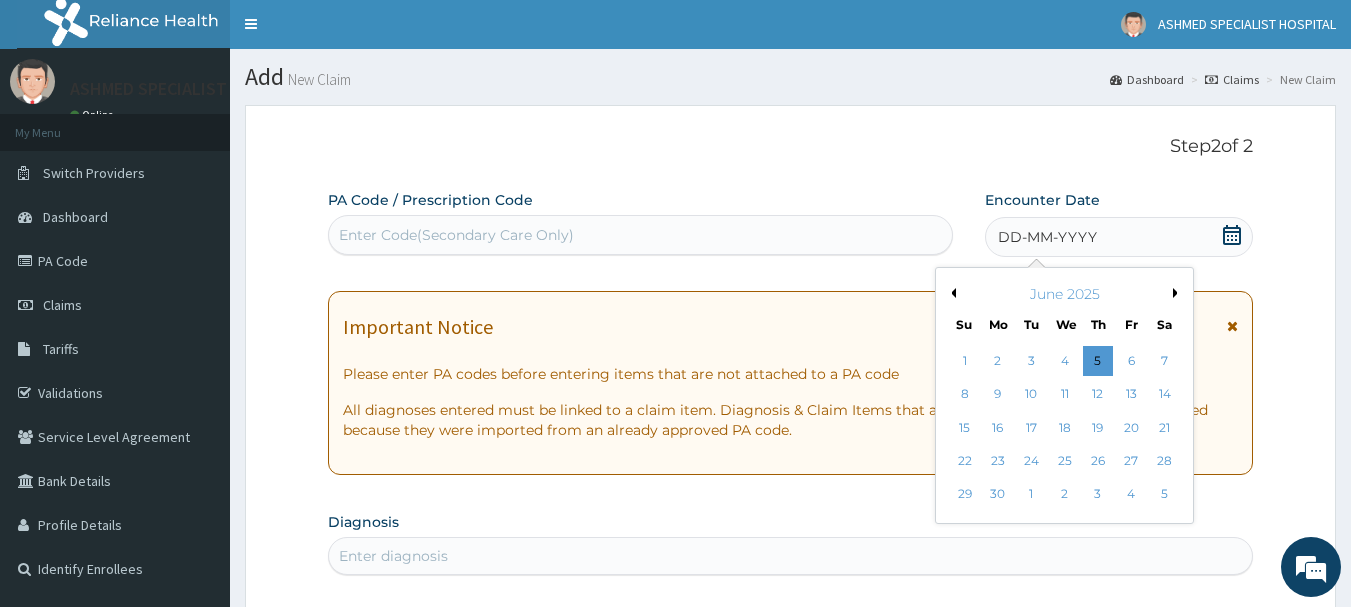click on "Previous Month" at bounding box center [951, 293] 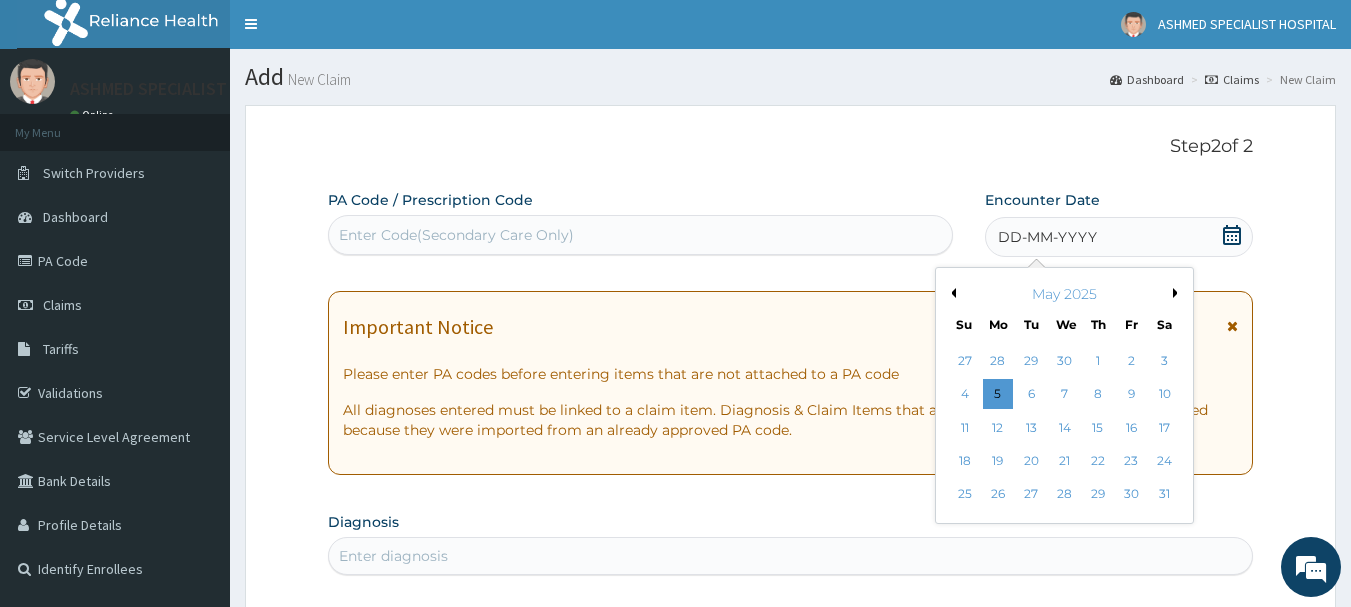 click on "Previous Month" at bounding box center (951, 293) 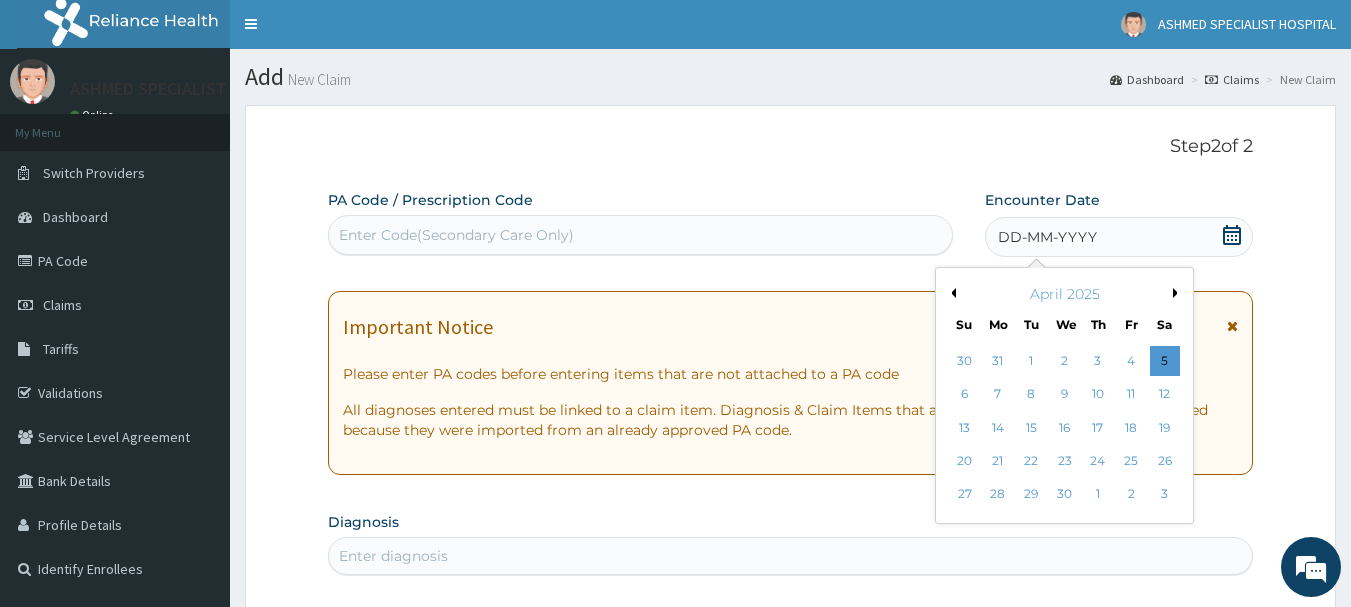 click on "Previous Month" at bounding box center (951, 293) 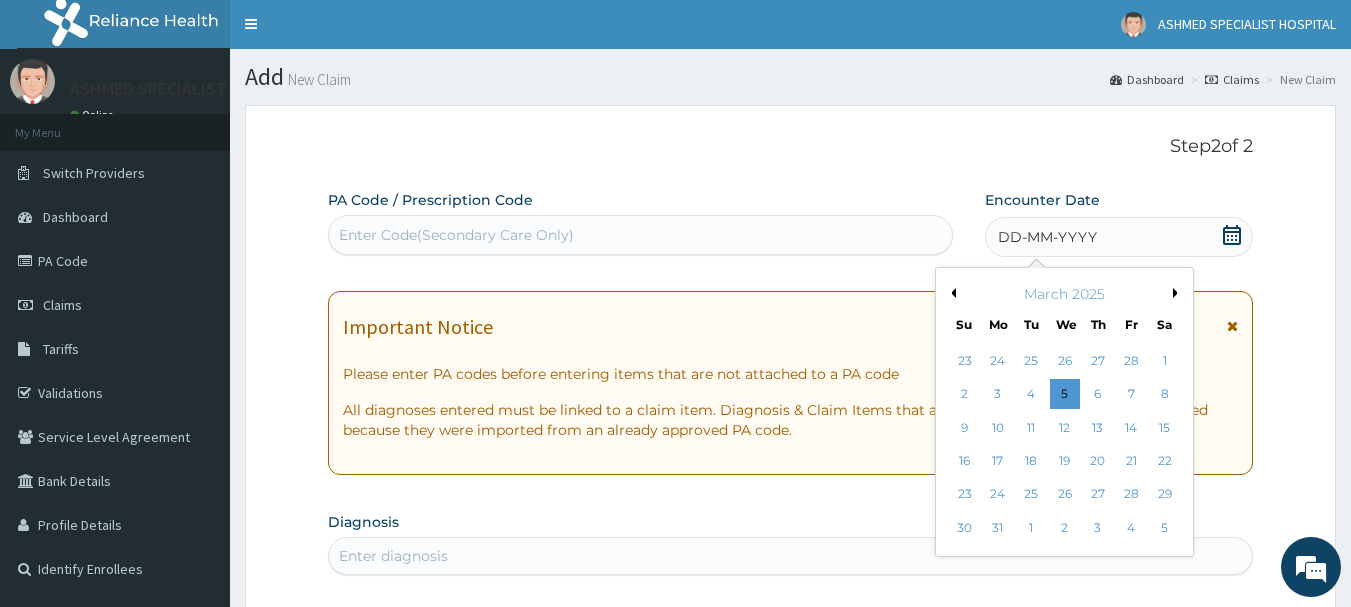 click on "Previous Month" at bounding box center (951, 293) 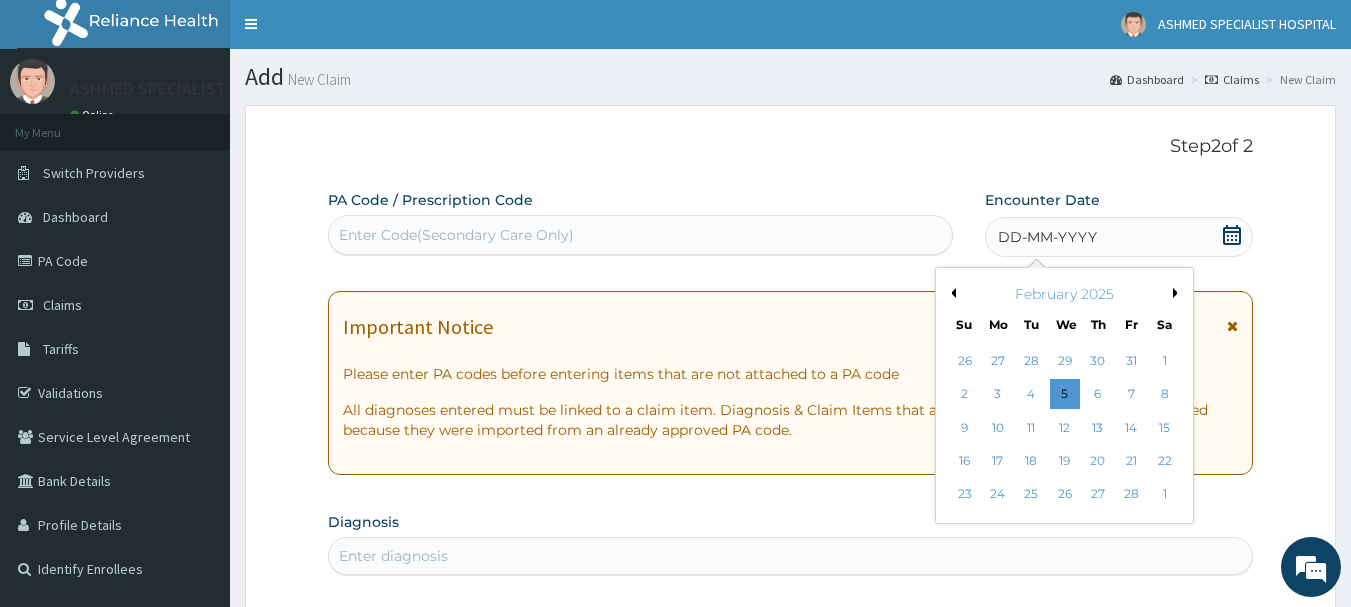 click on "Previous Month" at bounding box center (951, 293) 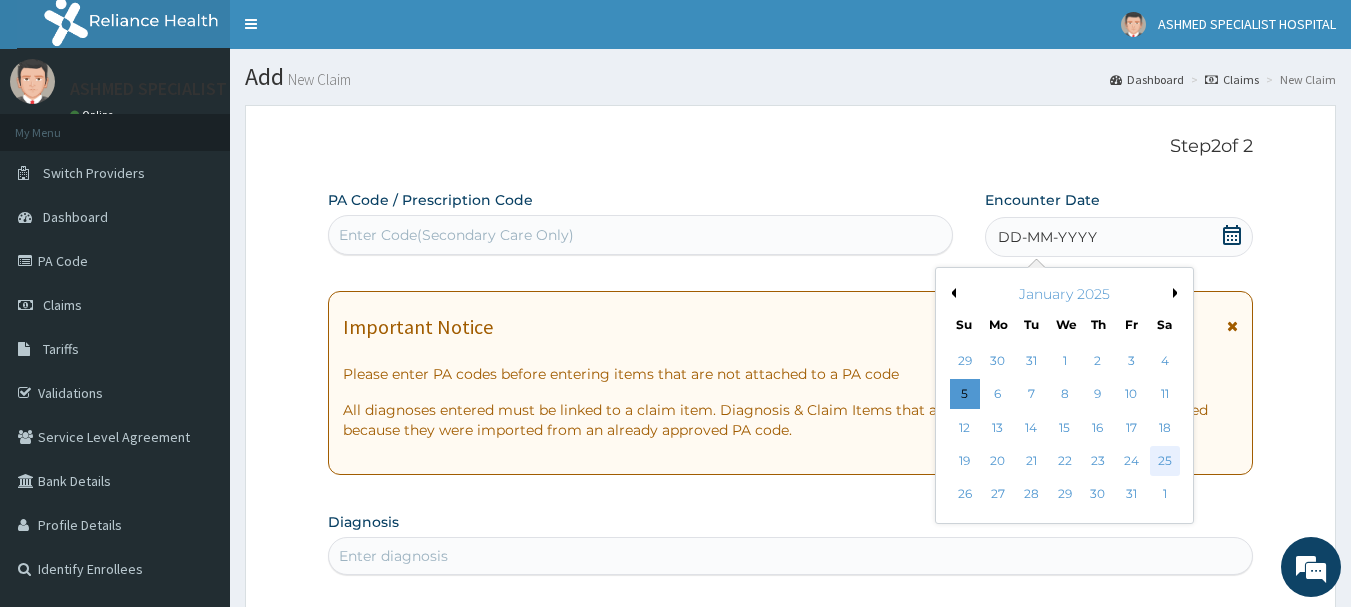click on "25" at bounding box center (1165, 461) 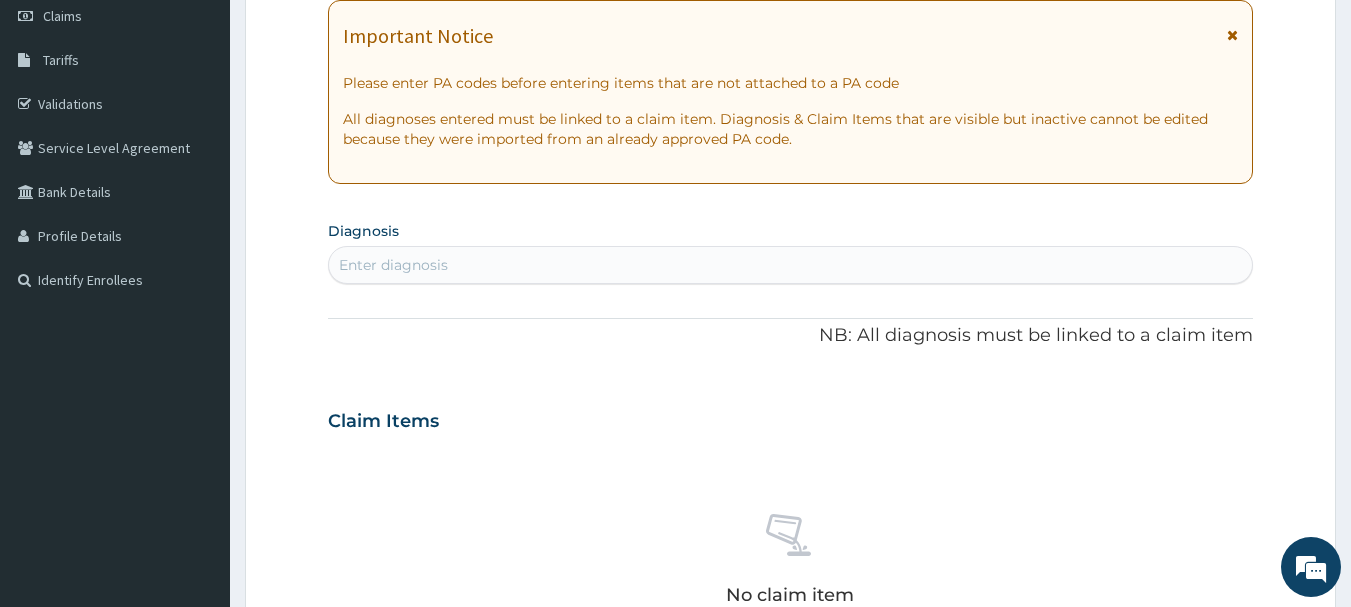scroll, scrollTop: 323, scrollLeft: 0, axis: vertical 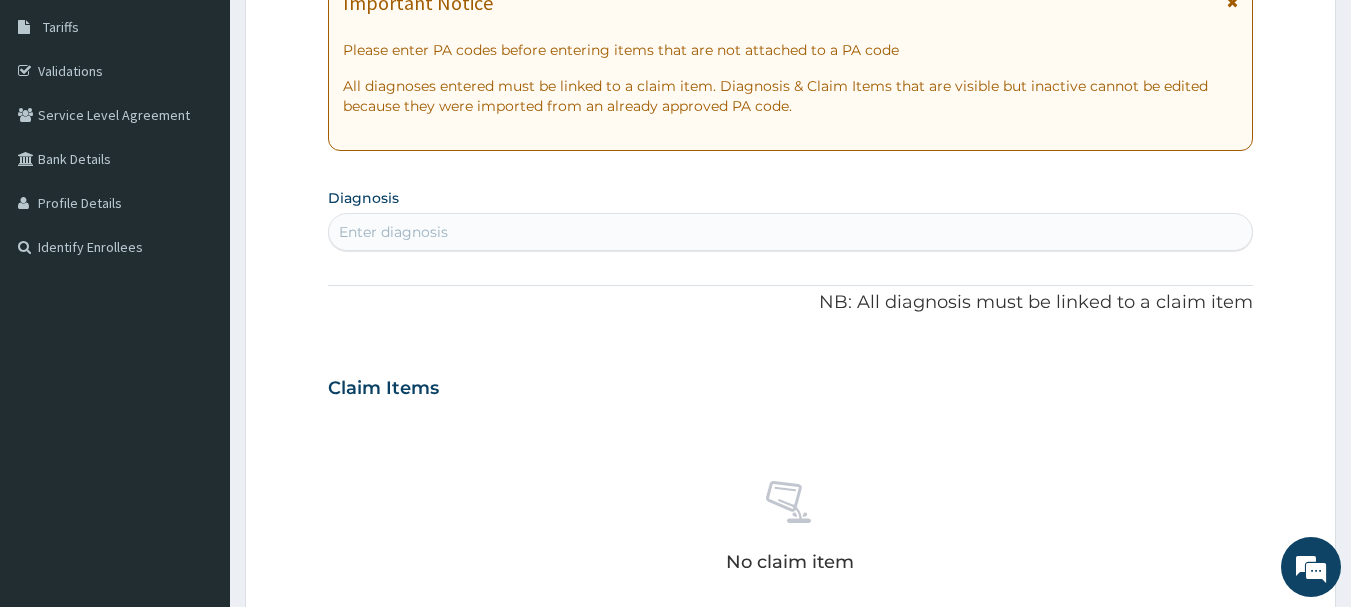 click on "Enter diagnosis" at bounding box center [791, 232] 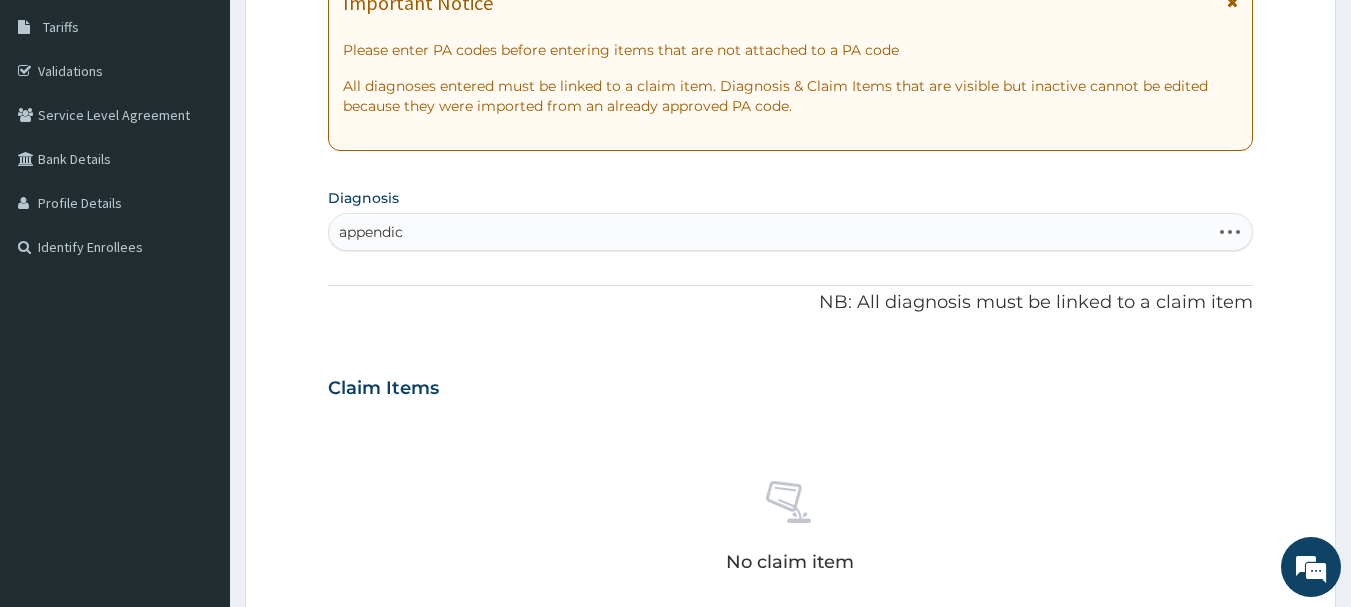 type on "appendici" 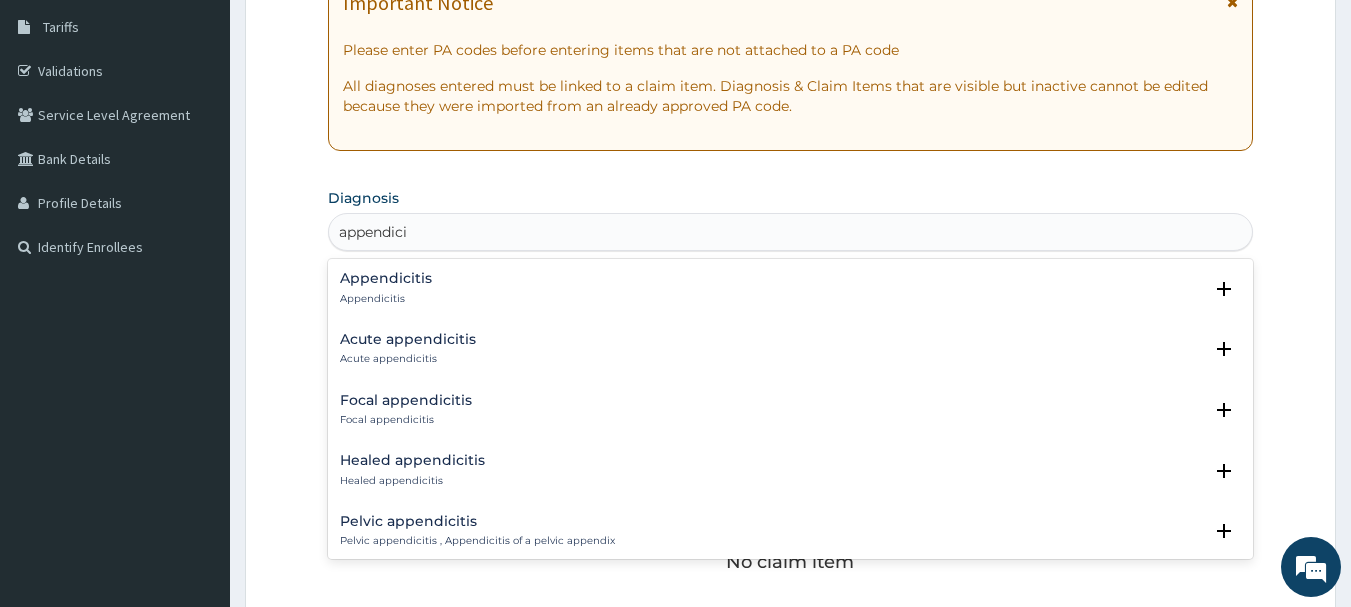 click on "Appendicitis" at bounding box center (386, 278) 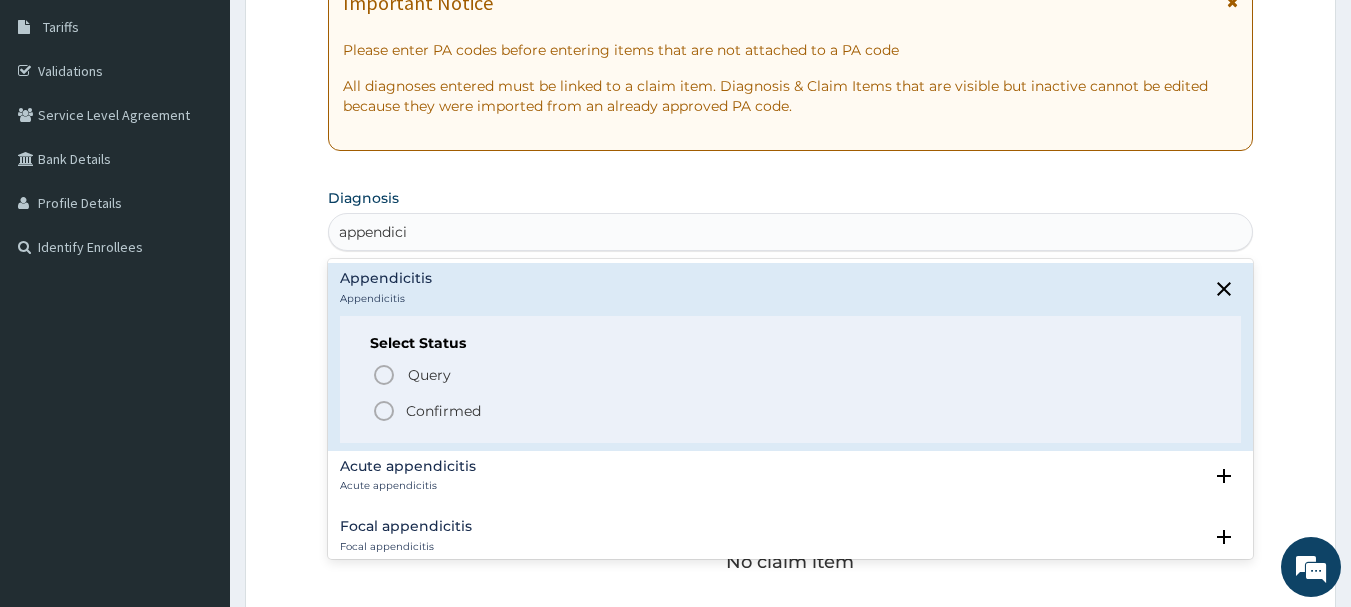 click 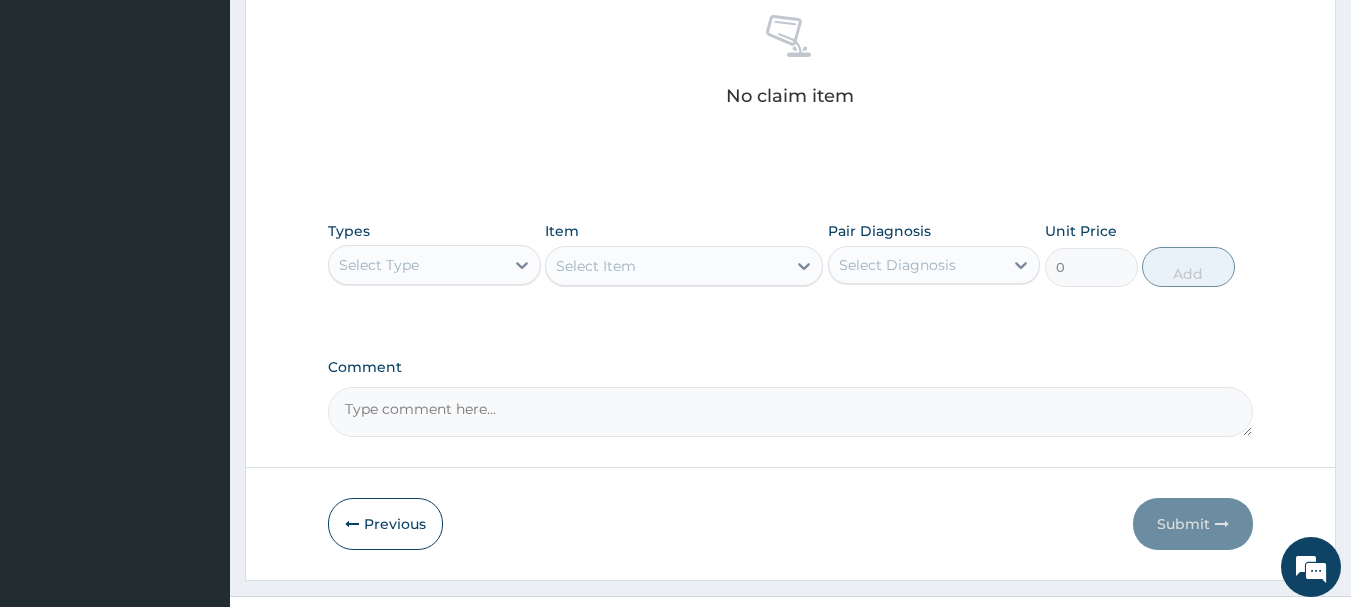 scroll, scrollTop: 835, scrollLeft: 0, axis: vertical 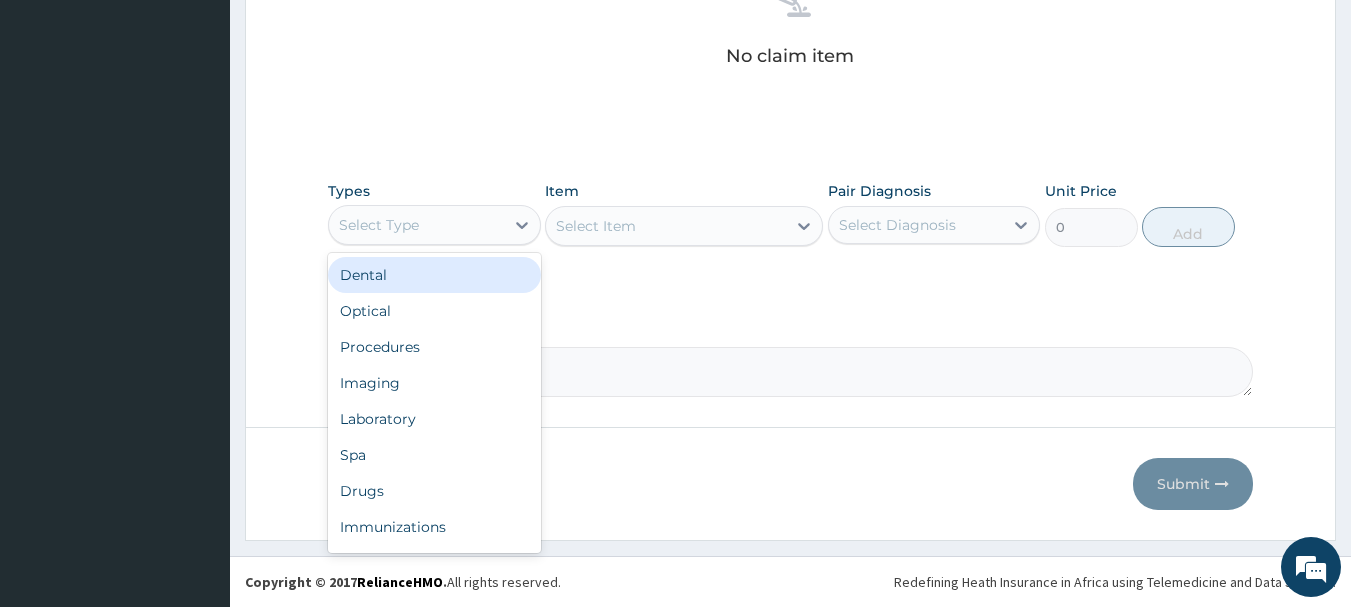 click on "Select Type" at bounding box center (416, 225) 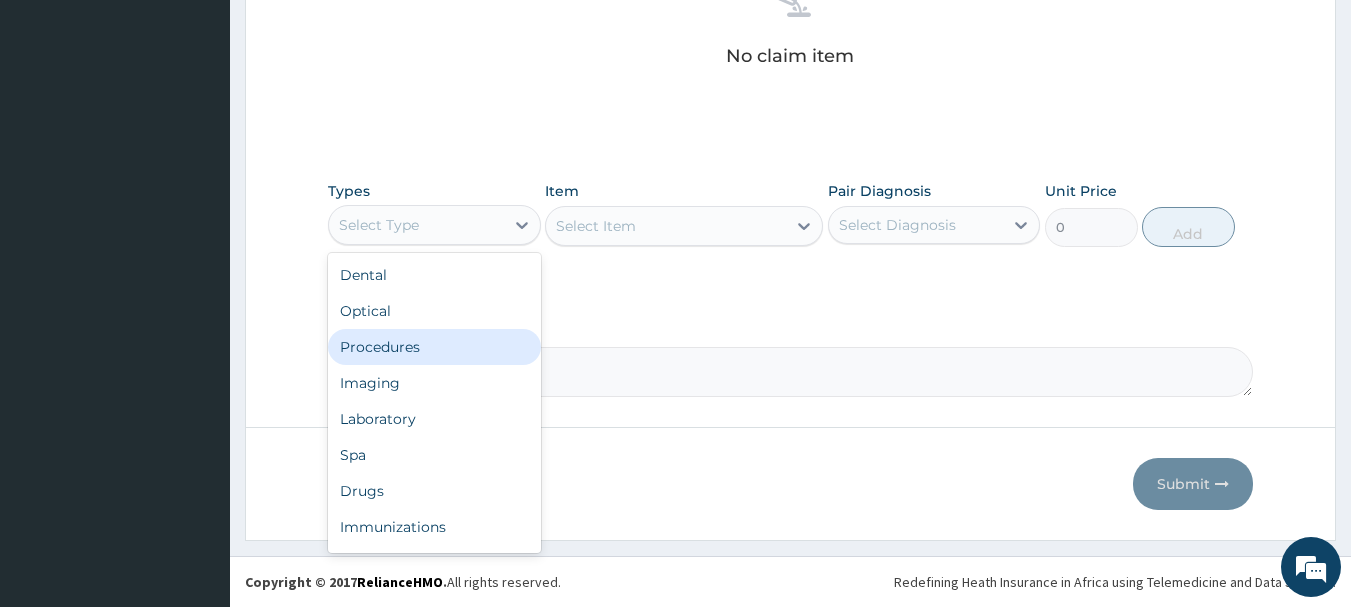 click on "Procedures" at bounding box center (434, 347) 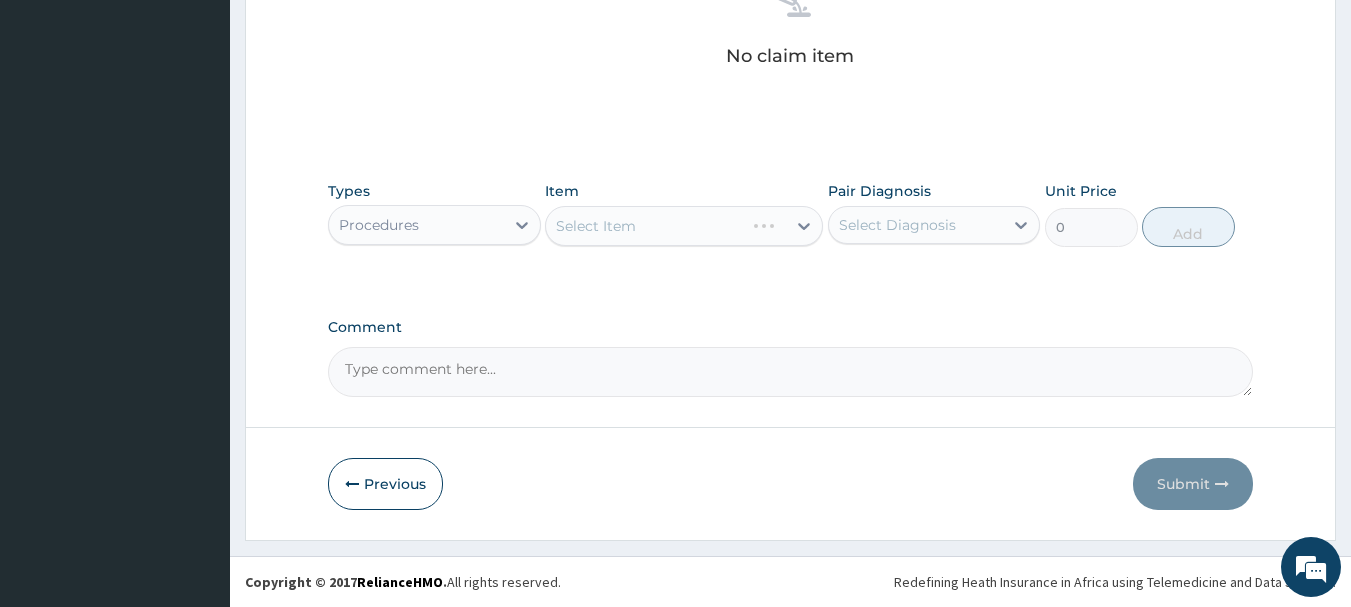 click on "Select Item" at bounding box center [684, 226] 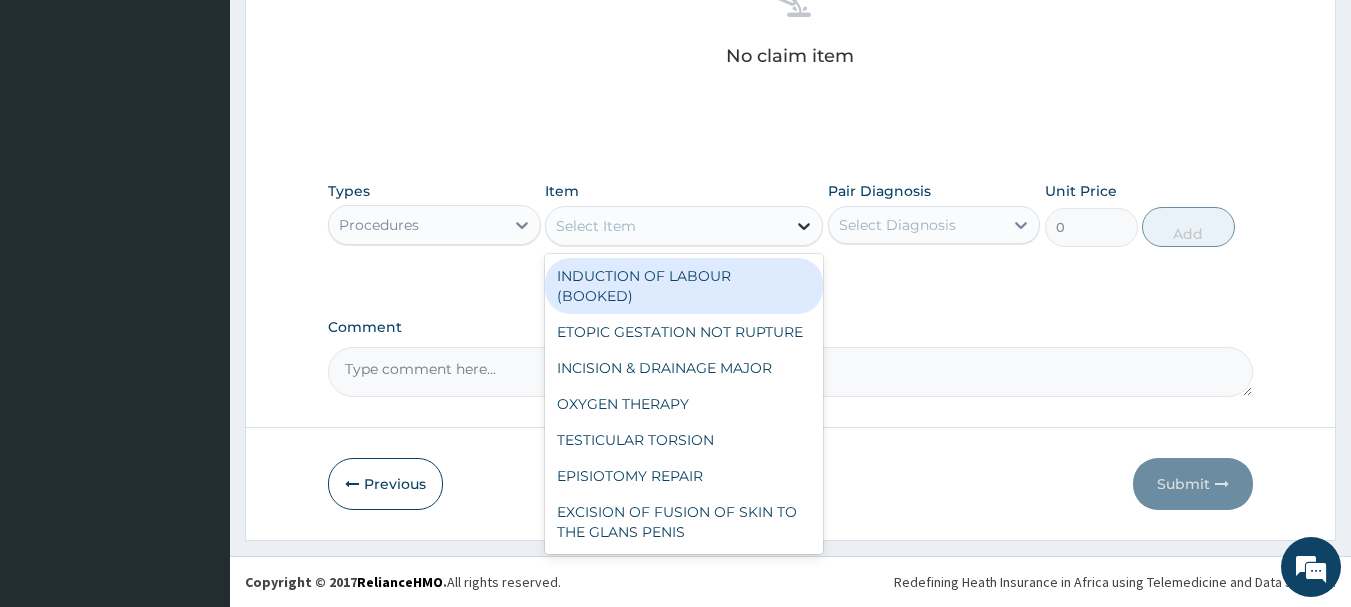 click at bounding box center [804, 226] 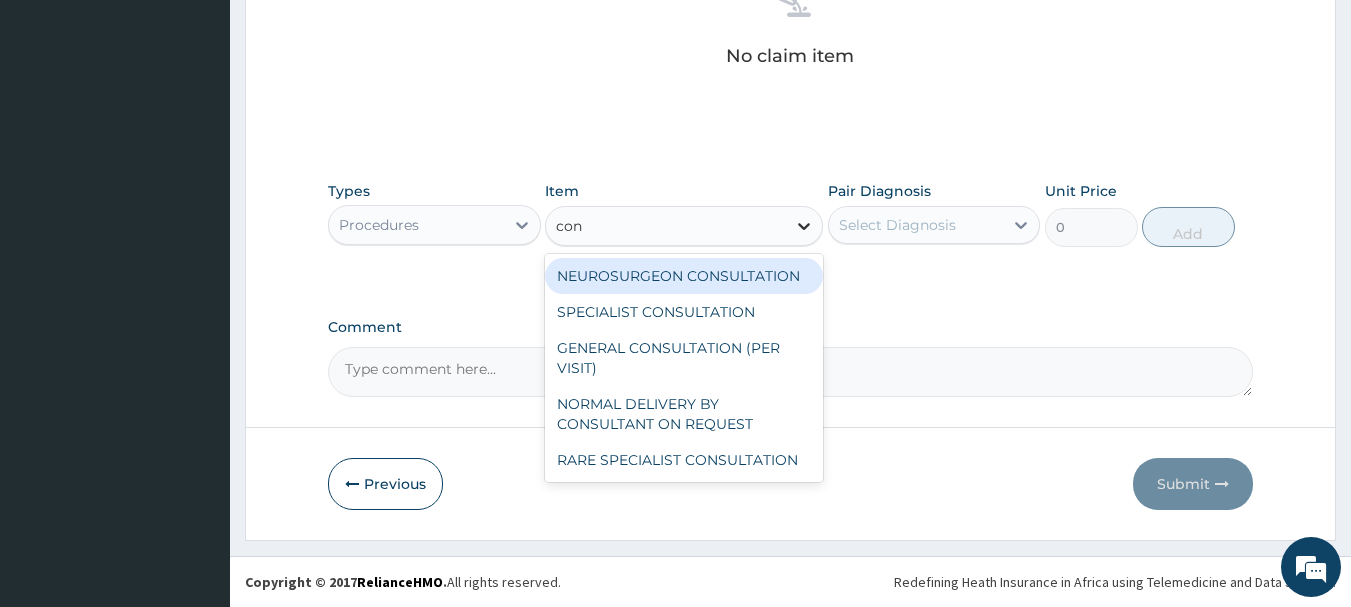 type on "cons" 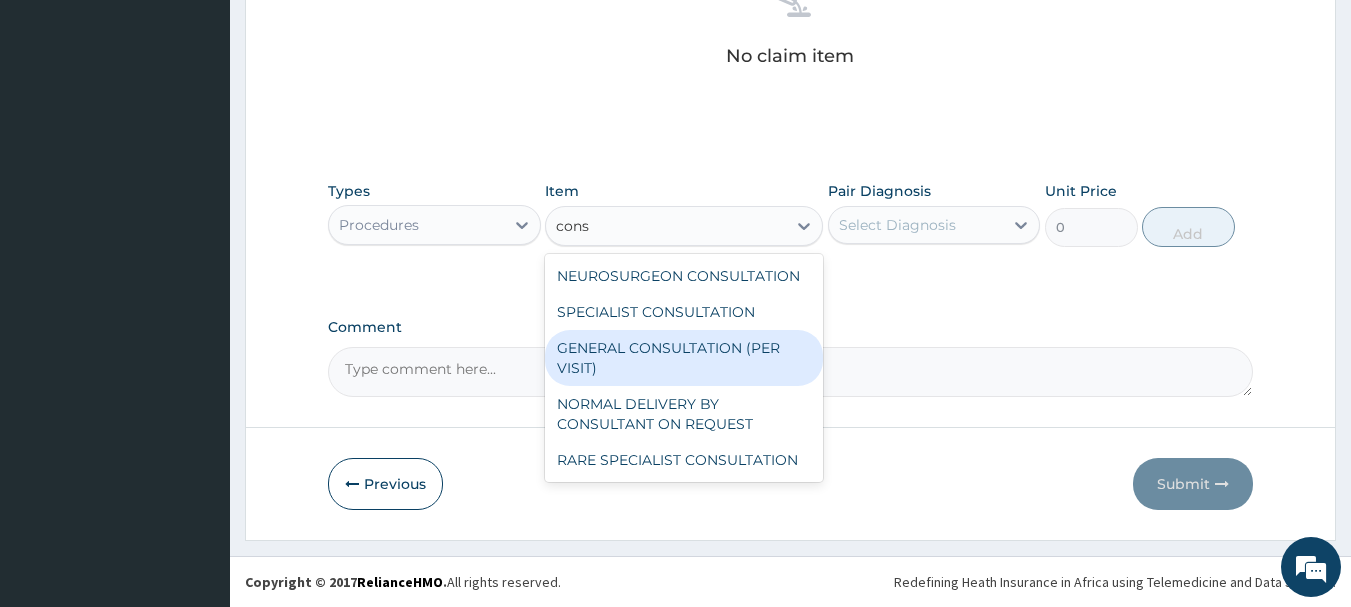click on "GENERAL CONSULTATION (PER VISIT)" at bounding box center [684, 358] 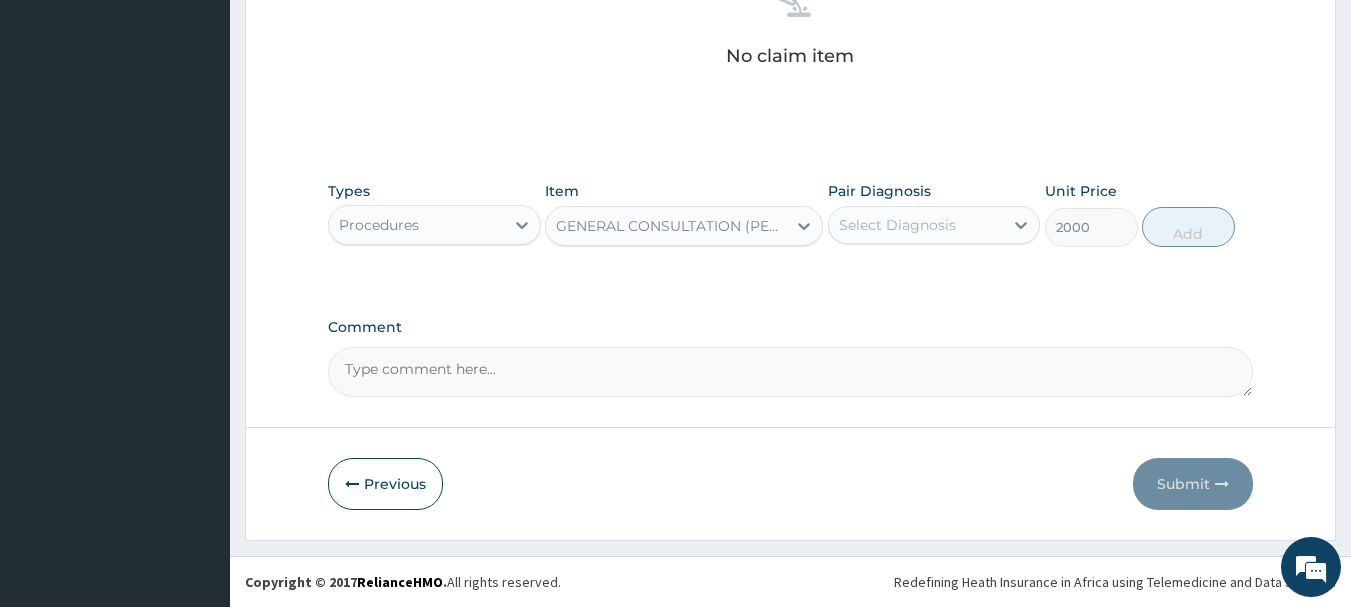click on "Select Diagnosis" at bounding box center [897, 225] 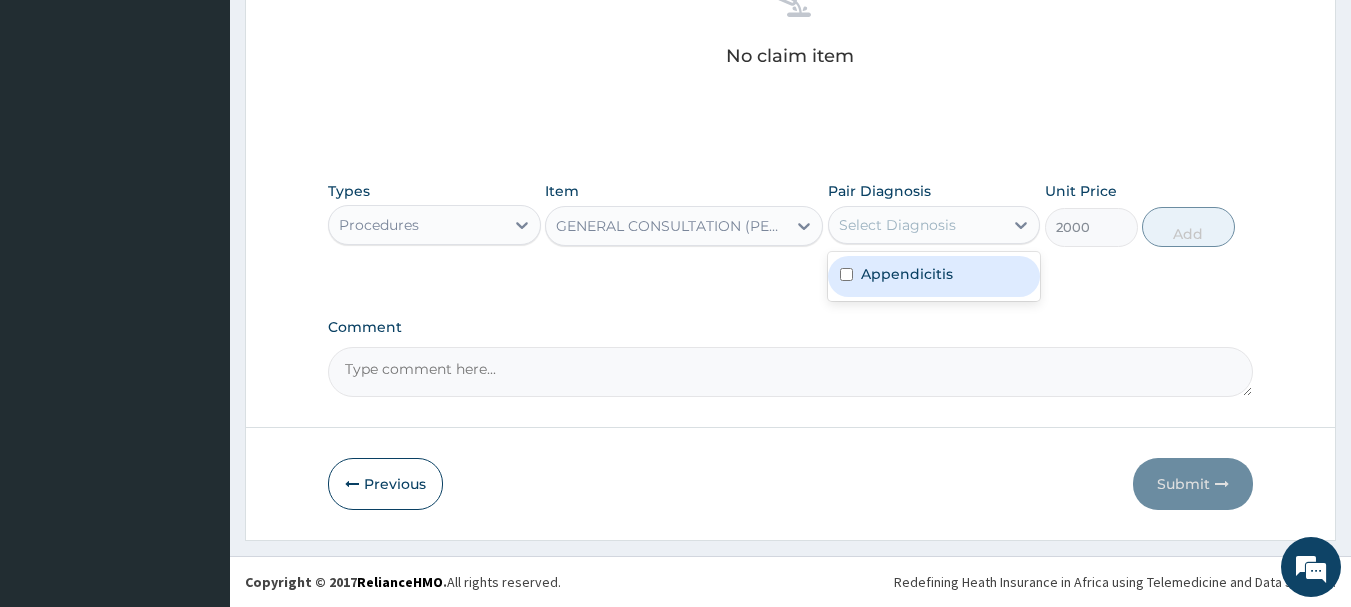 click on "Appendicitis" at bounding box center [907, 274] 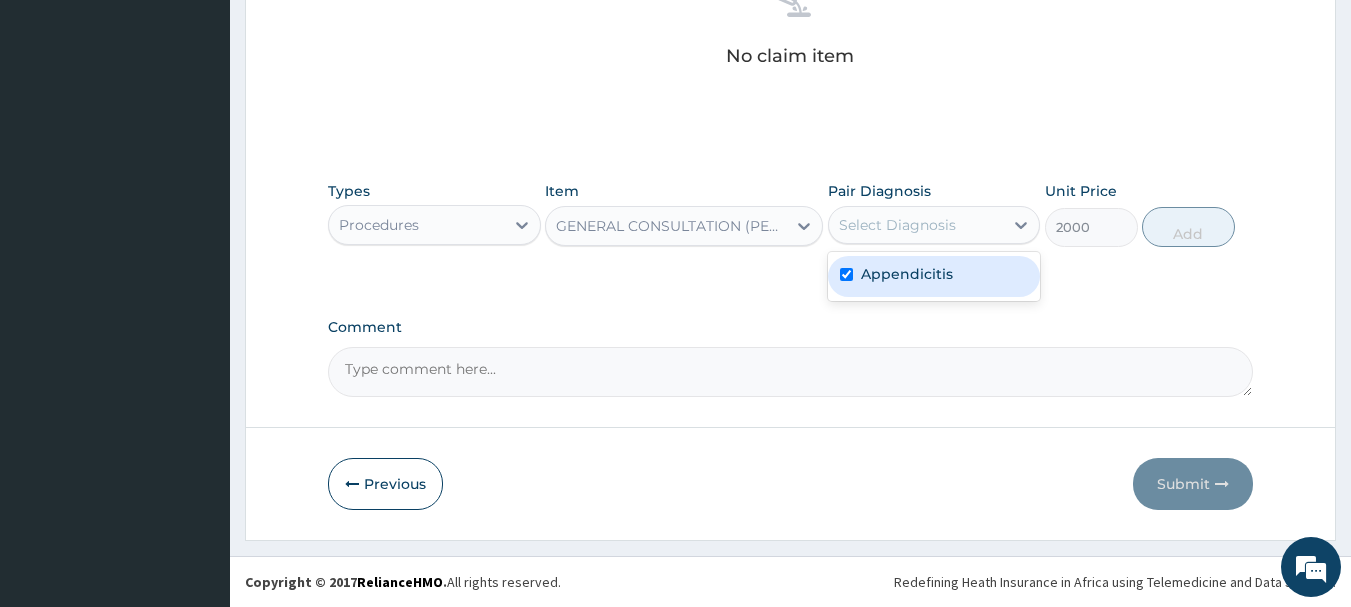 checkbox on "true" 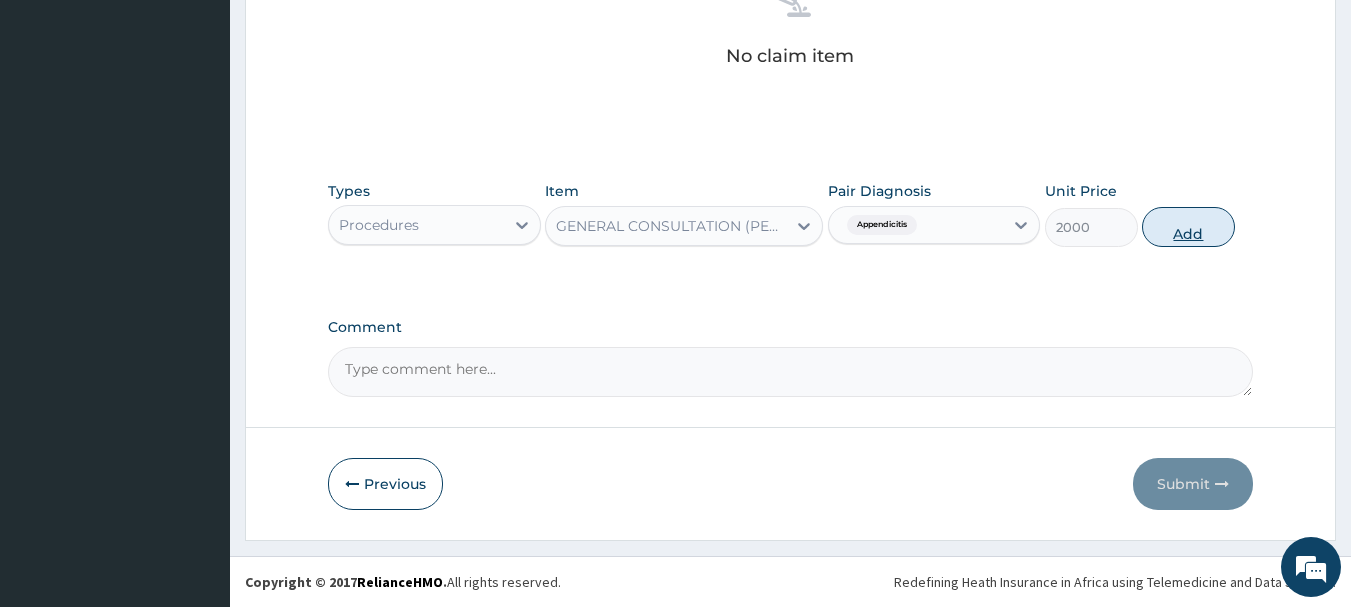 click on "Add" at bounding box center [1188, 227] 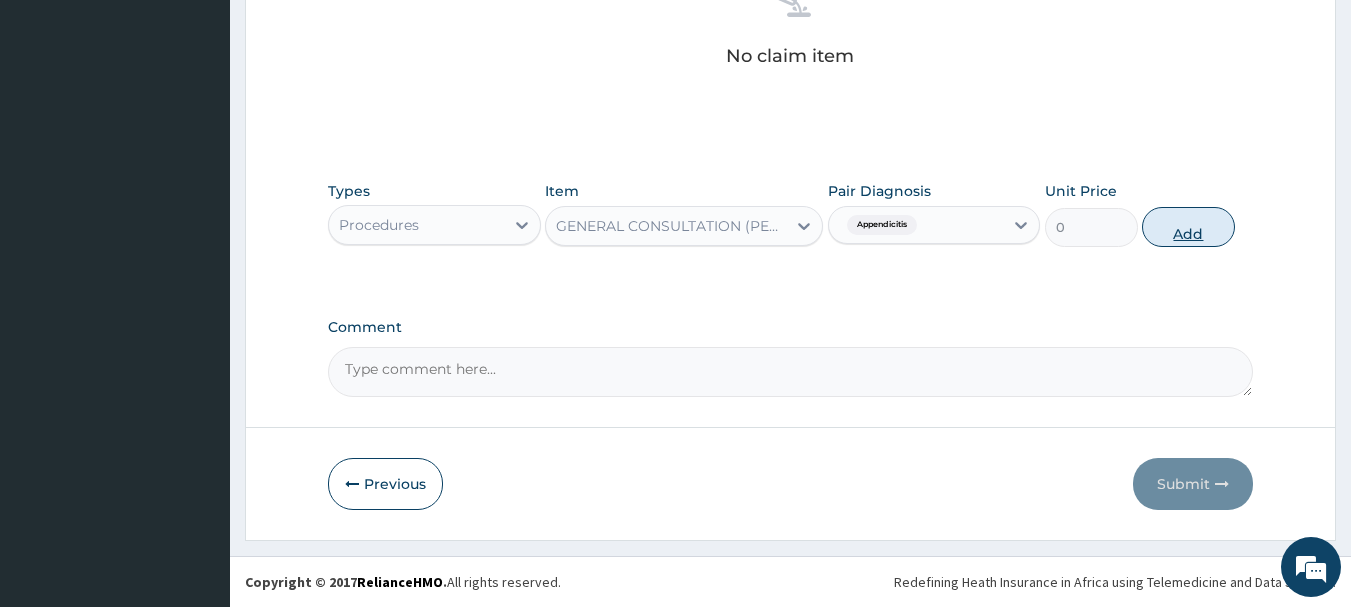 scroll, scrollTop: 766, scrollLeft: 0, axis: vertical 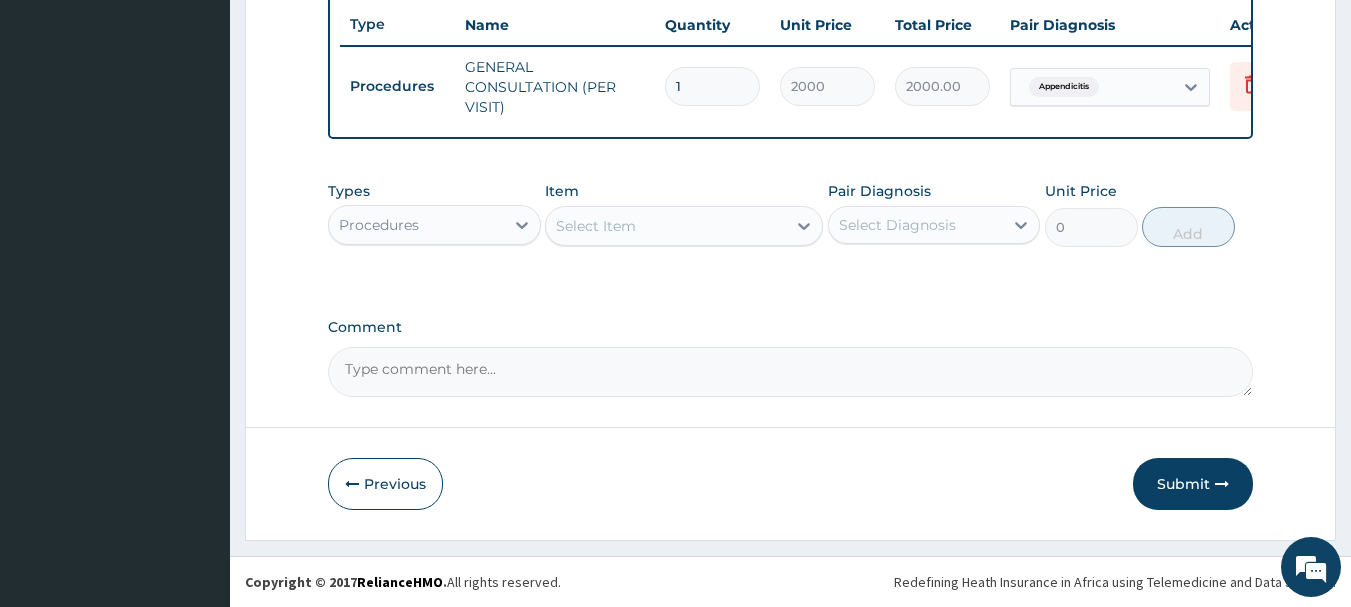 click on "Procedures" at bounding box center [416, 225] 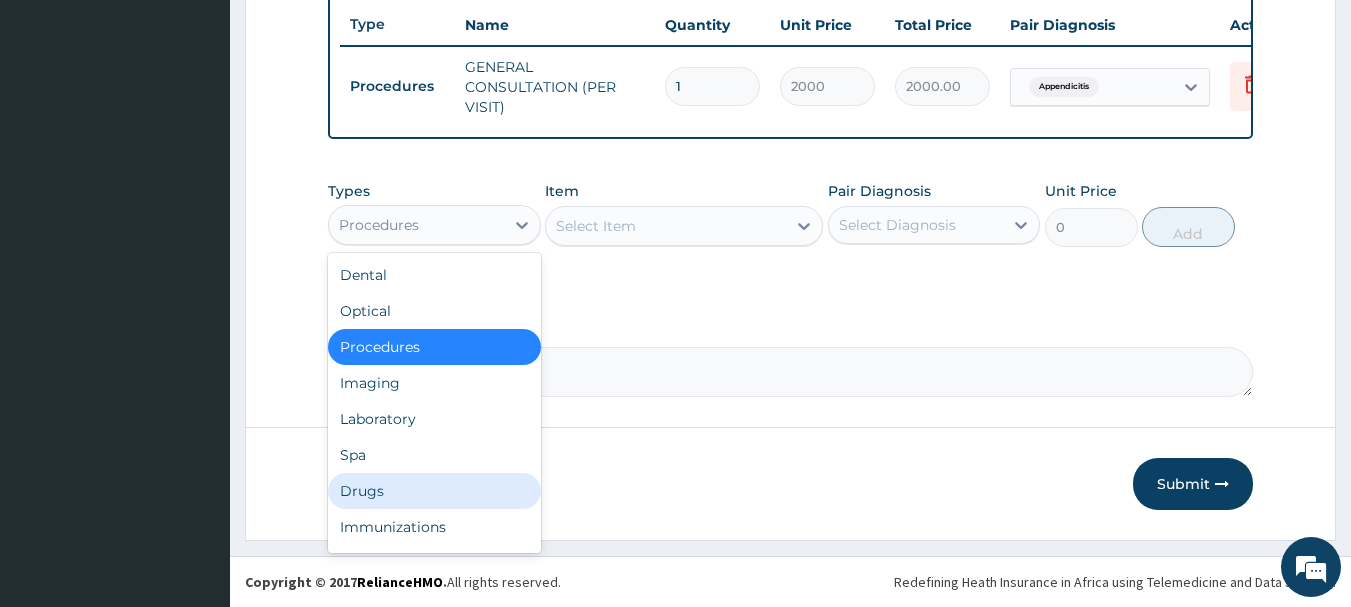 click on "Drugs" at bounding box center [434, 491] 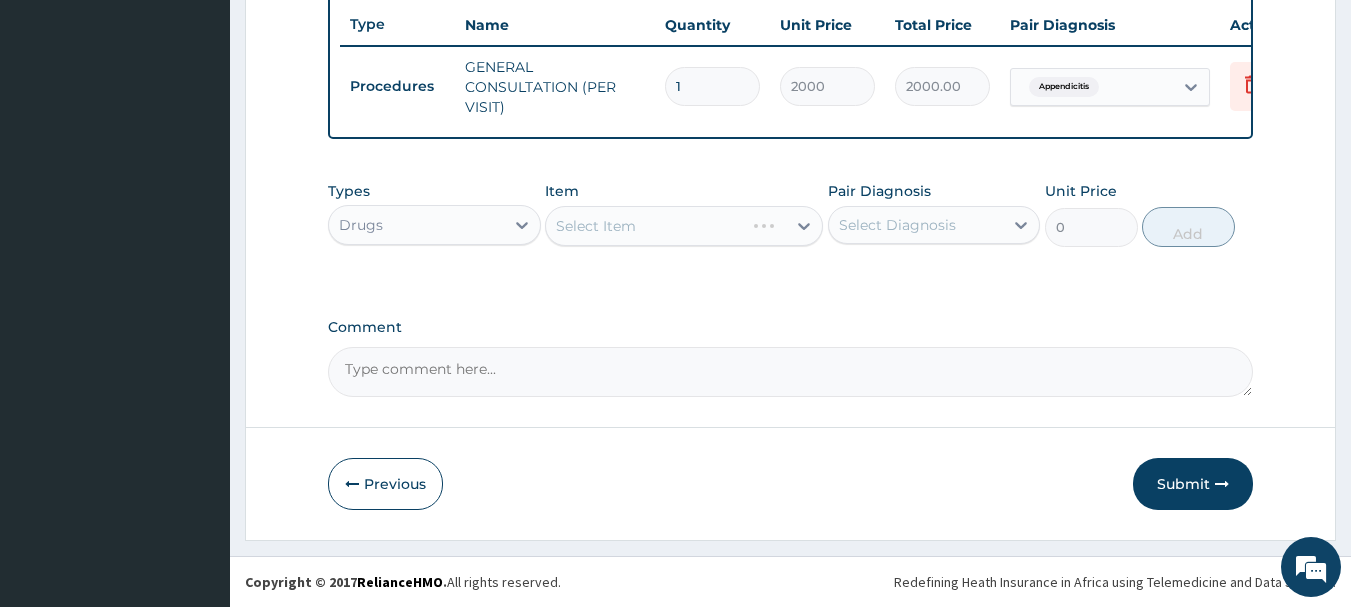 click on "Select Item" at bounding box center (684, 226) 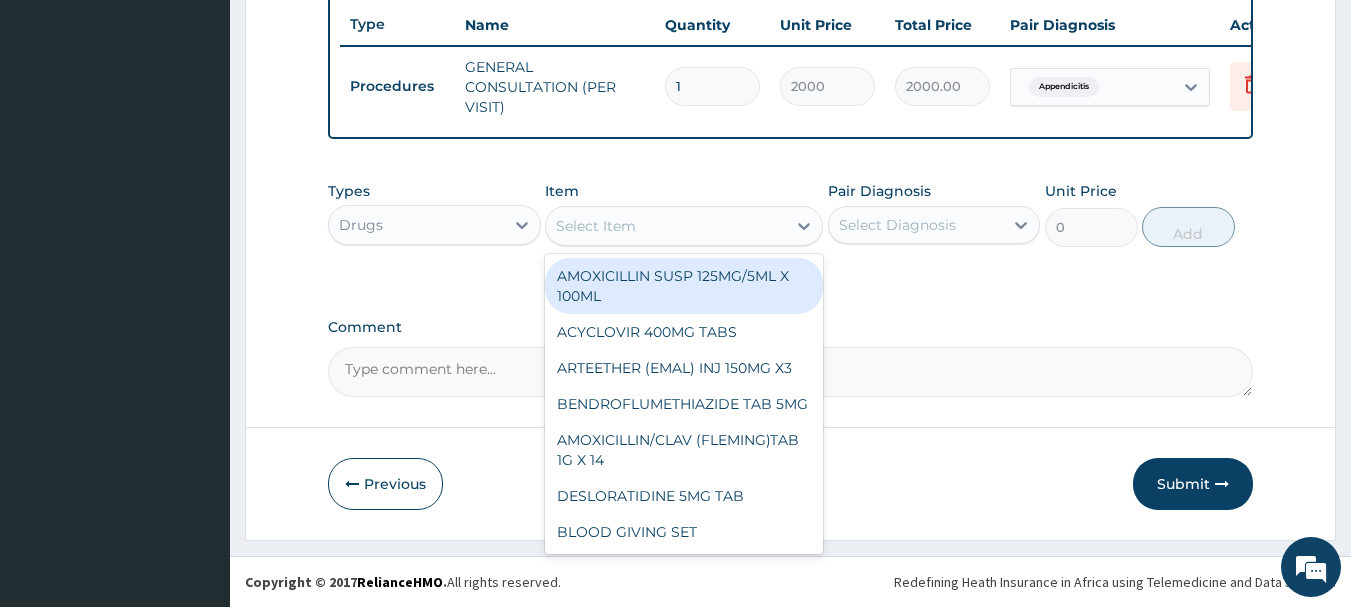 click on "Select Item" at bounding box center [666, 226] 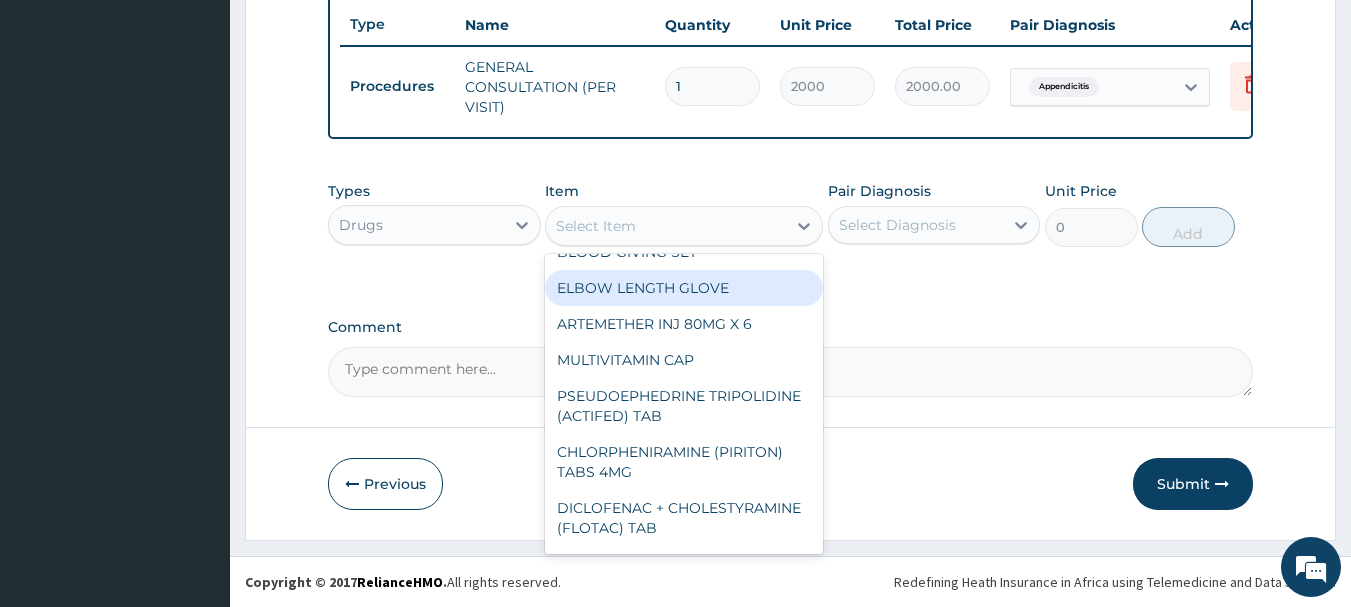 scroll, scrollTop: 0, scrollLeft: 0, axis: both 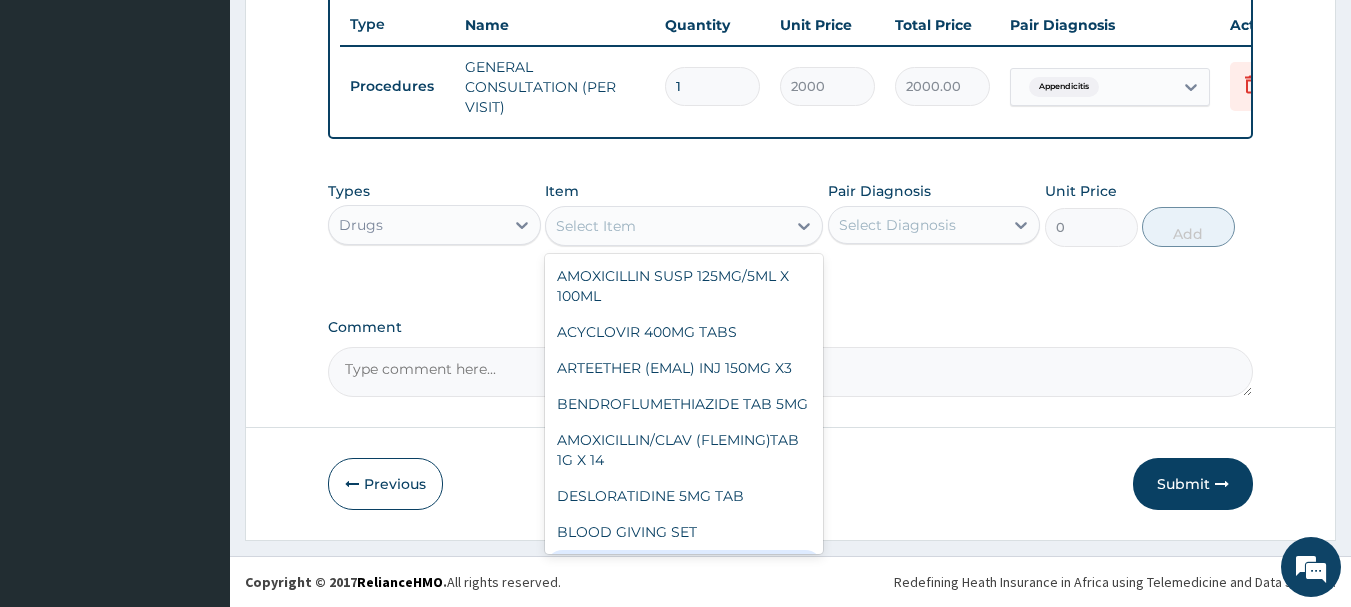 click on "Select Item" at bounding box center (666, 226) 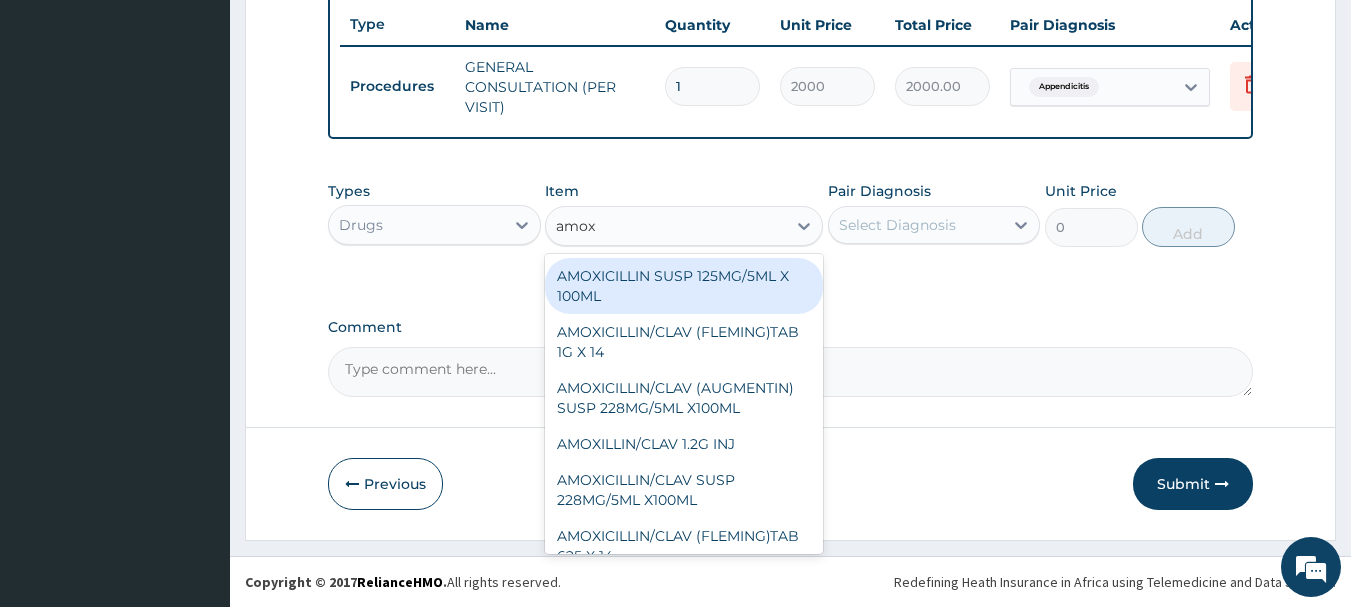 type on "amoxi" 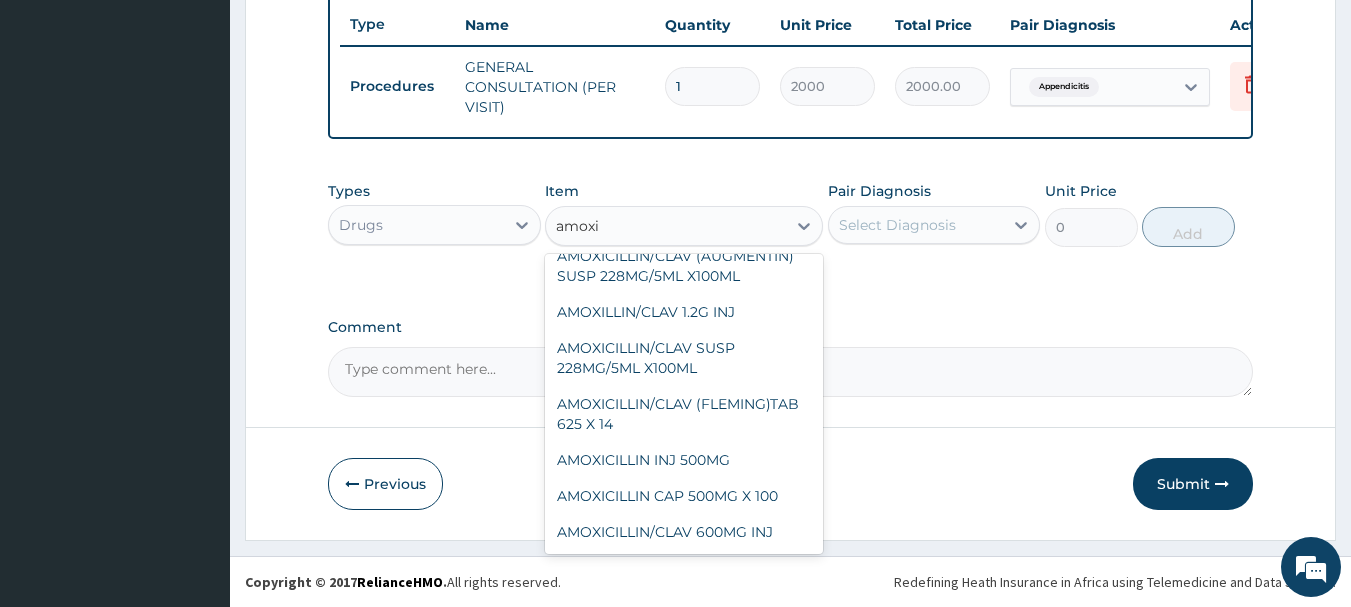 scroll, scrollTop: 139, scrollLeft: 0, axis: vertical 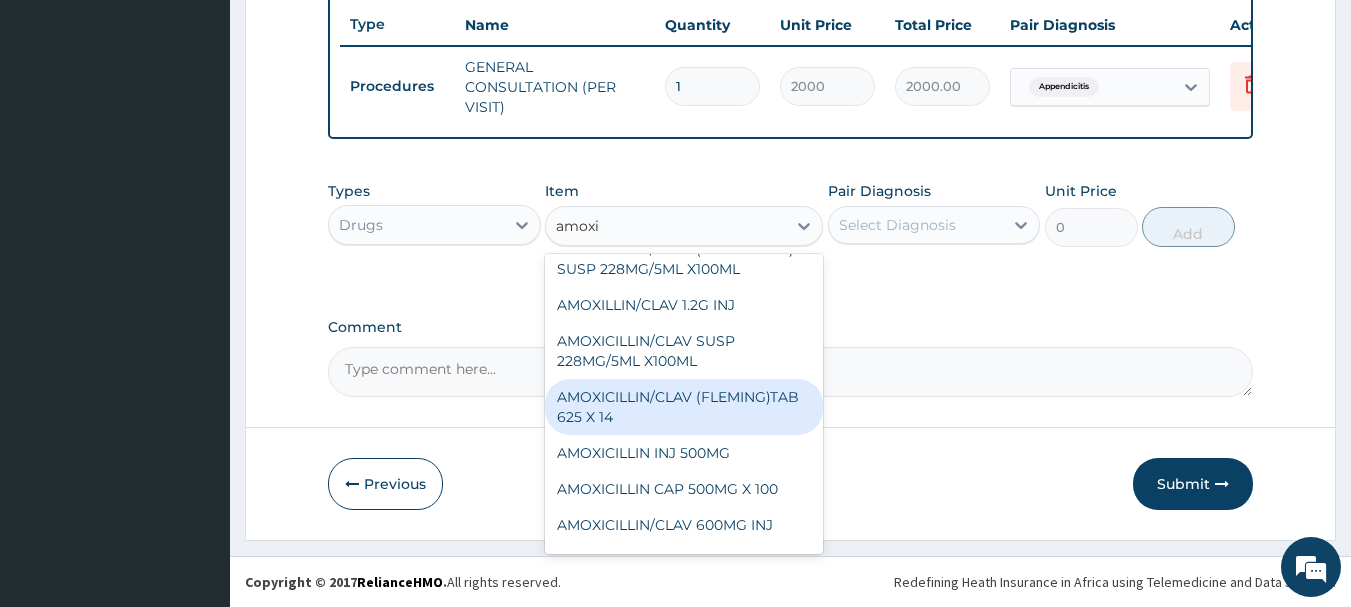 click on "AMOXICILLIN/CLAV (FLEMING)TAB 625 X 14" at bounding box center (684, 407) 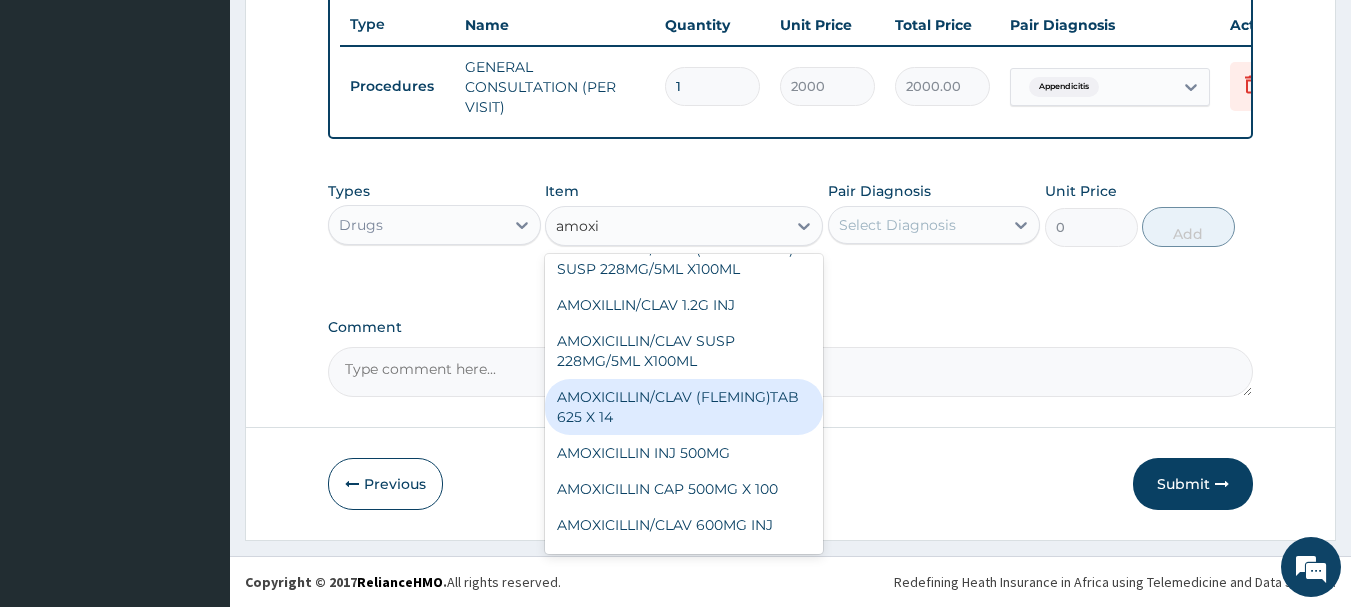type 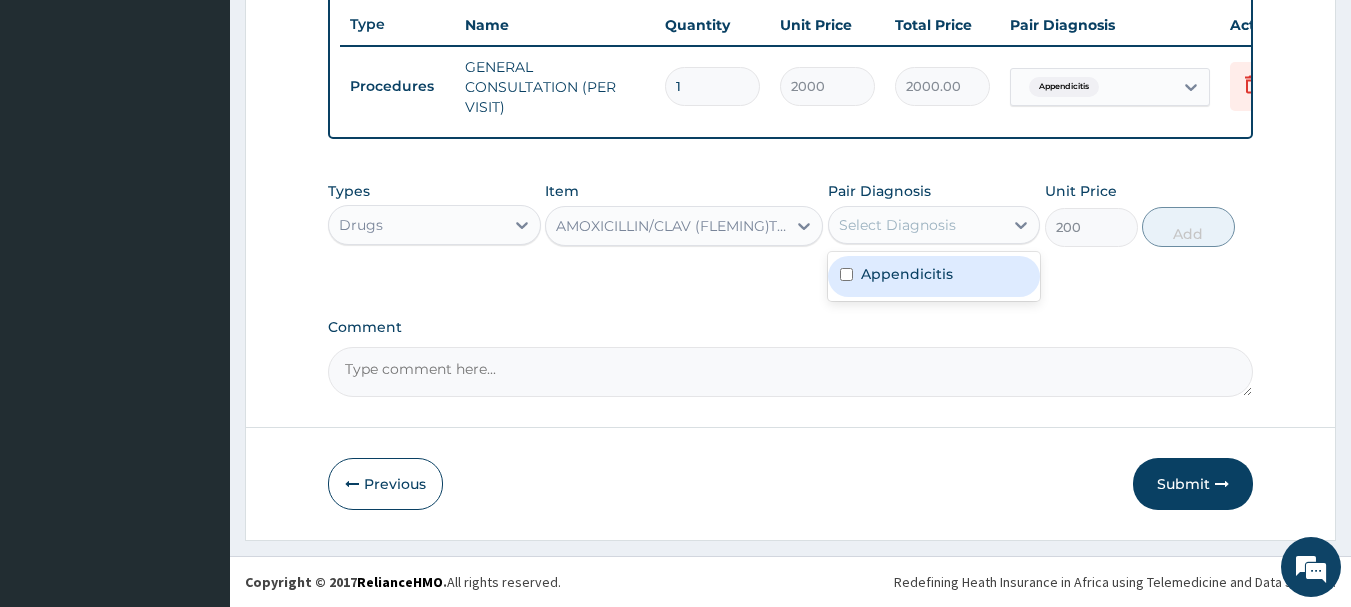 click on "Select Diagnosis" at bounding box center (897, 225) 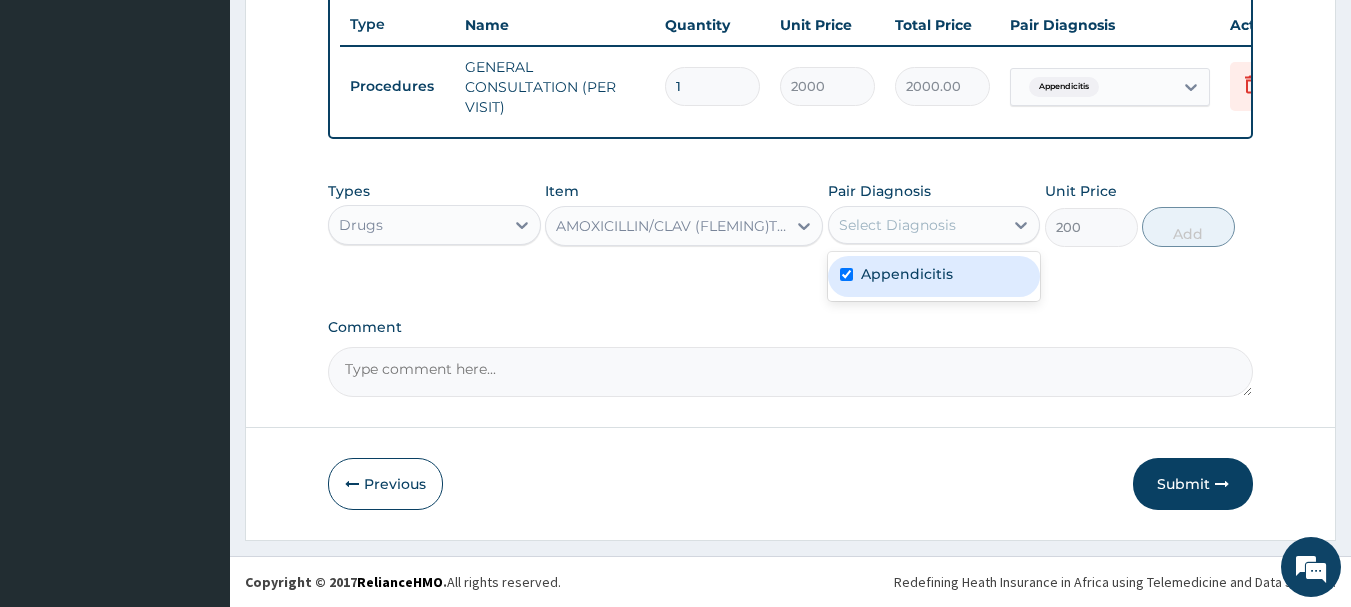 checkbox on "true" 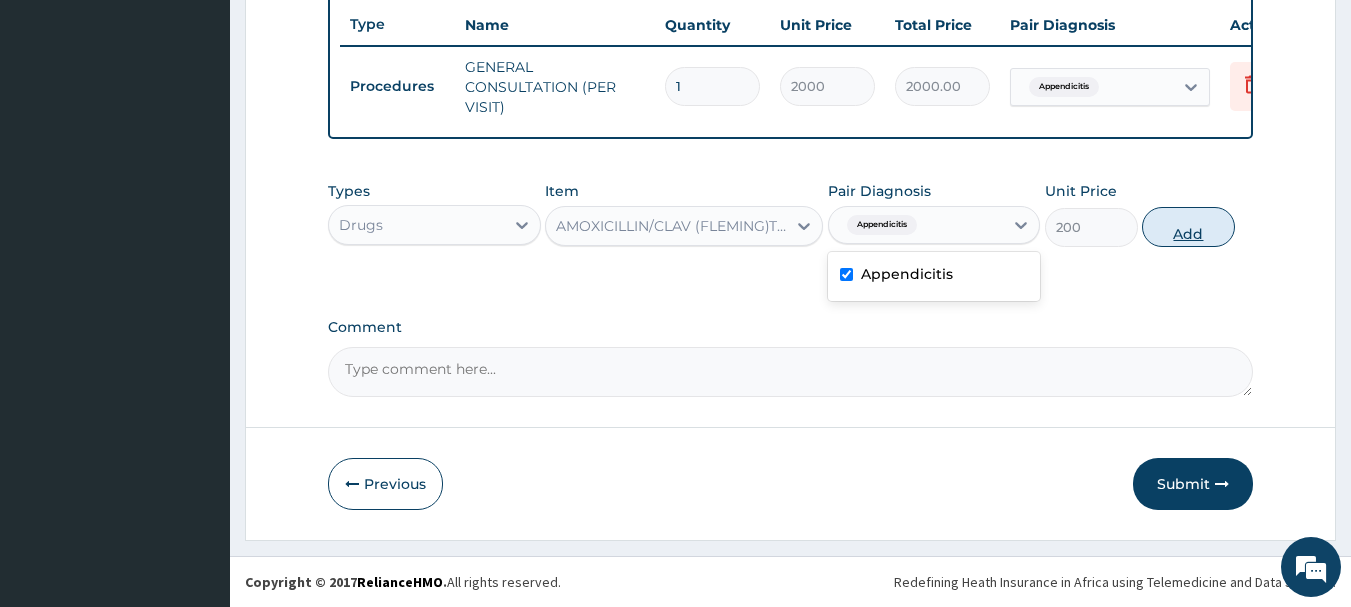 click on "Add" at bounding box center [1188, 227] 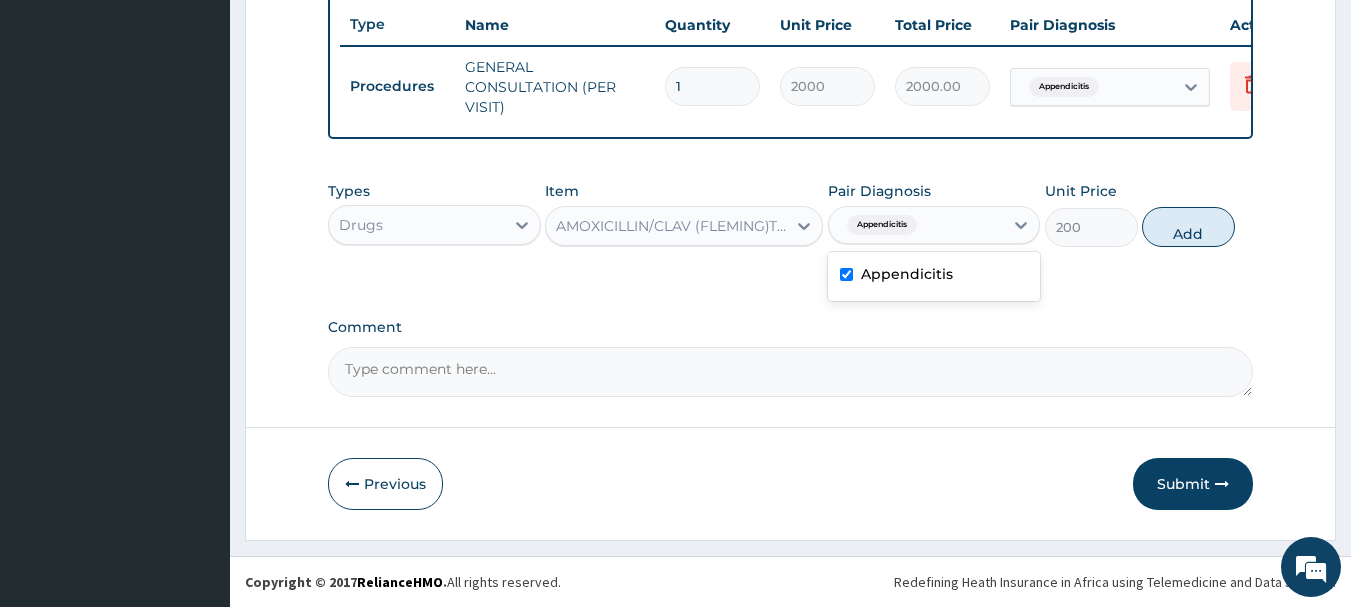 type on "0" 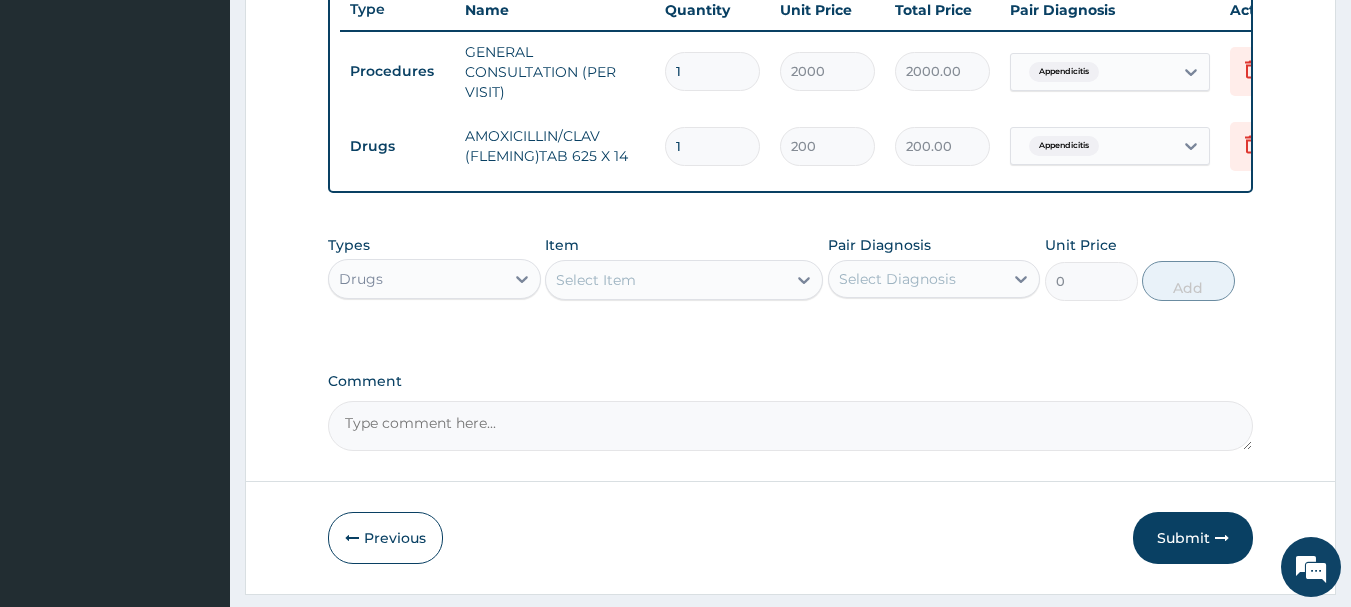 type on "14" 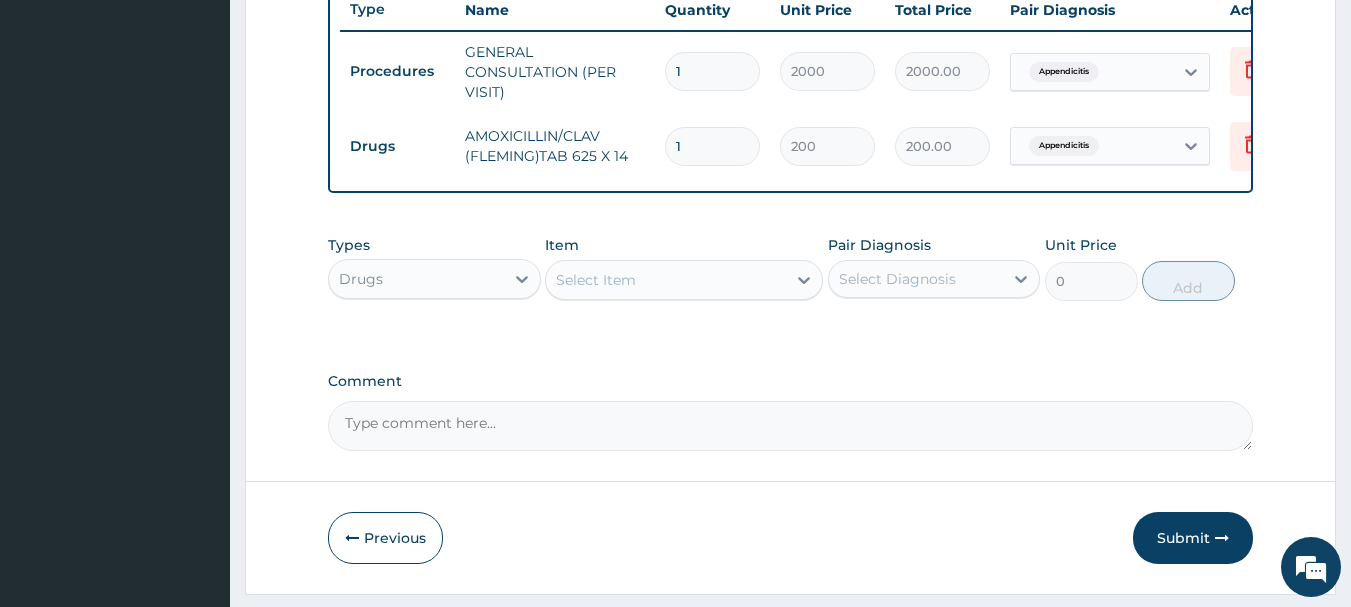 type on "2800.00" 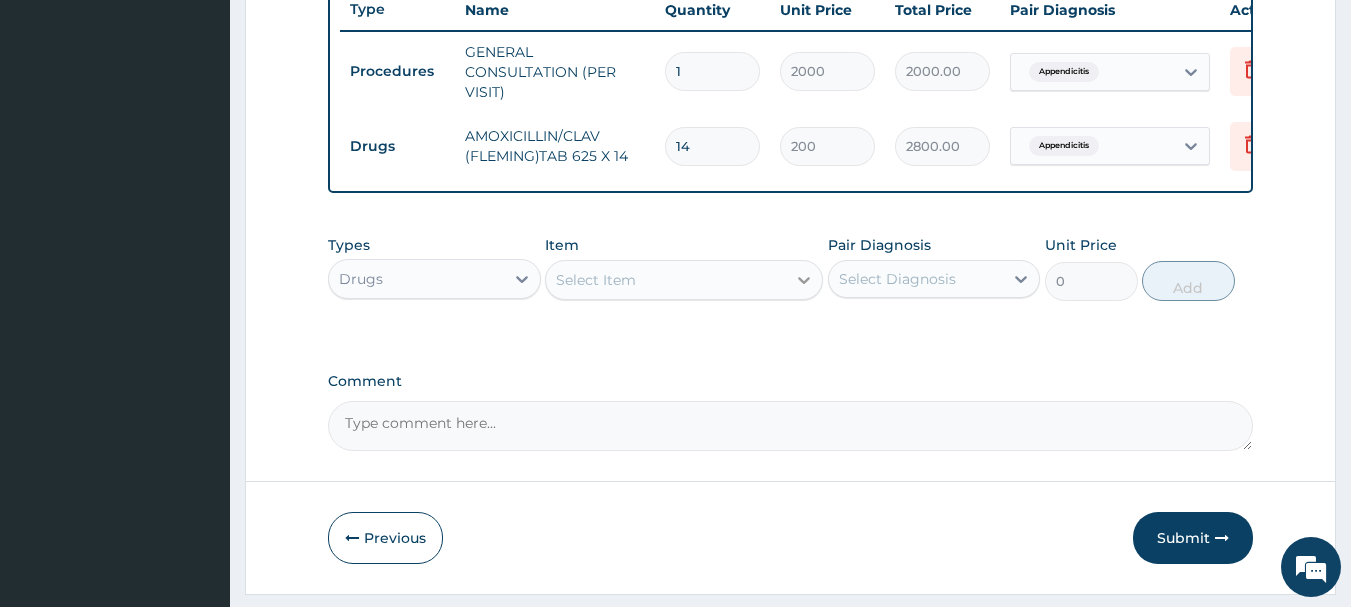 type on "14" 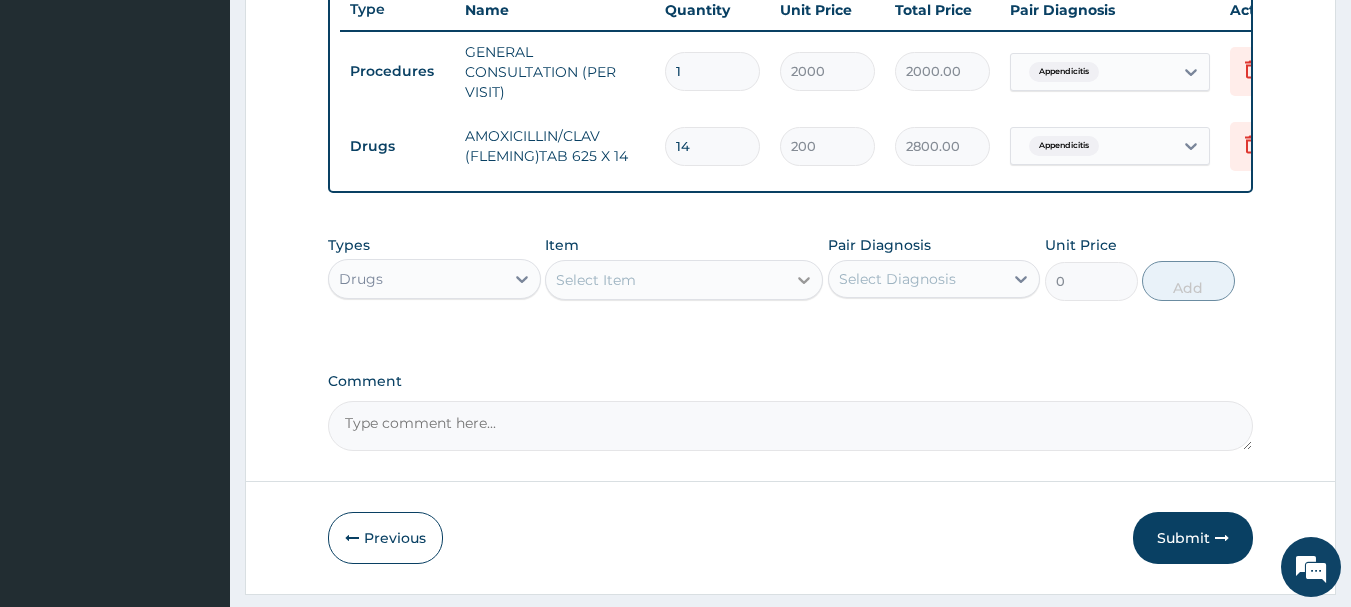 click 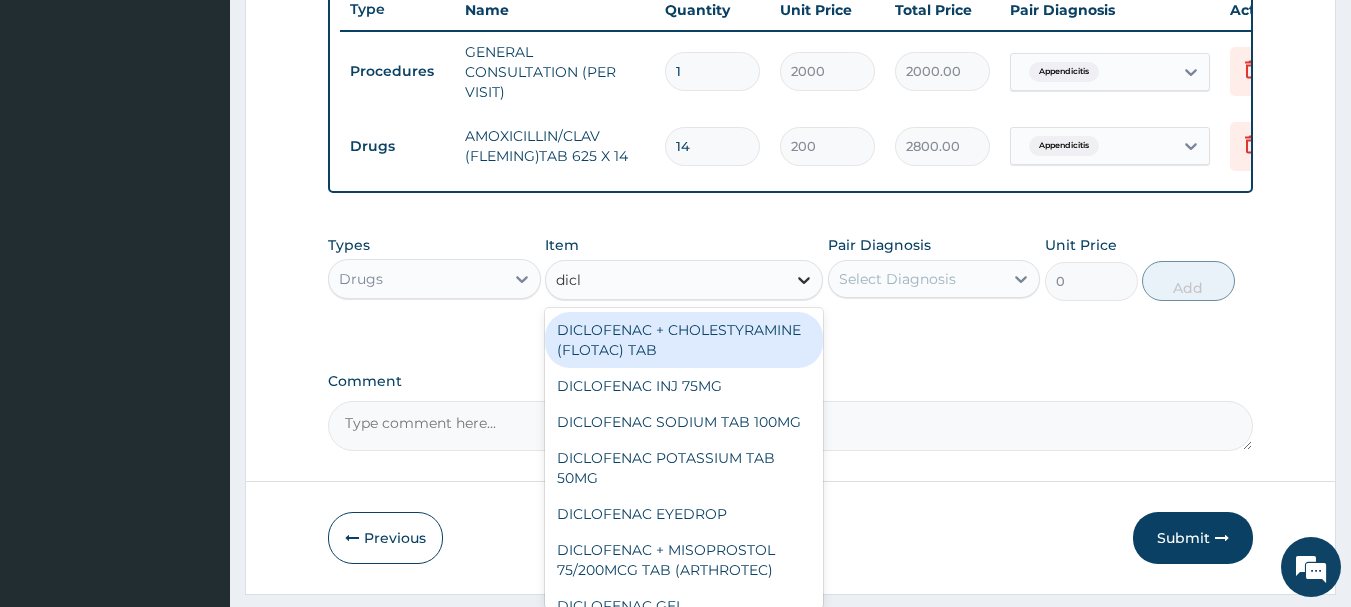 type on "diclo" 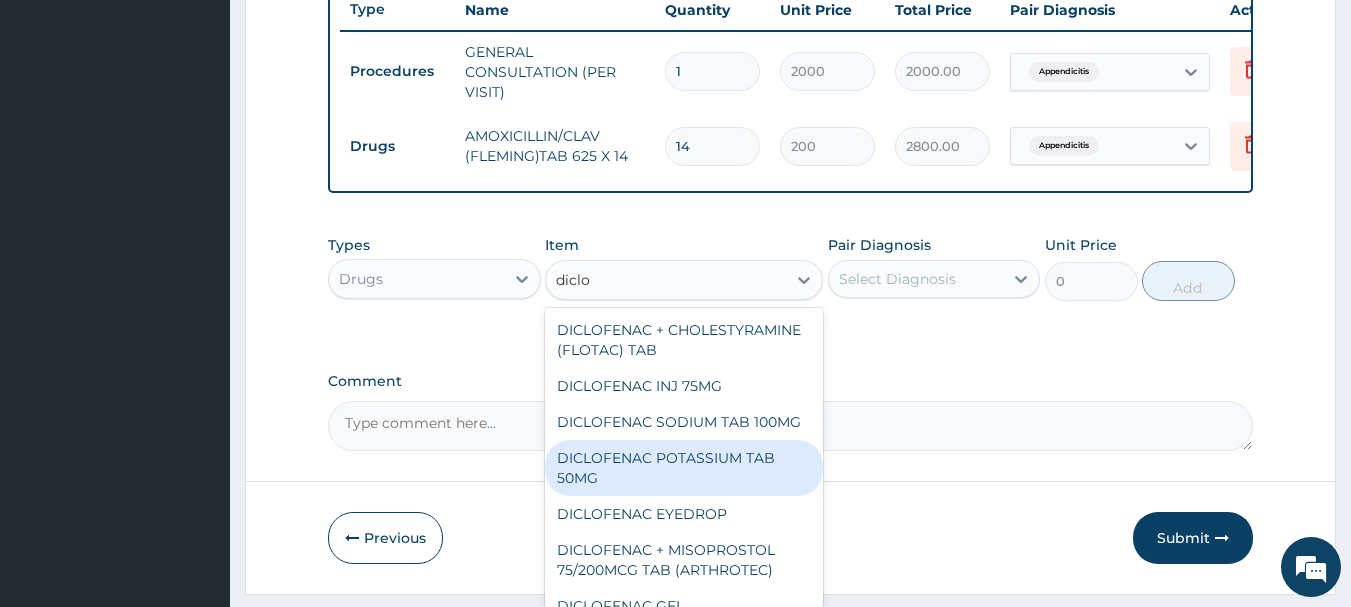 click on "DICLOFENAC POTASSIUM TAB 50MG" at bounding box center [684, 468] 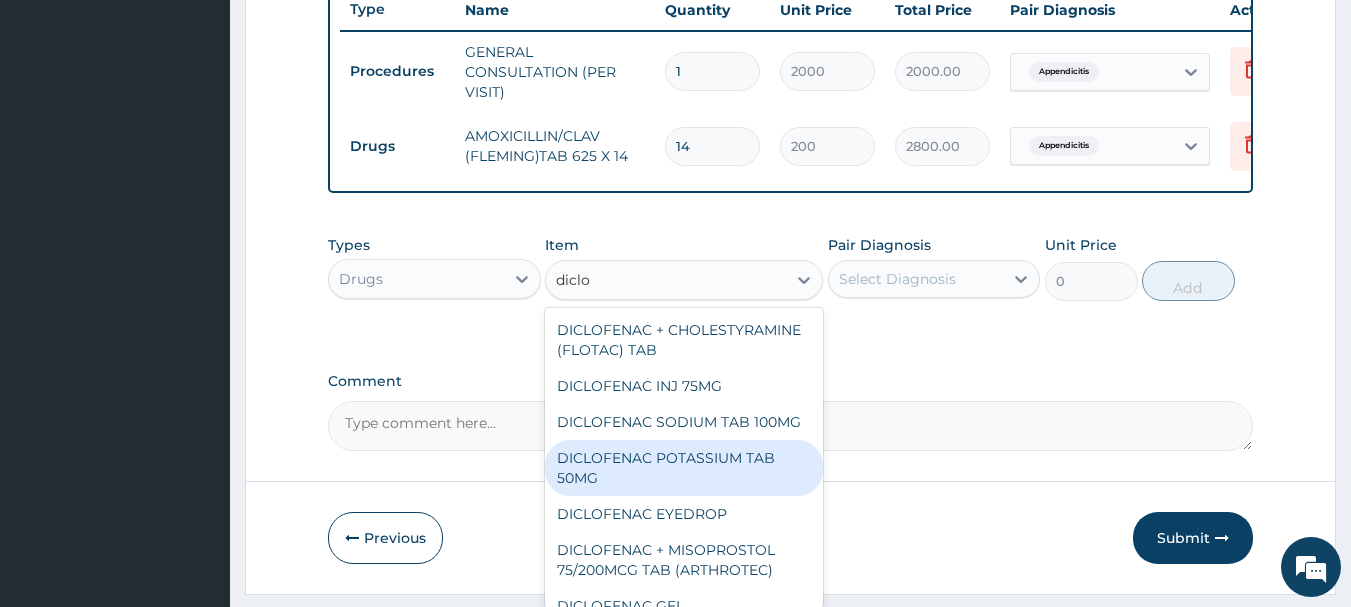 type 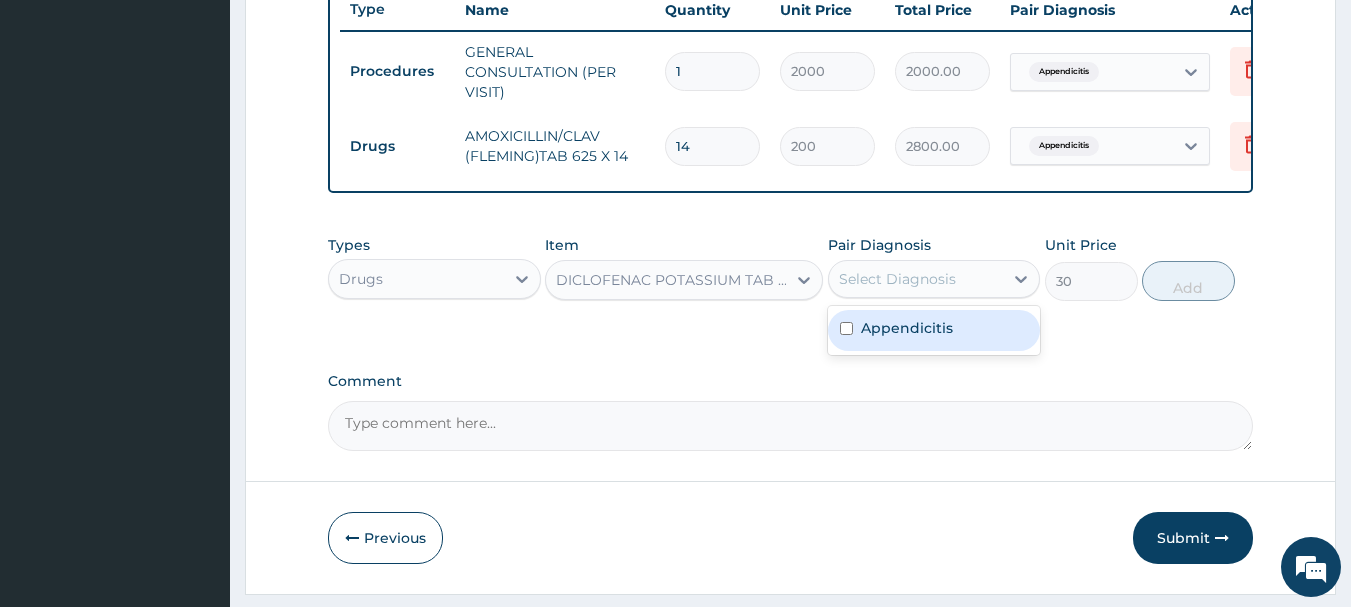 click on "Select Diagnosis" at bounding box center (916, 279) 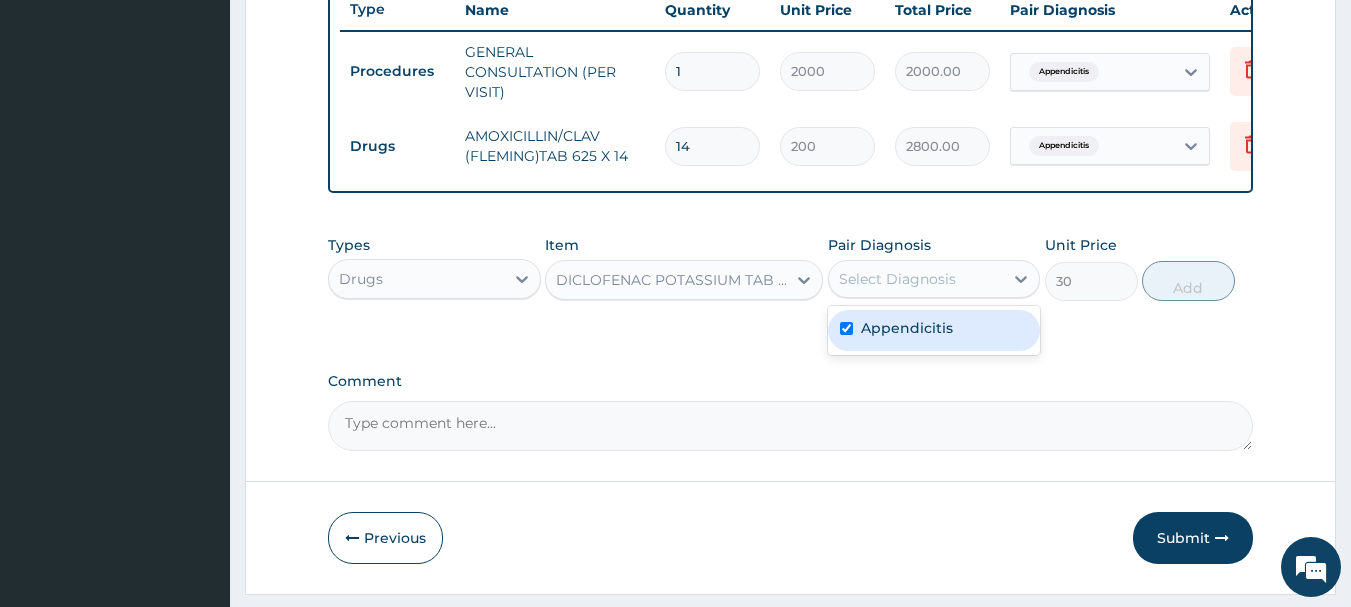 checkbox on "true" 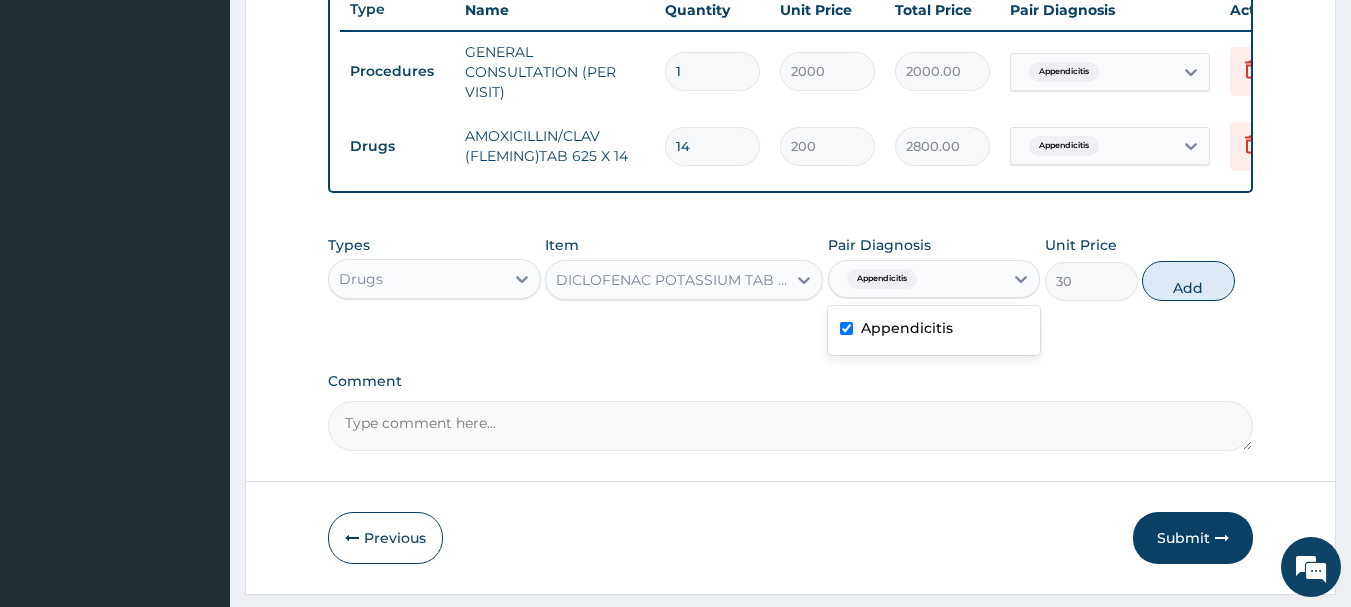 click on "Add" at bounding box center (1188, 281) 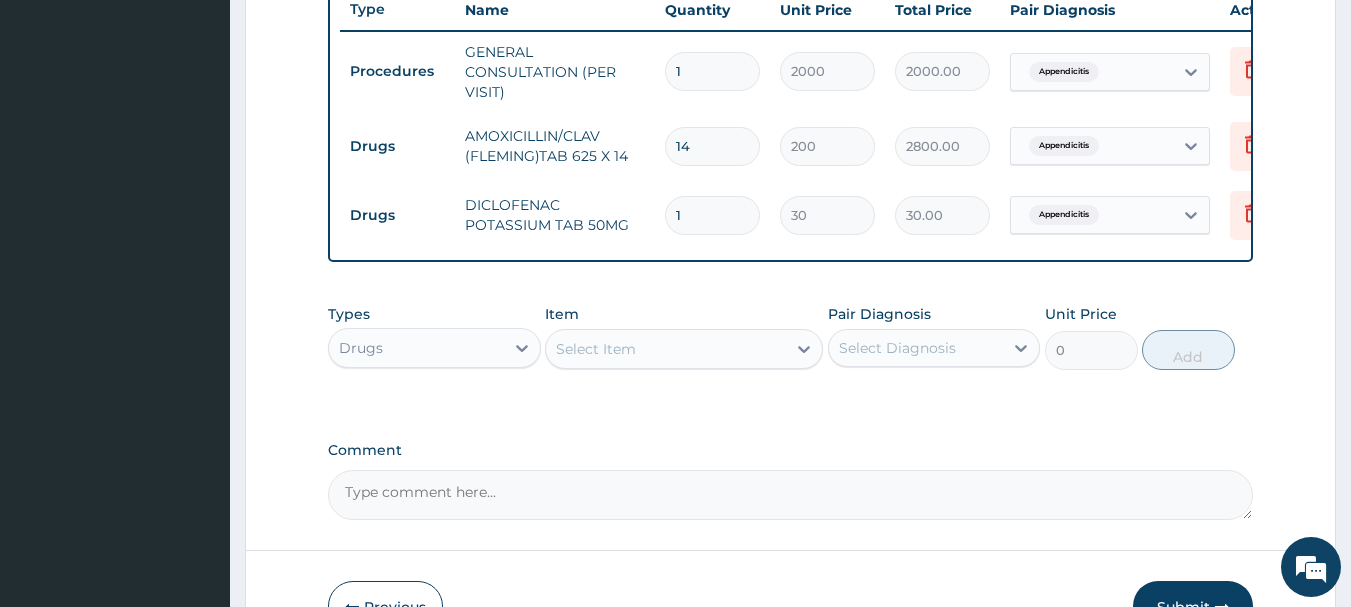 type on "14" 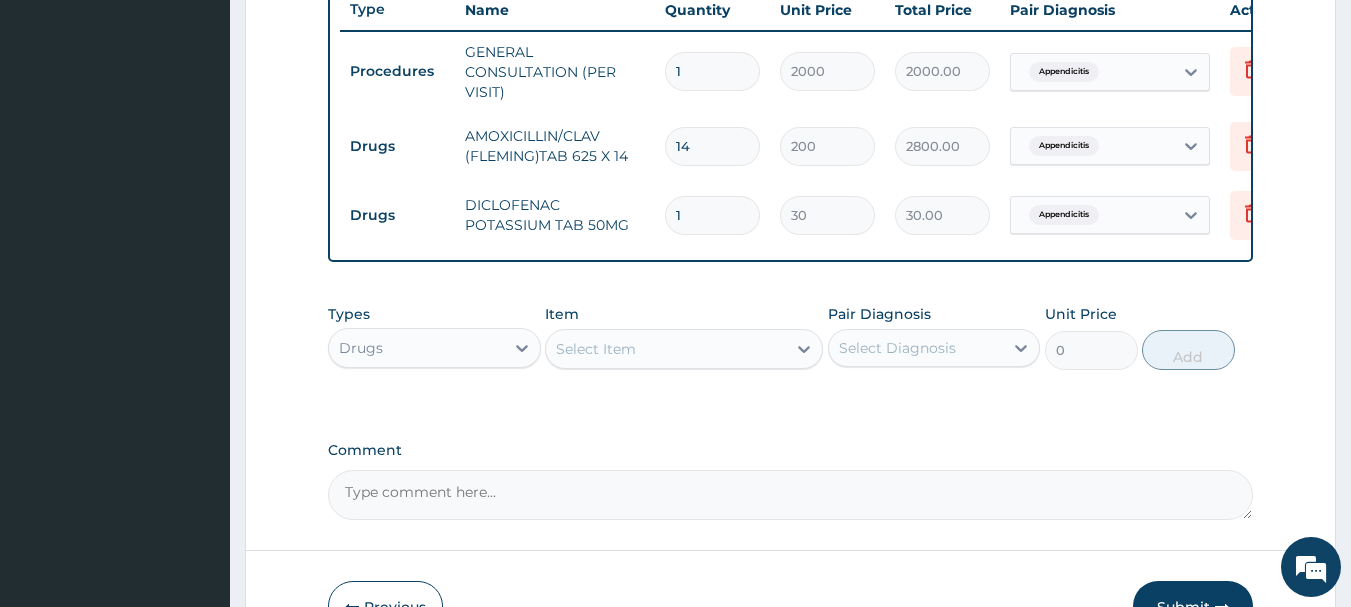 type on "420.00" 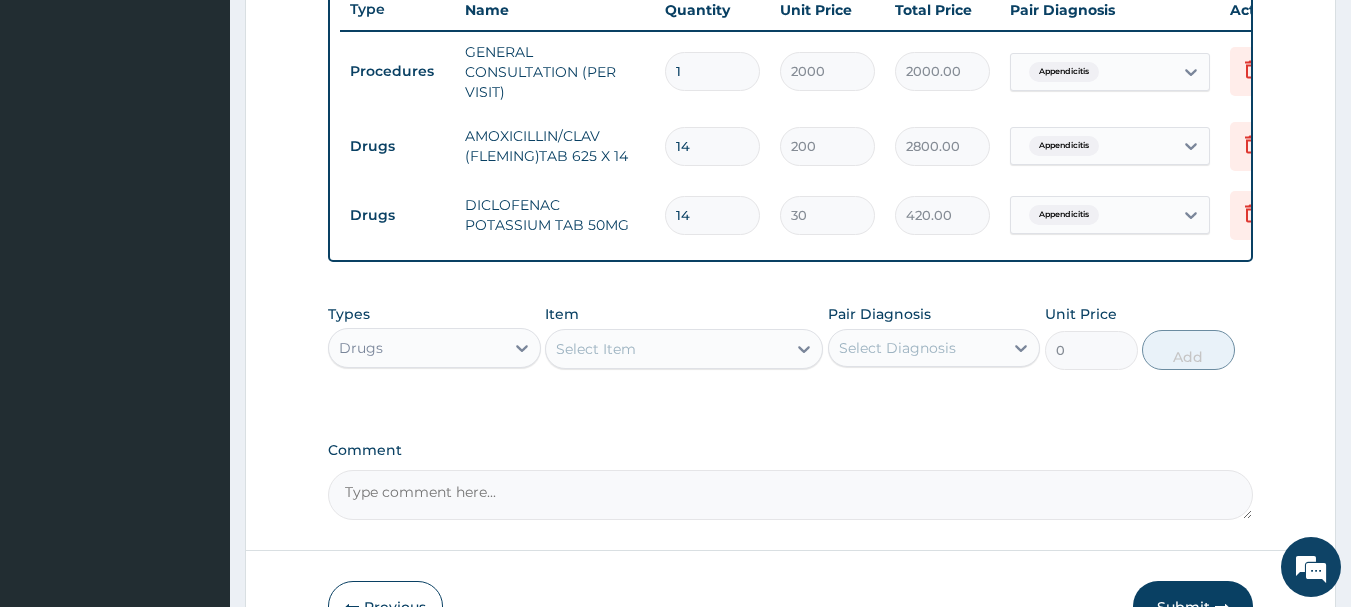scroll, scrollTop: 904, scrollLeft: 0, axis: vertical 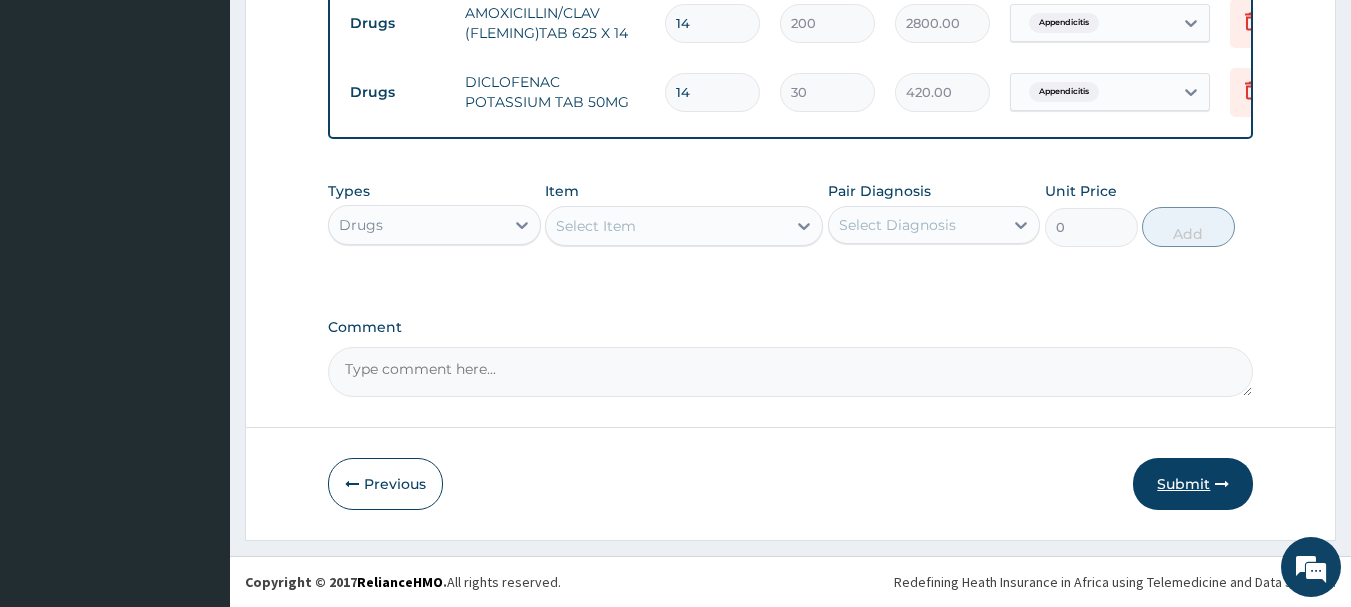 type on "14" 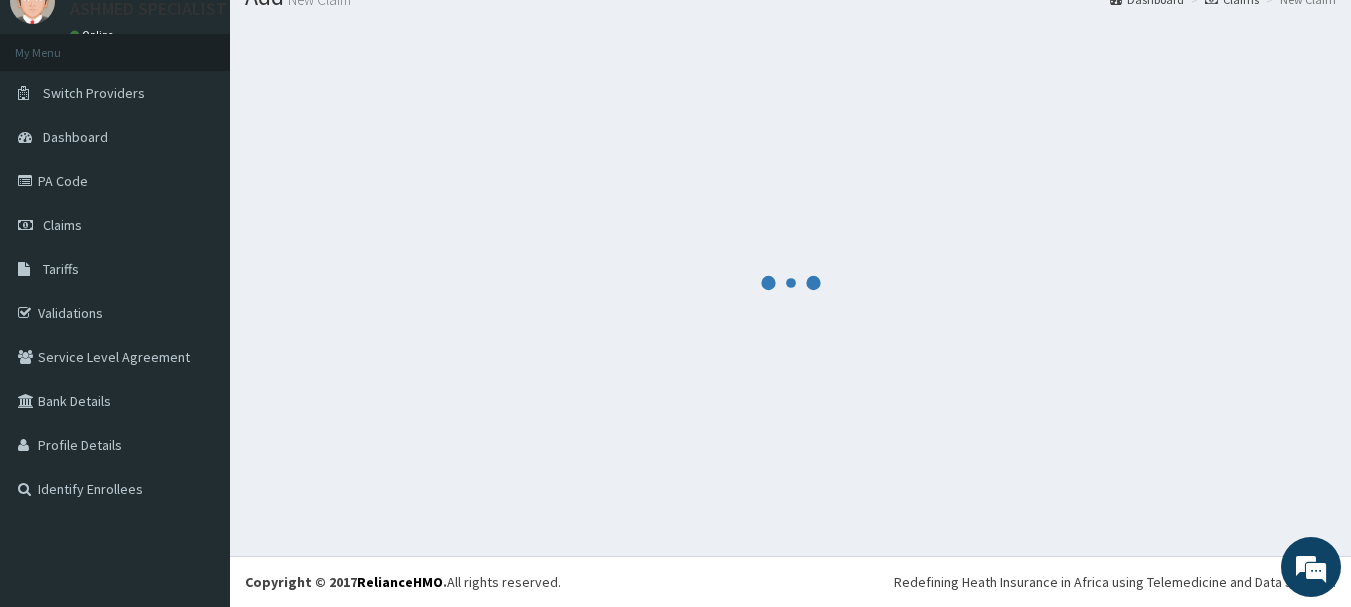scroll, scrollTop: 904, scrollLeft: 0, axis: vertical 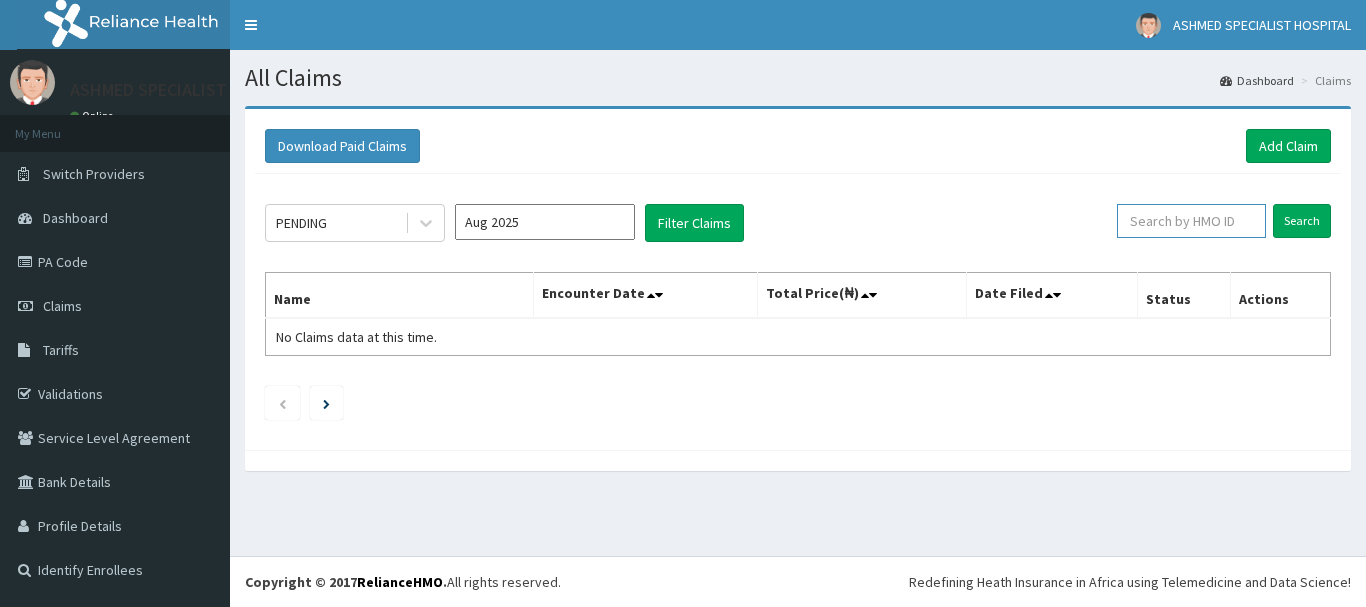 click at bounding box center [1191, 221] 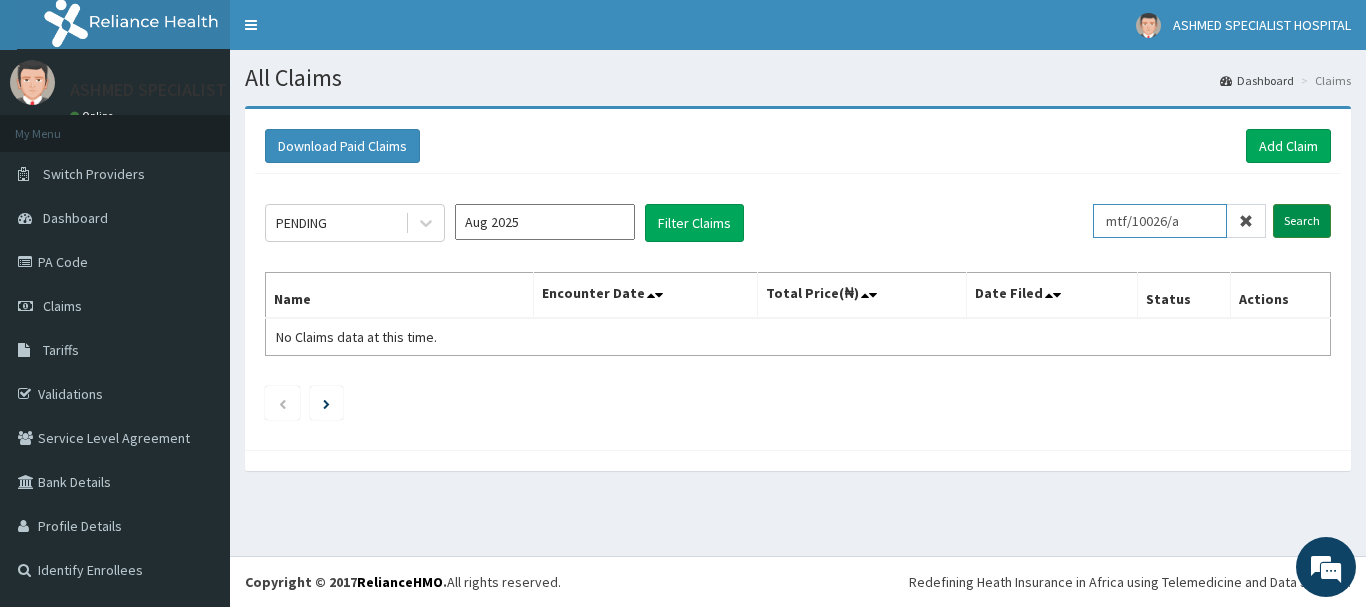 type on "mtf/10026/a" 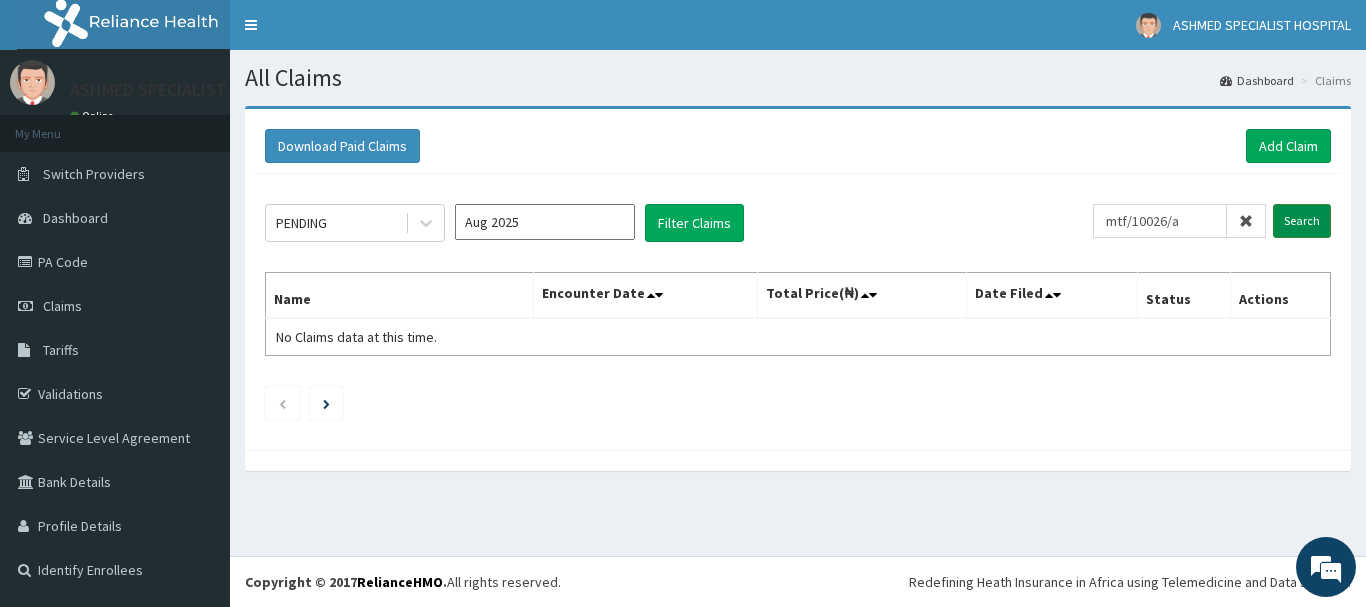 click on "Search" at bounding box center [1302, 221] 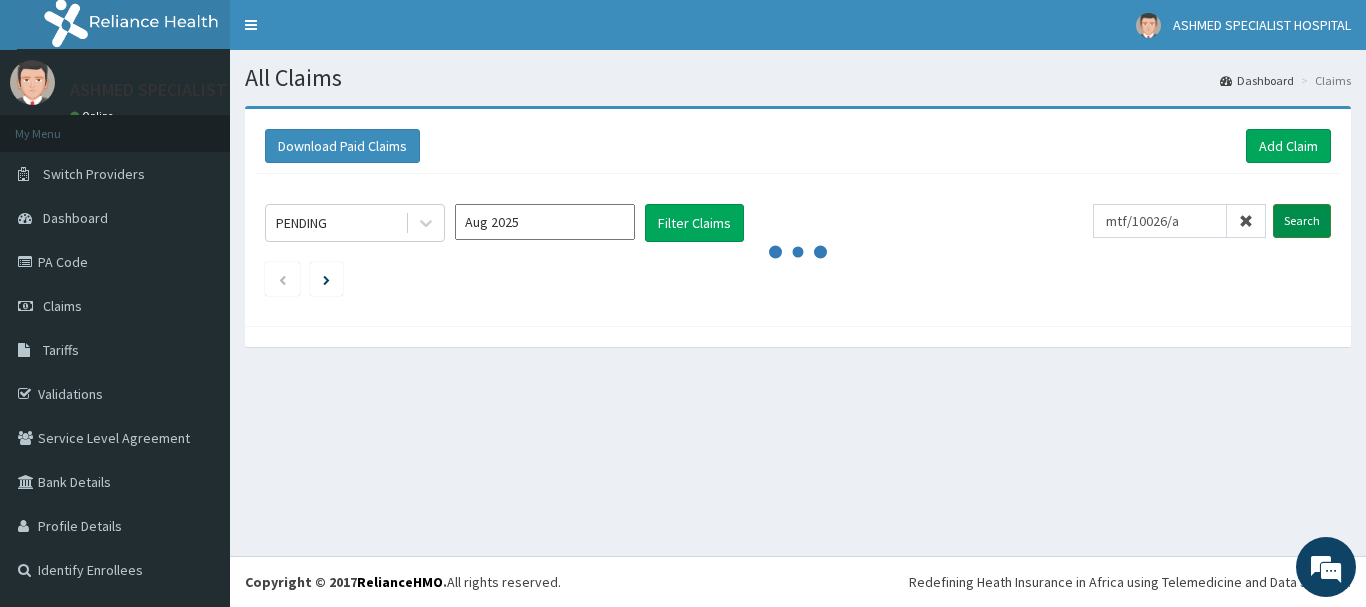 scroll, scrollTop: 0, scrollLeft: 0, axis: both 